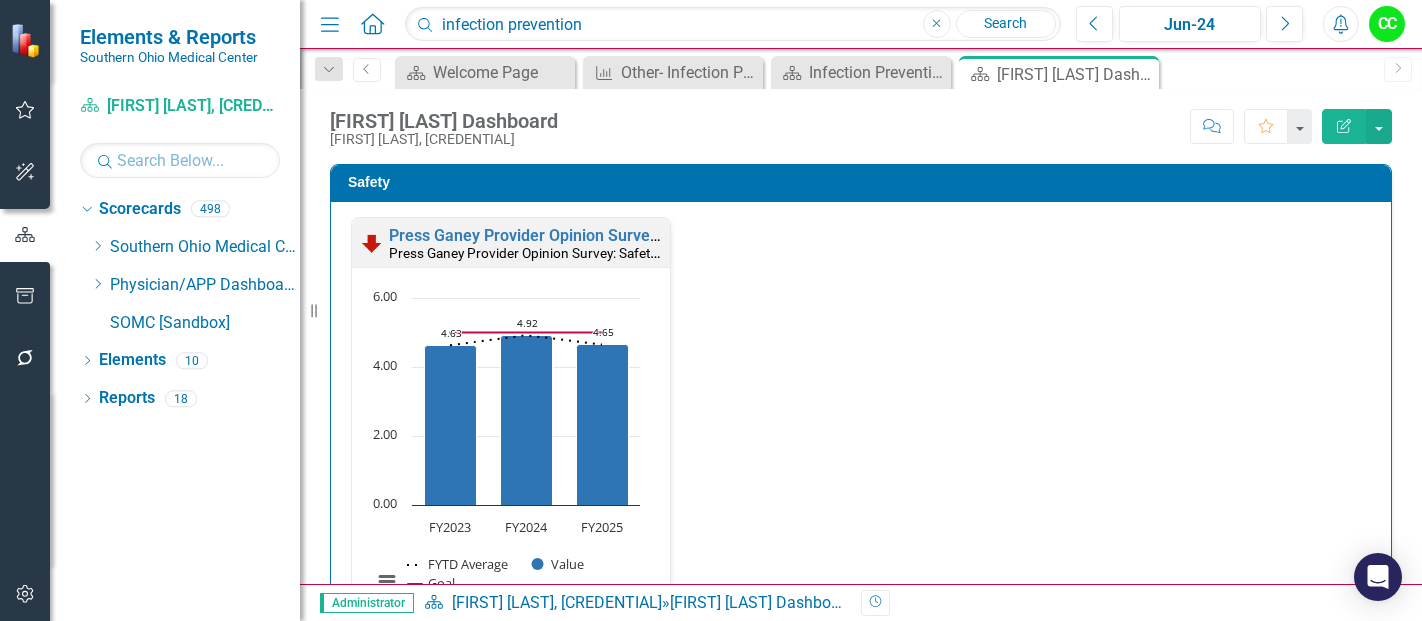 scroll, scrollTop: 0, scrollLeft: 0, axis: both 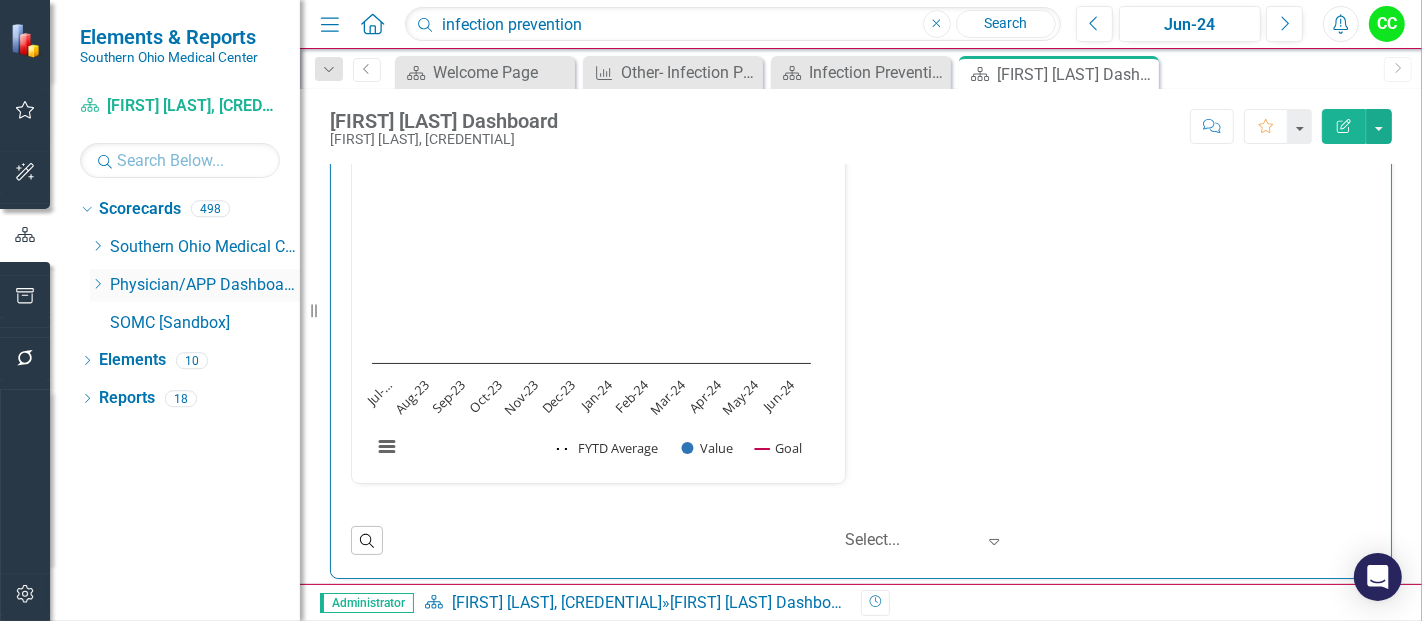 click on "Dropdown" 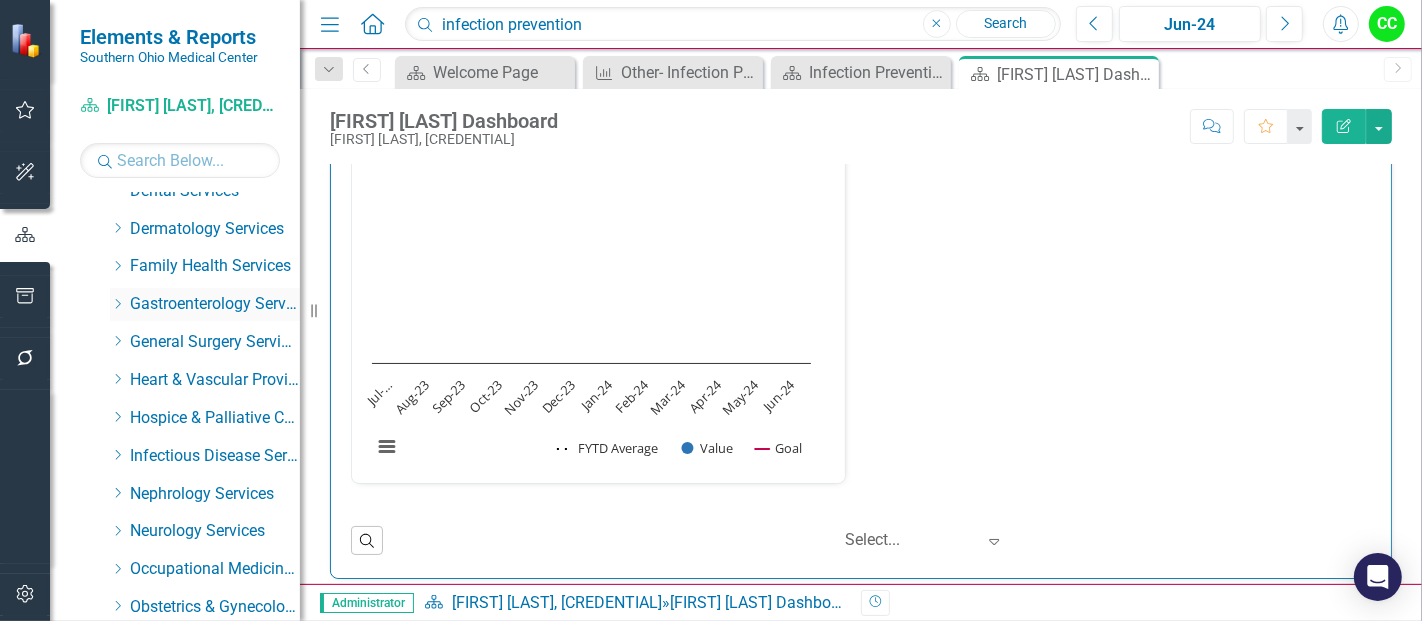 scroll, scrollTop: 326, scrollLeft: 0, axis: vertical 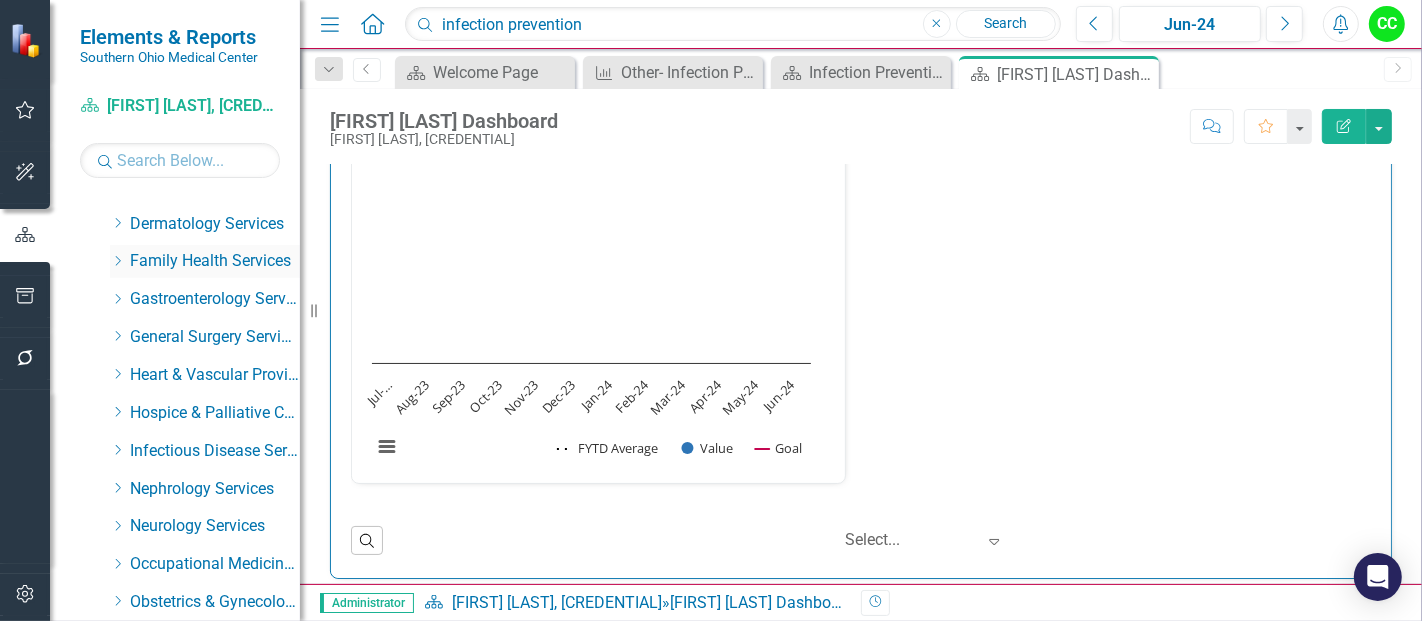 click on "Dropdown" at bounding box center [117, 261] 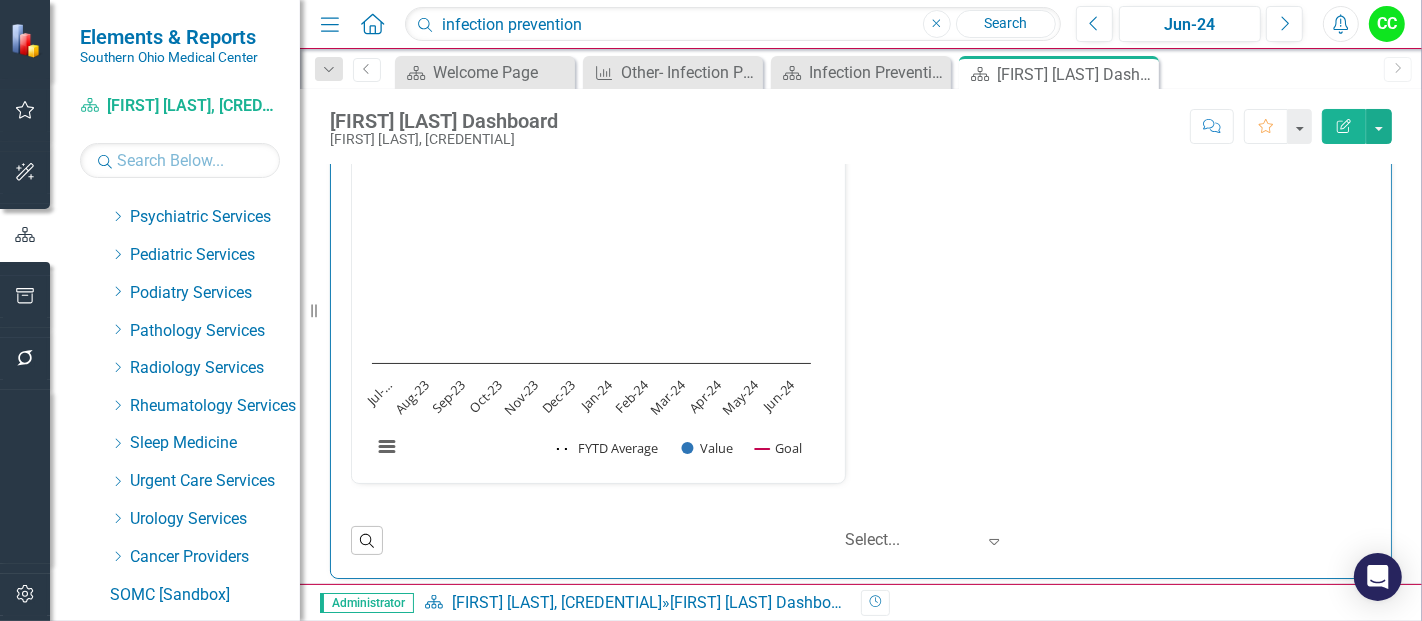 scroll, scrollTop: 3125, scrollLeft: 0, axis: vertical 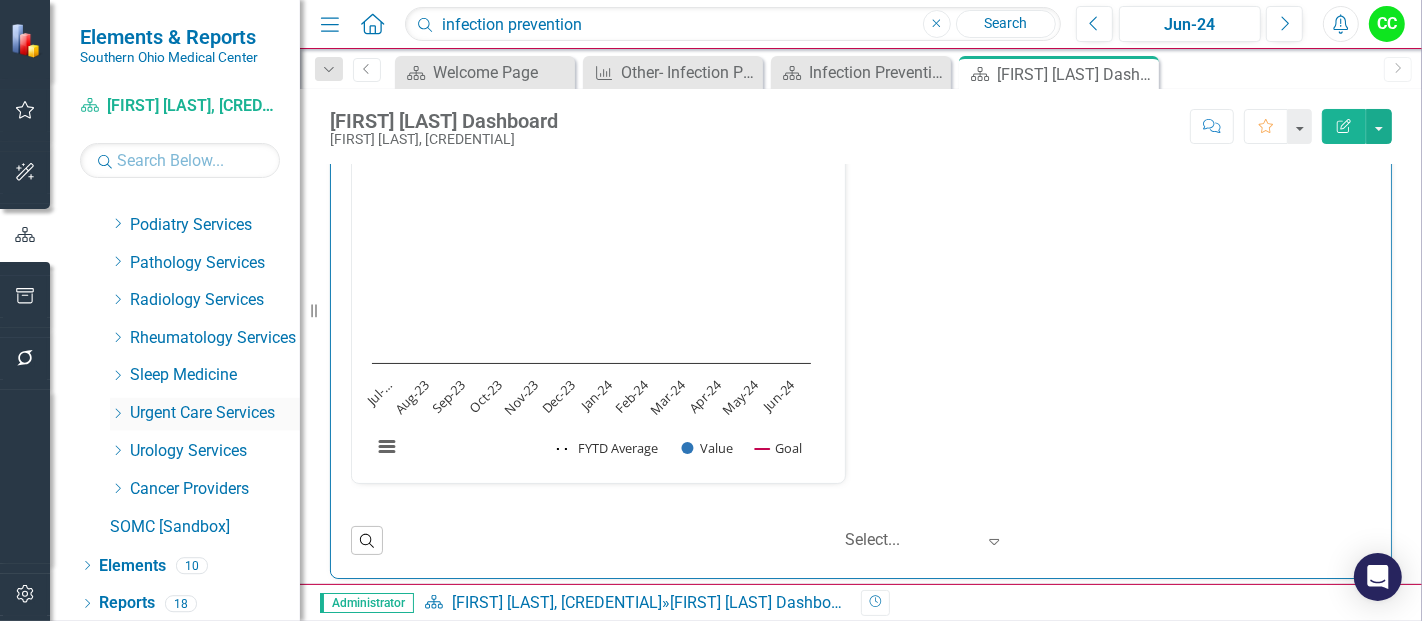 click 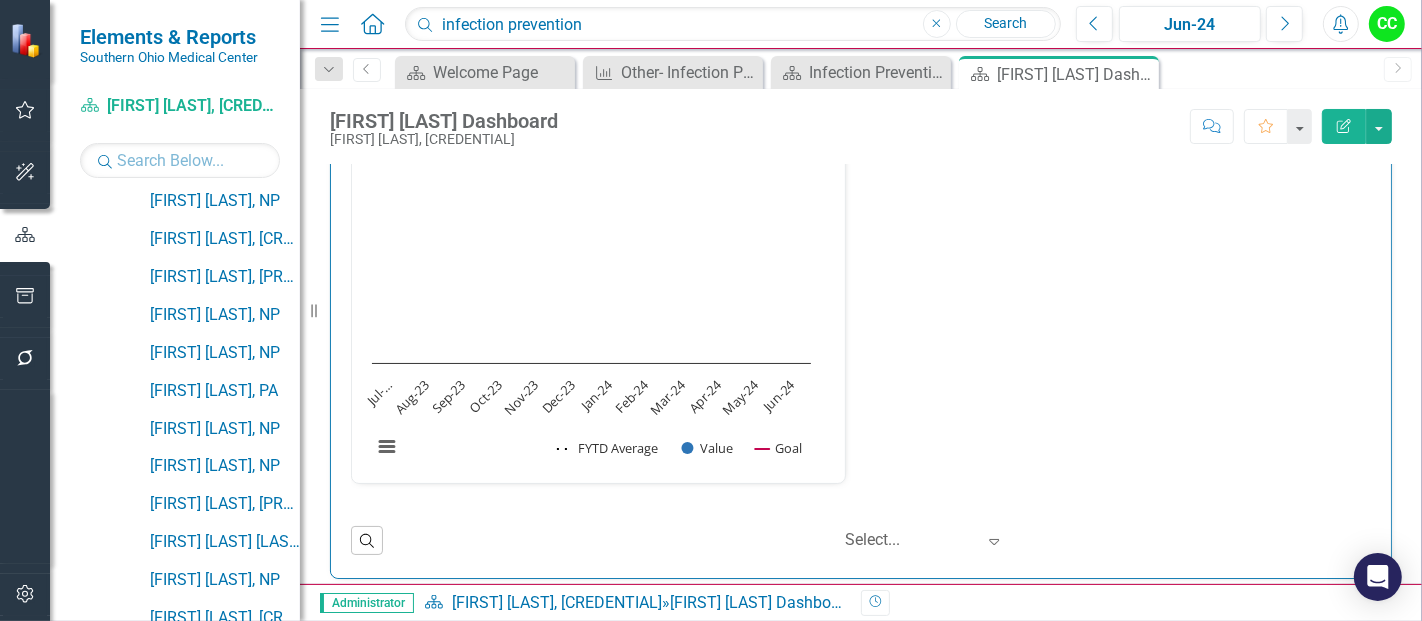 scroll, scrollTop: 3528, scrollLeft: 0, axis: vertical 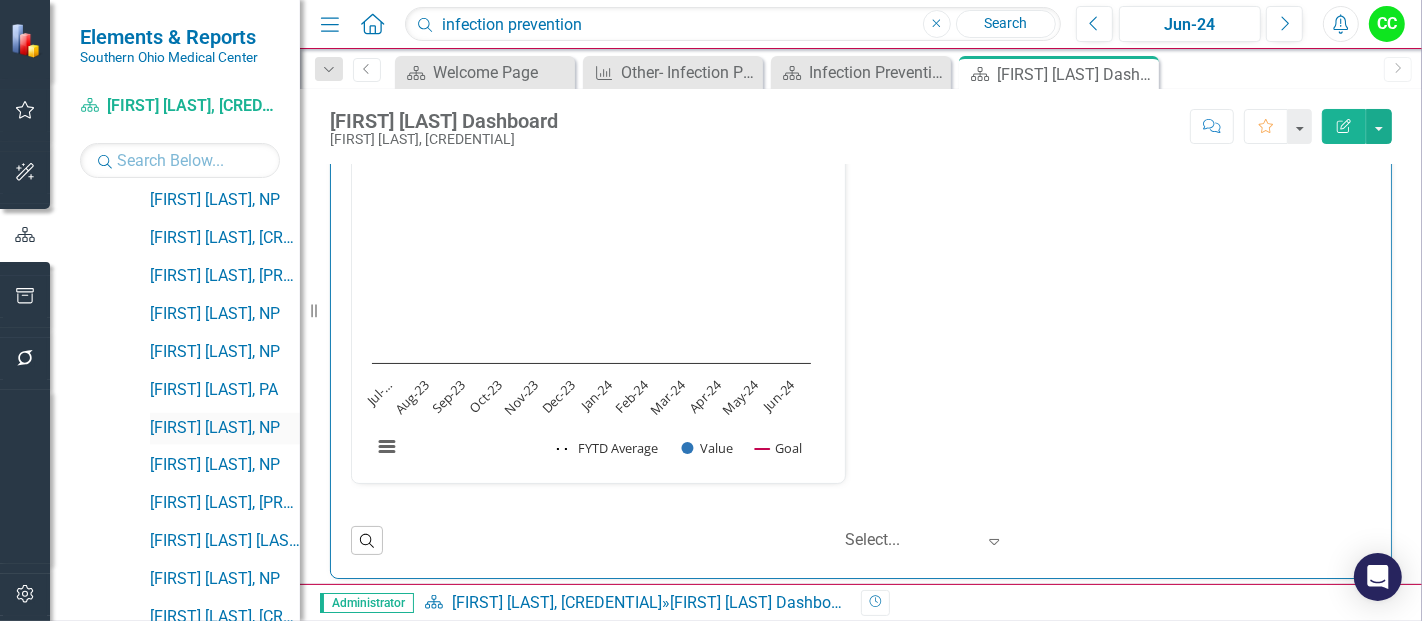 click on "[FIRST] [LAST], [CREDENTIAL]" at bounding box center (225, 428) 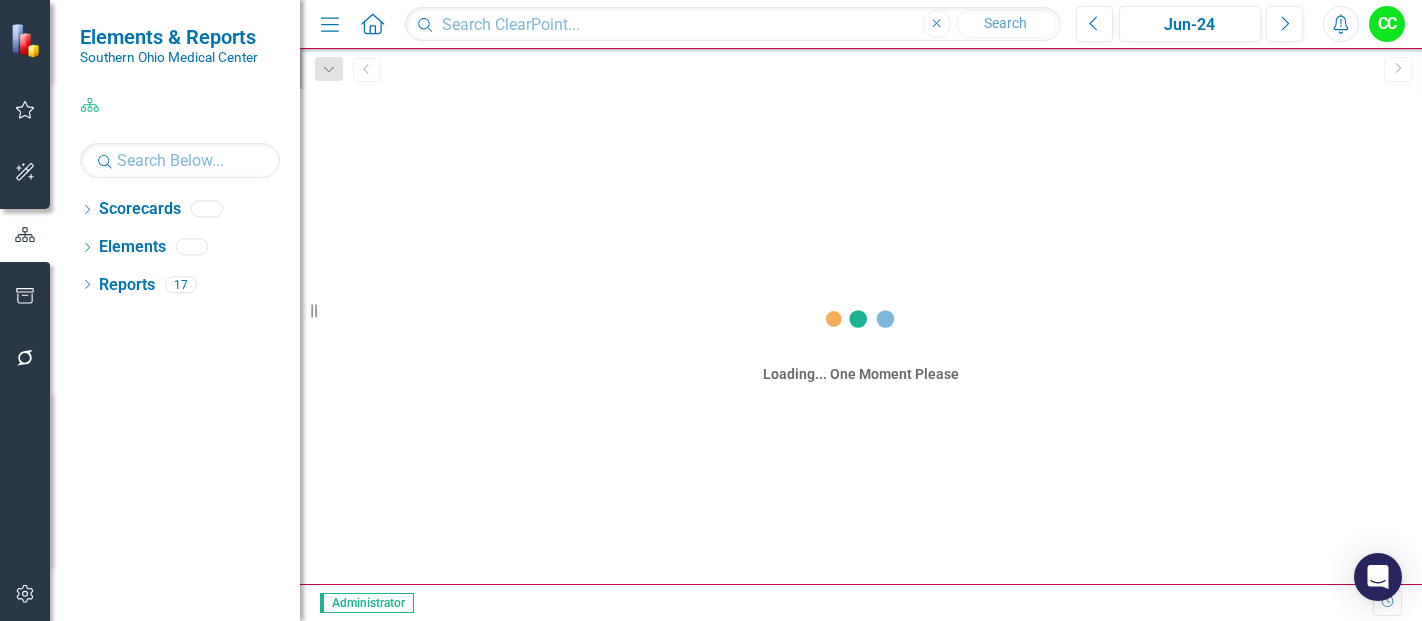 scroll, scrollTop: 0, scrollLeft: 0, axis: both 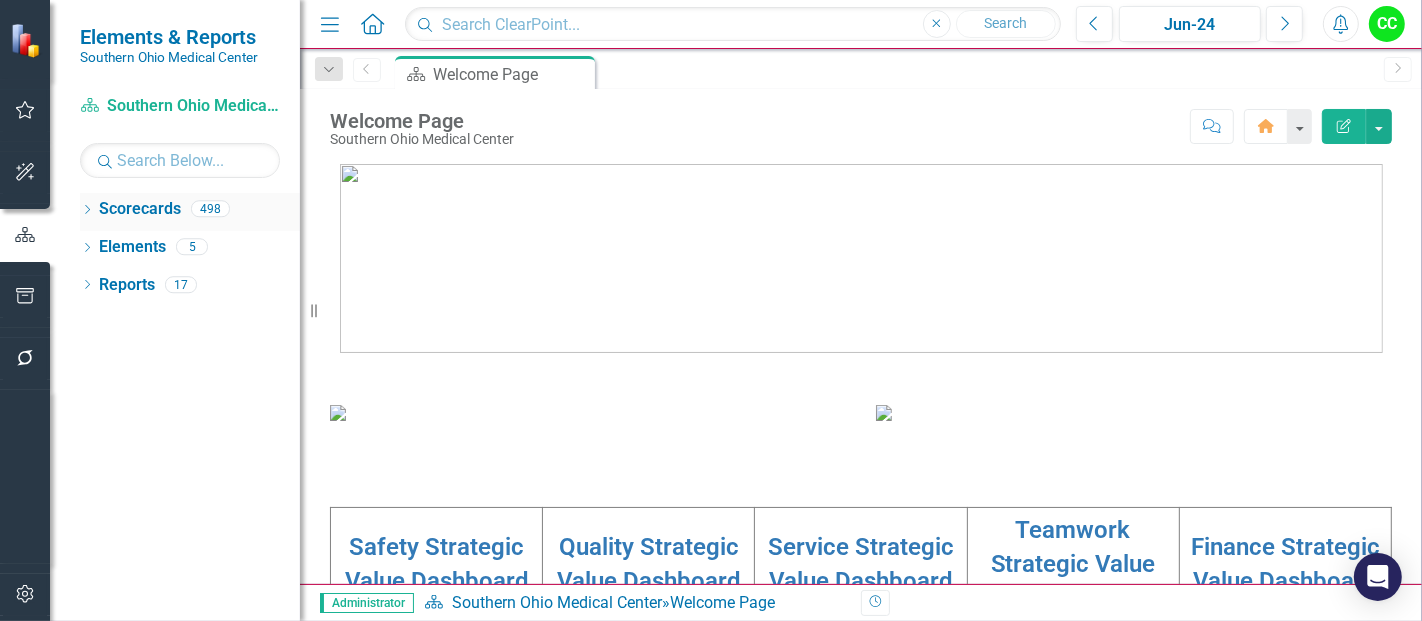 click on "Dropdown" 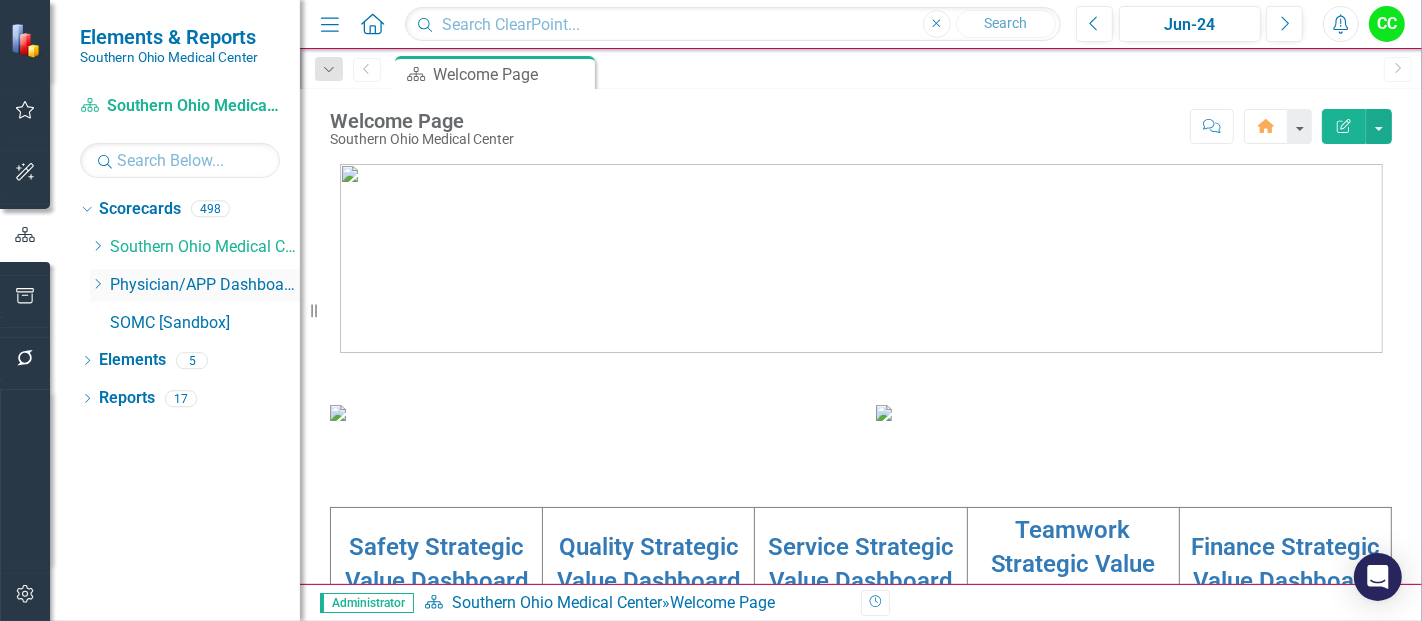 click on "Dropdown" 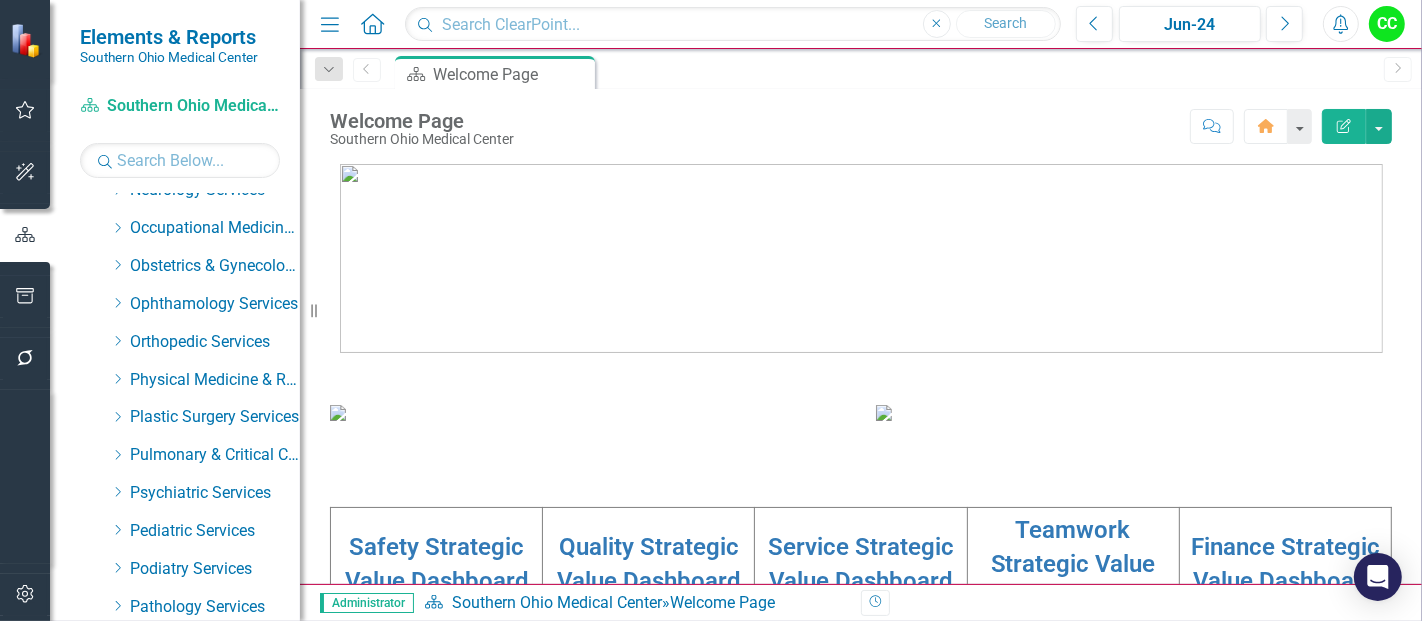 scroll, scrollTop: 1008, scrollLeft: 0, axis: vertical 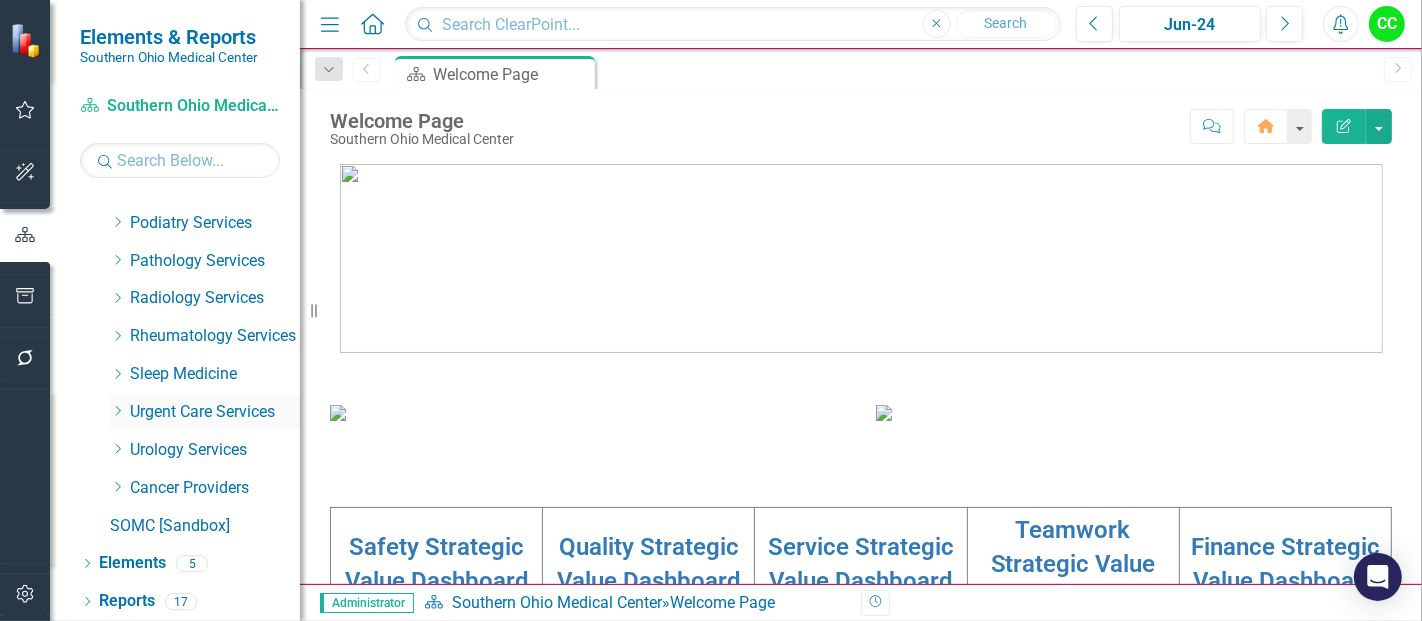 click on "Dropdown" 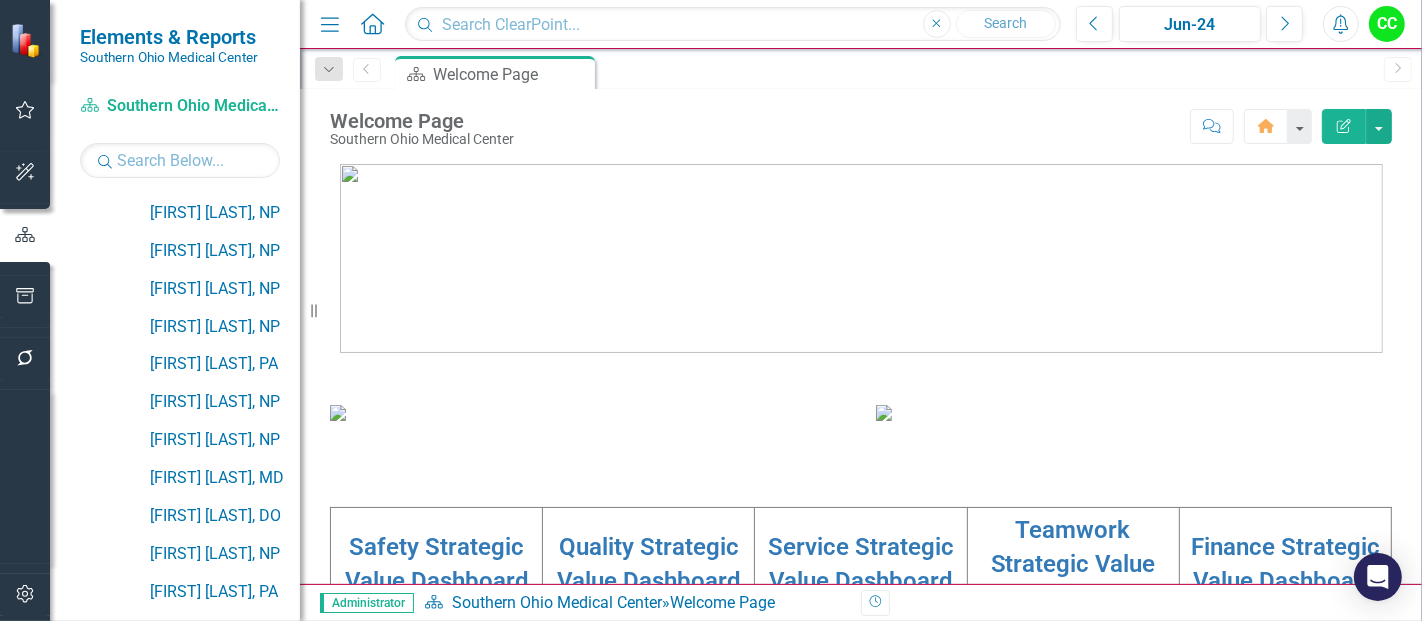 scroll, scrollTop: 1434, scrollLeft: 0, axis: vertical 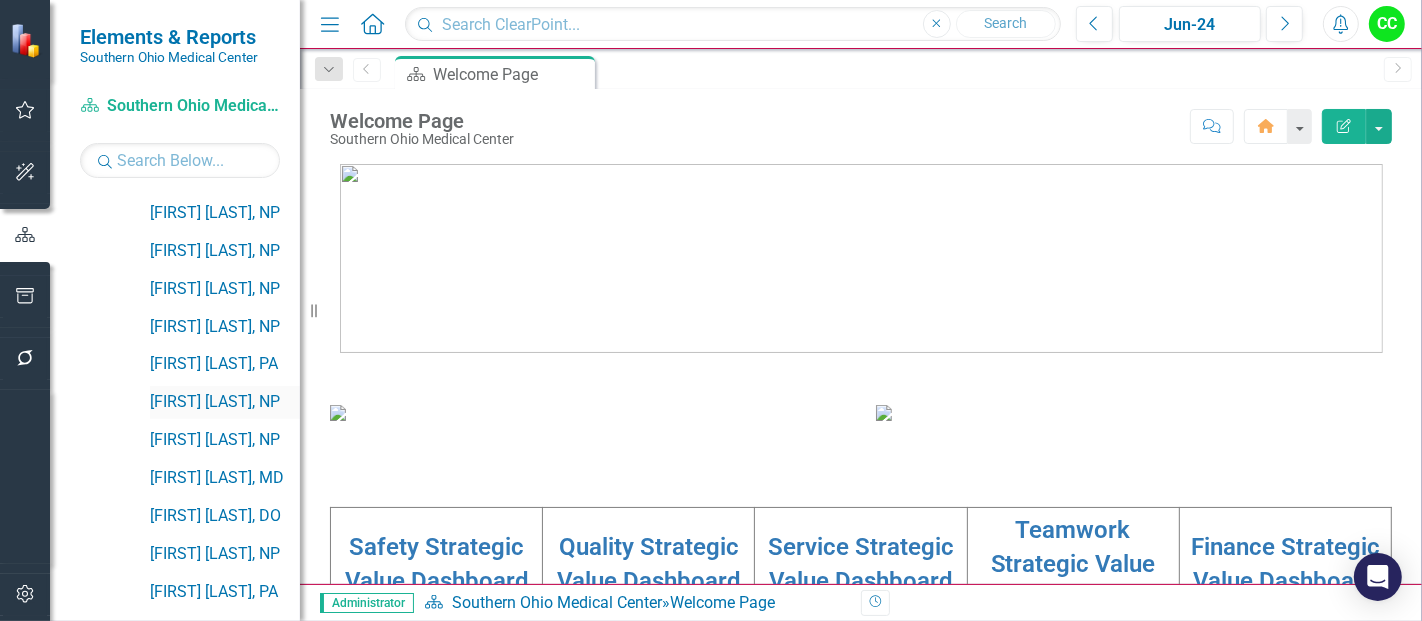 click on "[FIRST] [LAST], [CREDENTIAL]" at bounding box center (225, 402) 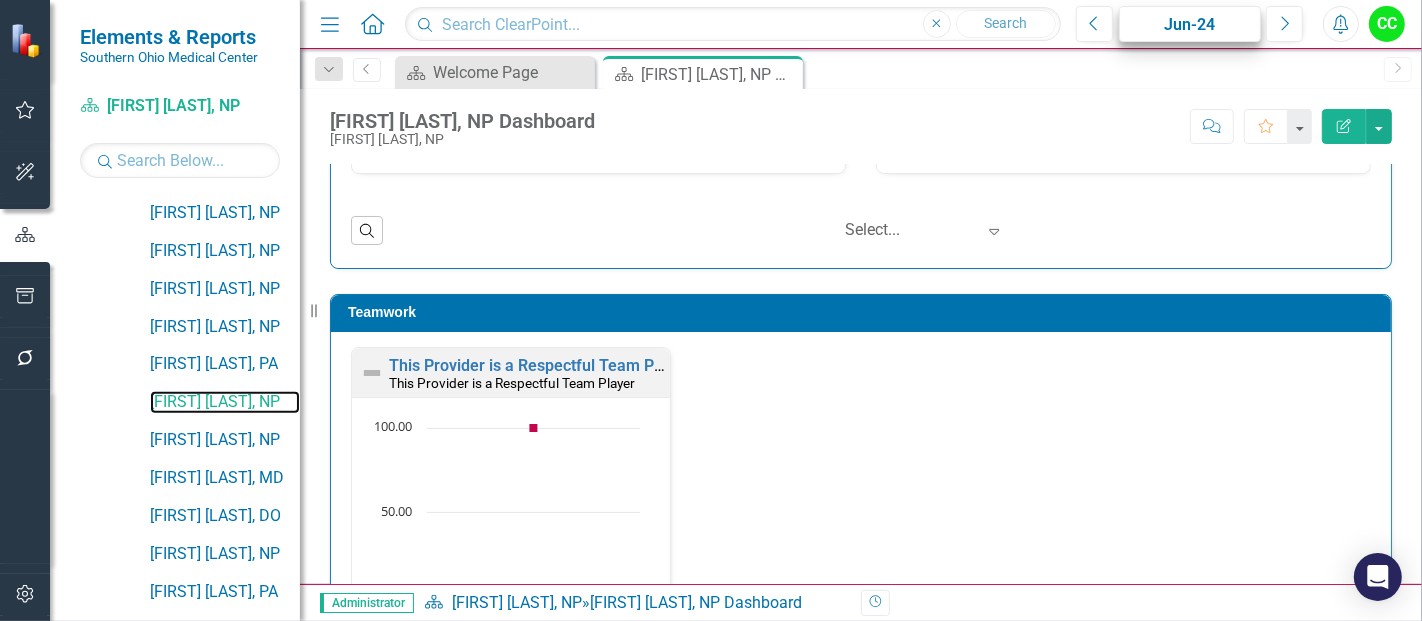 scroll, scrollTop: 2017, scrollLeft: 0, axis: vertical 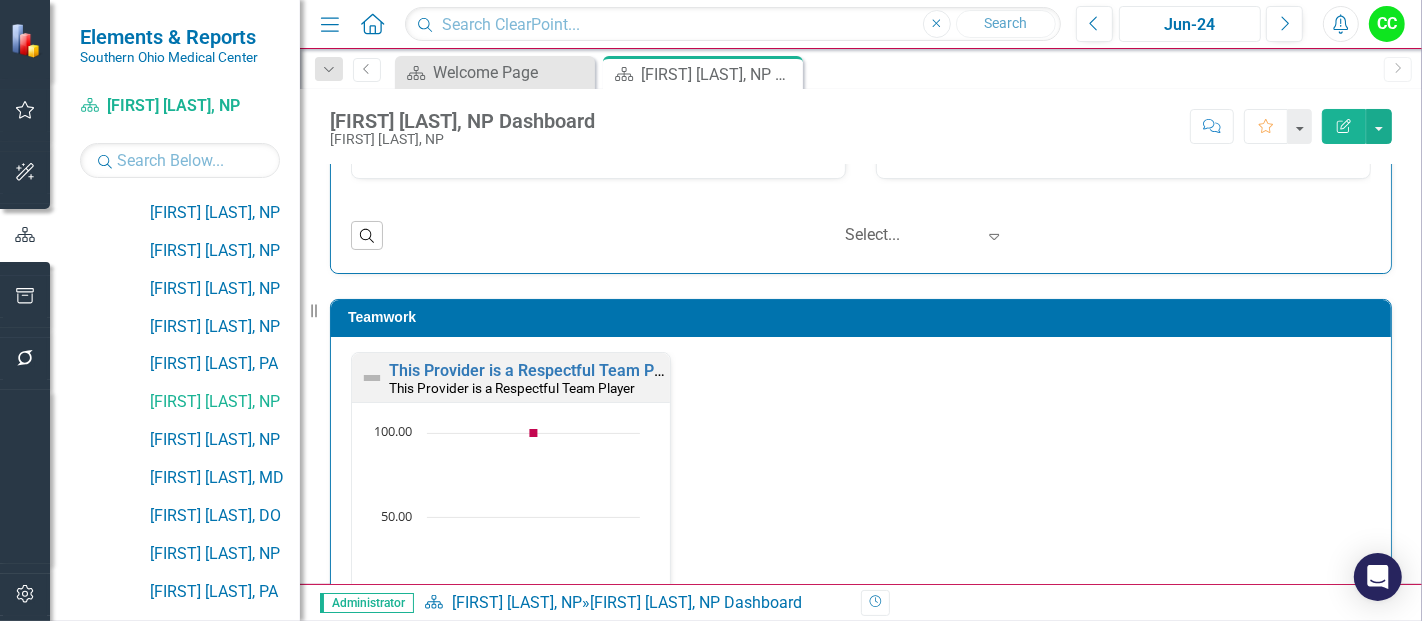 click on "Jun-24" at bounding box center [1190, 25] 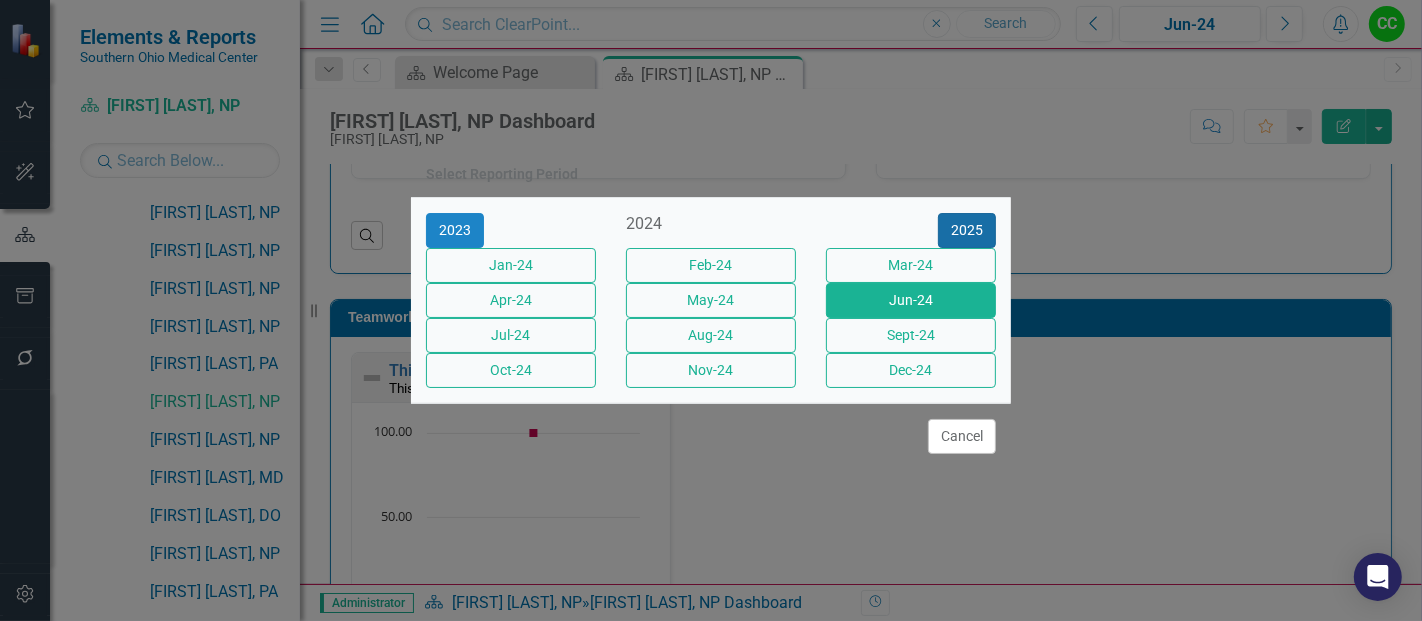 click on "2025" at bounding box center [967, 230] 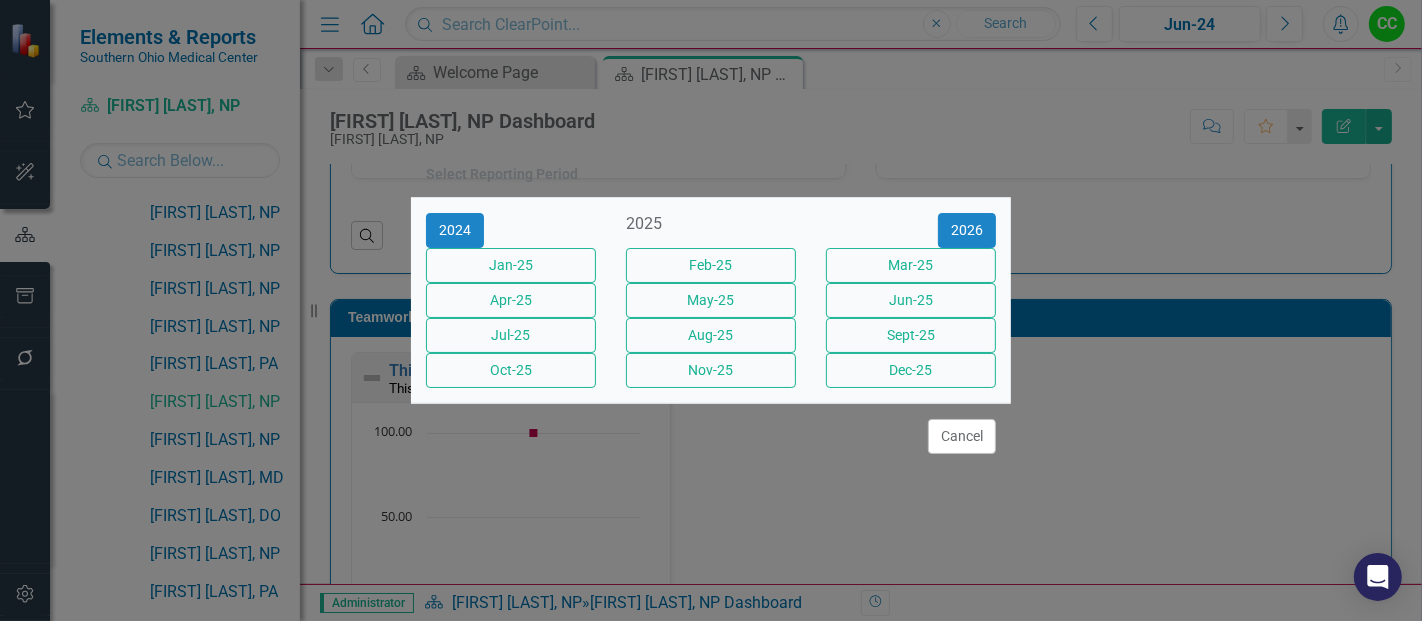 click on "Jun-25" at bounding box center [911, 300] 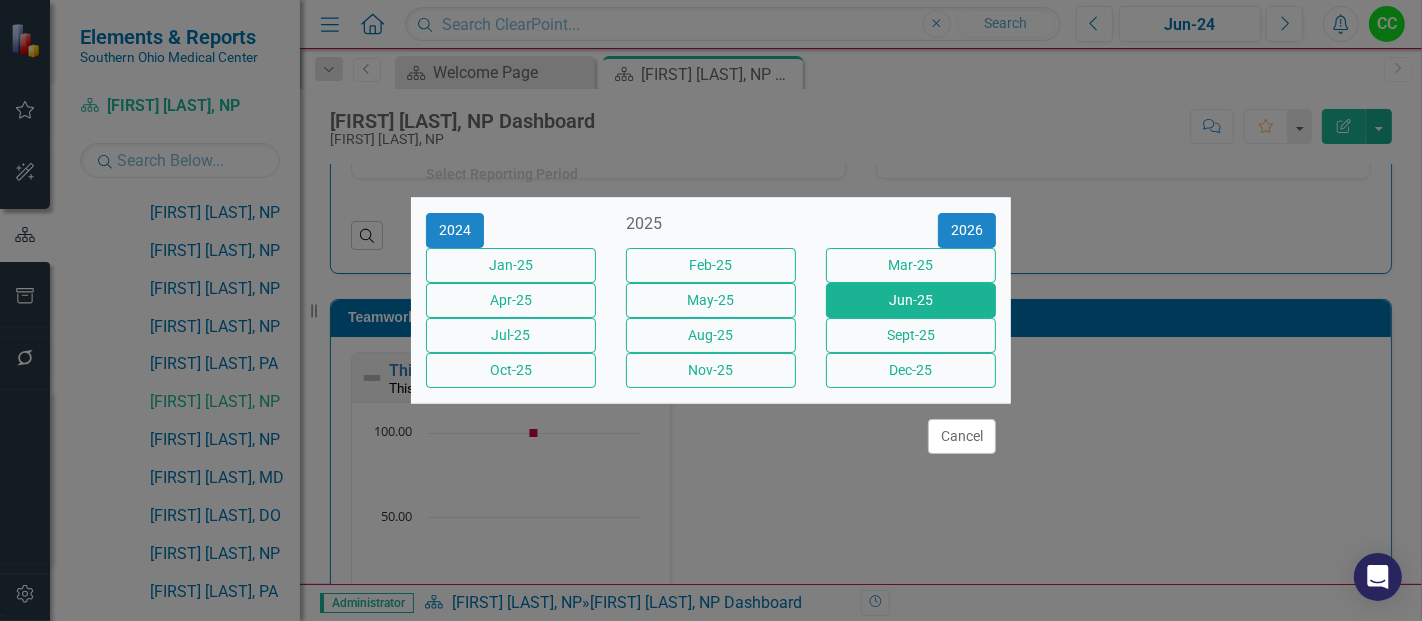 click on "Jun-25" at bounding box center (911, 300) 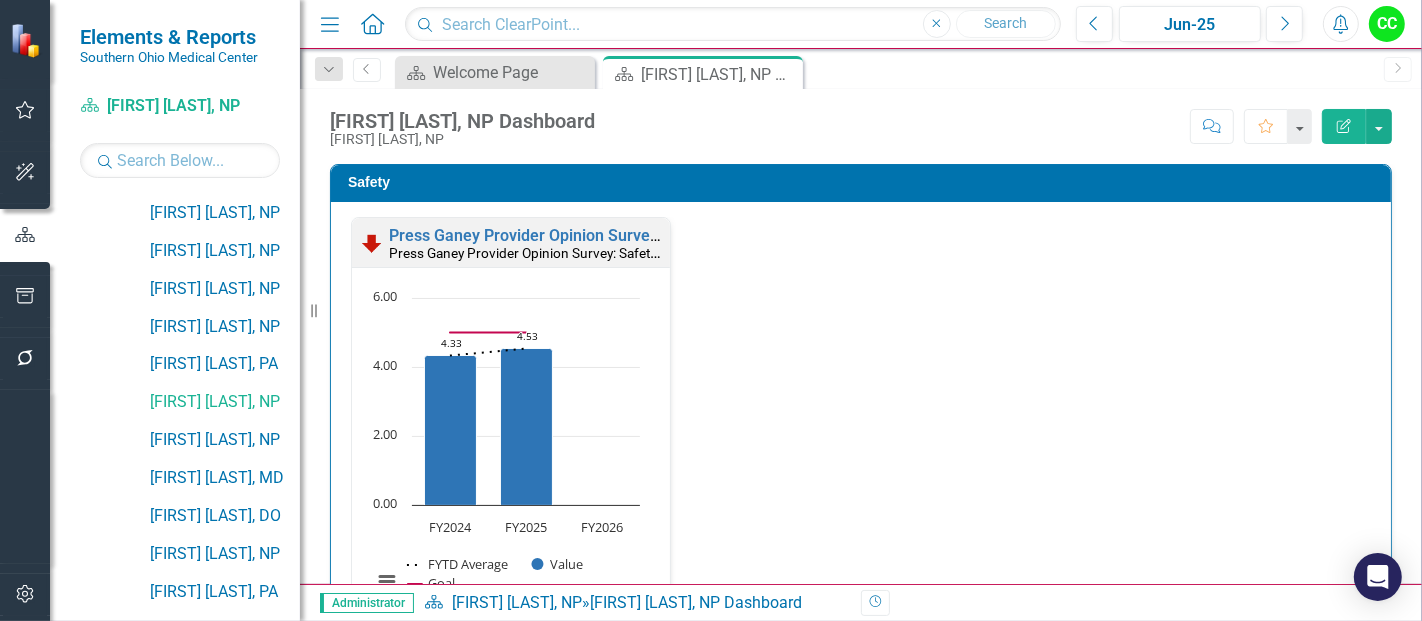 click on "Press Ganey Provider Opinion Survey: Safety Survey Results Press Ganey Provider Opinion Survey: Safety Survey Results Loading... Chart Combination chart with 3 data series. Press Ganey Provider Opinion Survey: Safety Survey Results (Chart Type: Line Chart)
Plot Bands
FY2024
FYTD Average: 4.33	Value: 4.33	Goal: 5.00
FY2025
FYTD Average: 4.53	Value: 4.53	Goal: 5.00
FY2026
FYTD Average: No Value	Value: No Value	Goal: No Value The chart has 1 X axis displaying categories.  The chart has 1 Y axis displaying values. Data ranges from 4.33 to 5. Created with Highcharts 11.4.8 Chart context menu 4.33 ​ 4.33 4.53 ​ 4.53 FYTD Average Value Goal FY2024 FY2025 FY2026 0.00 2.00 4.00 6.00 End of interactive chart." at bounding box center [861, 430] 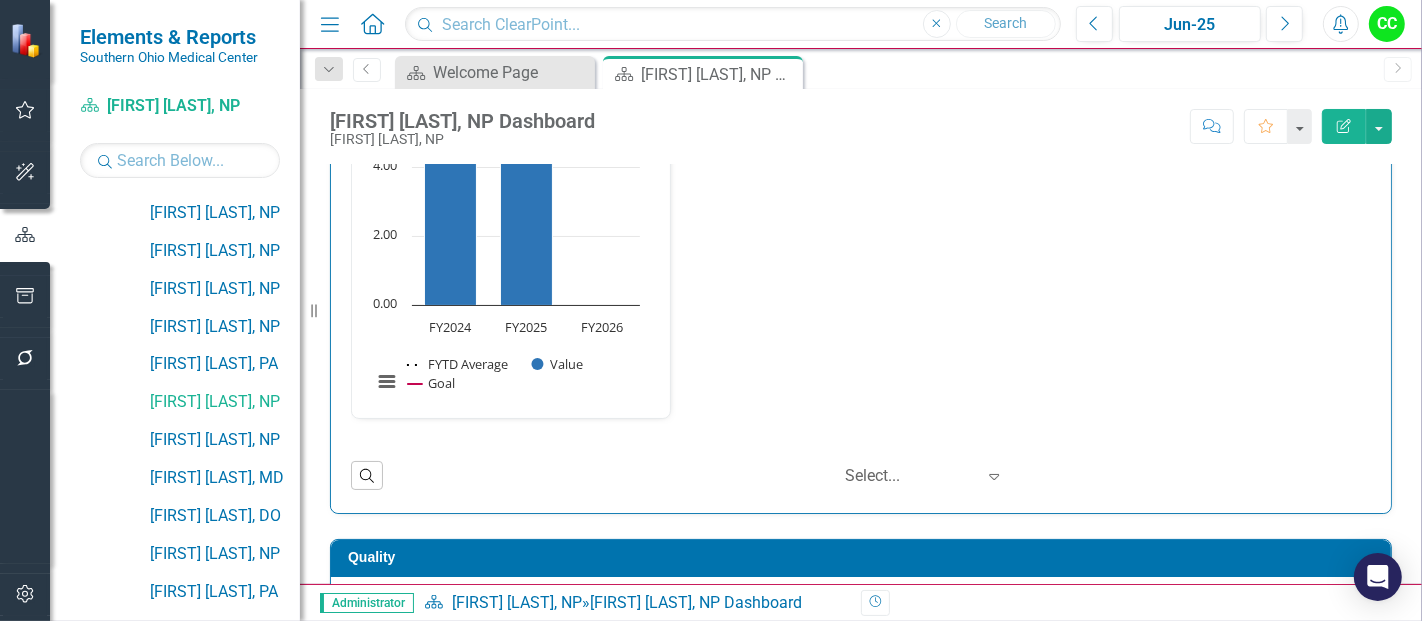 scroll, scrollTop: 0, scrollLeft: 0, axis: both 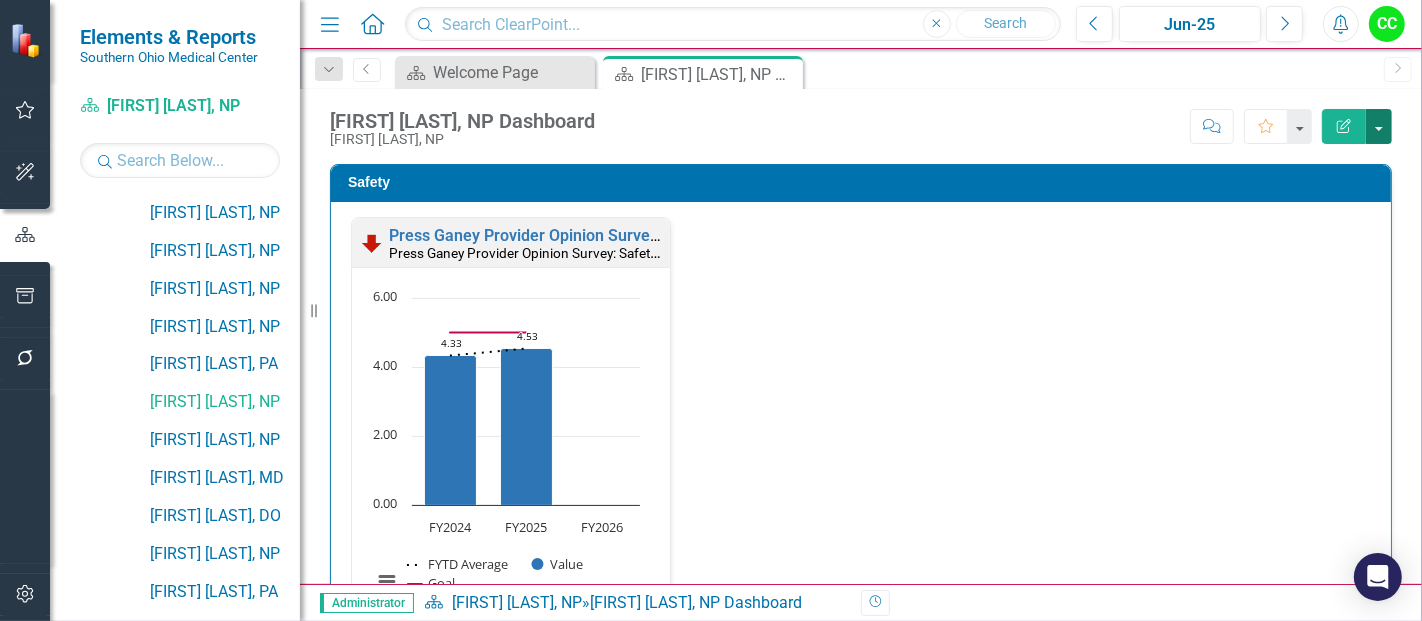 click at bounding box center (1379, 126) 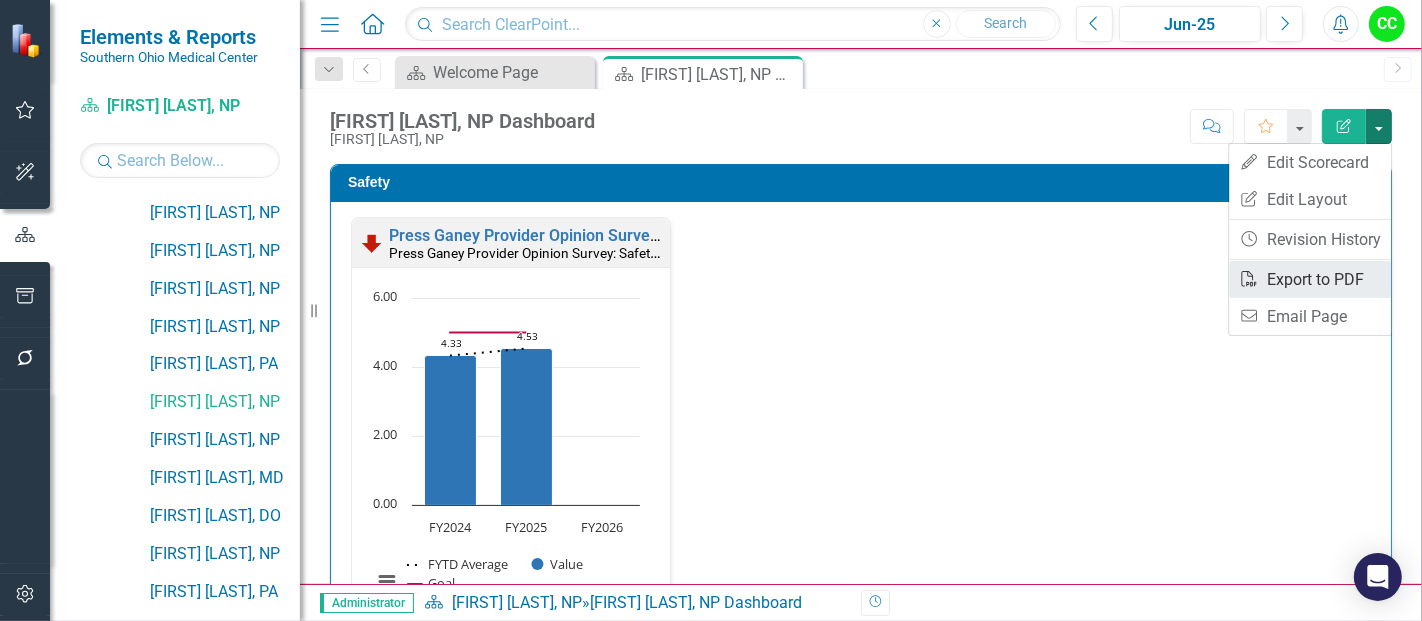 click on "PDF Export to PDF" at bounding box center [1310, 279] 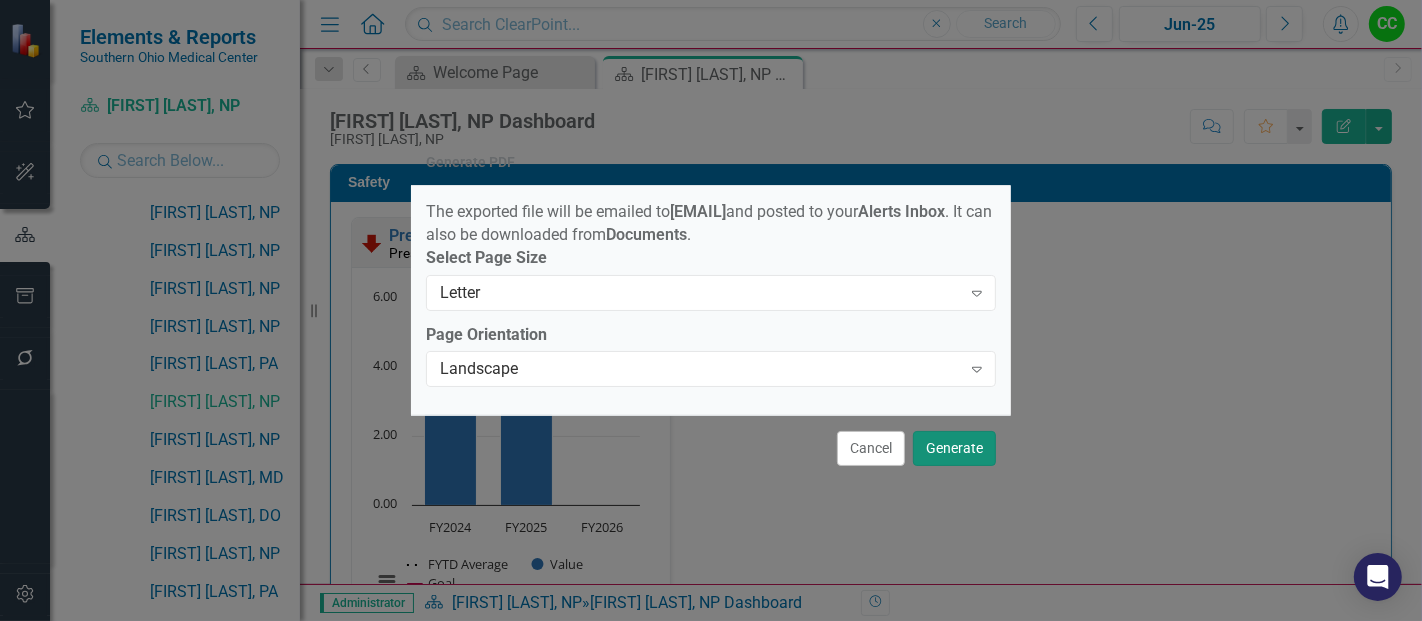 click on "Generate" at bounding box center [954, 448] 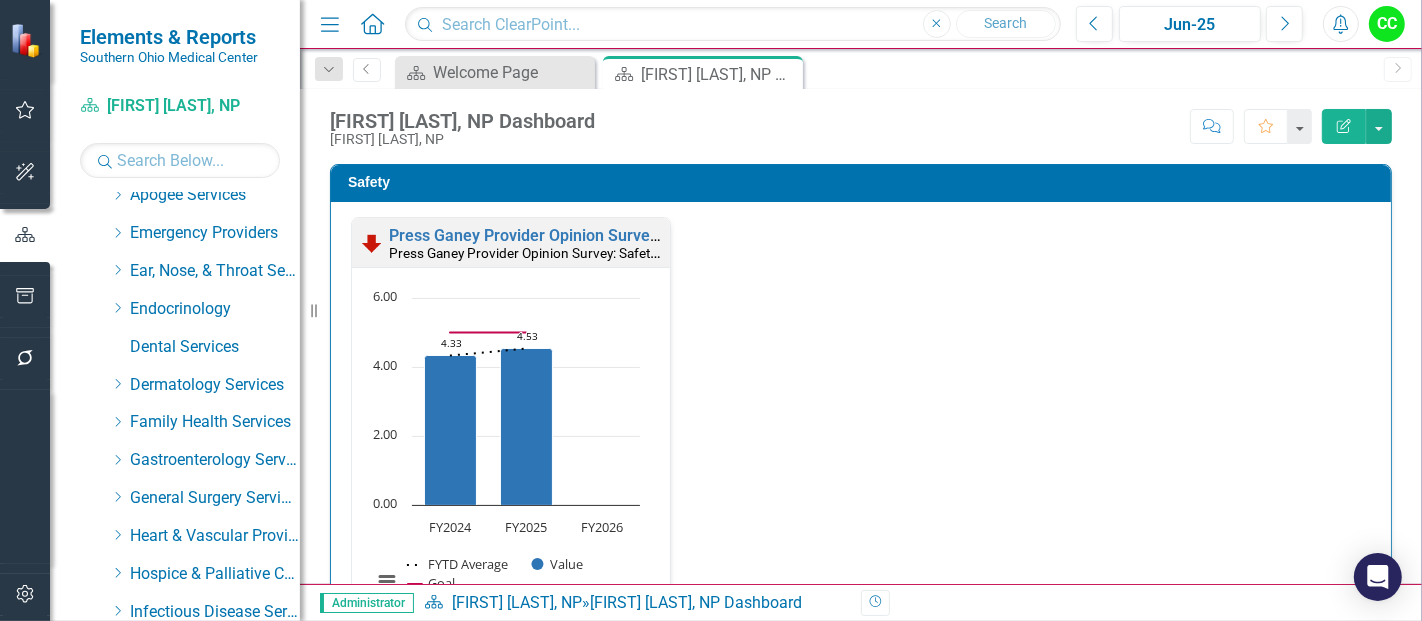 scroll, scrollTop: 145, scrollLeft: 0, axis: vertical 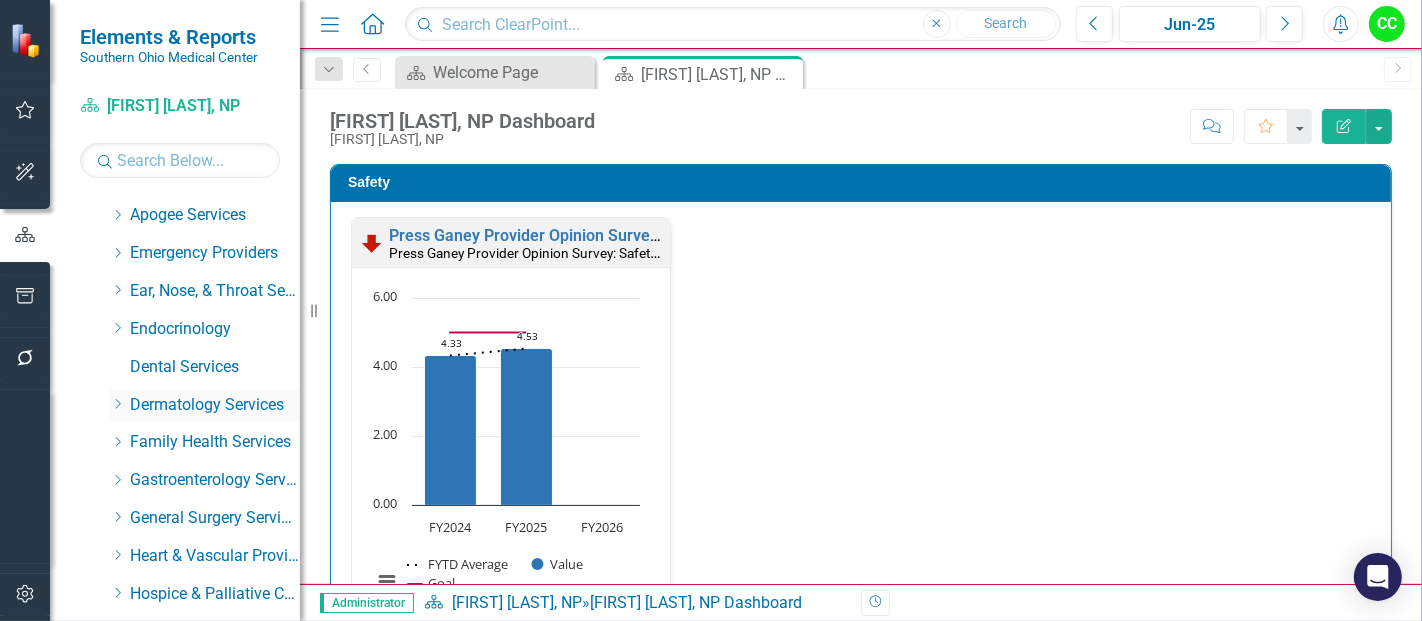 click on "Dropdown" 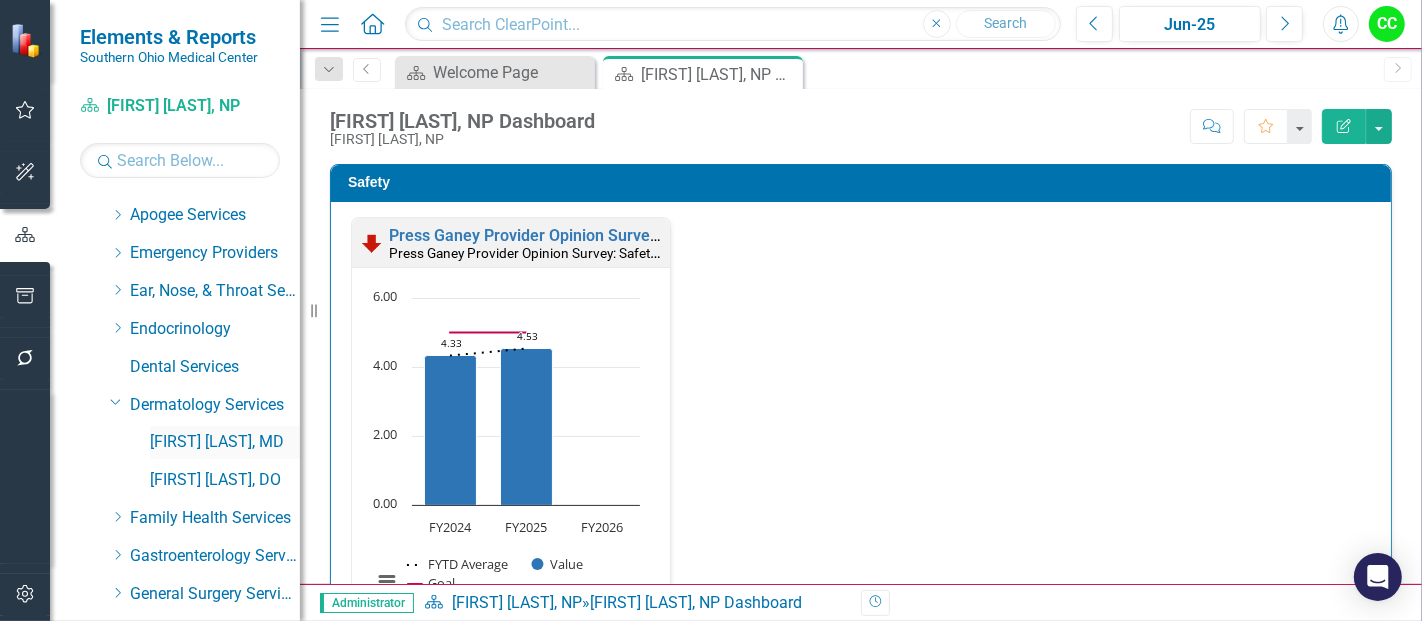 scroll, scrollTop: 192, scrollLeft: 0, axis: vertical 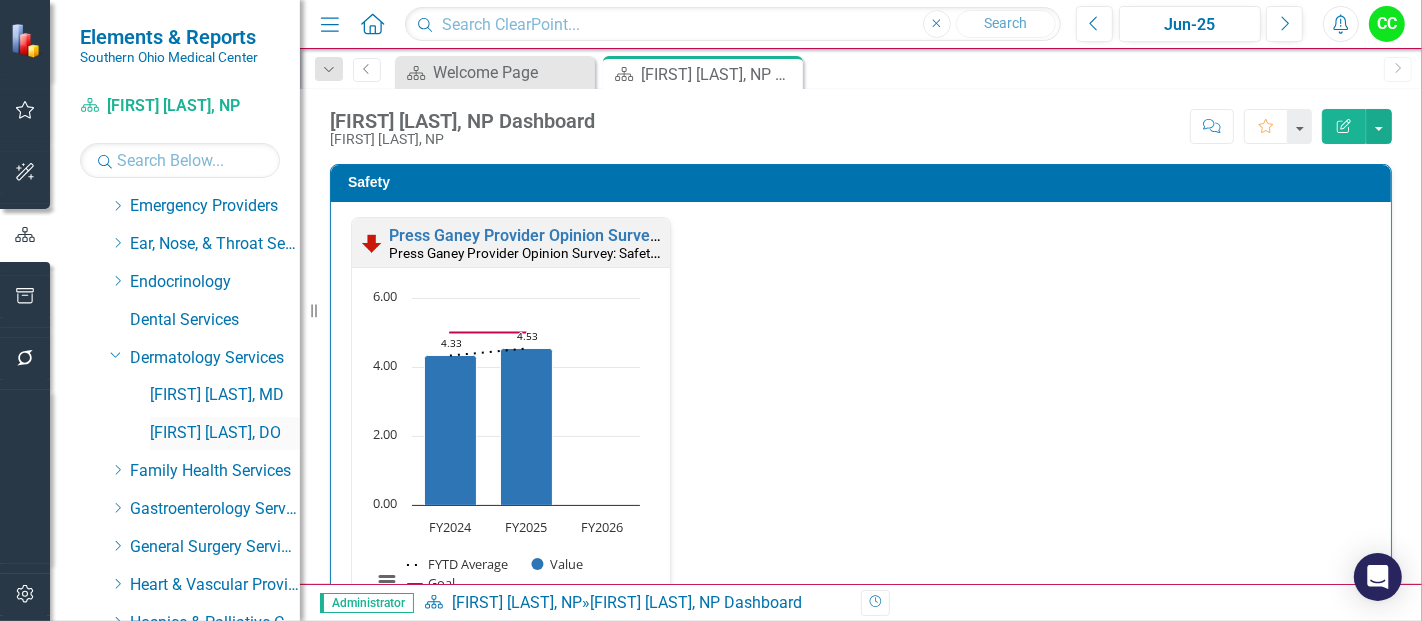 click on "[FIRST] [LAST], [PROFESSIONAL_DESIGNATION]" at bounding box center (225, 433) 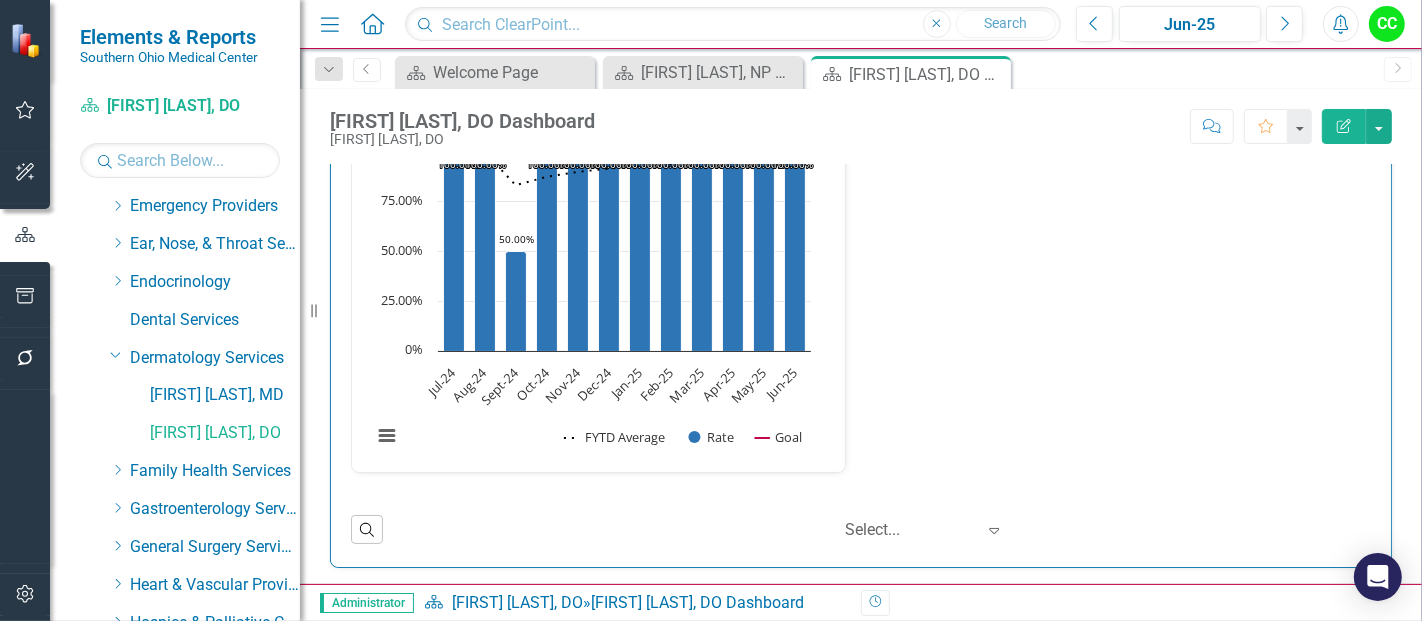 scroll, scrollTop: 728, scrollLeft: 0, axis: vertical 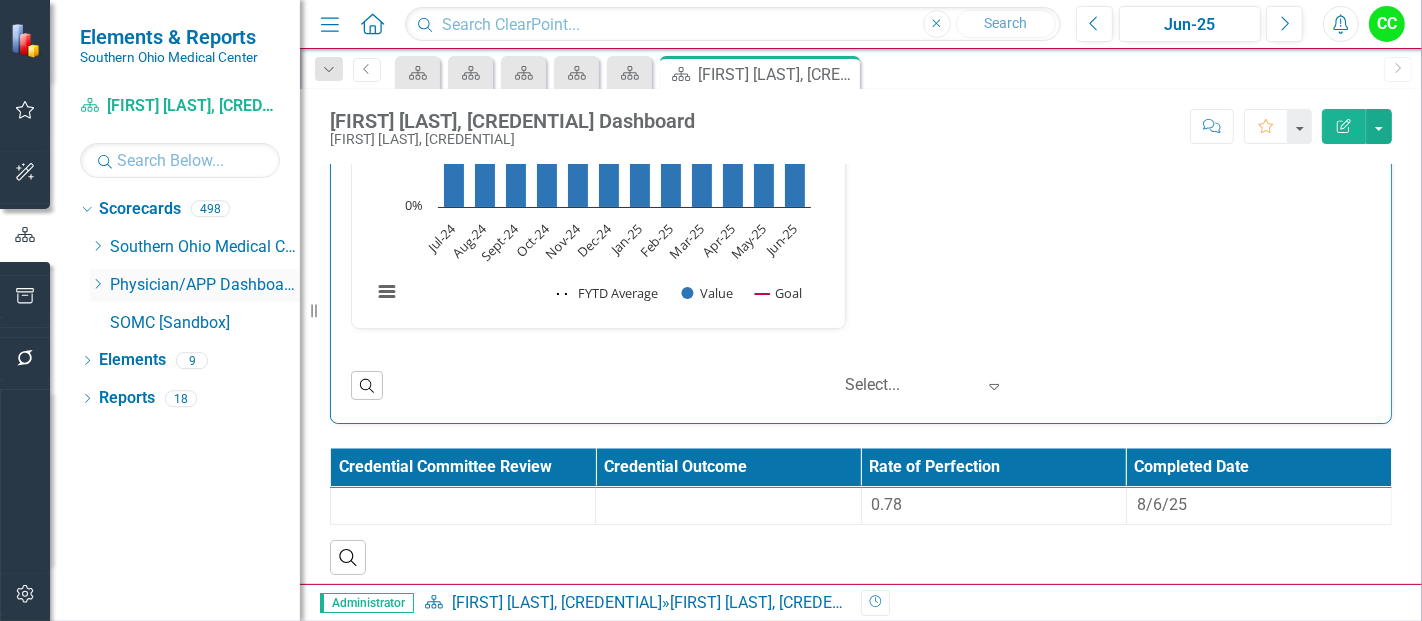 click on "Dropdown" 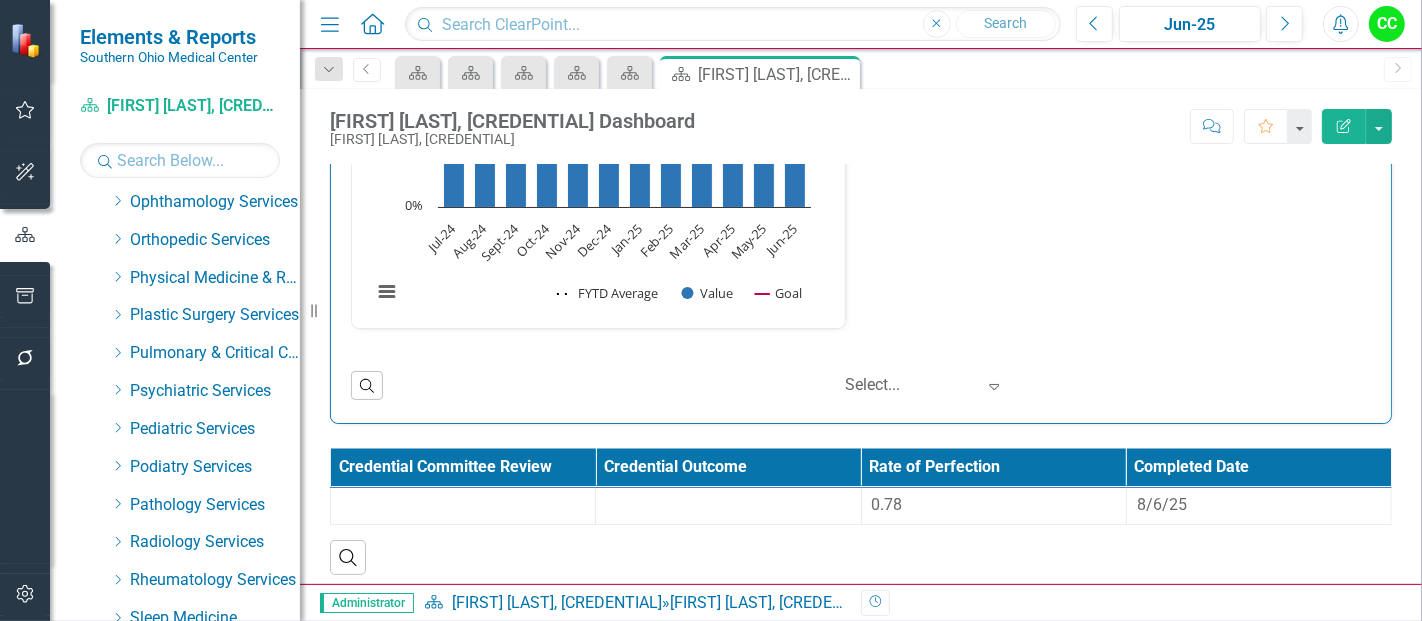 scroll, scrollTop: 834, scrollLeft: 0, axis: vertical 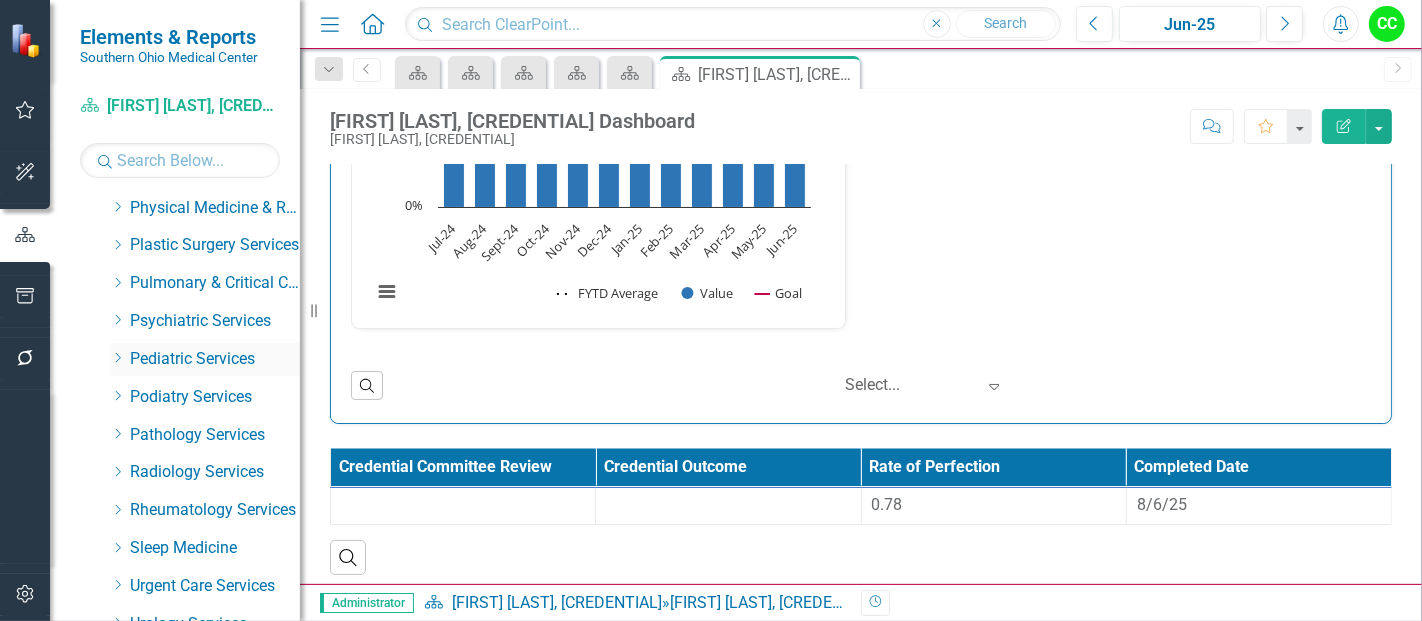 click on "Dropdown" 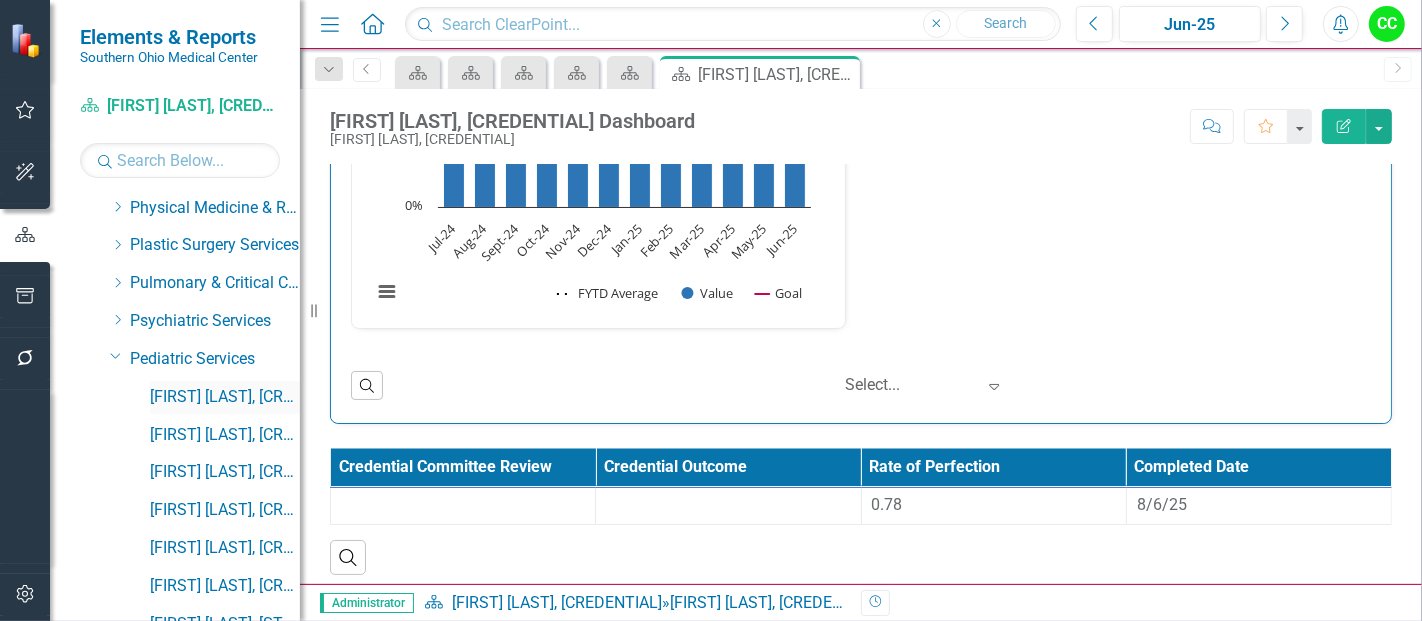 click on "[FIRST] [LAST], [PROFESSIONAL_DESIGNATION]" at bounding box center [225, 397] 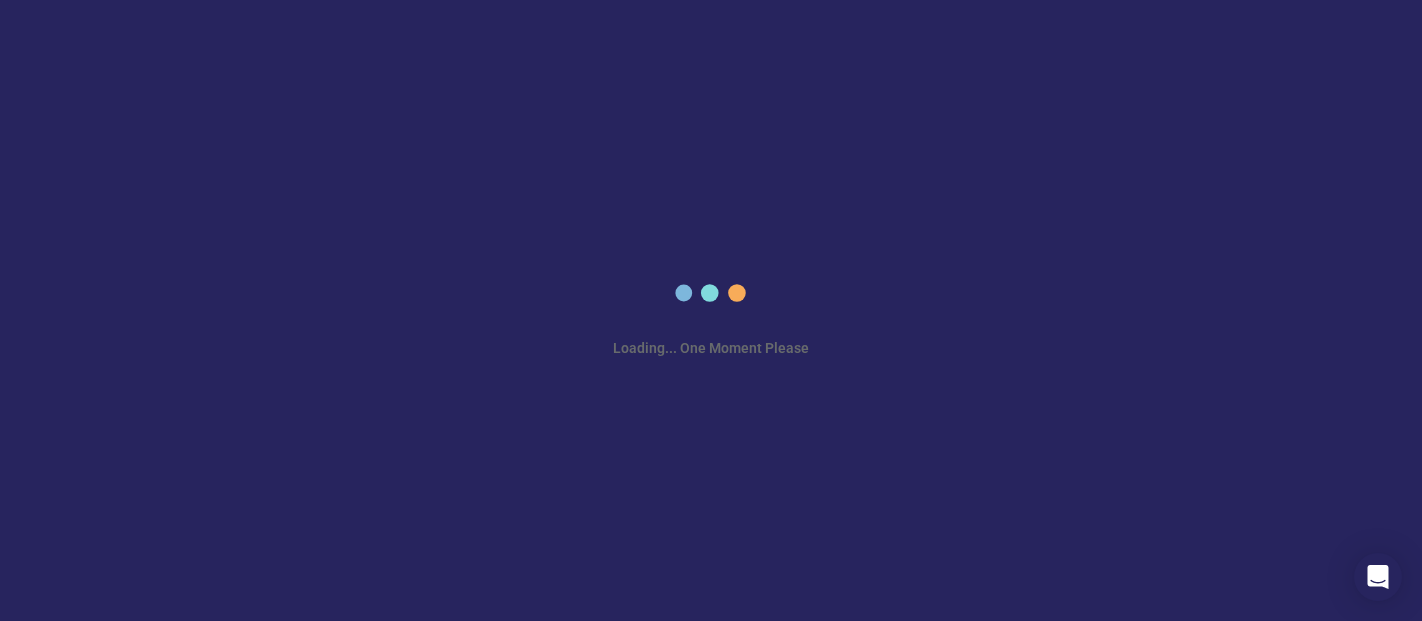 scroll, scrollTop: 0, scrollLeft: 0, axis: both 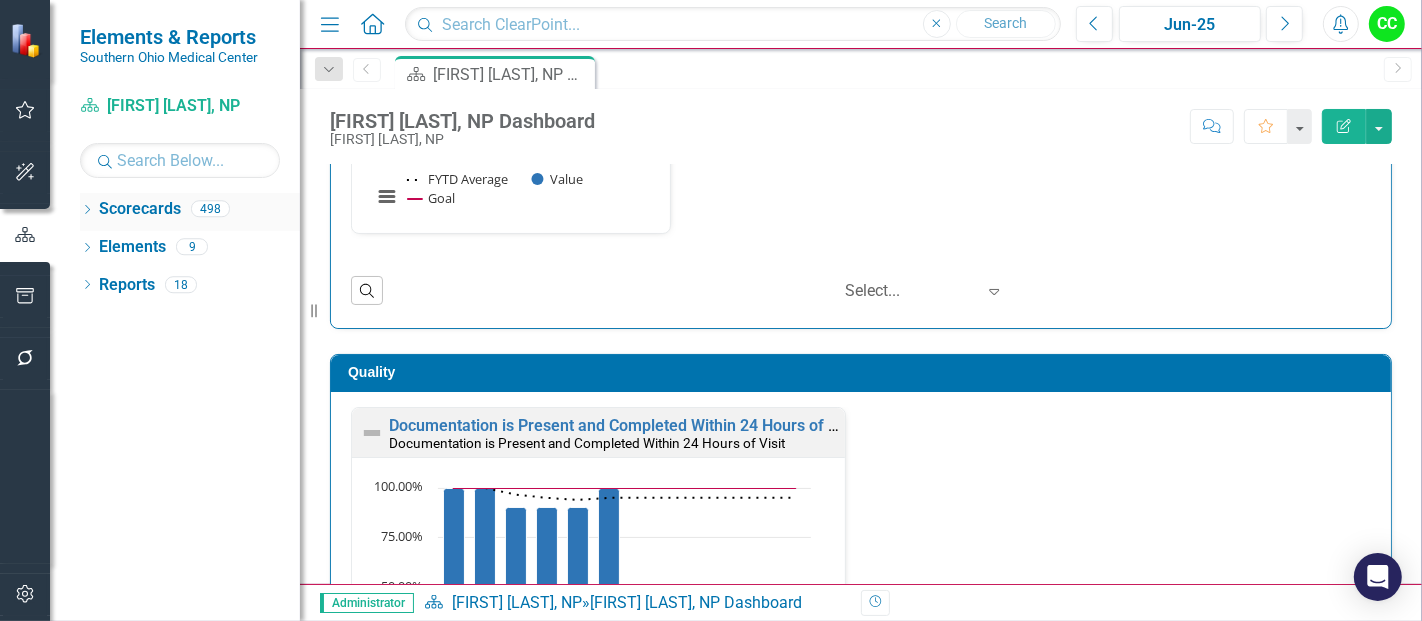 click on "Dropdown" at bounding box center (87, 211) 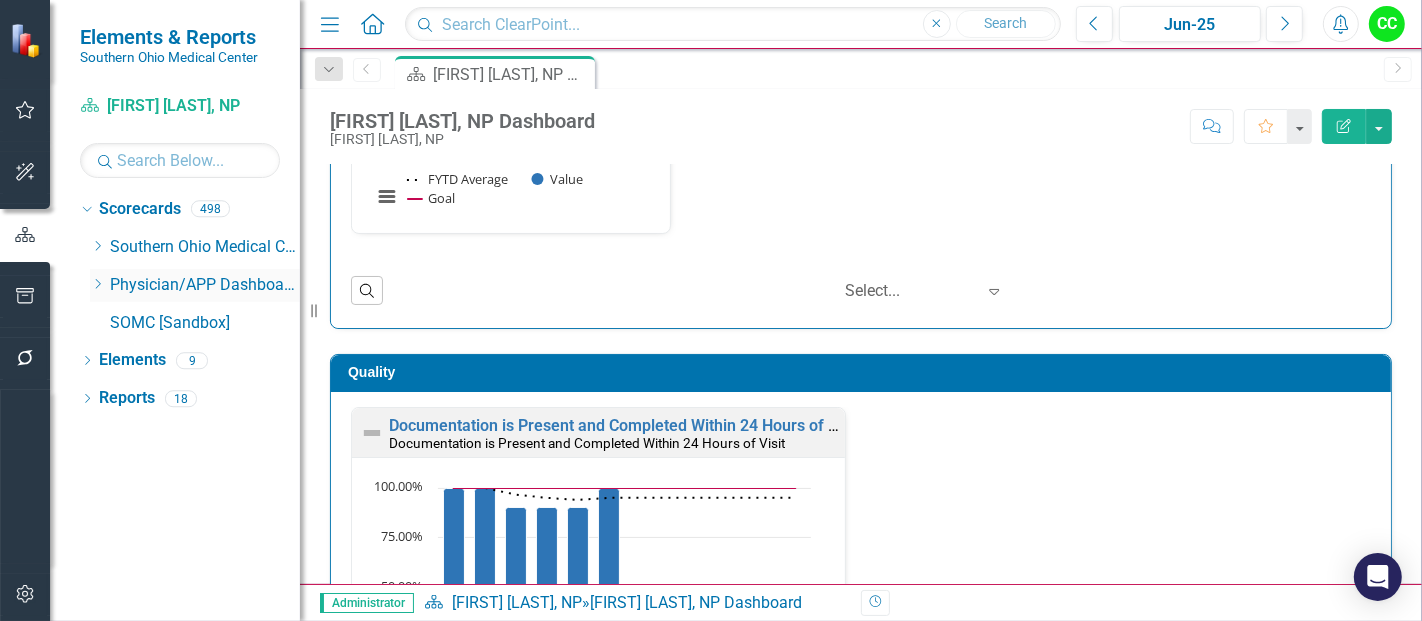 click on "Dropdown" at bounding box center [97, 285] 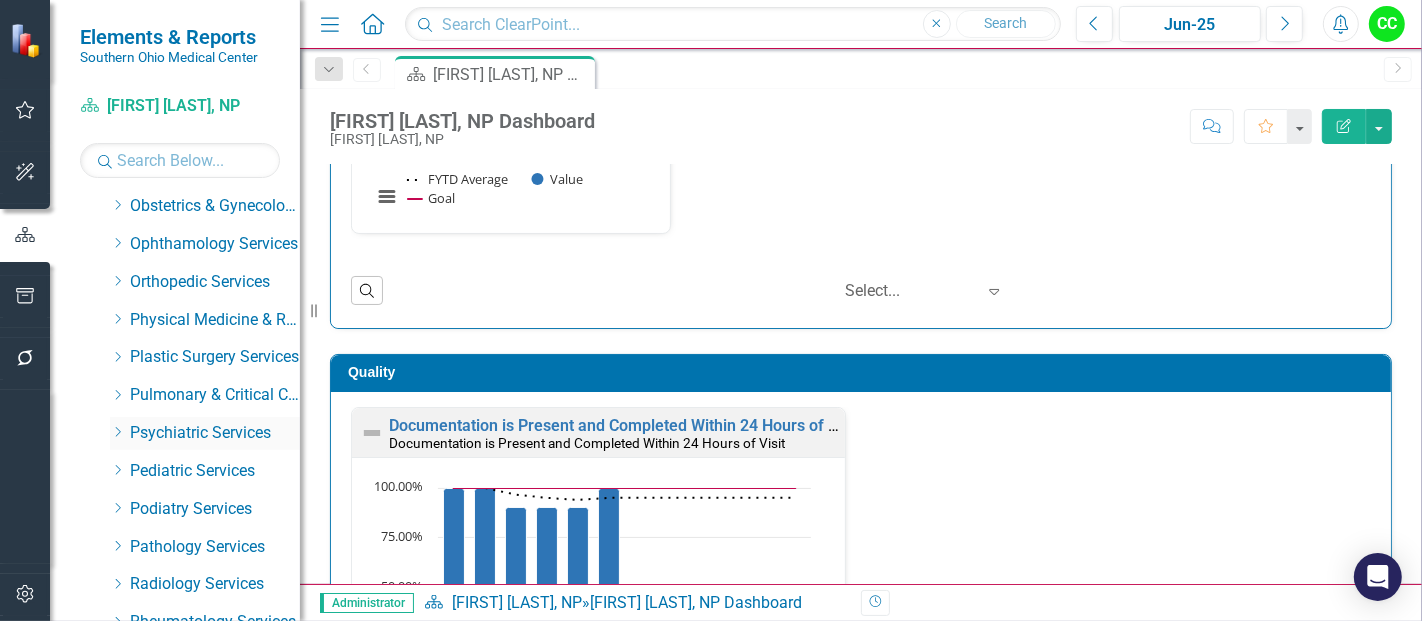 scroll, scrollTop: 768, scrollLeft: 0, axis: vertical 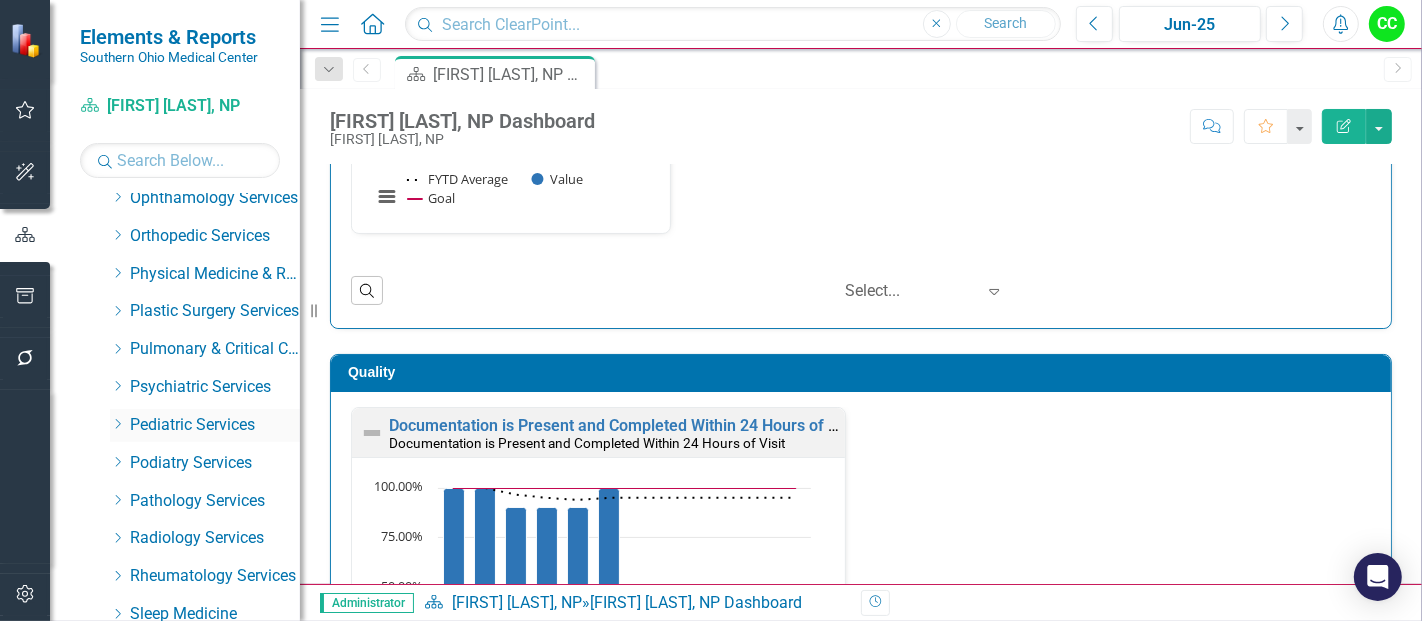 click on "Dropdown" 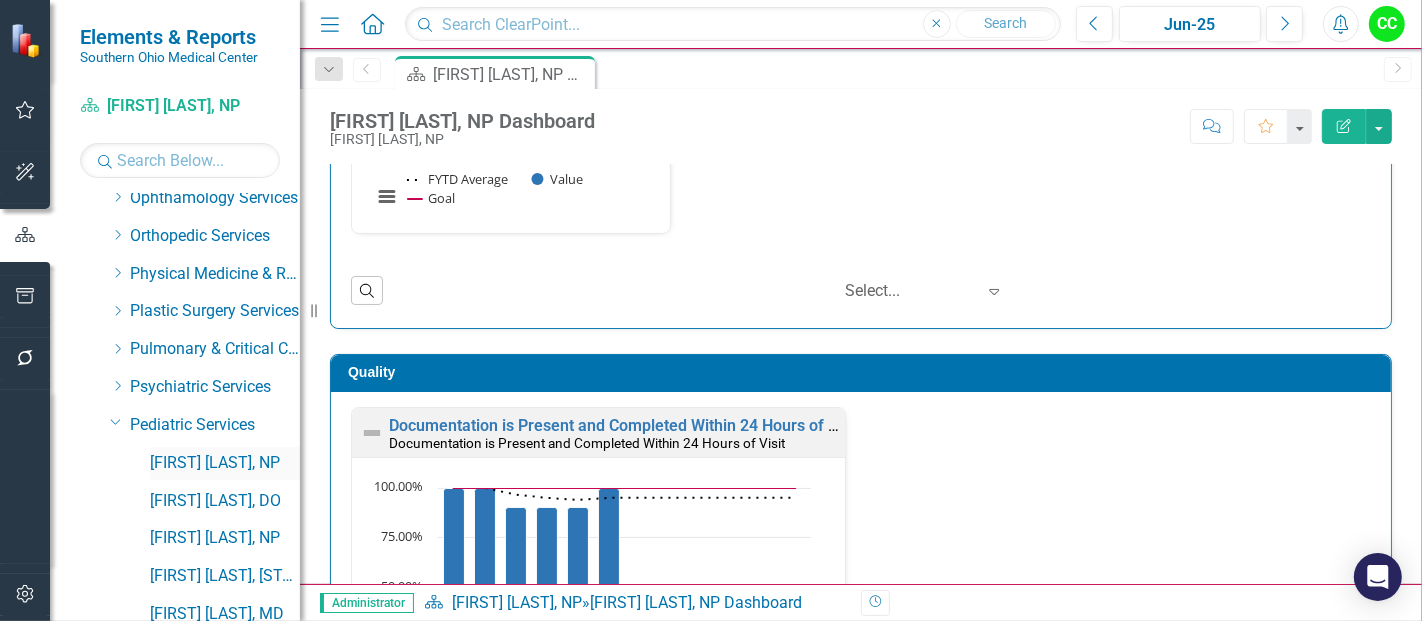 click on "[FIRST] [LAST], [CREDENTIAL]" at bounding box center (225, 463) 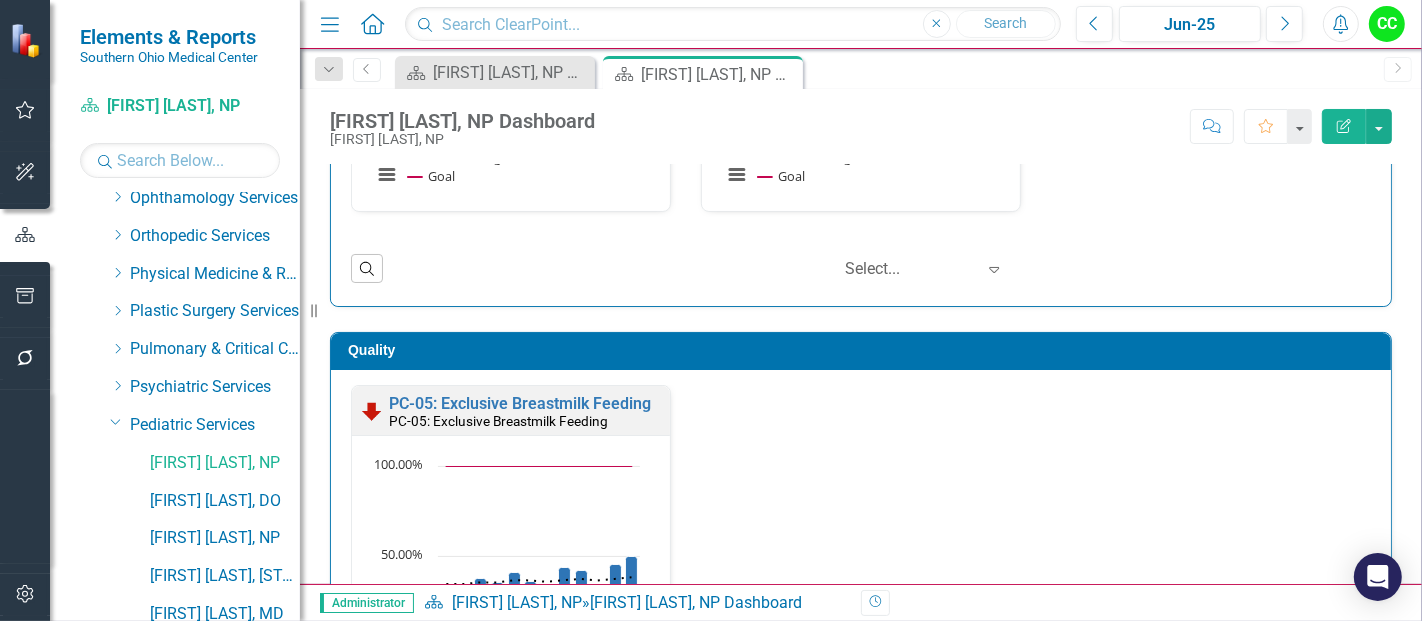 scroll, scrollTop: 0, scrollLeft: 0, axis: both 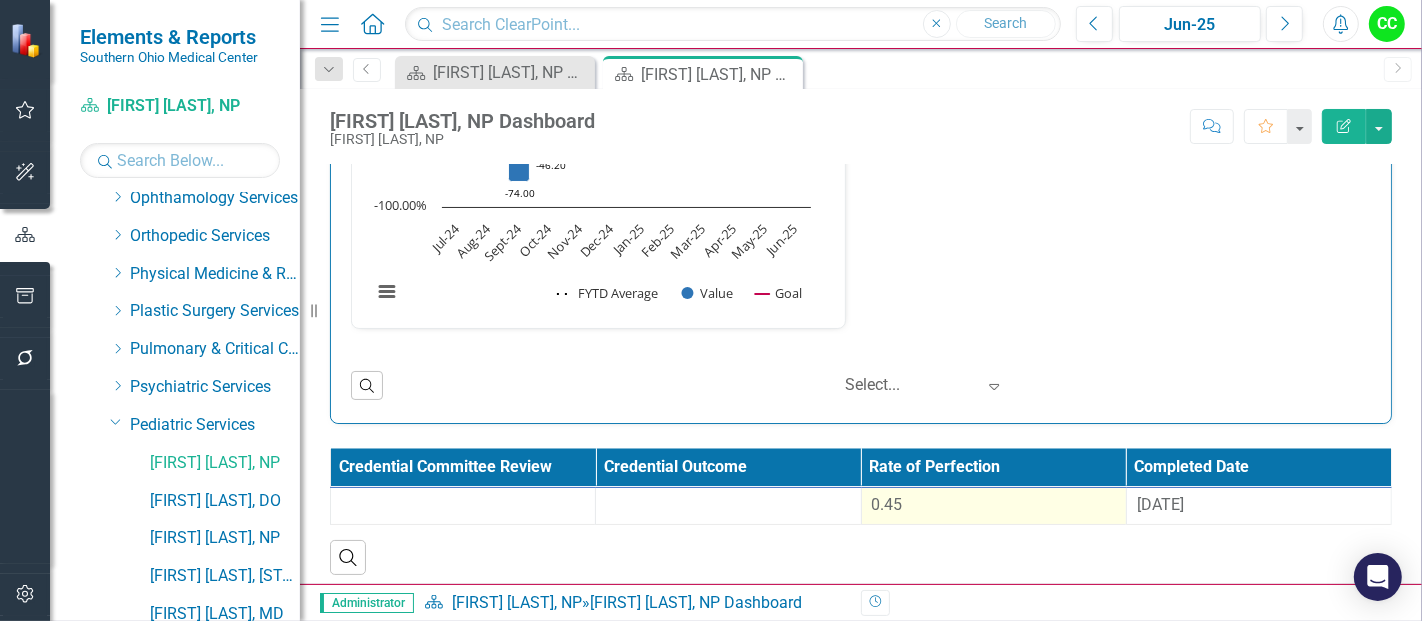 click on "0.45" at bounding box center (994, 505) 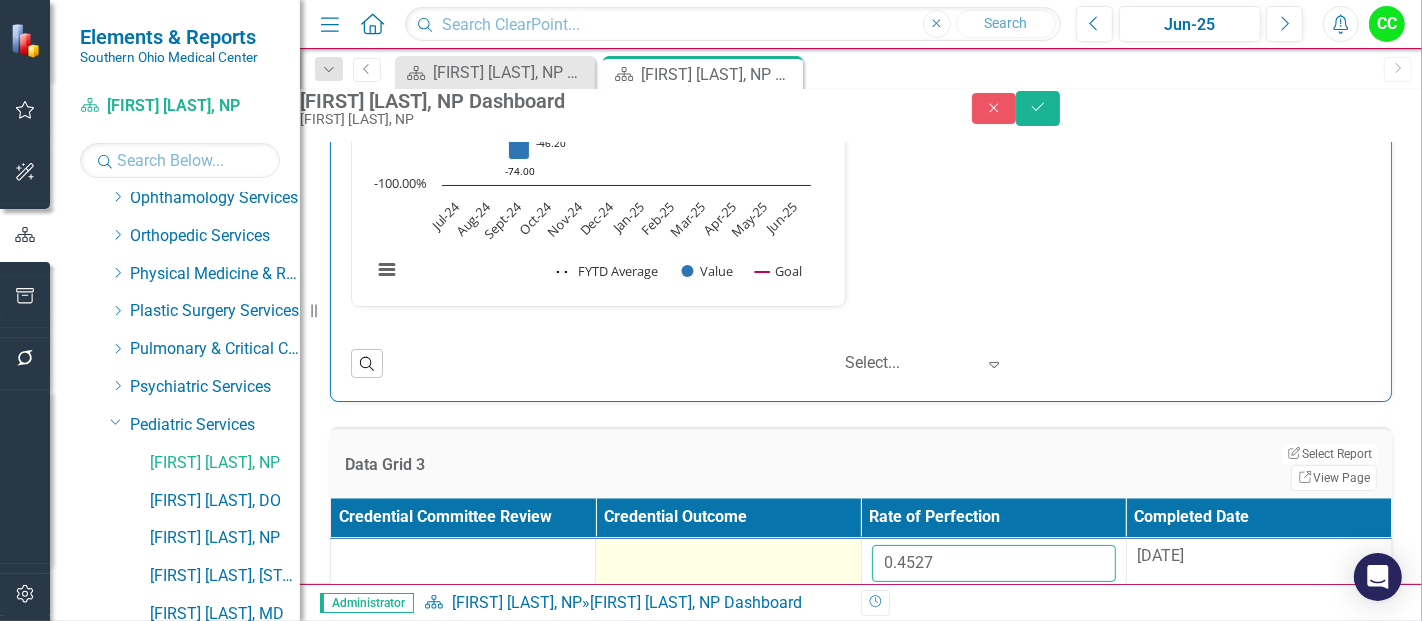 drag, startPoint x: 960, startPoint y: 567, endPoint x: 843, endPoint y: 568, distance: 117.00427 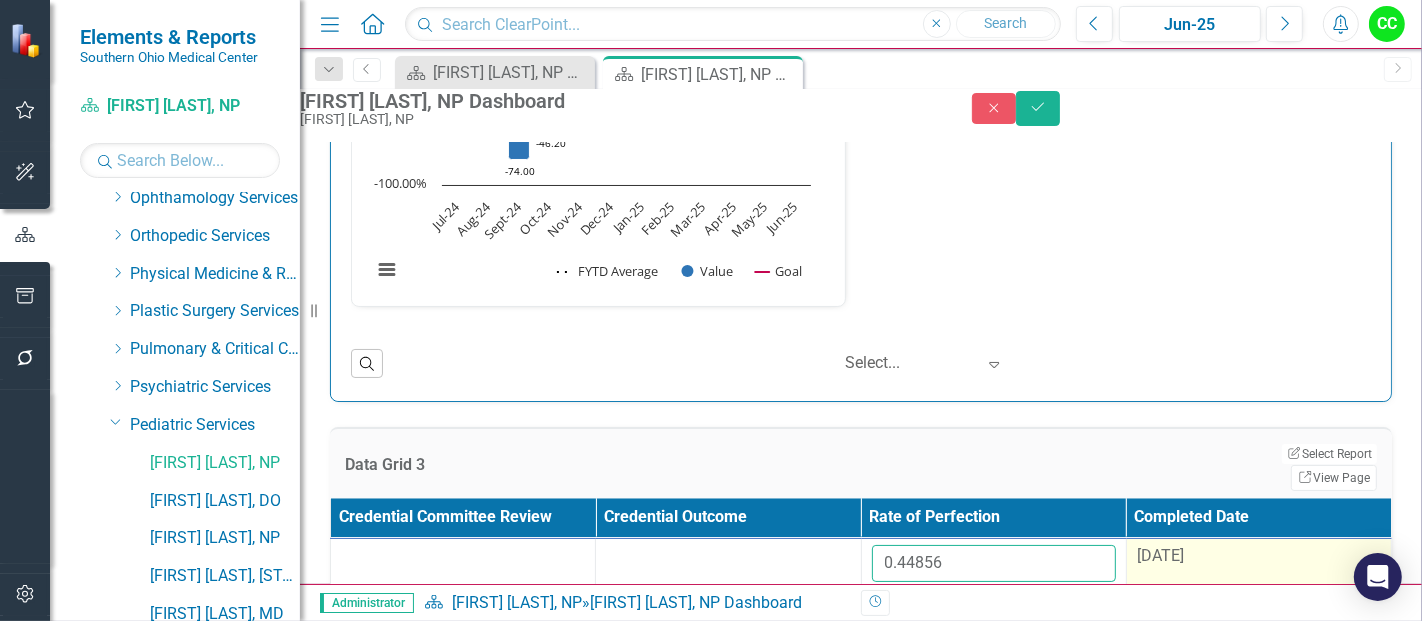 type on "0.44856" 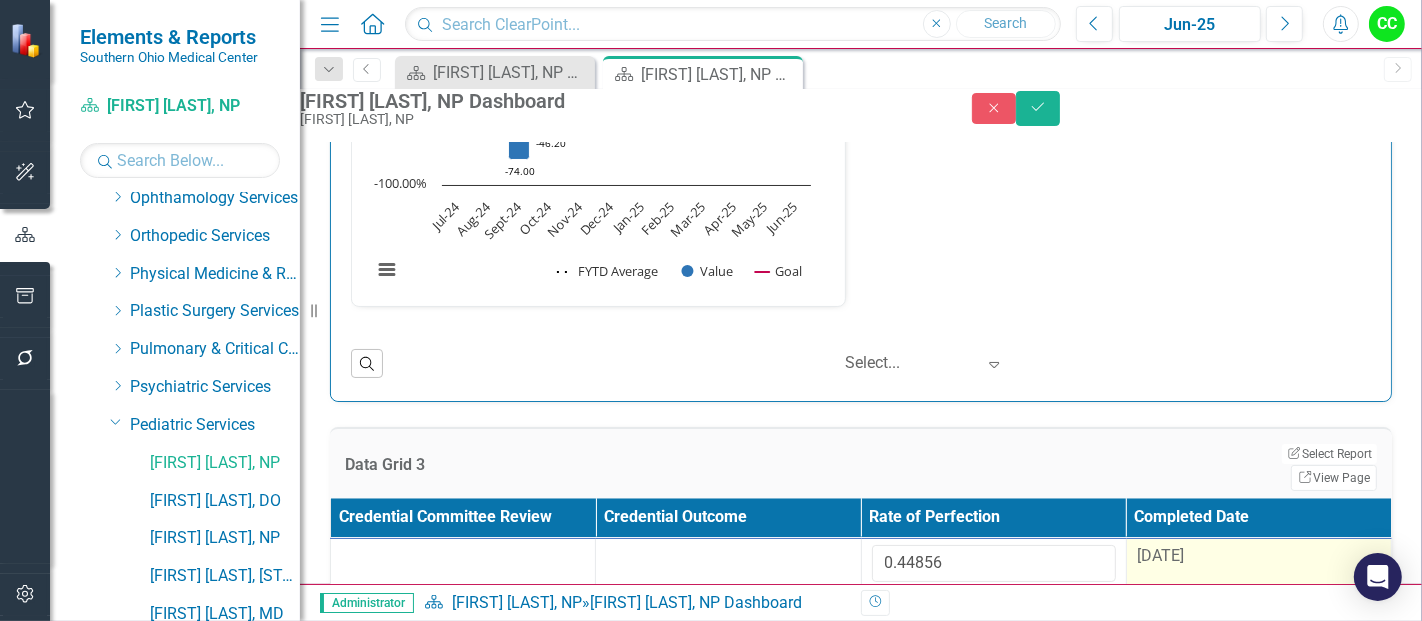 click on "8/29/24" at bounding box center (1259, 556) 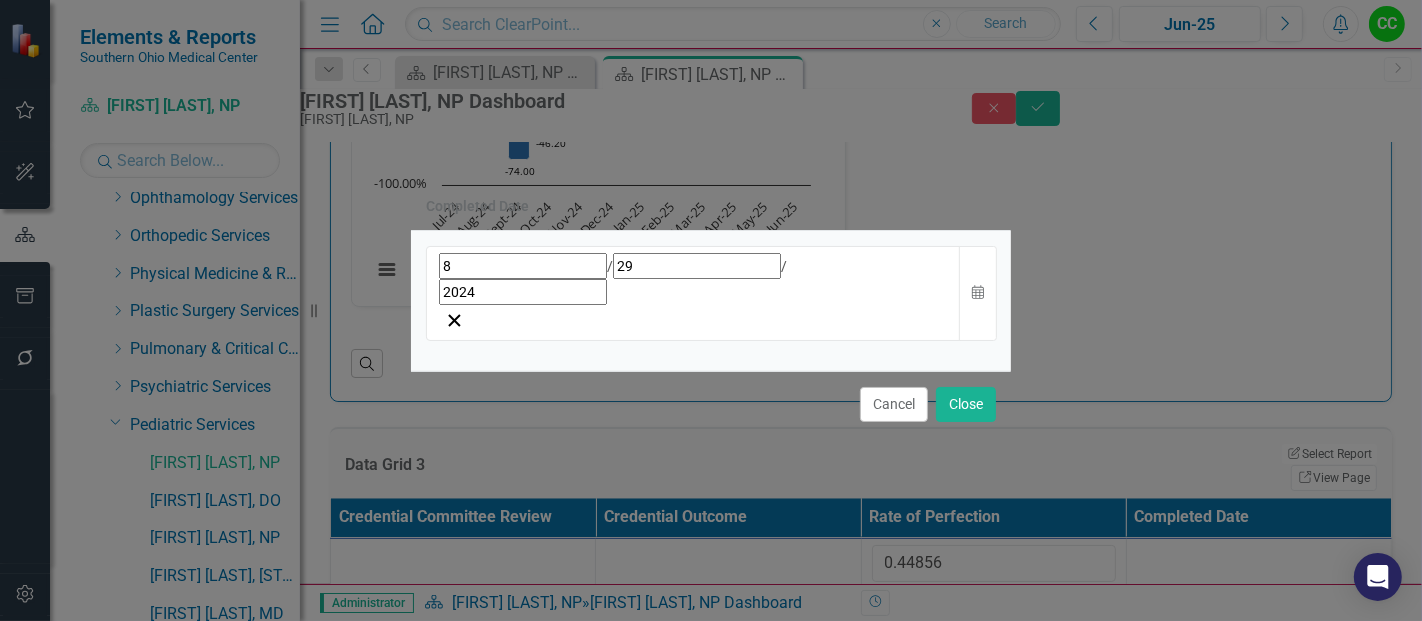 click on "[MONTH] / [DAY] / [YEAR]" at bounding box center (693, 293) 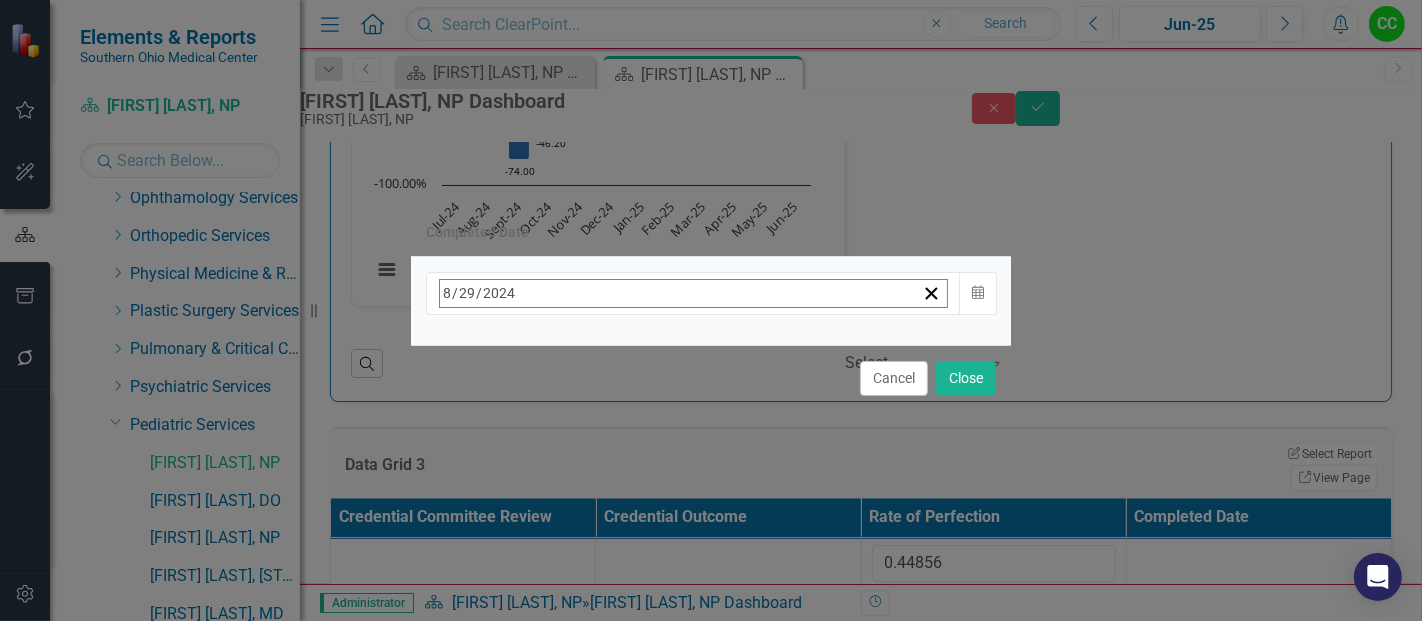click on "August 2024" at bounding box center [602, 337] 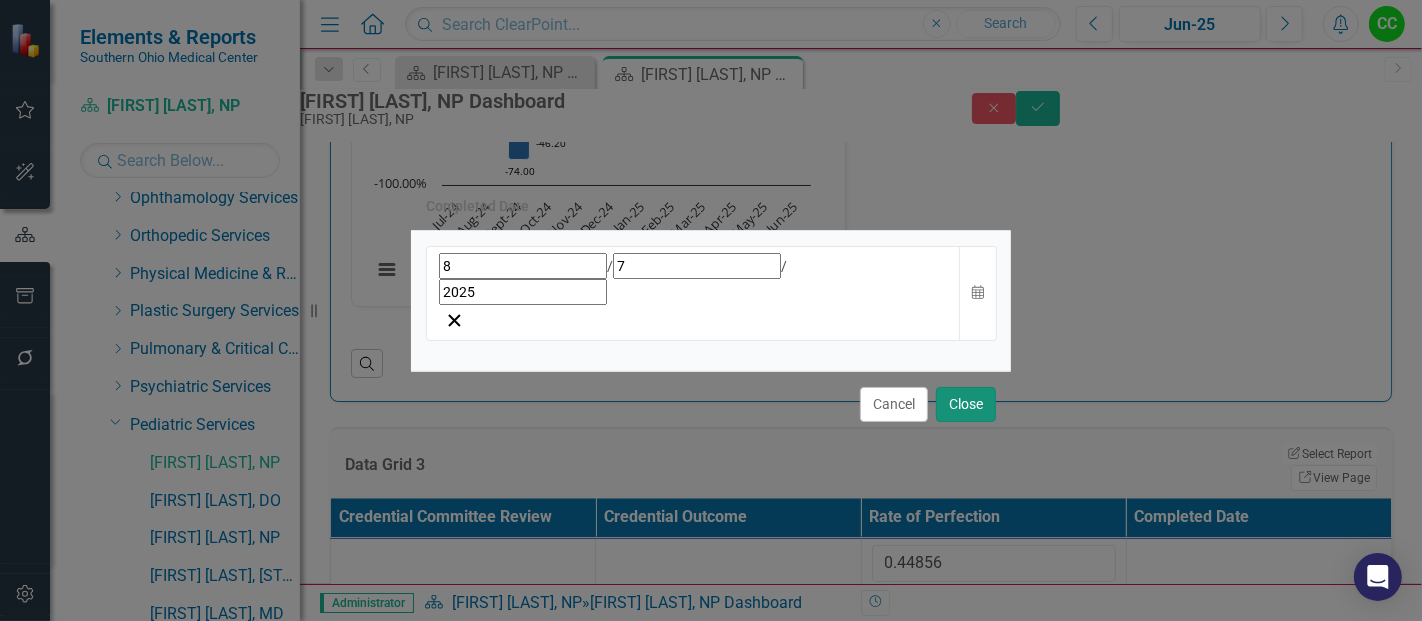 click on "Close" at bounding box center [966, 404] 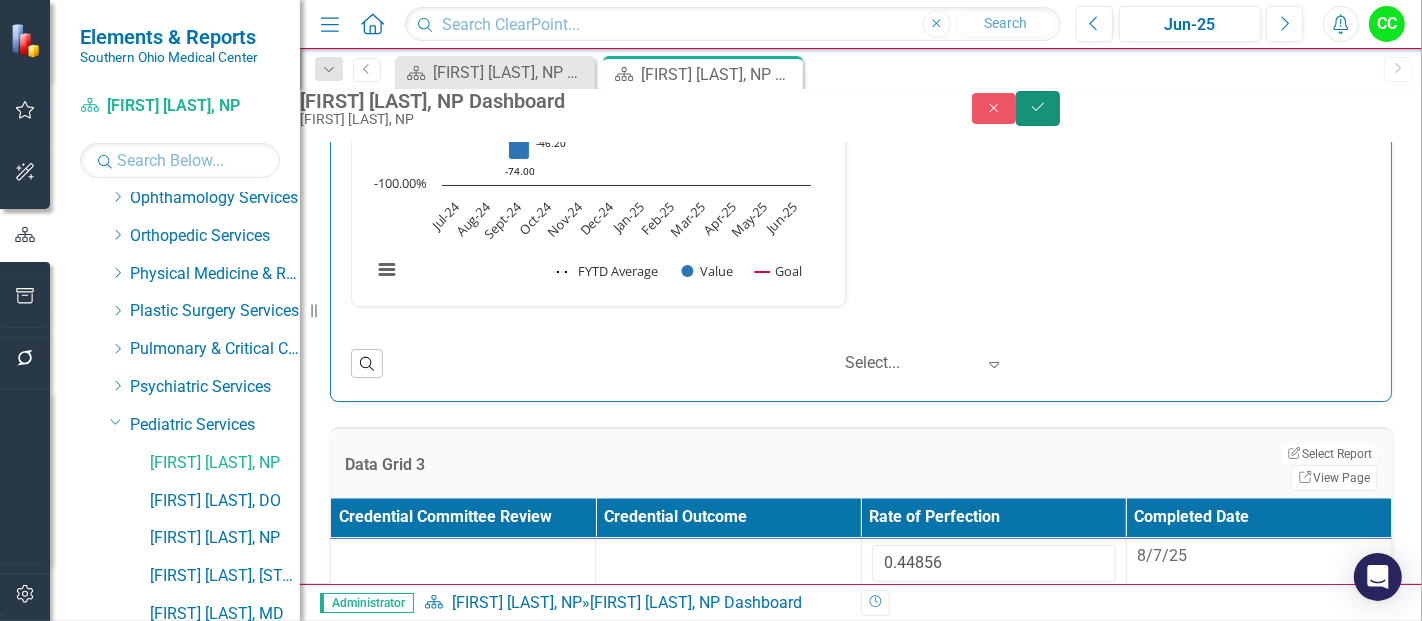 click on "Save" 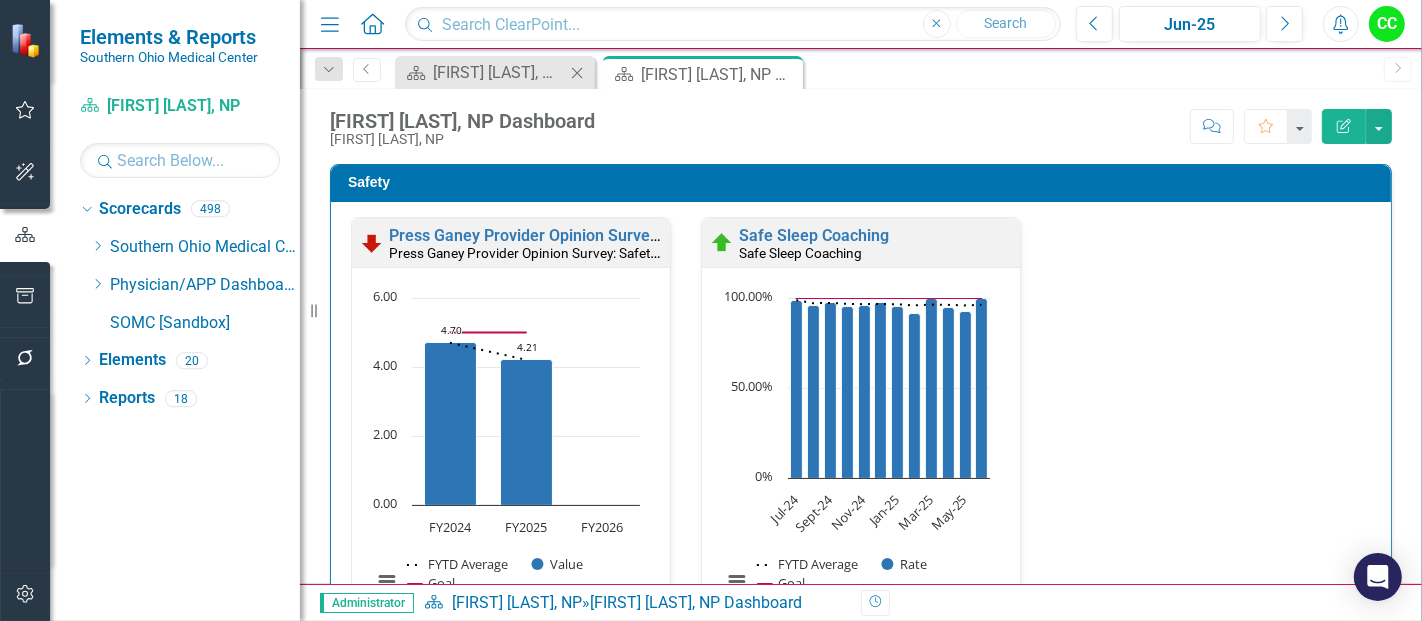 click on "Close" 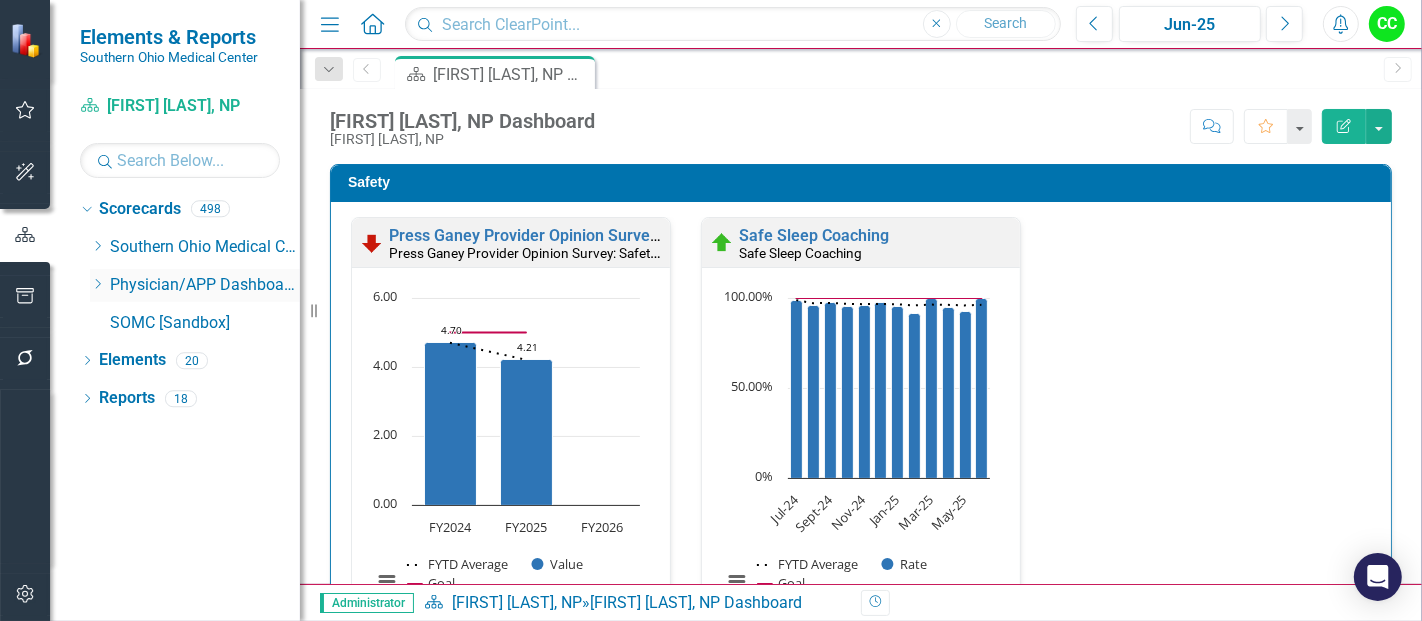 click on "Dropdown" 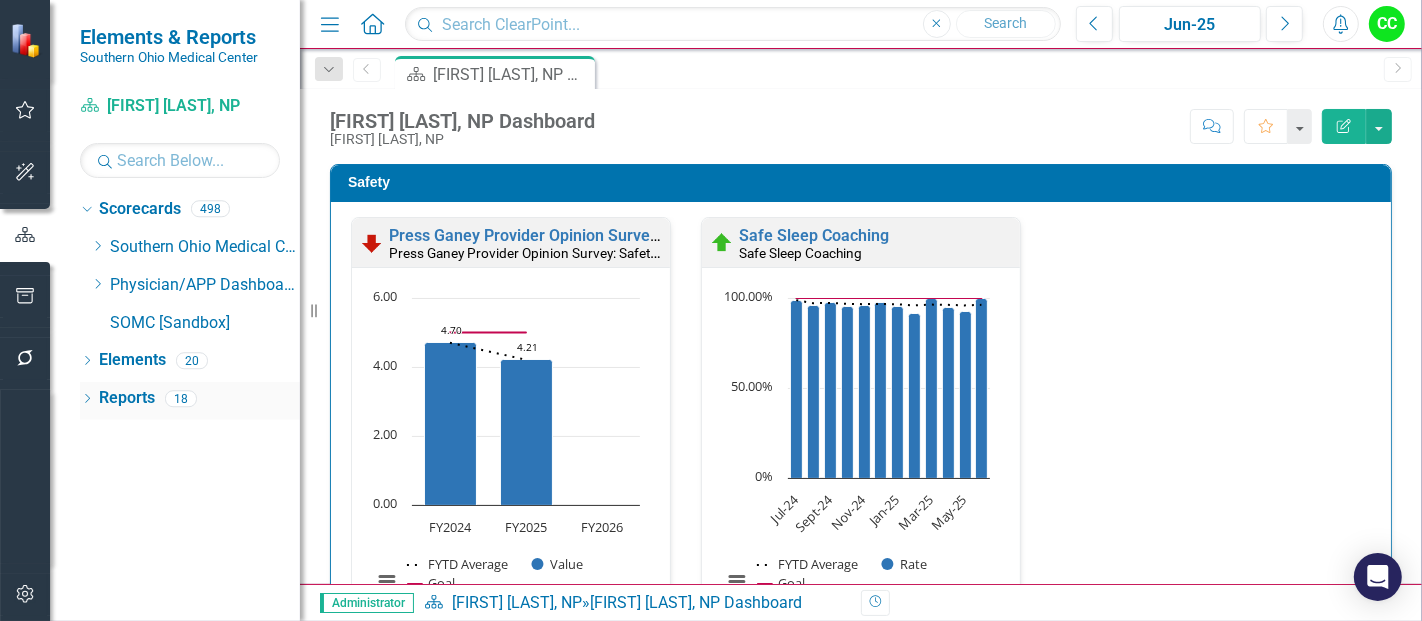 scroll, scrollTop: 0, scrollLeft: 0, axis: both 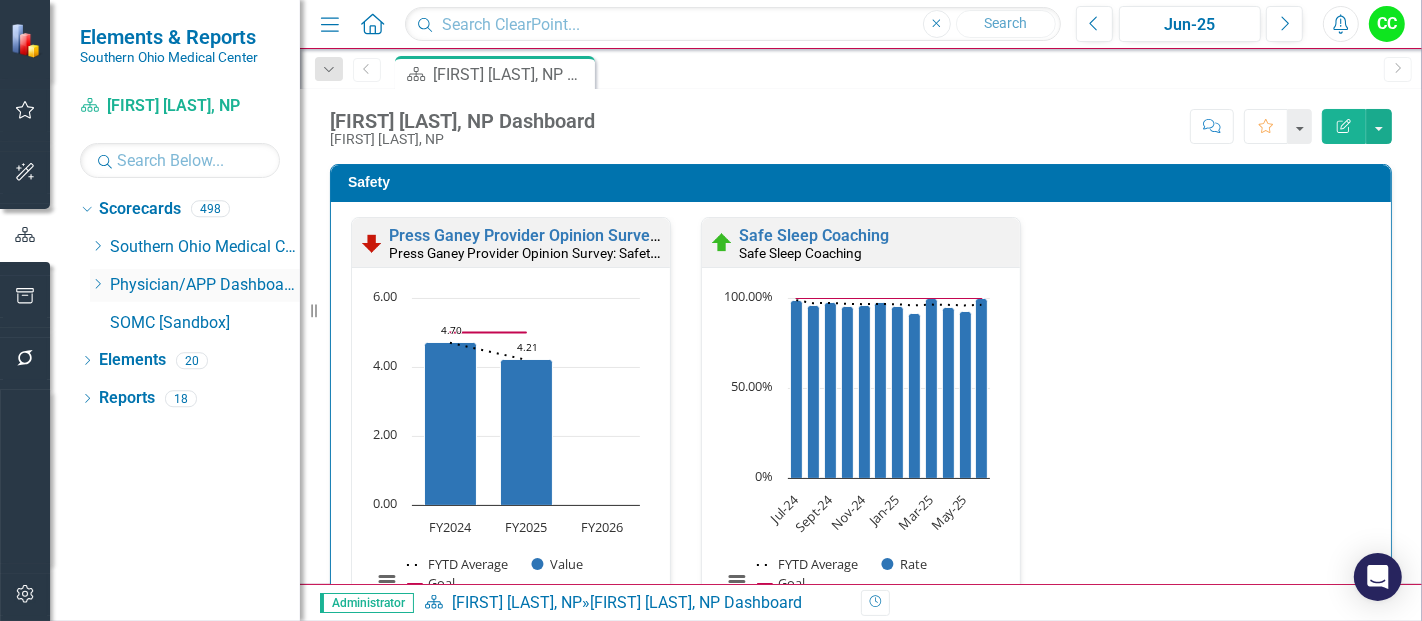 click on "Dropdown" 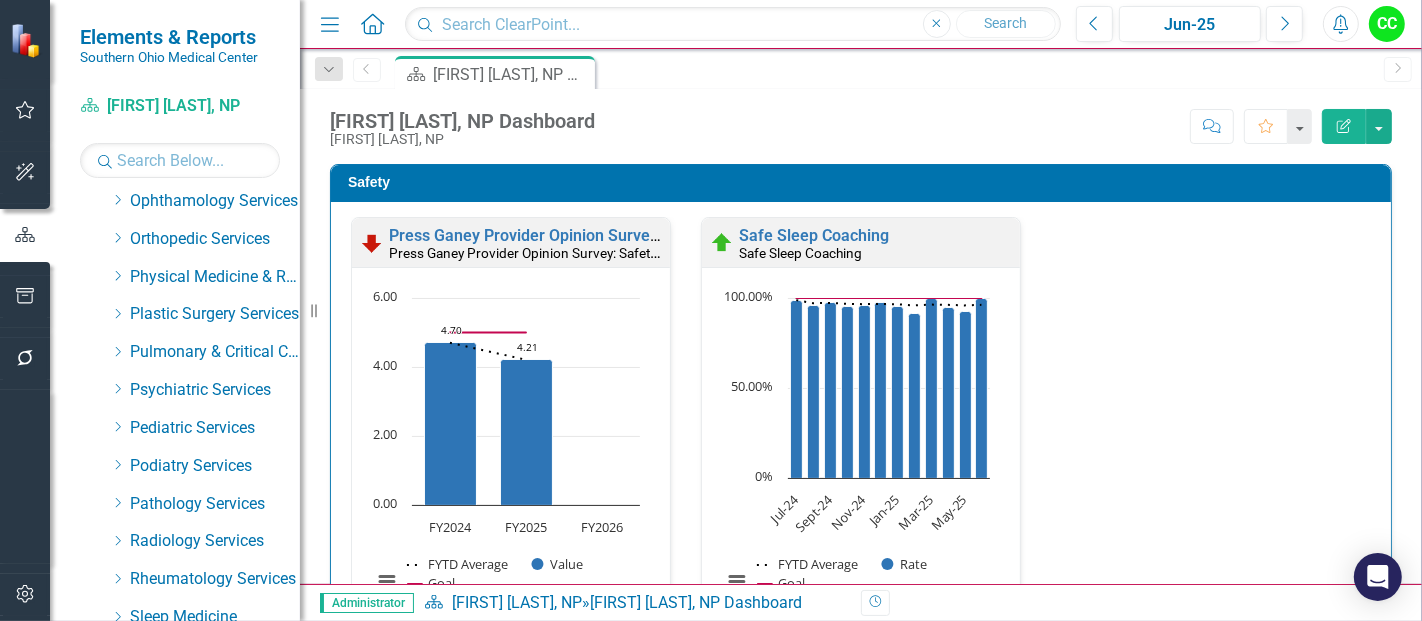 scroll, scrollTop: 766, scrollLeft: 0, axis: vertical 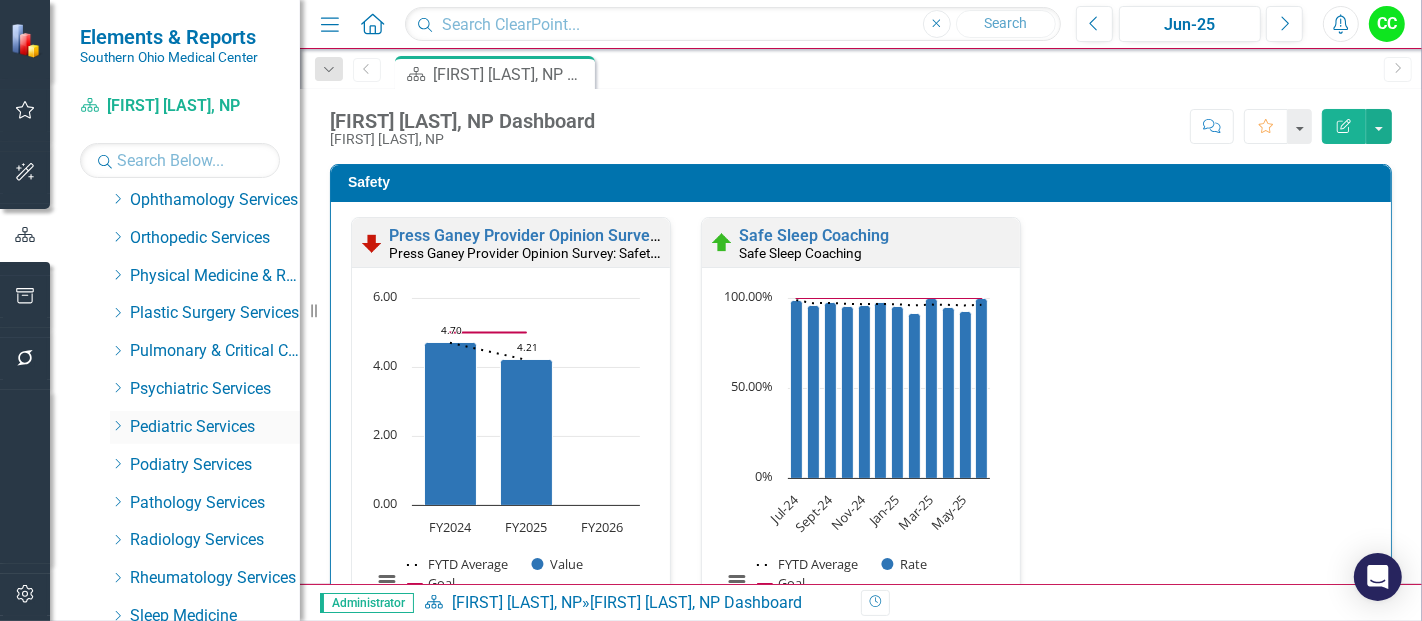click on "Dropdown" 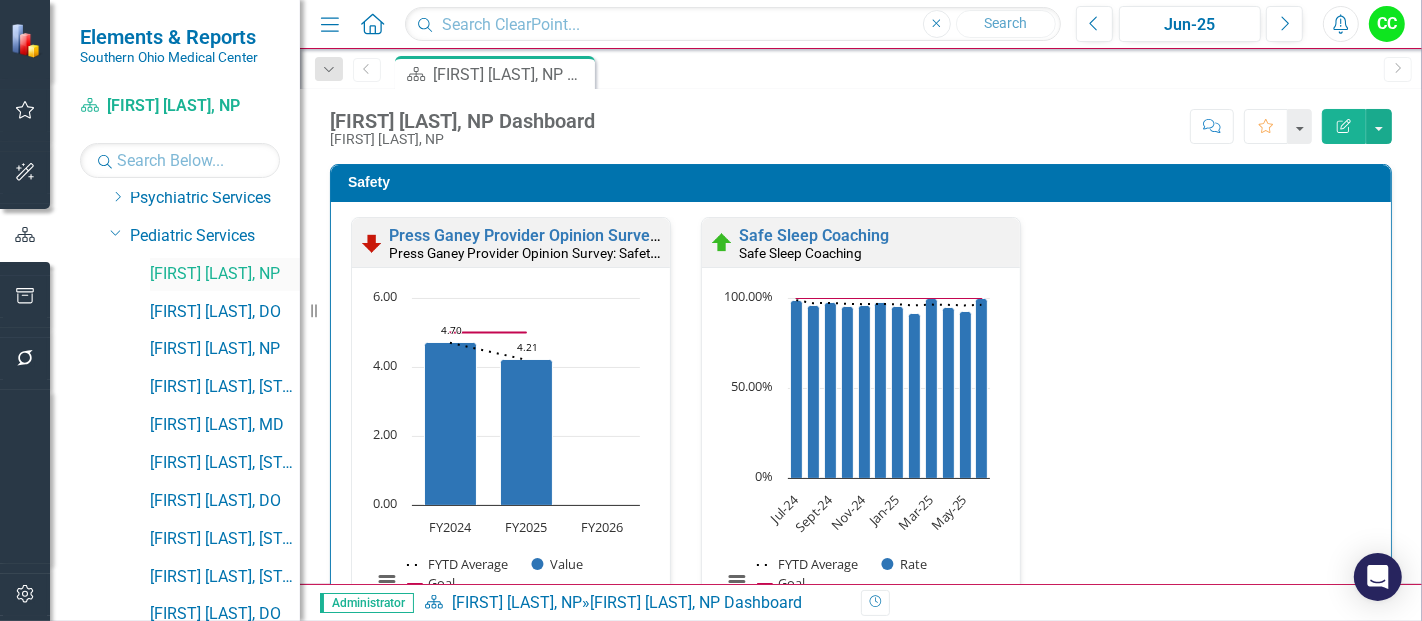 scroll, scrollTop: 974, scrollLeft: 0, axis: vertical 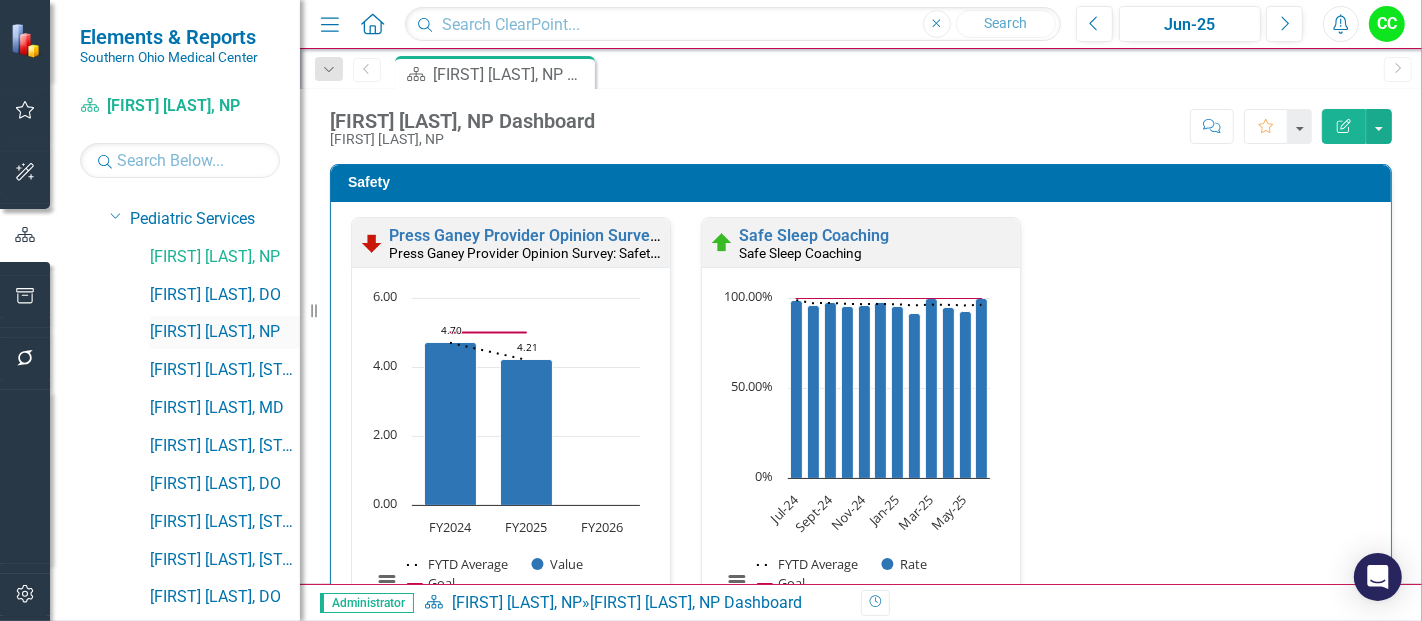 click on "[FIRST] [LAST], [PROFESSIONAL_DESIGNATION]" at bounding box center [225, 332] 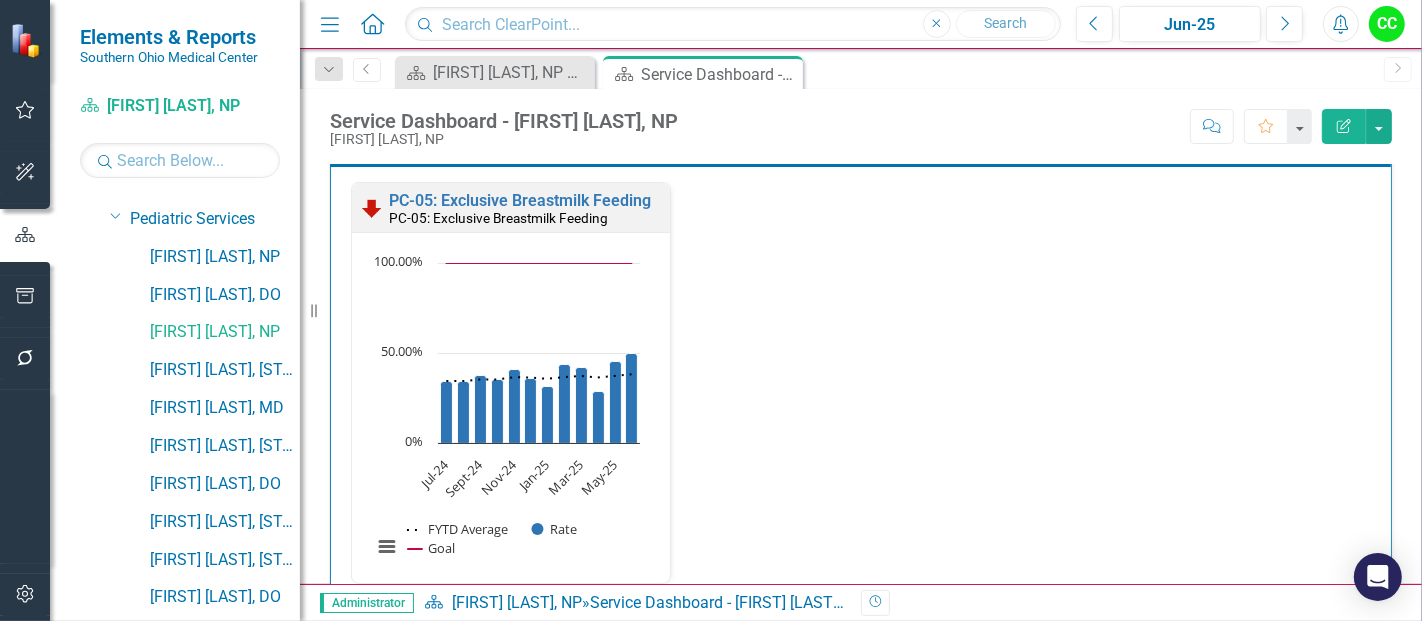scroll, scrollTop: 657, scrollLeft: 0, axis: vertical 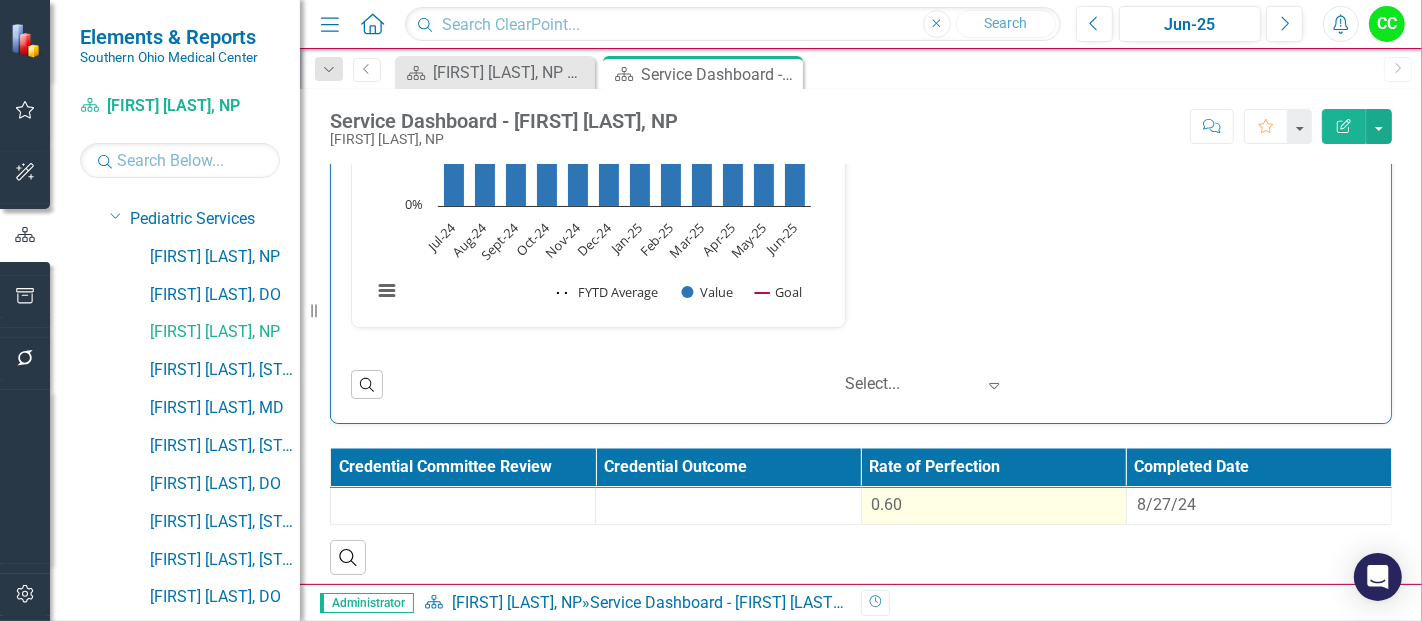 click on "0.60" at bounding box center [993, 506] 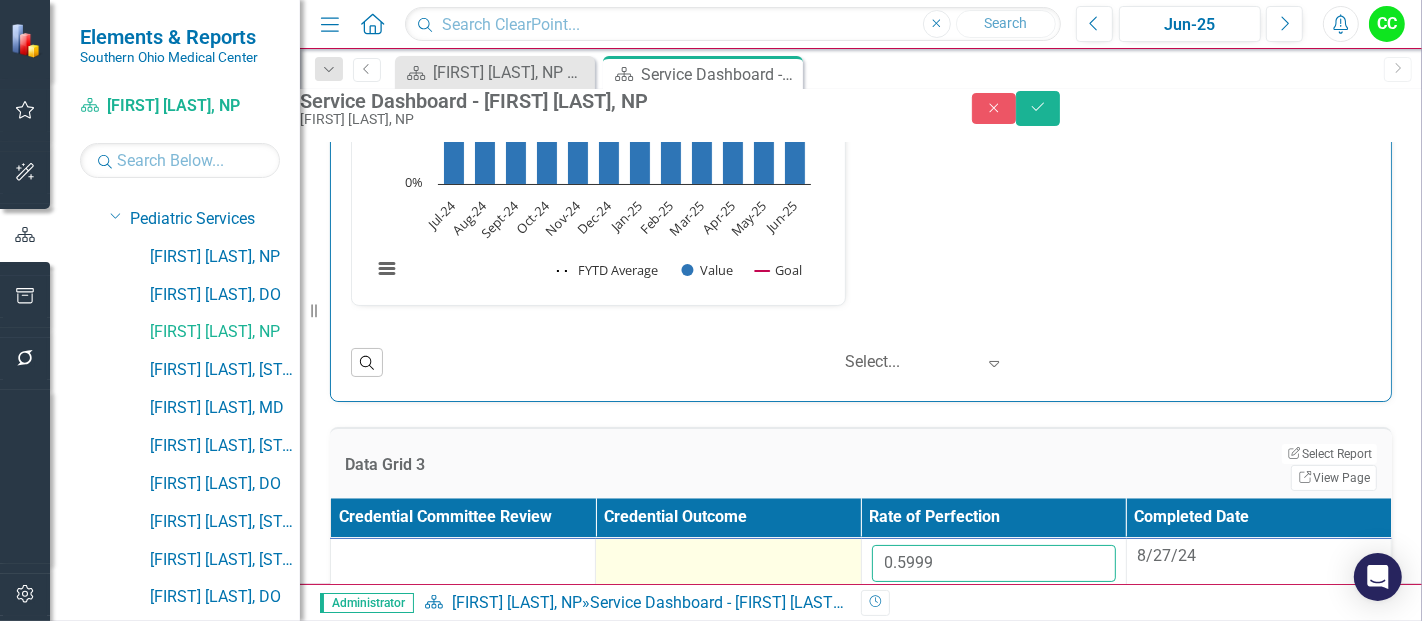 drag, startPoint x: 974, startPoint y: 561, endPoint x: 842, endPoint y: 564, distance: 132.03409 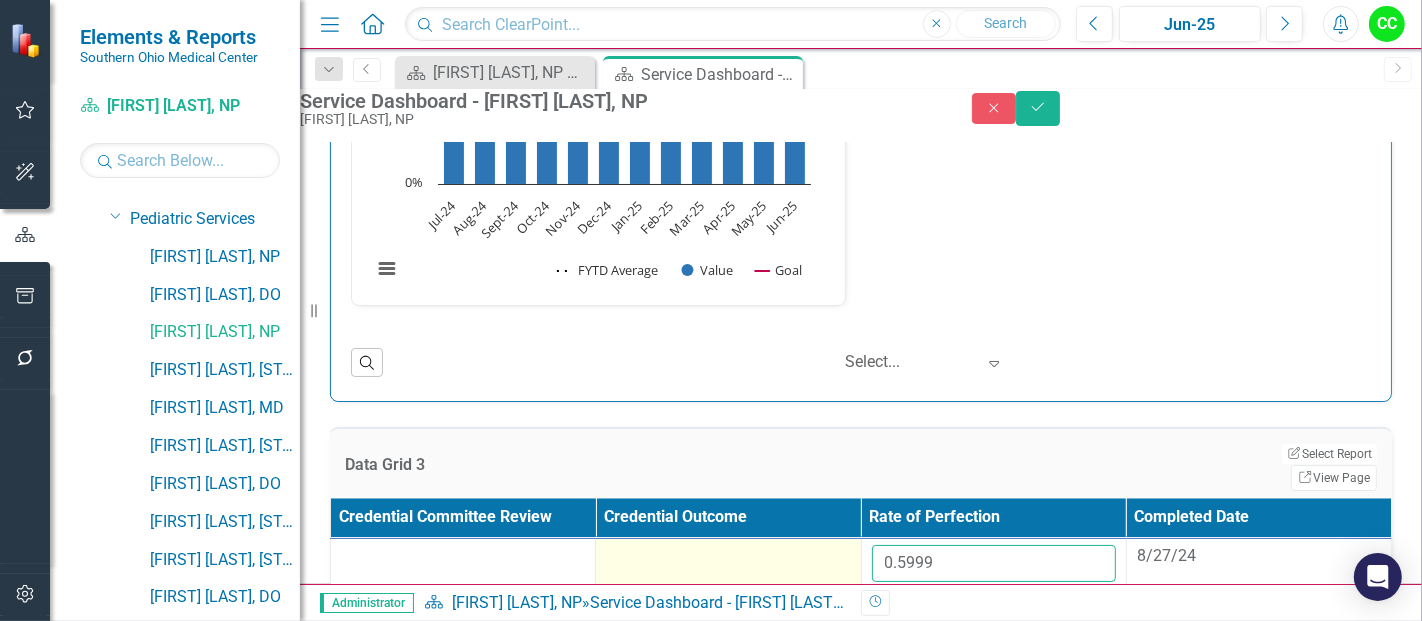 paste on "80283" 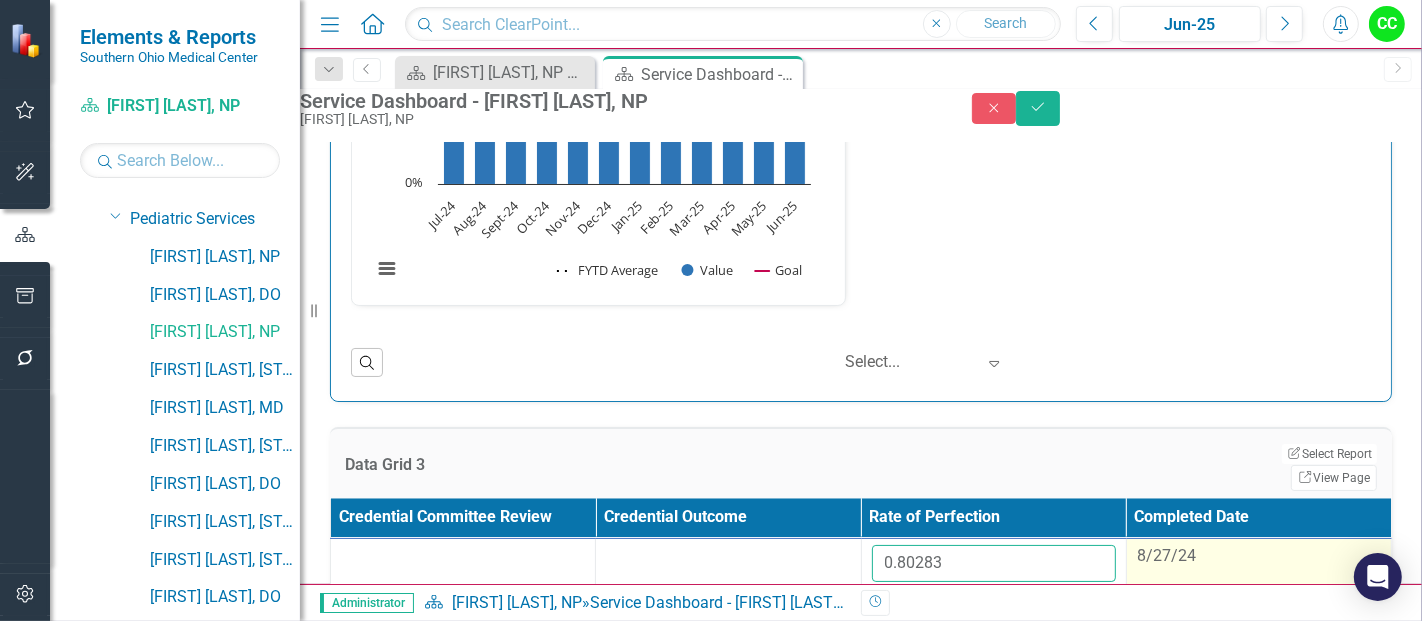 type on "0.80283" 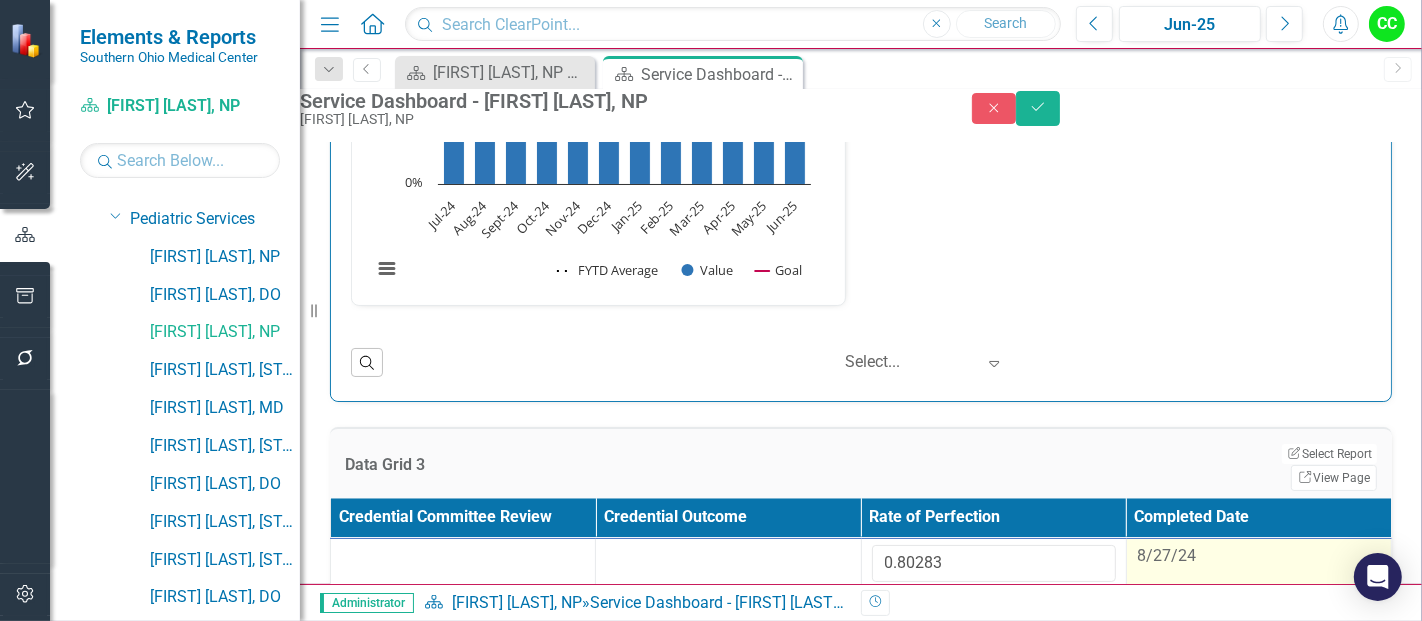 click on "8/27/24" at bounding box center (1166, 555) 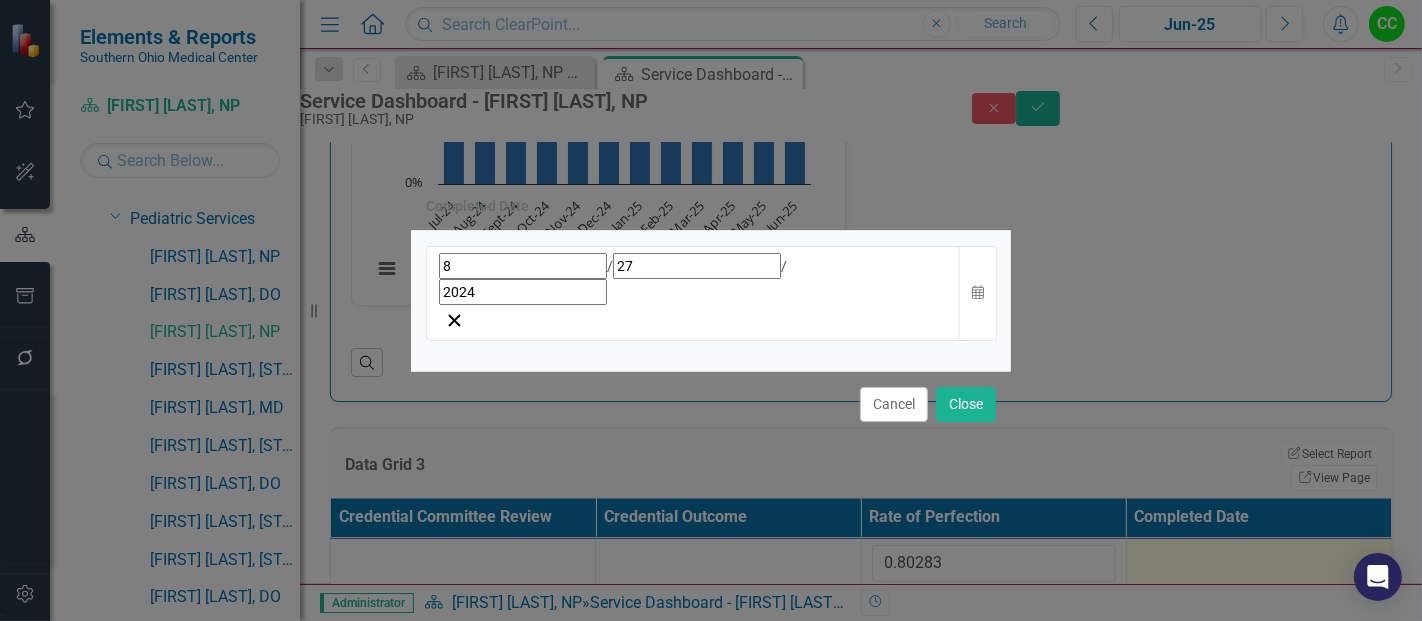 click on "8 / 27 / 2024" at bounding box center [693, 279] 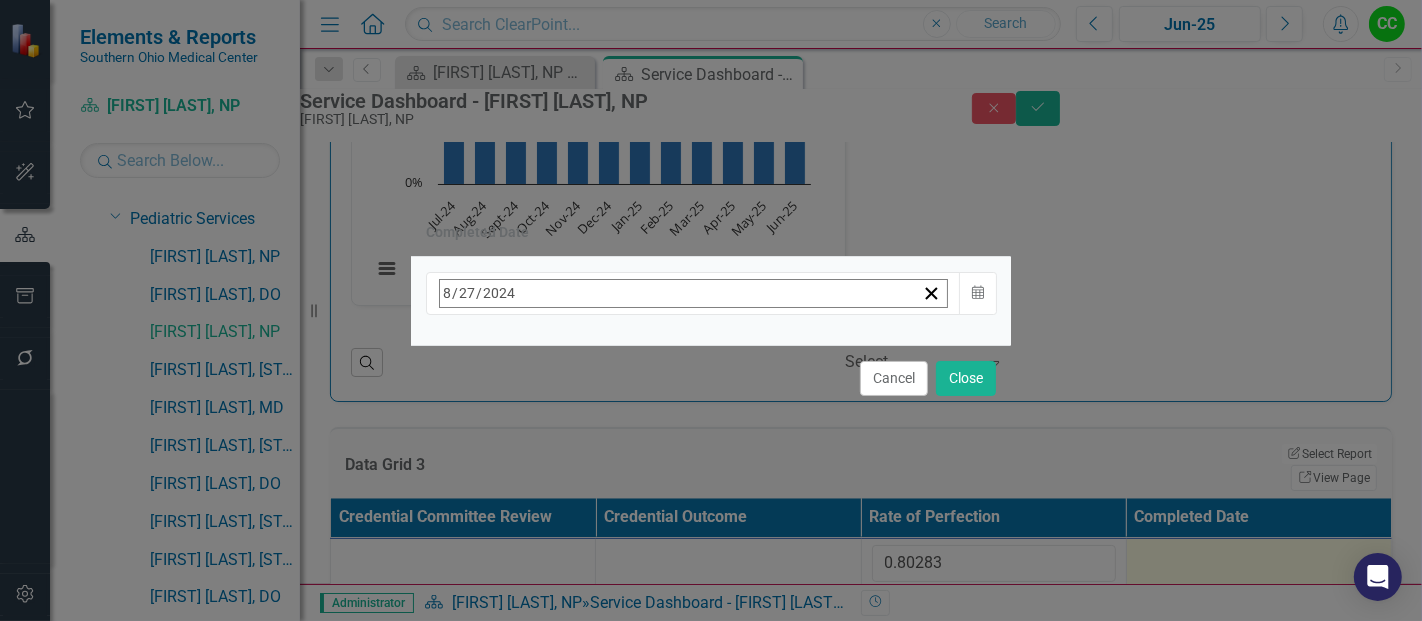 click on "August 2024" at bounding box center (602, 337) 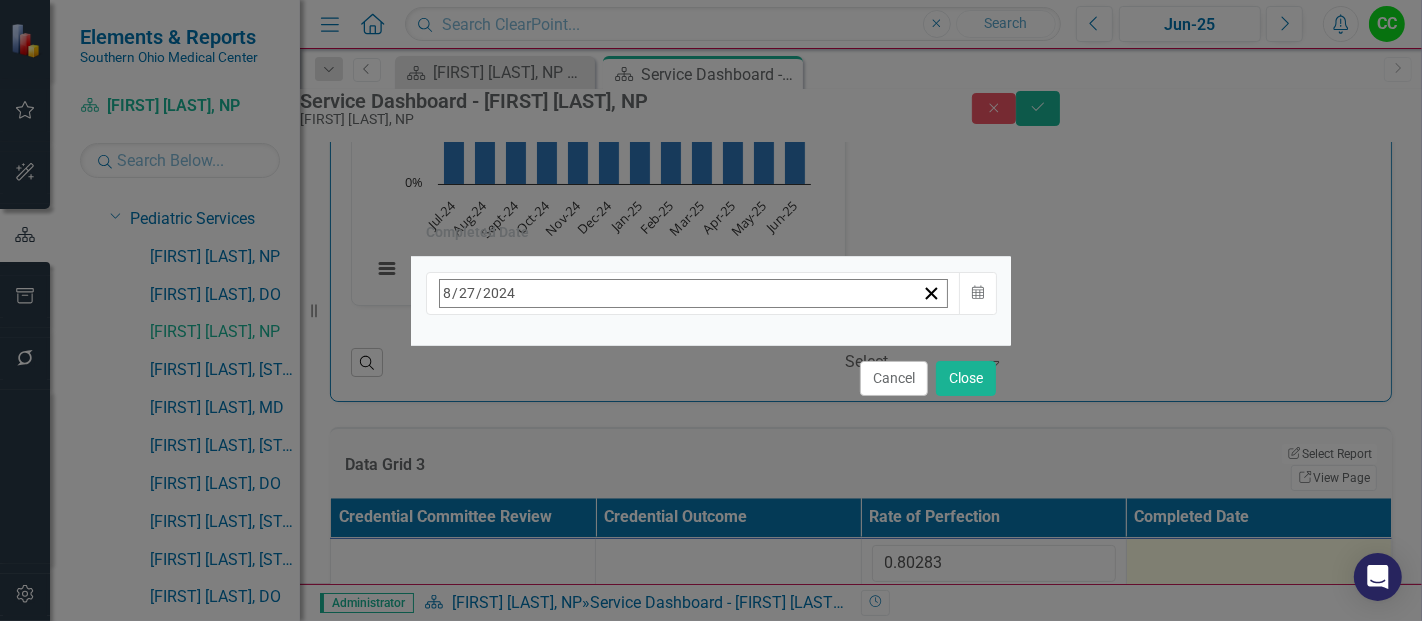 click on "›" at bounding box center (710, 337) 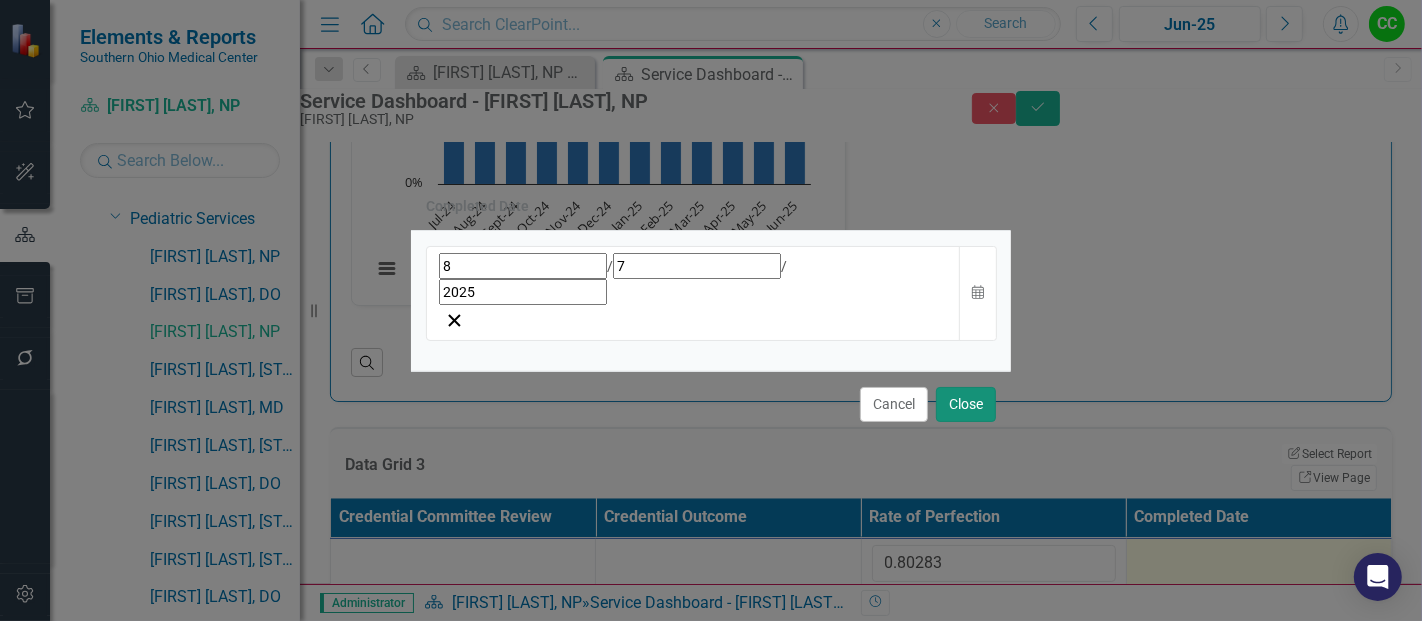 click on "Close" at bounding box center [966, 404] 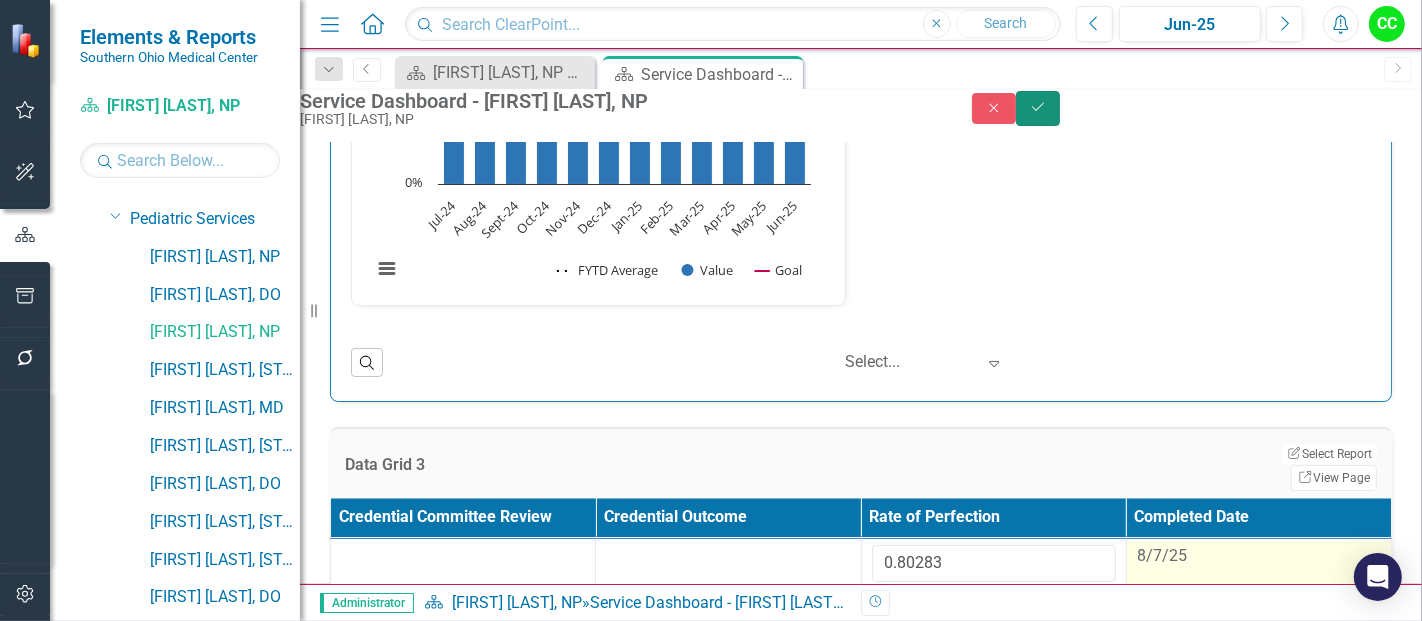 click on "Save" at bounding box center [1038, 108] 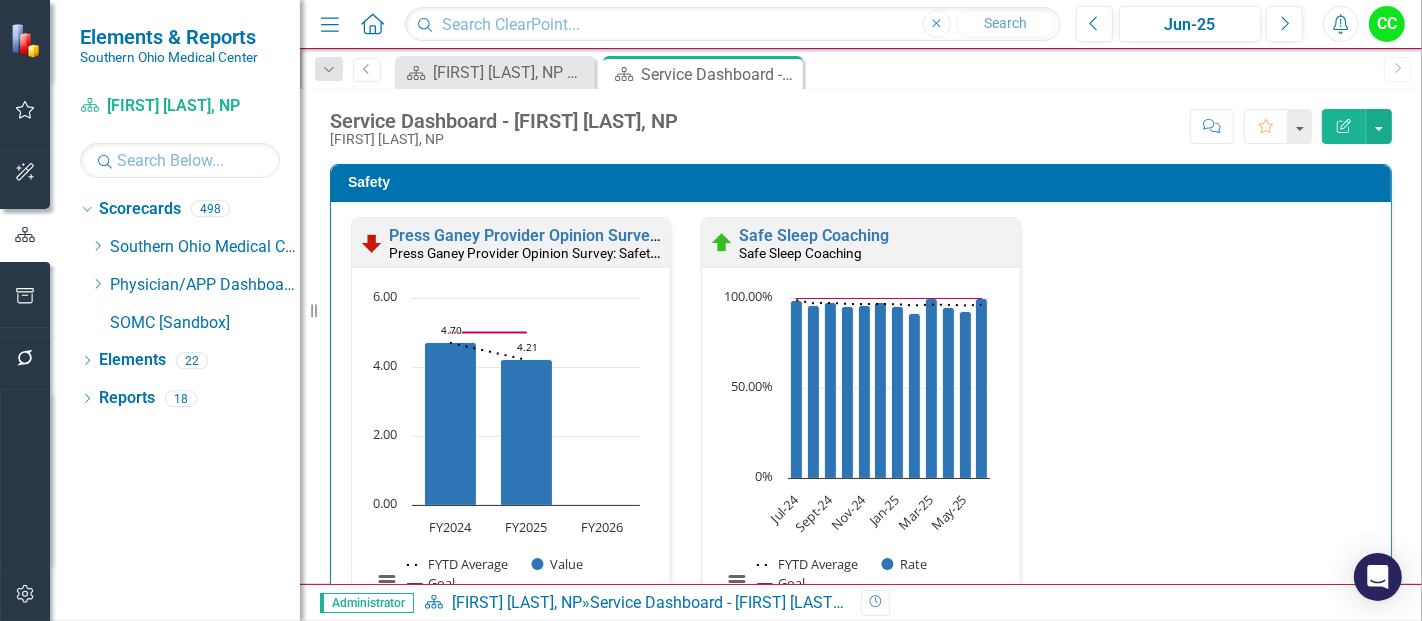 scroll, scrollTop: 1454, scrollLeft: 0, axis: vertical 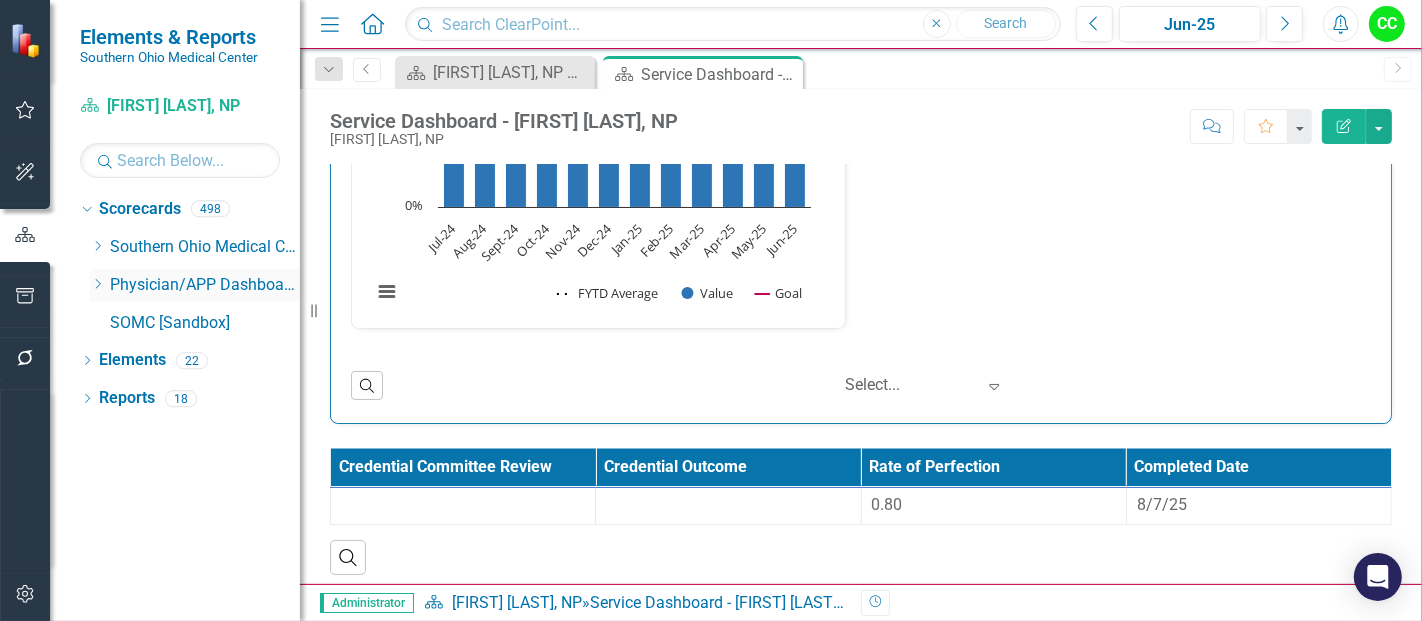 click on "Dropdown" 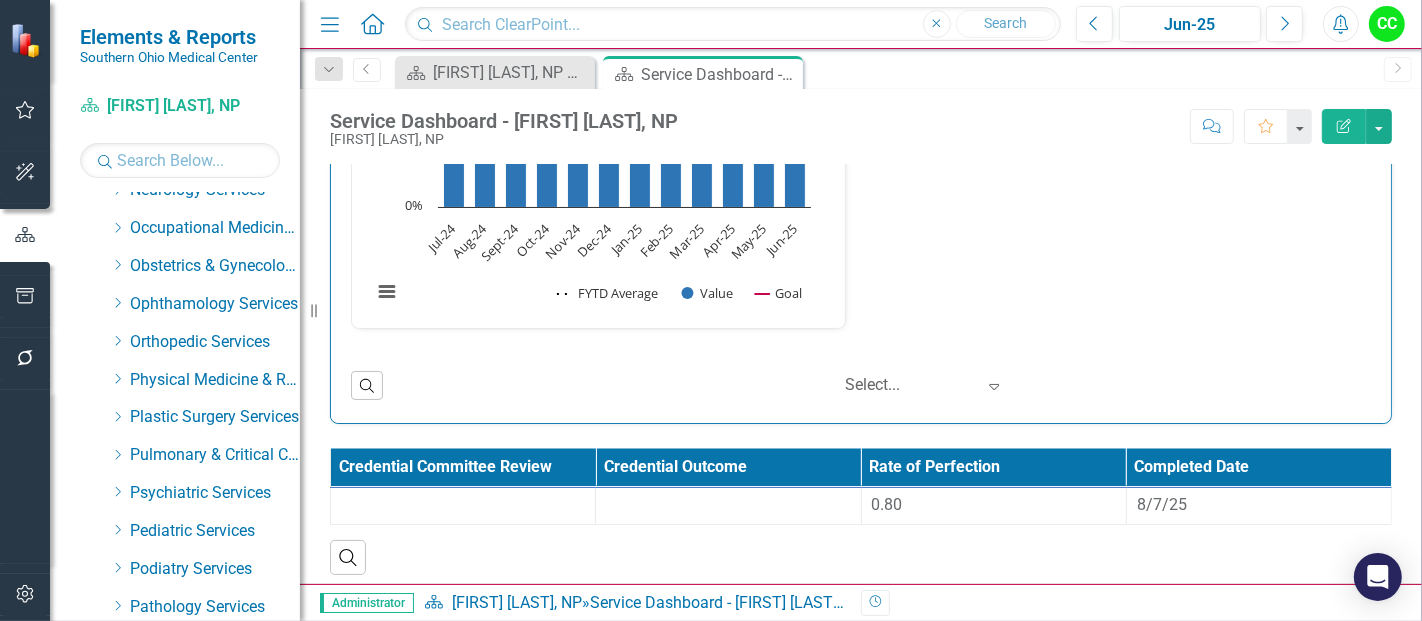 scroll, scrollTop: 710, scrollLeft: 0, axis: vertical 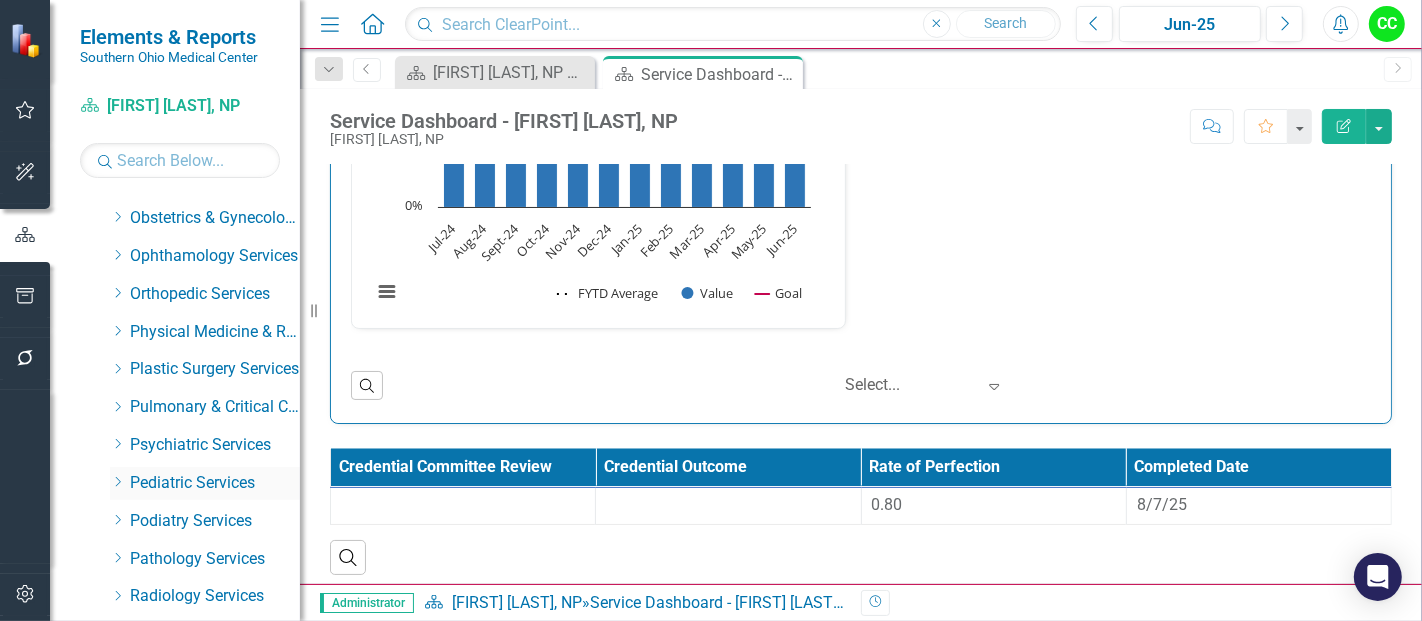 click on "Dropdown" 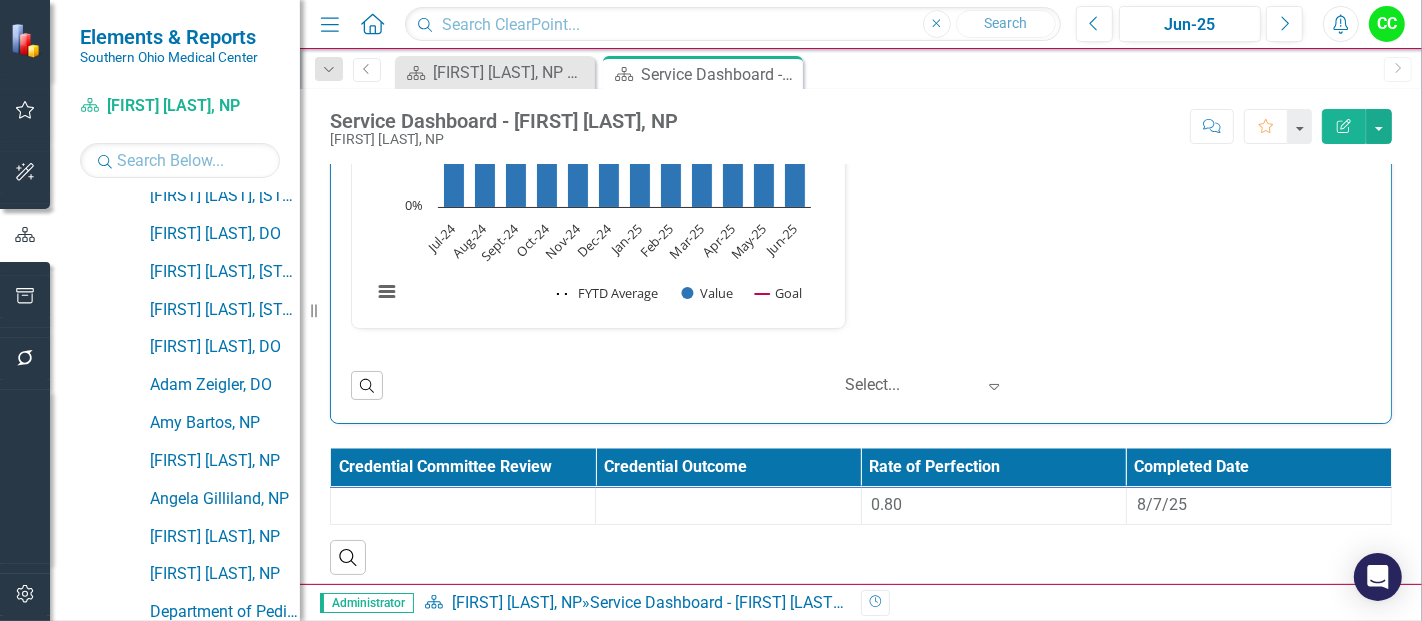 scroll, scrollTop: 1225, scrollLeft: 0, axis: vertical 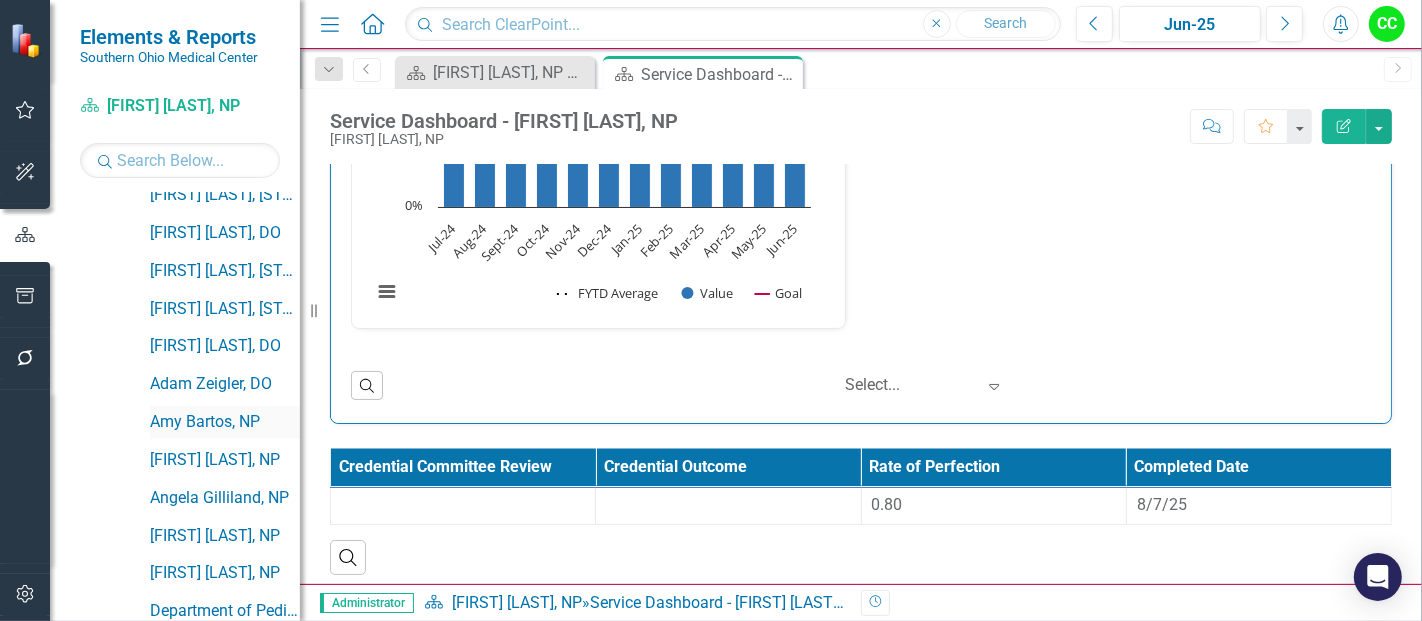 click on "Amy Bartos, NP" at bounding box center (225, 422) 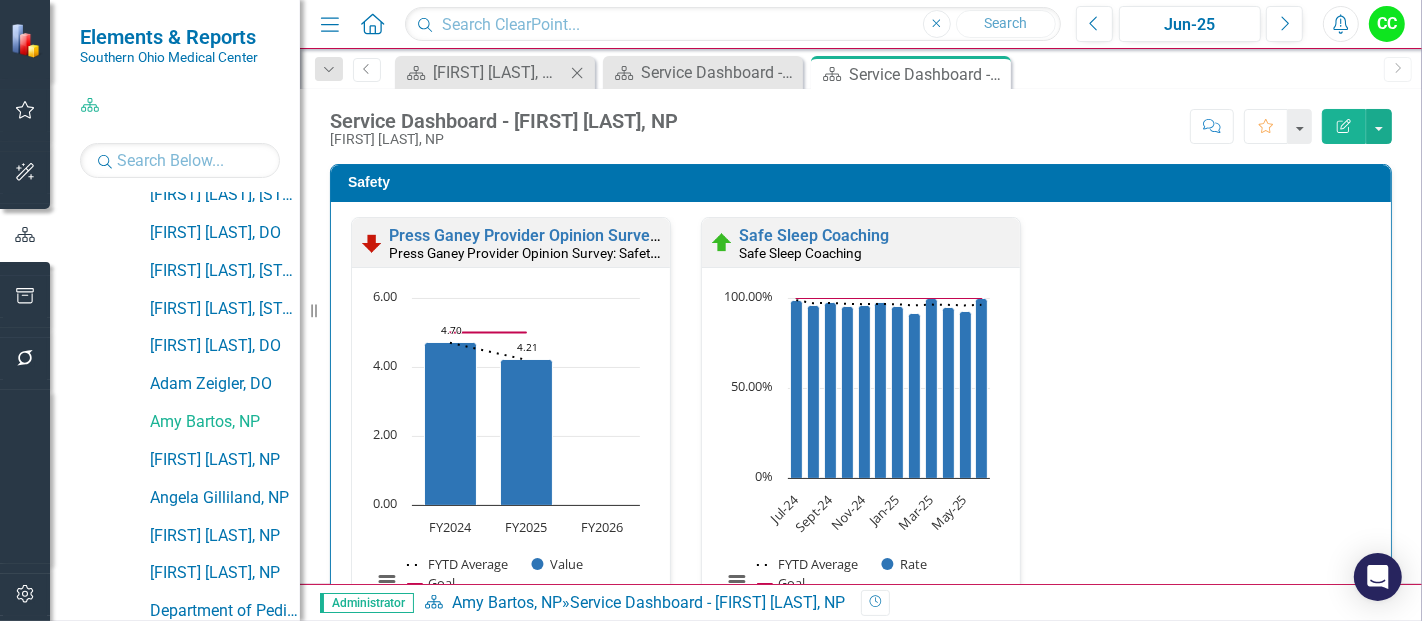click on "Close" 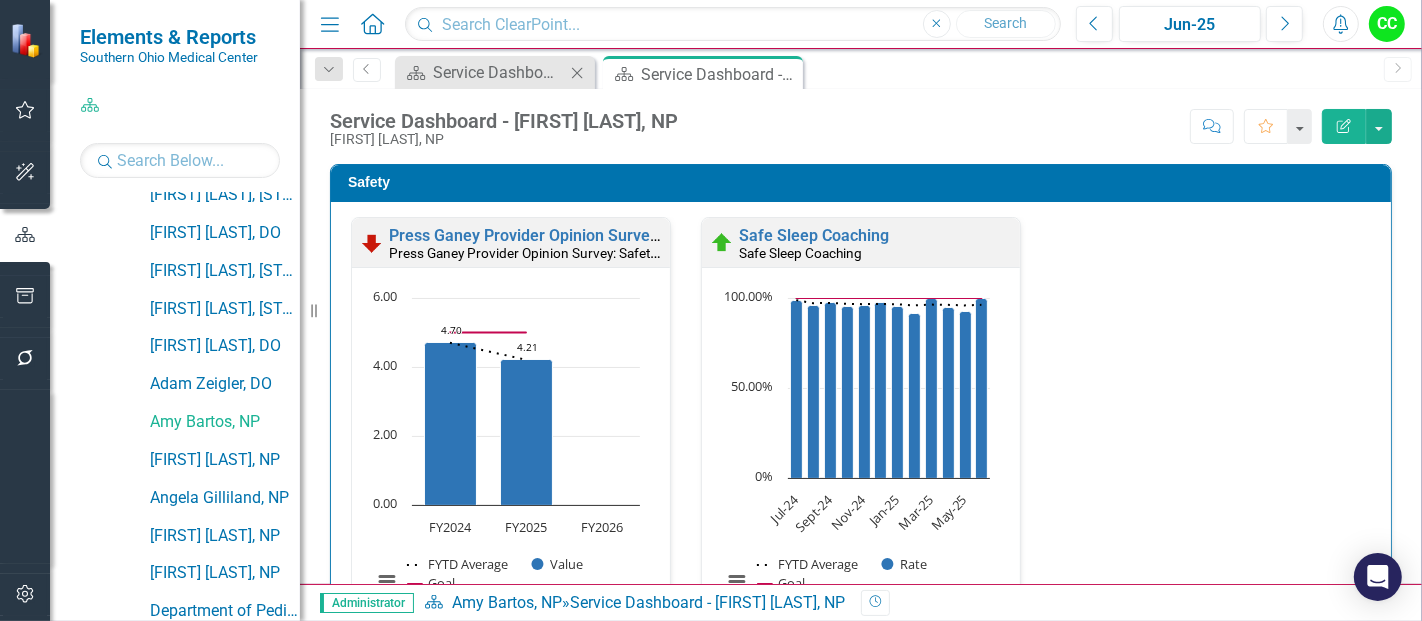 click on "Close" 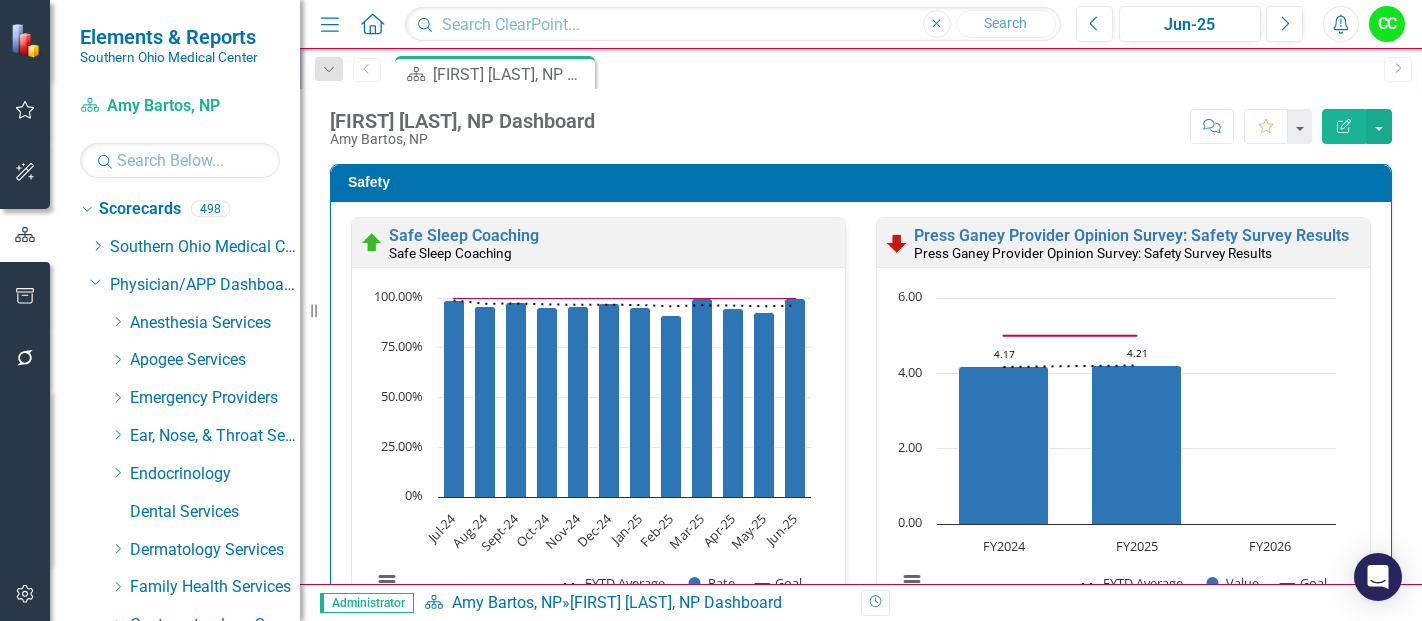 scroll, scrollTop: 0, scrollLeft: 0, axis: both 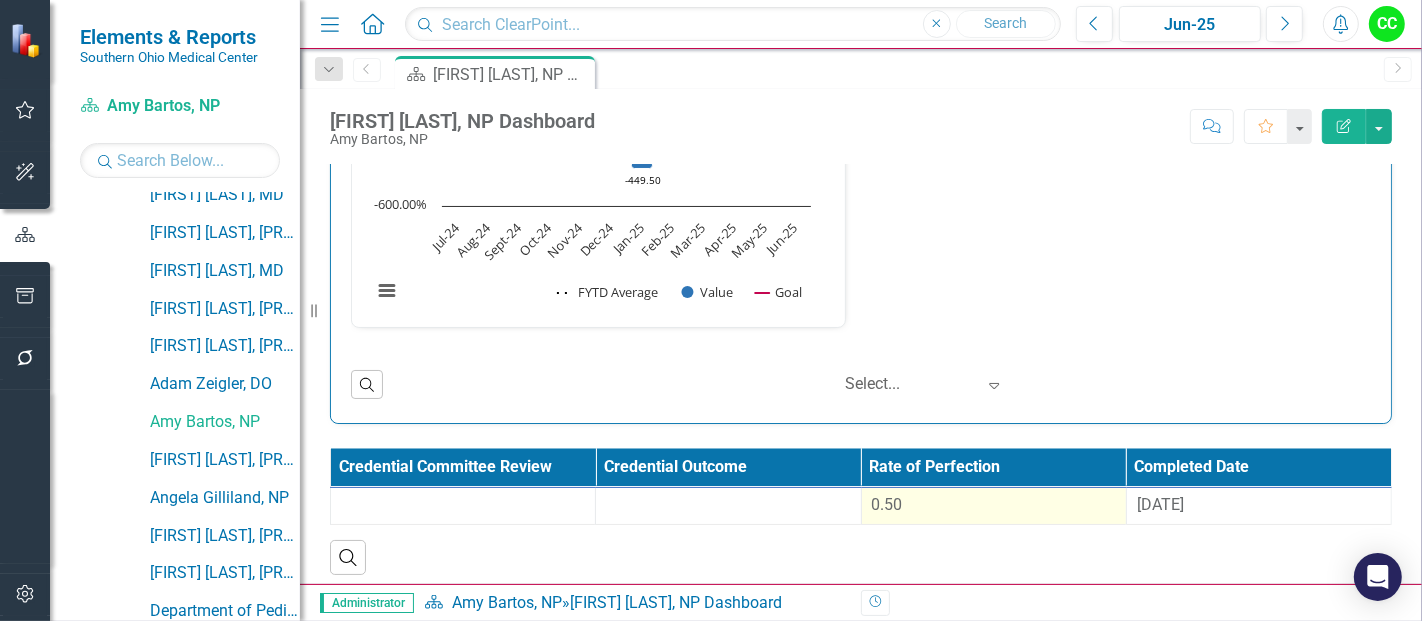 click on "0.50" at bounding box center (994, 506) 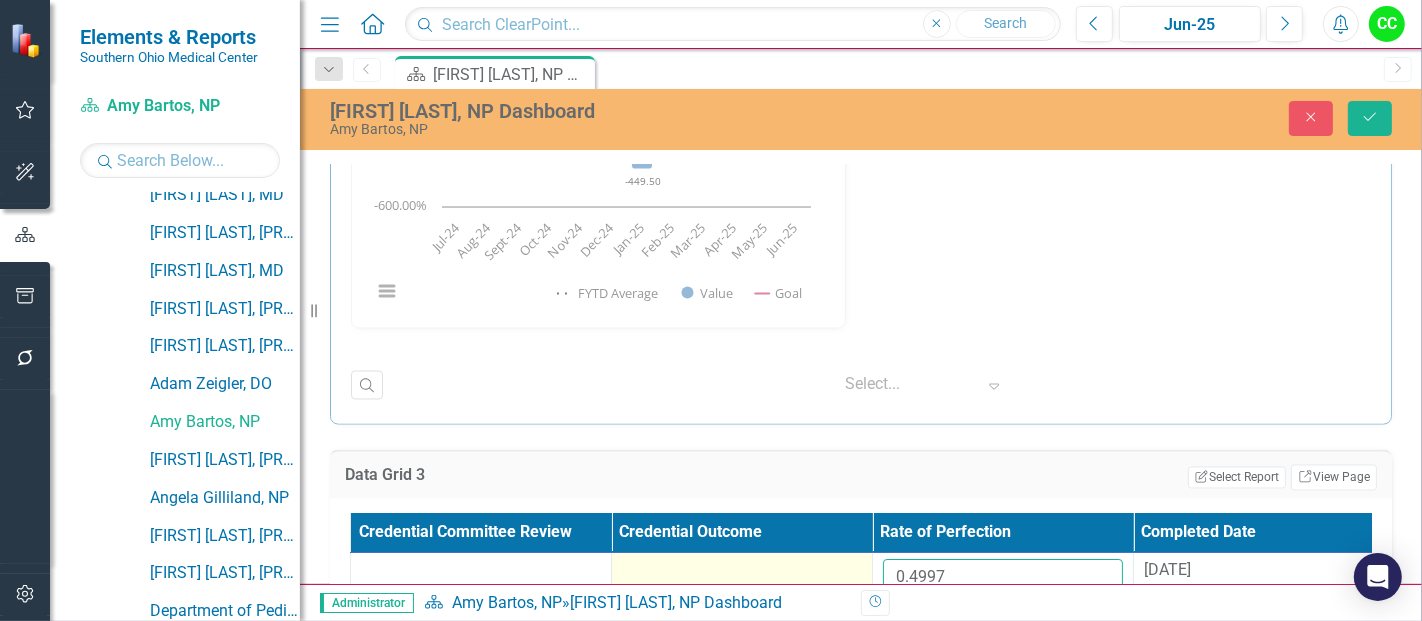 drag, startPoint x: 966, startPoint y: 578, endPoint x: 808, endPoint y: 552, distance: 160.12495 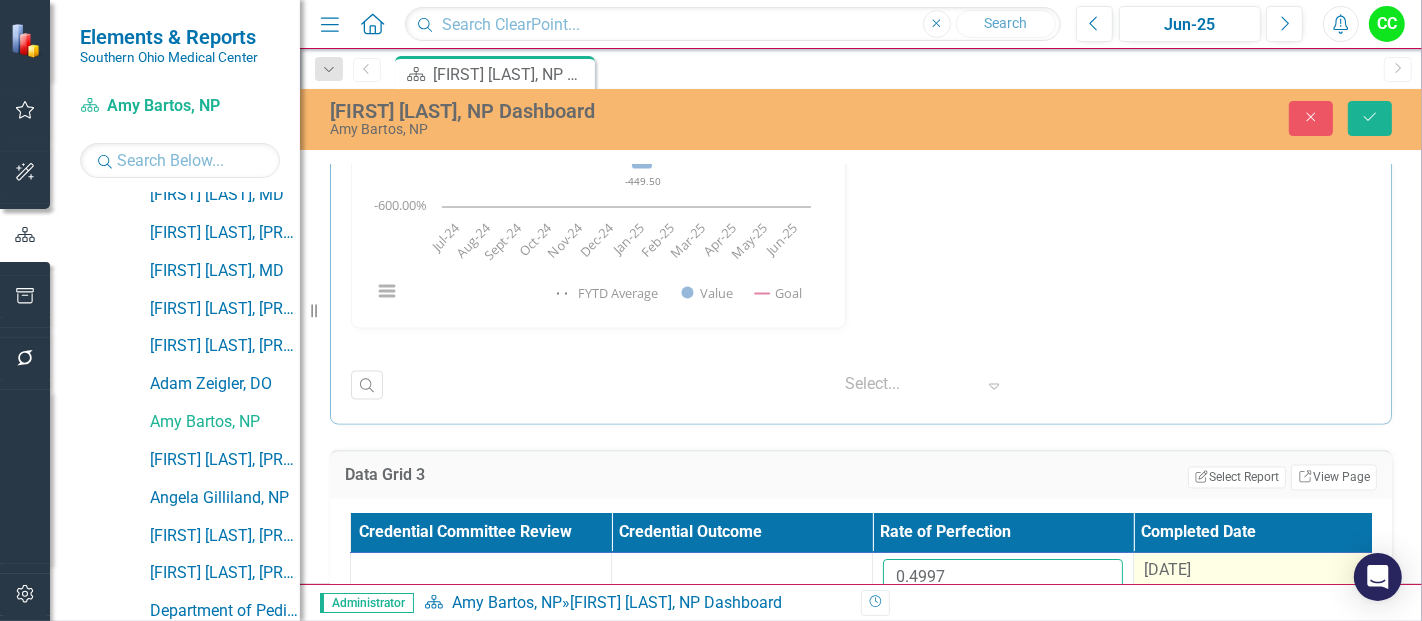 type on "[NUMBER]" 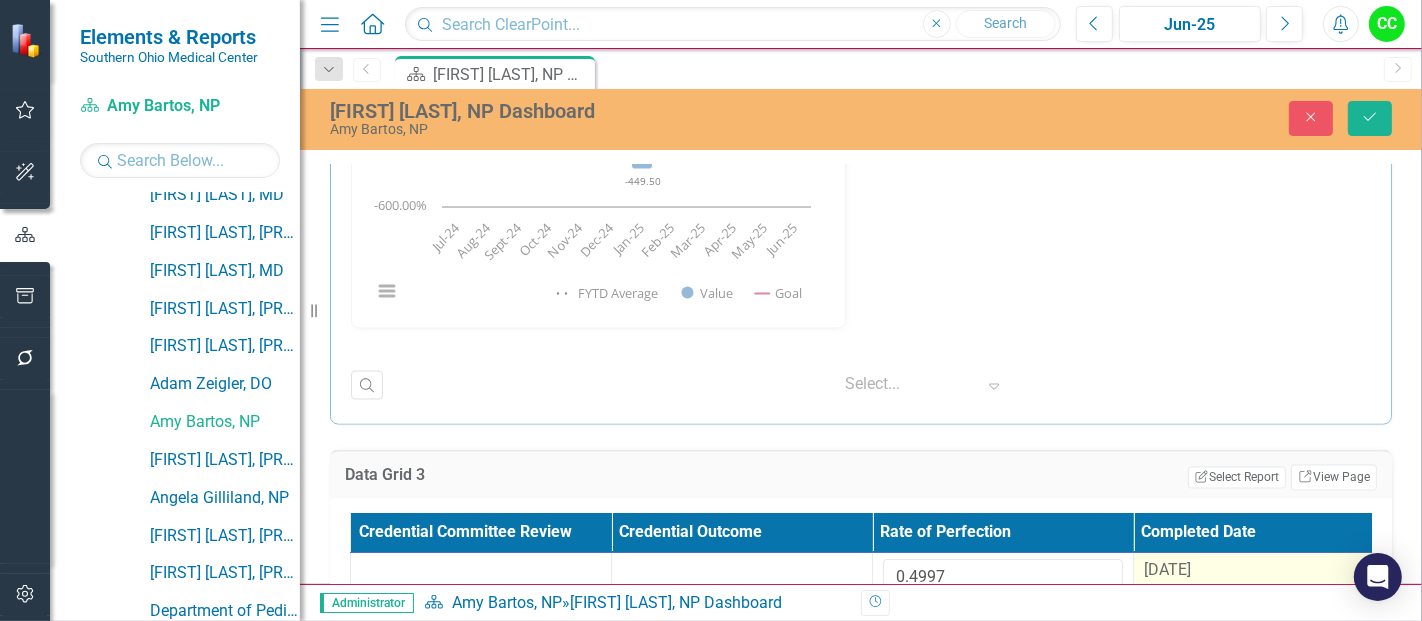 click on "[DATE]" at bounding box center (1264, 585) 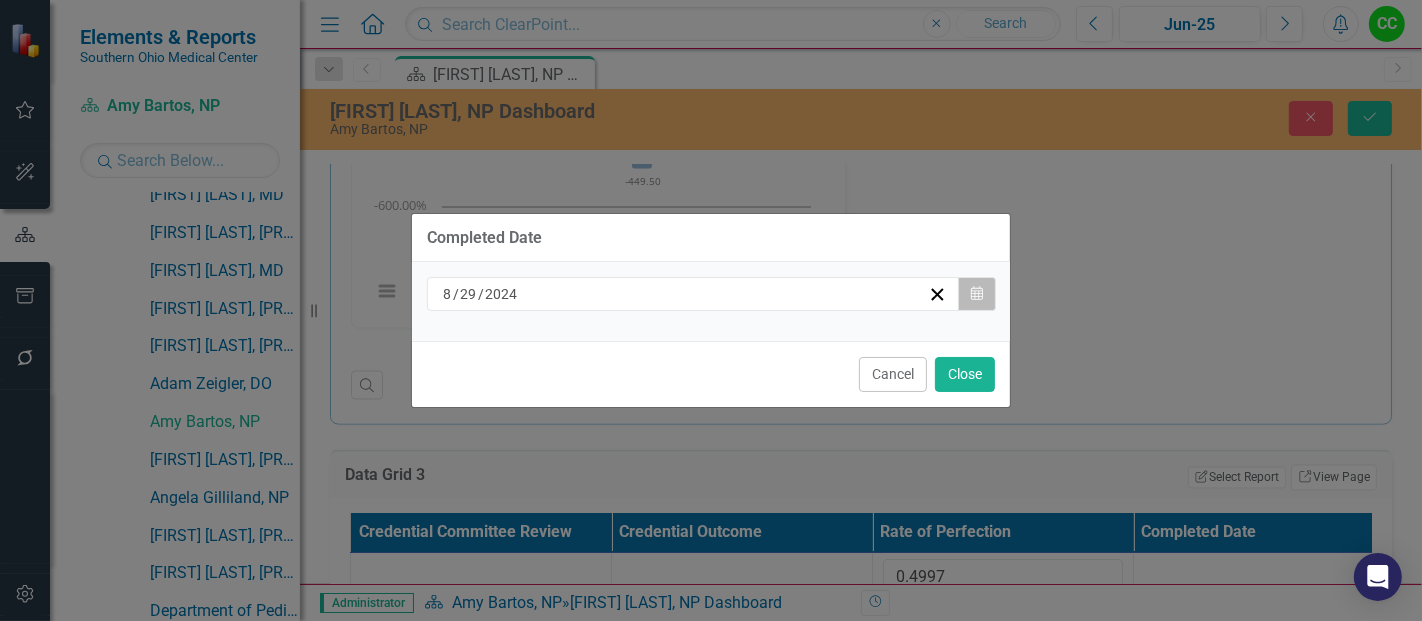 click 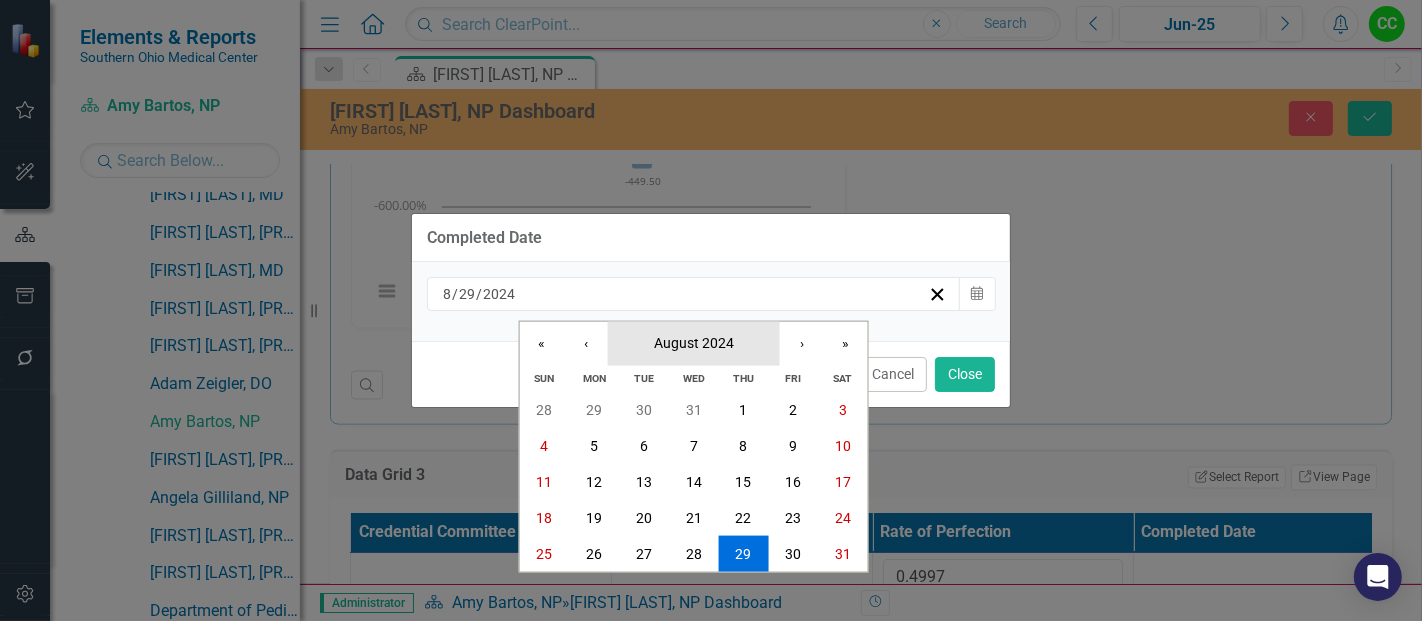 click on "August 2024" at bounding box center [694, 342] 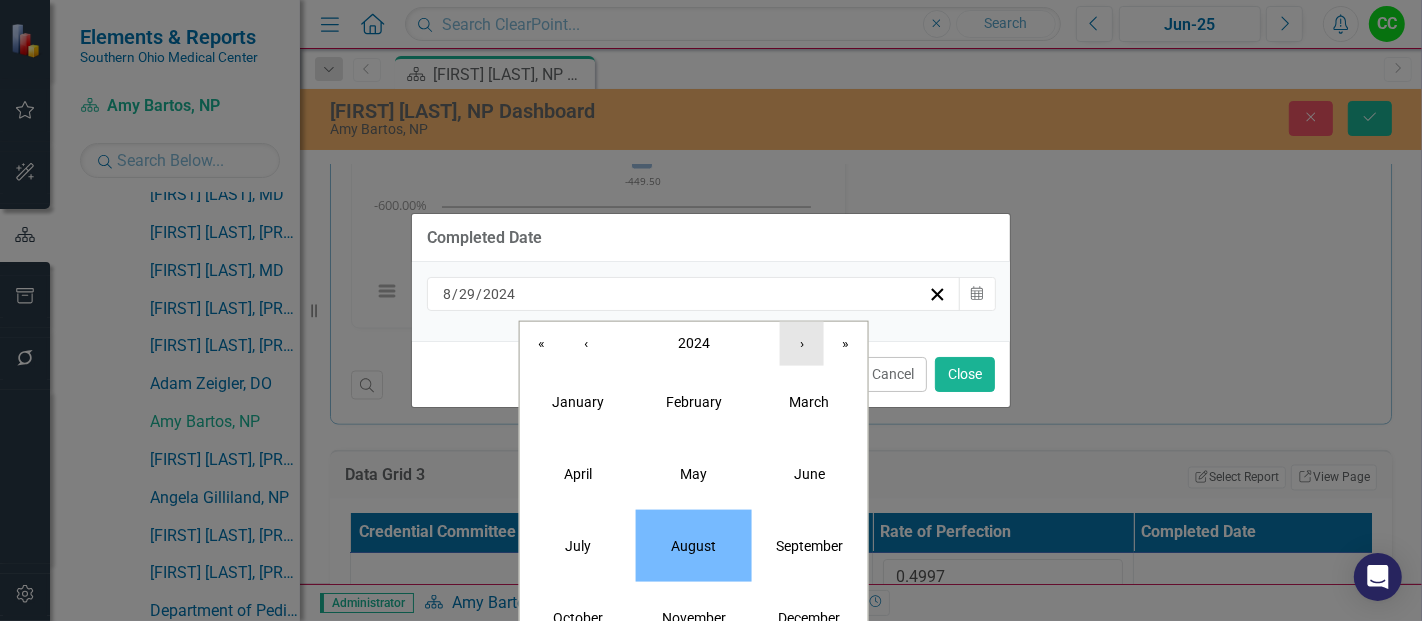 click on "›" at bounding box center (802, 343) 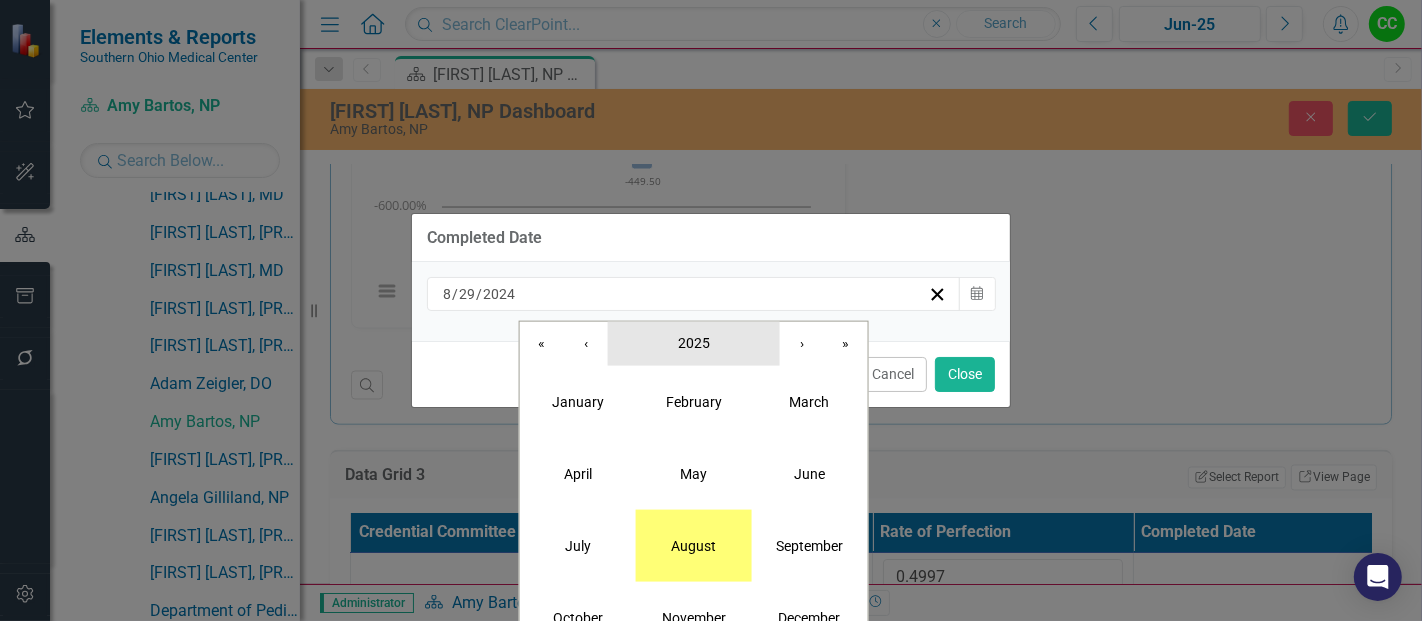 click on "2025" at bounding box center [694, 343] 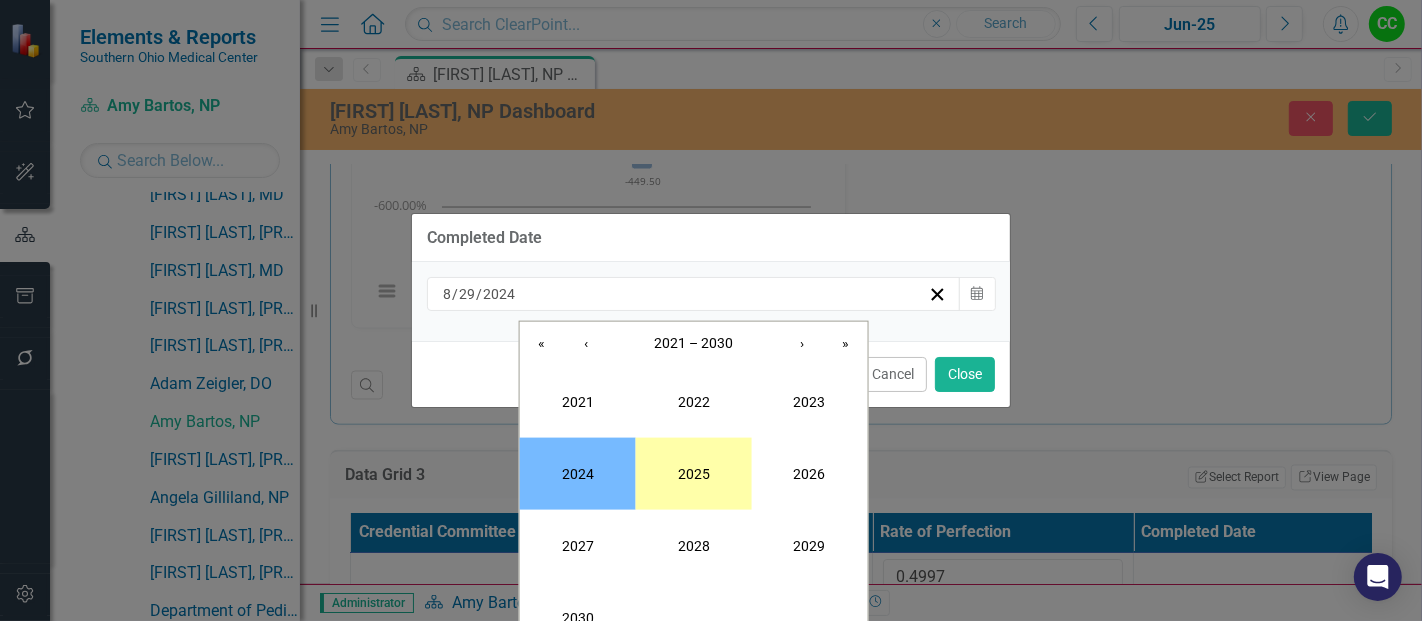 click on "2025" at bounding box center [694, 473] 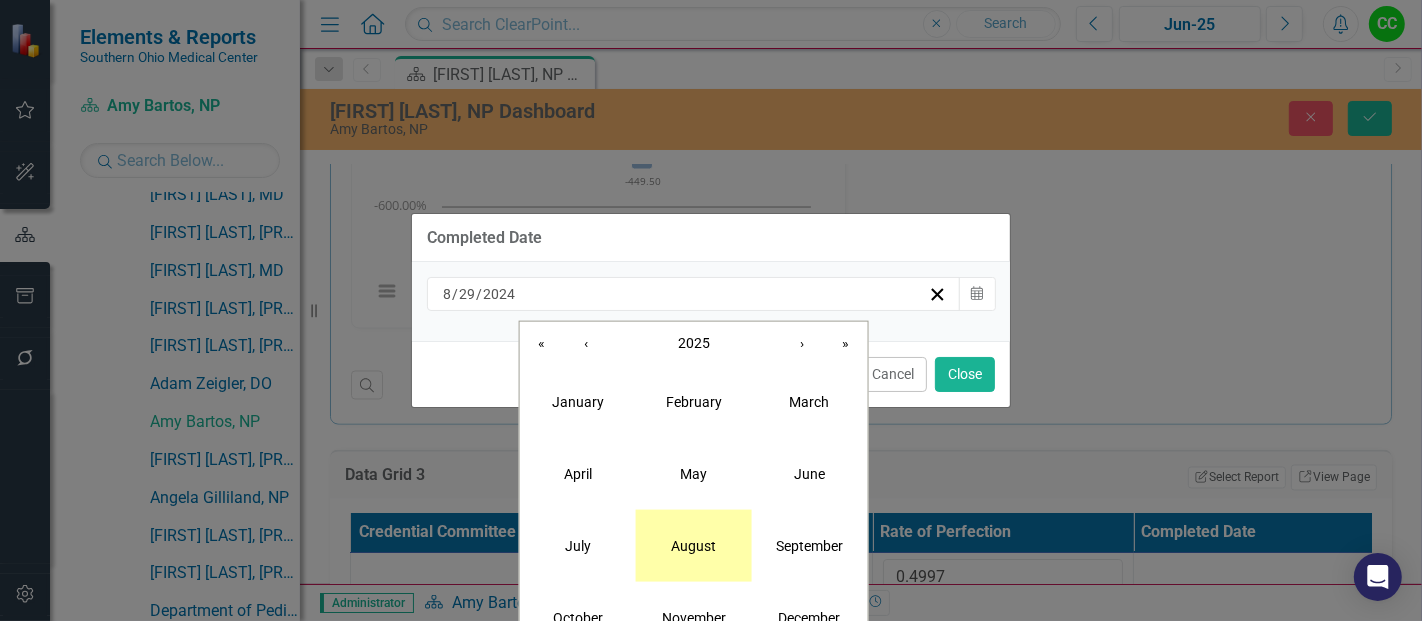 click on "August" at bounding box center (693, 545) 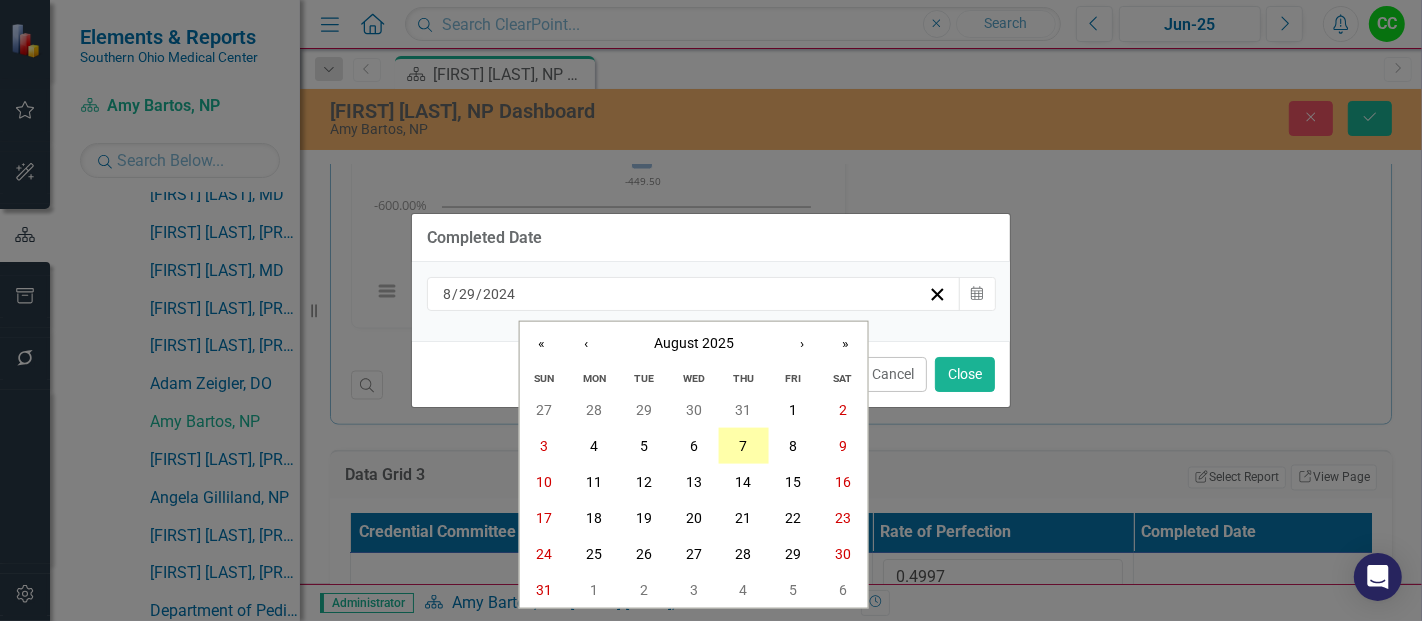 click on "7" at bounding box center [743, 446] 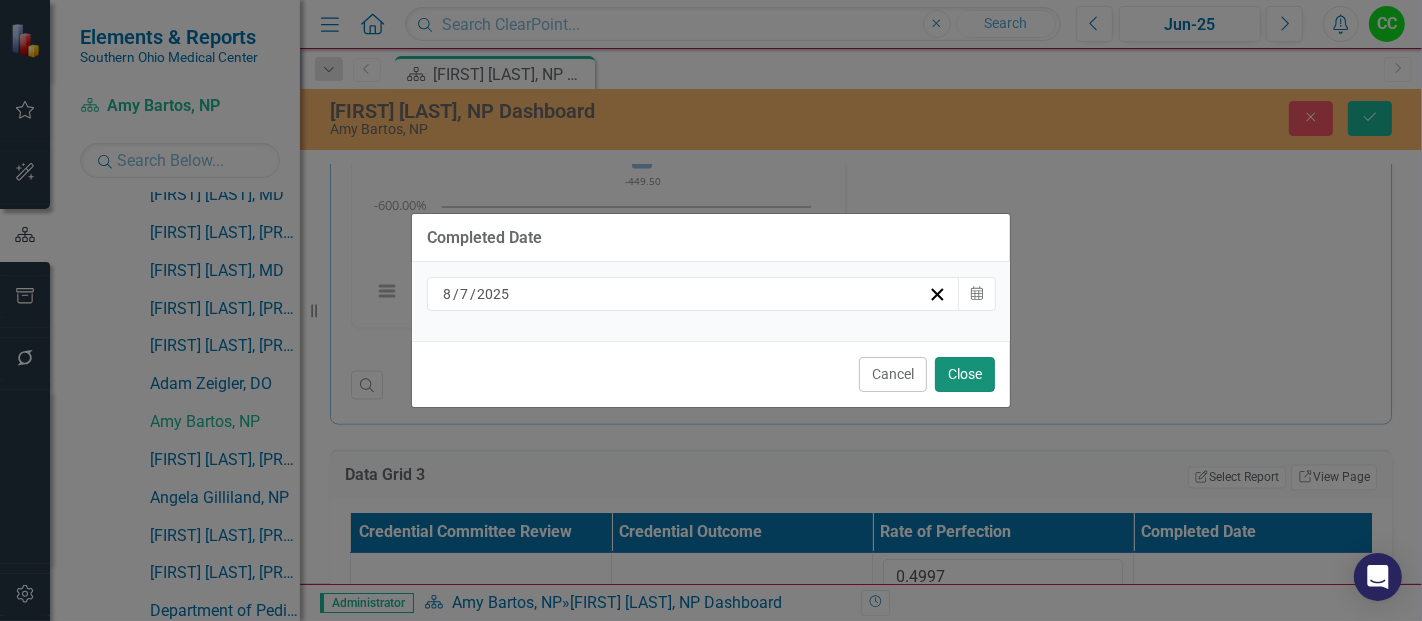 click on "Close" at bounding box center (965, 374) 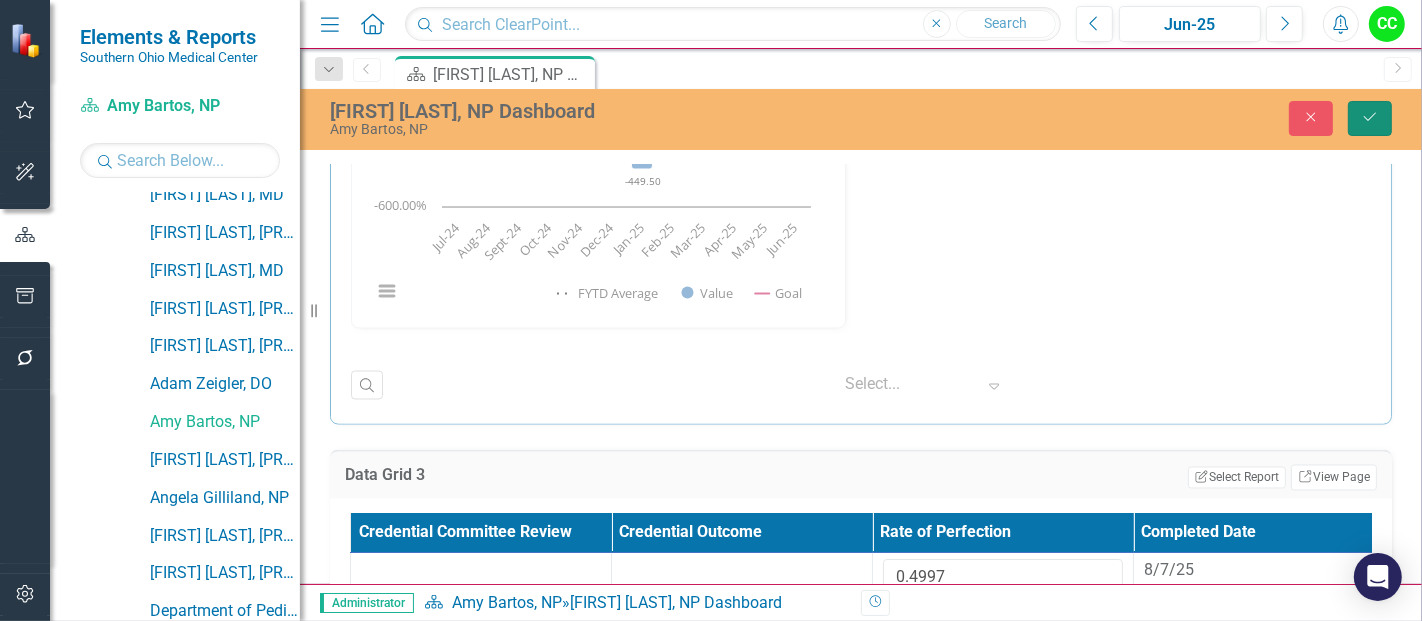 click on "Save" 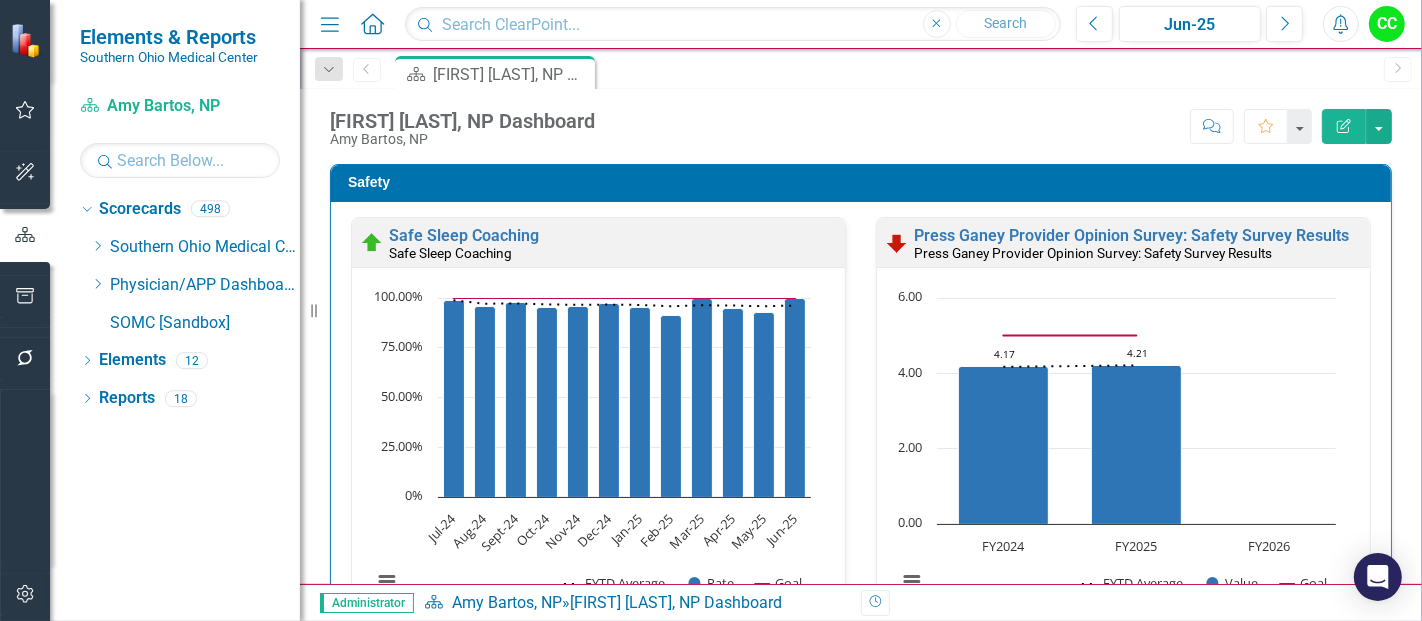 scroll, scrollTop: 0, scrollLeft: 0, axis: both 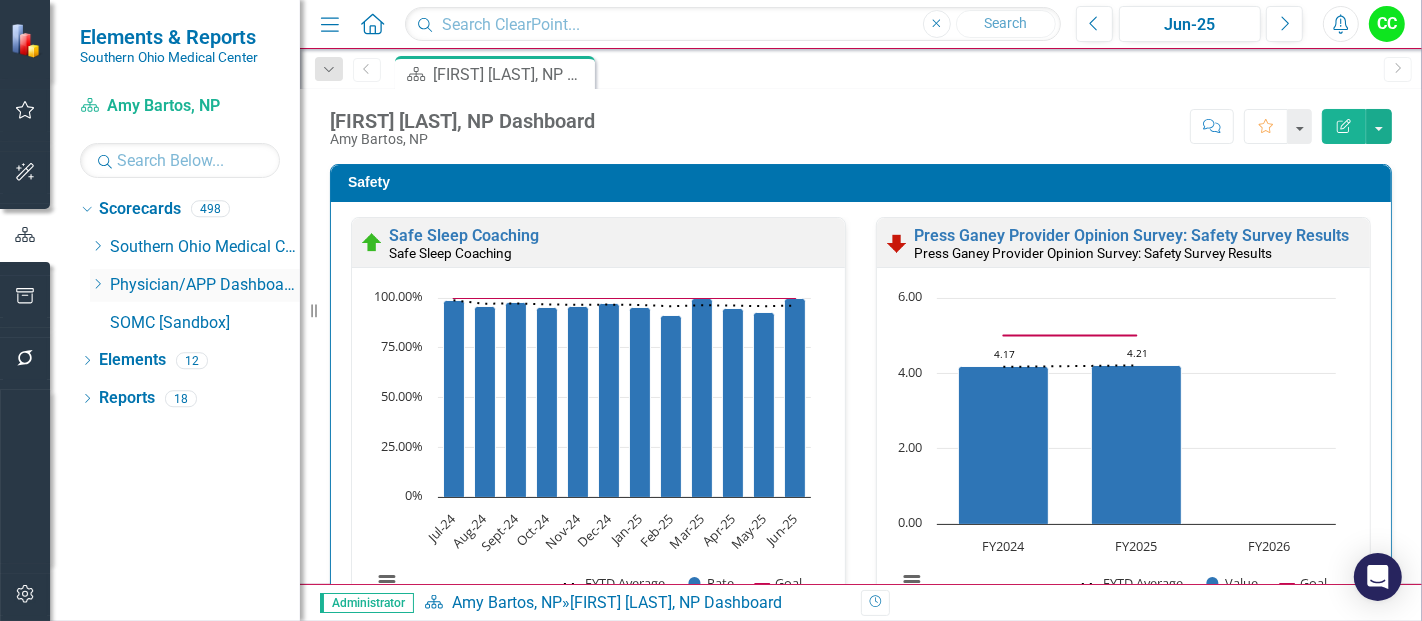 click on "Dropdown" 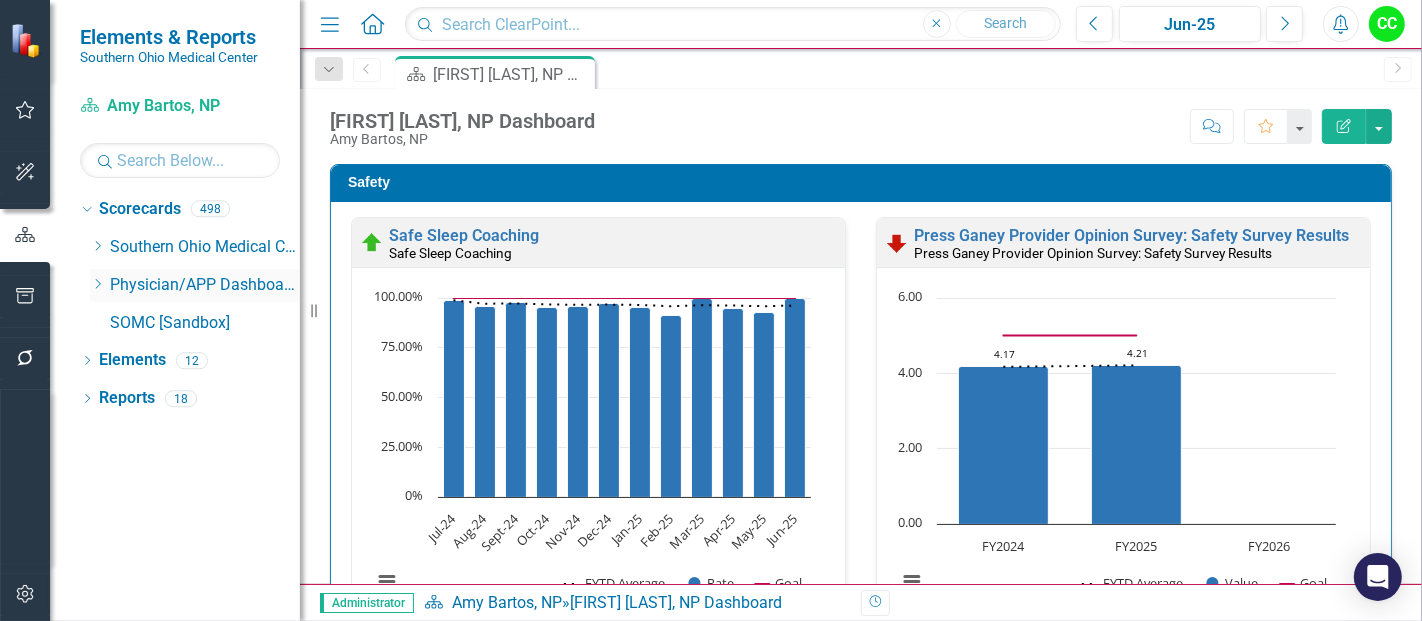 click on "Dropdown" 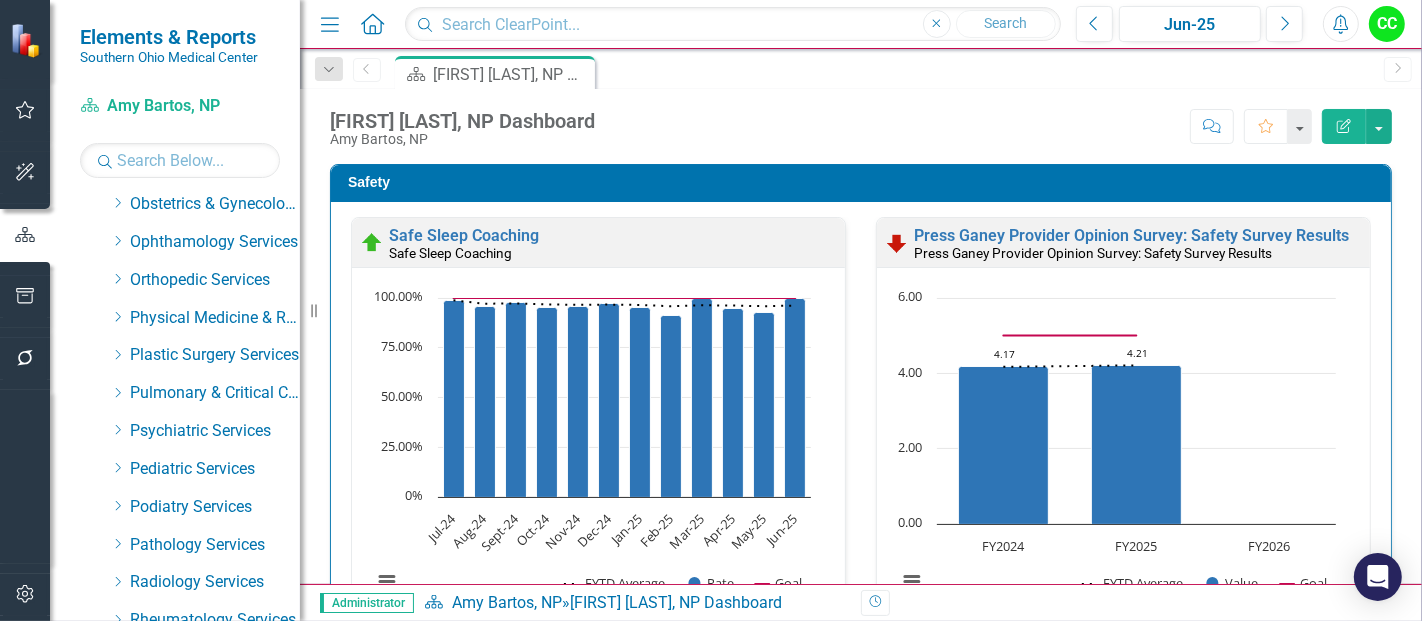 scroll, scrollTop: 777, scrollLeft: 0, axis: vertical 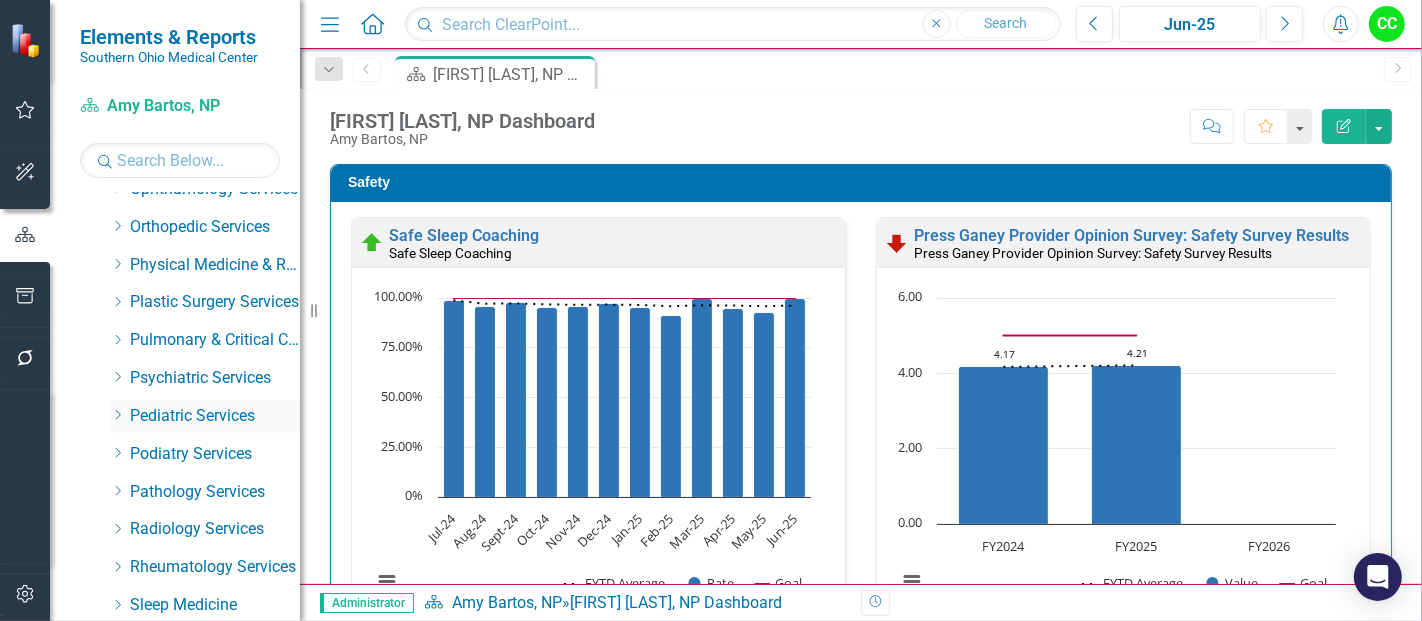 click on "Dropdown" 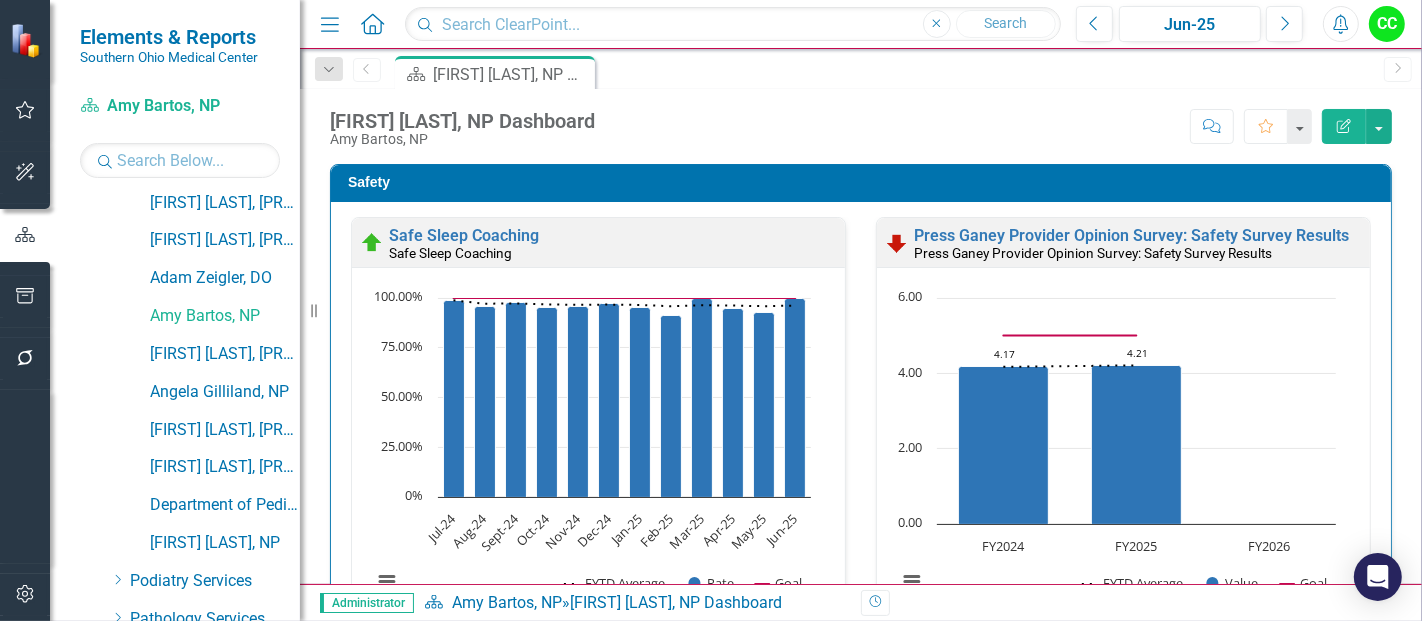 scroll, scrollTop: 1375, scrollLeft: 0, axis: vertical 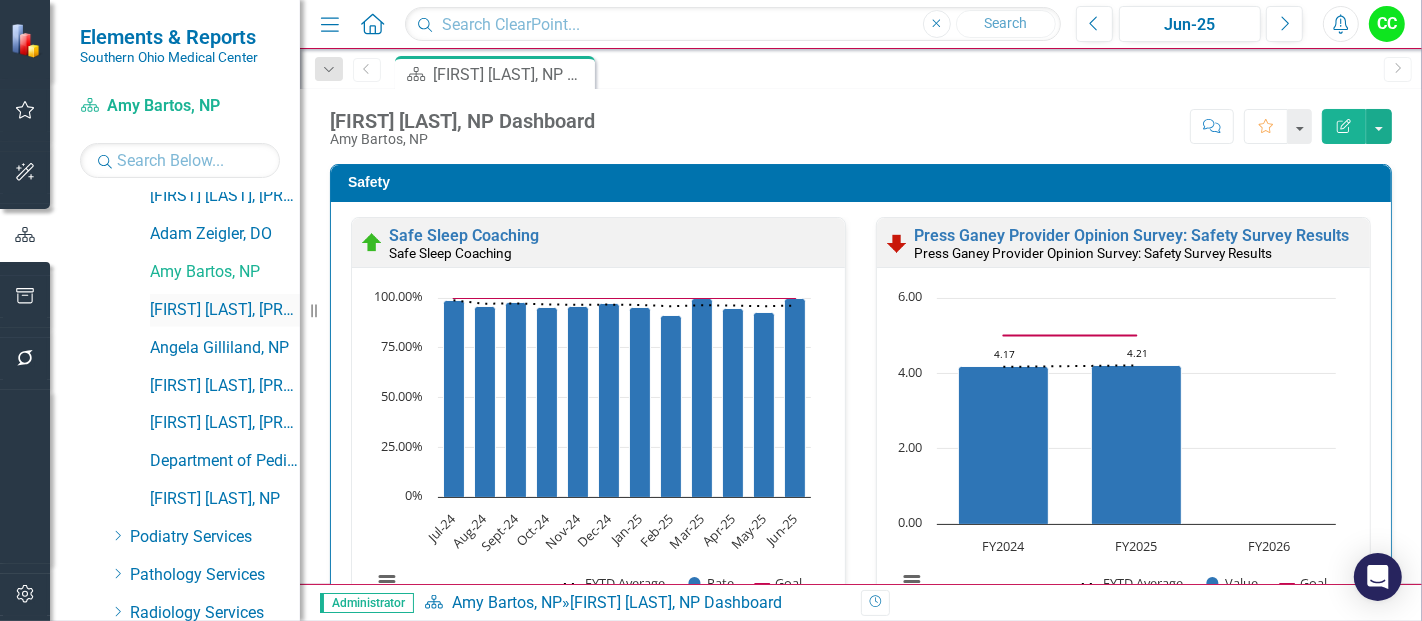 click on "[FIRST] [LAST], [PROFESSIONAL_DESIGNATION]" at bounding box center (225, 310) 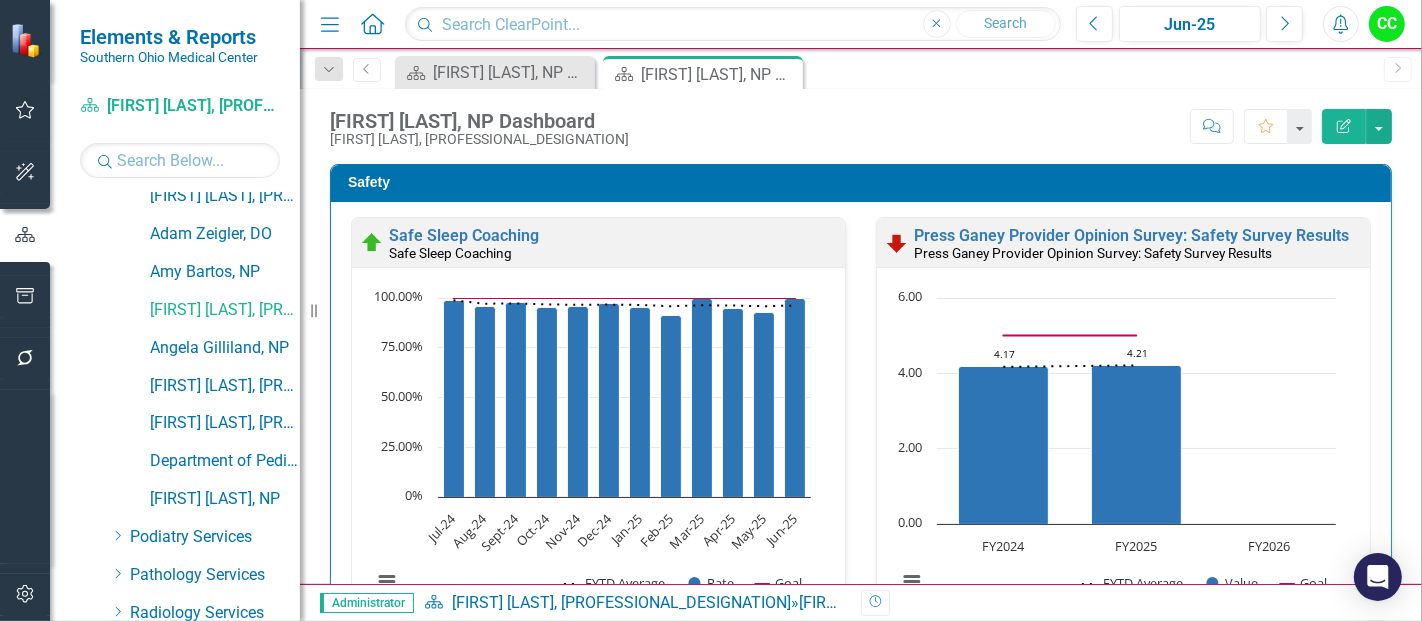 click on "Close" 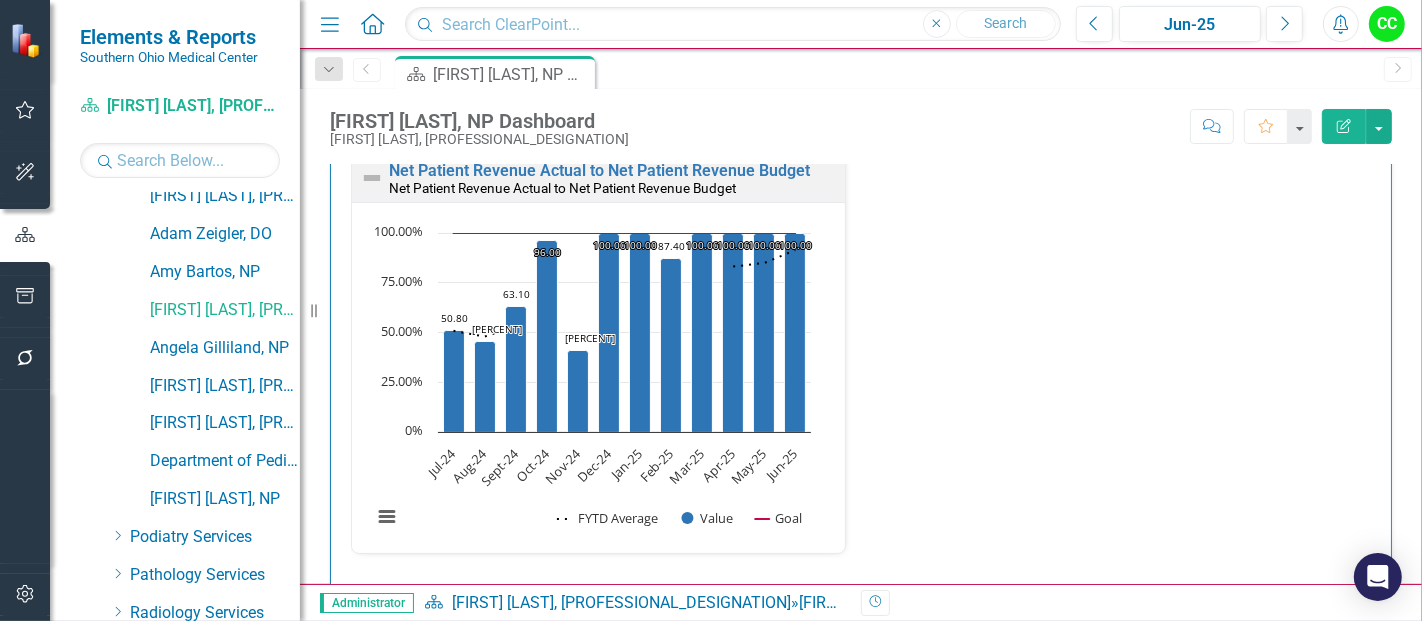 scroll, scrollTop: 3017, scrollLeft: 0, axis: vertical 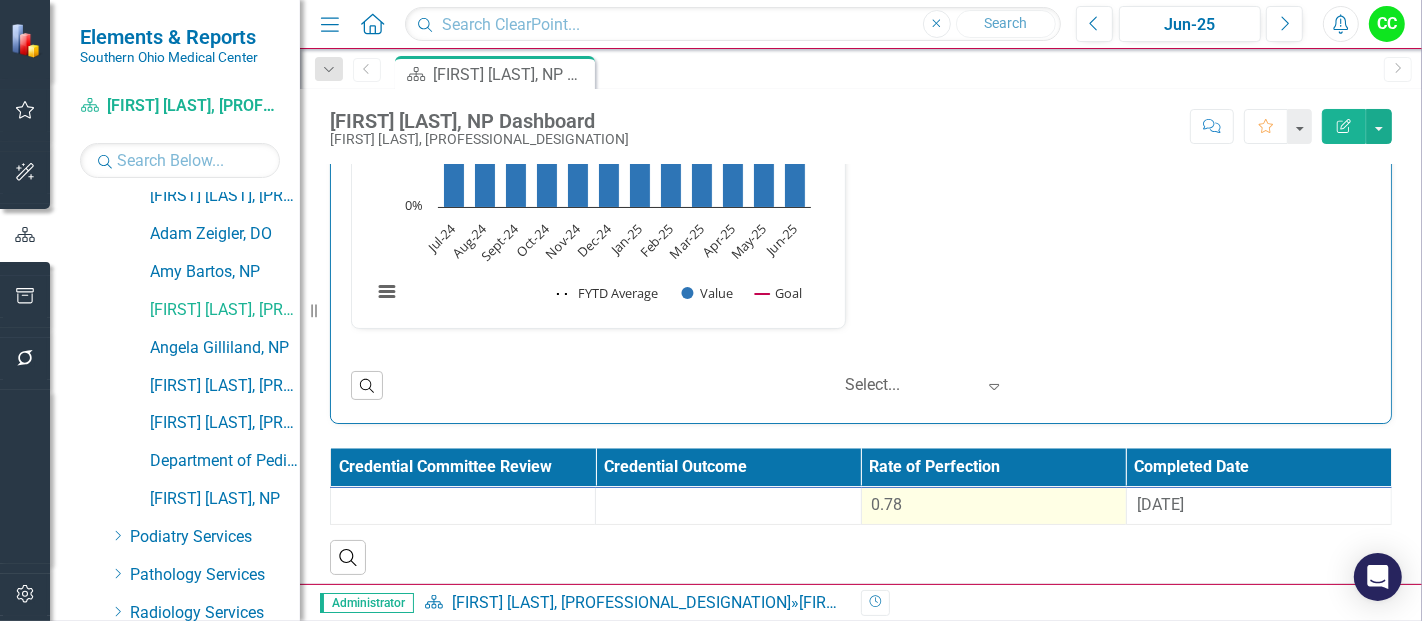 click on "0.78" at bounding box center [993, 506] 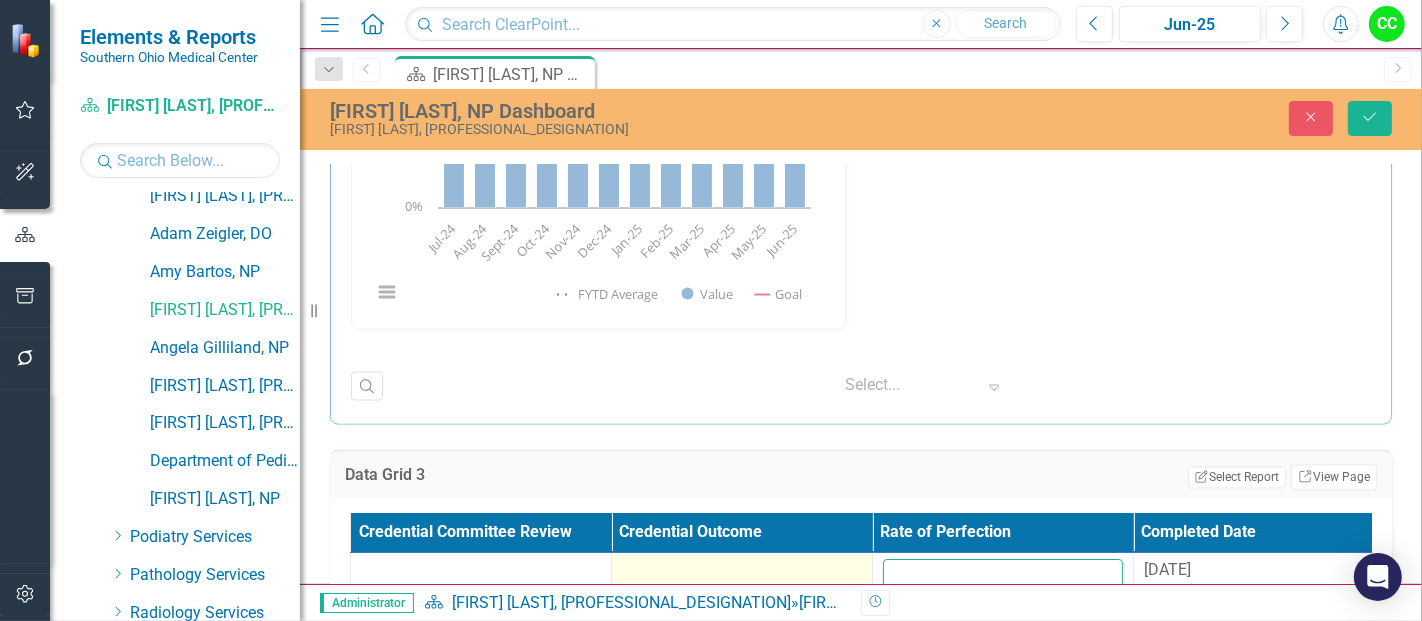 drag, startPoint x: 962, startPoint y: 575, endPoint x: 822, endPoint y: 572, distance: 140.03214 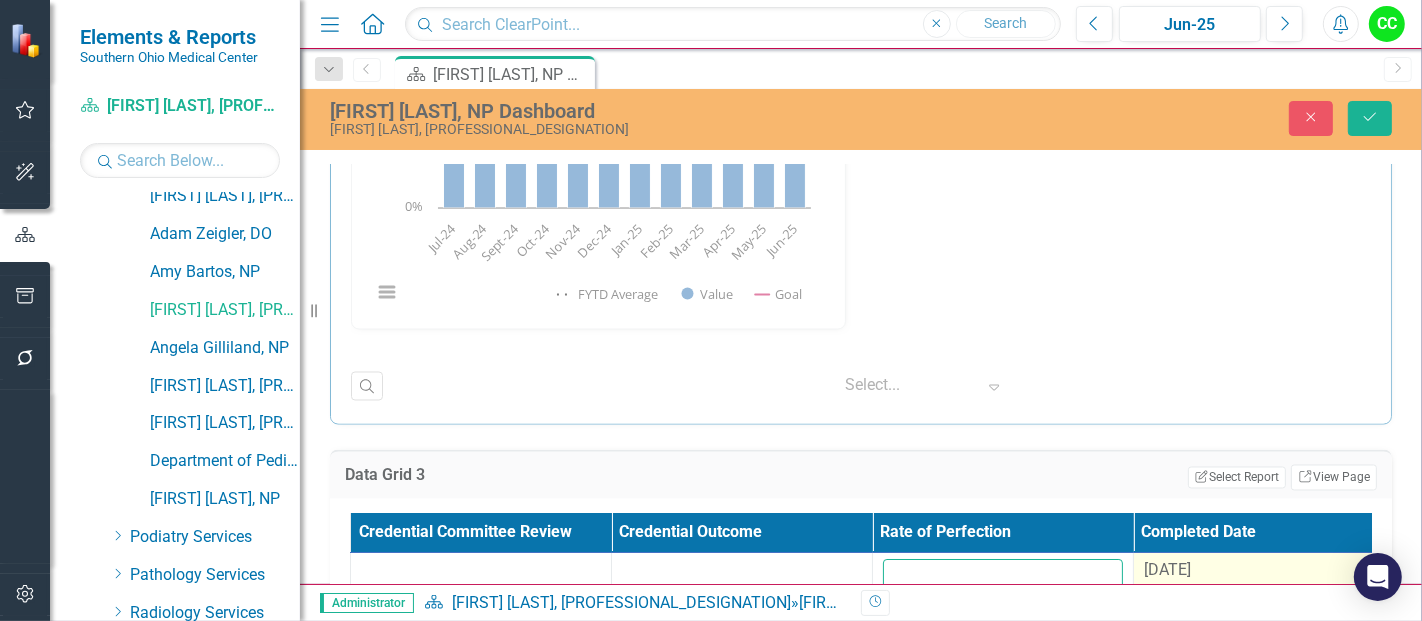 type on "[NUMBER]" 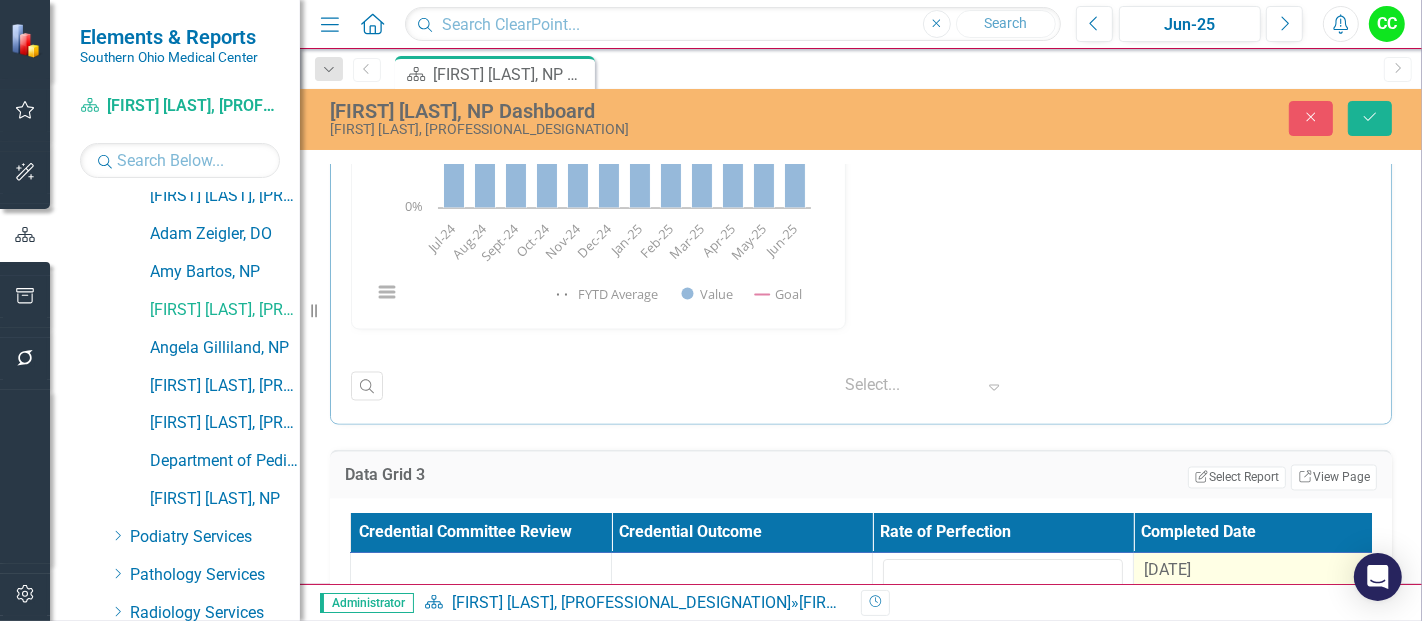 click on "[DATE]" at bounding box center (1167, 570) 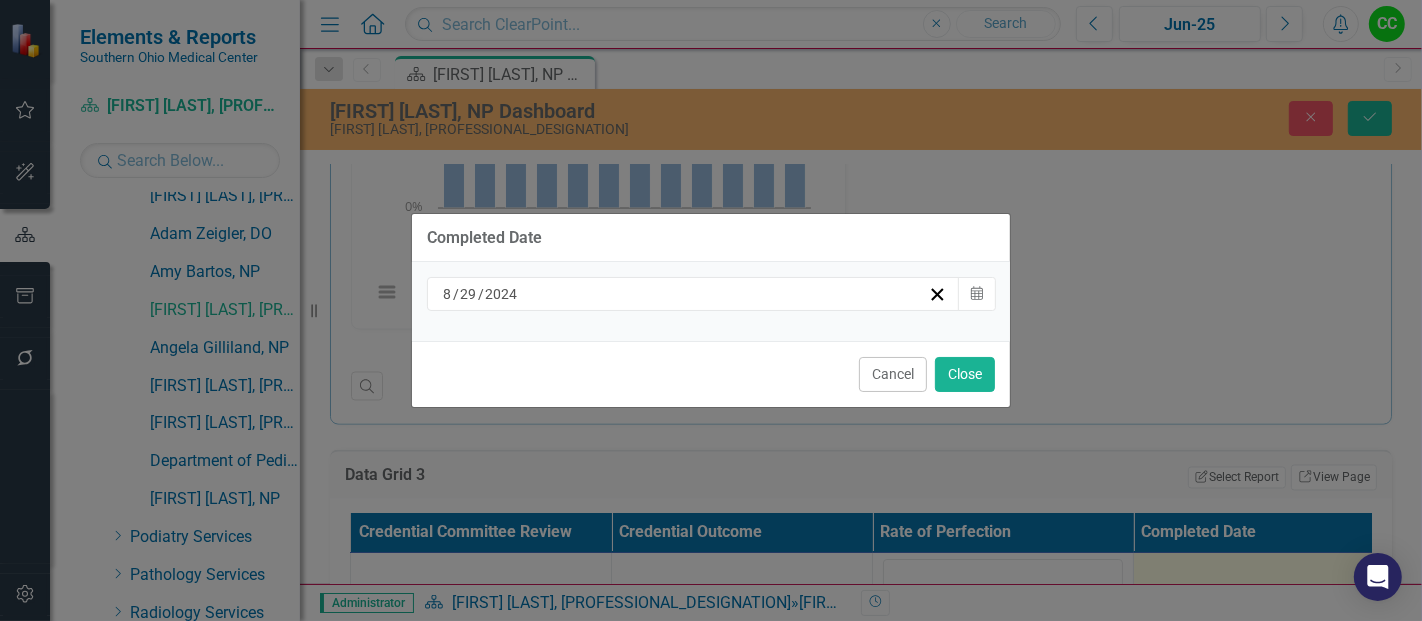 click on "[MONTH] / [DAY] / [YEAR]" at bounding box center (684, 294) 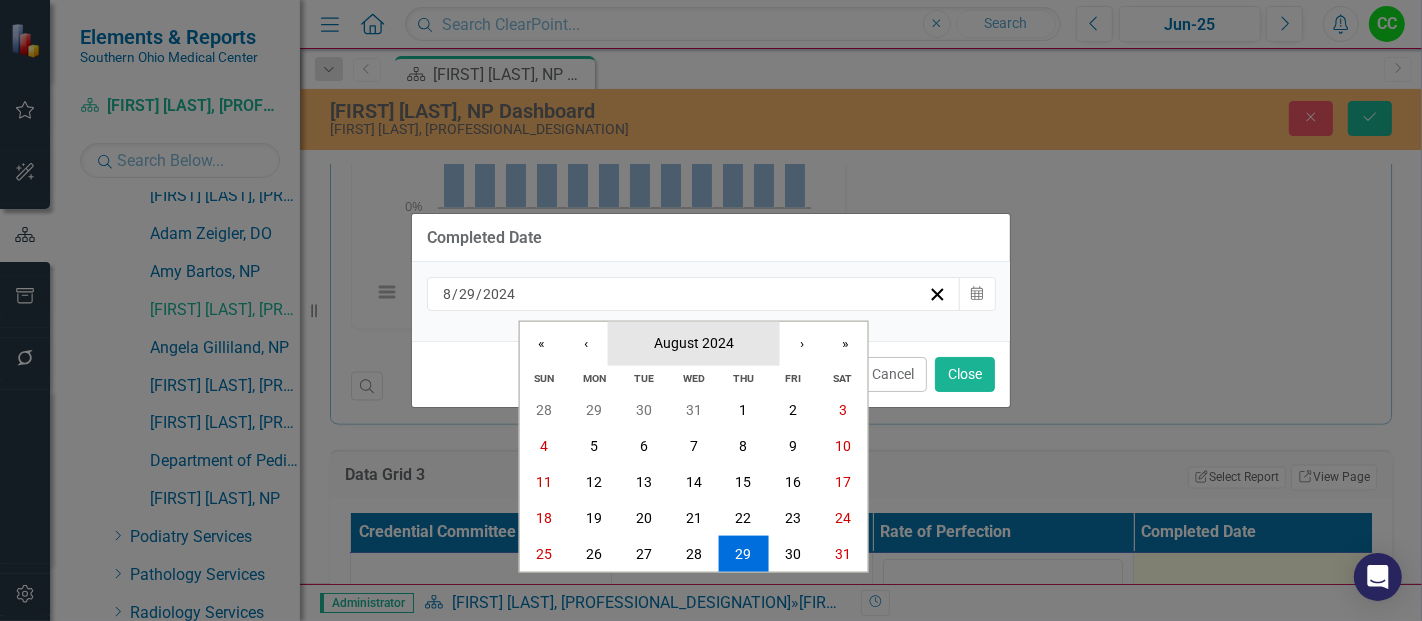 click on "August 2024" at bounding box center [694, 343] 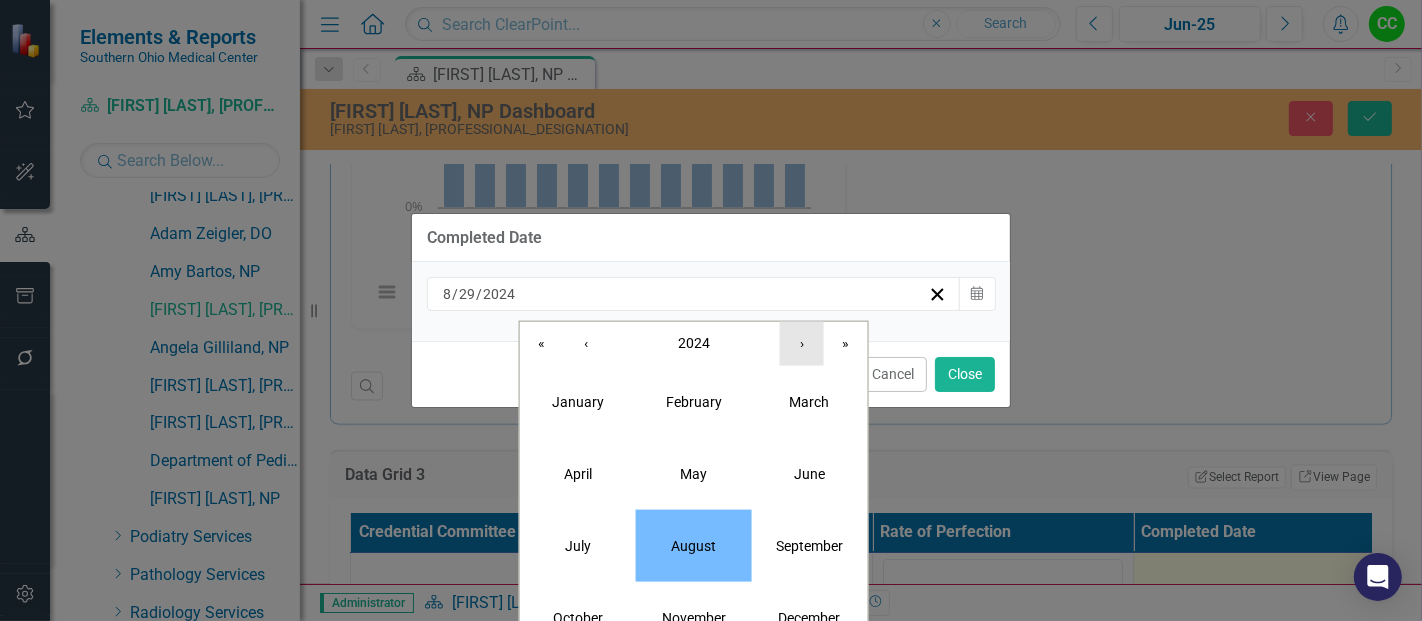 click on "›" at bounding box center (802, 343) 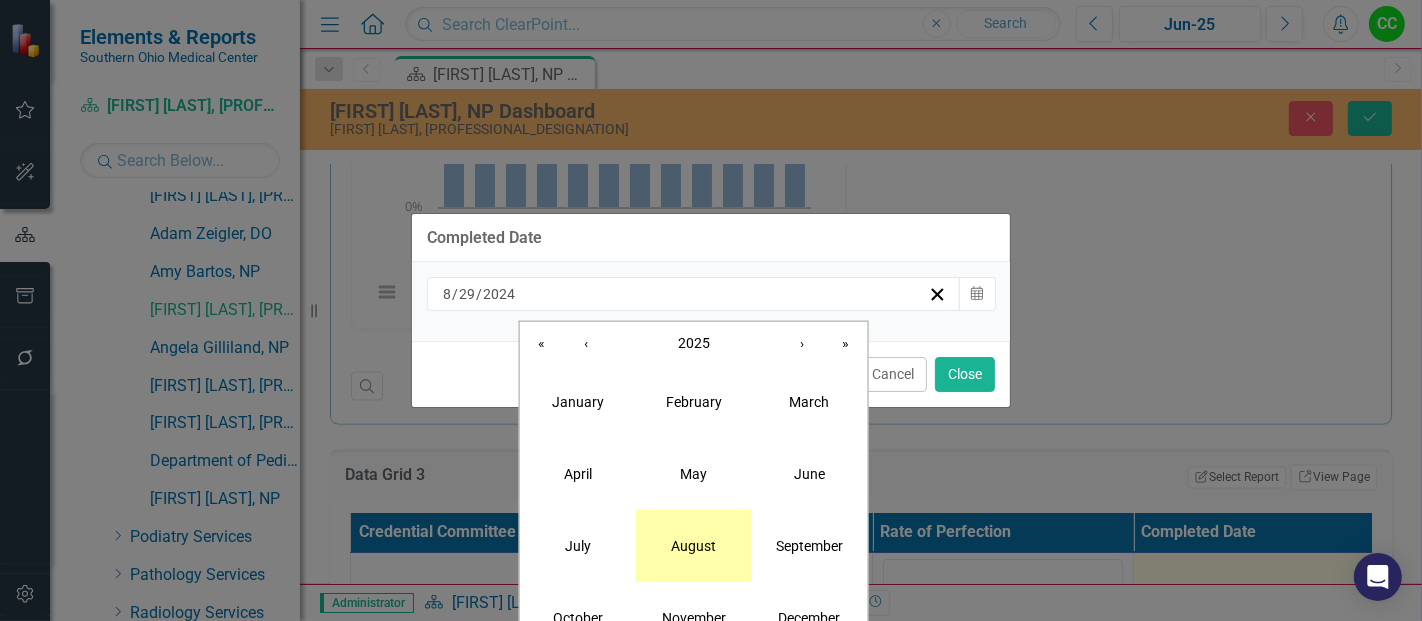 click on "August" at bounding box center (694, 545) 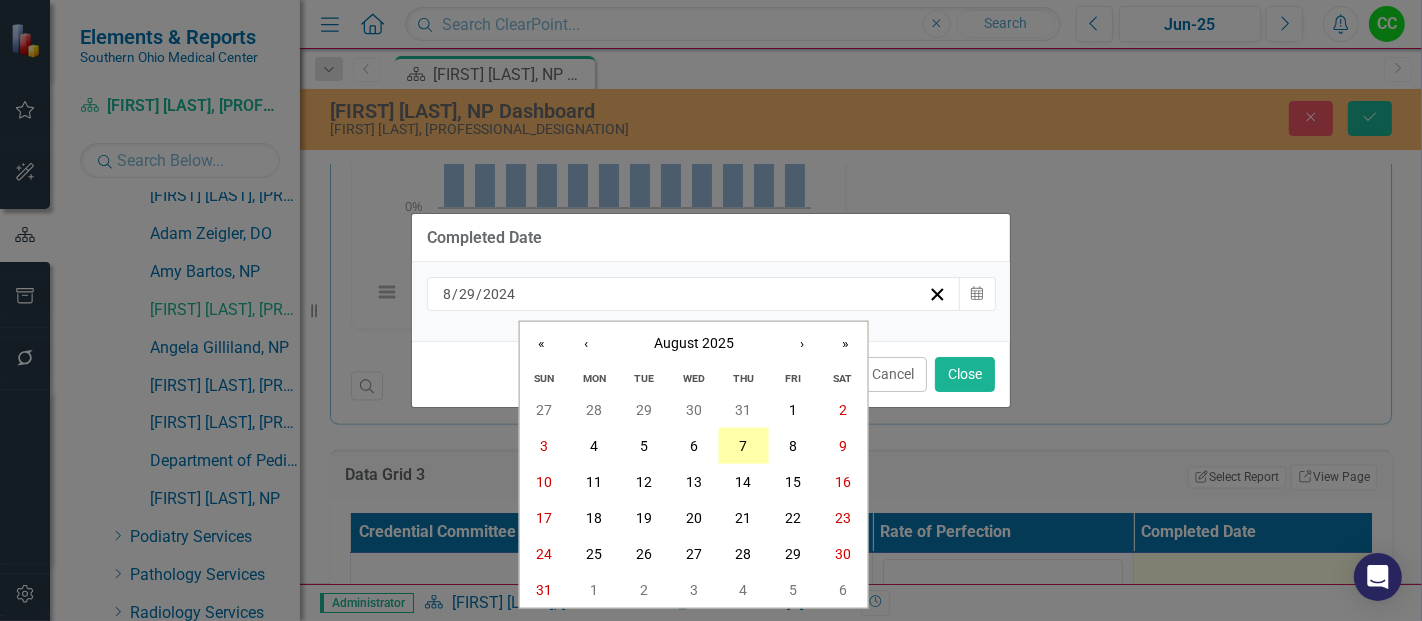 click on "7" at bounding box center [743, 446] 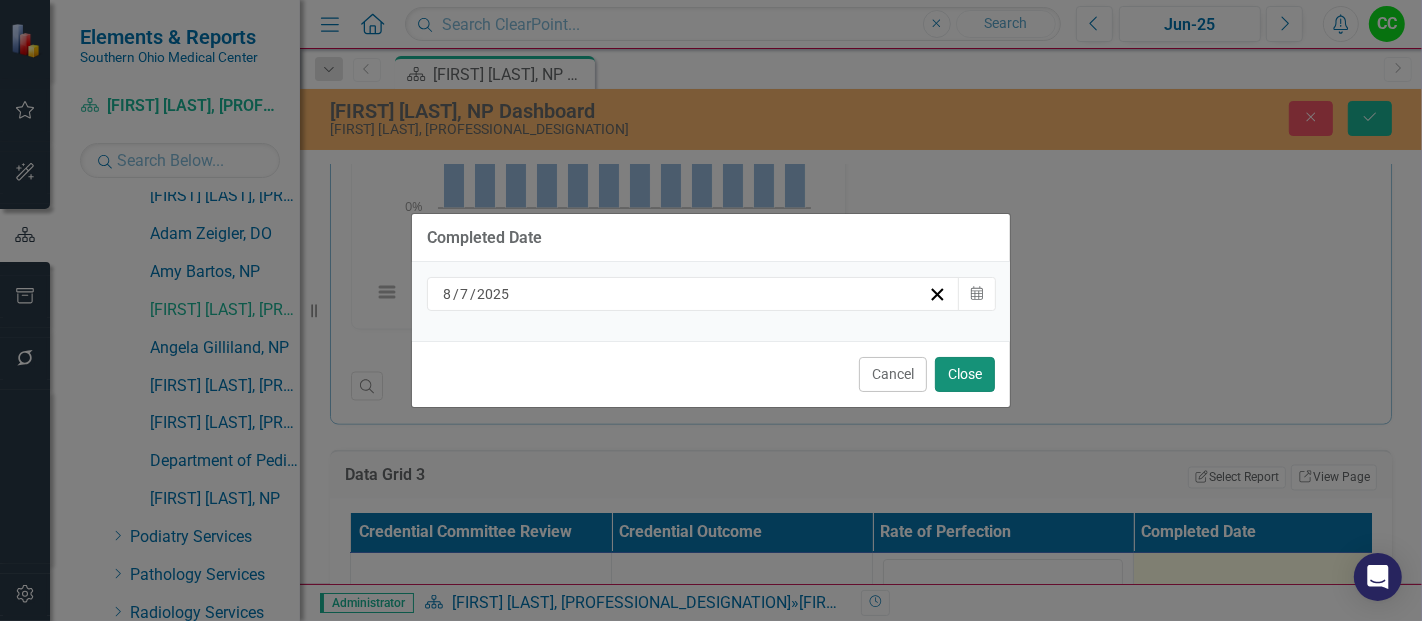 click on "Close" at bounding box center [965, 374] 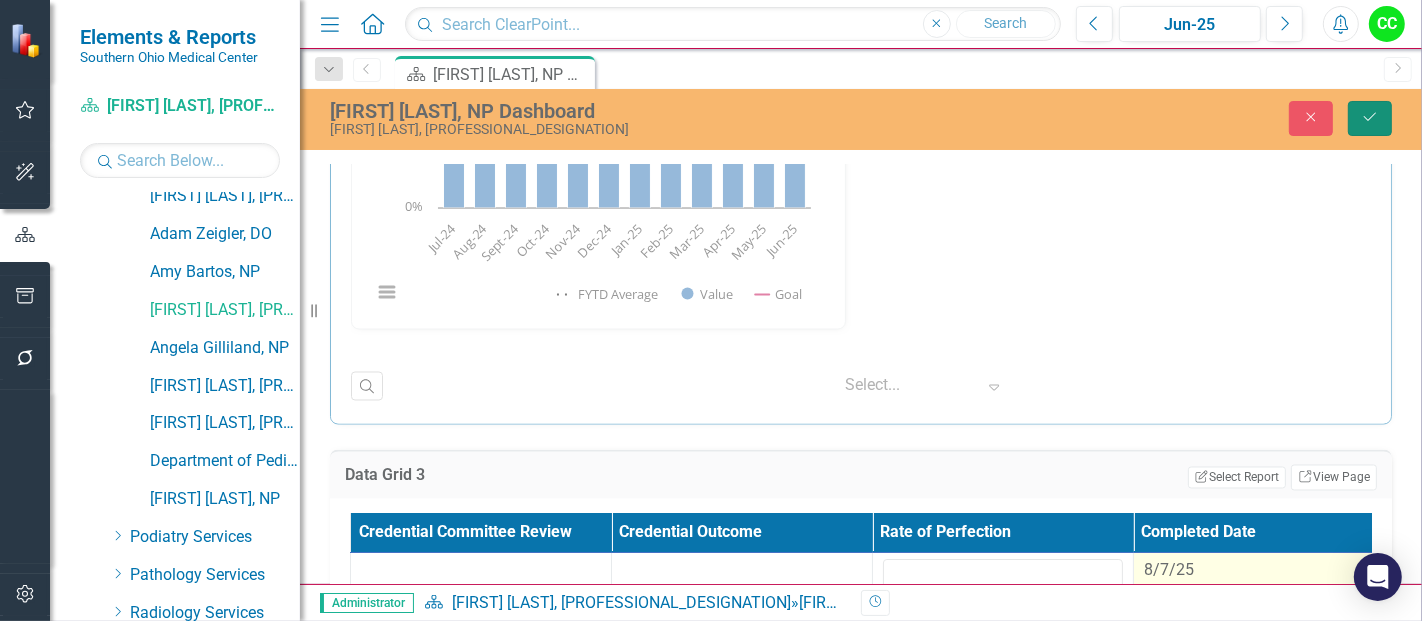 click on "Save" at bounding box center (1370, 118) 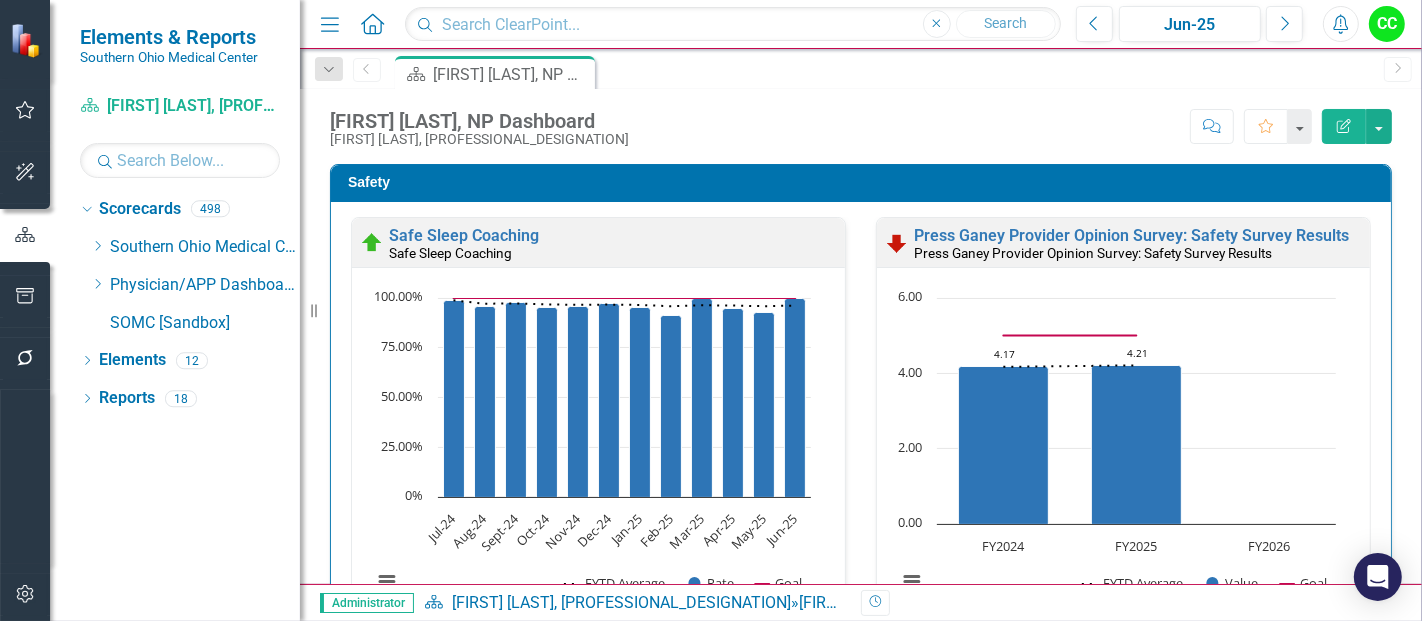 scroll, scrollTop: 0, scrollLeft: 0, axis: both 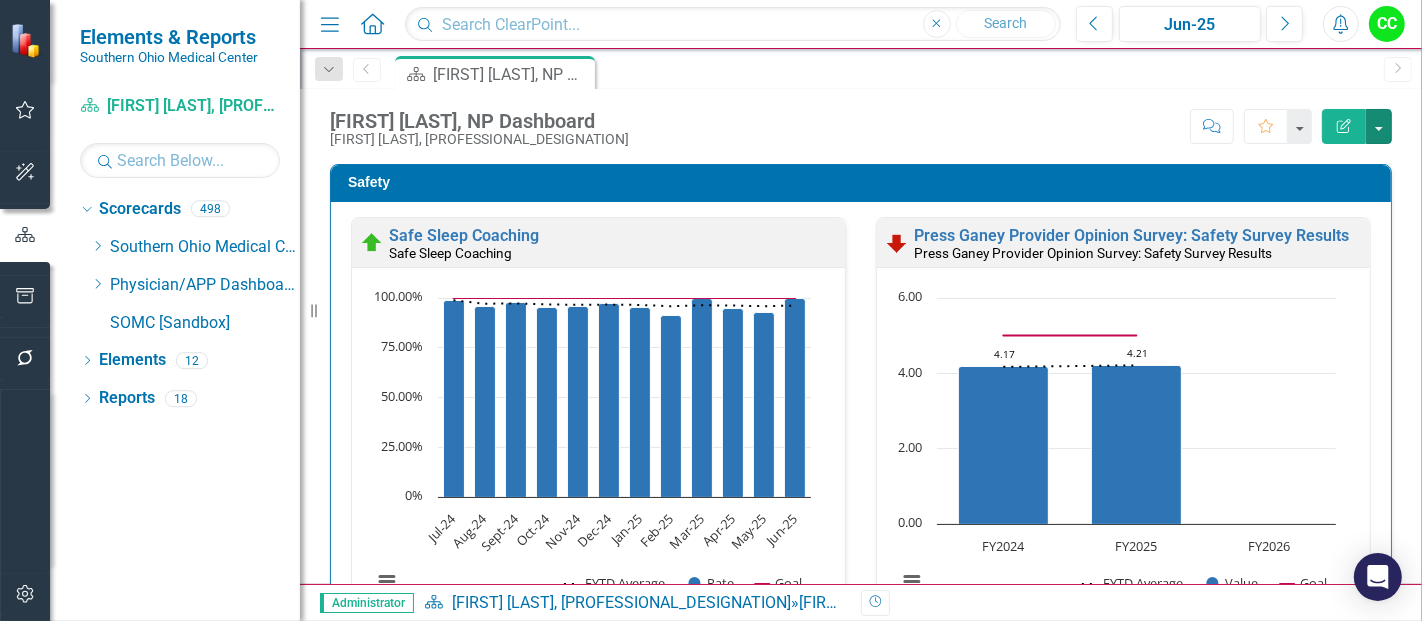 click at bounding box center [1379, 126] 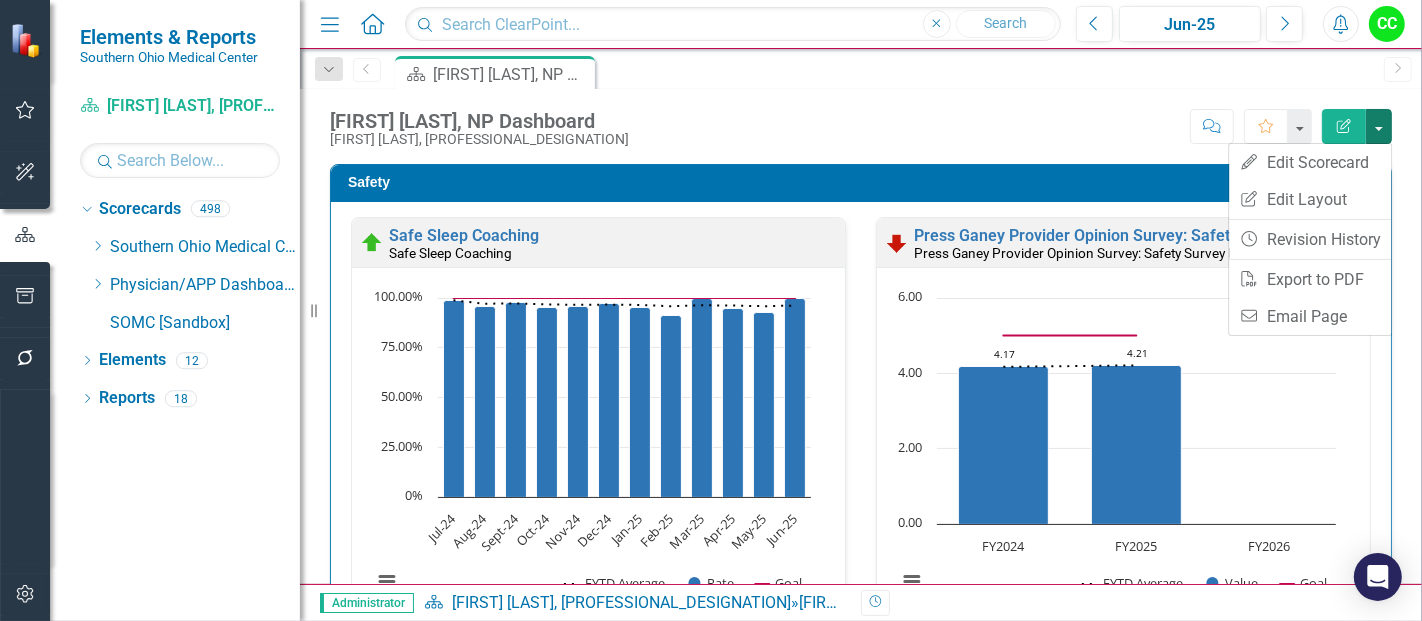 click at bounding box center [1379, 126] 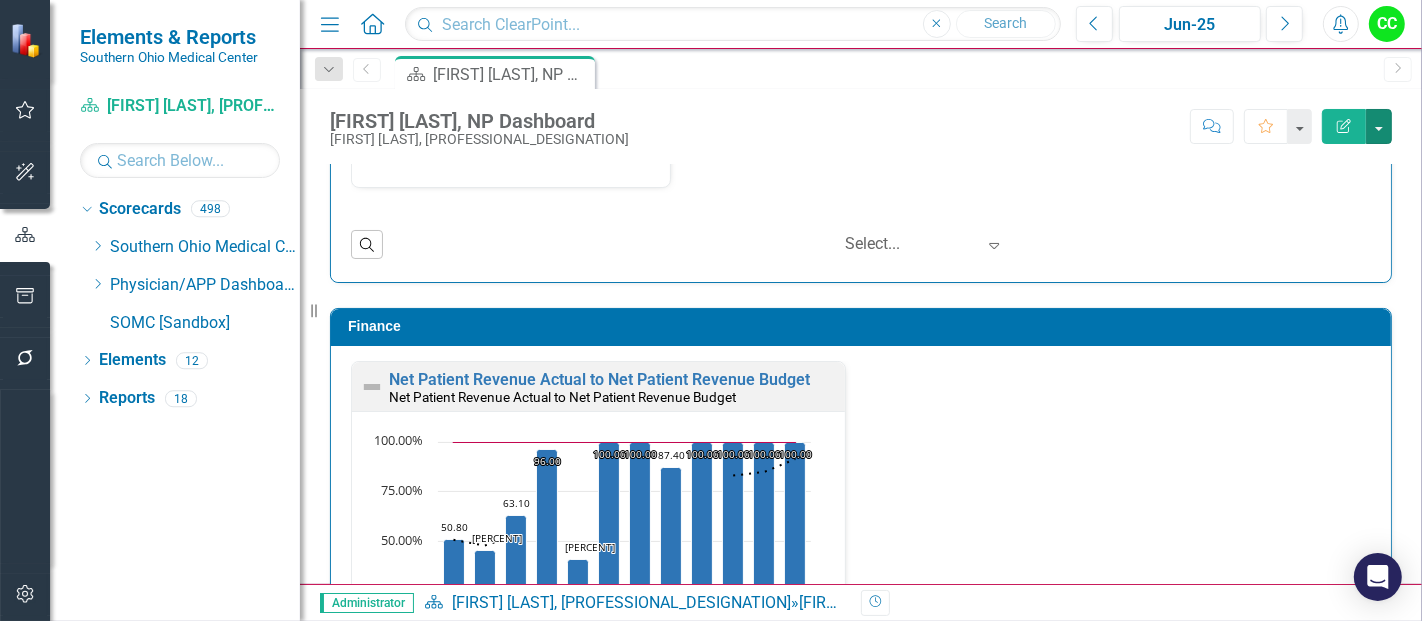 scroll, scrollTop: 3017, scrollLeft: 0, axis: vertical 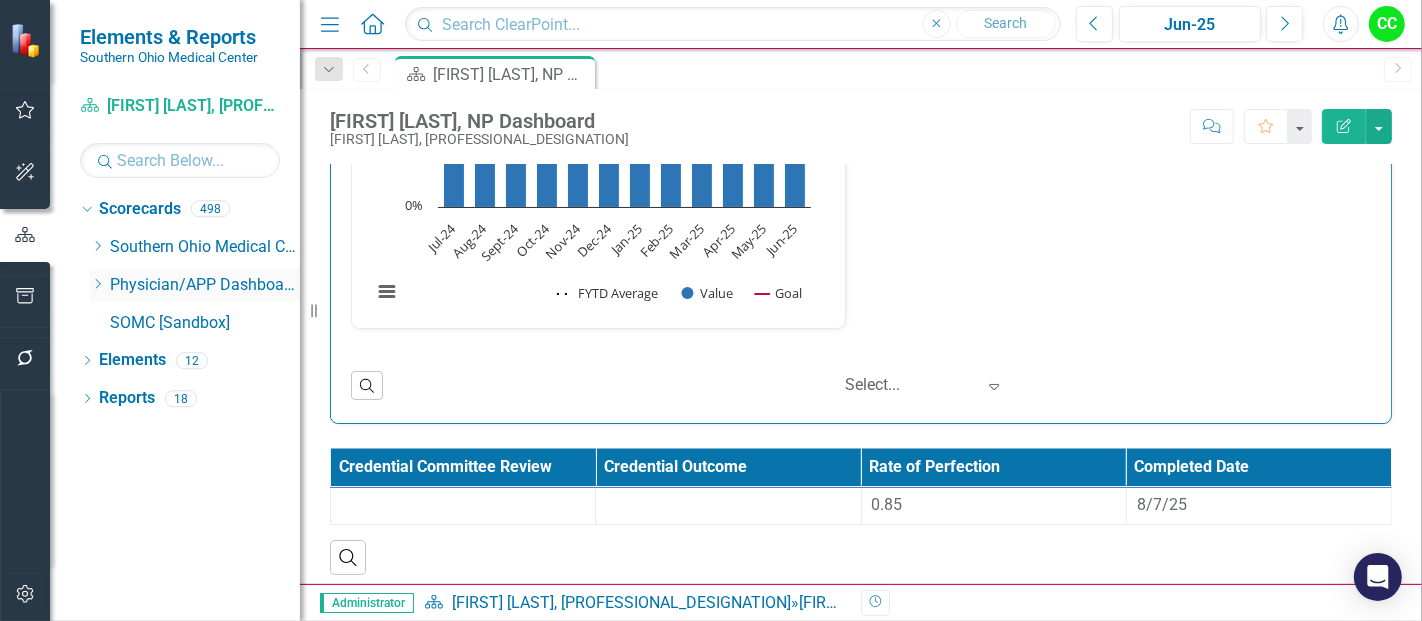 click on "Dropdown" 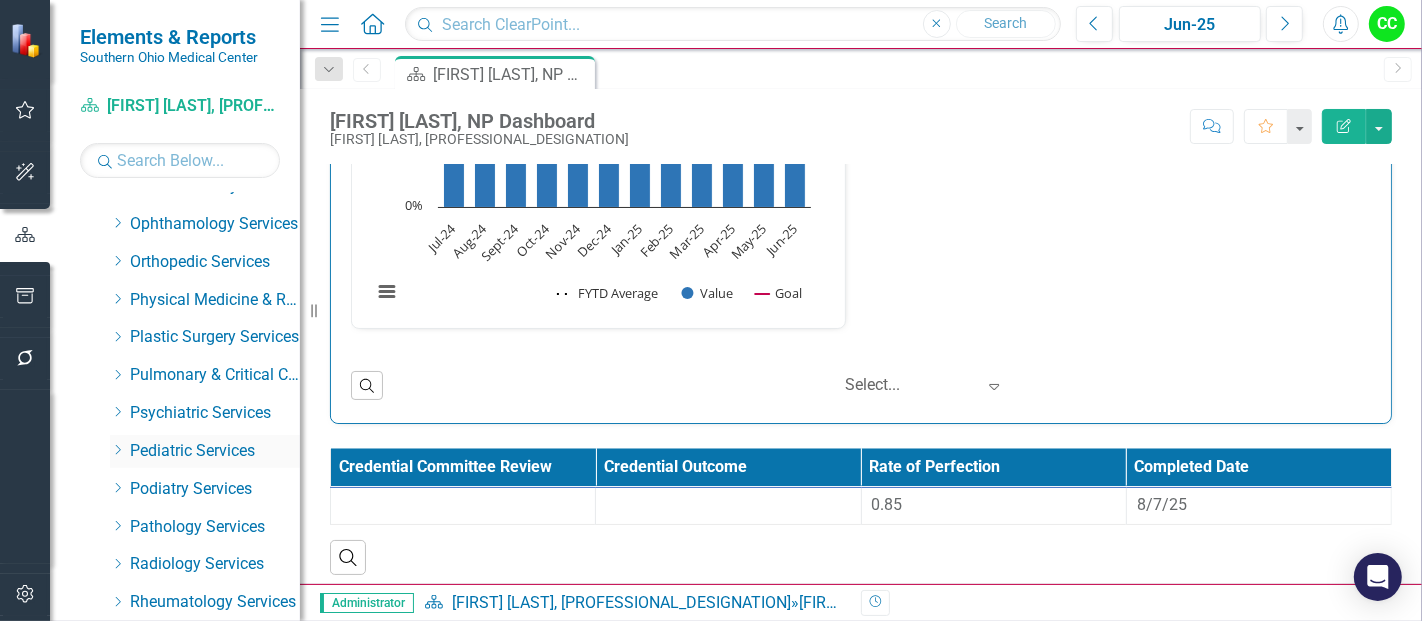 scroll, scrollTop: 741, scrollLeft: 0, axis: vertical 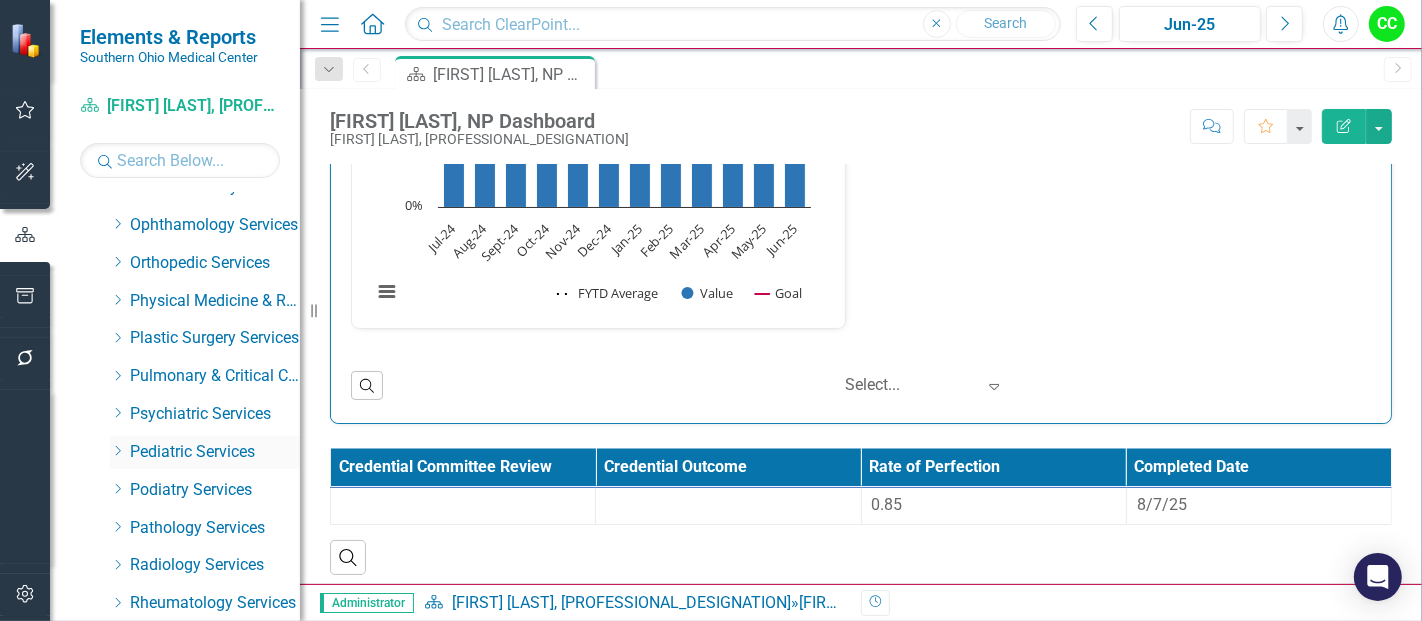 click on "Dropdown" 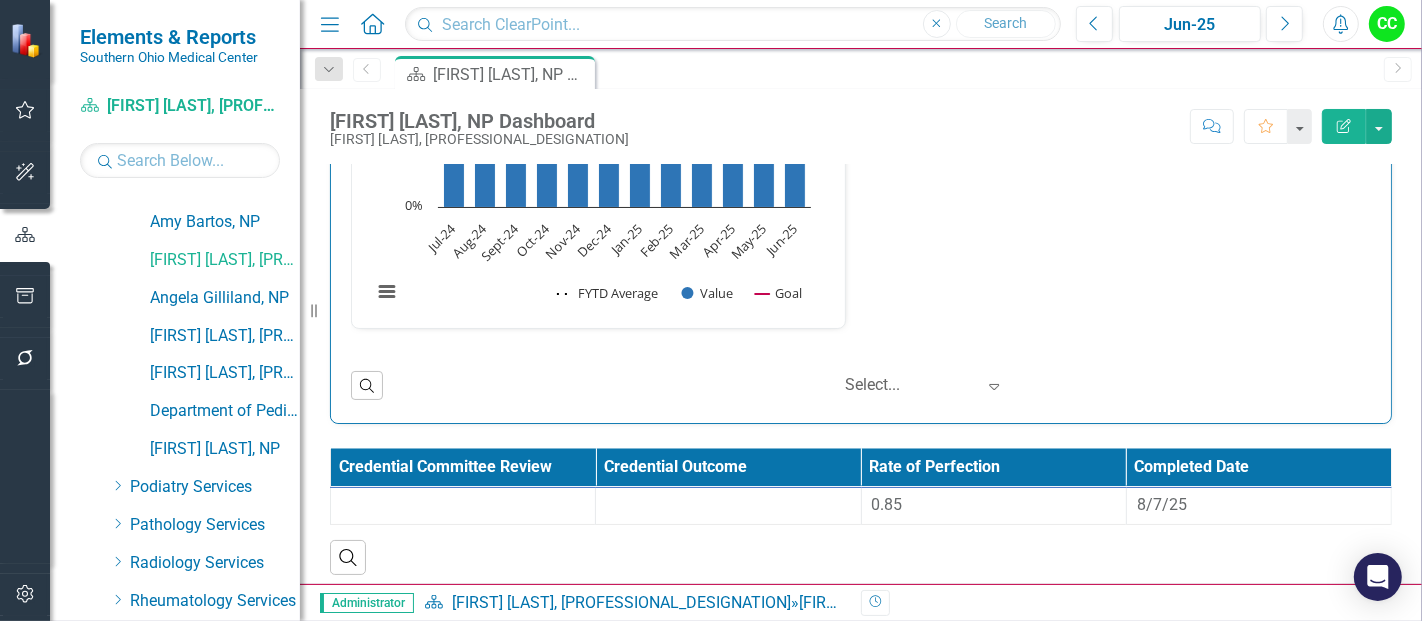 scroll, scrollTop: 1435, scrollLeft: 0, axis: vertical 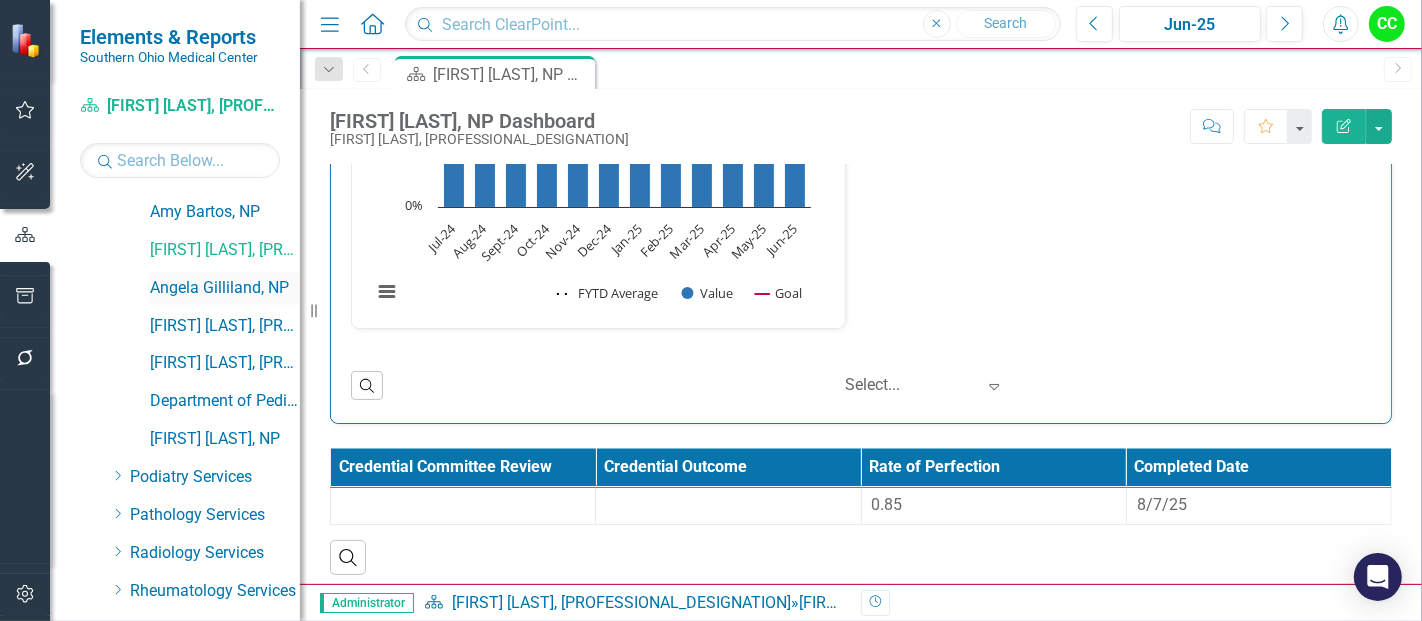 click on "Angela Gilliland, NP" at bounding box center [225, 288] 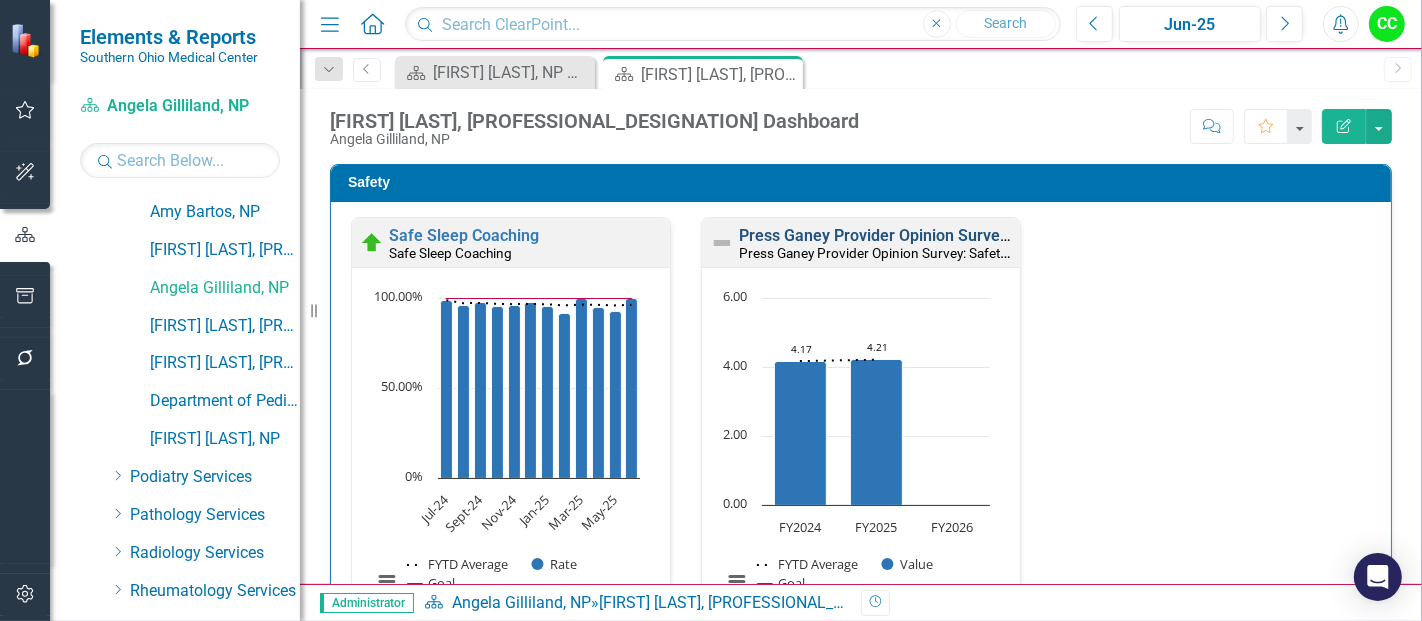click on "Press Ganey Provider Opinion Survey: Safety Survey Results" at bounding box center [956, 235] 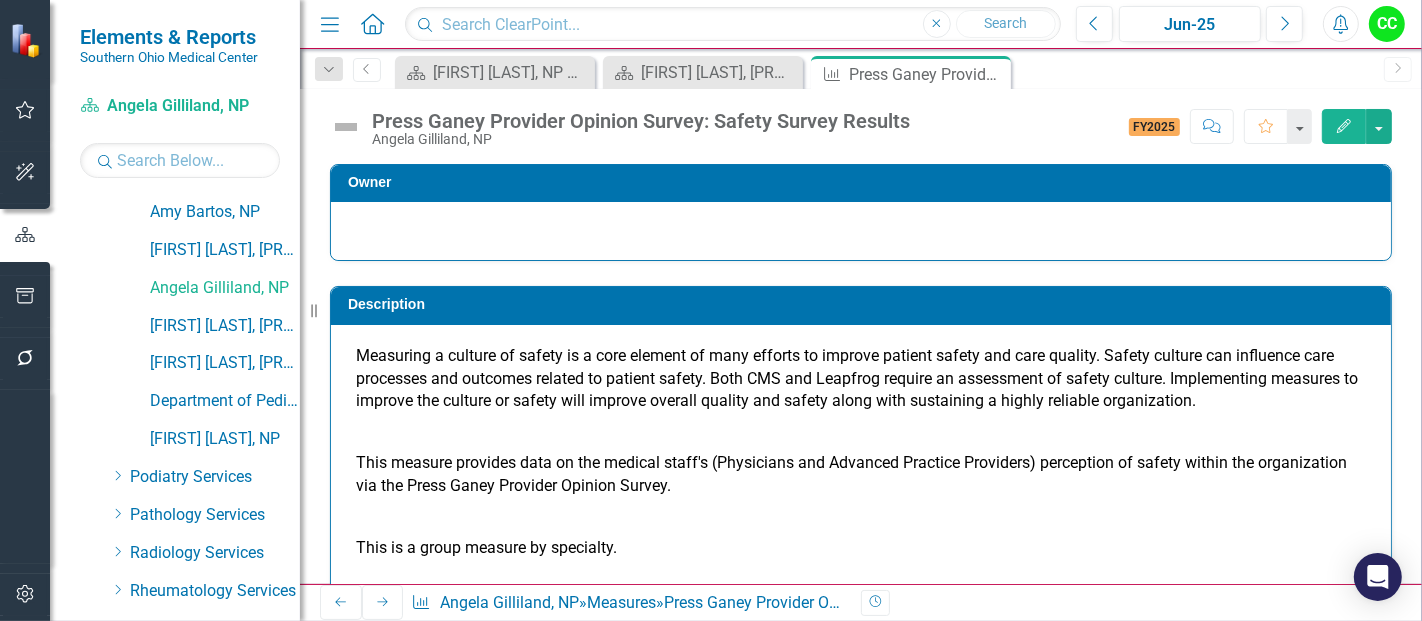 scroll, scrollTop: 1482, scrollLeft: 0, axis: vertical 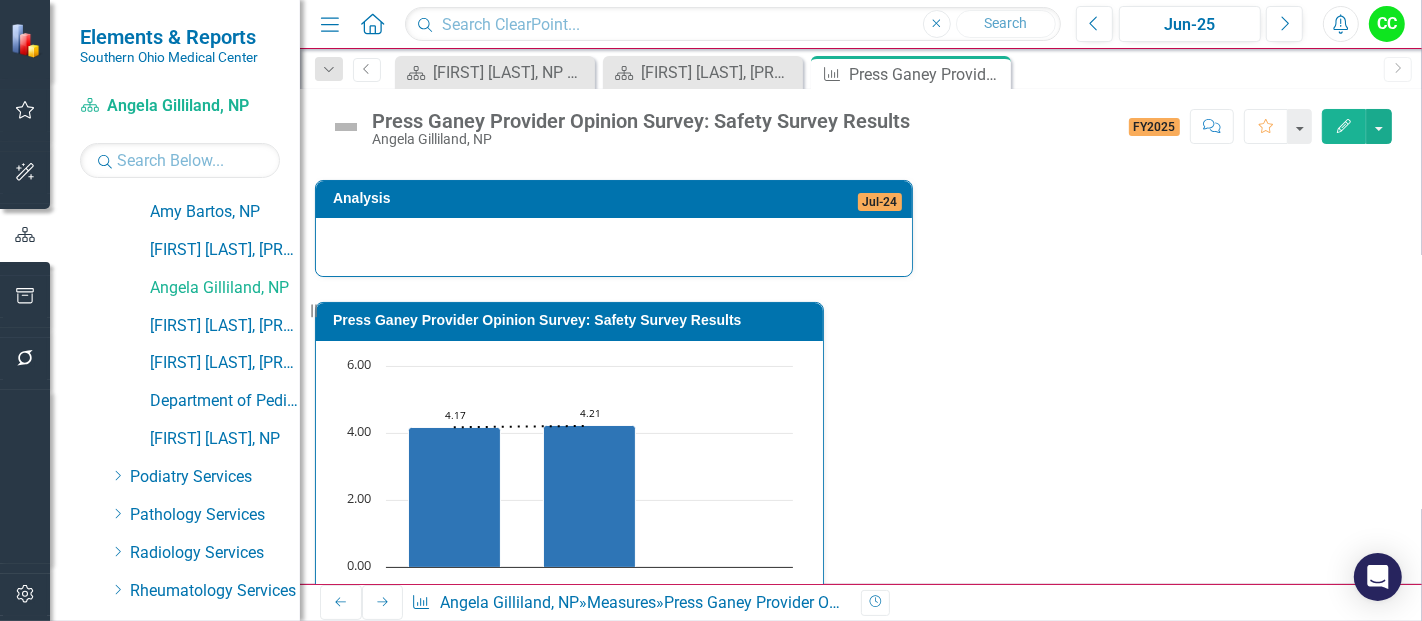 click at bounding box center [899, 836] 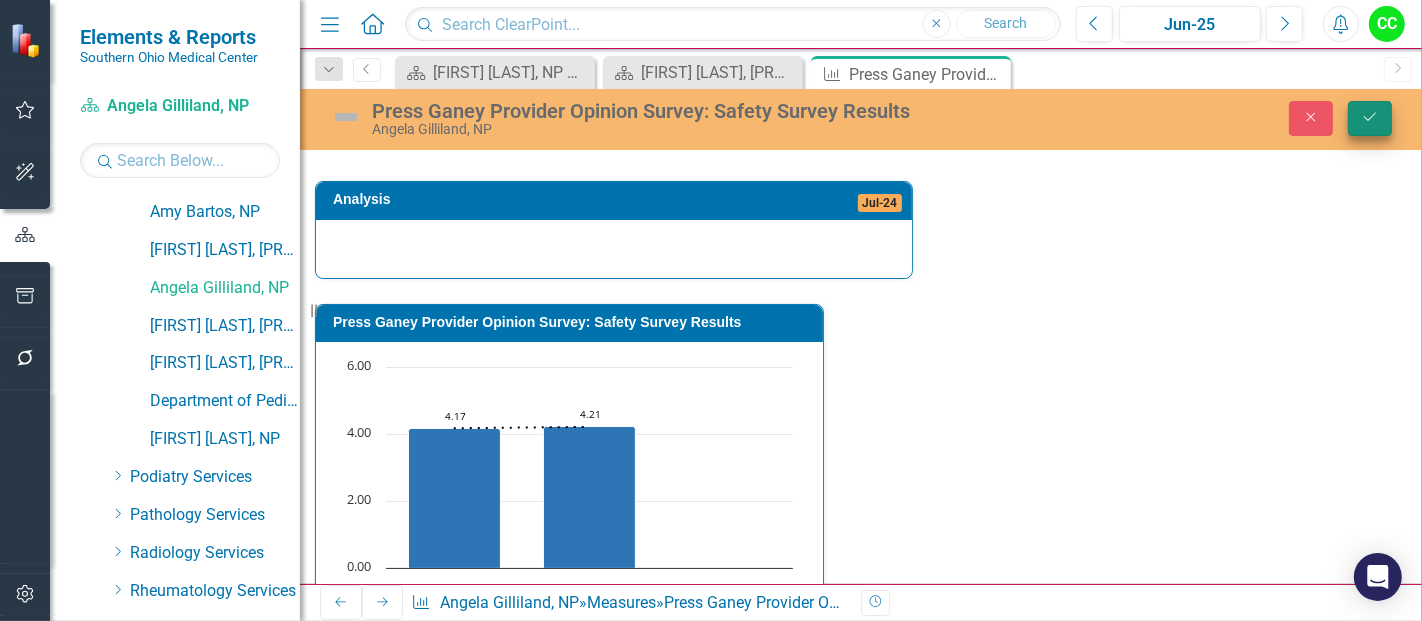 type on "5" 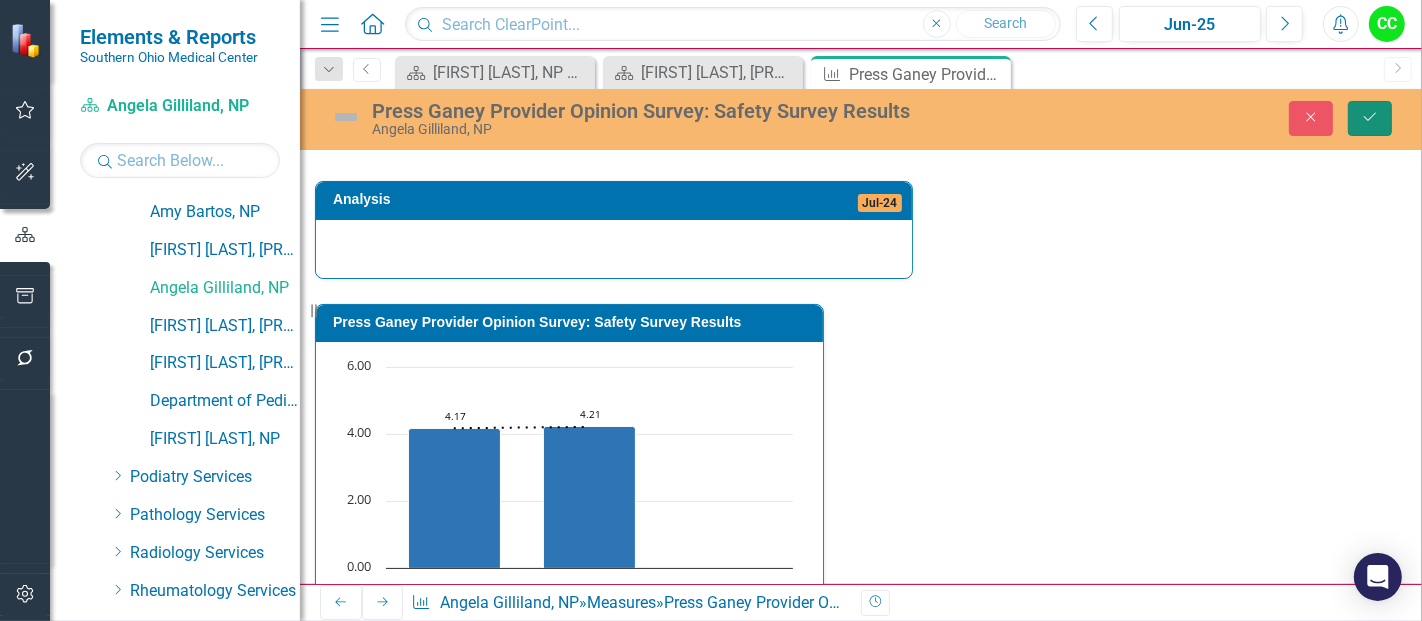 click on "Save" 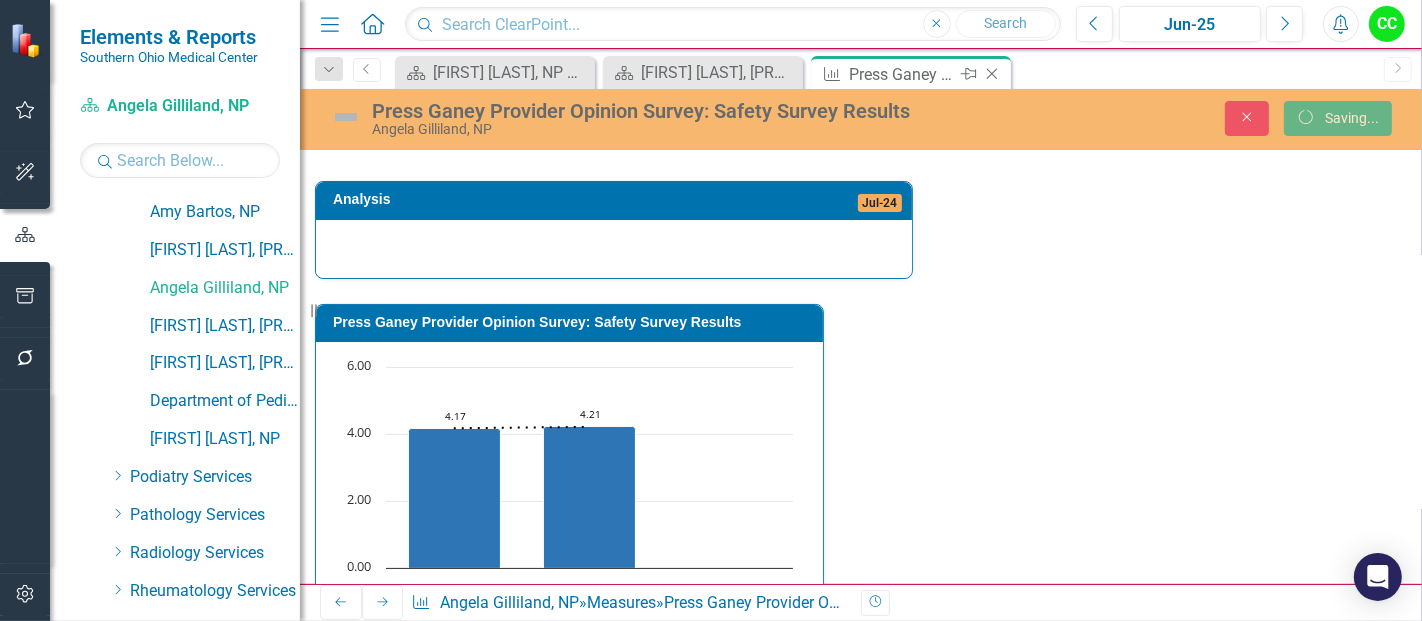 click on "Close" 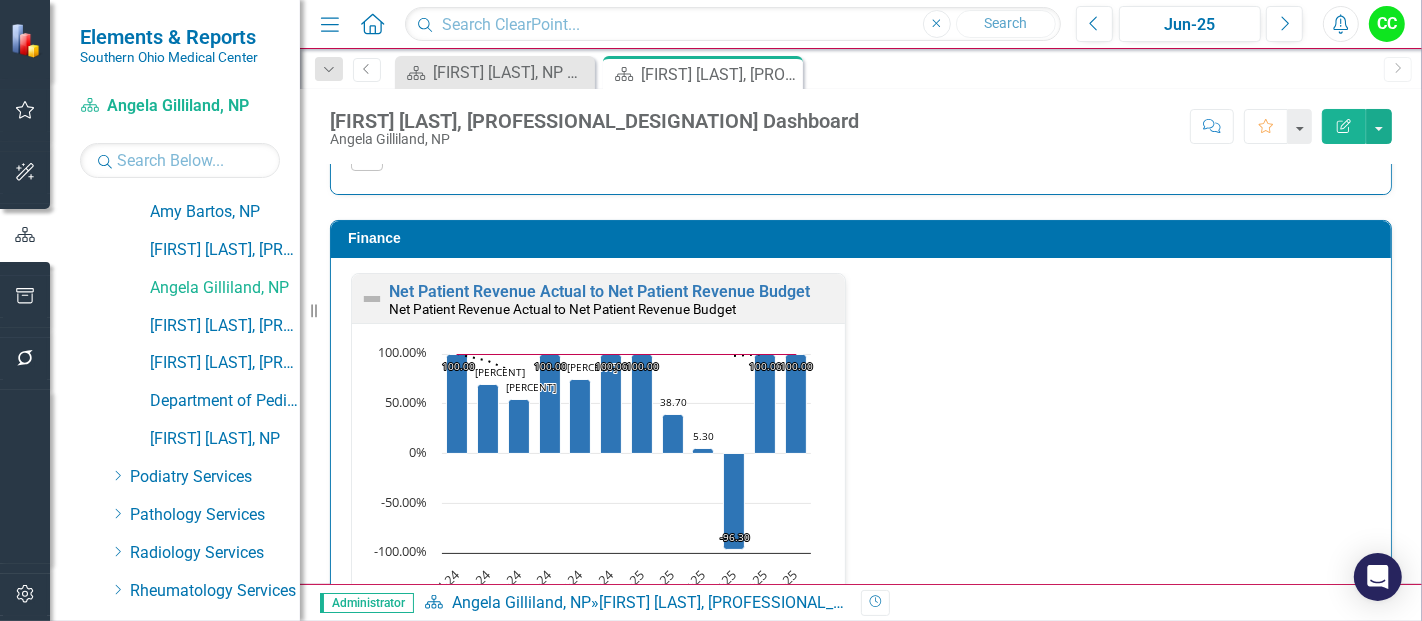 scroll, scrollTop: 3017, scrollLeft: 0, axis: vertical 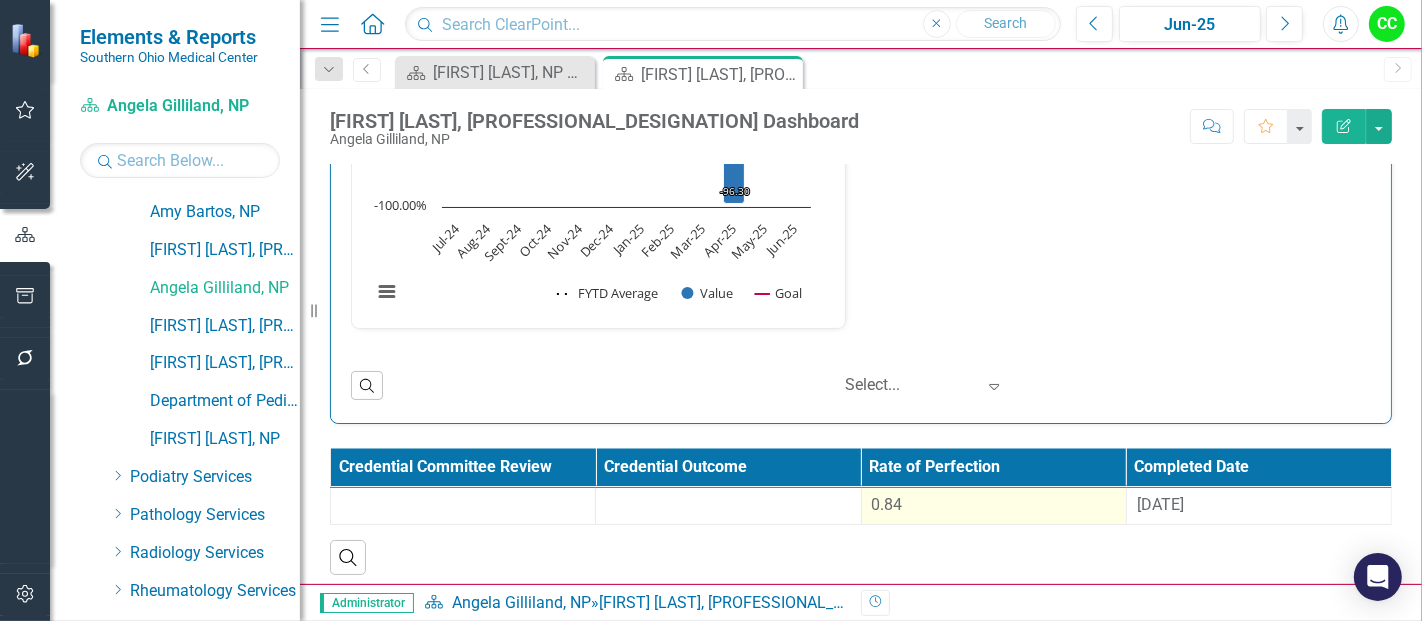 click on "0.84" at bounding box center (994, 505) 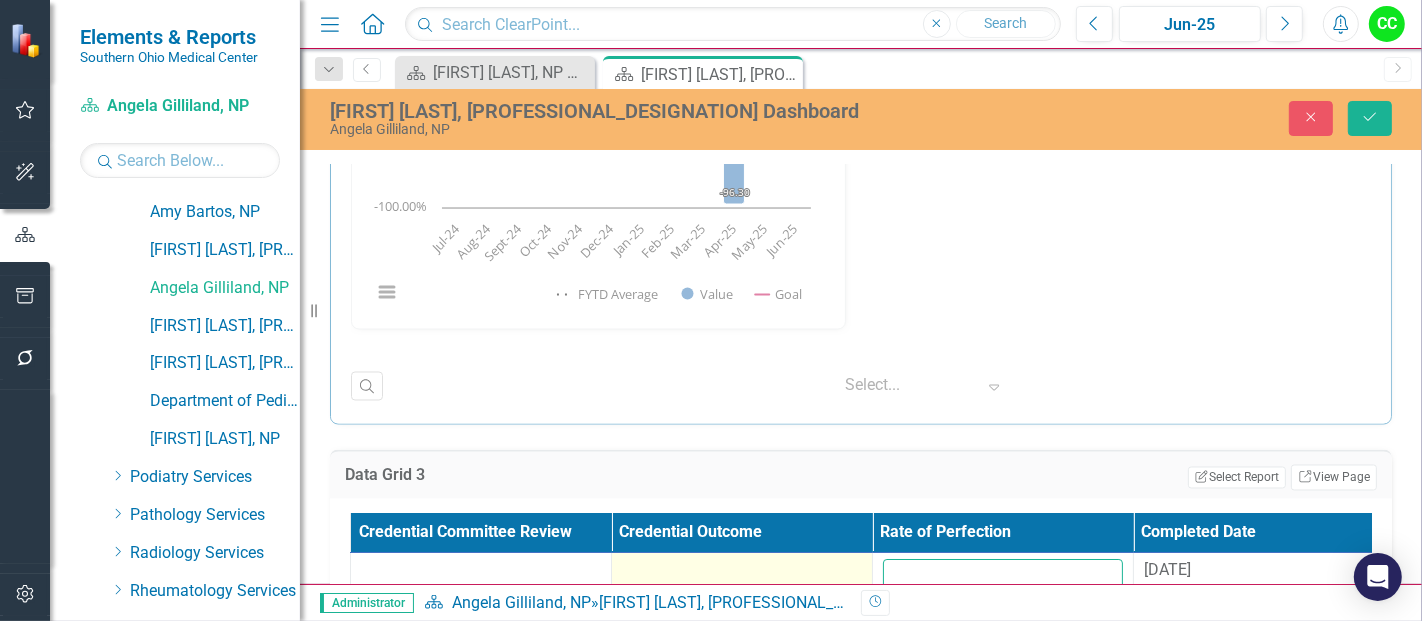 drag, startPoint x: 980, startPoint y: 572, endPoint x: 822, endPoint y: 562, distance: 158.31615 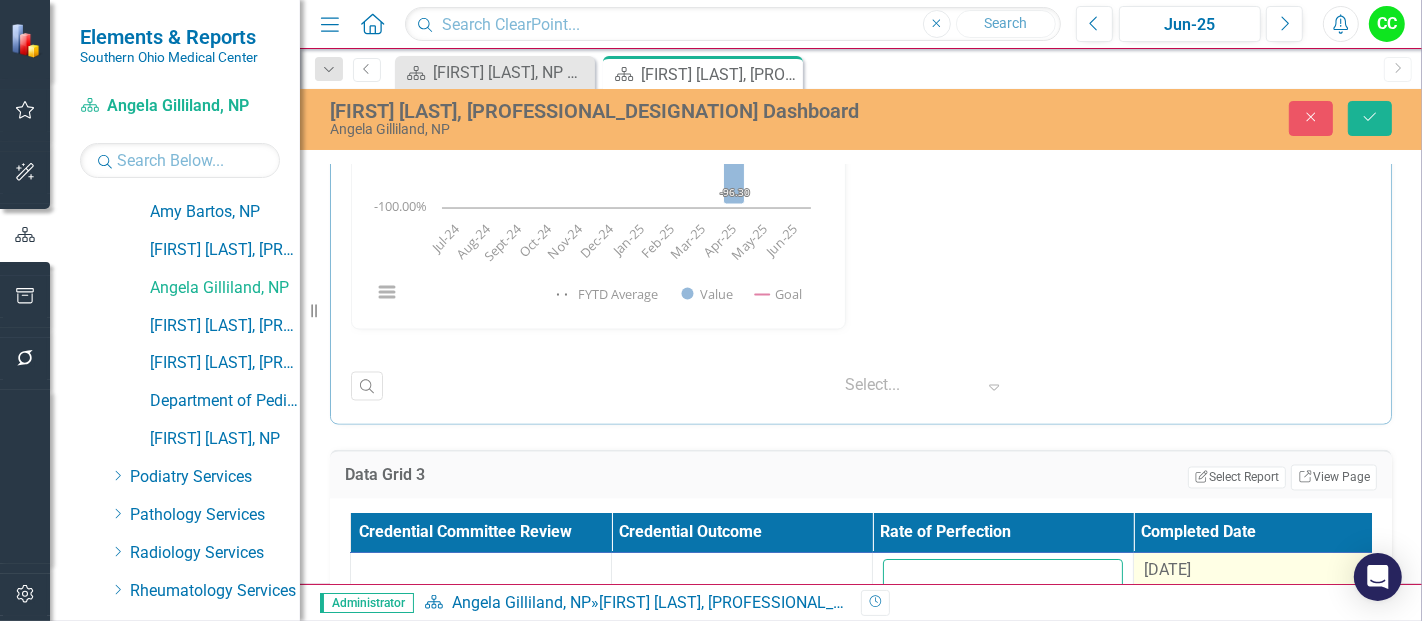type on "0.53837" 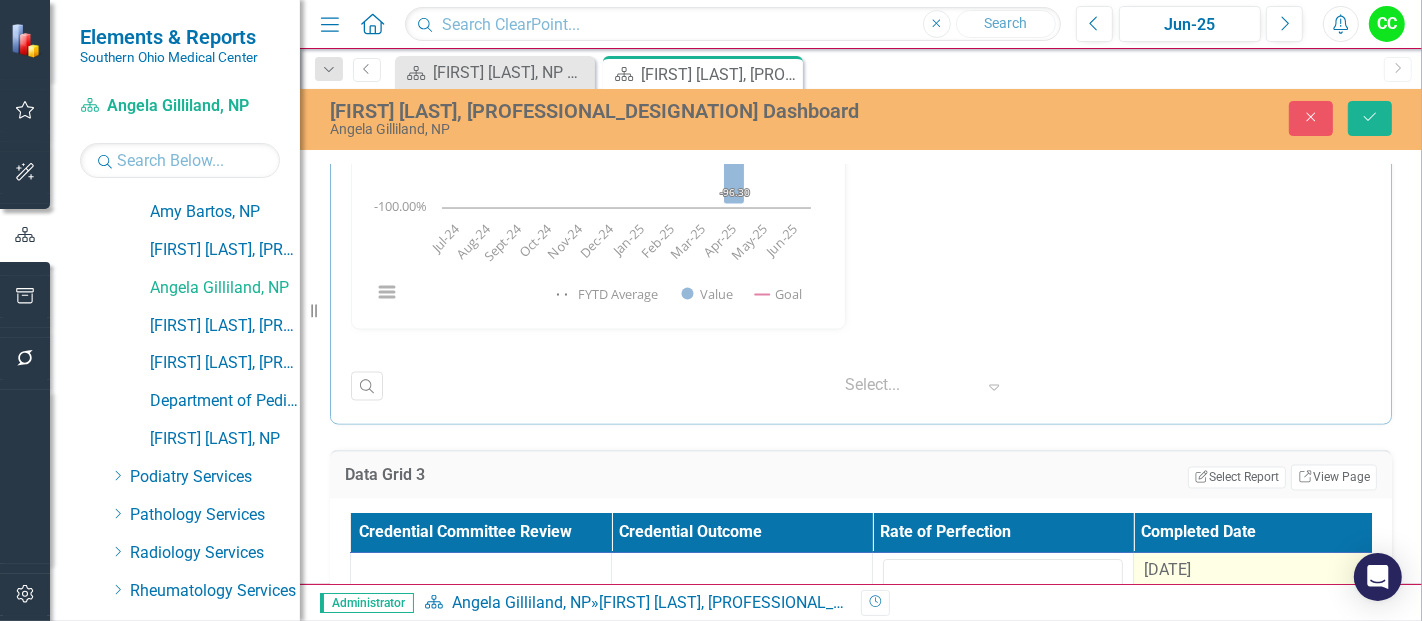 click on "[MONTH]/[DAY]/[YEAR]" at bounding box center [1167, 570] 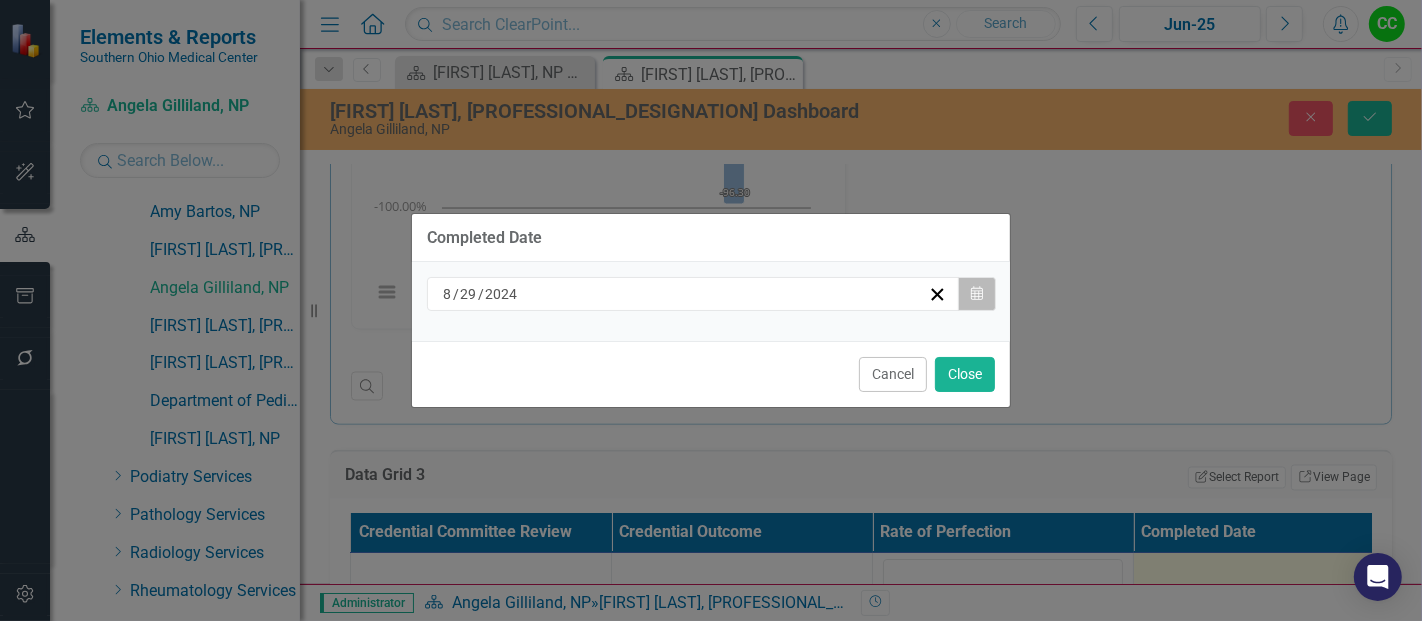 click on "Calendar" at bounding box center [977, 294] 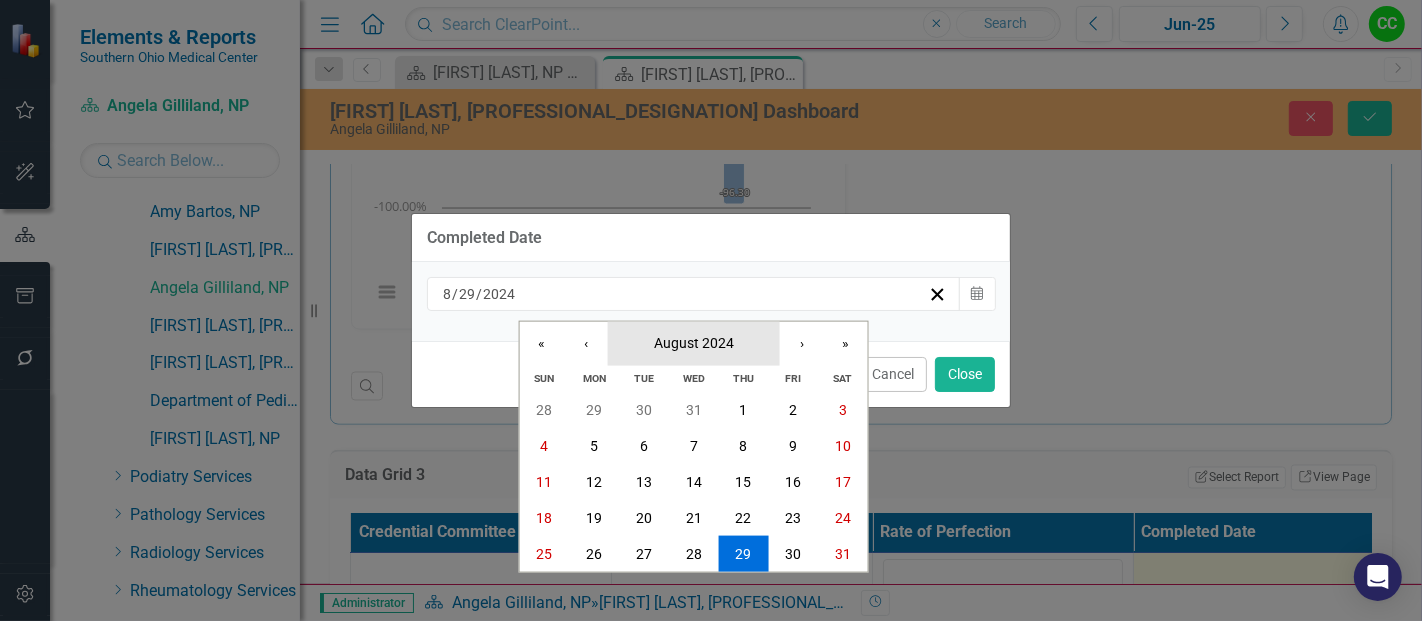 click on "August 2024" at bounding box center [694, 343] 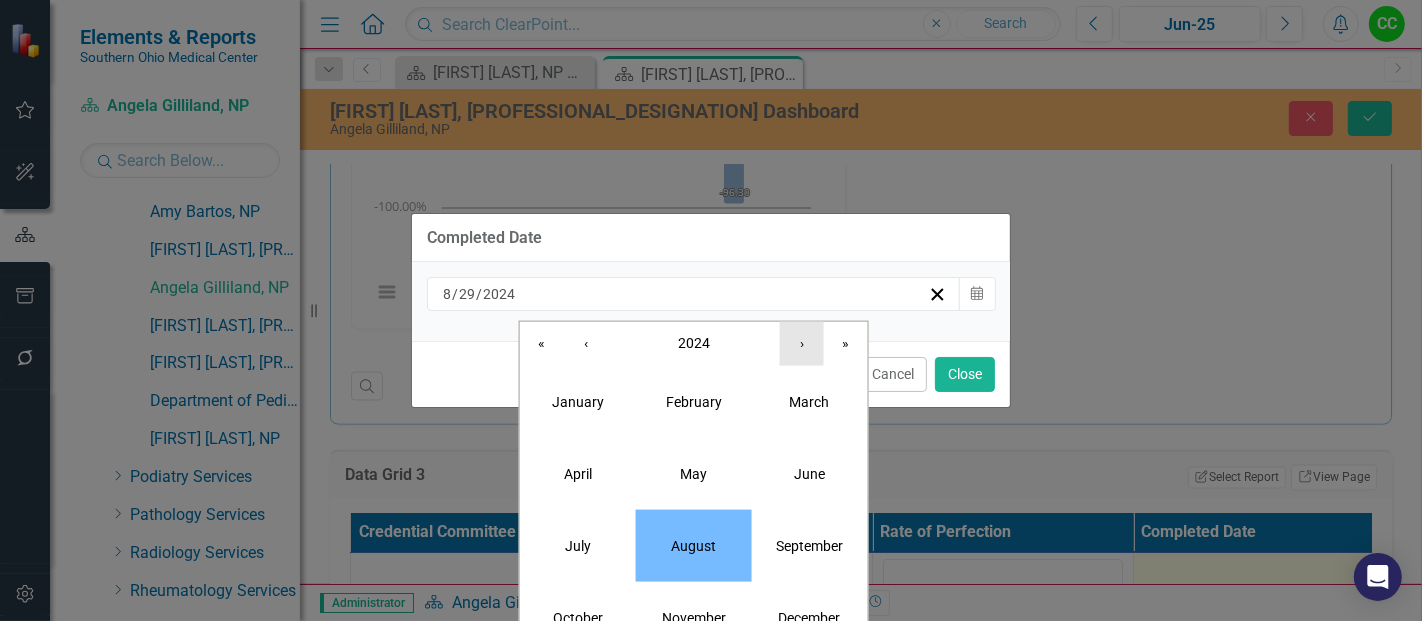 click on "›" at bounding box center (802, 343) 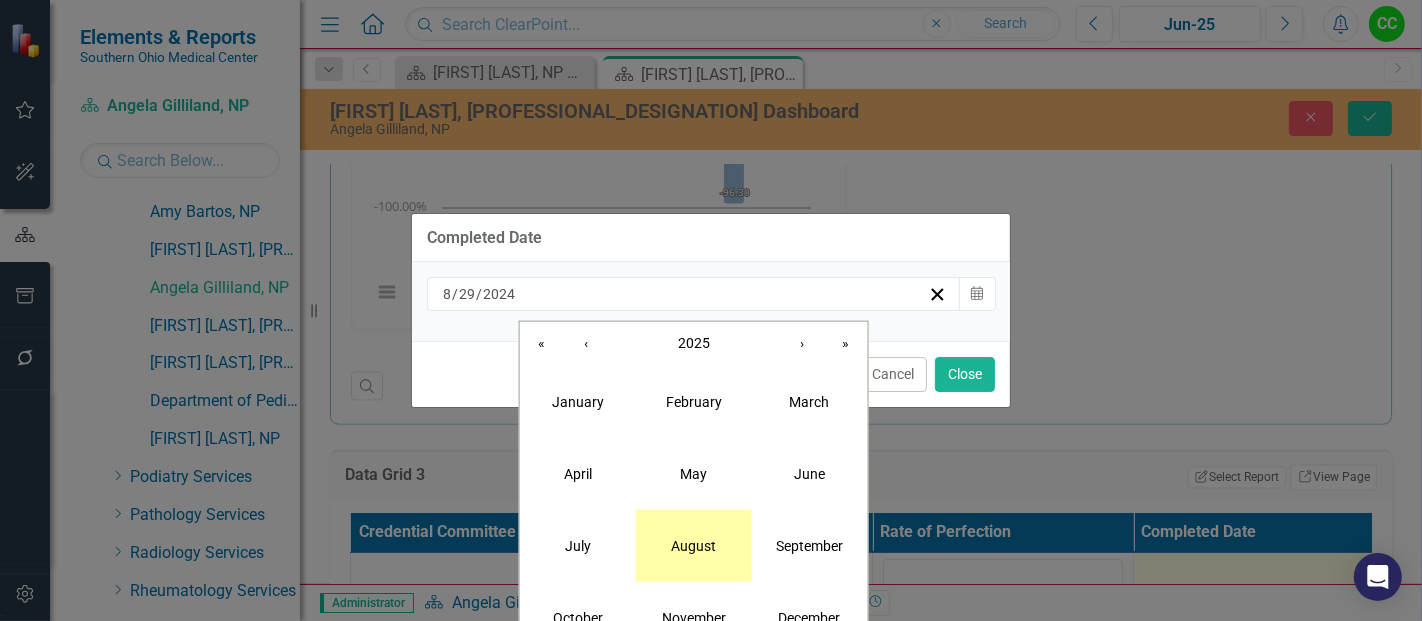 click on "August" at bounding box center [694, 545] 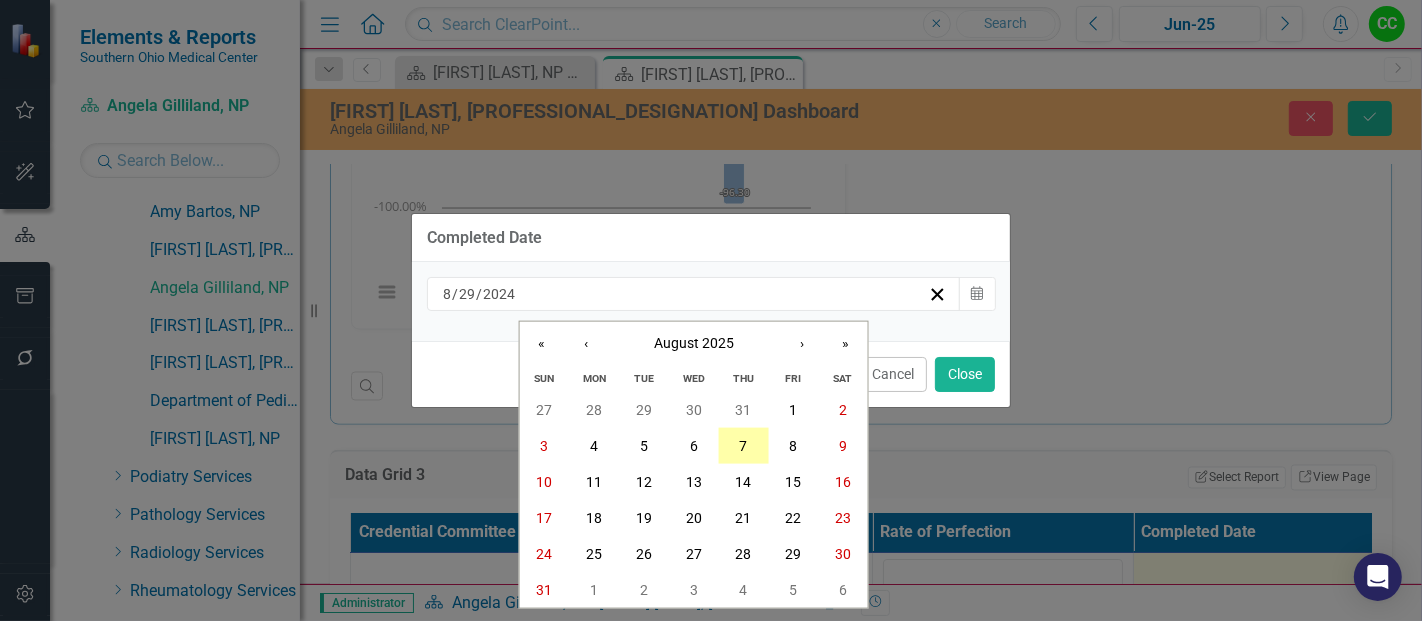 click on "7" at bounding box center (743, 446) 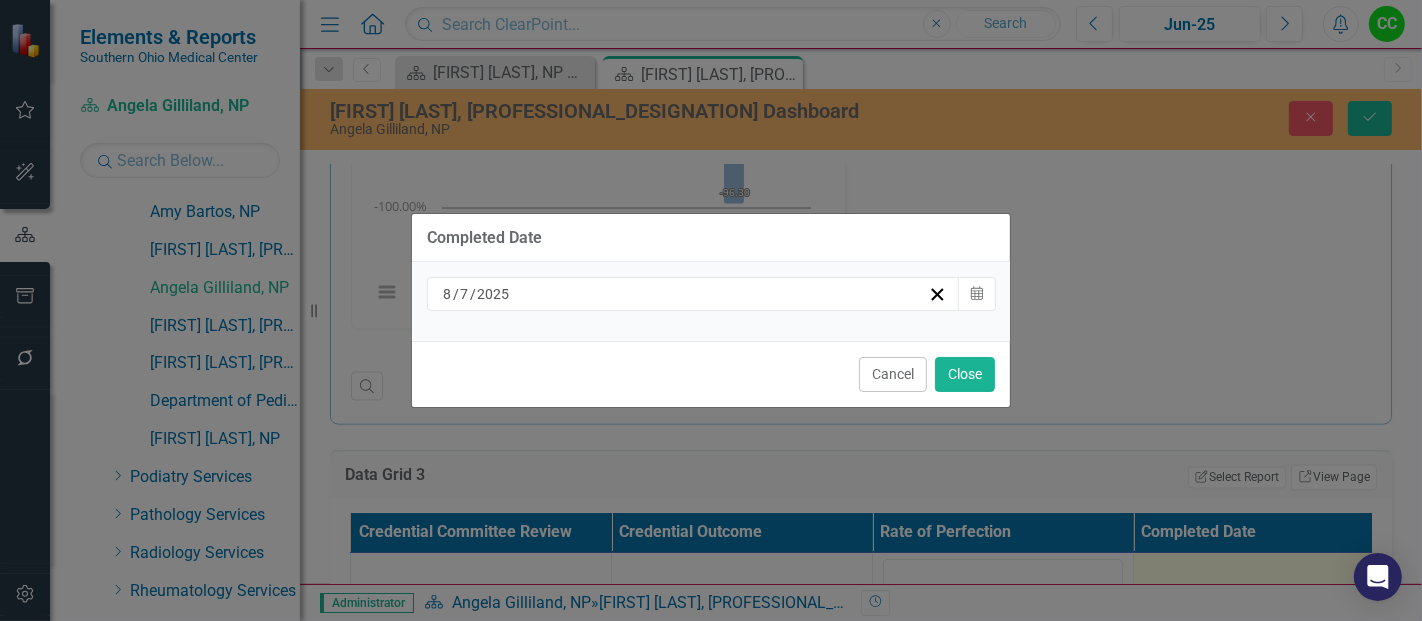 click on "Cancel Close" at bounding box center (711, 374) 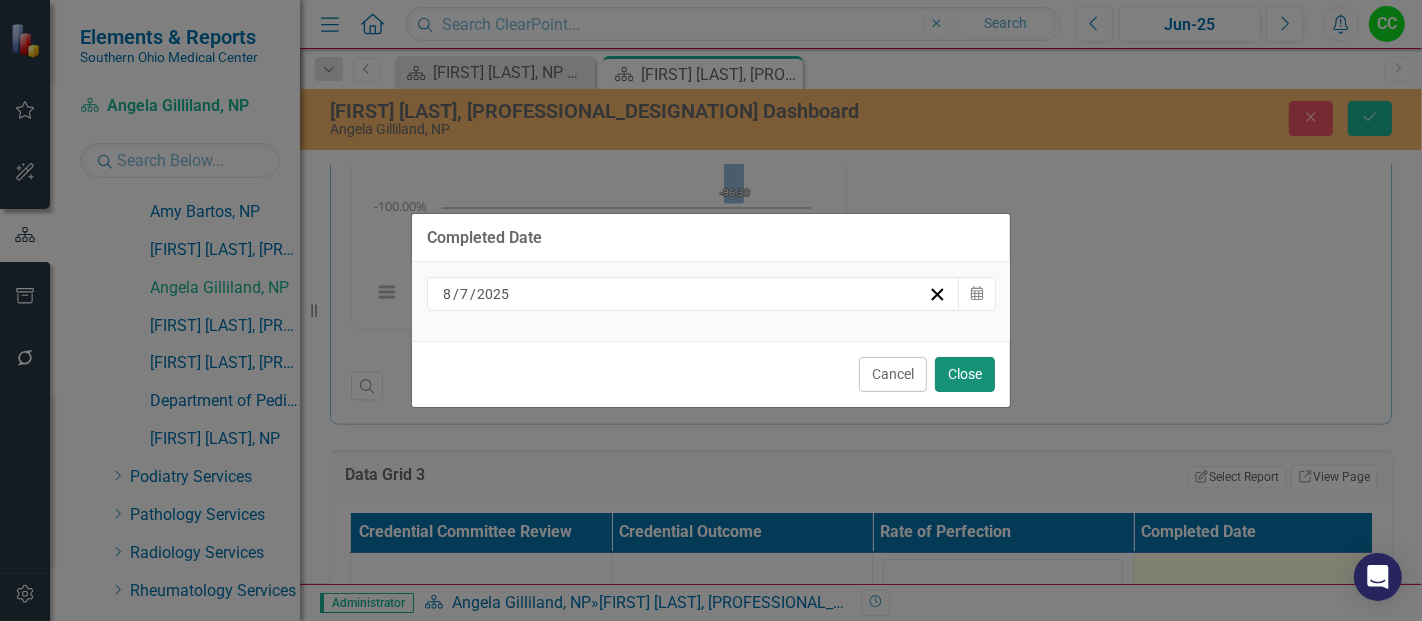 click on "Close" at bounding box center (965, 374) 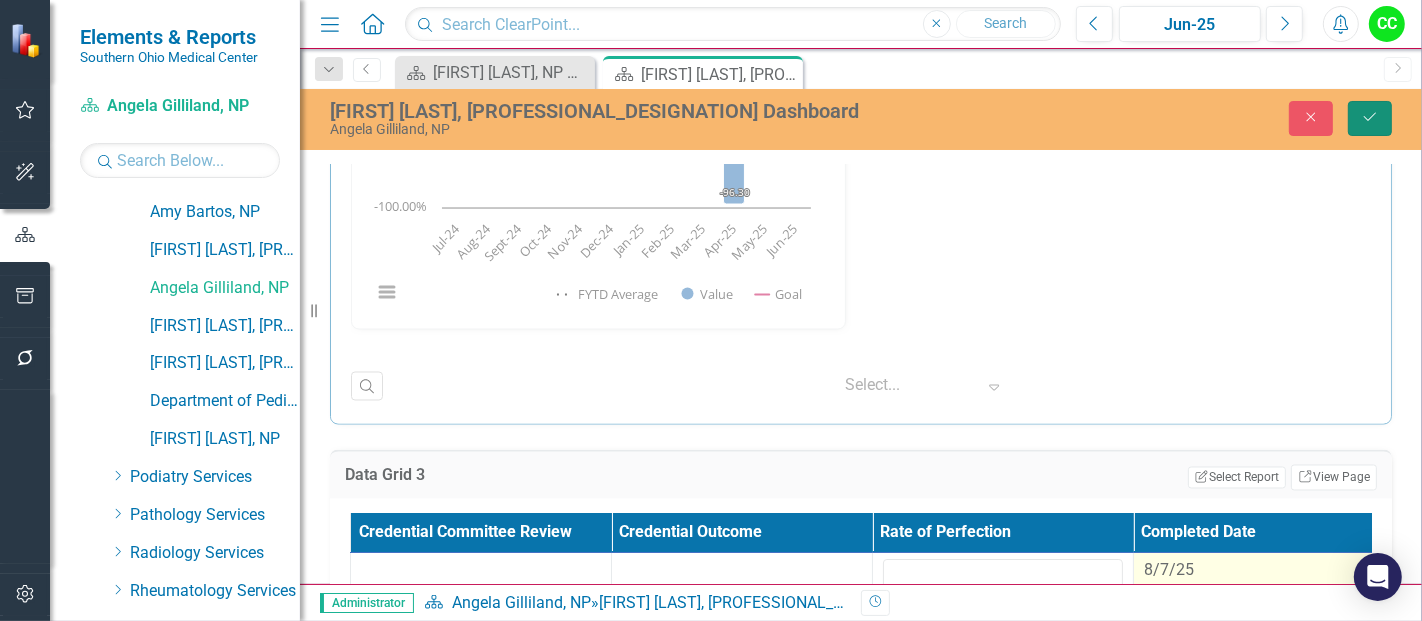 click on "Save" at bounding box center (1370, 118) 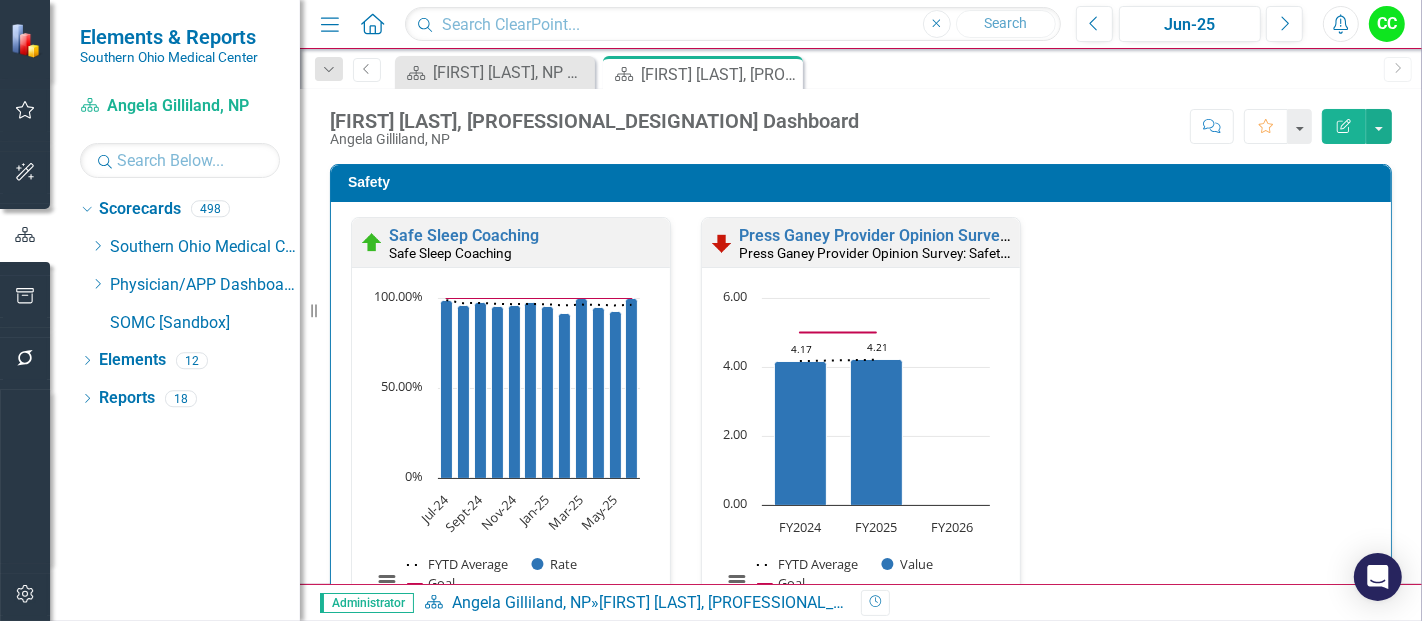 scroll, scrollTop: 0, scrollLeft: 0, axis: both 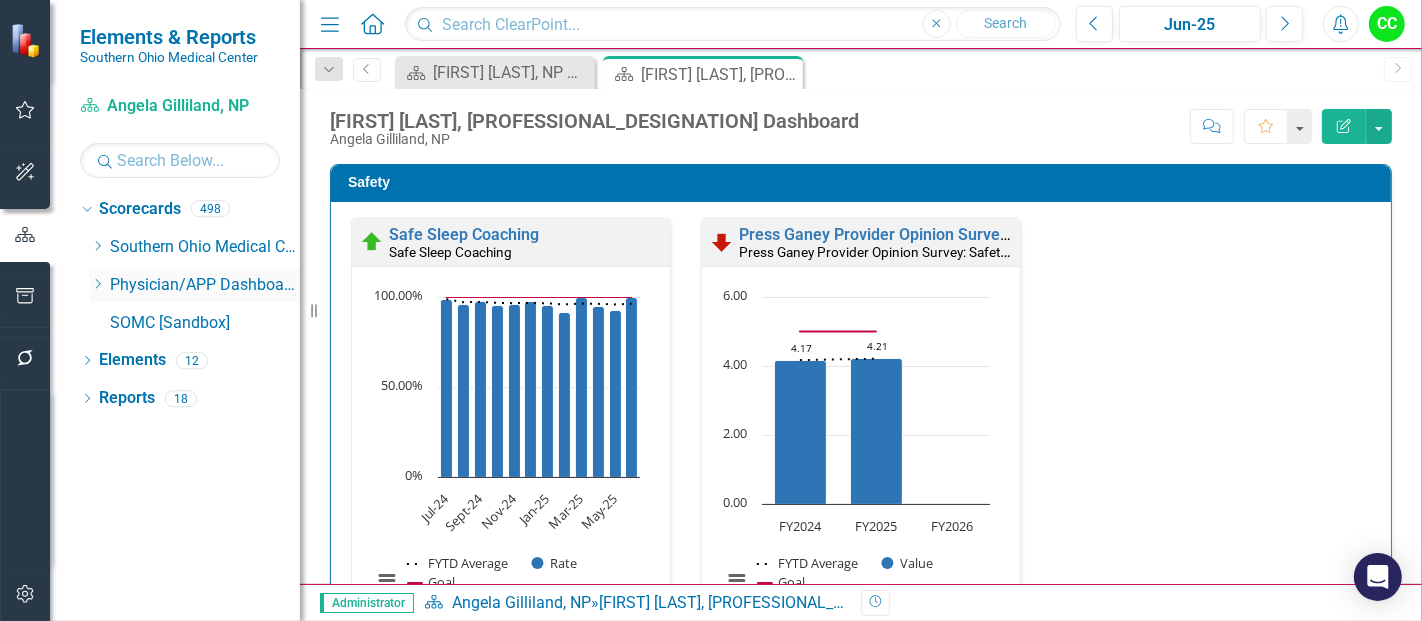 click on "Dropdown" 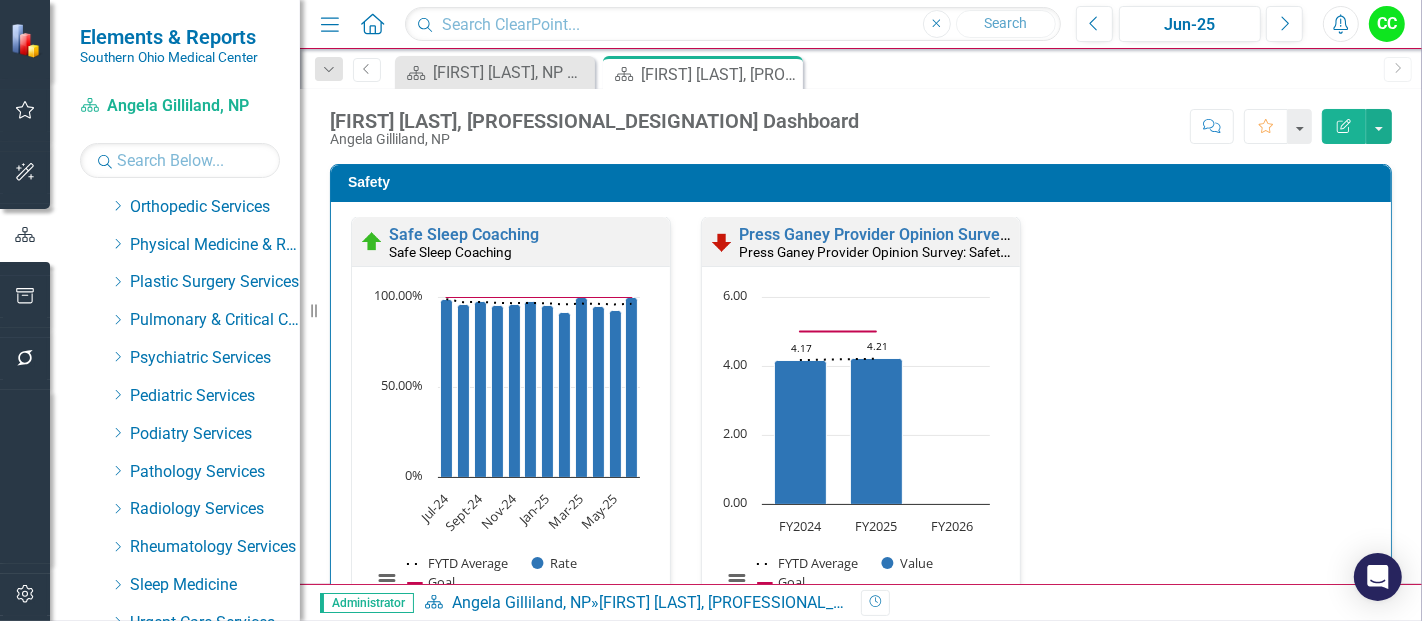 scroll, scrollTop: 799, scrollLeft: 0, axis: vertical 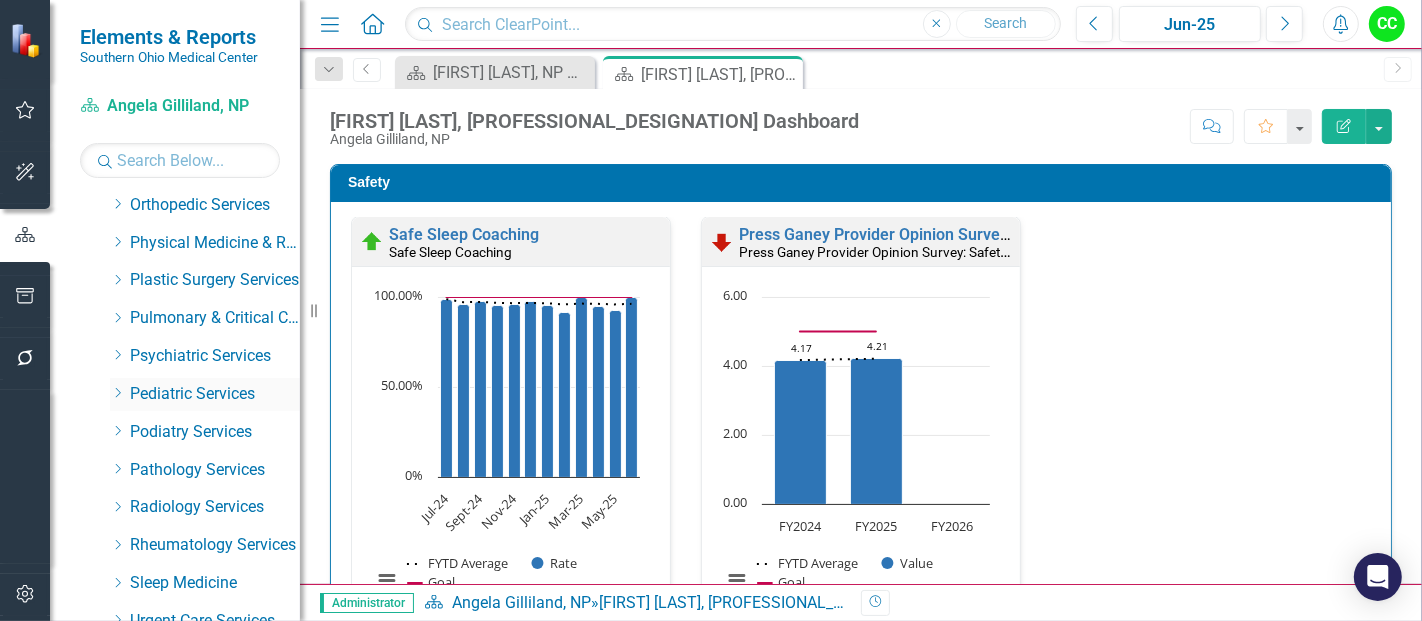 click on "Dropdown" 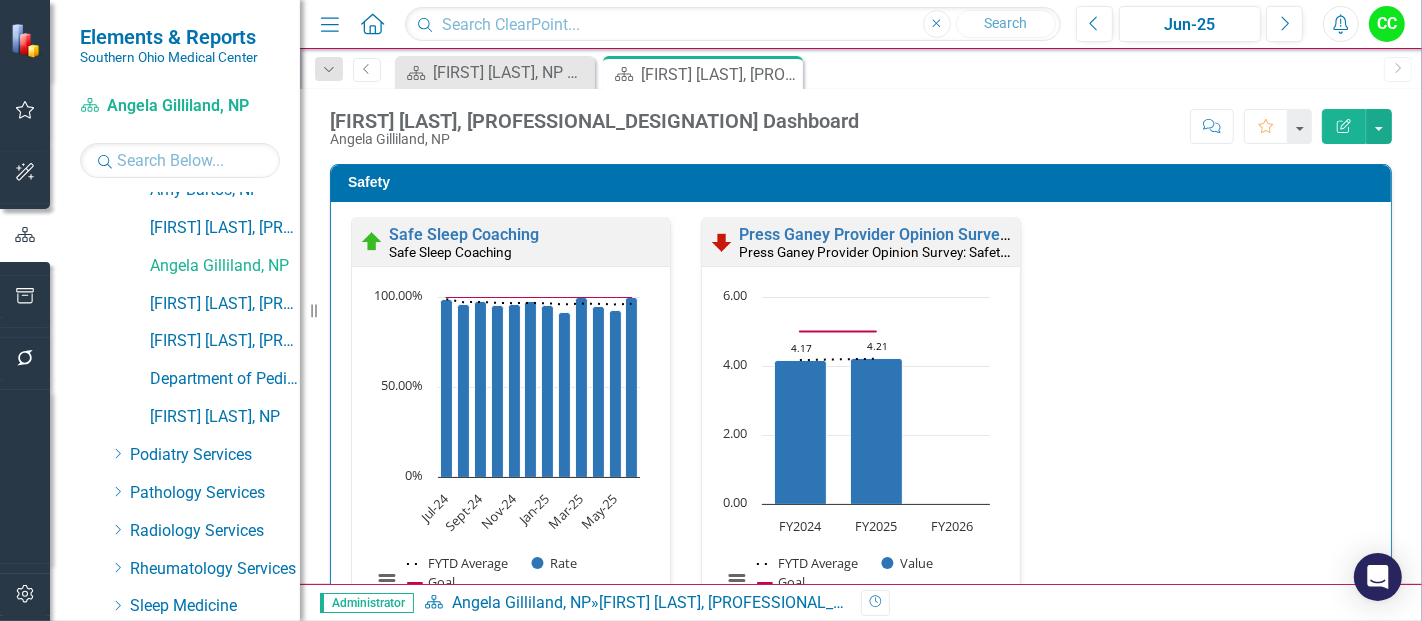 scroll, scrollTop: 1459, scrollLeft: 0, axis: vertical 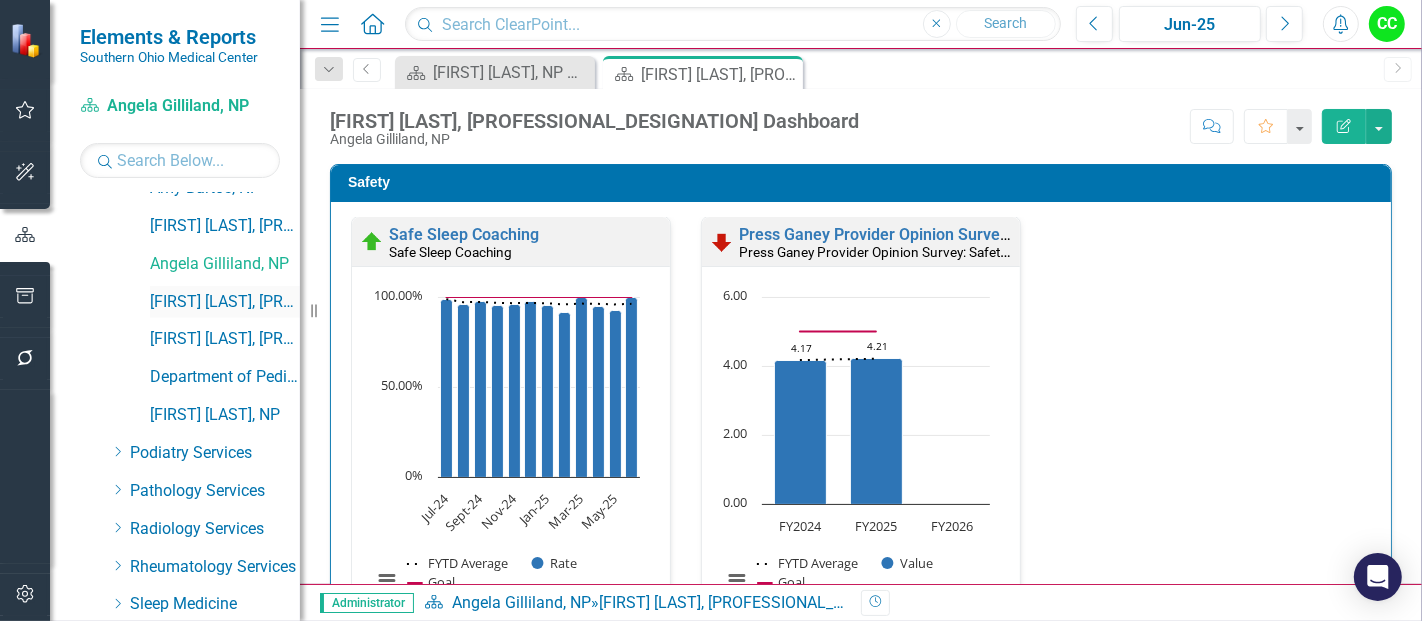 click on "[FIRST] [LAST], NP" at bounding box center (225, 302) 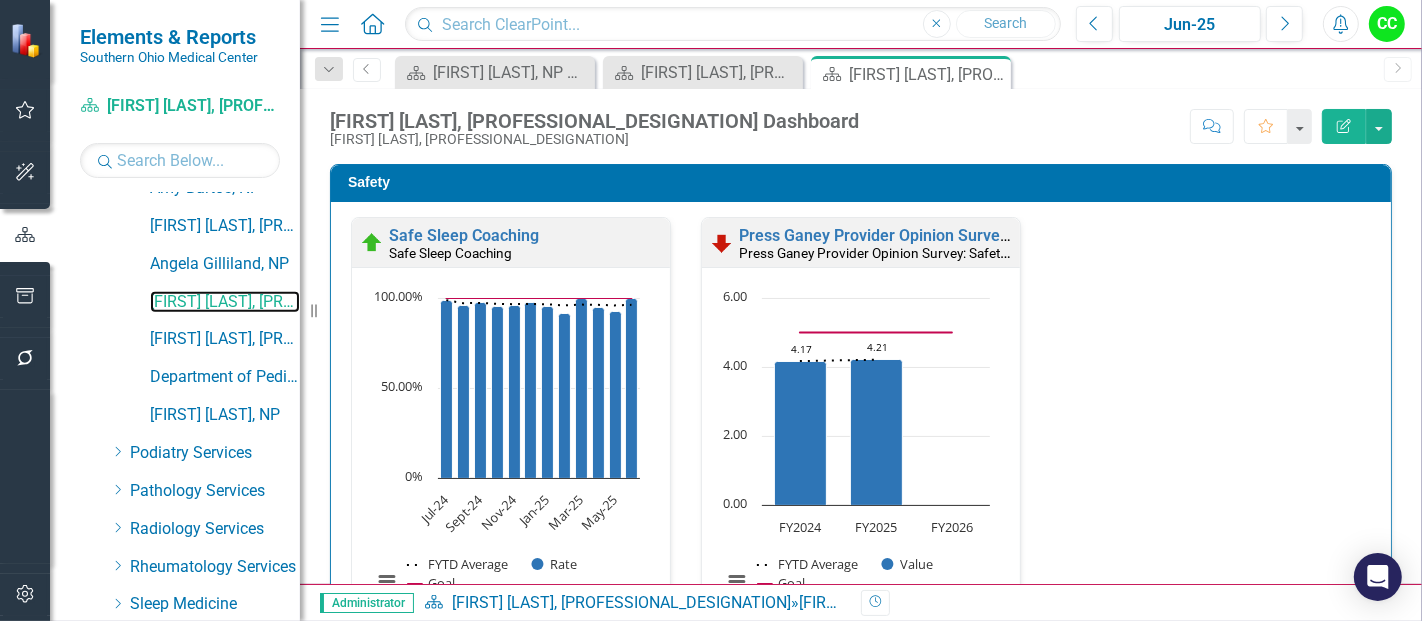 scroll, scrollTop: 1, scrollLeft: 0, axis: vertical 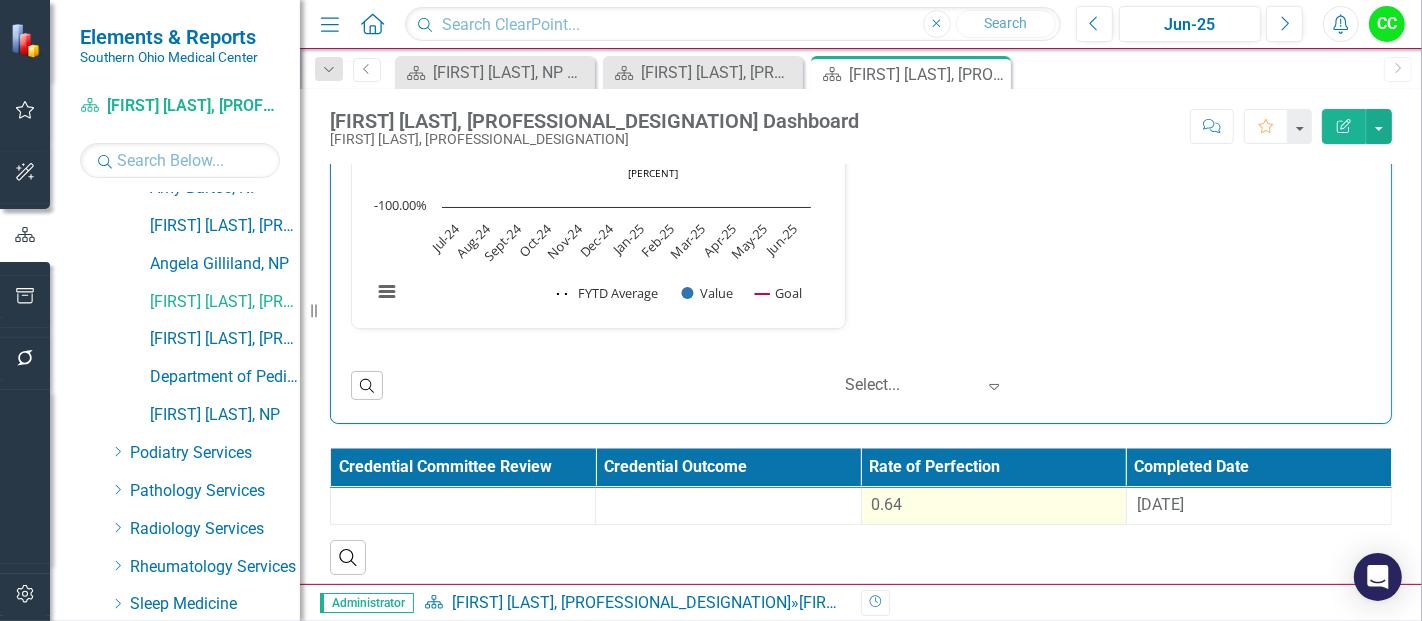 click on "0.64" at bounding box center (994, 505) 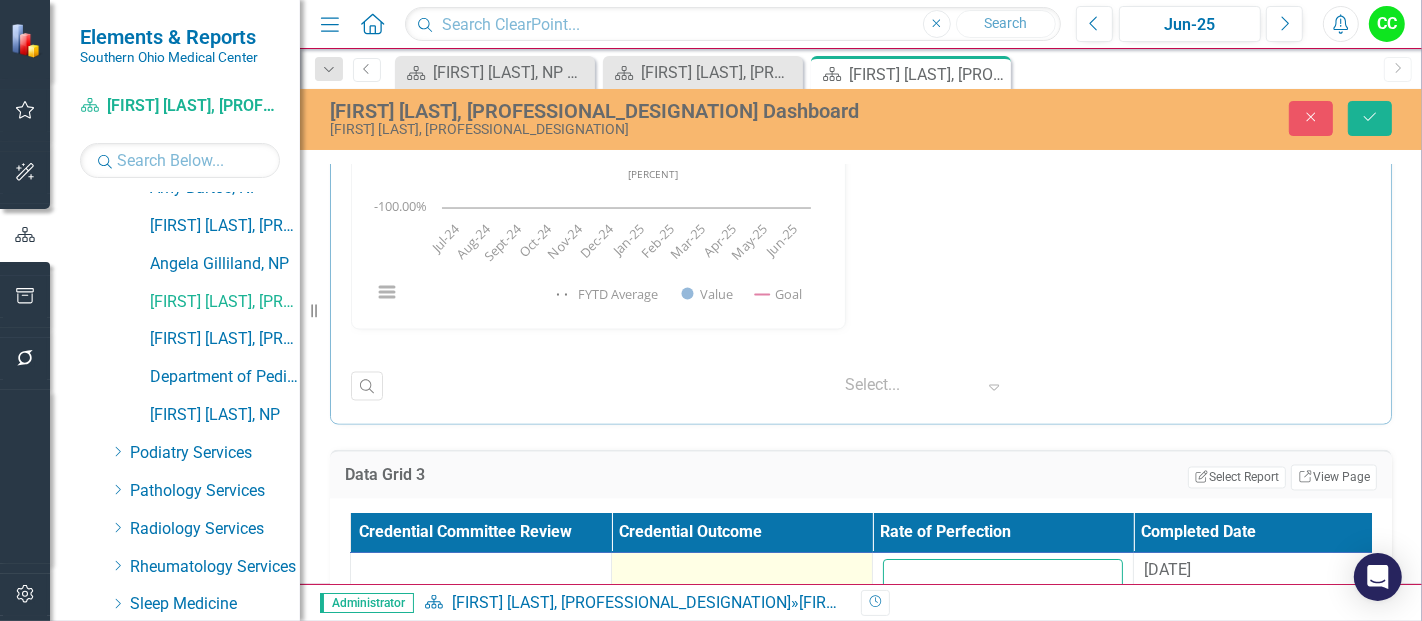 drag, startPoint x: 967, startPoint y: 555, endPoint x: 843, endPoint y: 562, distance: 124.197426 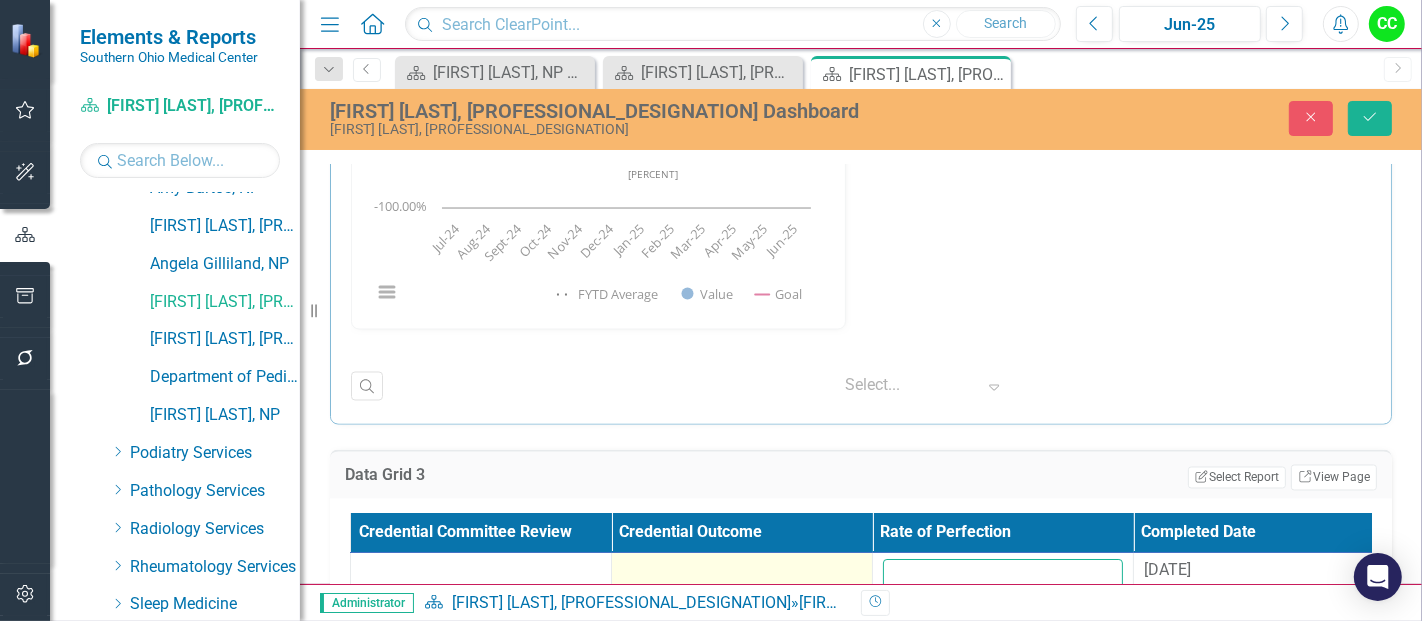 paste on "8137" 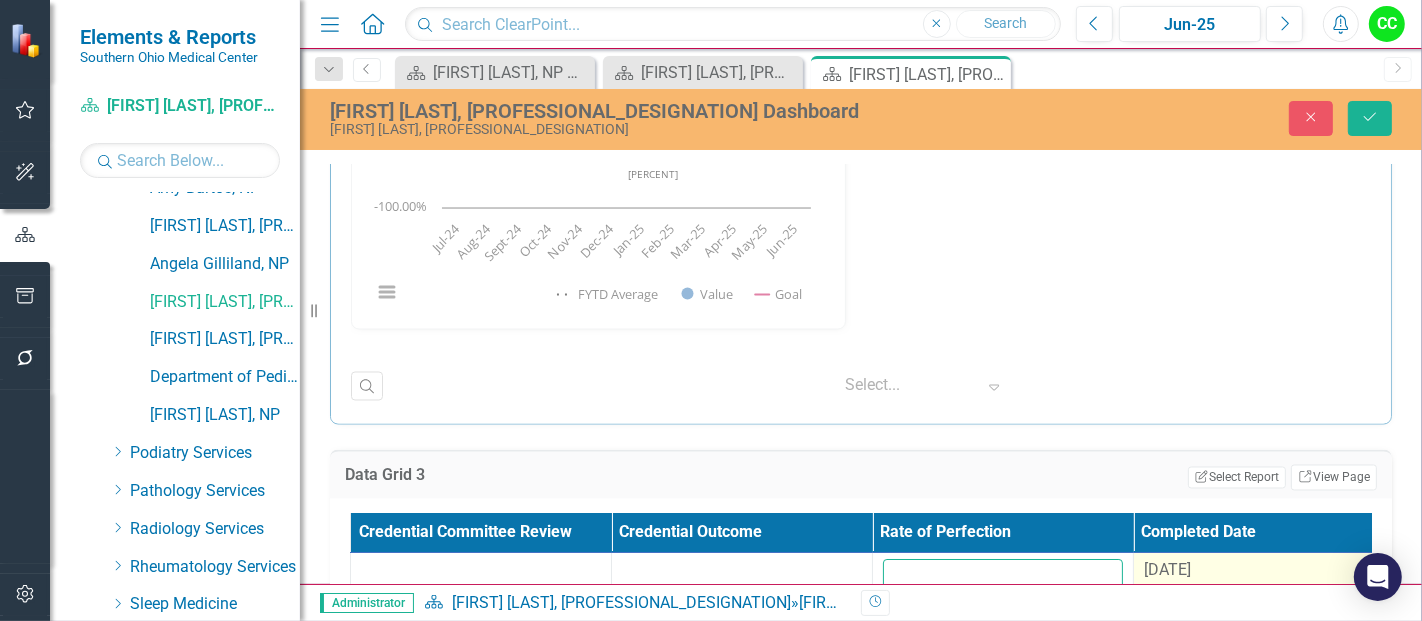 type on "0.68137" 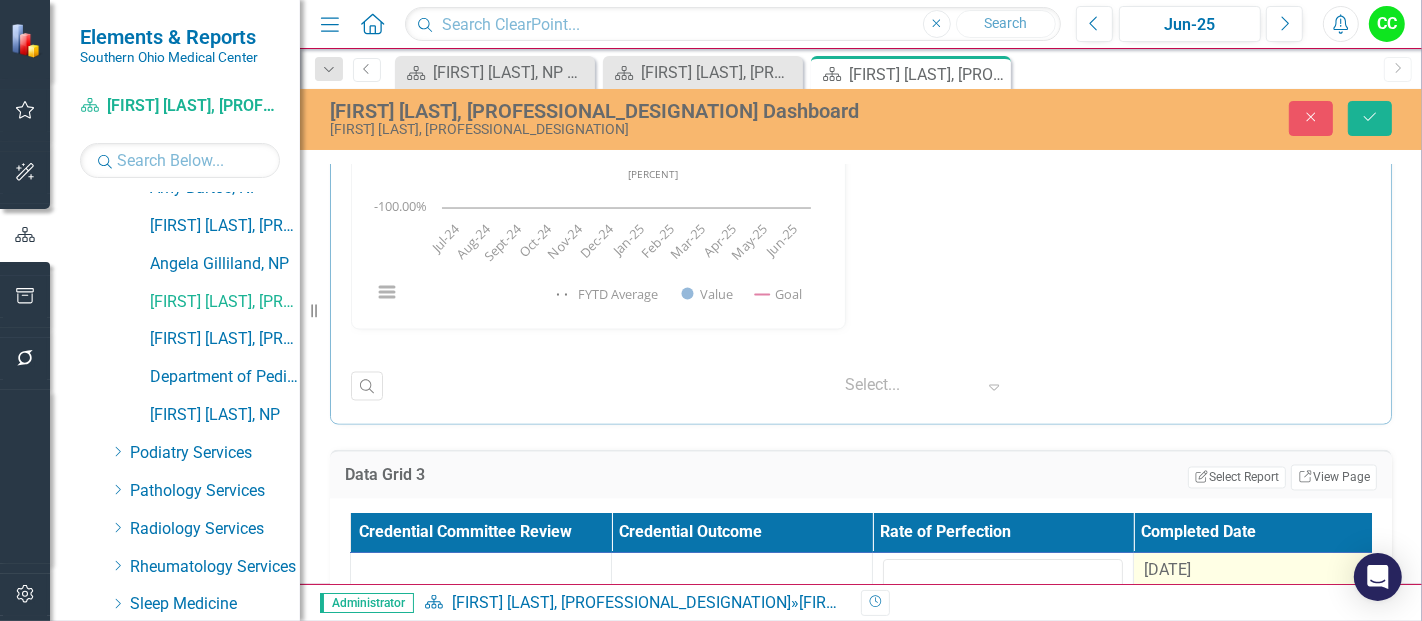 click on "[MONTH]/[DAY]/[YEAR]" at bounding box center [1167, 570] 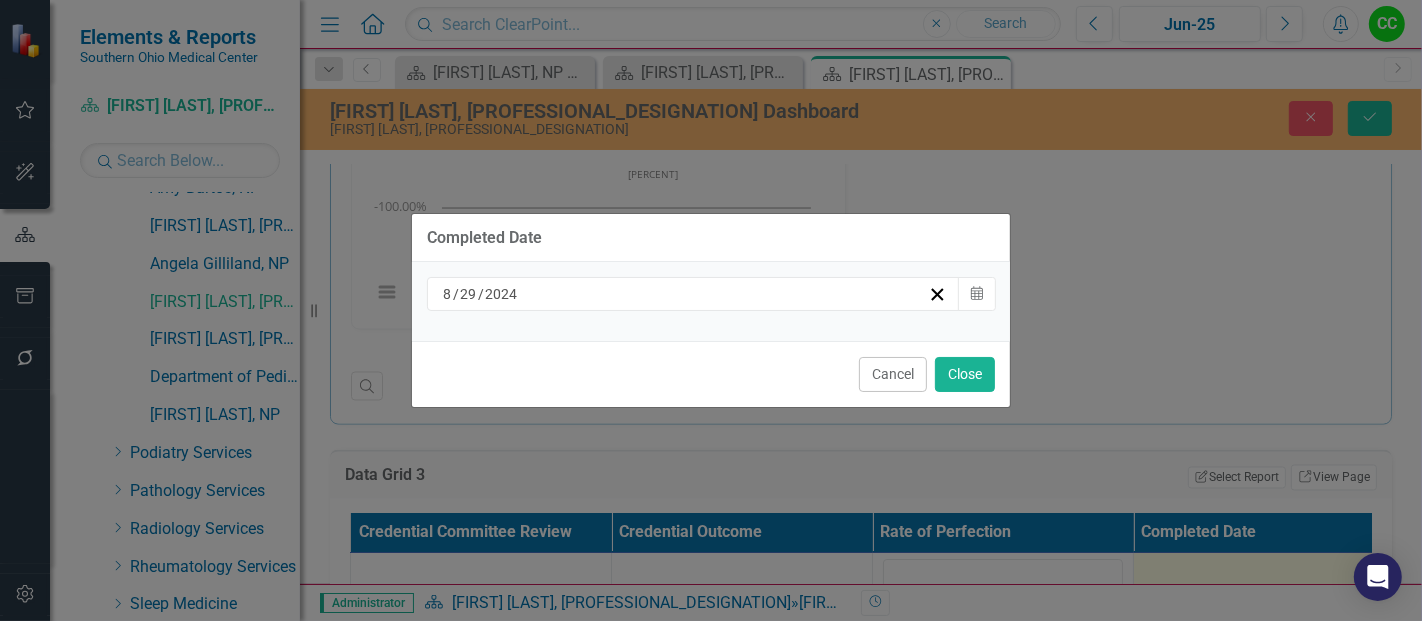 click on "8 / 29 / 2024" at bounding box center (693, 294) 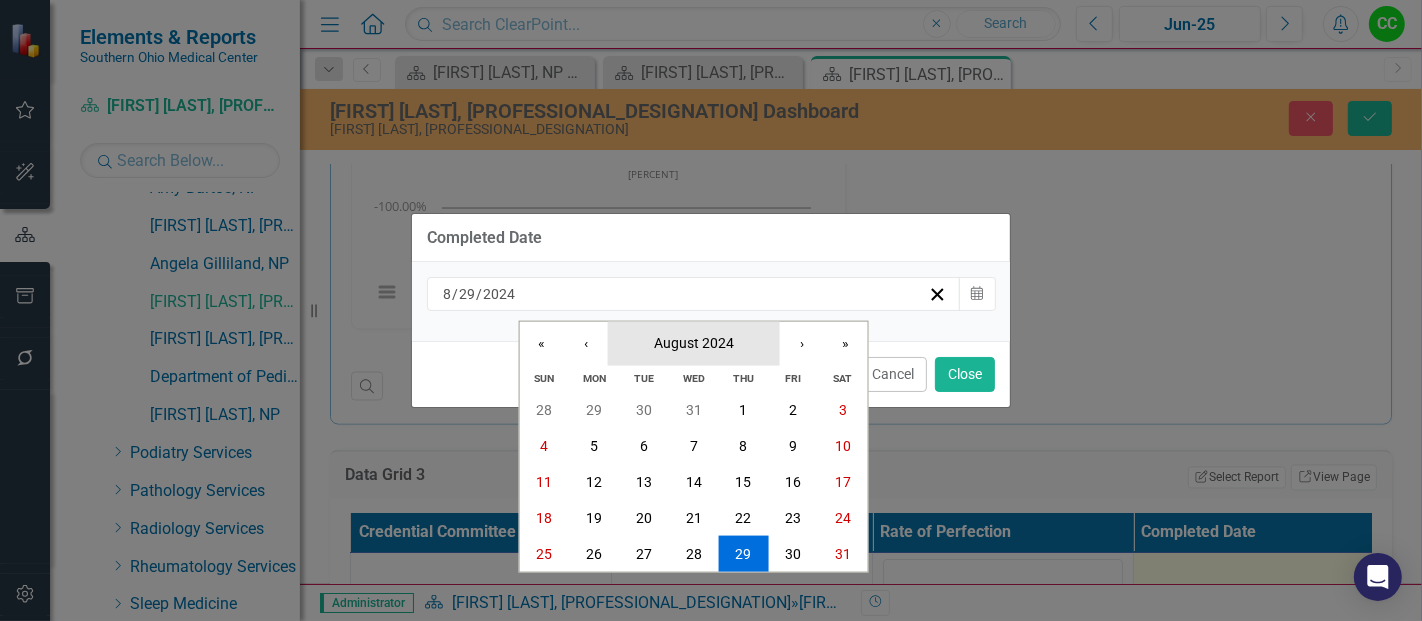 click on "August 2024" at bounding box center (694, 342) 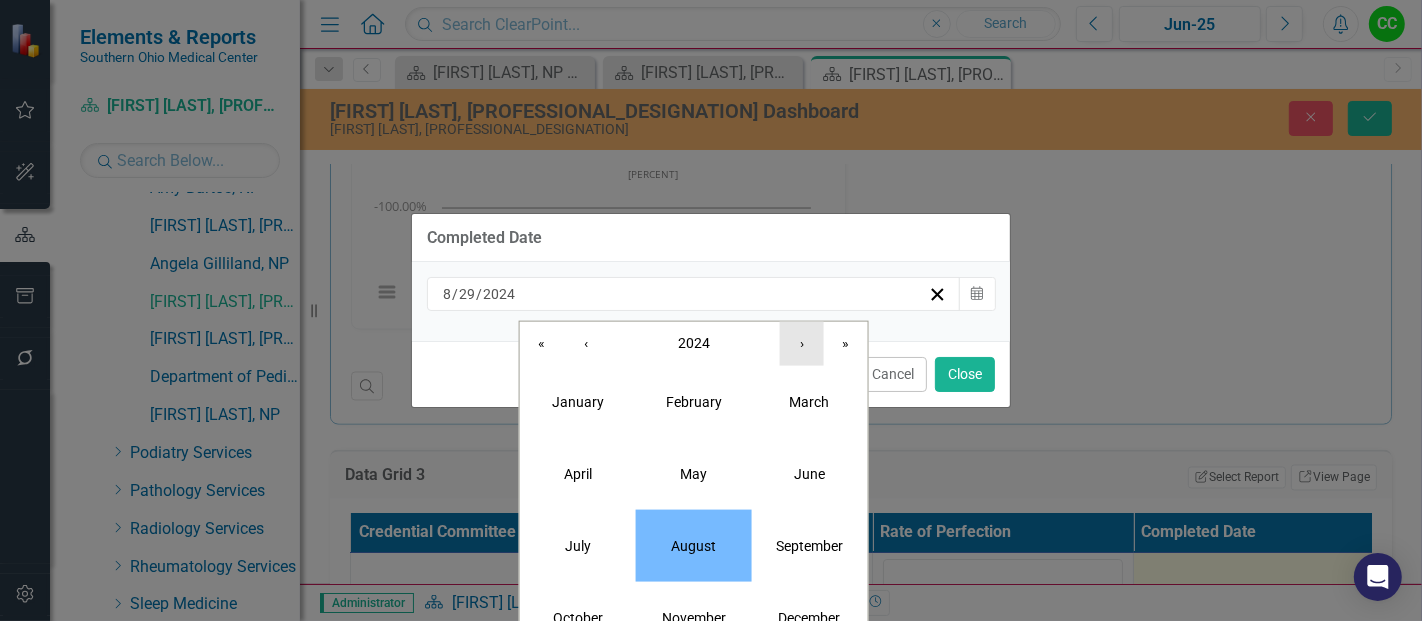 click on "›" at bounding box center [802, 343] 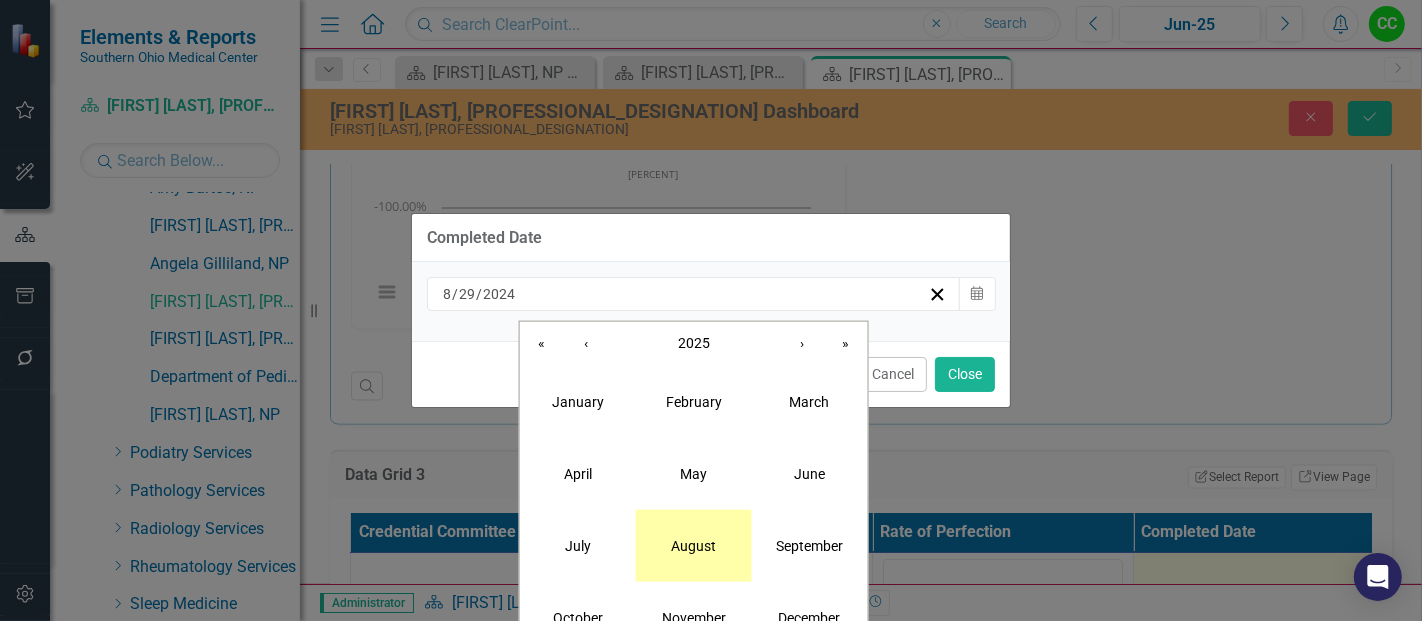 click on "August" at bounding box center (694, 545) 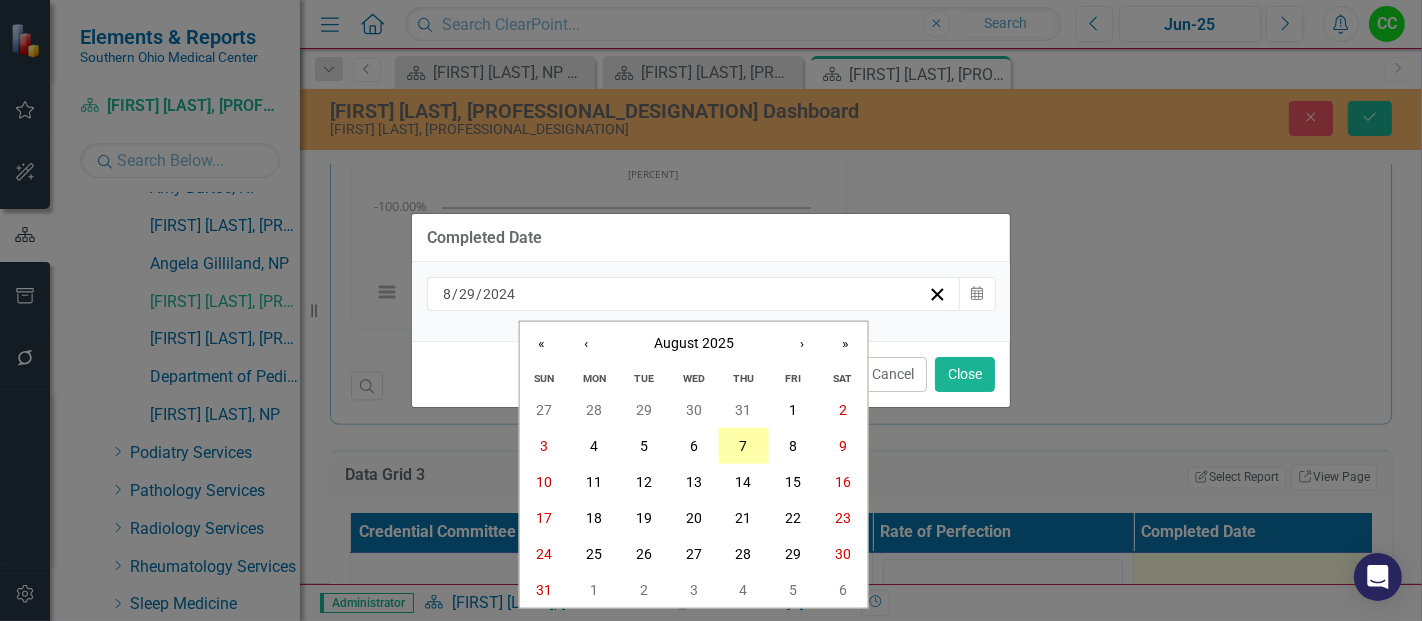 click on "7" at bounding box center [743, 446] 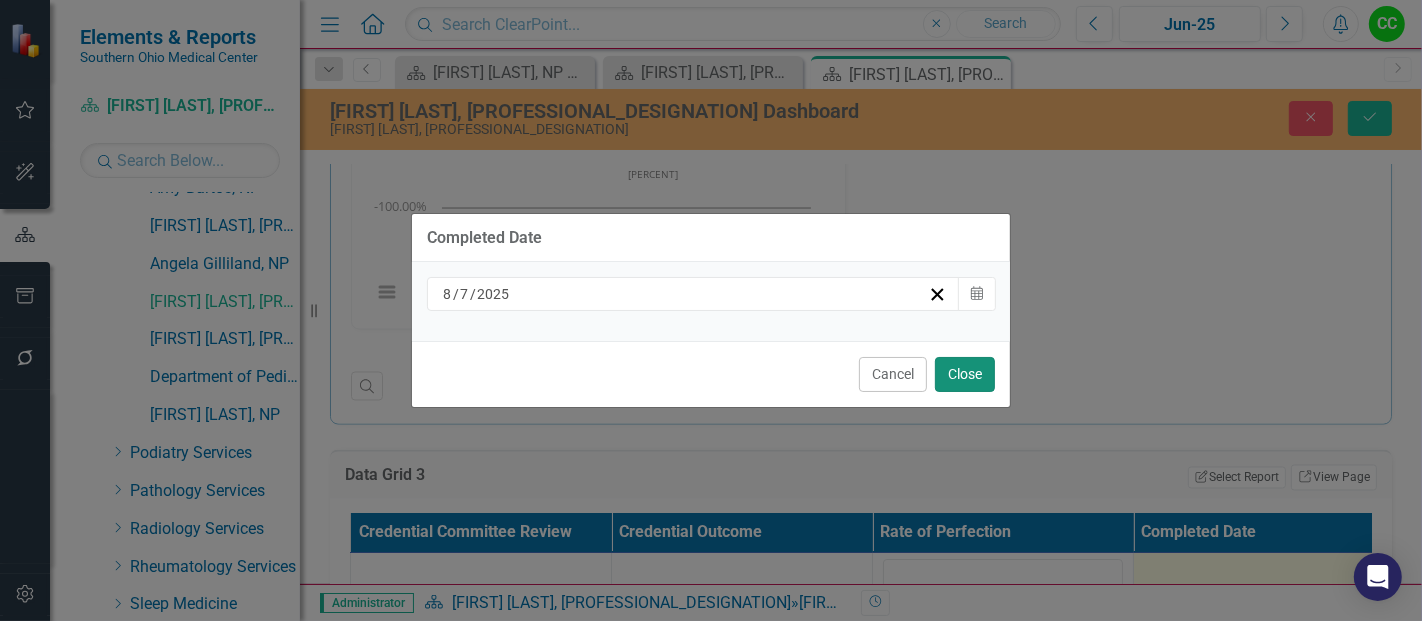 click on "Close" at bounding box center [965, 374] 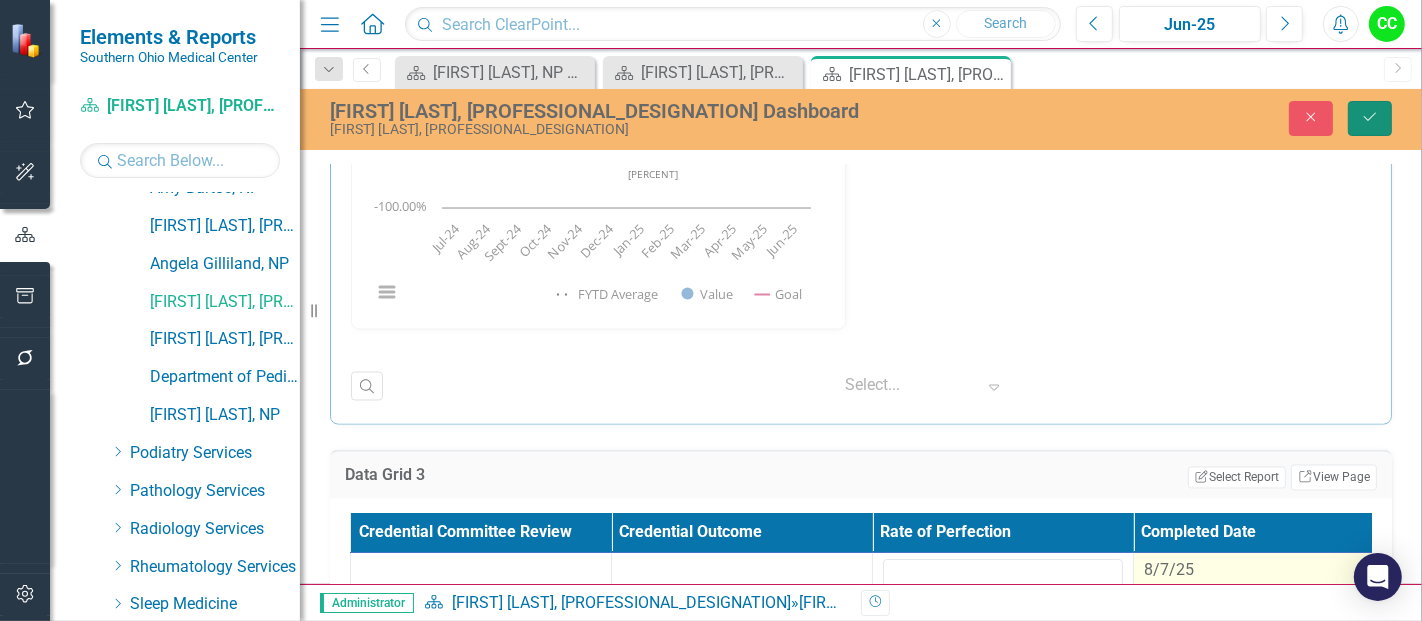 click on "Save" 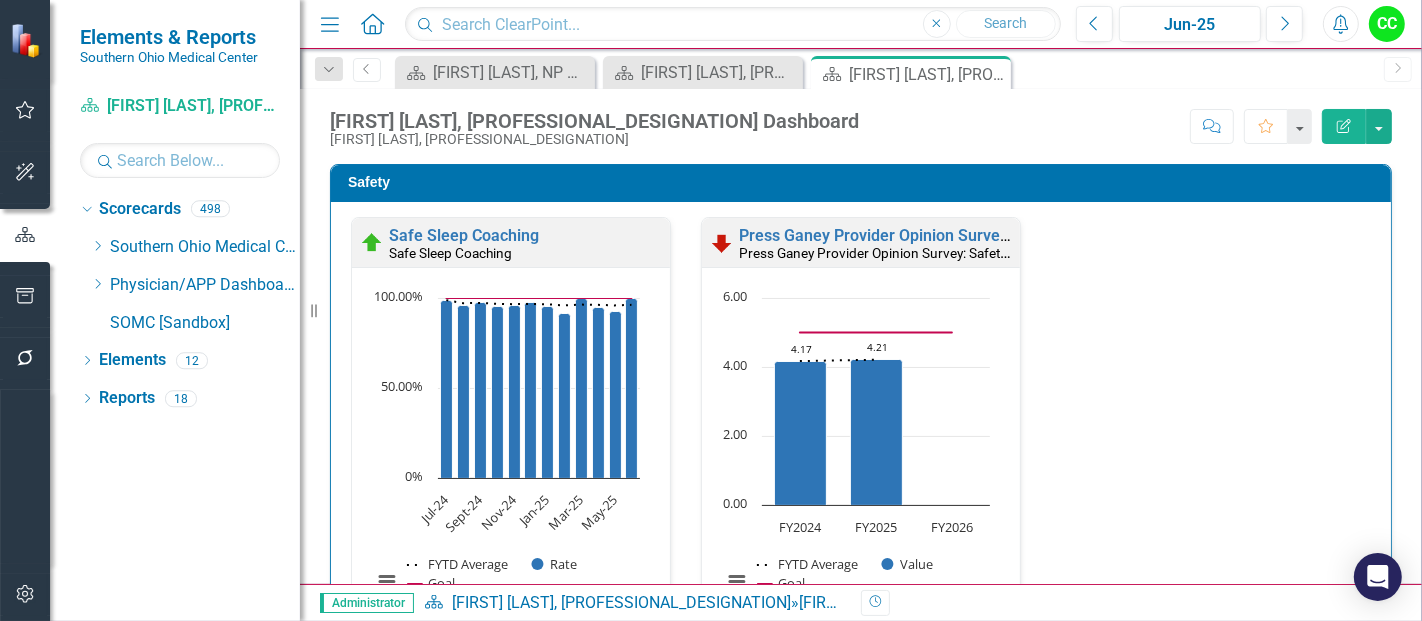 scroll, scrollTop: 0, scrollLeft: 0, axis: both 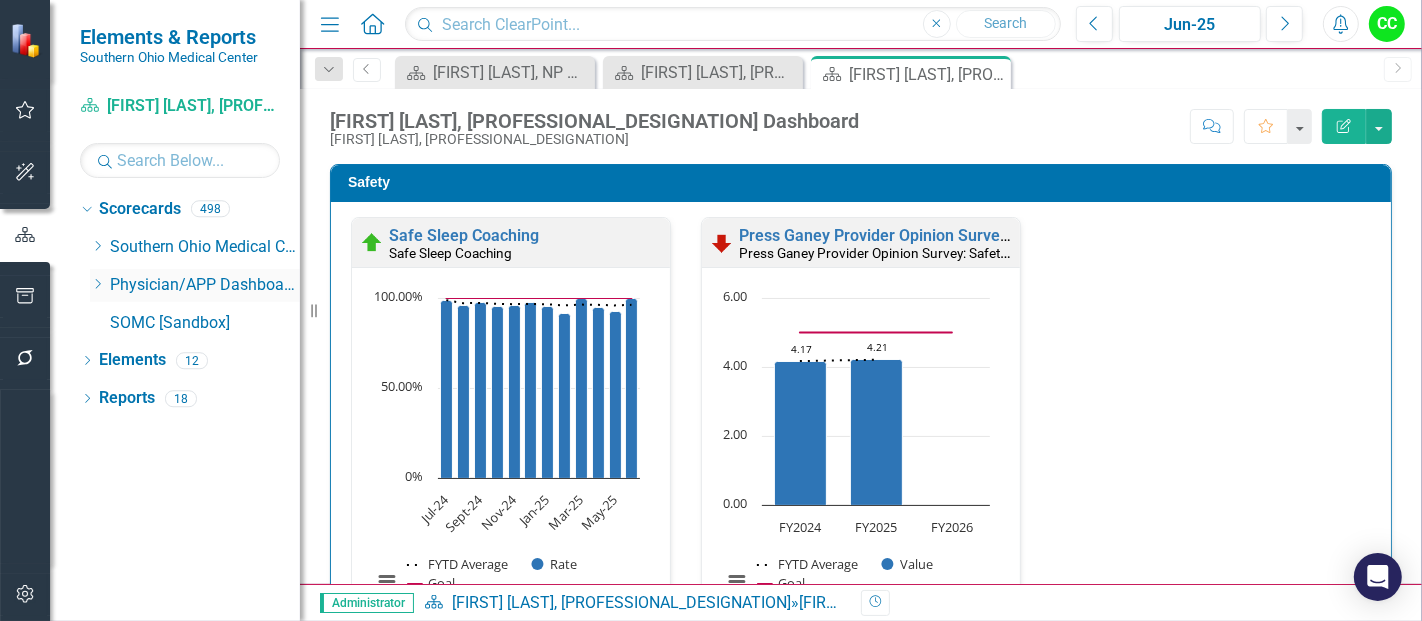click on "Dropdown" 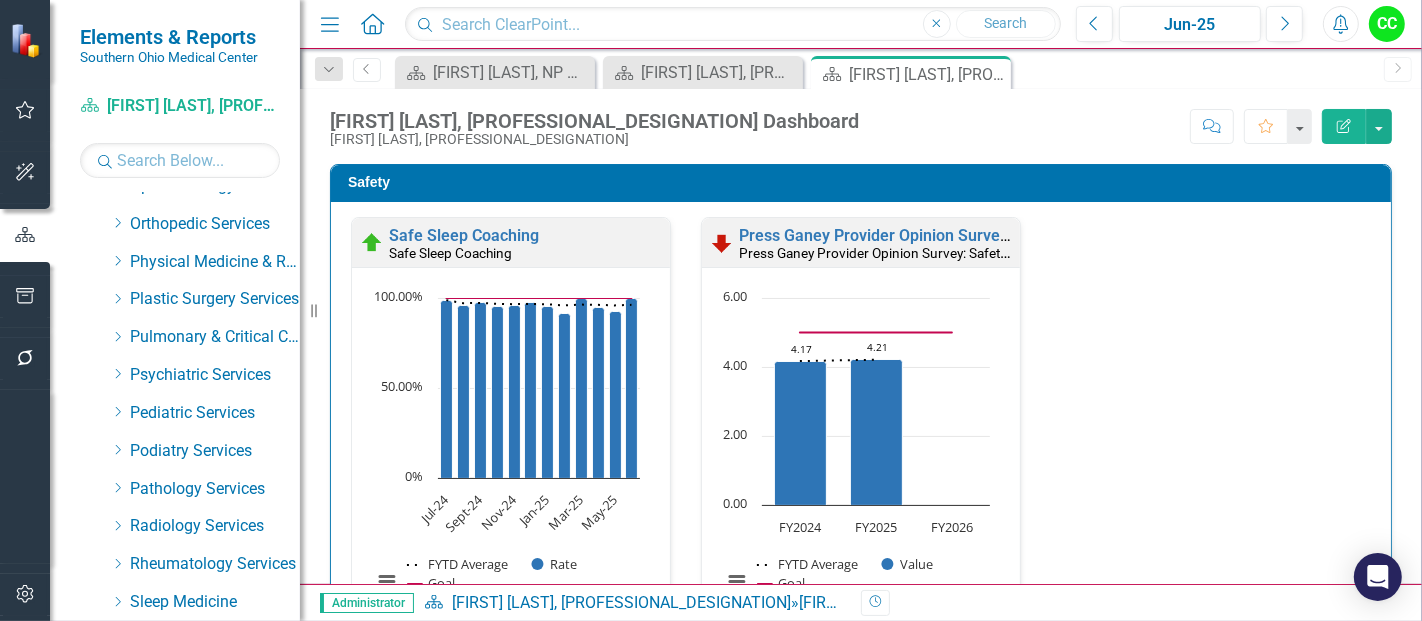 scroll, scrollTop: 781, scrollLeft: 0, axis: vertical 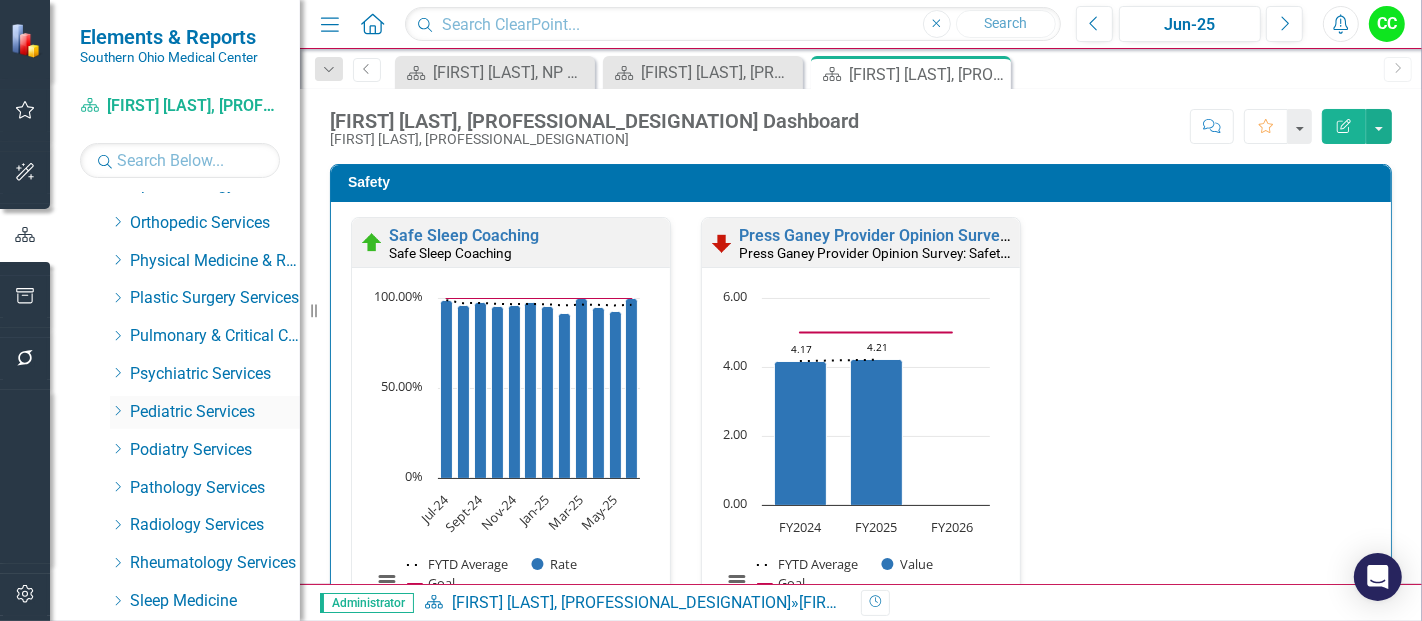 click on "Dropdown" 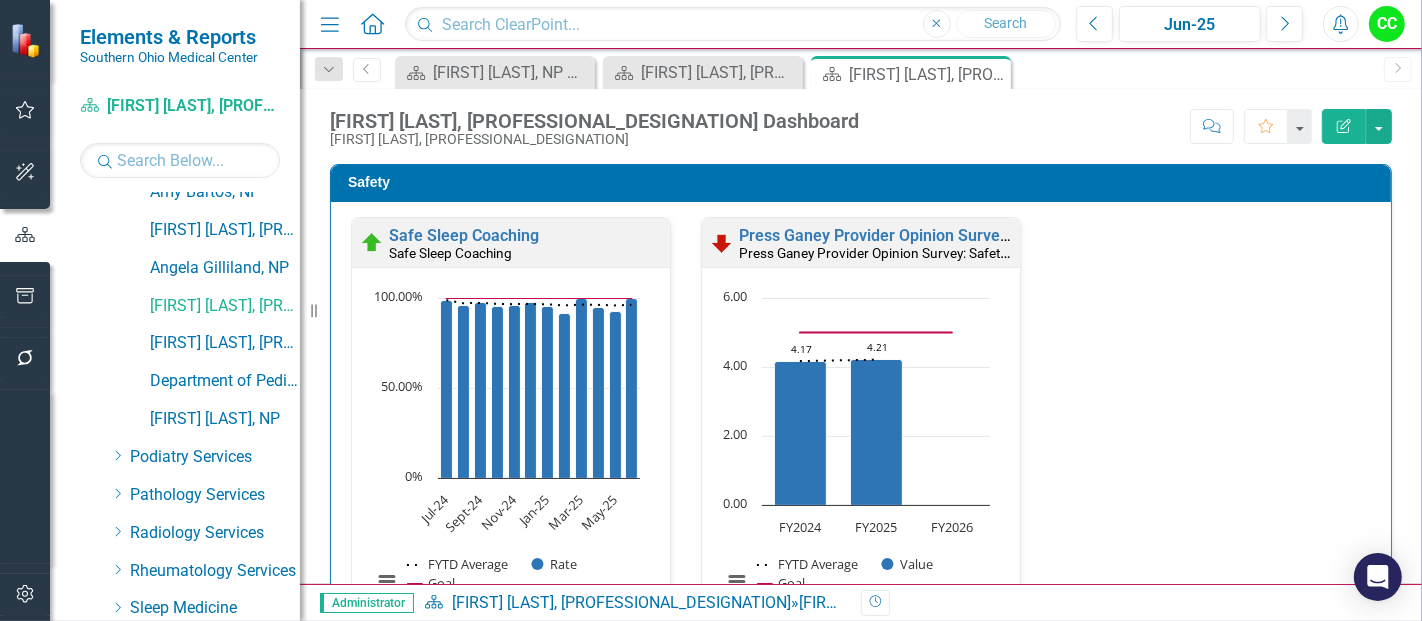 scroll, scrollTop: 1457, scrollLeft: 0, axis: vertical 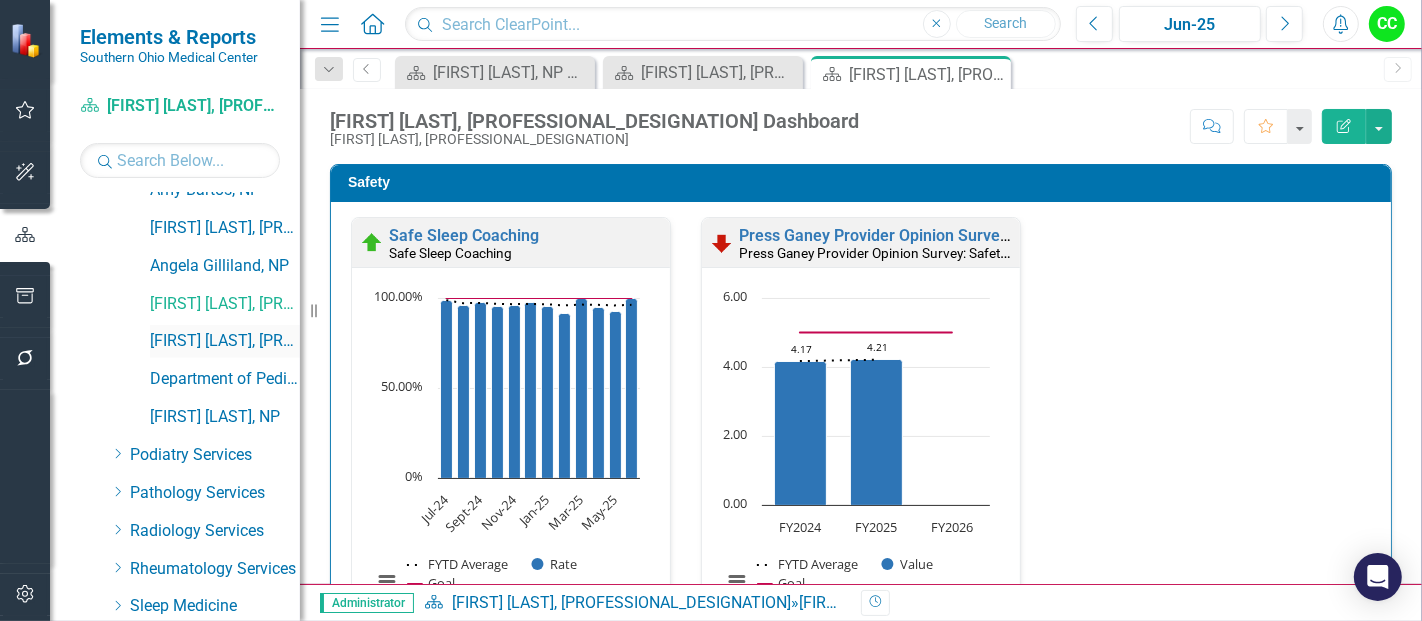 click on "[FIRST] [LAST], NP" at bounding box center (225, 341) 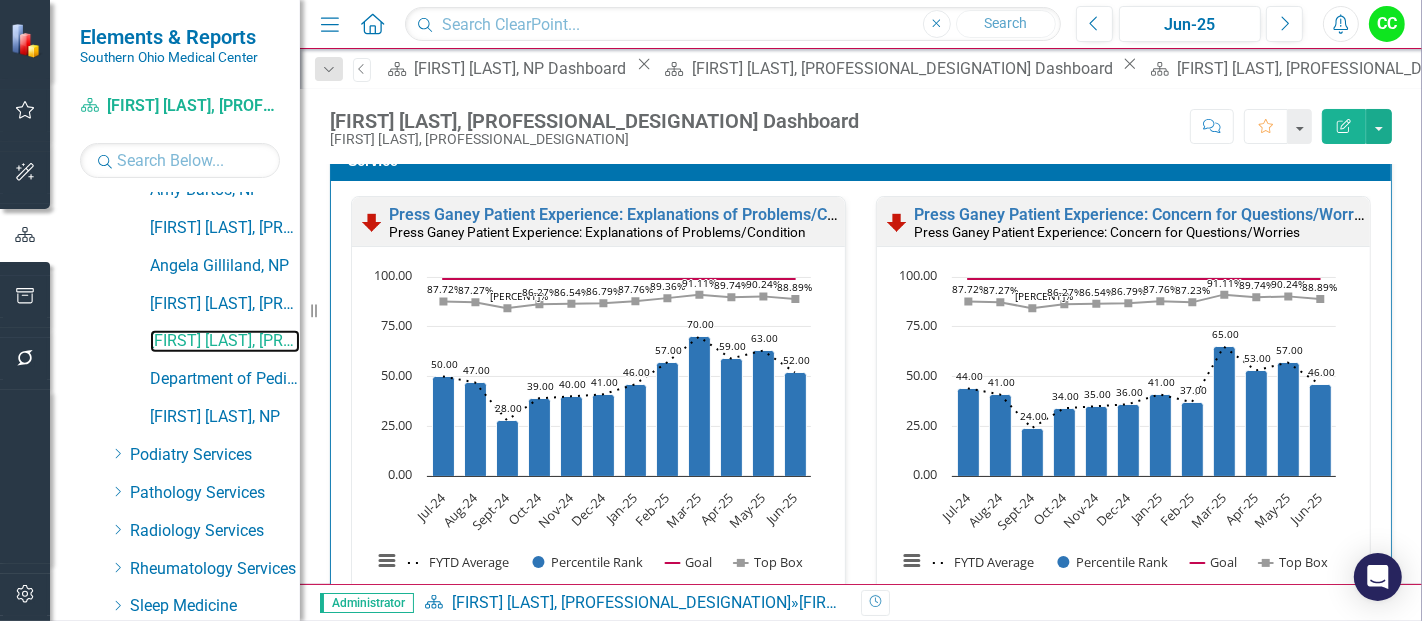 scroll, scrollTop: 1177, scrollLeft: 0, axis: vertical 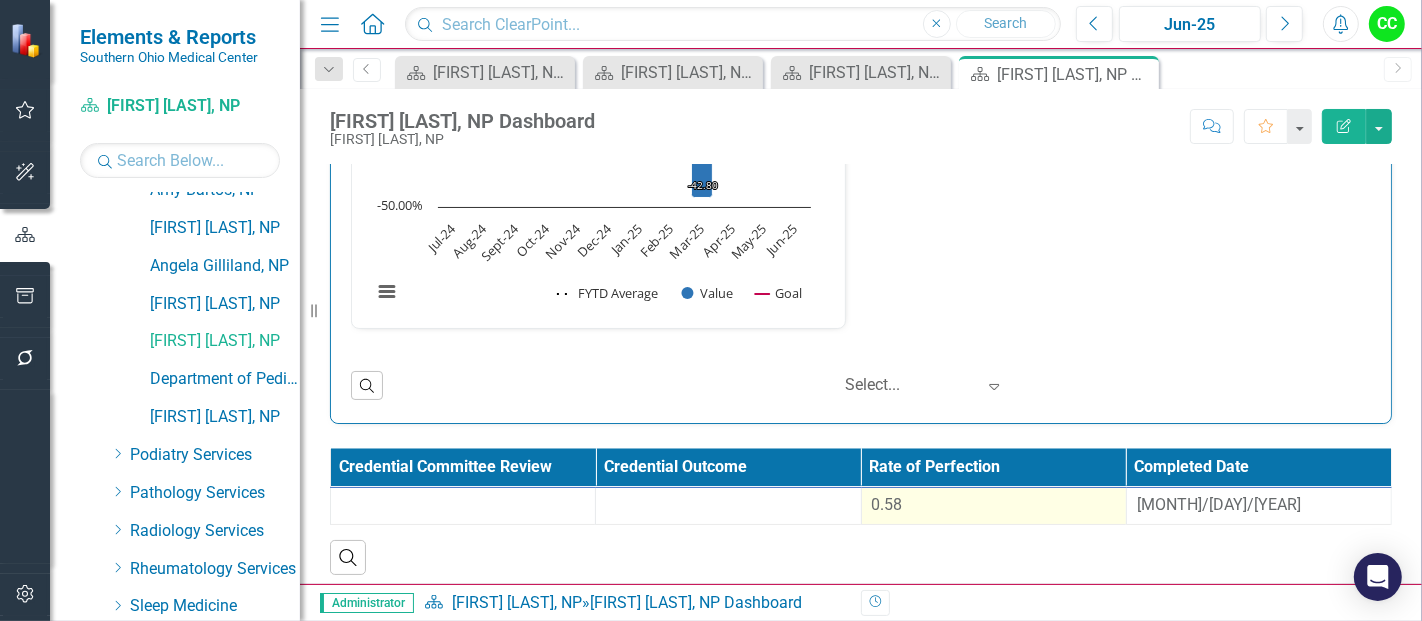 click on "0.58" at bounding box center (994, 505) 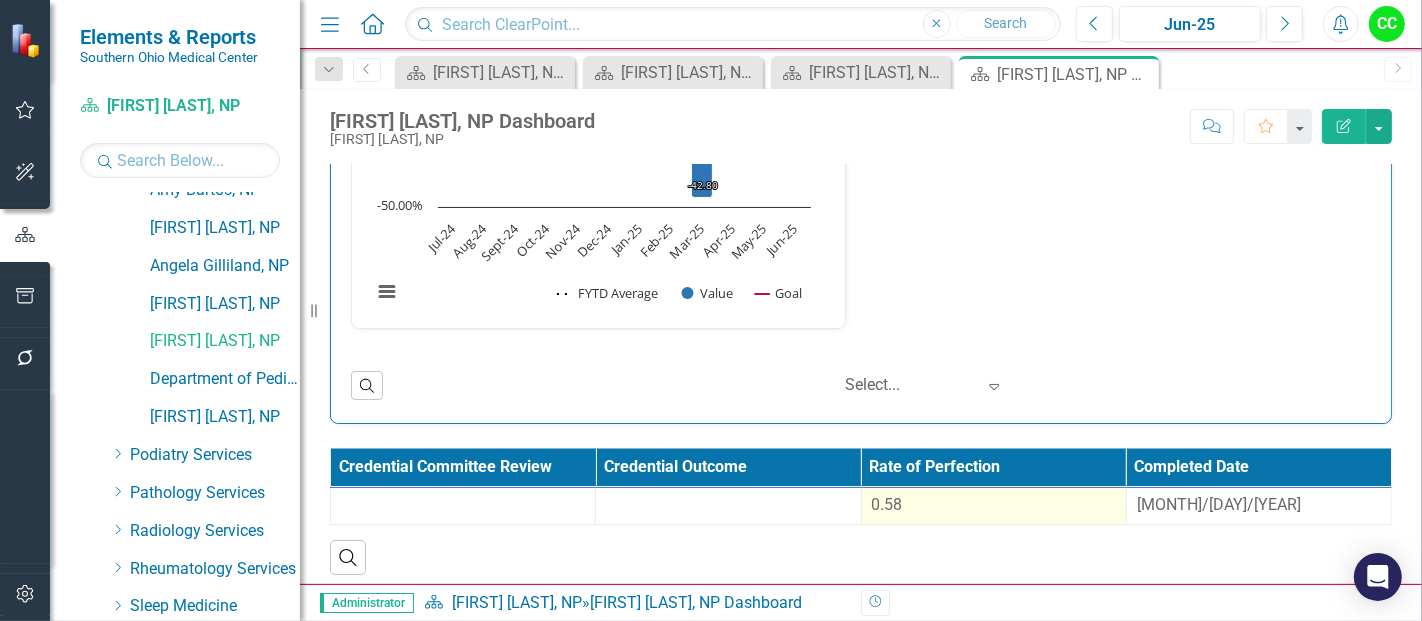 click on "0.58" at bounding box center (994, 505) 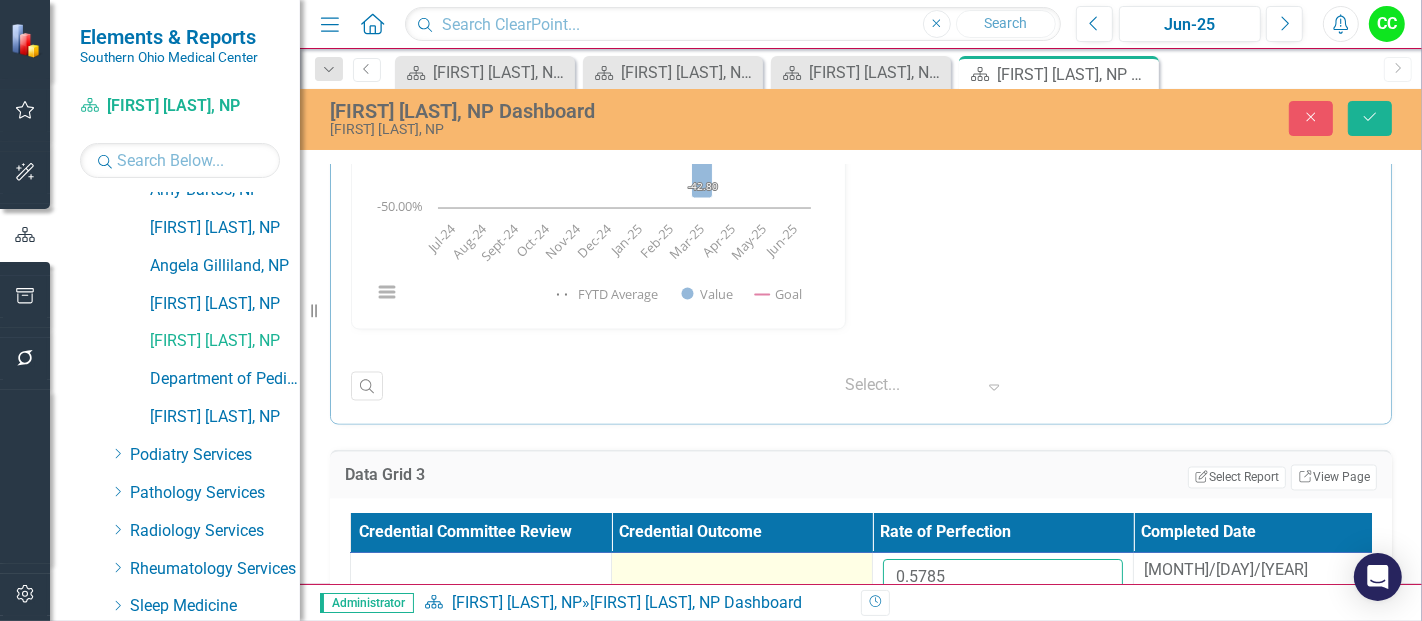 drag, startPoint x: 974, startPoint y: 558, endPoint x: 806, endPoint y: 547, distance: 168.35974 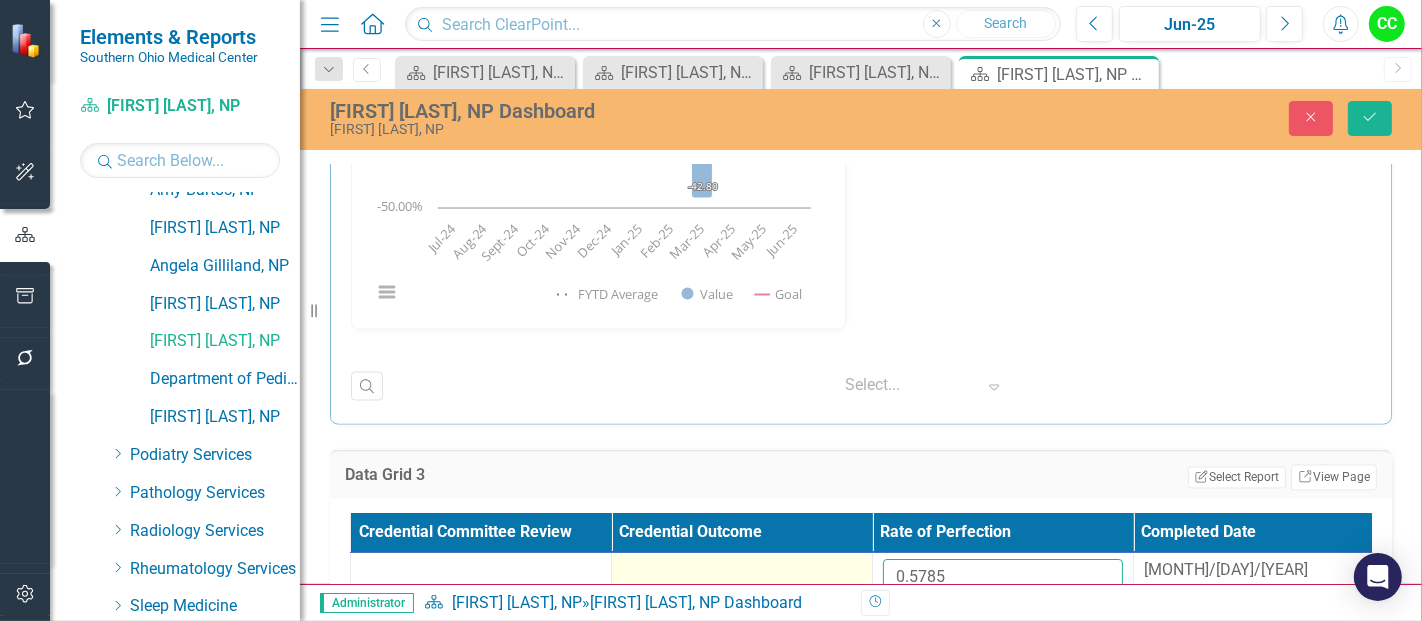 paste on "63812" 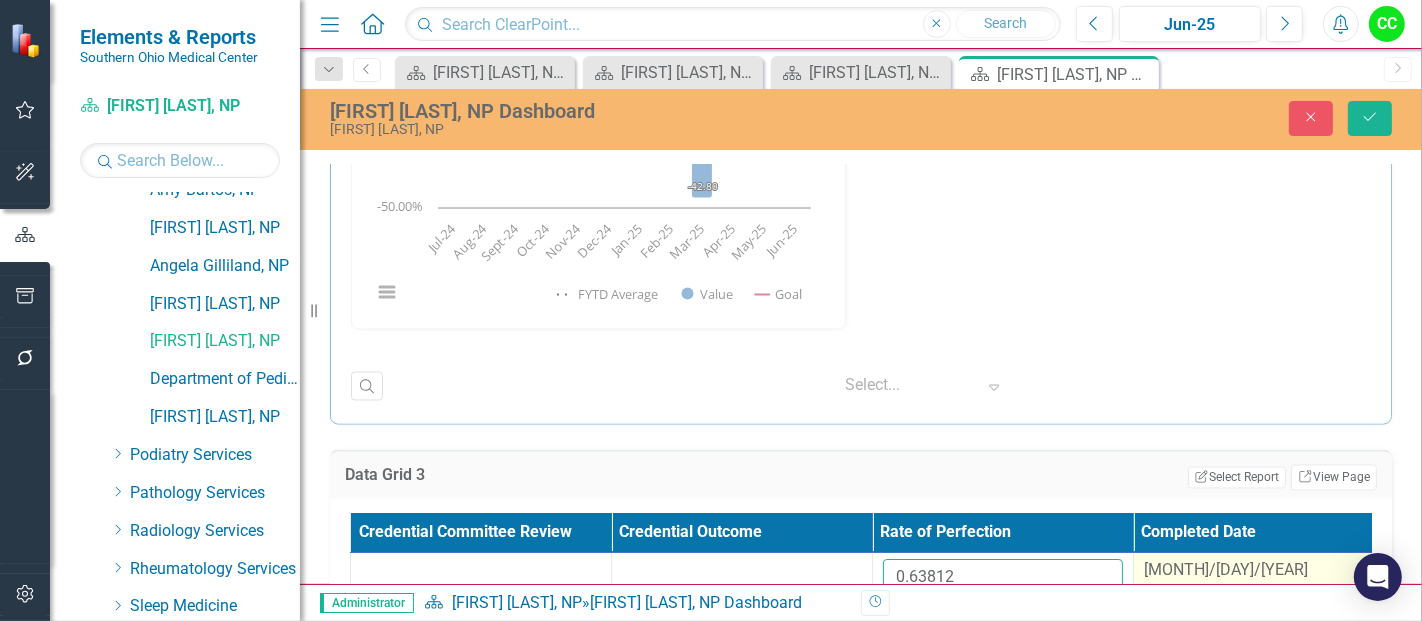 type on "0.63812" 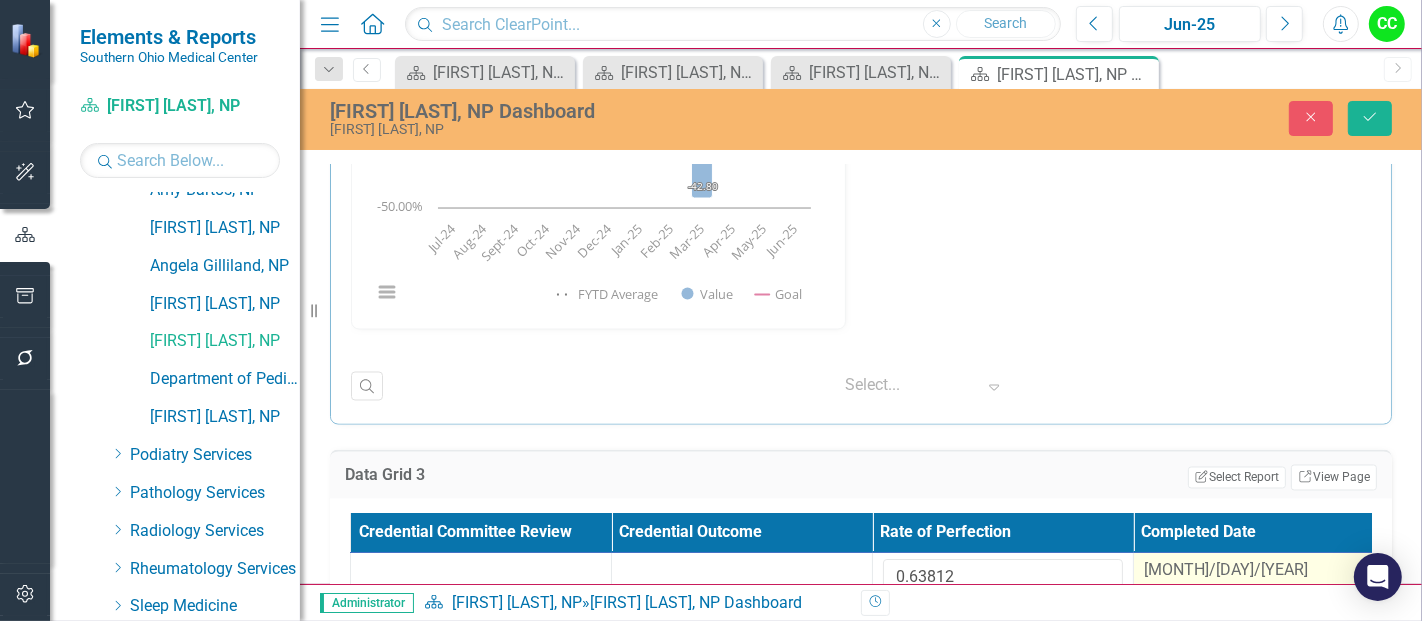 click on "[MONTH]/[DAY]/[YEAR]" at bounding box center [1226, 570] 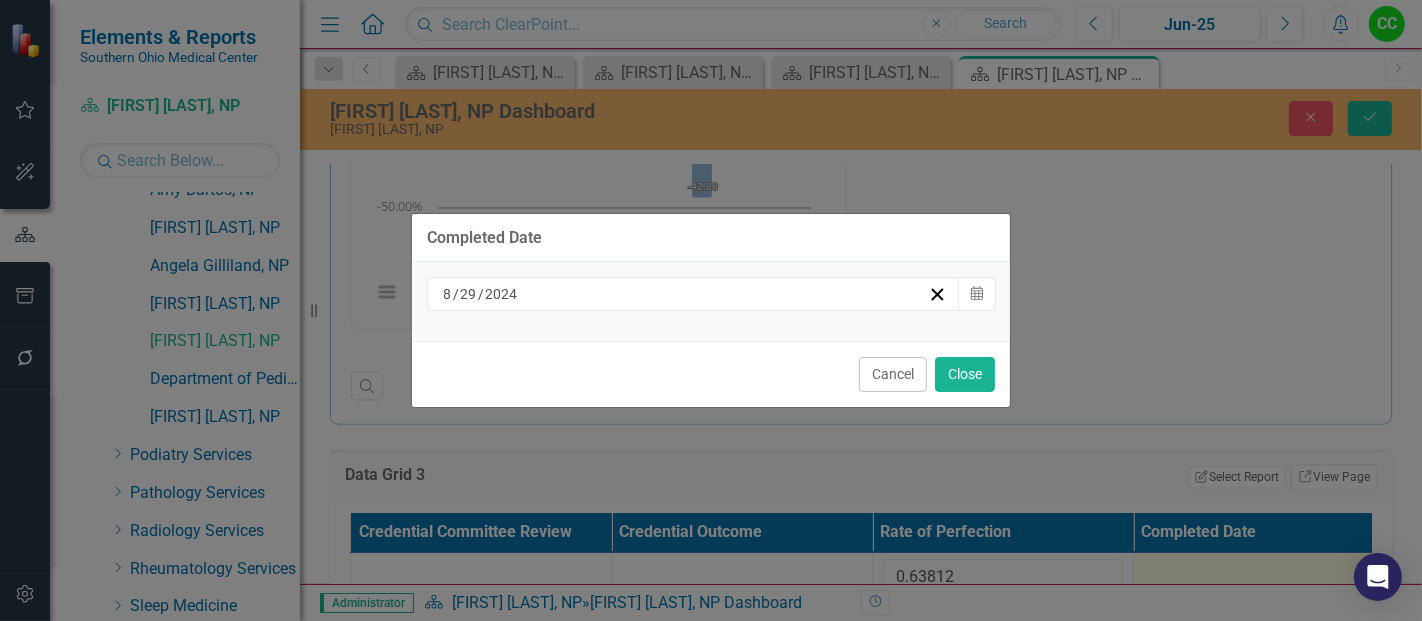 click on "[MONTH]-[DAY] [YEAR] Calendar" at bounding box center [711, 301] 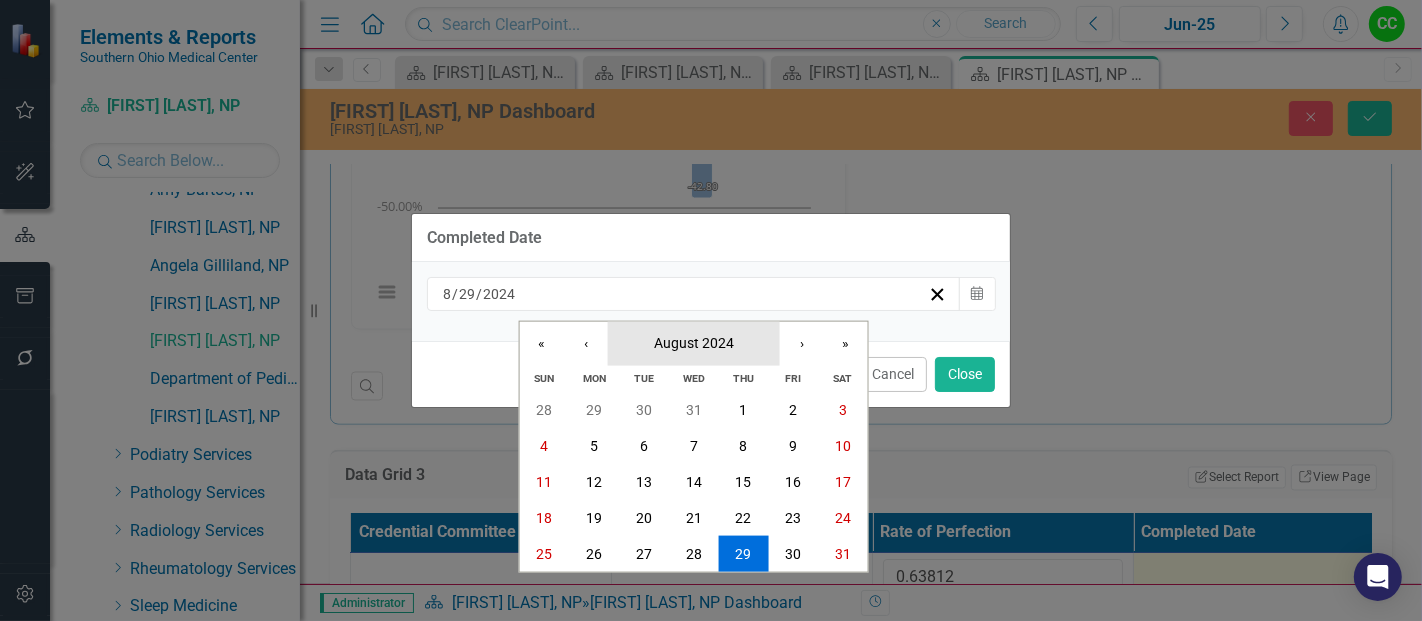 click on "August 2024" at bounding box center [694, 342] 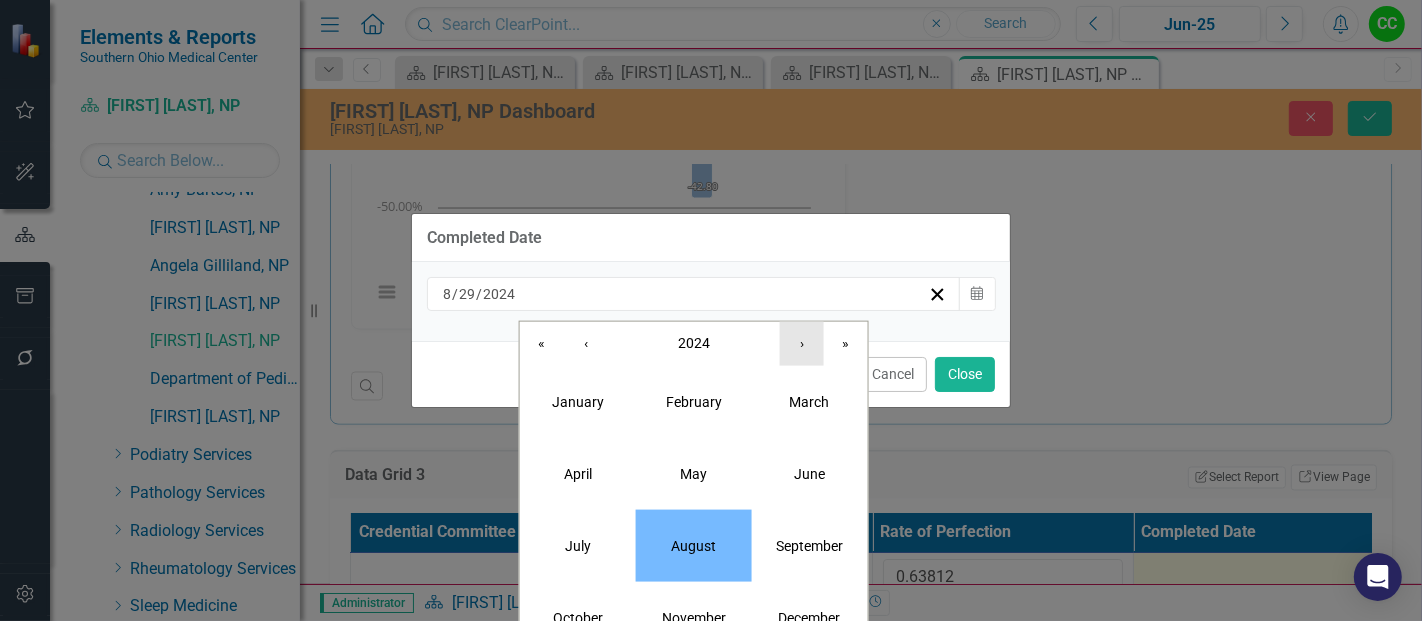 click on "›" at bounding box center (802, 343) 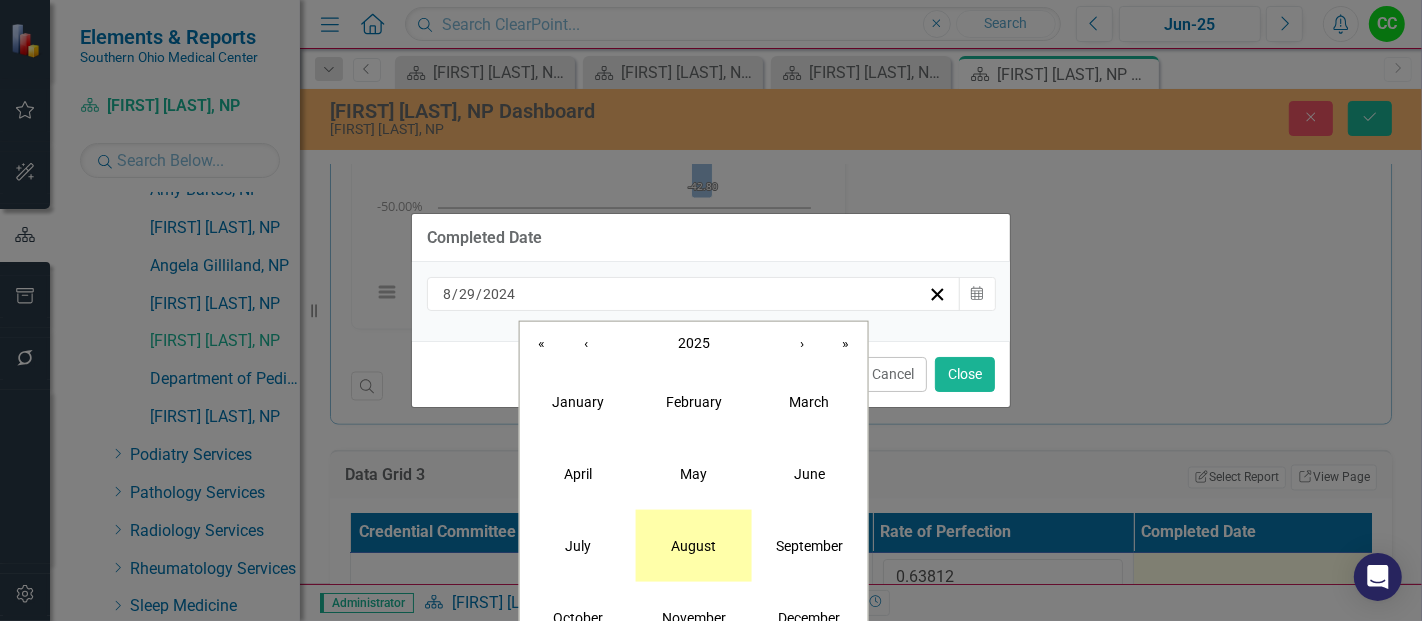 click on "August" at bounding box center [694, 545] 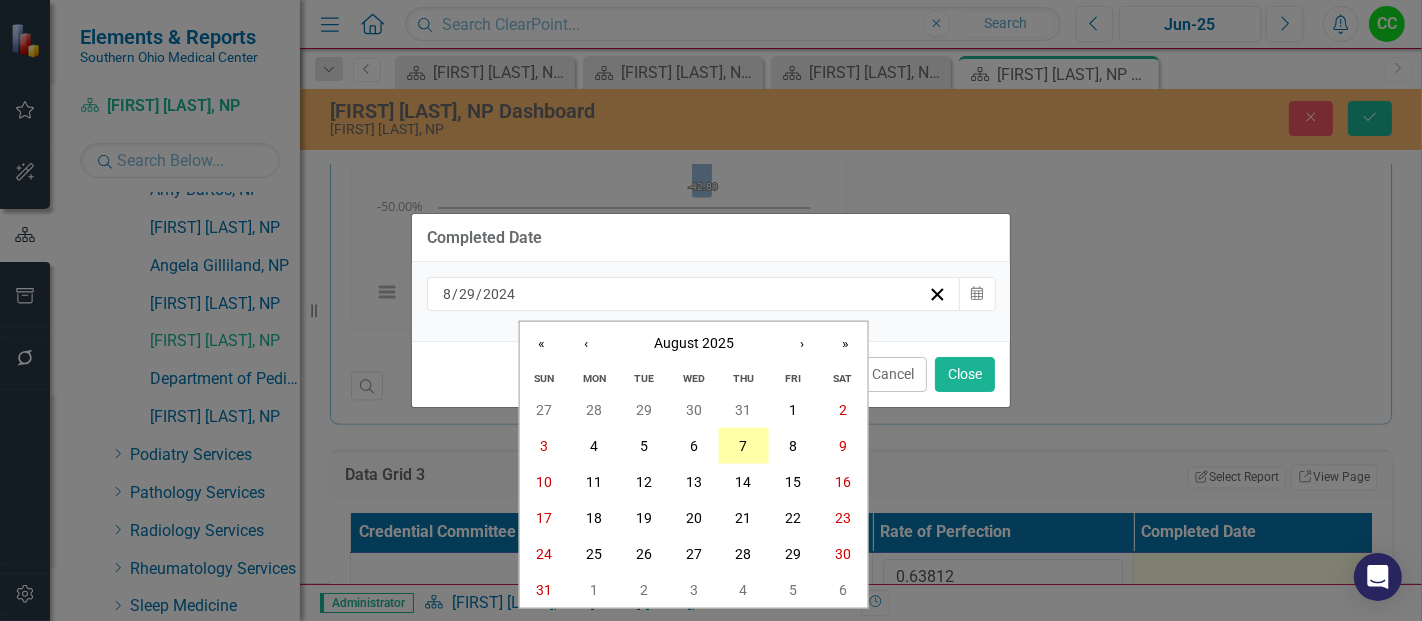 click on "7" at bounding box center [743, 446] 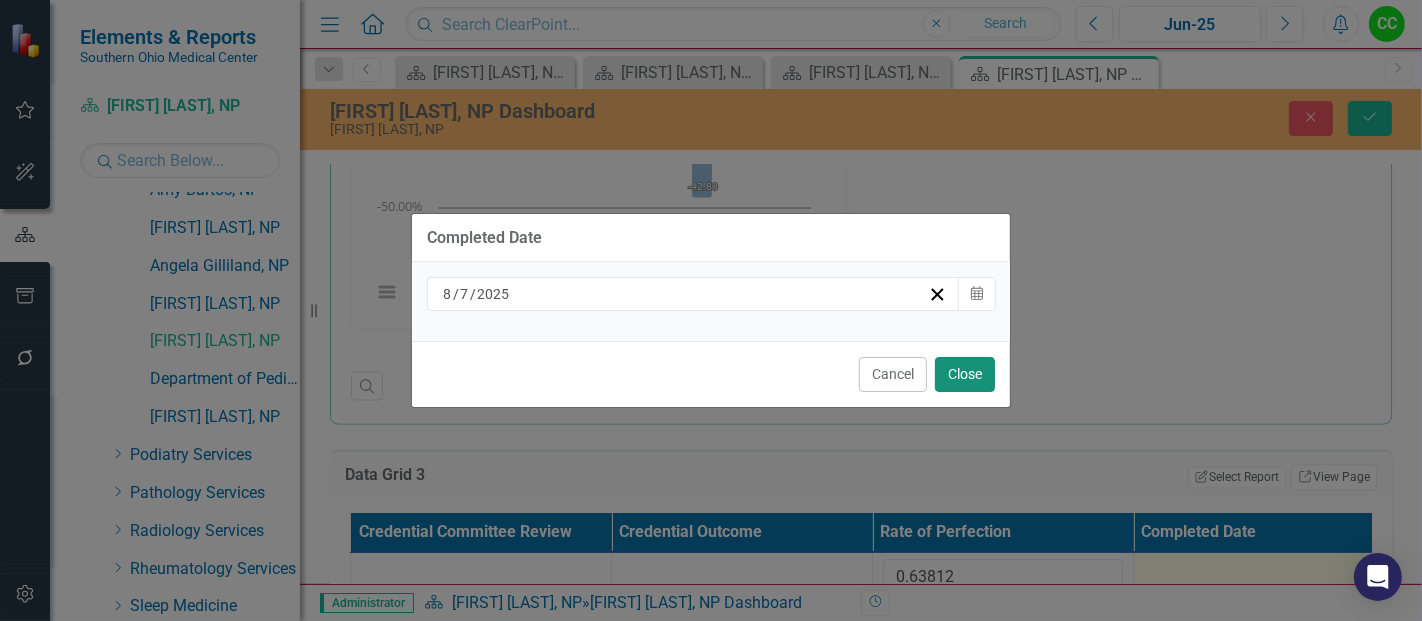 click on "Close" at bounding box center (965, 374) 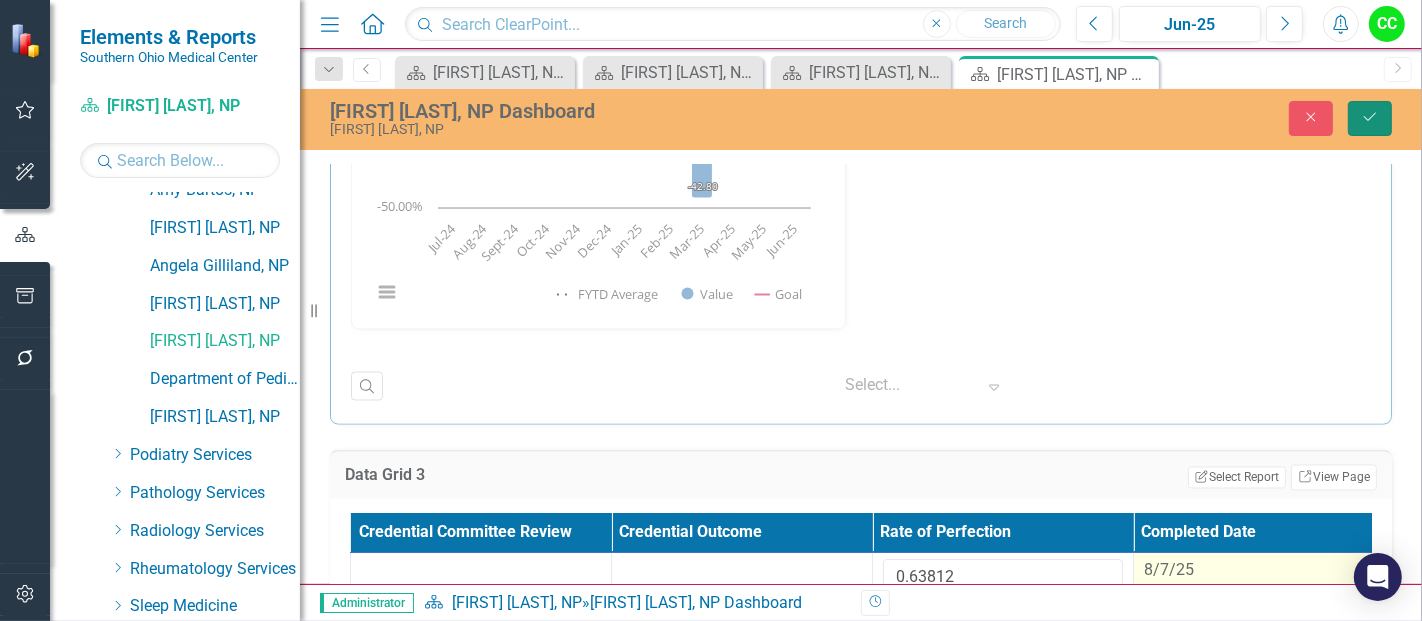 click on "Save" at bounding box center [1370, 118] 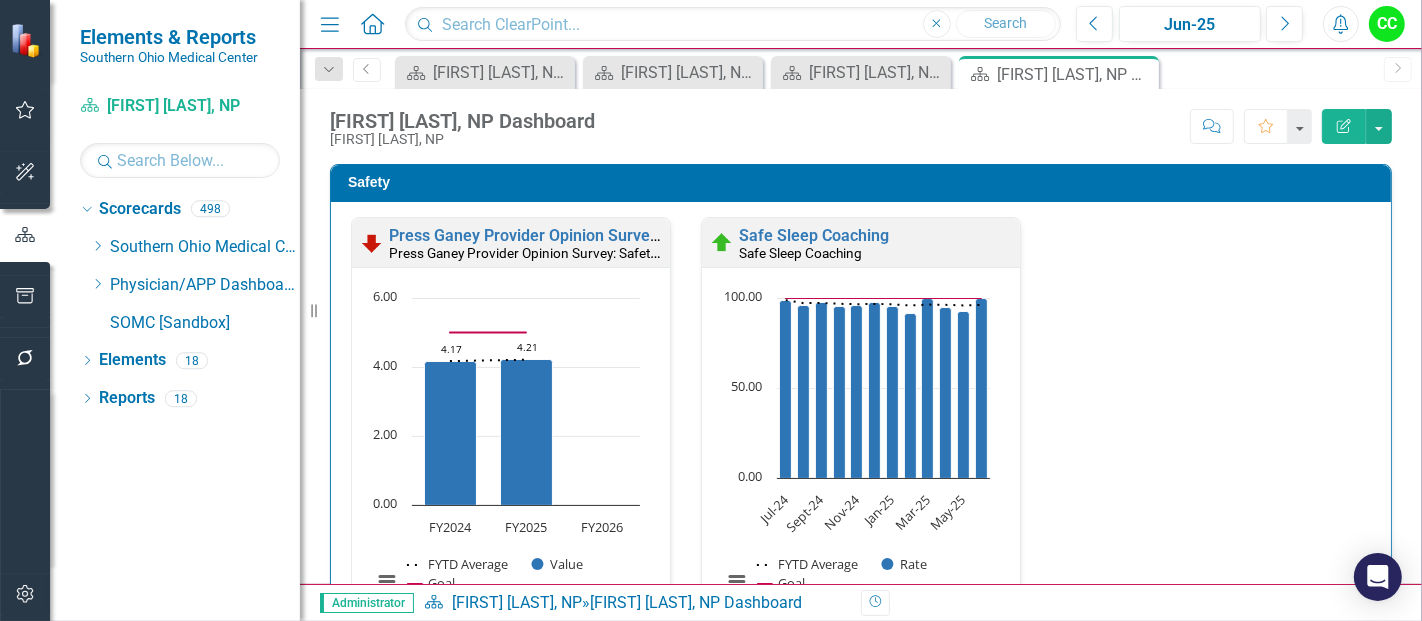 scroll, scrollTop: 0, scrollLeft: 0, axis: both 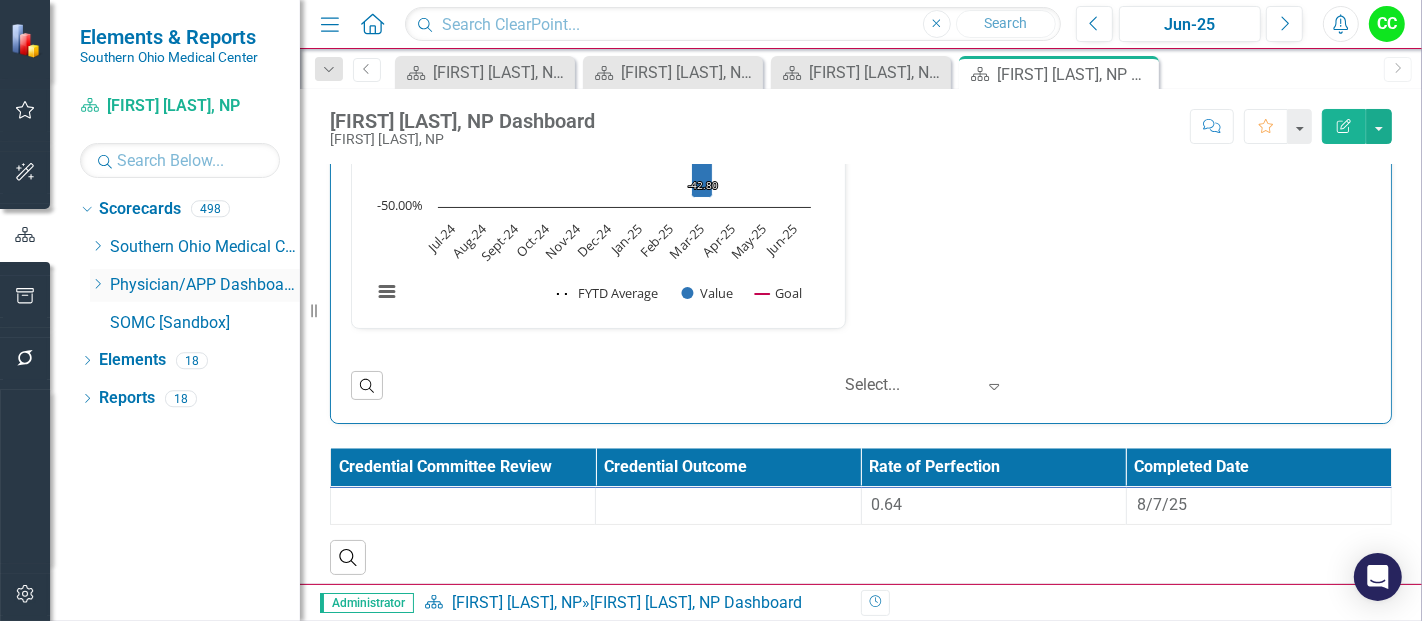 click 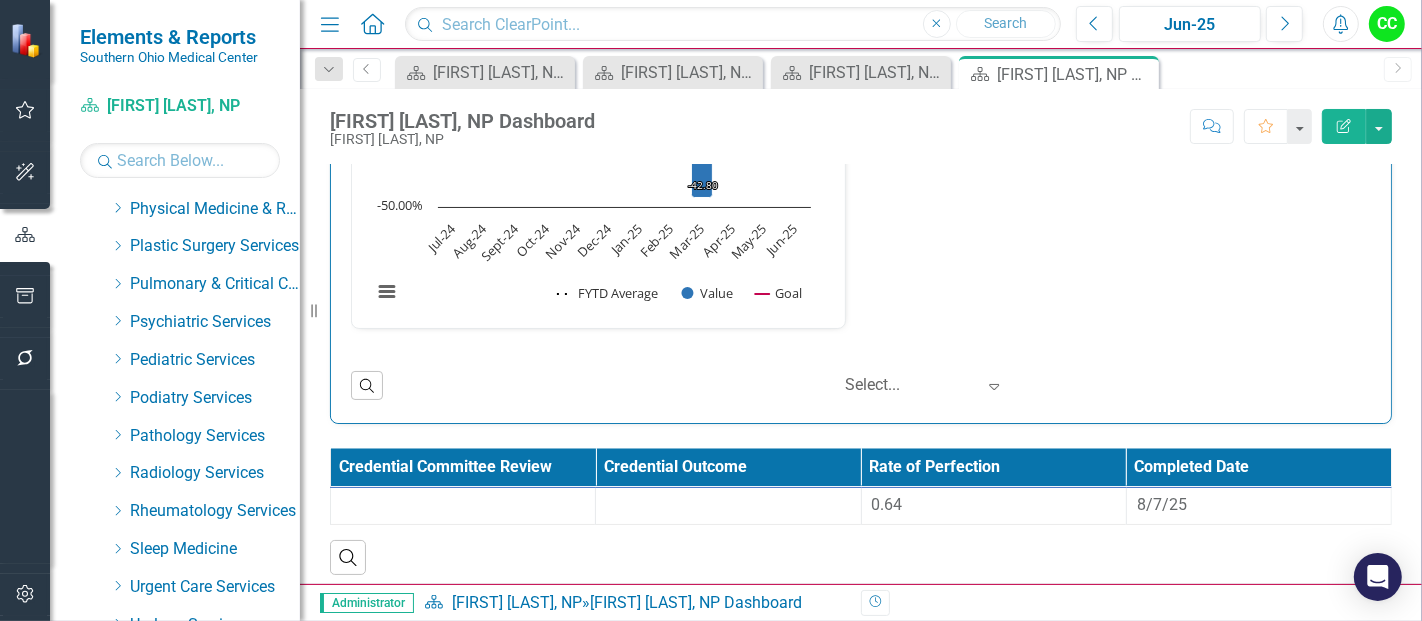 scroll, scrollTop: 834, scrollLeft: 0, axis: vertical 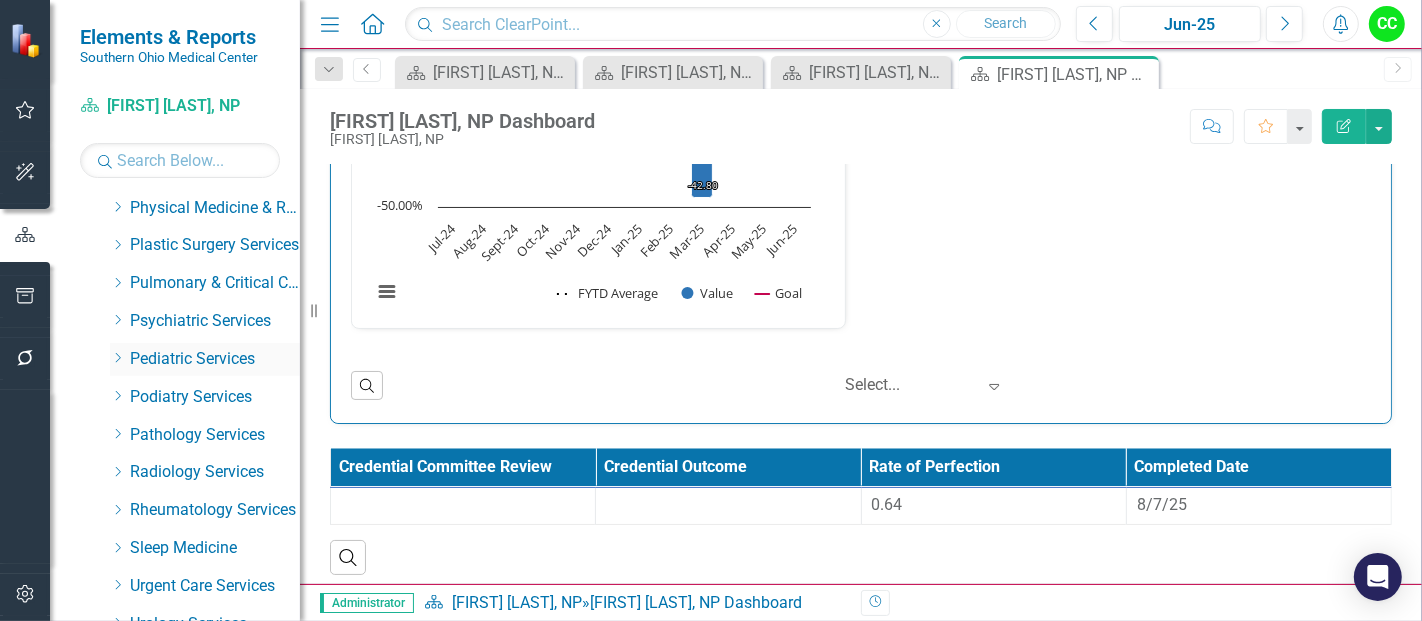 click on "Dropdown" 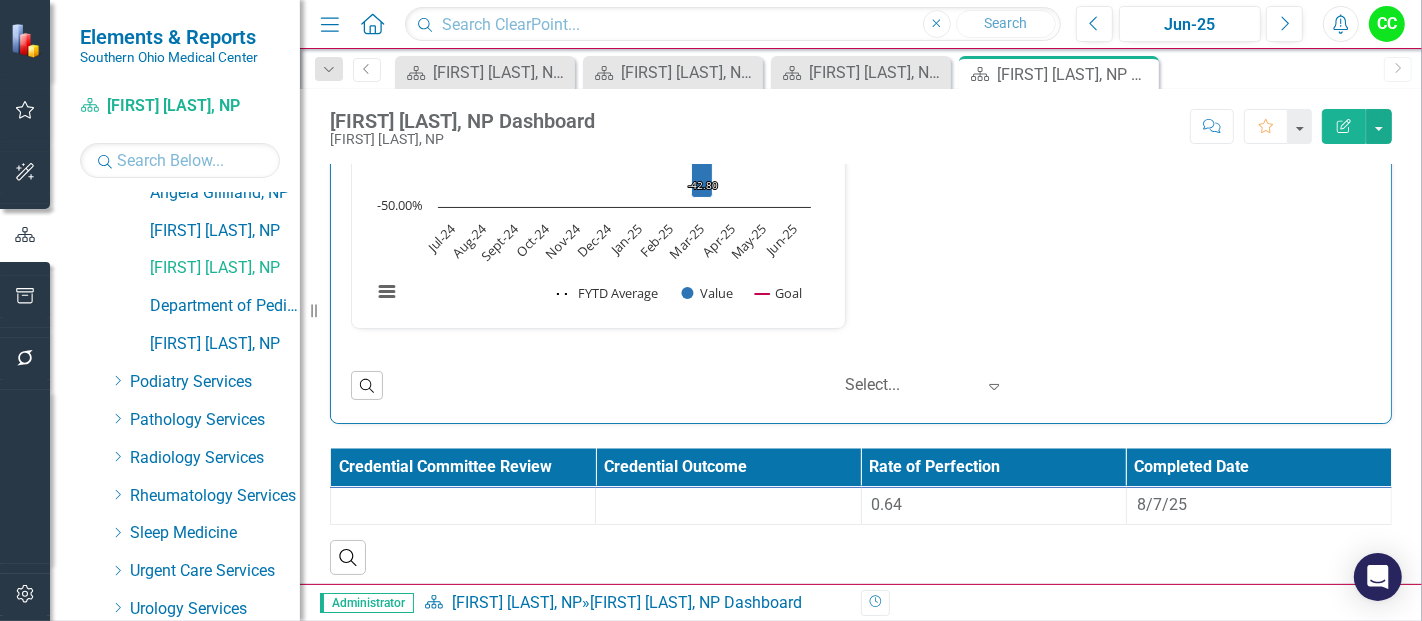 scroll, scrollTop: 1563, scrollLeft: 0, axis: vertical 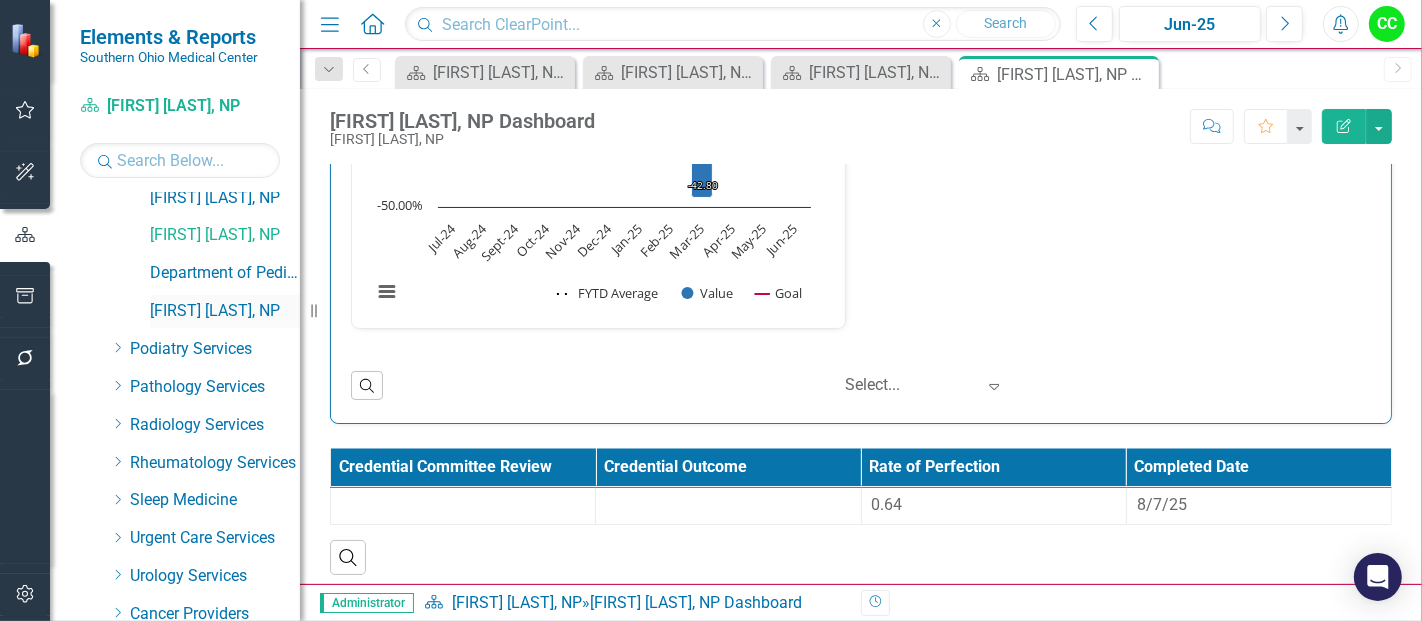 click on "[FIRST] [LAST], NP" at bounding box center [225, 311] 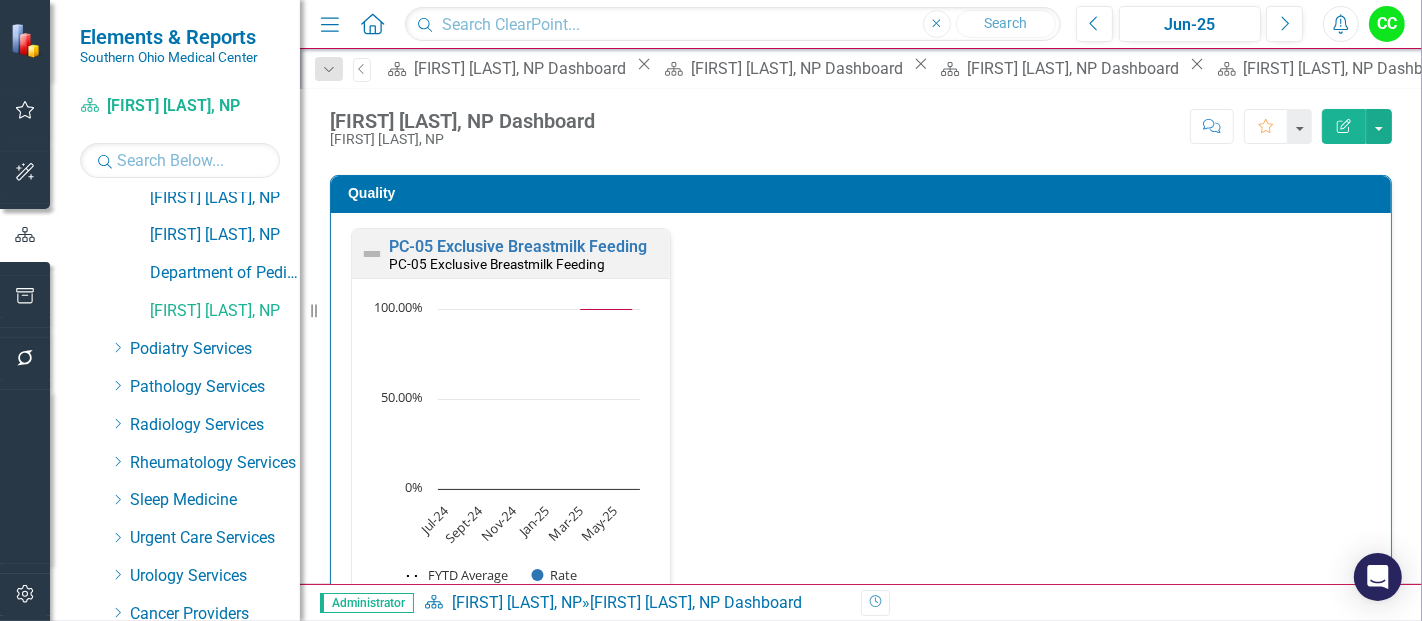 scroll, scrollTop: 577, scrollLeft: 0, axis: vertical 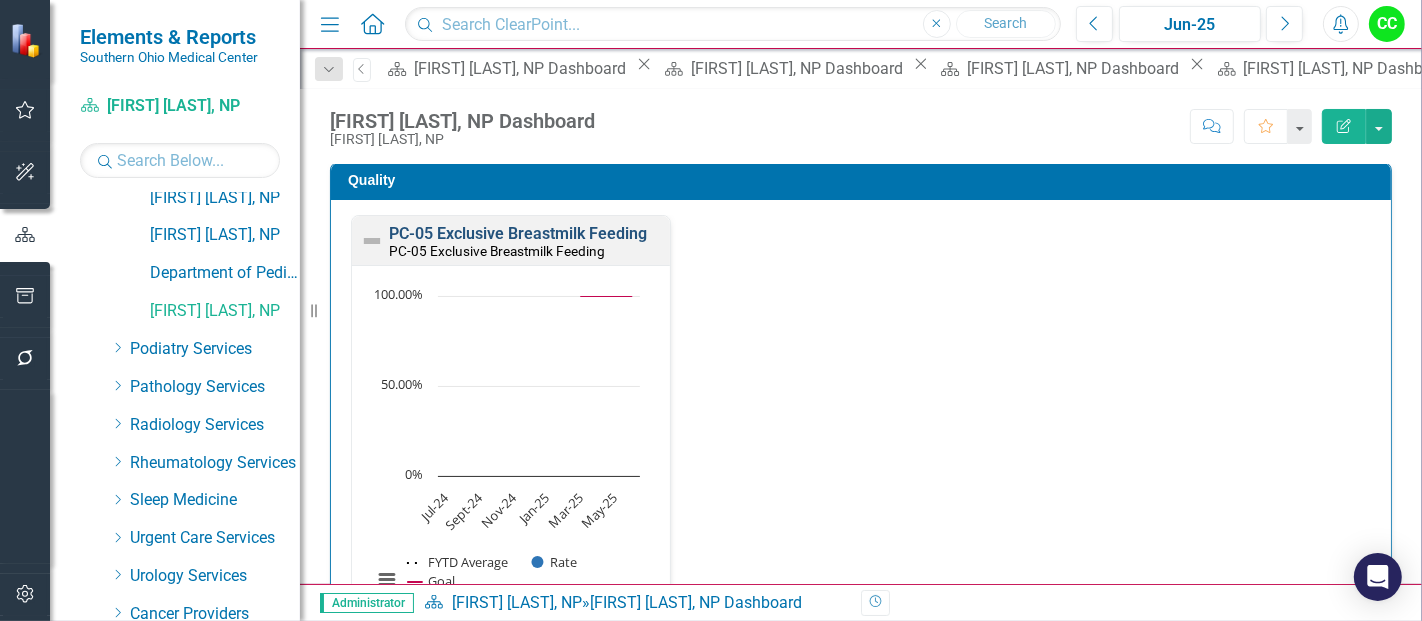 click on "PC-05 Exclusive Breastmilk Feeding" at bounding box center [518, 233] 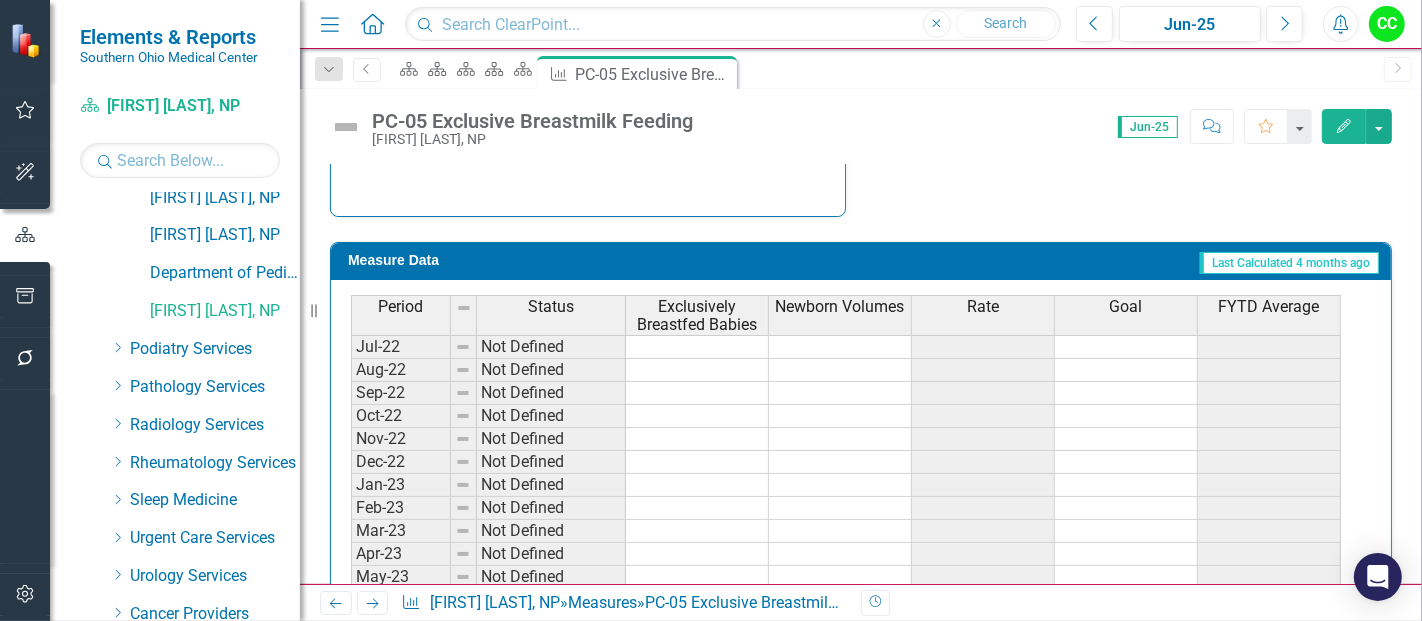 scroll, scrollTop: 882, scrollLeft: 0, axis: vertical 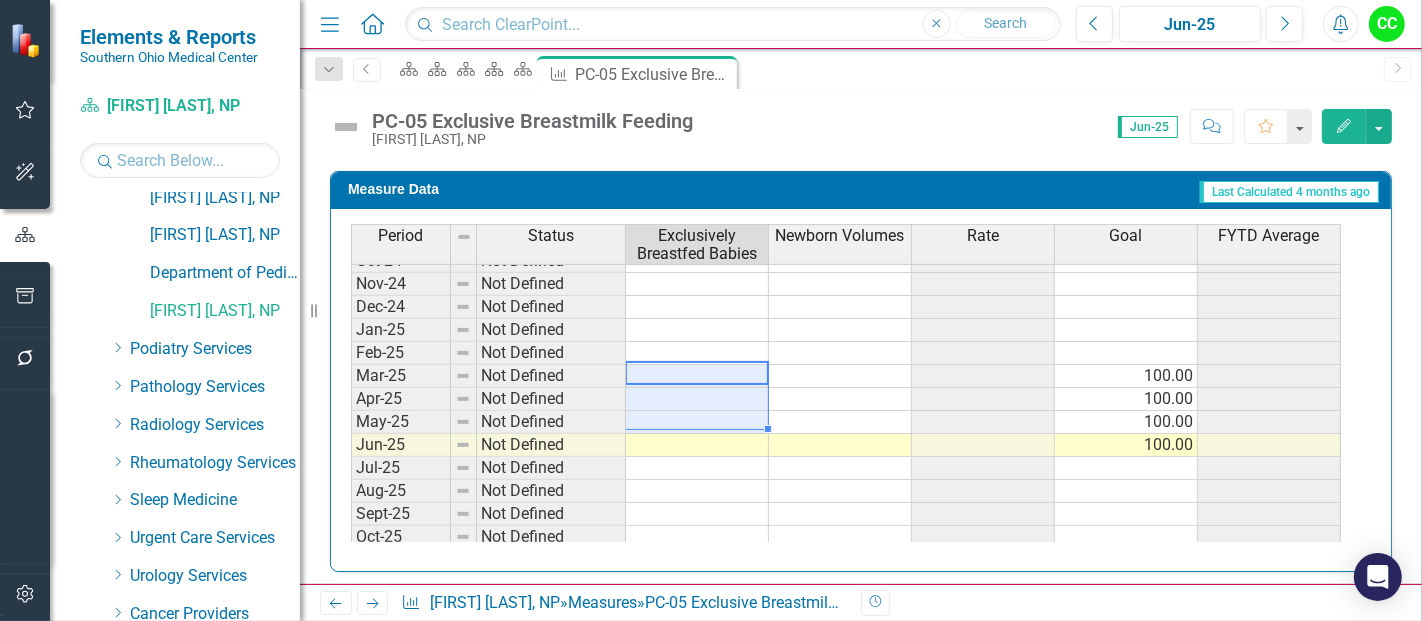 drag, startPoint x: 709, startPoint y: 362, endPoint x: 703, endPoint y: 421, distance: 59.3043 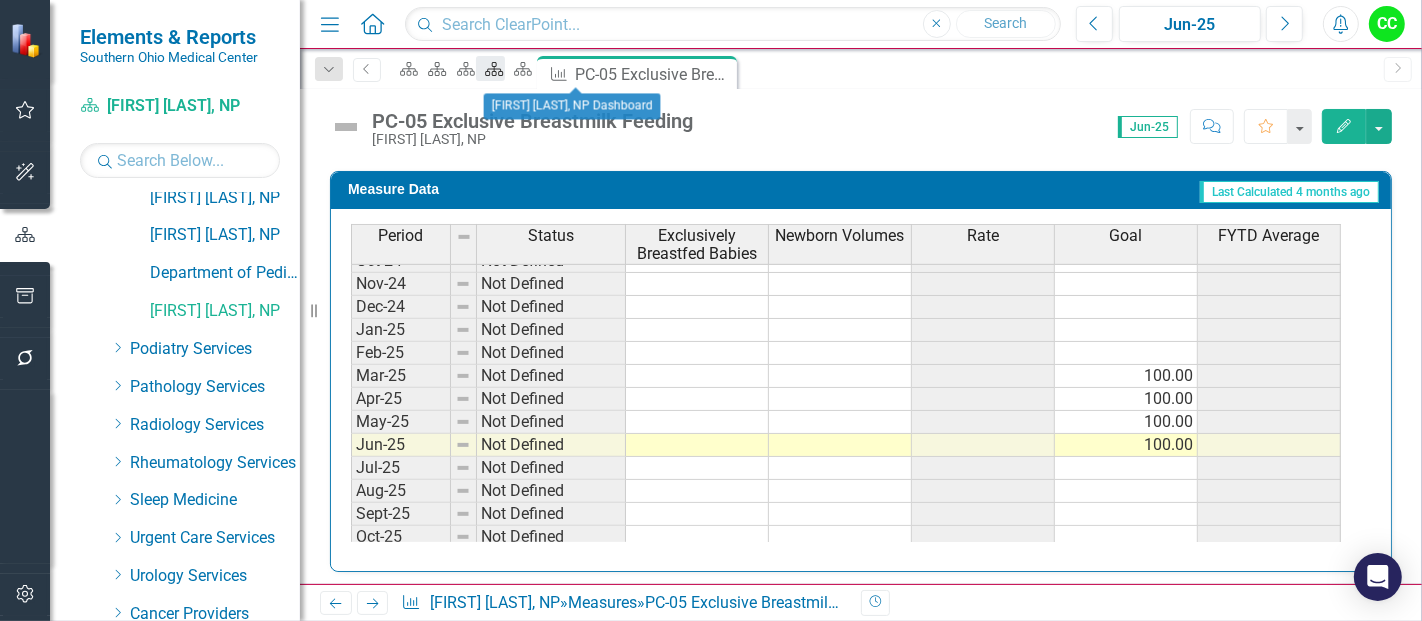 click 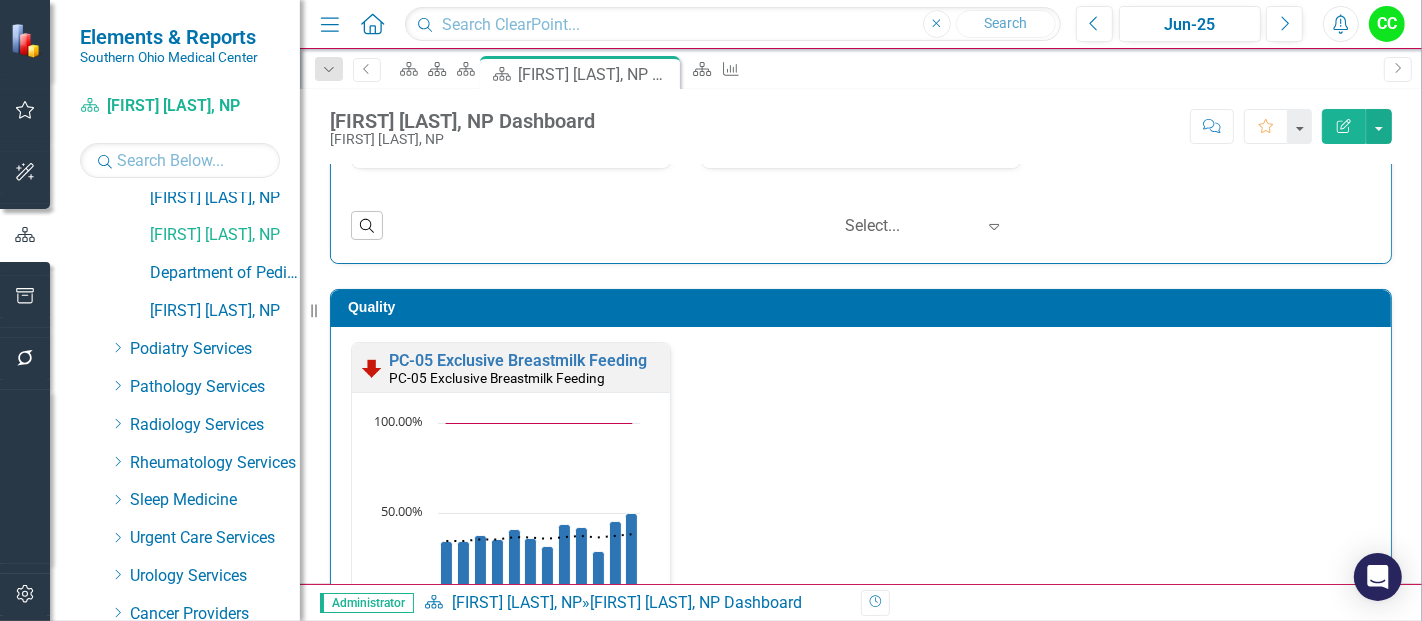 scroll, scrollTop: 451, scrollLeft: 0, axis: vertical 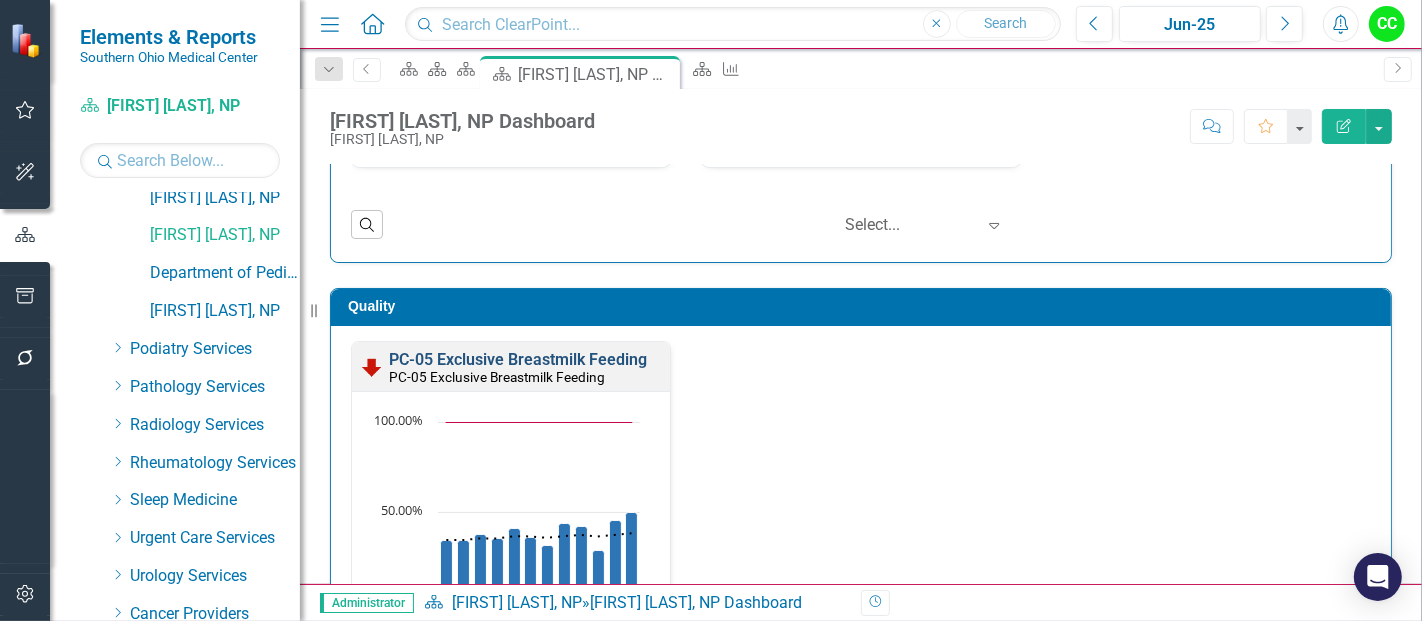 click on "PC-05 Exclusive Breastmilk Feeding" at bounding box center (518, 359) 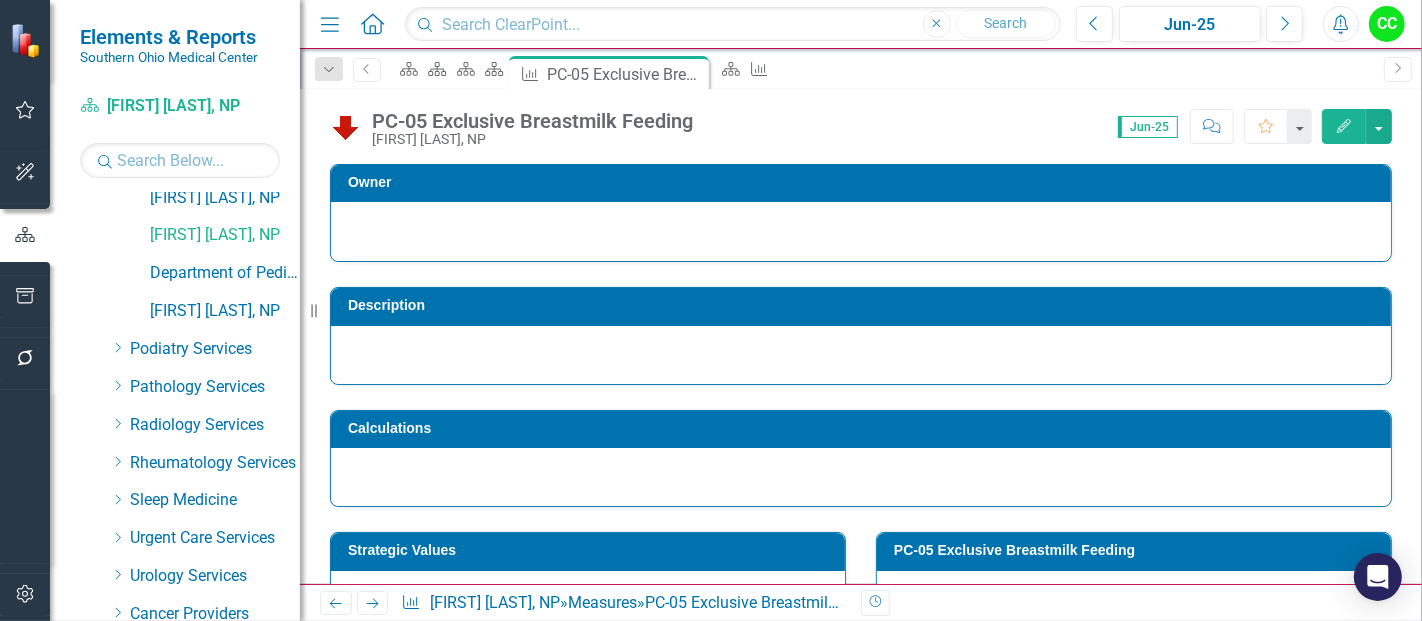 scroll, scrollTop: 765, scrollLeft: 0, axis: vertical 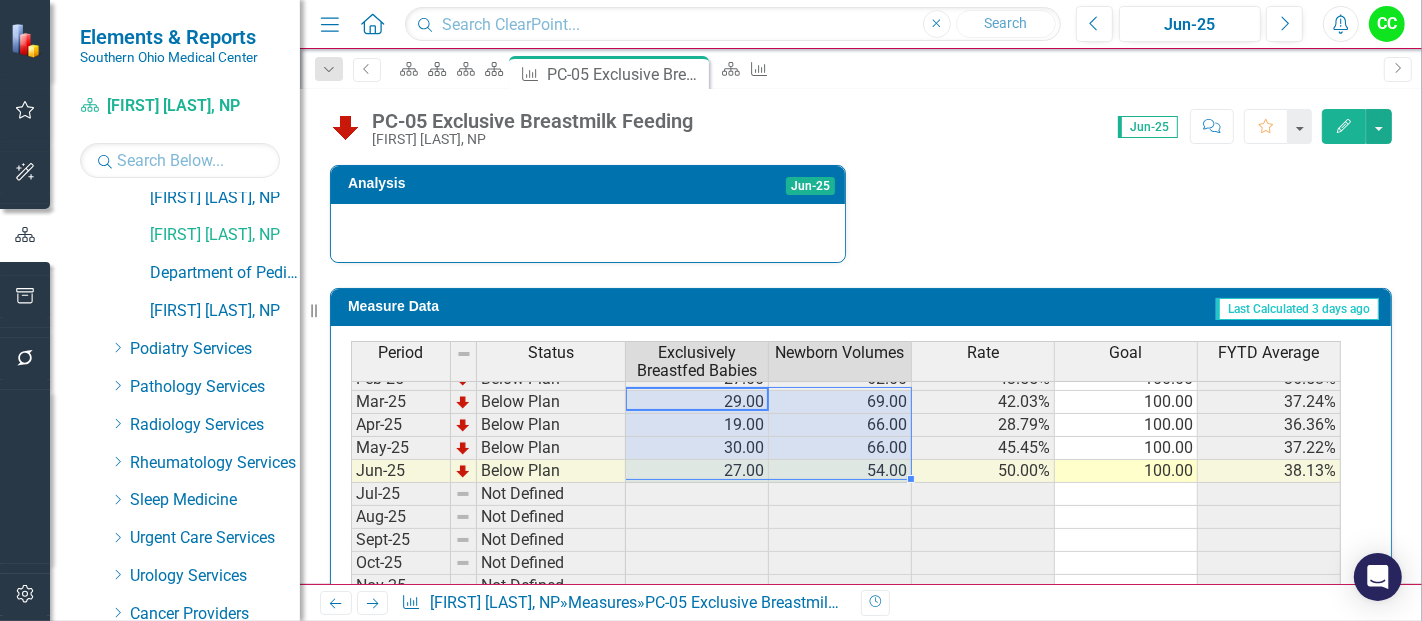 drag, startPoint x: 723, startPoint y: 392, endPoint x: 847, endPoint y: 452, distance: 137.7534 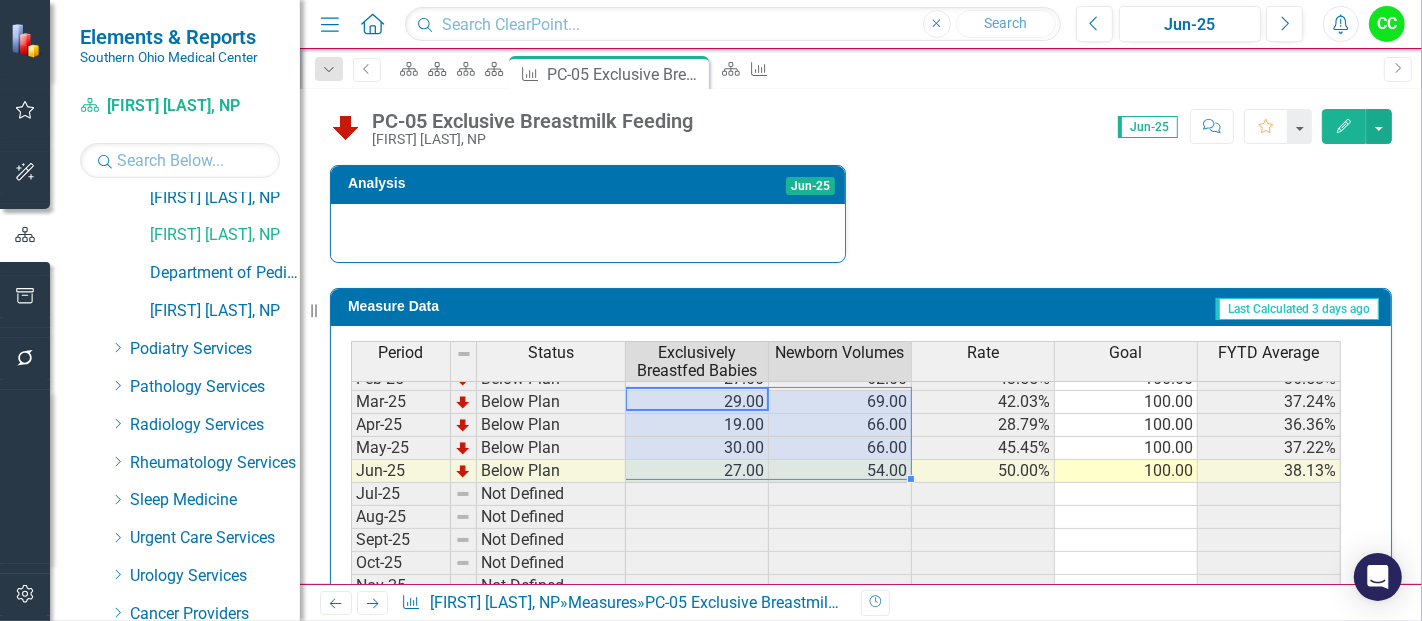 click on "Jun-24 Below Plan 12.00 32.00 37.50% 100.00 45.66% Jul-24 Below Plan 21.00 61.00 34.43% 100.00 34.43% Aug-24 Below Plan 24.00 70.00 34.29% 100.00 34.35% Sept-24 Below Plan 21.00 56.00 37.50% 100.00 35.29% Oct-24 Below Plan 24.00 68.00 35.29% 100.00 35.29% Nov-24 Below Plan 29.00 71.00 40.85% 100.00 36.50% Dec-24 Below Plan 16.00 45.00 35.56% 100.00 36.39% Jan-25 Below Plan 22.00 70.00 31.43% 100.00 35.60% Feb-25 Below Plan 27.00 62.00 43.55% 100.00 36.58% Mar-25 Below Plan 29.00 69.00 42.03% 100.00 37.24% Apr-25 Below Plan 19.00 66.00 28.79% 100.00 36.36% May-25 Below Plan 30.00 66.00 45.45% 100.00 37.22% Jun-25 Below Plan 27.00 54.00 50.00% 100.00 38.13% Jul-25 Not Defined Aug-25 Not Defined Sept-25 Not Defined Oct-25 Not Defined Nov-25 Not Defined Dec-25 Not Defined Jan-26 Not Defined Feb-26 Not Defined Mar-26 Not Defined Apr-26 Not Defined May-26 Not Defined Jun-26 Not Defined Jul-26 Not Defined Aug-26 Not Defined Sep-26 Not Defined Oct-26 Not Defined" at bounding box center (846, 517) 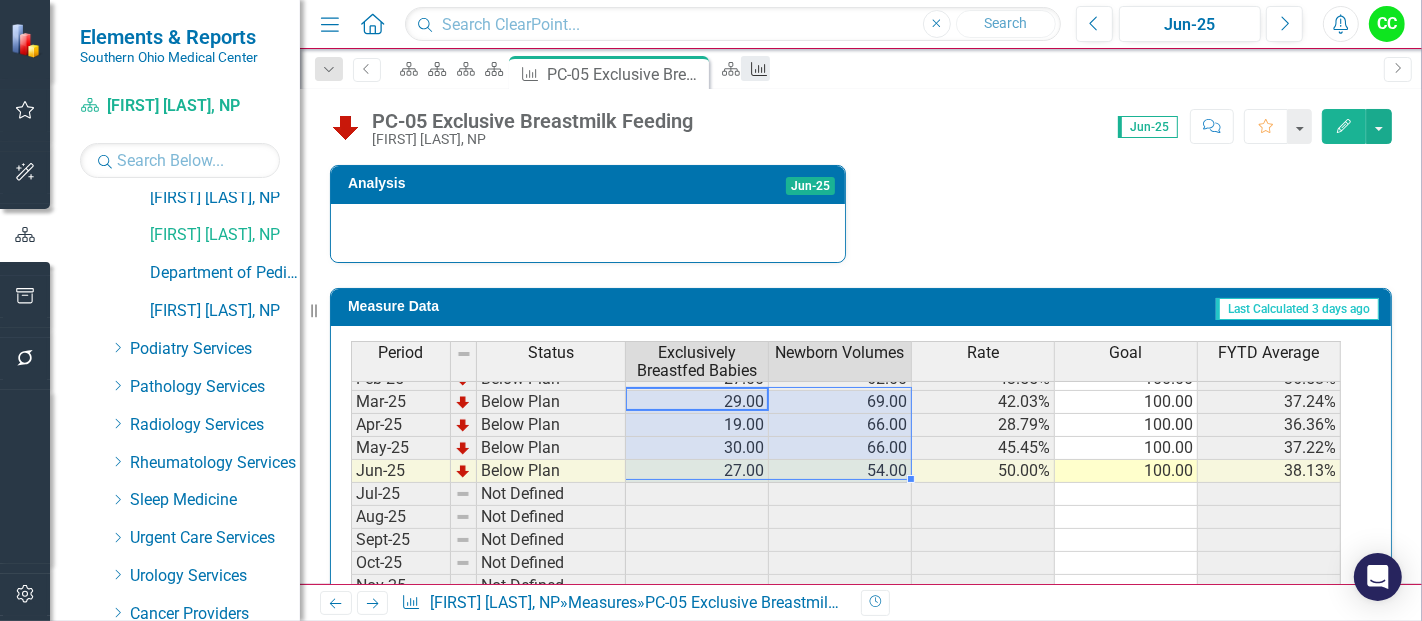 click on "Measure" 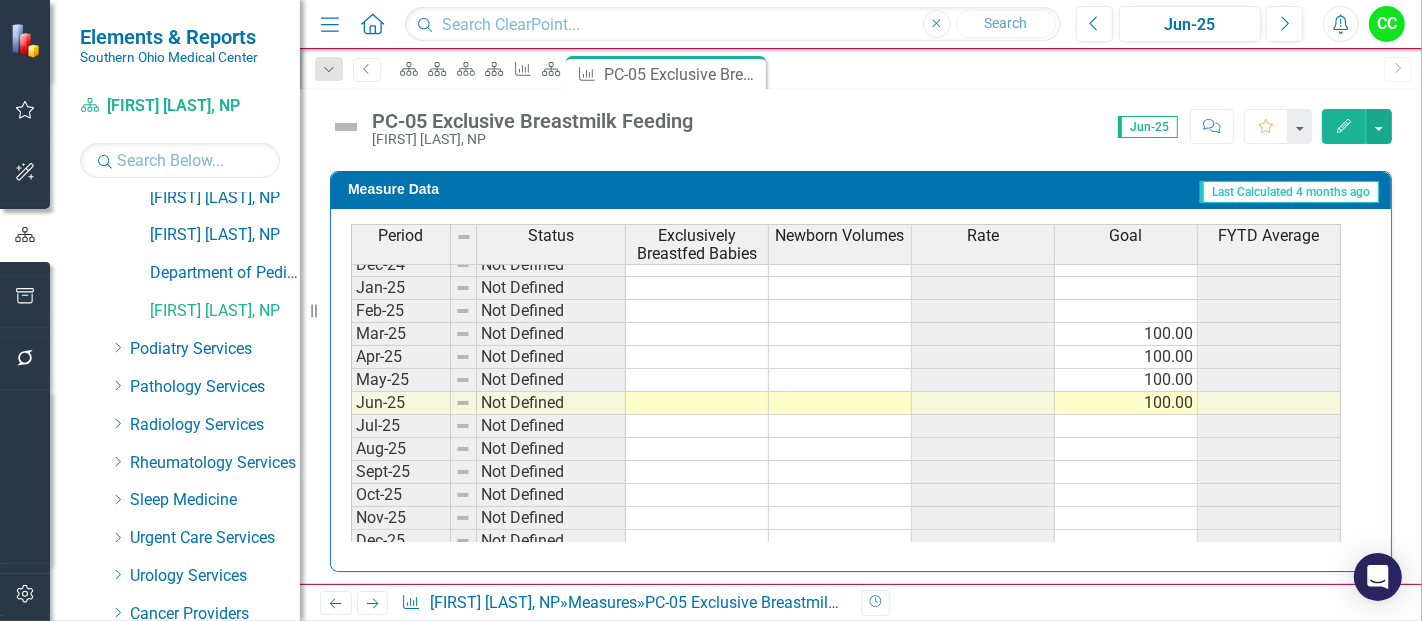 click on "Nov-23 Not Defined Dec-23 Not Defined Jan-24 Not Defined Feb-24 Not Defined Mar-24 Not Defined Apr-24 Not Defined May-24 Not Defined Jun-24 Not Defined Jul-24 Not Defined Aug-24 Not Defined Sept-24 Not Defined Oct-24 Not Defined Nov-24 Not Defined Dec-24 Not Defined Jan-25 Not Defined Feb-25 Not Defined Mar-25 Not Defined 100.00 Apr-25 Not Defined 100.00 May-25 Not Defined 100.00 Jun-25 Not Defined 100.00 Jul-25 Not Defined Aug-25 Not Defined Sept-25 Not Defined Oct-25 Not Defined Nov-25 Not Defined Dec-25 Not Defined Jan-26 Not Defined" at bounding box center (846, 265) 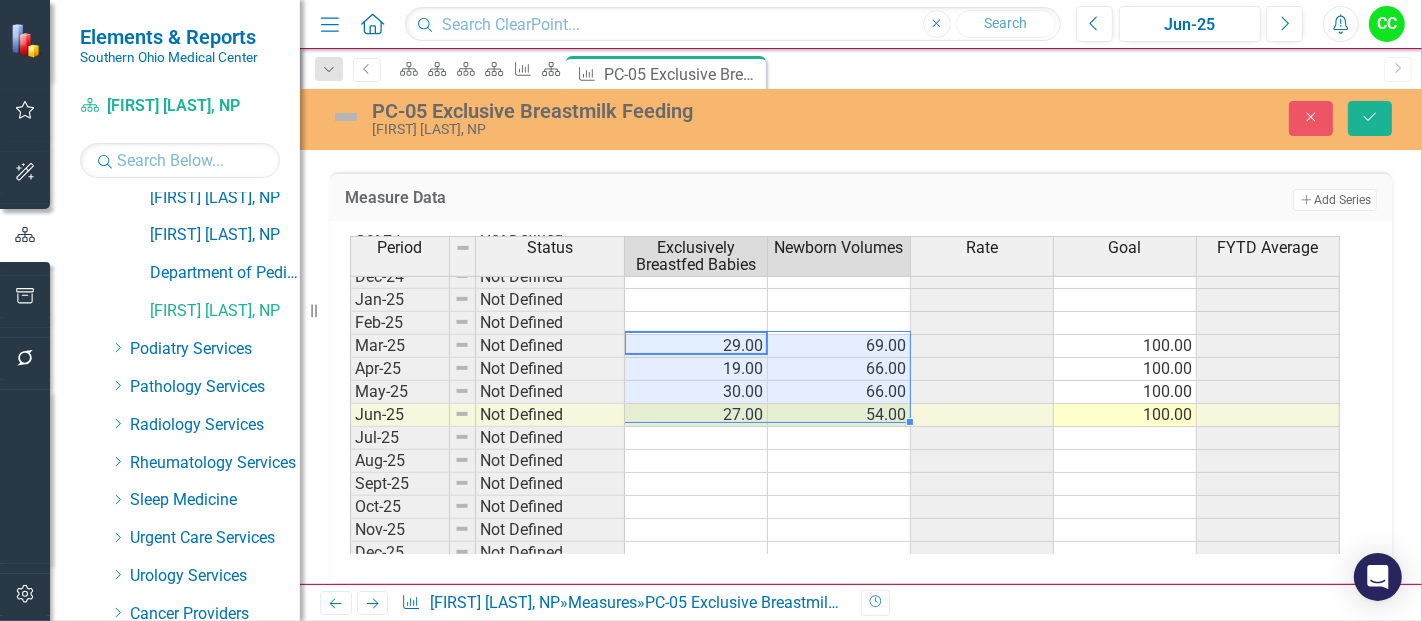 type on "29" 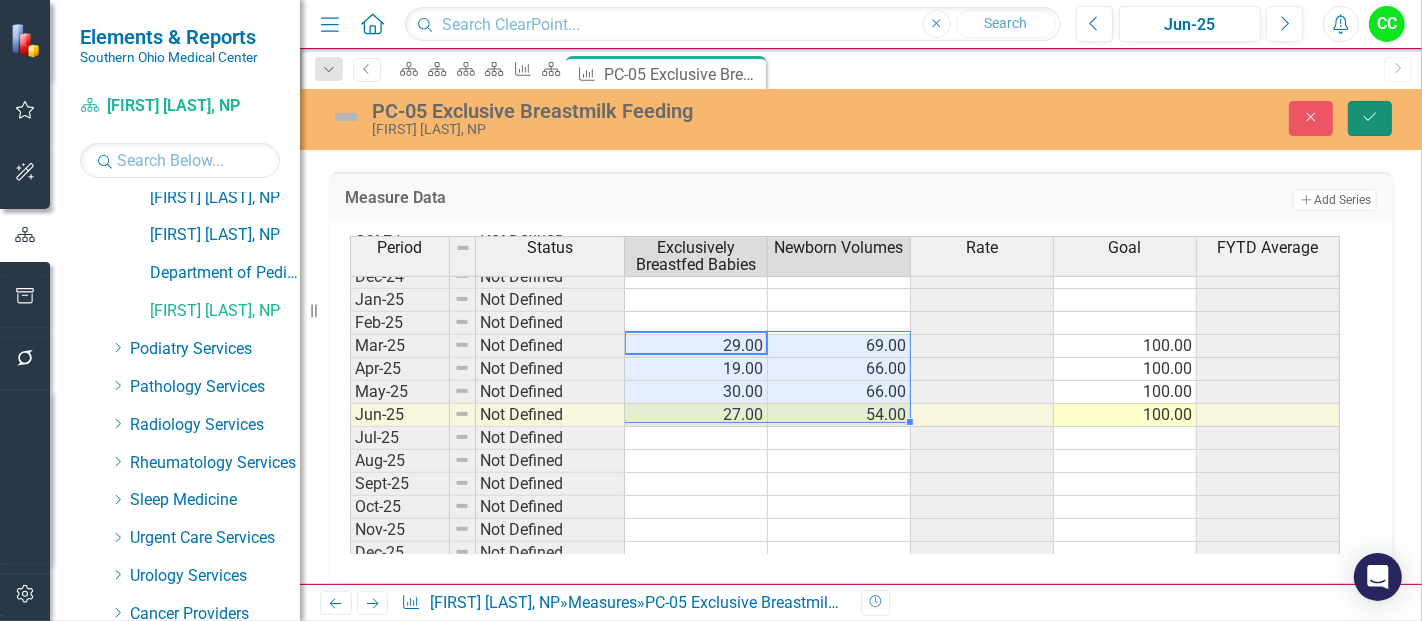 click on "Save" at bounding box center (1370, 118) 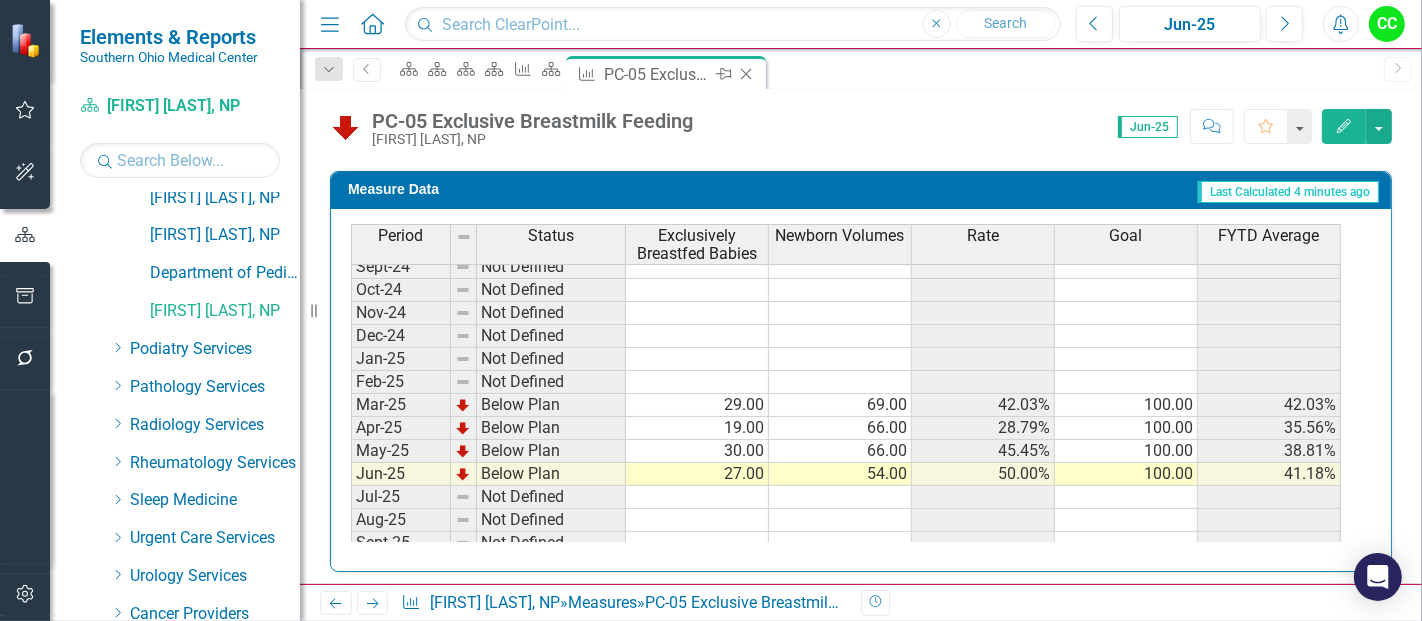 click 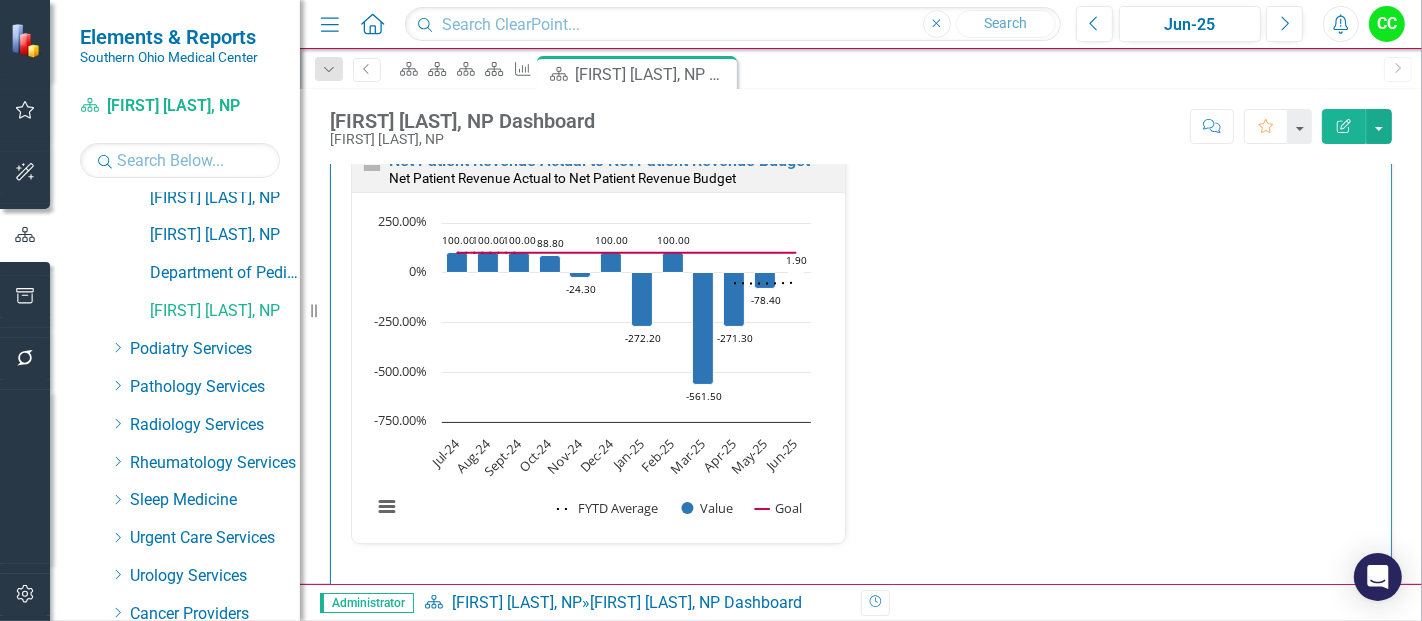 scroll, scrollTop: 3017, scrollLeft: 0, axis: vertical 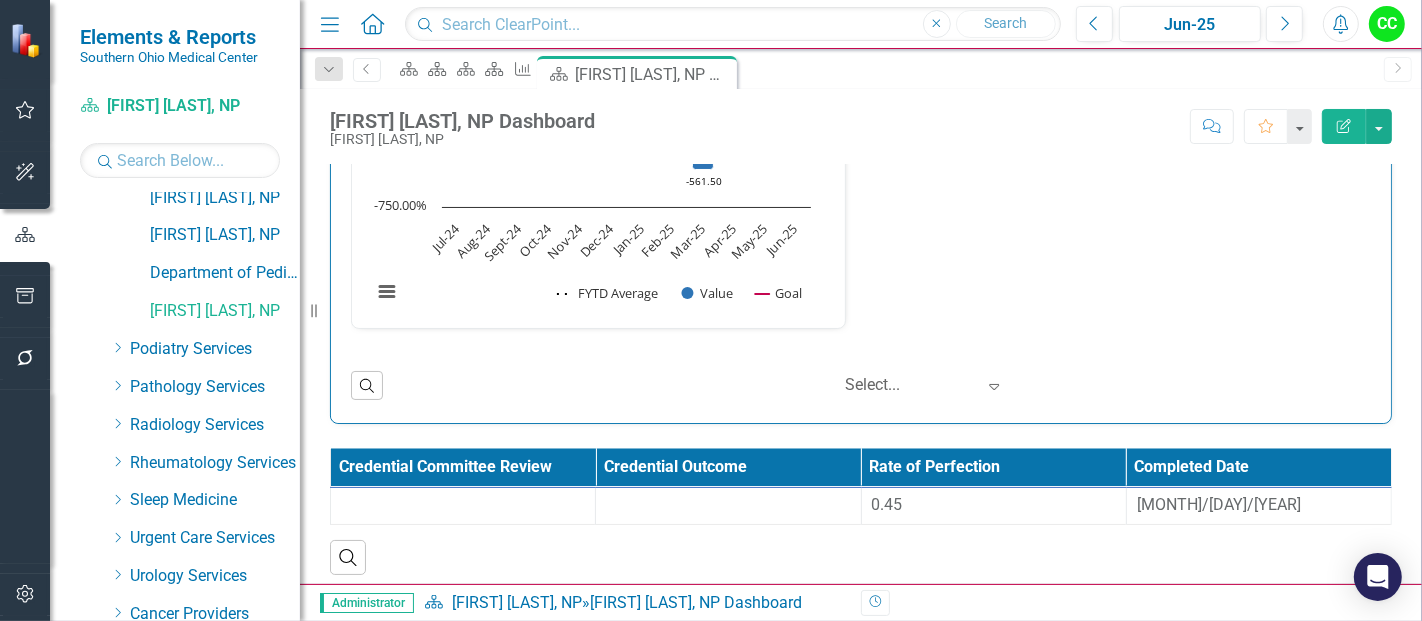 click on "Administrator Scorecard Andrew Shaheen, NP  »  Andrew Shaheen, NP Dashboard Revision History" at bounding box center (861, 602) 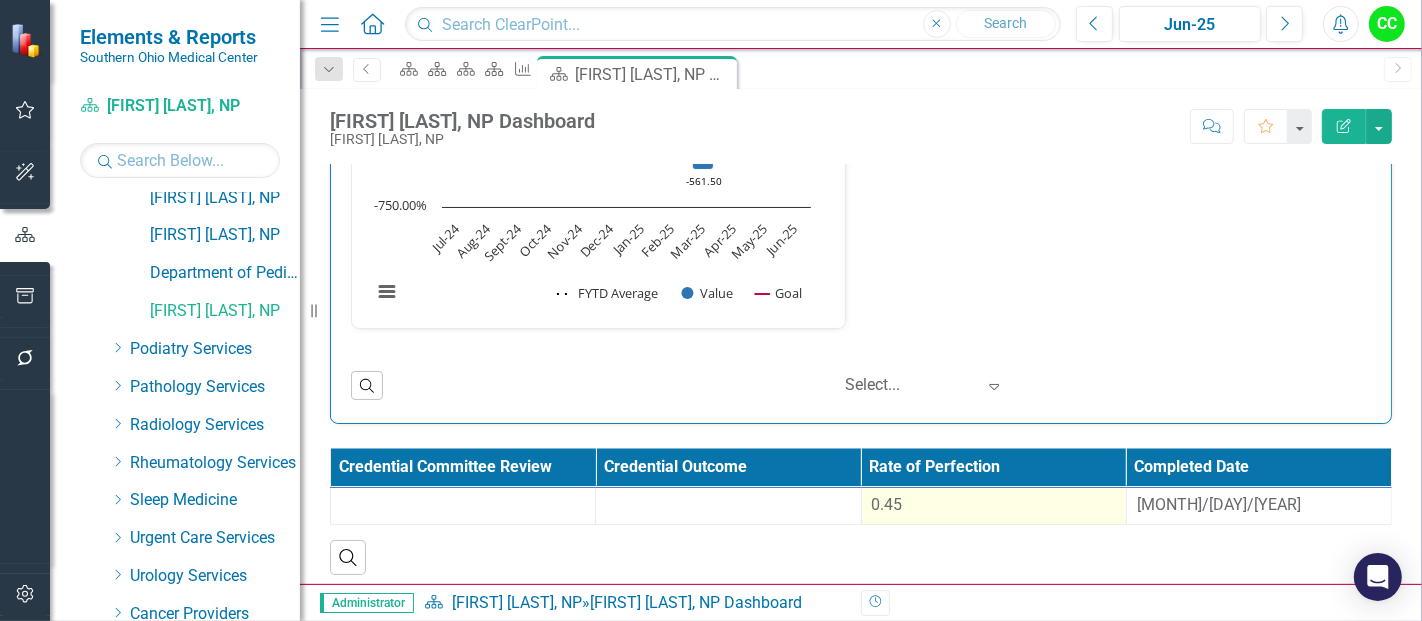 click on "0.45" at bounding box center [994, 505] 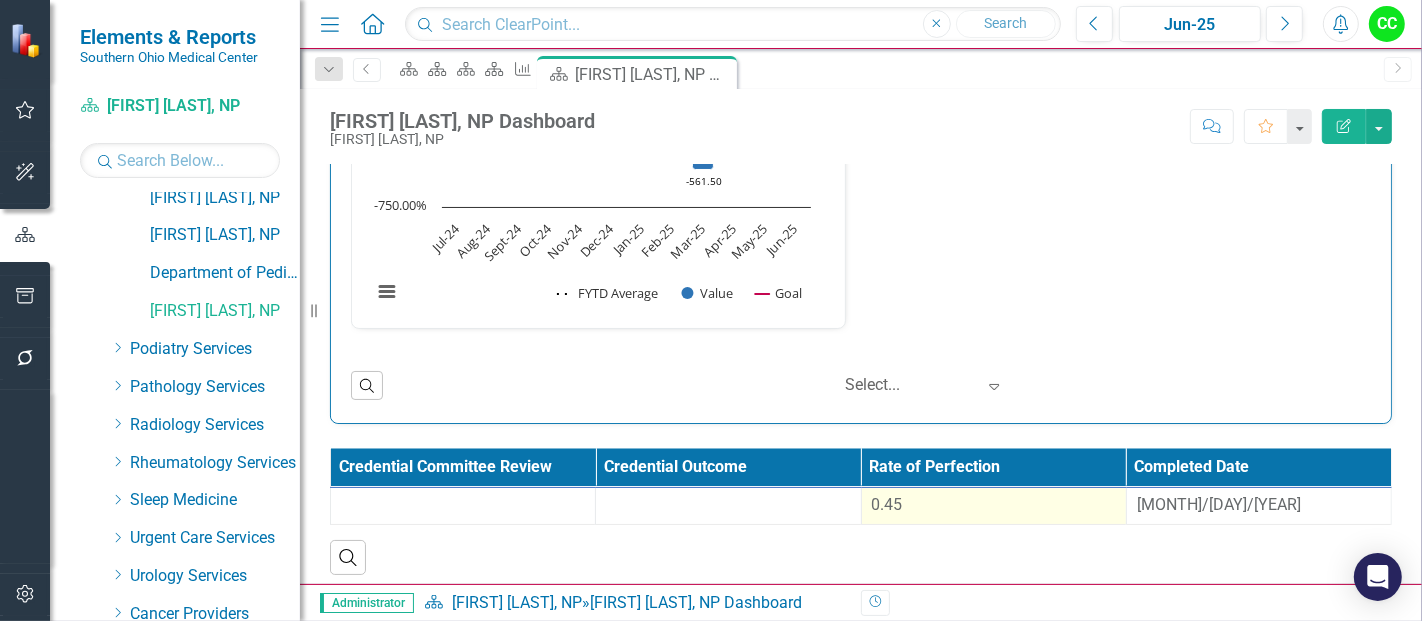 click on "0.45" at bounding box center [994, 505] 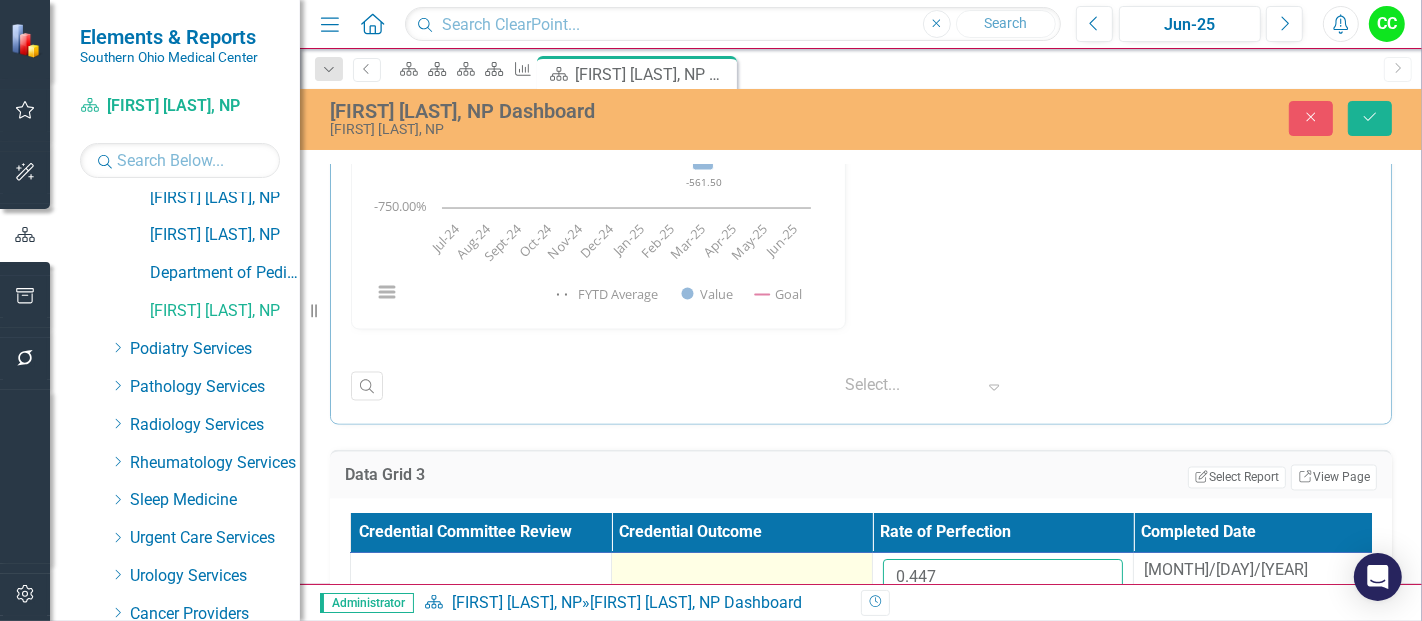 drag, startPoint x: 959, startPoint y: 571, endPoint x: 804, endPoint y: 545, distance: 157.16551 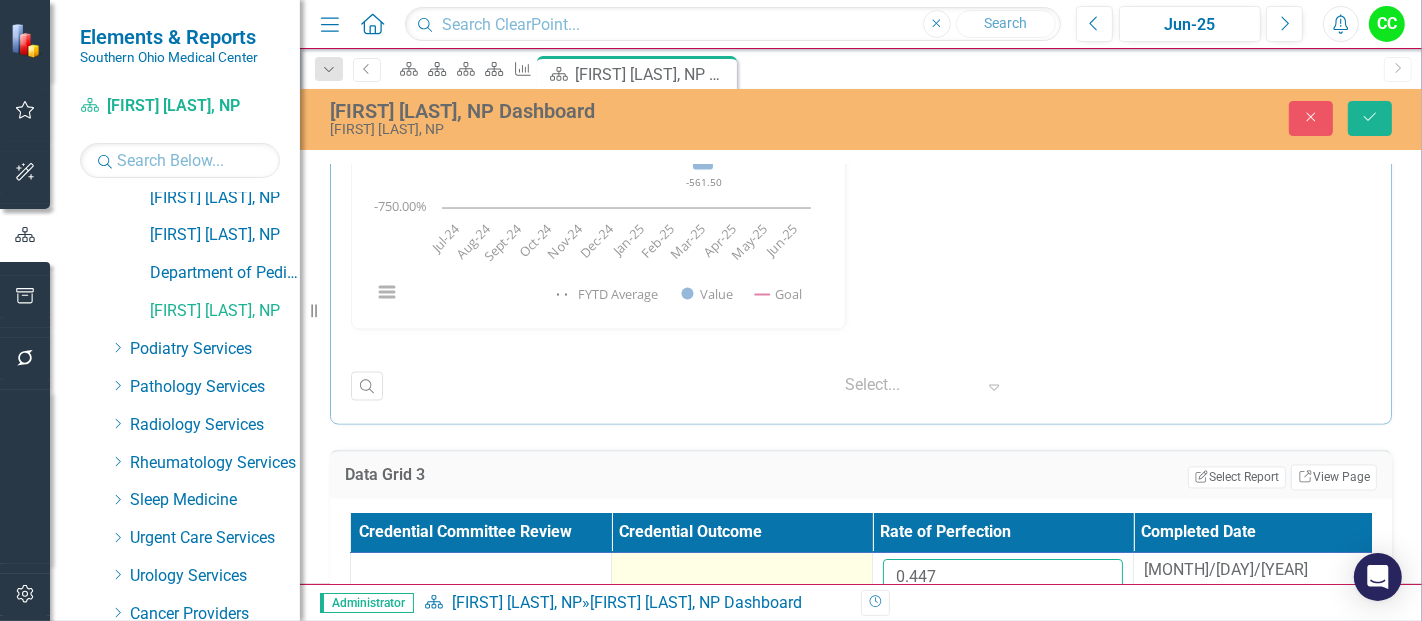 paste on "39181" 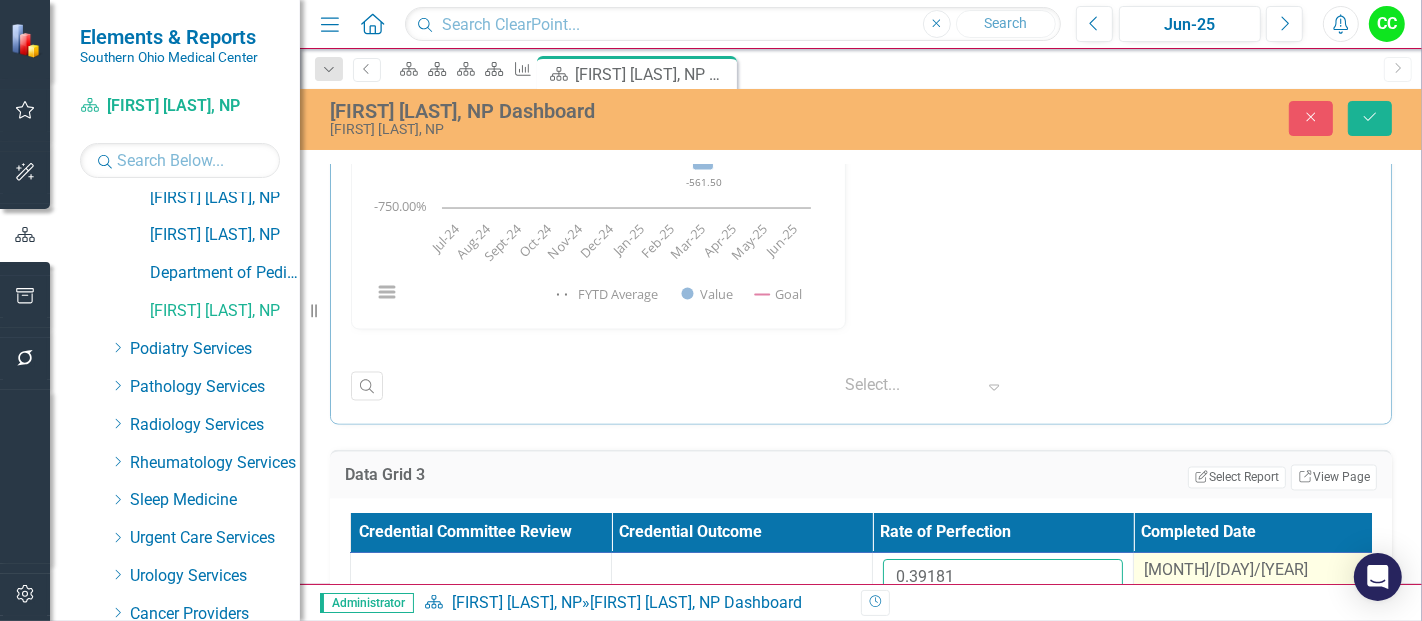type on "0.39181" 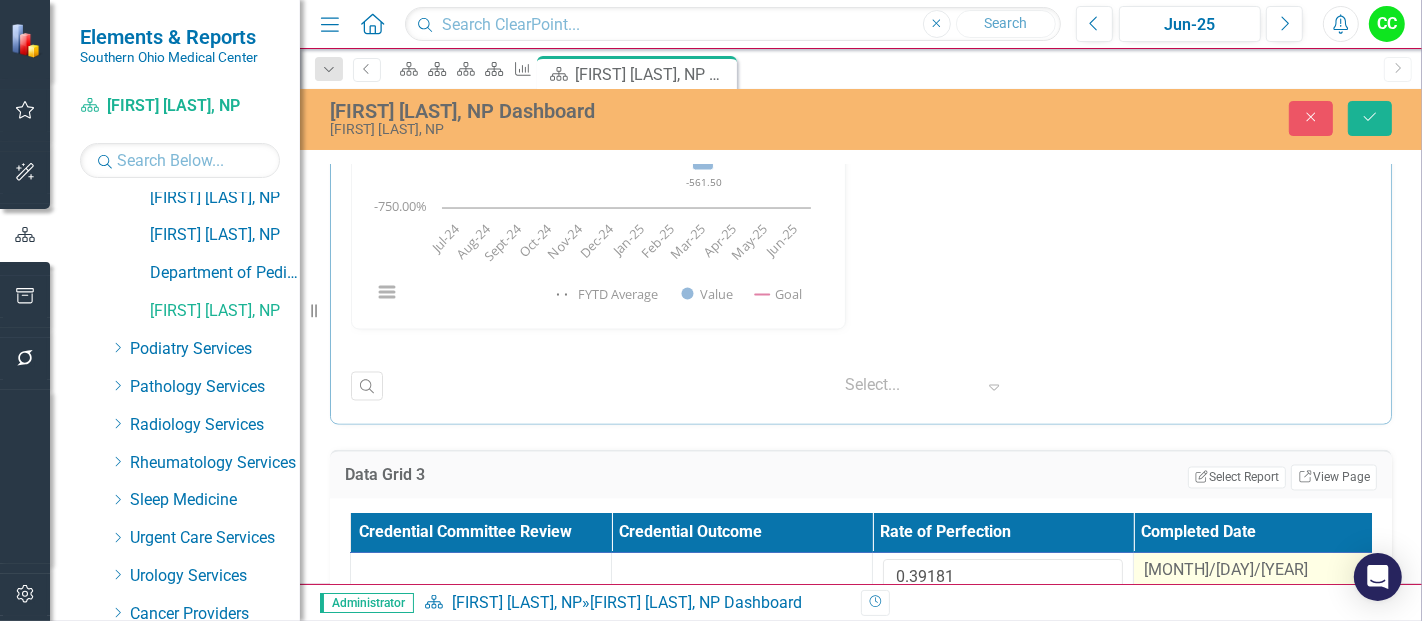 click on "8/29/24" at bounding box center [1226, 570] 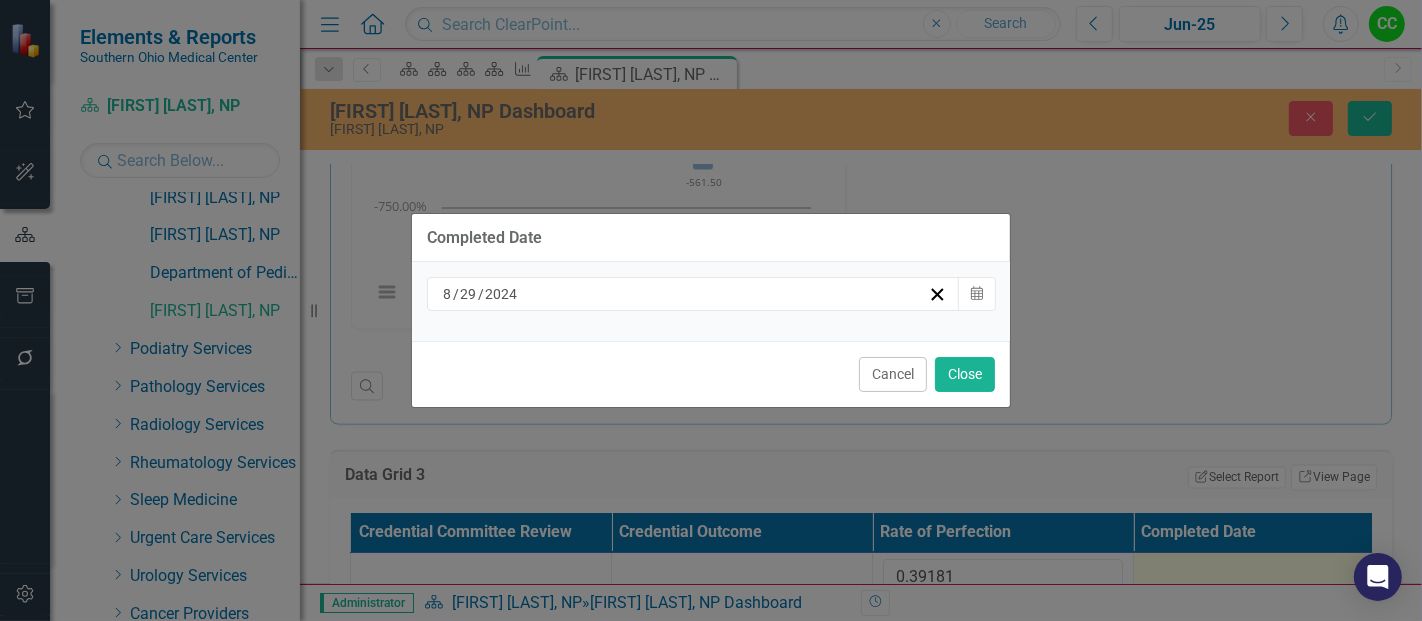 click on "8 / 29 / 2024" at bounding box center (684, 294) 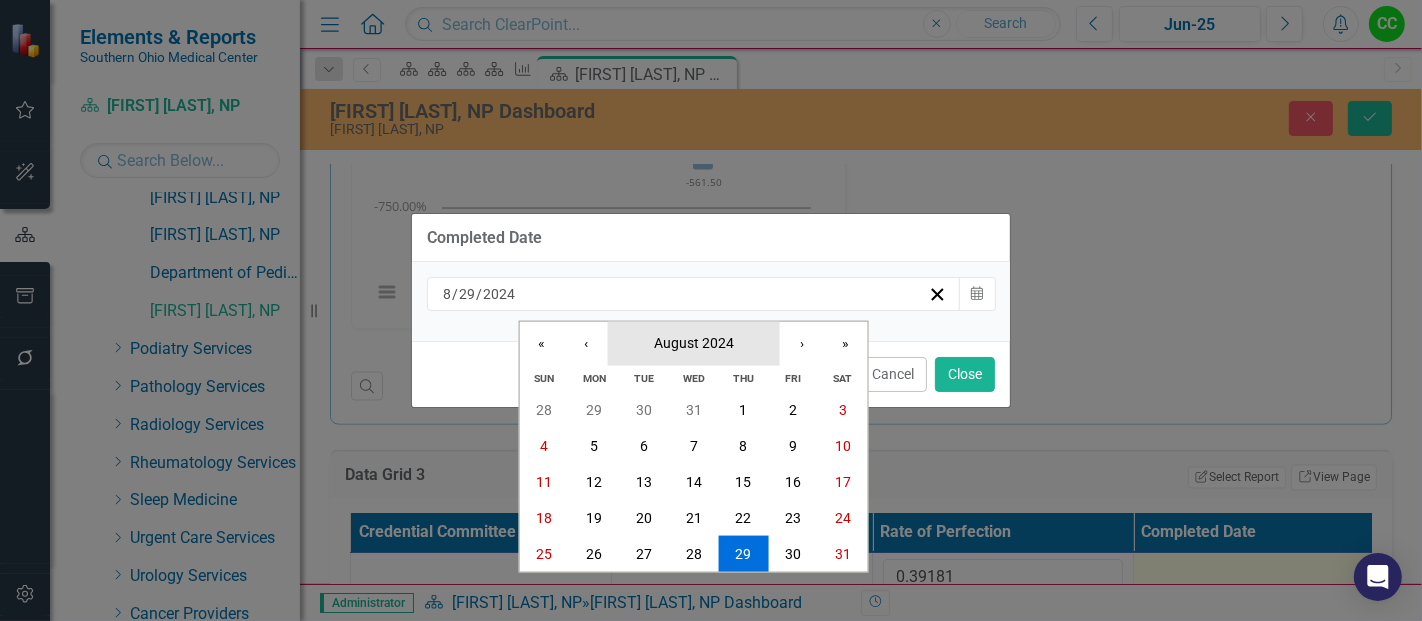 click on "August 2024" at bounding box center (694, 342) 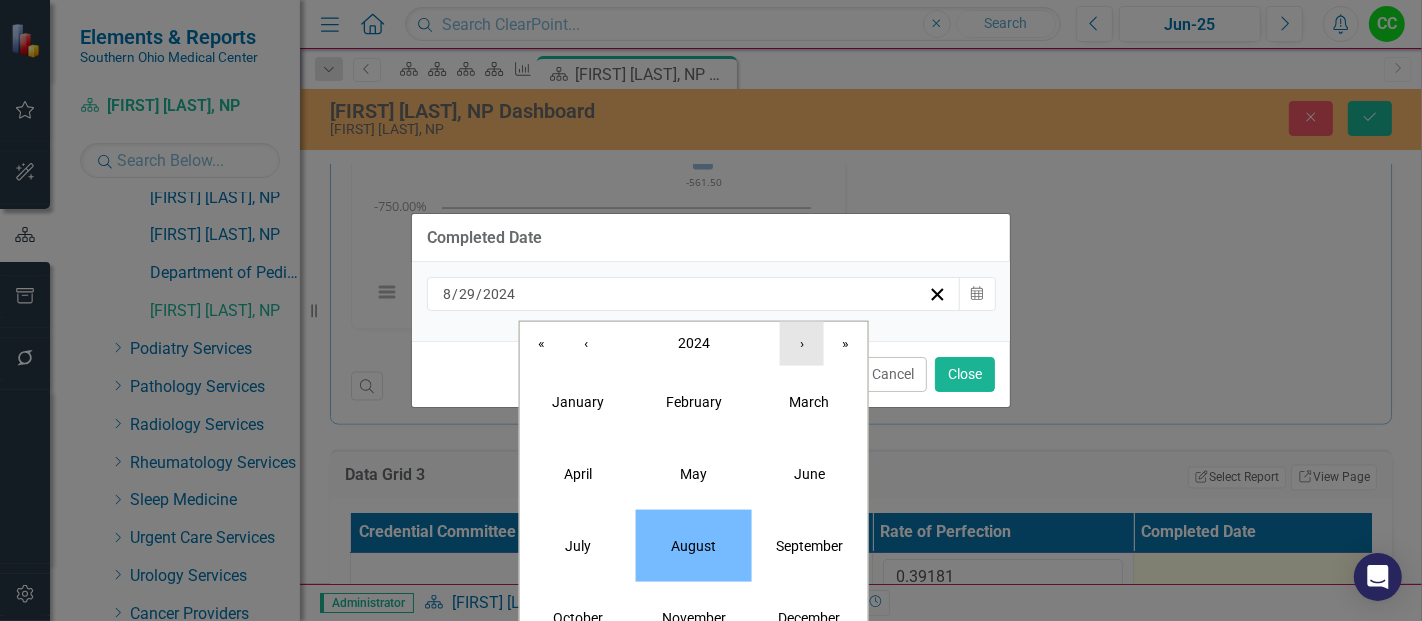 click on "›" at bounding box center [802, 343] 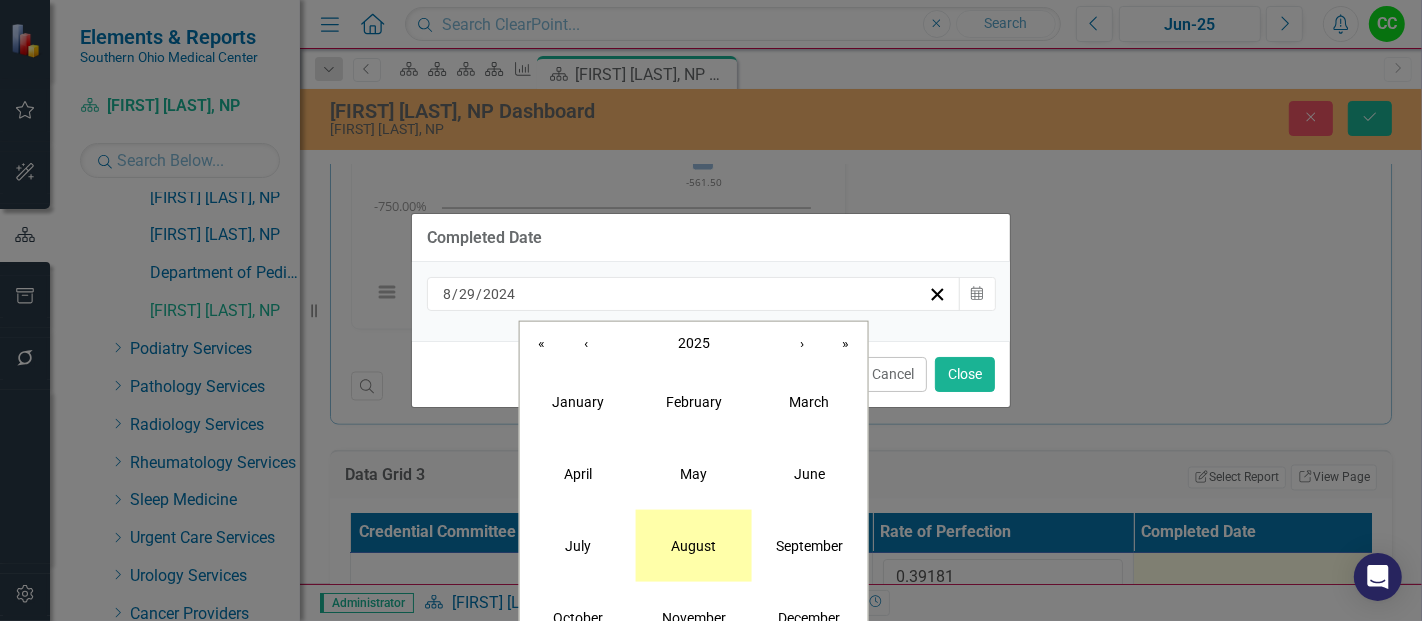 click on "August" at bounding box center [693, 545] 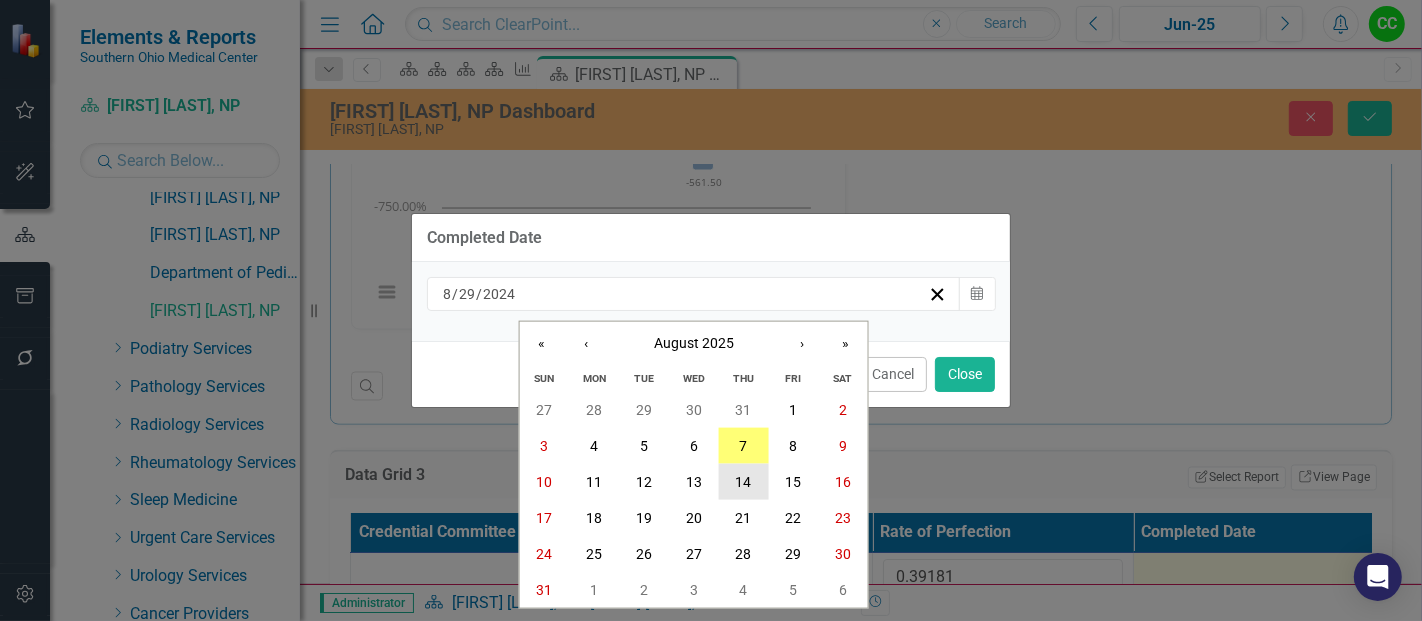 click on "14" at bounding box center (743, 482) 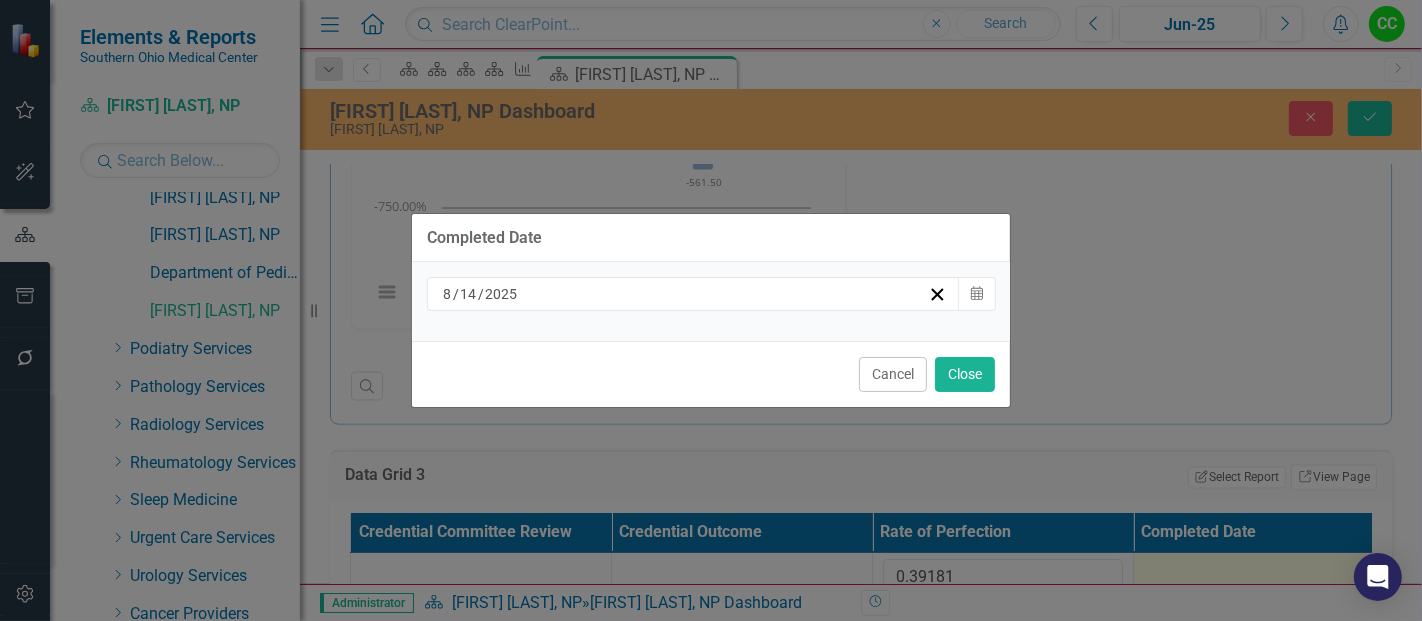 click on "8 / 14 / 2025" at bounding box center [684, 294] 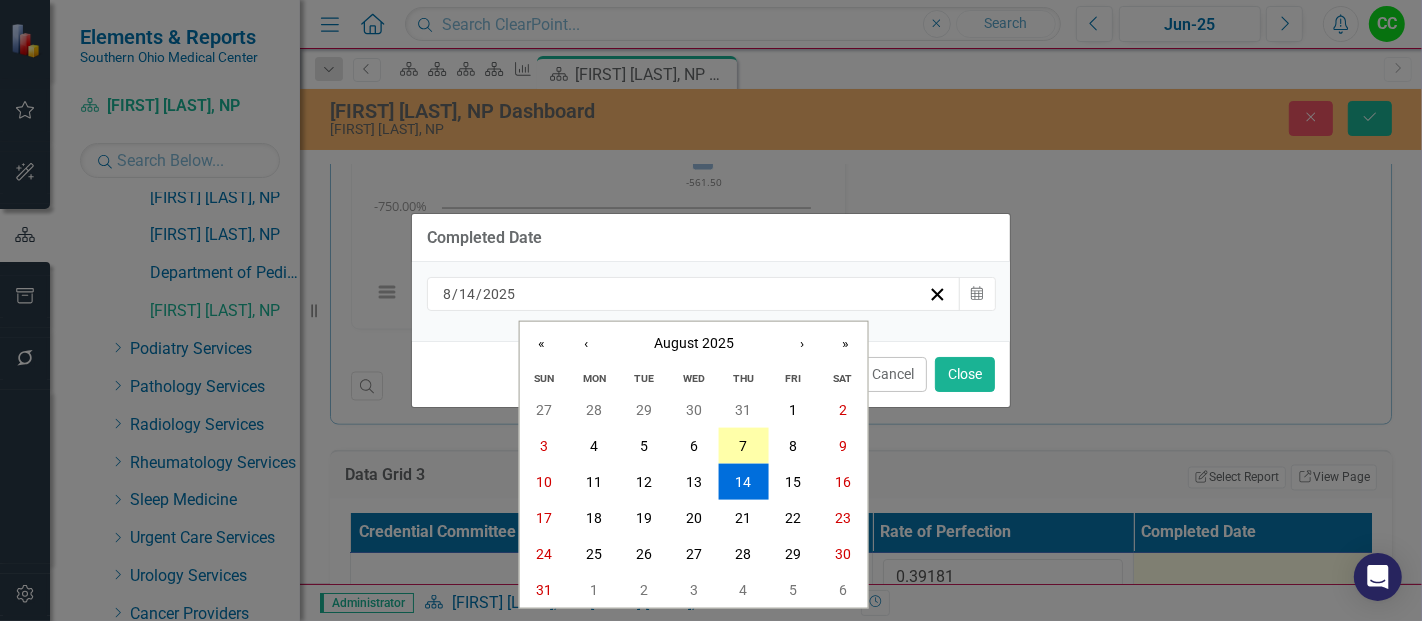 click on "7" at bounding box center [743, 446] 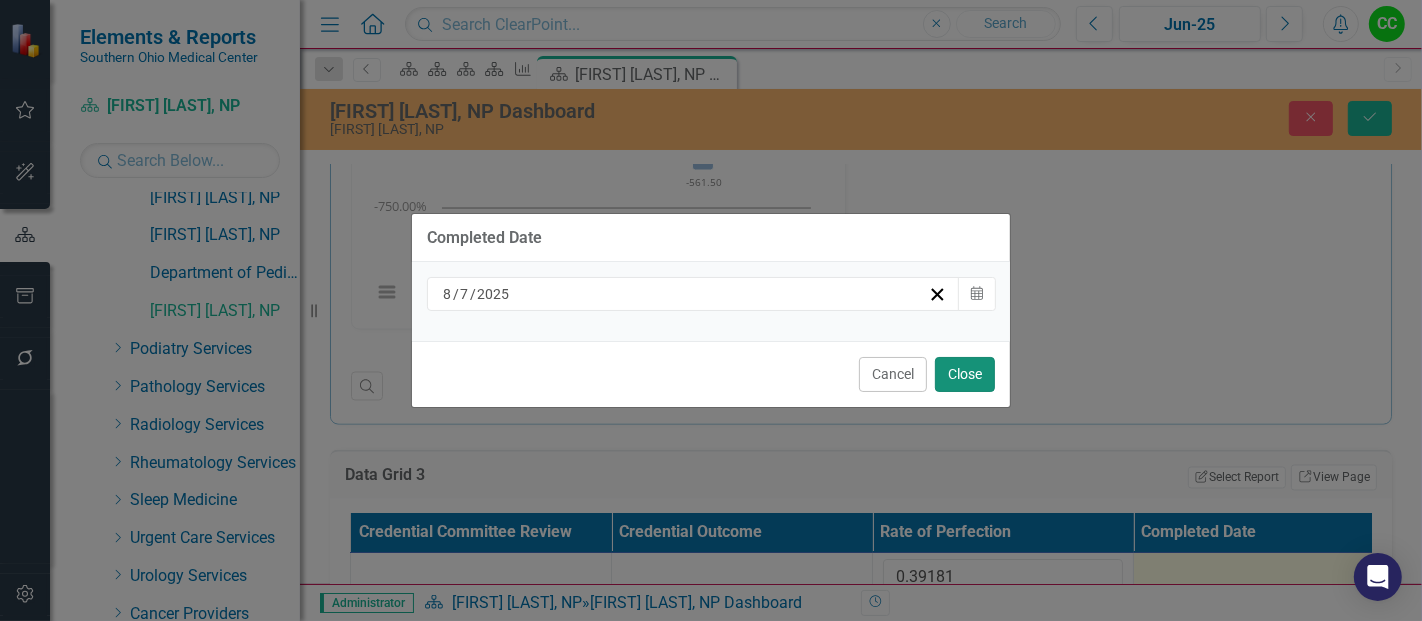 click on "Close" at bounding box center [965, 374] 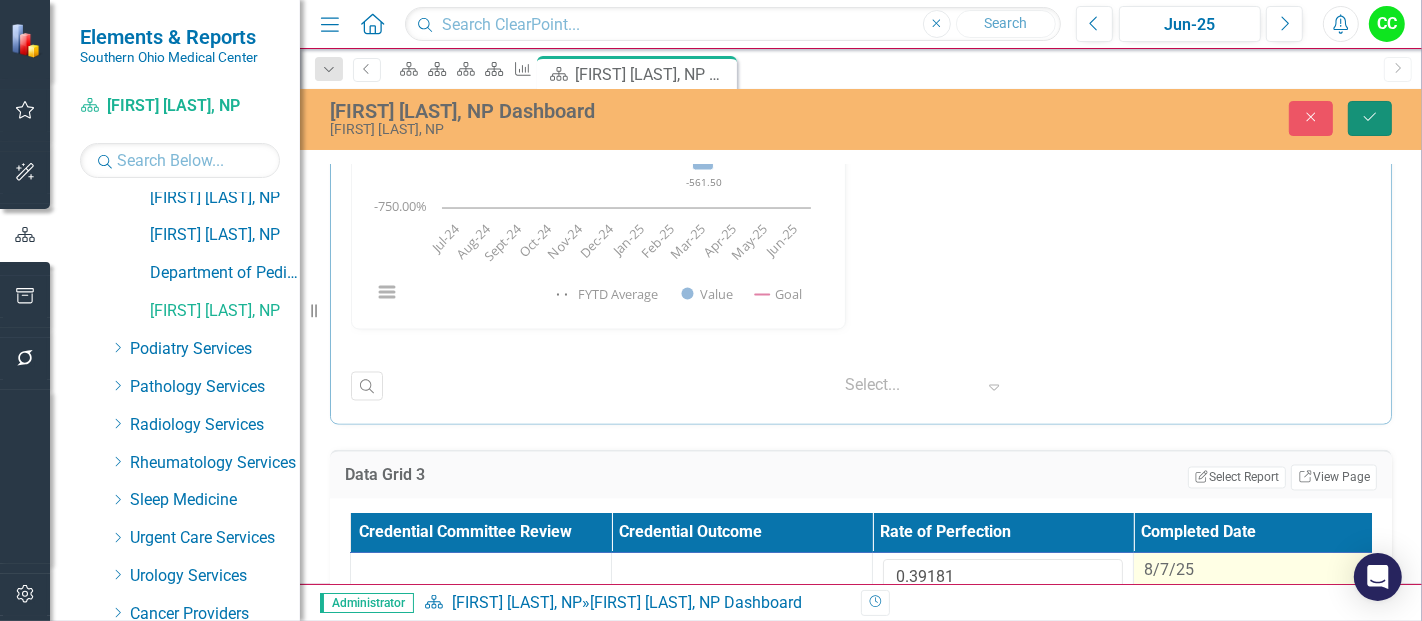 click on "Save" at bounding box center [1370, 118] 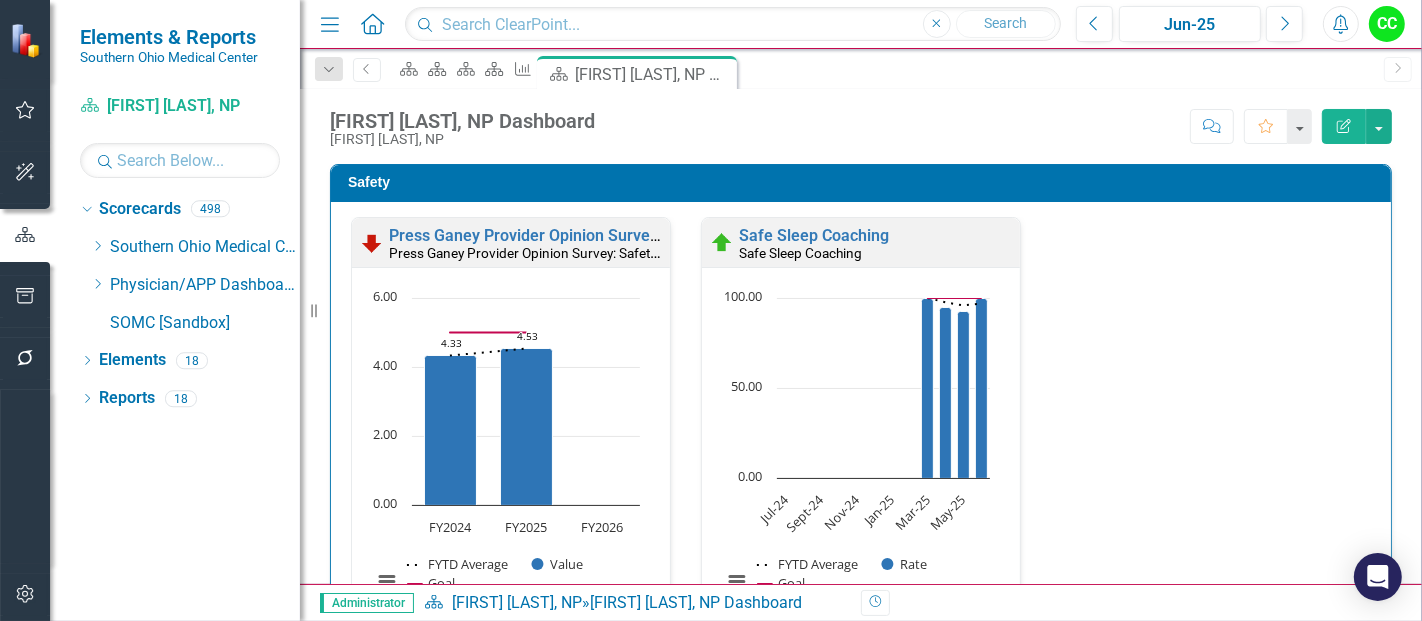 scroll, scrollTop: 0, scrollLeft: 0, axis: both 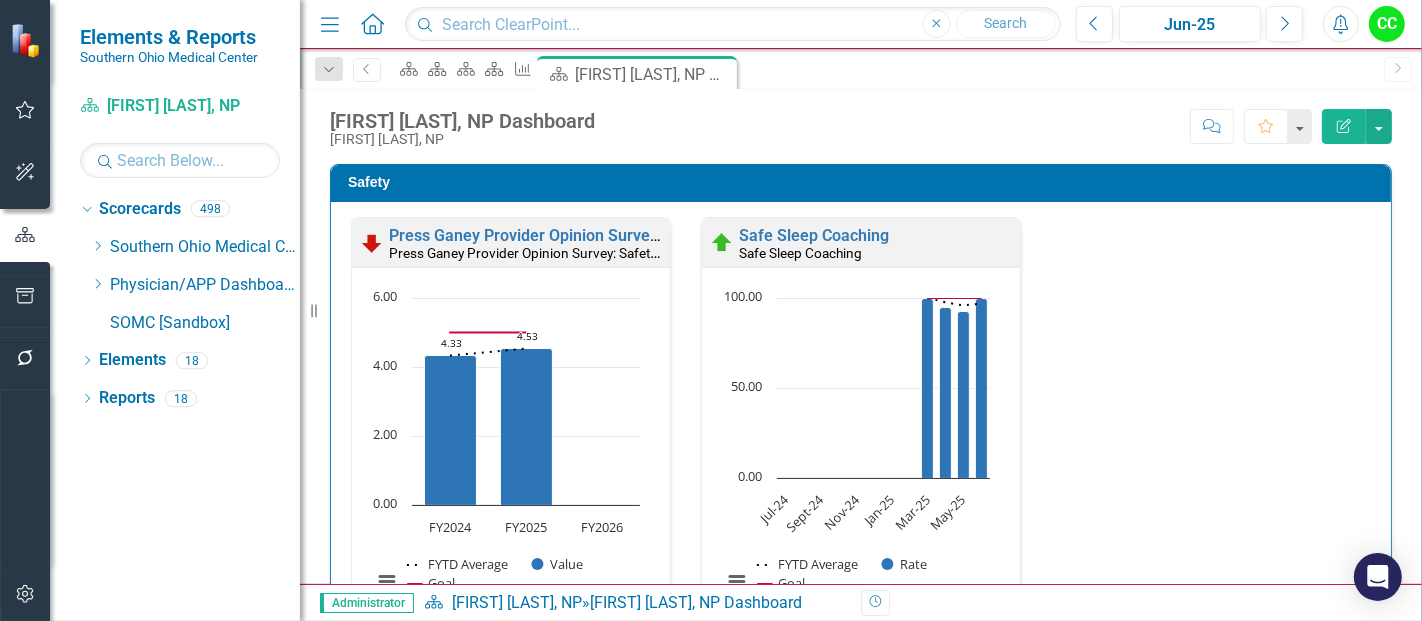 click on "Dropdown Scorecards 498 Dropdown Southern Ohio Medical Center Safety Quality Teamwork Service Finance Dropdown Community Health & Athletic Training Athletic Training Community Health & Wellness Life Center Dropdown Community Relations Services Community Relations Development Volunteers Dropdown Critical Care & Heart and Vascular Services Cardiovascular Testing Heart Care Unit Intensive Care Unit Cardiopulmonary Rehab Cath Lab Dialysis - DCI (Contracted Staff) Hicuity Health (Contracted Staff) Wound Center Dropdown Emergency Services Emergency Department Envision Dropdown Environmental Services Team Environmental Services Dropdown Financial Accounting Accounting Accounts Payable Treasury Decision Support Dropdown Health Information Management Services Health Information Management UR Case Management Dropdown Hospice Services Hospice Hospice Center Dropdown Human Resources Services Human Resources Workforce Development Employee Health & Wellness Dropdown Information Services Team Information Services Dropdown" at bounding box center (190, 268) 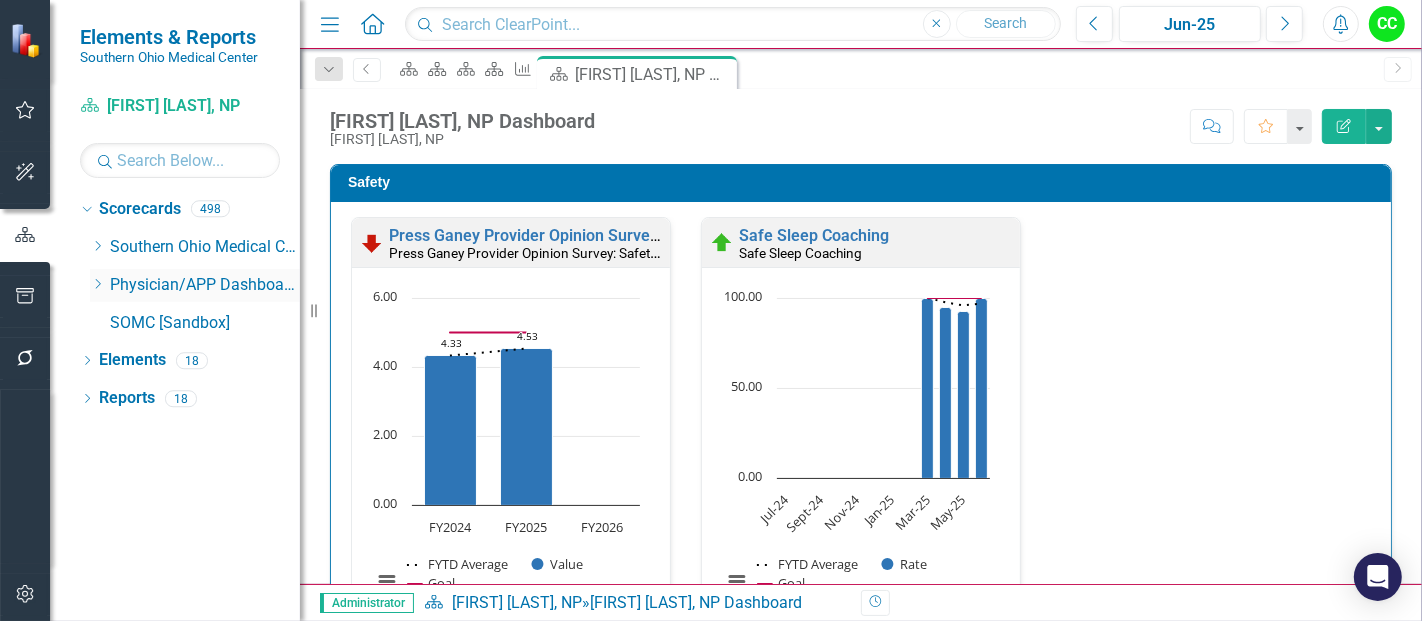 click on "Dropdown" 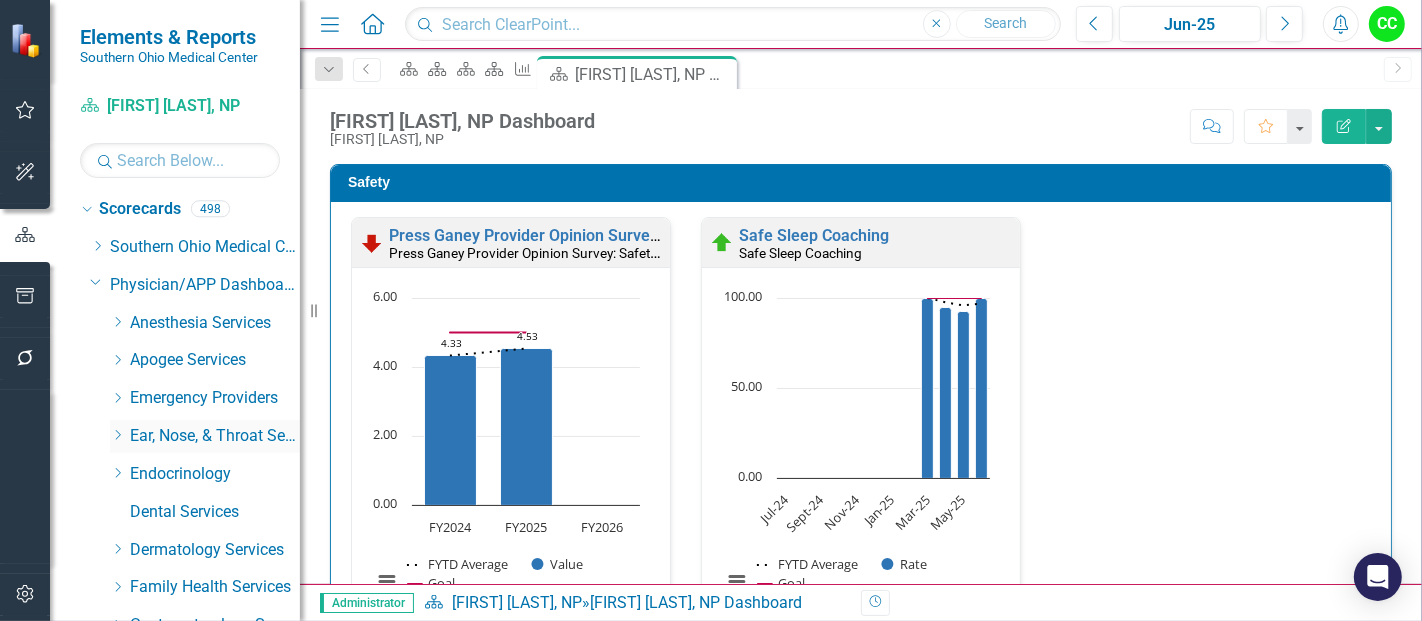 scroll, scrollTop: 195, scrollLeft: 0, axis: vertical 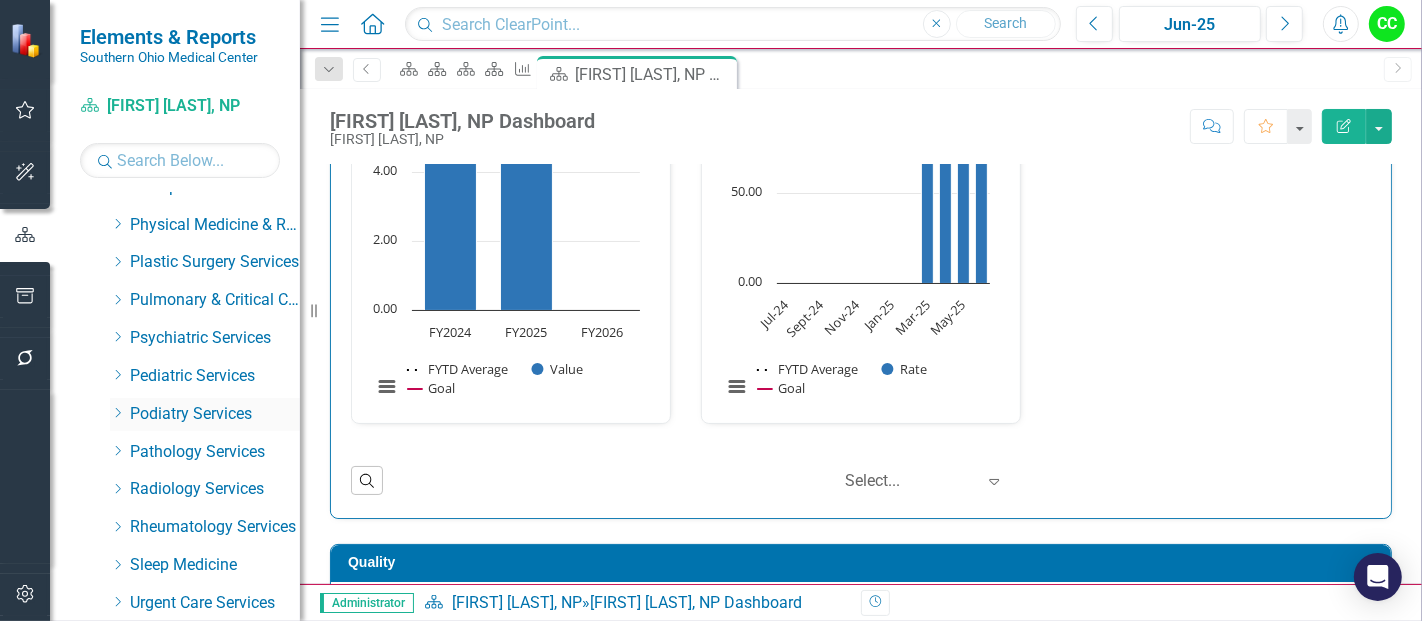 click on "Dropdown" 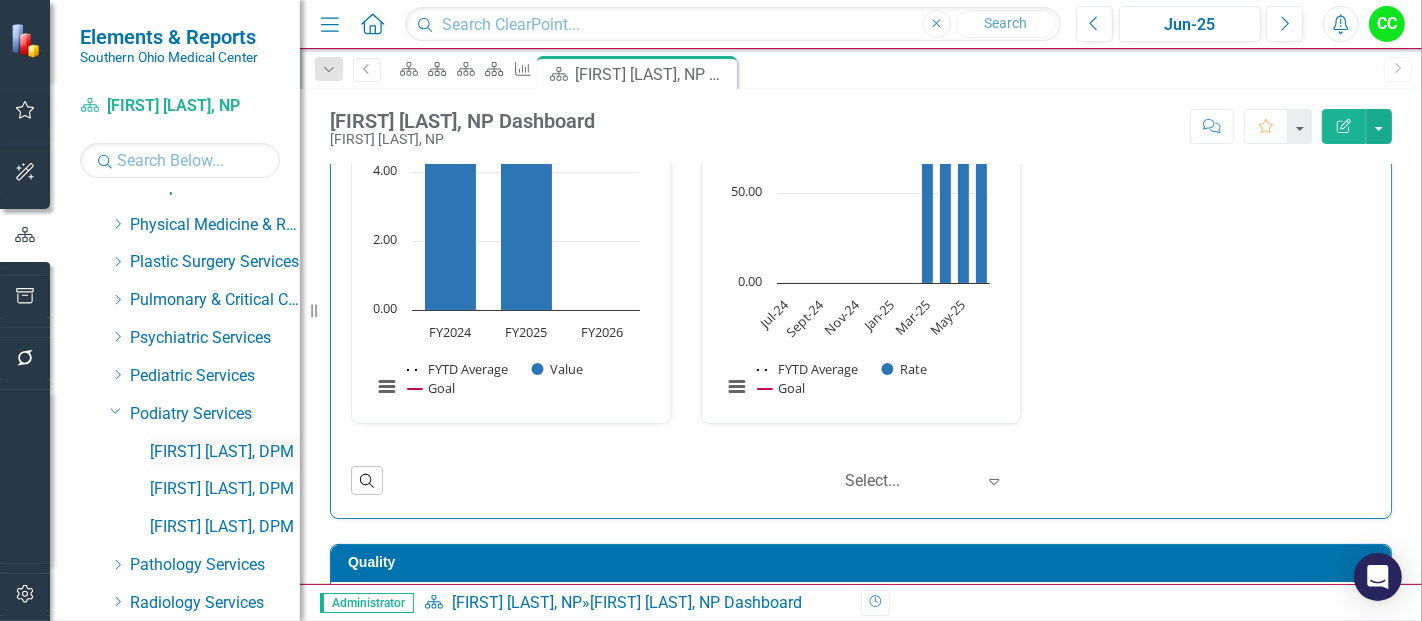 click on "[FIRST] [LAST], [TITLE]" at bounding box center (225, 452) 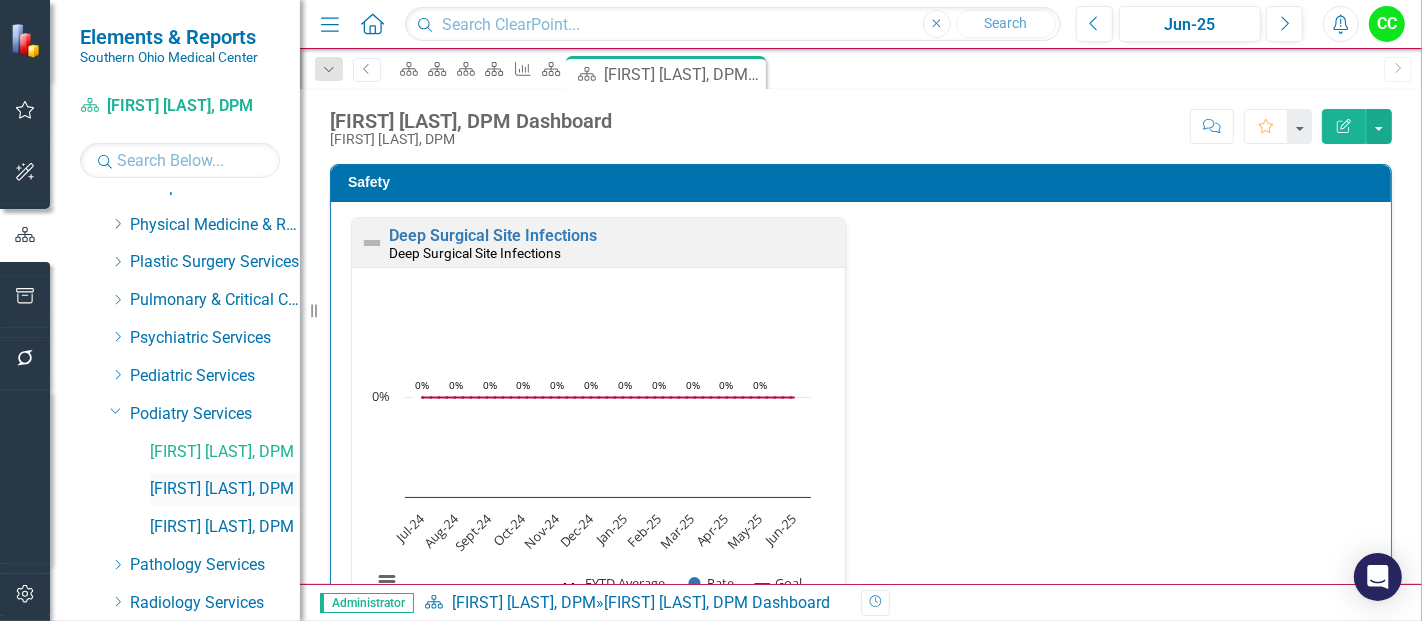 click on "[FIRST] [LAST], [TITLE]" at bounding box center [225, 489] 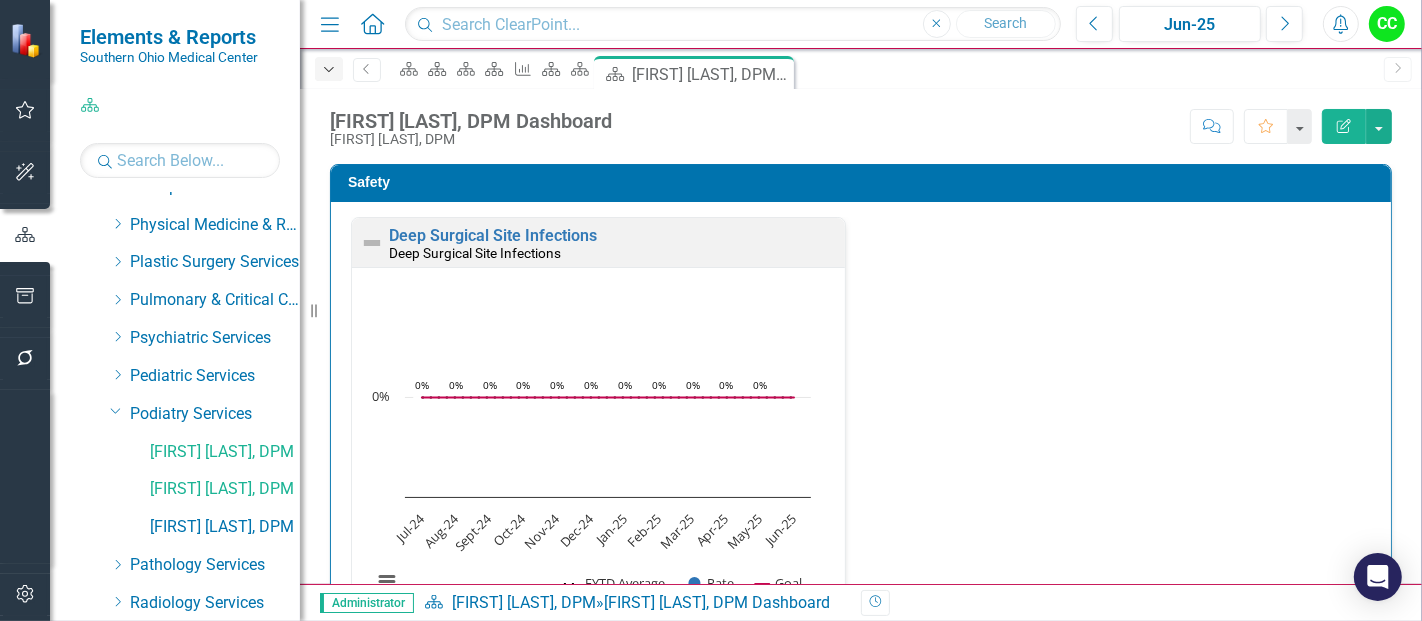click on "Dropdown" 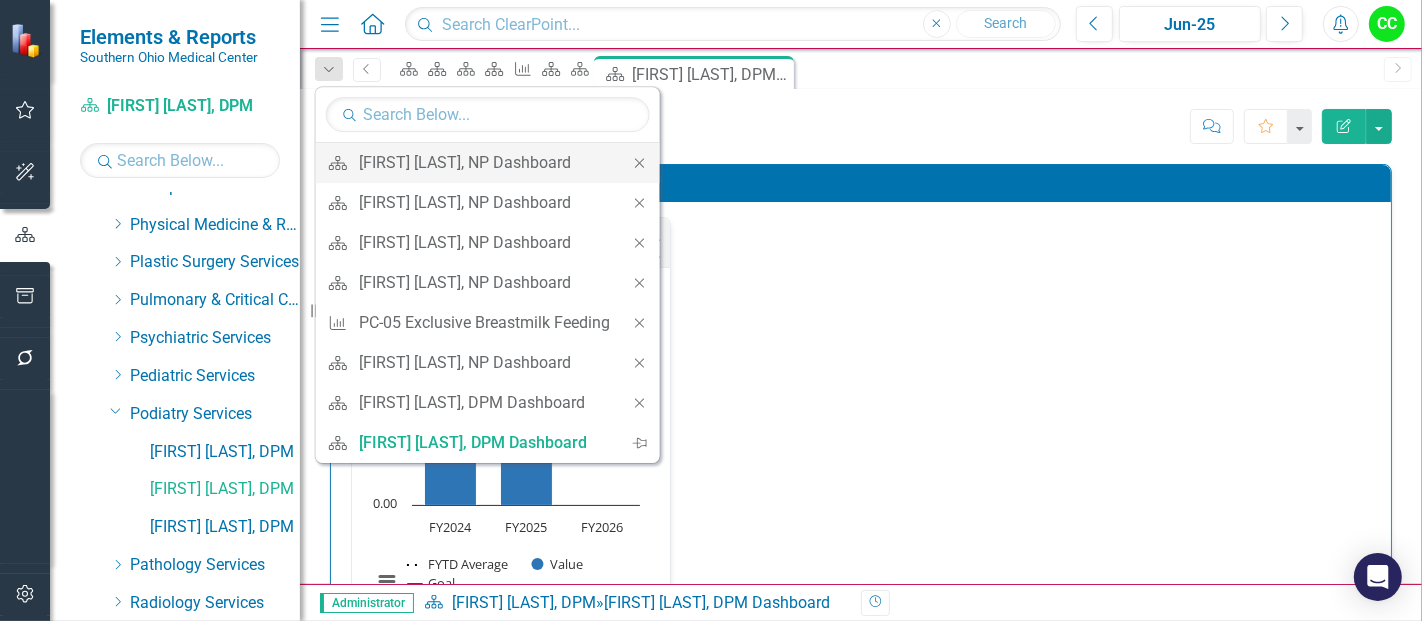 click on "Close" at bounding box center [640, 163] 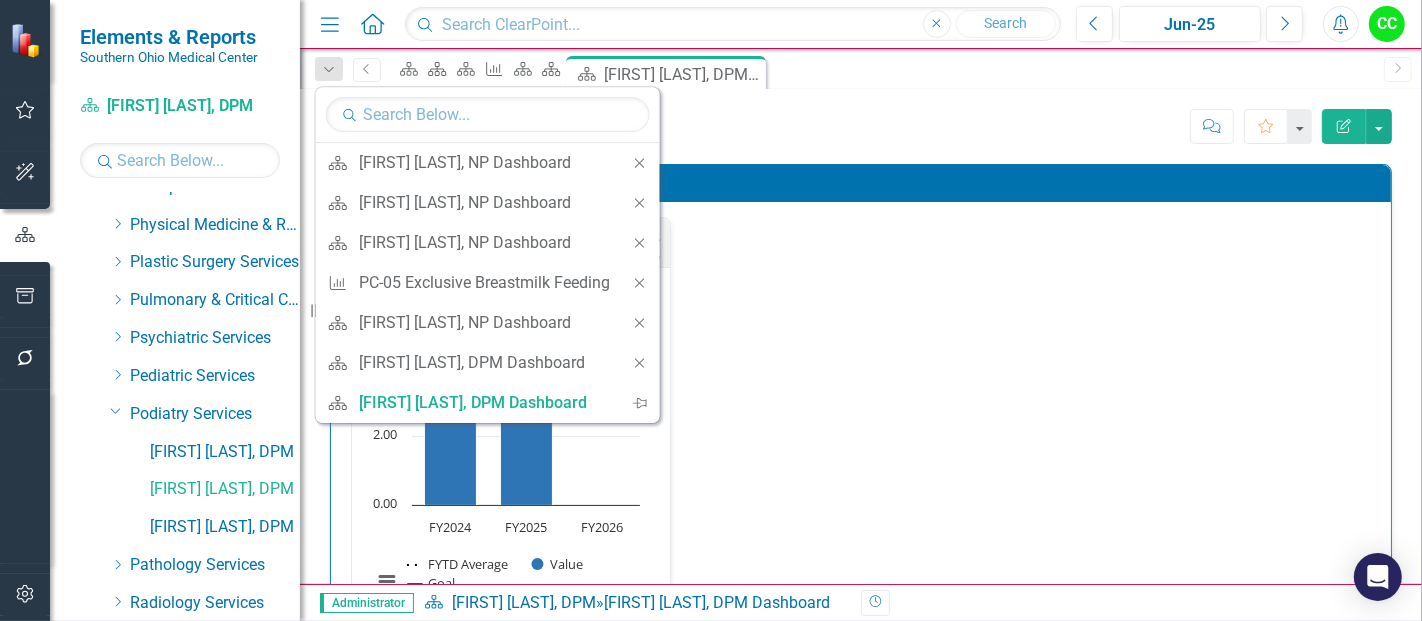 click on "Close" at bounding box center (640, 163) 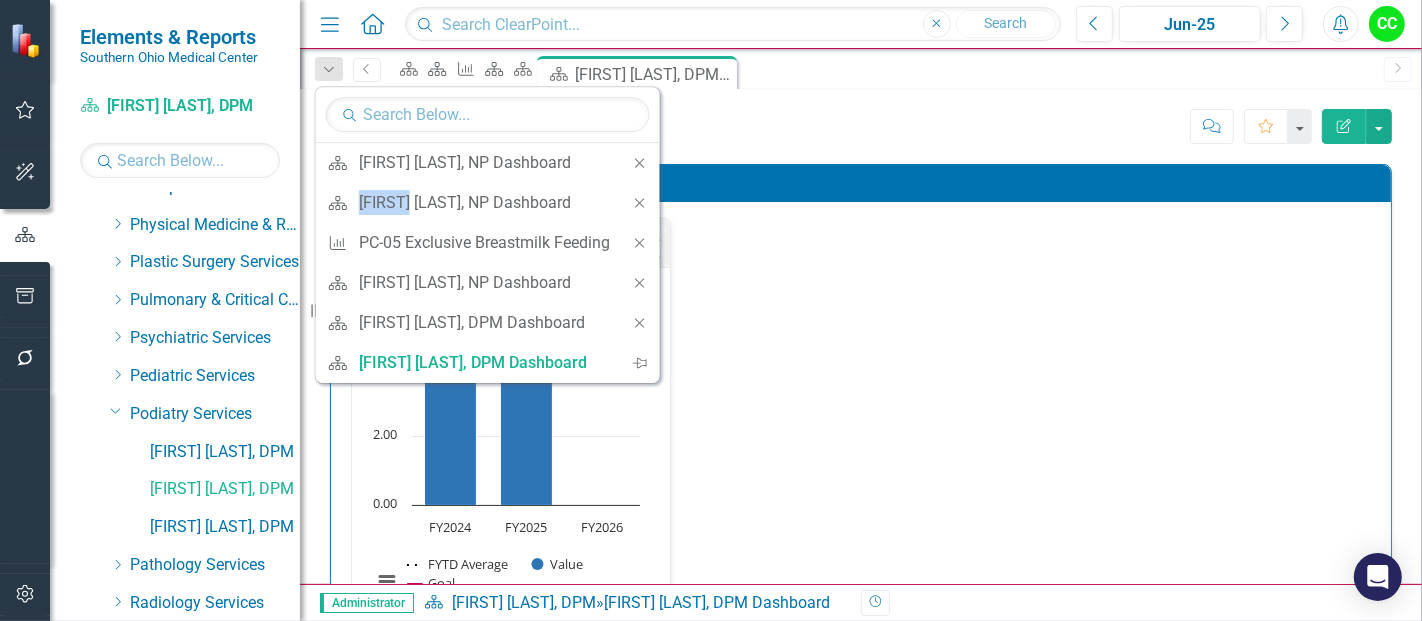 click on "Close" at bounding box center [640, 163] 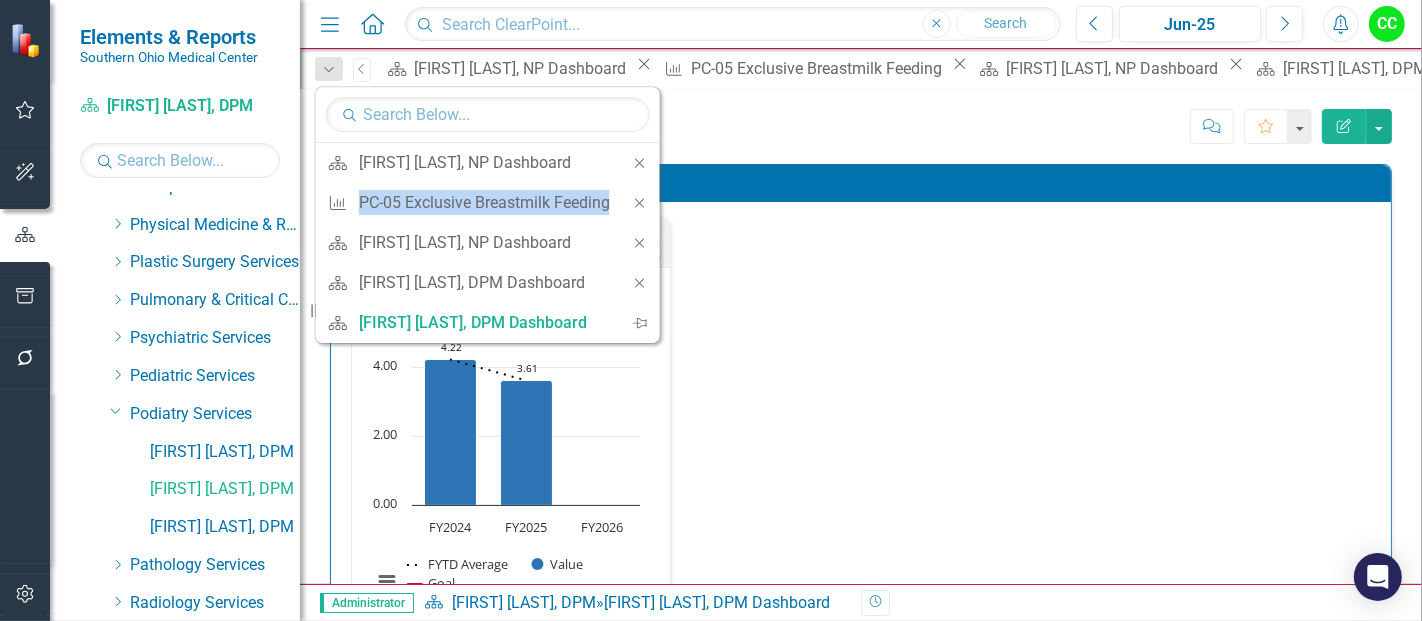 click on "Close" at bounding box center (640, 163) 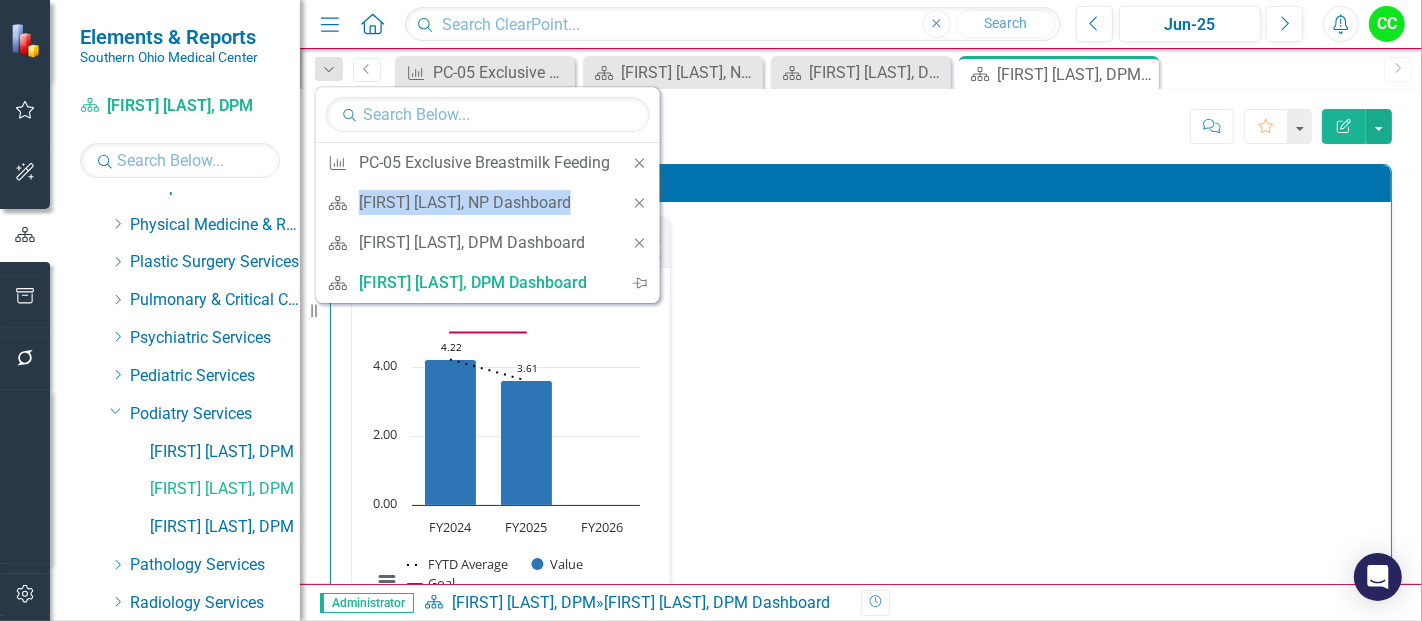 click on "Close" at bounding box center (640, 163) 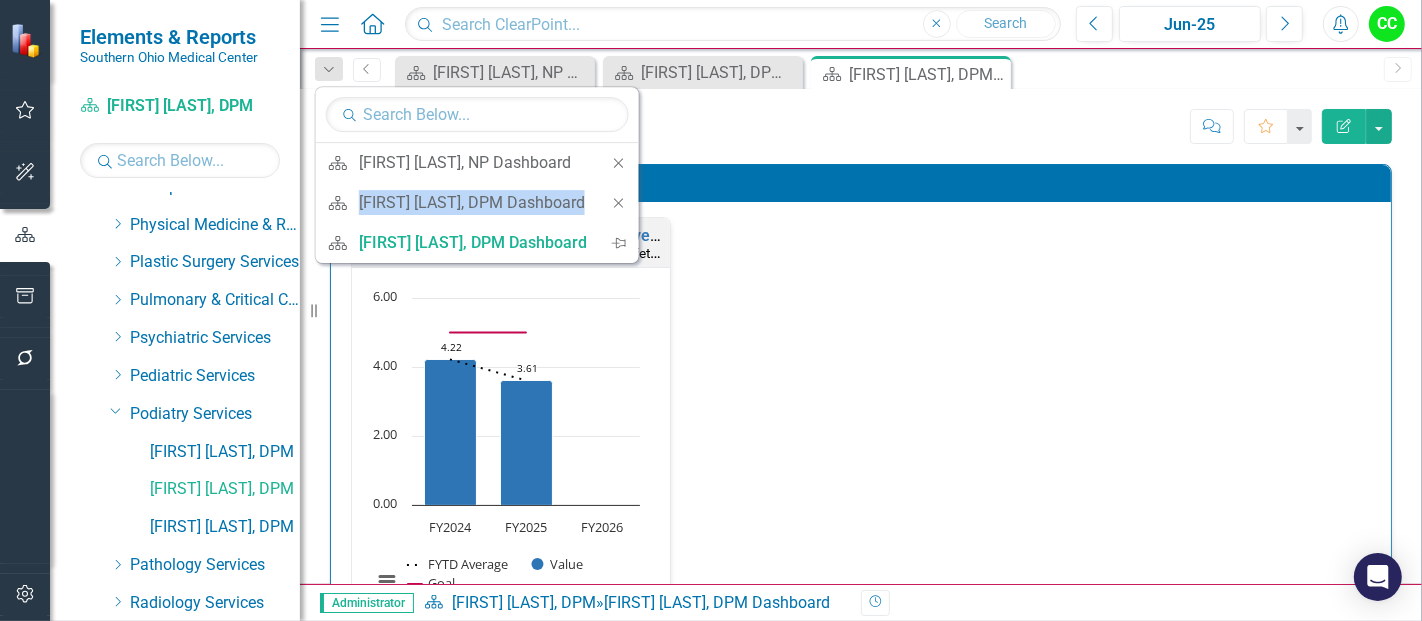 click on "Close" at bounding box center [619, 163] 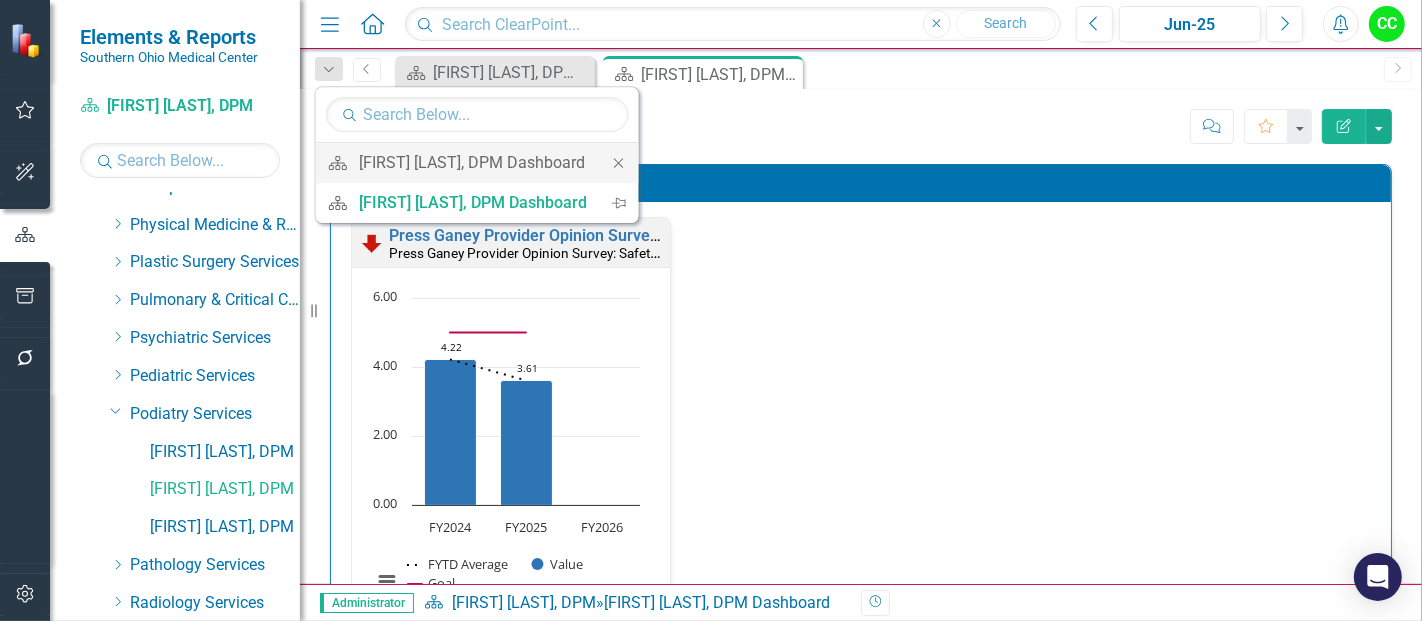 click on "Close" 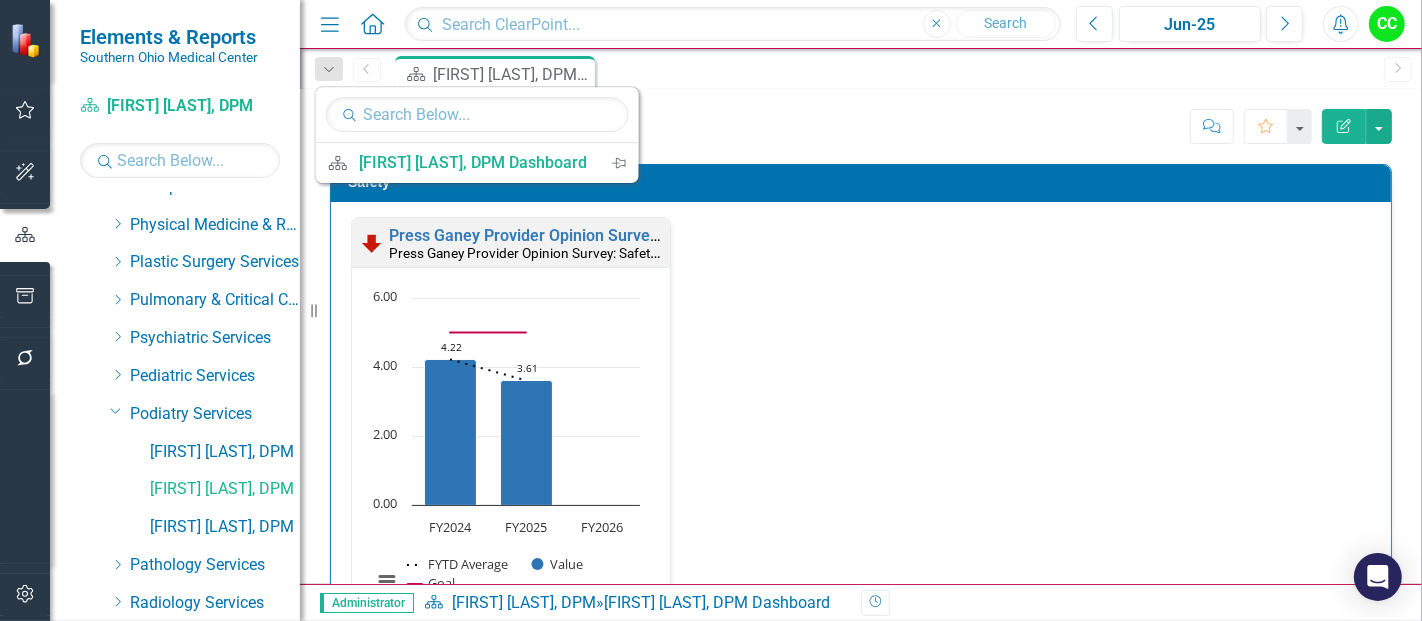 click on "Press Ganey Provider Opinion Survey: Safety Survey Results Press Ganey Provider Opinion Survey: Safety Survey Results Loading... Chart Combination chart with 3 data series. Press Ganey Provider Opinion Survey: Safety Survey Results (Chart Type: Line Chart)
Plot Bands
FY2024
FYTD Average: 4.22	Value: 4.22	Goal: 5.00
FY2025
FYTD Average: 3.61	Value: 3.61	Goal: 5.00
FY2026
FYTD Average: No Value	Value: No Value	Goal: No Value The chart has 1 X axis displaying categories.  The chart has 1 Y axis displaying values. Data ranges from 3.61 to 5. Created with Highcharts 11.4.8 Chart context menu 4.22 ​ 4.22 3.61 ​ 3.61 FYTD Average Value Goal FY2024 FY2025 FY2026 0.00 2.00 4.00 6.00 End of interactive chart." at bounding box center [861, 430] 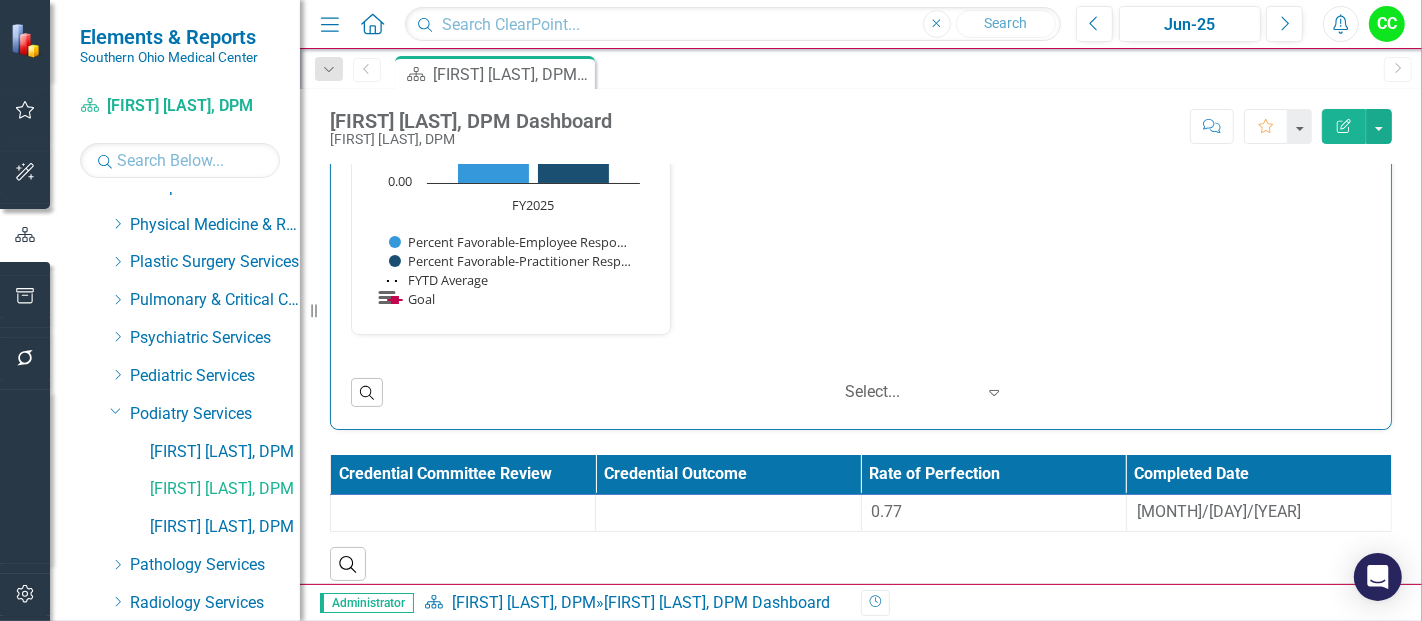 scroll, scrollTop: 1591, scrollLeft: 0, axis: vertical 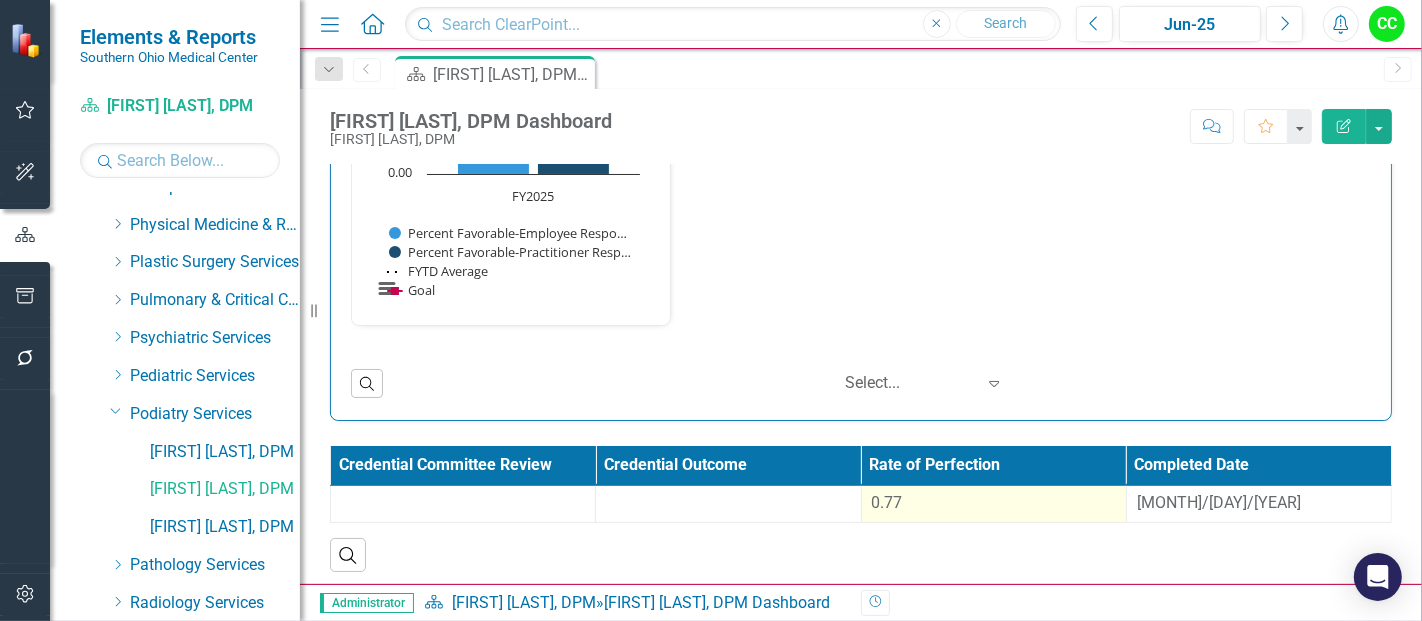 click on "0.77" at bounding box center [993, 504] 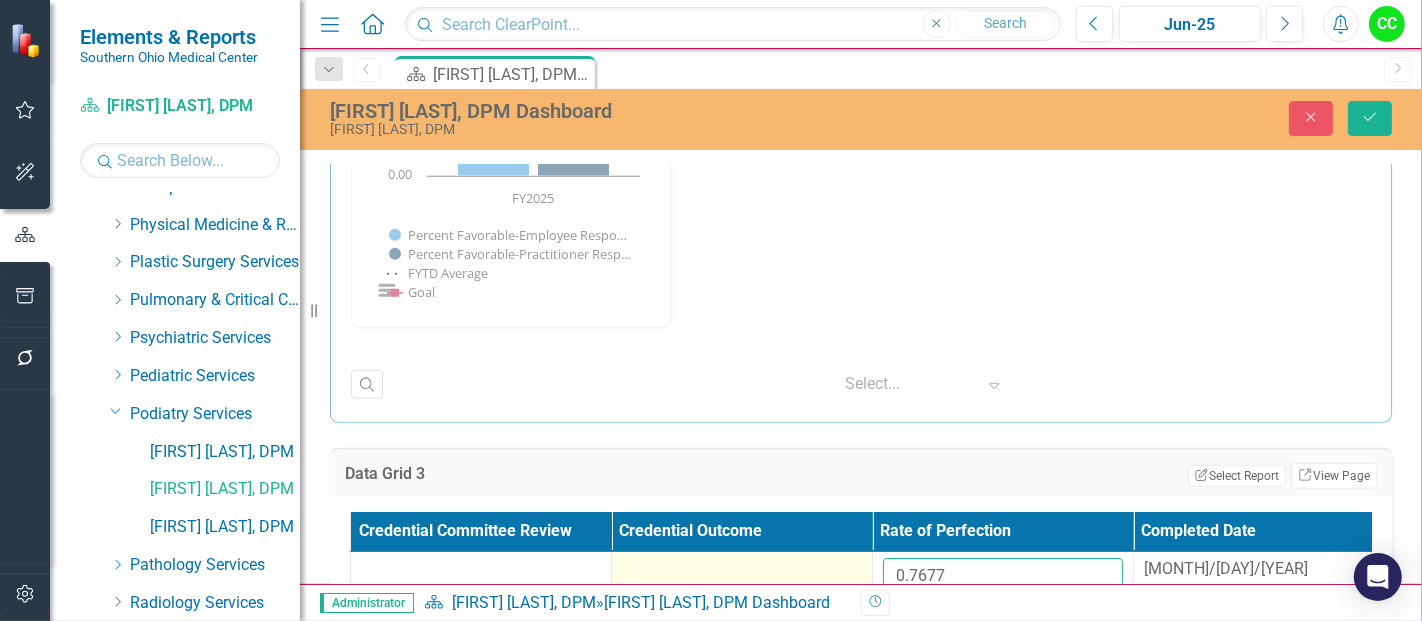 drag, startPoint x: 959, startPoint y: 550, endPoint x: 837, endPoint y: 553, distance: 122.03688 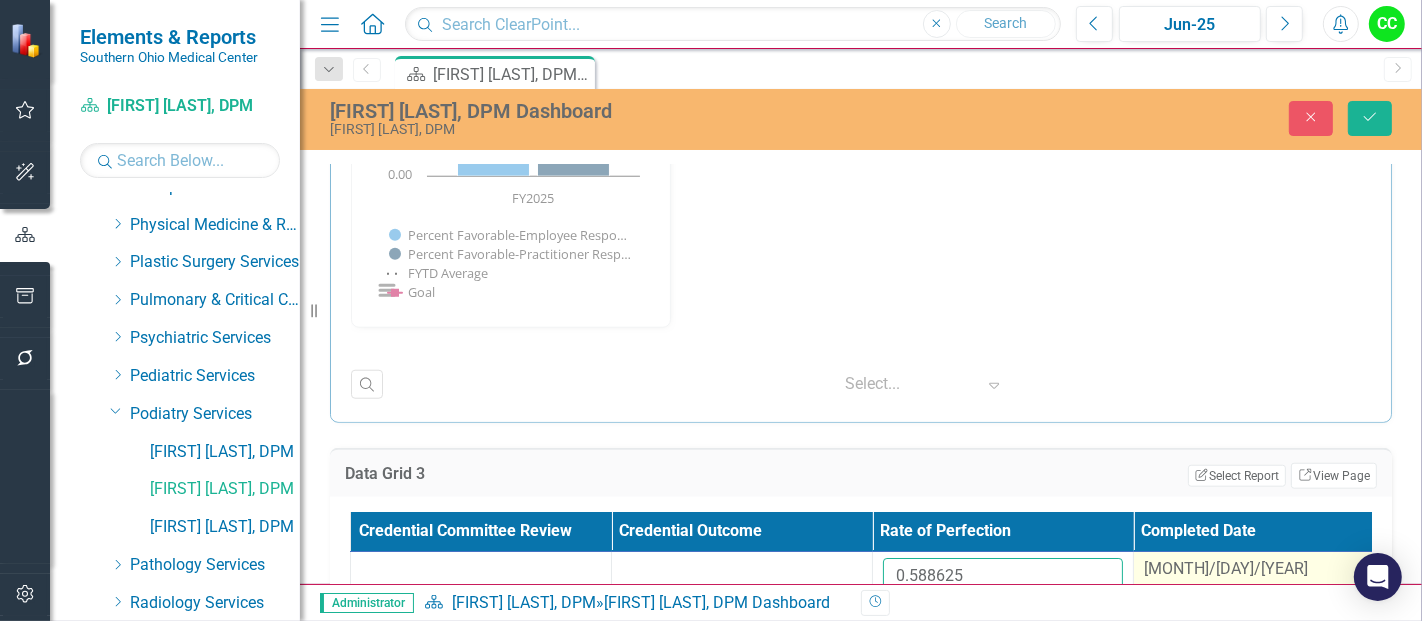 type on "0.588625" 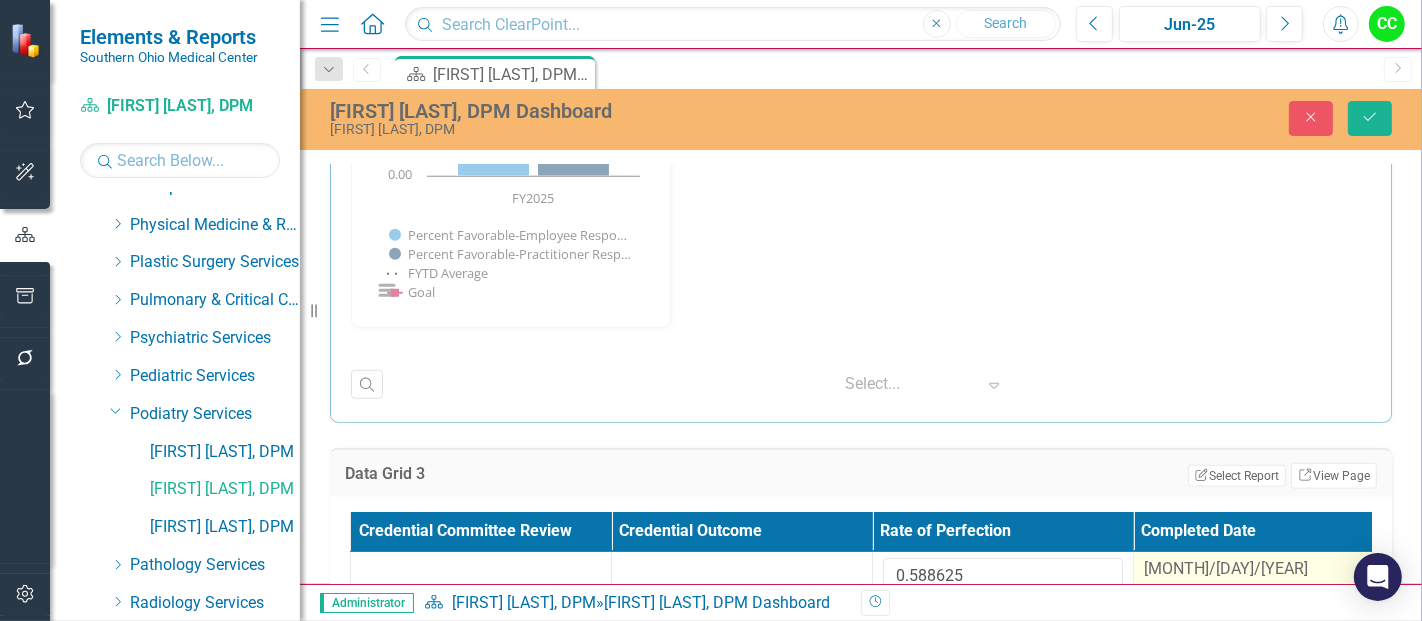 click on "8/29/24" at bounding box center (1264, 569) 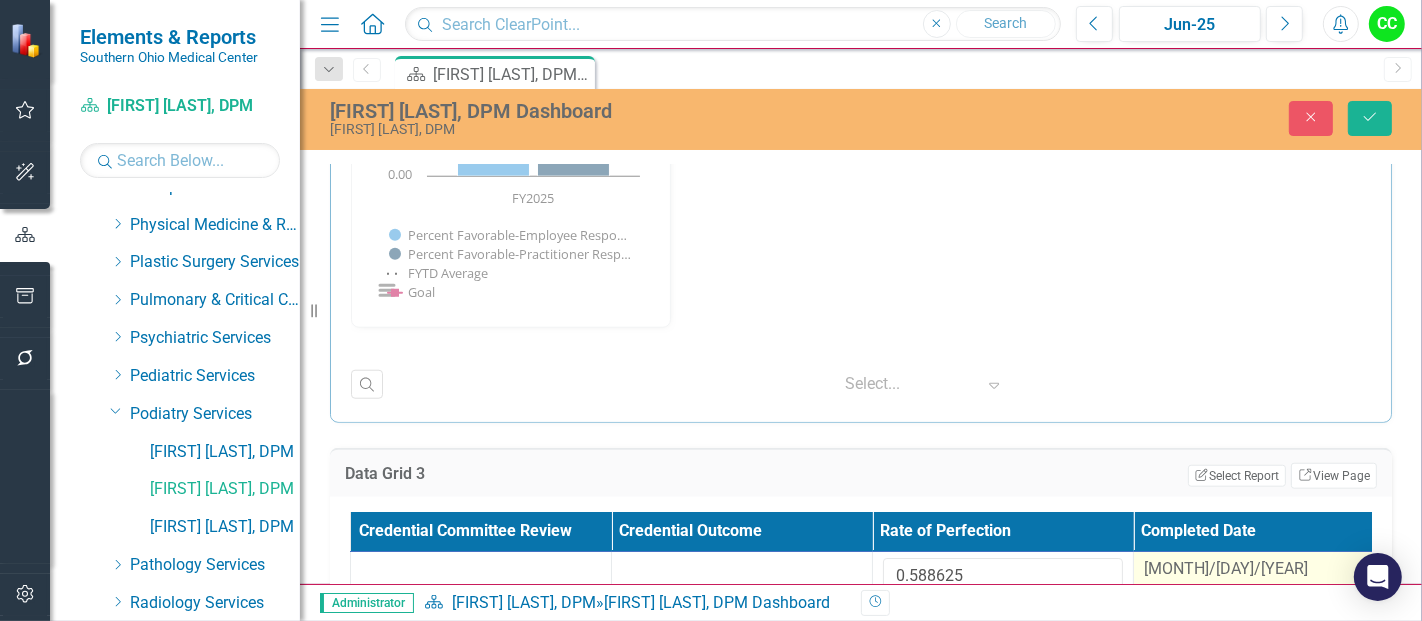 click on "8/29/24" at bounding box center [1264, 569] 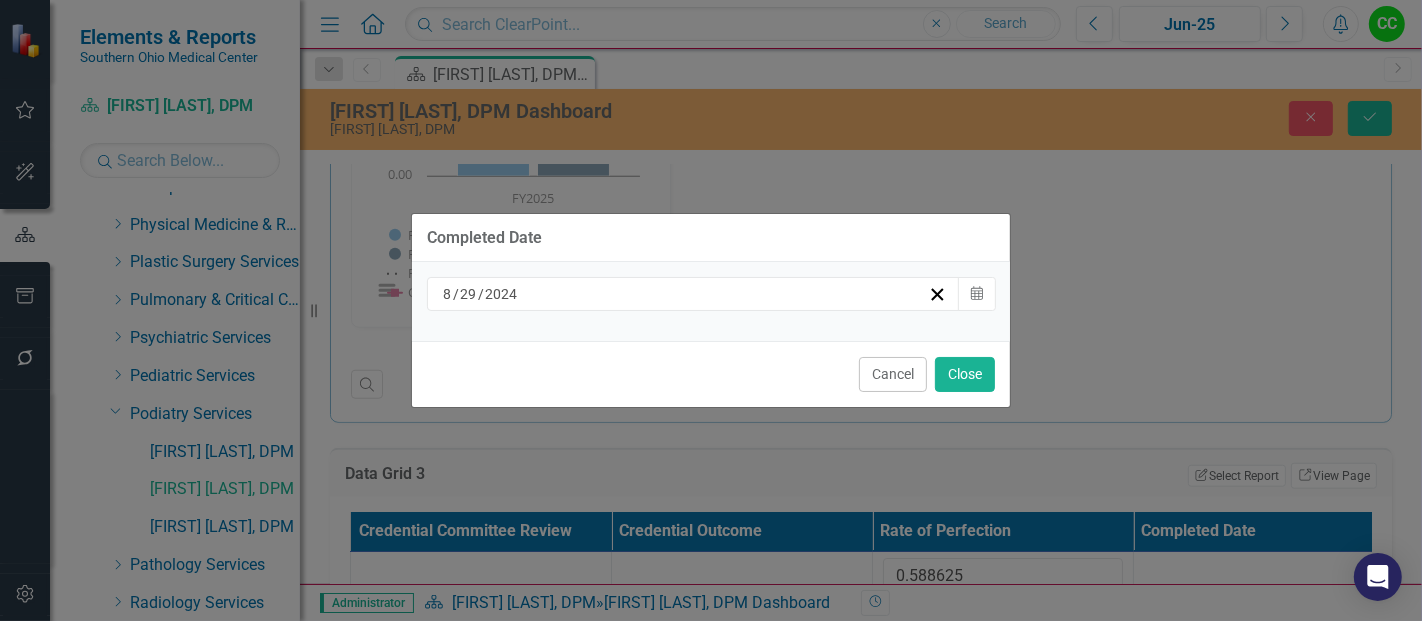 click on "8 / 29 / 2024" at bounding box center [684, 294] 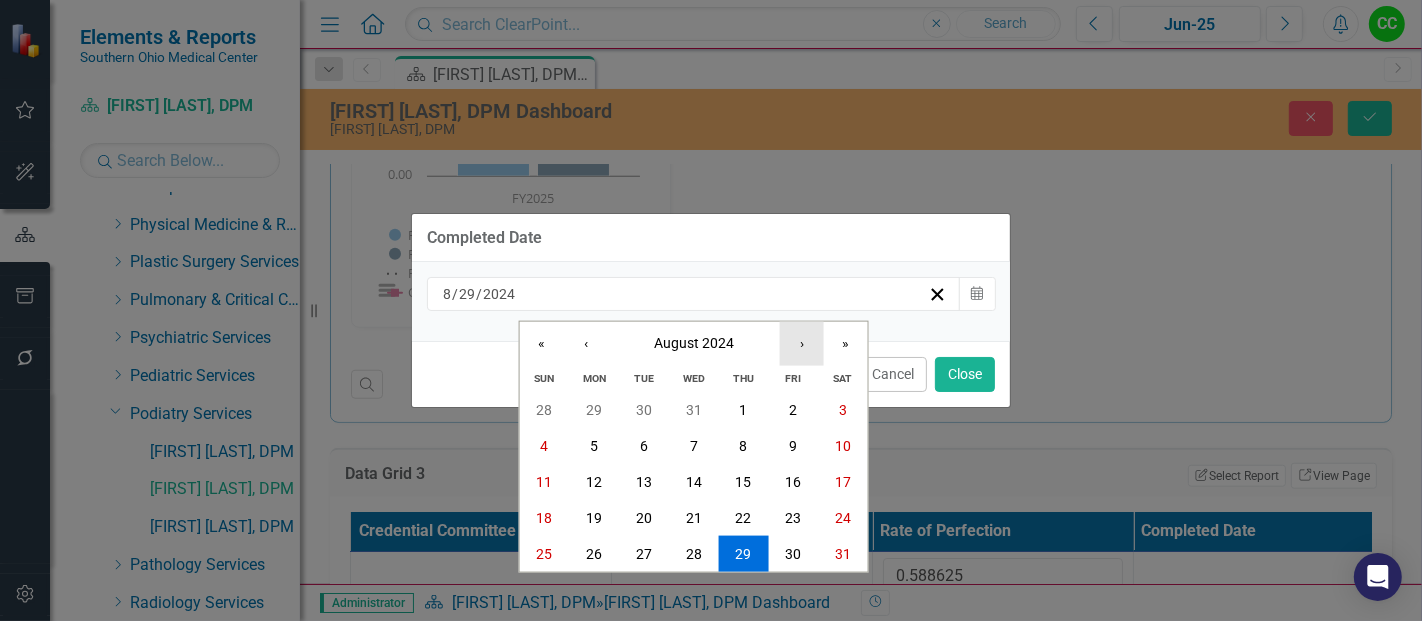 click on "›" at bounding box center (802, 343) 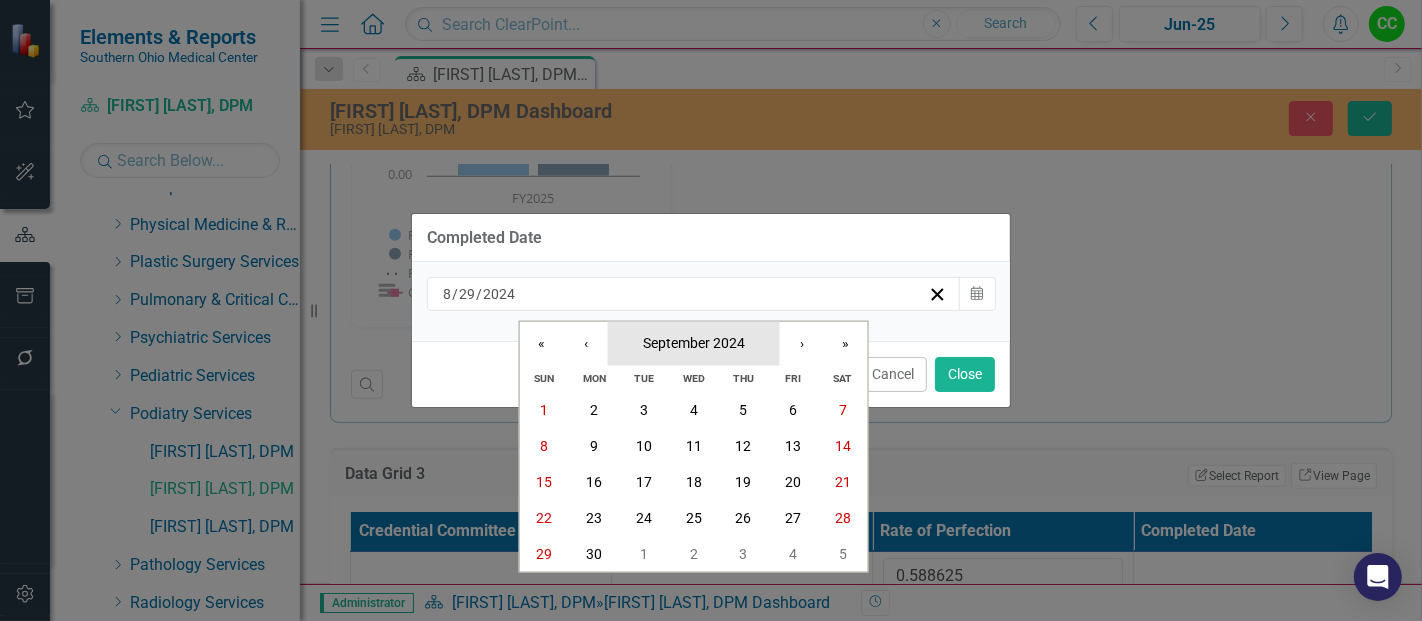 click on "September 2024" at bounding box center (694, 342) 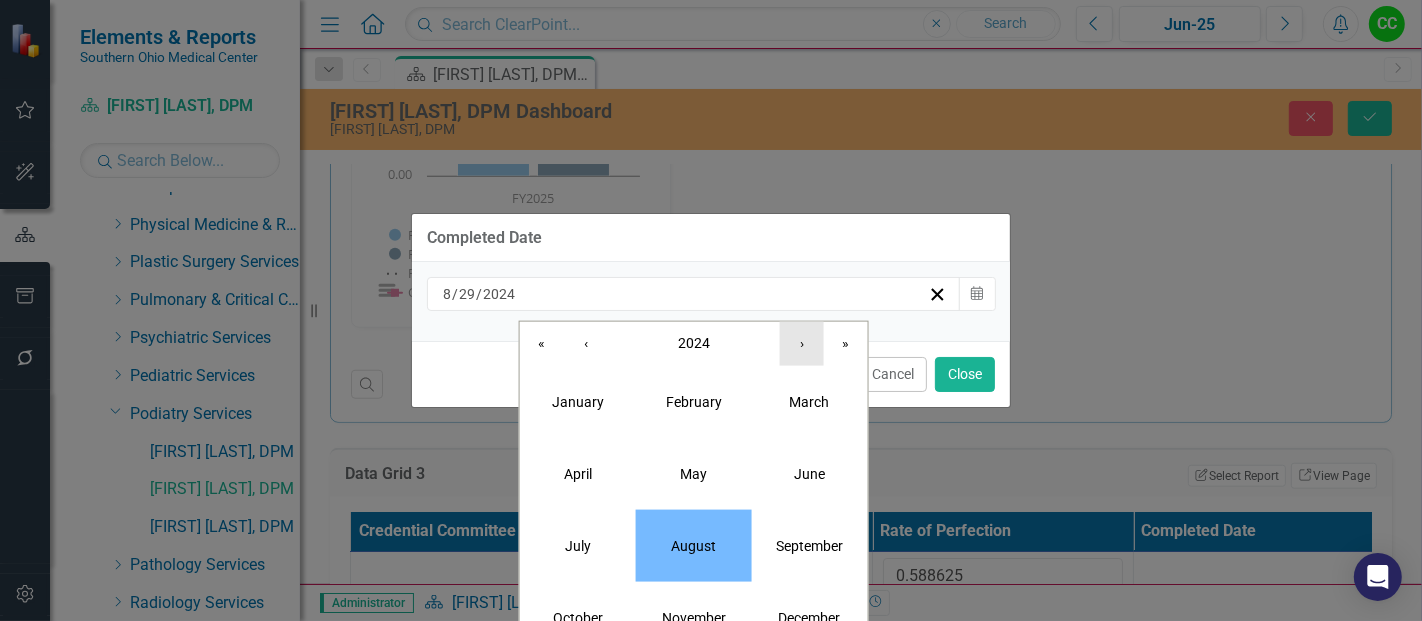click on "›" at bounding box center [802, 343] 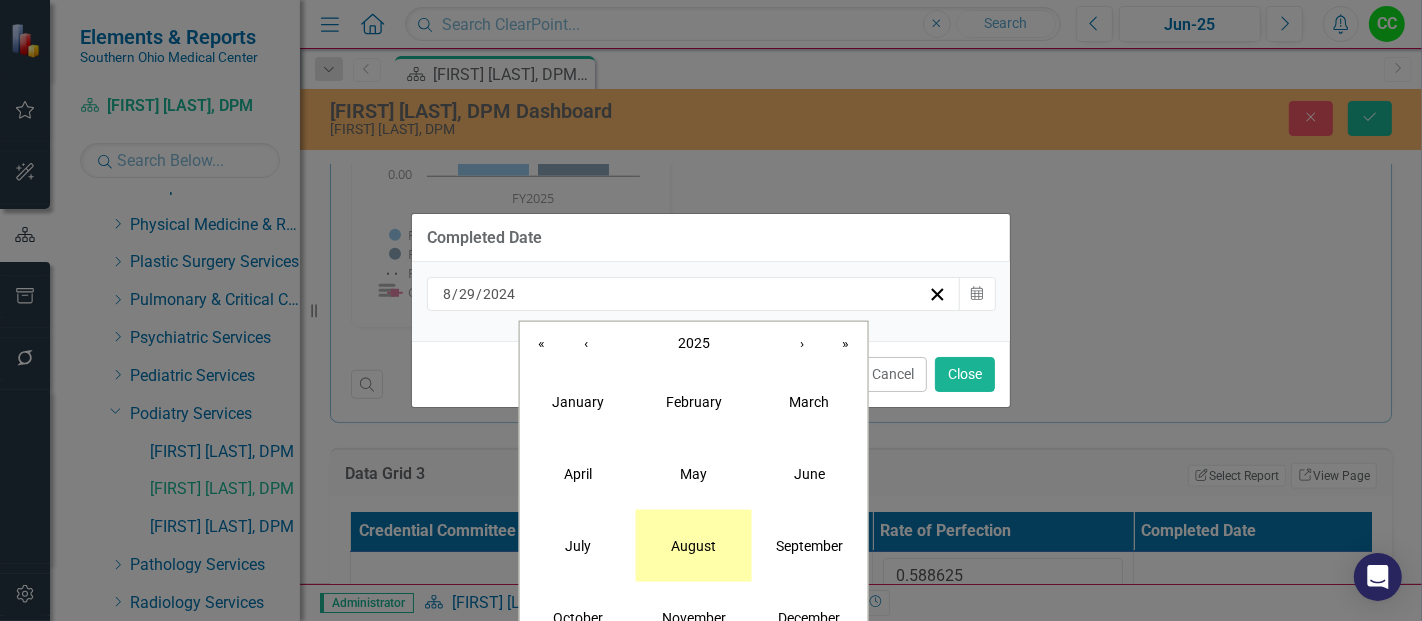 click on "August" at bounding box center (693, 545) 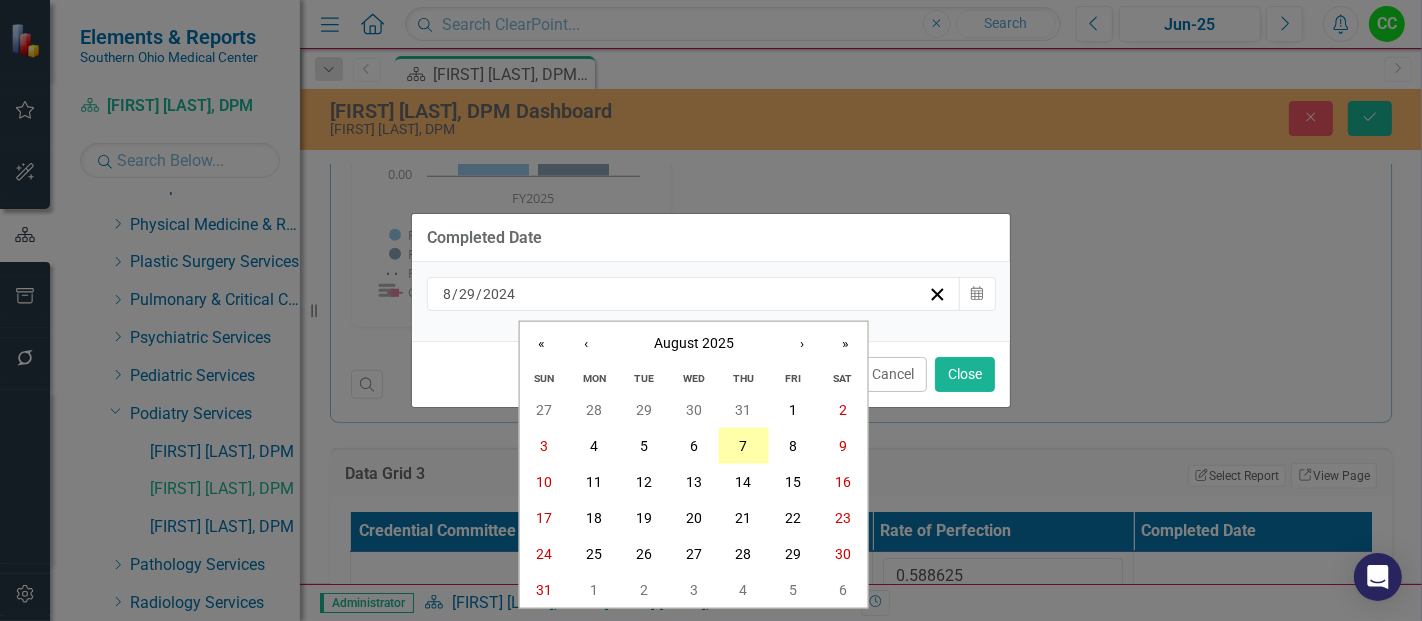click on "7" at bounding box center (743, 446) 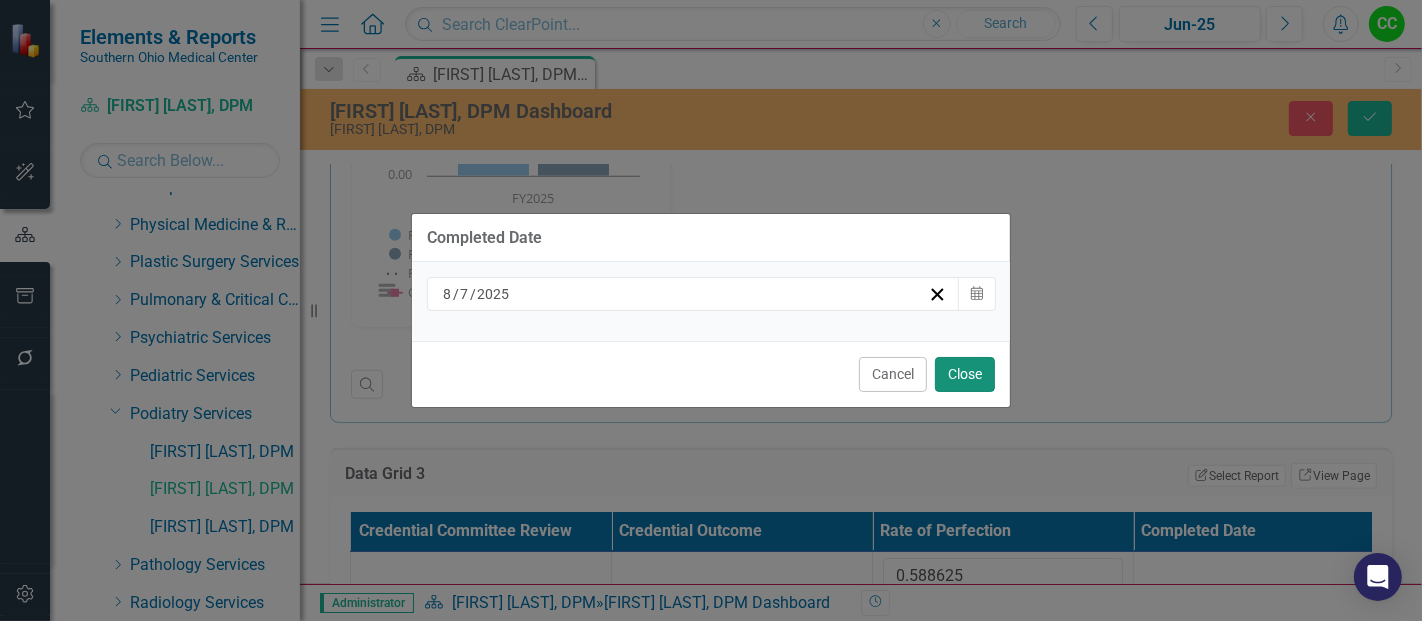 click on "Close" at bounding box center (965, 374) 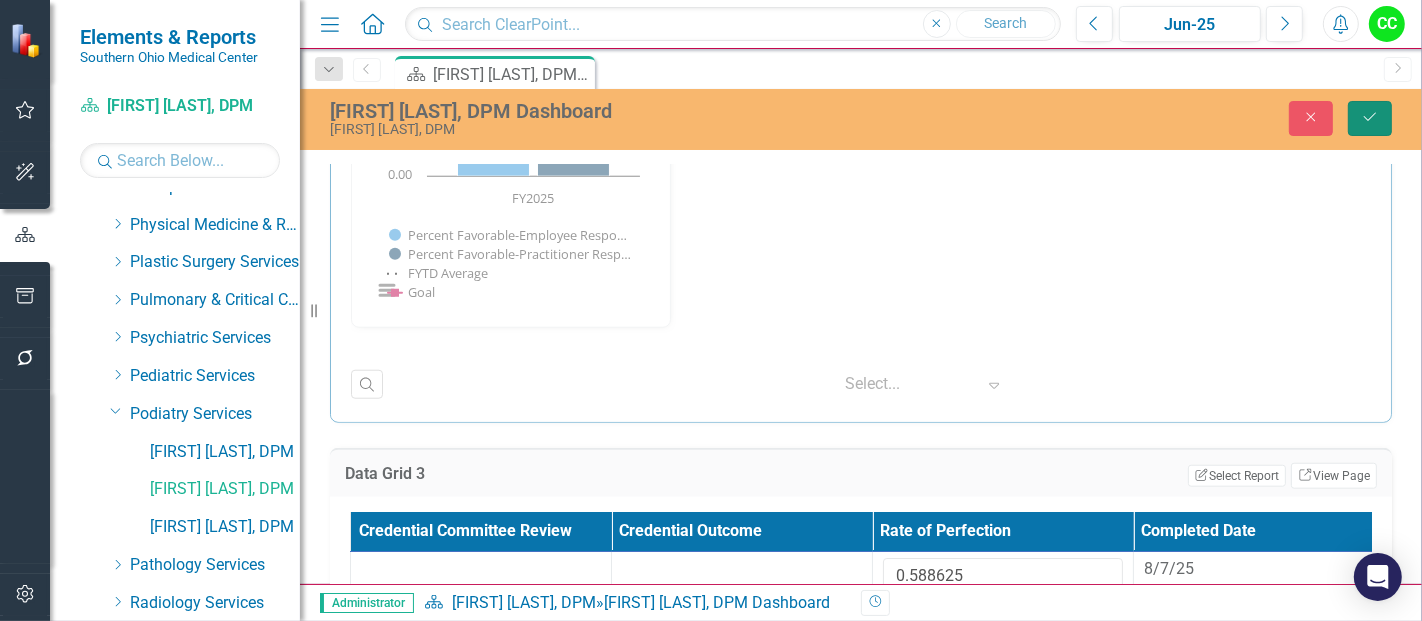 click on "Save" at bounding box center [1370, 118] 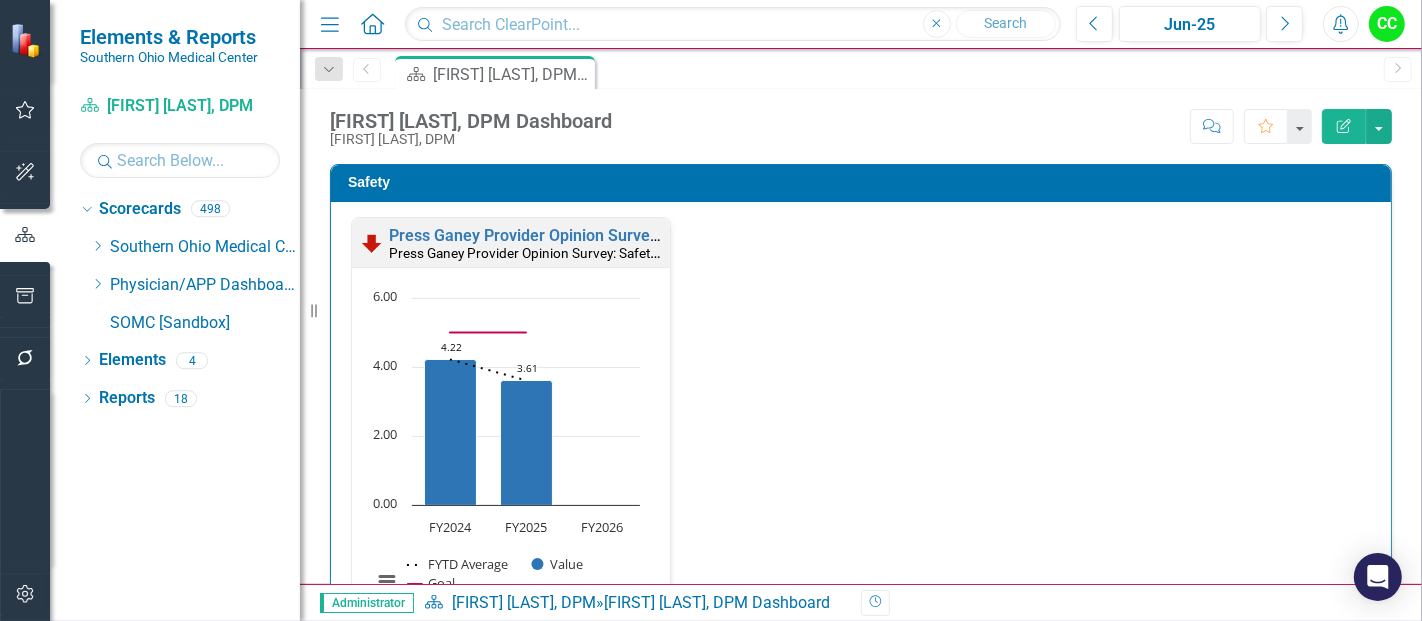 scroll, scrollTop: 0, scrollLeft: 0, axis: both 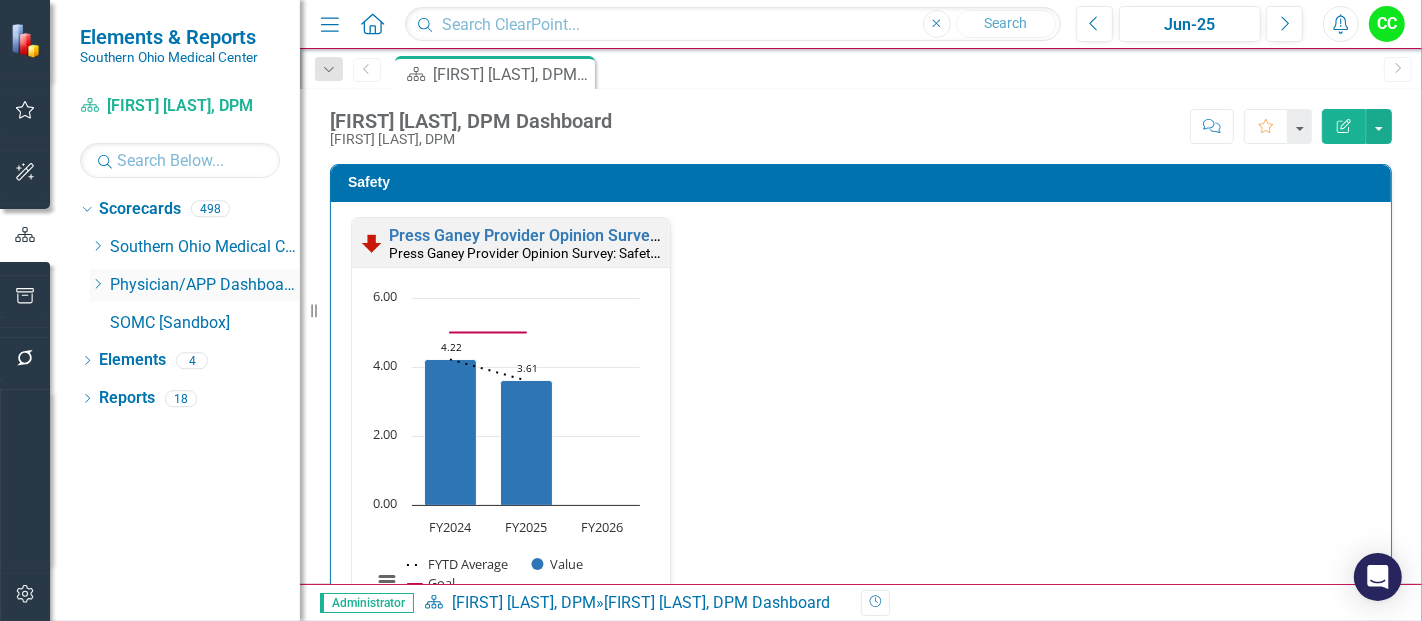 click 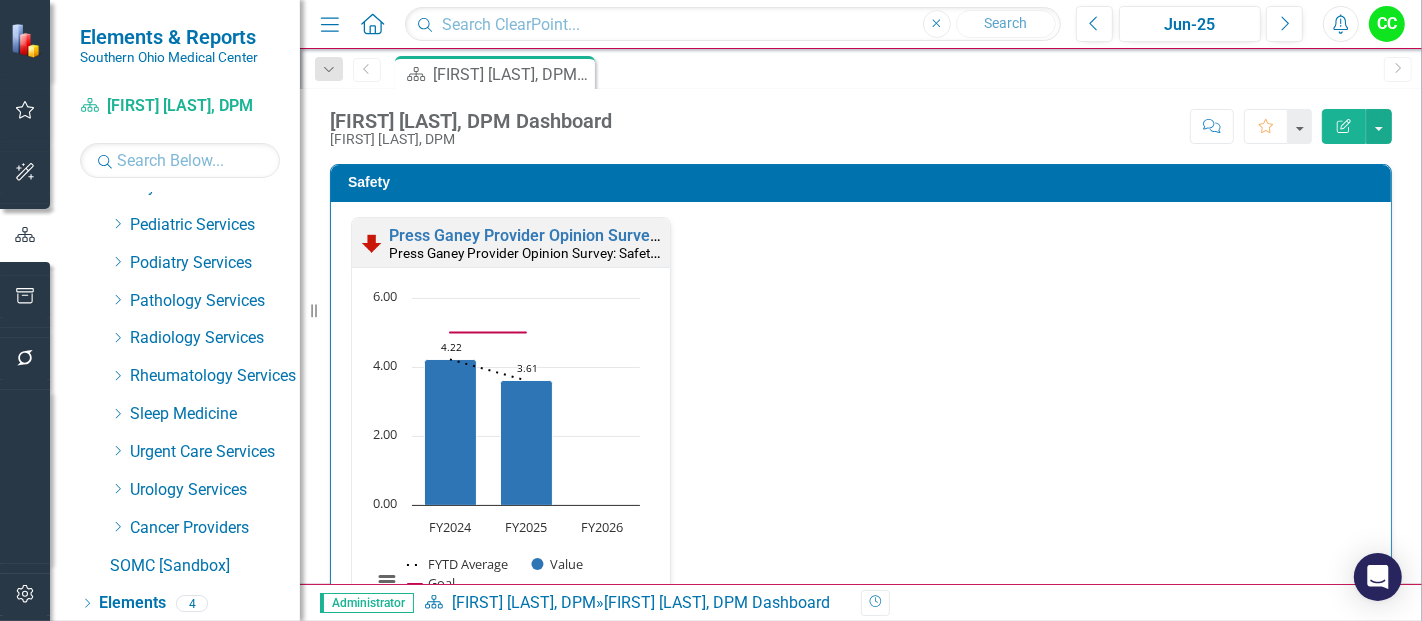 scroll, scrollTop: 972, scrollLeft: 0, axis: vertical 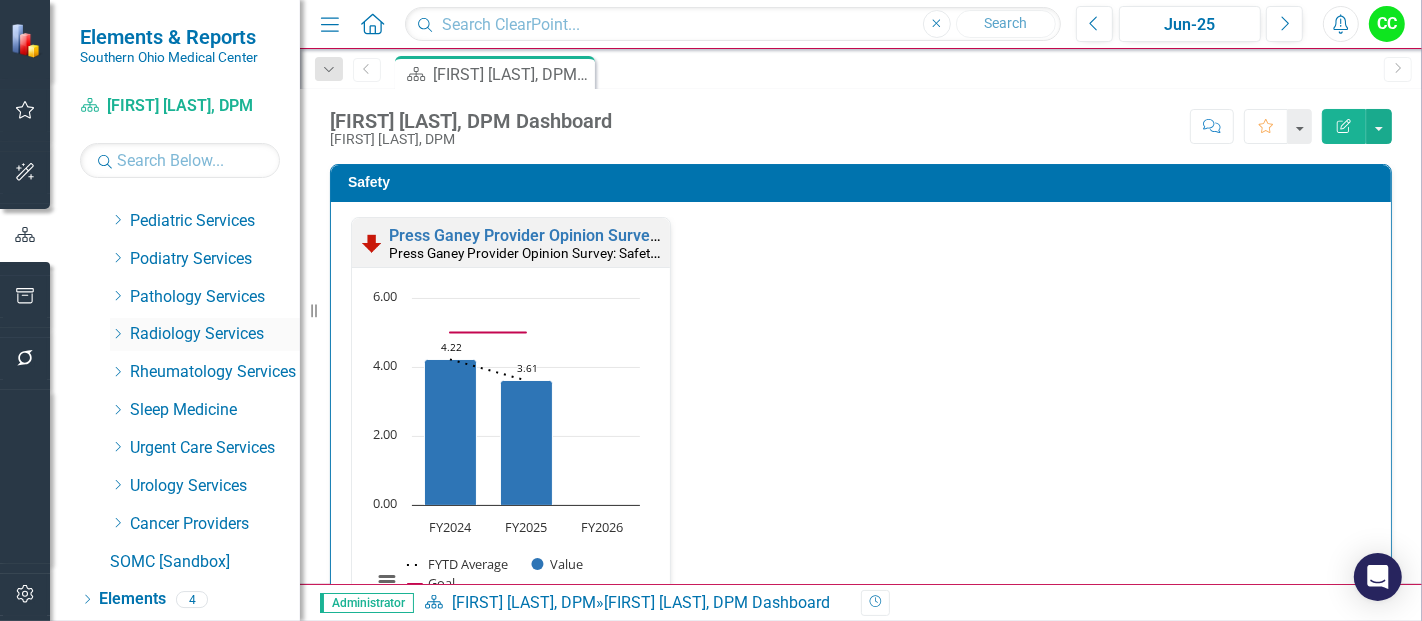 click on "Dropdown" 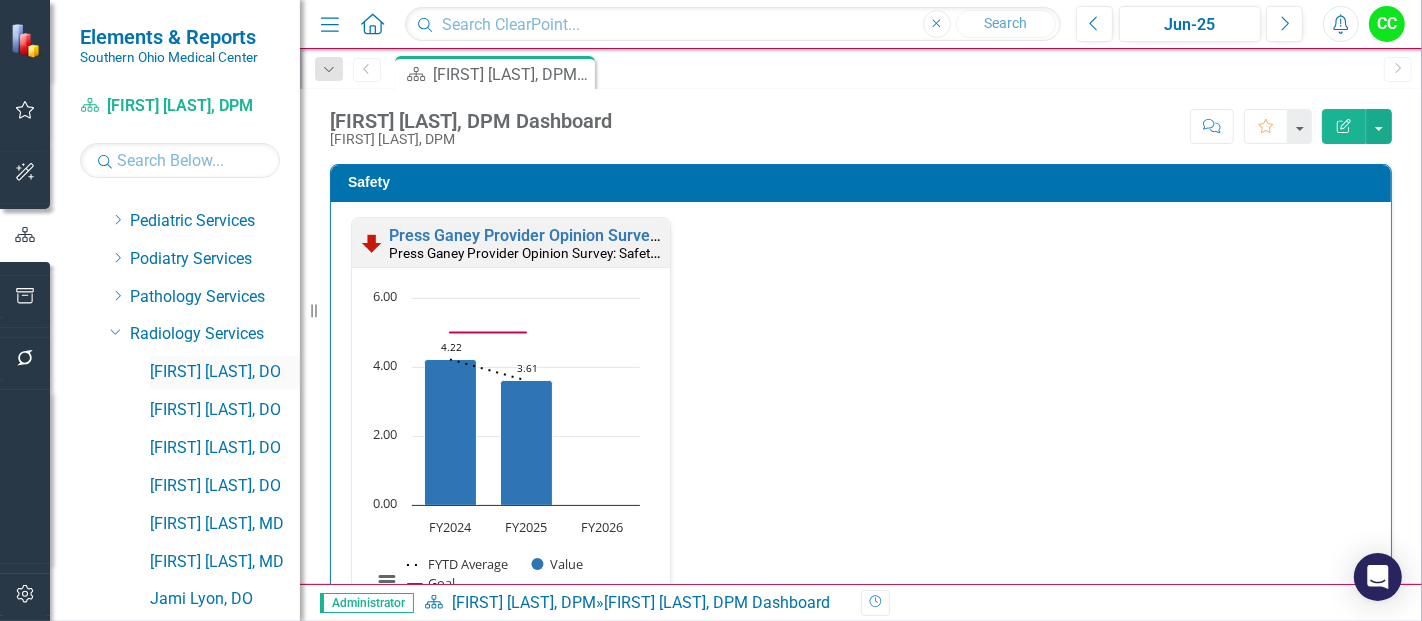 click on "[FIRST] [LAST], DO" at bounding box center (225, 372) 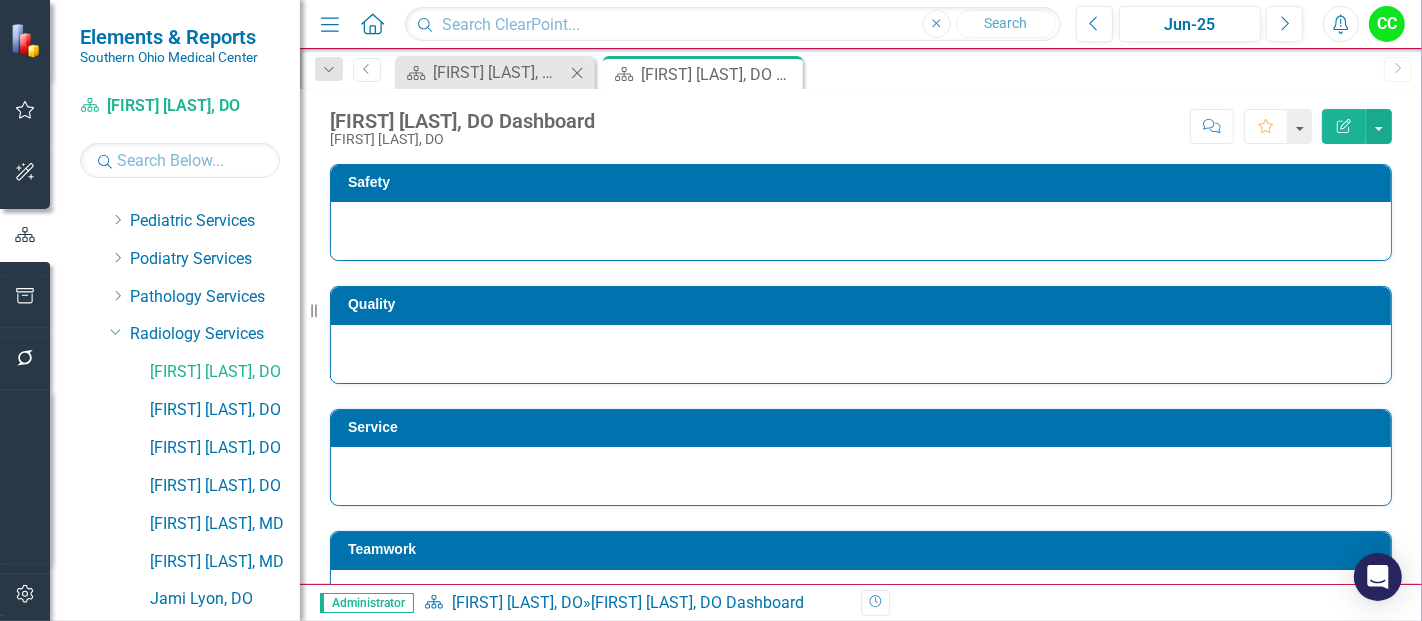 click 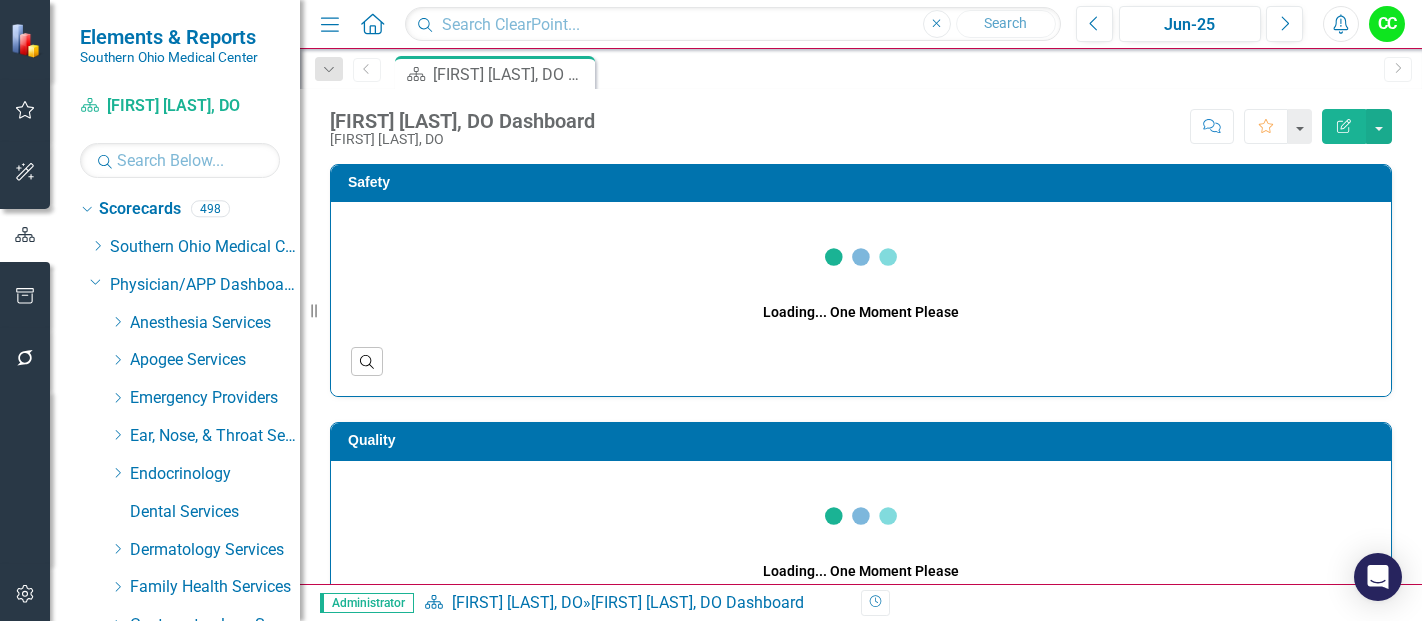 scroll, scrollTop: 0, scrollLeft: 0, axis: both 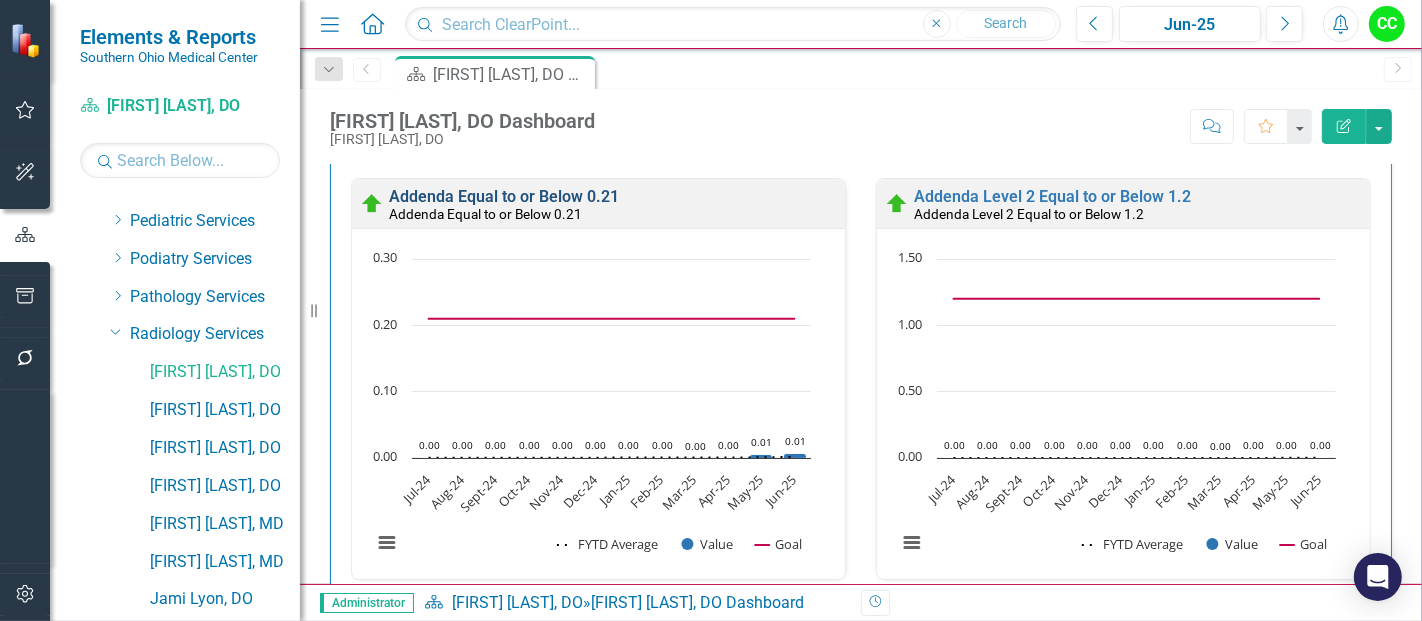 click on "Addenda Equal to or Below 0.21" at bounding box center [504, 196] 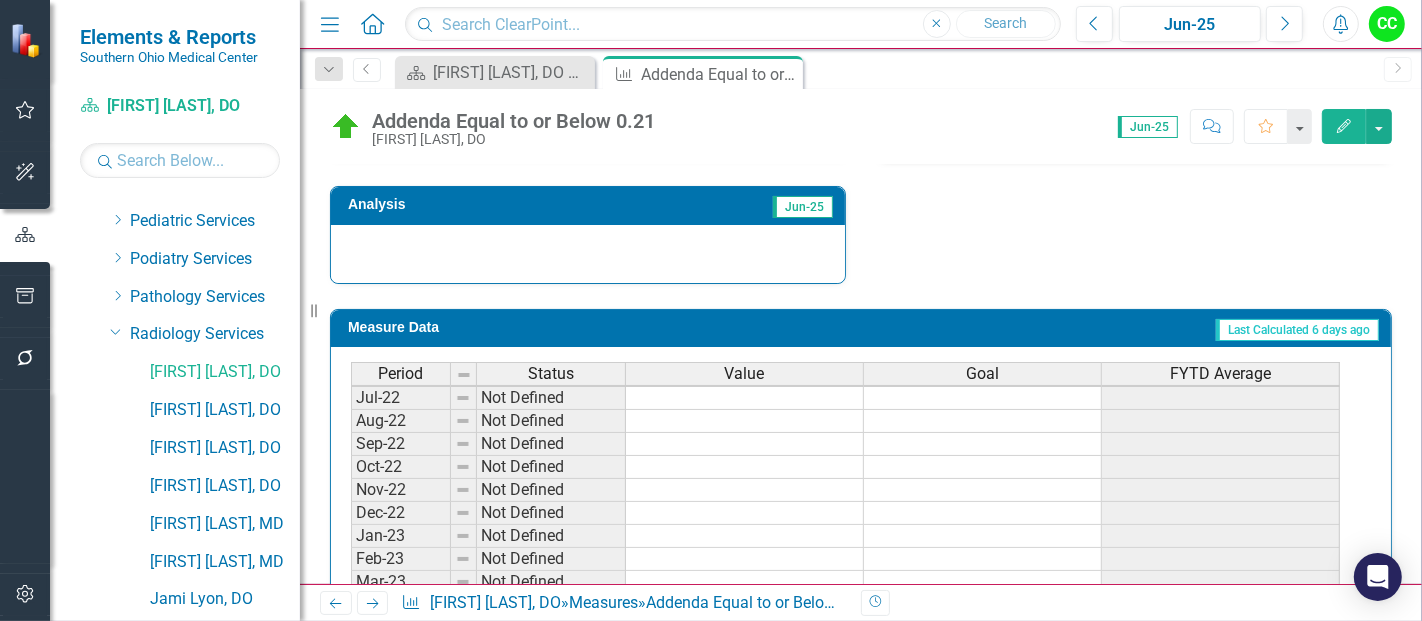 scroll, scrollTop: 868, scrollLeft: 0, axis: vertical 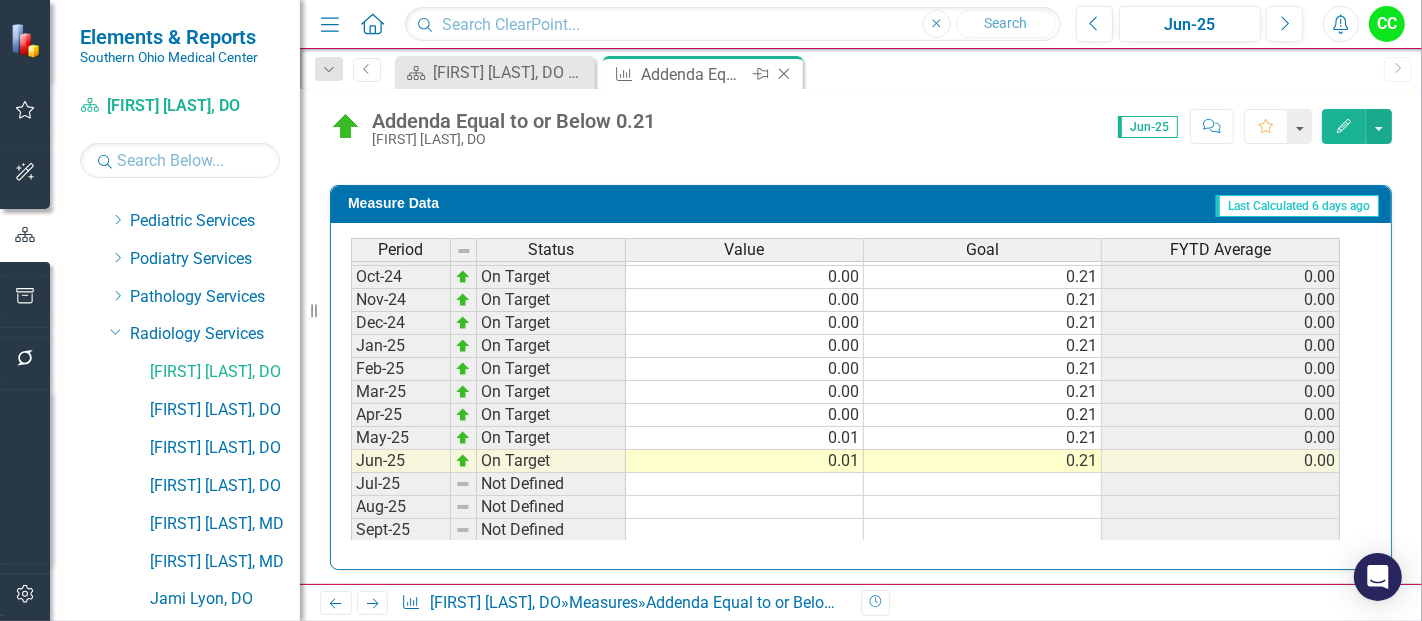 click 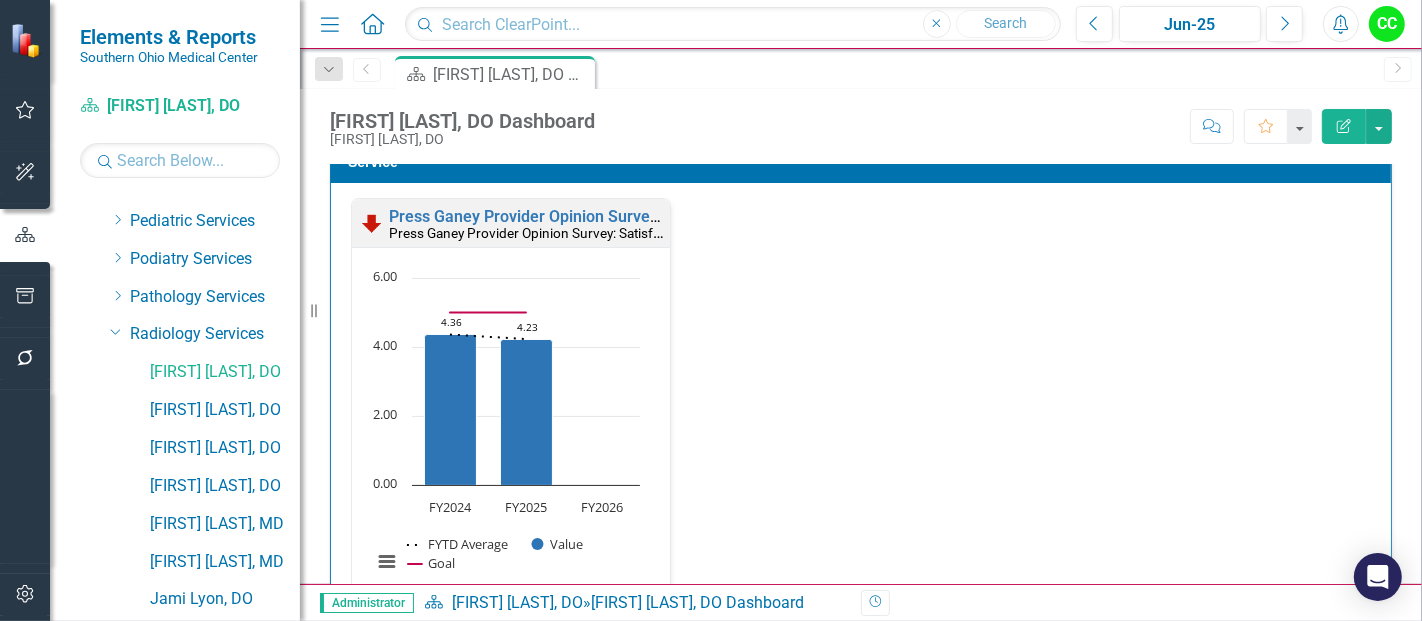 scroll, scrollTop: 2034, scrollLeft: 0, axis: vertical 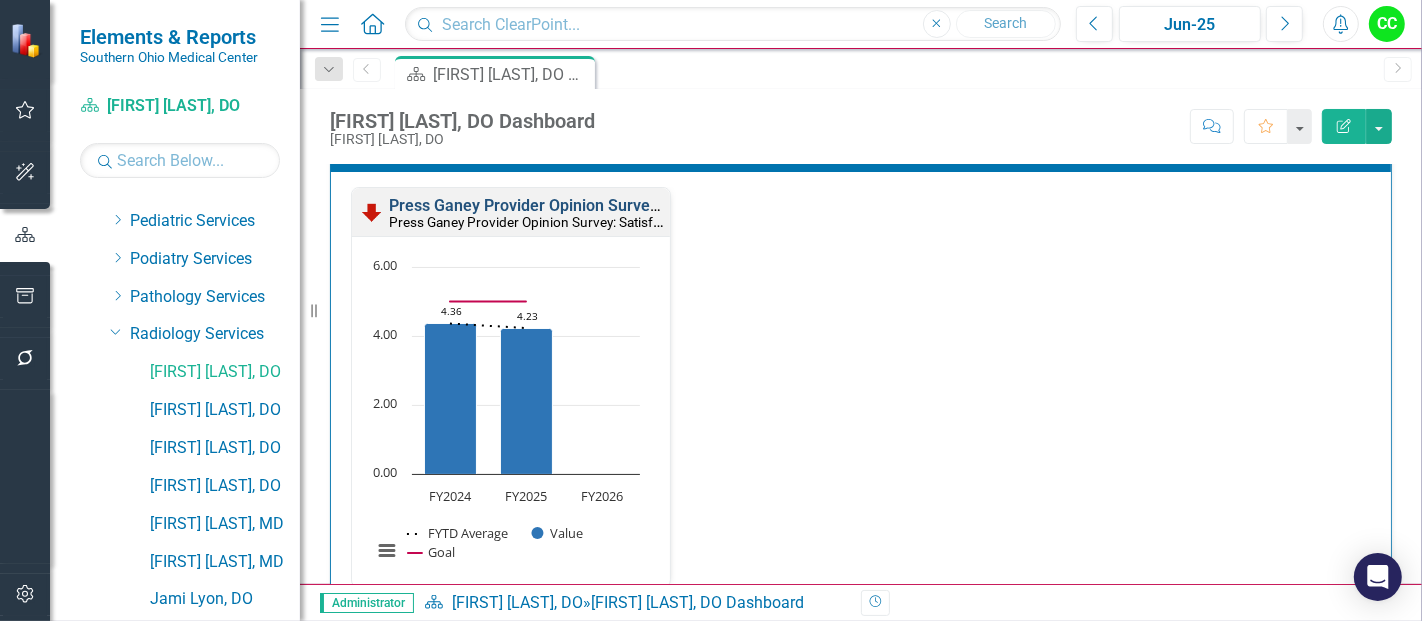 click on "Press Ganey Provider Opinion Survey: Satisfaction With Radiology Services" at bounding box center (659, 205) 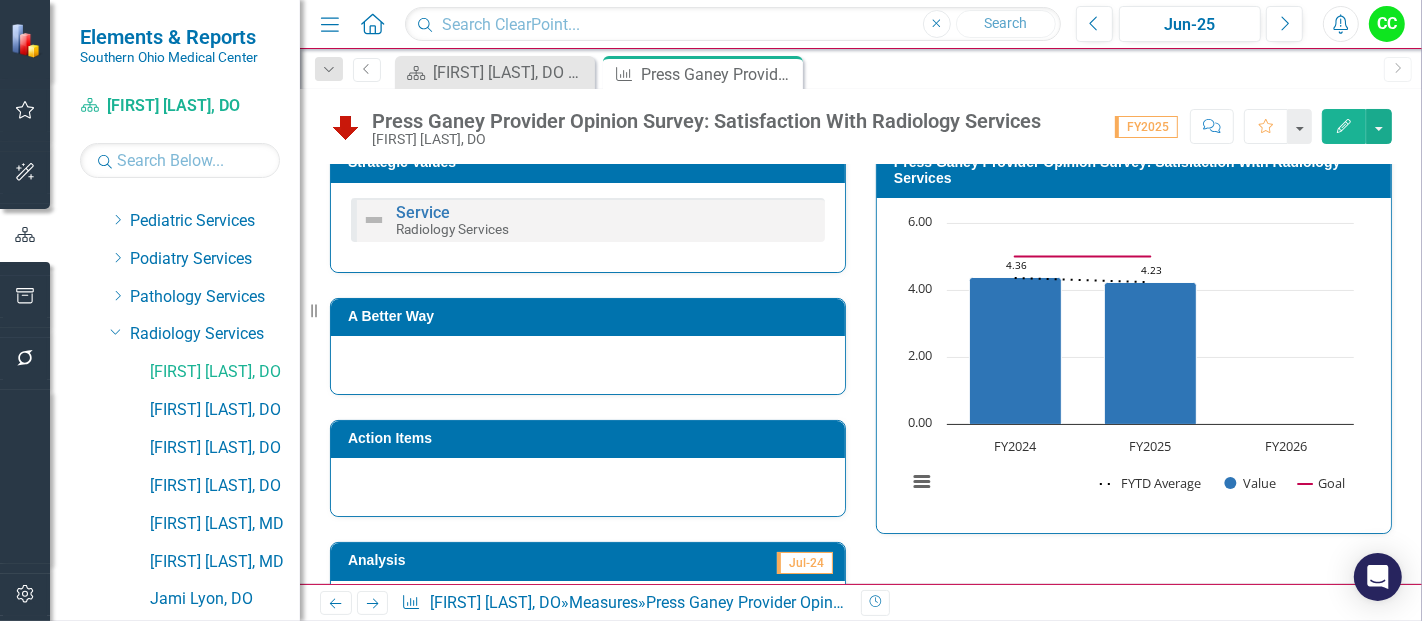 scroll, scrollTop: 385, scrollLeft: 0, axis: vertical 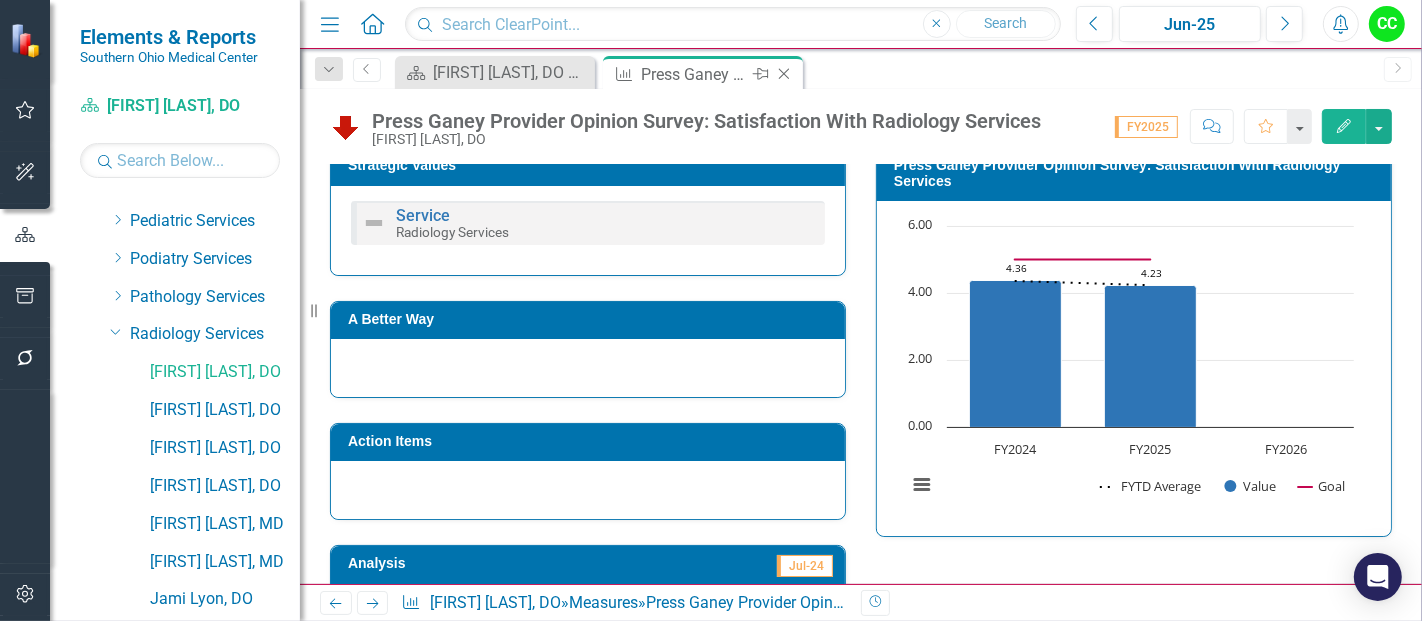 click on "Close" 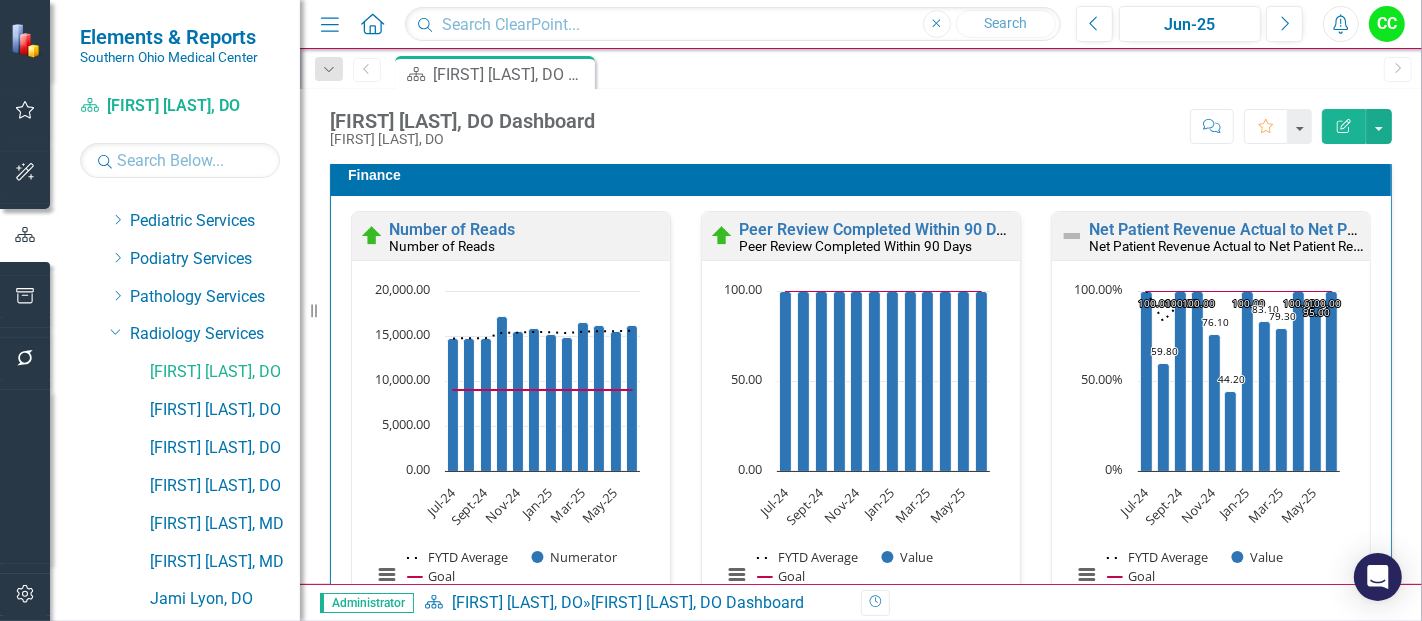 scroll, scrollTop: 3442, scrollLeft: 0, axis: vertical 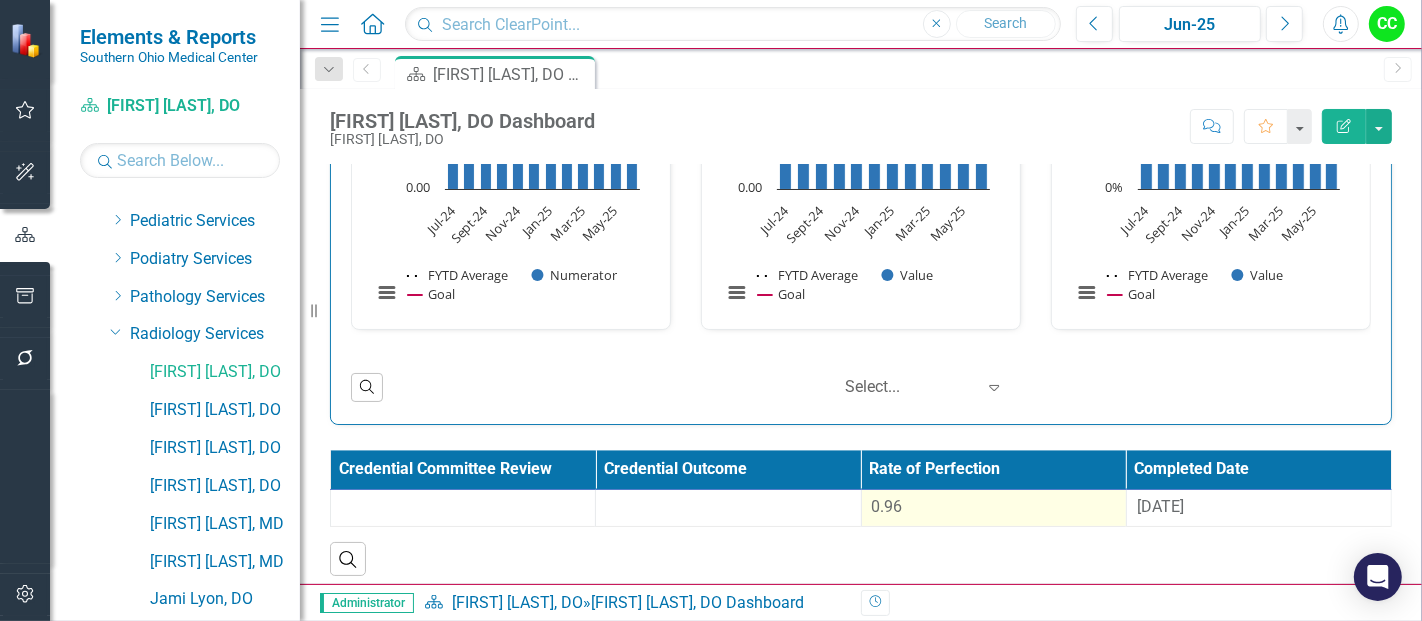 click on "0.96" at bounding box center [994, 507] 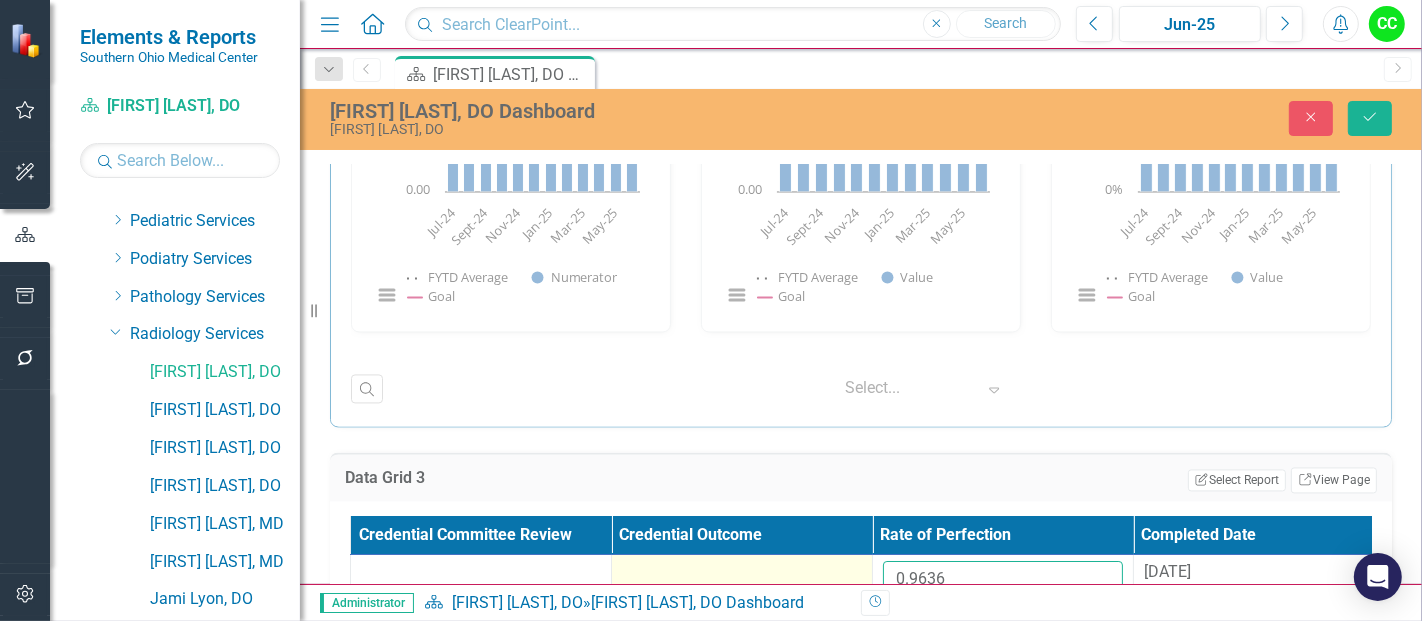 drag, startPoint x: 1003, startPoint y: 554, endPoint x: 801, endPoint y: 565, distance: 202.29929 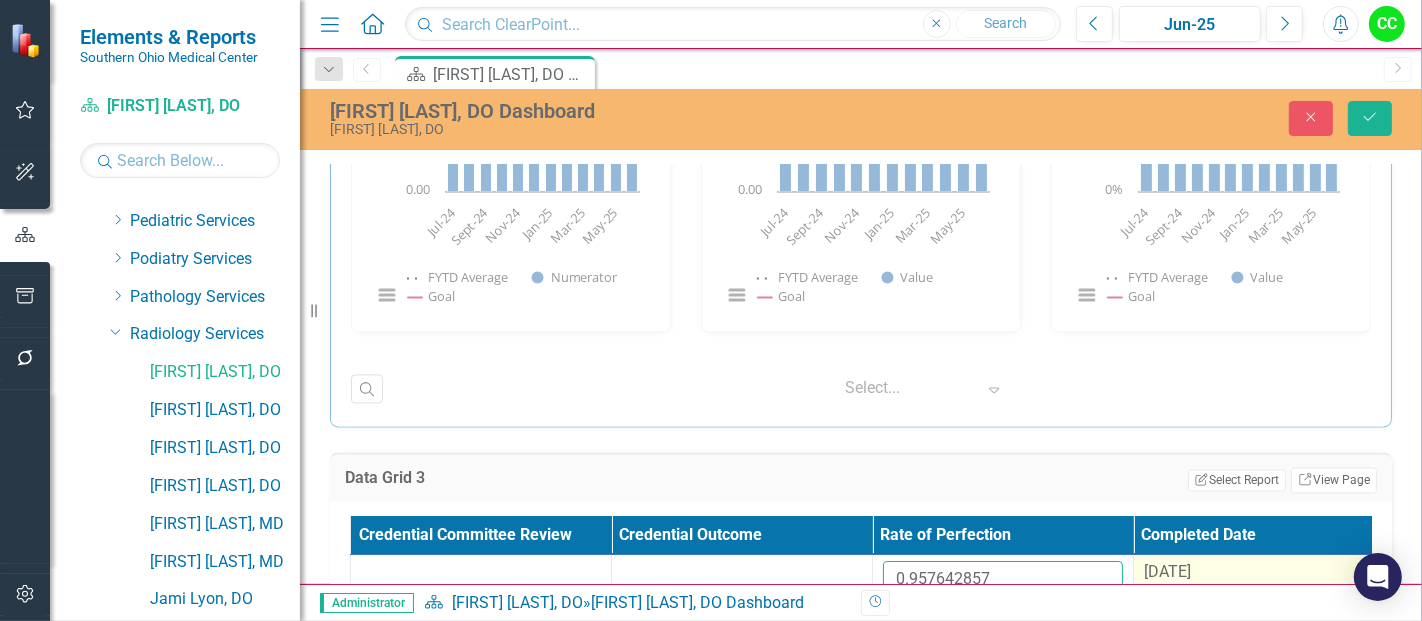 type on "0.957642857" 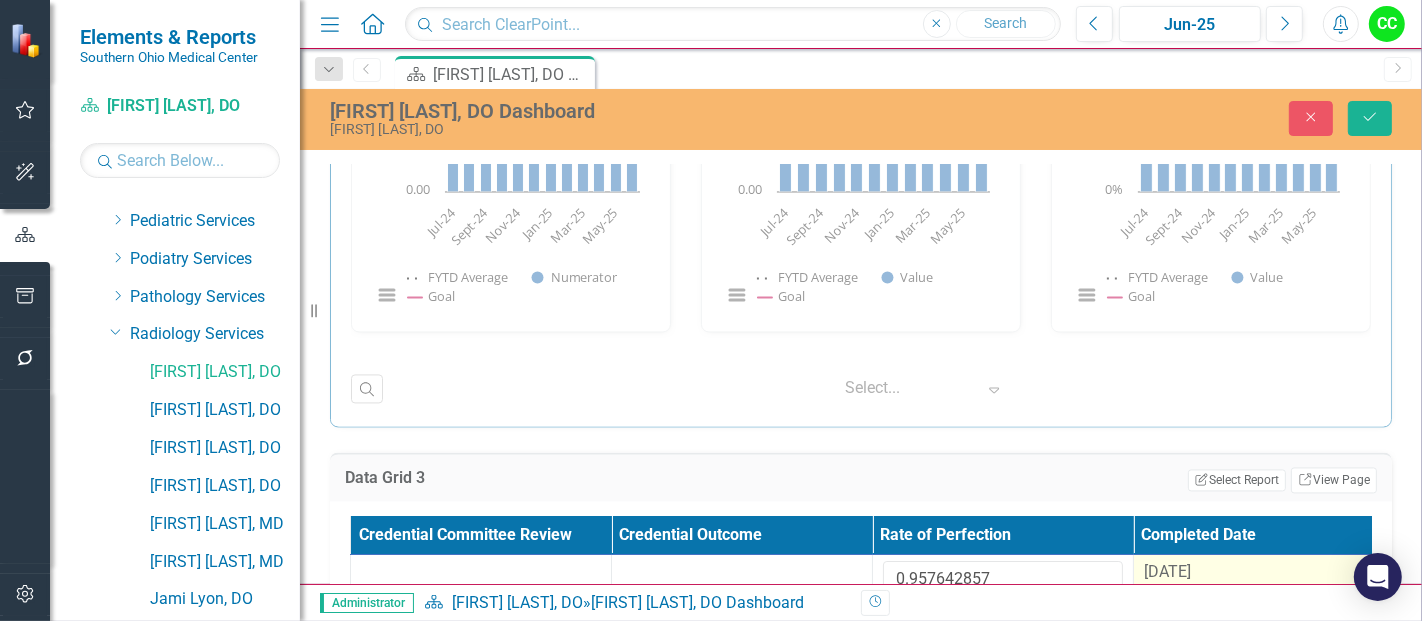 click on "[MONTH]/[DAY]/[YEAR]" at bounding box center (1167, 571) 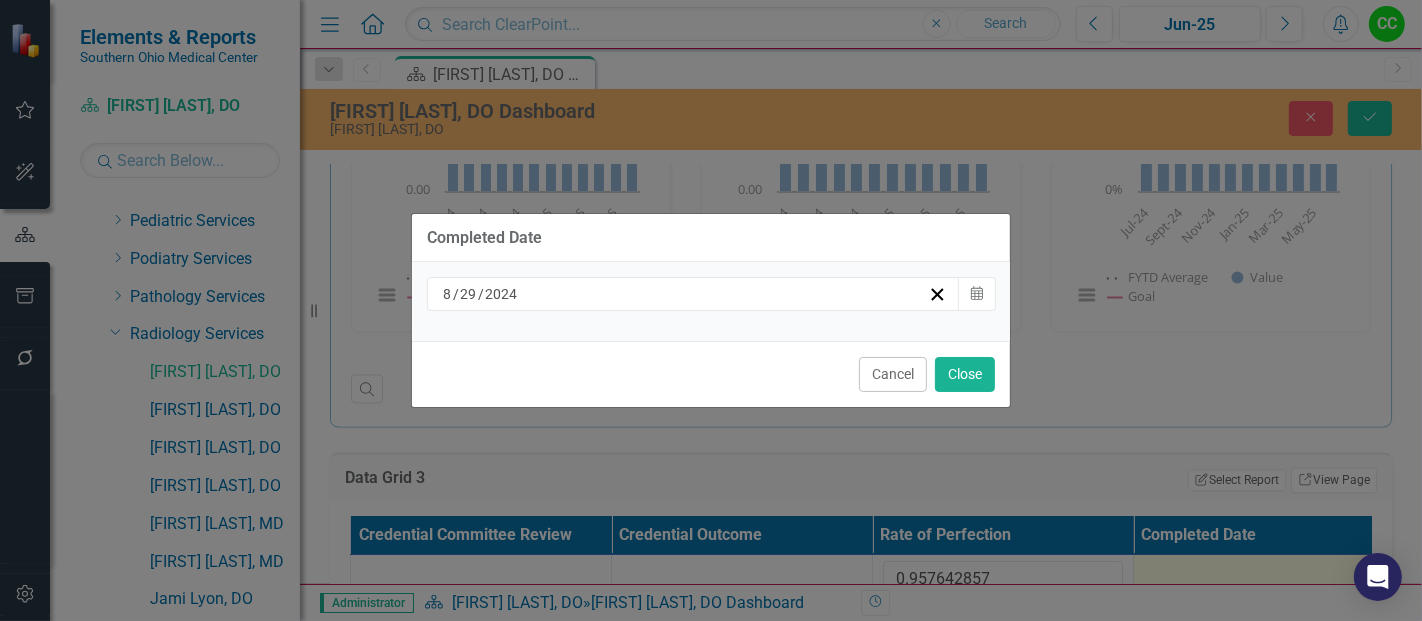 click on "8 / 29 / 2024" at bounding box center [684, 294] 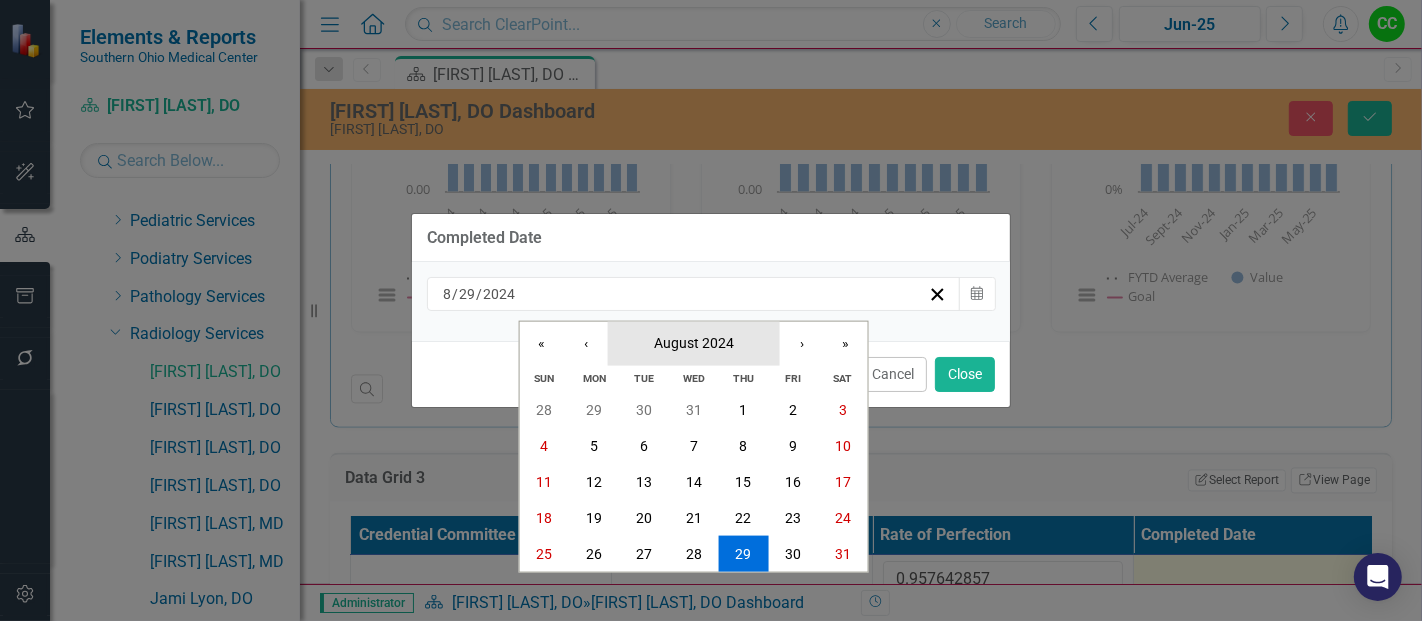 click on "August 2024" at bounding box center (694, 342) 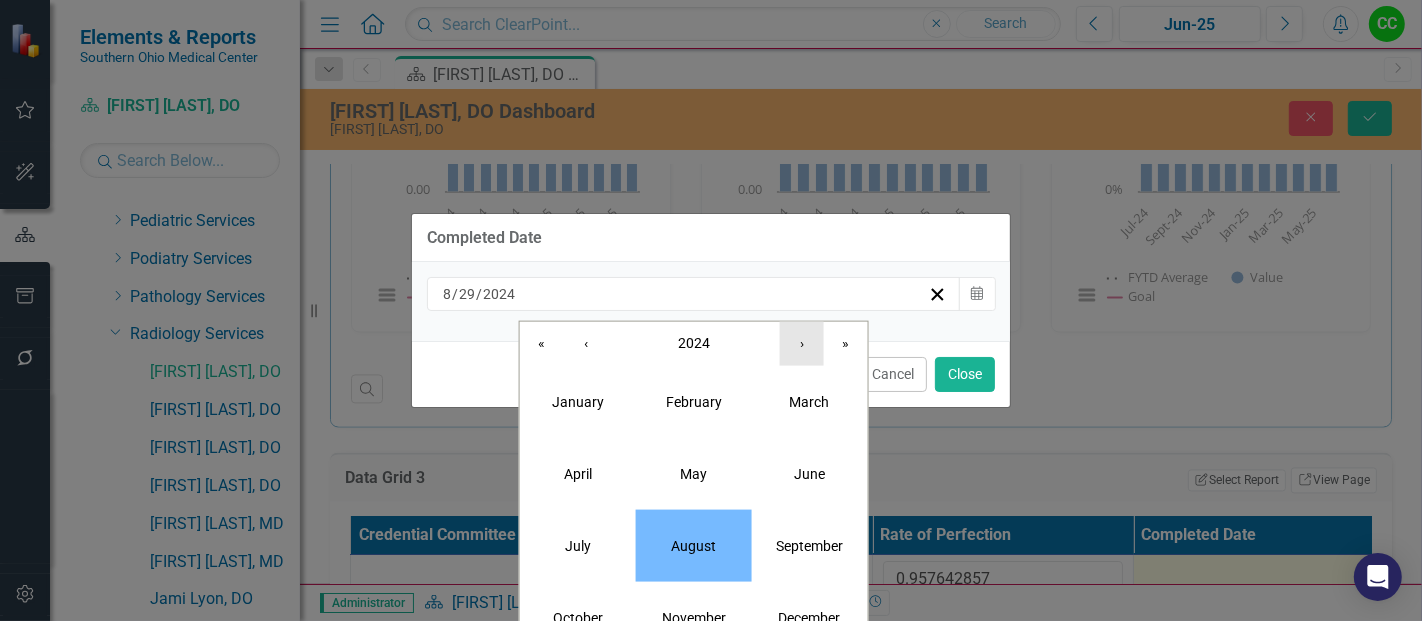 click on "›" at bounding box center (802, 343) 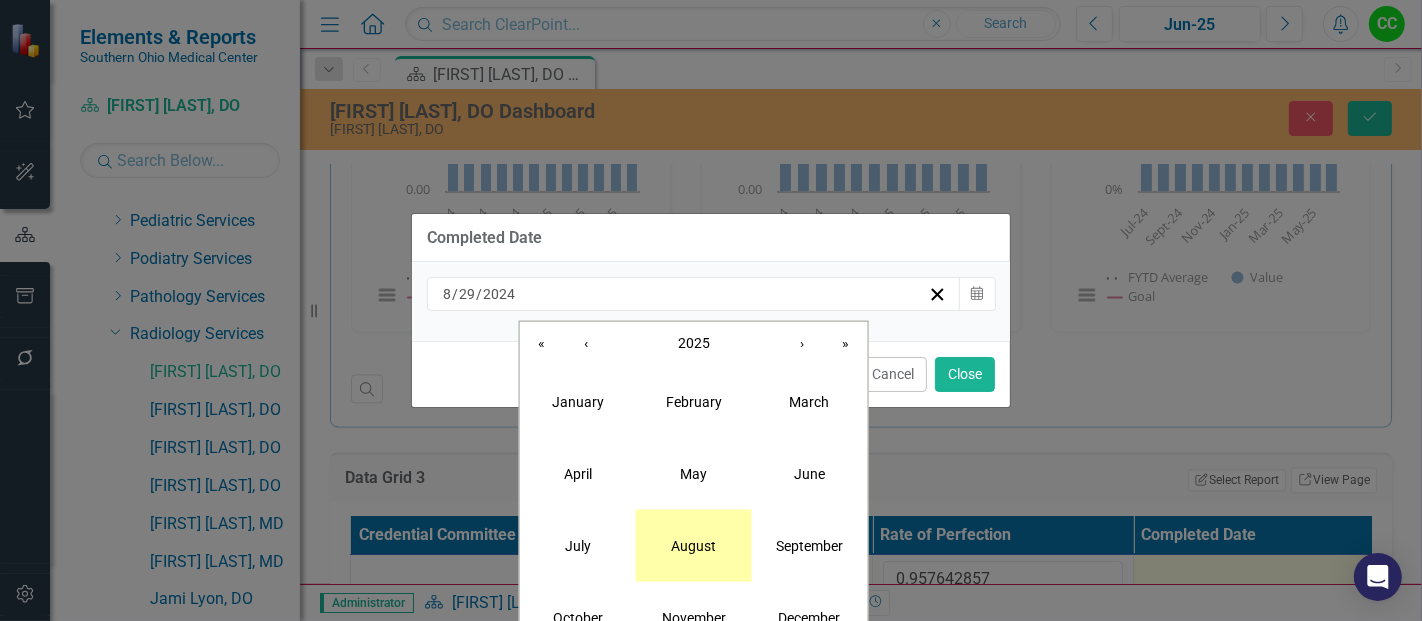click on "August" at bounding box center (694, 545) 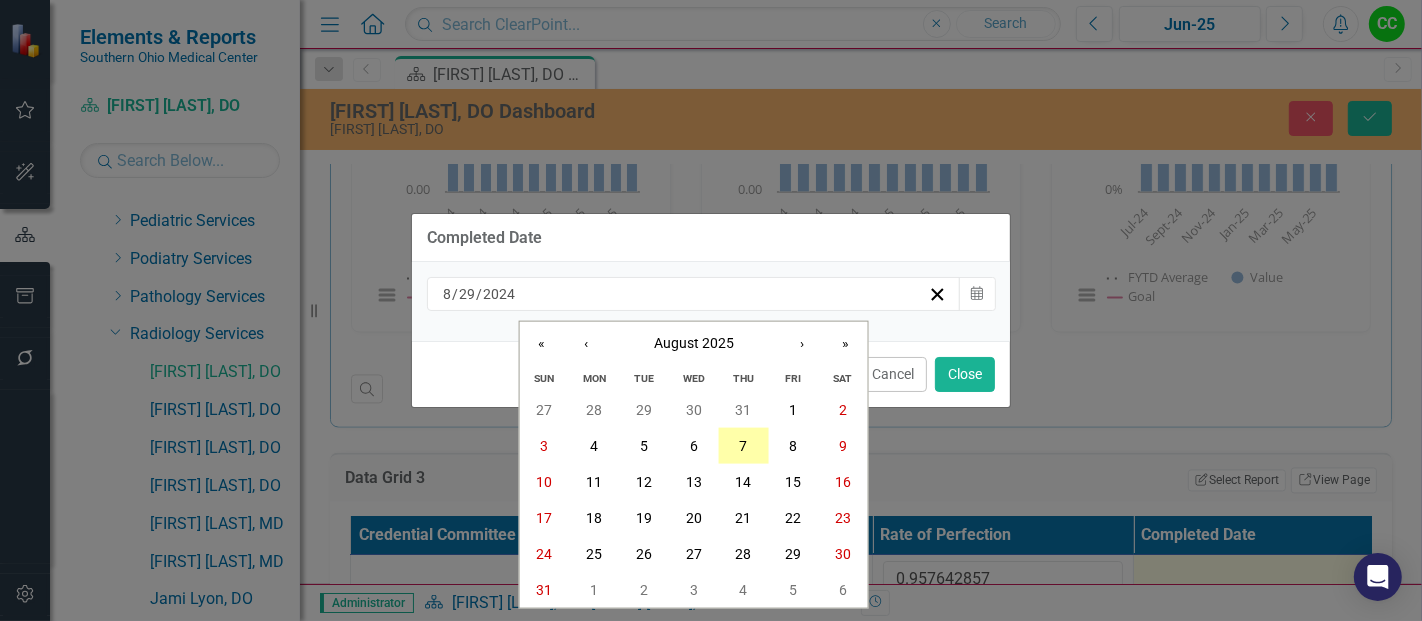 click on "7" at bounding box center (743, 446) 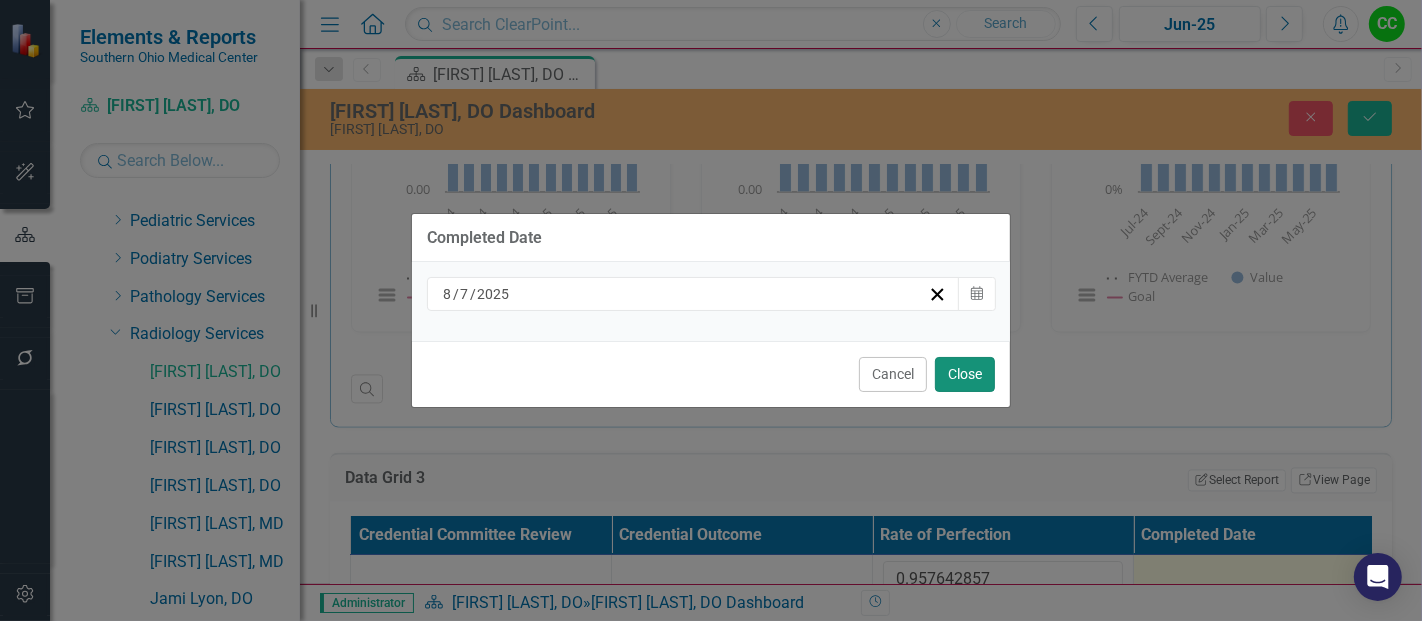 click on "Close" at bounding box center [965, 374] 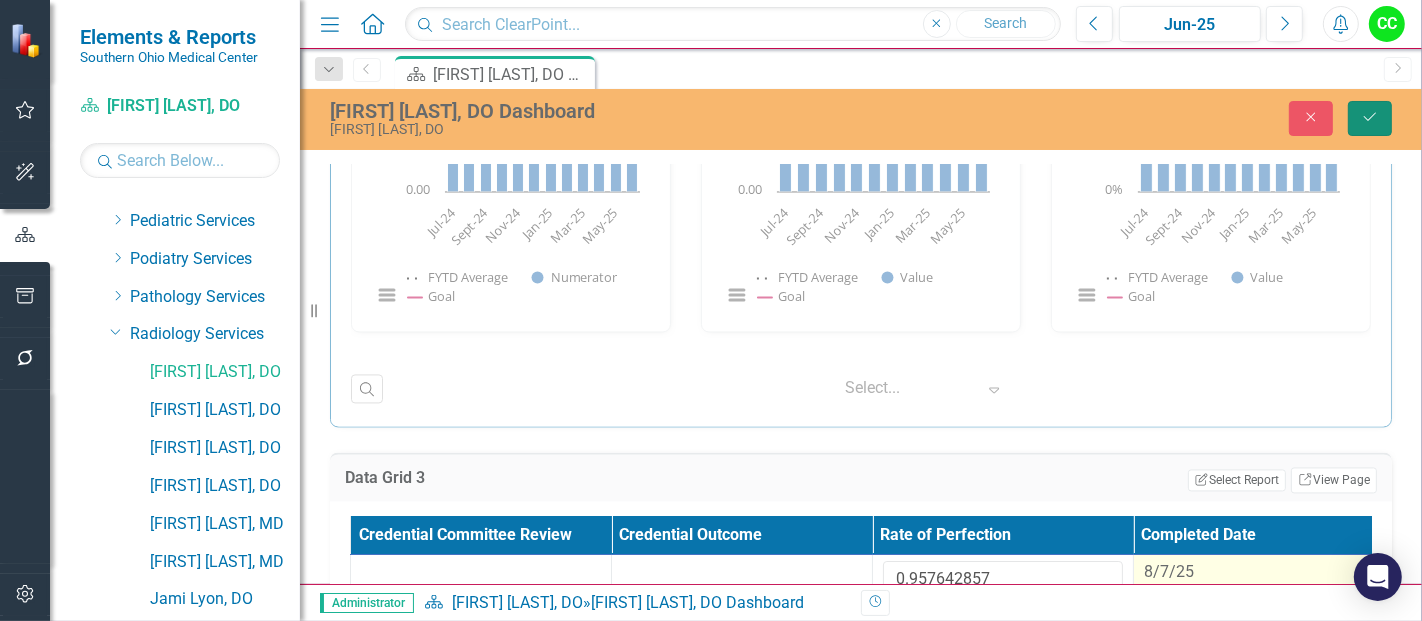 click on "Save" 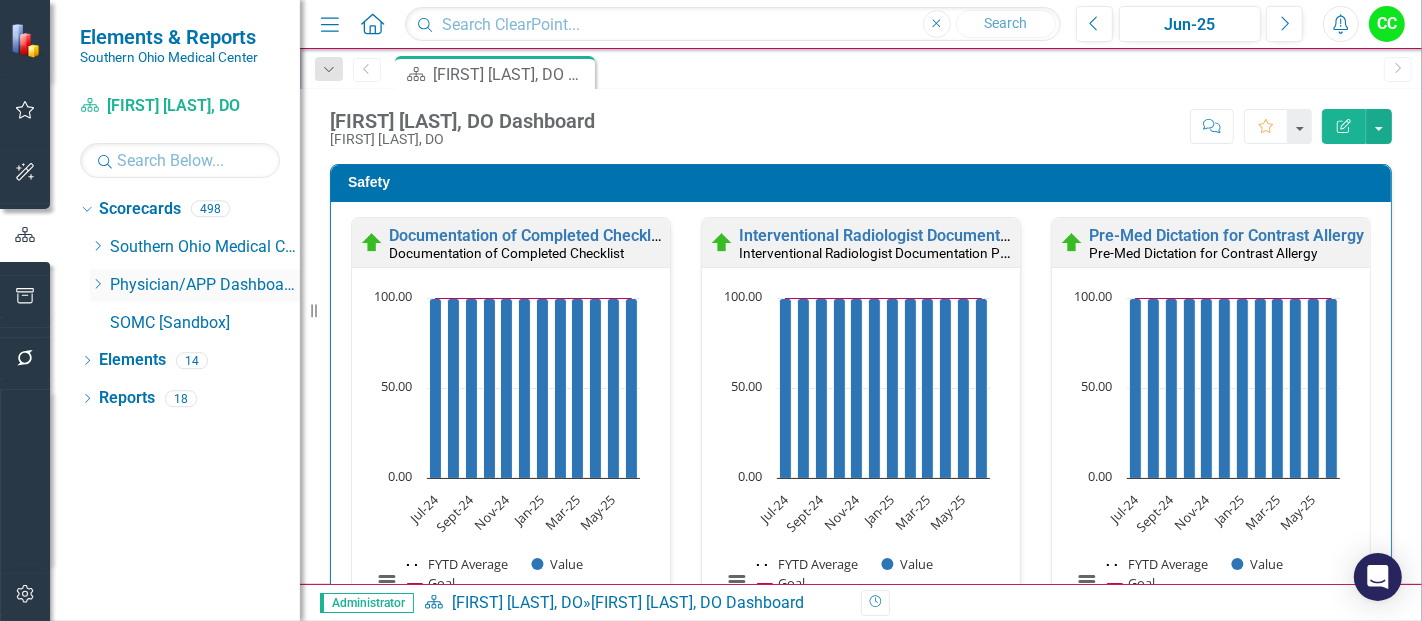 scroll, scrollTop: 0, scrollLeft: 0, axis: both 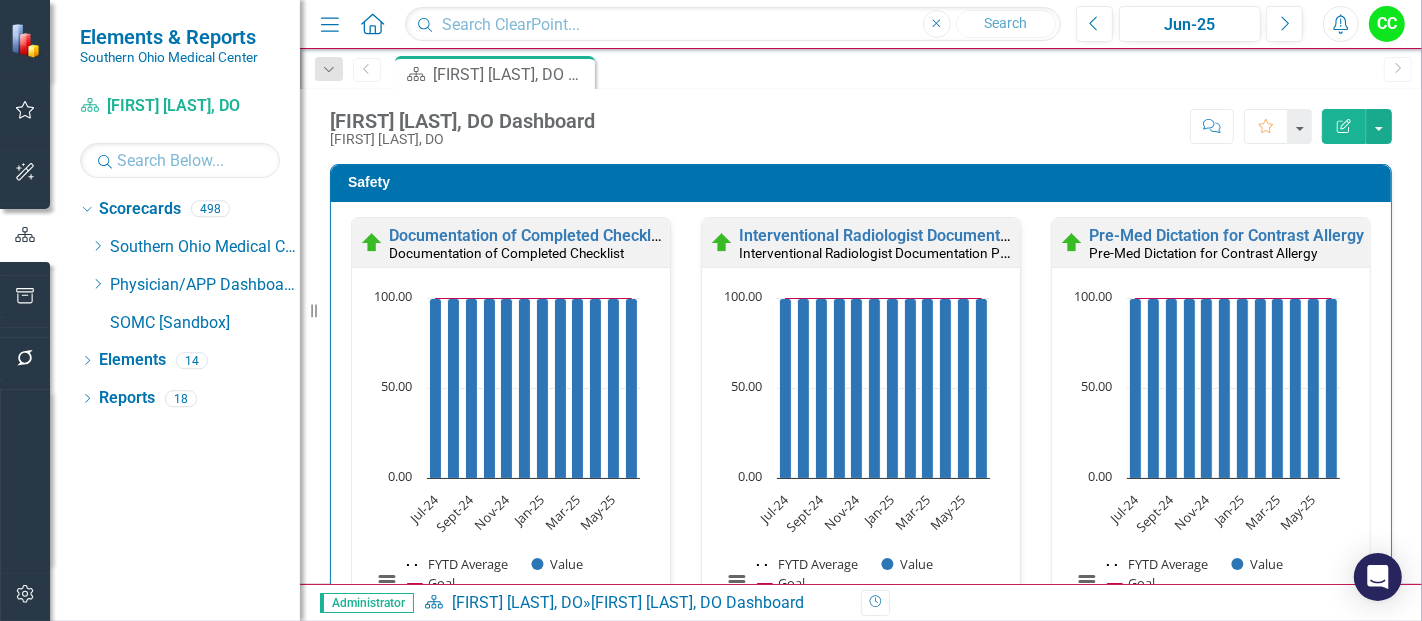 drag, startPoint x: 98, startPoint y: 282, endPoint x: 153, endPoint y: 339, distance: 79.20859 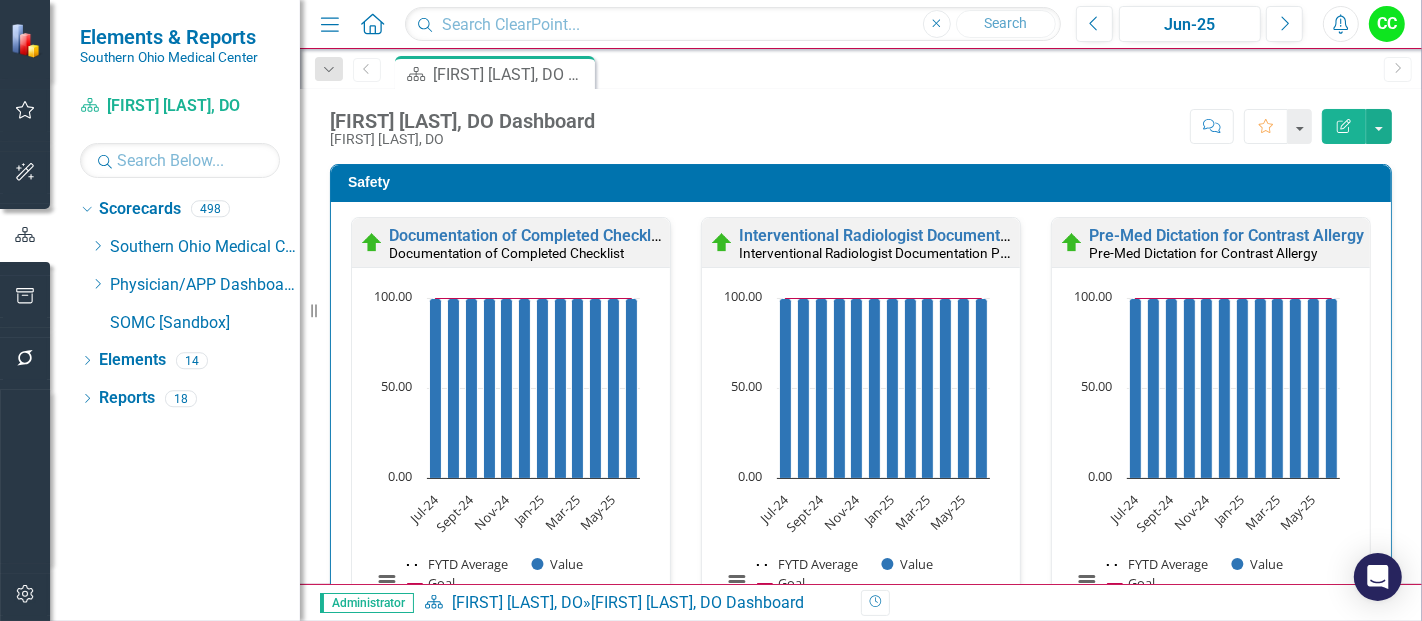 click on "Dropdown" 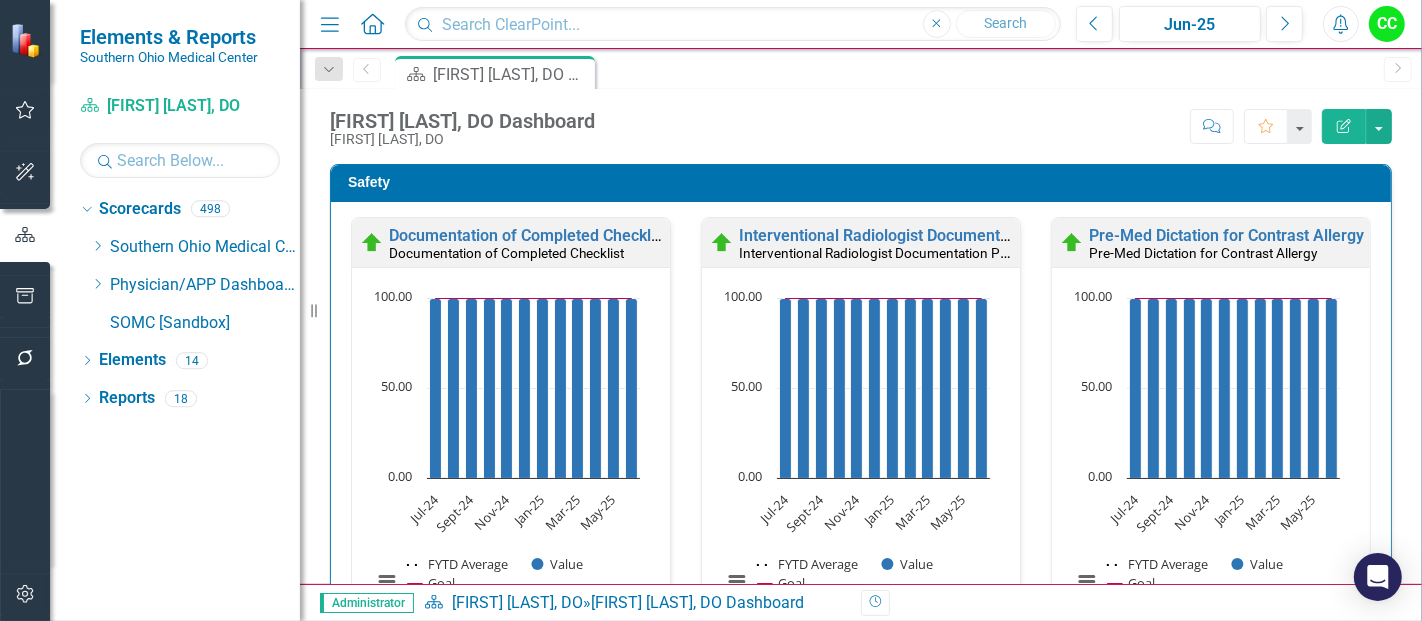 scroll, scrollTop: 0, scrollLeft: 0, axis: both 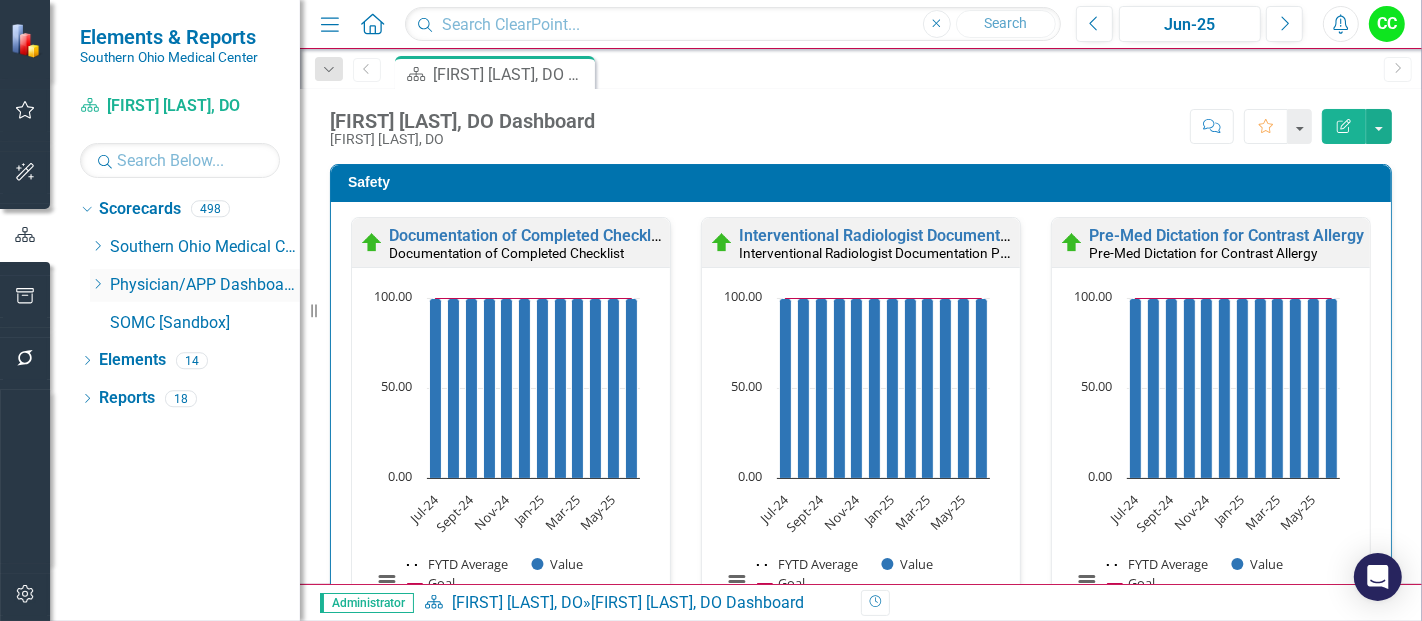 click on "Dropdown" 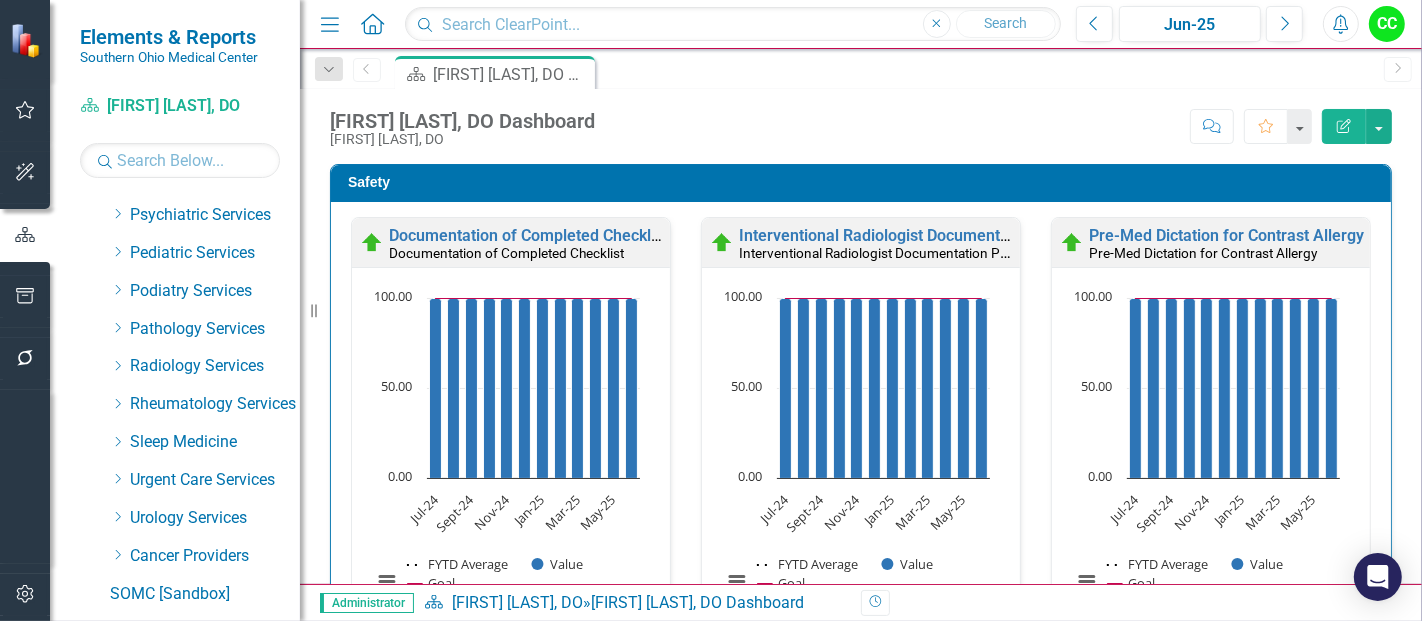 scroll, scrollTop: 942, scrollLeft: 0, axis: vertical 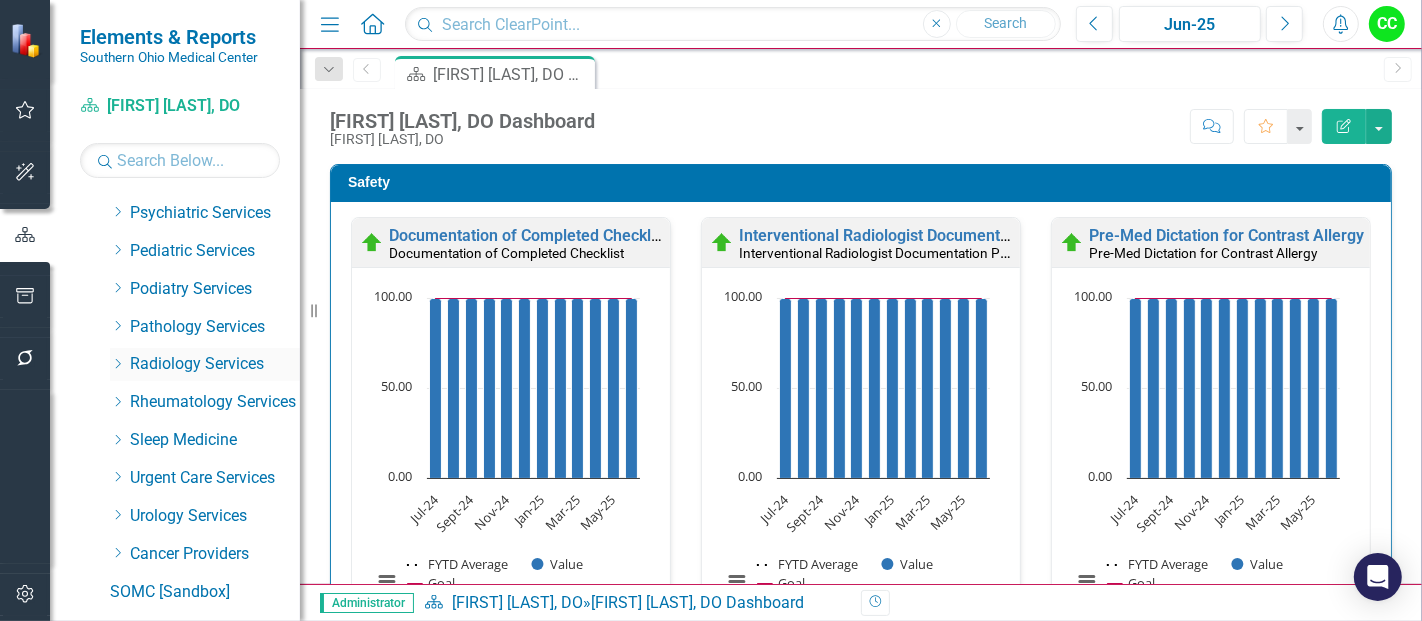 click on "Dropdown" 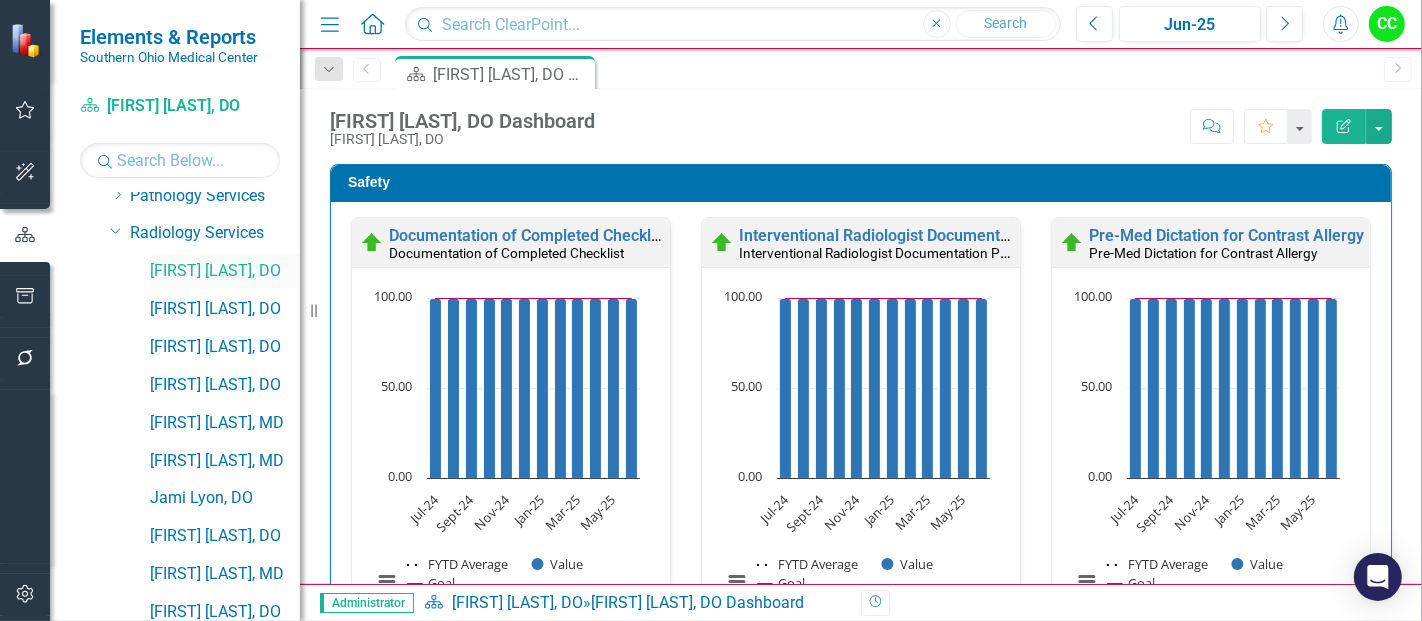 scroll, scrollTop: 1090, scrollLeft: 0, axis: vertical 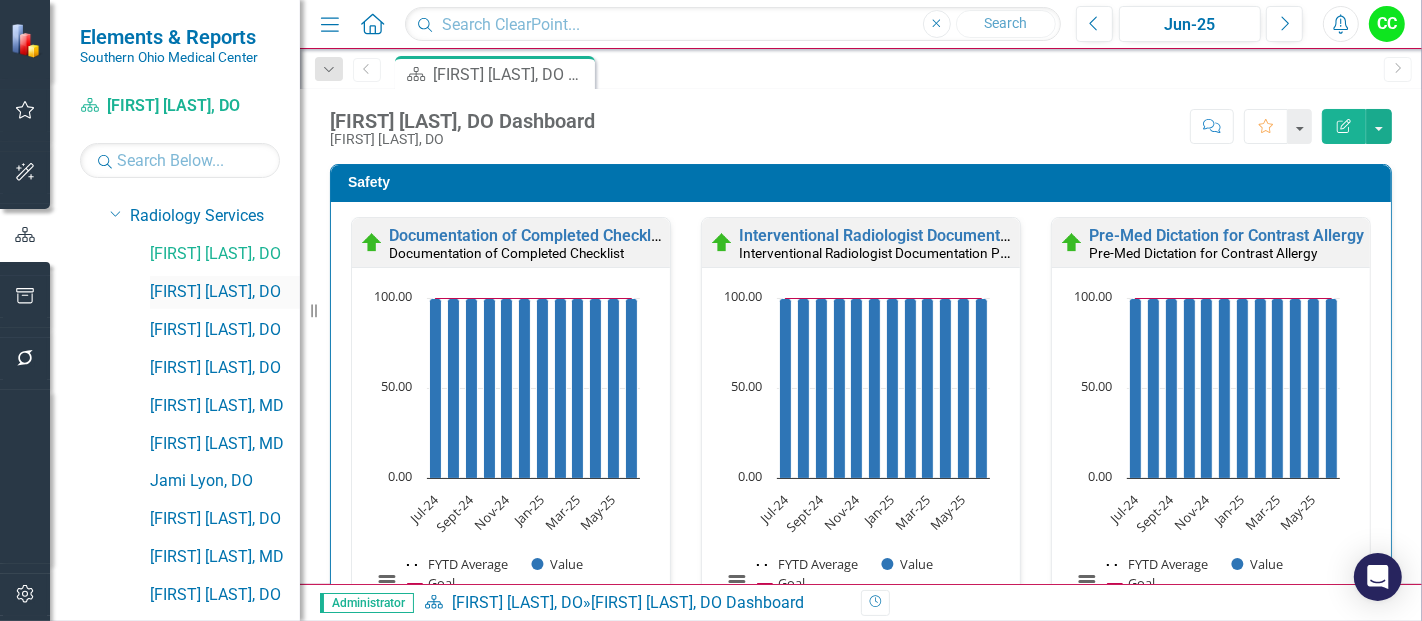 click on "[FIRST] [LAST], DO" at bounding box center [225, 292] 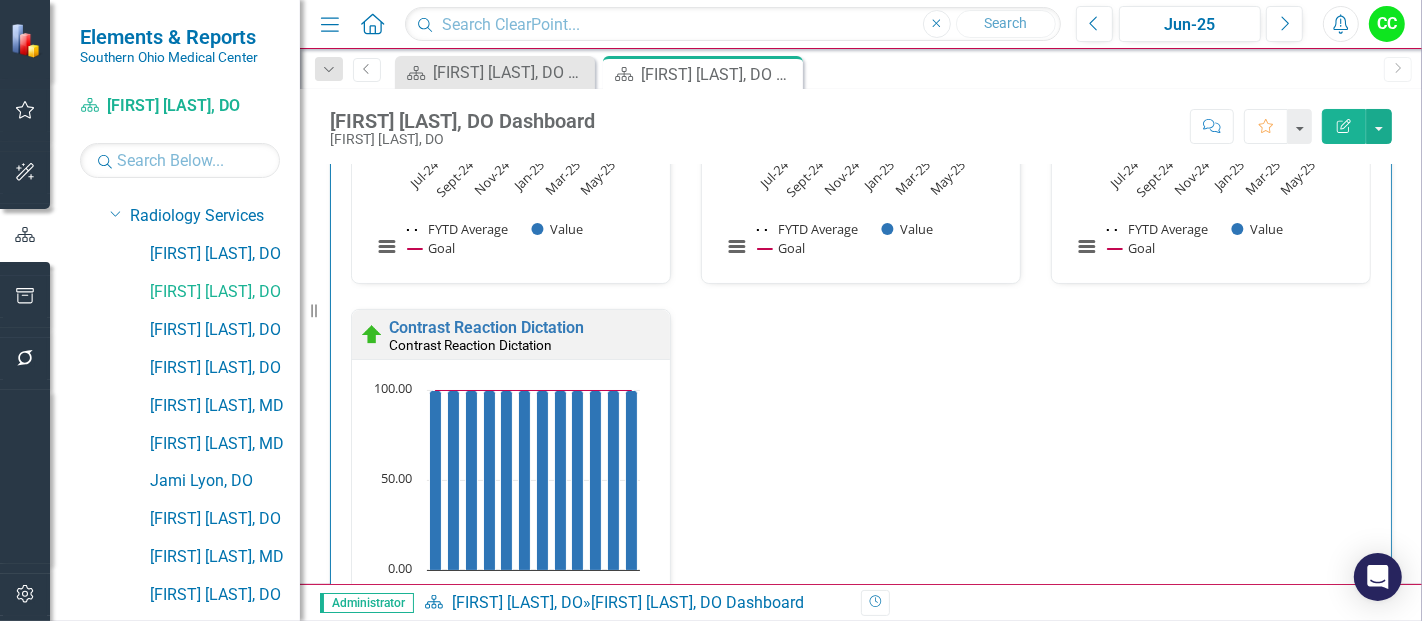 scroll, scrollTop: 0, scrollLeft: 0, axis: both 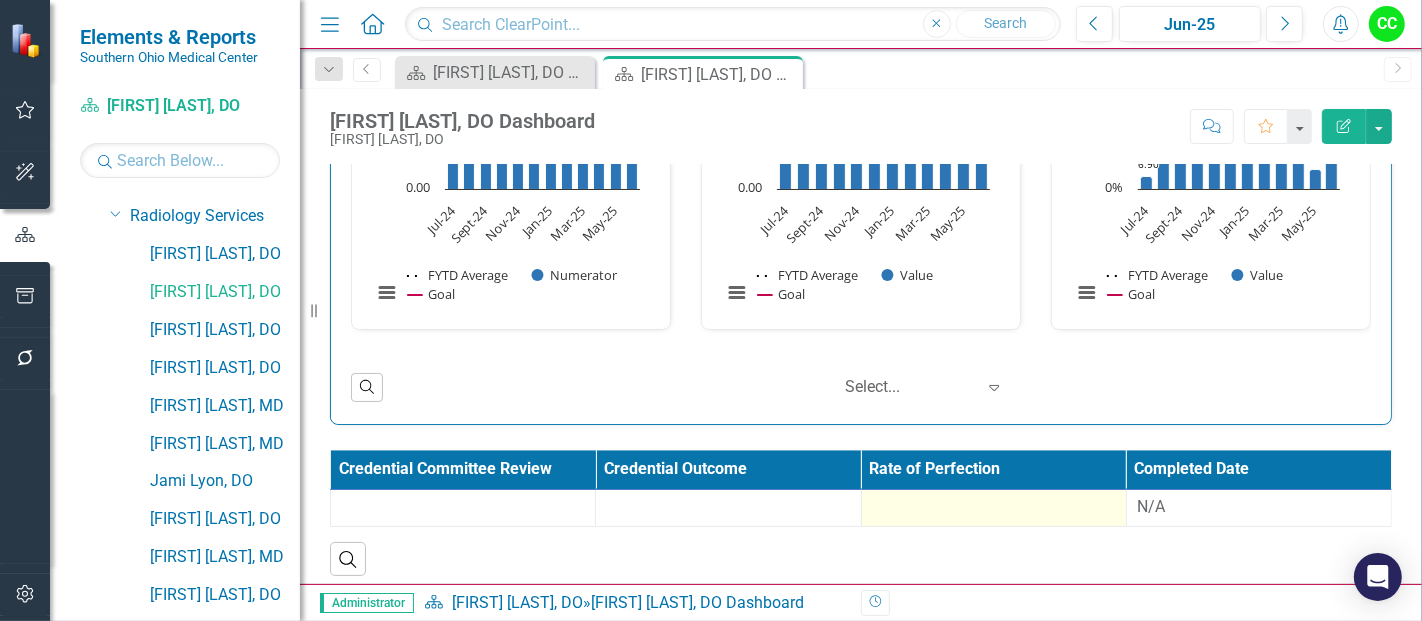 click at bounding box center [994, 508] 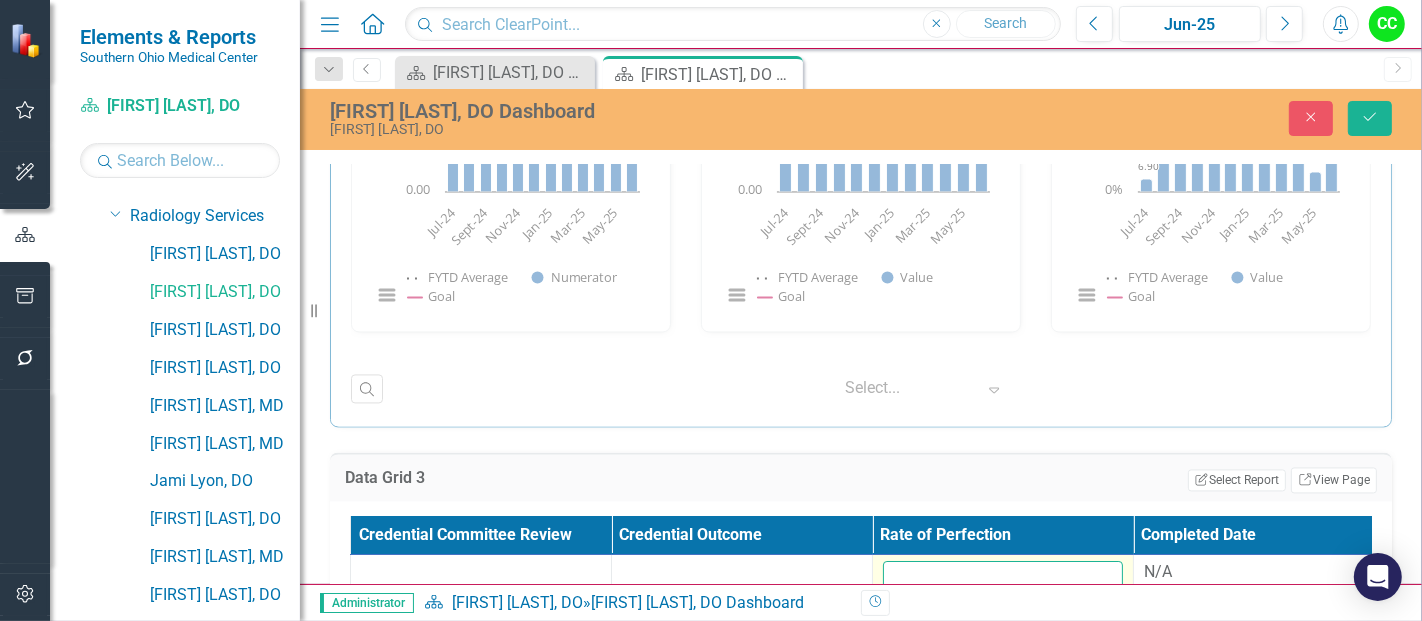 click at bounding box center (1003, 579) 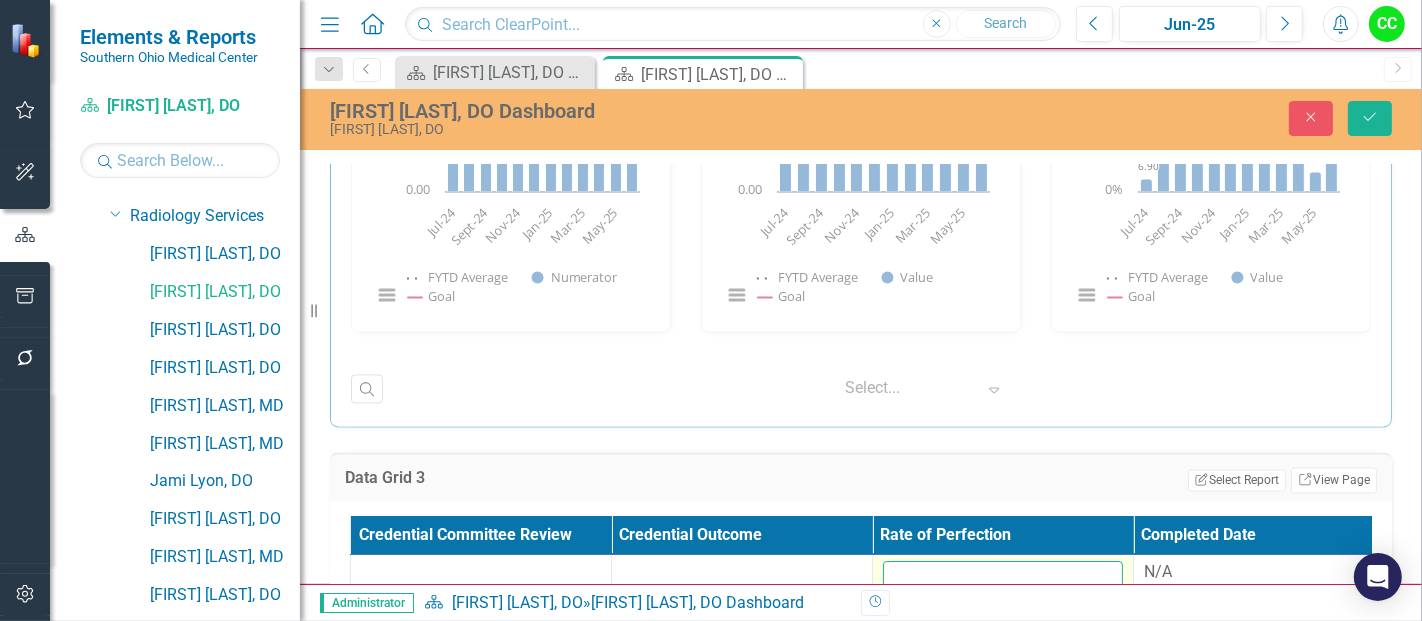 paste on "0.884328571" 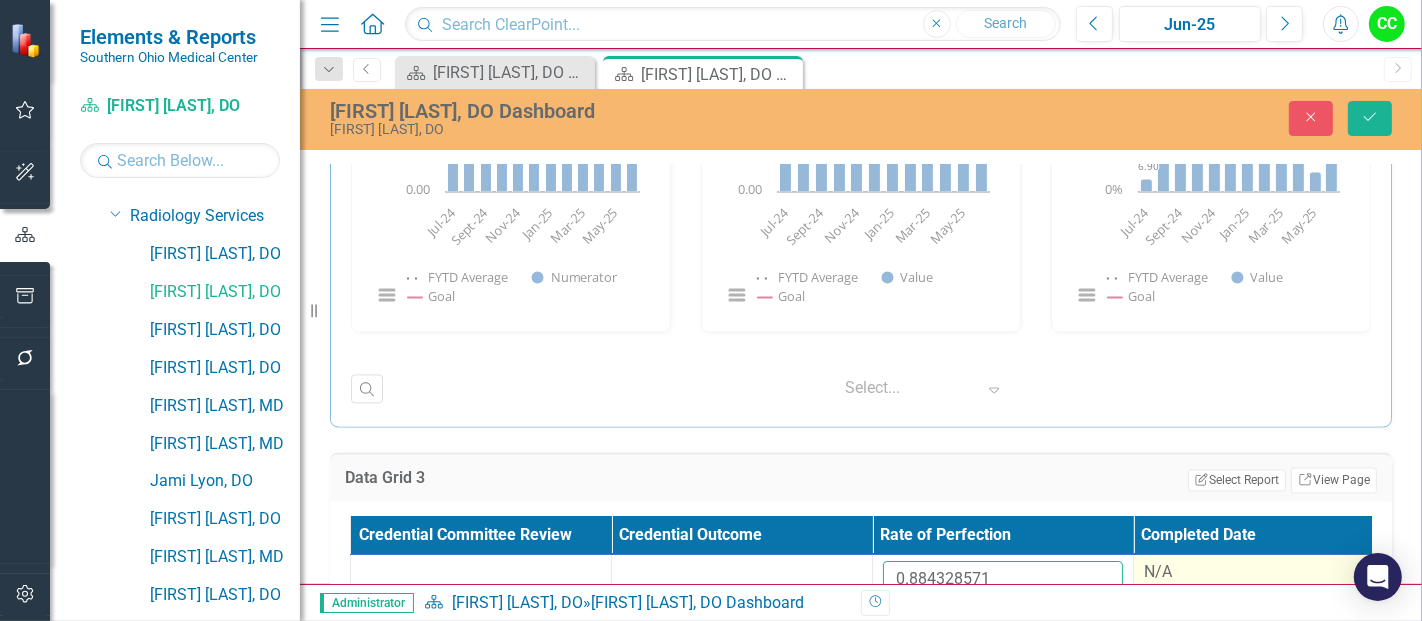 type on "0.884328571" 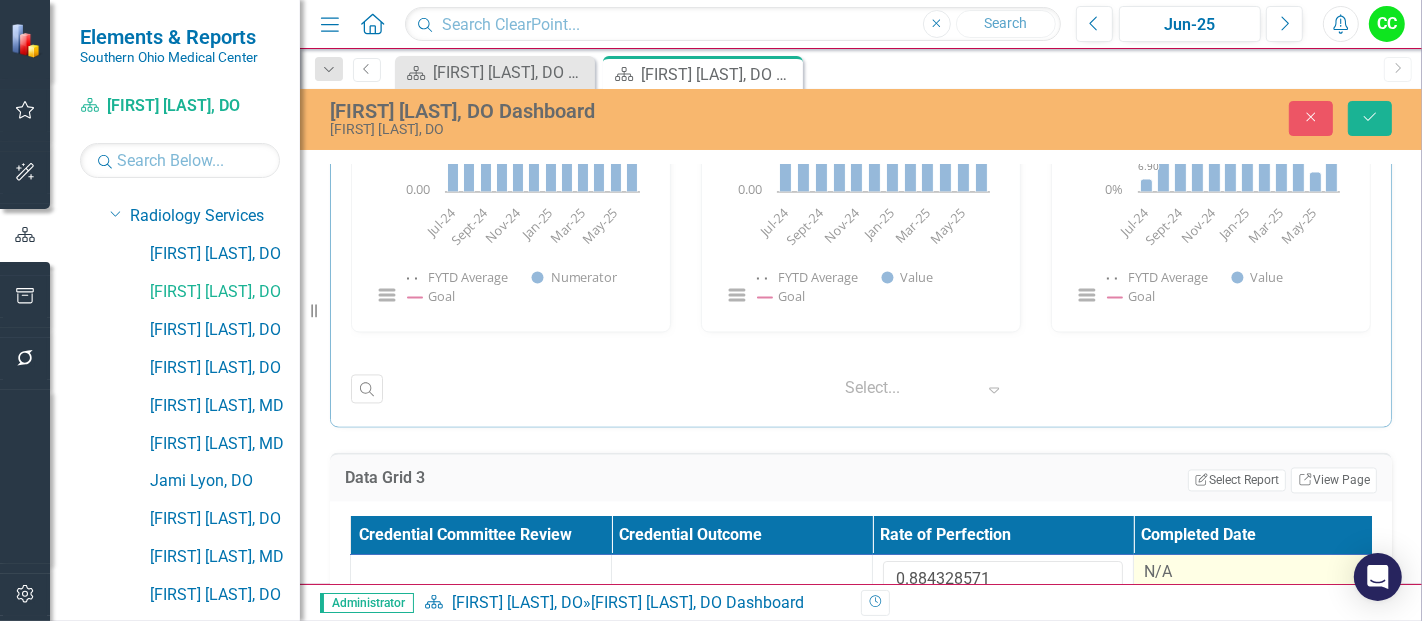 click on "N/A" at bounding box center [1264, 572] 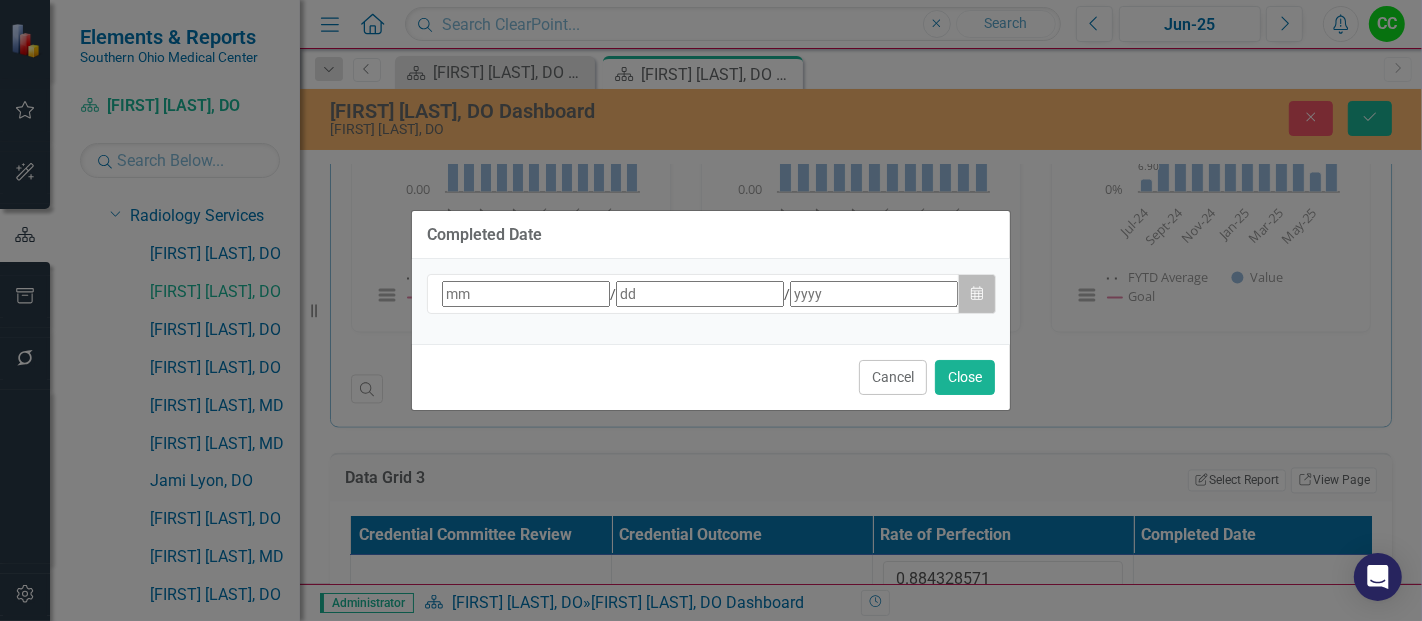 click on "Calendar" at bounding box center [977, 294] 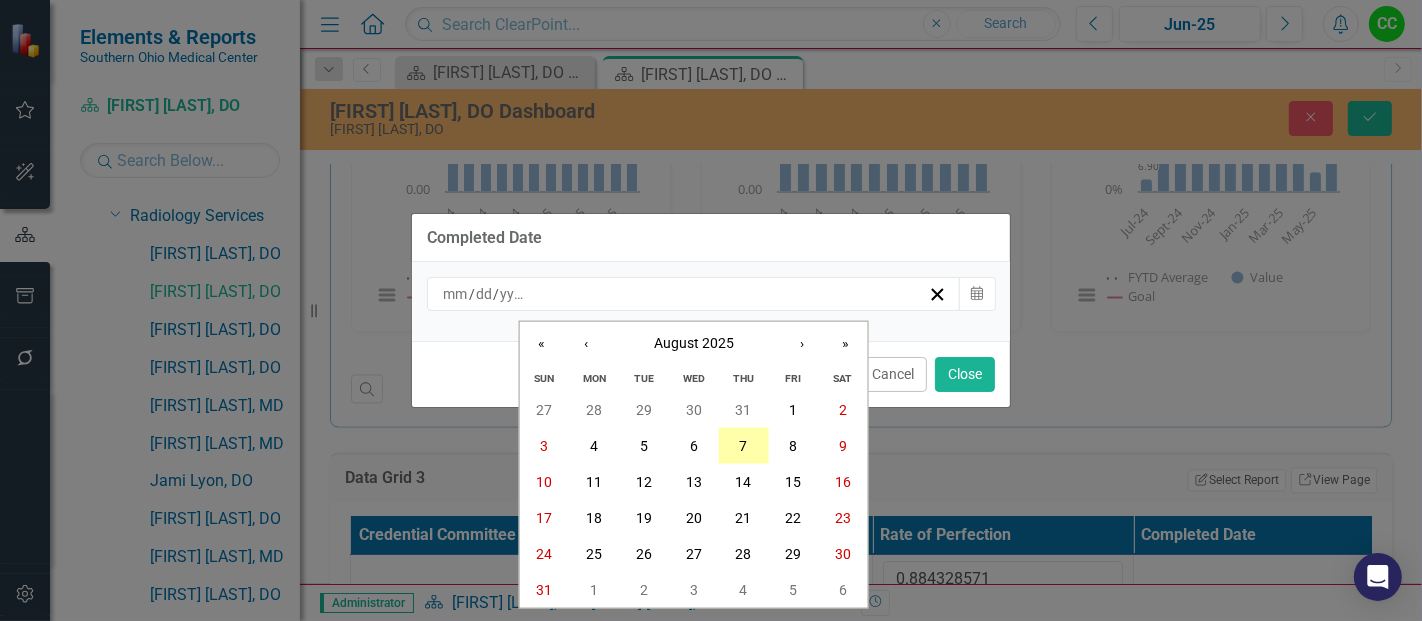 click on "7" at bounding box center [743, 446] 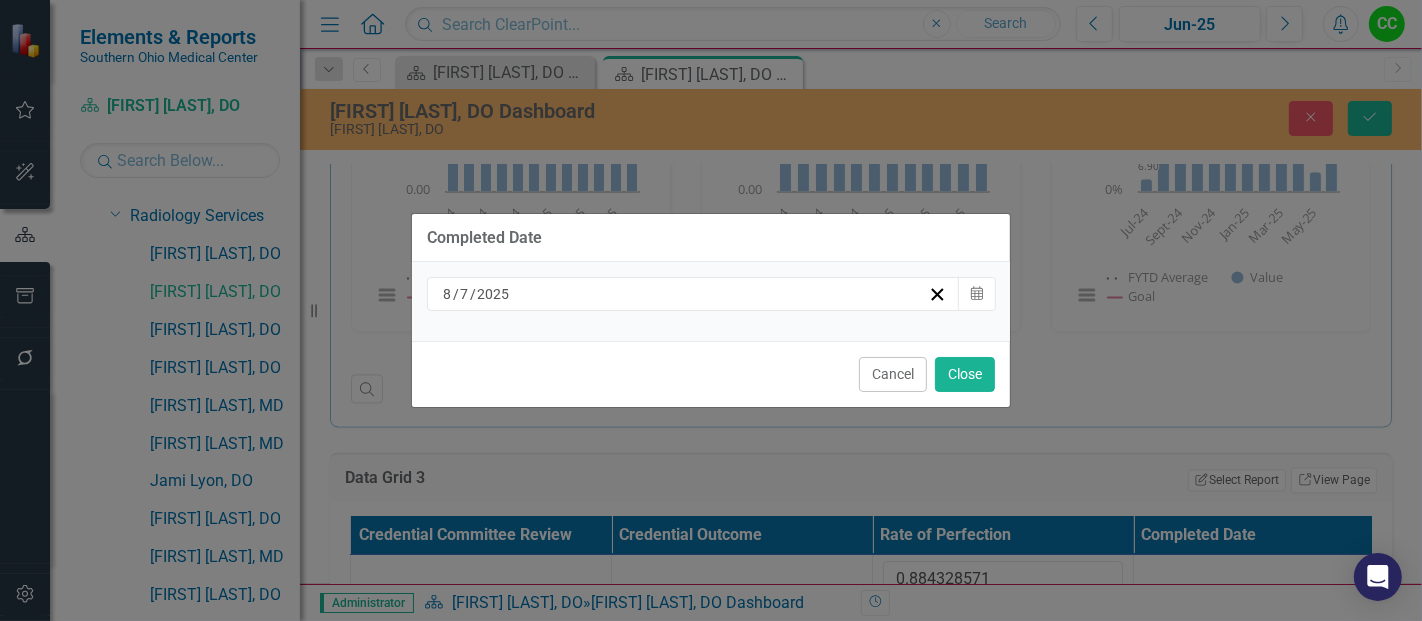 click on "Cancel Close" at bounding box center (711, 374) 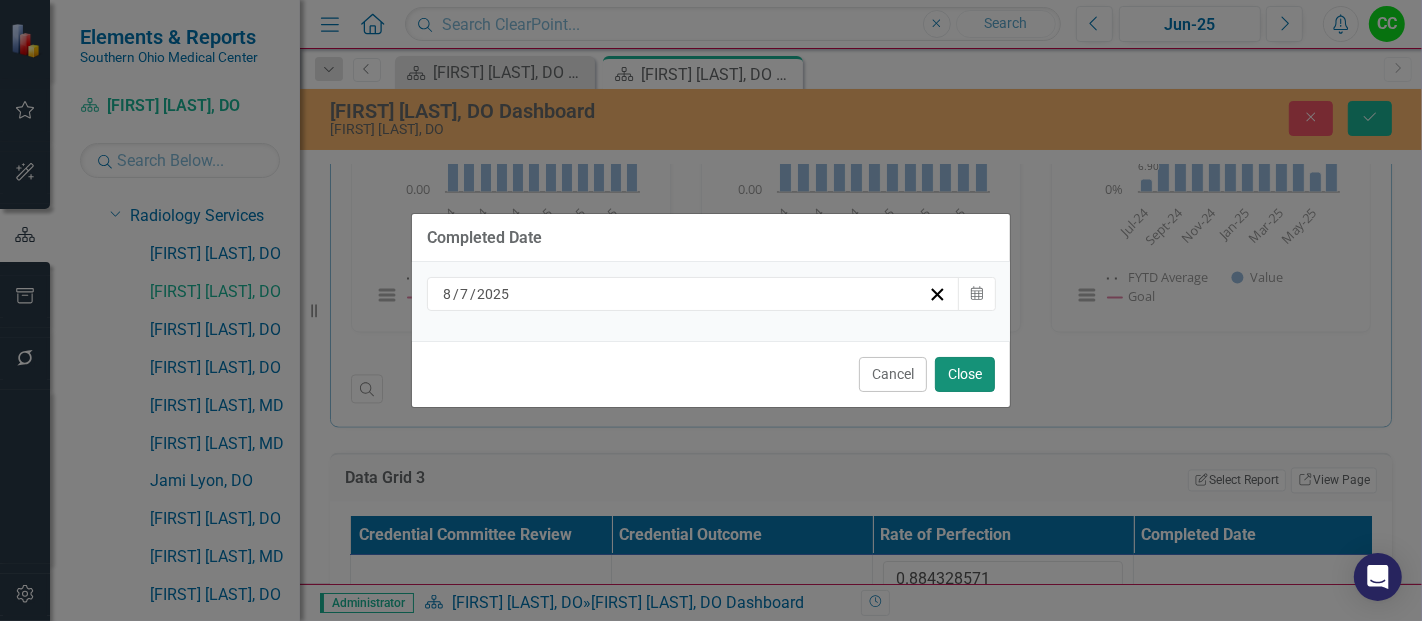 click on "Close" at bounding box center [965, 374] 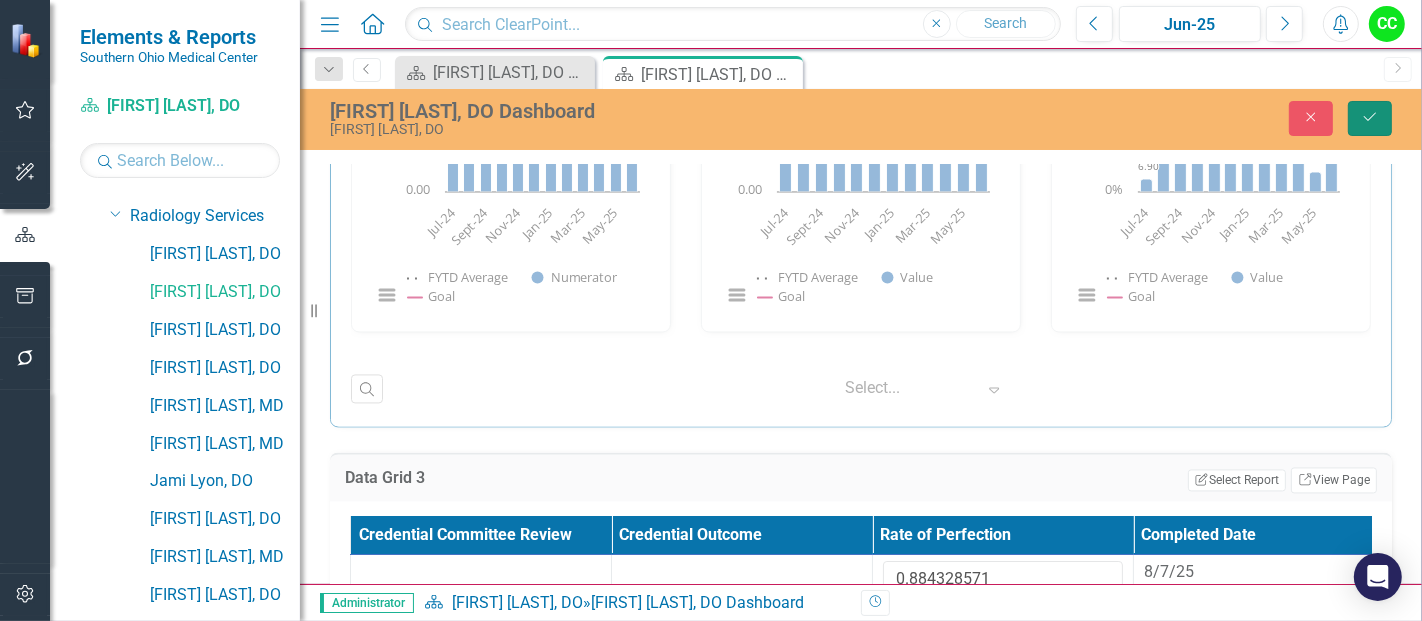 click on "Save" at bounding box center (1370, 118) 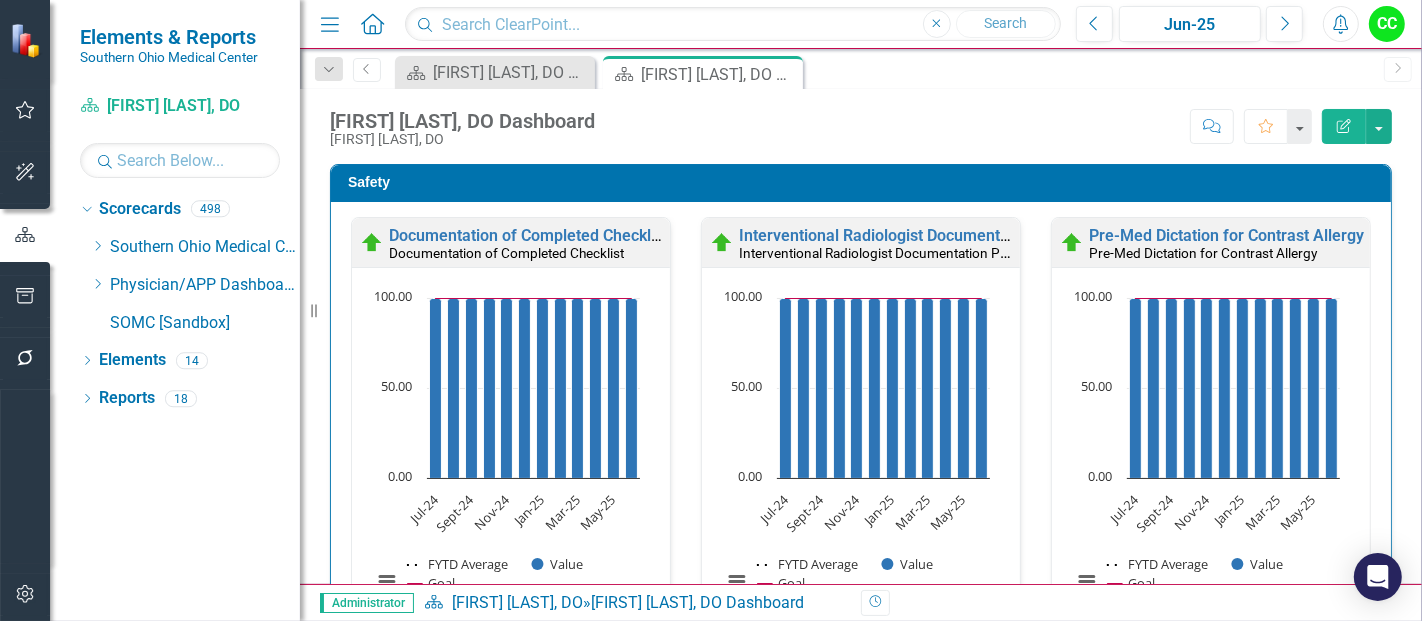scroll, scrollTop: 0, scrollLeft: 0, axis: both 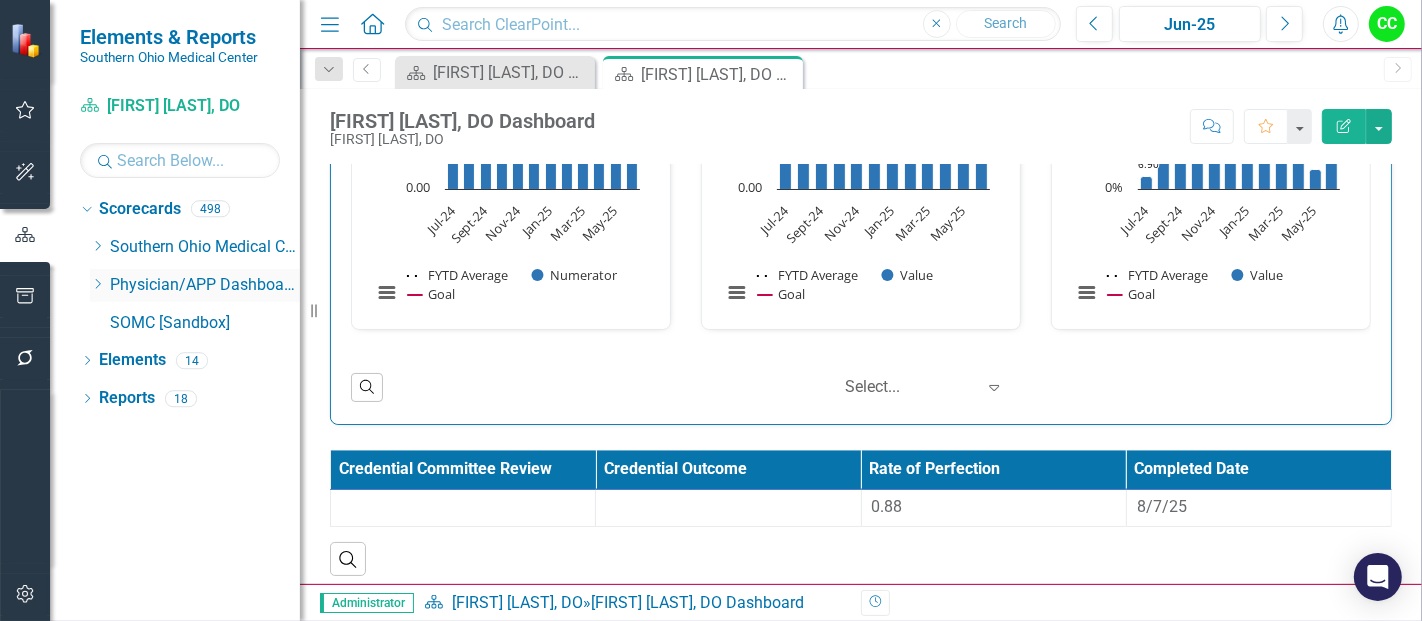 click on "Dropdown" 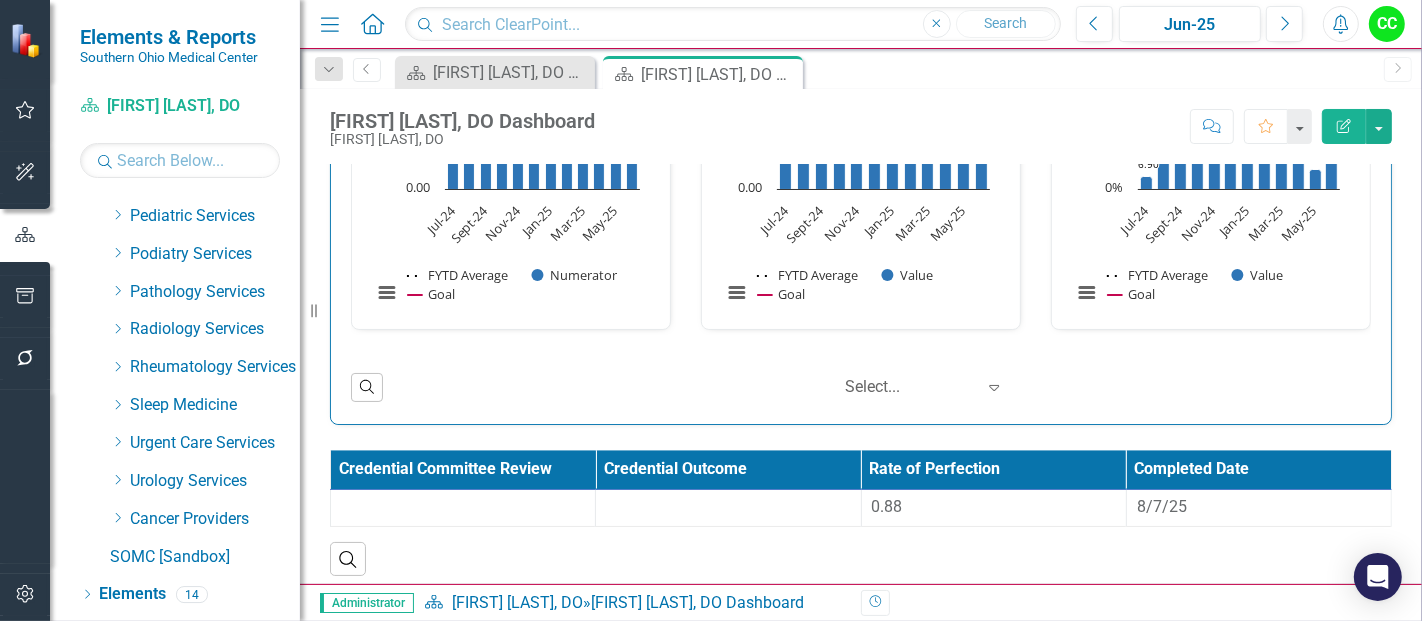 scroll, scrollTop: 981, scrollLeft: 0, axis: vertical 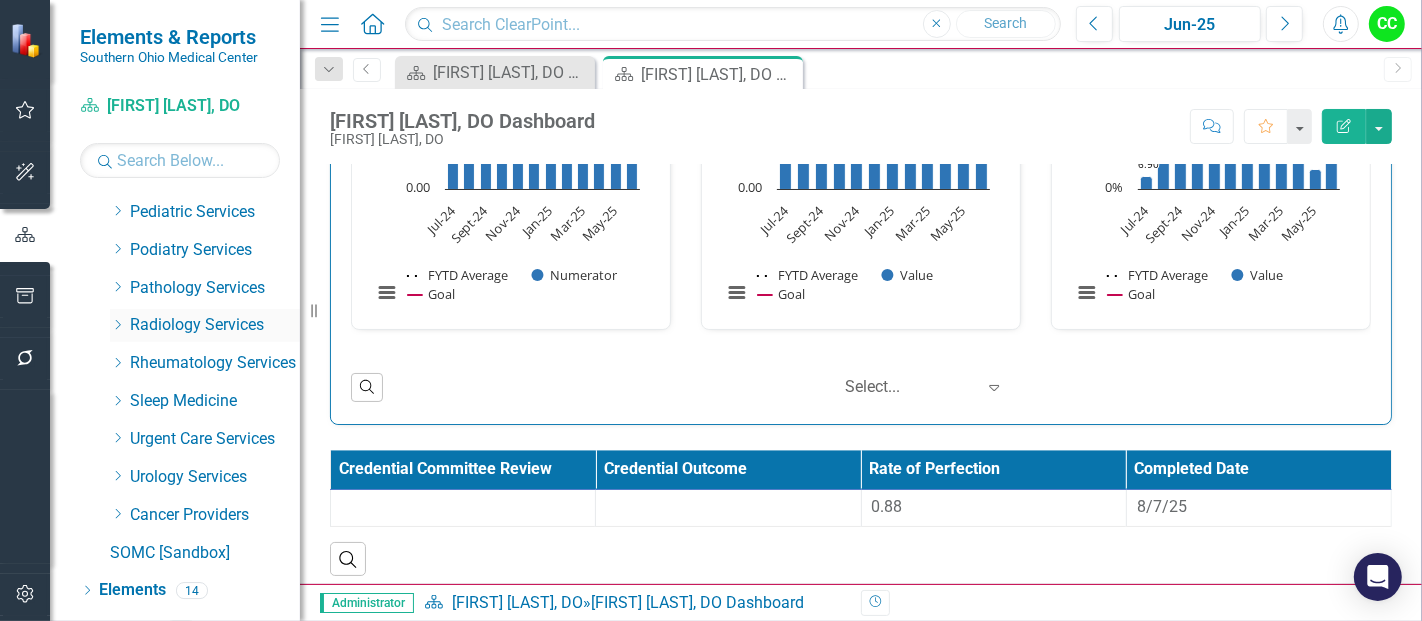 click on "Dropdown" 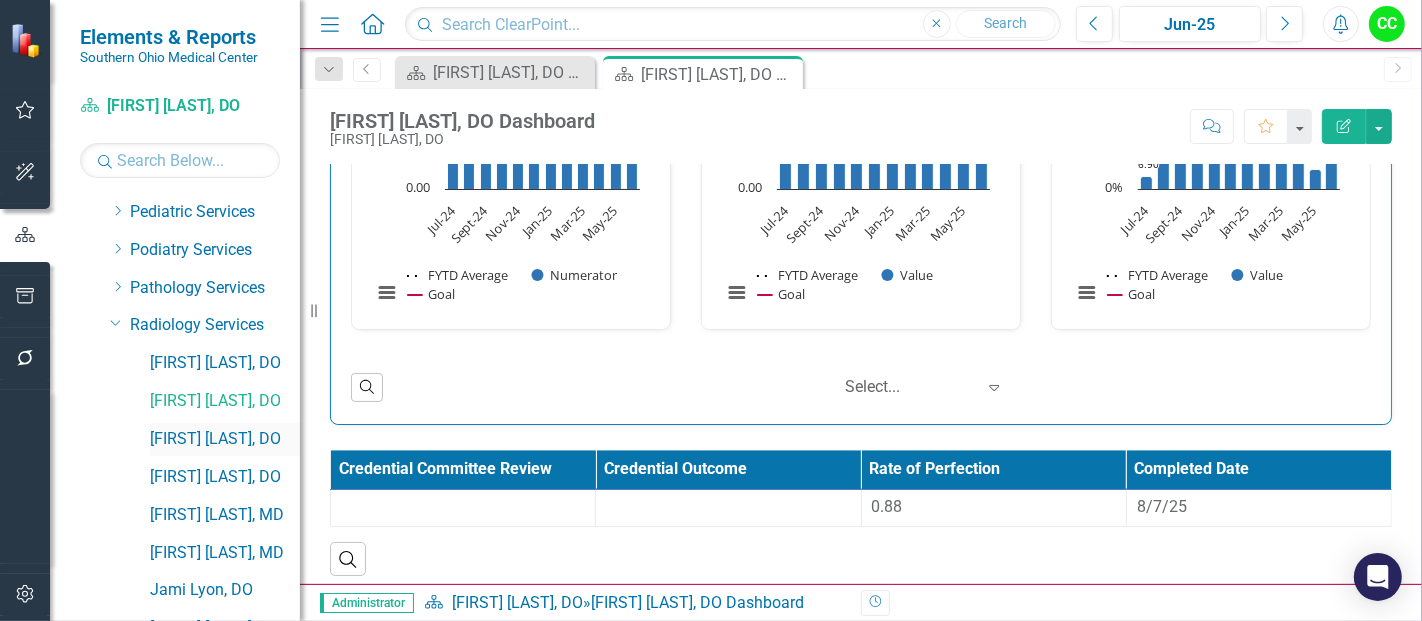 click on "[FIRST] [LAST], DO" at bounding box center [225, 439] 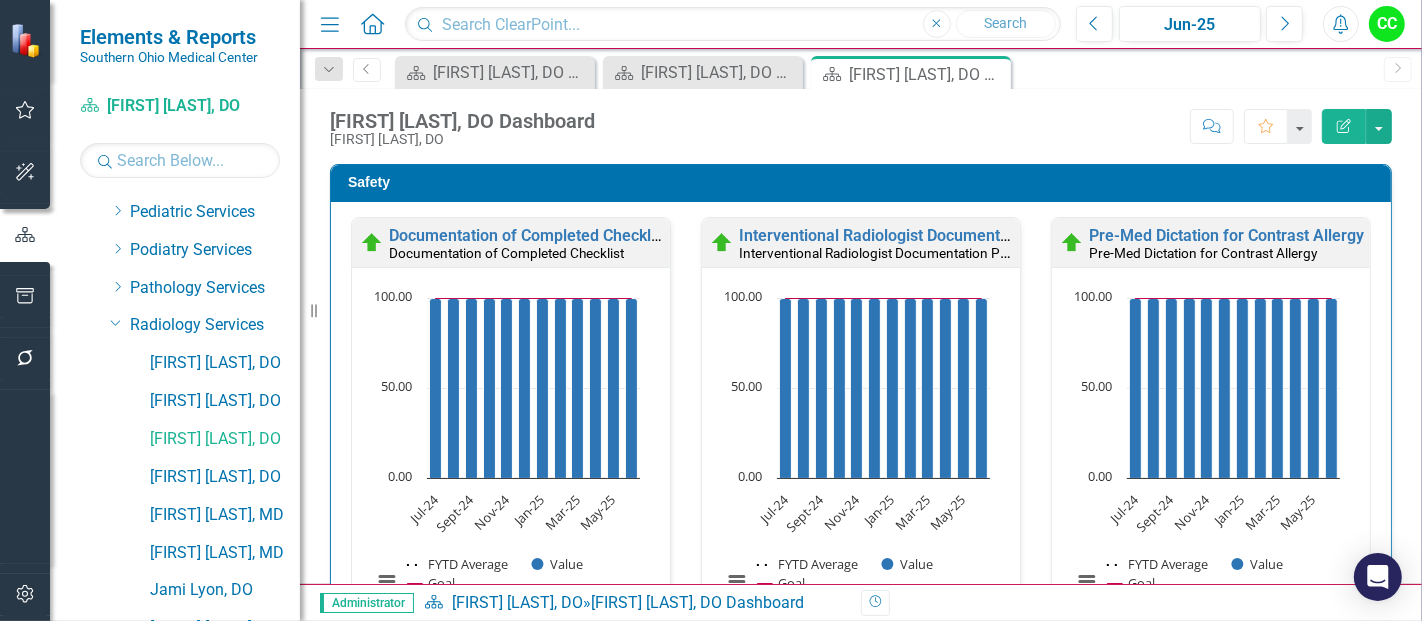 scroll, scrollTop: 1, scrollLeft: 0, axis: vertical 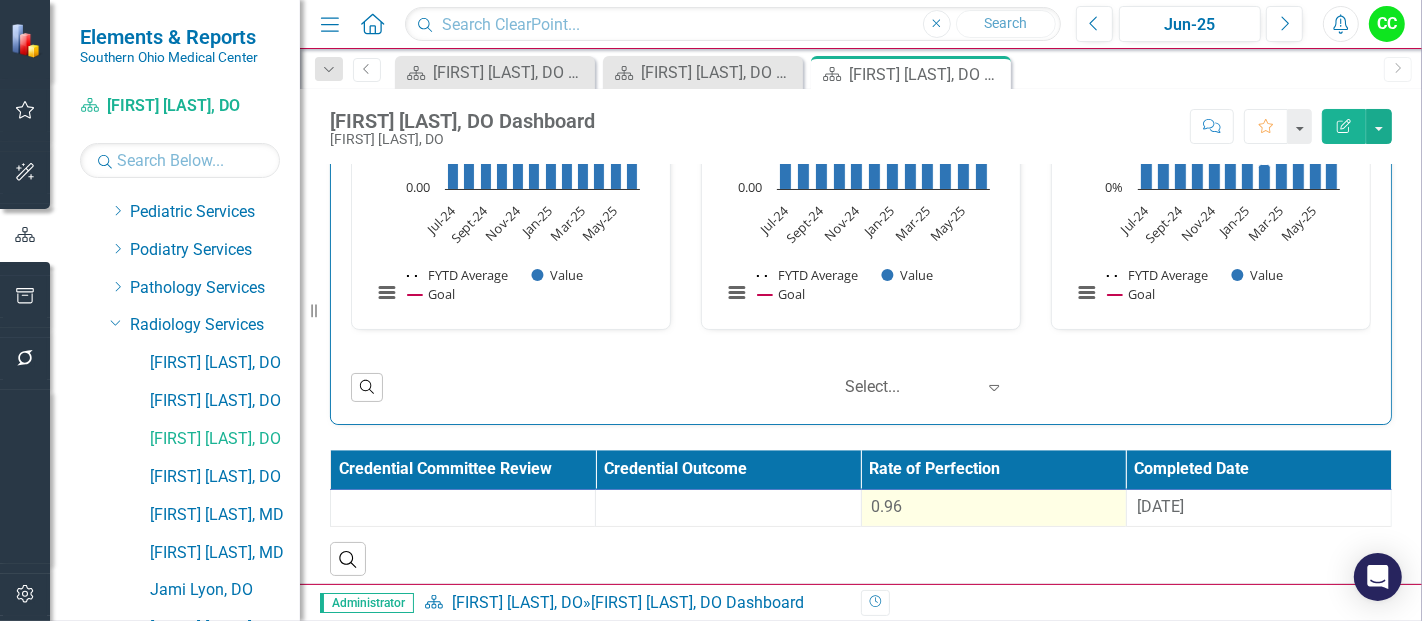 click on "0.96" at bounding box center [994, 507] 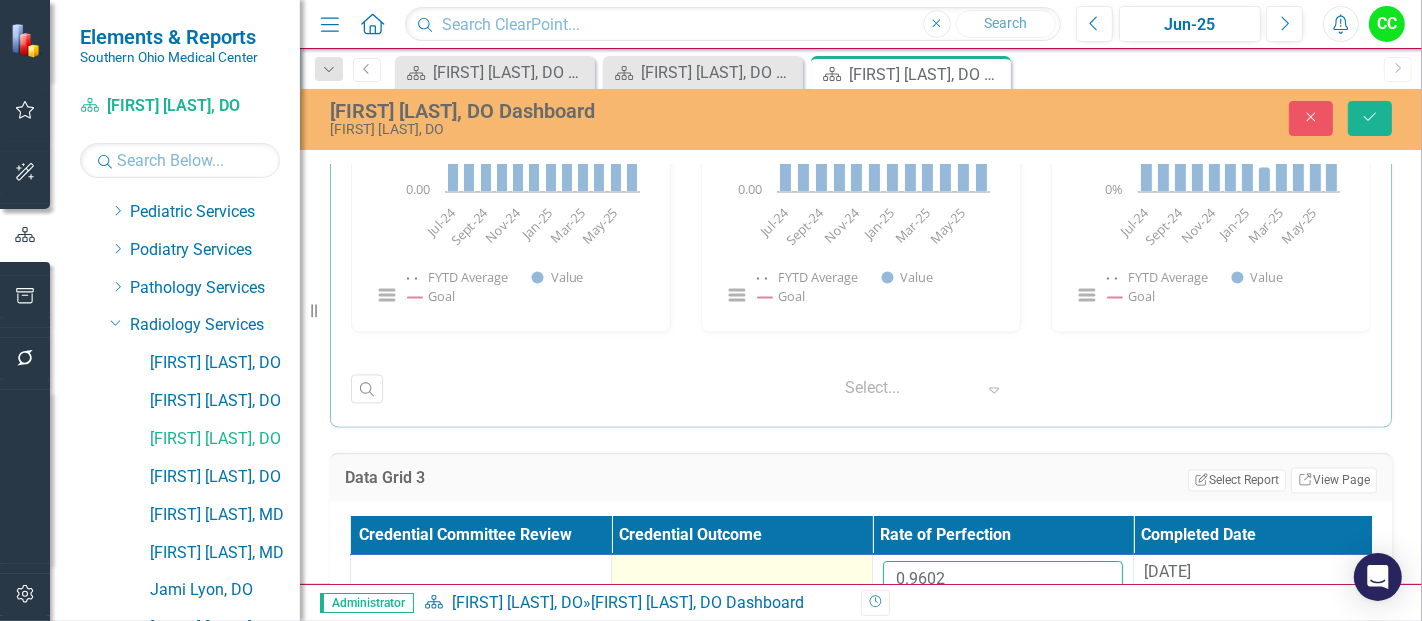 drag, startPoint x: 982, startPoint y: 560, endPoint x: 798, endPoint y: 550, distance: 184.27155 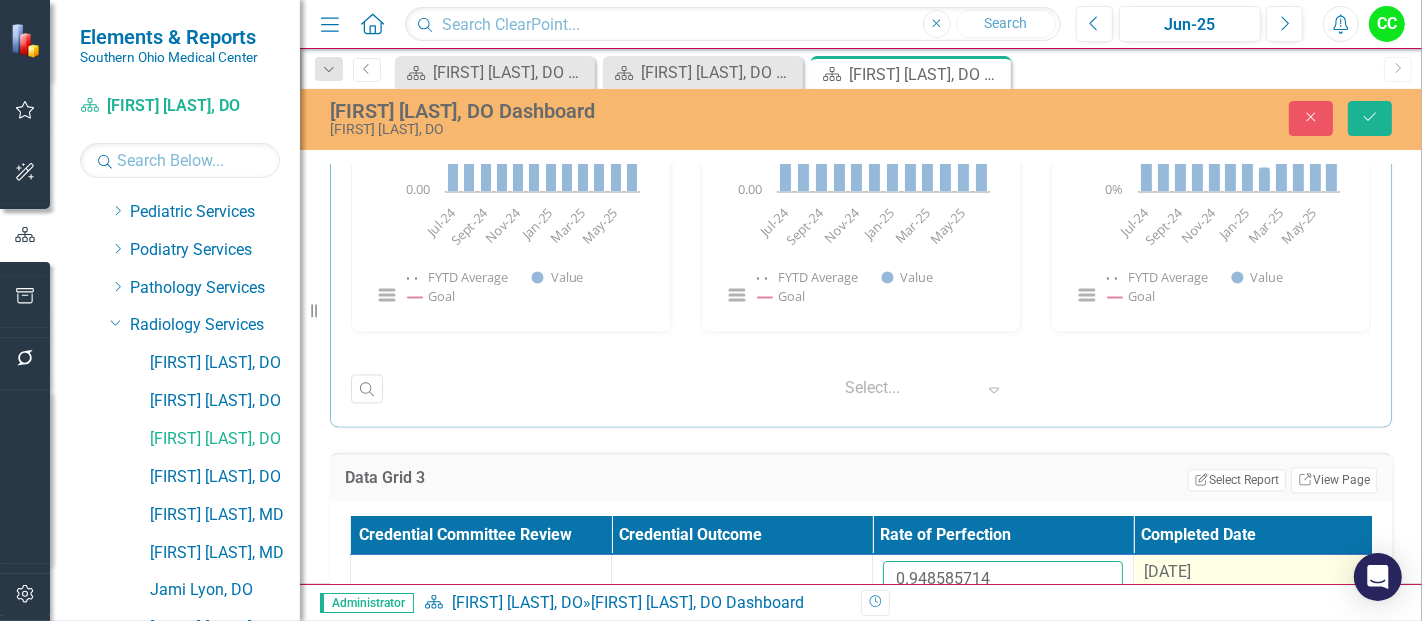 type on "0.948585714" 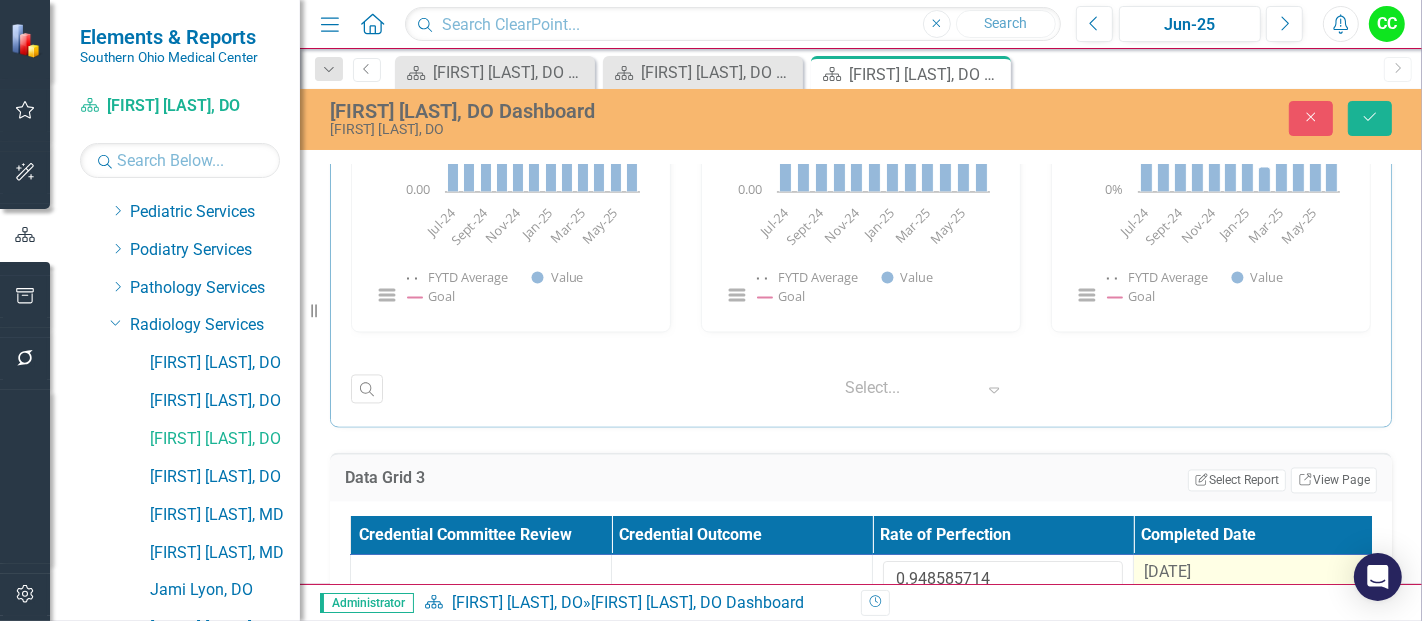click on "8/29/24" at bounding box center [1167, 571] 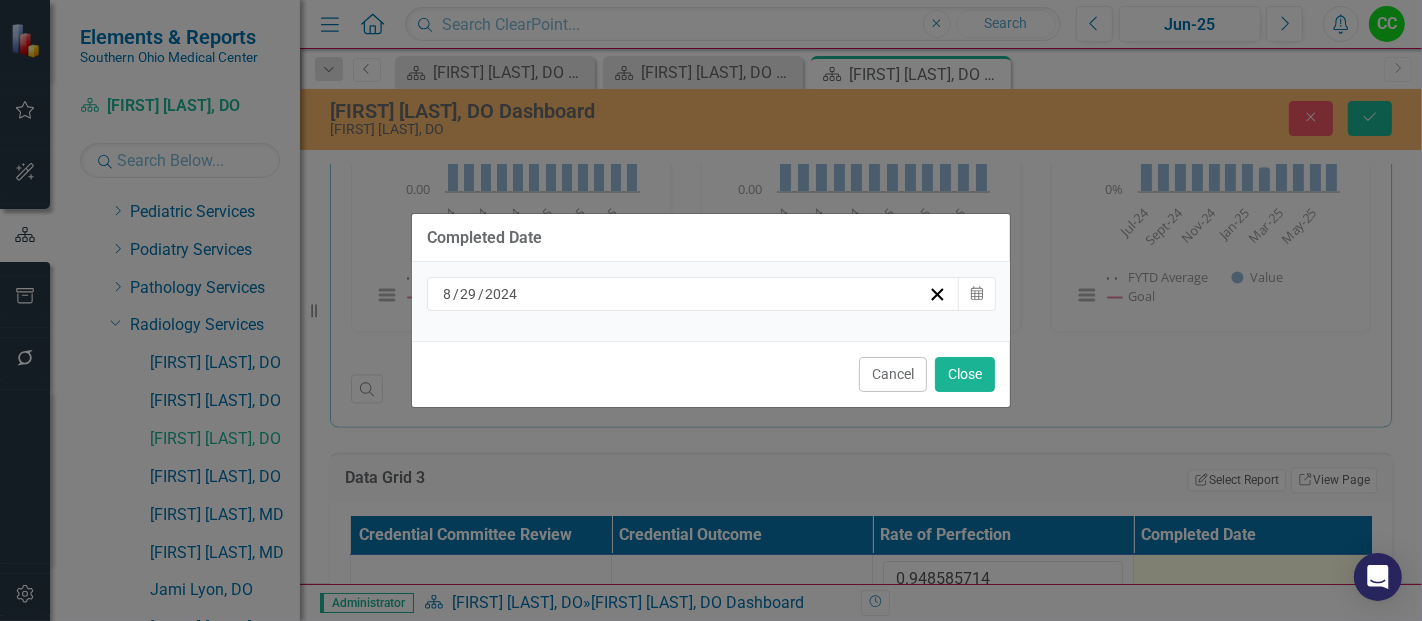 click on "8 / 29 / 2024" at bounding box center [684, 294] 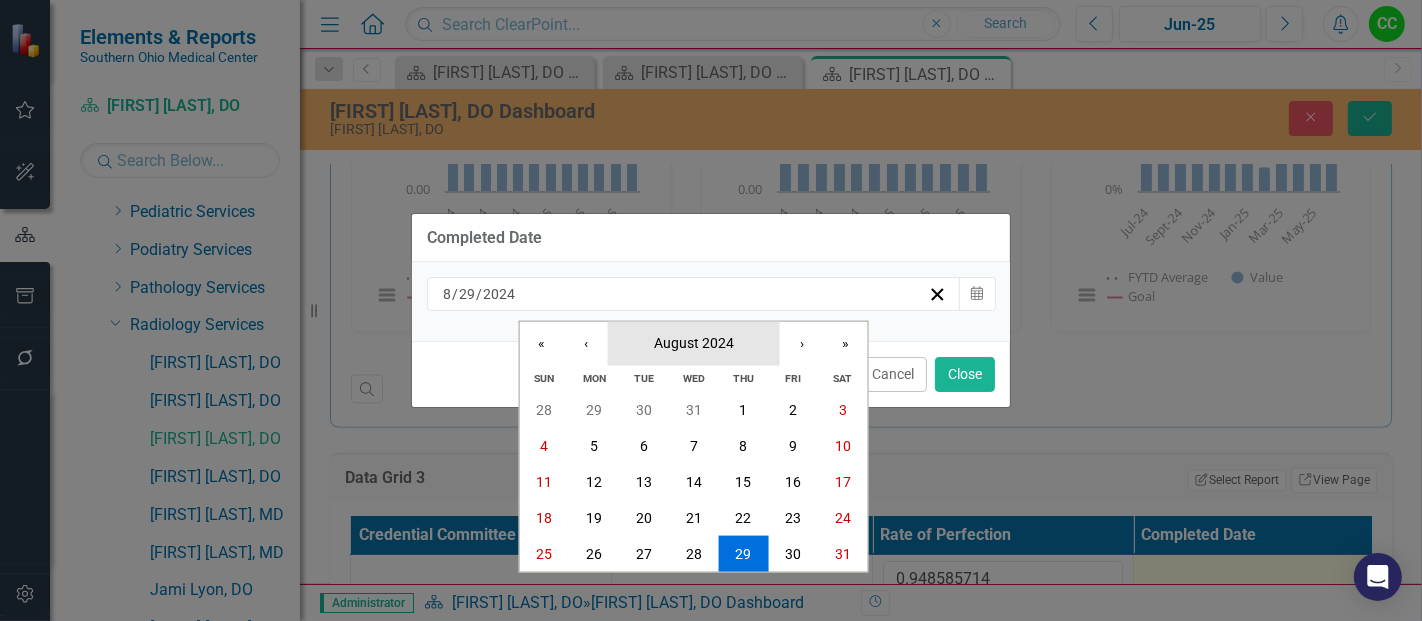 click on "August 2024" at bounding box center (694, 343) 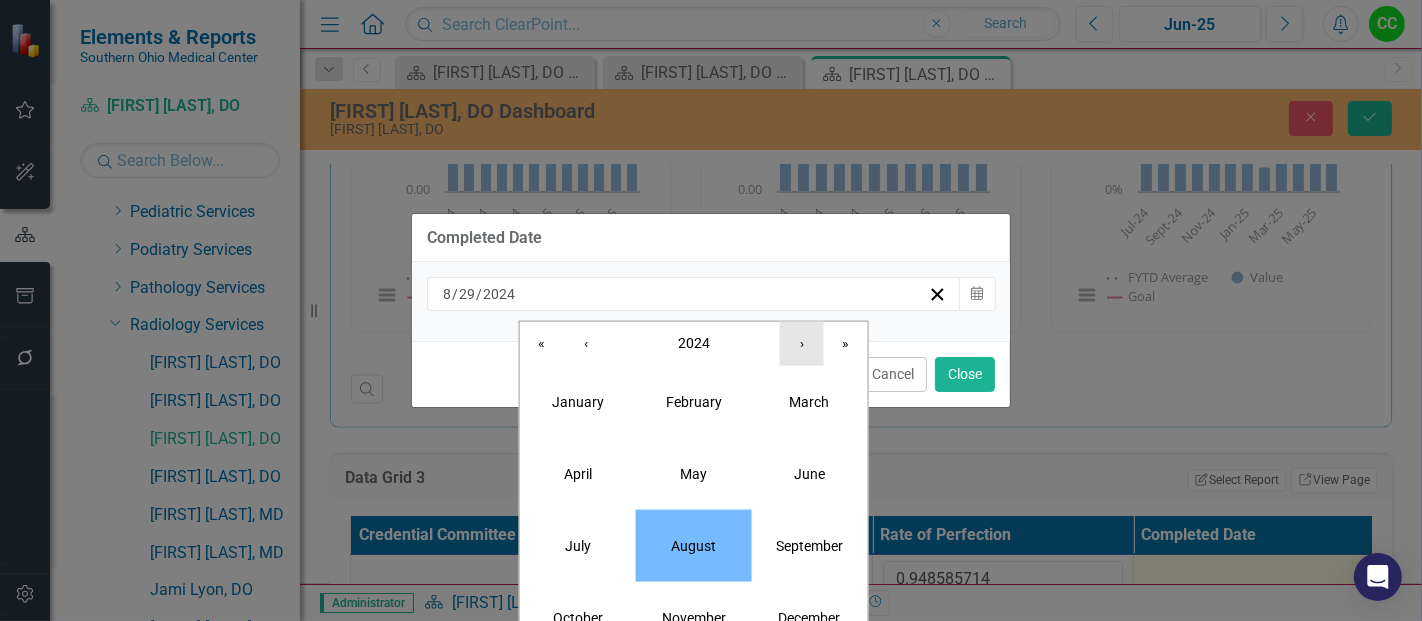 click on "›" at bounding box center (802, 343) 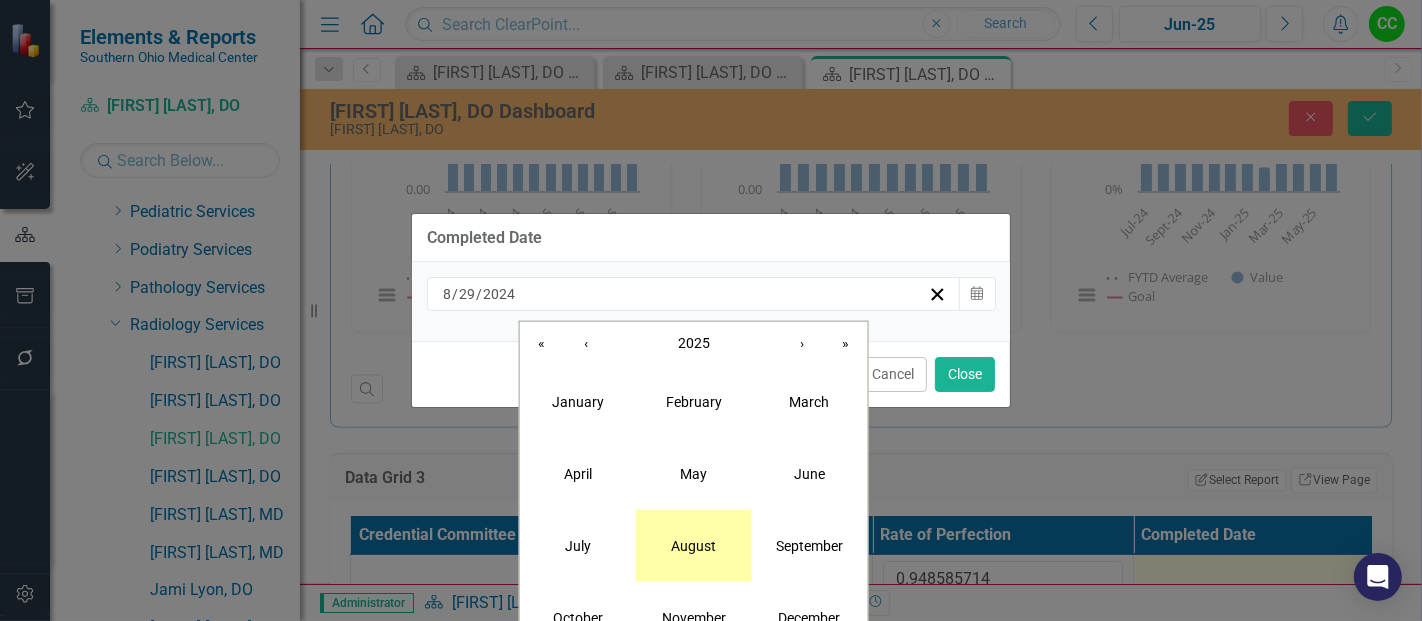 click on "August" at bounding box center [694, 545] 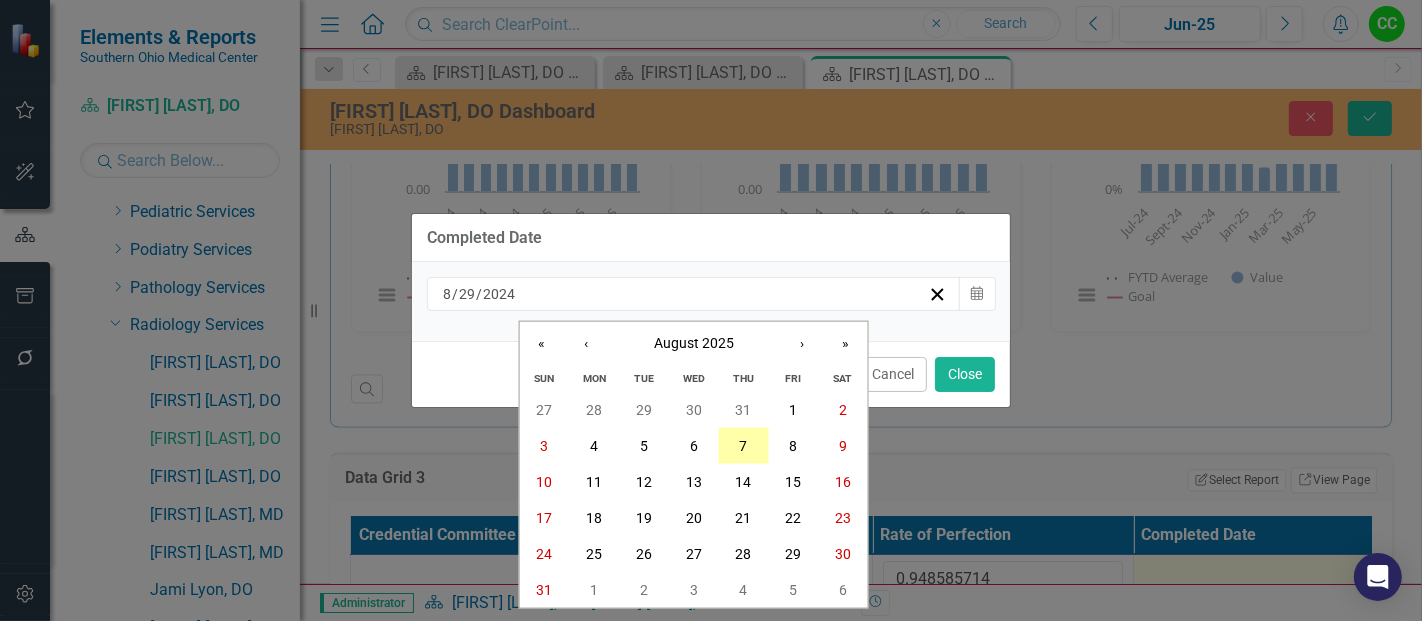 click on "7" at bounding box center (743, 446) 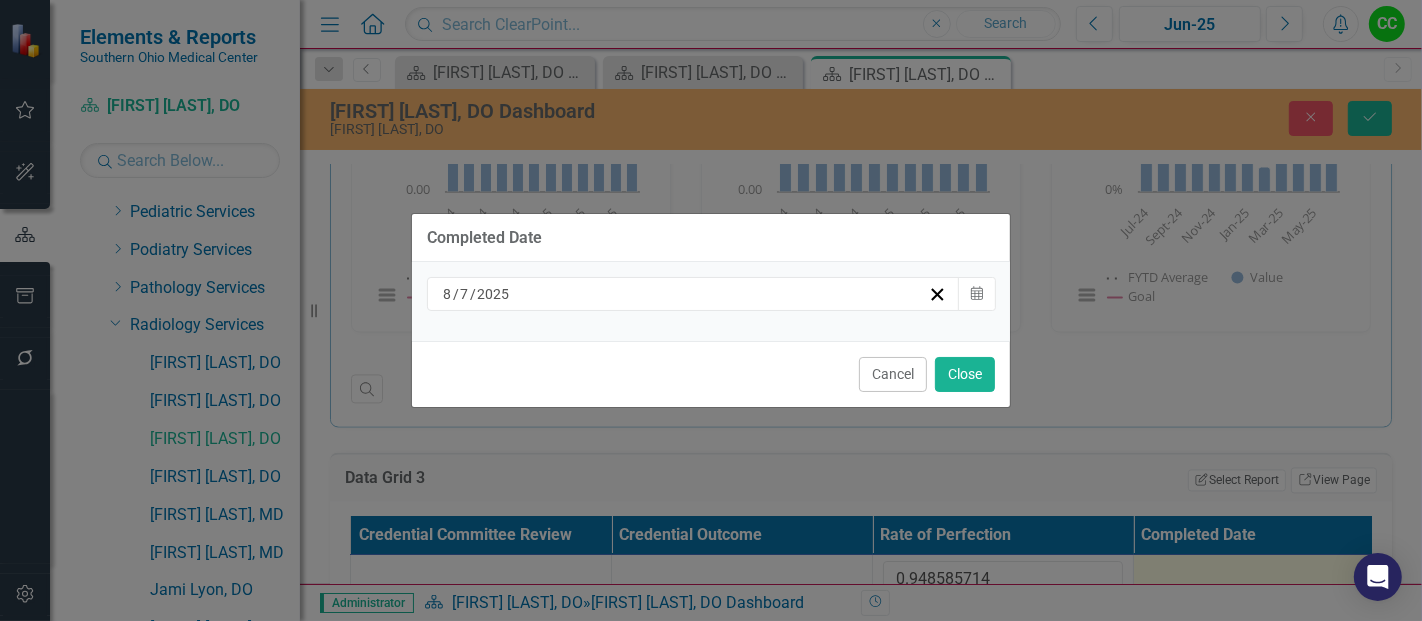 click on "Cancel Close" at bounding box center [711, 374] 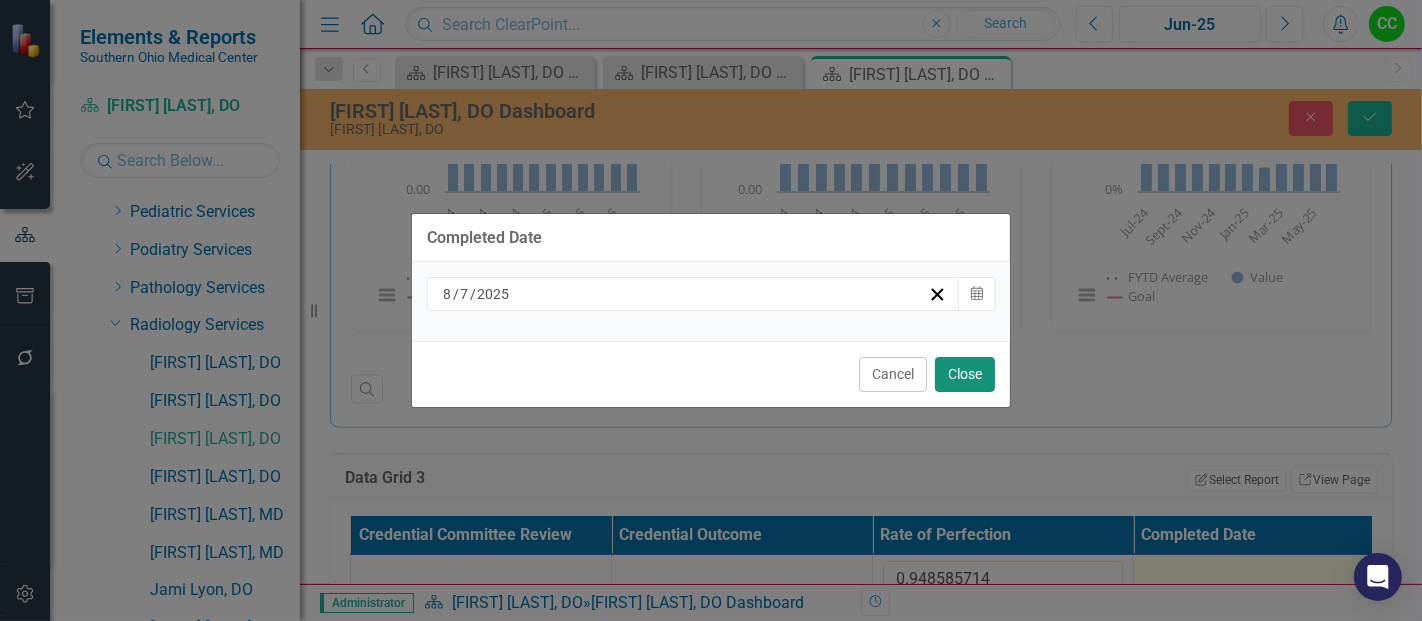 click on "Close" at bounding box center [965, 374] 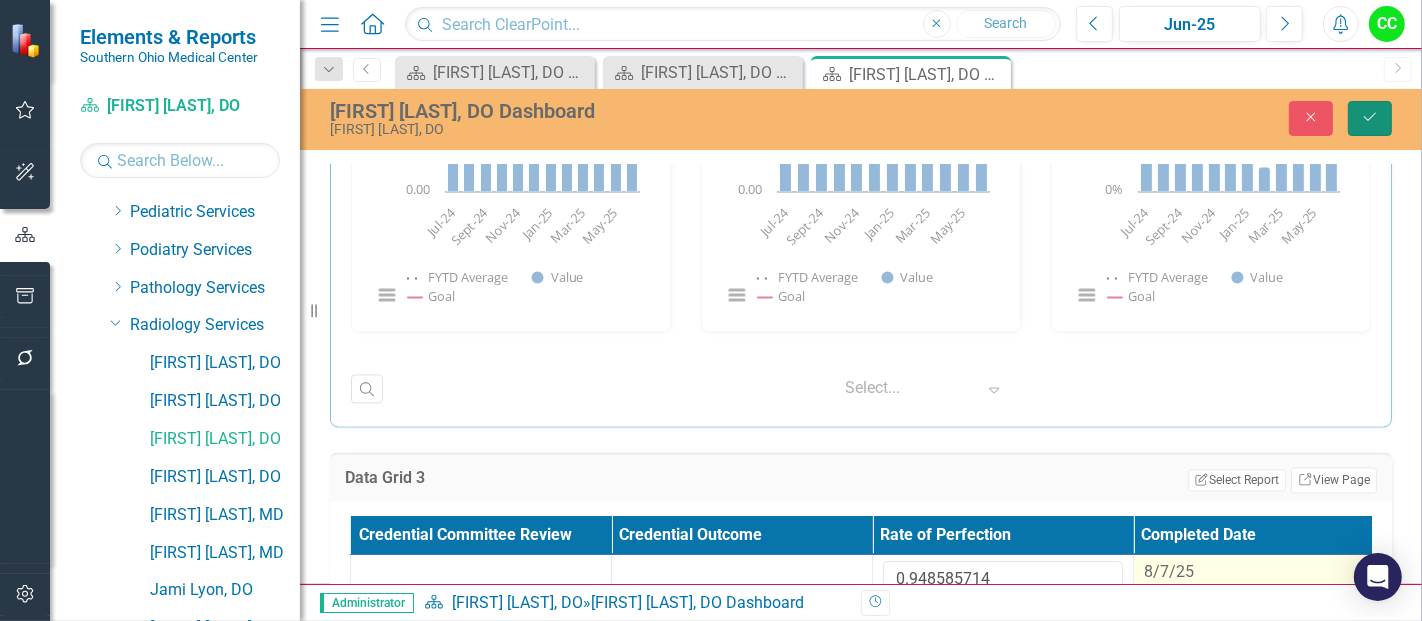click on "Save" at bounding box center (1370, 118) 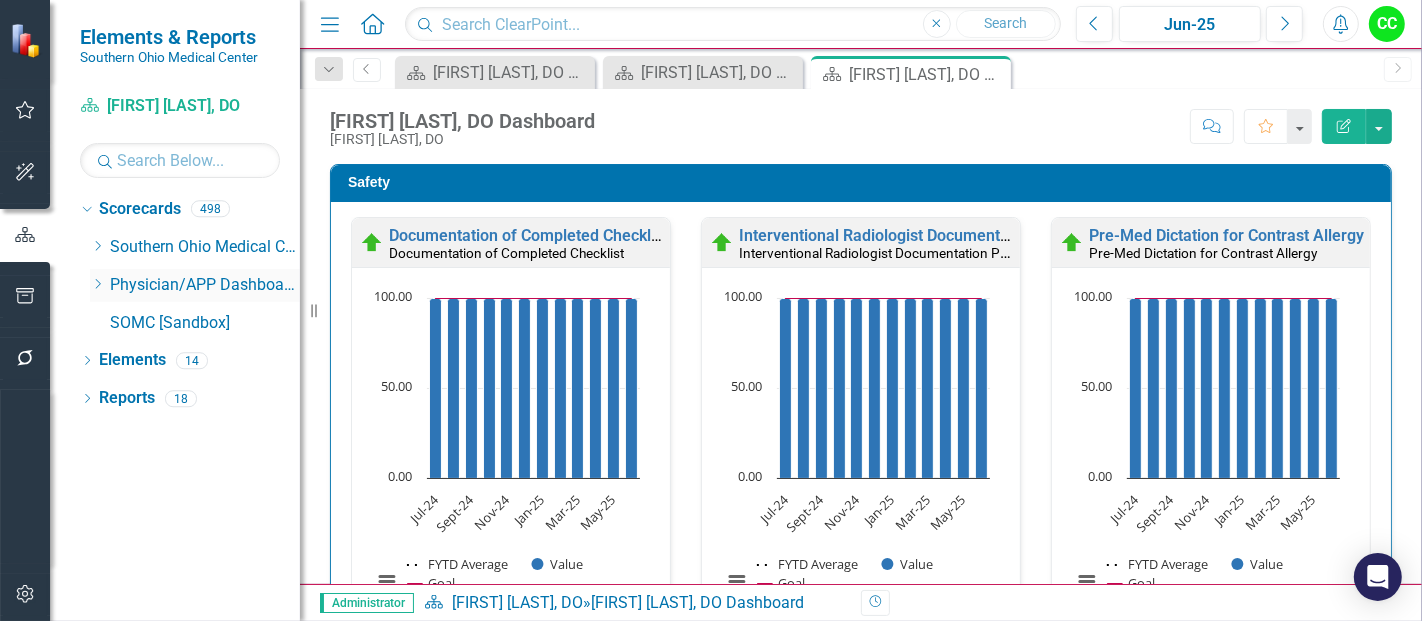 scroll, scrollTop: 0, scrollLeft: 0, axis: both 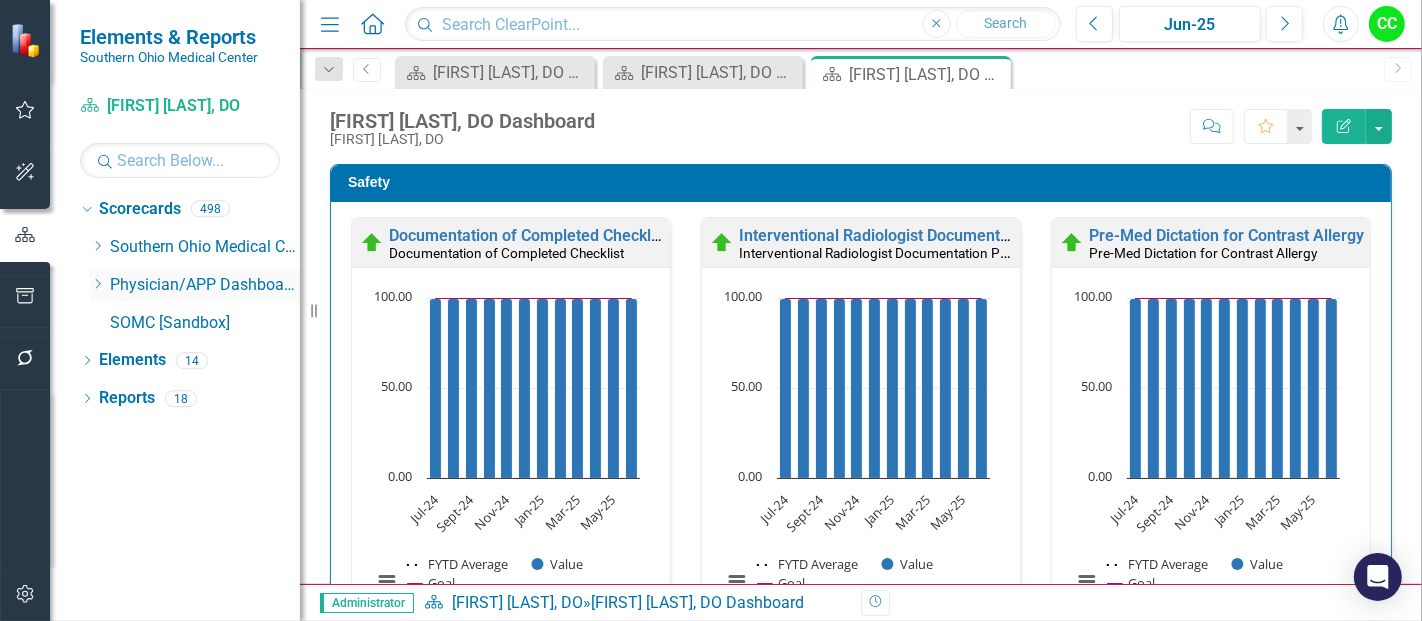 click on "Dropdown" 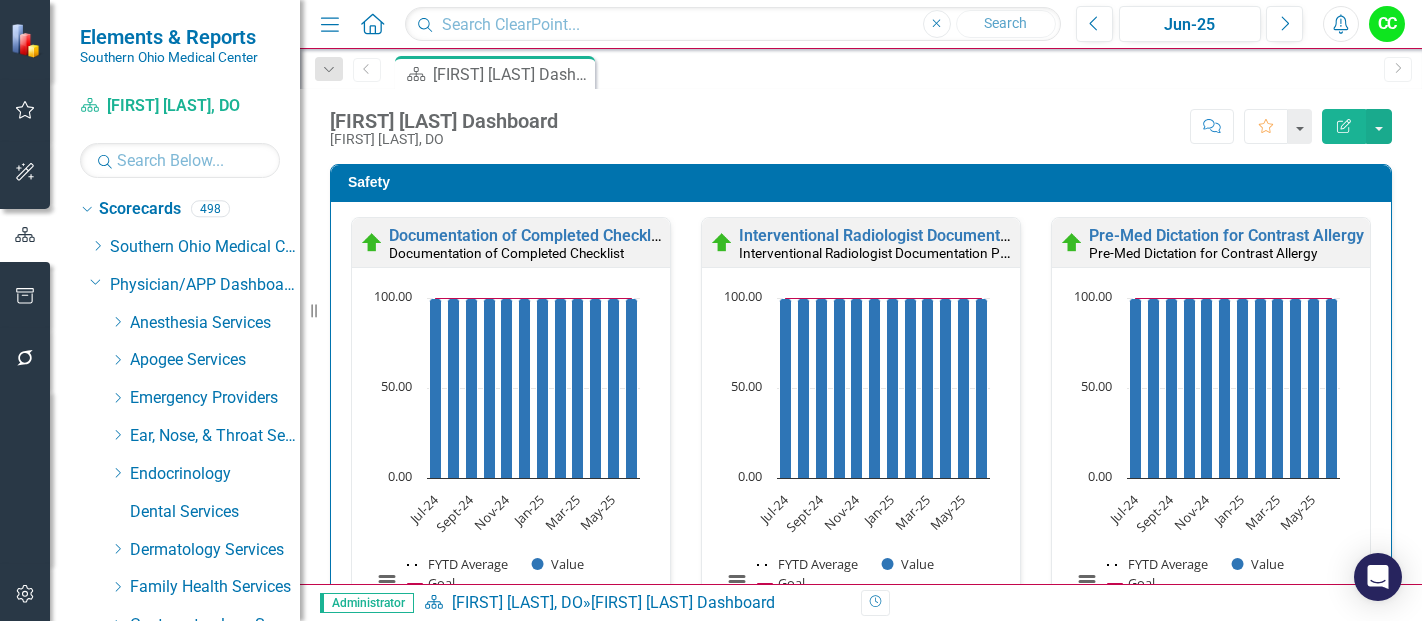 scroll, scrollTop: 0, scrollLeft: 0, axis: both 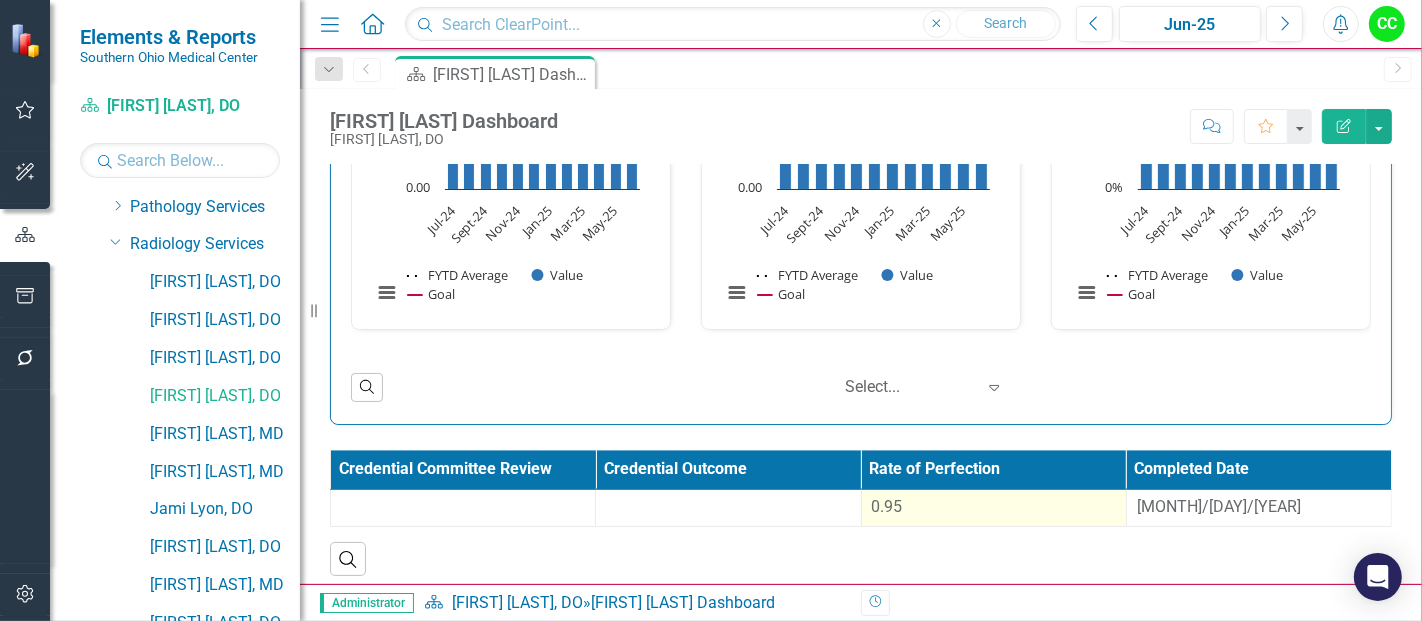 click on "0.95" at bounding box center (994, 507) 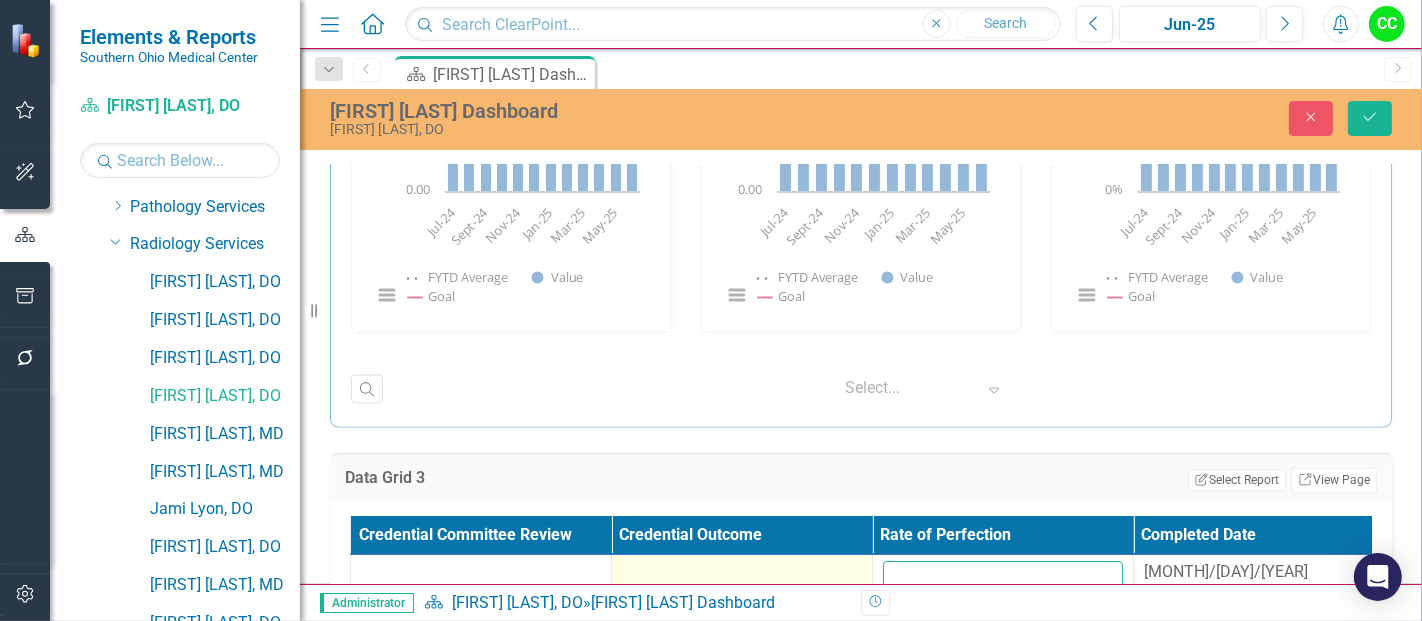drag, startPoint x: 968, startPoint y: 565, endPoint x: 785, endPoint y: 549, distance: 183.69812 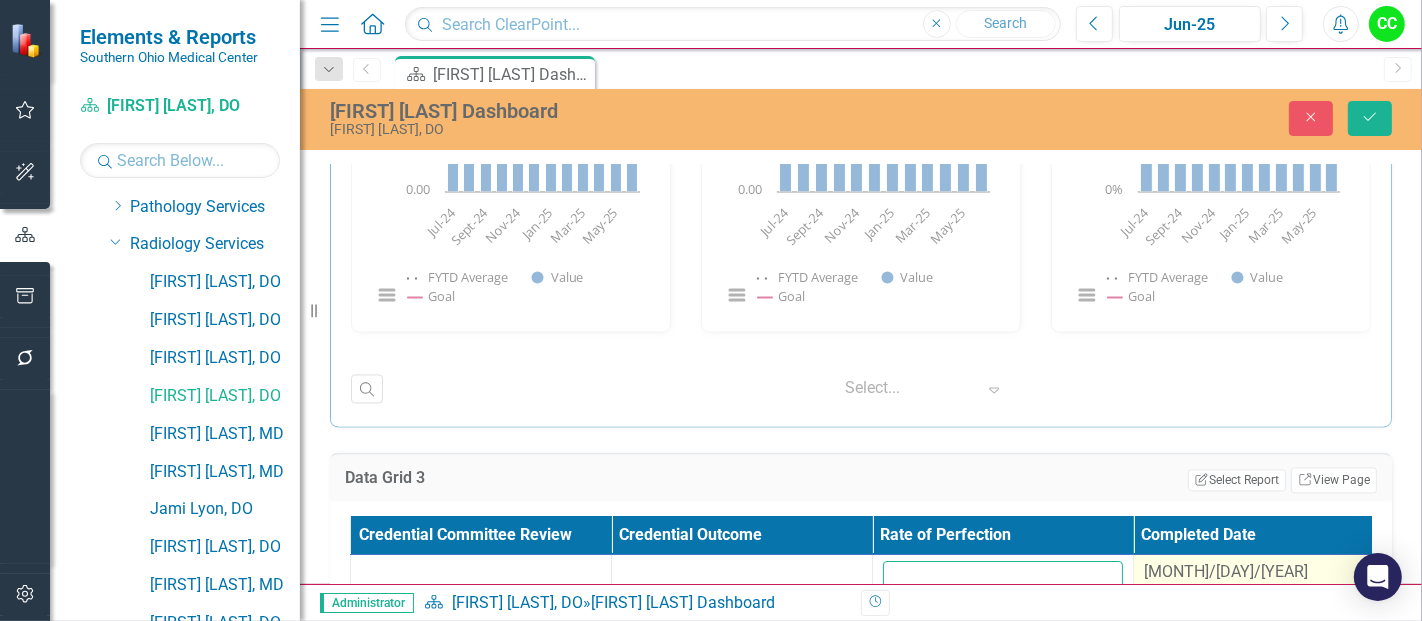 type on "[NUMBER]" 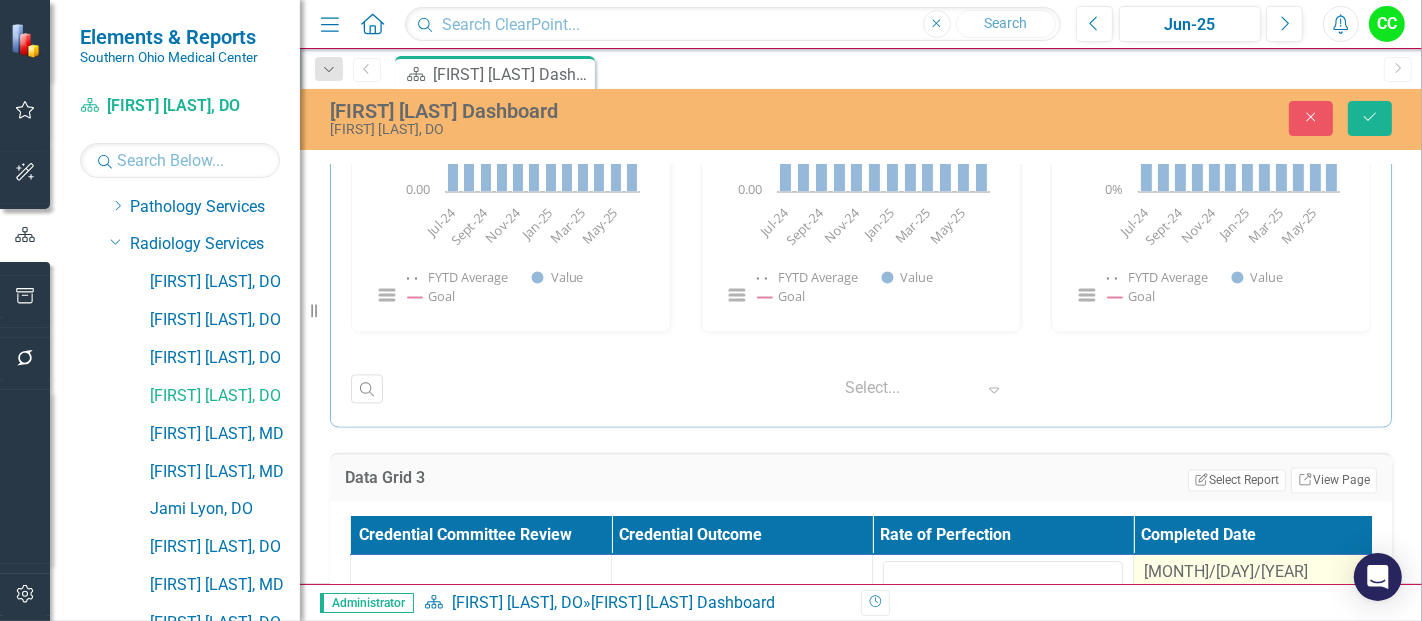 click on "[MONTH]/[DAY]/[YEAR]" at bounding box center (1226, 571) 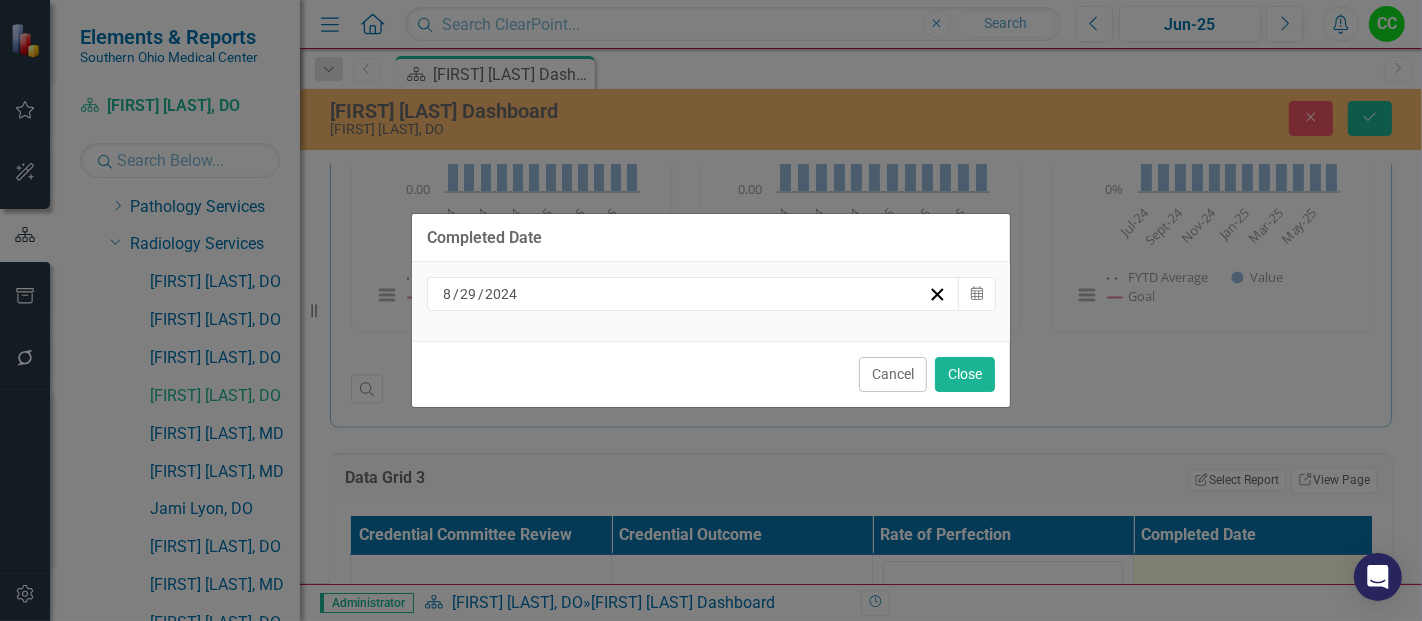 click on "8 / 29 / 2024" at bounding box center (684, 294) 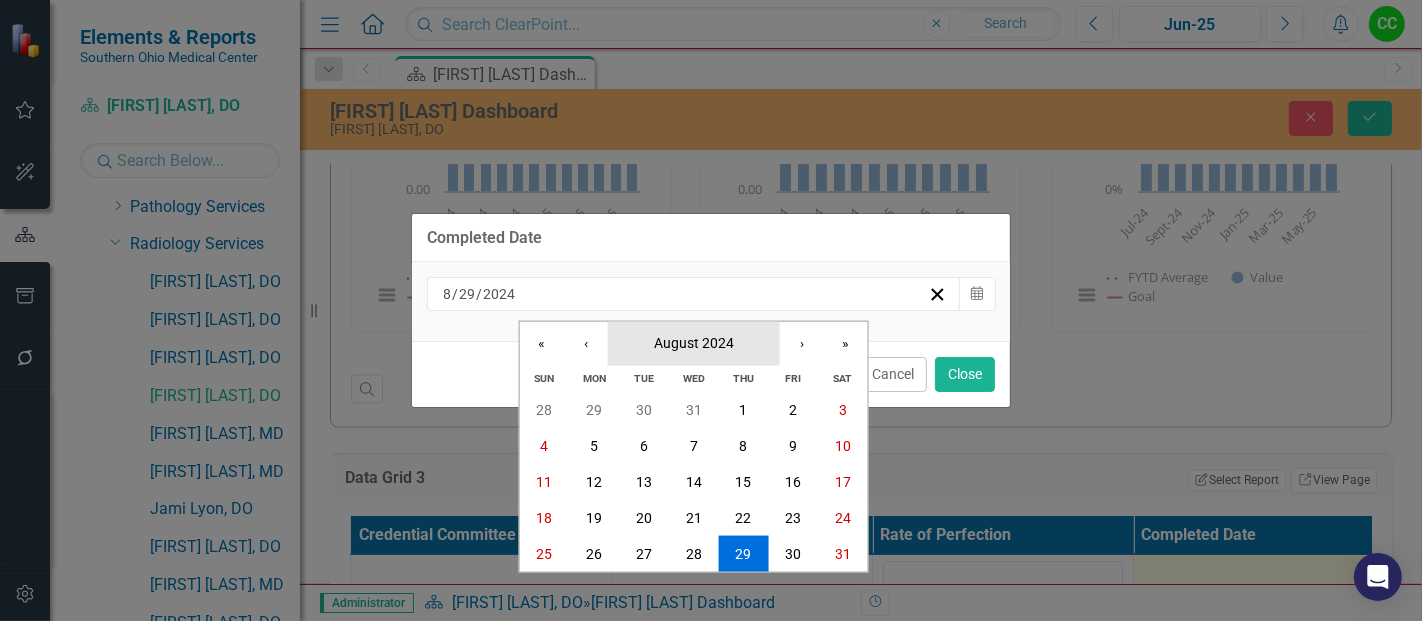 click on "August 2024" at bounding box center [694, 343] 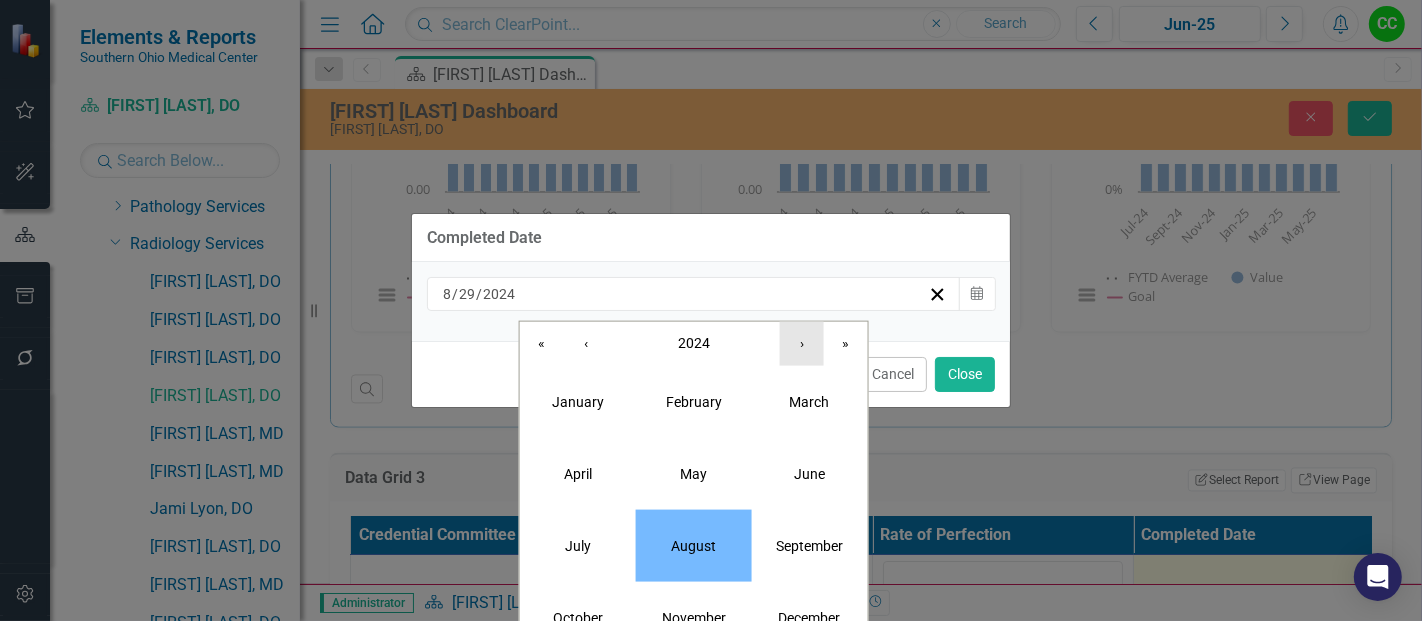 click on "›" at bounding box center (802, 343) 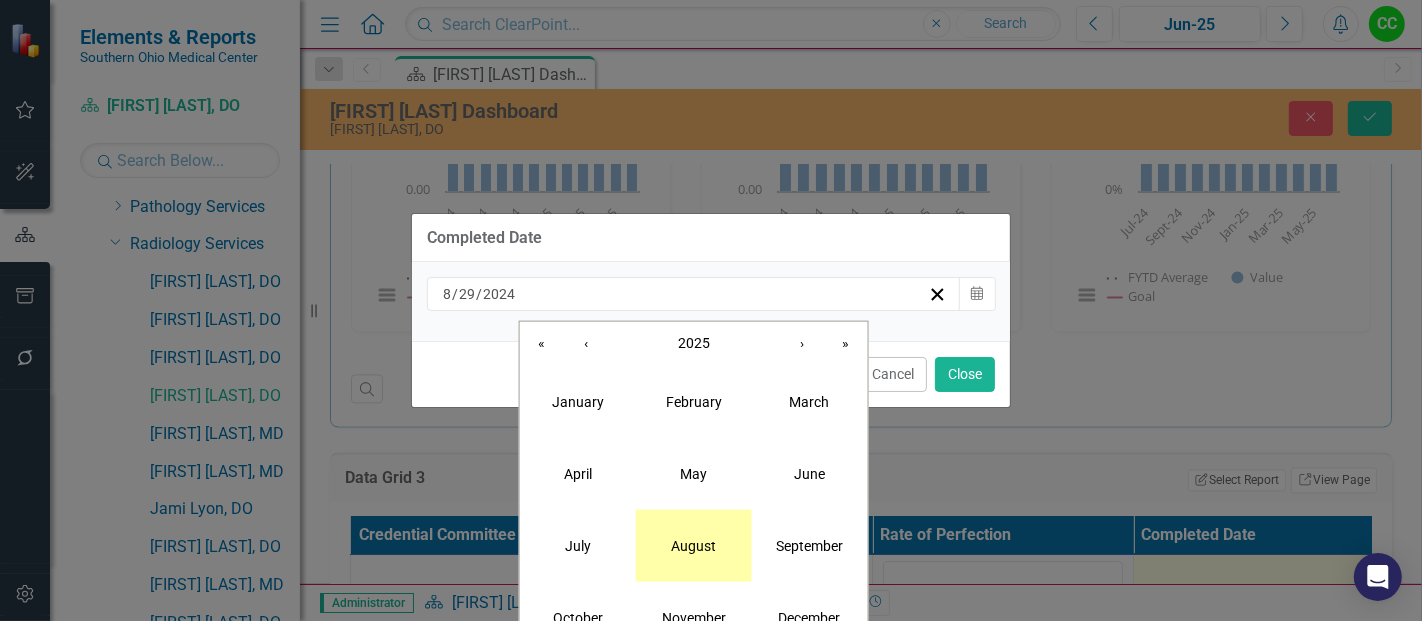 click on "August" at bounding box center [694, 545] 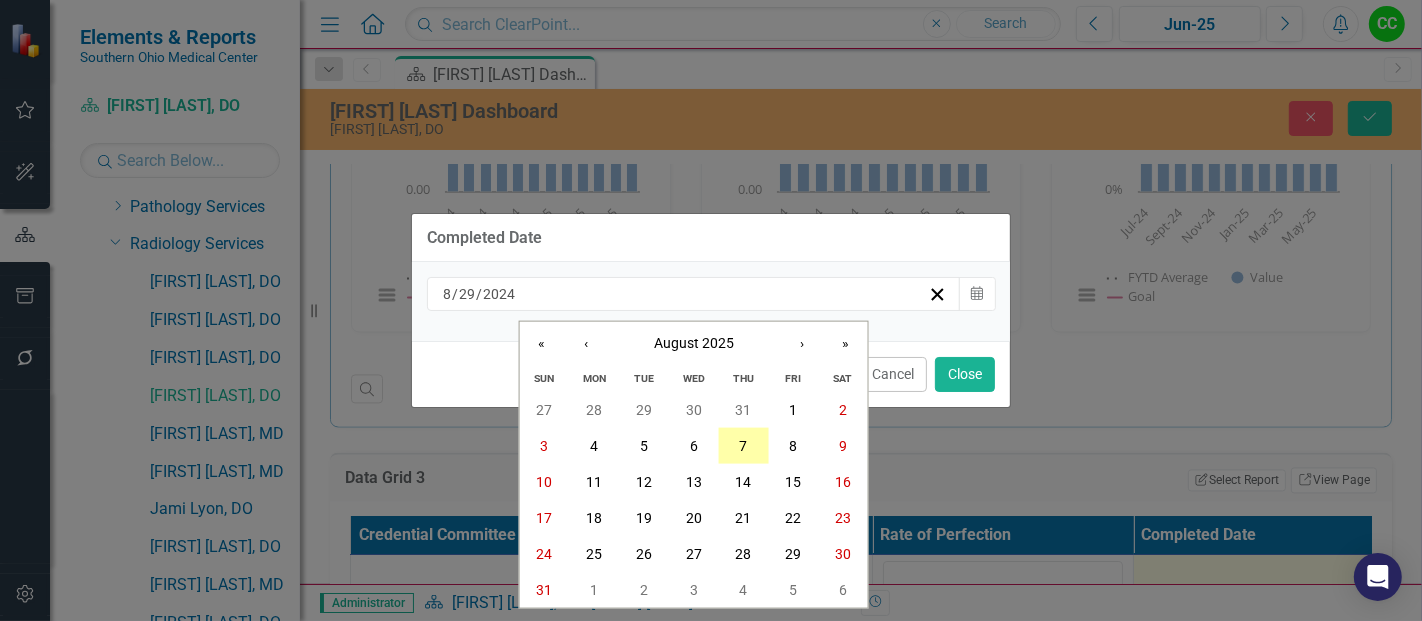 click on "7" at bounding box center (743, 446) 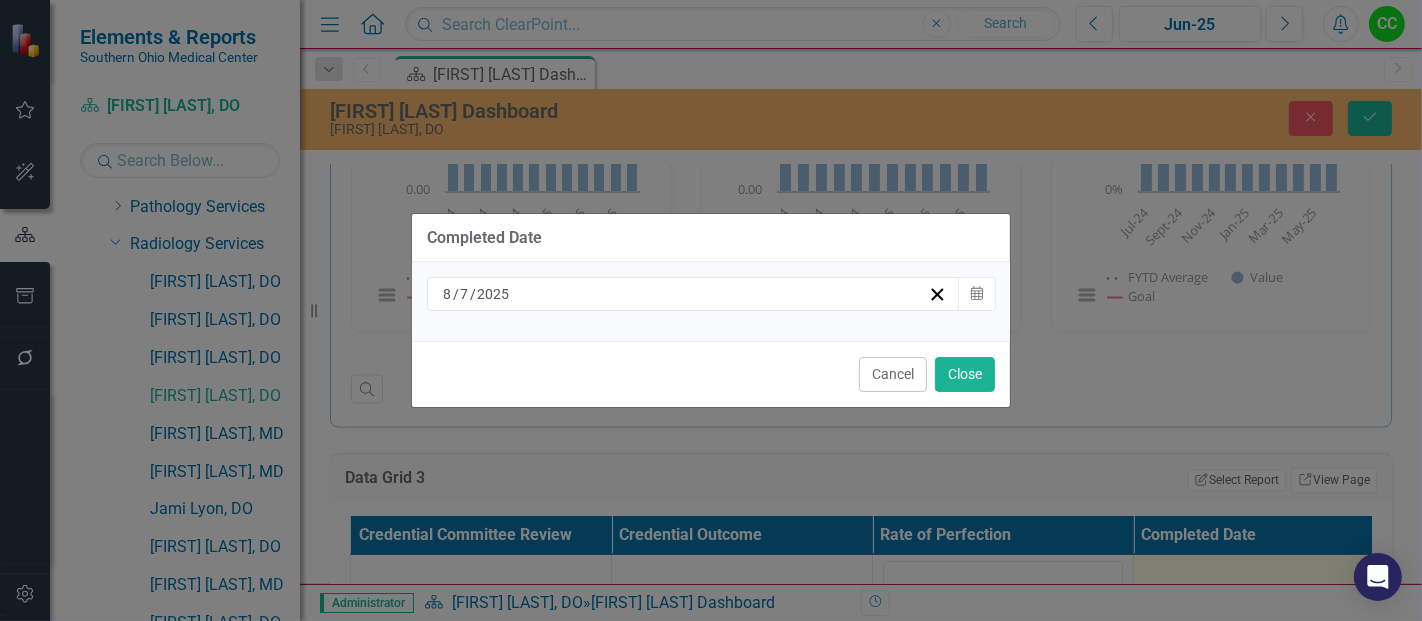 click on "Cancel Close" at bounding box center [711, 374] 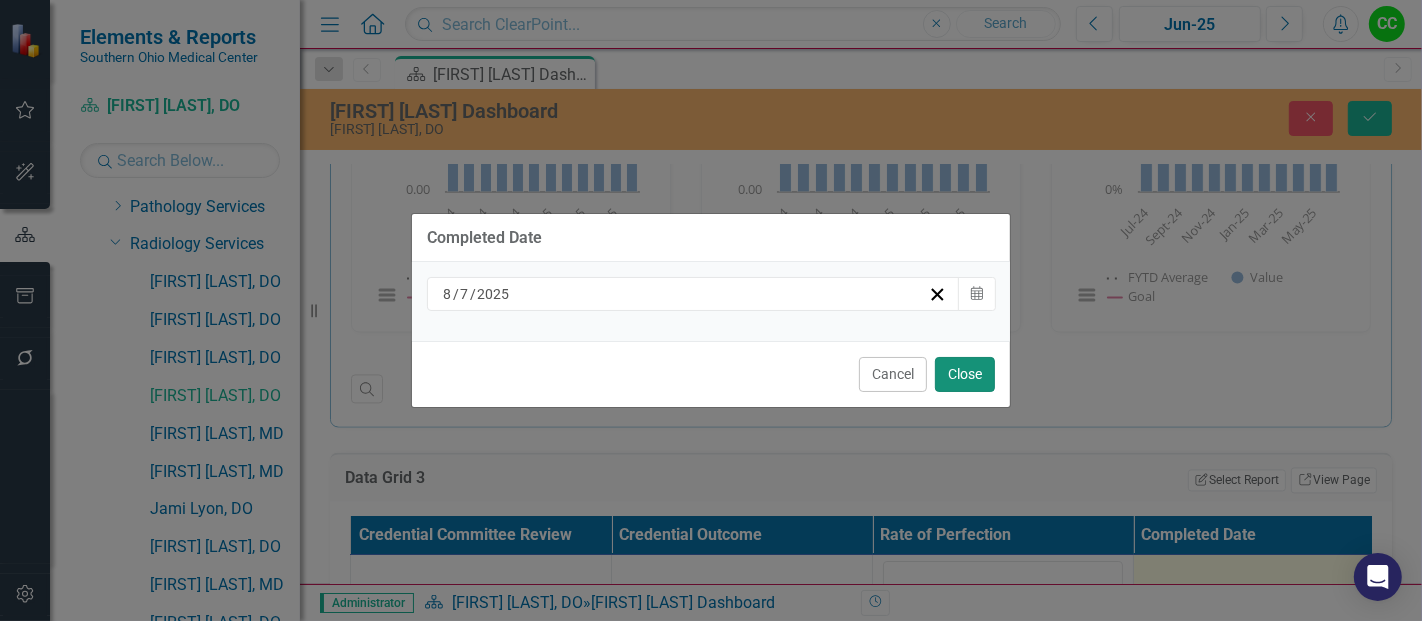click on "Close" at bounding box center [965, 374] 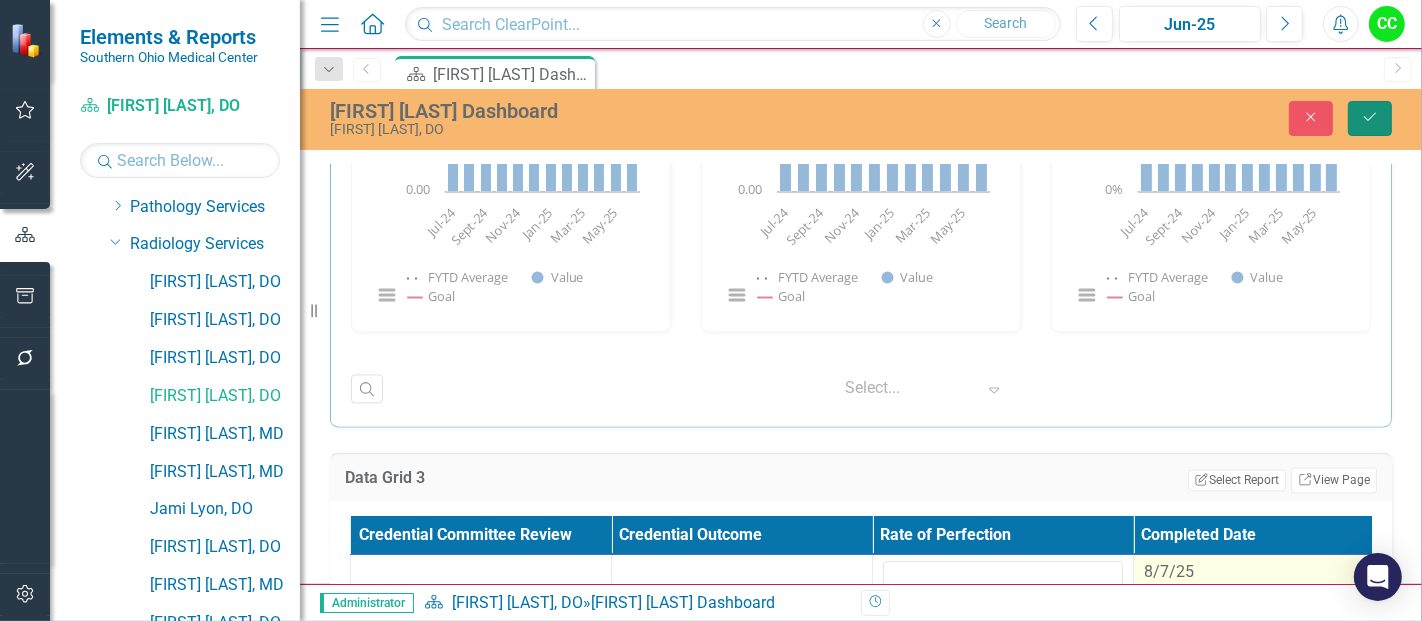 click on "Save" 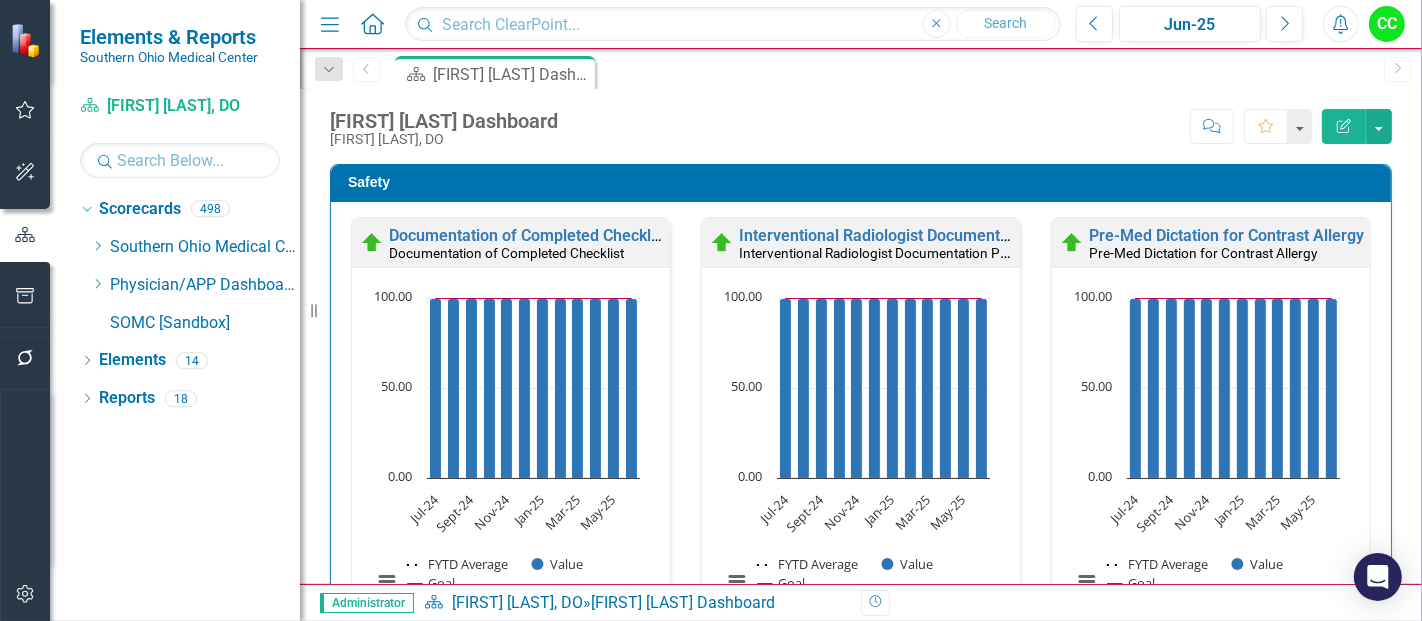 scroll, scrollTop: 0, scrollLeft: 0, axis: both 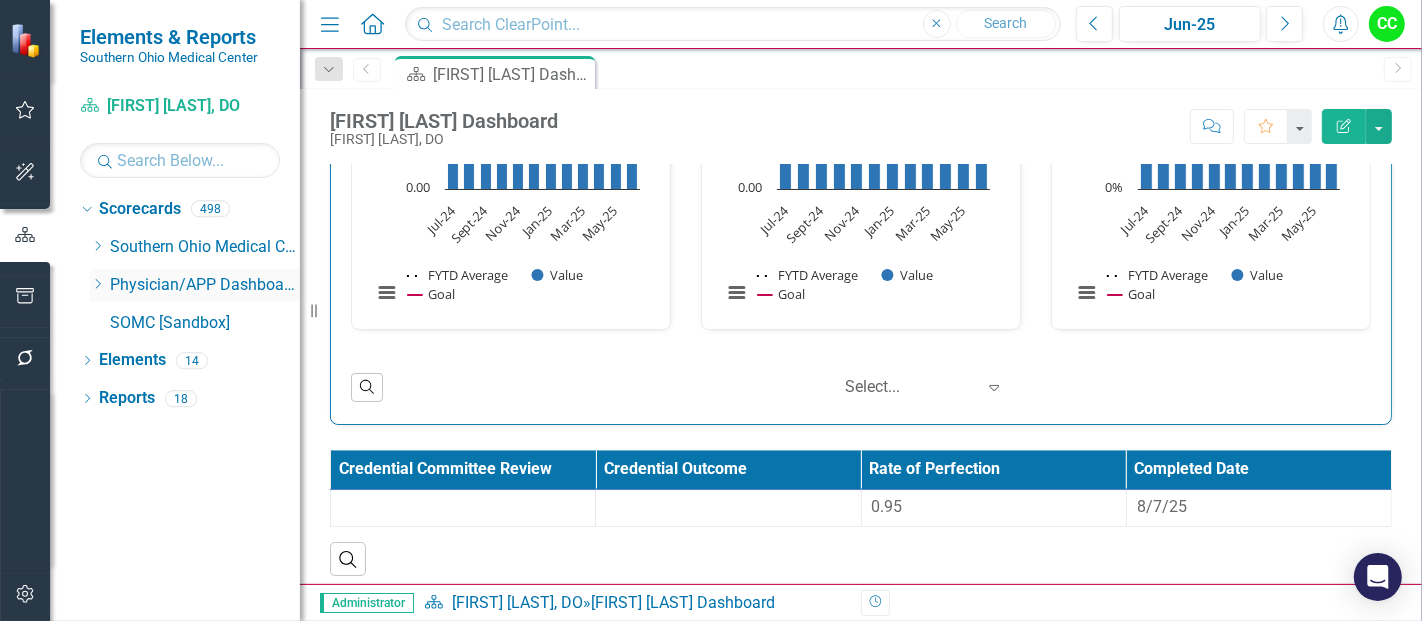 click on "Dropdown" 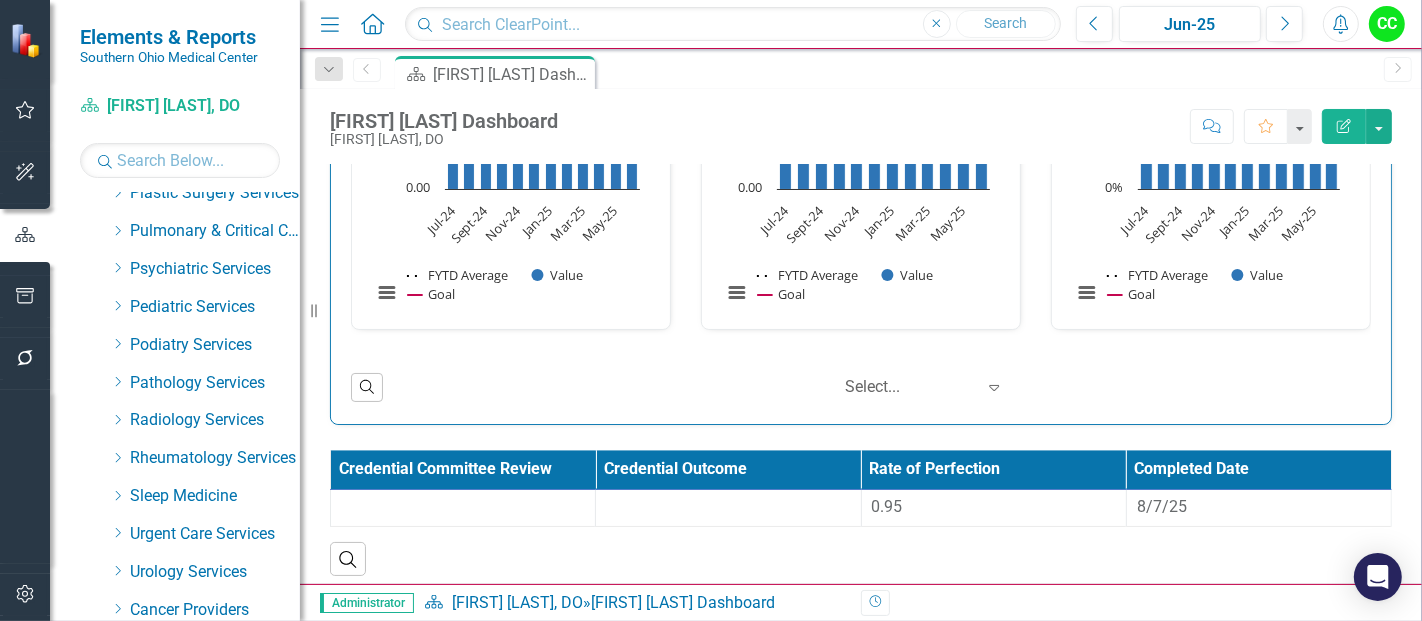 scroll, scrollTop: 888, scrollLeft: 0, axis: vertical 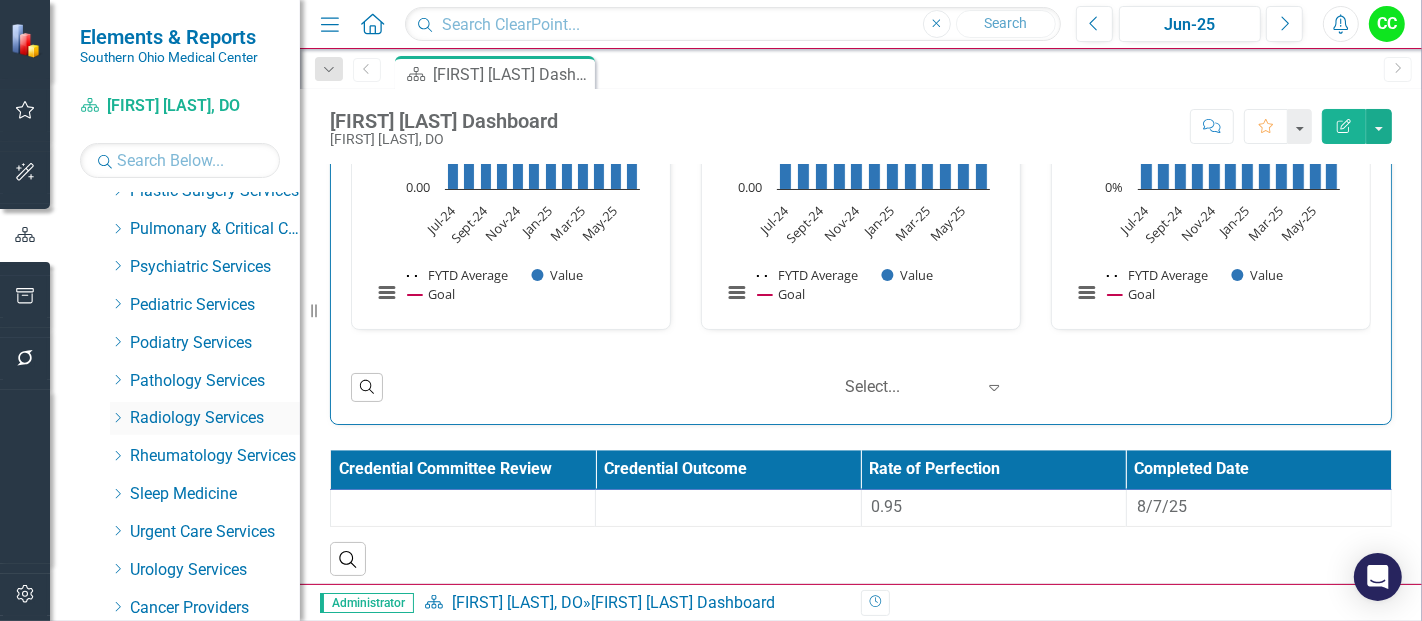 click on "Dropdown" 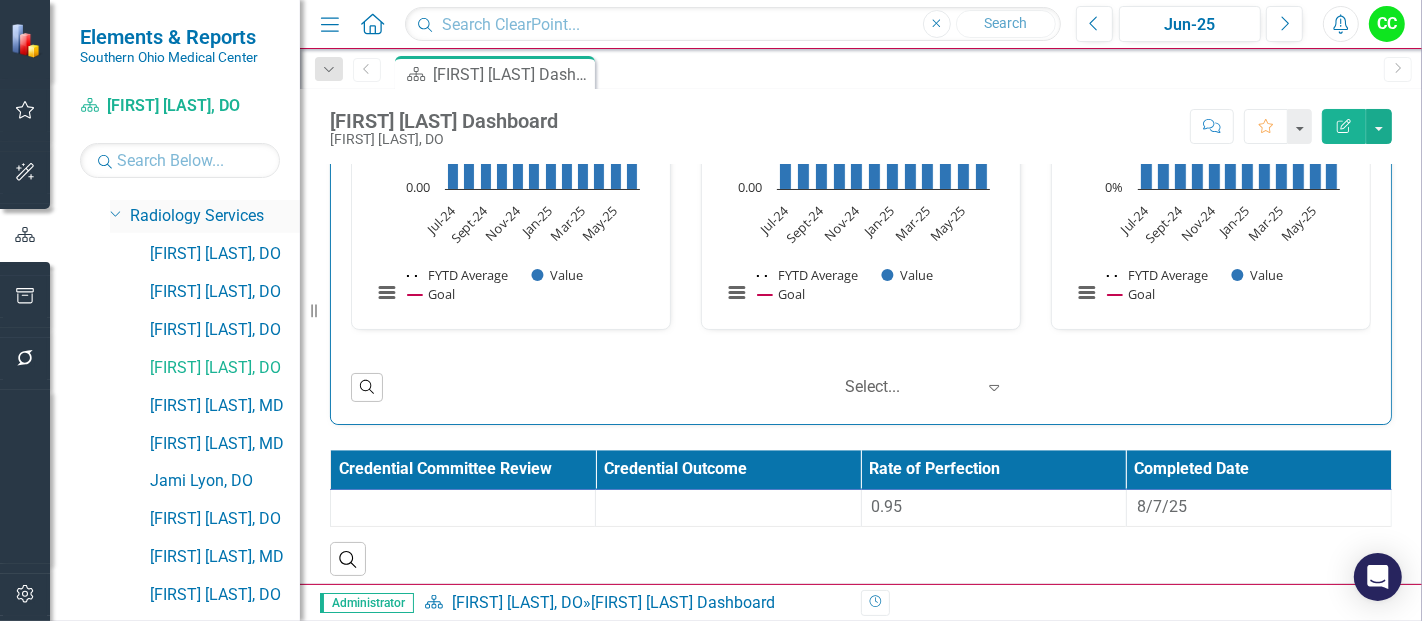 scroll, scrollTop: 1095, scrollLeft: 0, axis: vertical 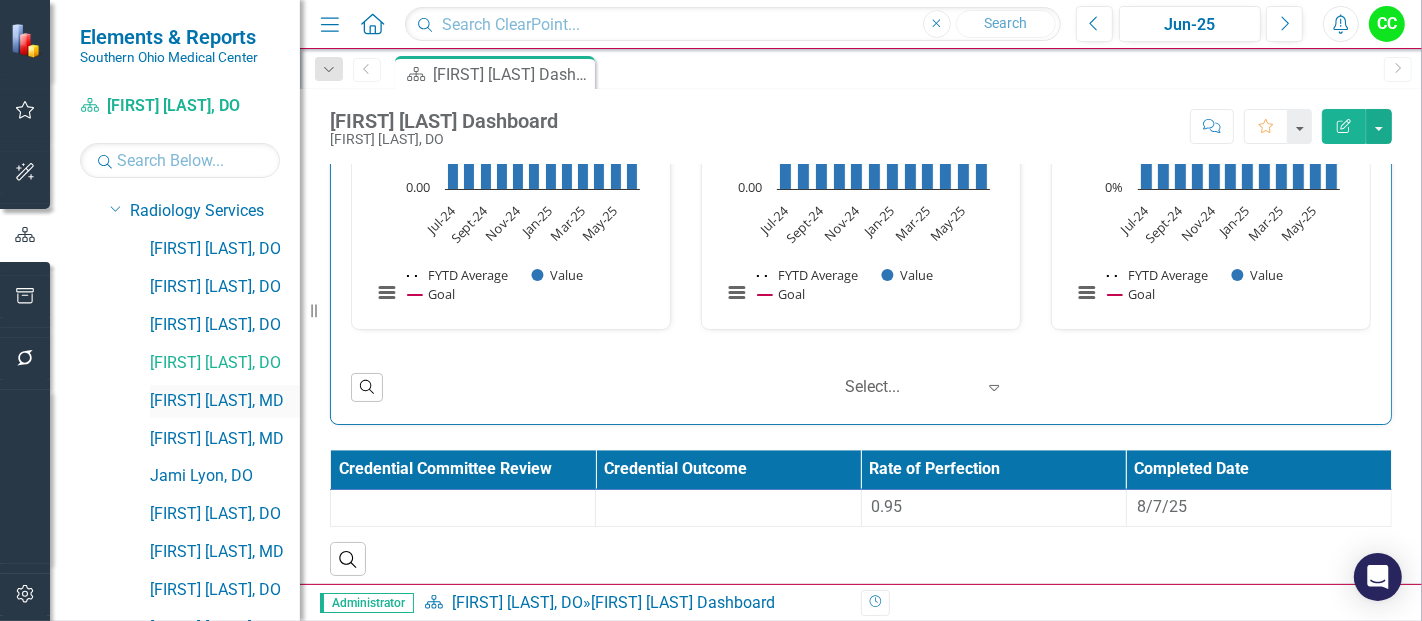 click on "[FIRST] [LAST], MD" at bounding box center (225, 401) 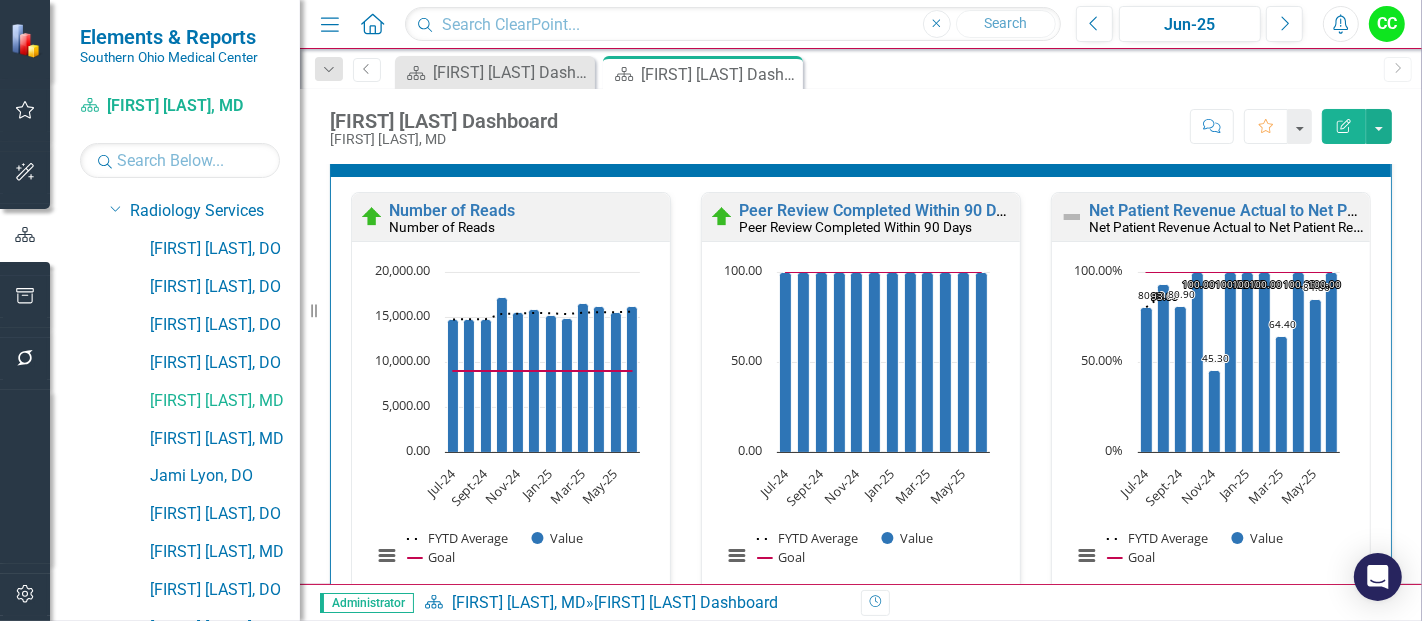 scroll, scrollTop: 3200, scrollLeft: 0, axis: vertical 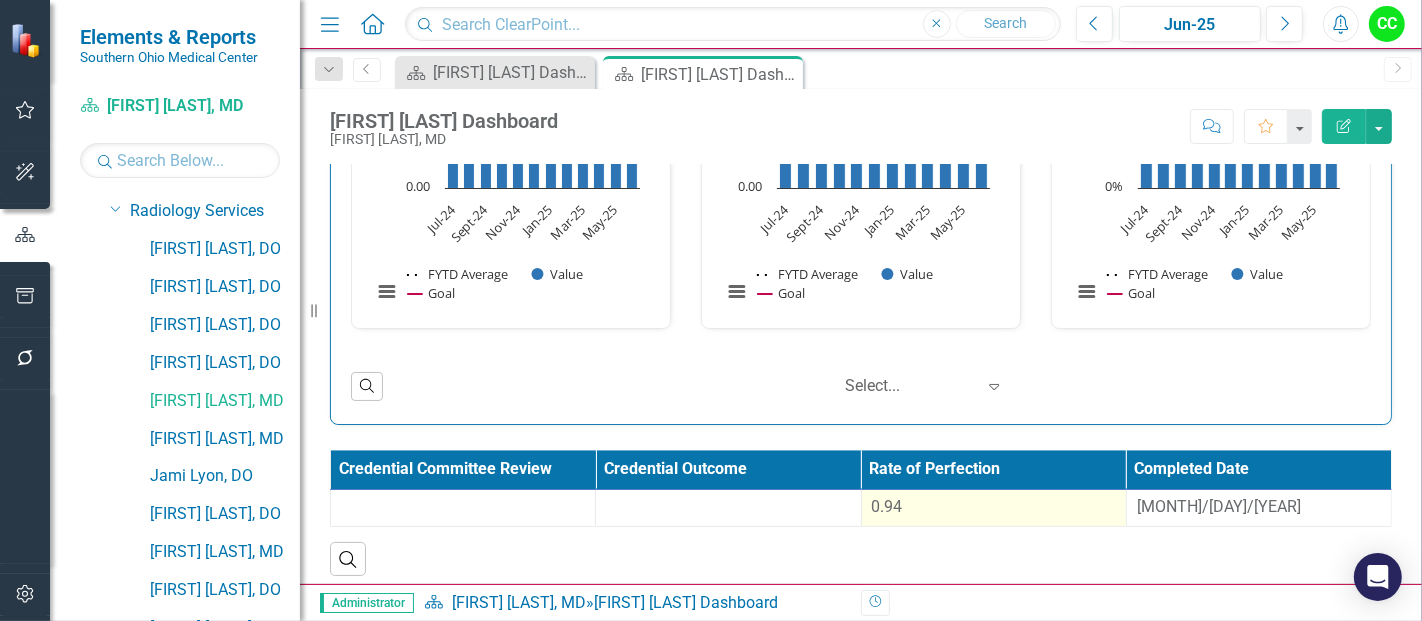 click on "0.94" at bounding box center [887, 506] 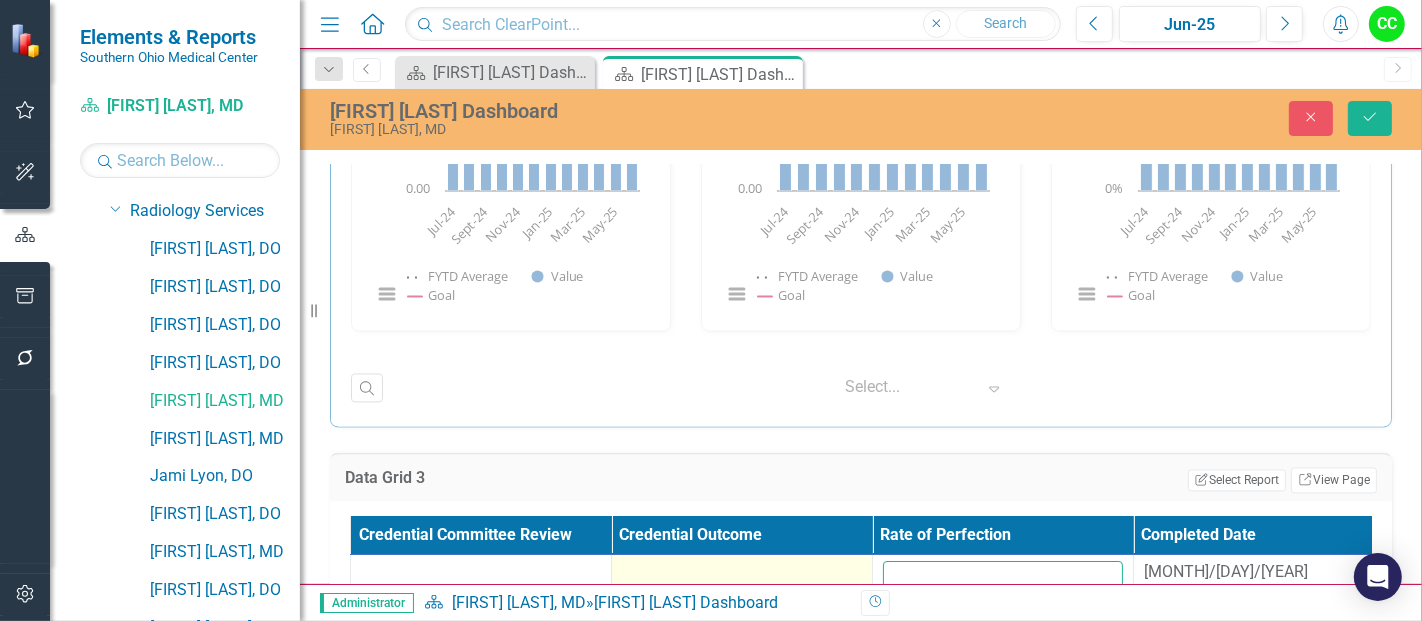 drag, startPoint x: 965, startPoint y: 559, endPoint x: 840, endPoint y: 565, distance: 125.14392 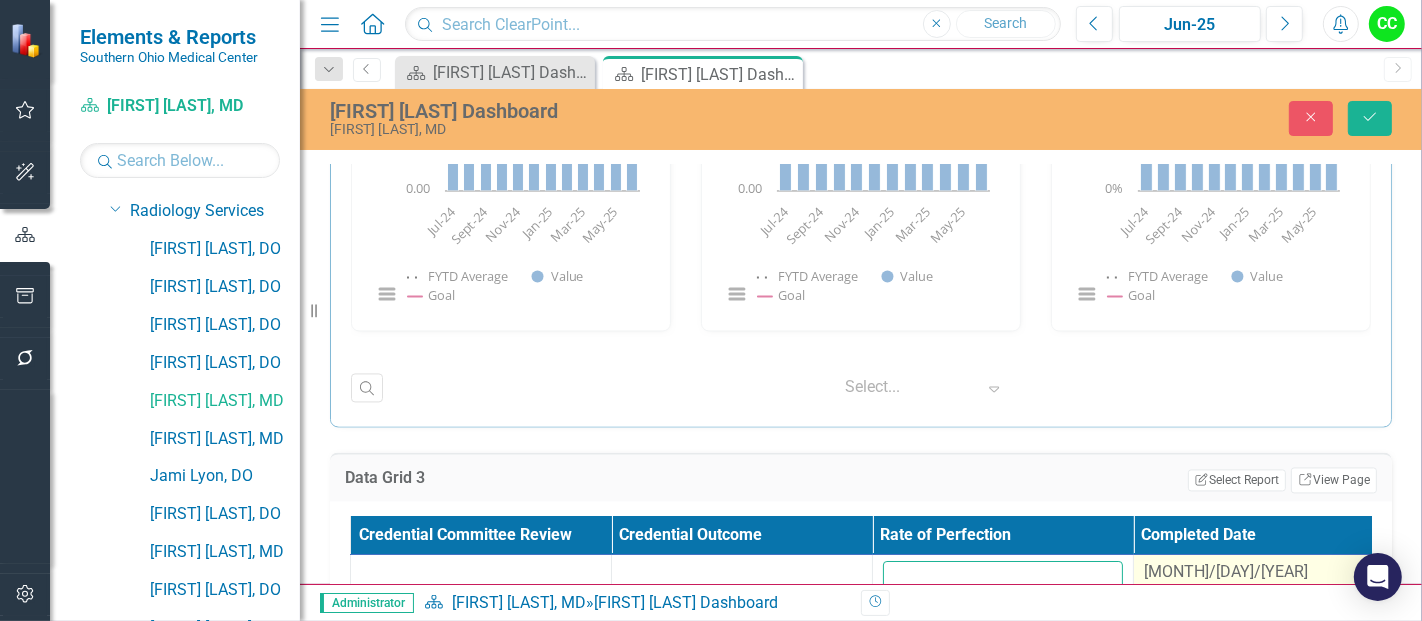 type on "[NUMBER]" 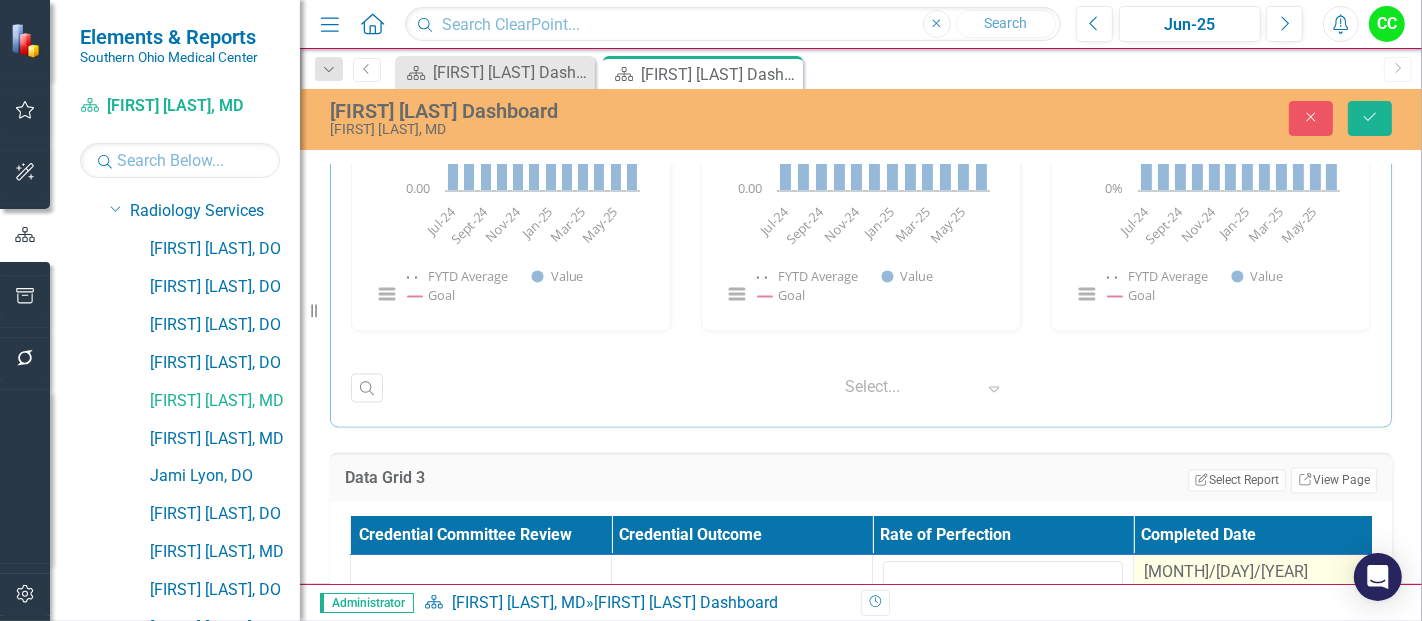 click on "[MONTH]/[DAY]/[YEAR]" at bounding box center (1226, 571) 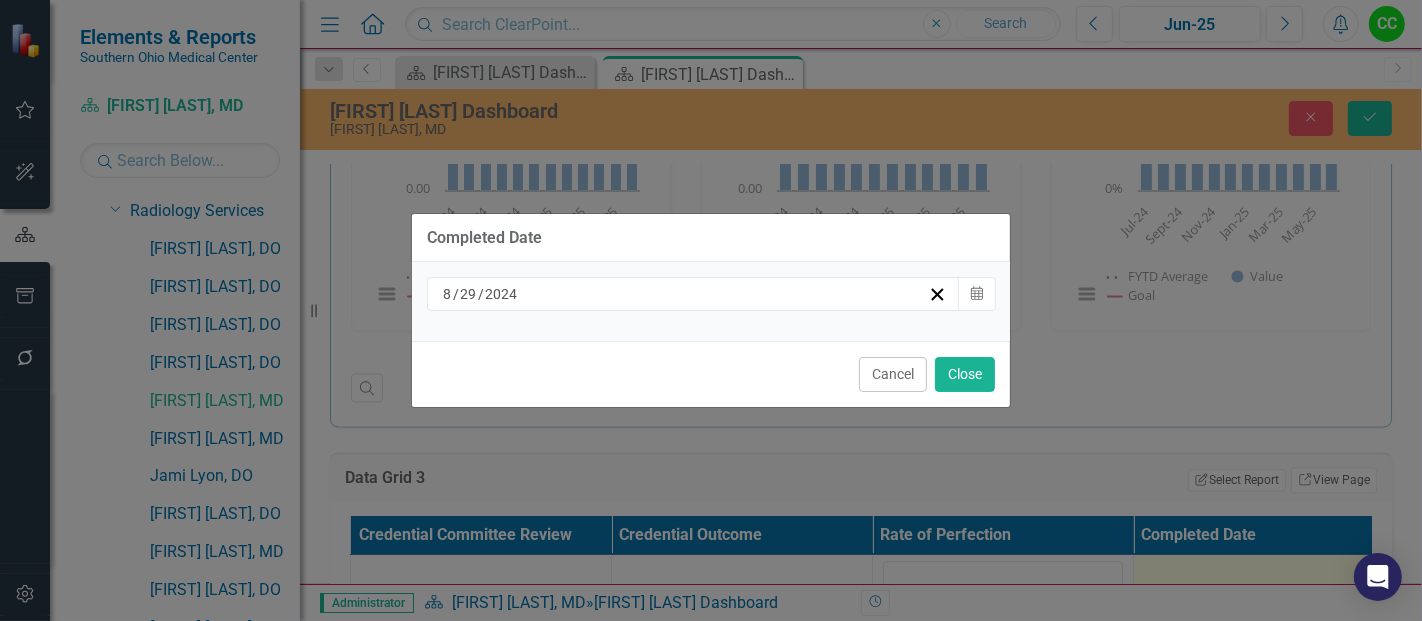 click on "8 / 29 / 2024" at bounding box center (684, 294) 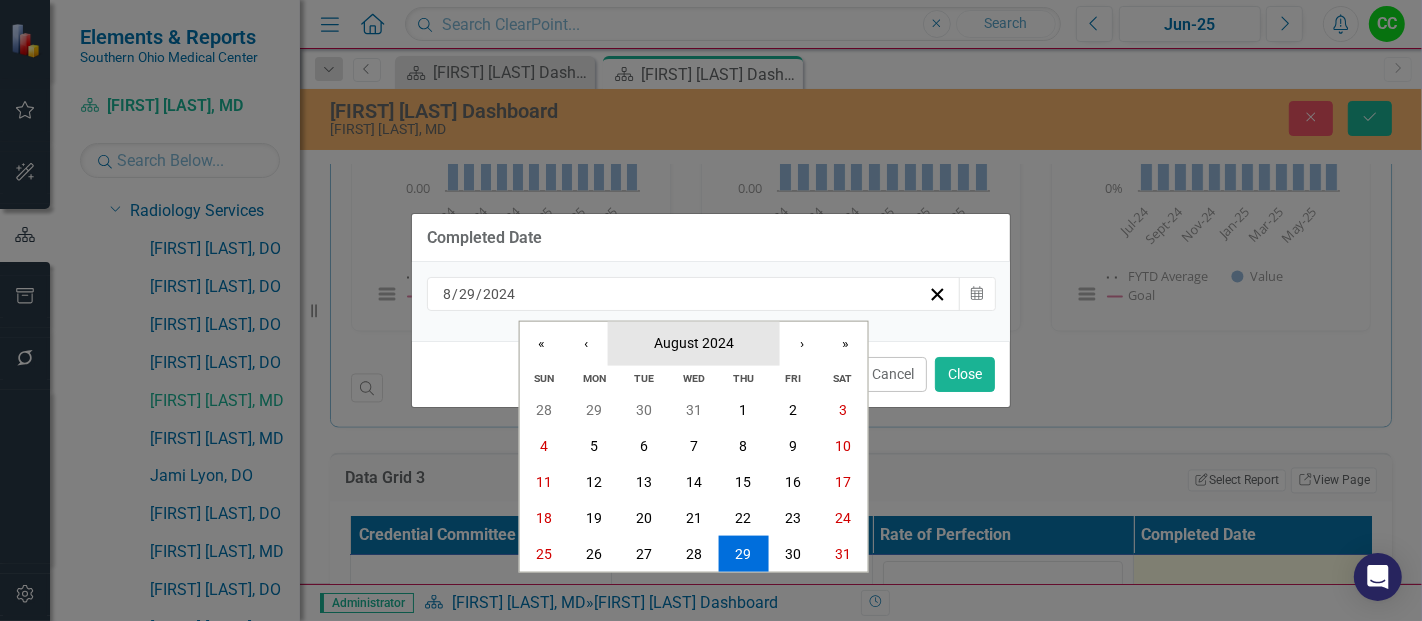 click on "August 2024" at bounding box center (694, 342) 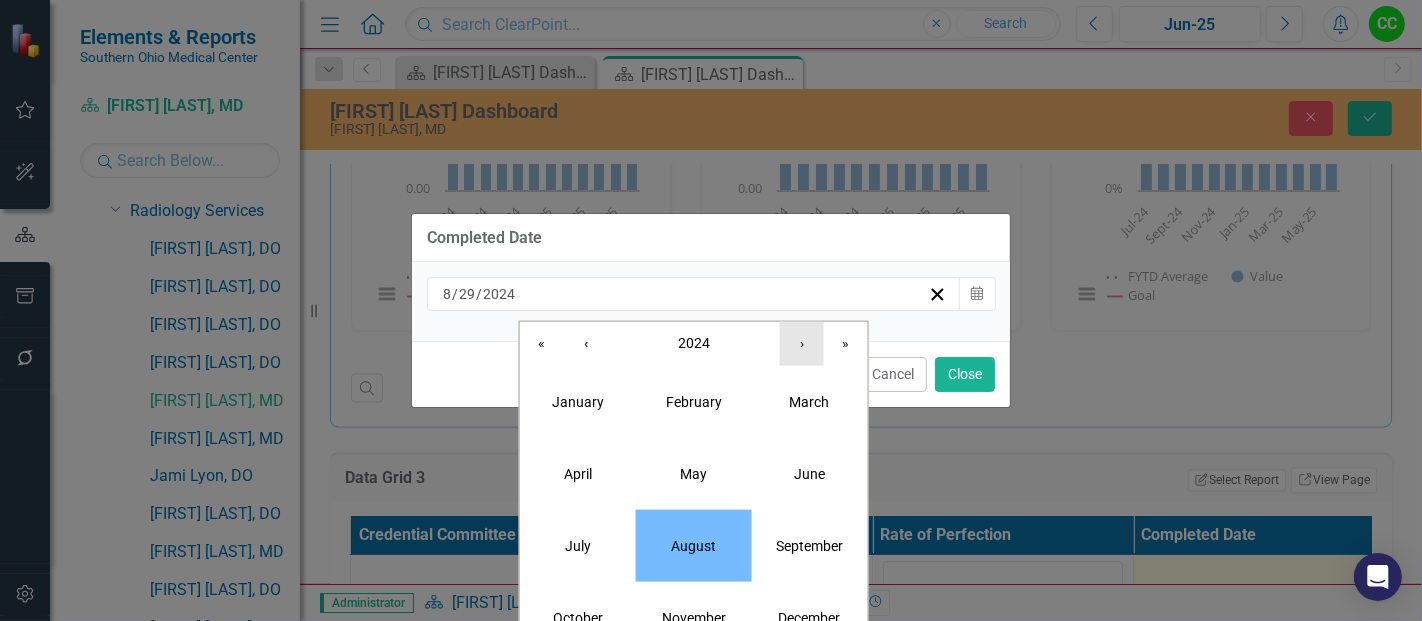 click on "›" at bounding box center [802, 343] 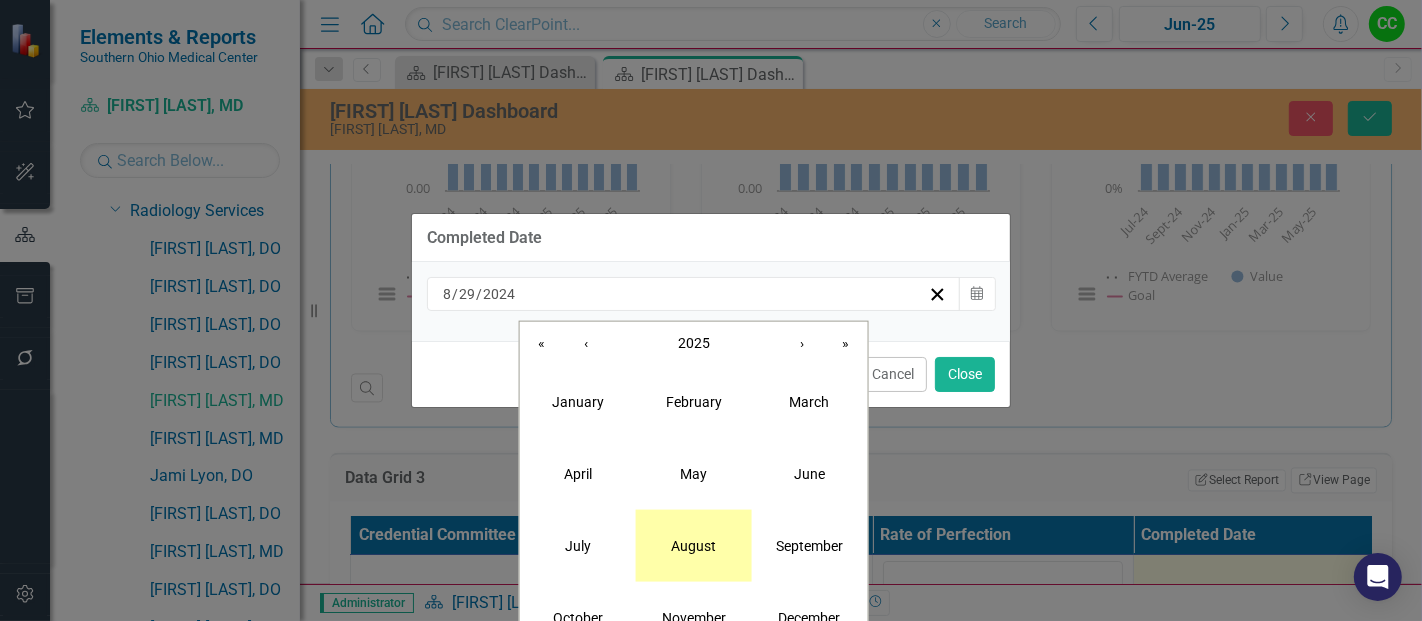 click on "August" at bounding box center [694, 545] 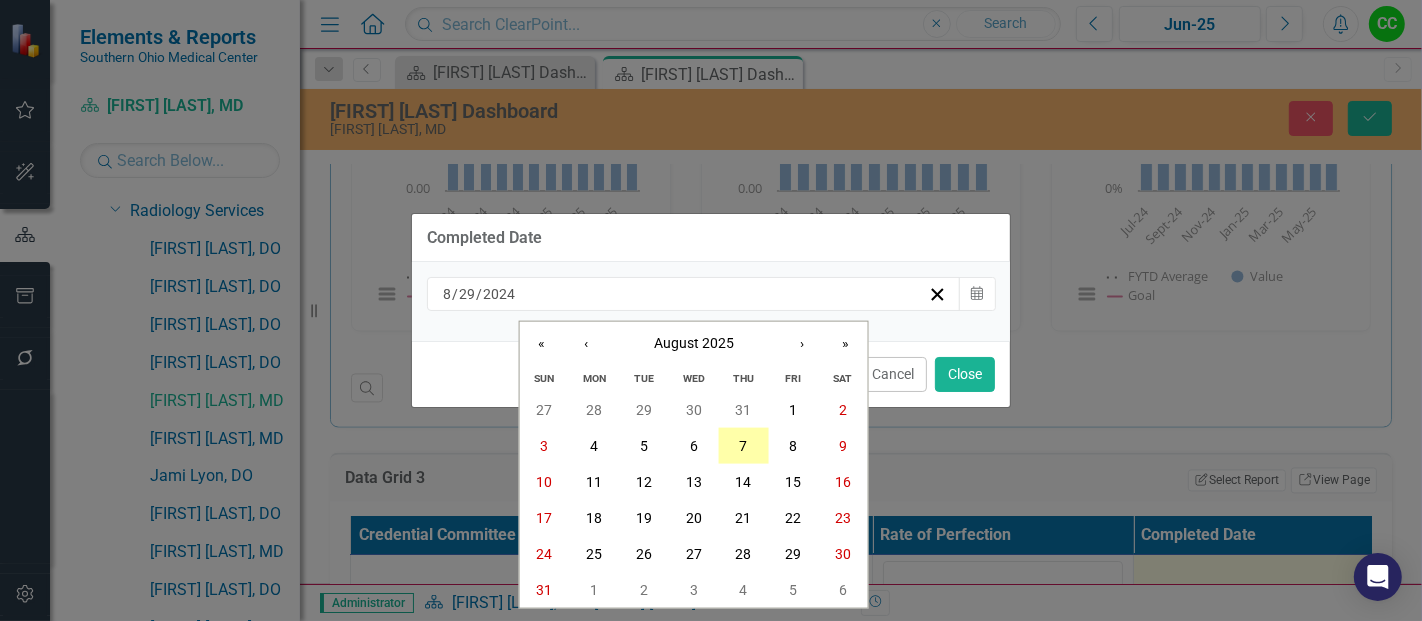 click on "7" at bounding box center (743, 446) 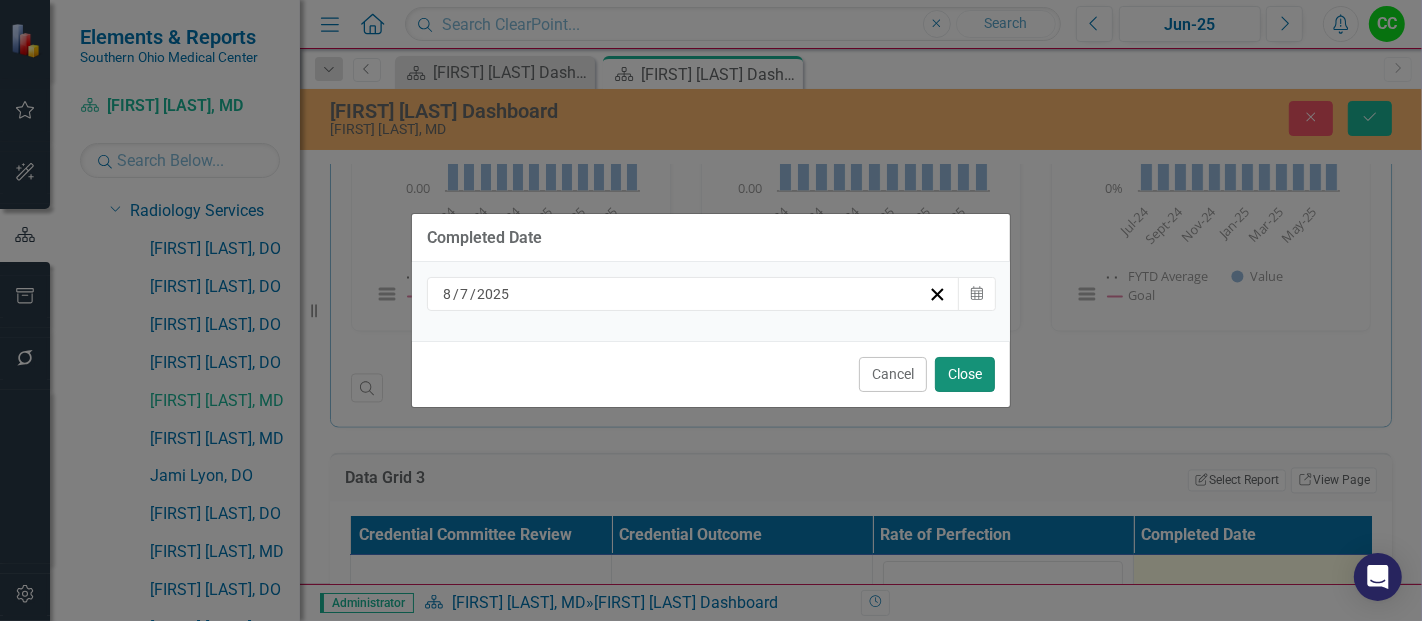 click on "Close" at bounding box center (965, 374) 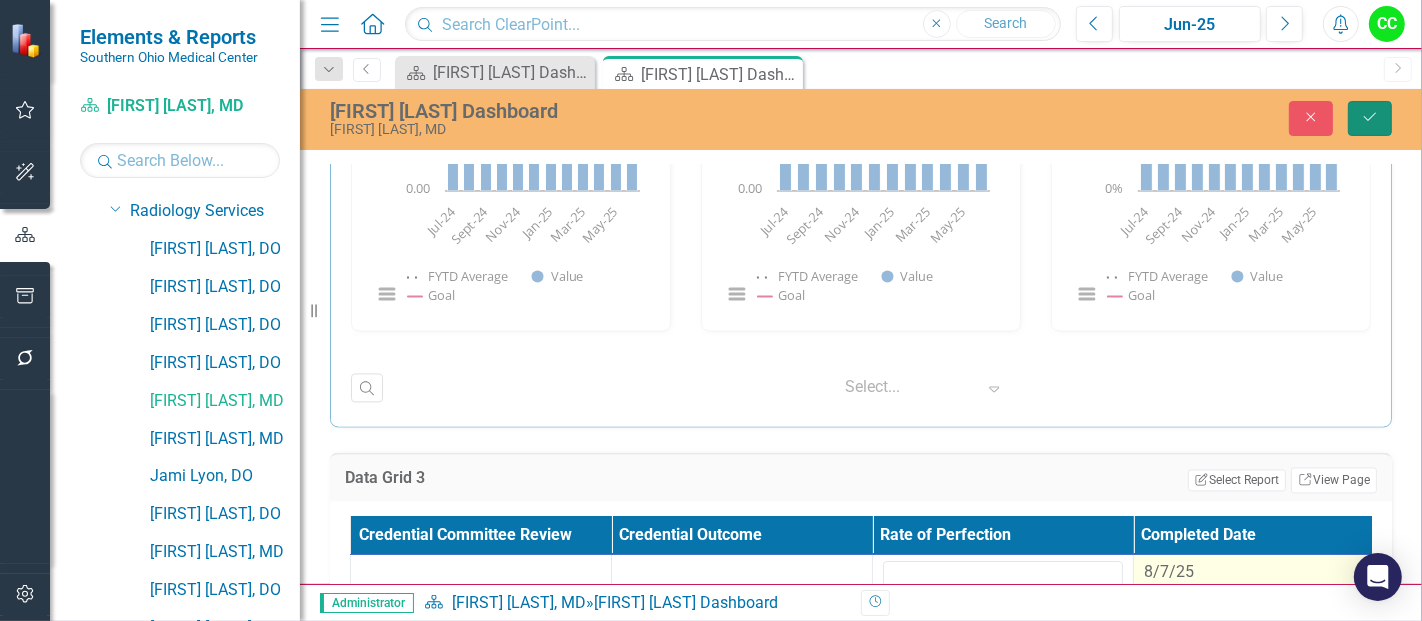 click on "Save" at bounding box center (1370, 118) 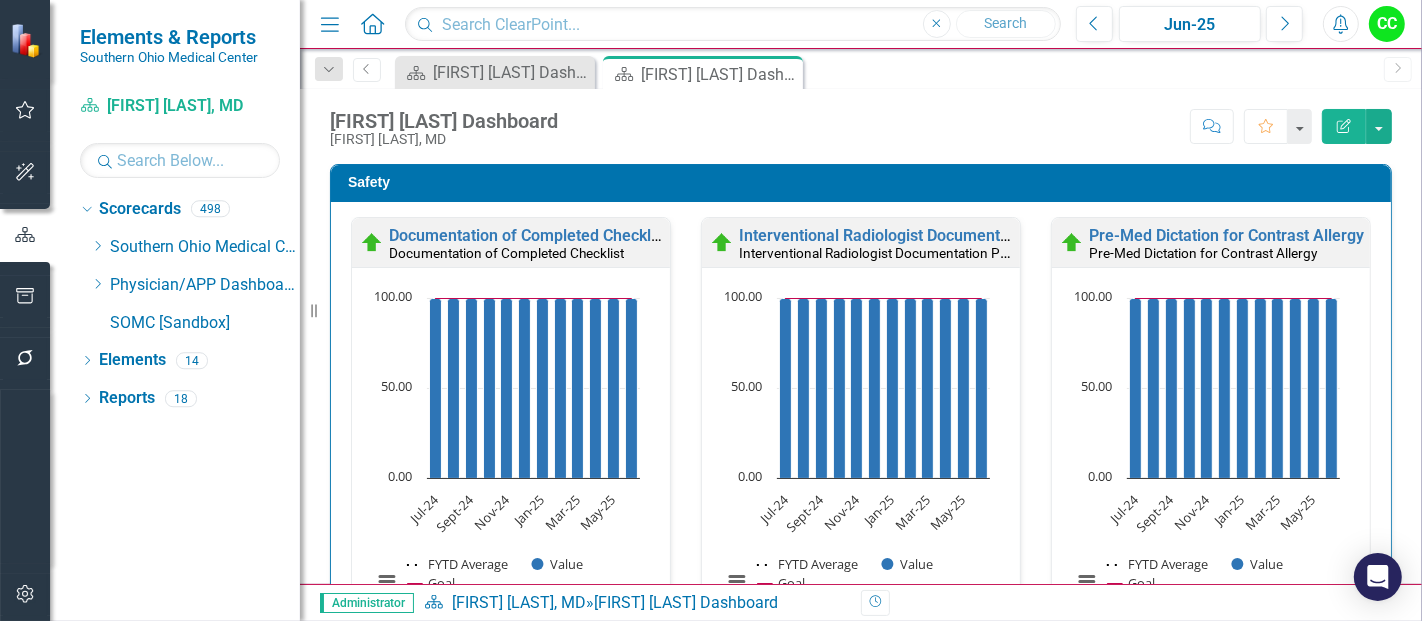 scroll, scrollTop: 1, scrollLeft: 0, axis: vertical 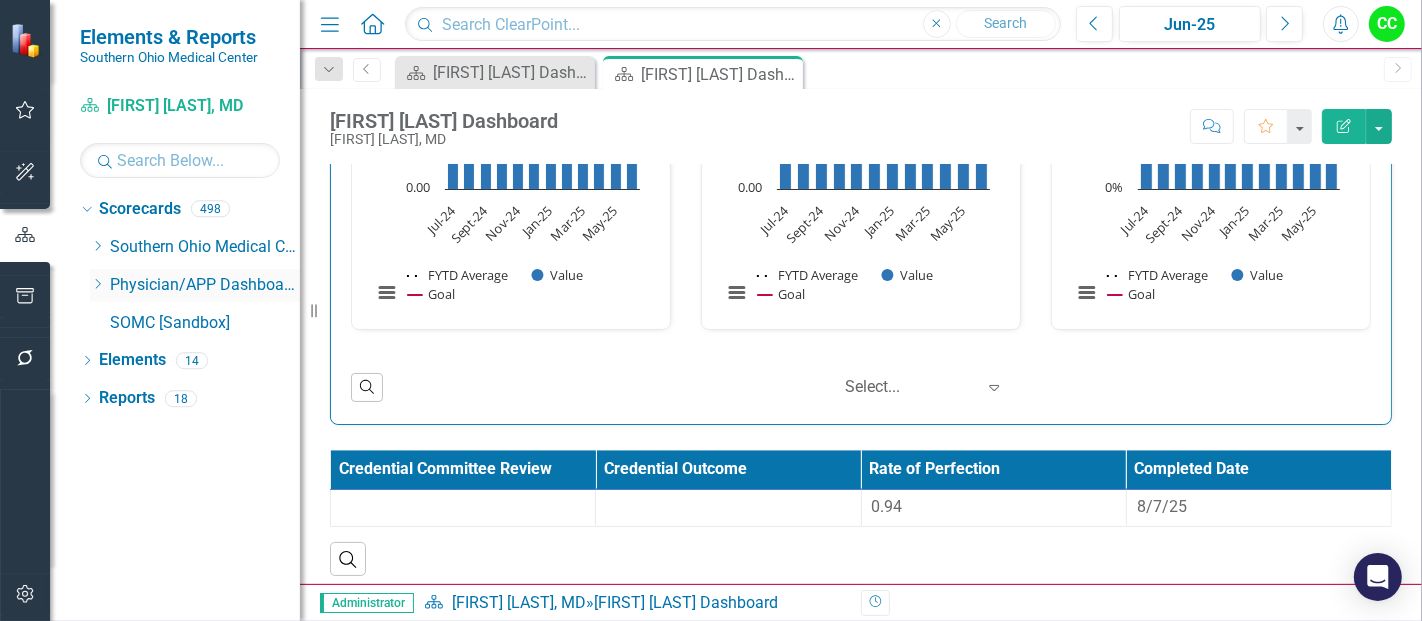 click on "Dropdown" 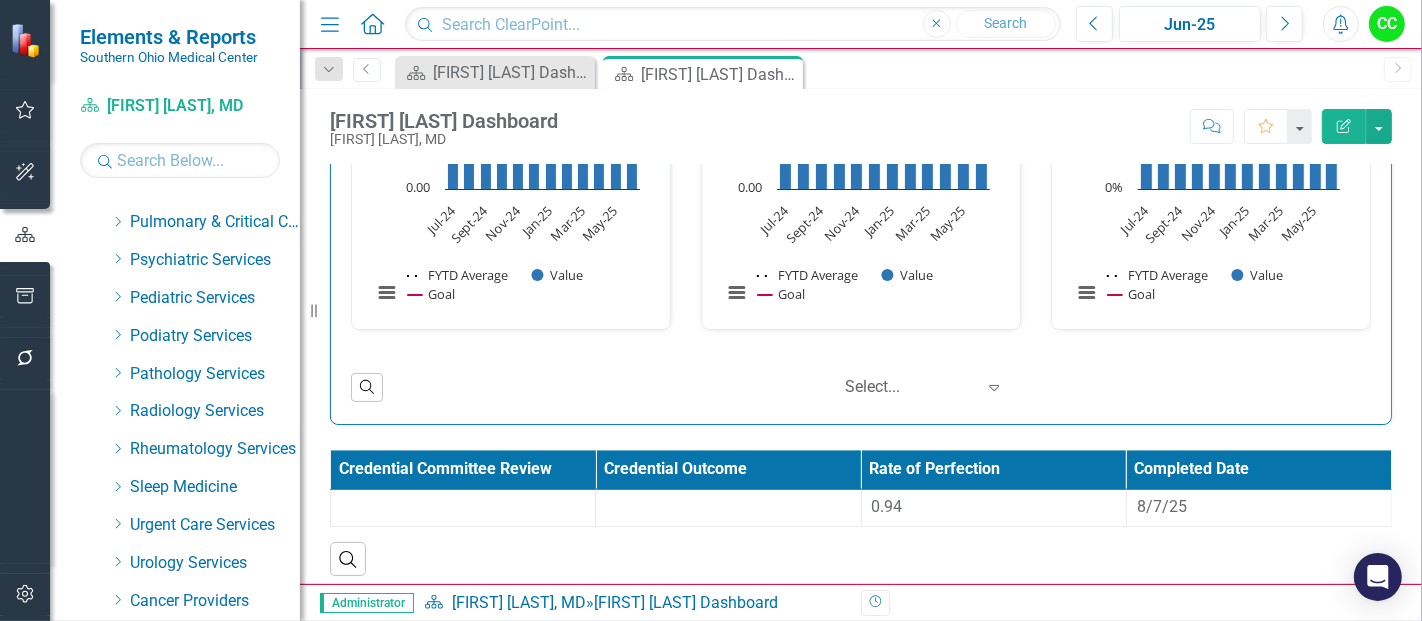 scroll, scrollTop: 922, scrollLeft: 0, axis: vertical 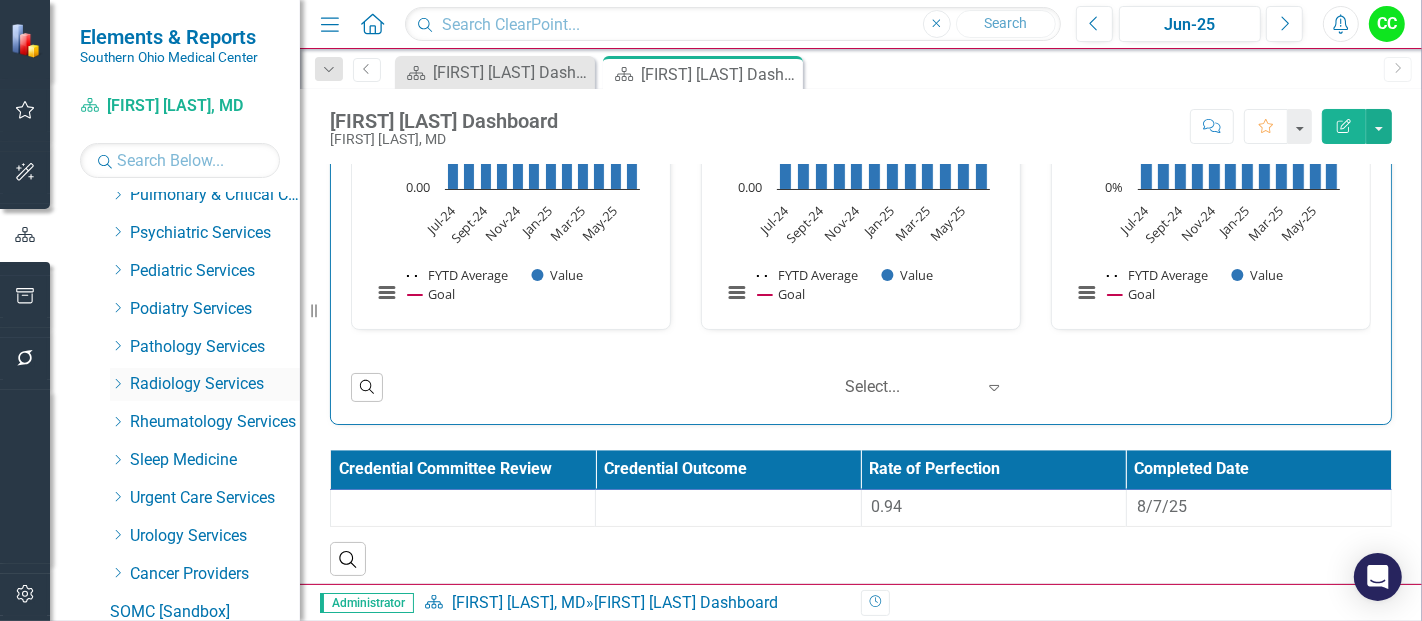 click on "Dropdown" 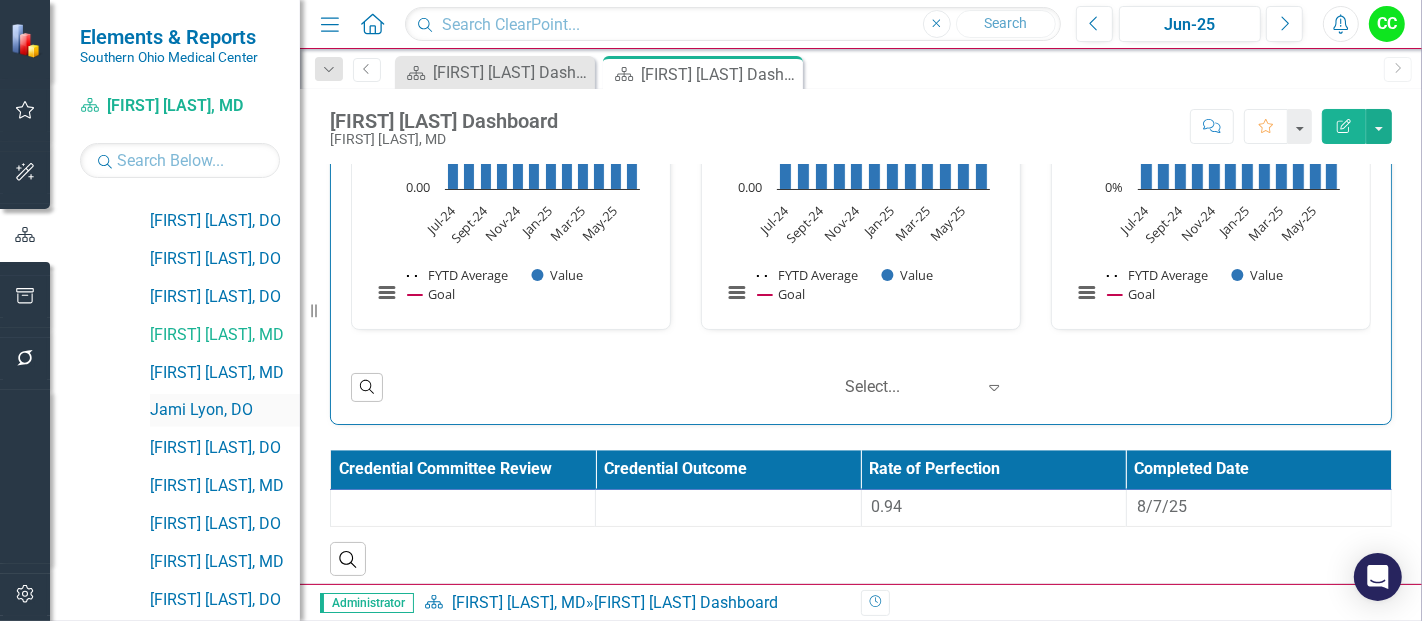 scroll, scrollTop: 1163, scrollLeft: 0, axis: vertical 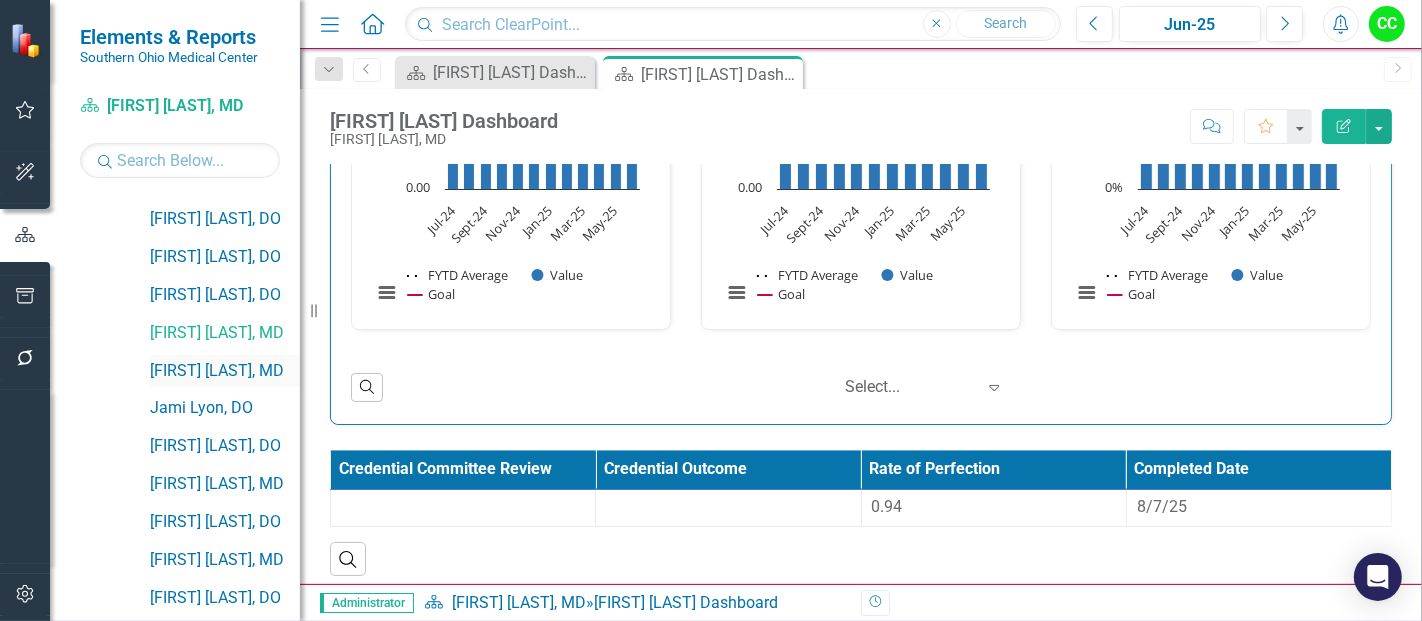 click on "[FIRST] [LAST], MD" at bounding box center [225, 371] 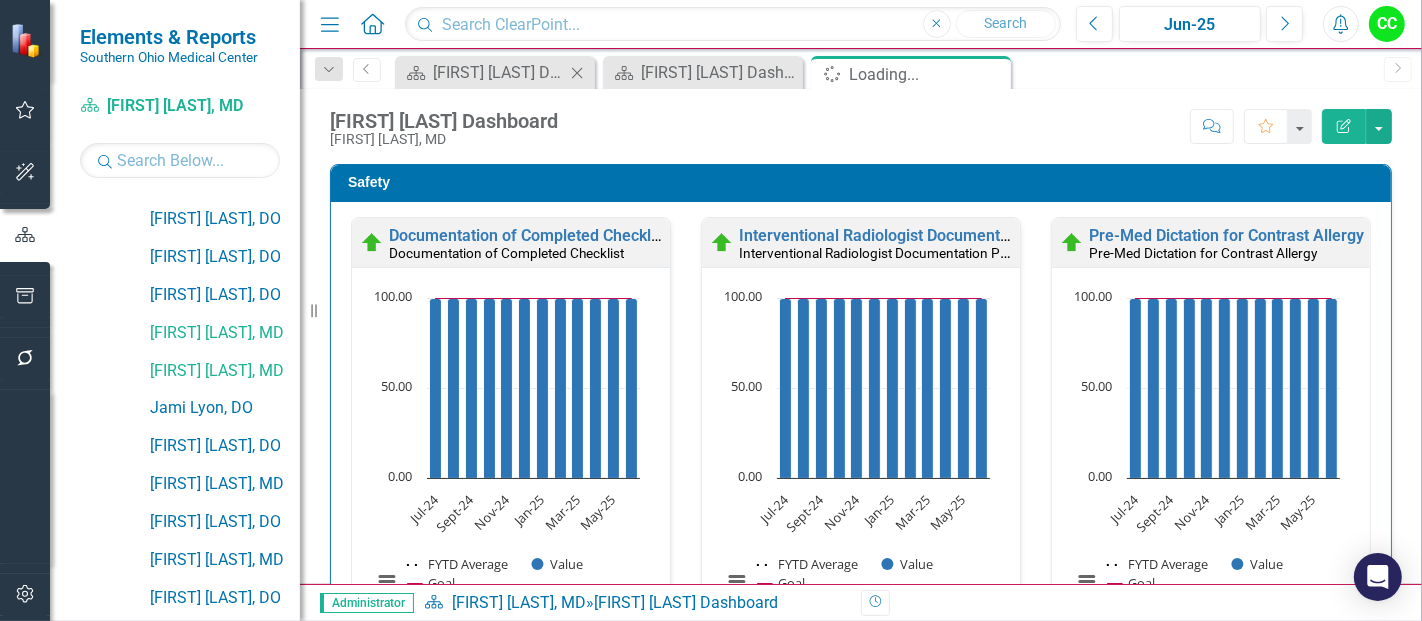 click on "Close" 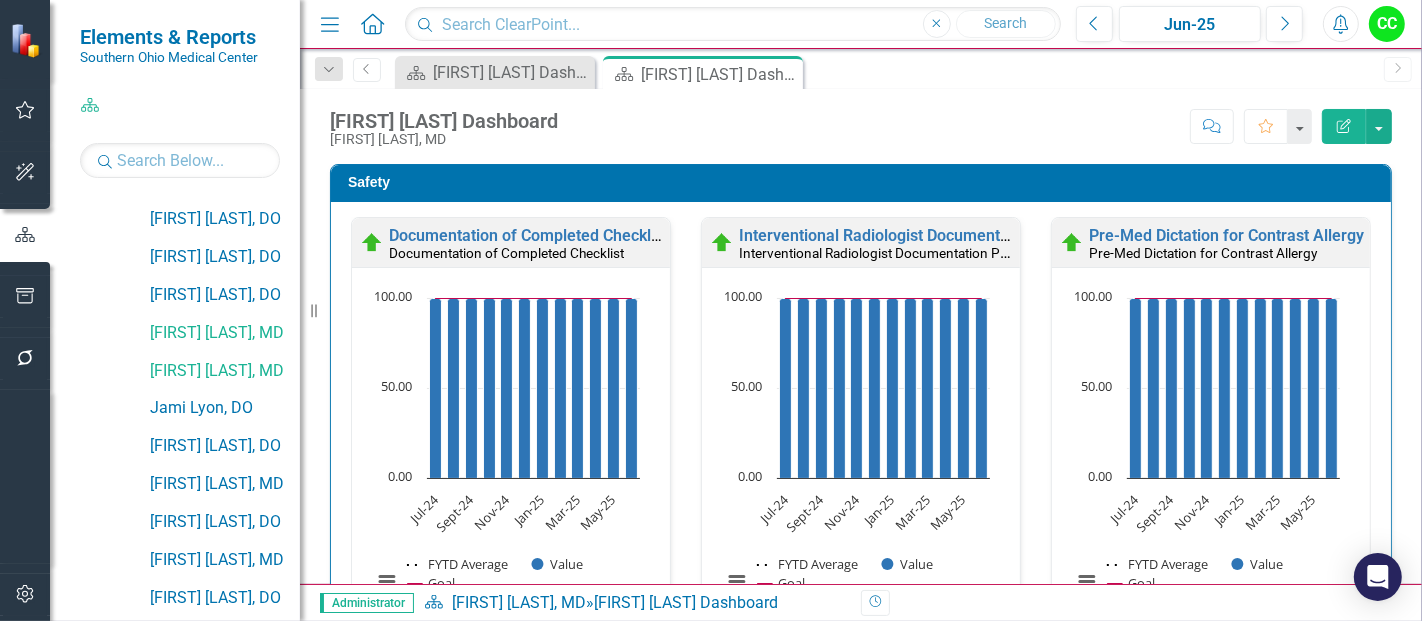 drag, startPoint x: 575, startPoint y: 72, endPoint x: 859, endPoint y: 275, distance: 349.09167 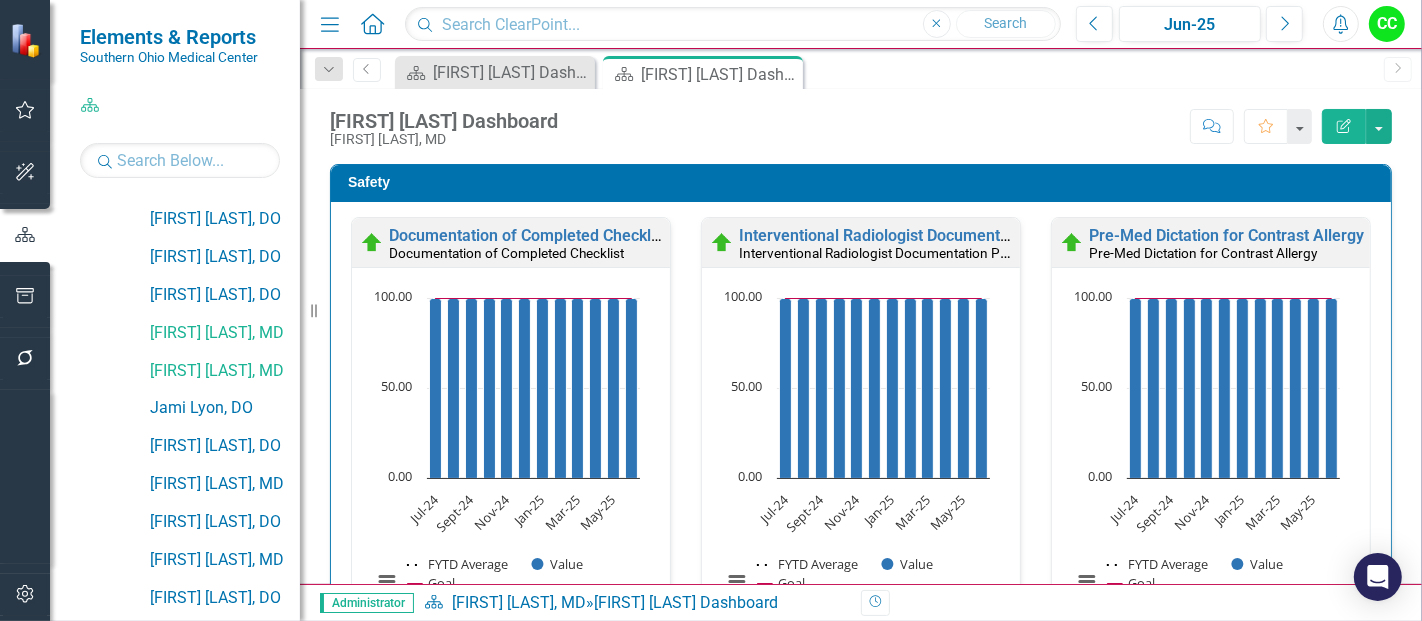 click on "Close" 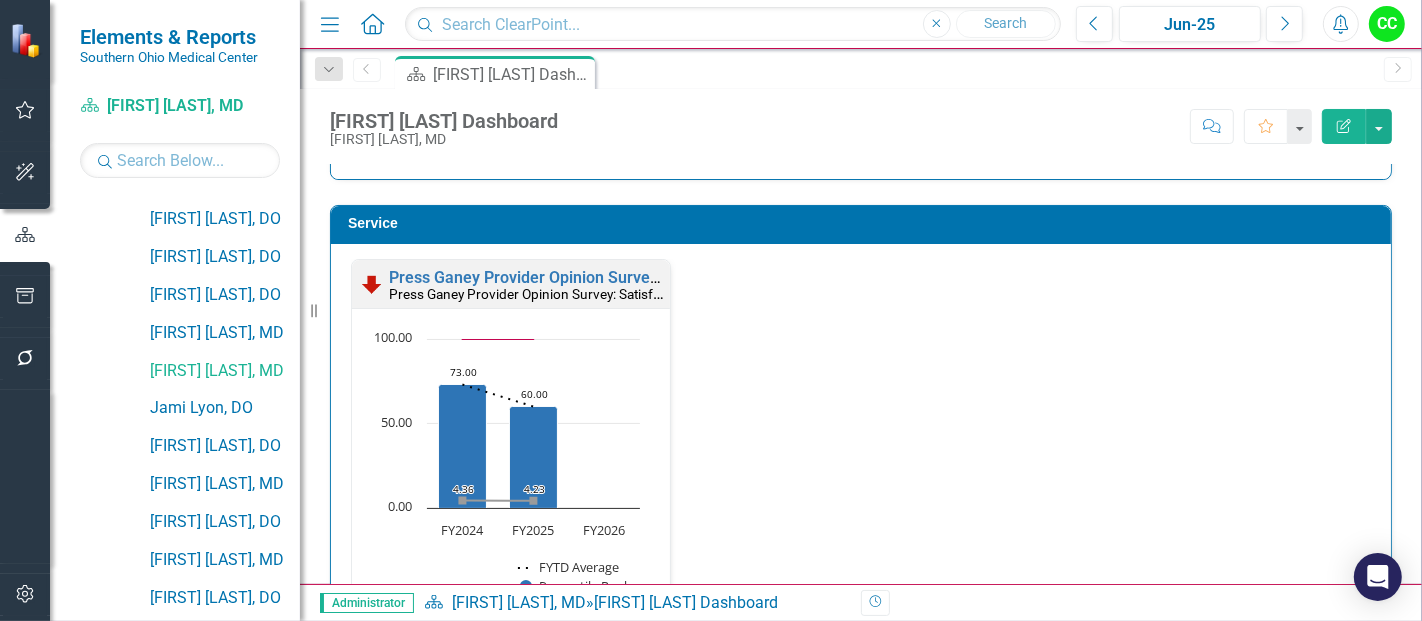 scroll, scrollTop: 1963, scrollLeft: 0, axis: vertical 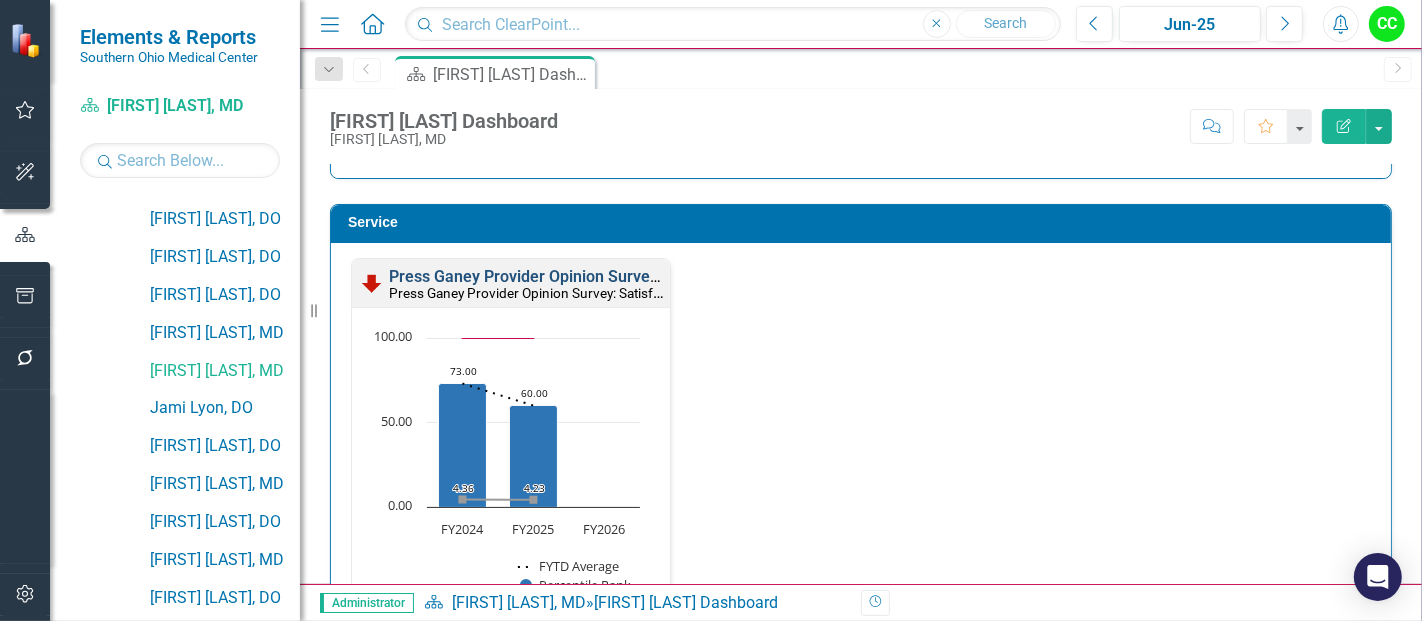 click on "Press Ganey Provider Opinion Survey: Satisfaction With Radiology Services" at bounding box center (659, 276) 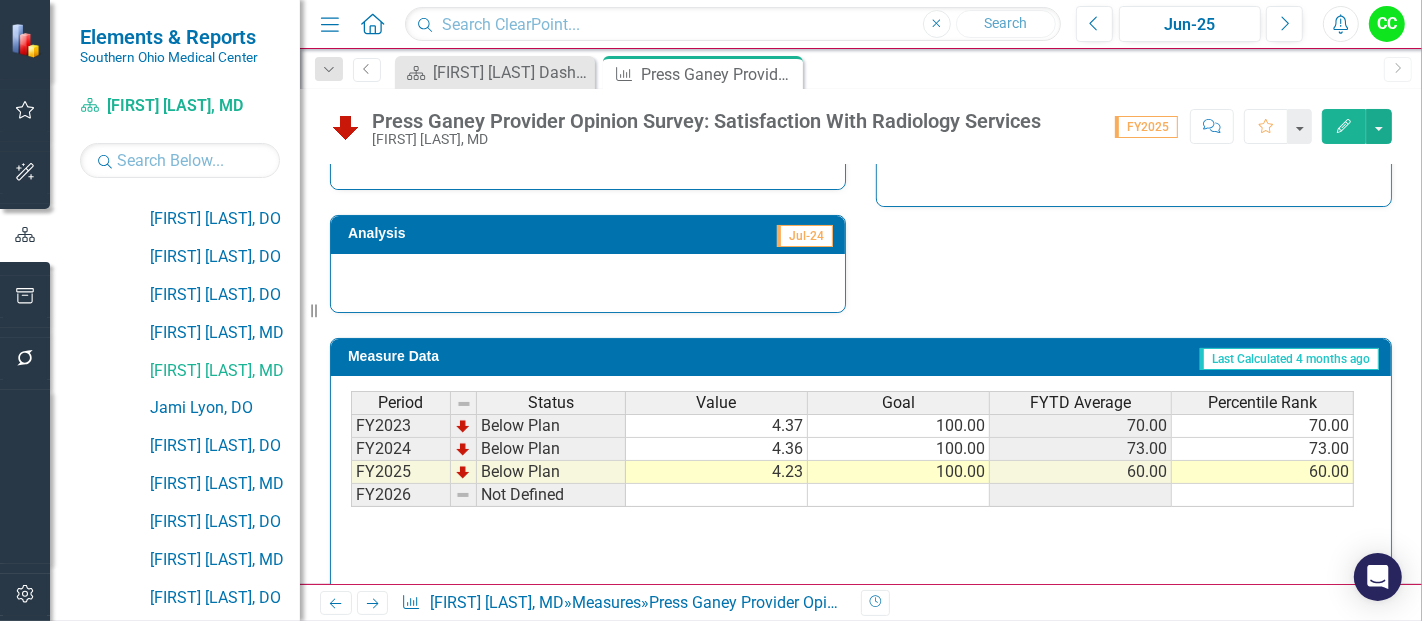 scroll, scrollTop: 765, scrollLeft: 0, axis: vertical 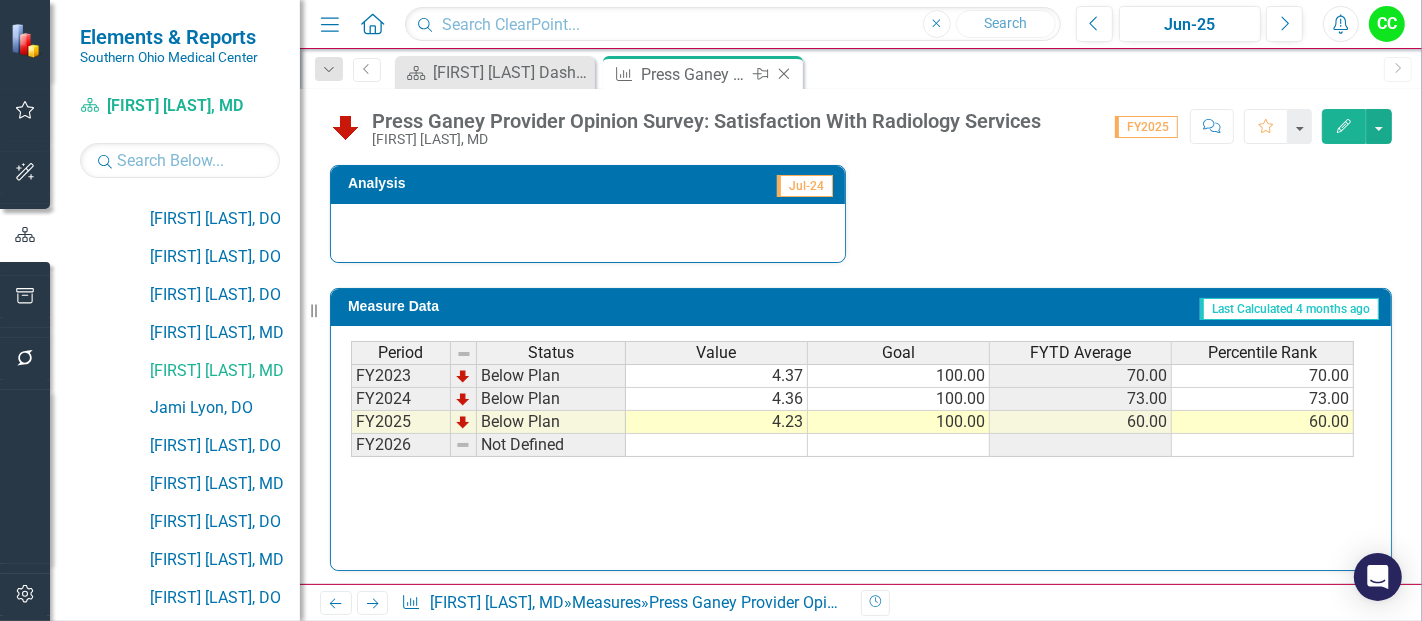 click on "Close" 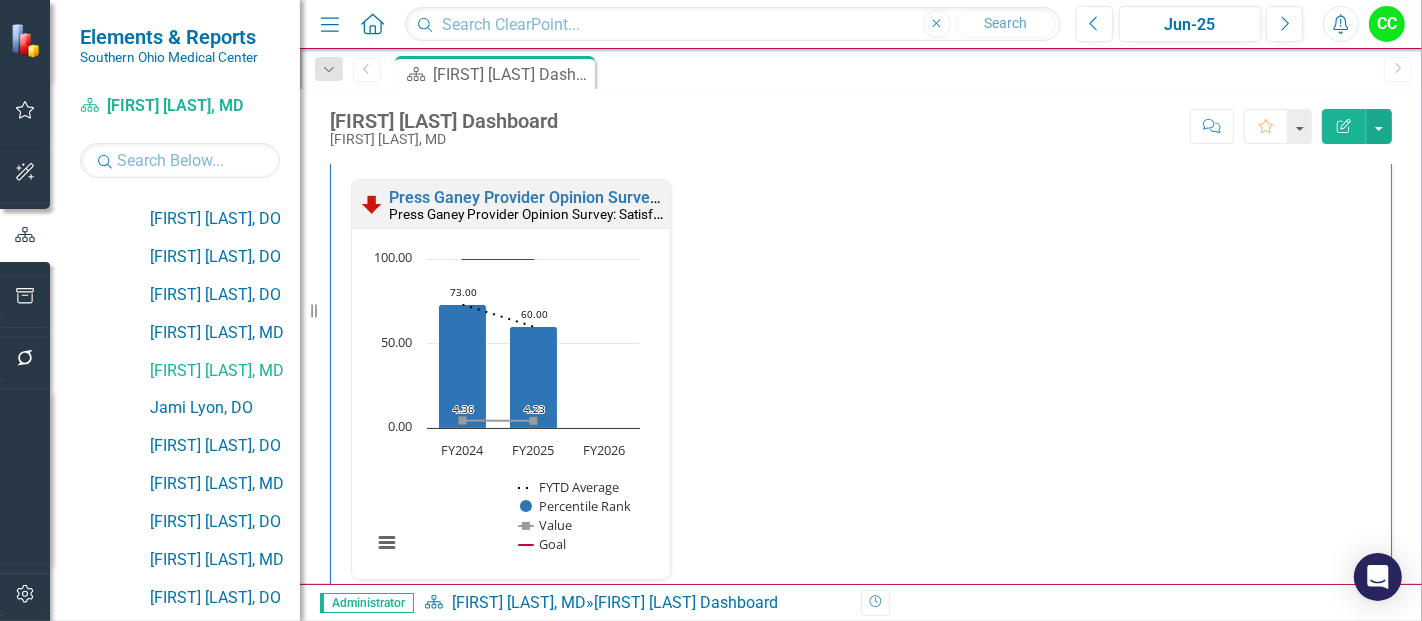 scroll, scrollTop: 2063, scrollLeft: 0, axis: vertical 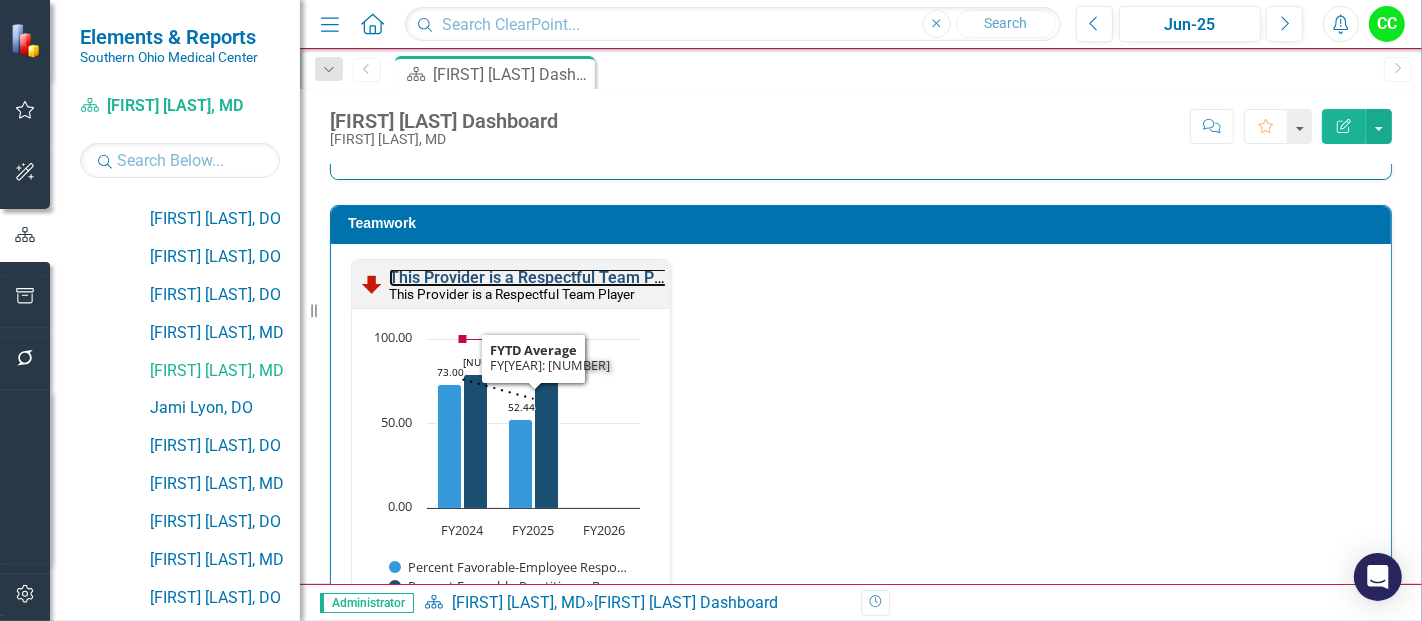 click on "This Provider is a Respectful Team Player" at bounding box center [539, 277] 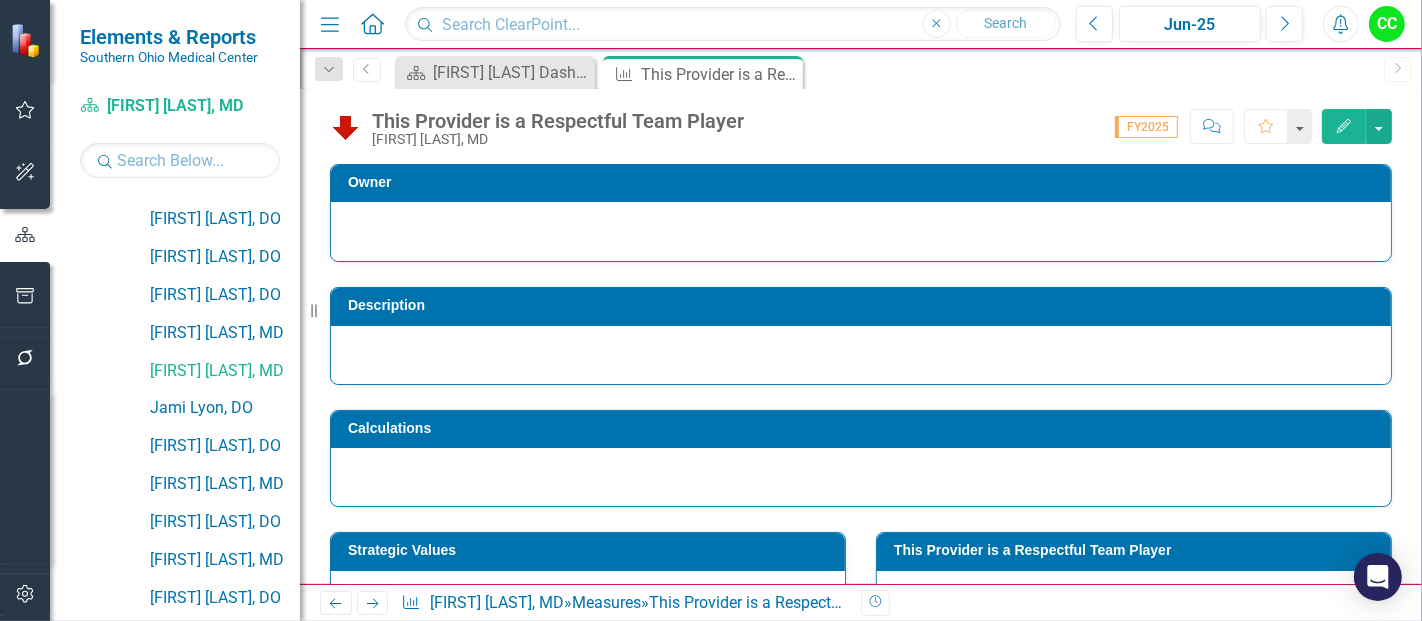 click on "Description" at bounding box center [861, 323] 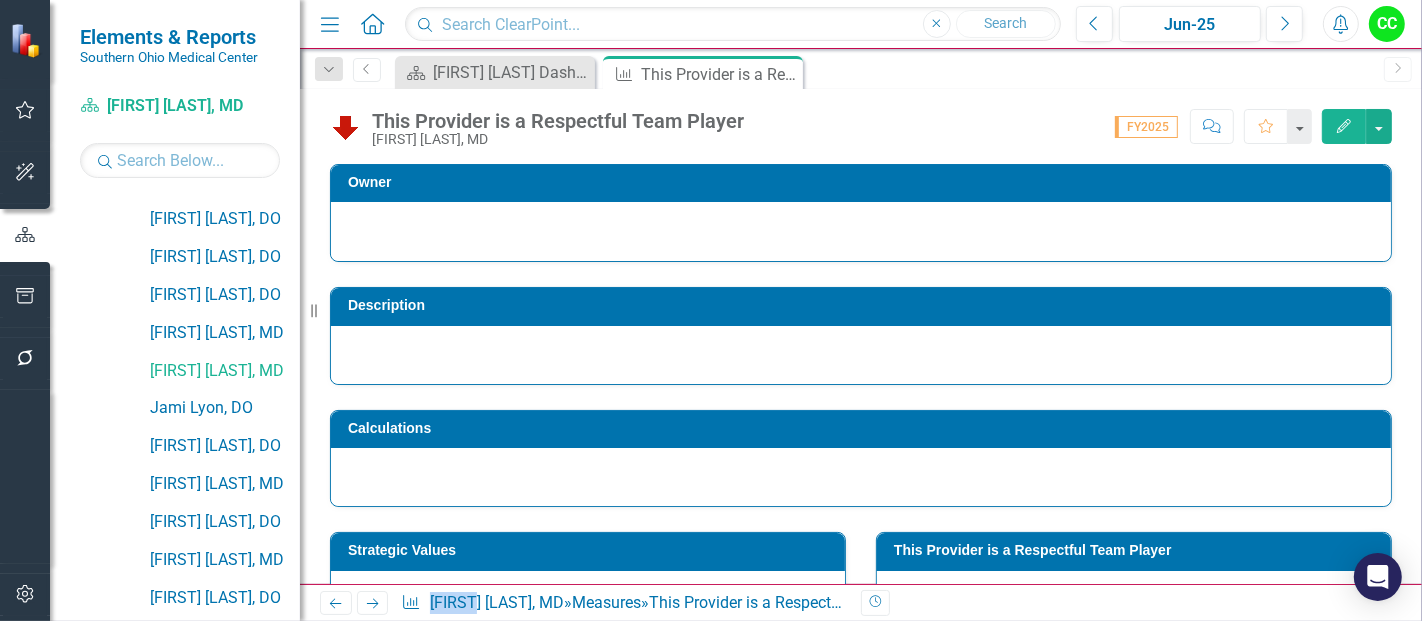 click on "Description" at bounding box center [861, 323] 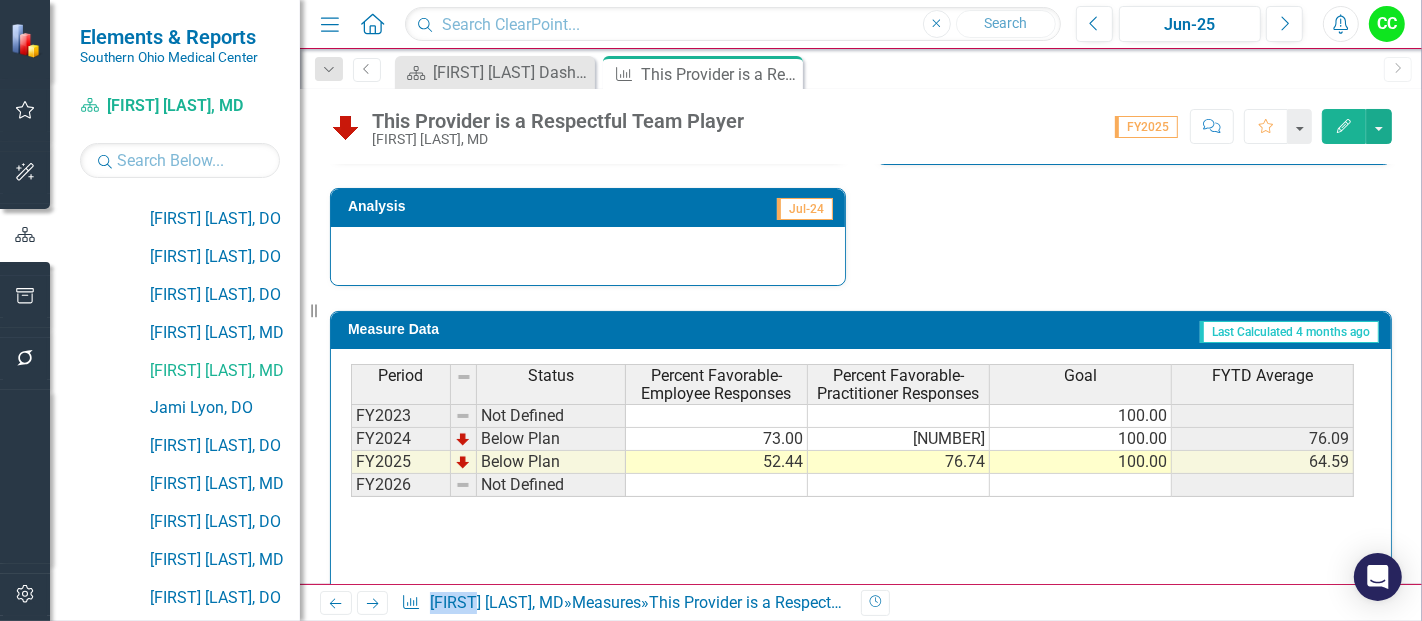 scroll, scrollTop: 765, scrollLeft: 0, axis: vertical 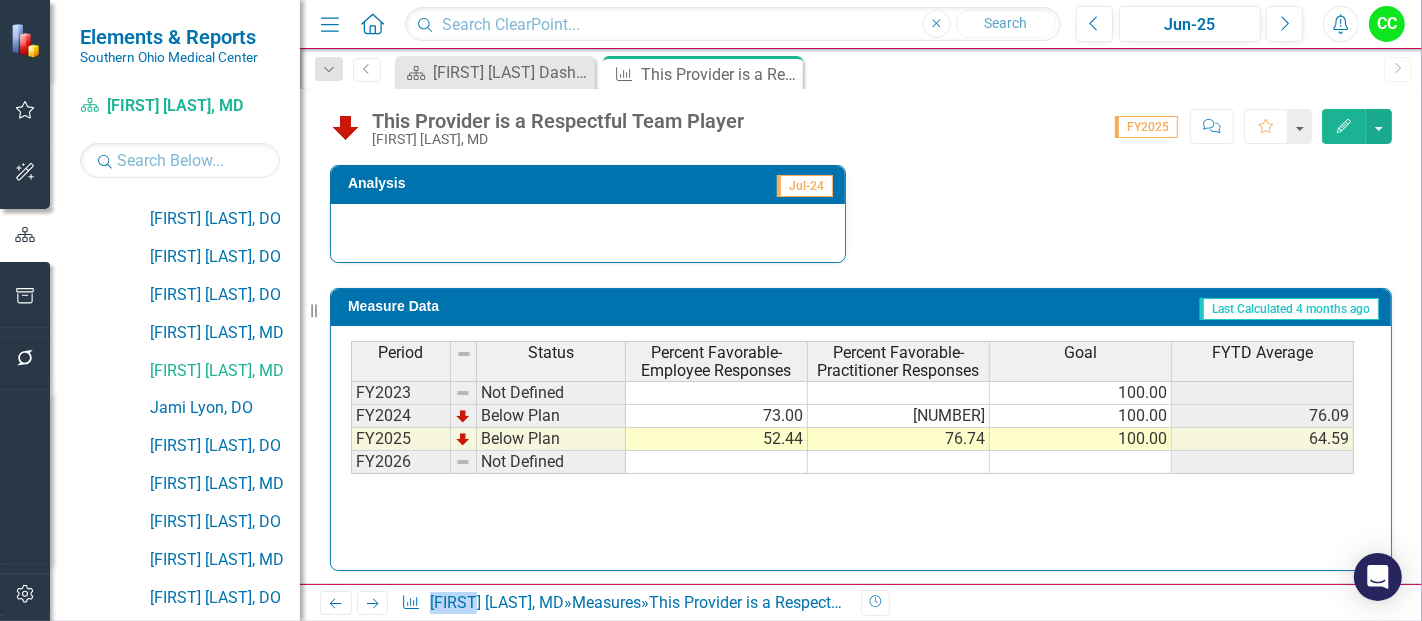 click on "Edit" at bounding box center [1344, 126] 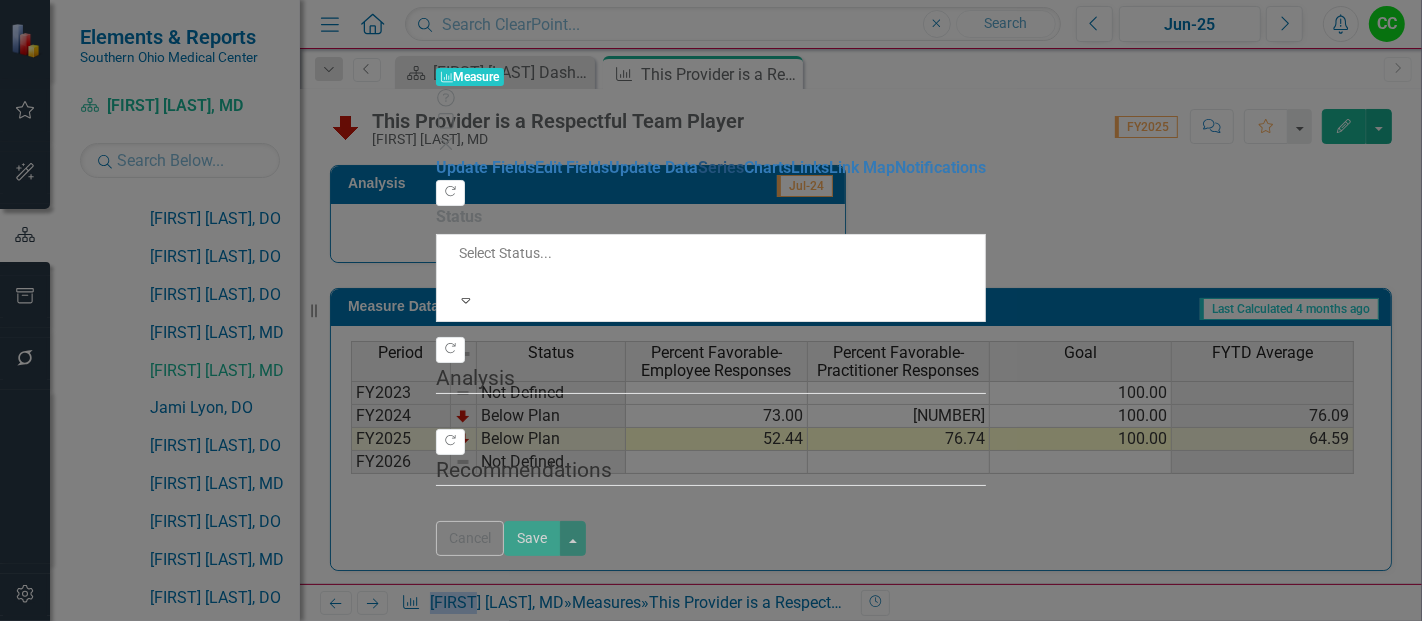 click on "Series" at bounding box center [721, 167] 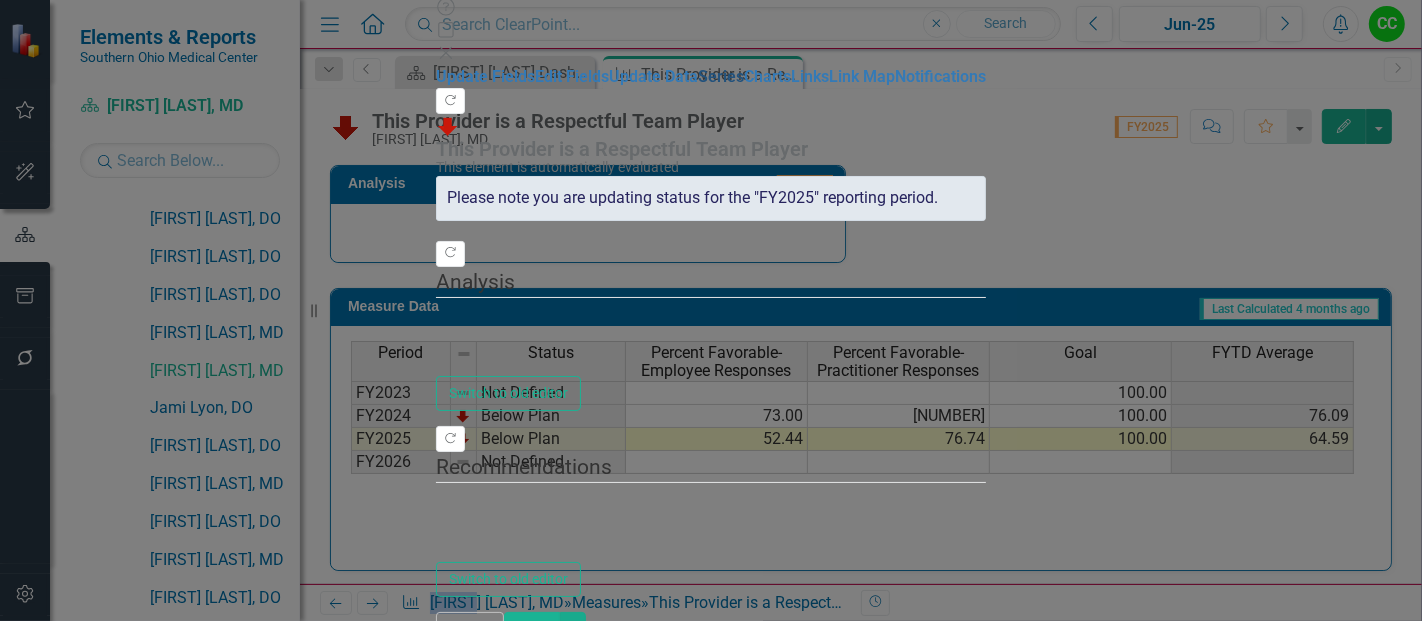 click on "Series" at bounding box center (721, 76) 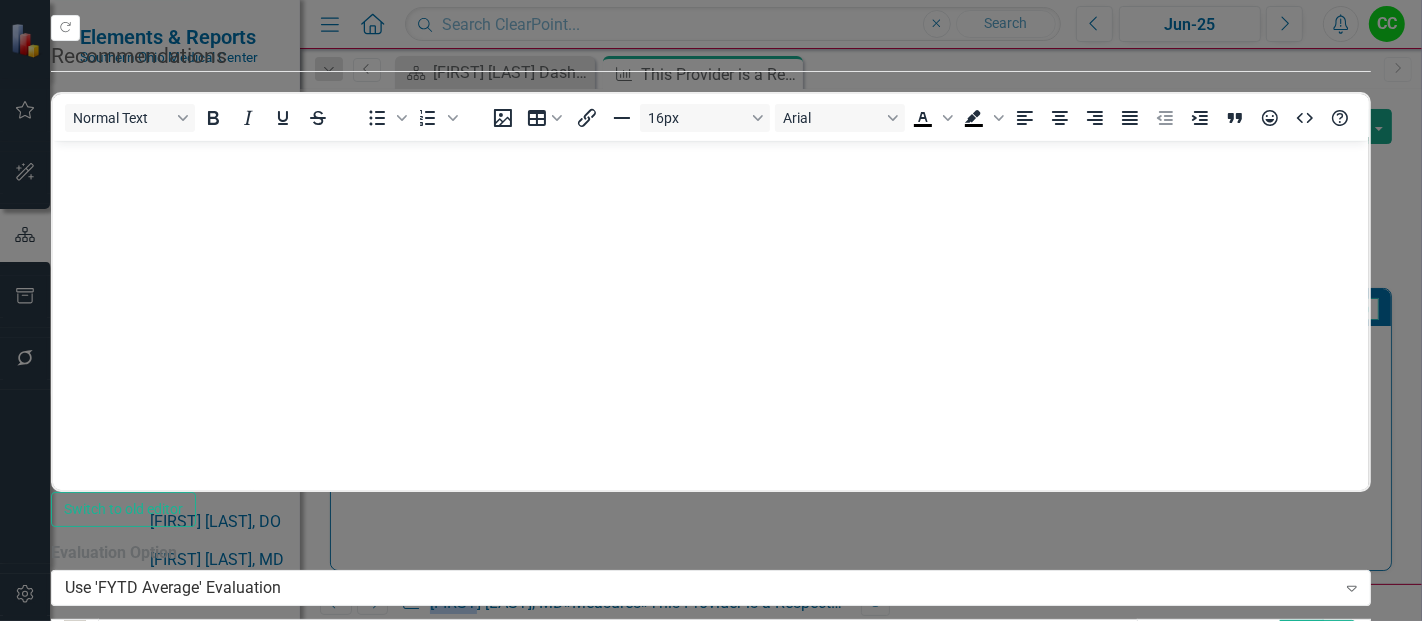 scroll, scrollTop: 0, scrollLeft: 0, axis: both 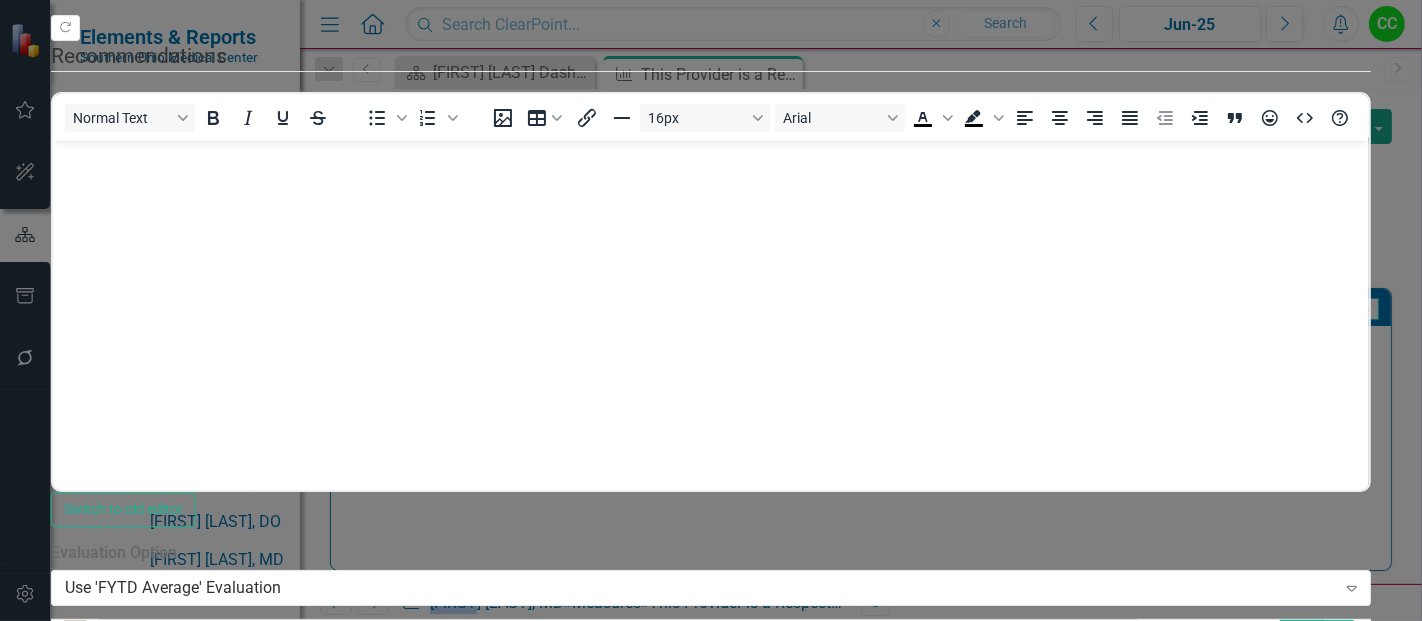 click on "Cancel" at bounding box center (85, 1381) 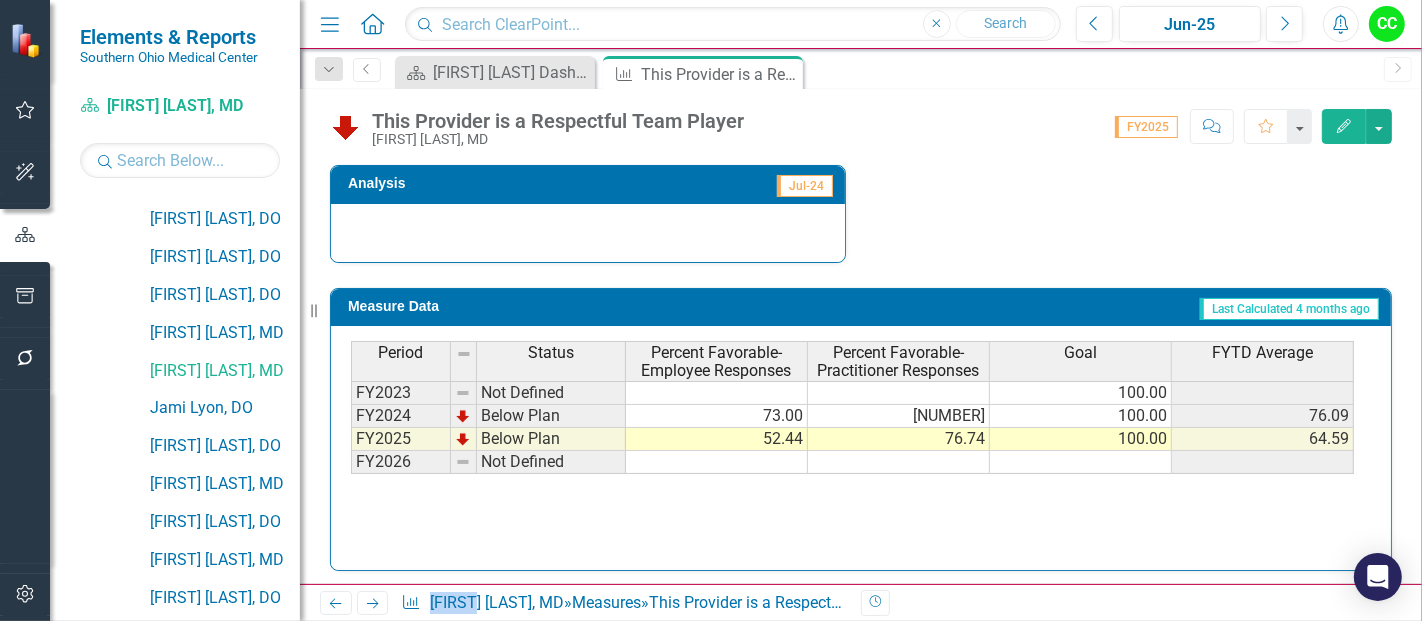 scroll, scrollTop: 116, scrollLeft: 0, axis: vertical 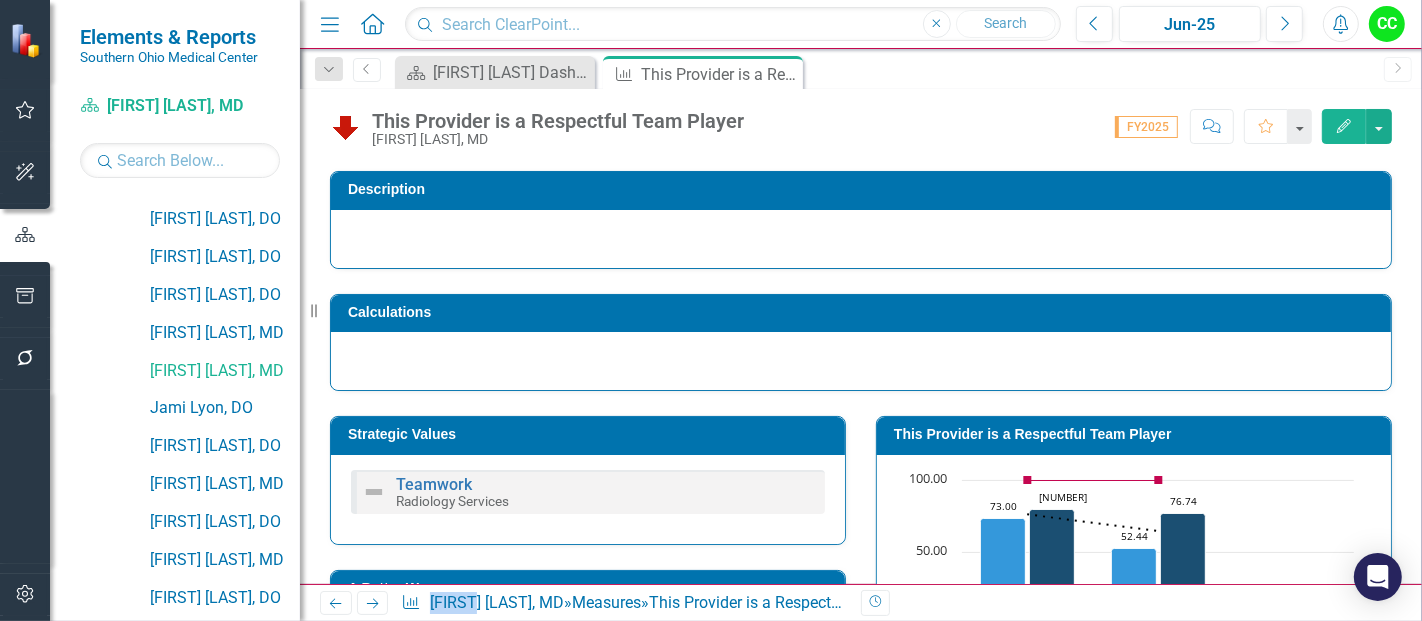 click on "This Provider is a Respectful Team Player" at bounding box center (1137, 434) 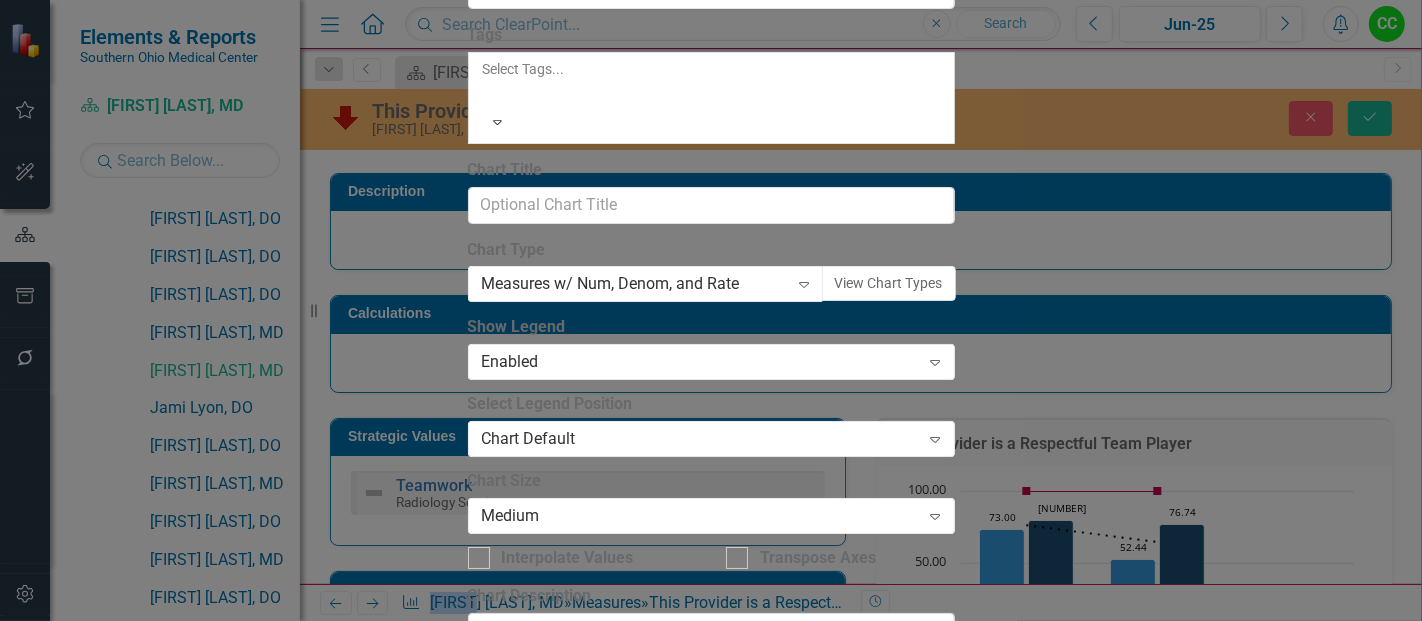 click on "Chart Series" at bounding box center [551, -68] 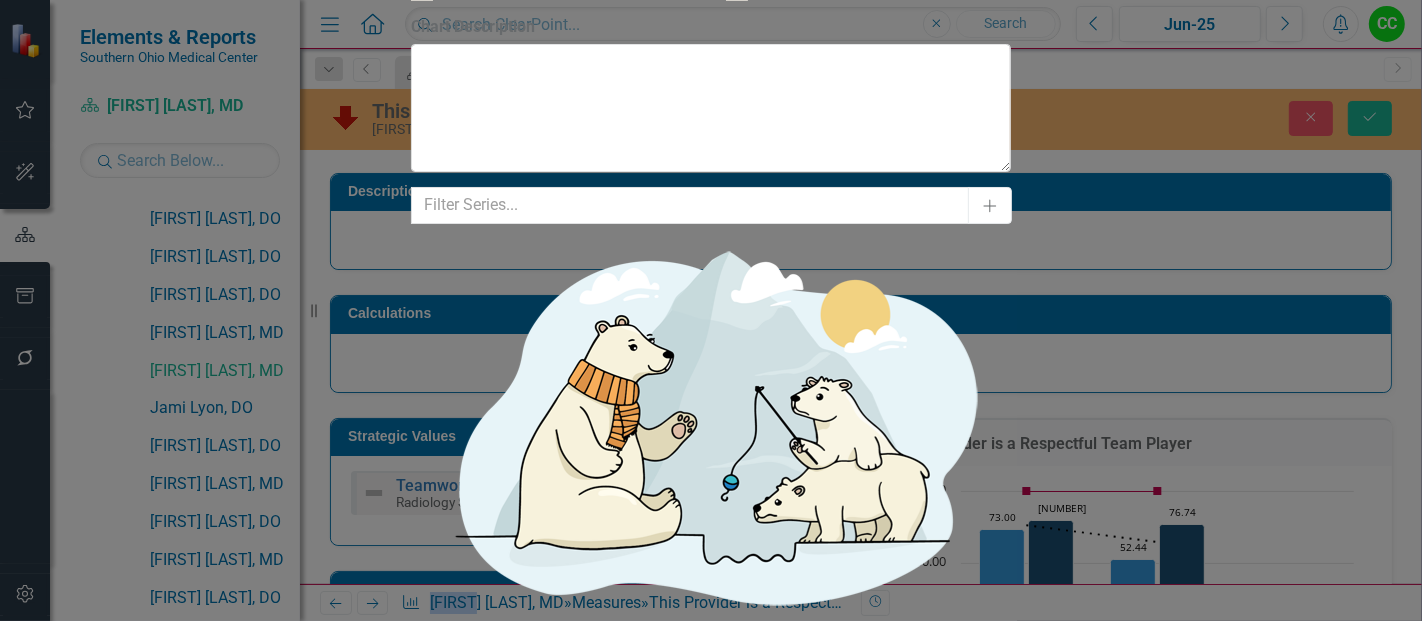 click on "Chart Periods" at bounding box center [588, -637] 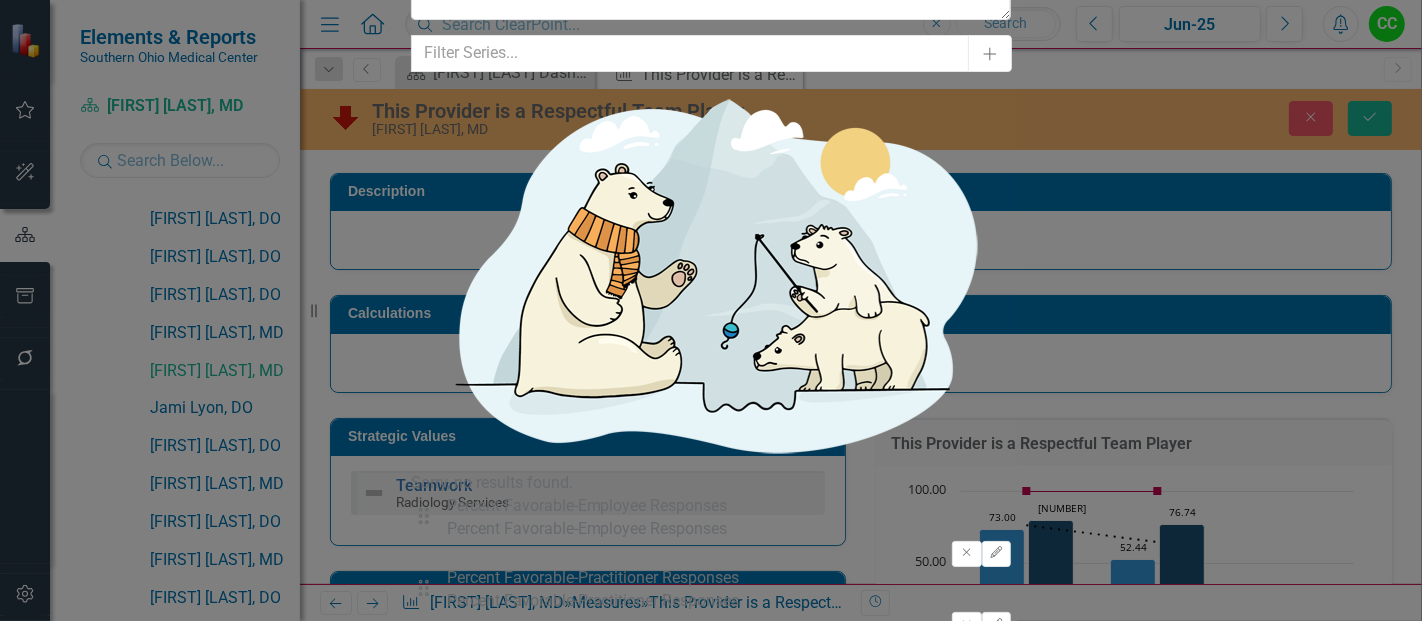 click on "+/- N Periods" at bounding box center [700, 827] 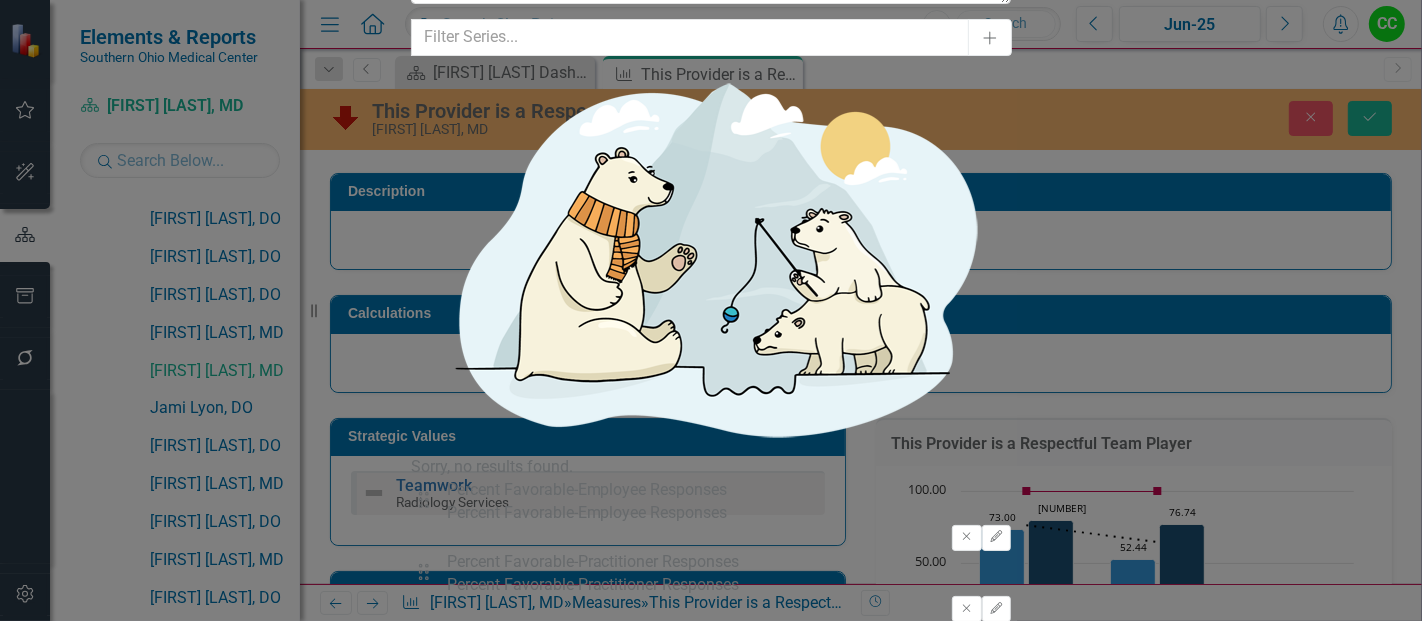 click on "Current Fiscal Year" at bounding box center (711, 723) 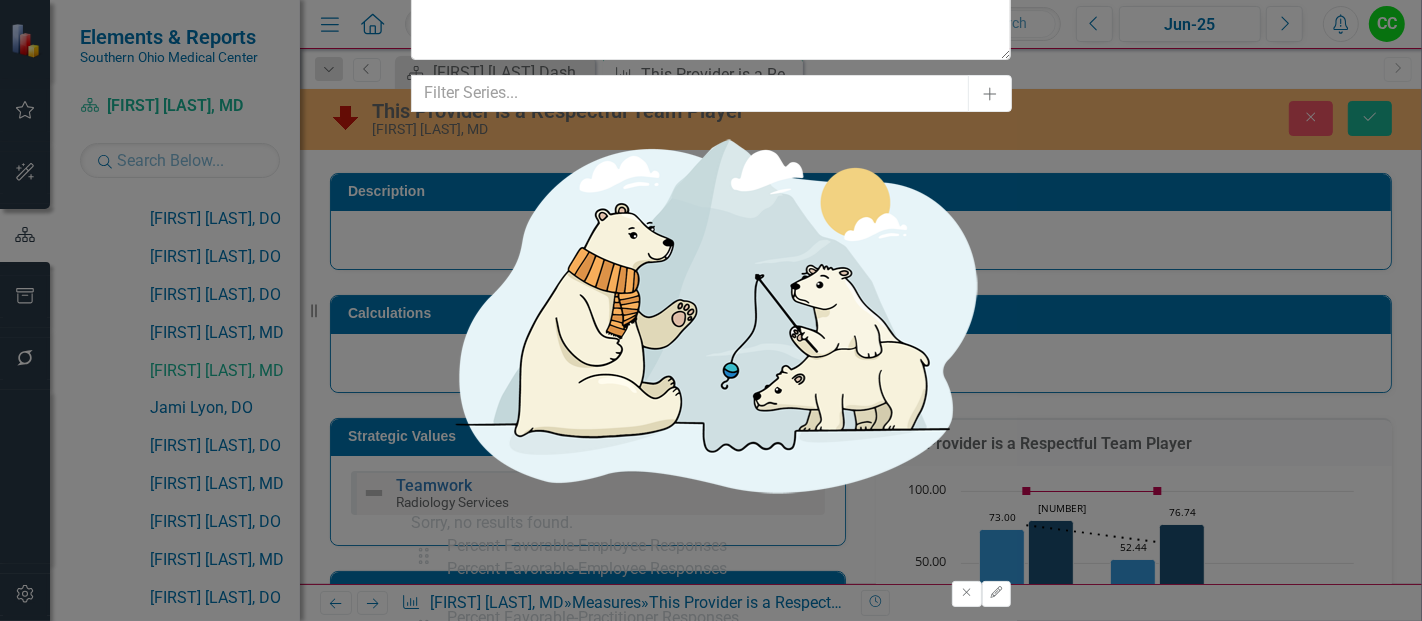 click on "Save" at bounding box center (507, 1454) 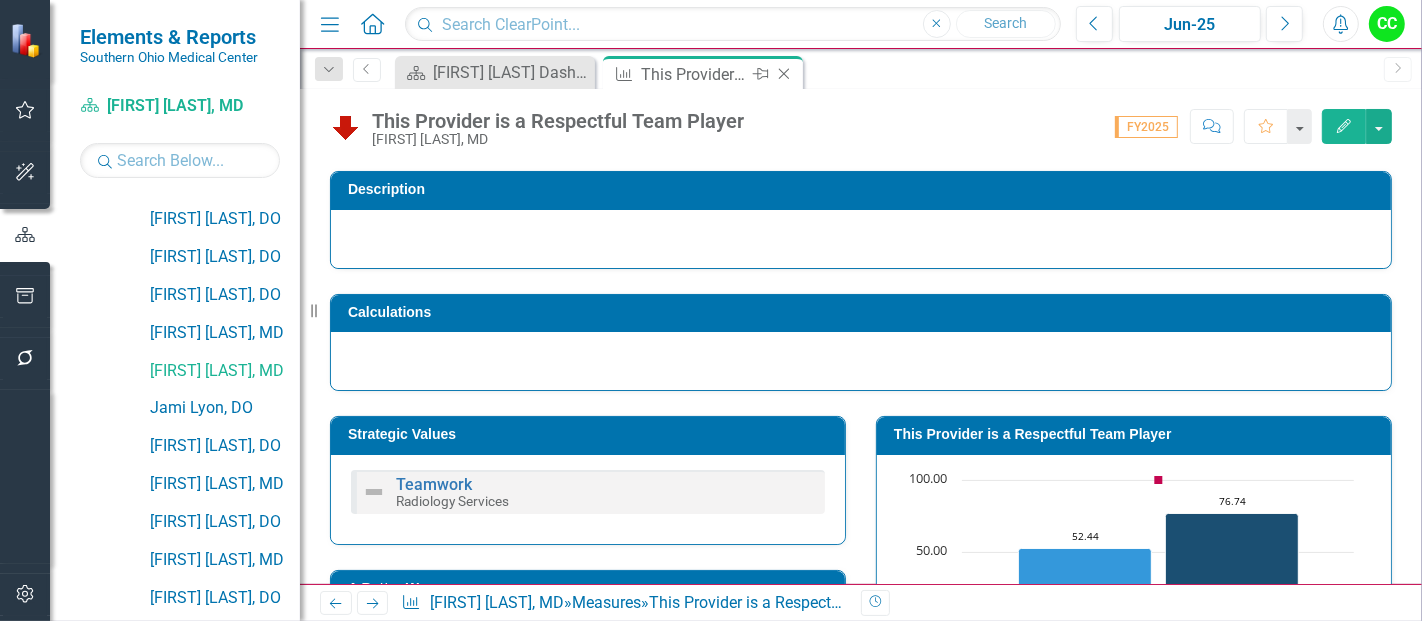 click on "Close" 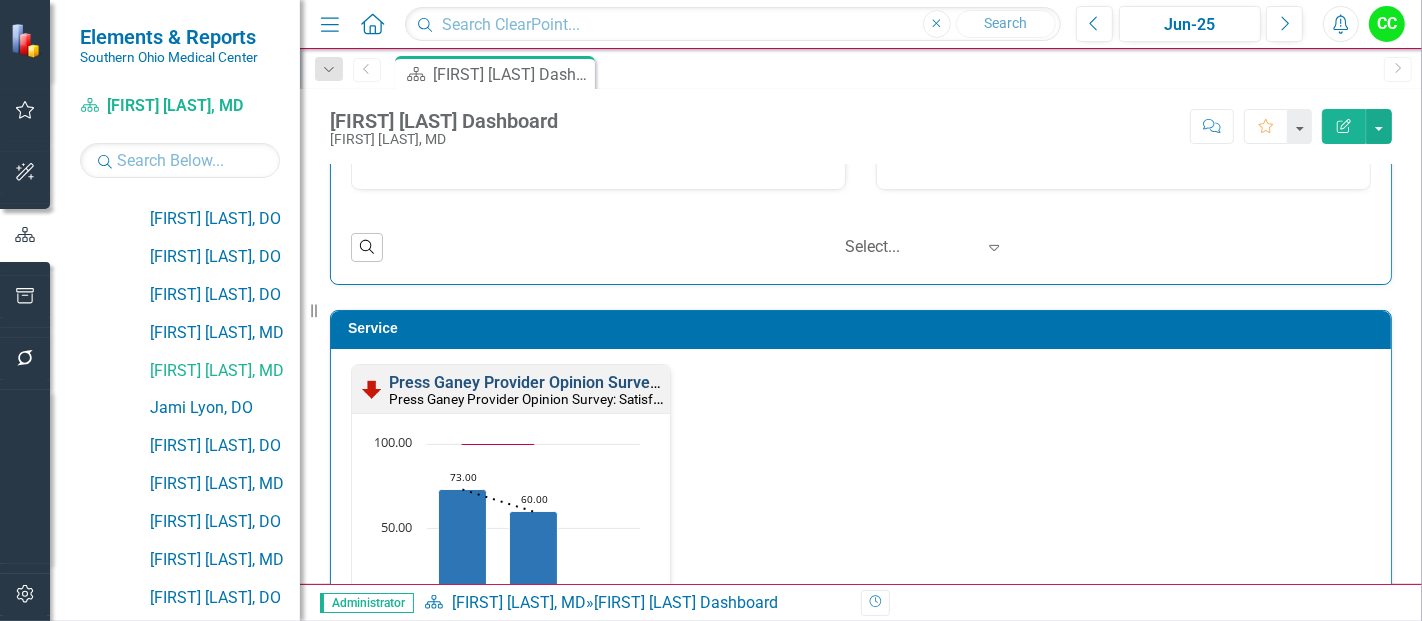 scroll, scrollTop: 1855, scrollLeft: 0, axis: vertical 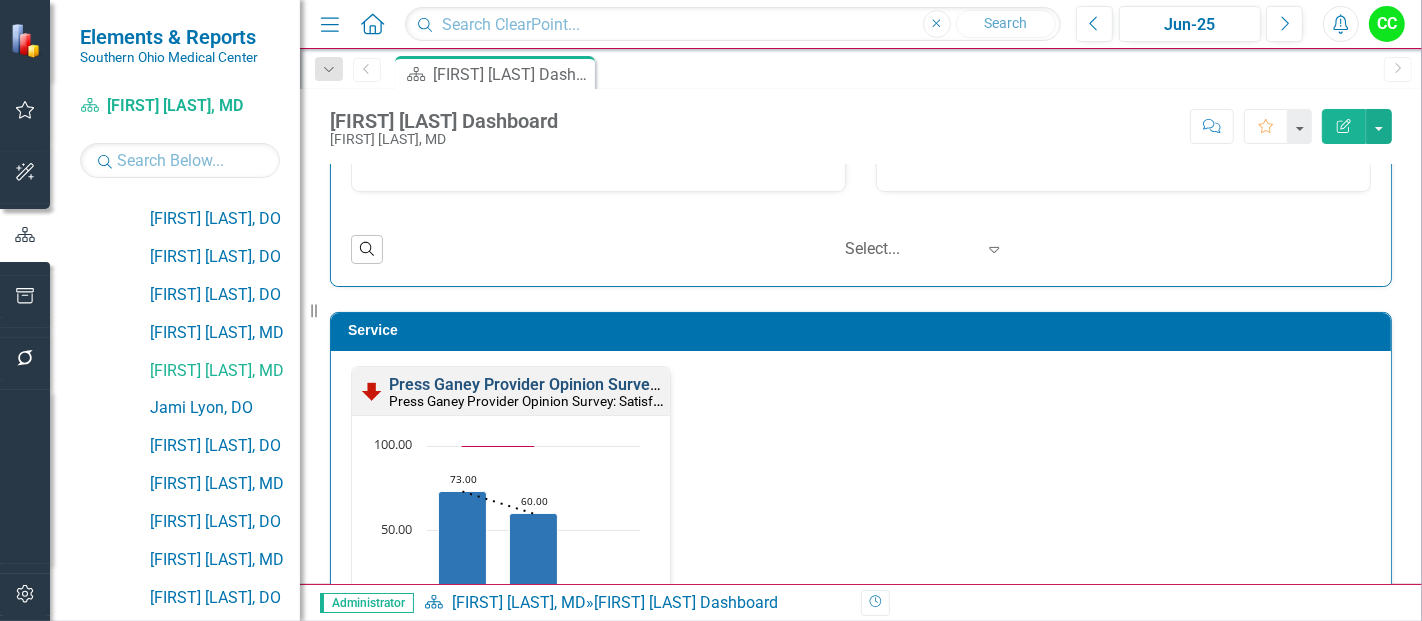 click on "Press Ganey Provider Opinion Survey: Satisfaction With Radiology Services" at bounding box center (659, 384) 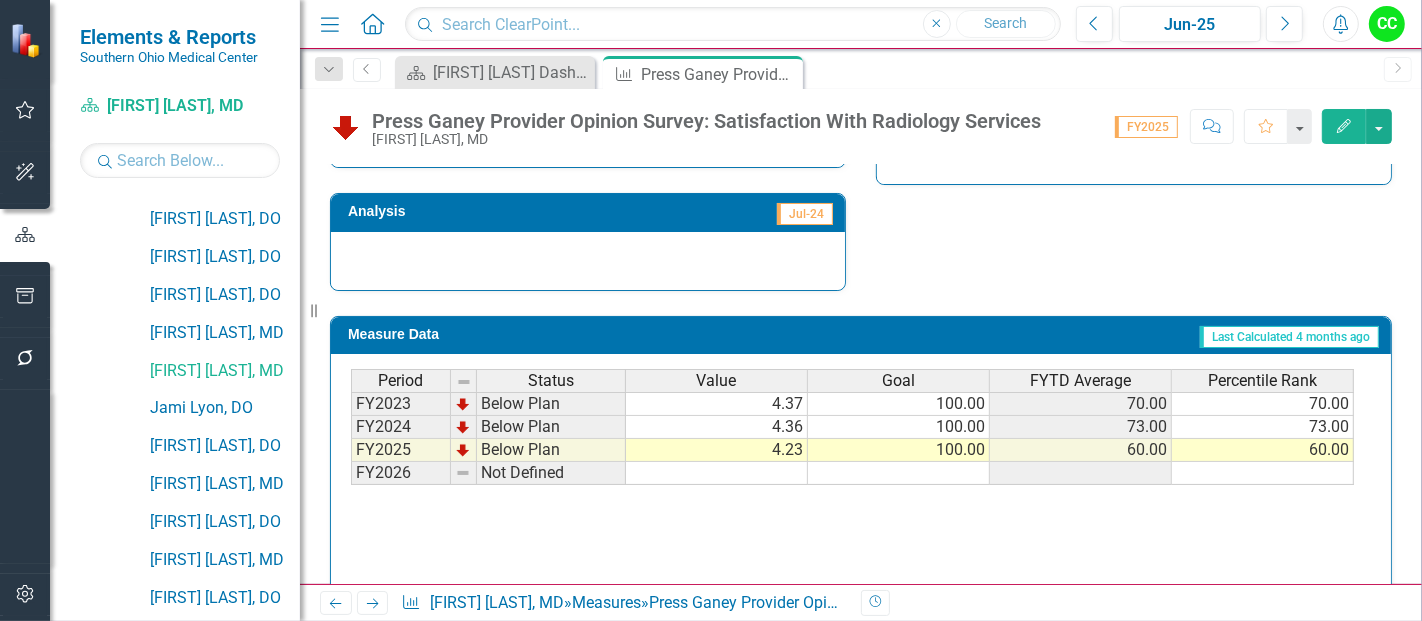 scroll, scrollTop: 765, scrollLeft: 0, axis: vertical 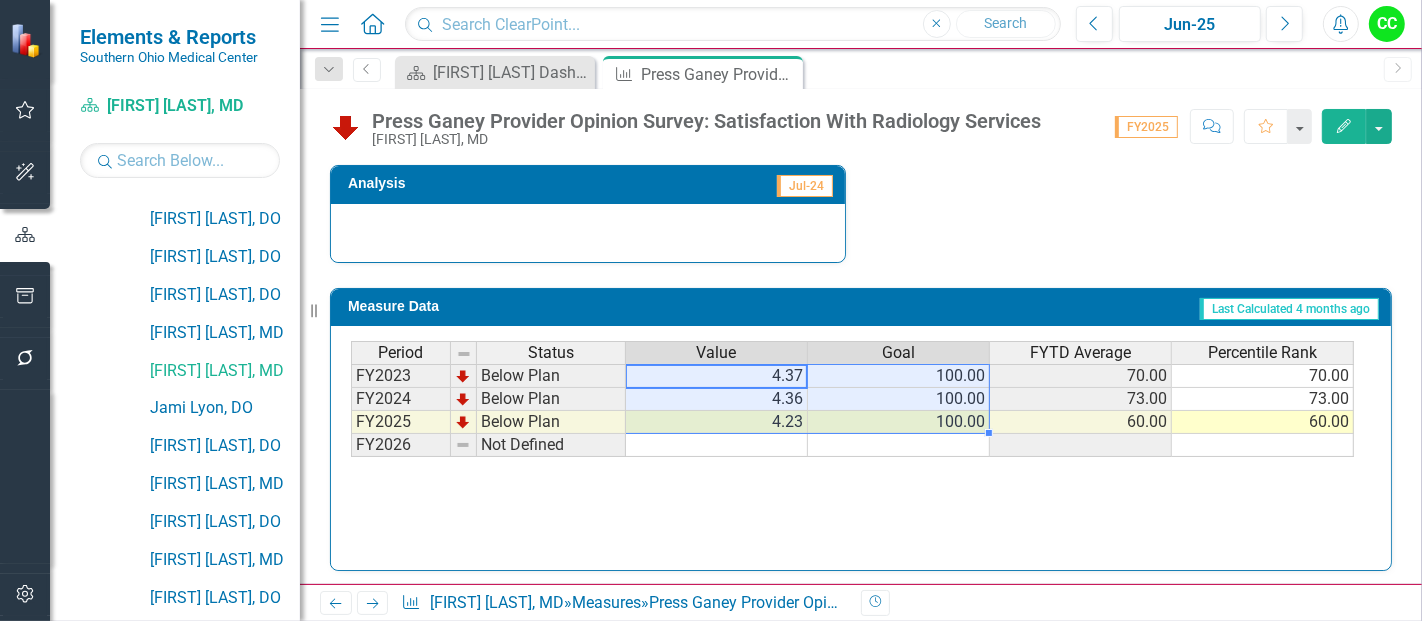 drag, startPoint x: 704, startPoint y: 370, endPoint x: 868, endPoint y: 423, distance: 172.35138 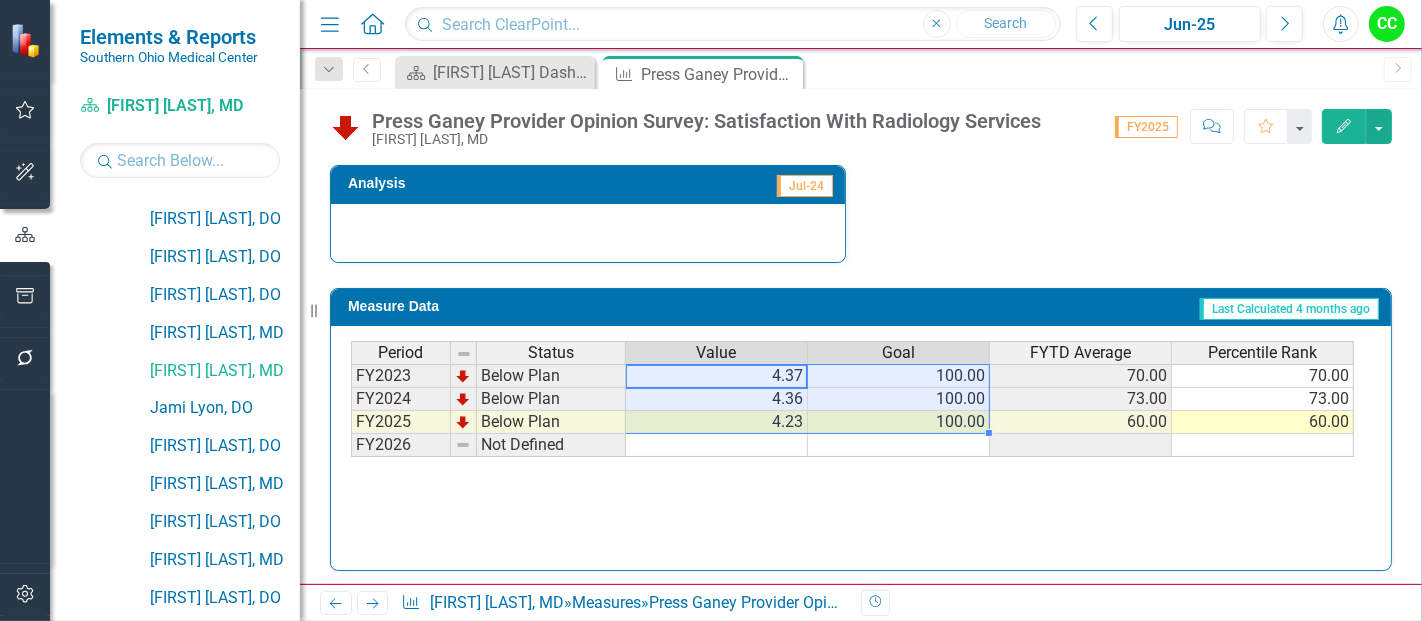 click on "FY2023 Below Plan 4.37 100.00 70.00 70.00 FY2024 Below Plan 4.36 100.00 73.00 73.00 FY2025 Below Plan 4.23 100.00 60.00 60.00 FY2026 Not Defined" at bounding box center [852, 410] 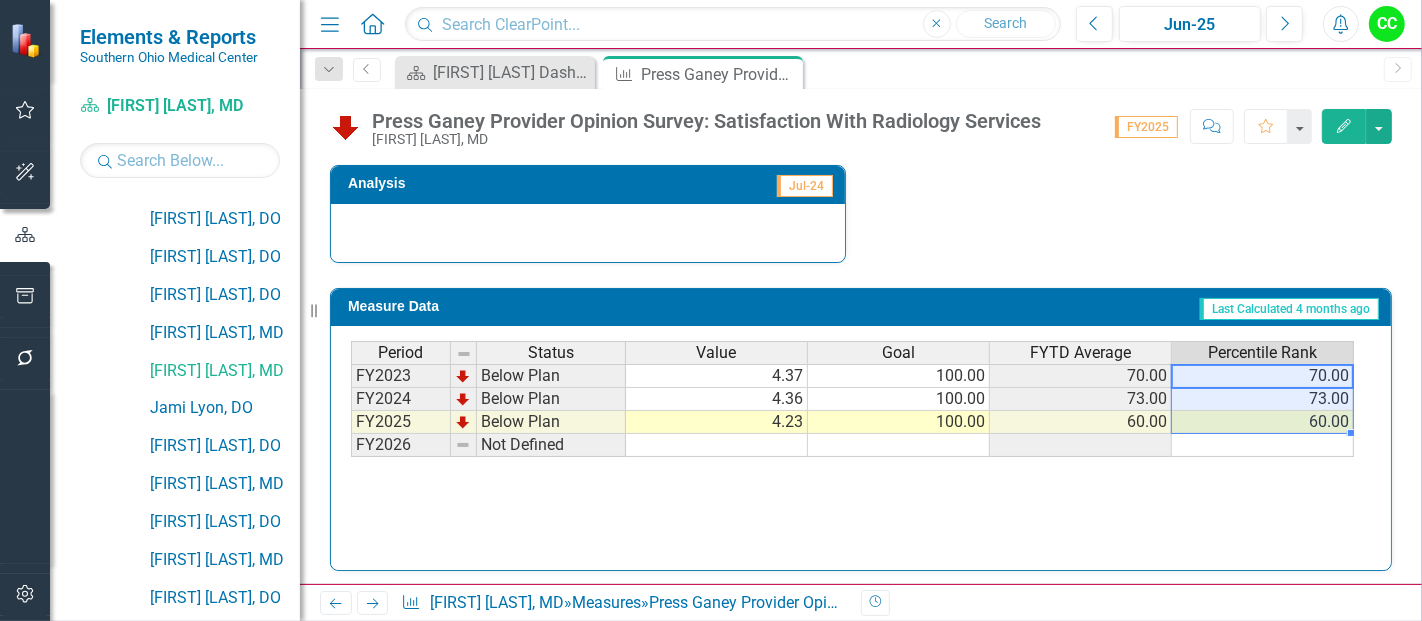 drag, startPoint x: 1285, startPoint y: 374, endPoint x: 1296, endPoint y: 425, distance: 52.17279 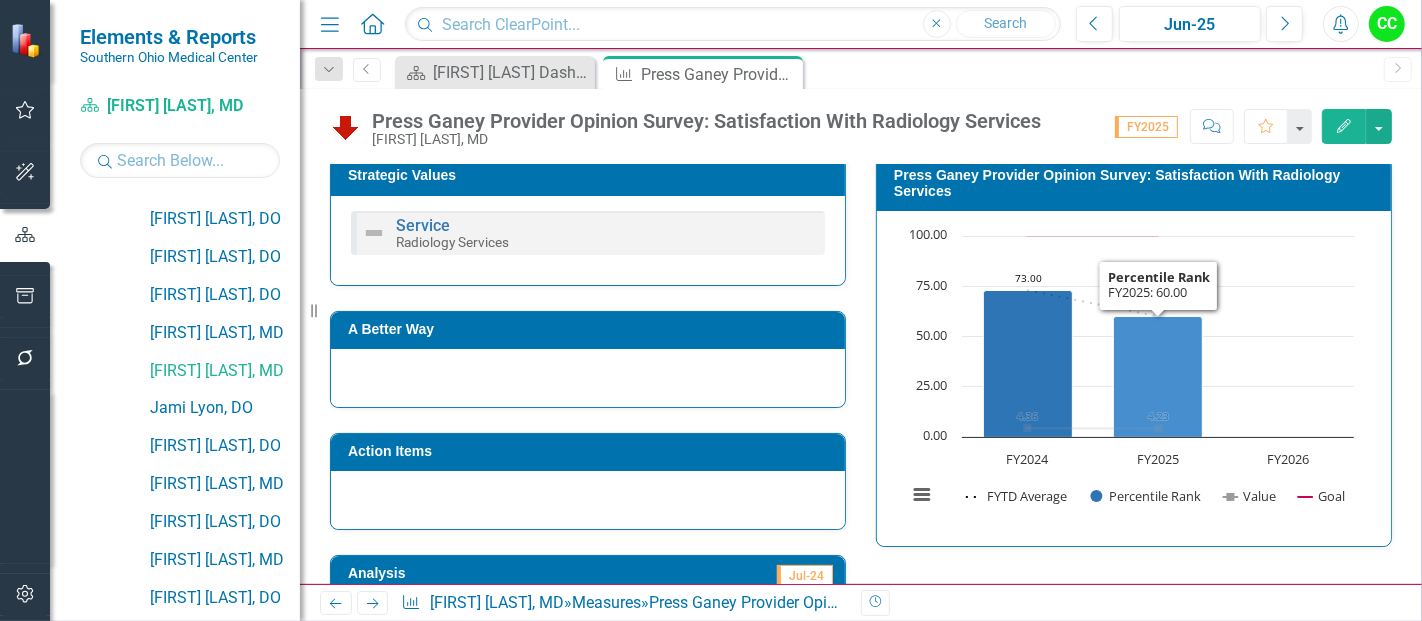 scroll, scrollTop: 275, scrollLeft: 0, axis: vertical 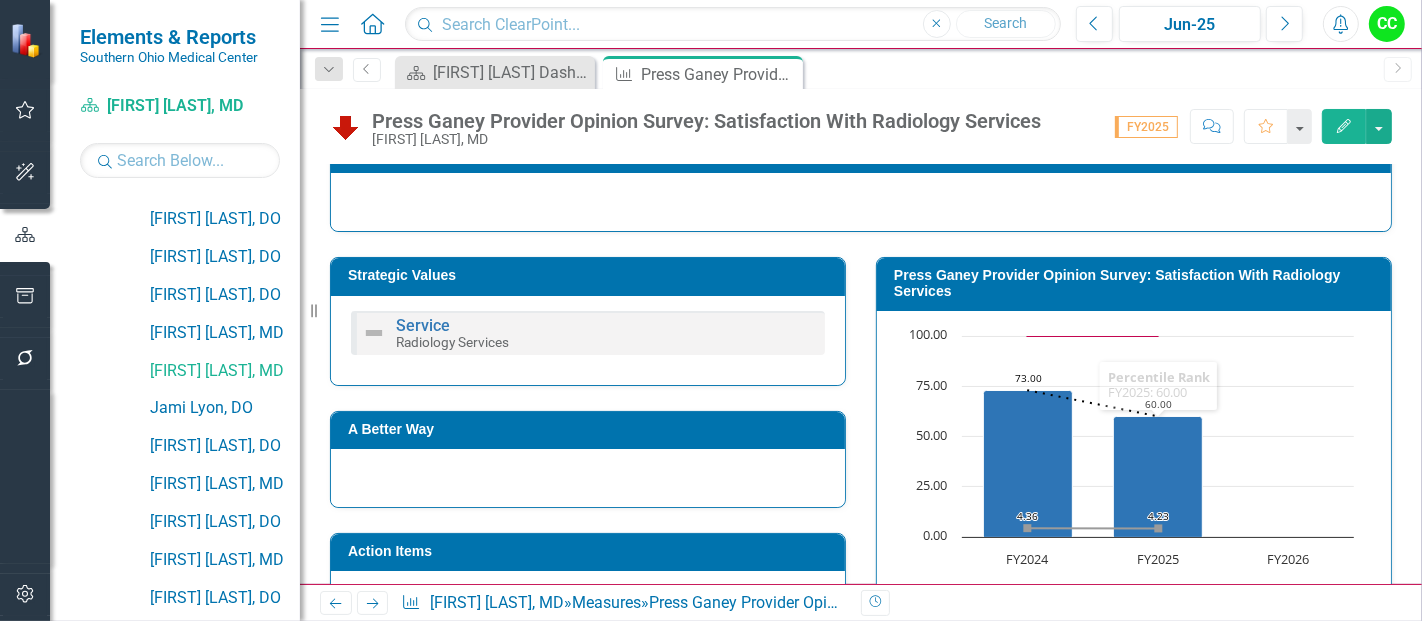 click on "Press Ganey Provider Opinion Survey: Satisfaction With Radiology Services" at bounding box center (1137, 283) 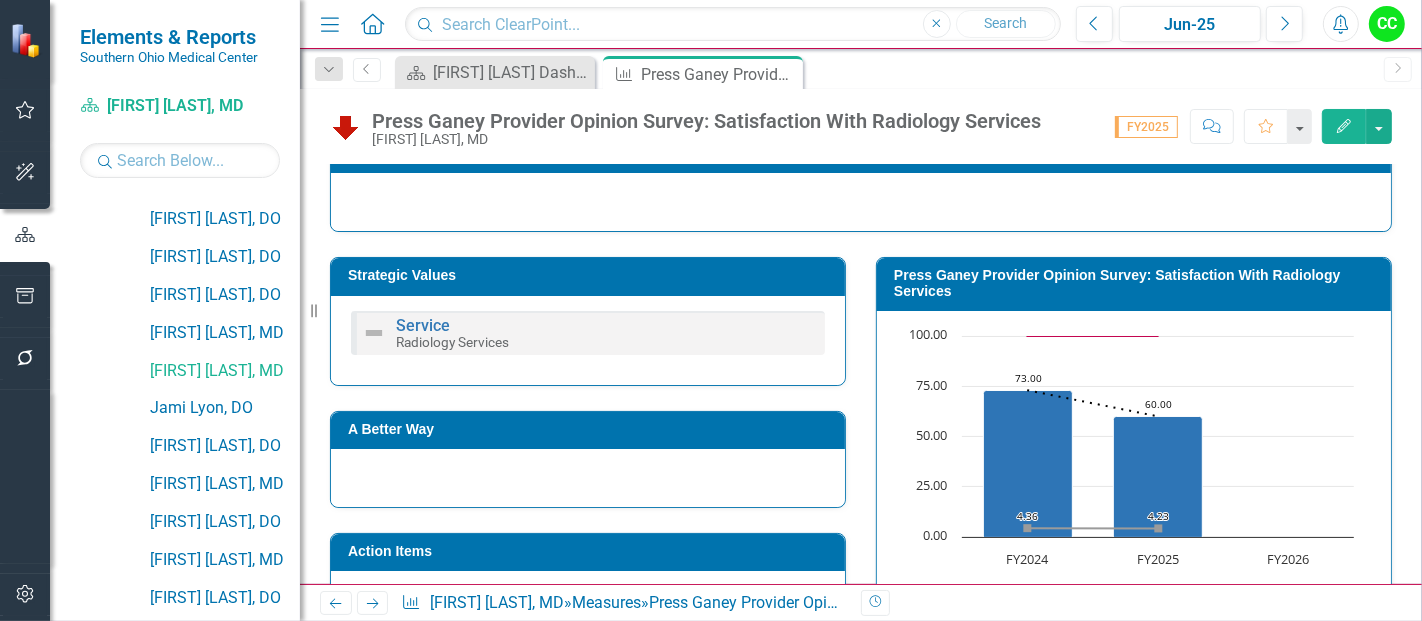 click on "Press Ganey Provider Opinion Survey: Satisfaction With Radiology Services" at bounding box center (1137, 283) 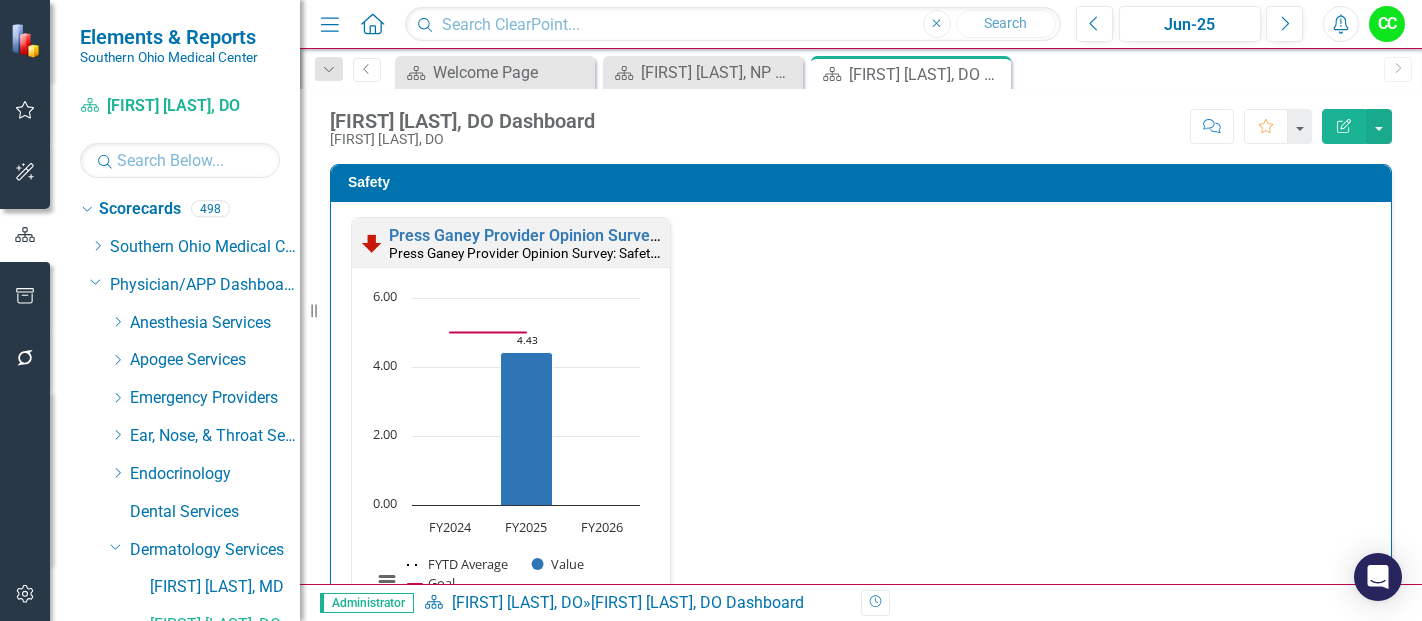 scroll, scrollTop: 0, scrollLeft: 0, axis: both 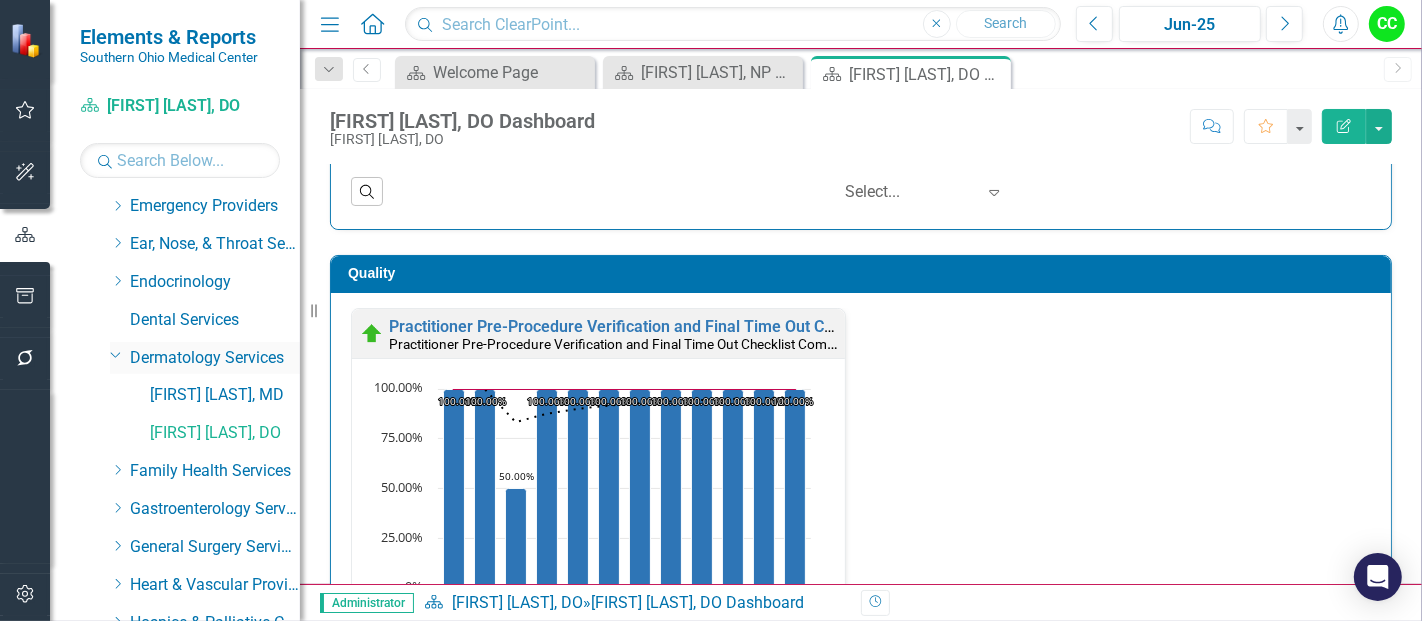 click on "Dropdown" 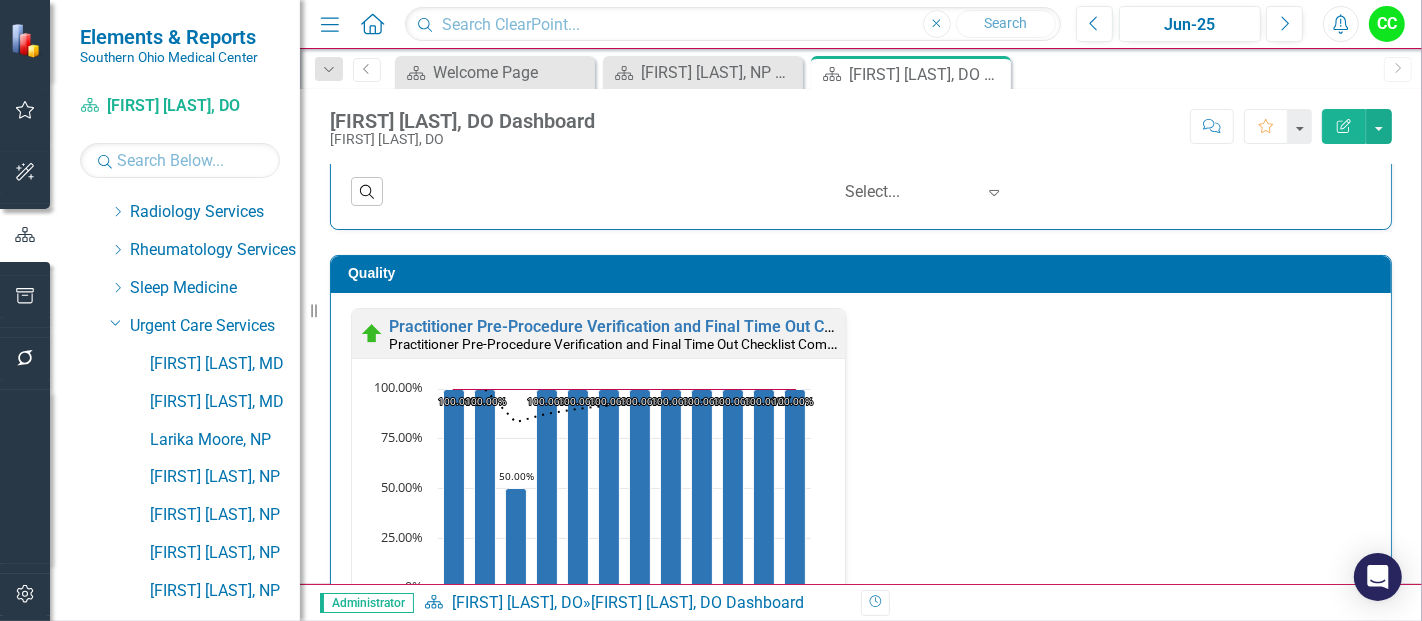 scroll, scrollTop: 1092, scrollLeft: 0, axis: vertical 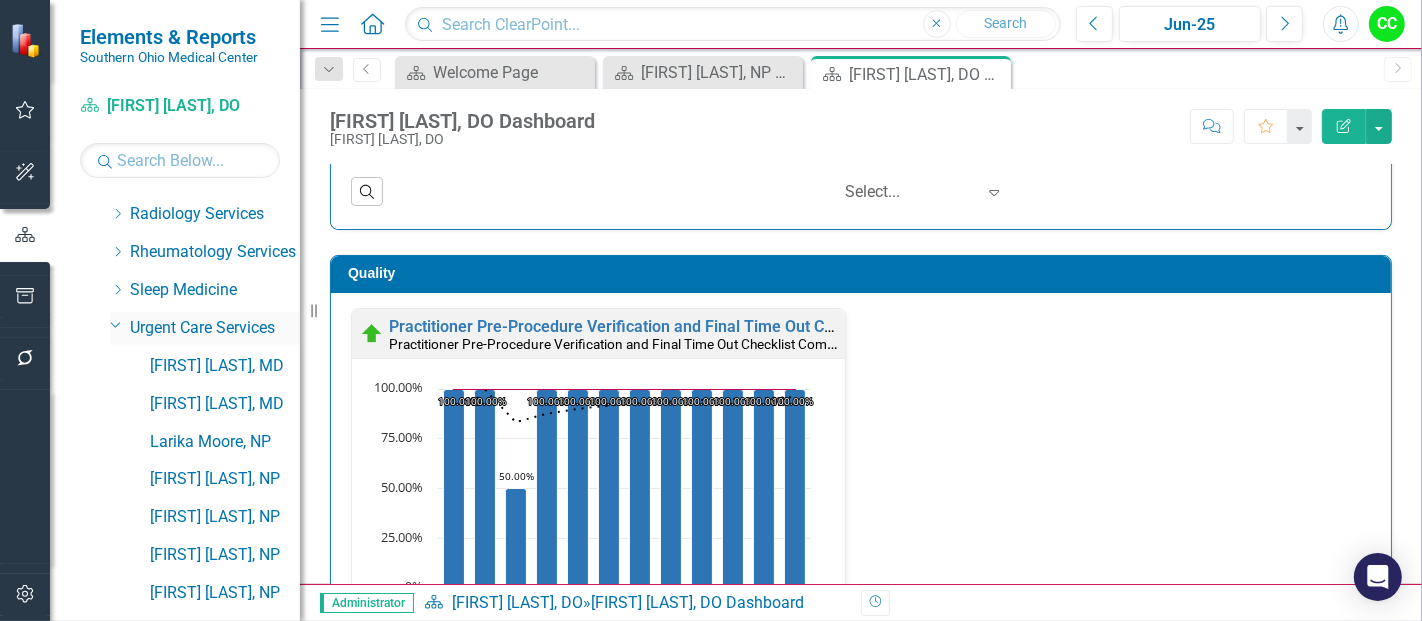 click on "Dropdown" 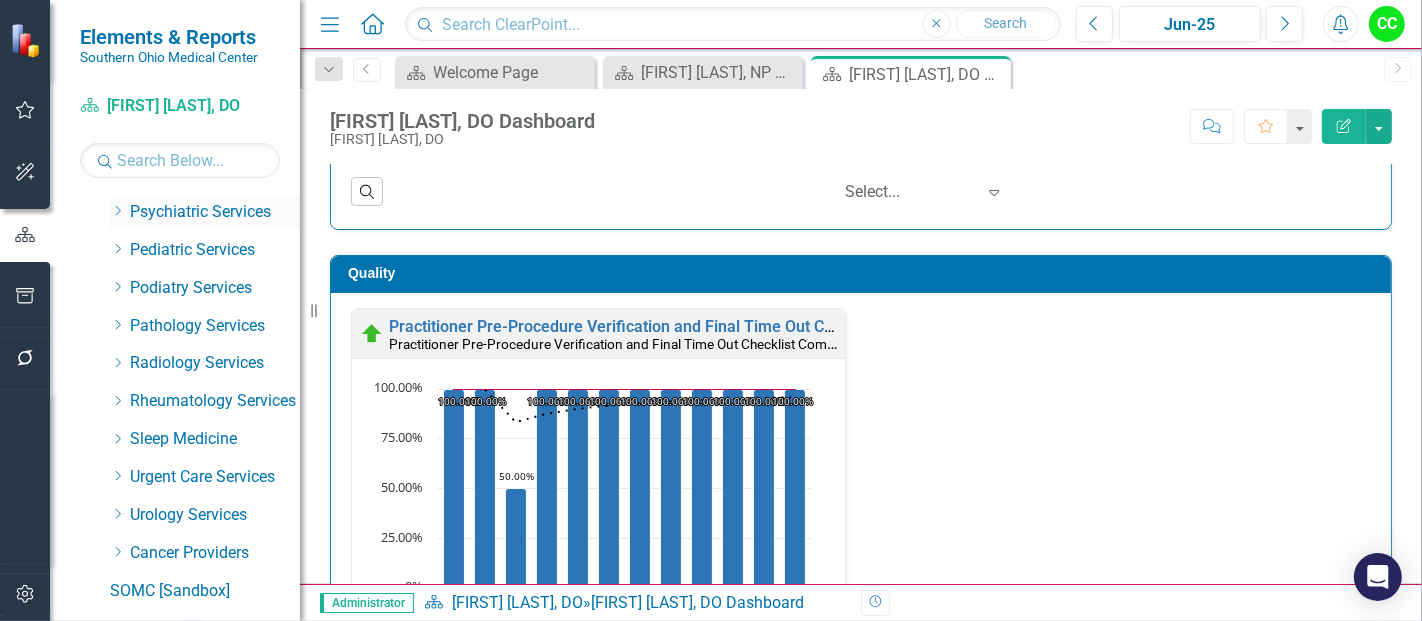scroll, scrollTop: 947, scrollLeft: 0, axis: vertical 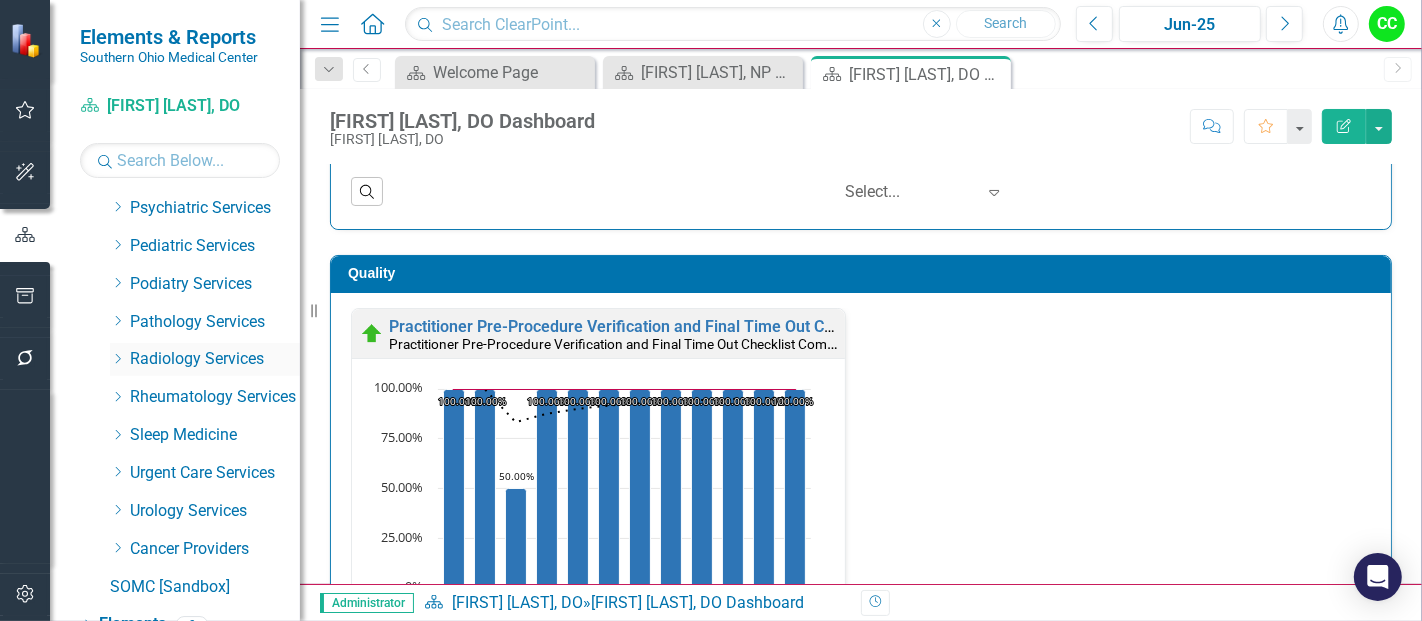 click on "Dropdown" 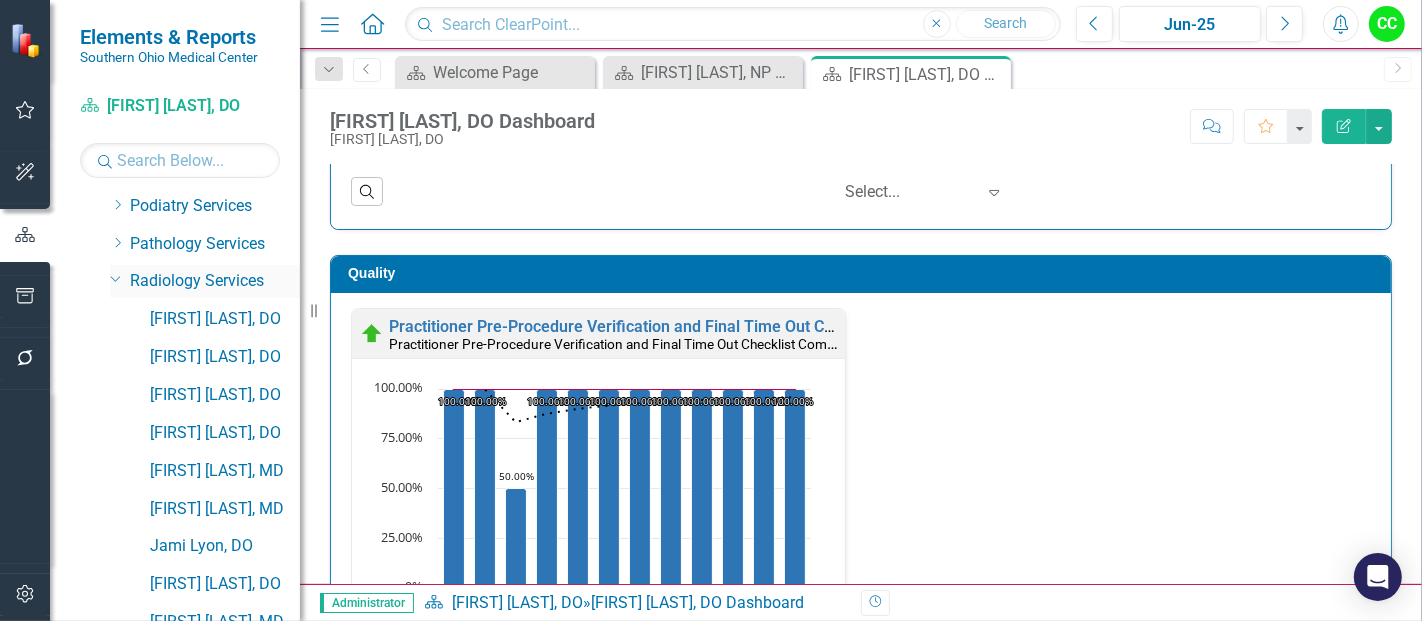 scroll, scrollTop: 1029, scrollLeft: 0, axis: vertical 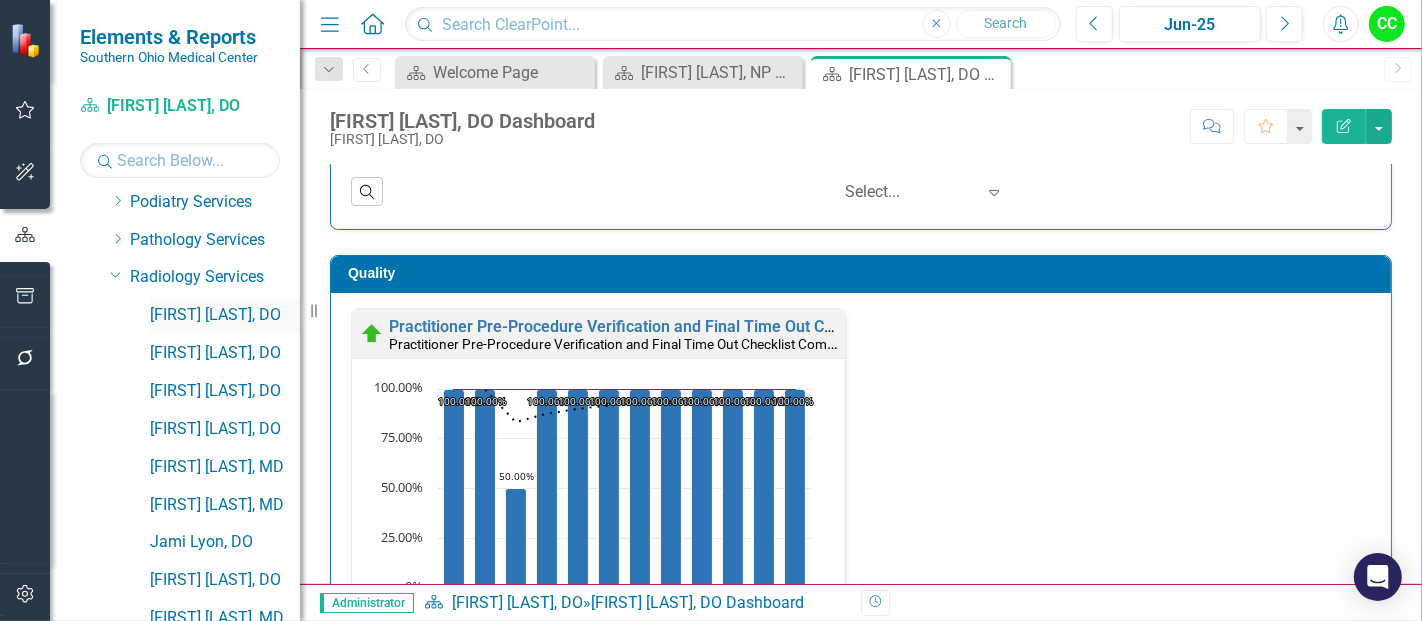 click on "[FIRST] [LAST], [TITLE]" at bounding box center (225, 315) 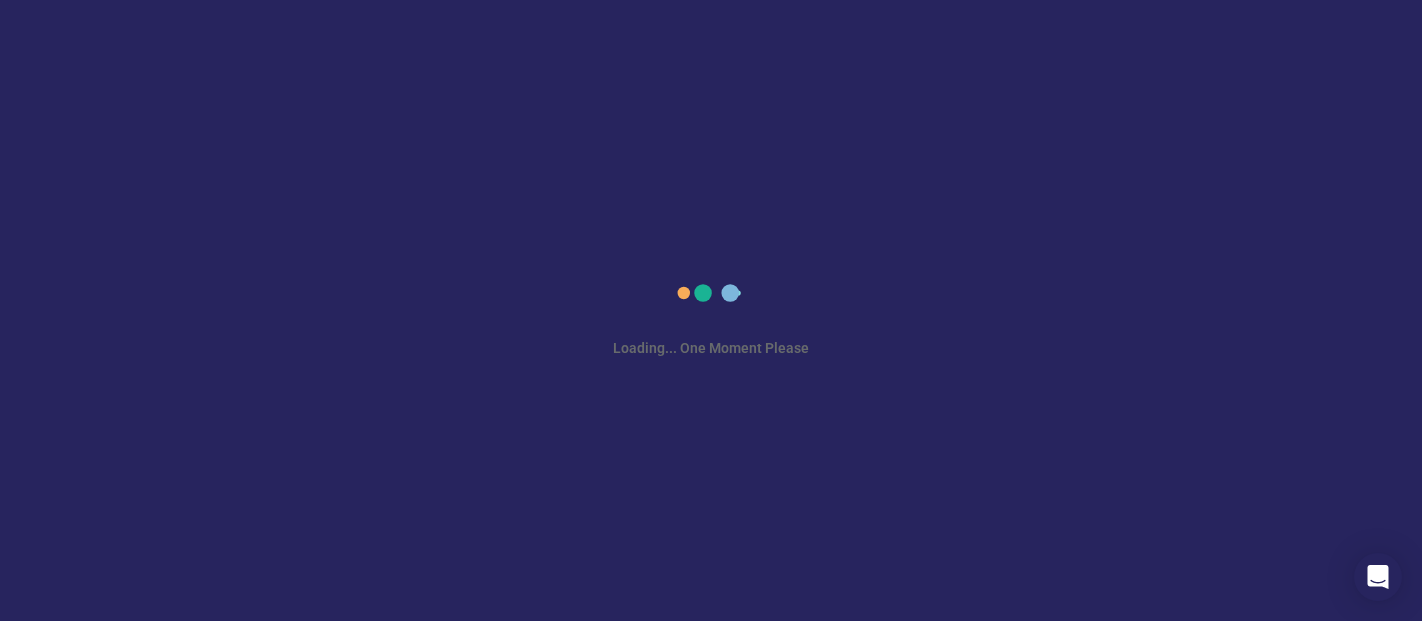 scroll, scrollTop: 0, scrollLeft: 0, axis: both 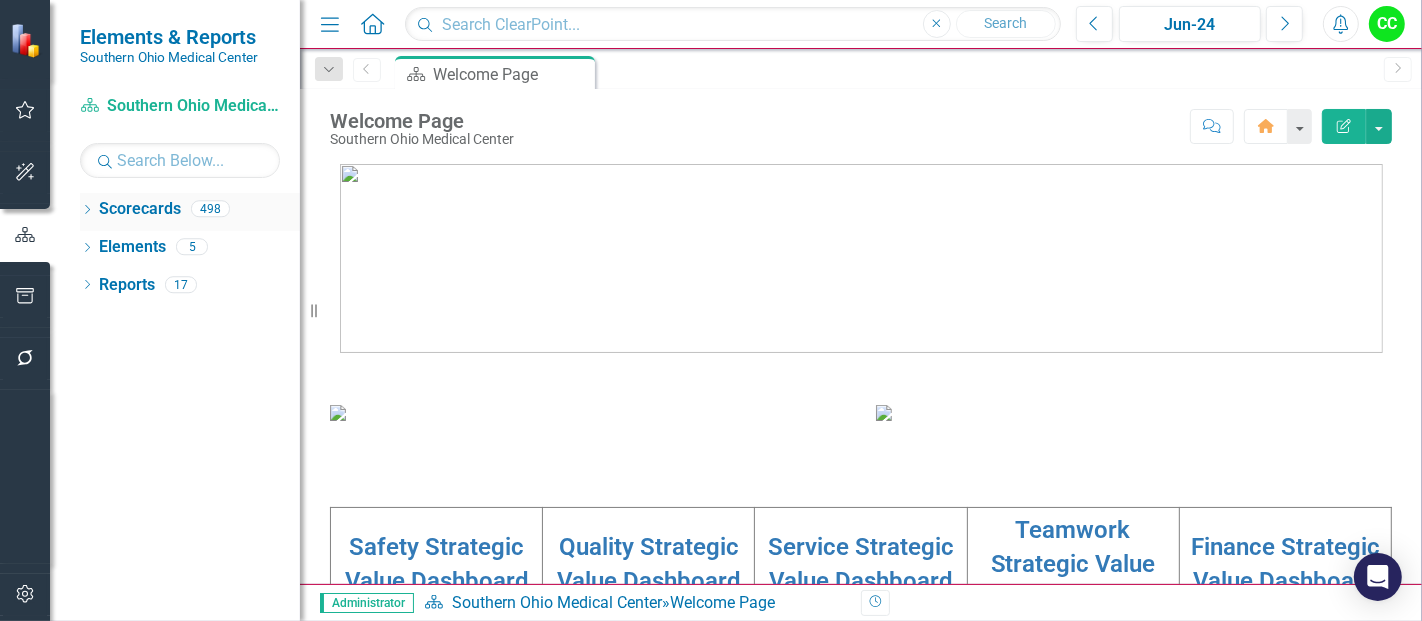click on "Dropdown" 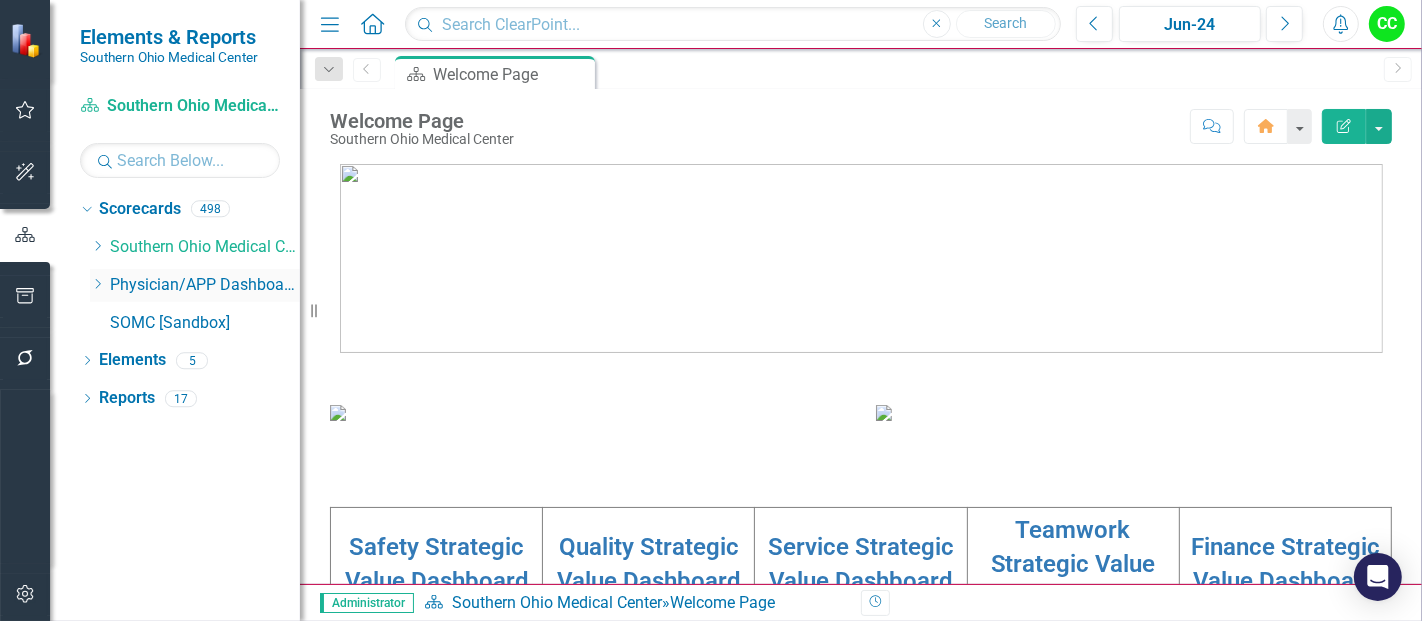 click on "Dropdown" at bounding box center (97, 285) 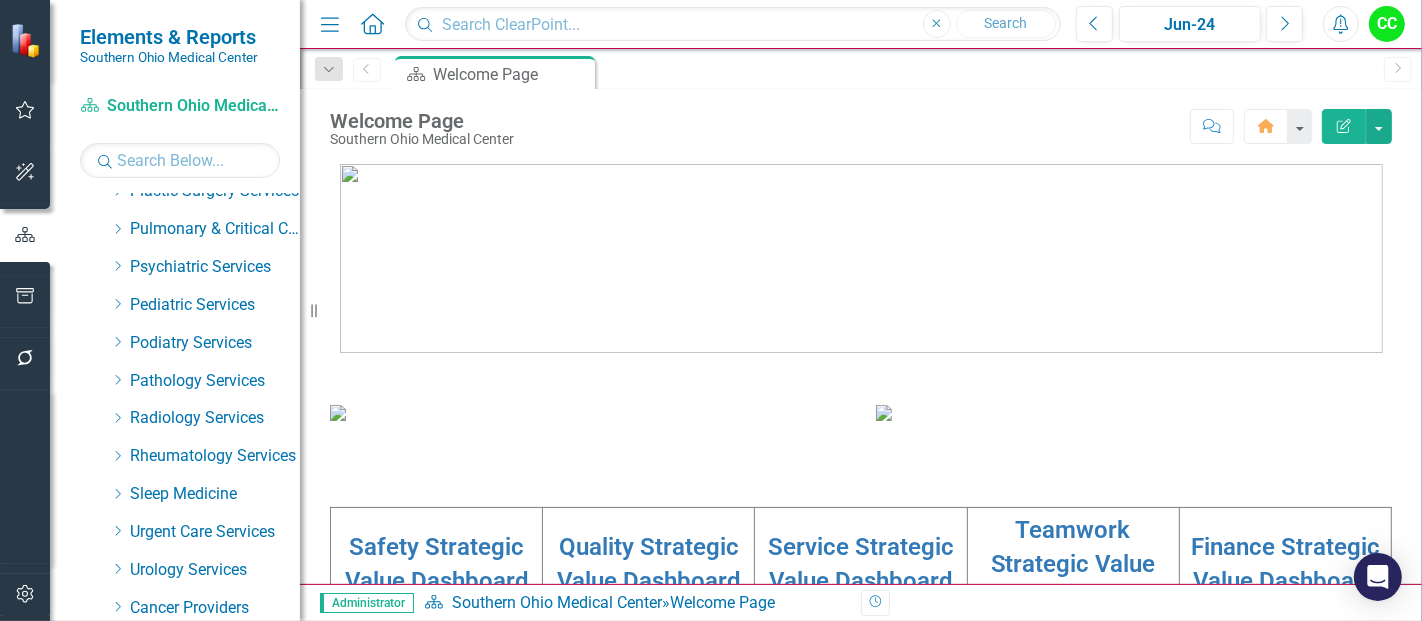 scroll, scrollTop: 890, scrollLeft: 0, axis: vertical 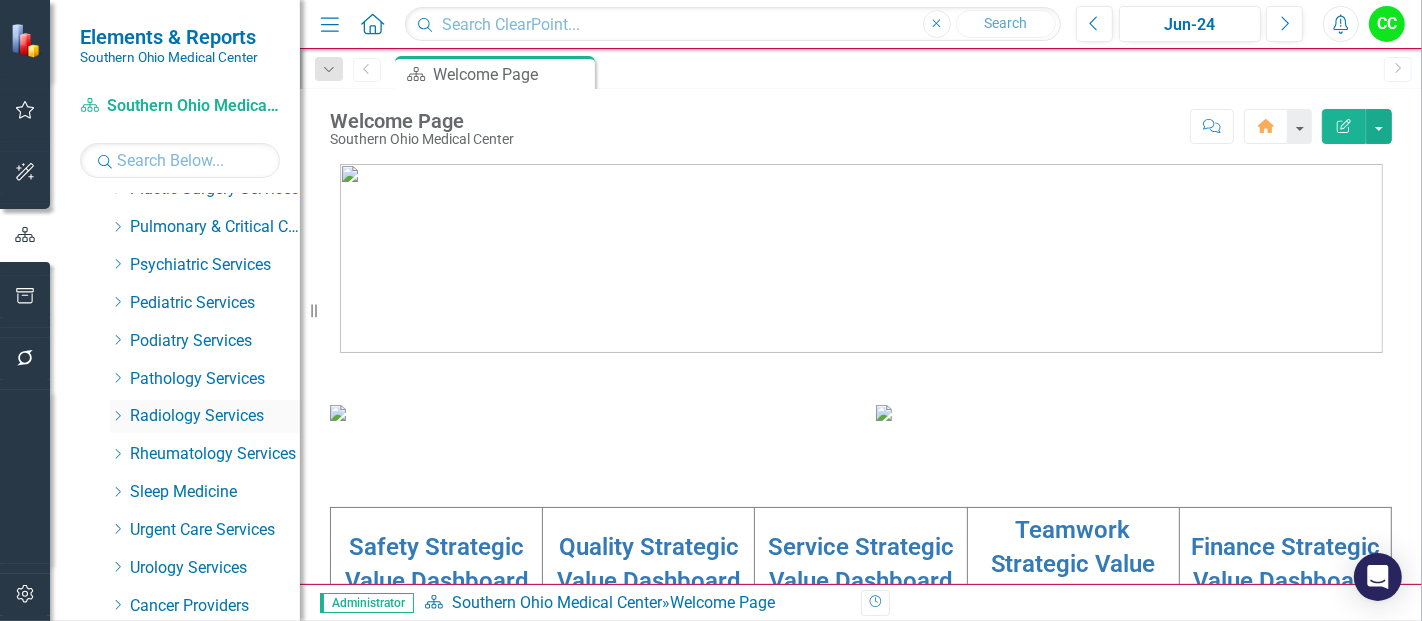 click on "Dropdown" 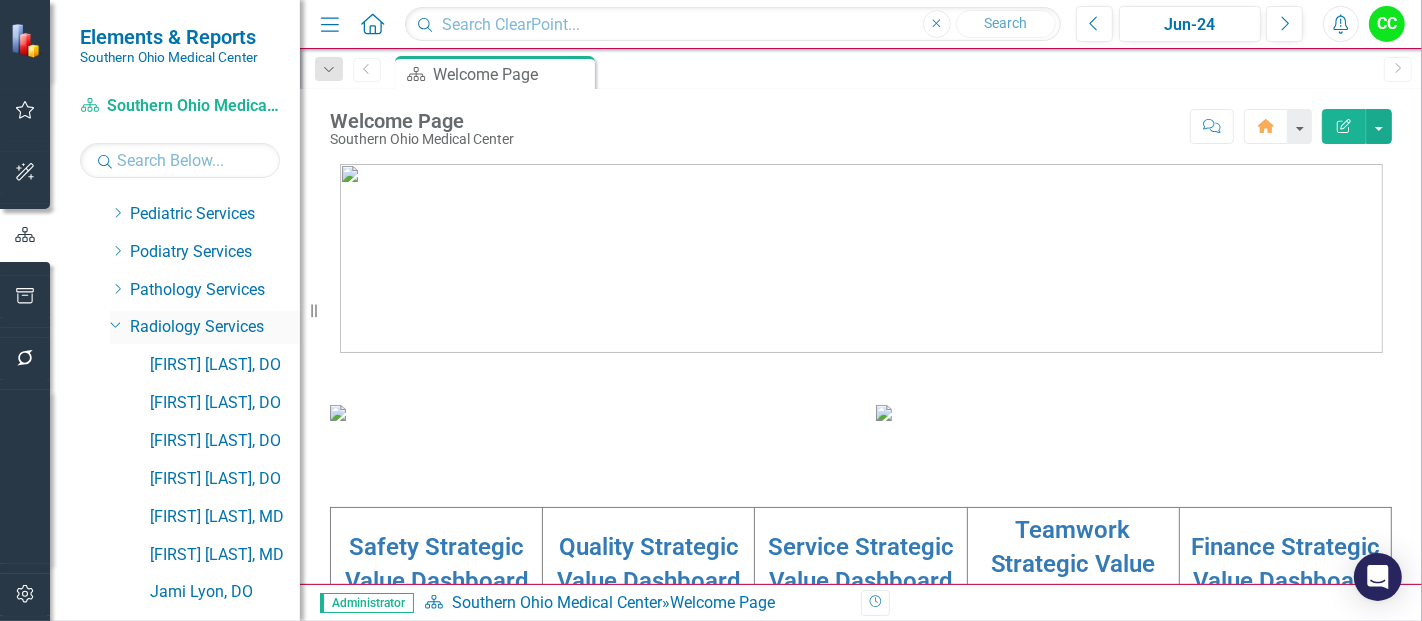 scroll, scrollTop: 1032, scrollLeft: 0, axis: vertical 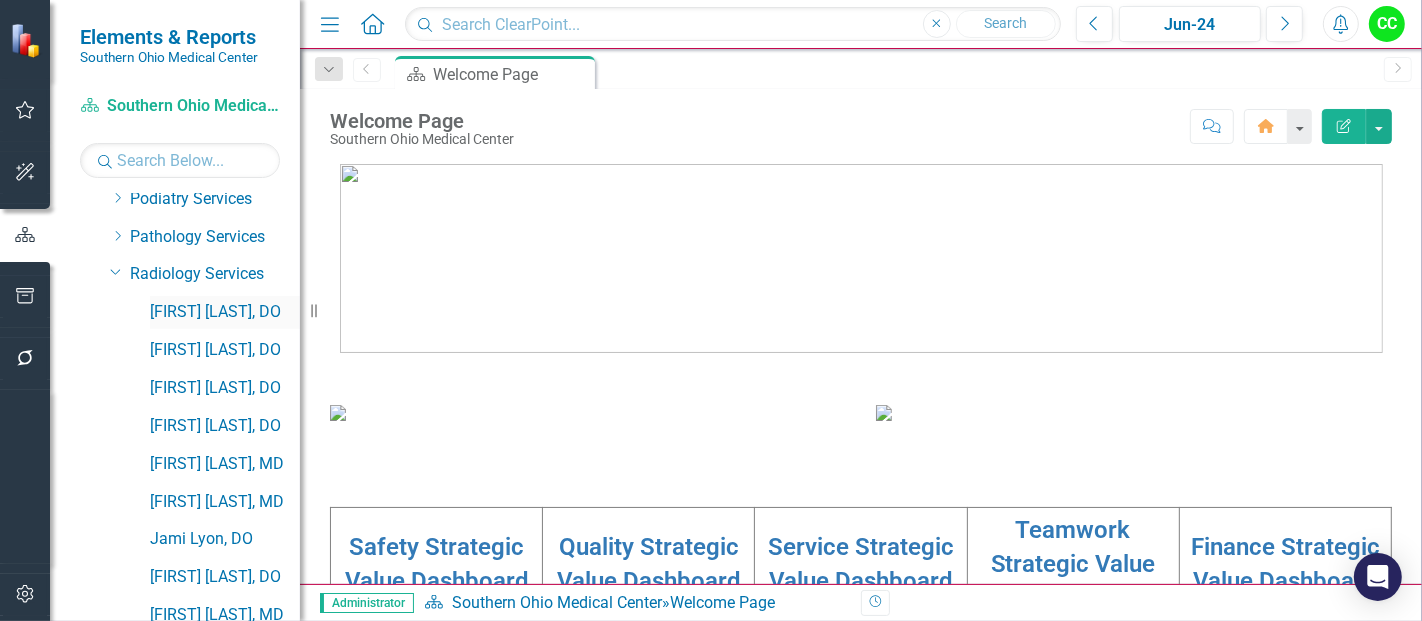 click on "[FIRST] [LAST], DO" at bounding box center (225, 312) 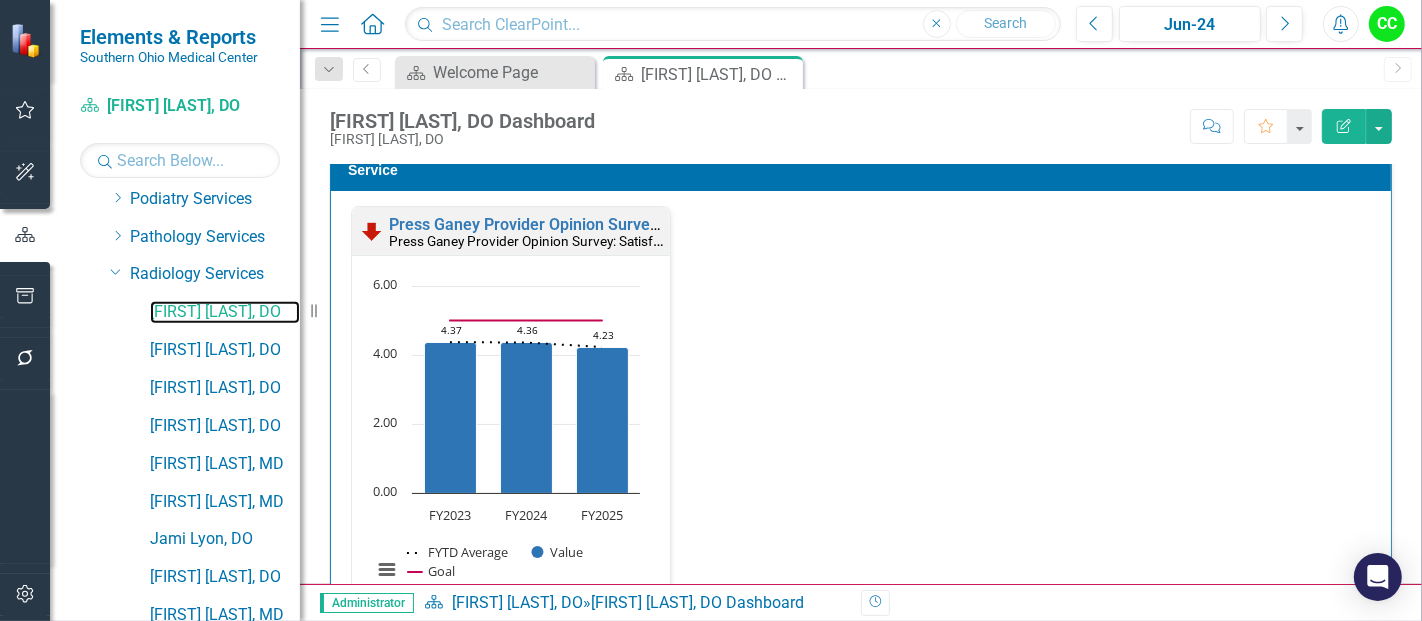 scroll, scrollTop: 2010, scrollLeft: 0, axis: vertical 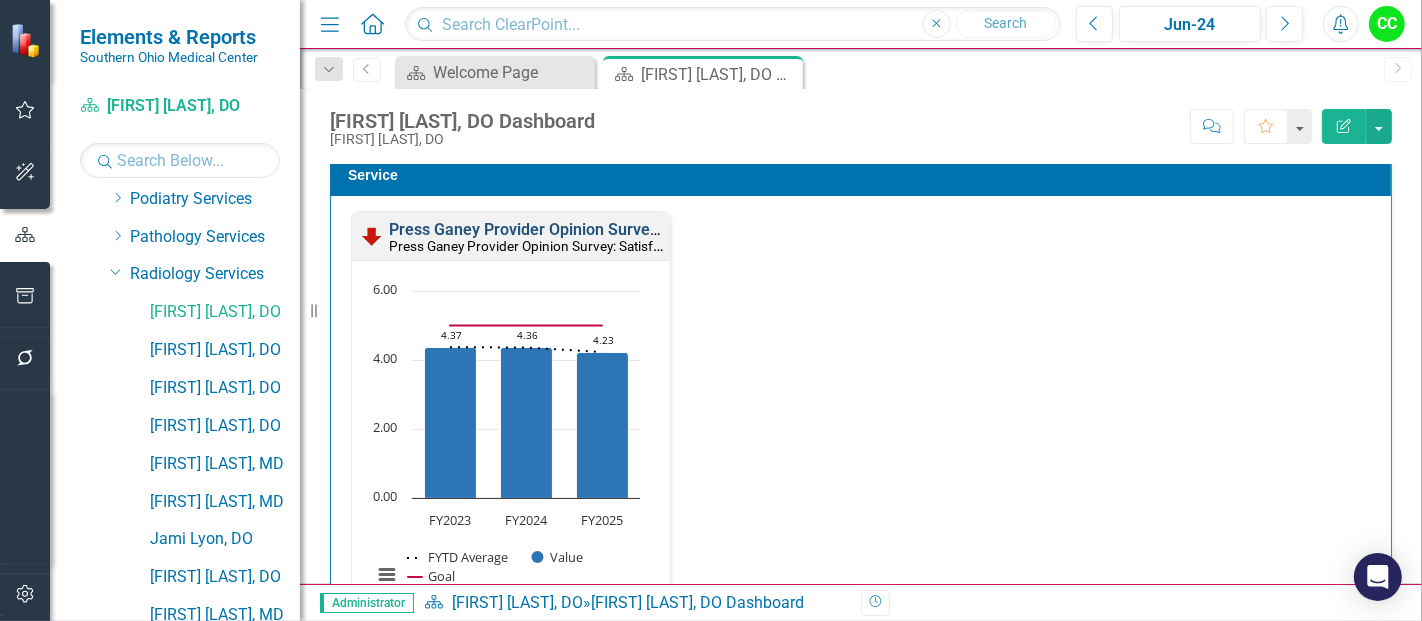 click on "Press Ganey Provider Opinion Survey: Satisfaction With Radiology Services" at bounding box center [659, 229] 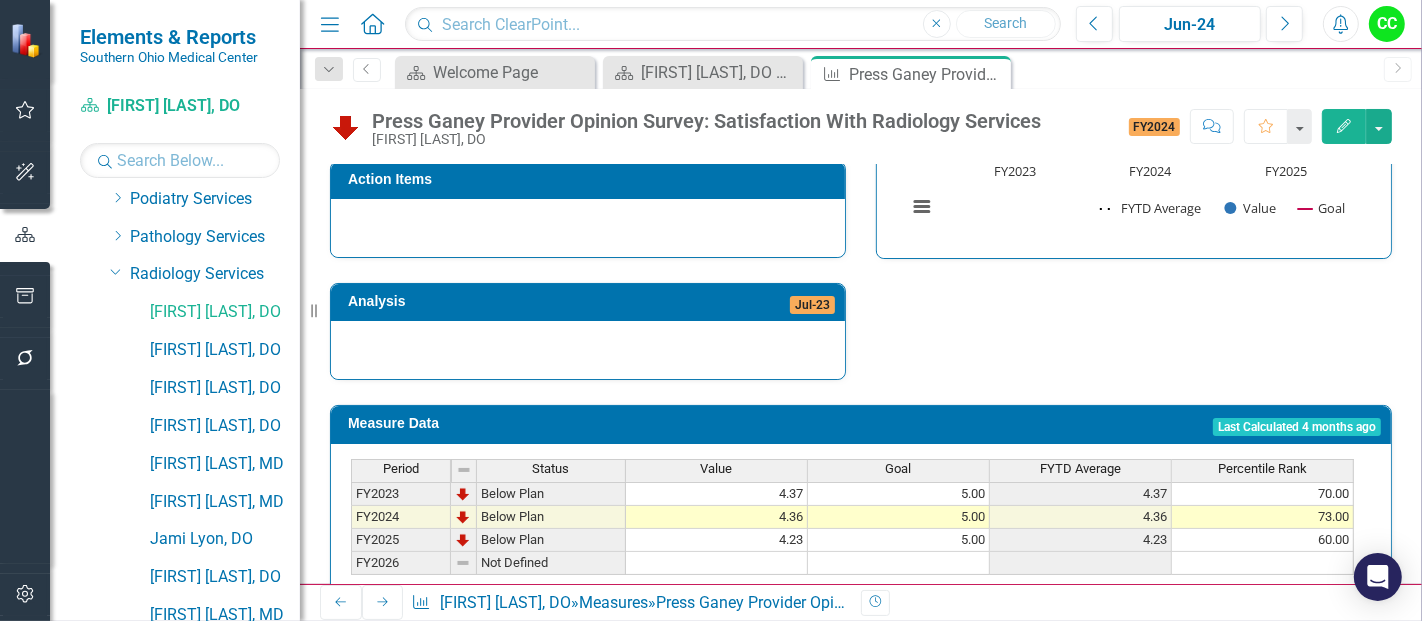 scroll, scrollTop: 765, scrollLeft: 0, axis: vertical 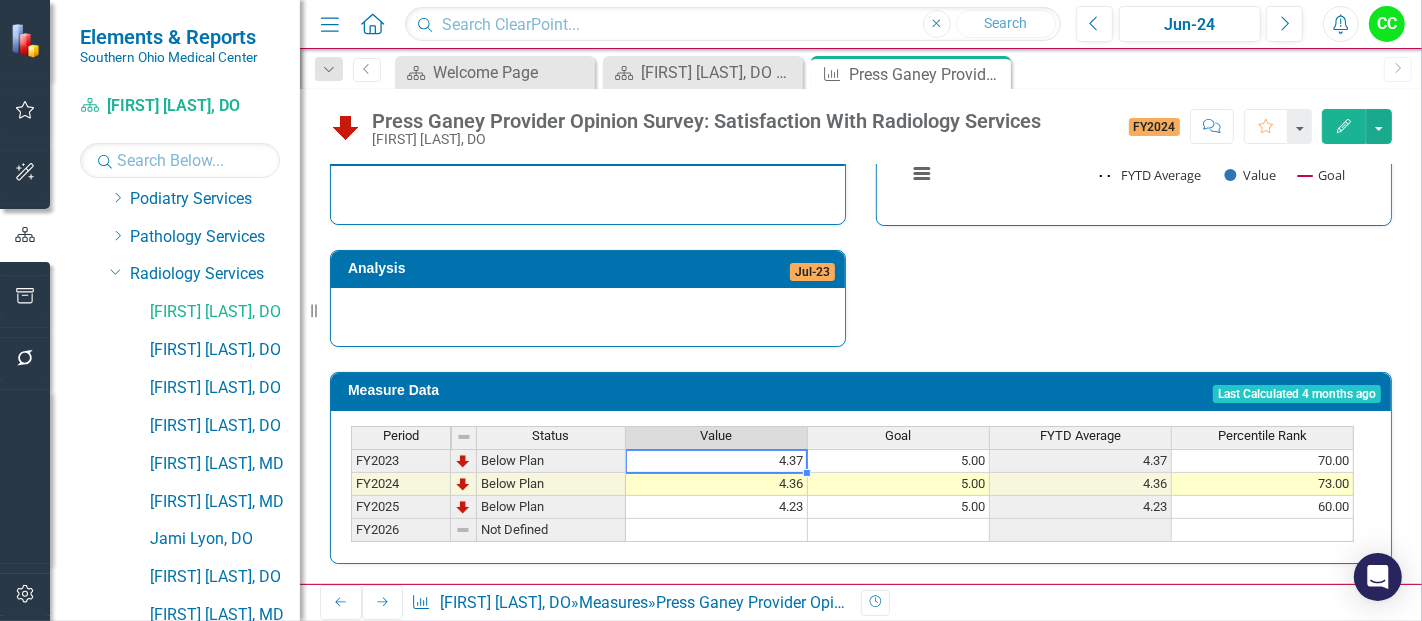 click on "4.37" at bounding box center [717, 461] 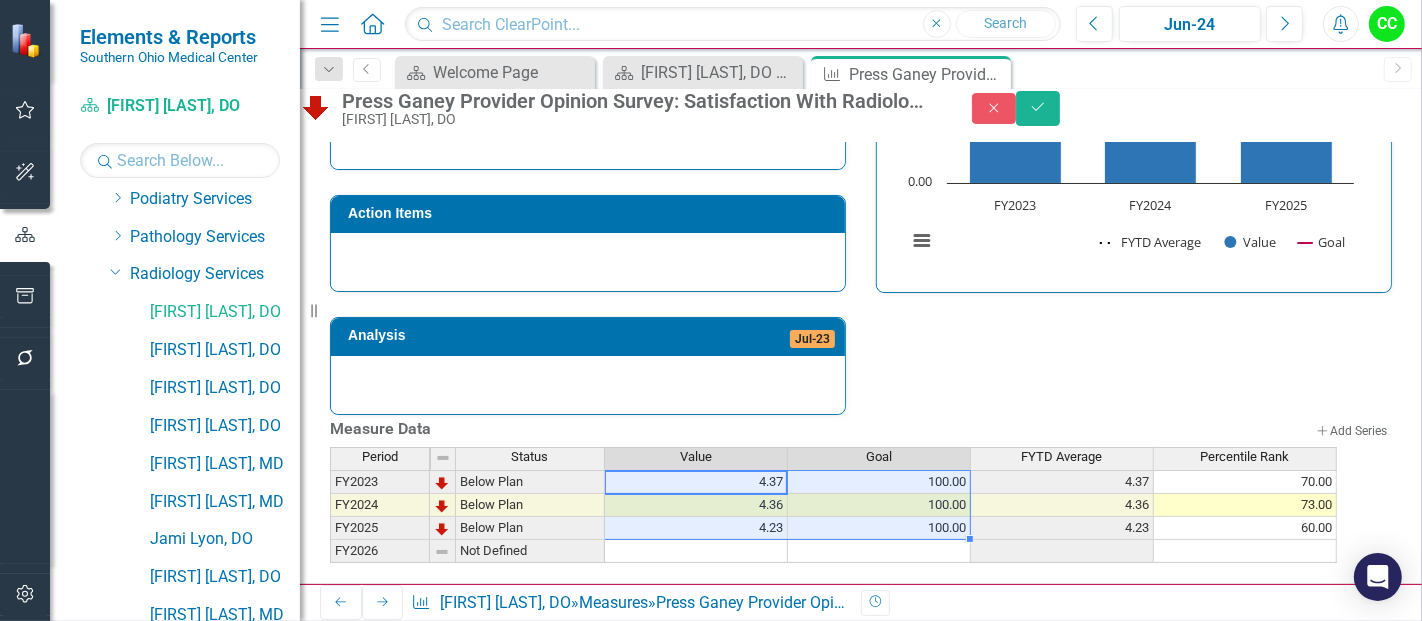 click on "70.00" at bounding box center (1245, 482) 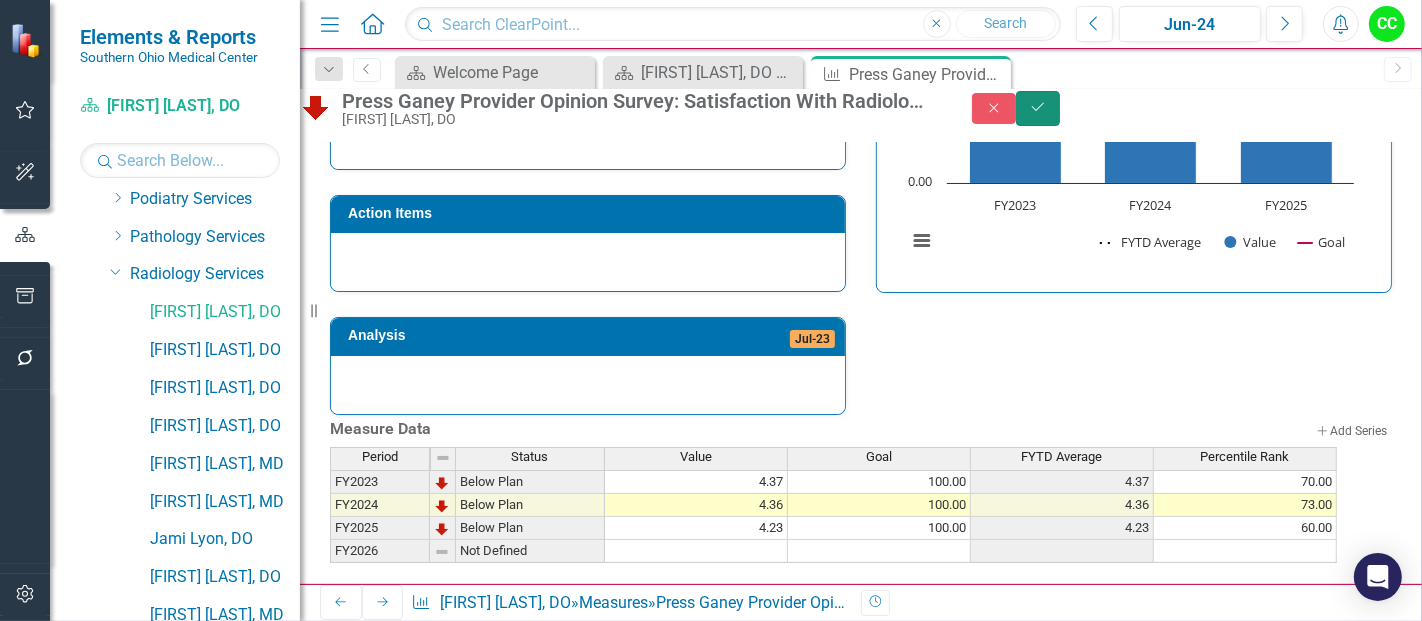 click on "Save" 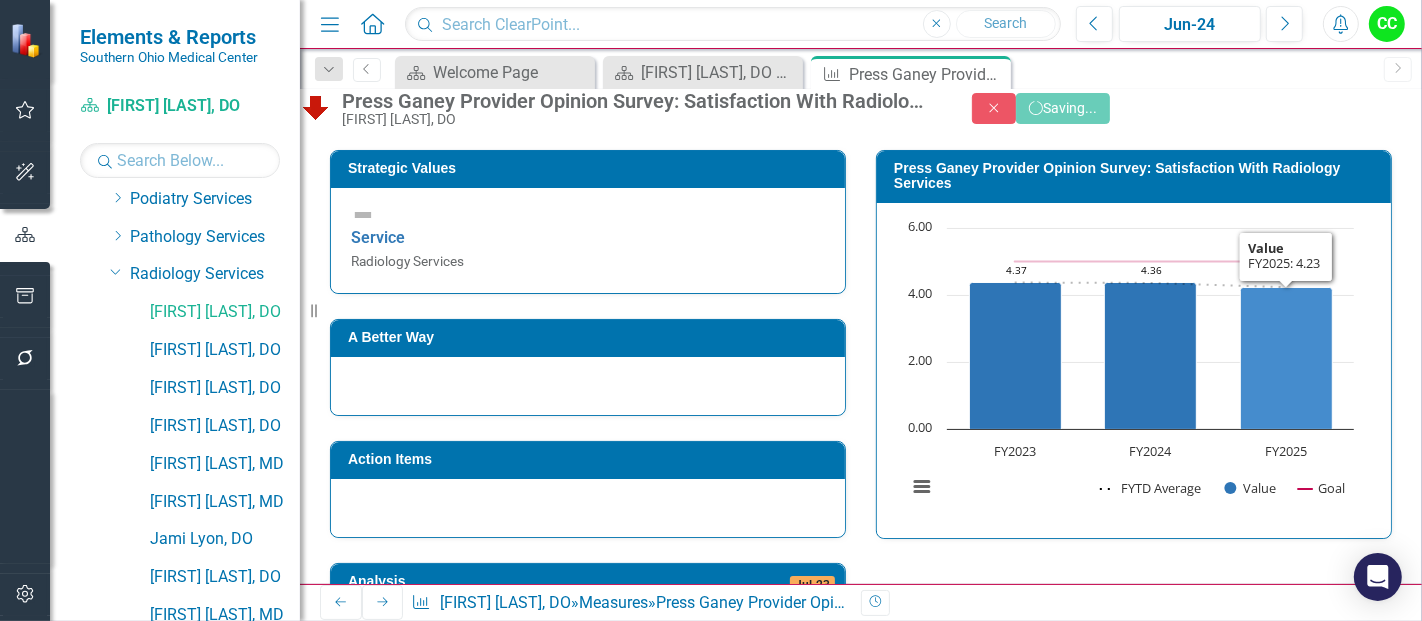 scroll, scrollTop: 359, scrollLeft: 0, axis: vertical 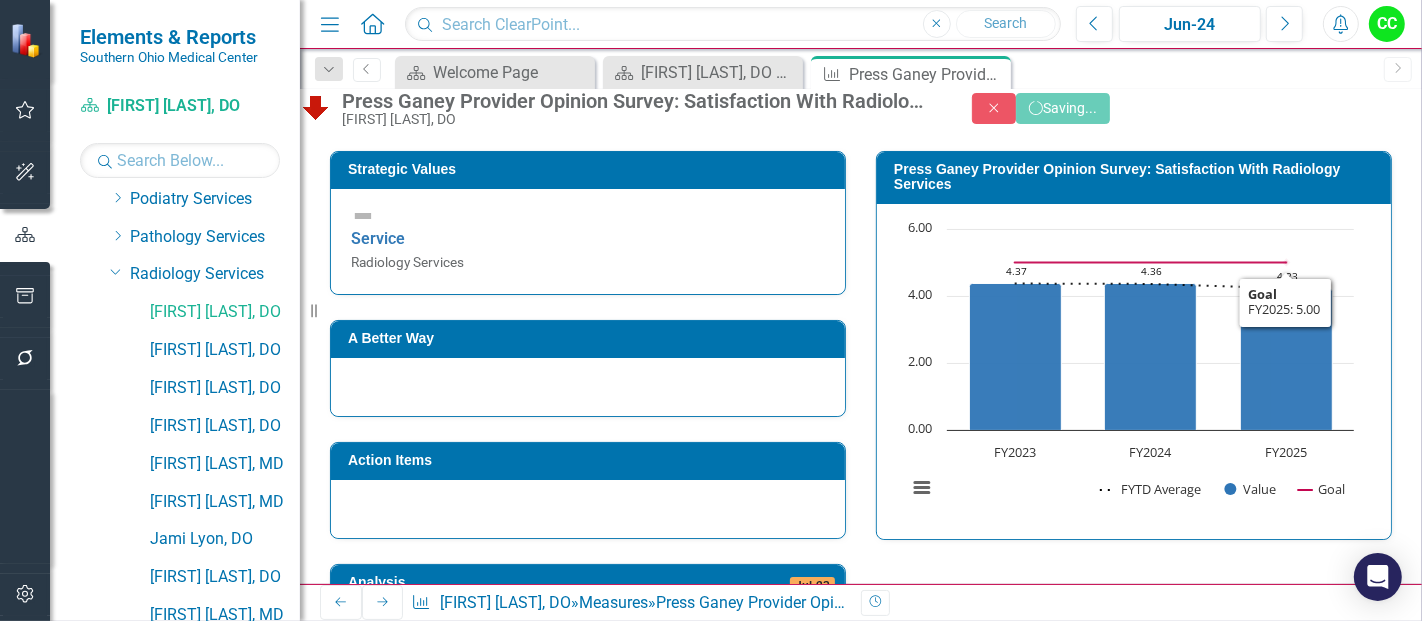 click on "Press Ganey Provider Opinion Survey: Satisfaction With Radiology Services" at bounding box center (1137, 177) 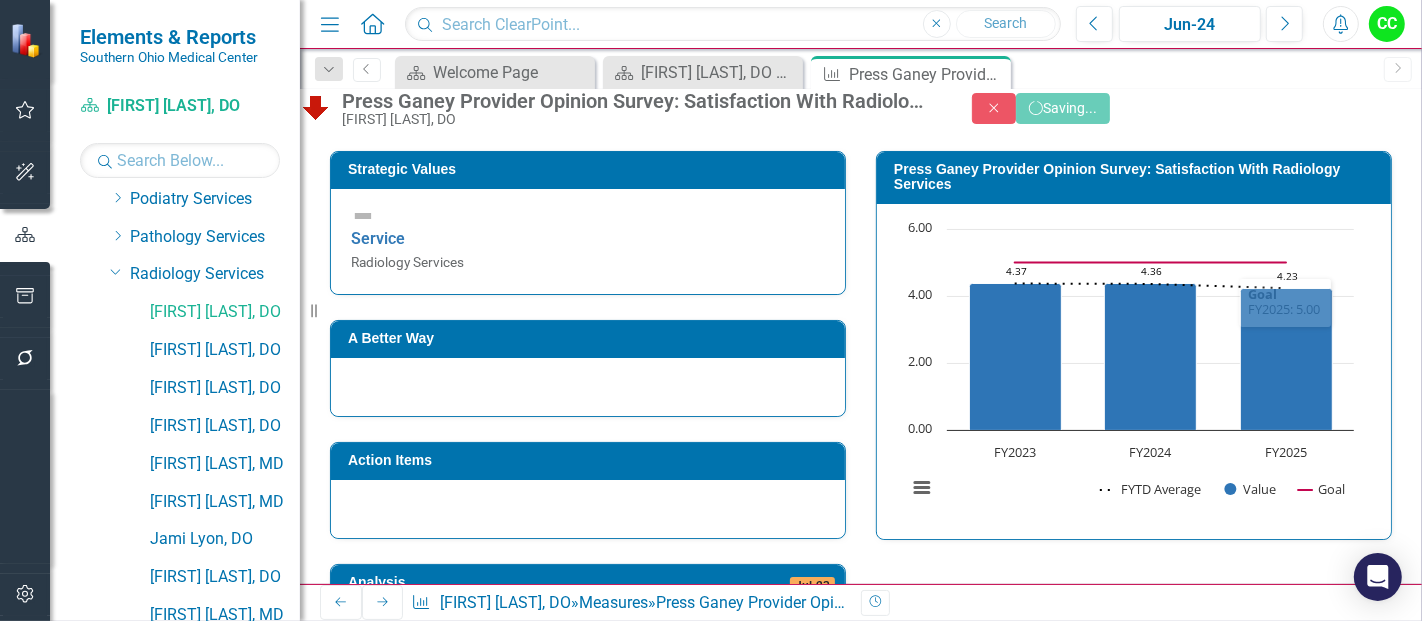 click on "Press Ganey Provider Opinion Survey: Satisfaction With Radiology Services" at bounding box center (1137, 177) 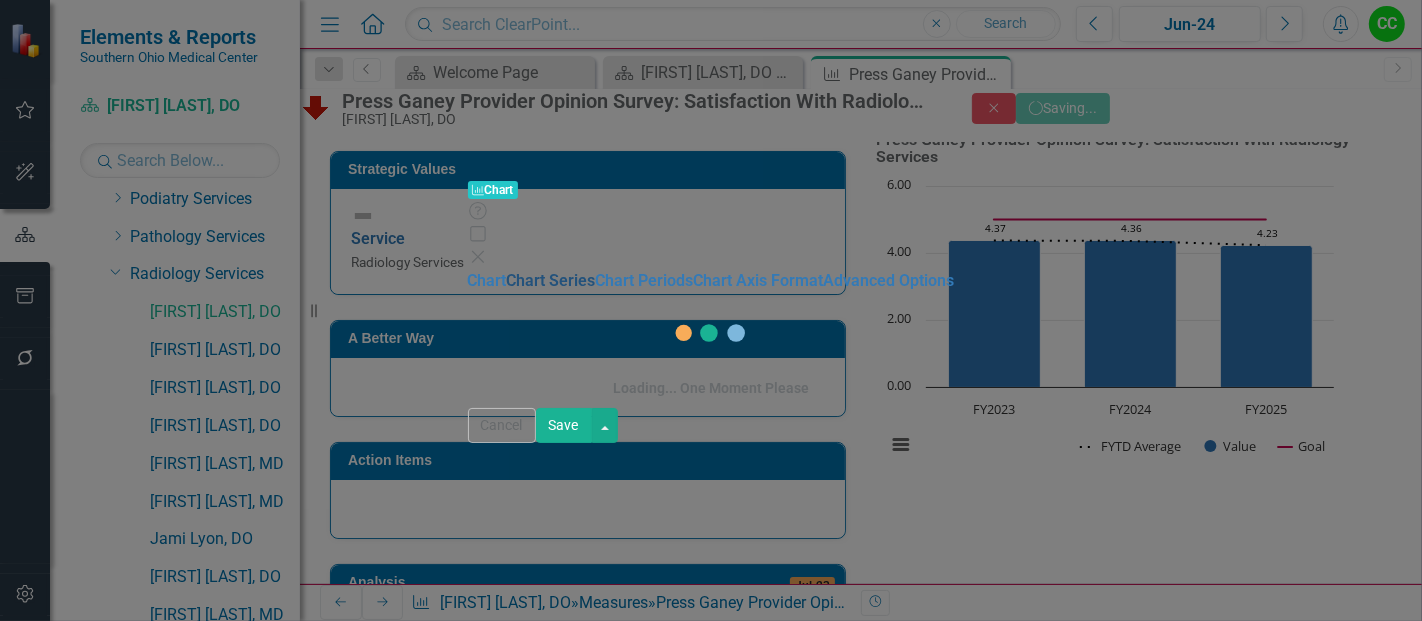 click on "Chart Series" at bounding box center [551, 280] 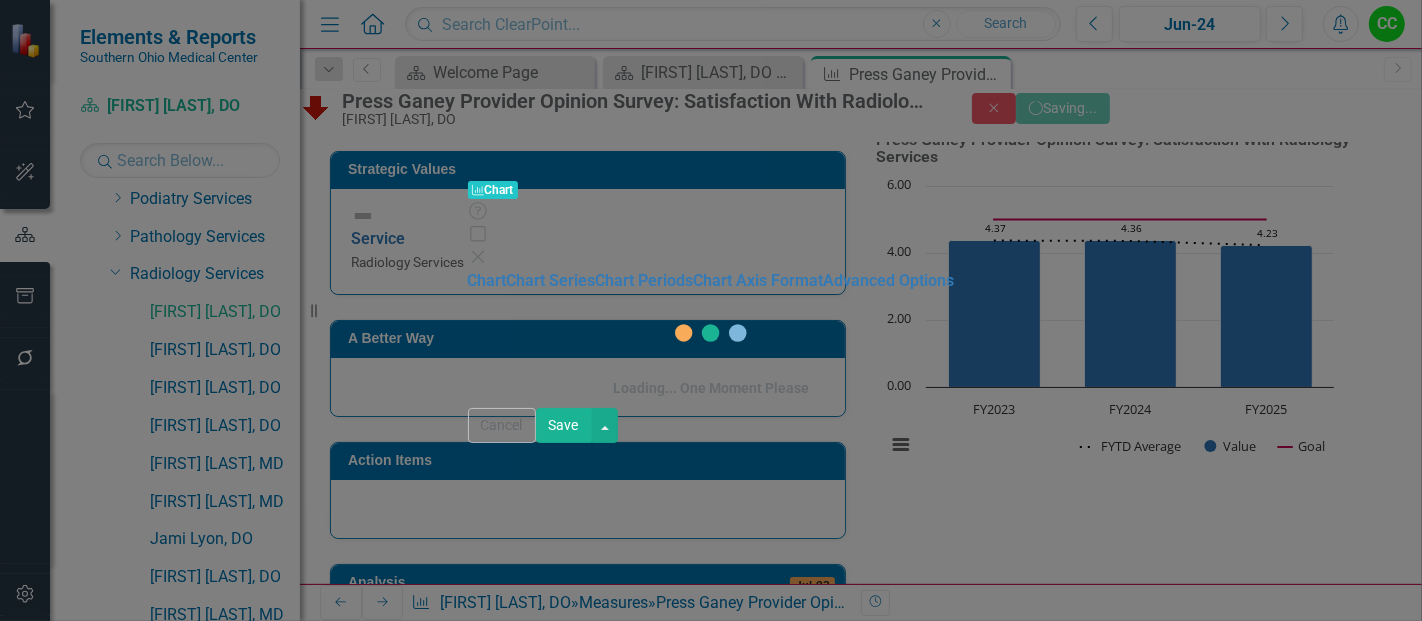 click on "Loading... One Moment Please" at bounding box center [711, 350] 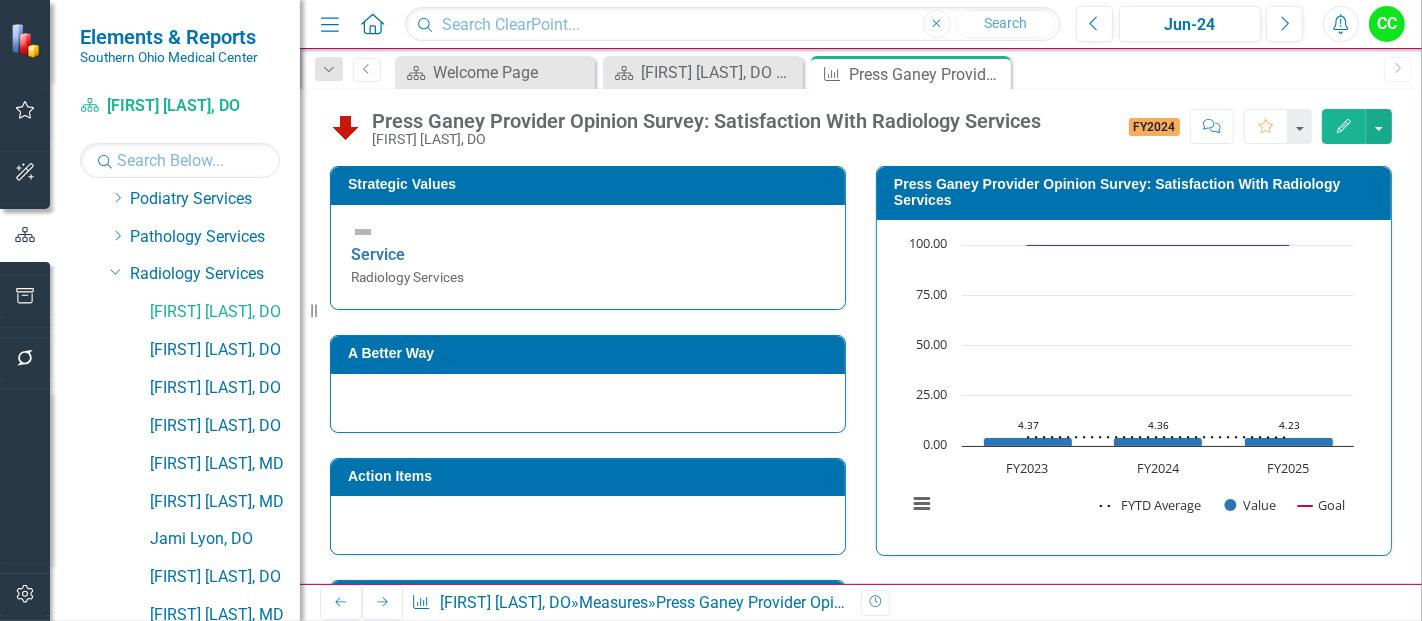 scroll, scrollTop: 367, scrollLeft: 0, axis: vertical 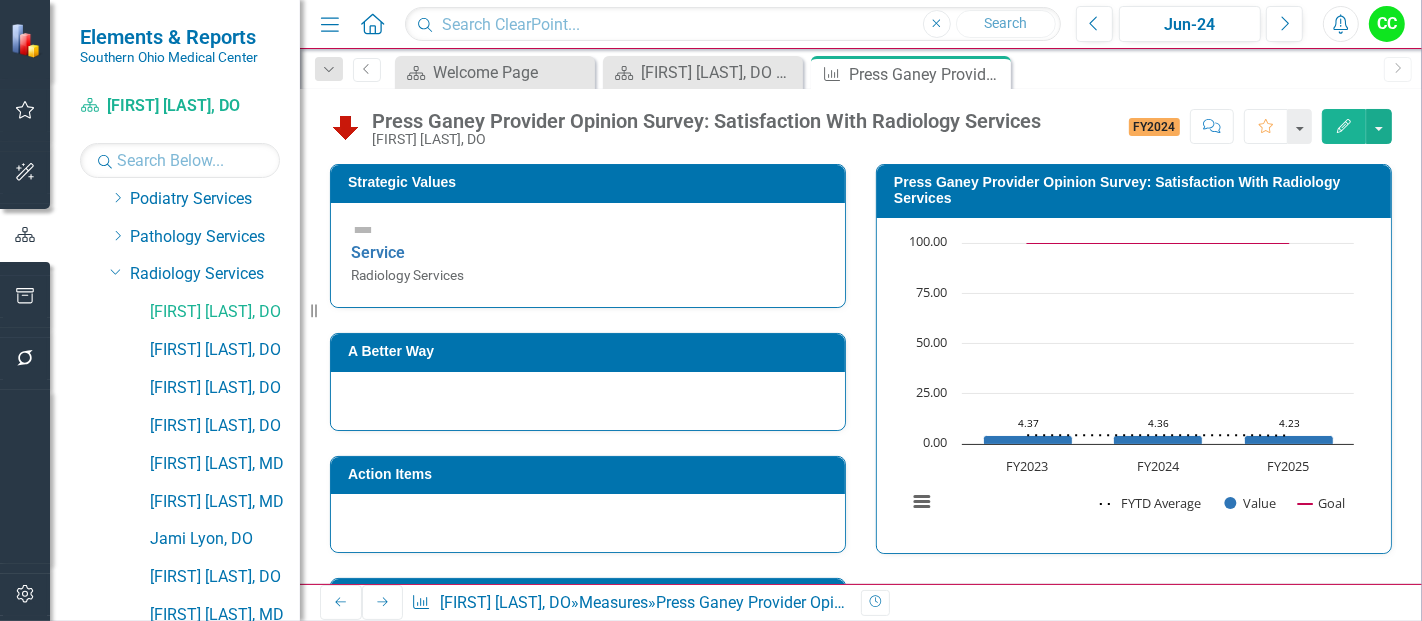 click on "Press Ganey Provider Opinion Survey: Satisfaction With Radiology Services" at bounding box center [1137, 190] 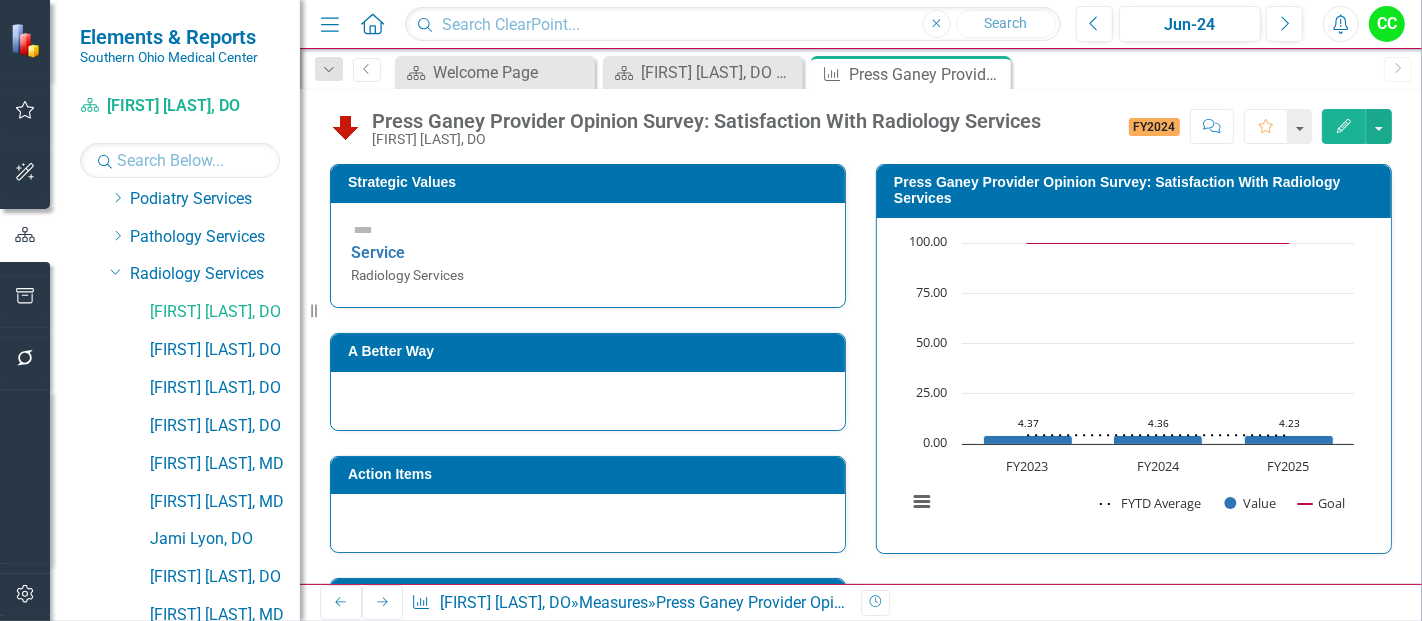 click on "Press Ganey Provider Opinion Survey: Satisfaction With Radiology Services" at bounding box center (1137, 190) 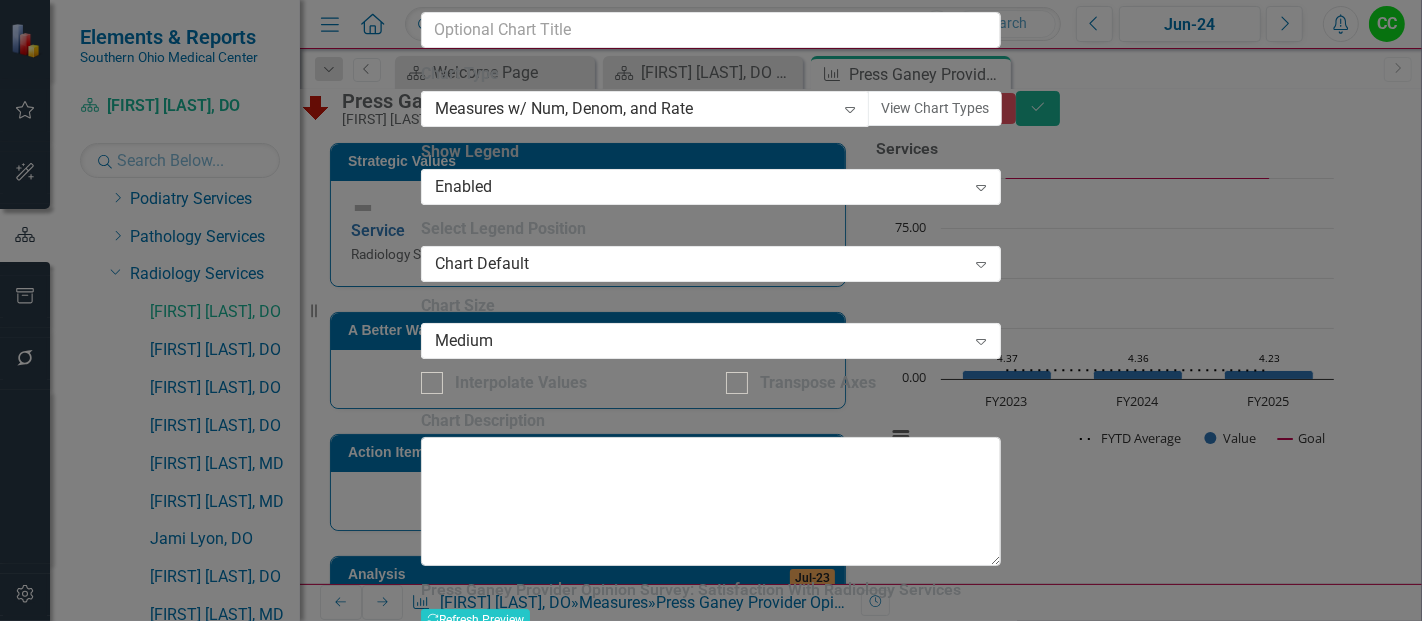 click on "Chart Series" at bounding box center (504, -244) 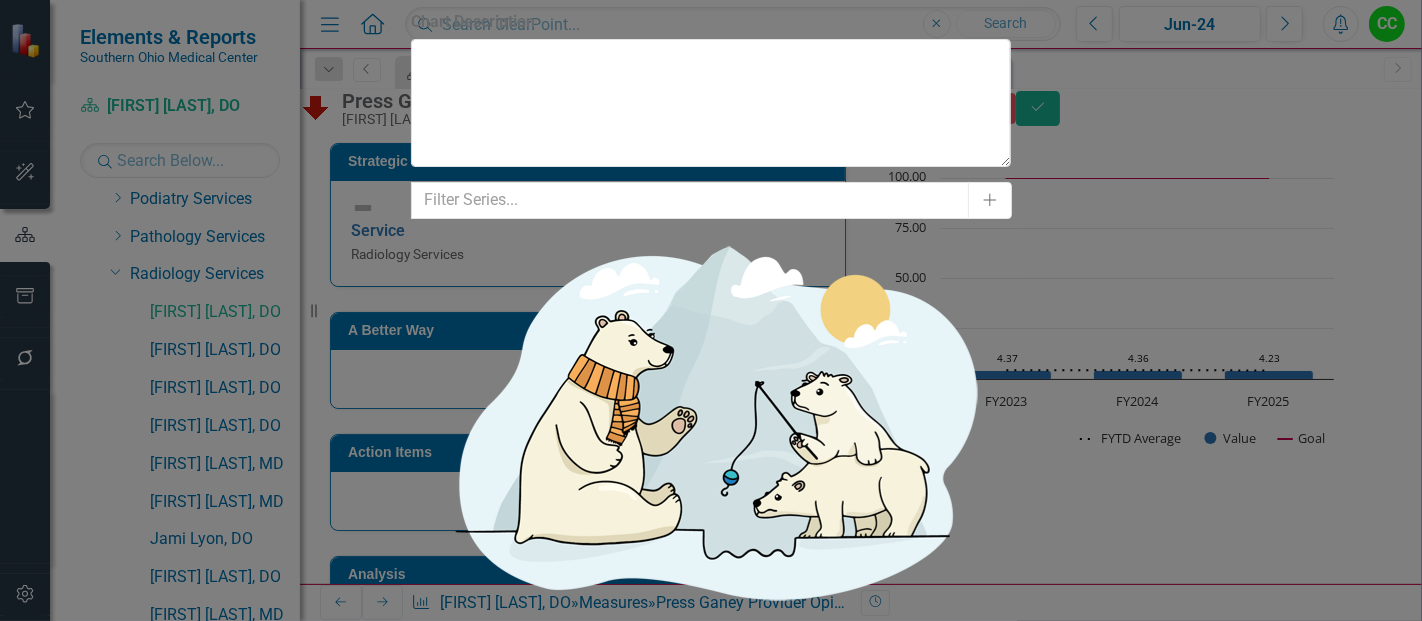 click on "Activate" at bounding box center (425, 961) 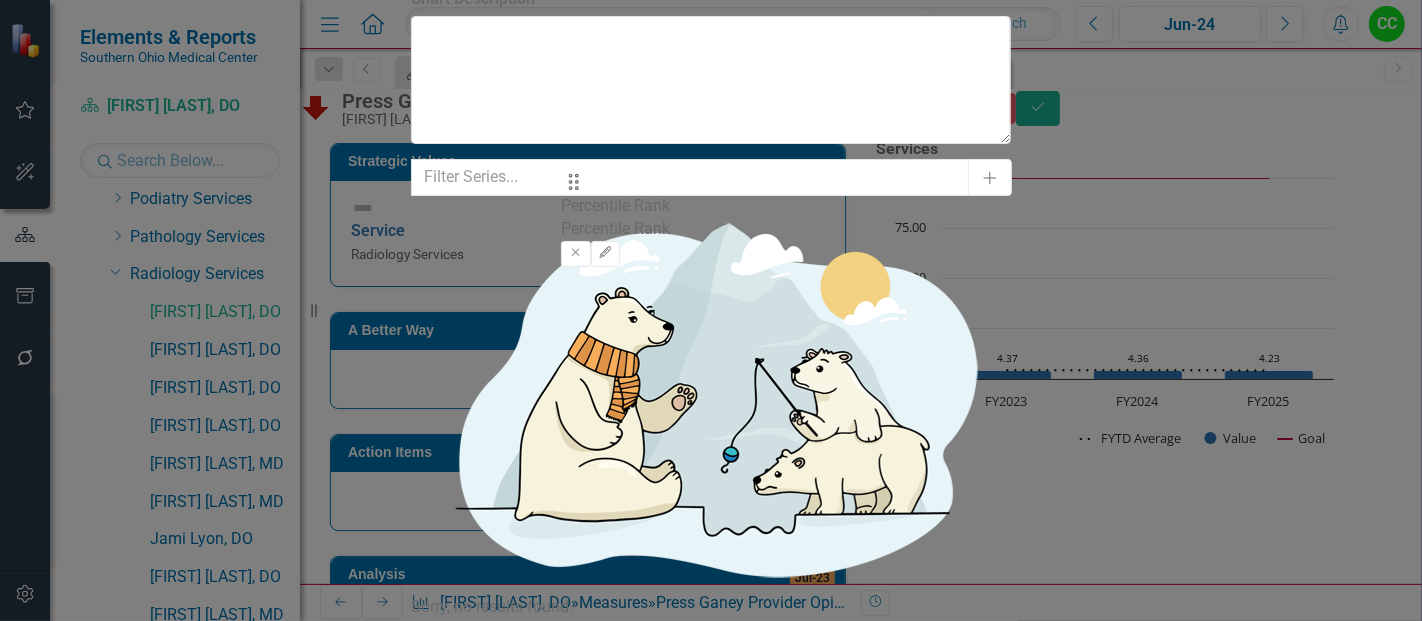drag, startPoint x: 572, startPoint y: 353, endPoint x: 579, endPoint y: 200, distance: 153.16005 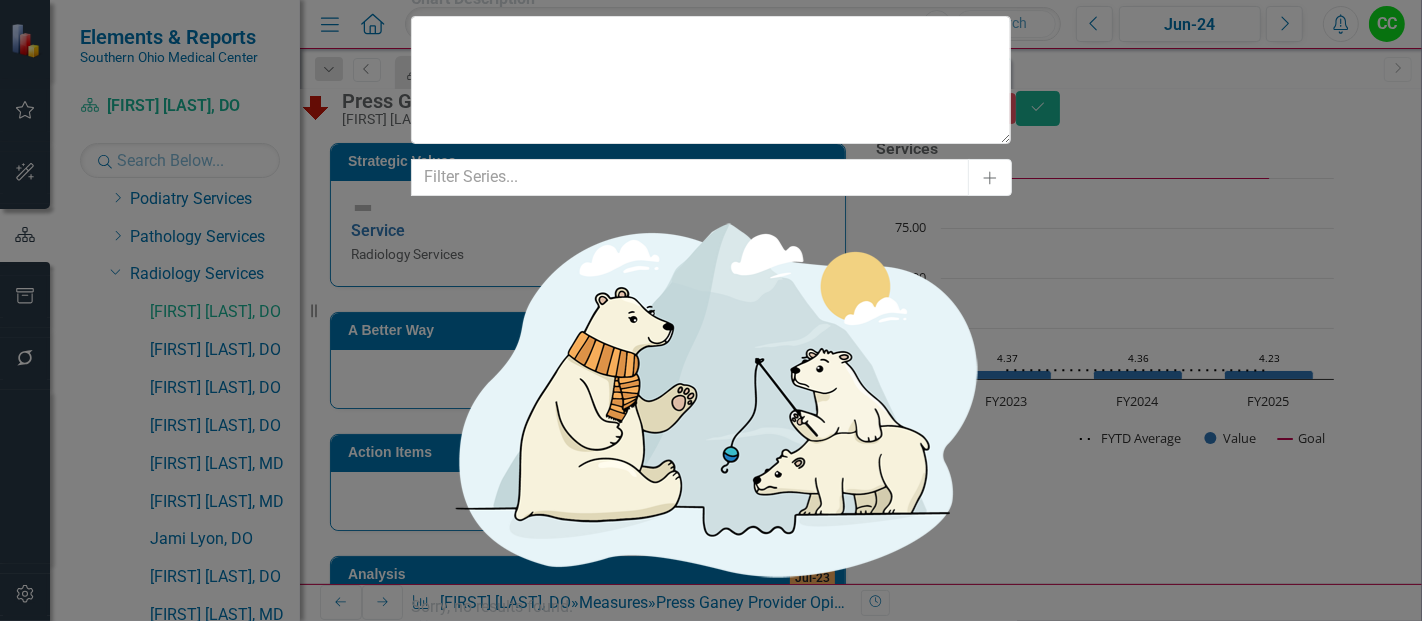 click on "Edit" at bounding box center (454, 795) 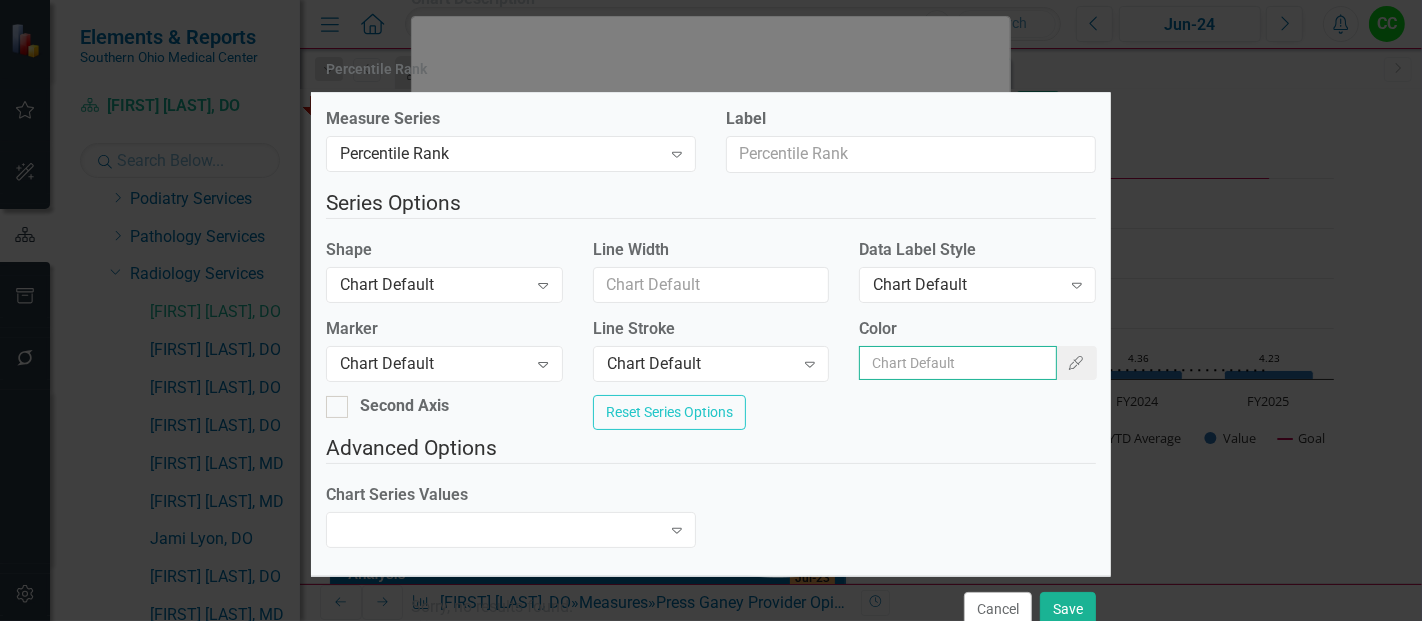 click on "Color" at bounding box center [958, 363] 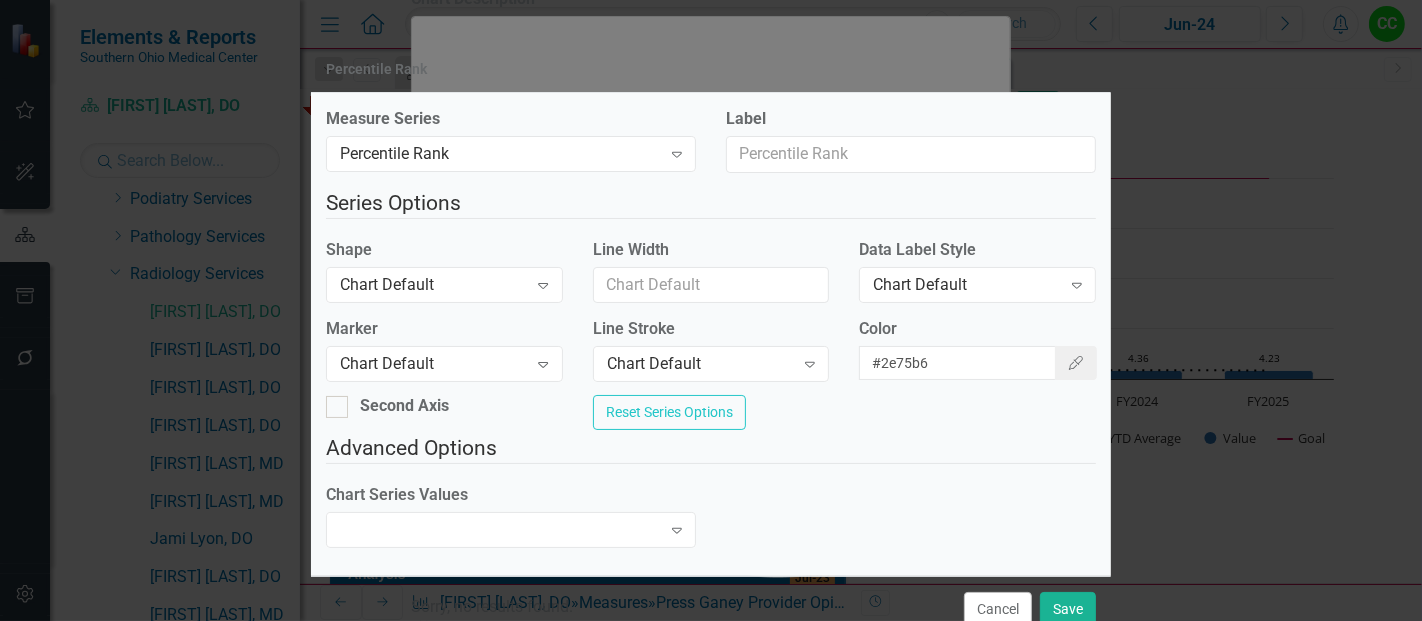 click on "Shape Chart Default Expand" at bounding box center (444, 270) 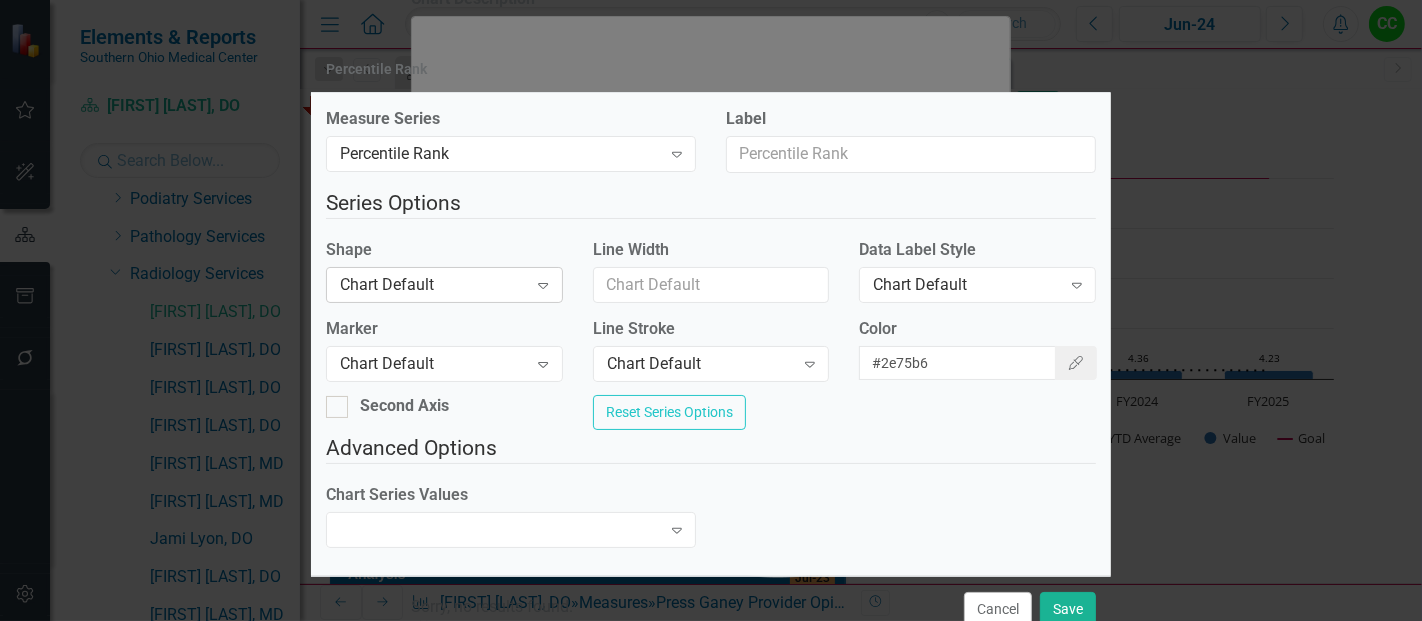 click on "Chart Default" at bounding box center [433, 284] 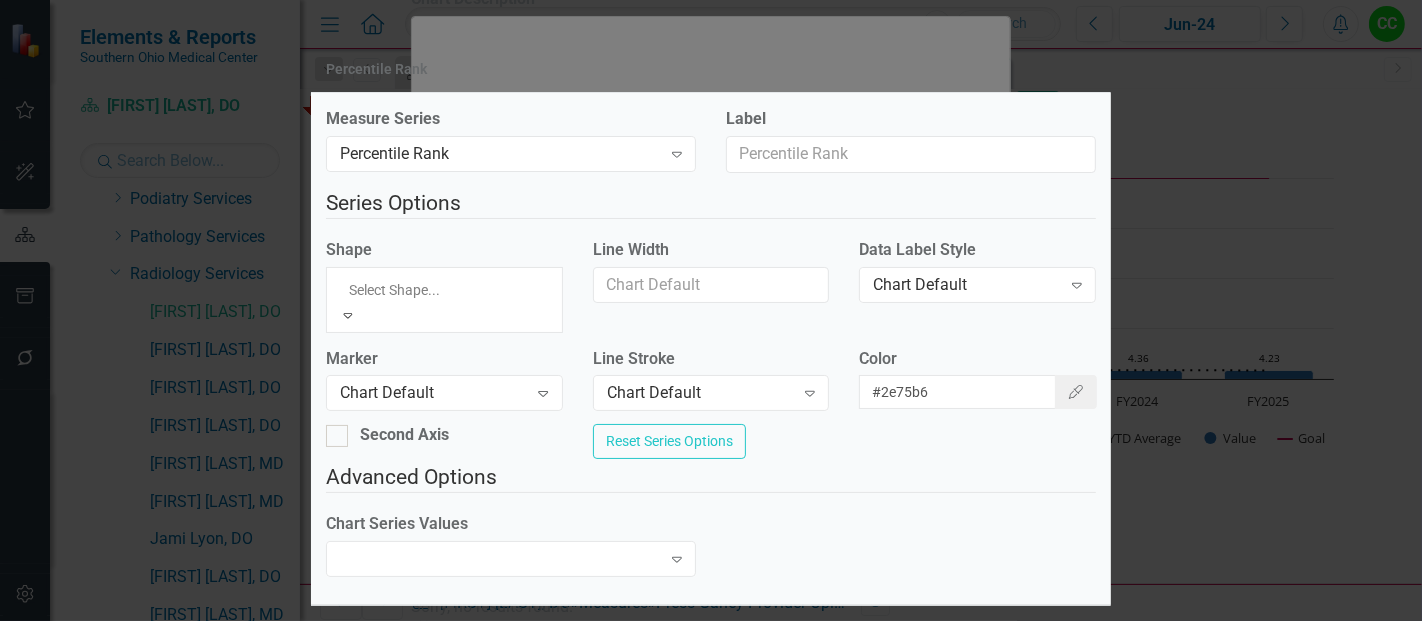 click on "Column" at bounding box center (711, 655) 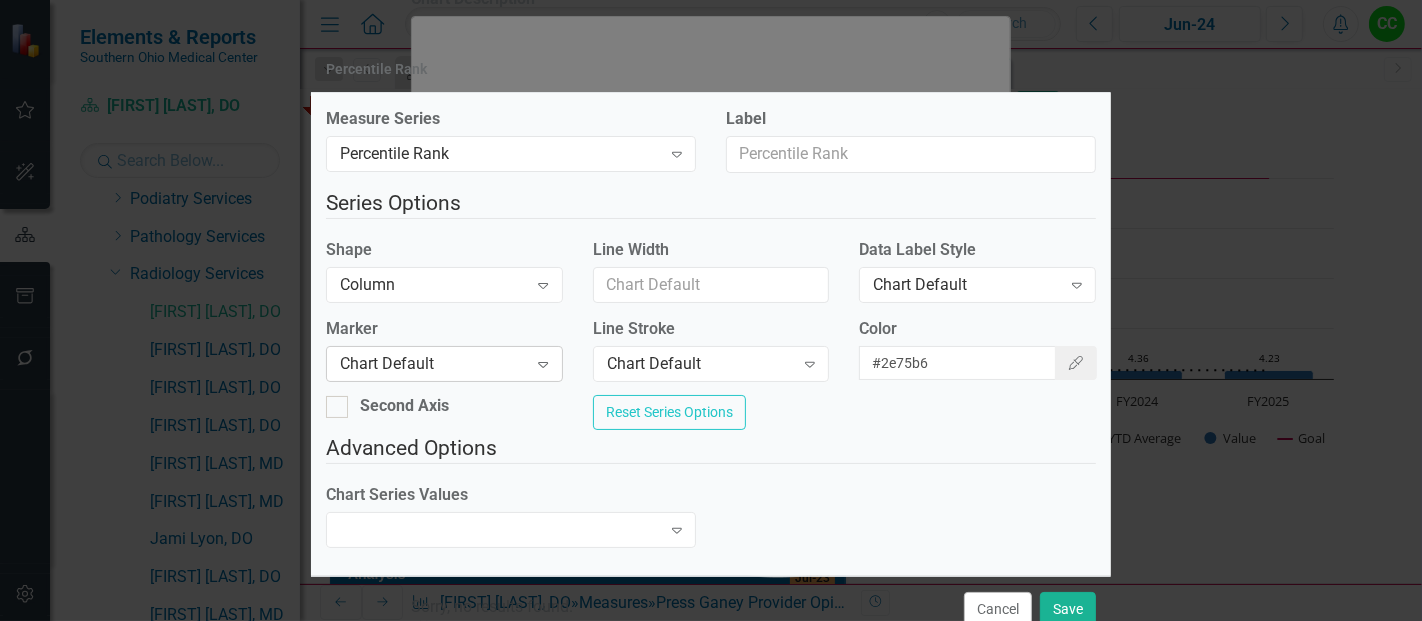 click on "Chart Default" at bounding box center (433, 364) 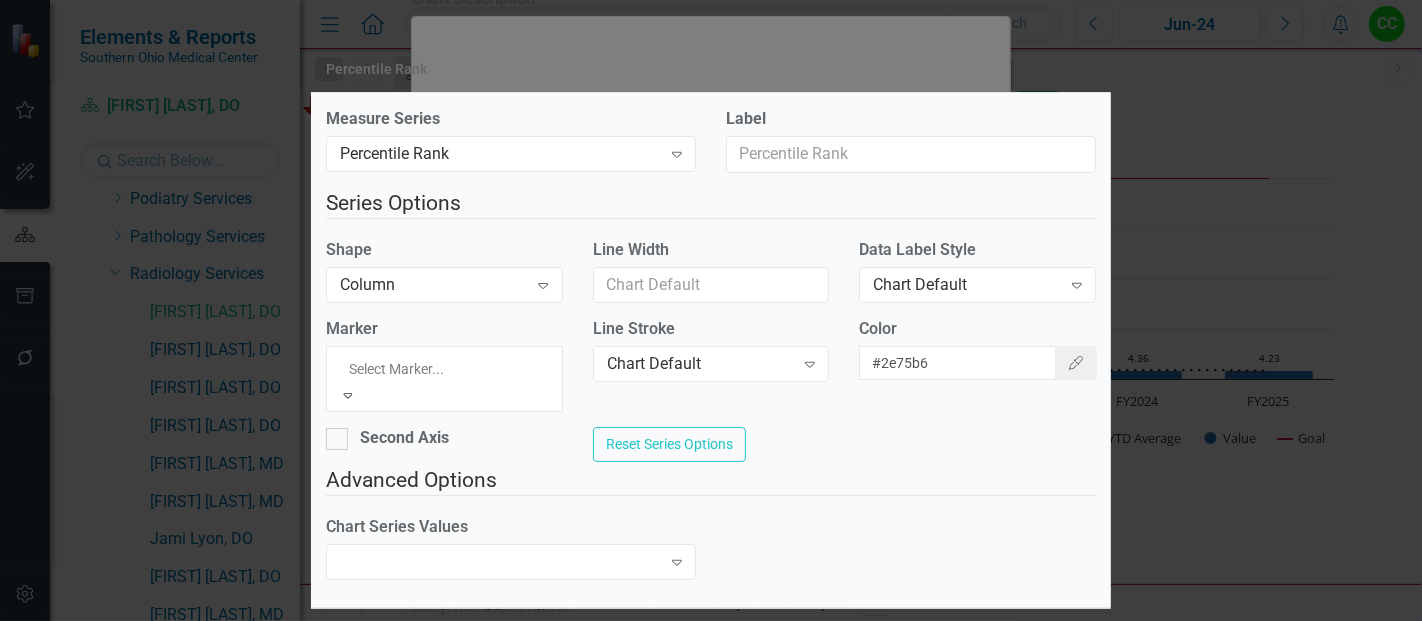 click on "None" at bounding box center [711, 655] 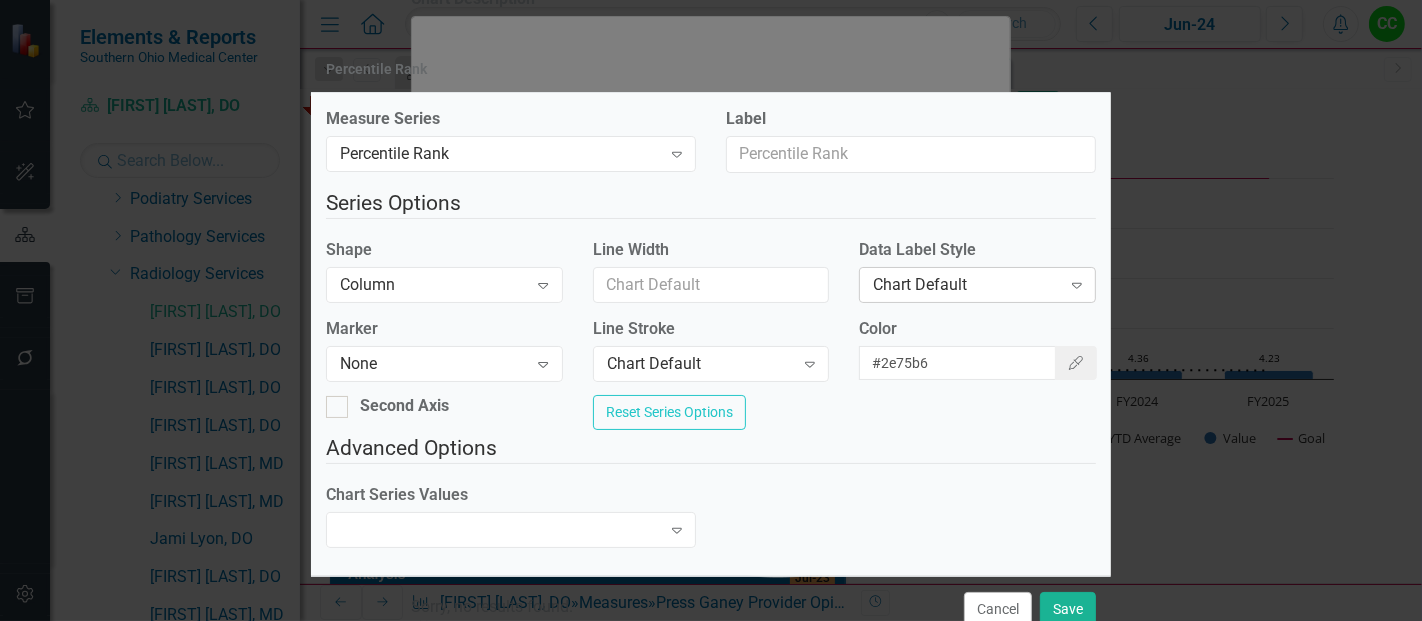 click on "Chart Default" at bounding box center [966, 284] 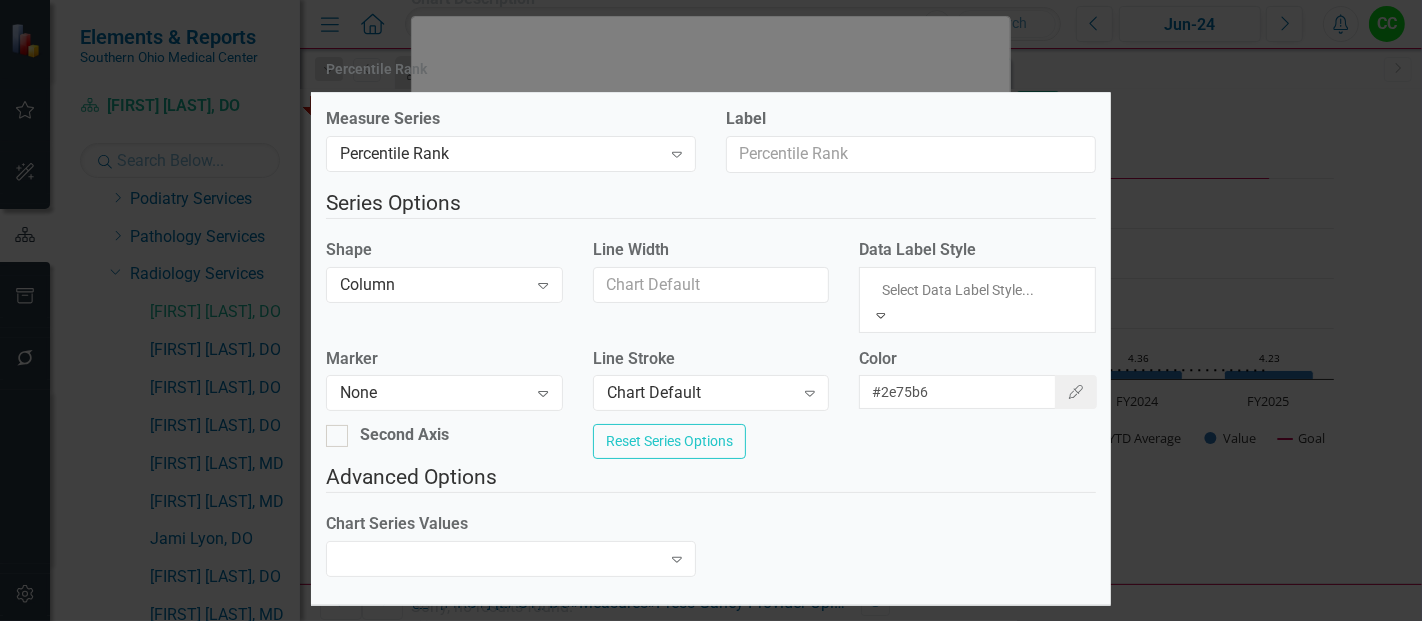 click on "Value" at bounding box center (711, 678) 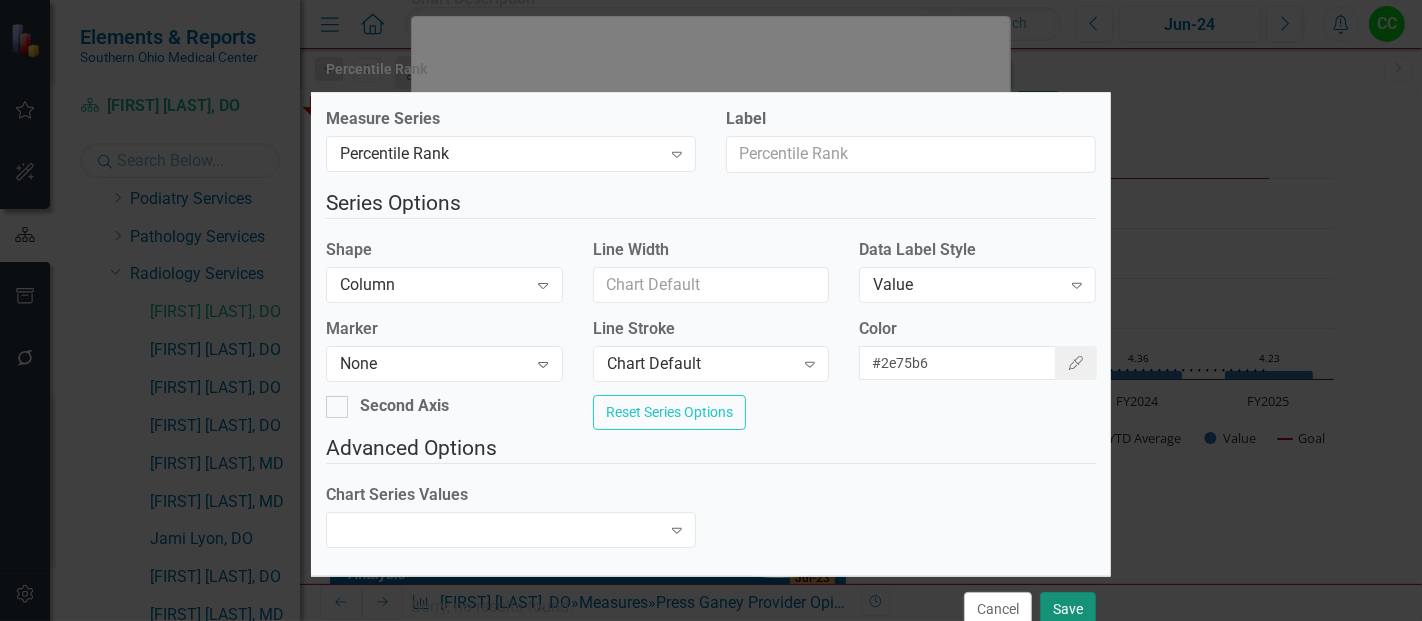 click on "Save" at bounding box center (1068, 609) 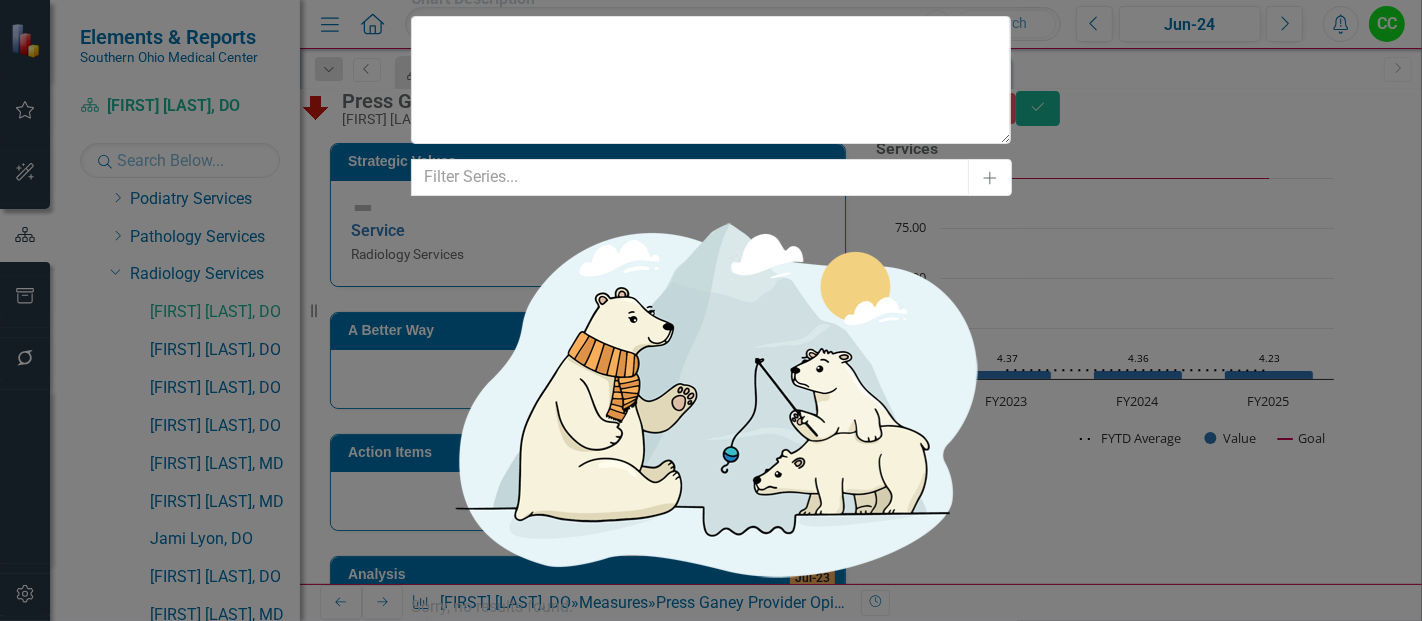 click on "Edit" at bounding box center (454, 890) 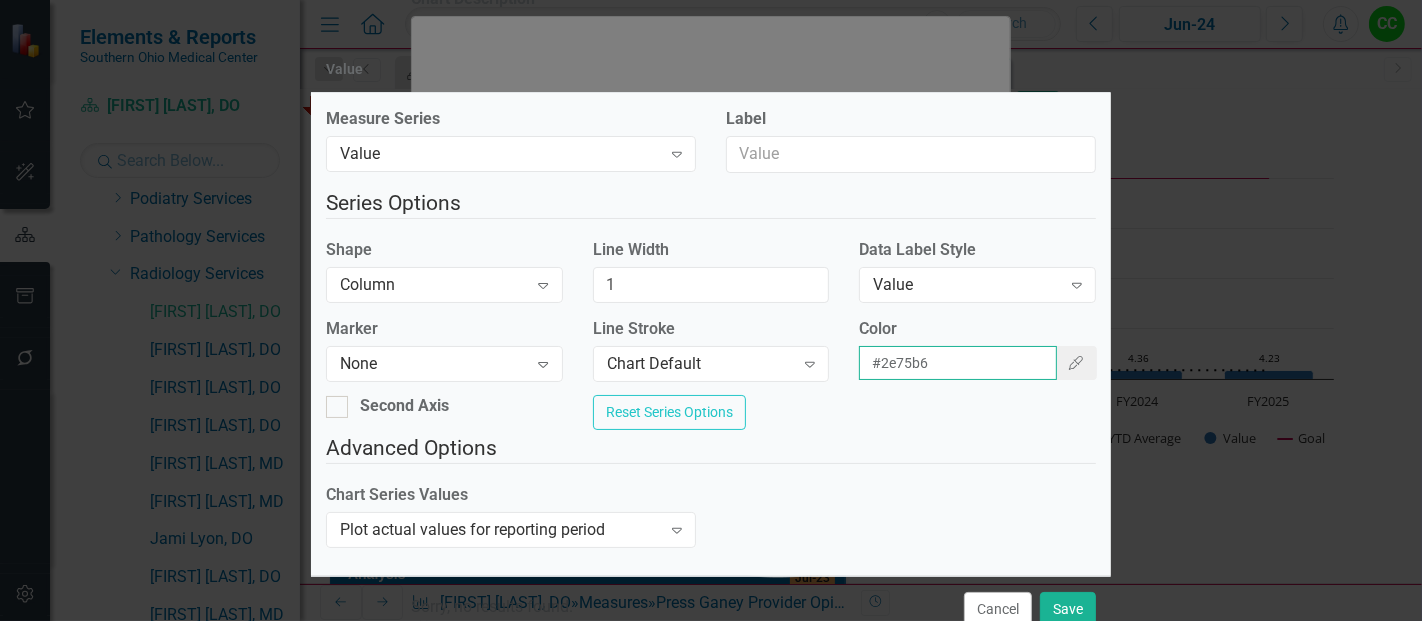 drag, startPoint x: 954, startPoint y: 377, endPoint x: 823, endPoint y: 364, distance: 131.64346 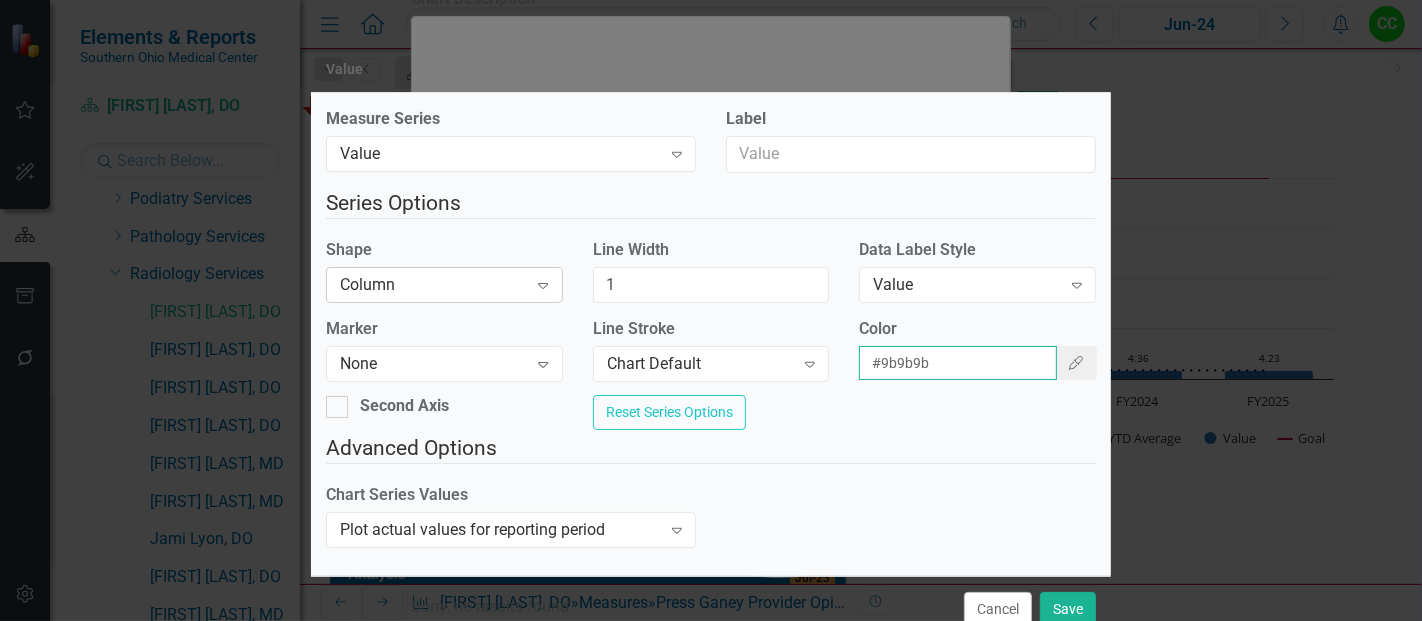 type on "#9b9b9b" 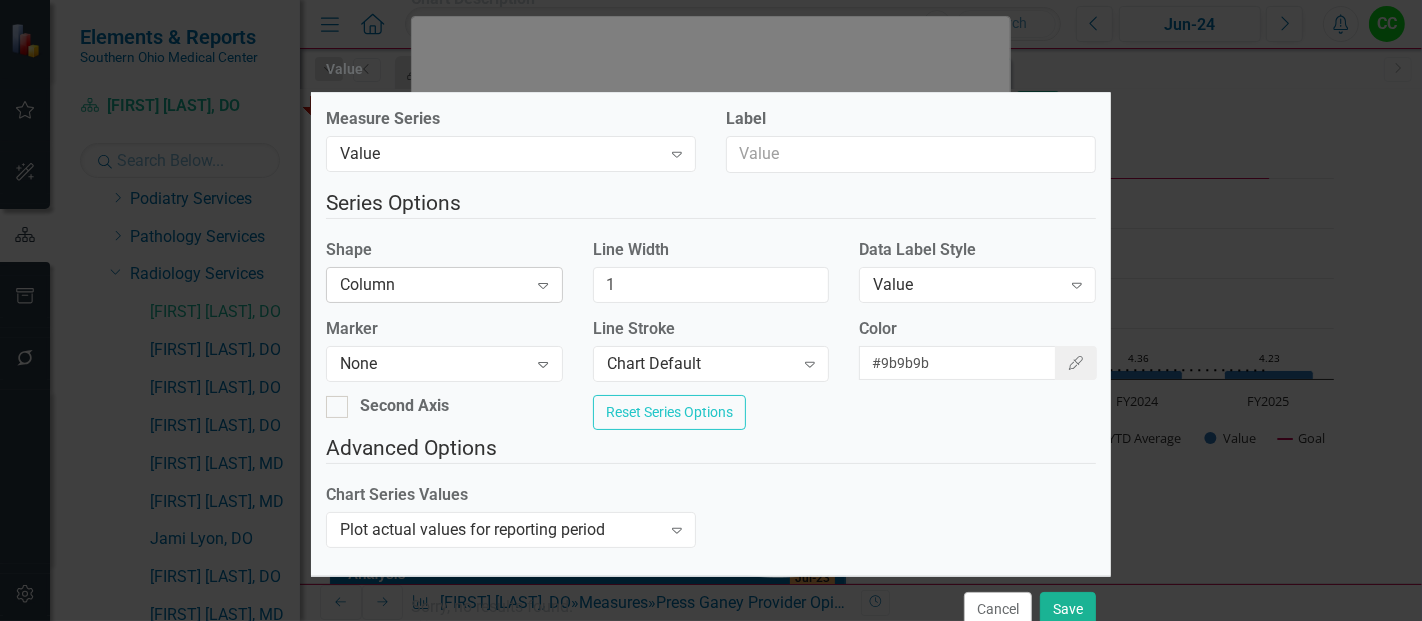 click on "Column" at bounding box center (433, 284) 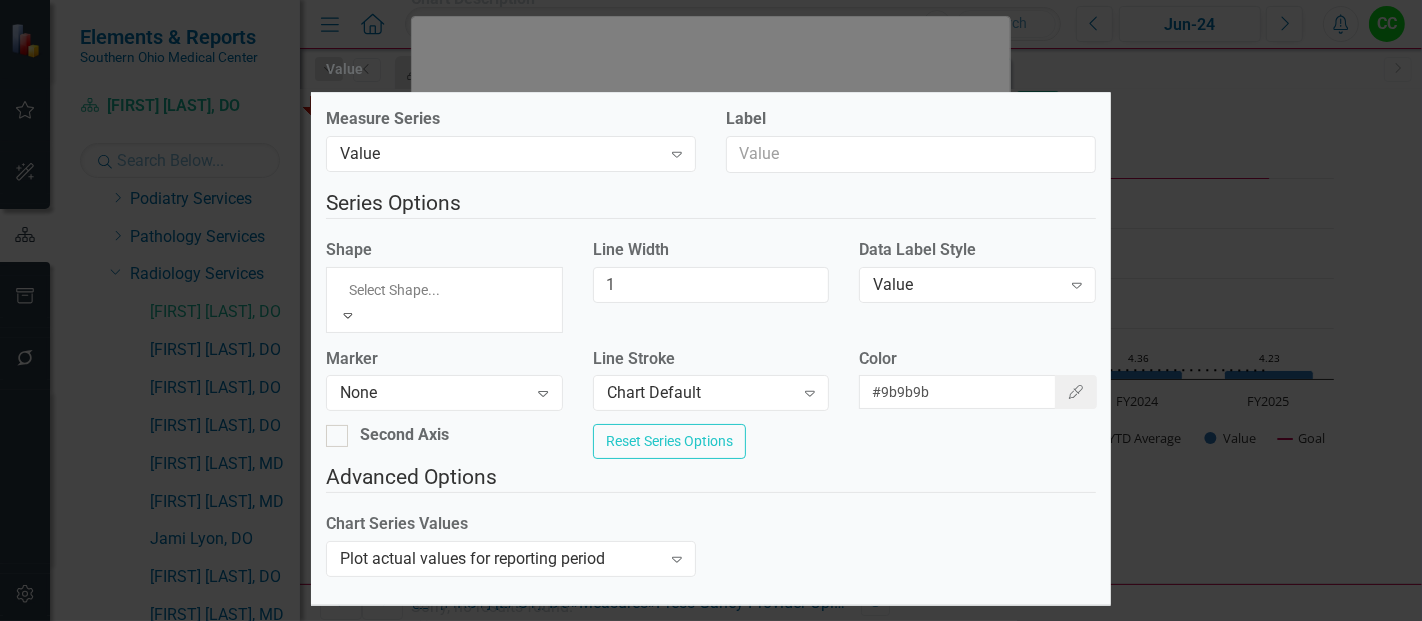 click on "Line" at bounding box center (711, 678) 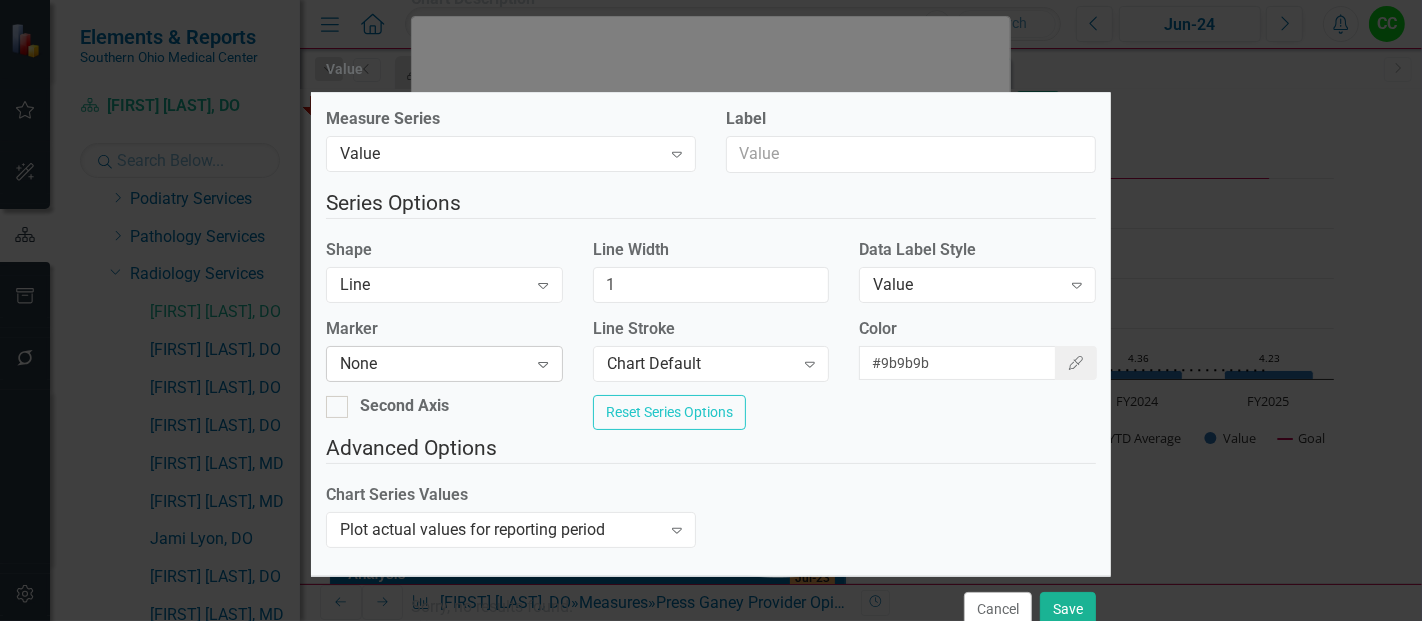 click on "None" at bounding box center (433, 364) 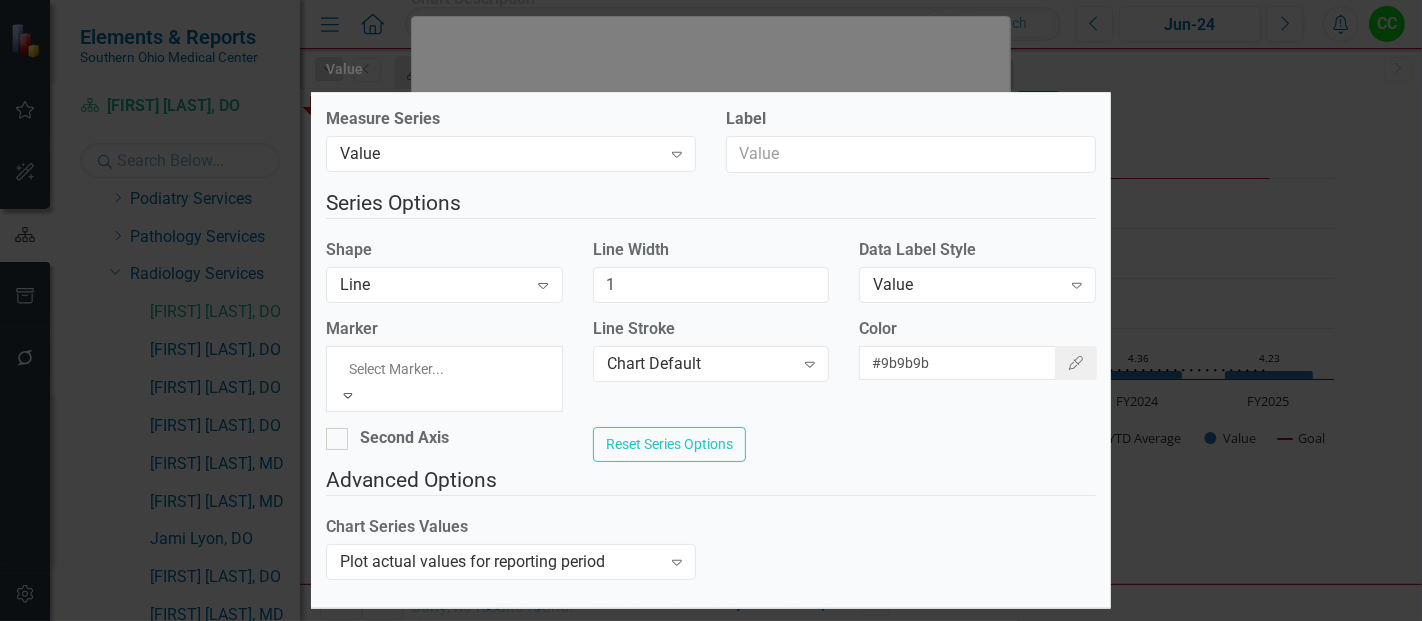 click on "Square" at bounding box center [711, 701] 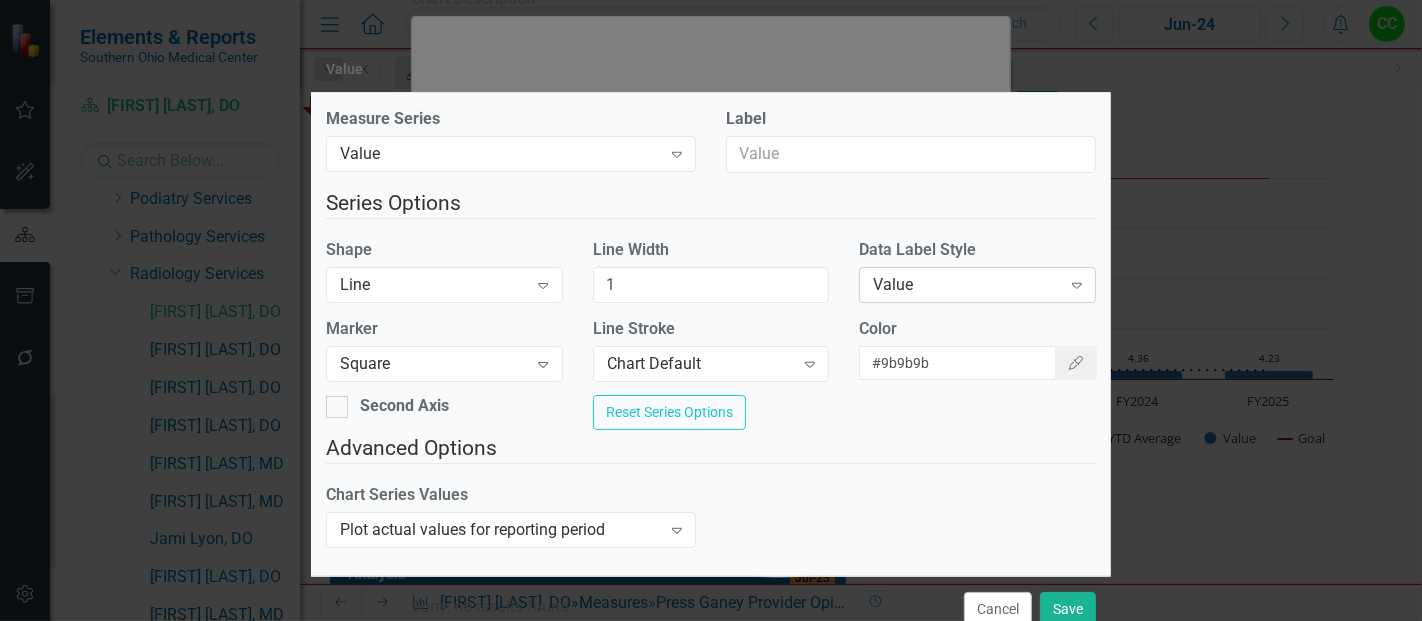 click on "Value" at bounding box center (966, 284) 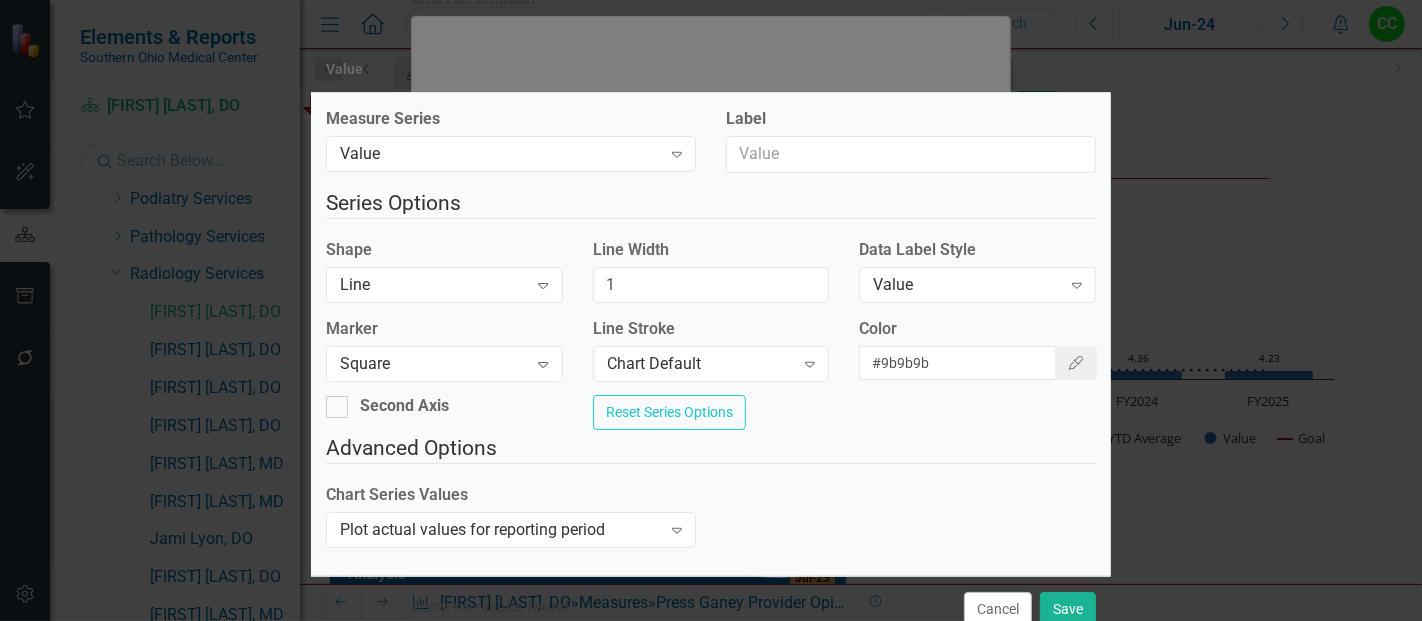 click on "Advanced Options Chart Series Values Plot actual values for reporting period Expand" at bounding box center [711, 497] 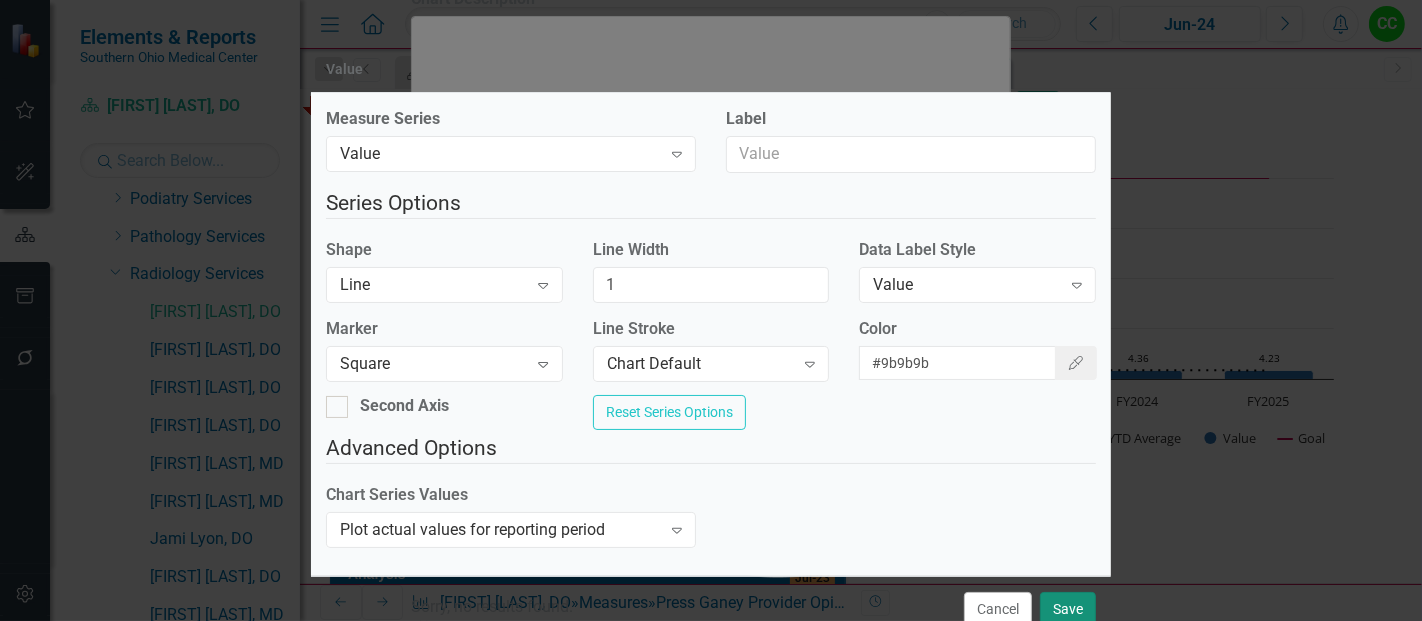 click on "Save" at bounding box center (1068, 609) 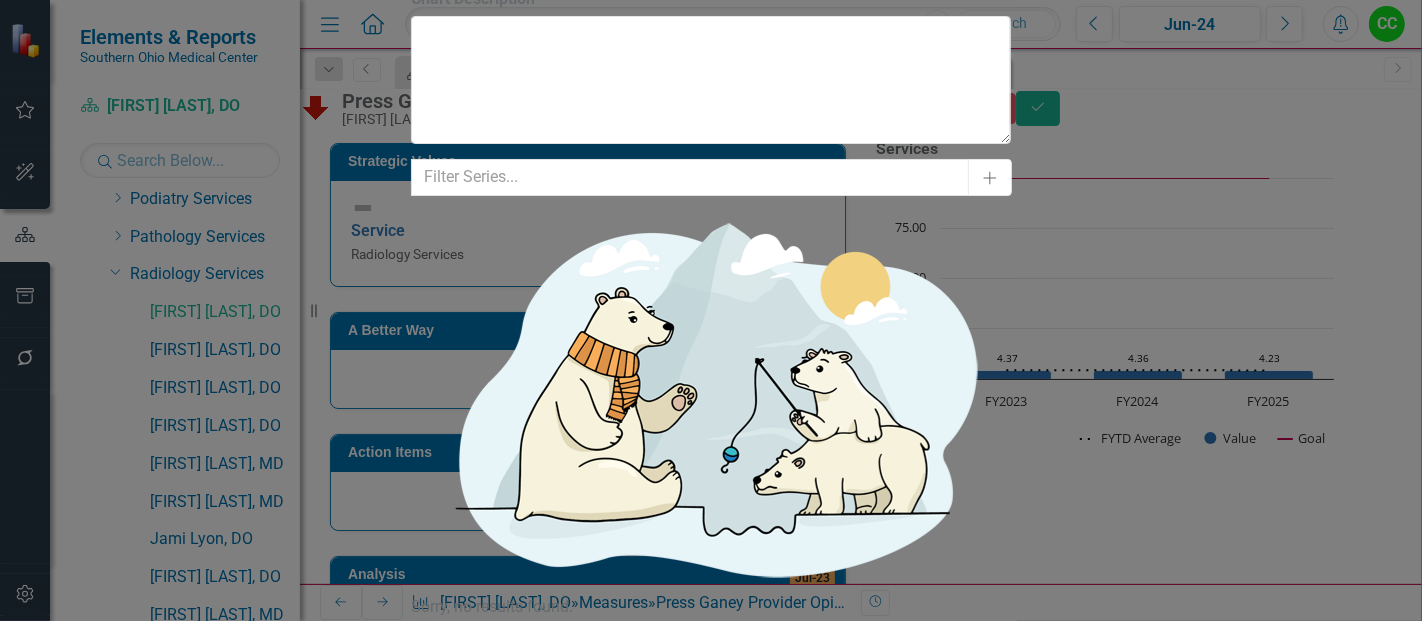 click on "Save" at bounding box center [507, 1370] 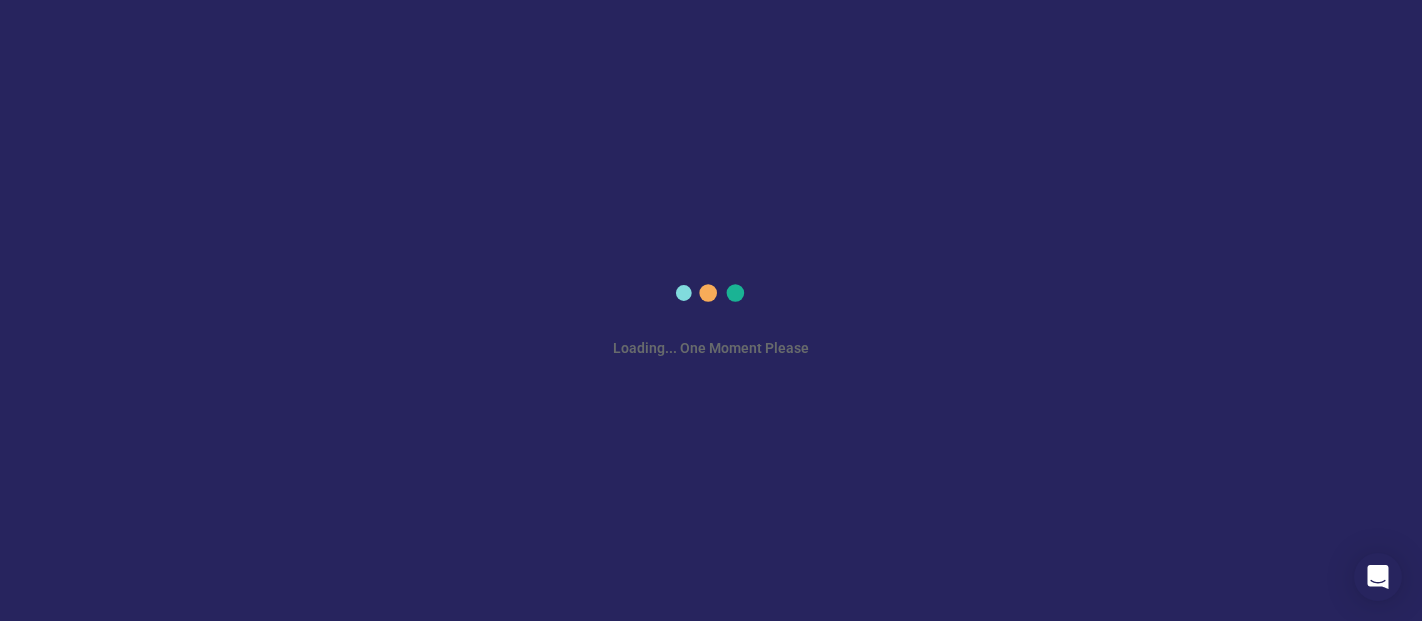 scroll, scrollTop: 0, scrollLeft: 0, axis: both 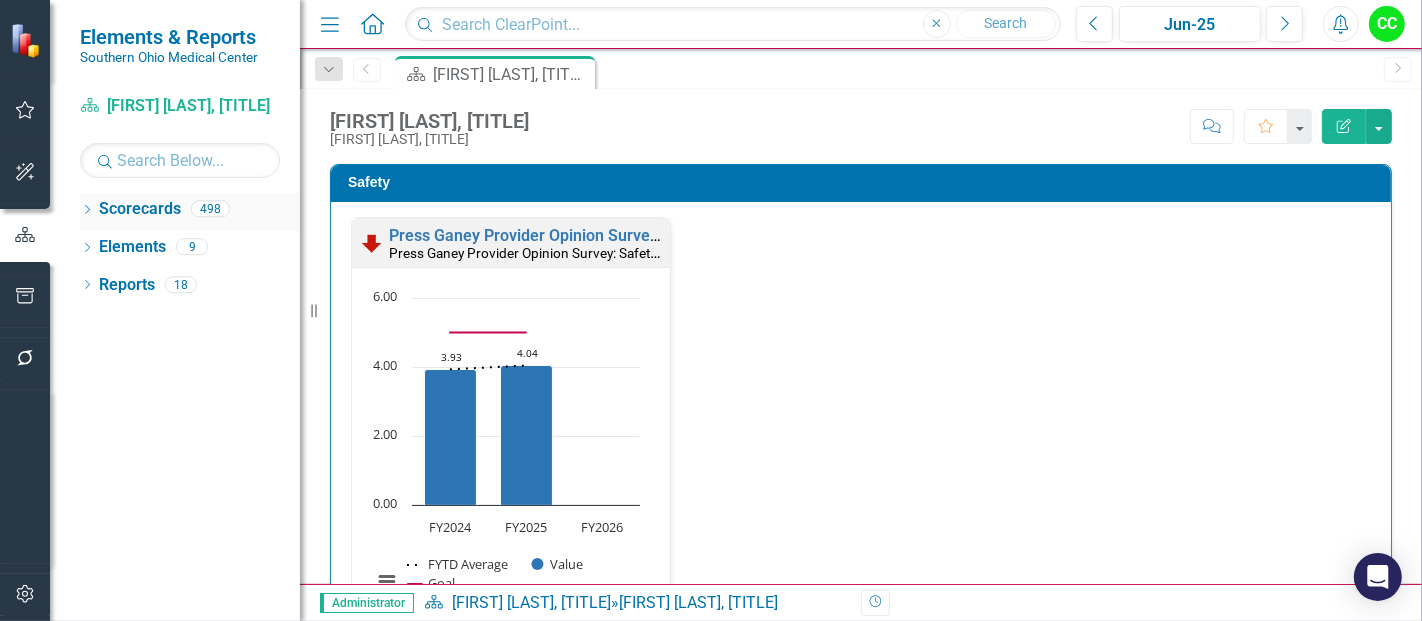 click on "Dropdown" 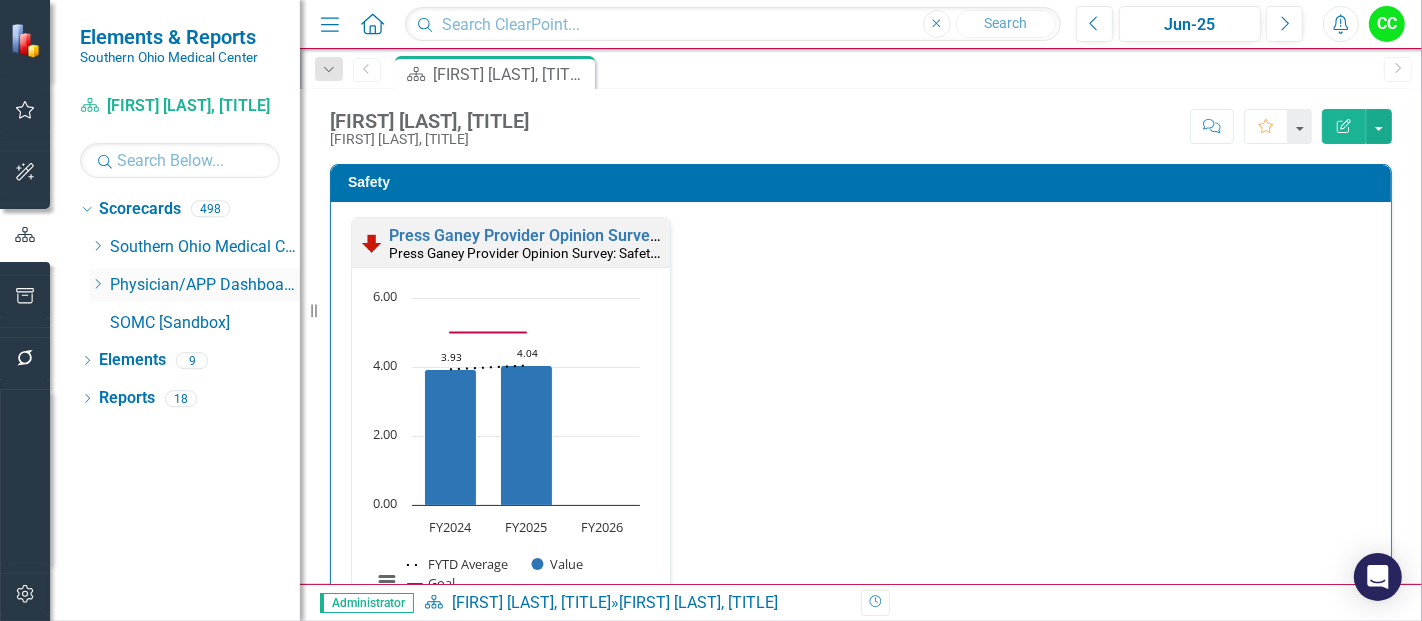 click on "Dropdown" 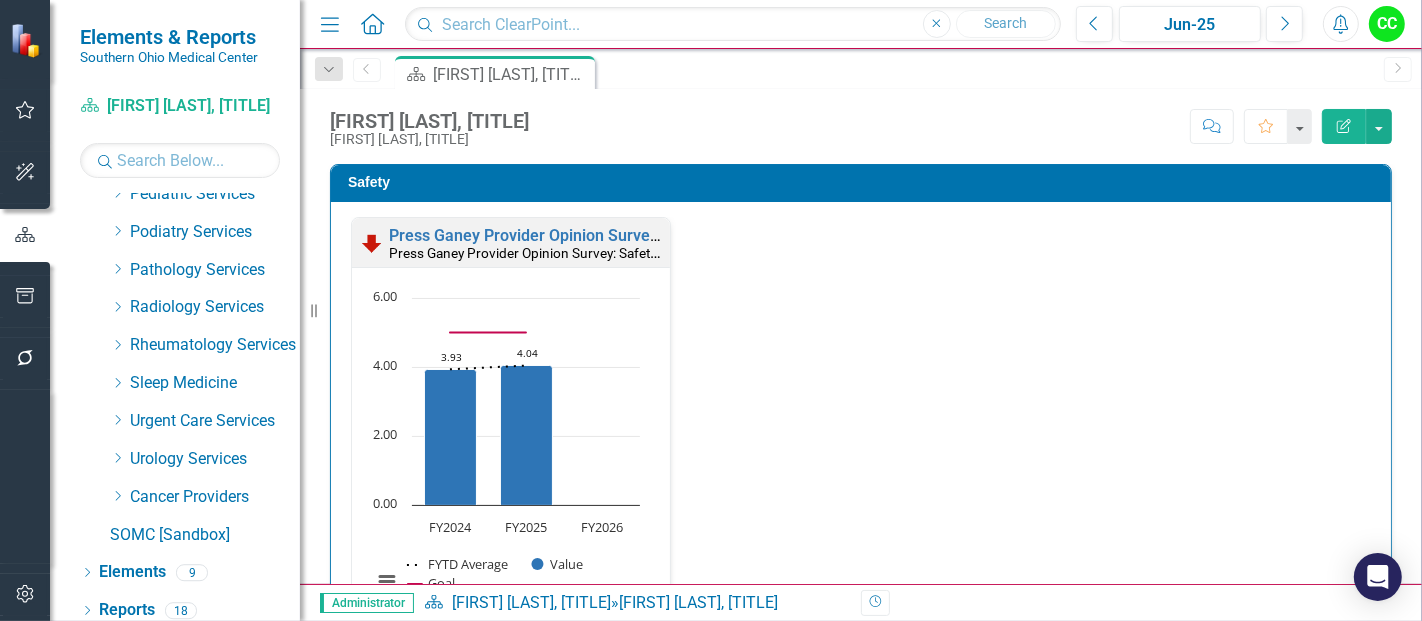 scroll, scrollTop: 1008, scrollLeft: 0, axis: vertical 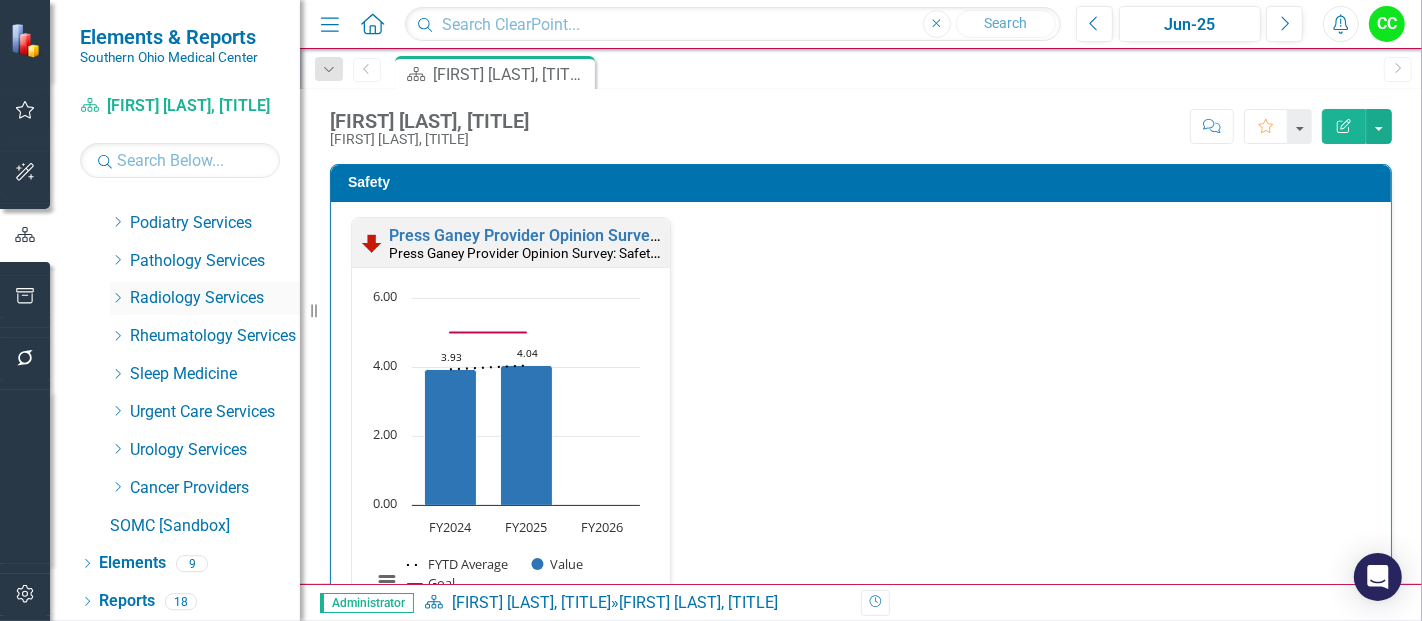 click on "Dropdown" 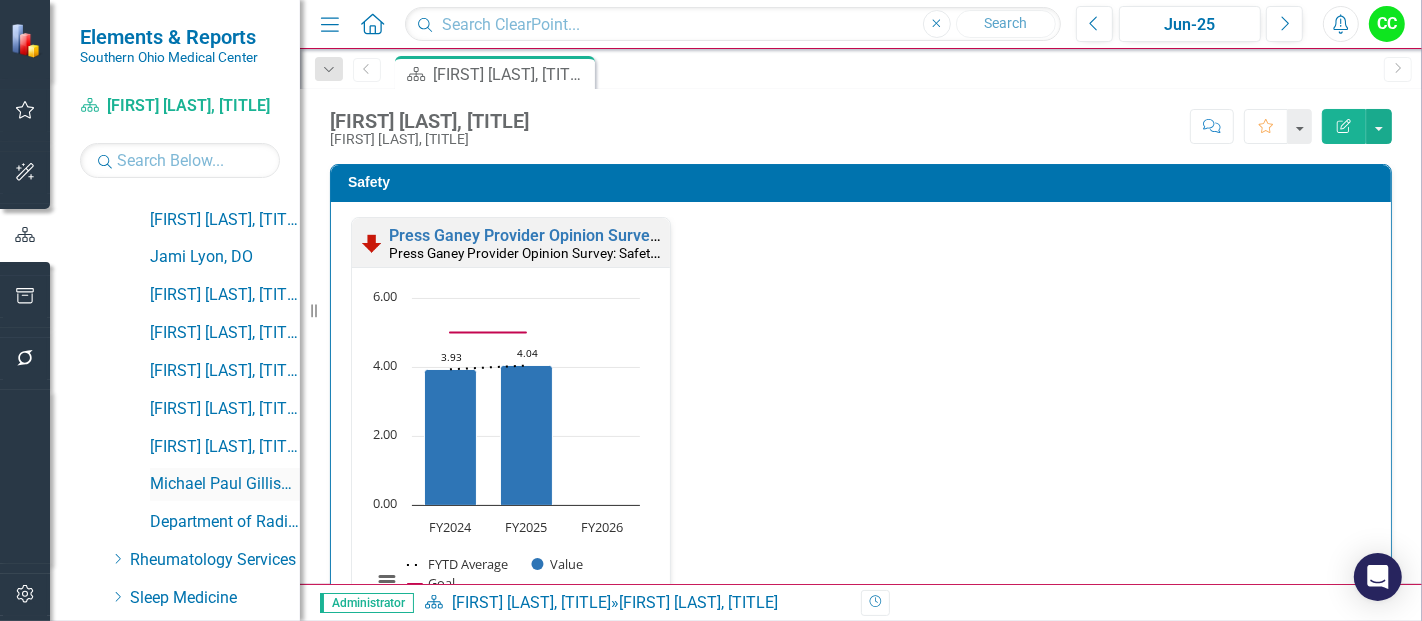 scroll, scrollTop: 1299, scrollLeft: 0, axis: vertical 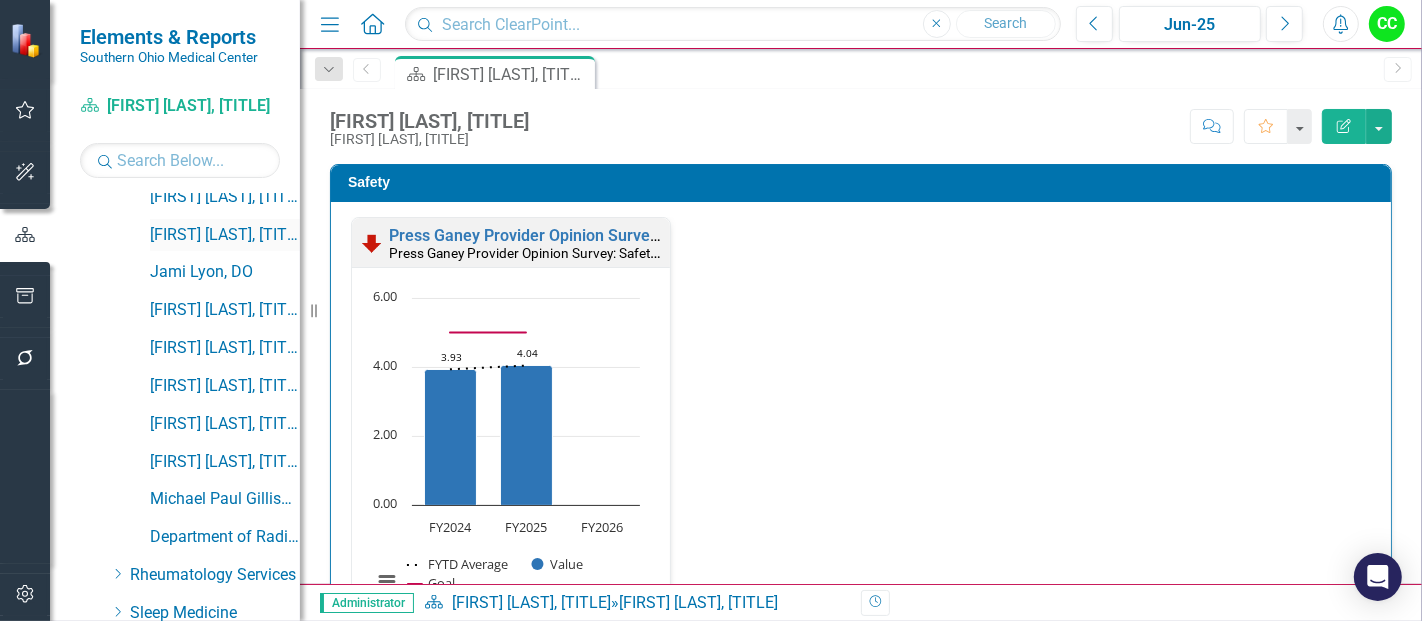 click on "[FIRST] [LAST], [TITLE]" at bounding box center (225, 235) 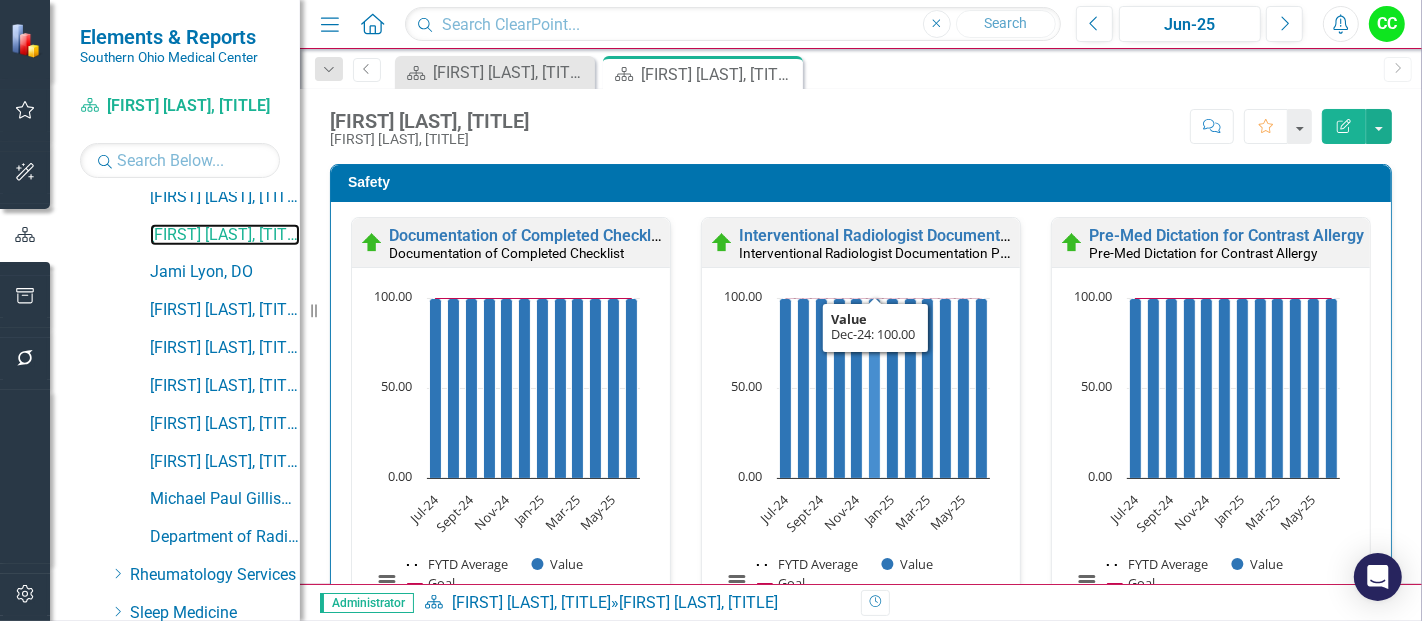 scroll, scrollTop: 1, scrollLeft: 0, axis: vertical 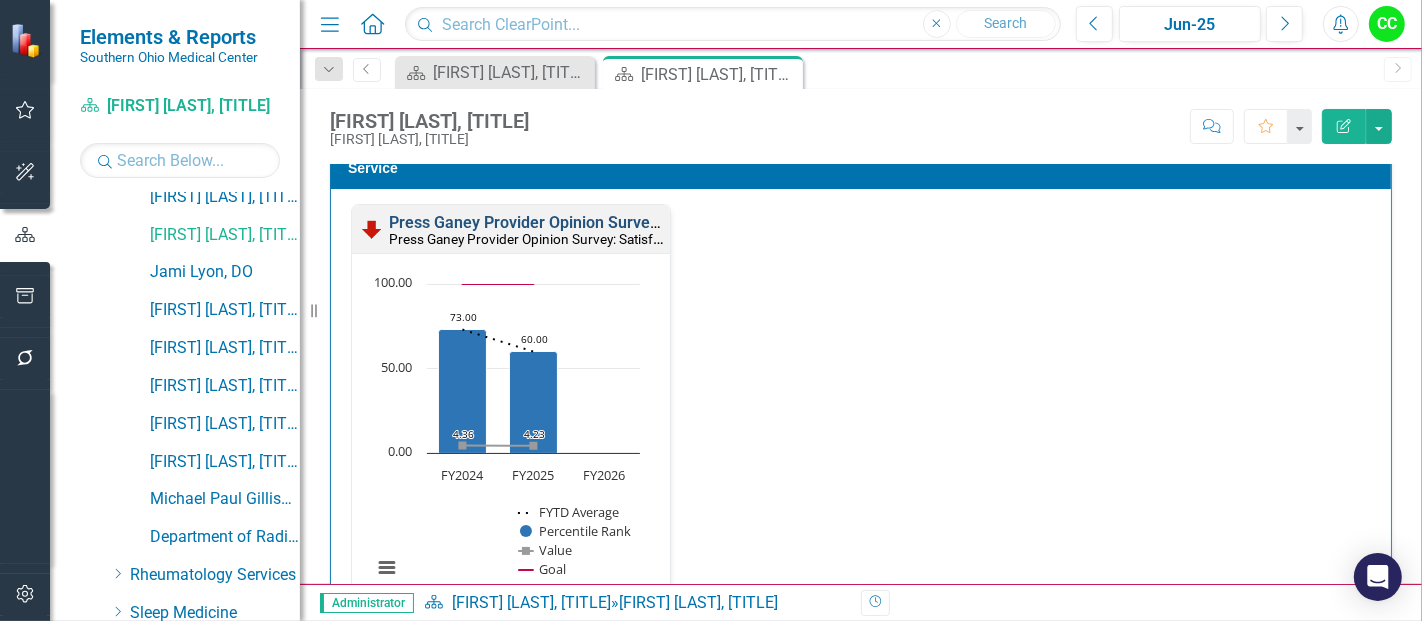 click on "Press Ganey Provider Opinion Survey: Satisfaction With Radiology Services" at bounding box center [659, 222] 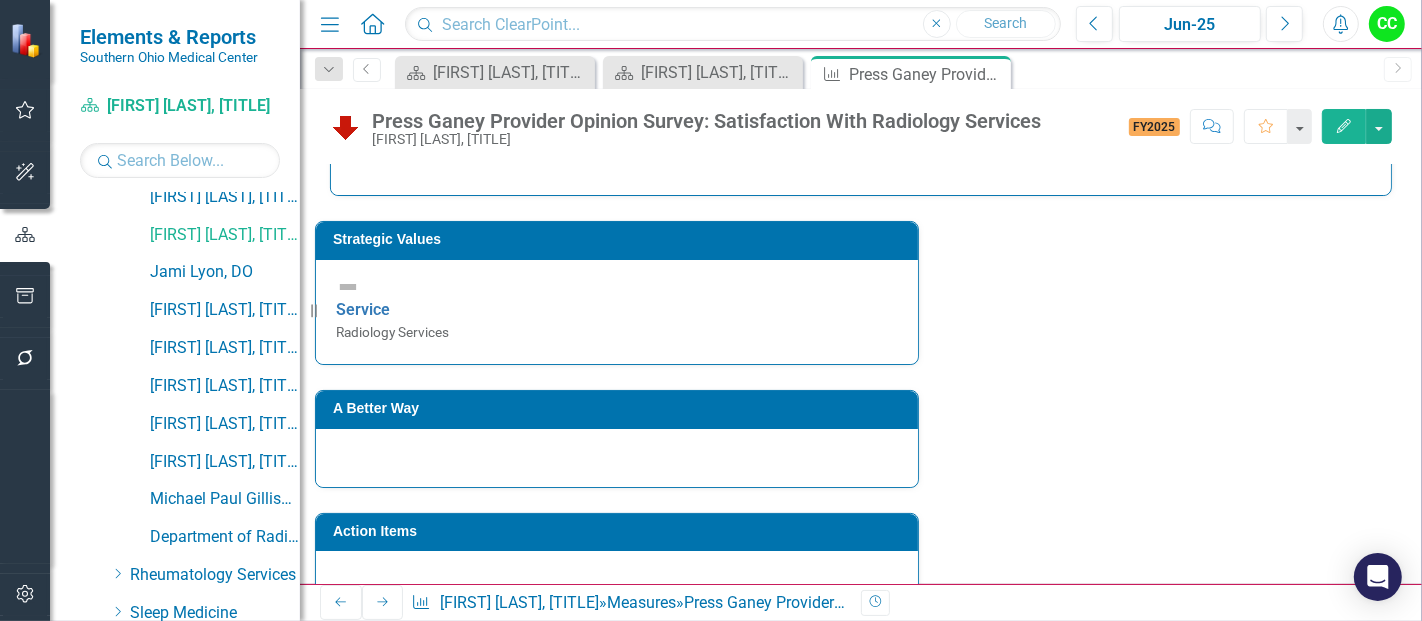 scroll, scrollTop: 313, scrollLeft: 0, axis: vertical 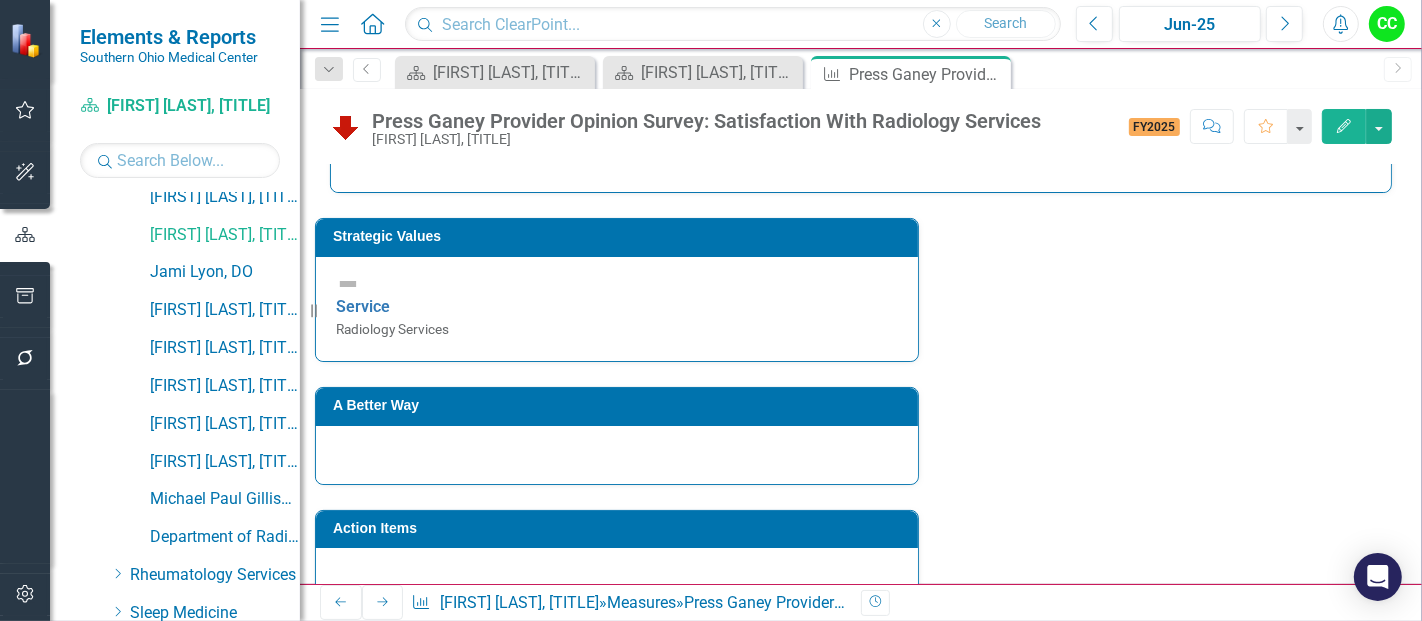 click on "Press Ganey Provider Opinion Survey: Satisfaction With Radiology Services" at bounding box center [587, 772] 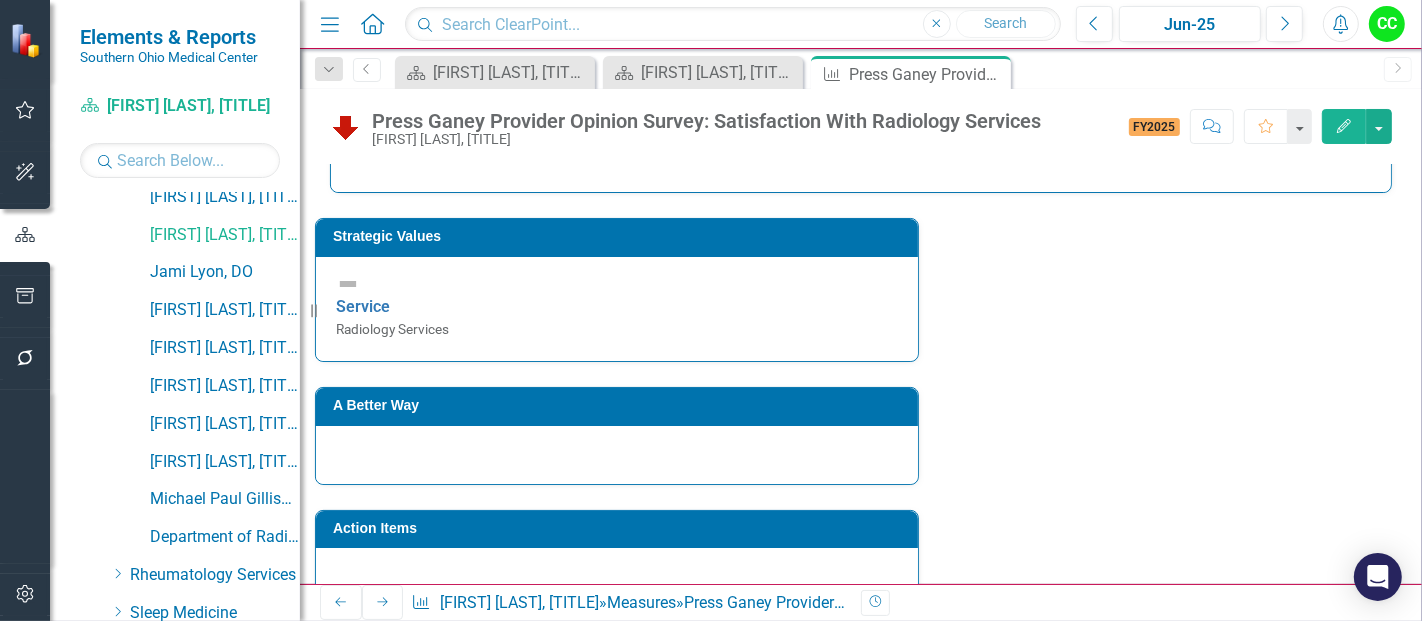 click on "Press Ganey Provider Opinion Survey: Satisfaction With Radiology Services" at bounding box center [587, 772] 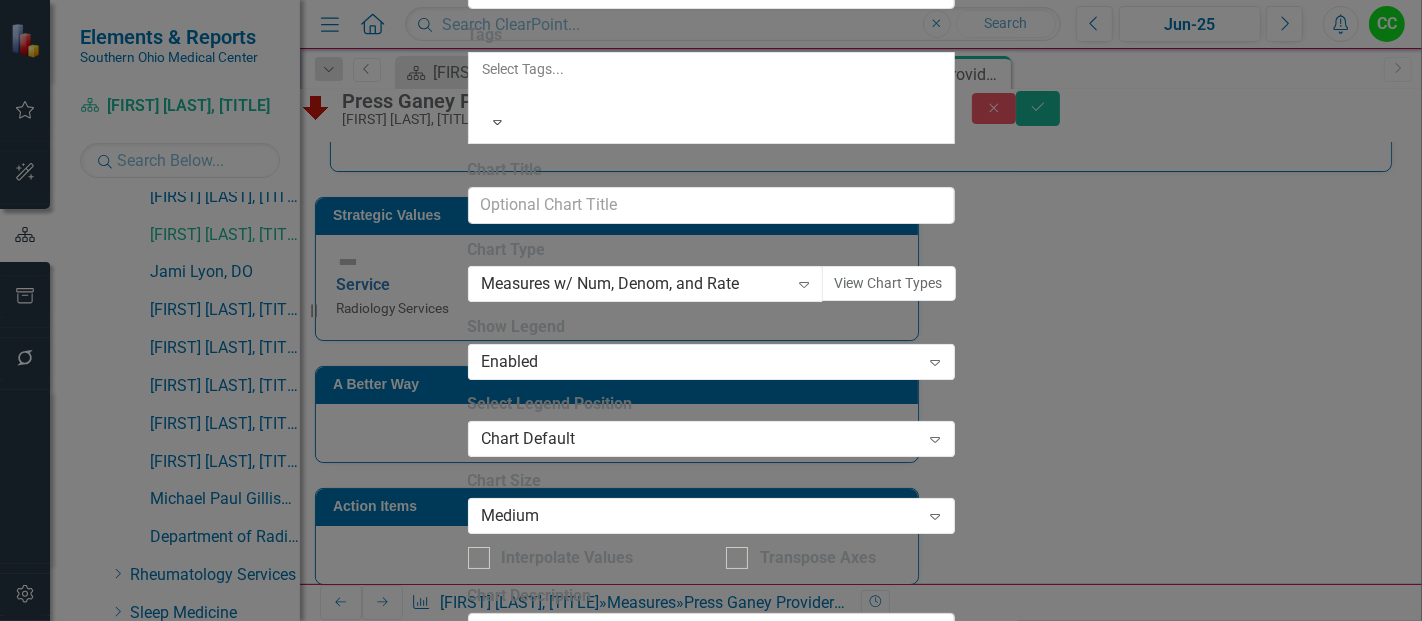 click on "Chart Series" at bounding box center (551, -68) 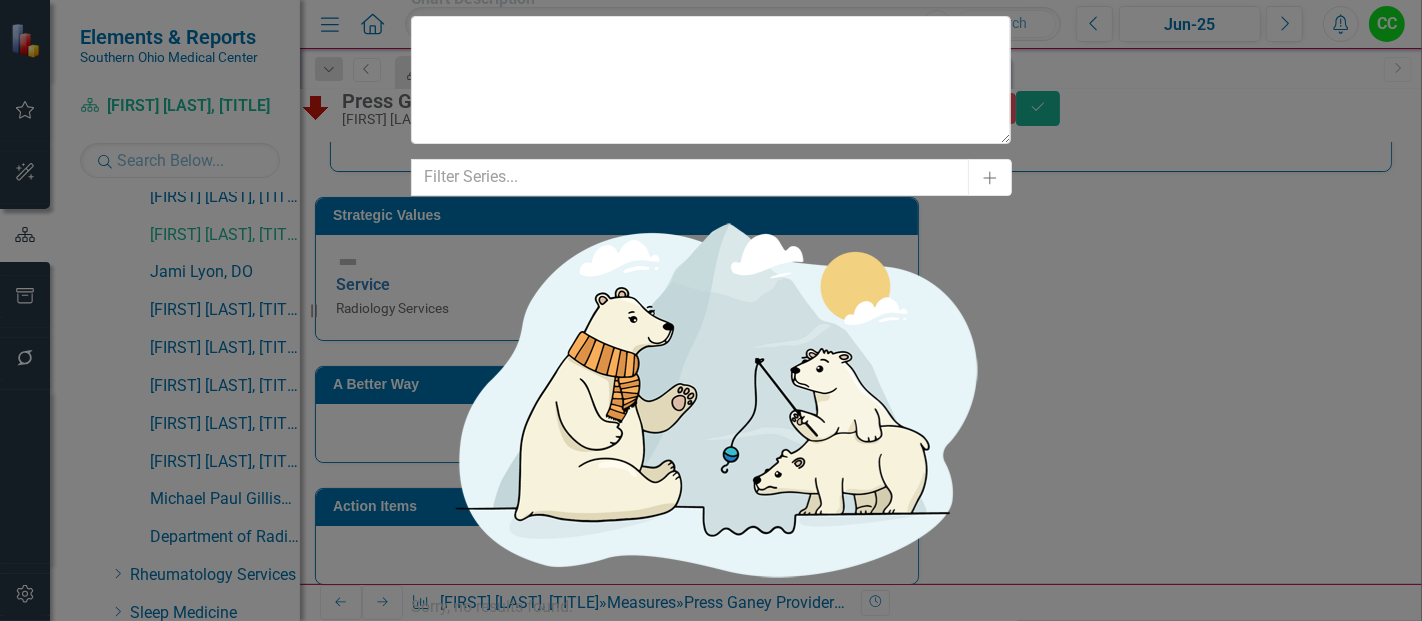 click on "Edit" 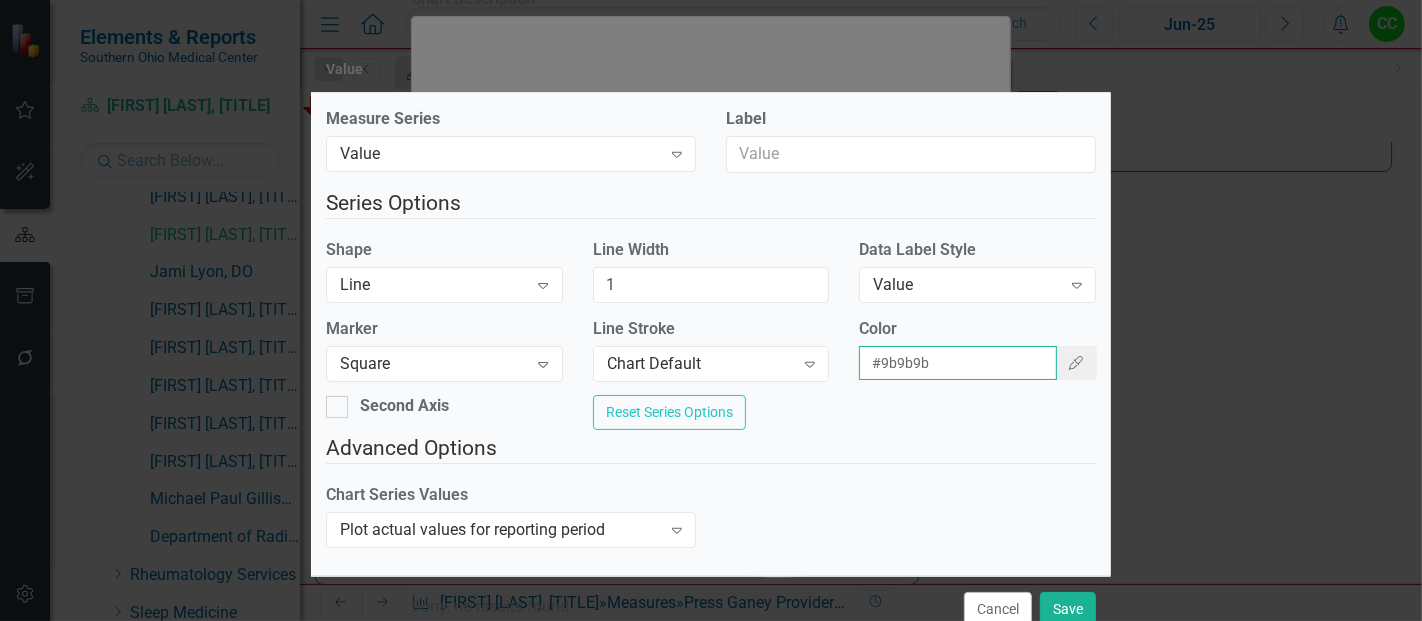 drag, startPoint x: 954, startPoint y: 355, endPoint x: 820, endPoint y: 381, distance: 136.49908 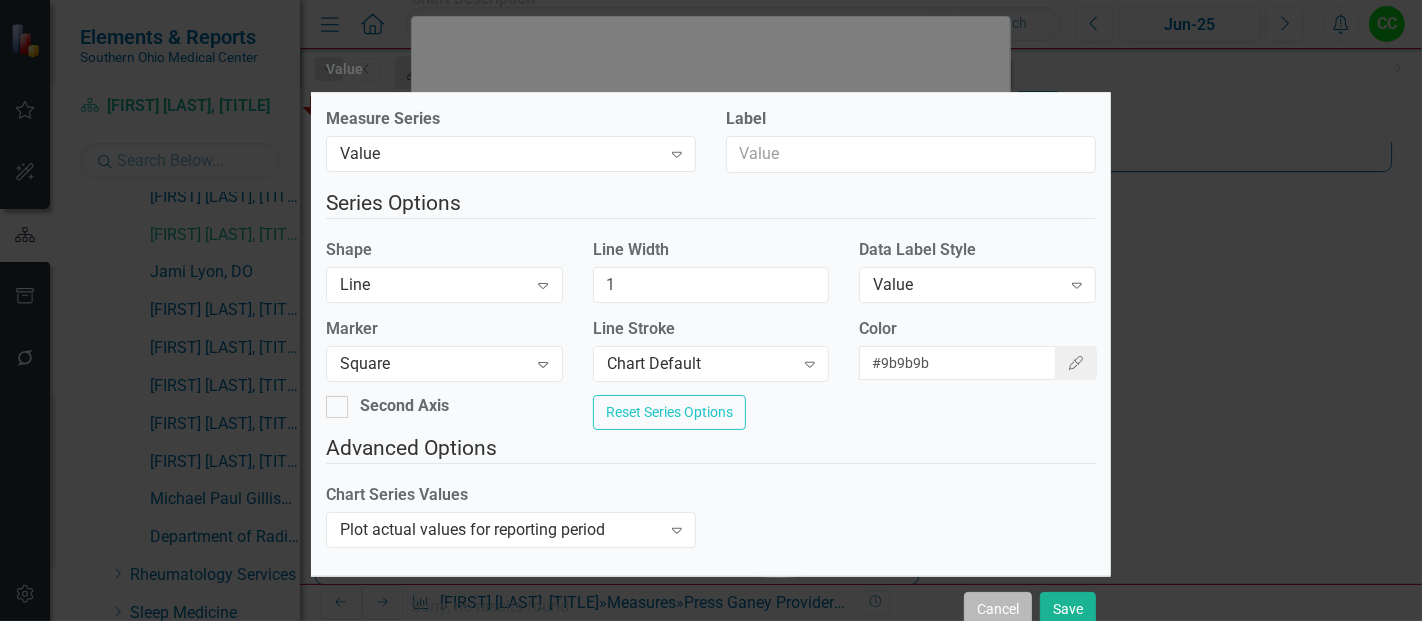 click on "Cancel" at bounding box center (998, 609) 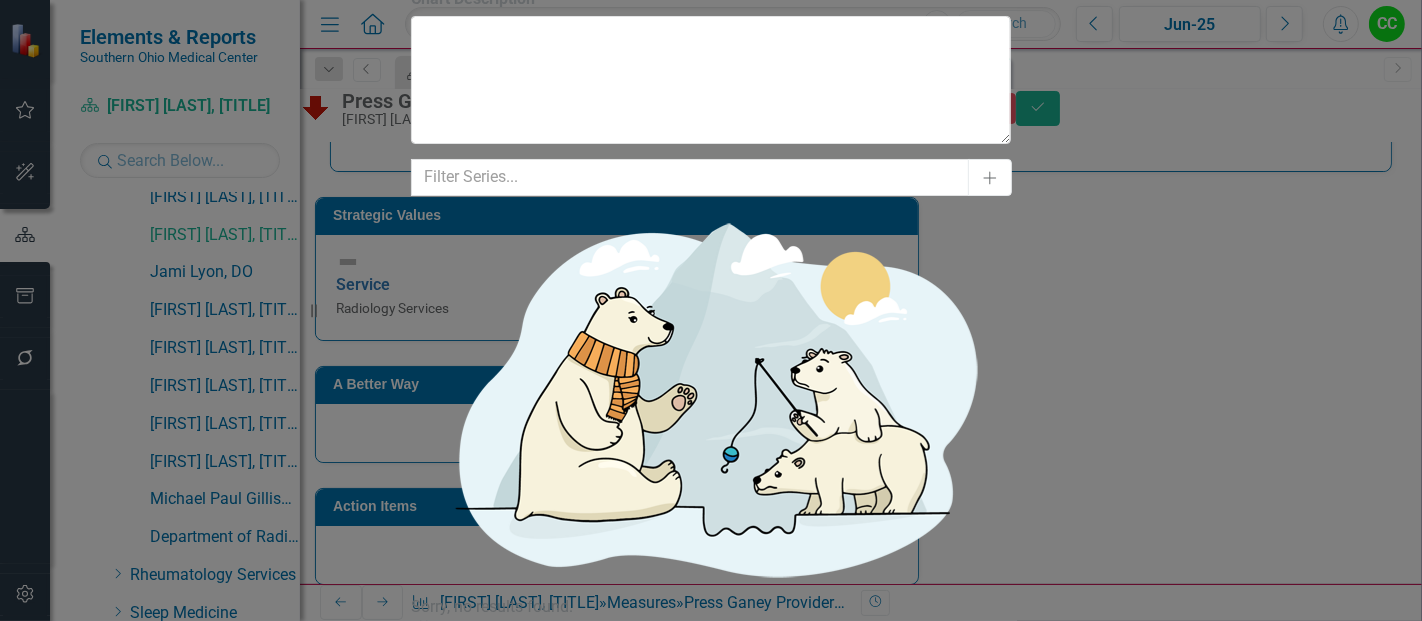 click on "Edit" 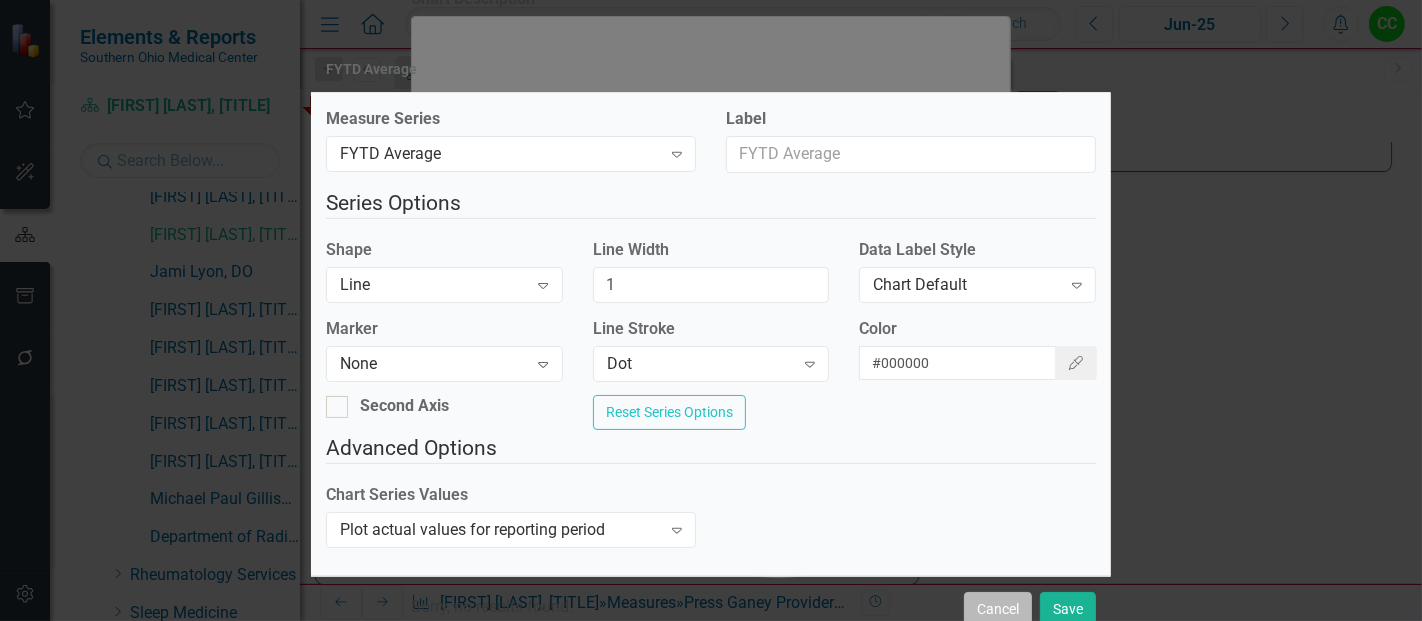 click on "Cancel" at bounding box center [998, 609] 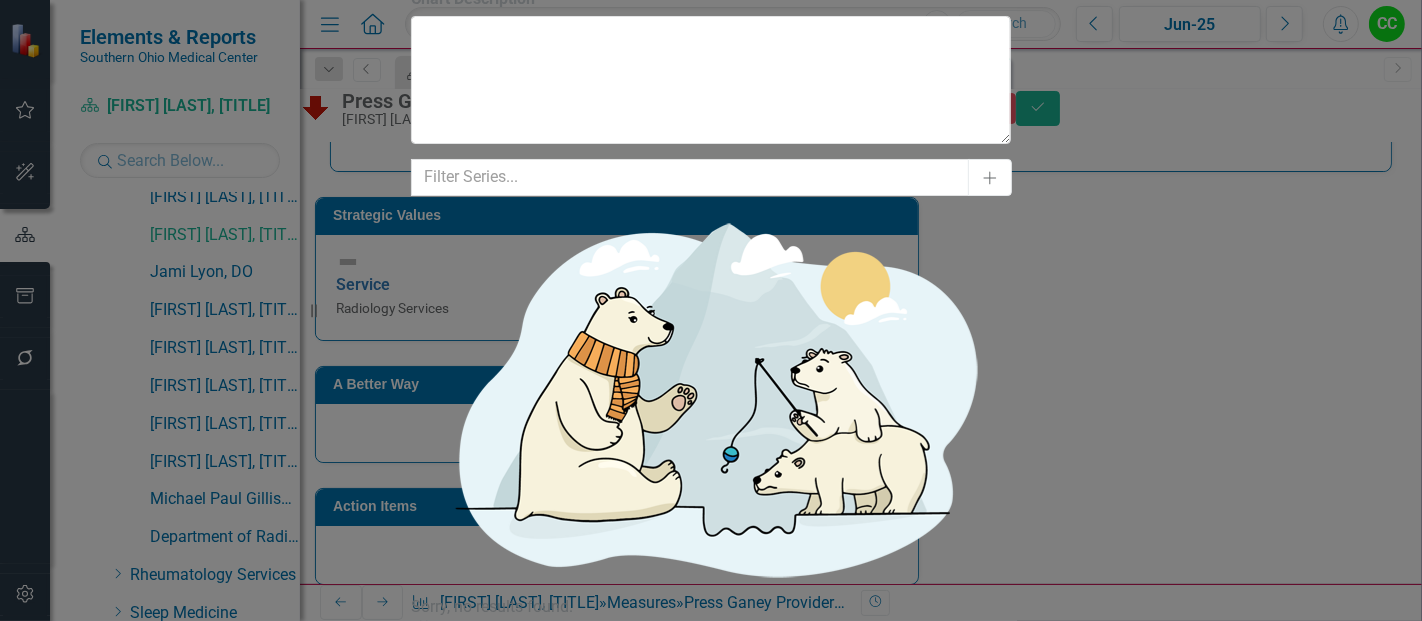 click on "Chart Periods" at bounding box center [588, -665] 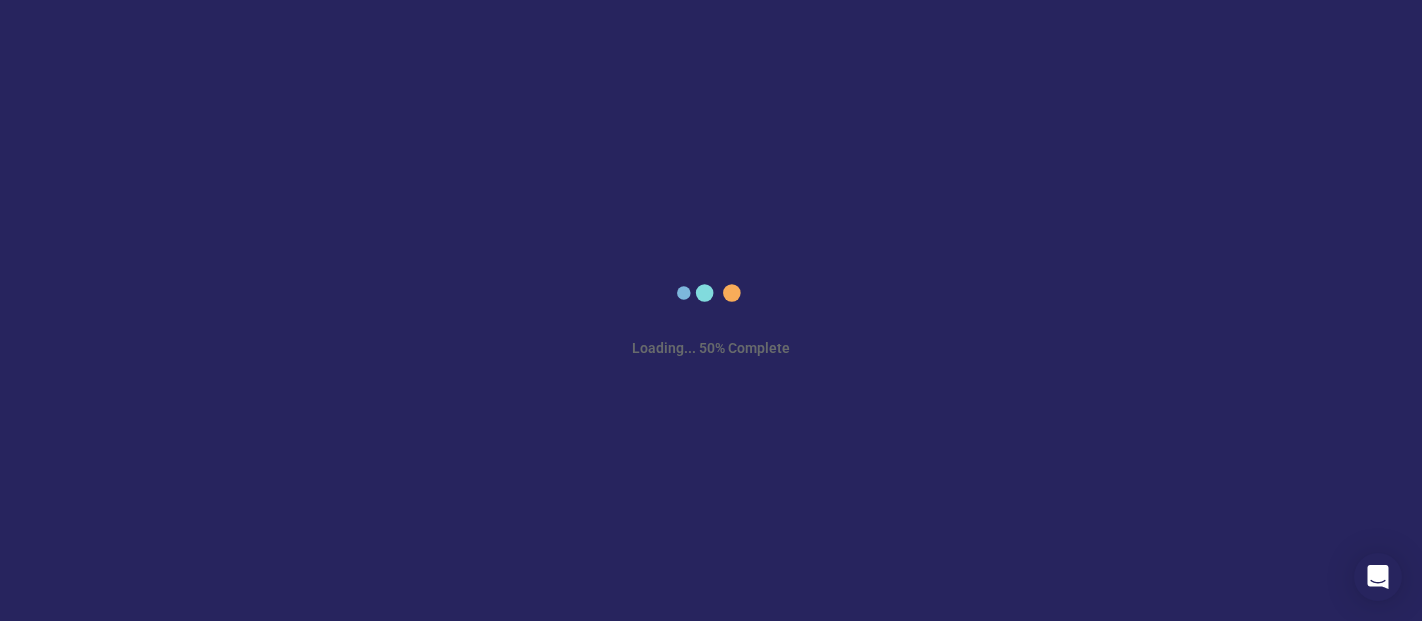scroll, scrollTop: 0, scrollLeft: 0, axis: both 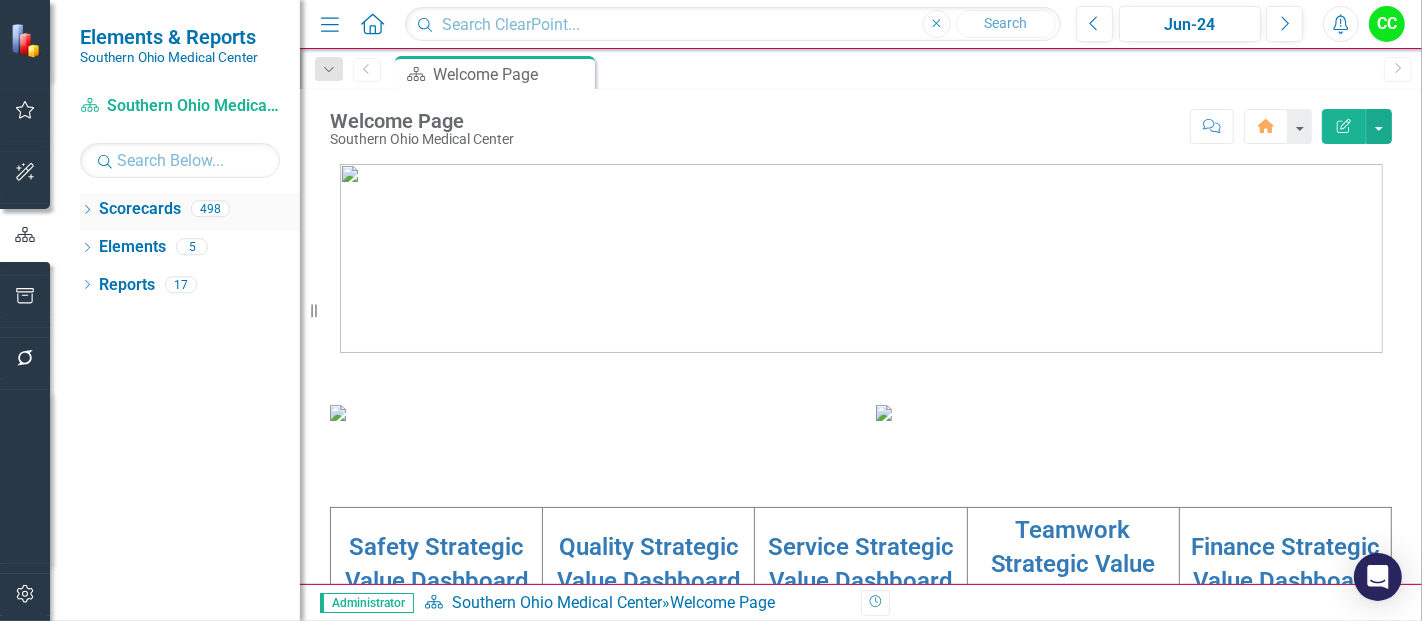 click on "Dropdown" 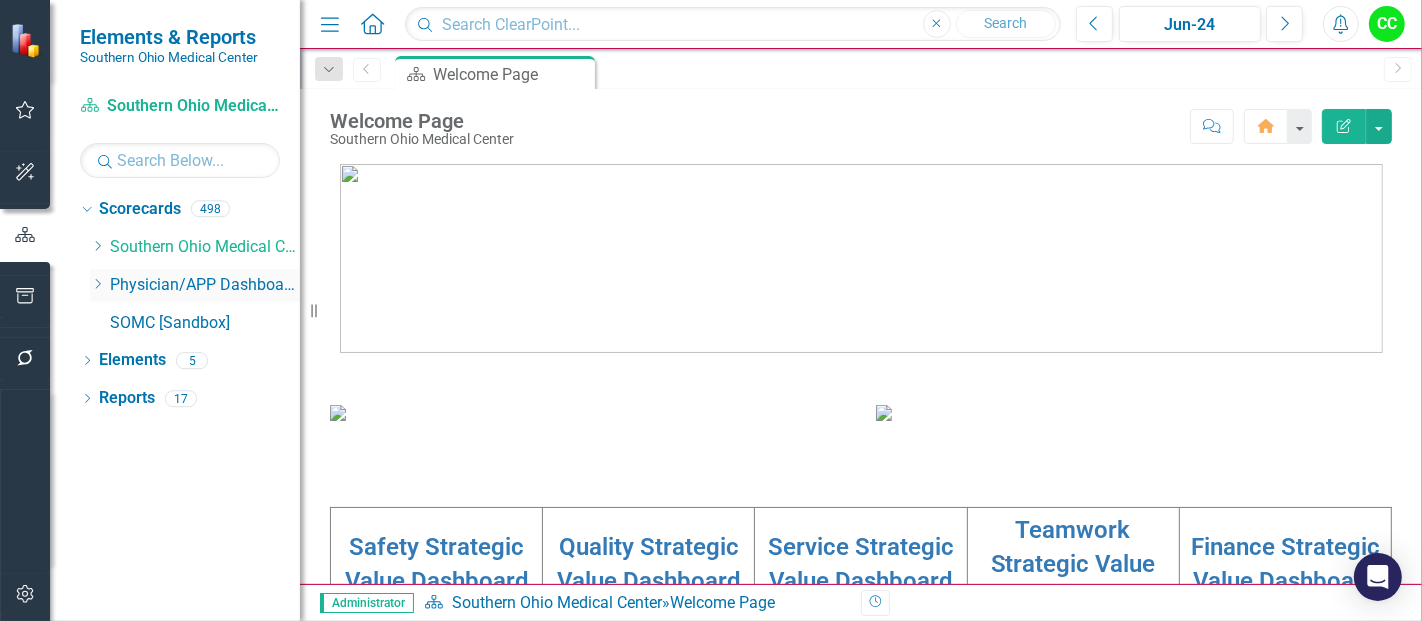 click on "Dropdown" 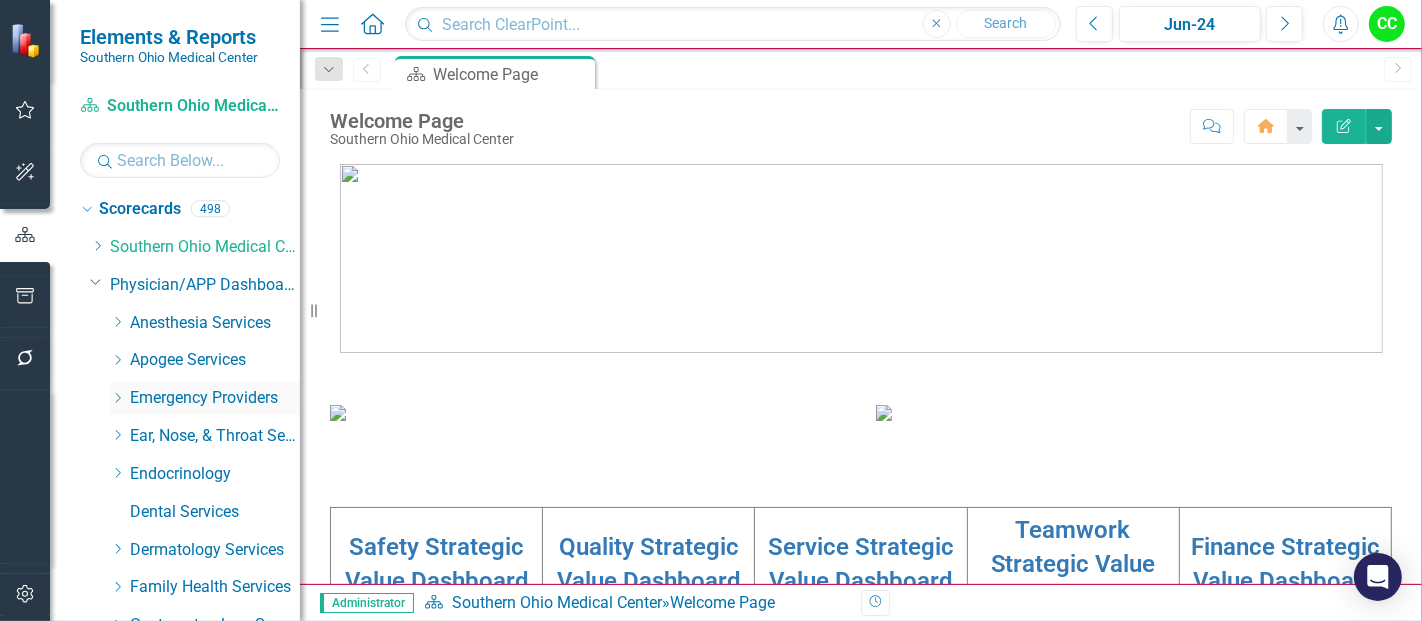 scroll, scrollTop: 1008, scrollLeft: 0, axis: vertical 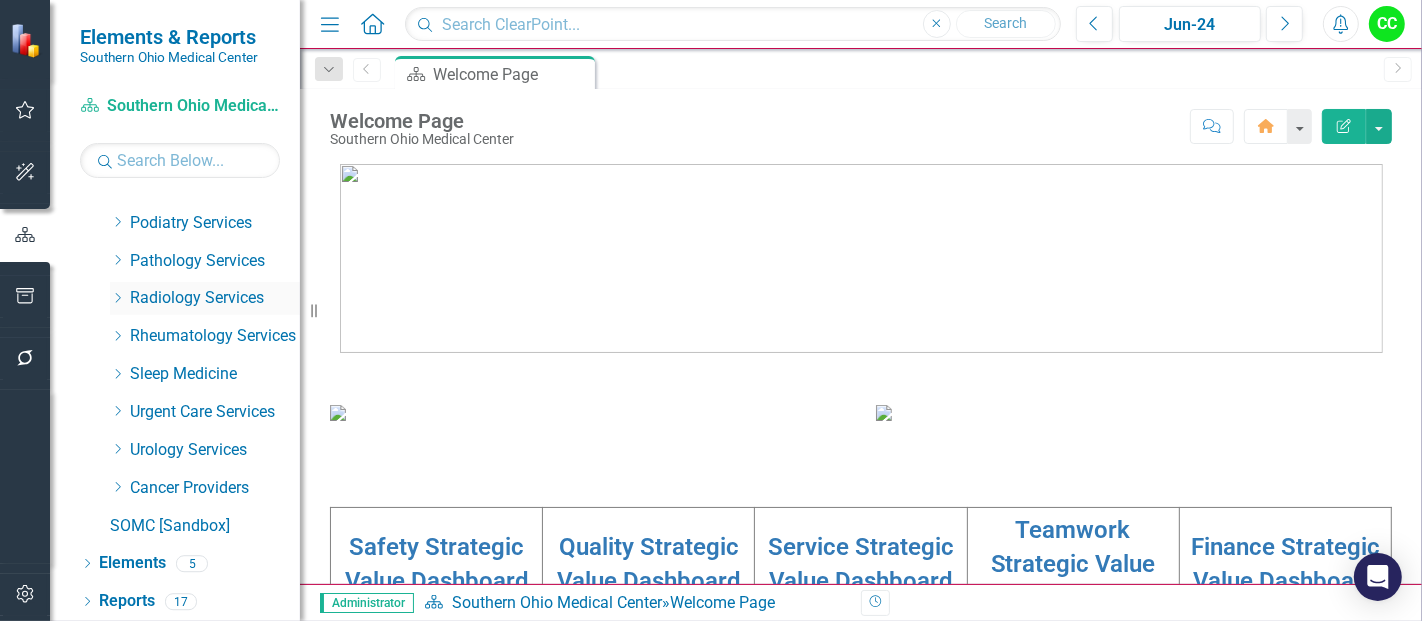click on "Dropdown" 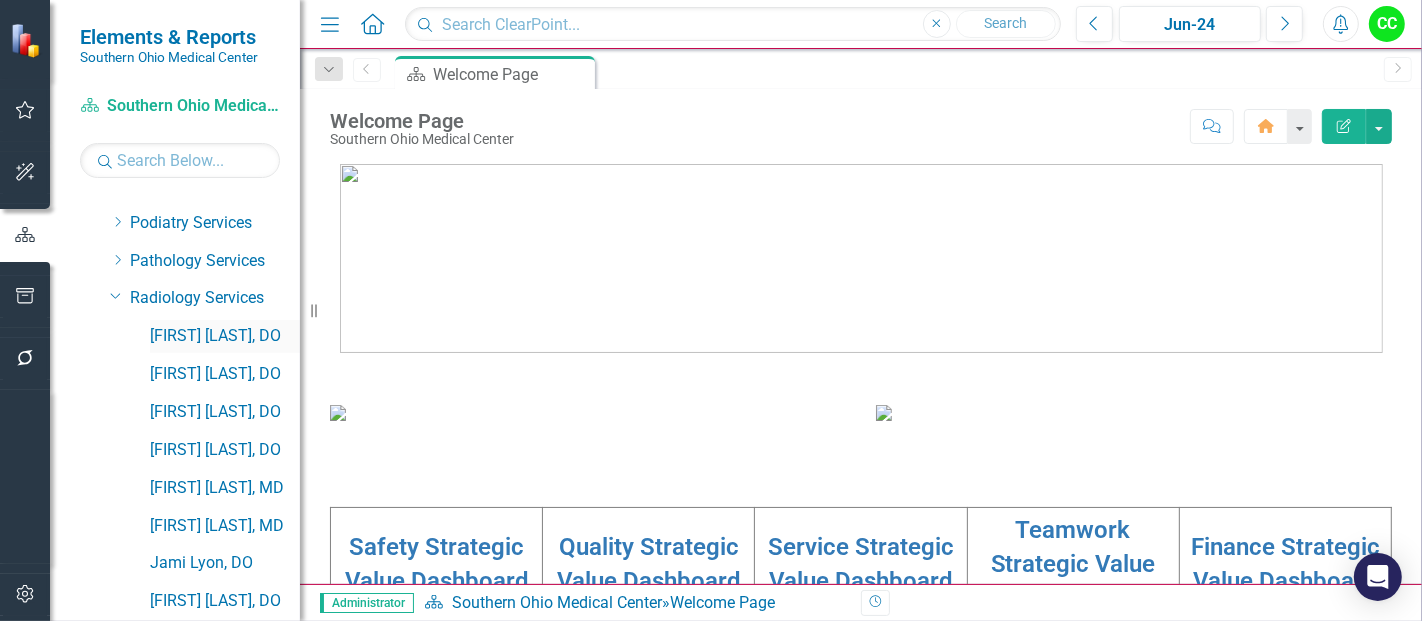 click on "[FIRST] [LAST], DO" at bounding box center (225, 336) 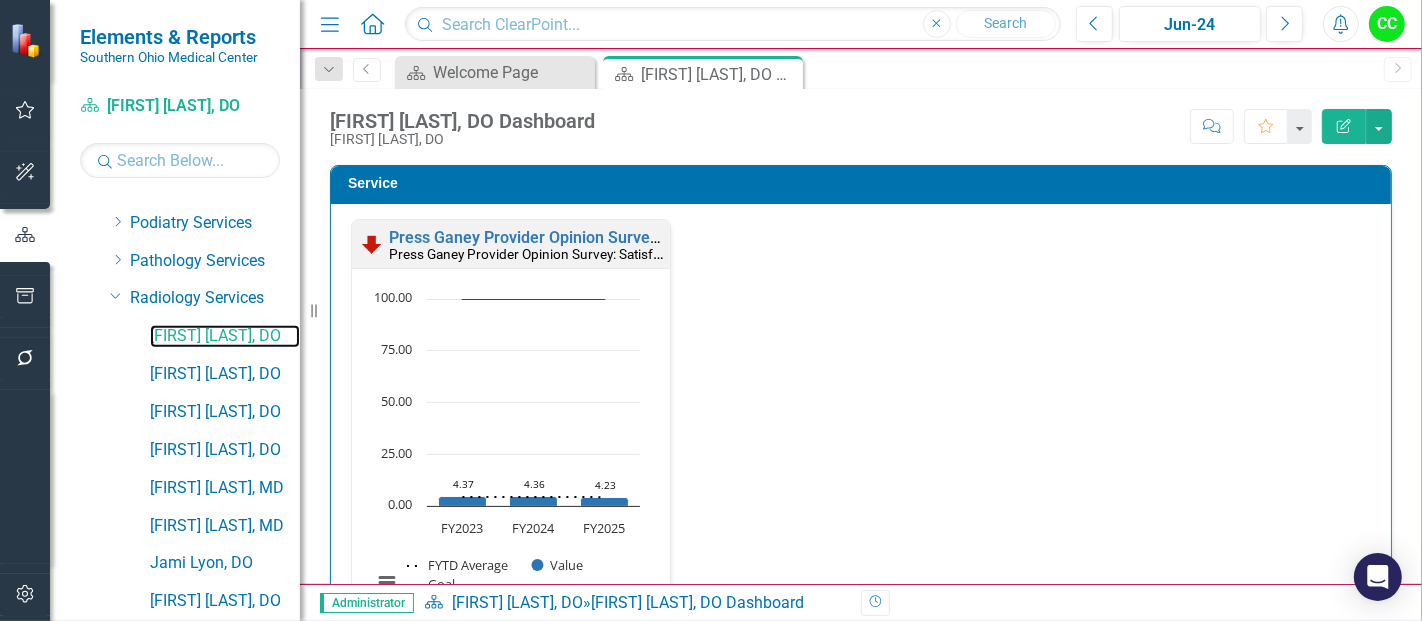 scroll, scrollTop: 1970, scrollLeft: 0, axis: vertical 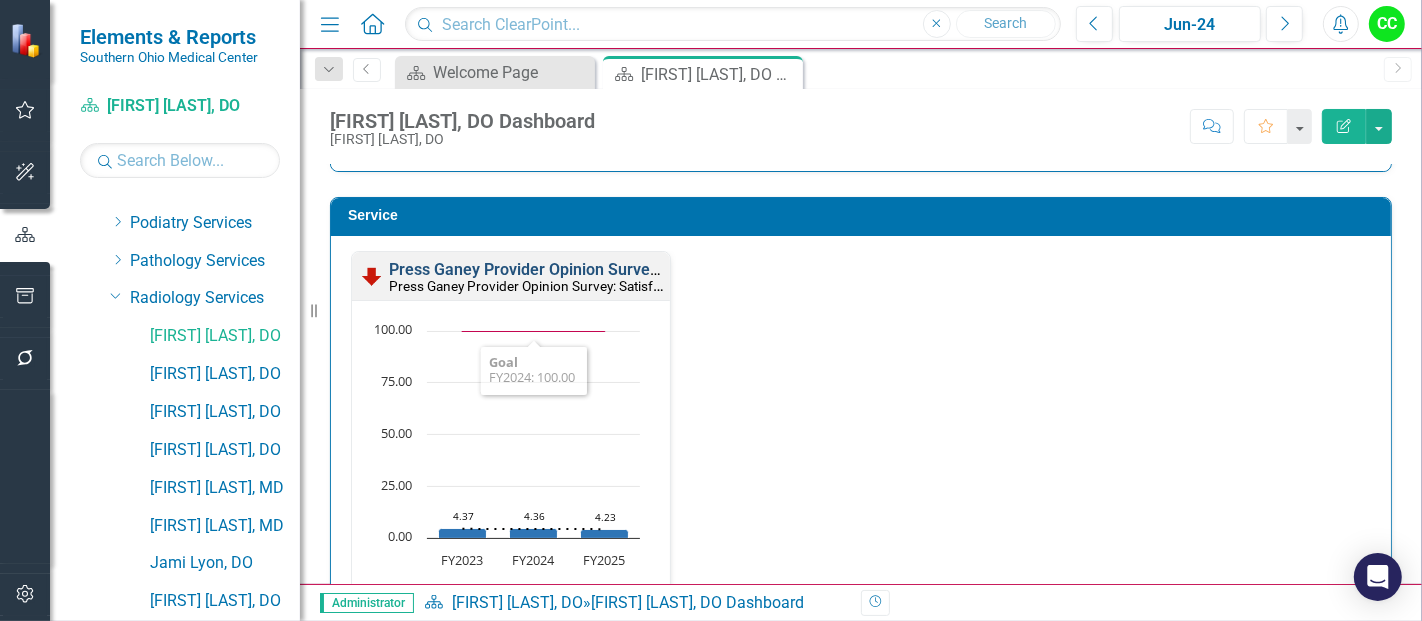 click on "Press Ganey Provider Opinion Survey: Satisfaction With Radiology Services" at bounding box center (659, 269) 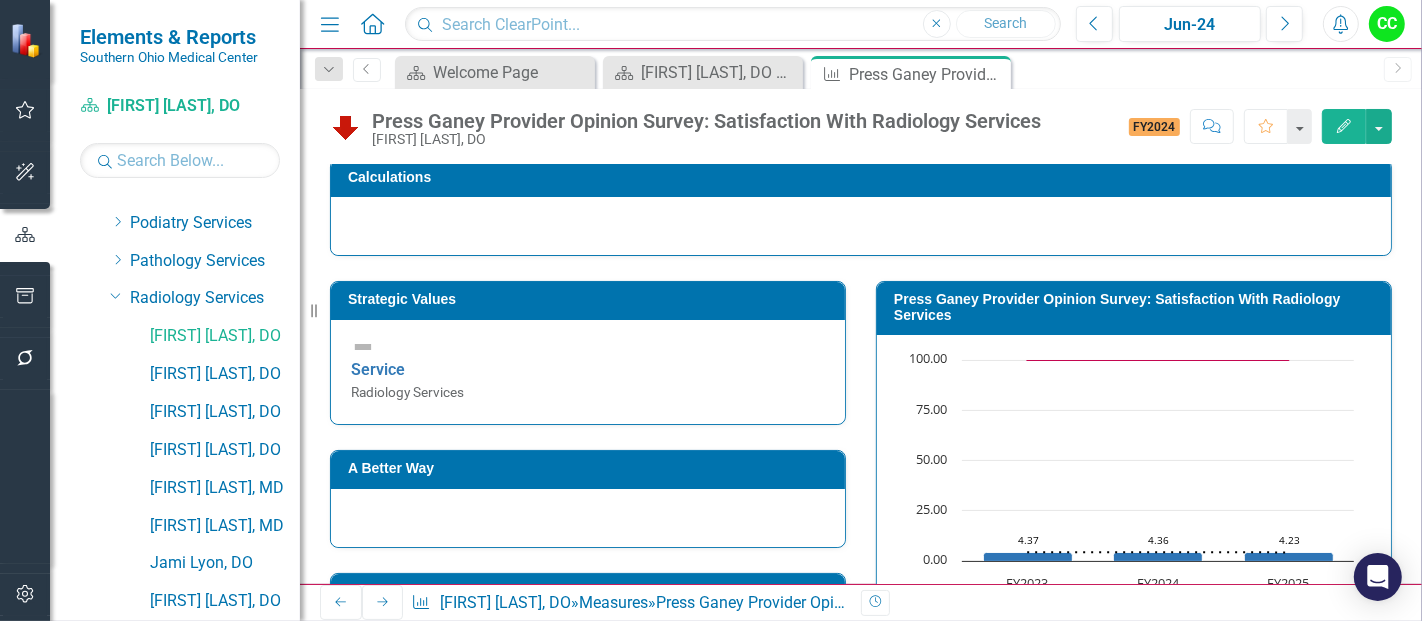 scroll, scrollTop: 256, scrollLeft: 0, axis: vertical 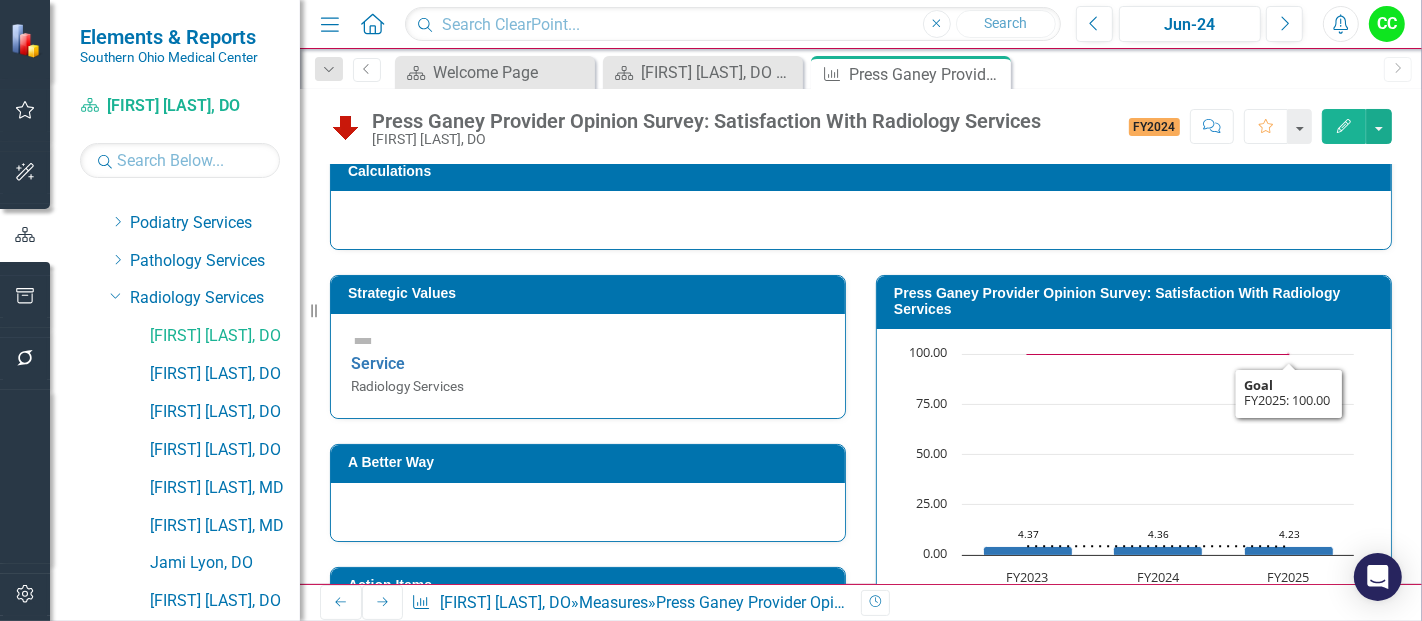 click on "Press Ganey Provider Opinion Survey: Satisfaction With Radiology Services" at bounding box center [1137, 301] 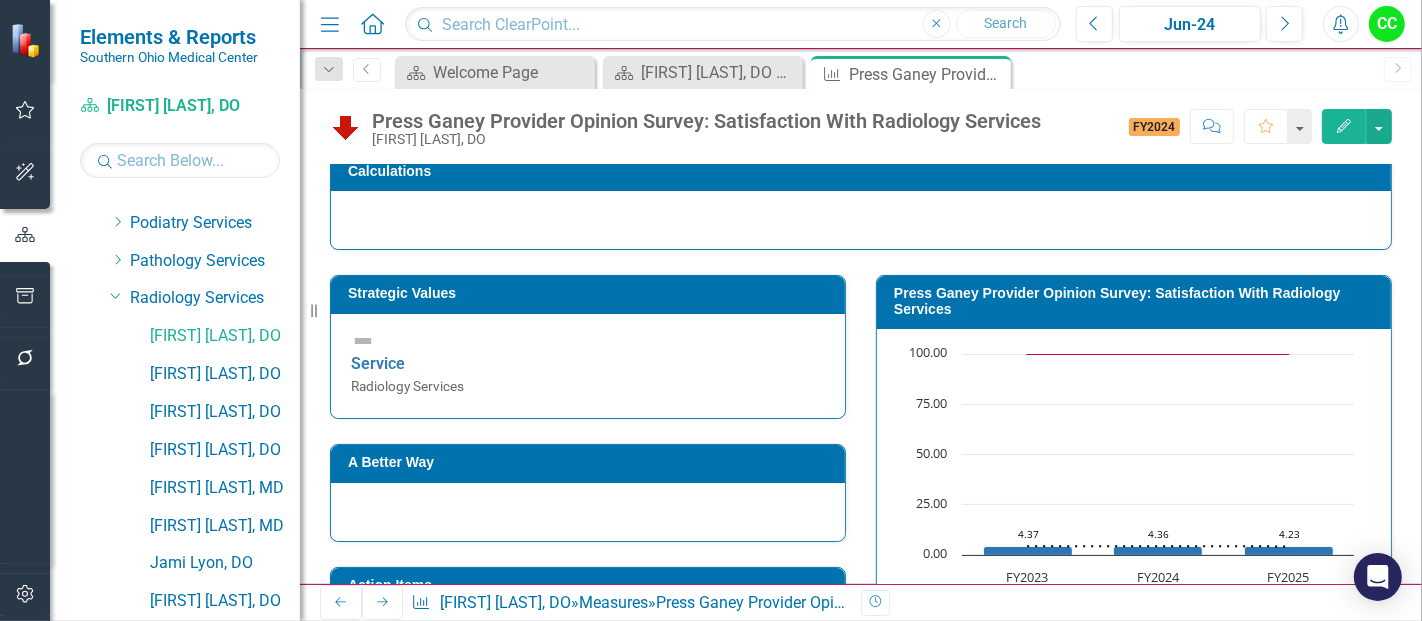 click on "Press Ganey Provider Opinion Survey: Satisfaction With Radiology Services" at bounding box center (1137, 301) 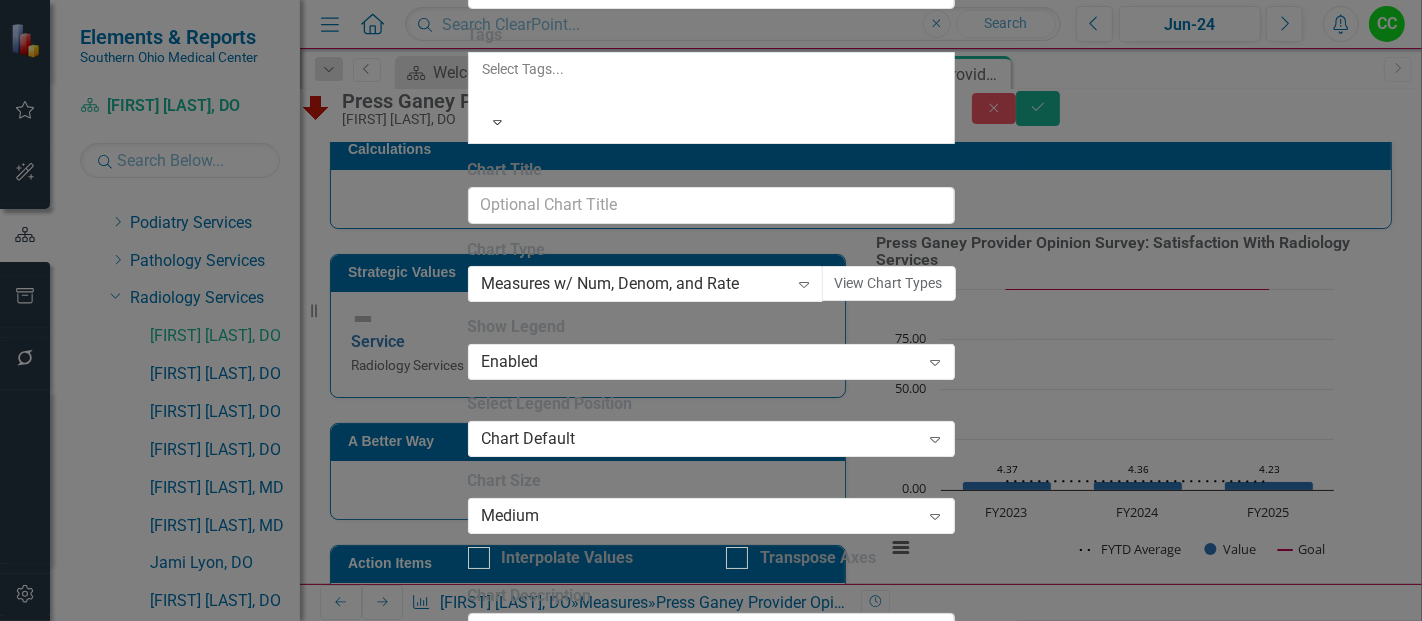 click on "Chart Series" at bounding box center (551, -68) 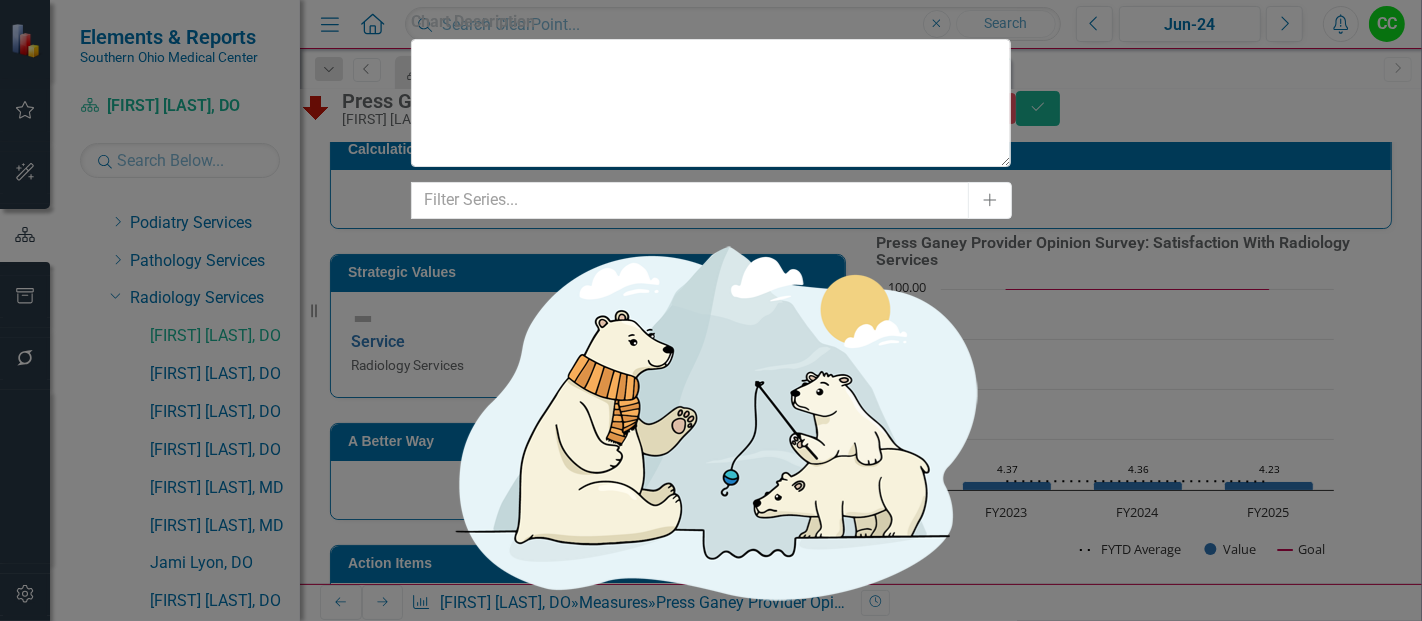 click on "Activate" at bounding box center (425, 961) 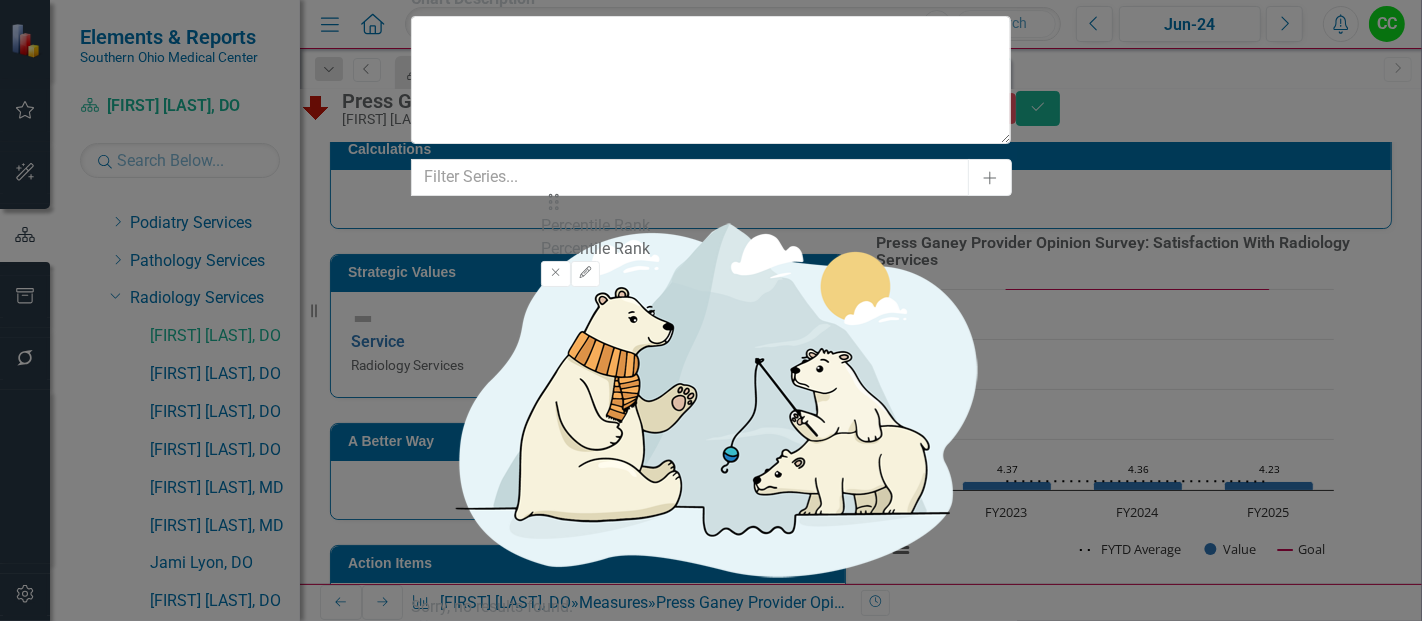 drag, startPoint x: 581, startPoint y: 352, endPoint x: 571, endPoint y: 212, distance: 140.35669 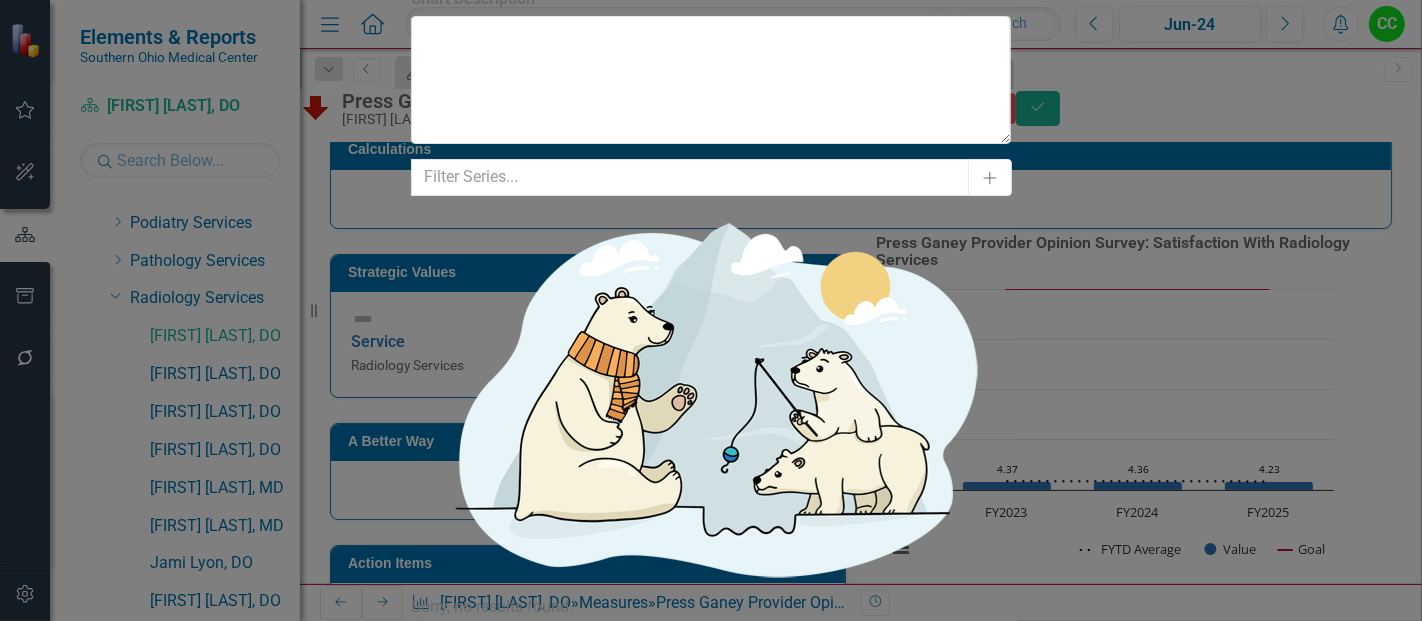 click on "Edit" 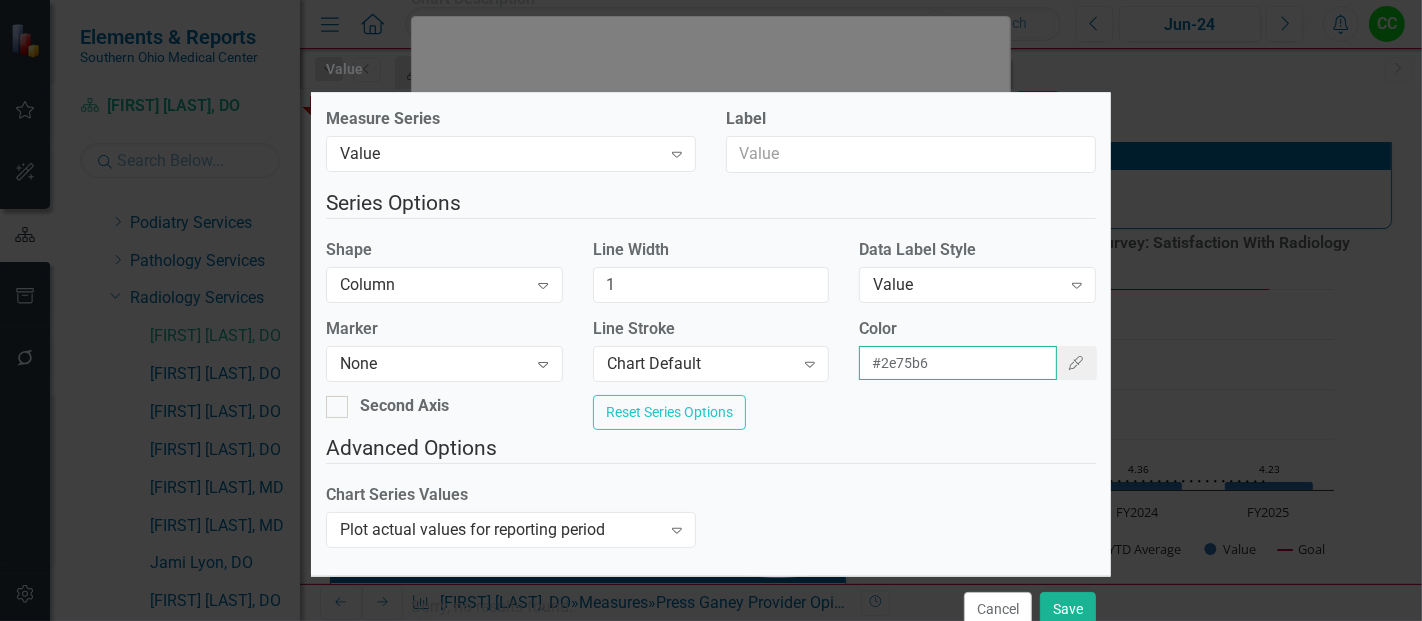 drag, startPoint x: 965, startPoint y: 378, endPoint x: 789, endPoint y: 347, distance: 178.70926 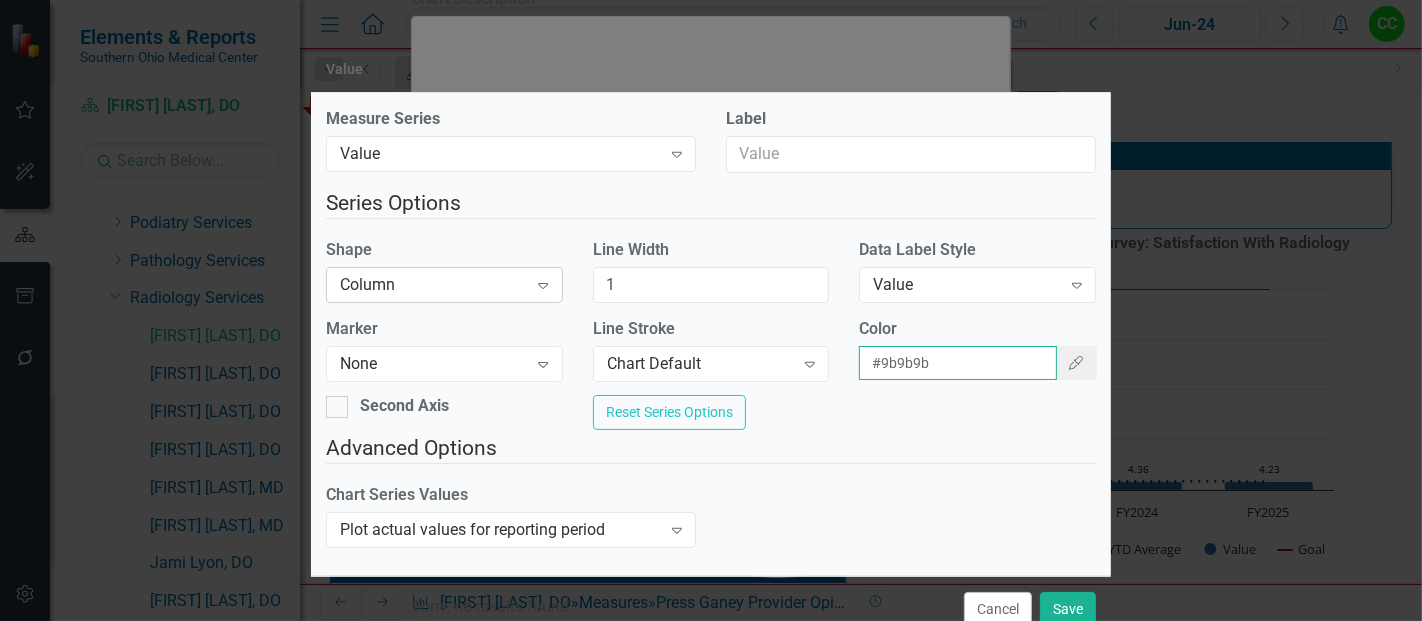 type on "#9b9b9b" 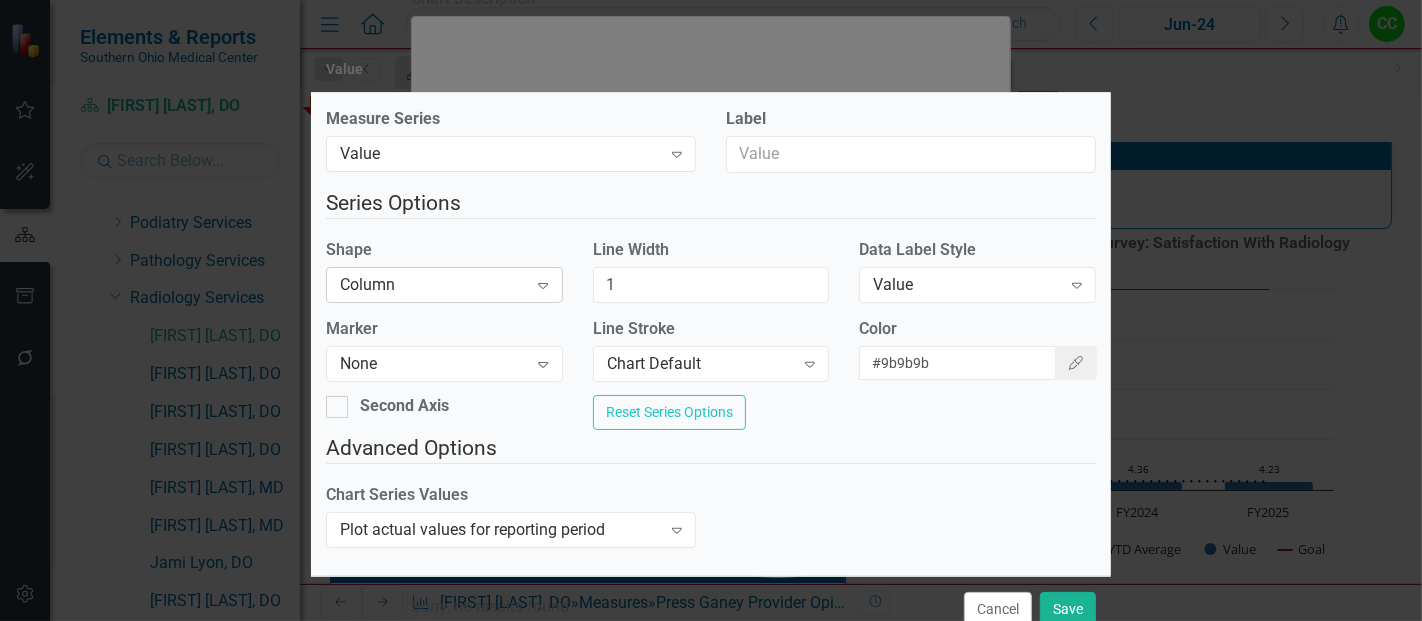 click on "Column" at bounding box center (433, 284) 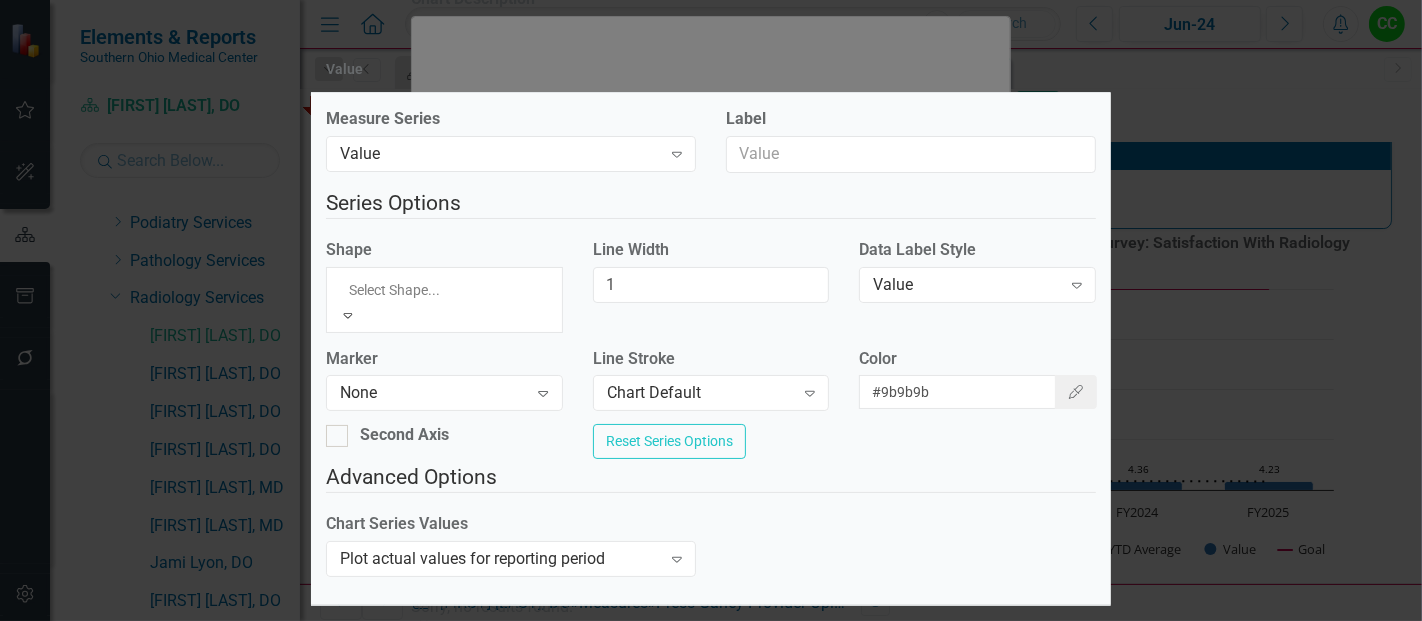 click on "Line" at bounding box center [711, 678] 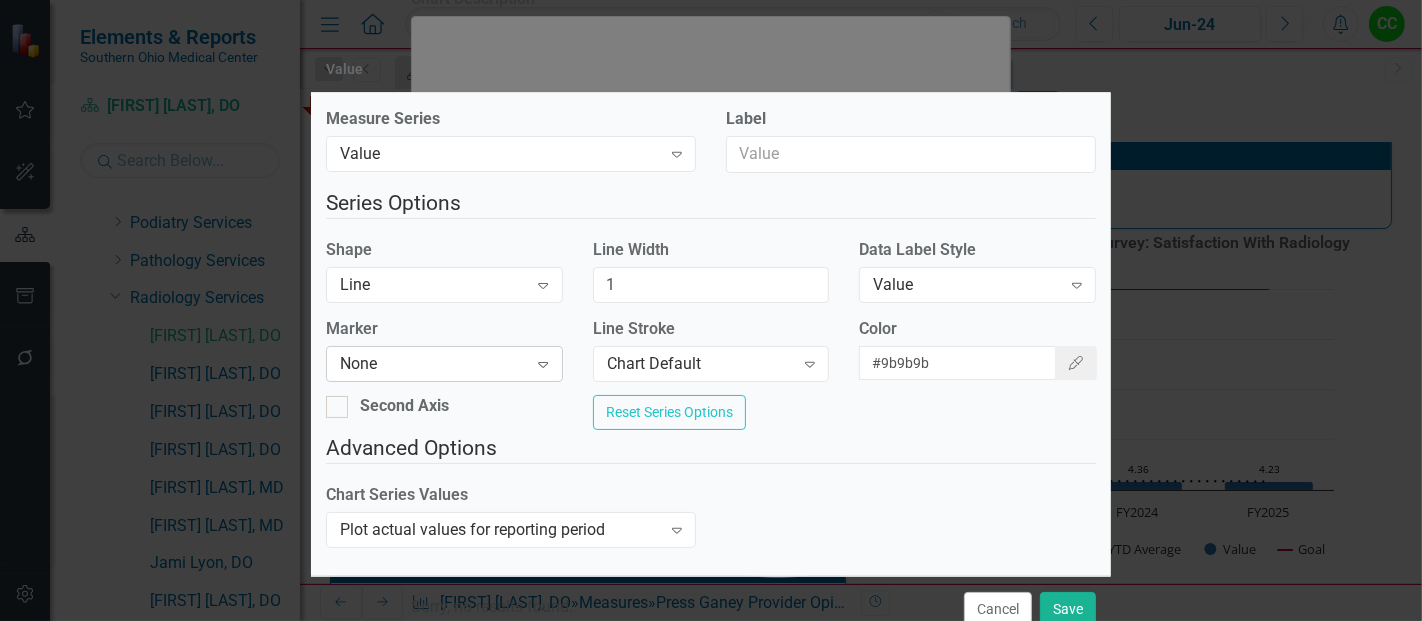 click on "None" at bounding box center (433, 364) 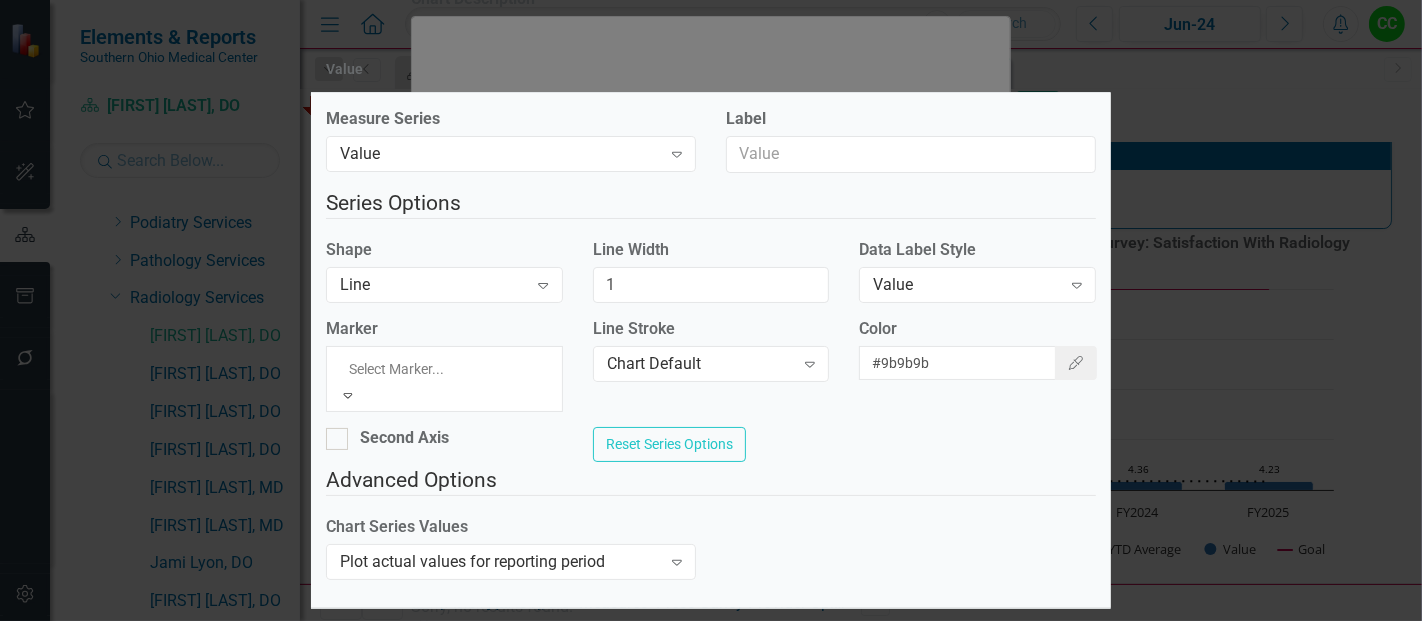 click on "Square" at bounding box center [711, 701] 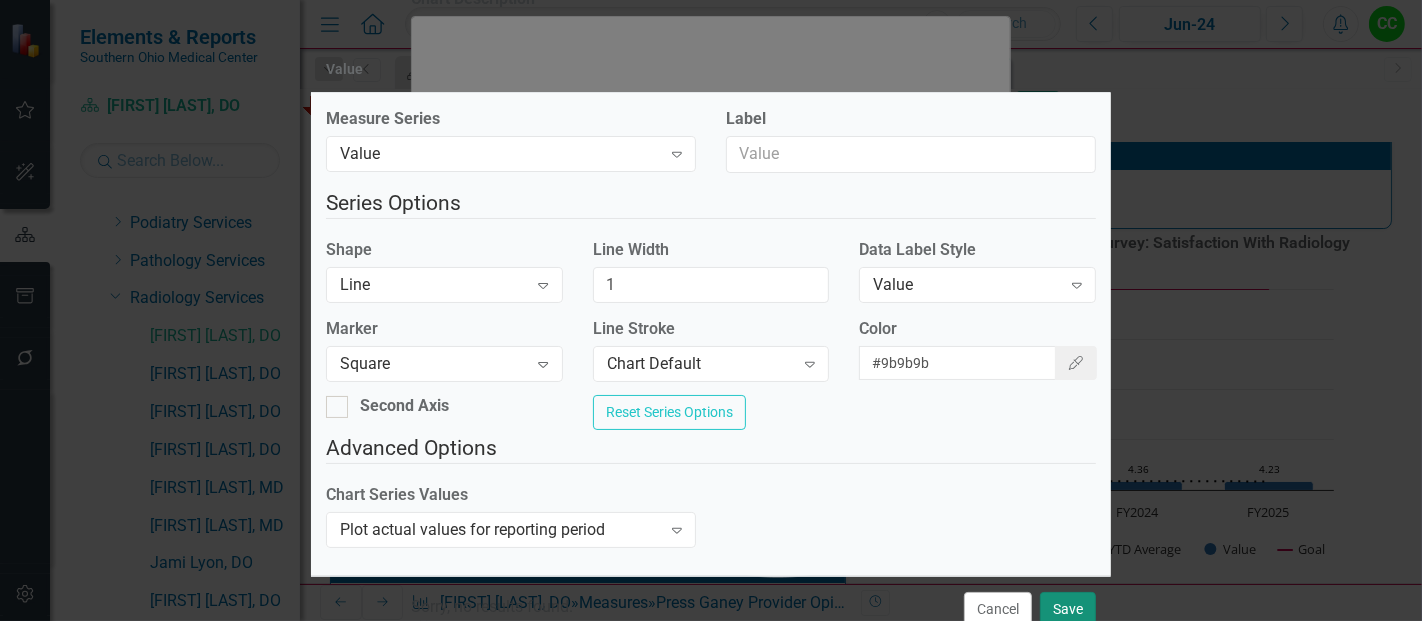 click on "Save" at bounding box center (1068, 609) 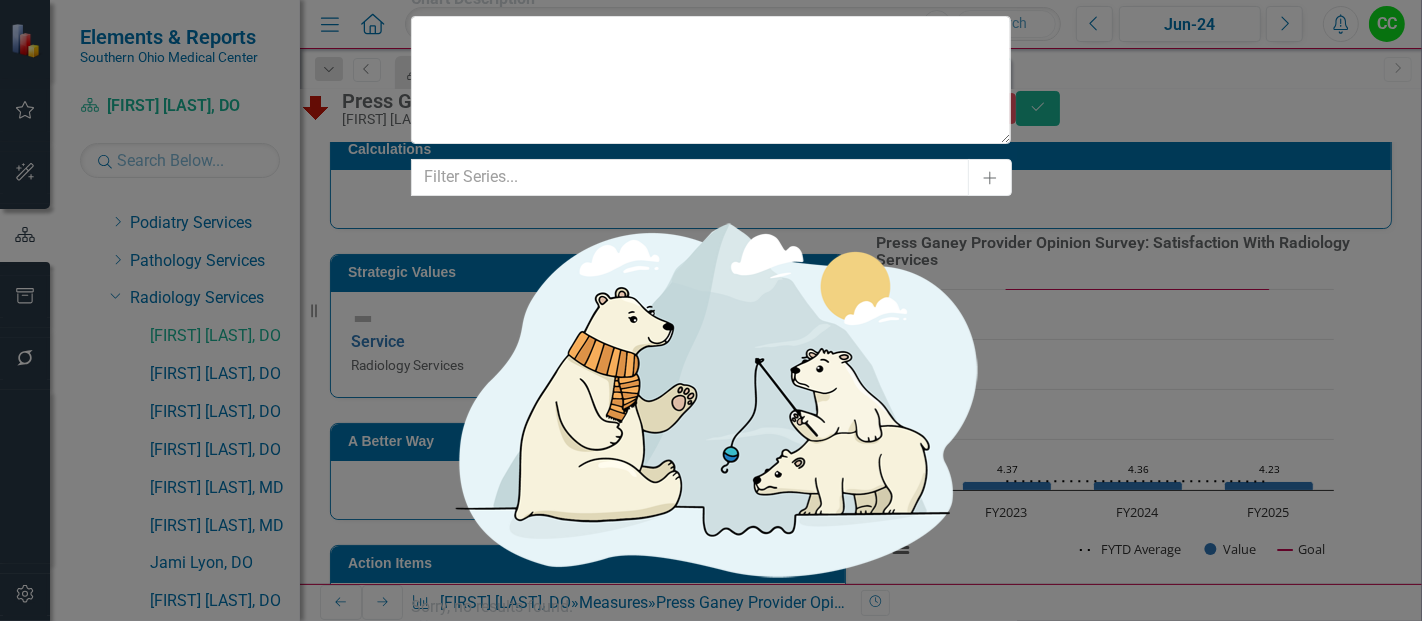 click on "Edit" at bounding box center (454, 795) 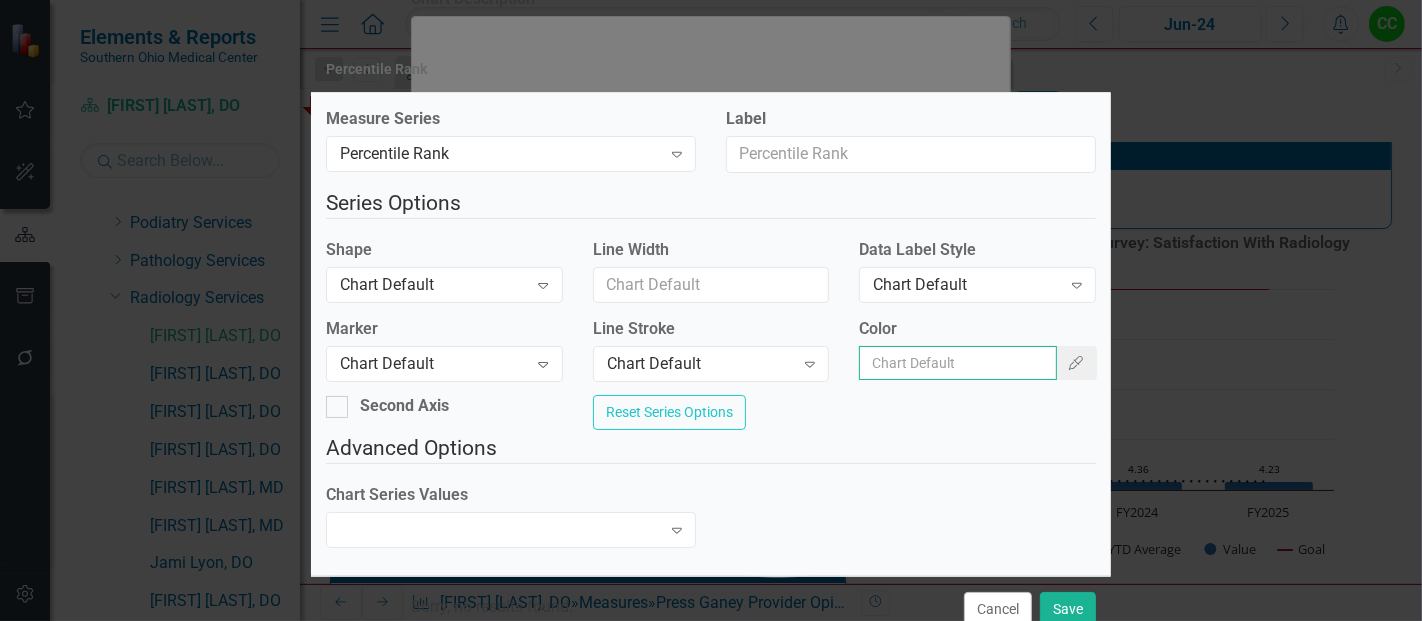 click on "Color" at bounding box center (958, 363) 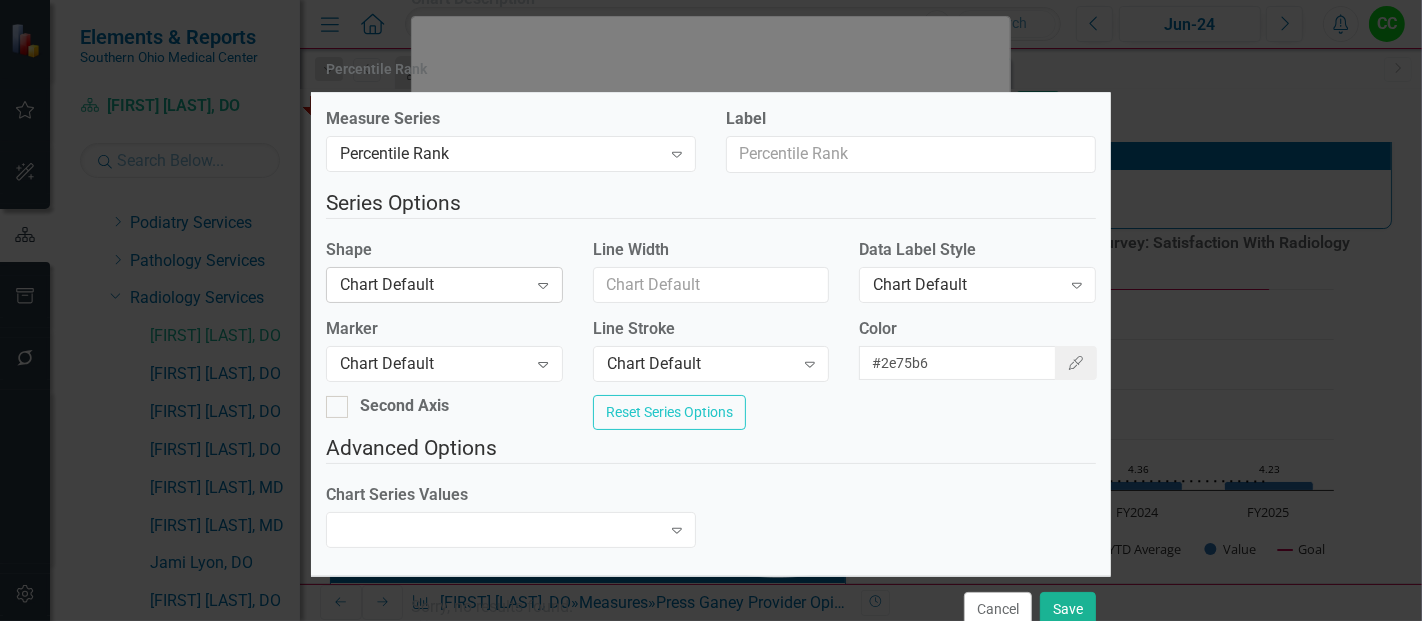 click on "Chart Default" at bounding box center [433, 284] 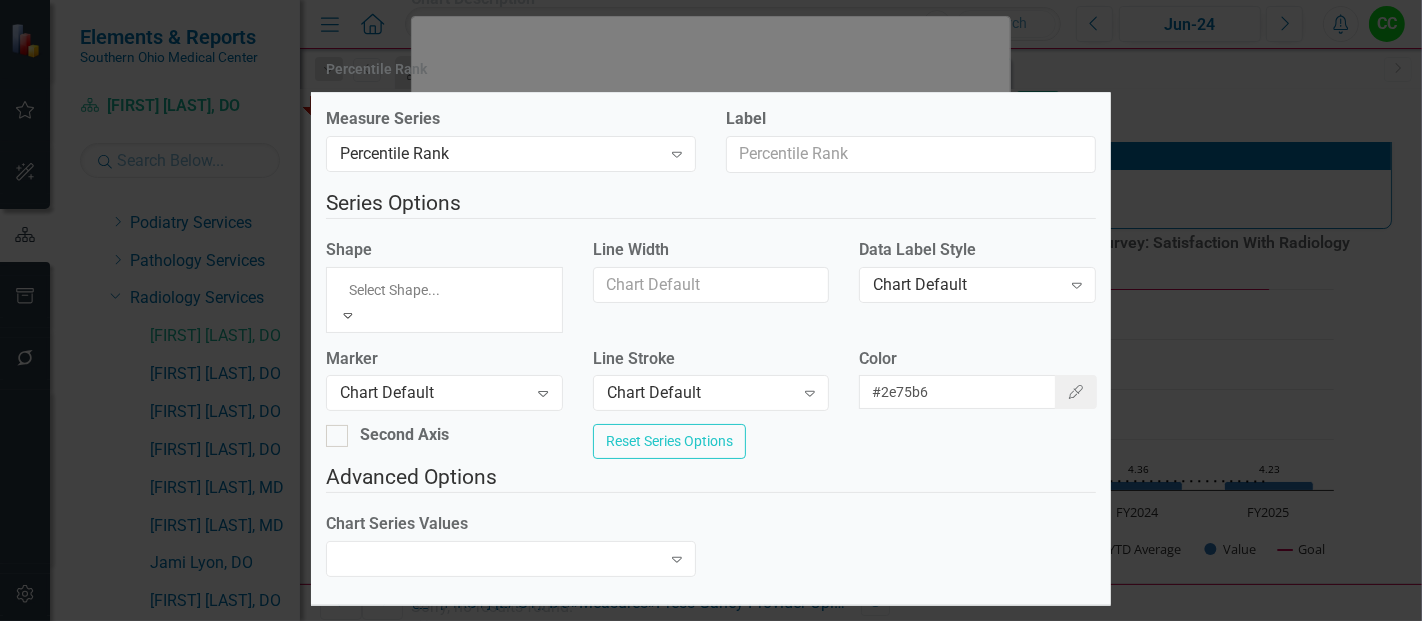 click on "Column" at bounding box center (711, 655) 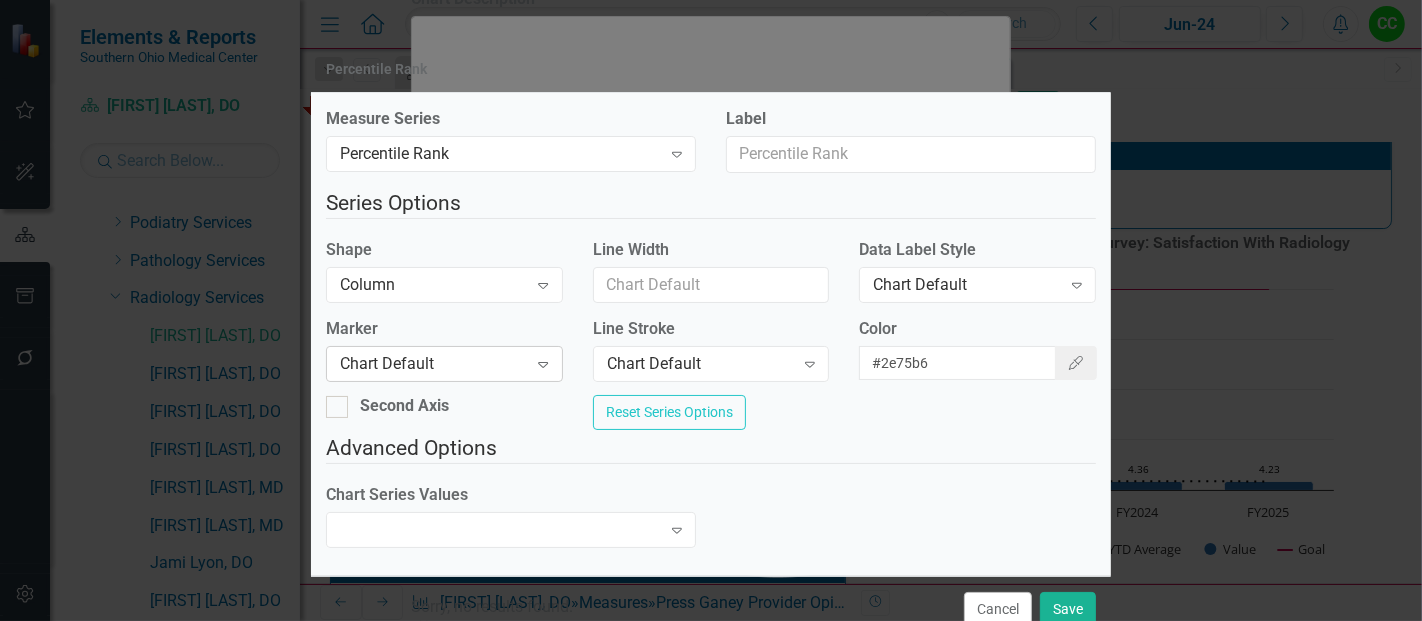 click on "Chart Default" at bounding box center (433, 364) 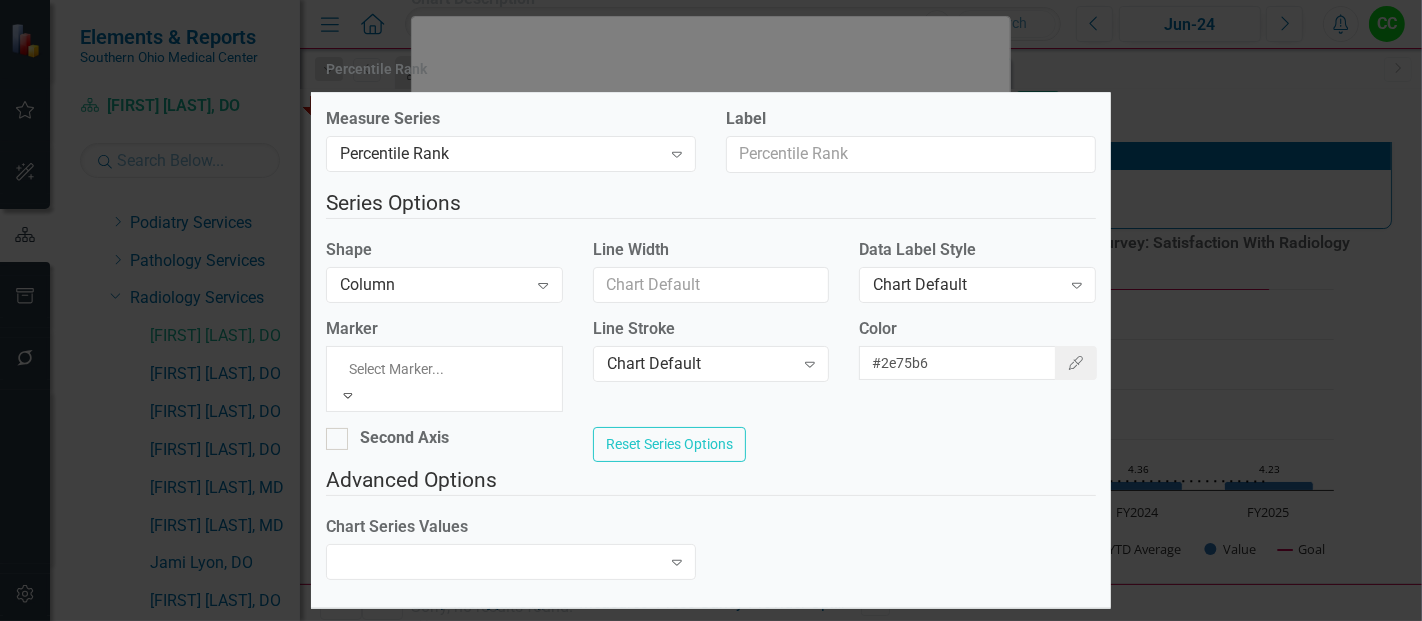 click on "None" at bounding box center (711, 655) 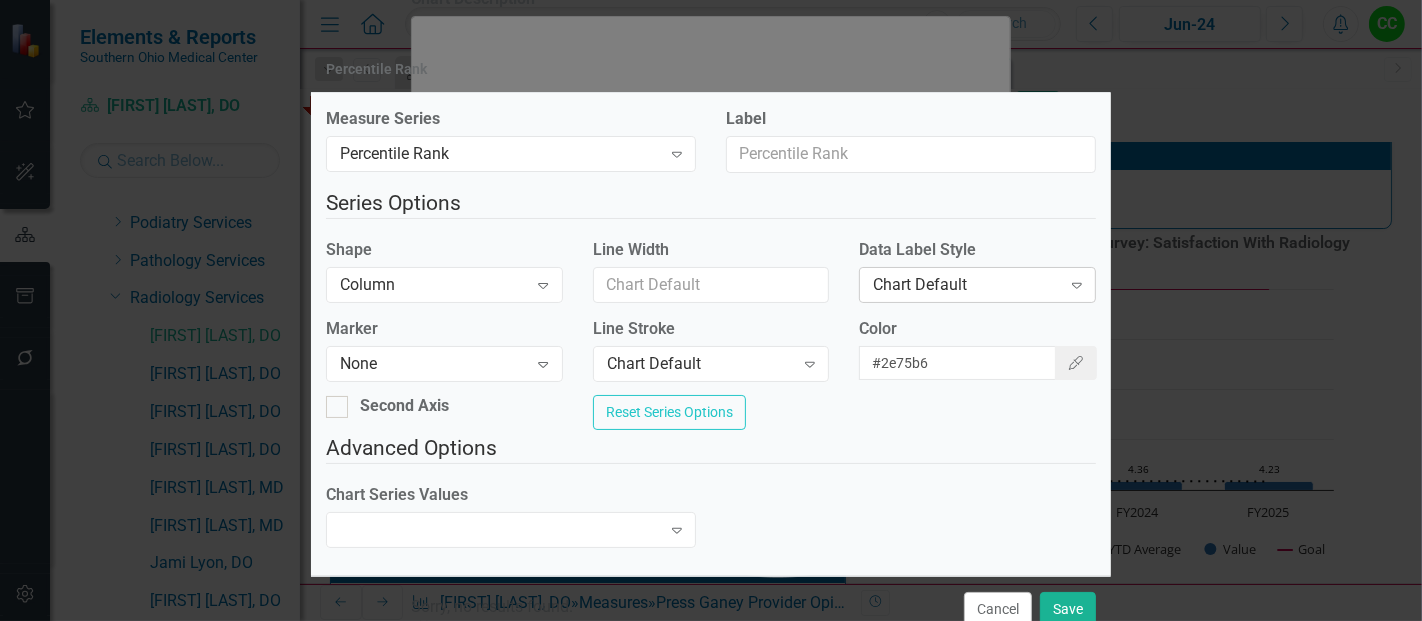 click on "Chart Default" at bounding box center [966, 284] 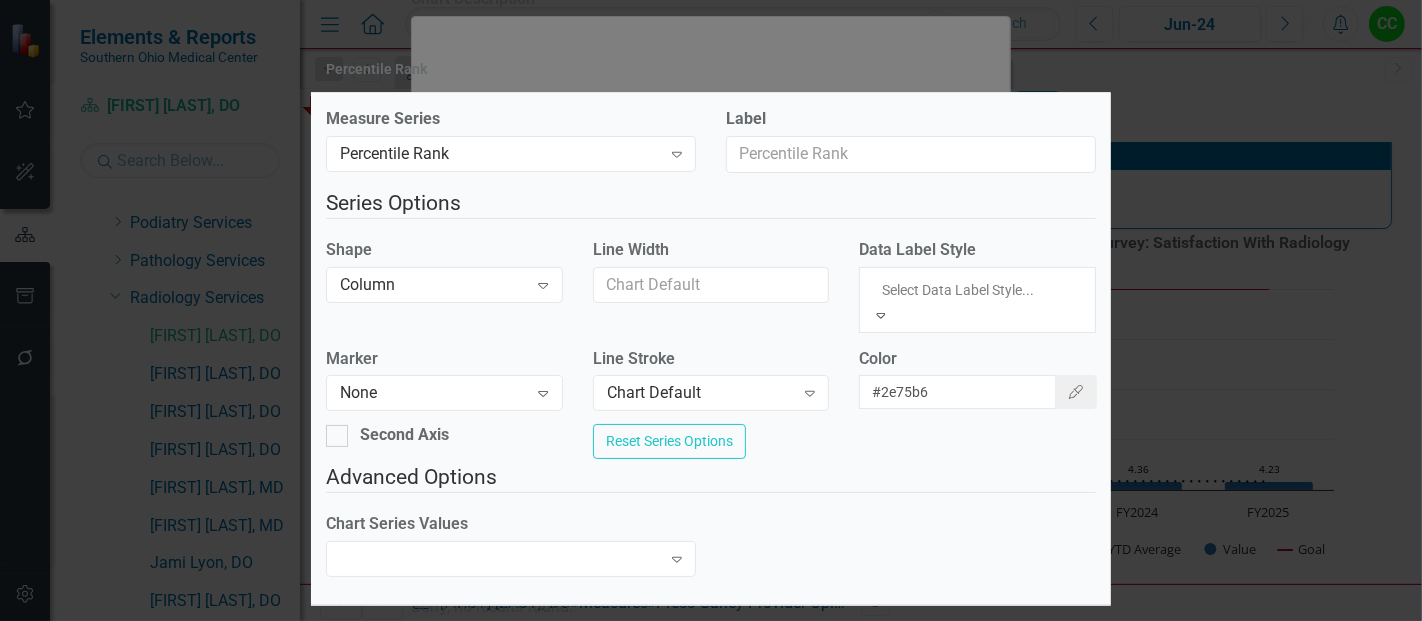 click on "Value" at bounding box center (711, 678) 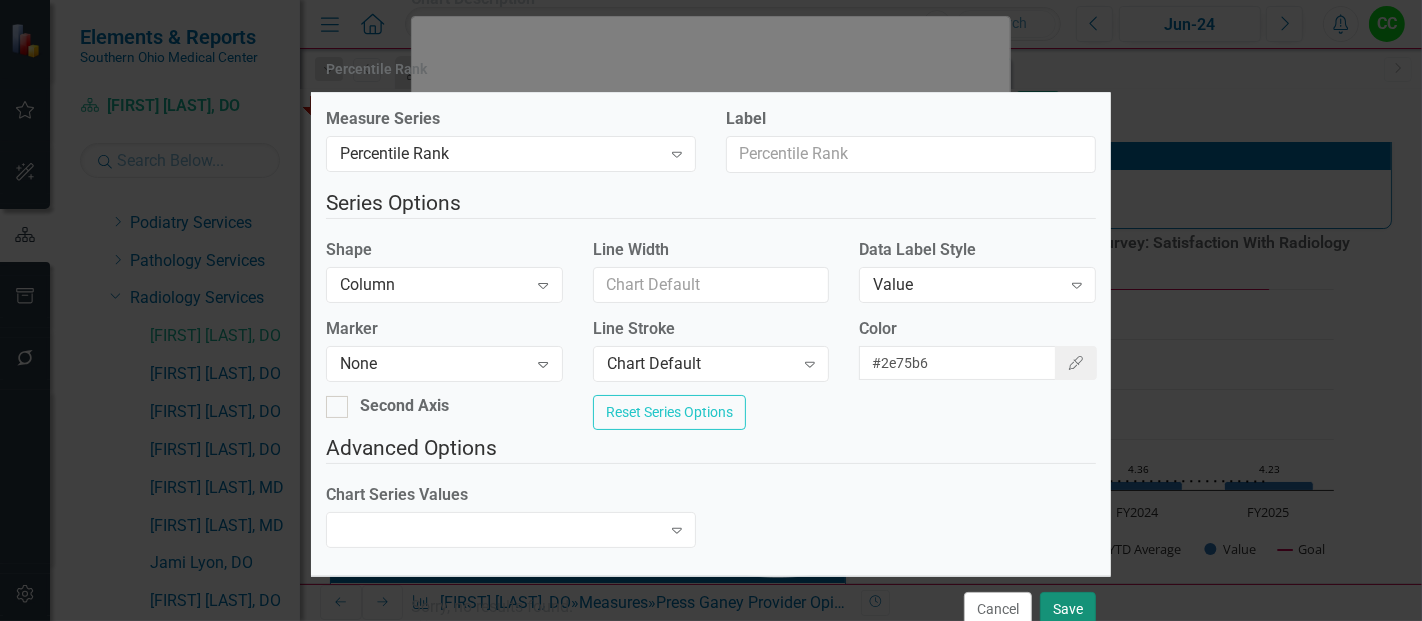click on "Save" at bounding box center [1068, 609] 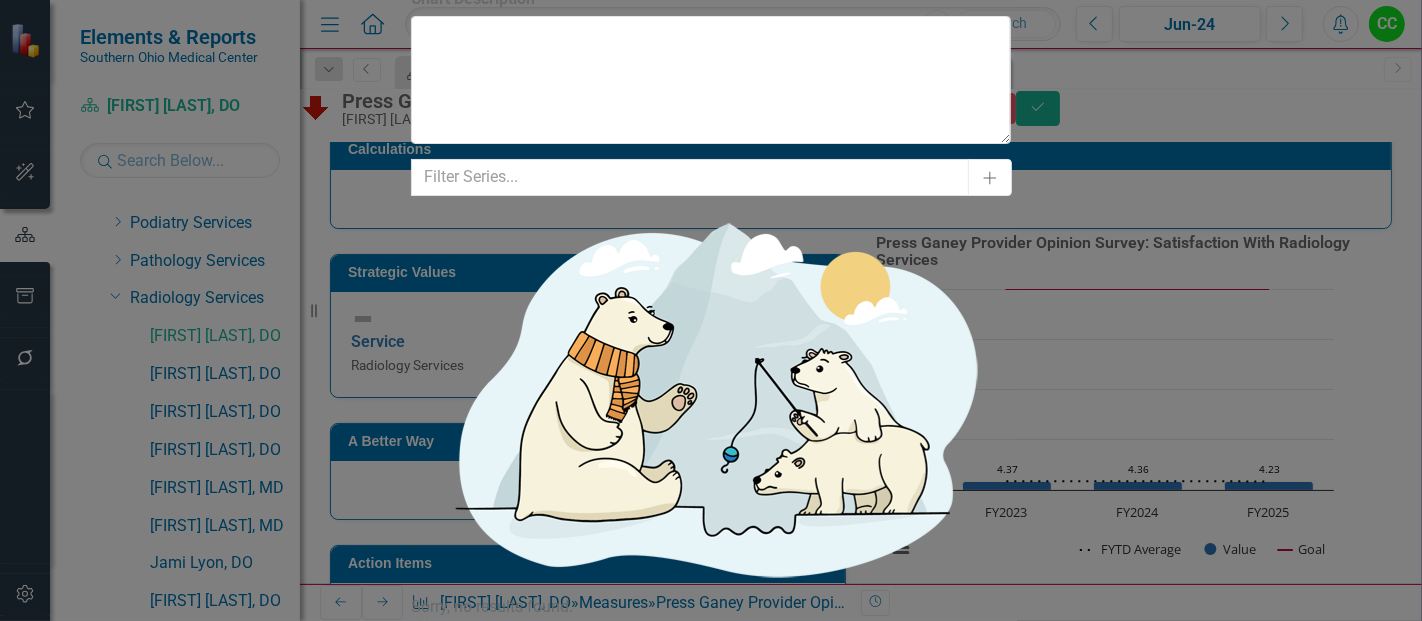 click on "Save" at bounding box center [507, 1370] 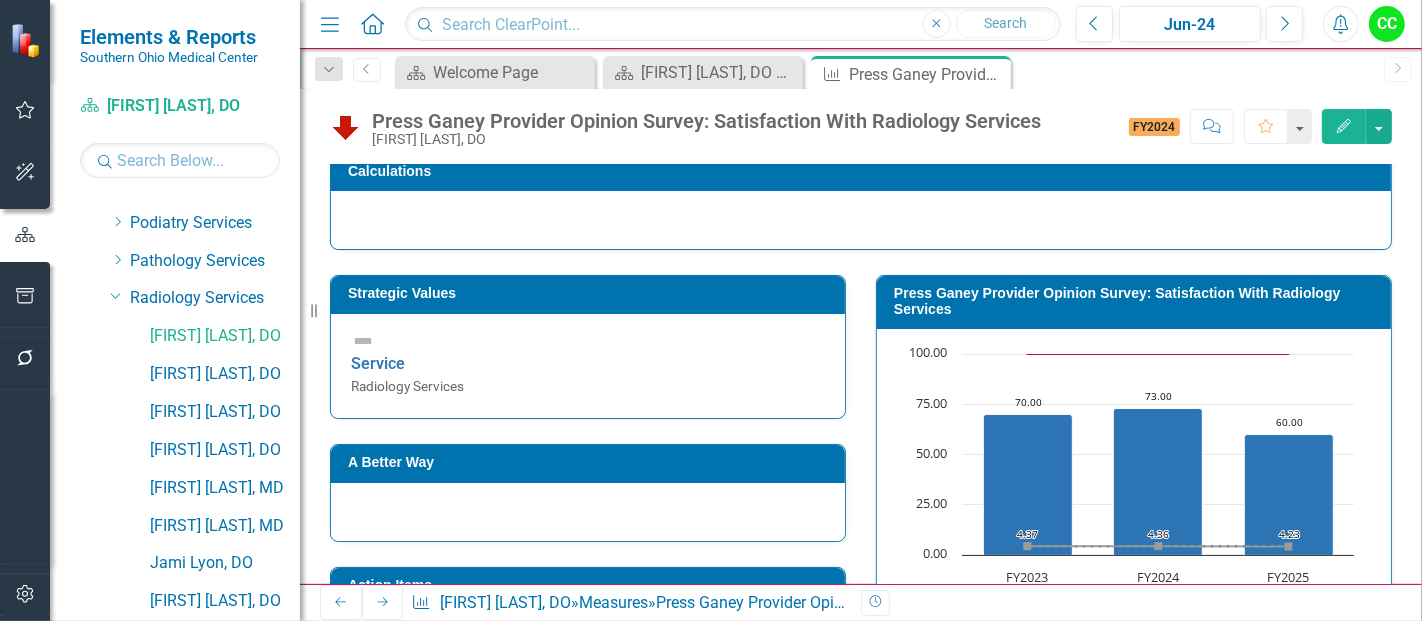 click on "Press Ganey Provider Opinion Survey: Satisfaction With Radiology Services" at bounding box center [1137, 301] 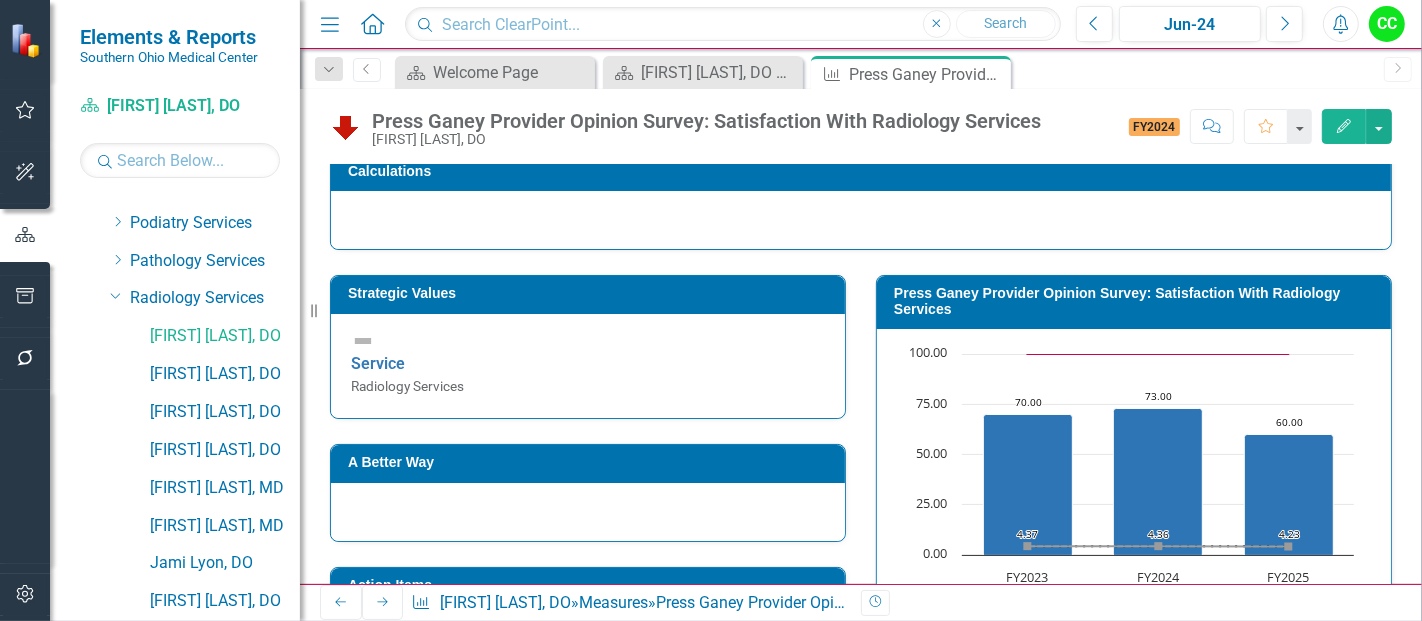 click on "Press Ganey Provider Opinion Survey: Satisfaction With Radiology Services" at bounding box center [1137, 301] 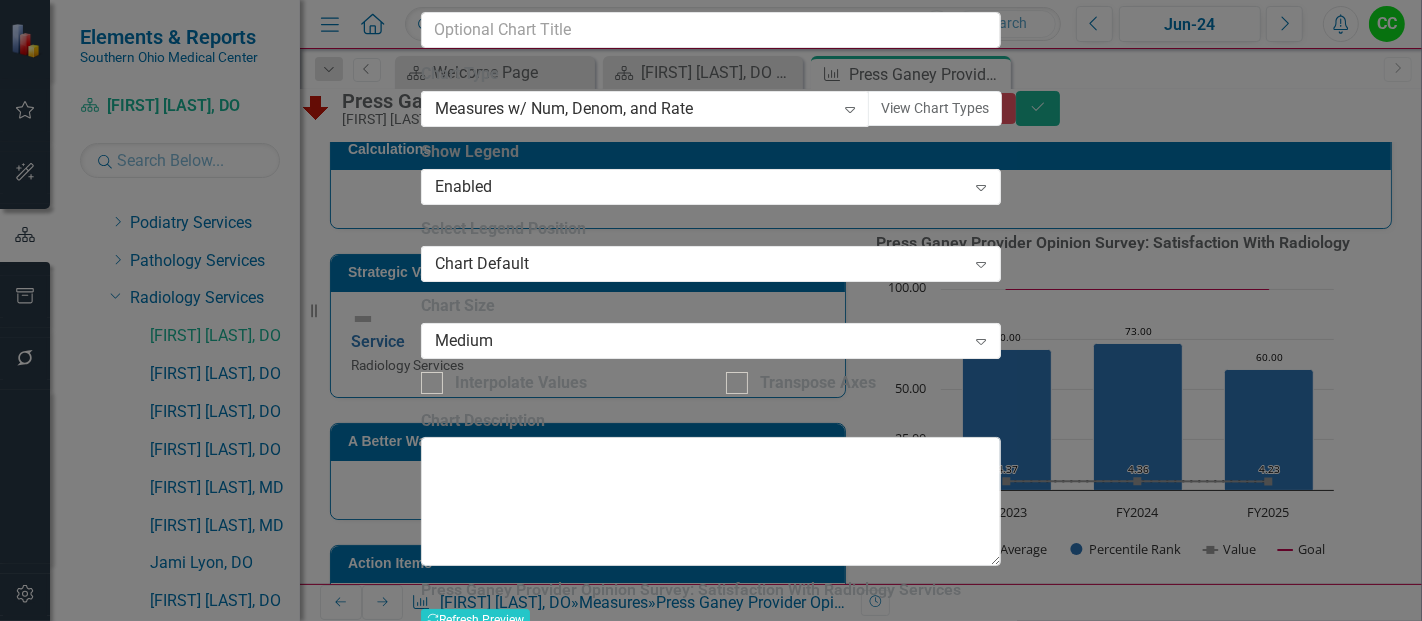 click on "Chart Series" at bounding box center [504, -244] 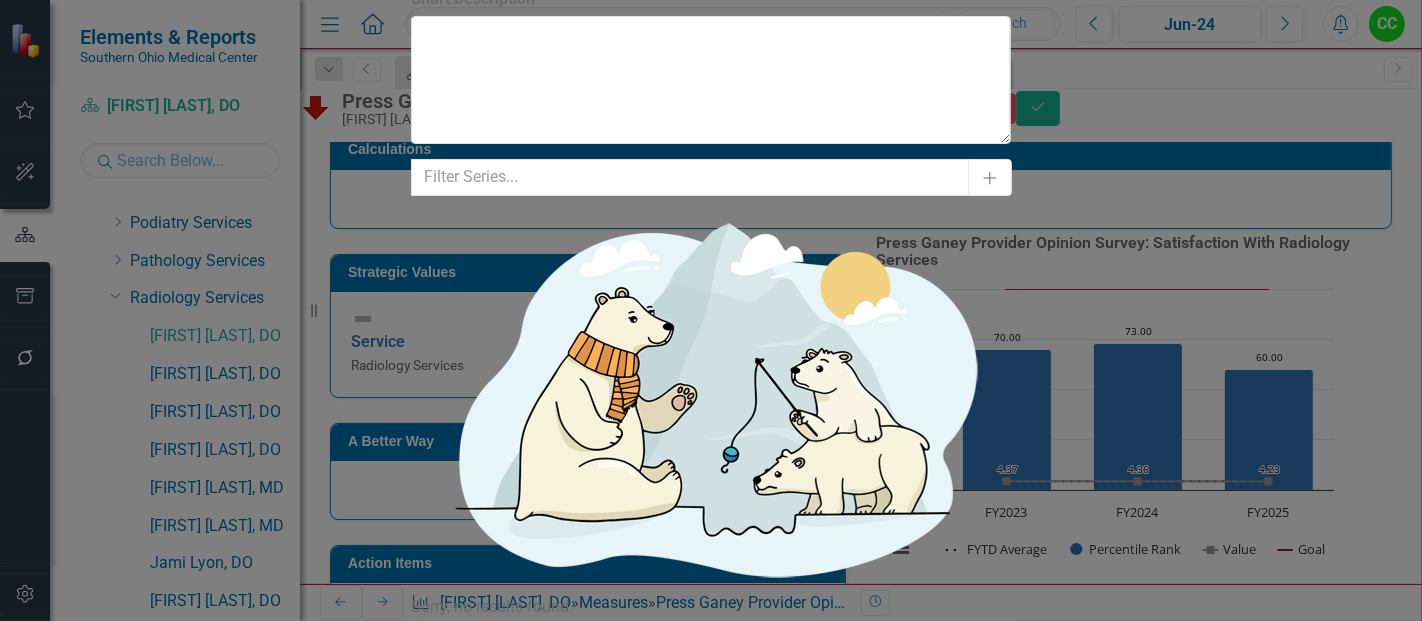 click on "Chart Periods" at bounding box center [588, -665] 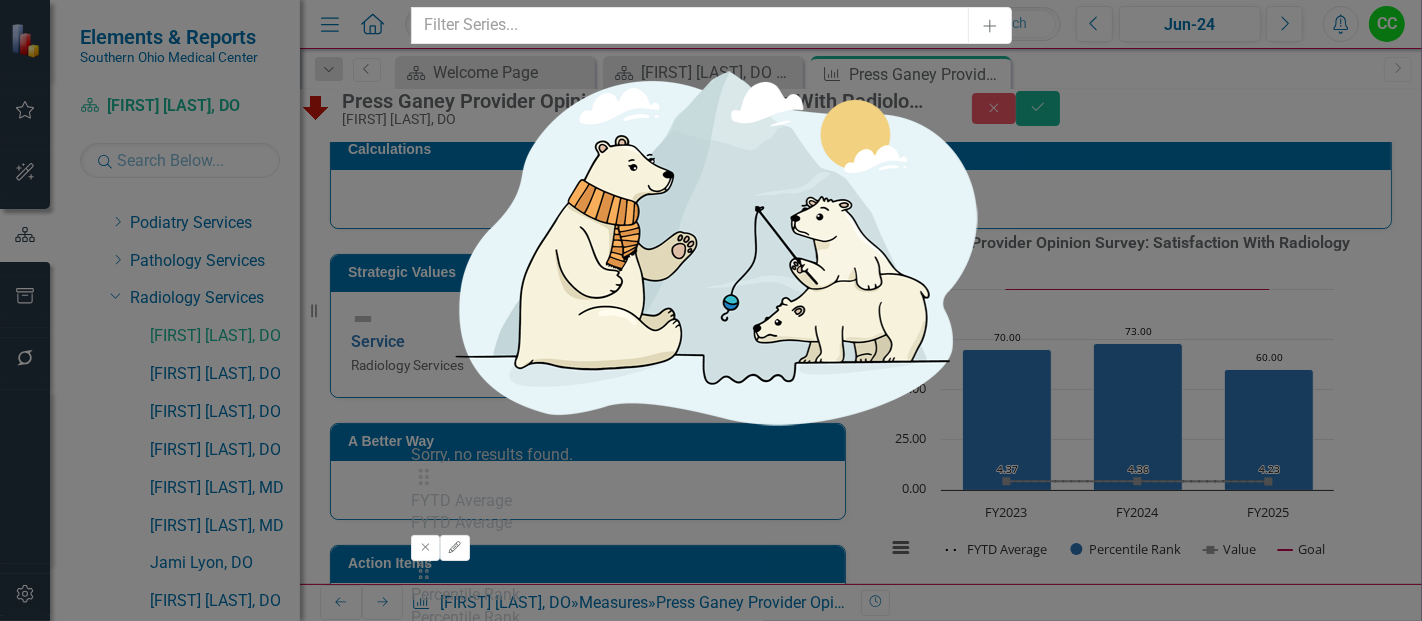 click 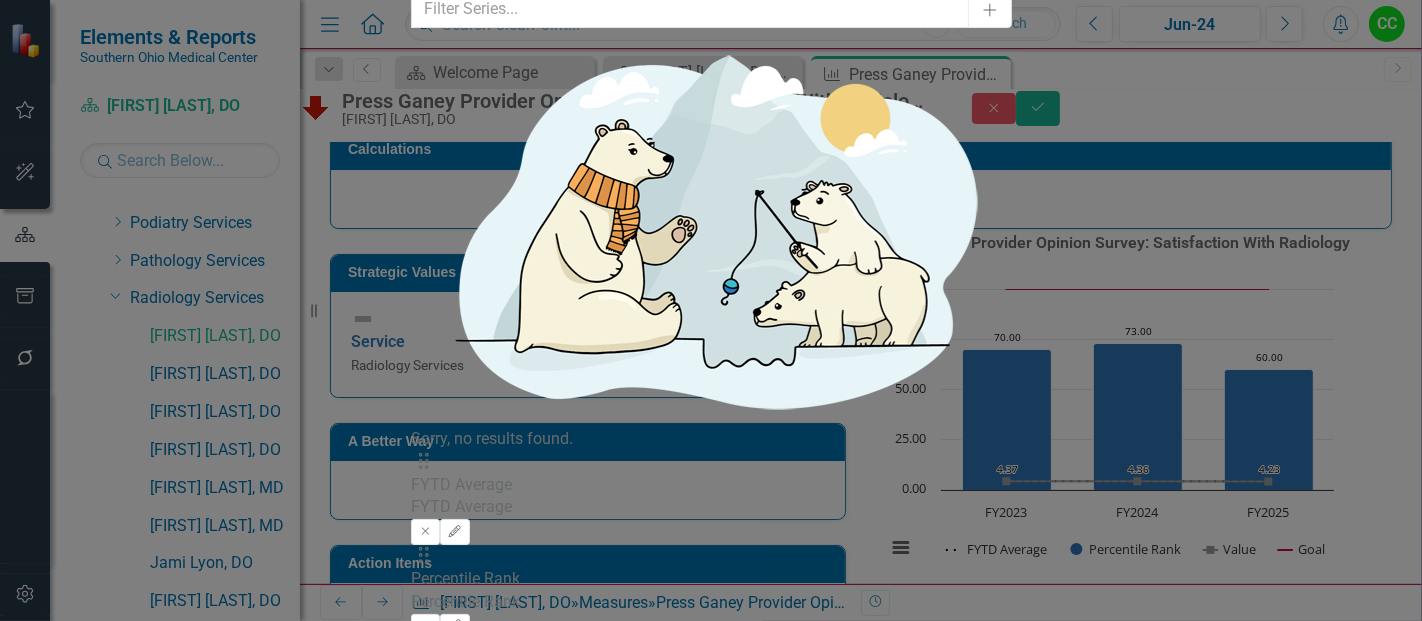 click on "Chart Chart Series Chart Periods Chart Axis Format Advanced Options" at bounding box center (711, -832) 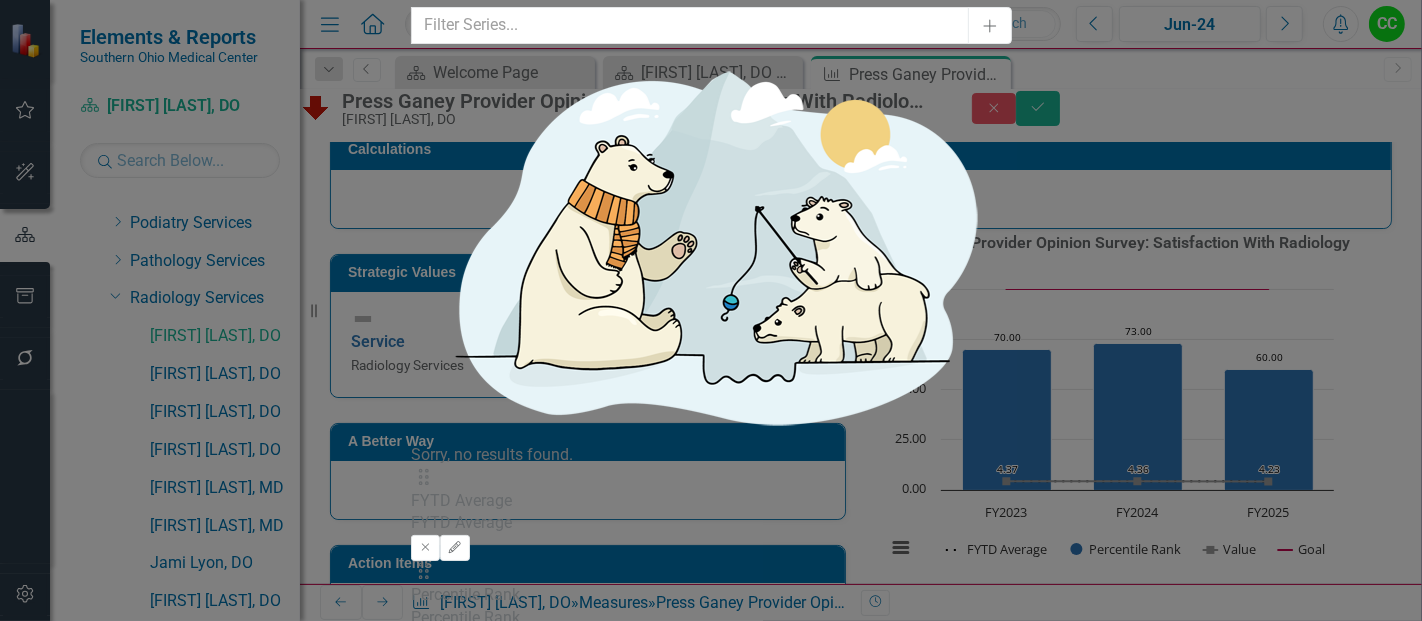 click on "1" at bounding box center [711, 968] 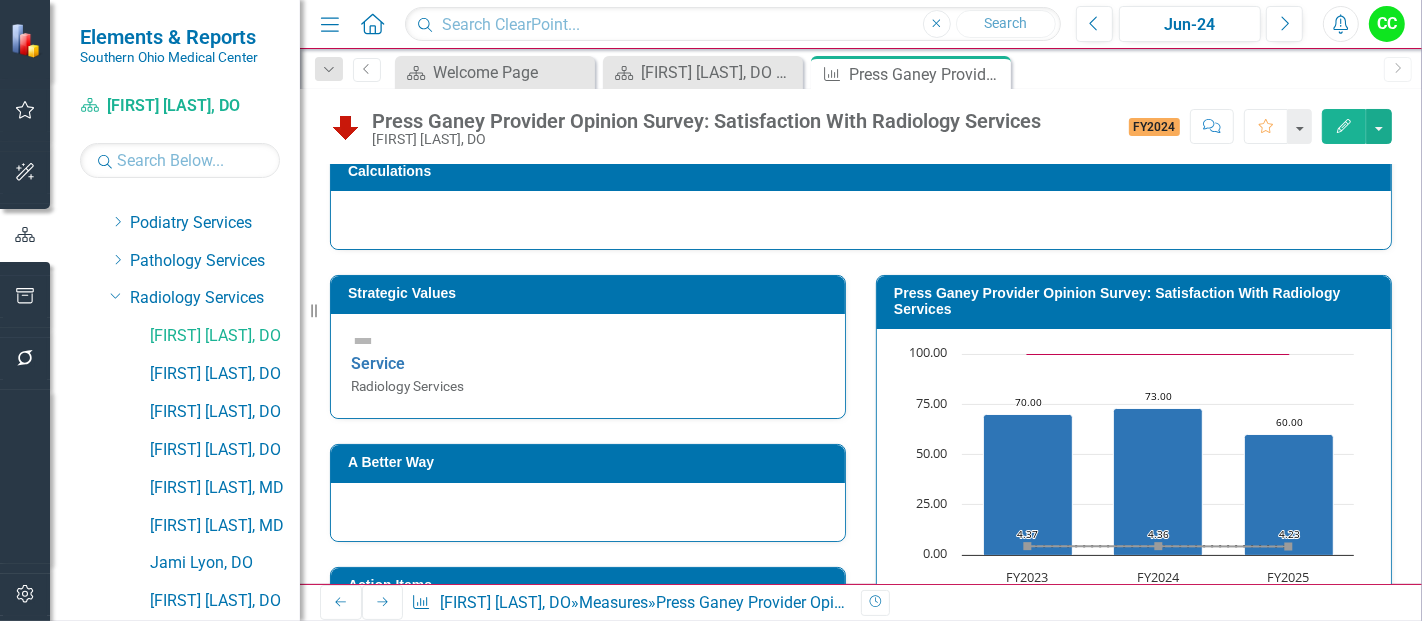 click on "Press Ganey Provider Opinion Survey: Satisfaction With Radiology Services" at bounding box center (1137, 301) 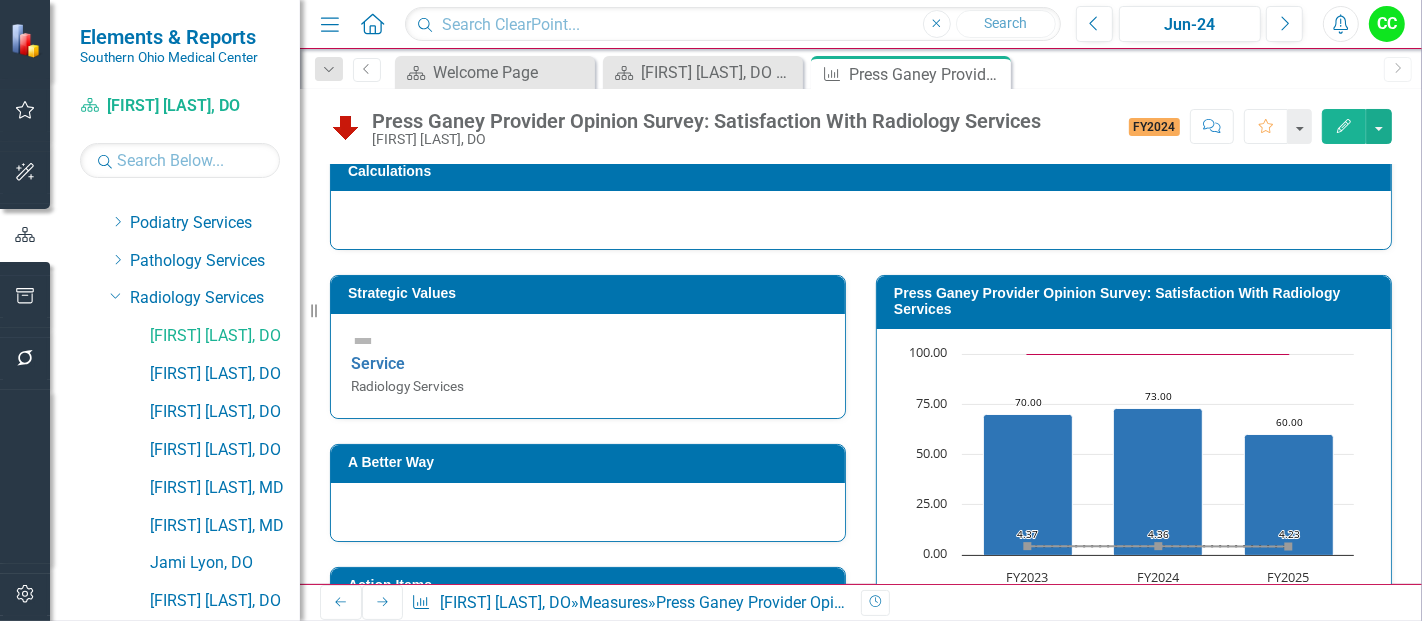 click on "Press Ganey Provider Opinion Survey: Satisfaction With Radiology Services" at bounding box center (1137, 301) 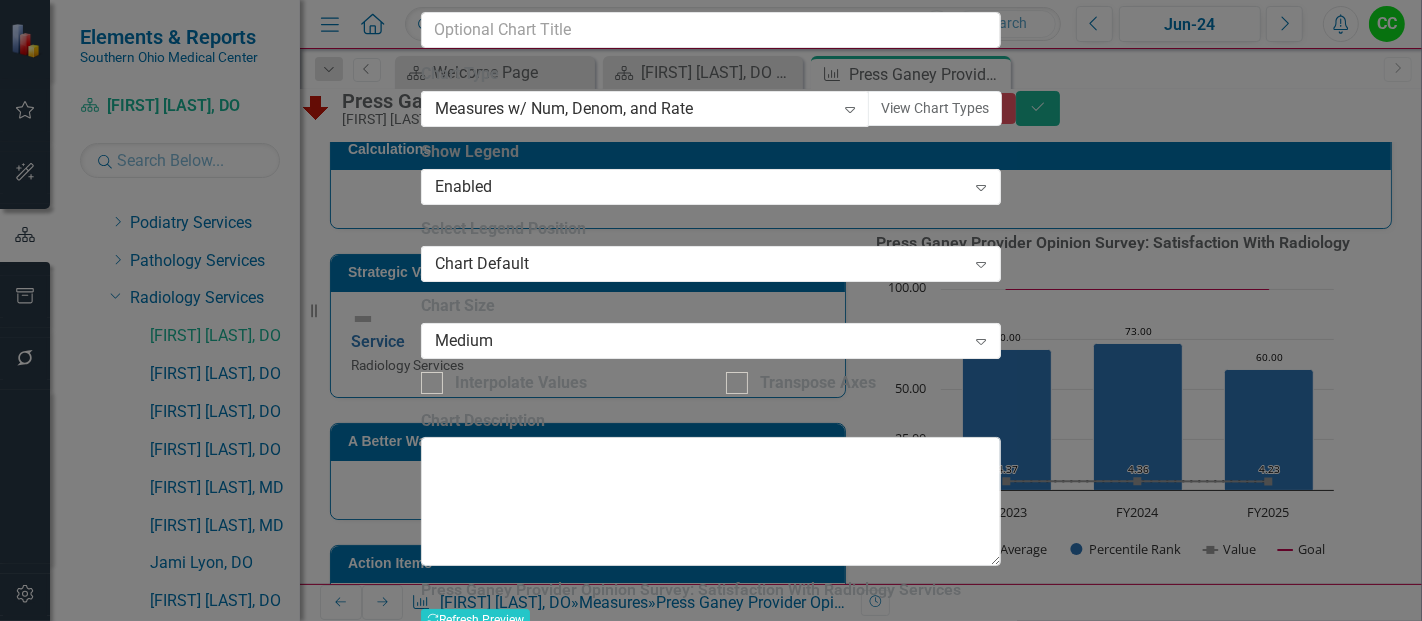 click on "Chart Series" at bounding box center [504, -244] 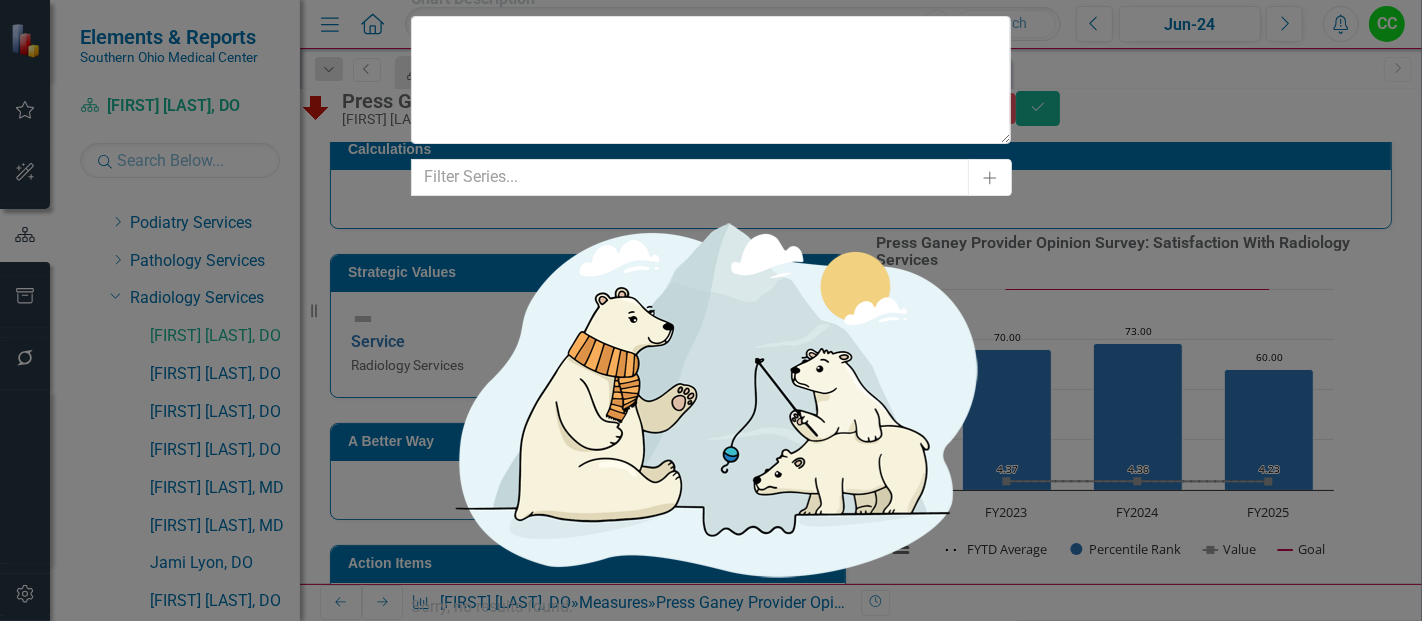 click on "Chart Periods" at bounding box center (588, -665) 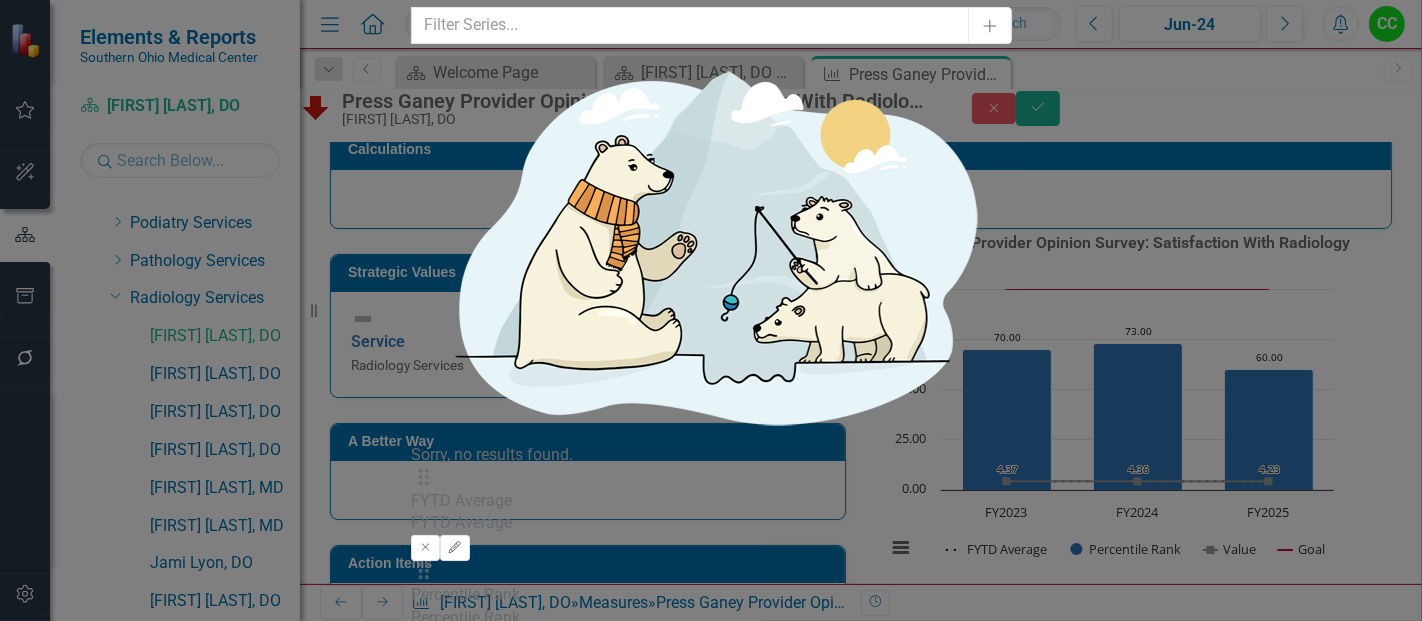 click on "0" at bounding box center [711, 968] 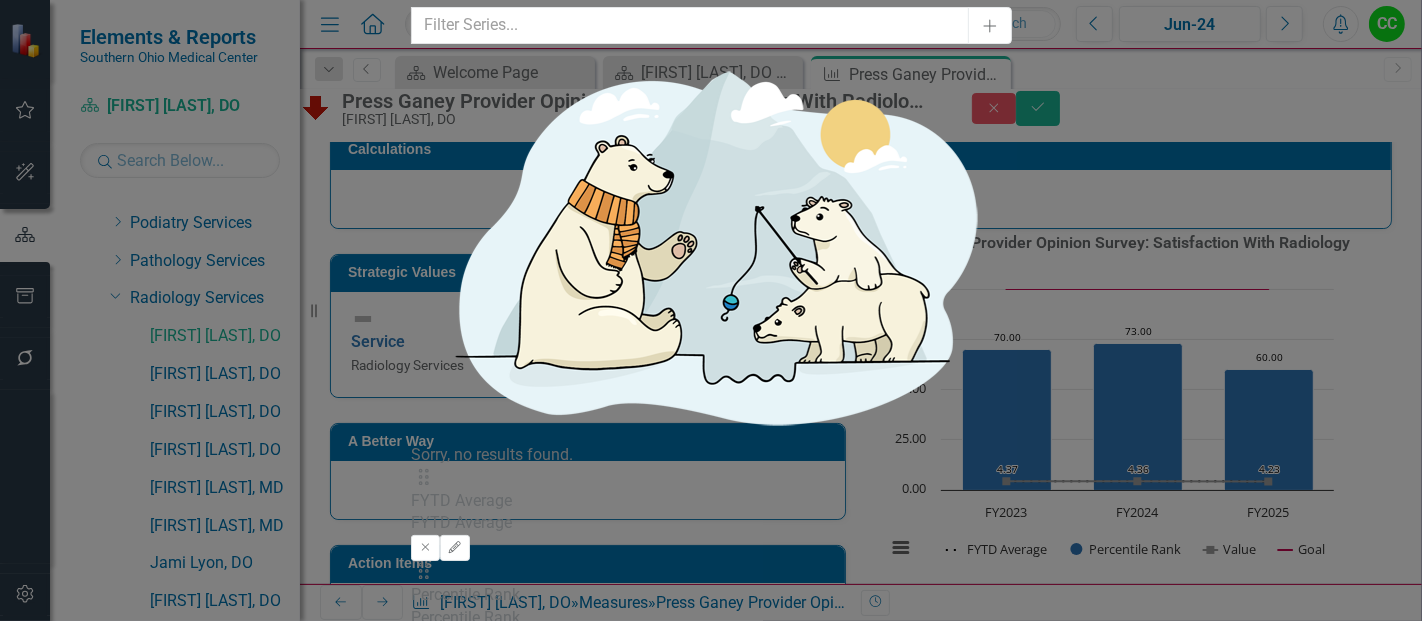 type on "1" 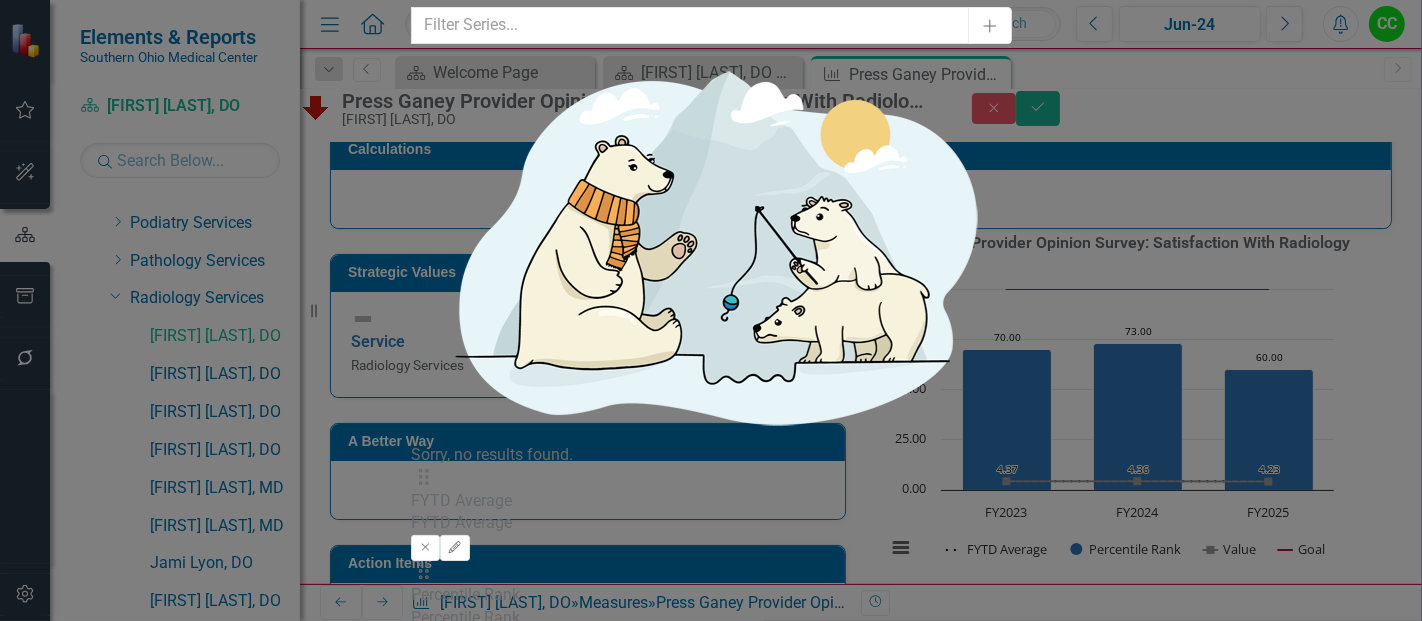 click on "+/- N Periods Expand" at bounding box center (711, 891) 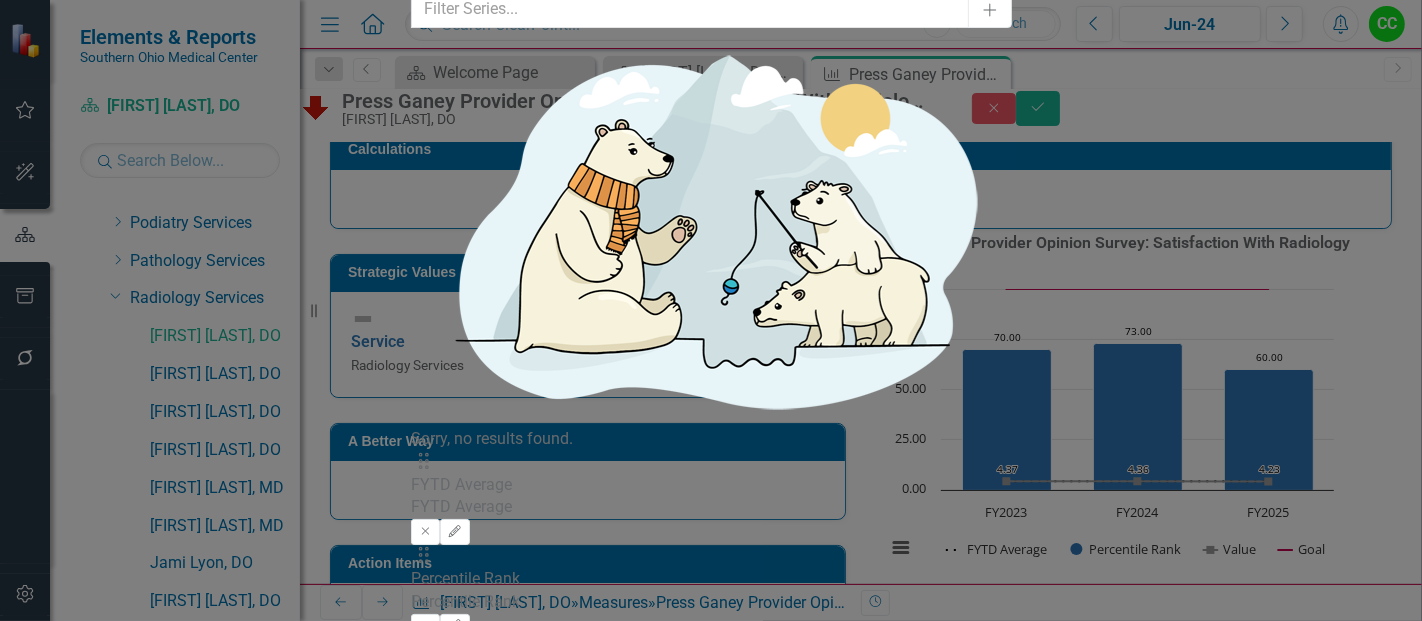click on "Current Fiscal Year" at bounding box center (711, 723) 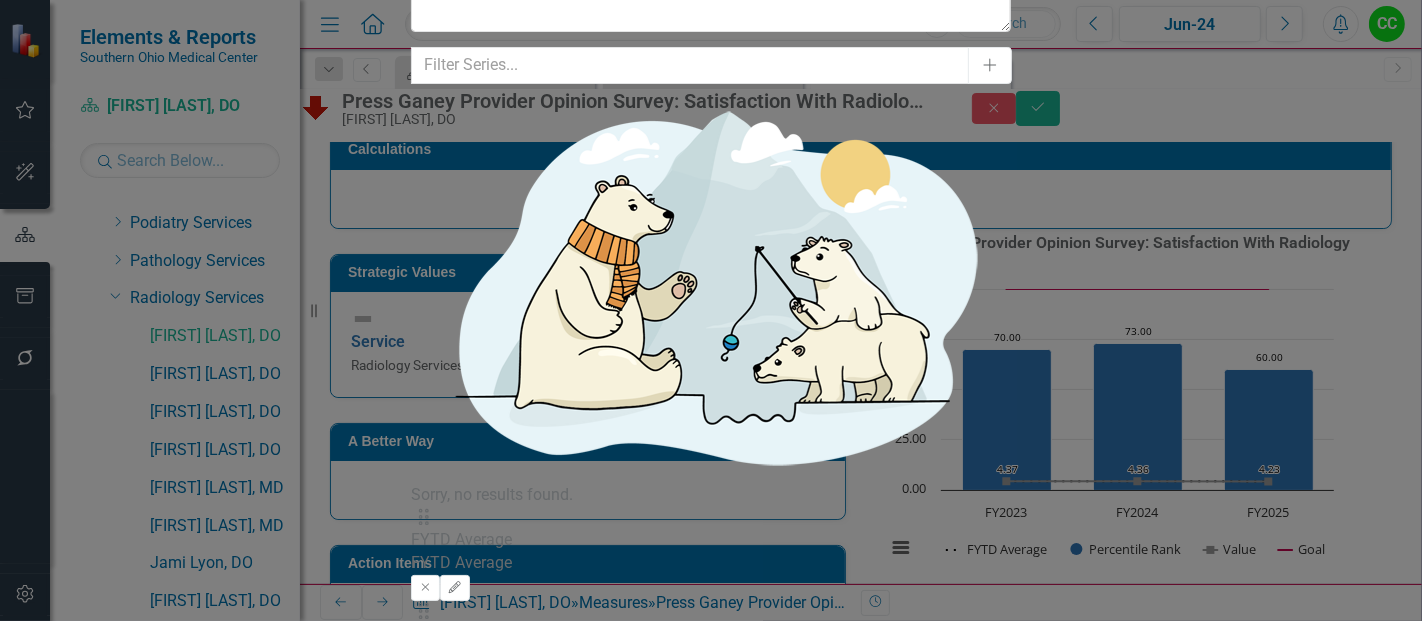 click on "Recalculate Refresh Preview" at bounding box center (465, 1154) 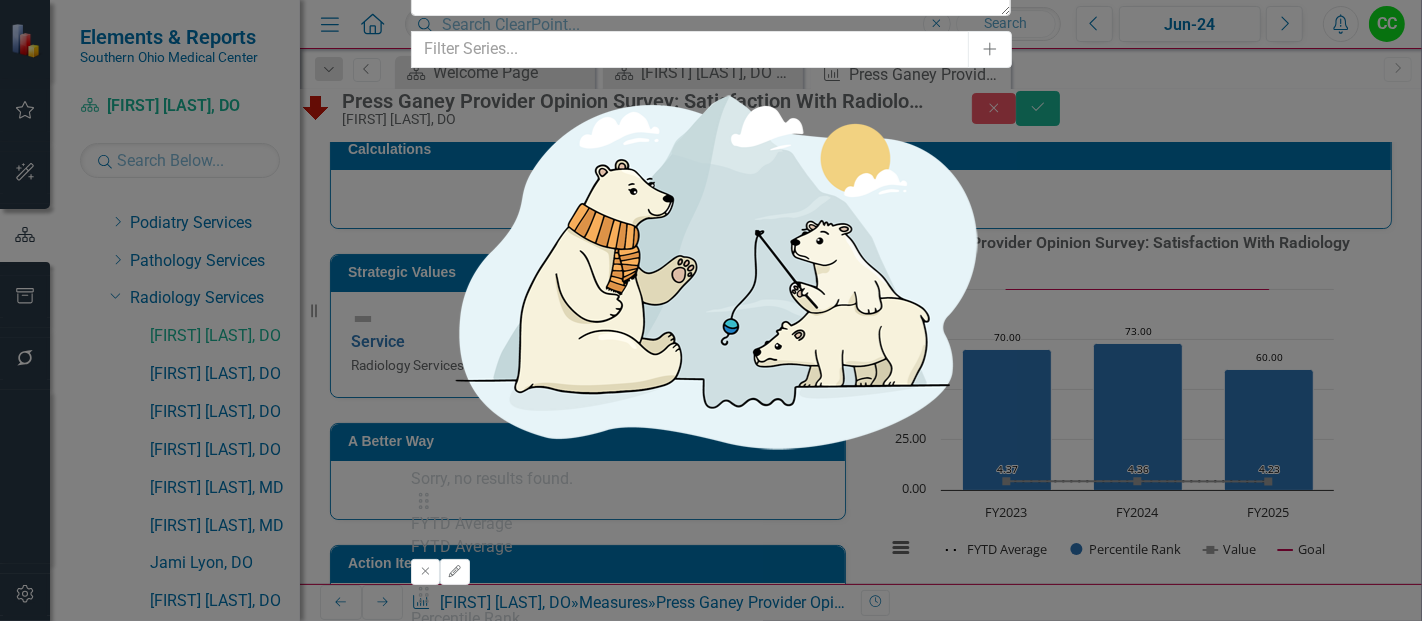 click on "+/- N Periods" at bounding box center [711, 792] 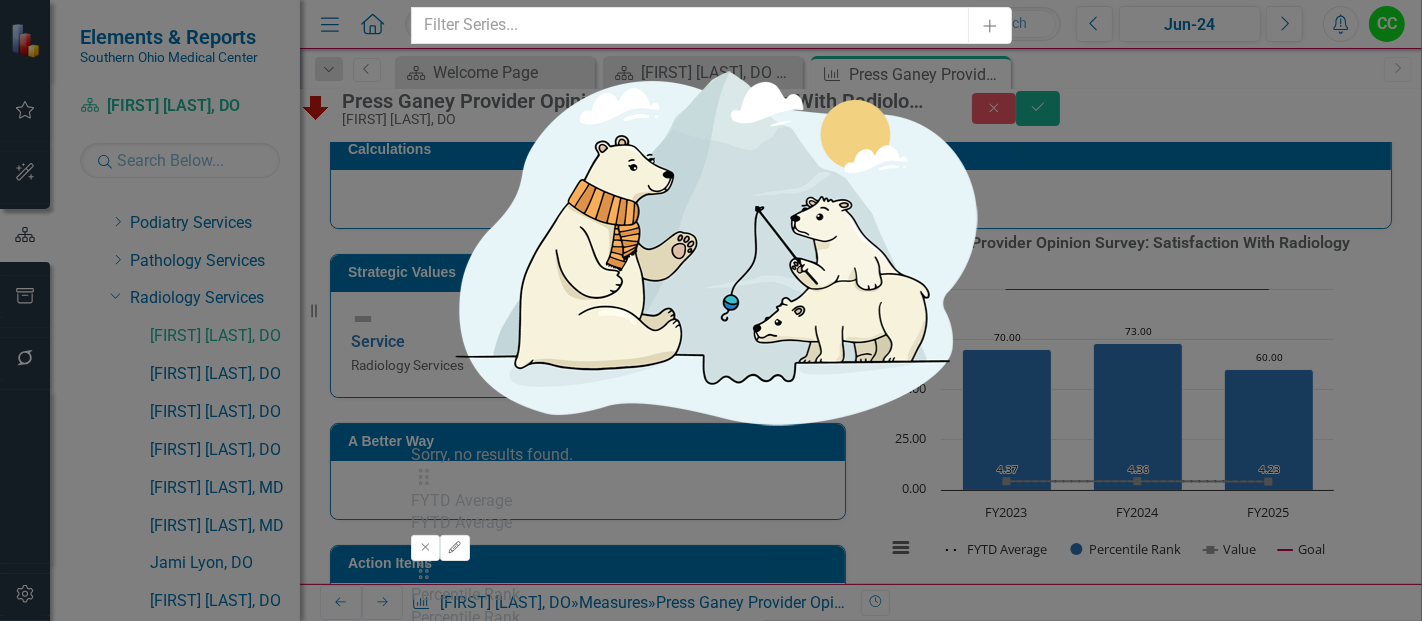 click on "Recalculate Refresh Preview" at bounding box center [465, 1194] 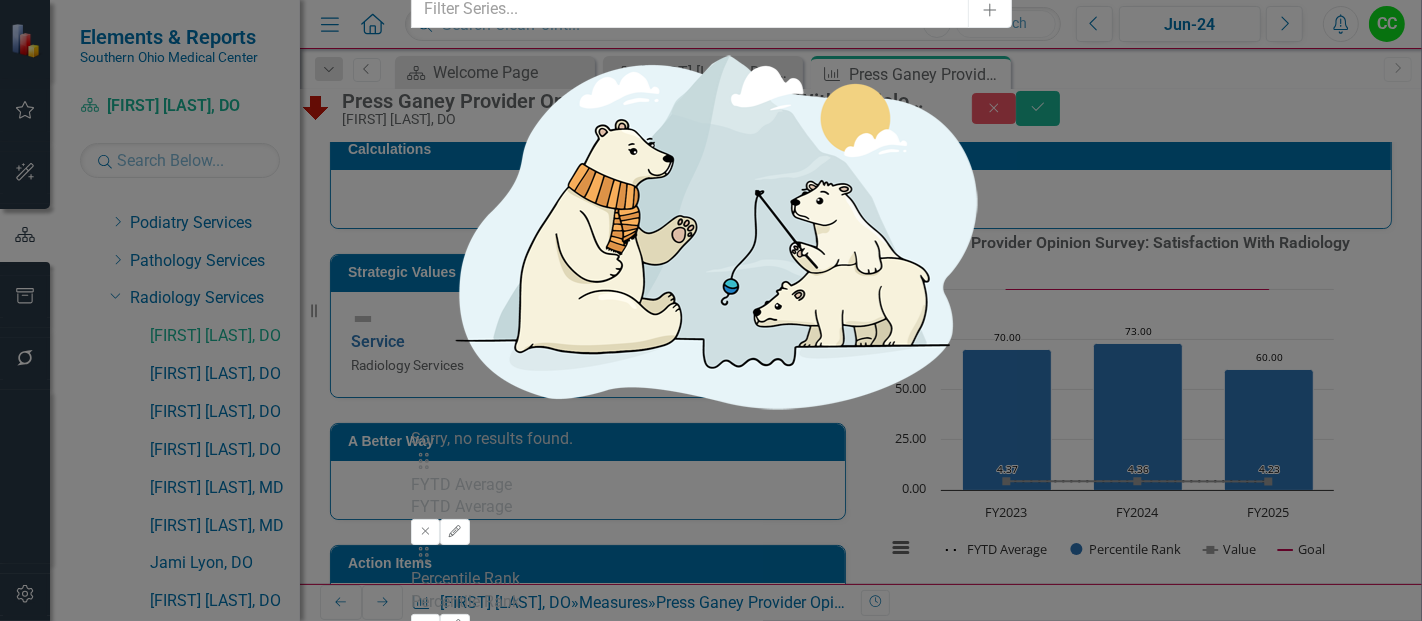 click on "Fiscal Years" at bounding box center (711, 723) 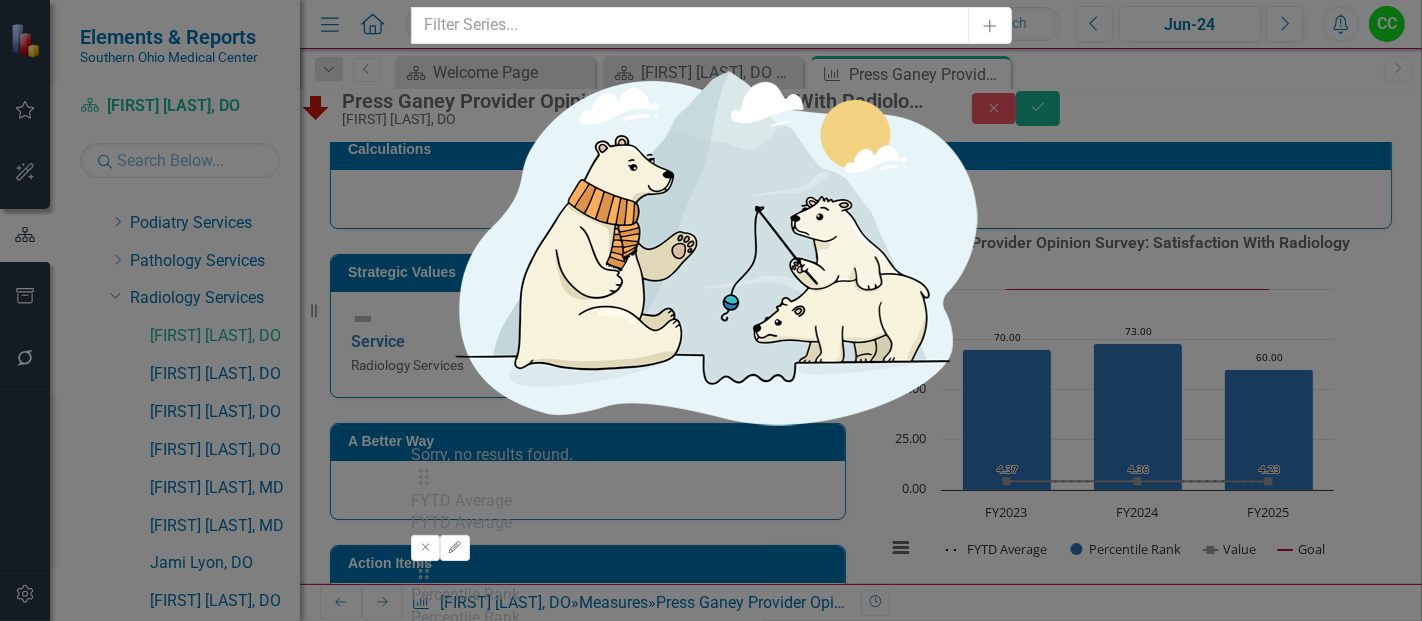 click on "Recalculate Refresh Preview" at bounding box center [465, 1194] 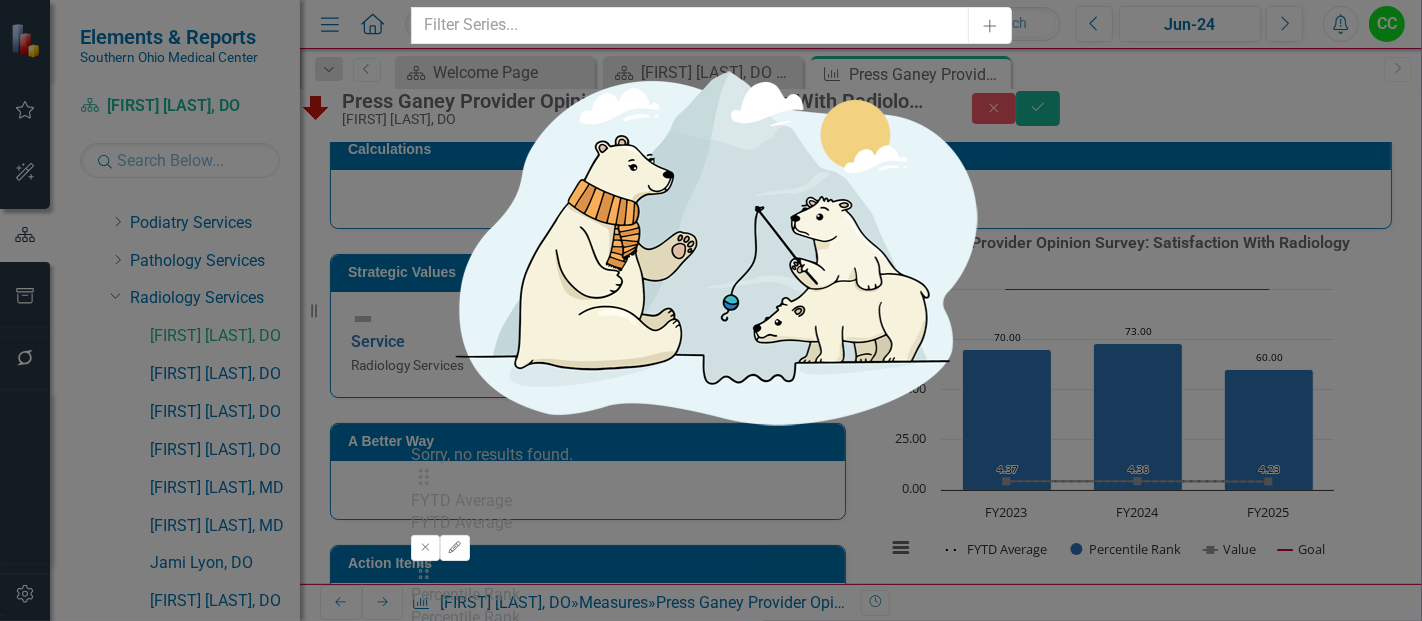 click on "+/- N Periods Expand" at bounding box center (711, 891) 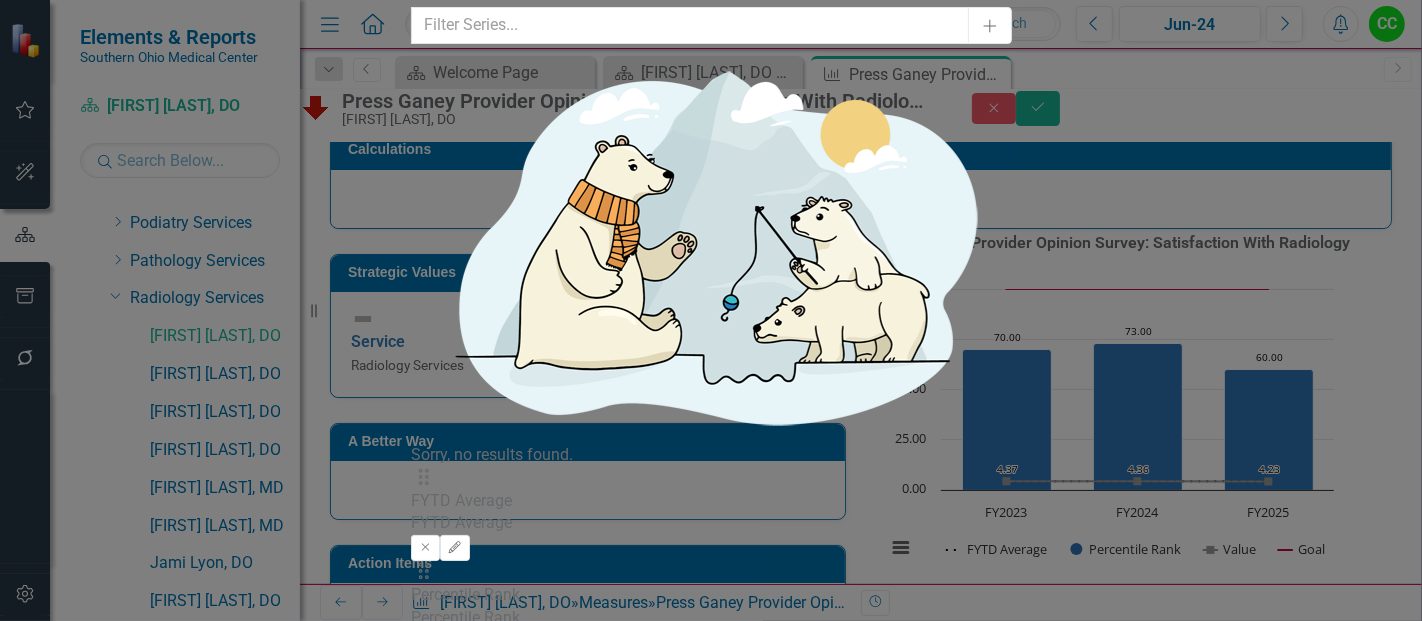 click on "Chart Series" at bounding box center [494, -817] 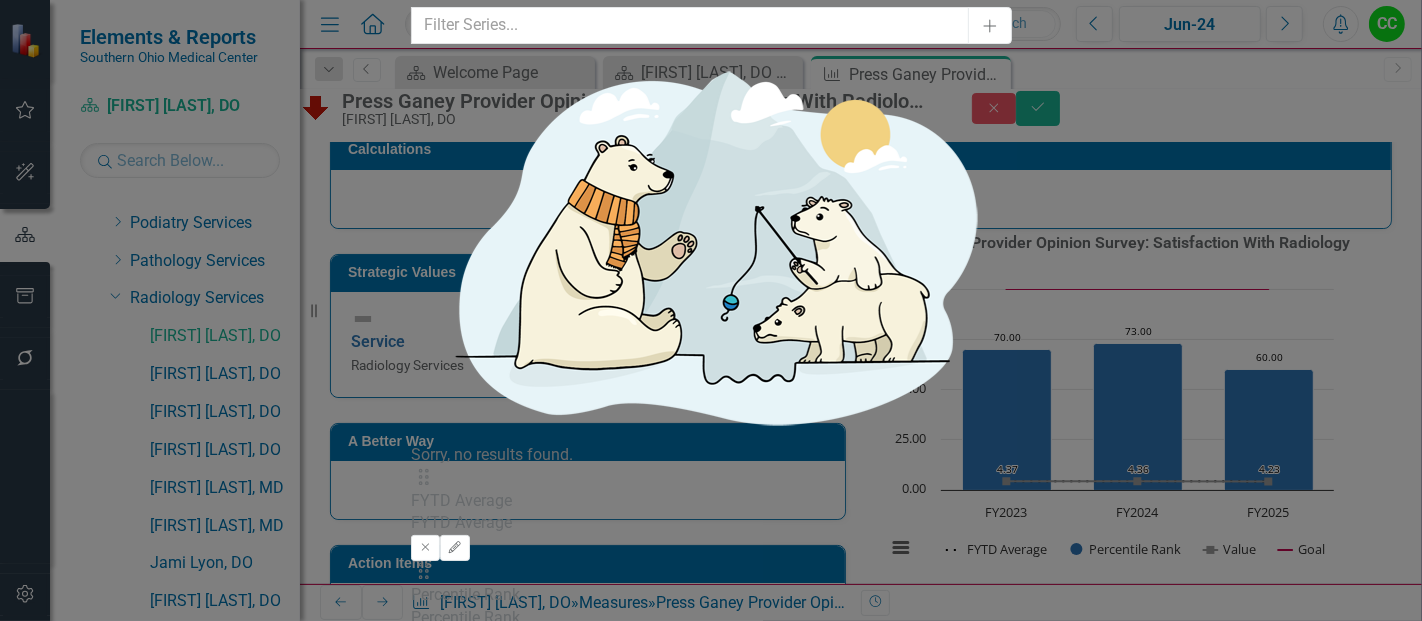 click on "Drag FYTD Average FYTD Average Remove Edit" at bounding box center [711, 514] 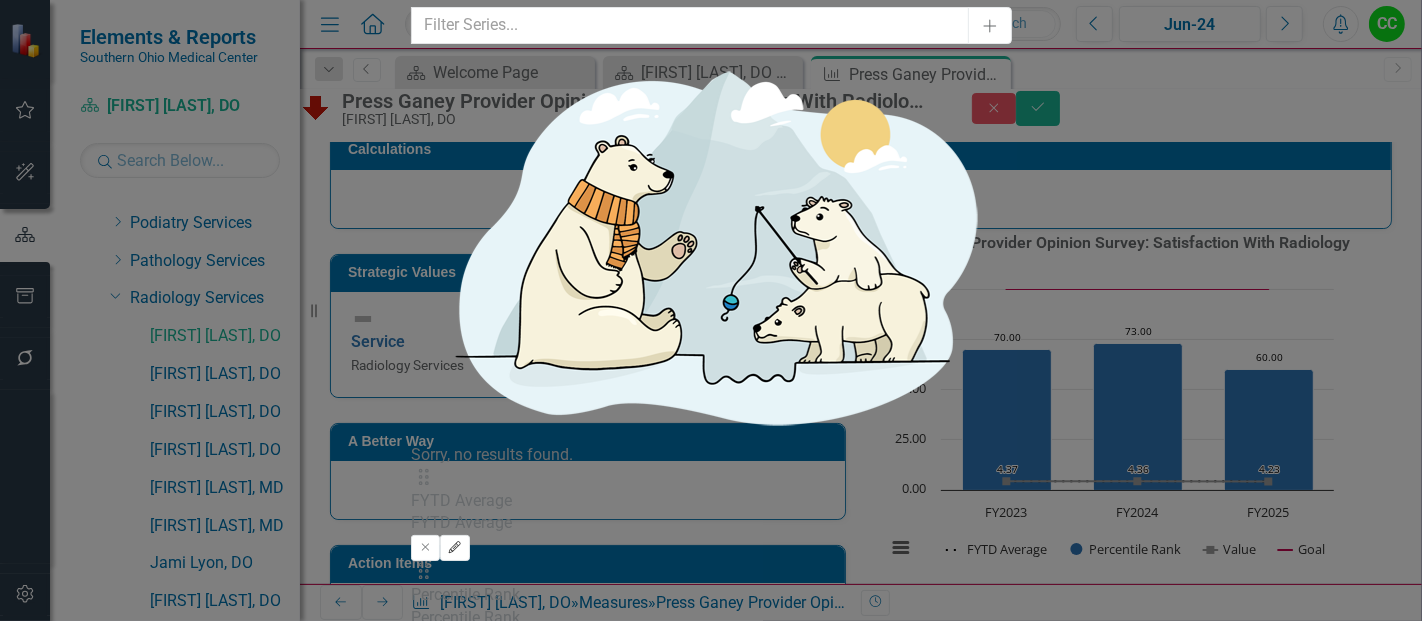 click on "Edit" 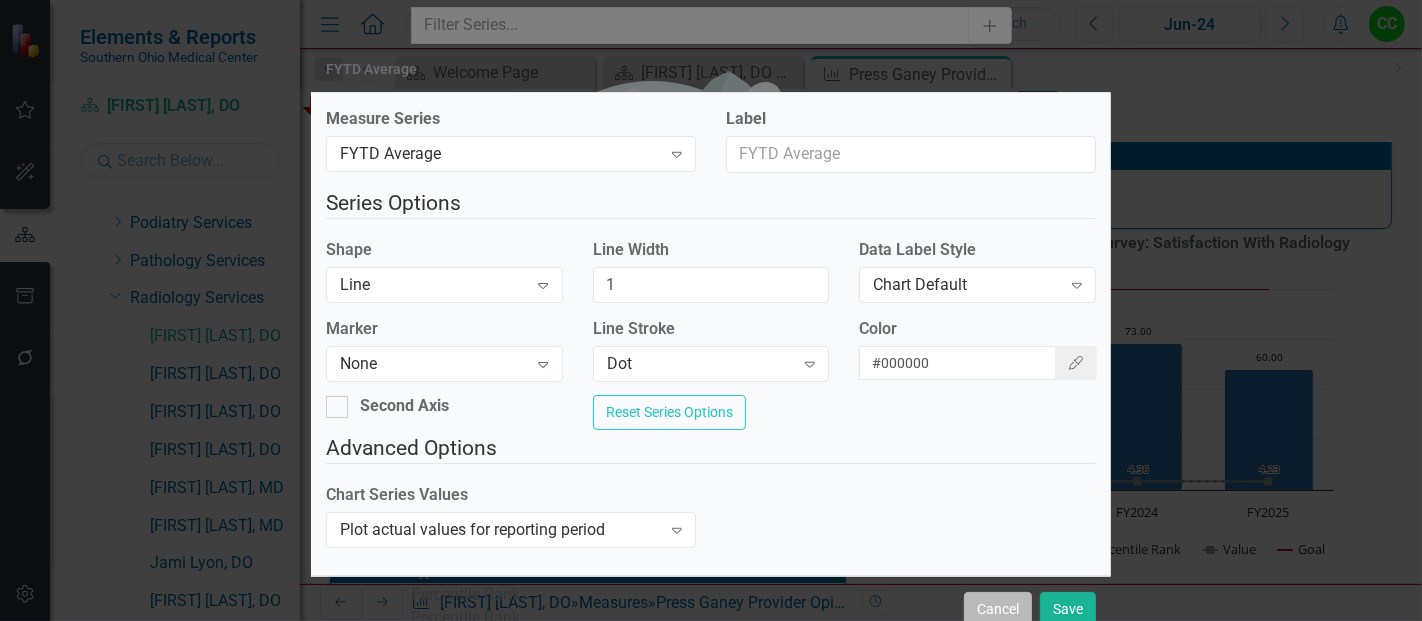 click on "Cancel" at bounding box center (998, 609) 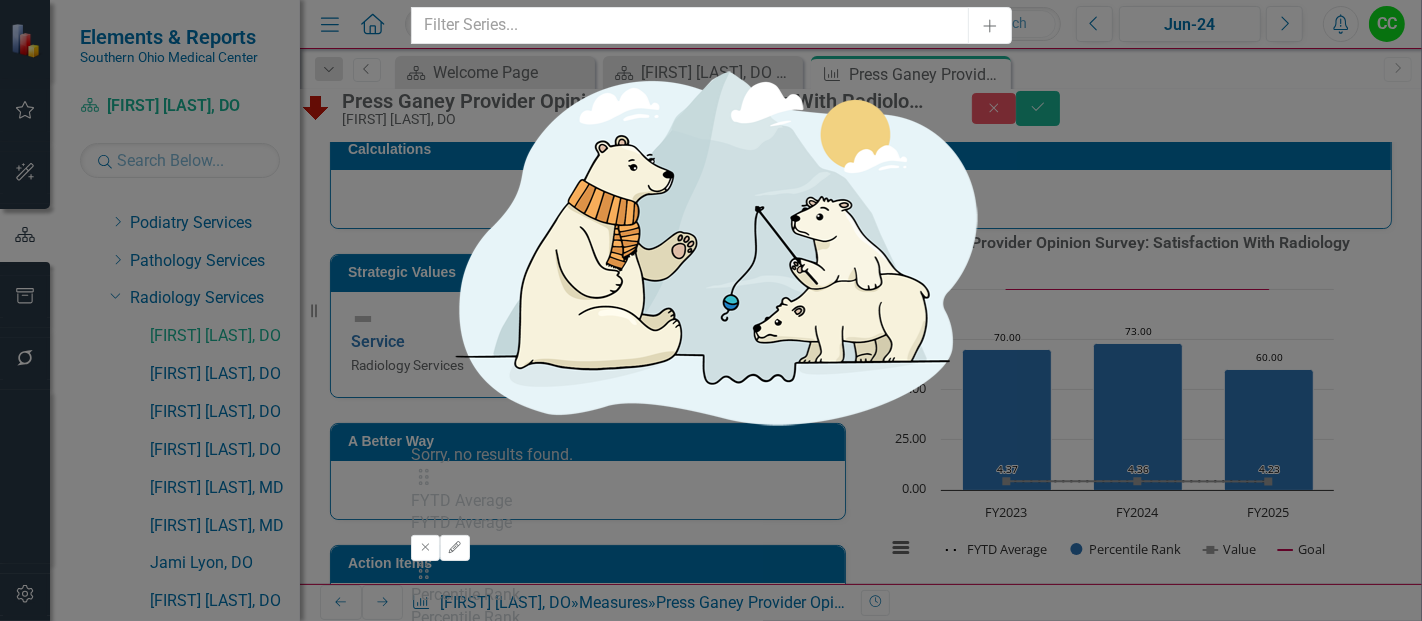 click on "Chart Periods" at bounding box center (588, -817) 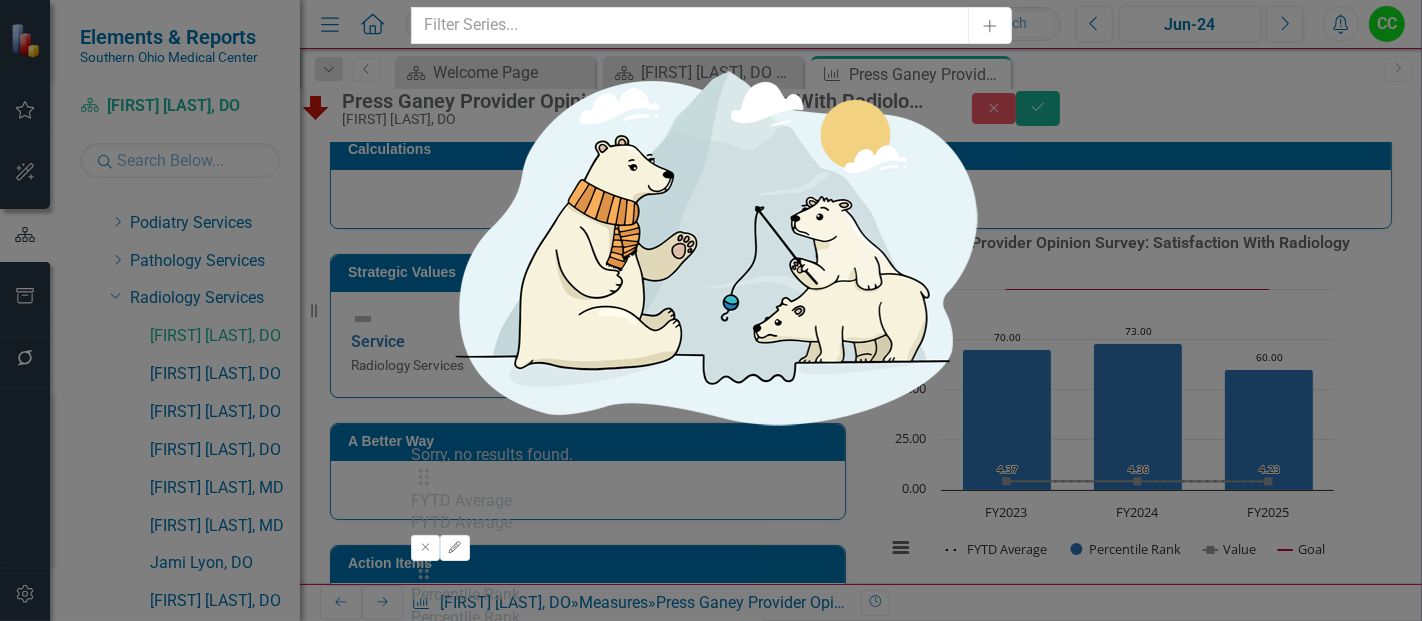 click on "Fiscal Years" at bounding box center [700, 1085] 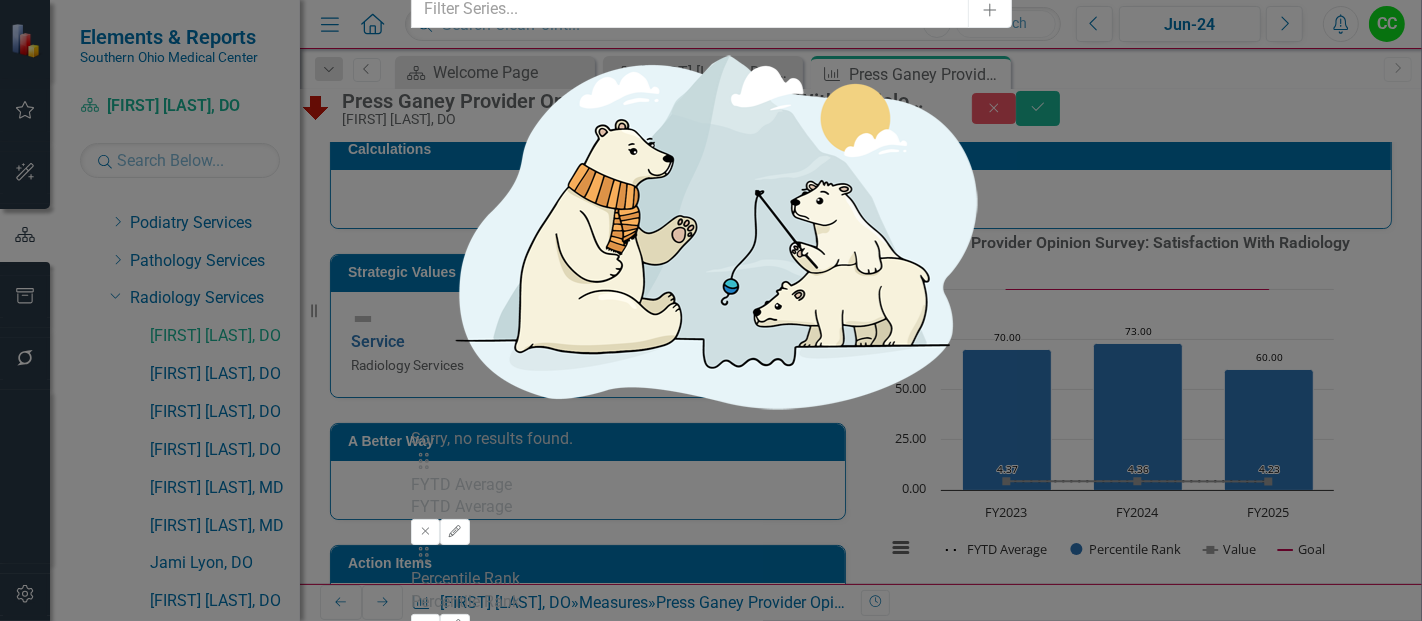 scroll, scrollTop: 0, scrollLeft: 0, axis: both 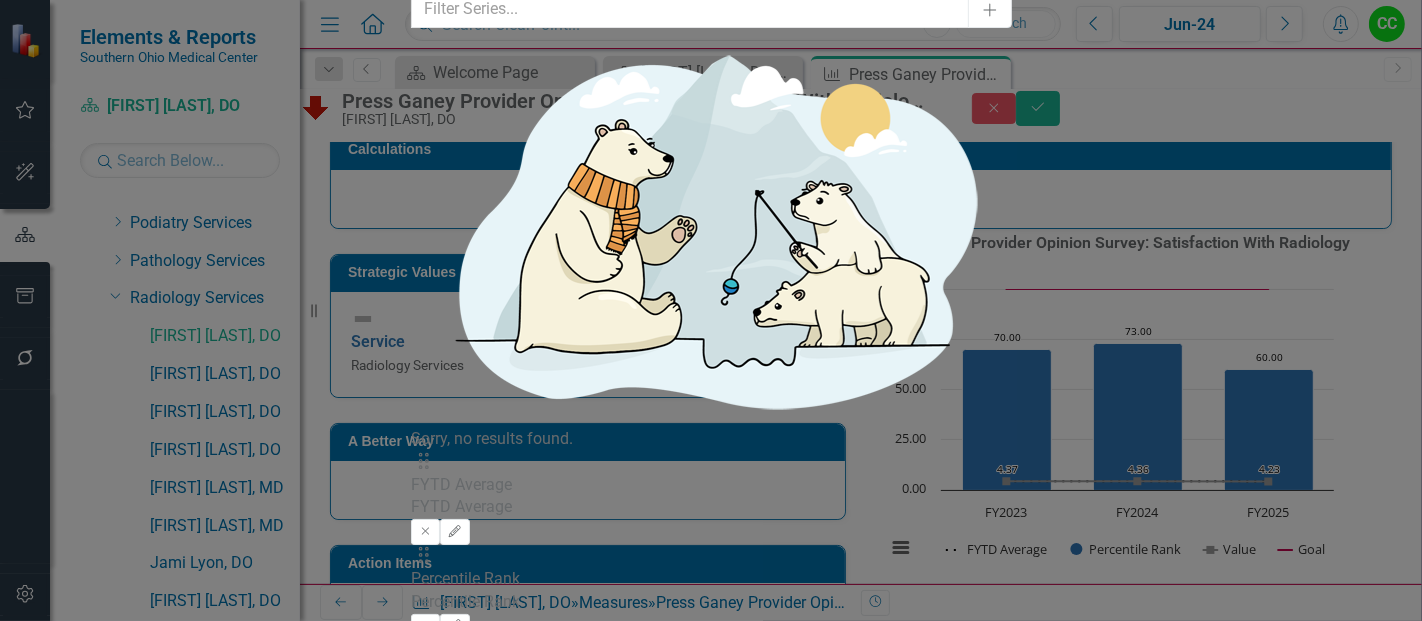 click on "Default (Use Measure Reporting Frequency)" at bounding box center (711, 632) 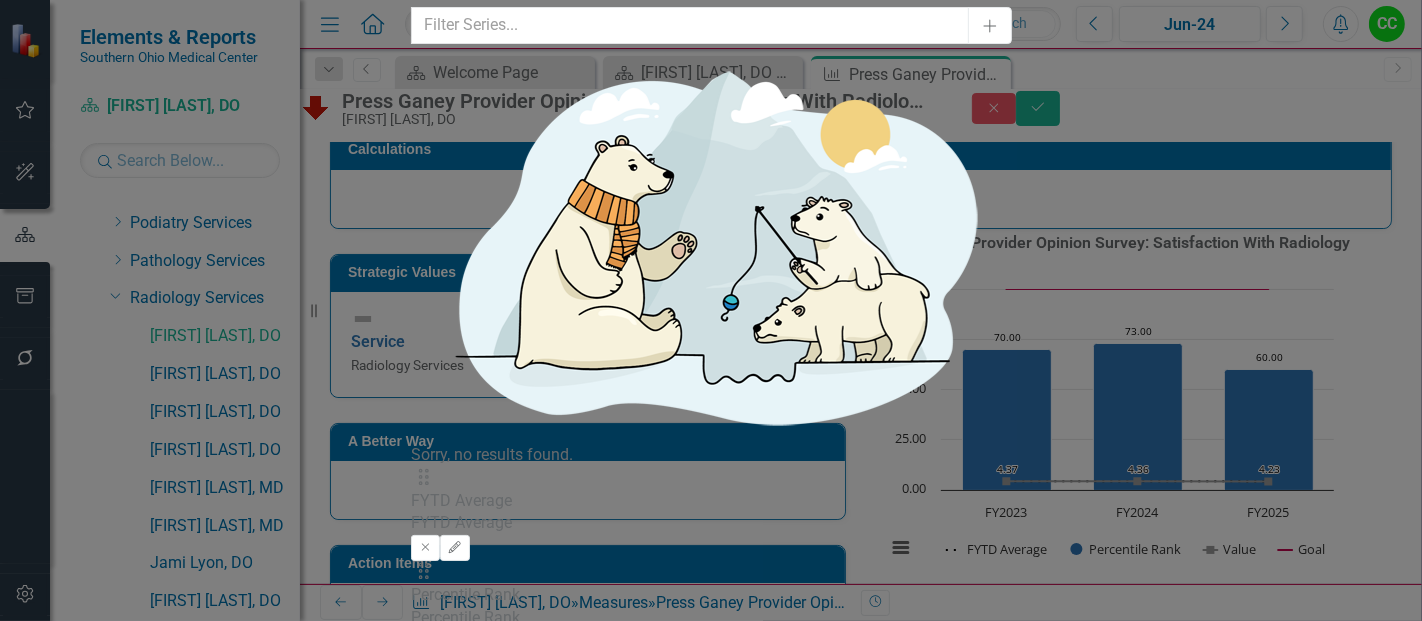 click on "Recalculate Refresh Preview" at bounding box center (465, 1194) 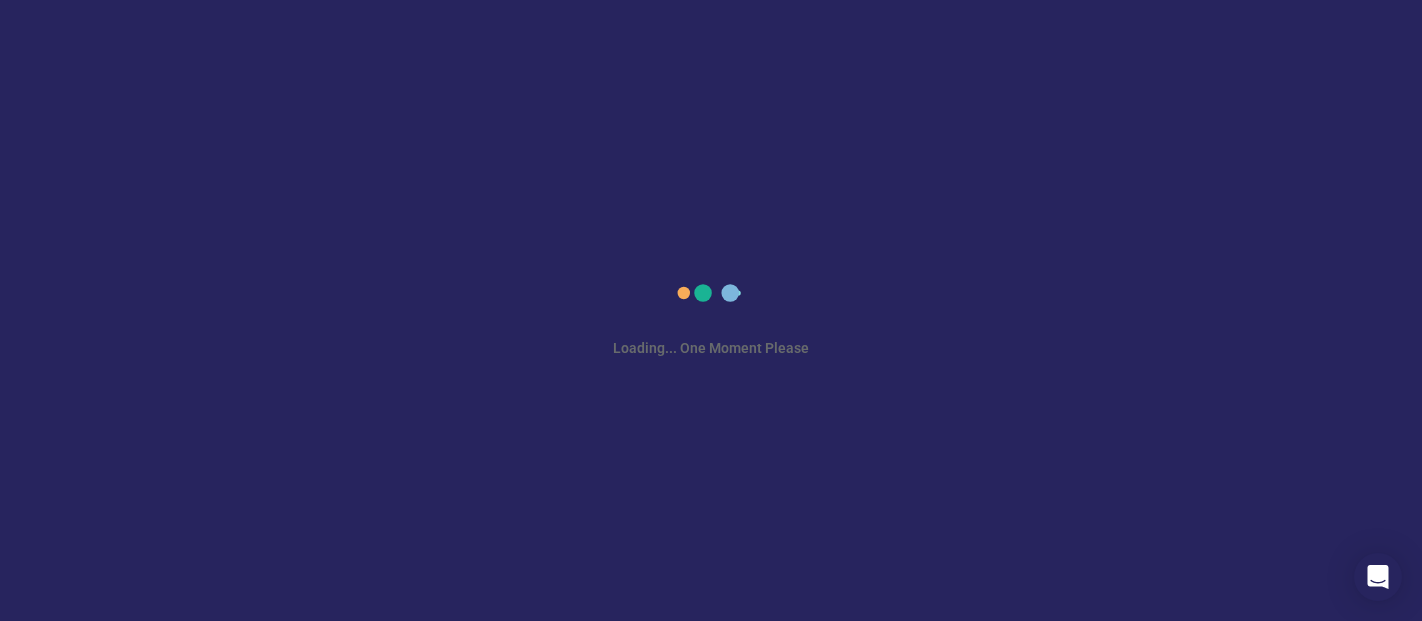 scroll, scrollTop: 0, scrollLeft: 0, axis: both 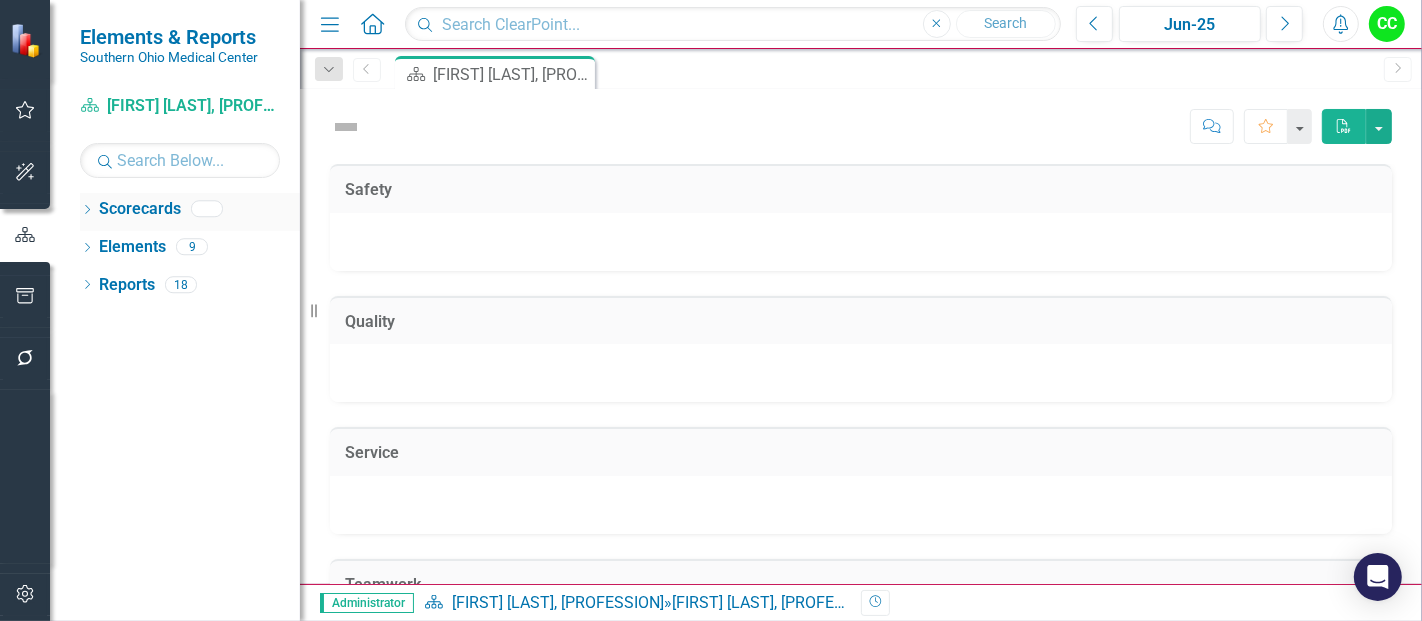 click on "Dropdown" 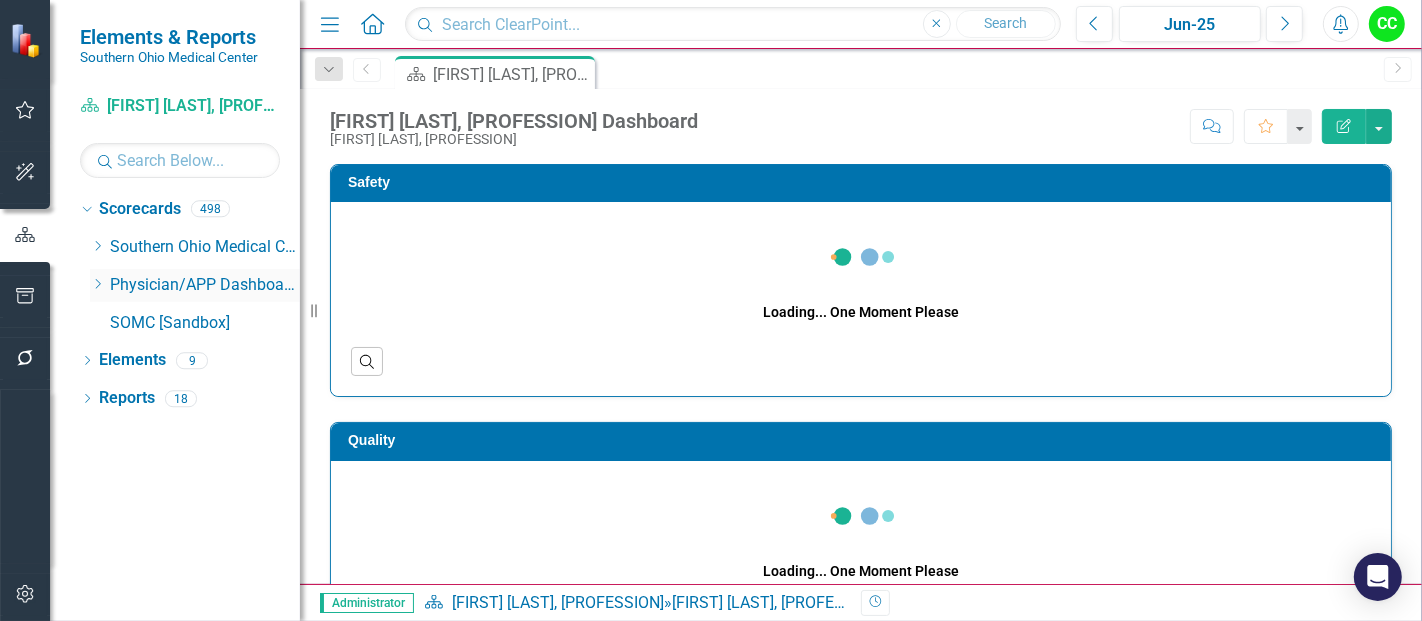 click 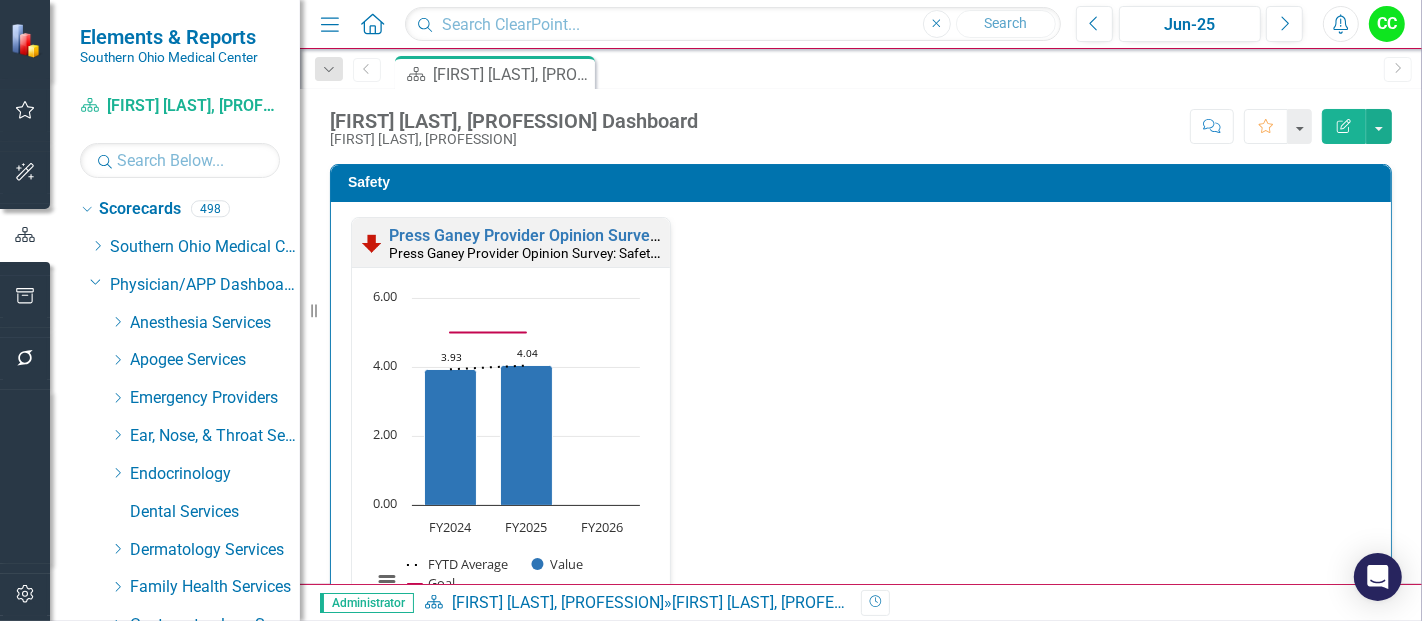 scroll, scrollTop: 960, scrollLeft: 0, axis: vertical 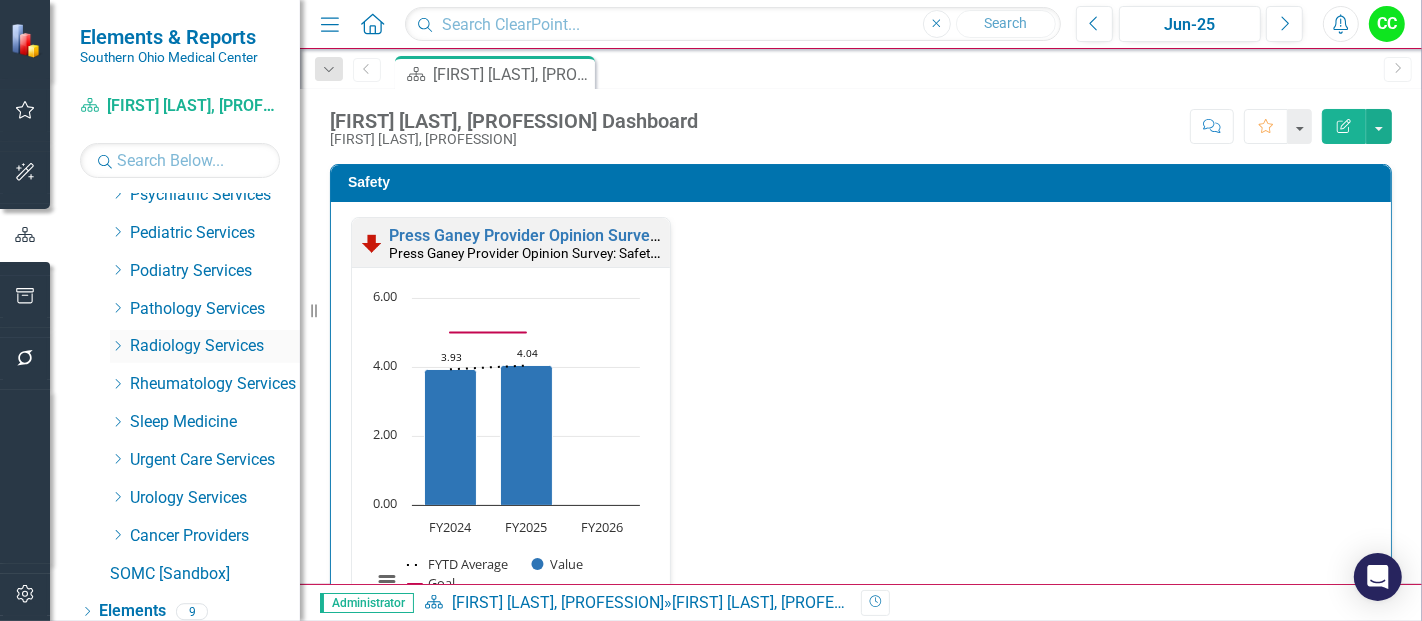 click on "Dropdown" 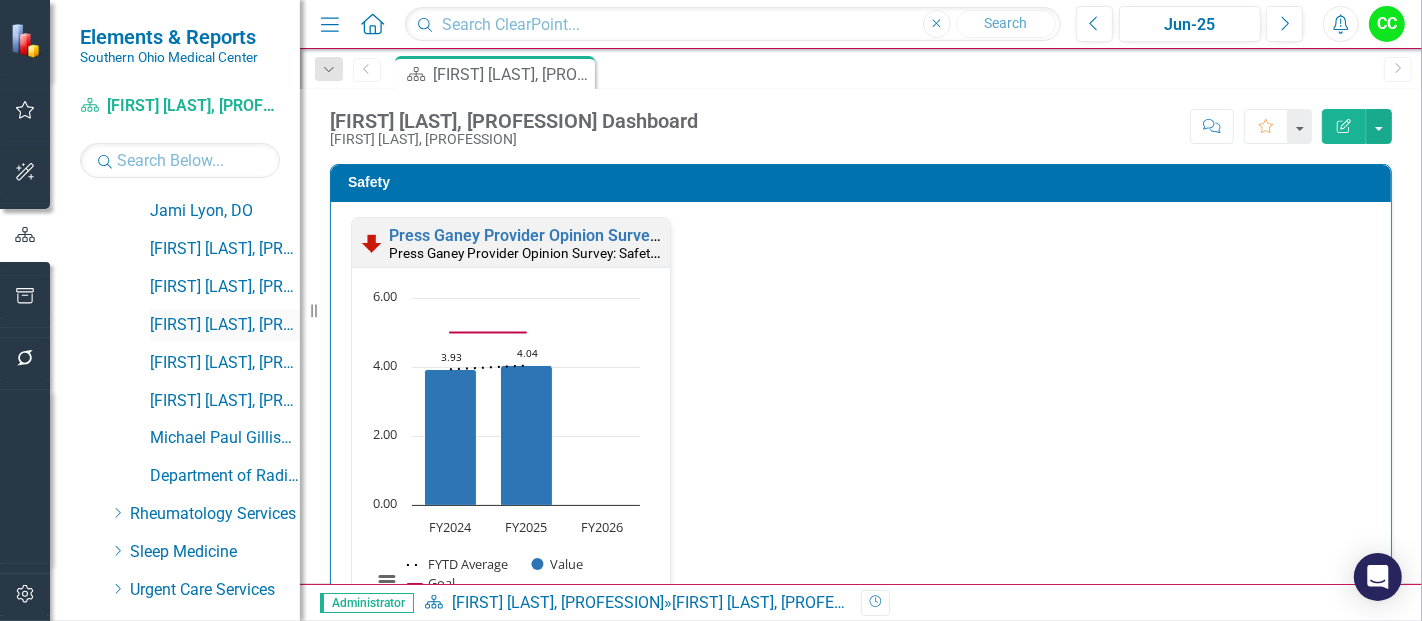 scroll, scrollTop: 1264, scrollLeft: 0, axis: vertical 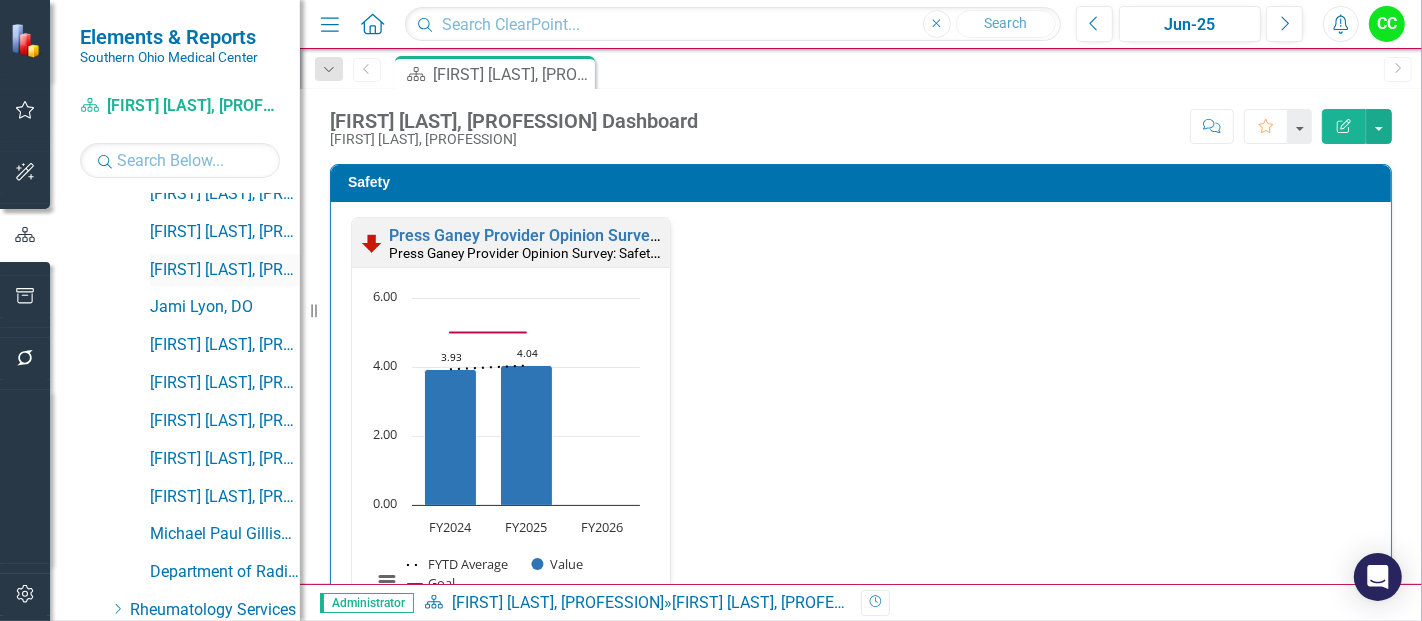 click on "[FIRST] [LAST], [PROFESSION]" at bounding box center [225, 270] 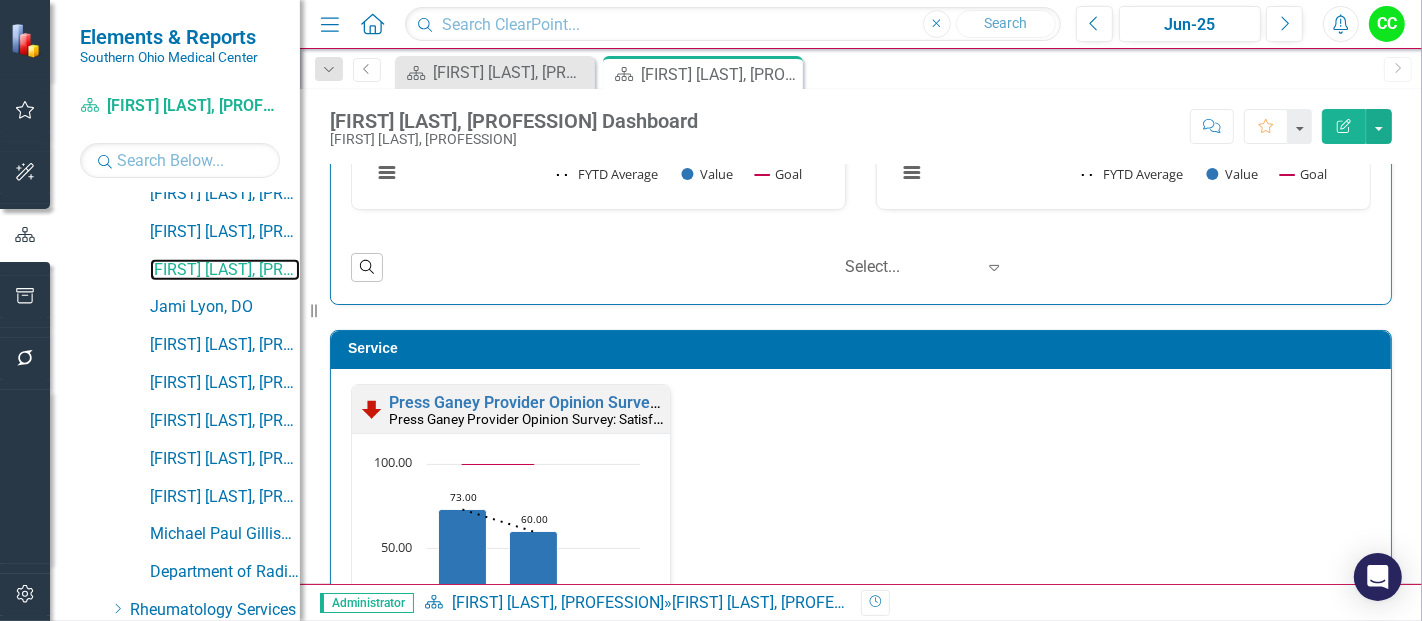 scroll, scrollTop: 1835, scrollLeft: 0, axis: vertical 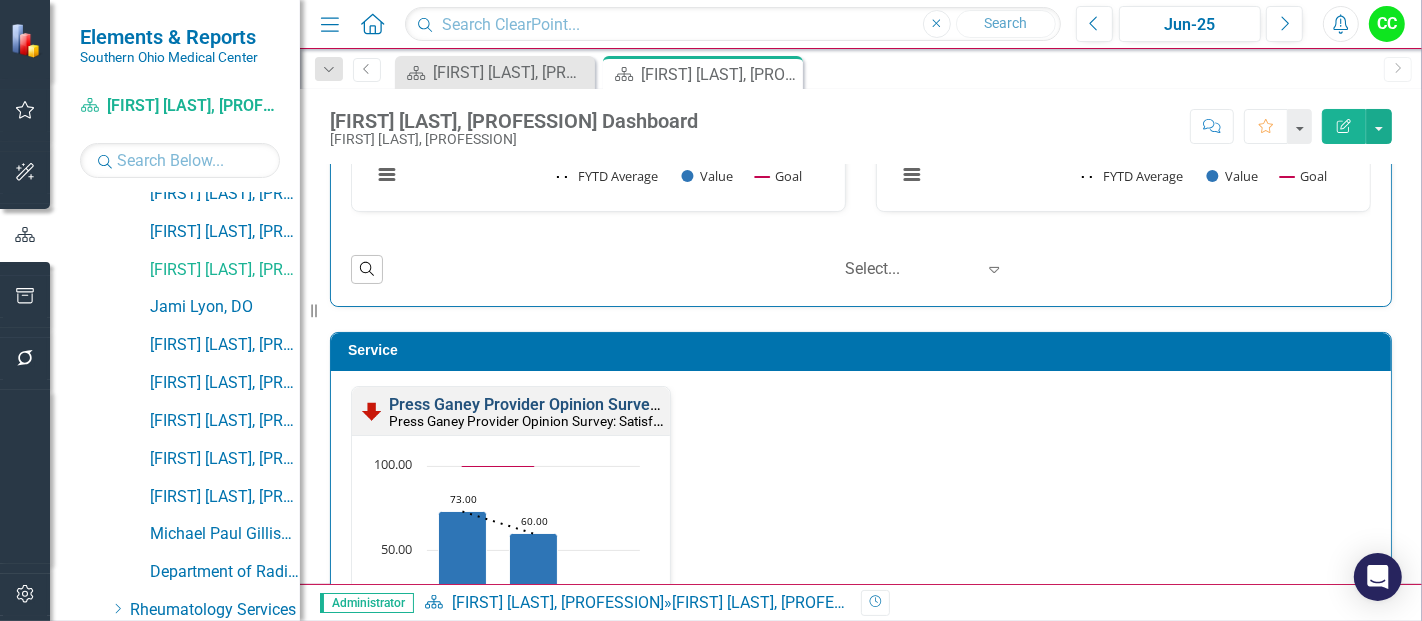 click on "Press Ganey Provider Opinion Survey: Satisfaction With Radiology Services" at bounding box center (659, 404) 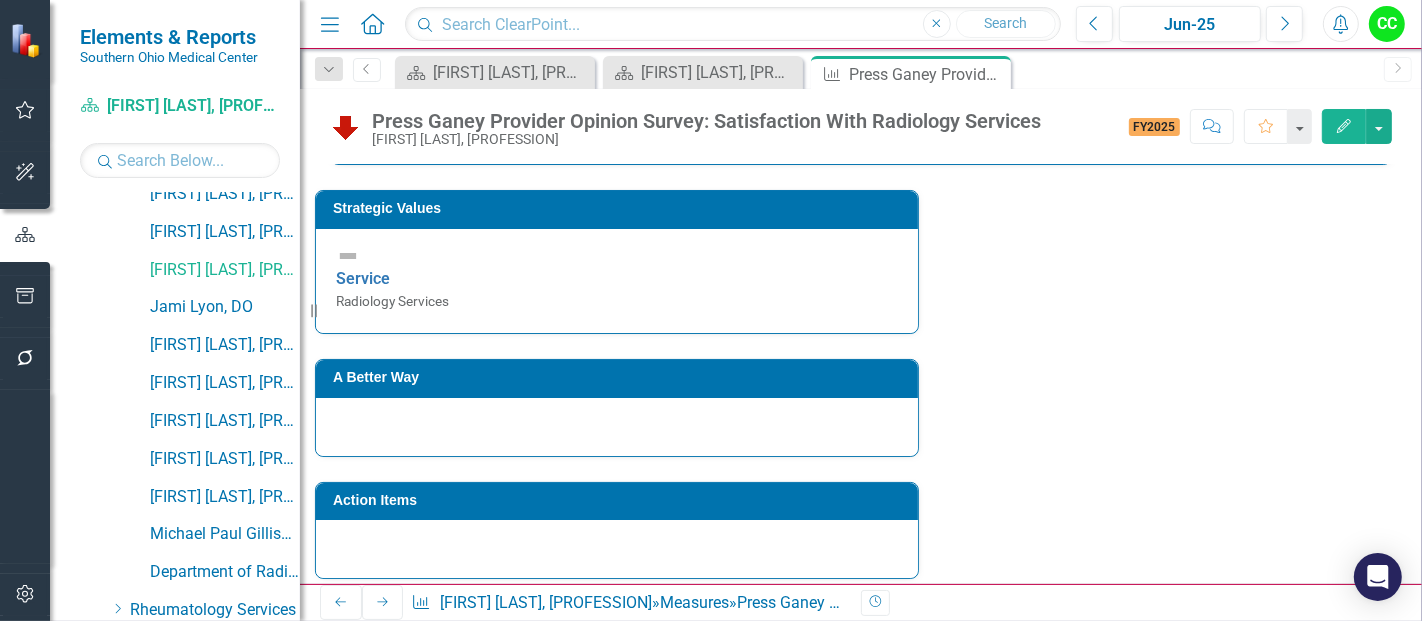 scroll, scrollTop: 342, scrollLeft: 0, axis: vertical 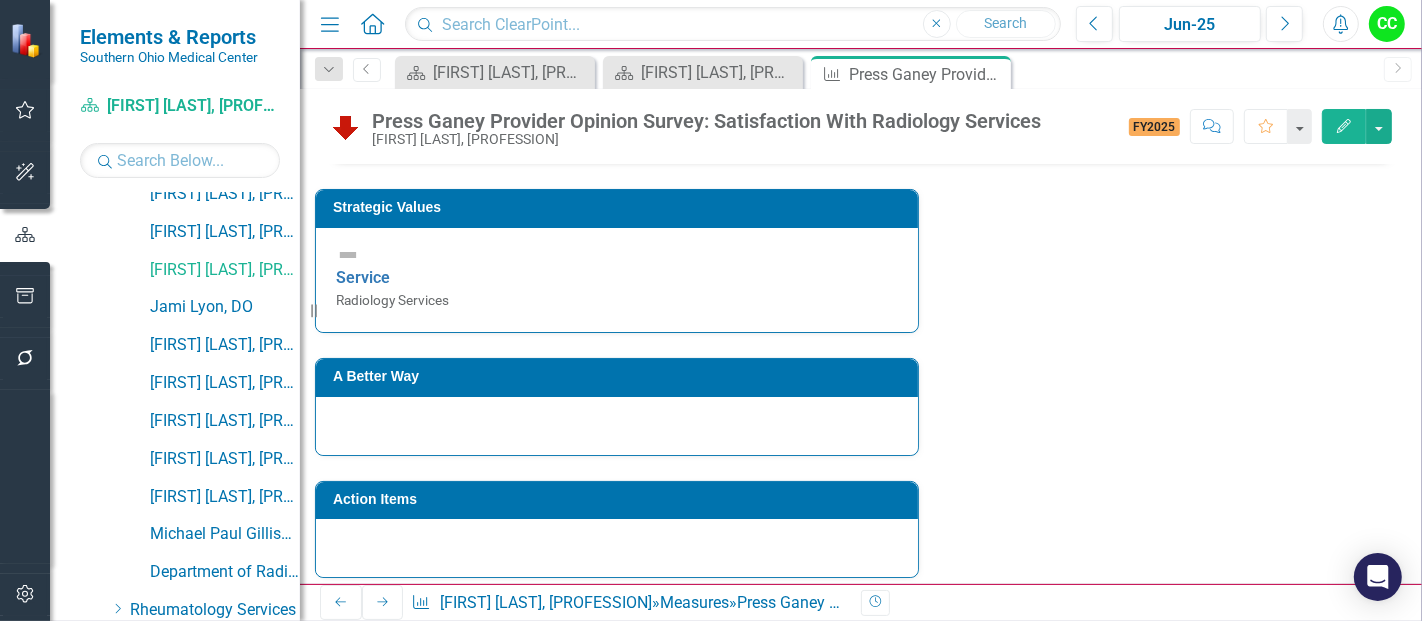 click on "Press Ganey Provider Opinion Survey: Satisfaction With Radiology Services" at bounding box center [587, 743] 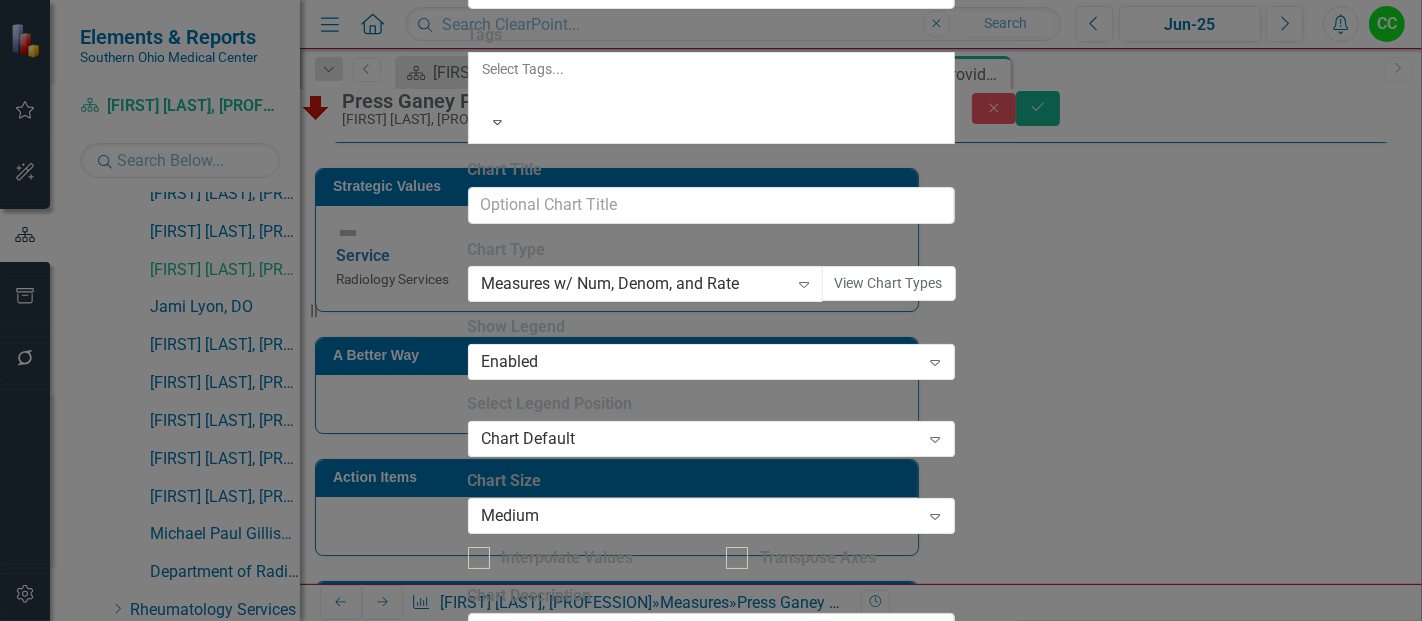 click on "Chart Series" at bounding box center (551, -68) 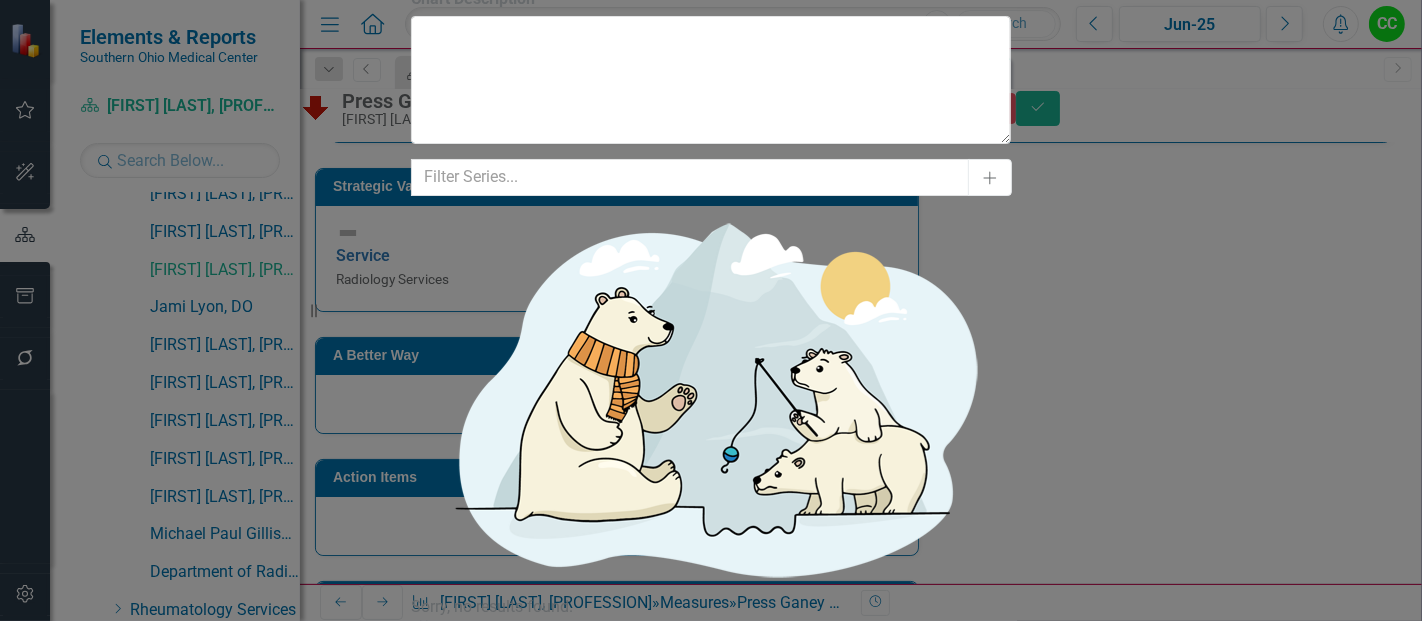 click on "Chart Periods" at bounding box center (588, -665) 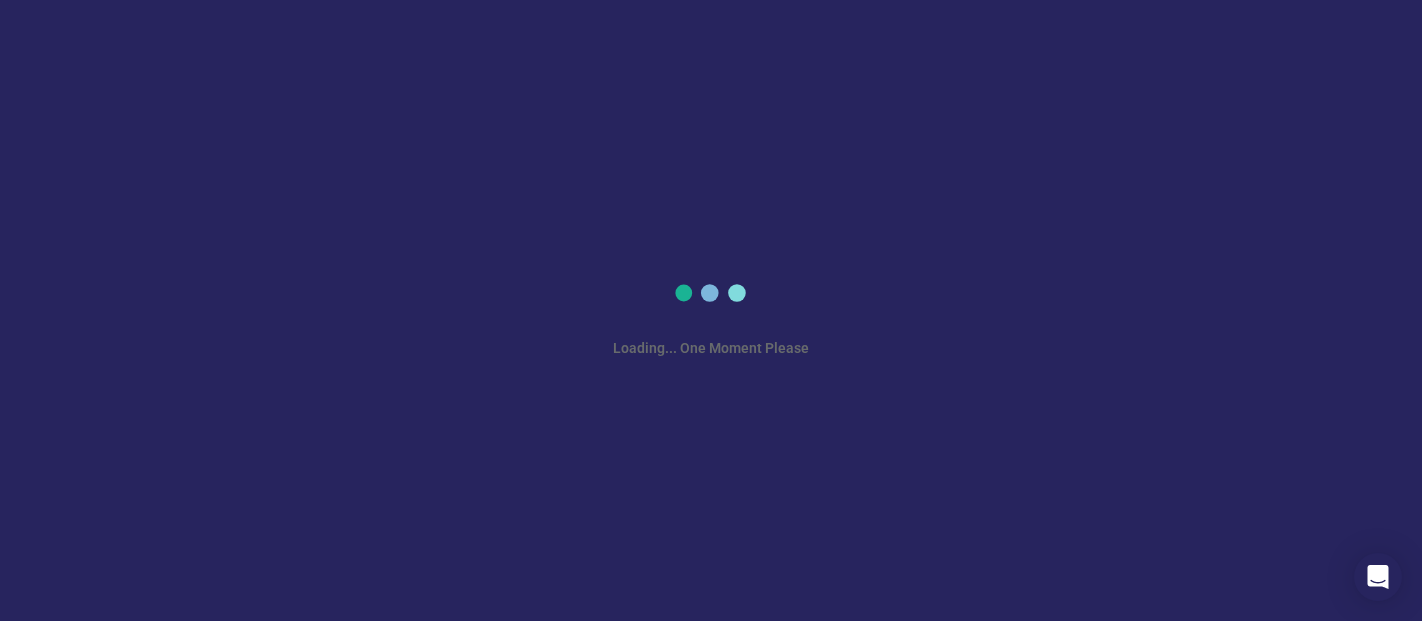 scroll, scrollTop: 0, scrollLeft: 0, axis: both 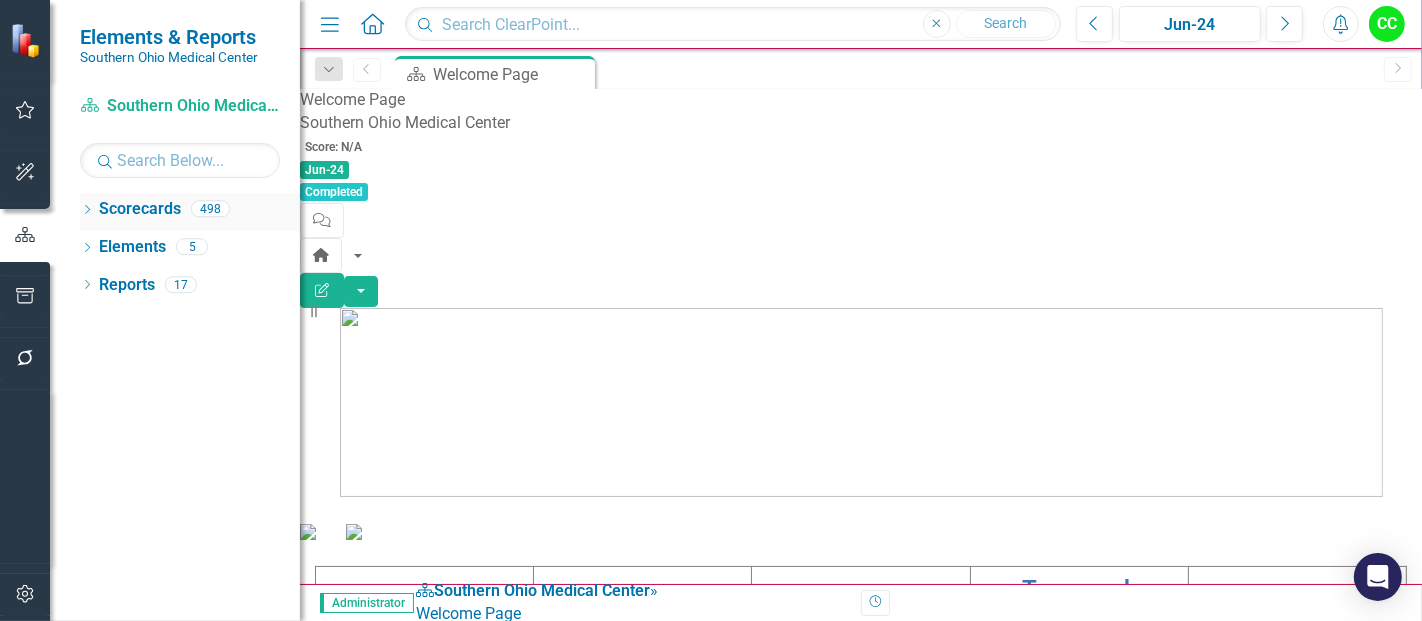 click on "Dropdown" at bounding box center [87, 211] 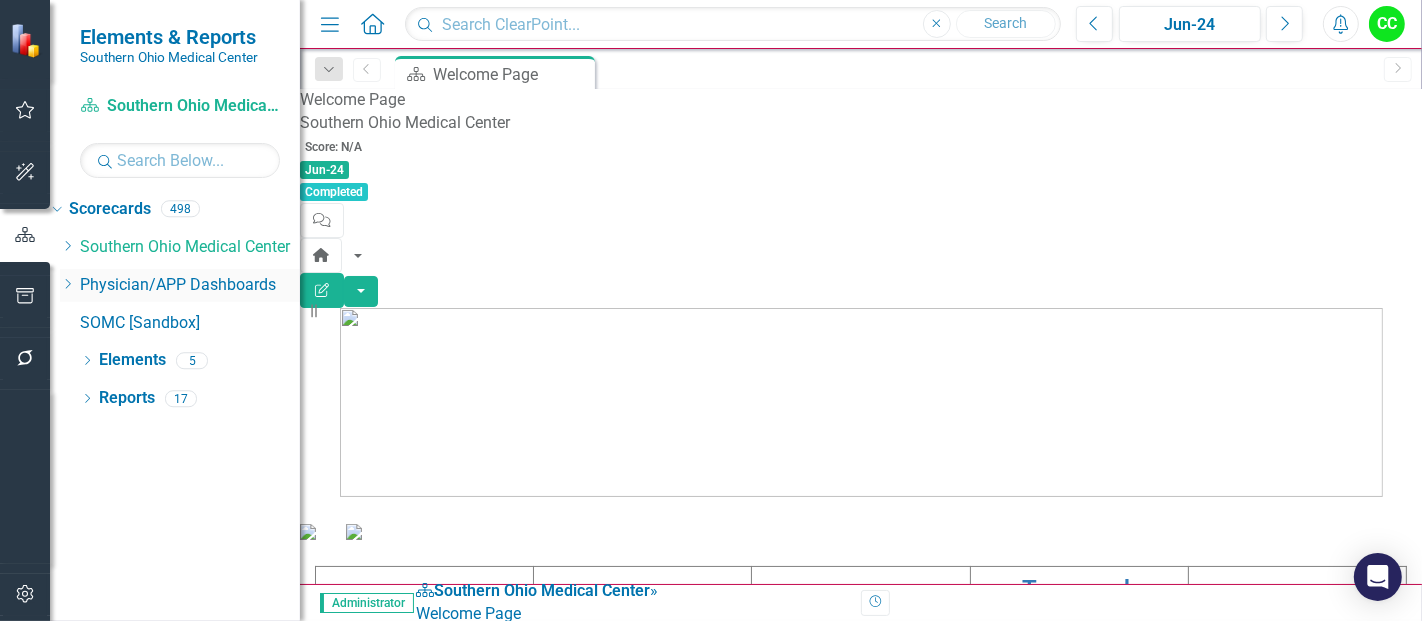 click on "Dropdown" 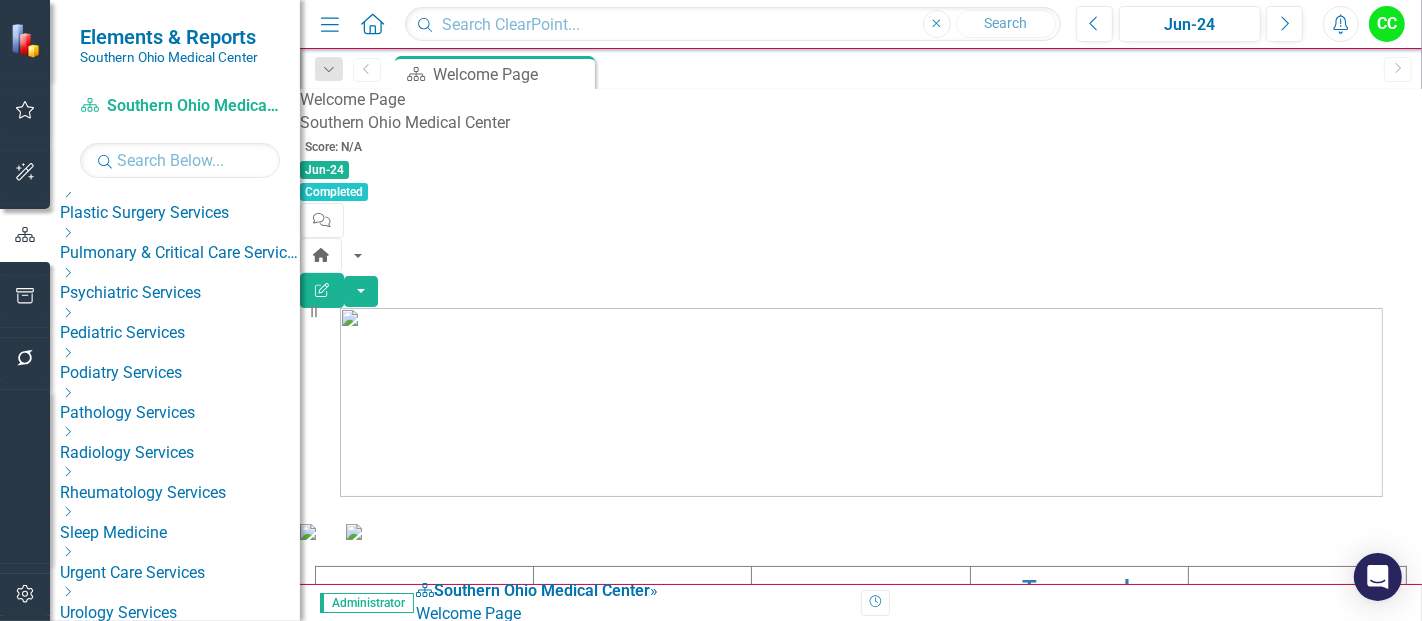 scroll, scrollTop: 908, scrollLeft: 0, axis: vertical 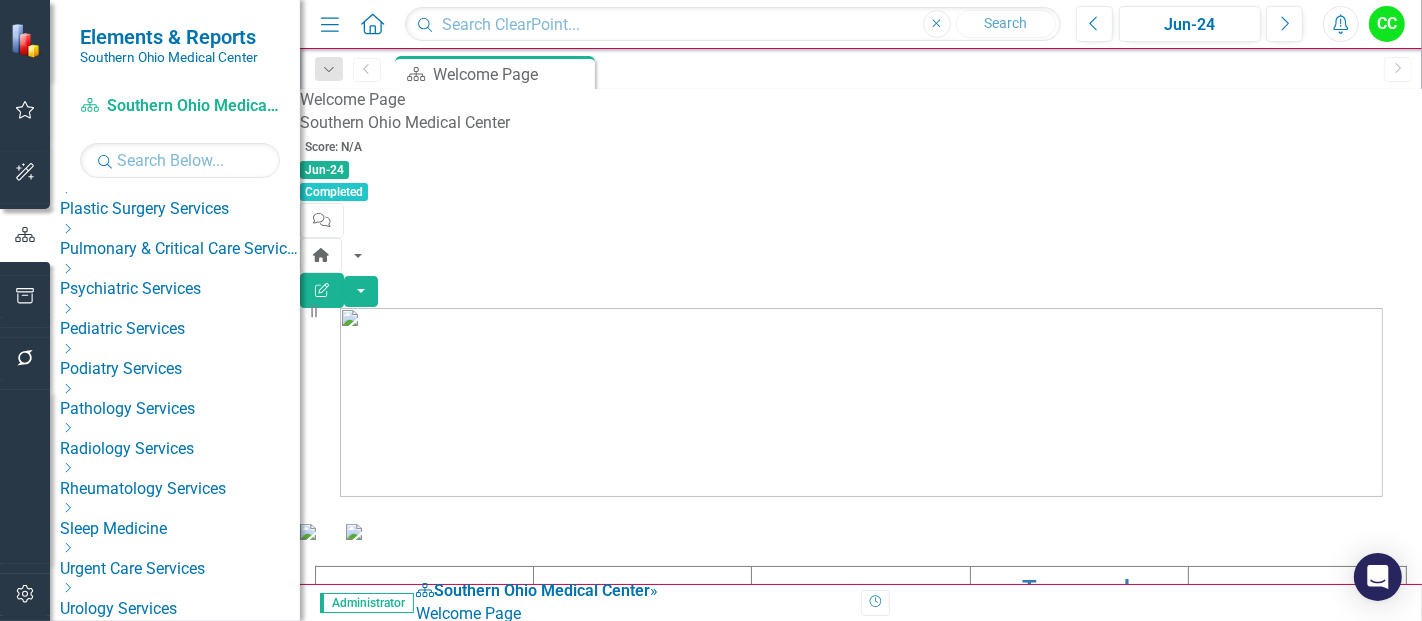 click on "Dropdown" 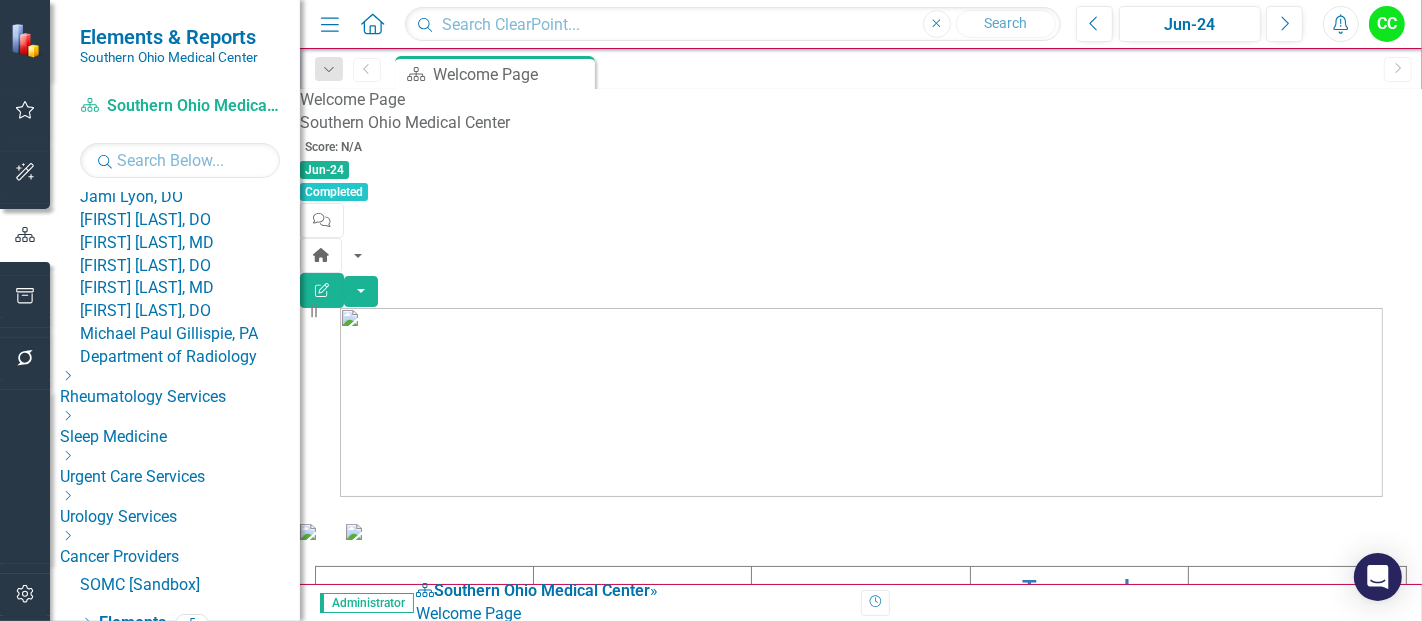 scroll, scrollTop: 1272, scrollLeft: 0, axis: vertical 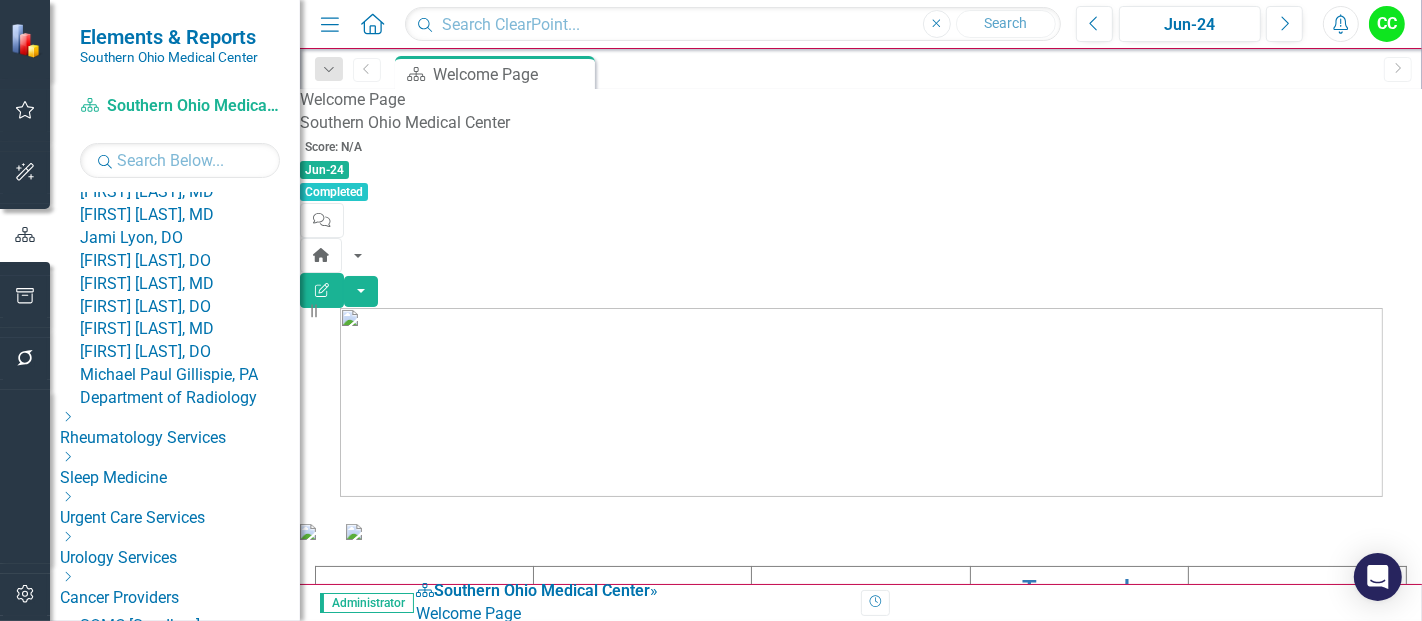 click on "[FIRST] [LAST], MD" at bounding box center (190, 215) 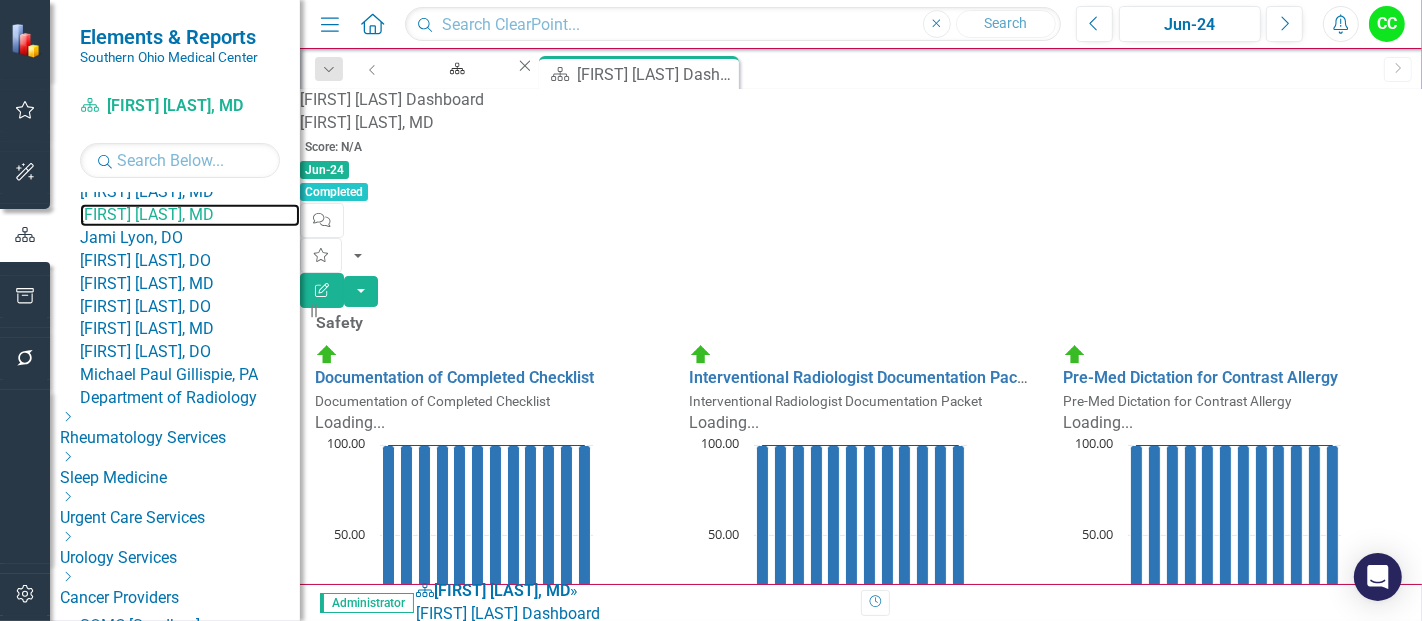 scroll, scrollTop: 2000, scrollLeft: 0, axis: vertical 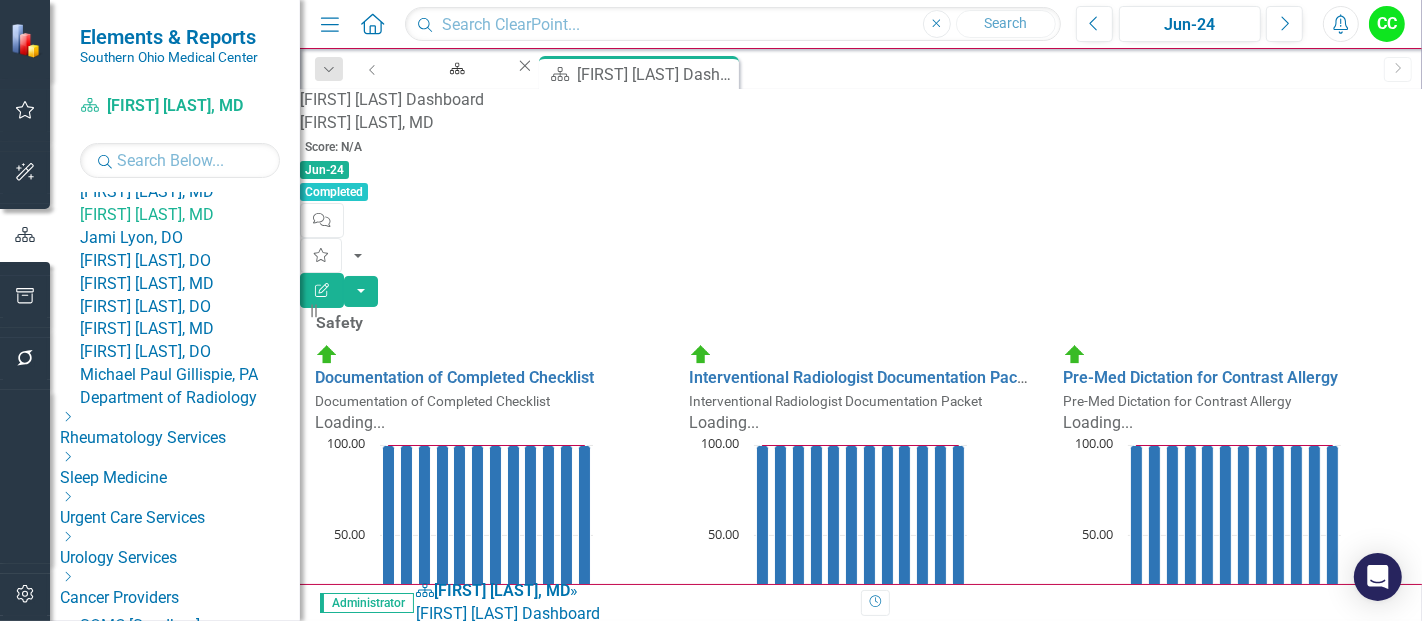 click on "Press Ganey Provider Opinion Survey: Satisfaction With Radiology Services" at bounding box center [585, 2308] 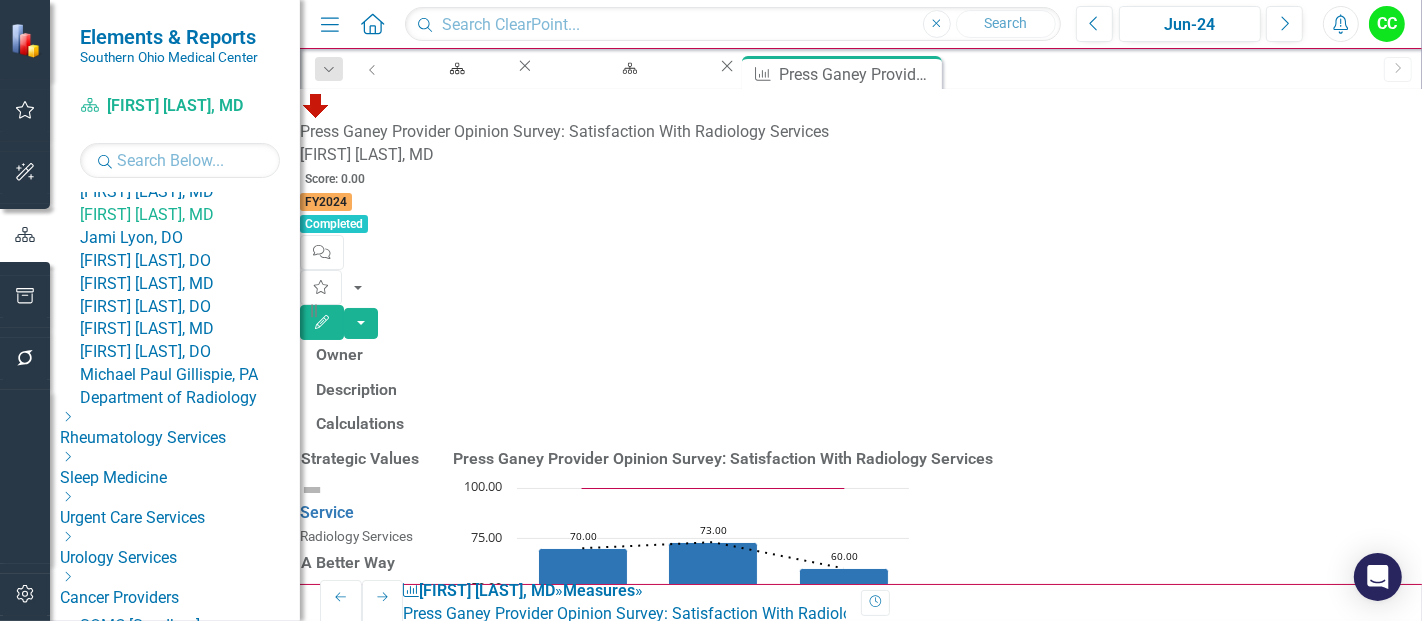 scroll, scrollTop: 765, scrollLeft: 0, axis: vertical 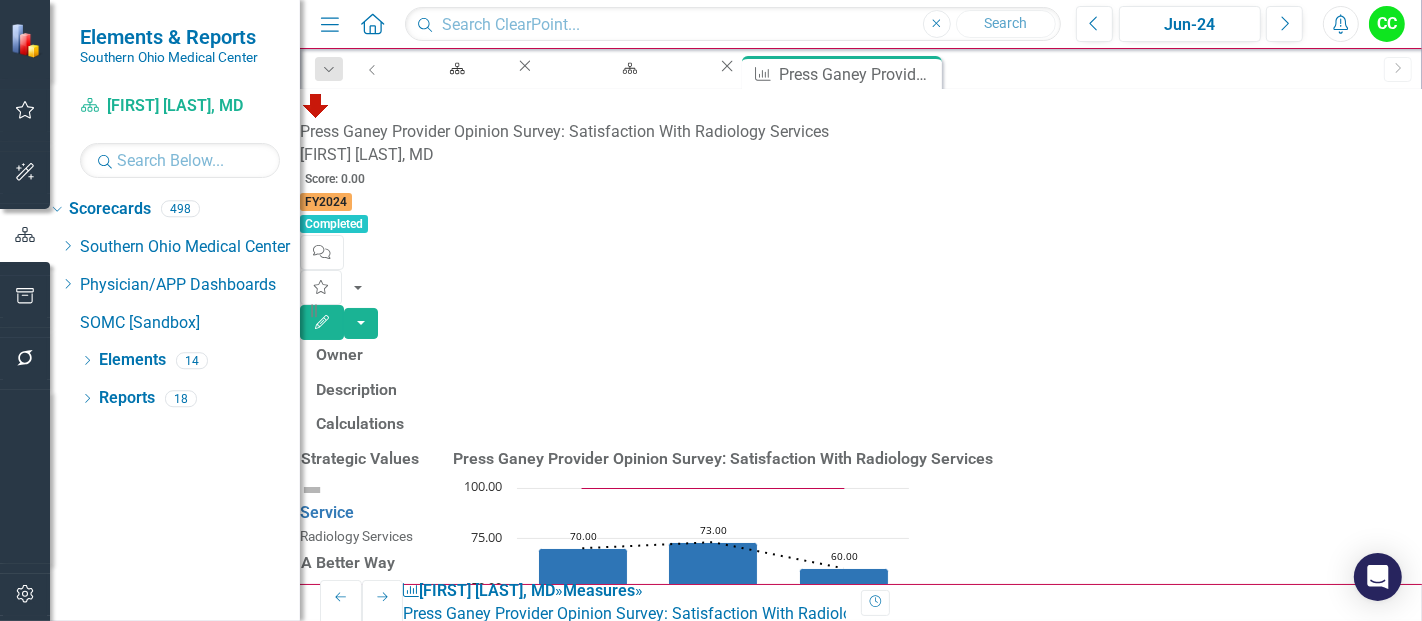 click on "Press Ganey Provider Opinion Survey: Satisfaction With Radiology Services" at bounding box center [723, 459] 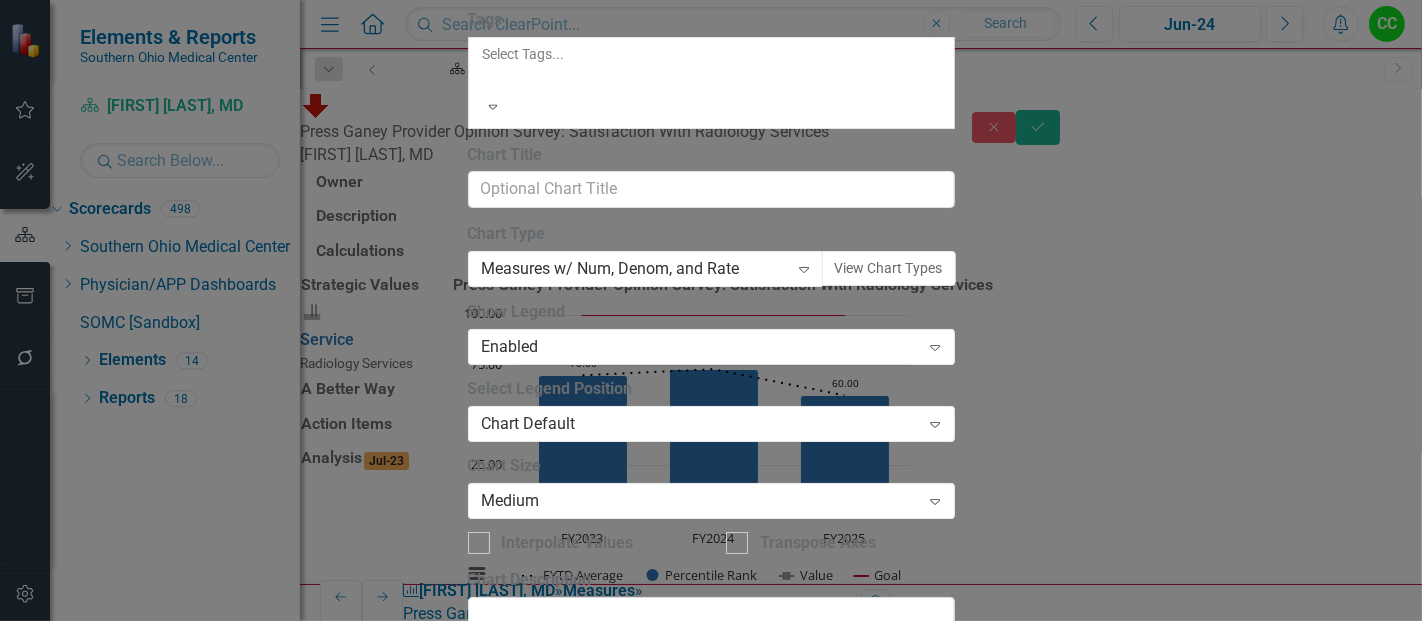 click on "Chart Series" at bounding box center [551, -84] 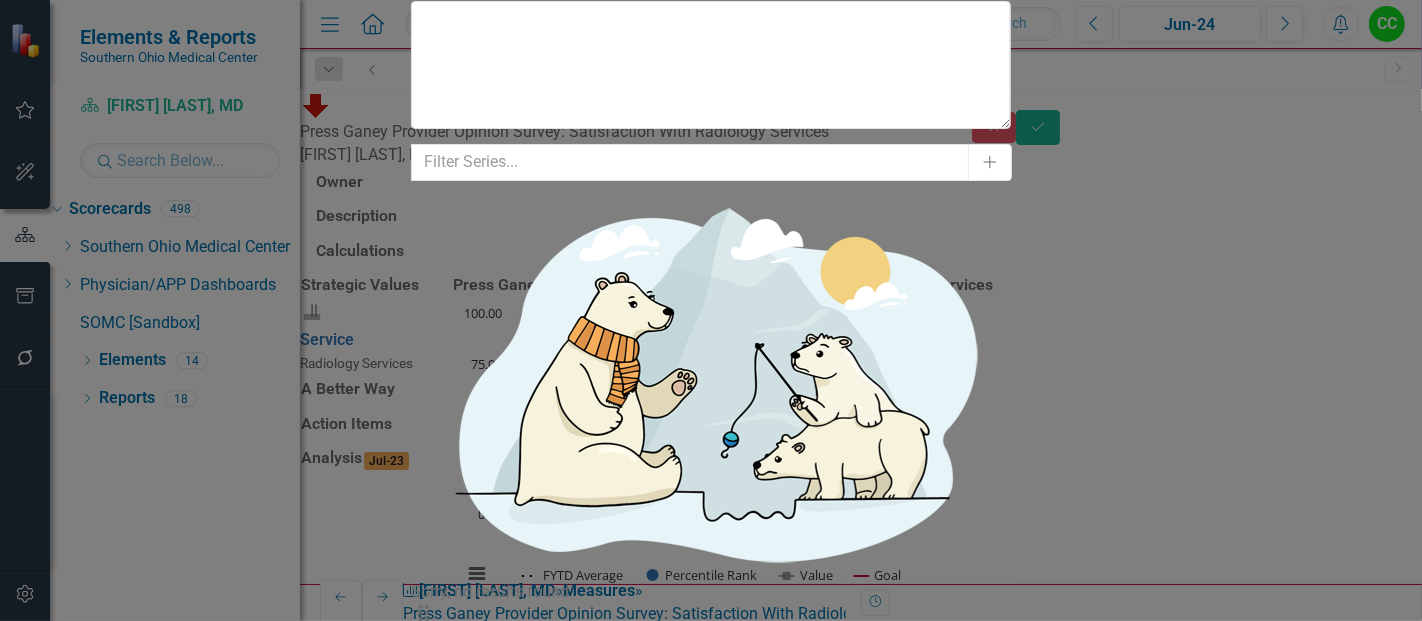 click on "Chart Periods" at bounding box center [588, -681] 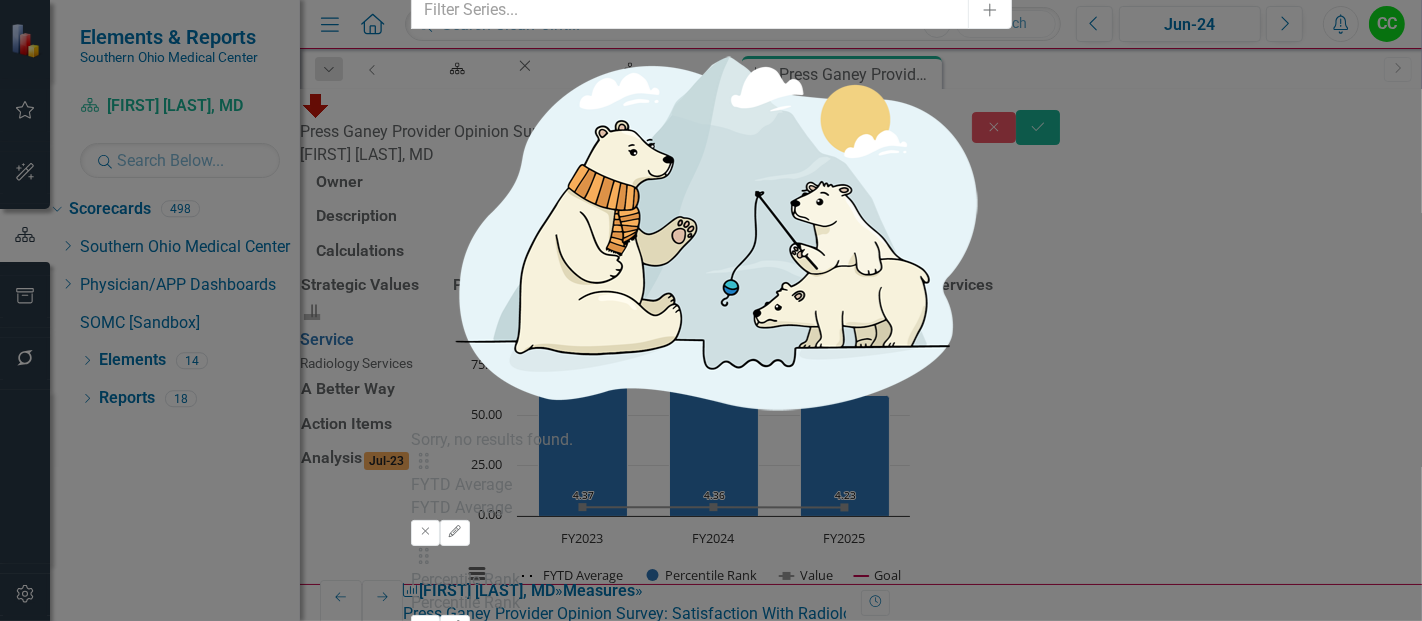 click 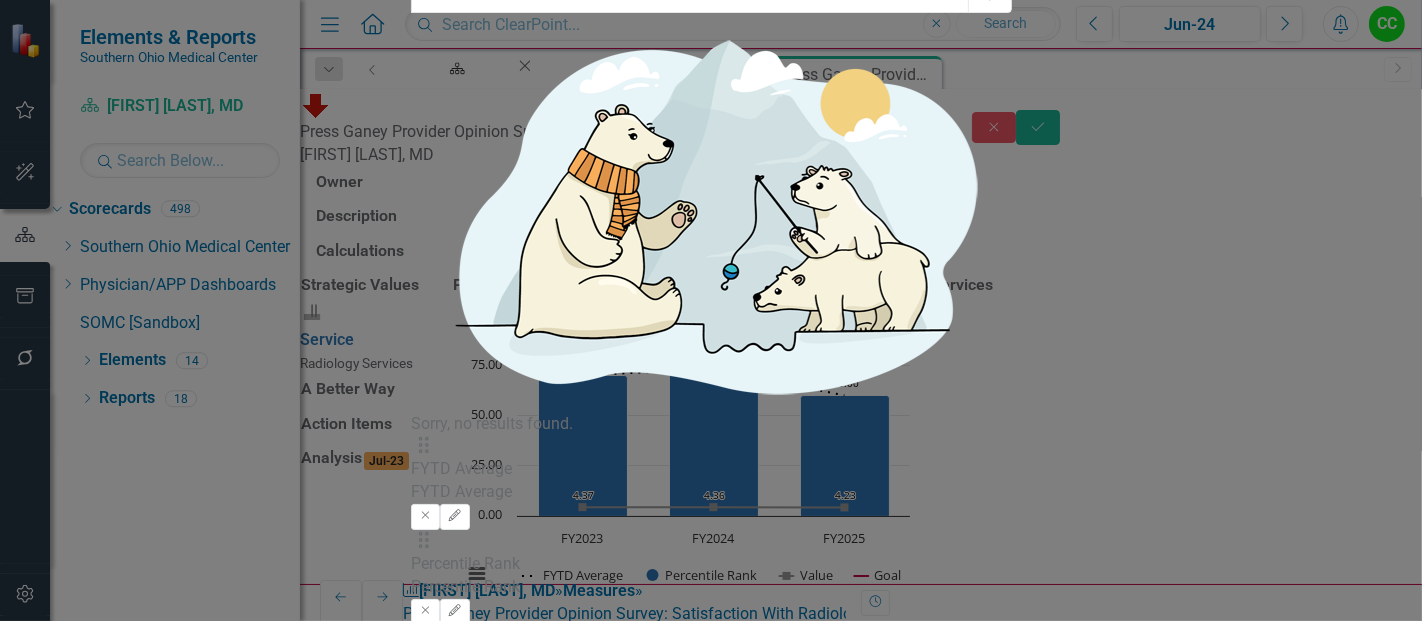 click on "Next N Periods" at bounding box center [711, 815] 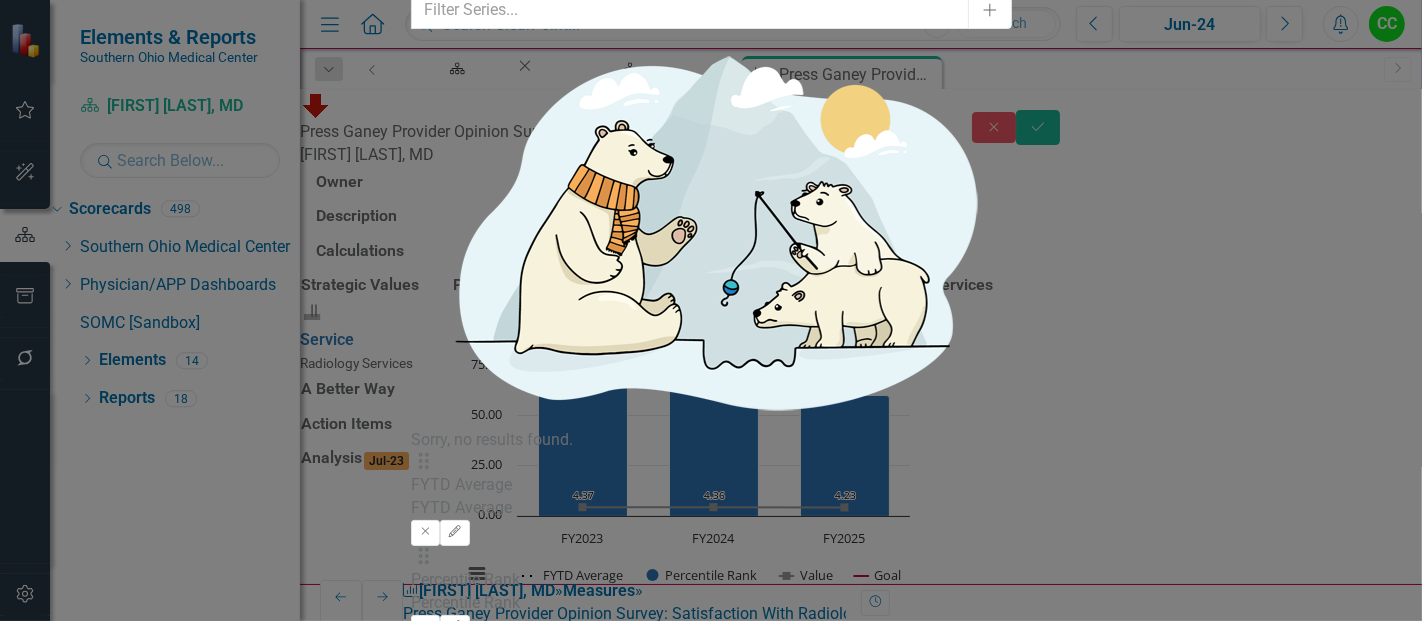 type on "2" 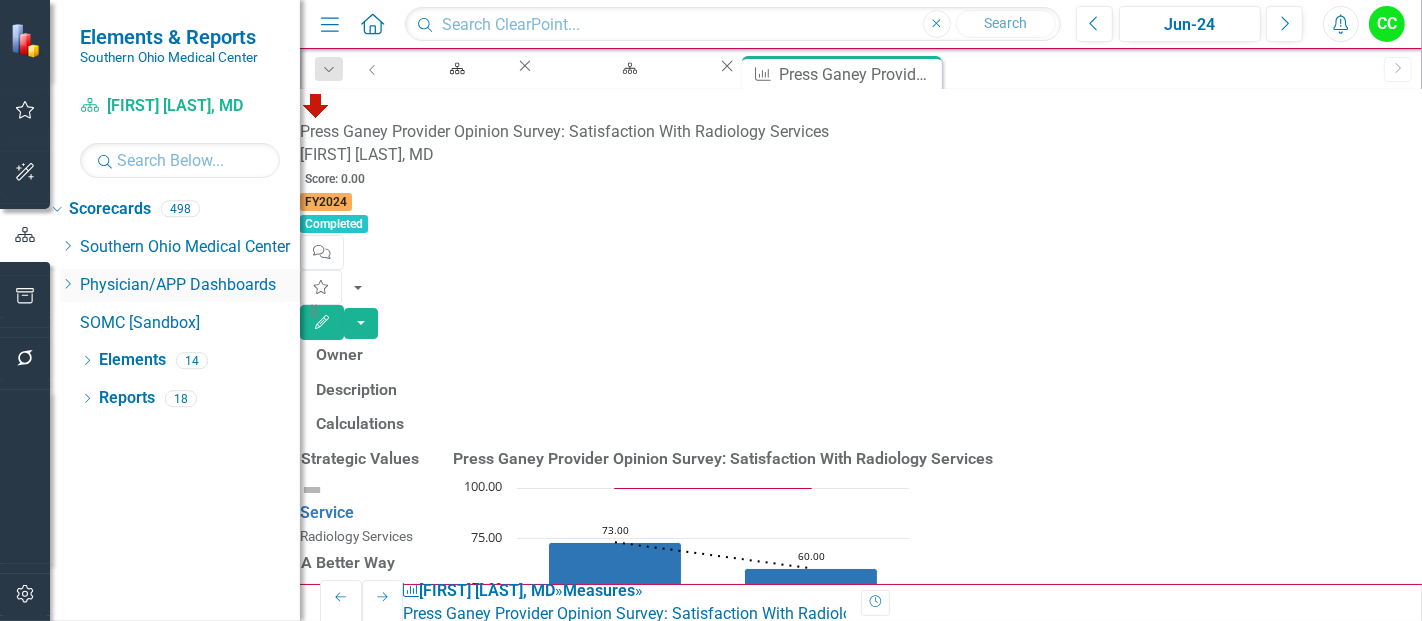 click on "Dropdown" 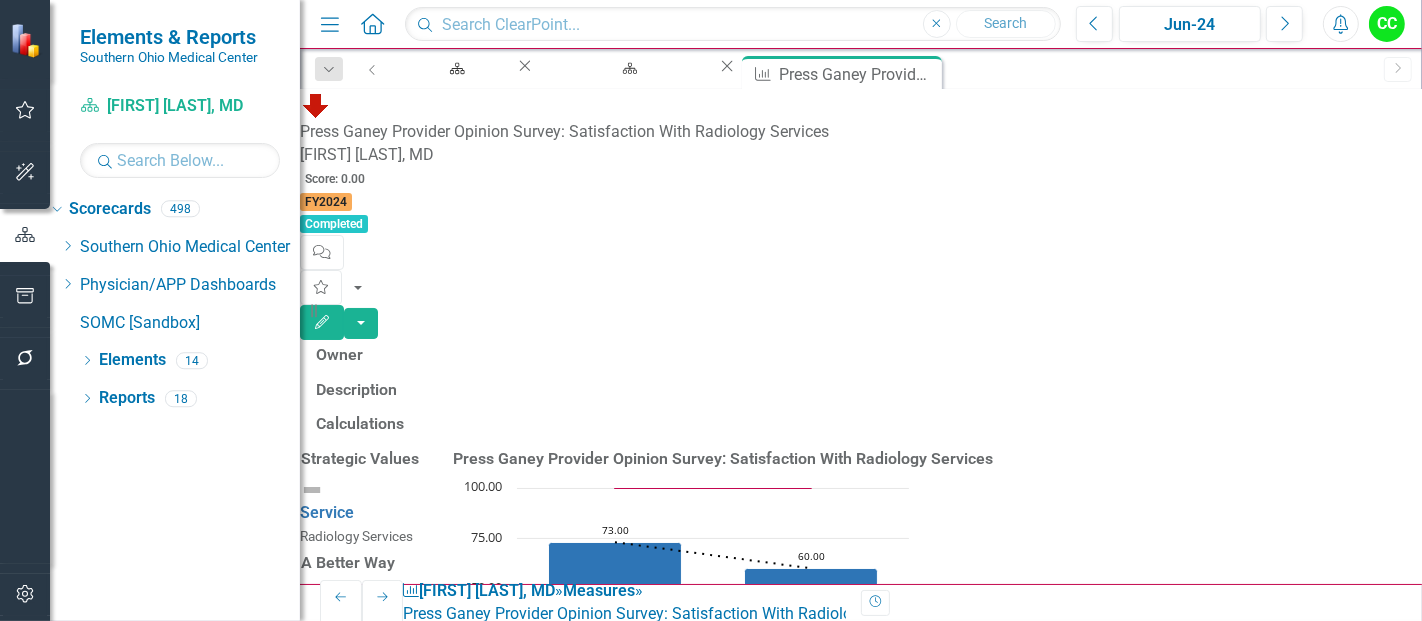 scroll, scrollTop: 99, scrollLeft: 0, axis: vertical 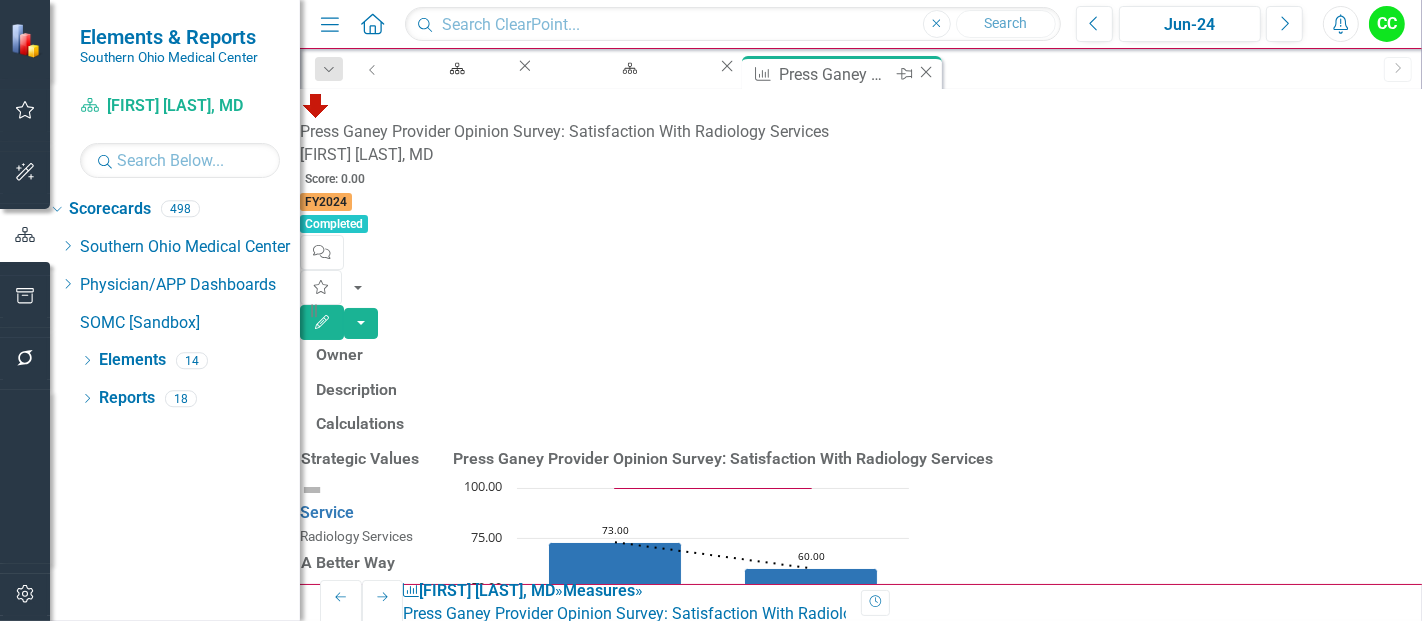 click on "Close" 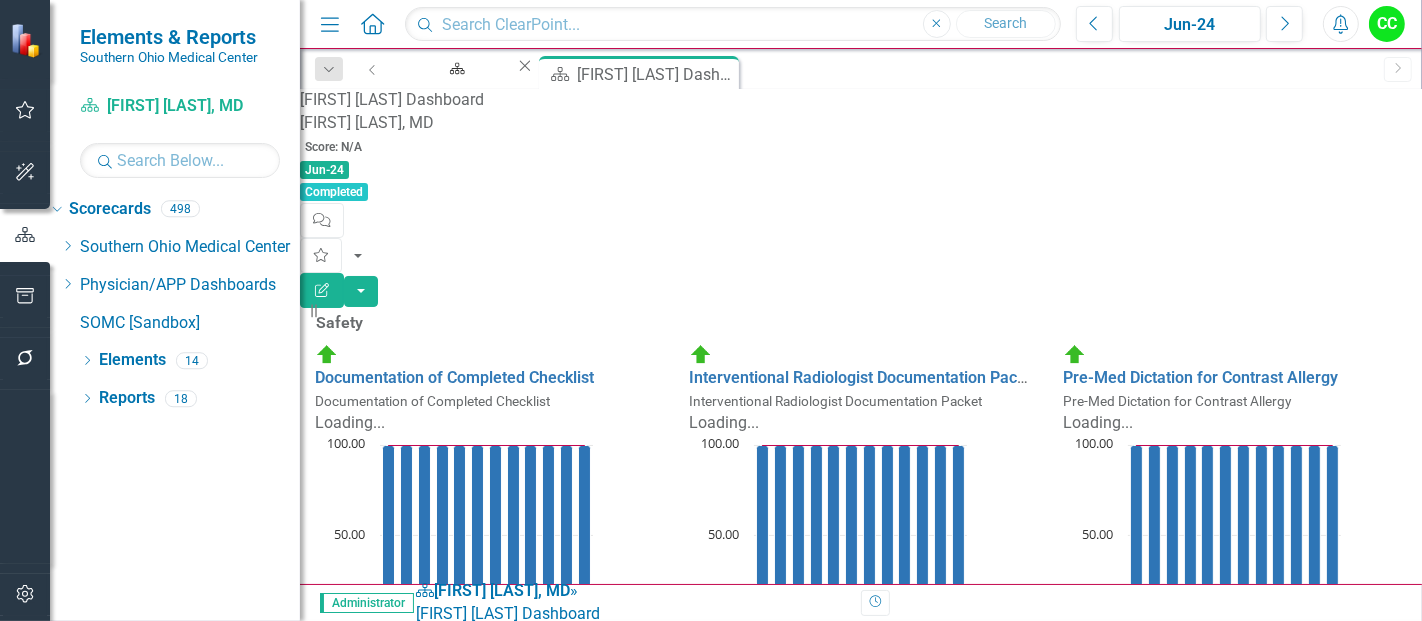 scroll, scrollTop: 3144, scrollLeft: 0, axis: vertical 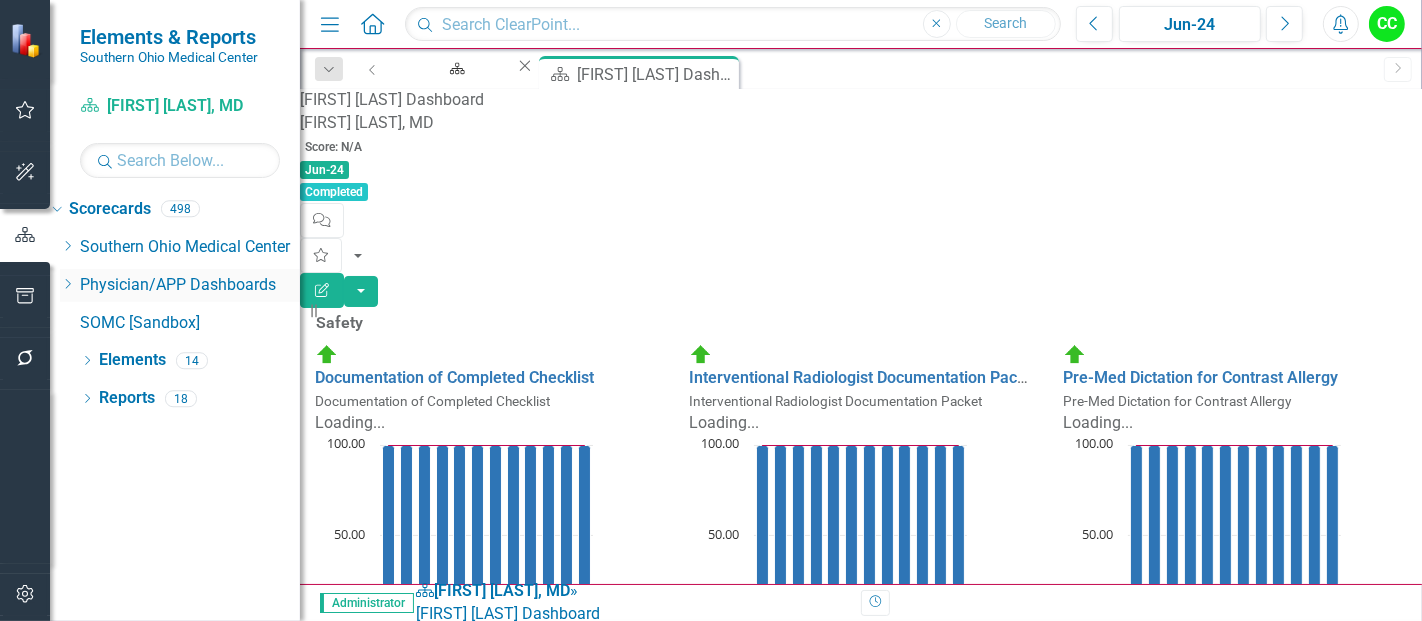 click on "Dropdown" 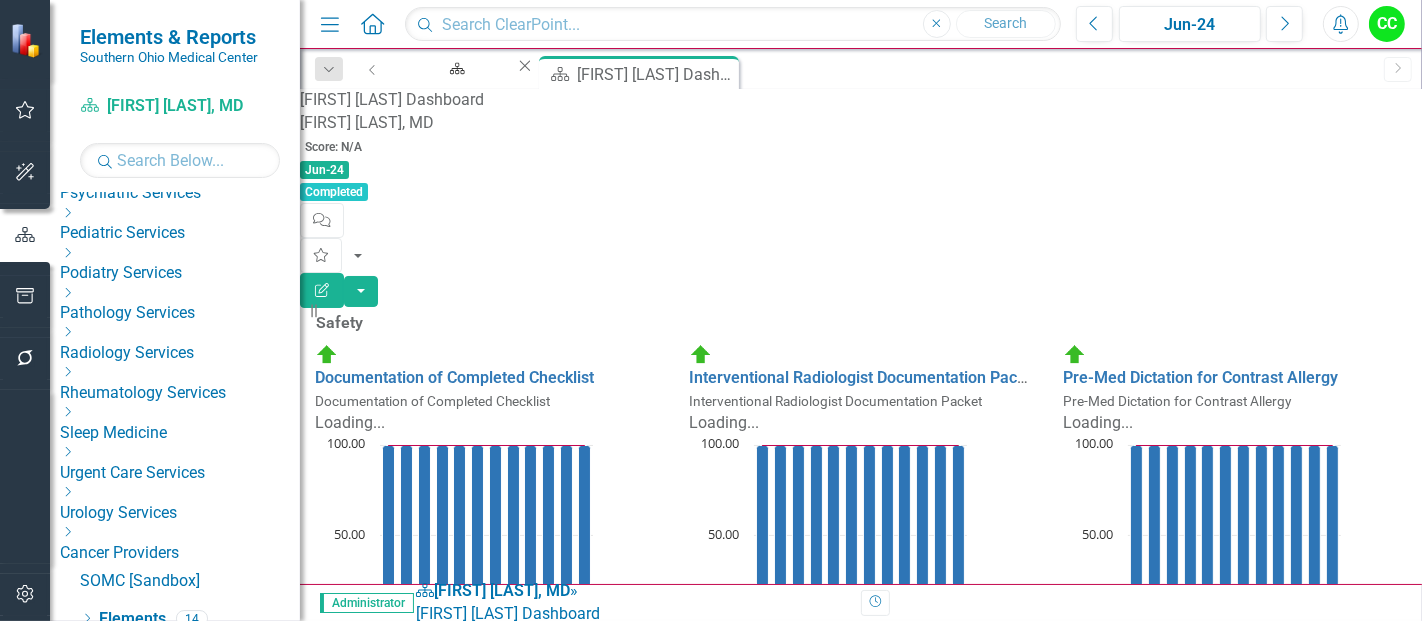scroll, scrollTop: 1008, scrollLeft: 0, axis: vertical 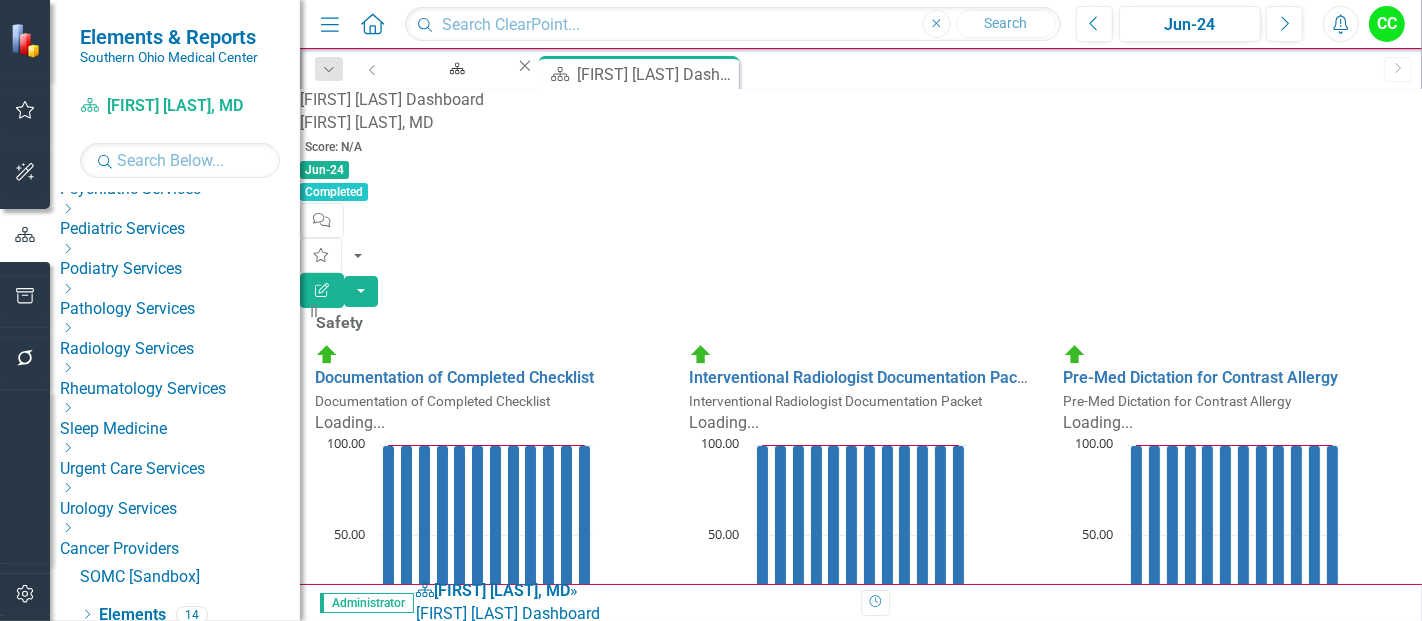 click on "Dropdown Radiology Services" at bounding box center [180, 341] 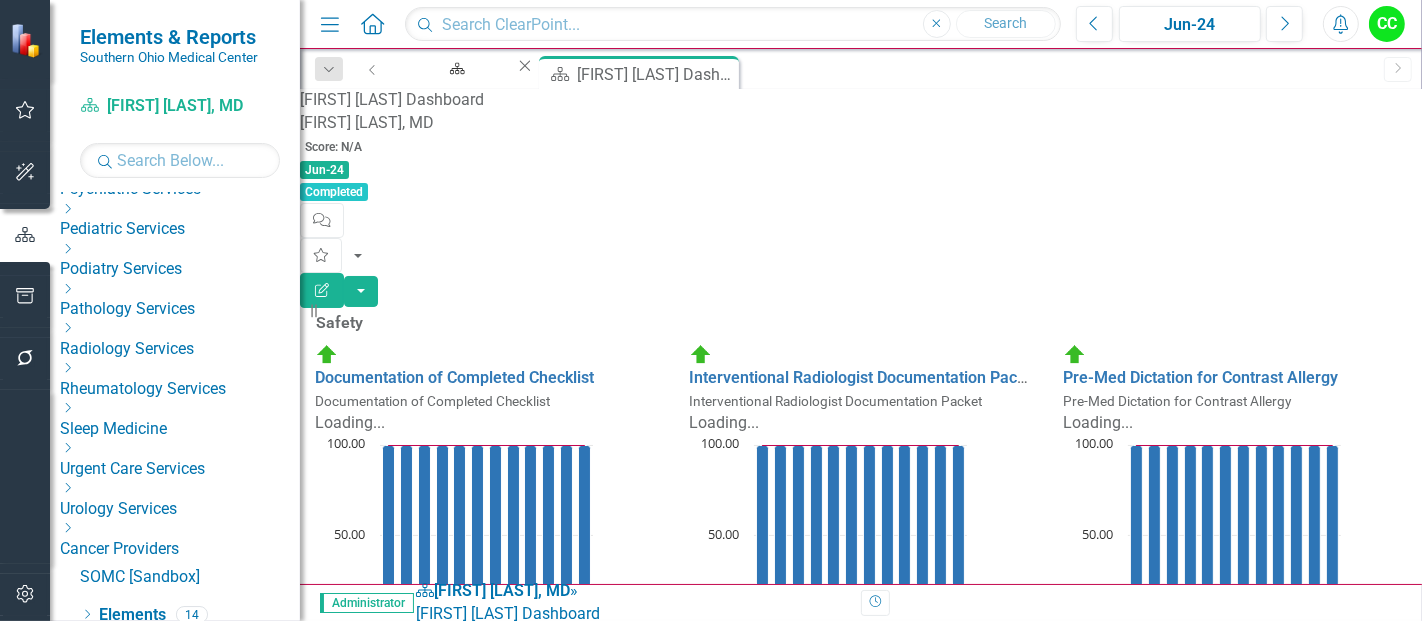 click on "Dropdown" 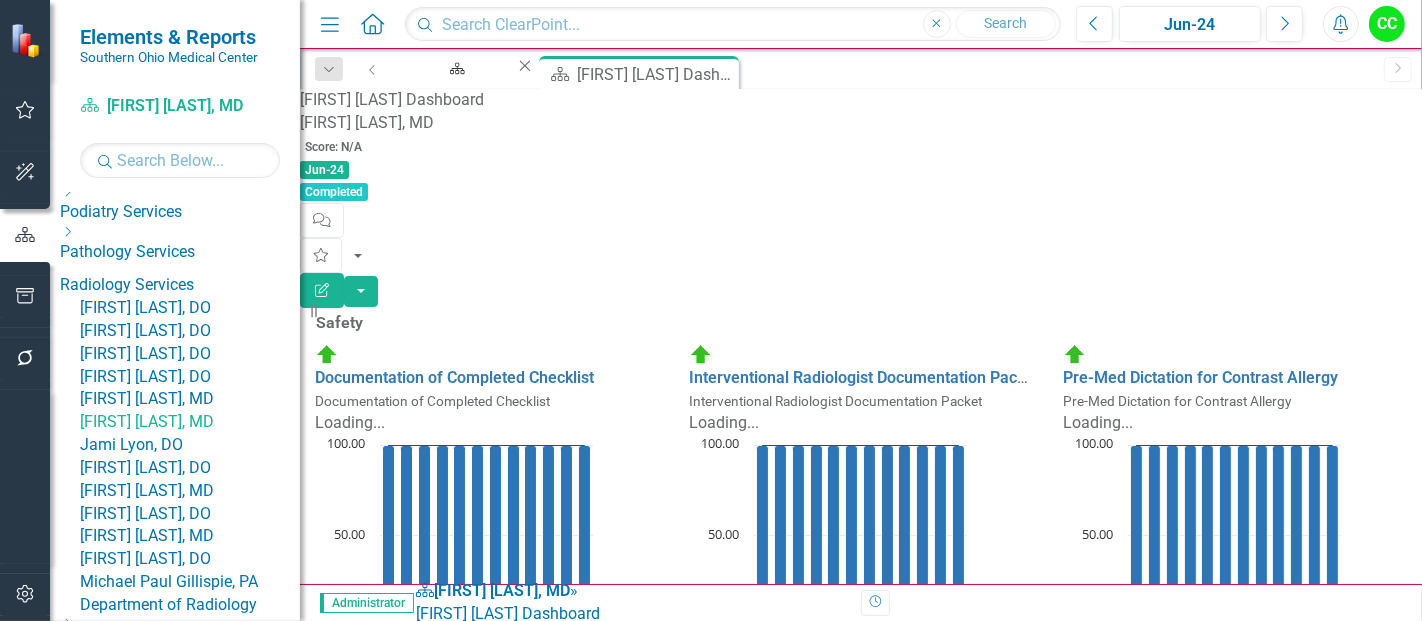 scroll, scrollTop: 1067, scrollLeft: 0, axis: vertical 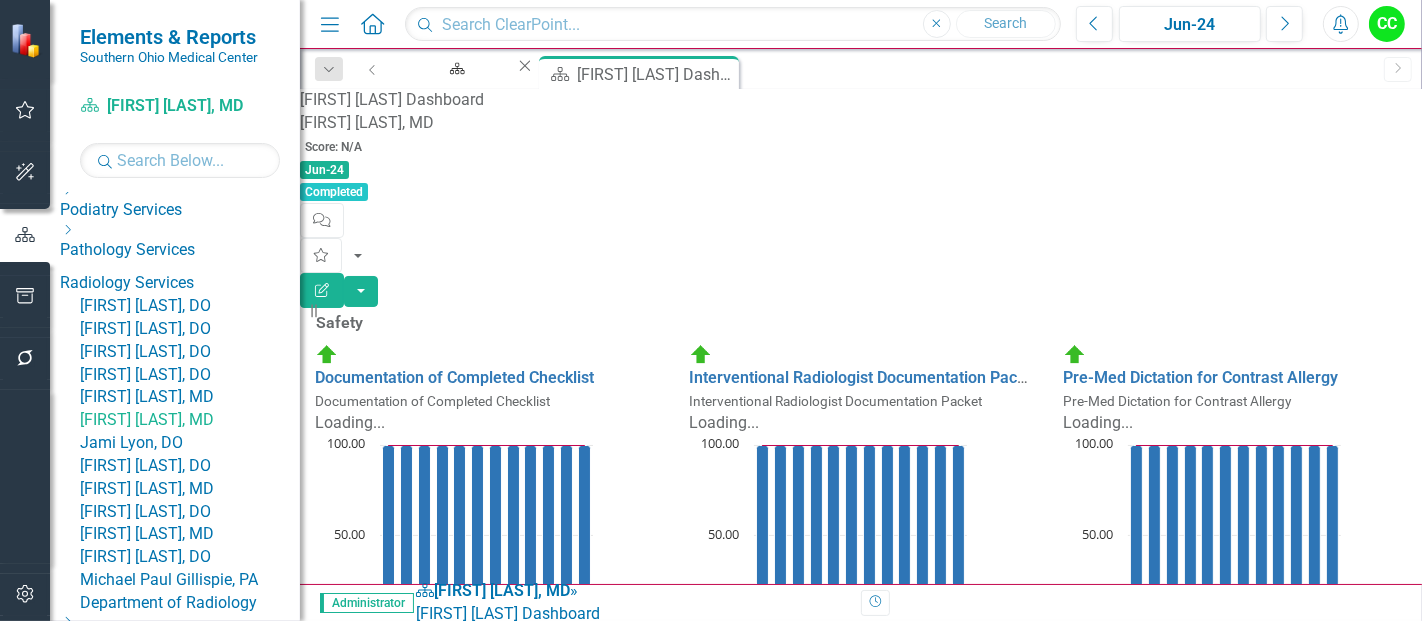 click on "[FIRST] [LAST], [TITLE]" at bounding box center [190, 397] 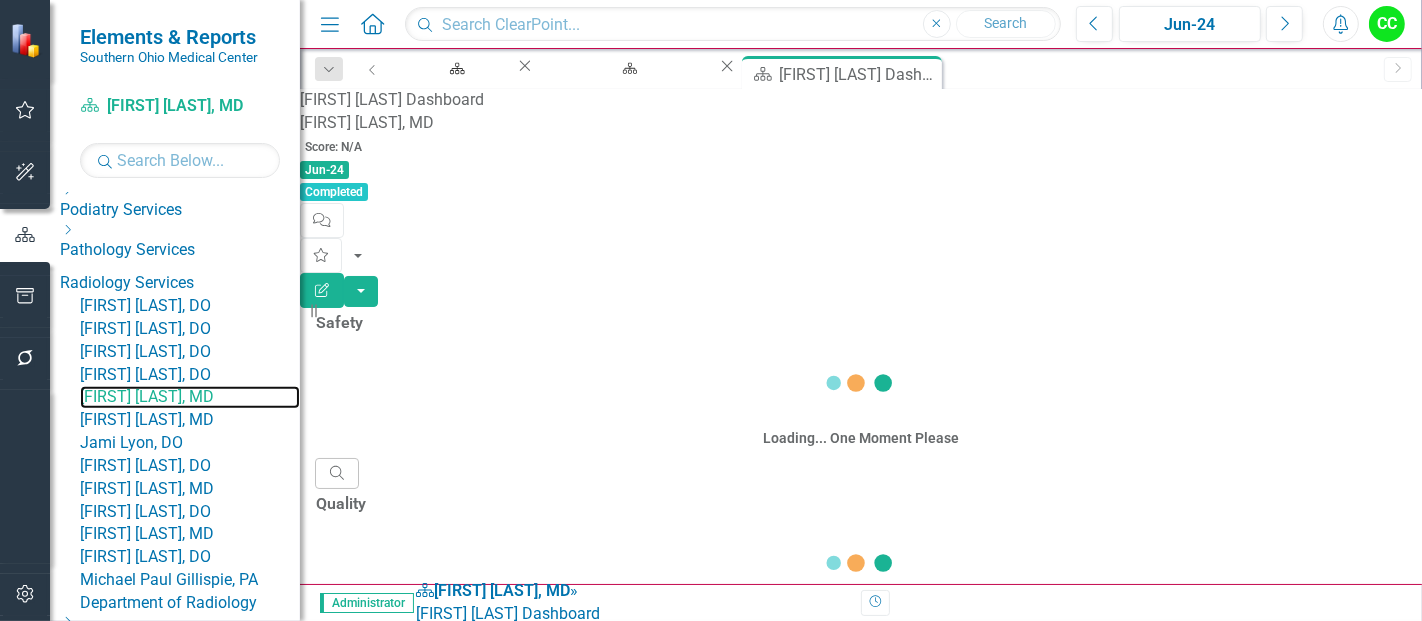 scroll, scrollTop: 1325, scrollLeft: 0, axis: vertical 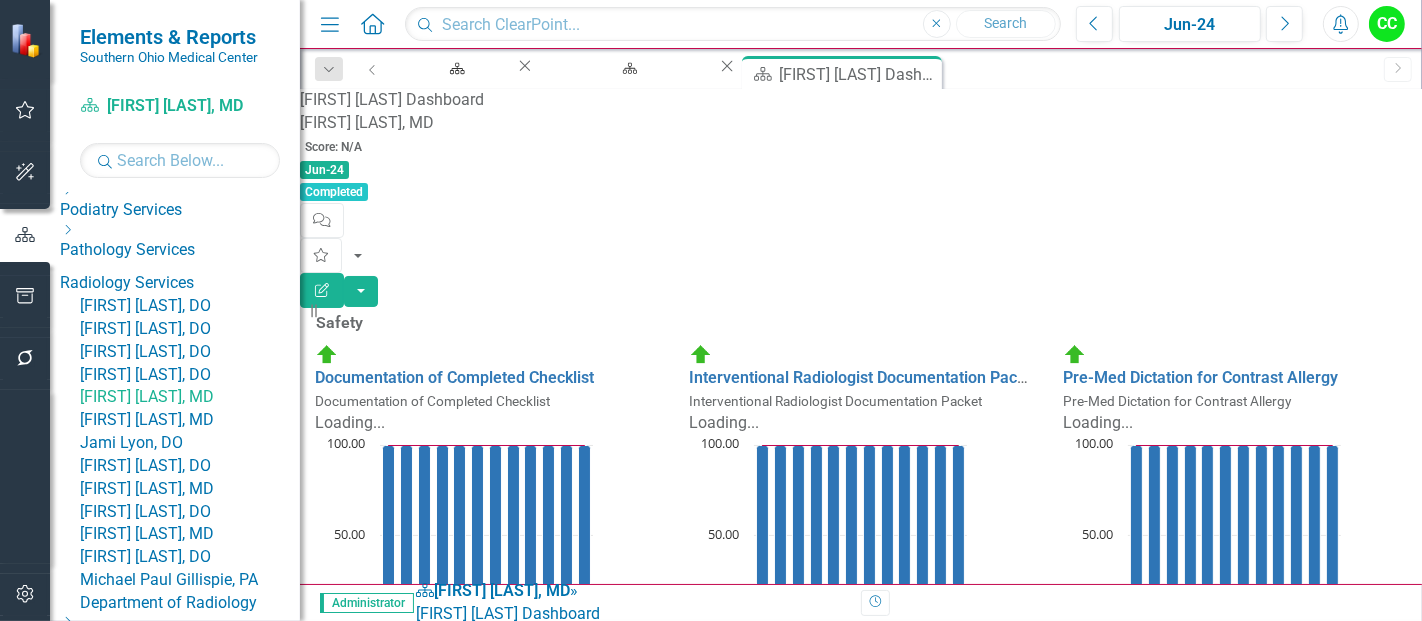 click on "0.94" at bounding box center [1071, 2790] 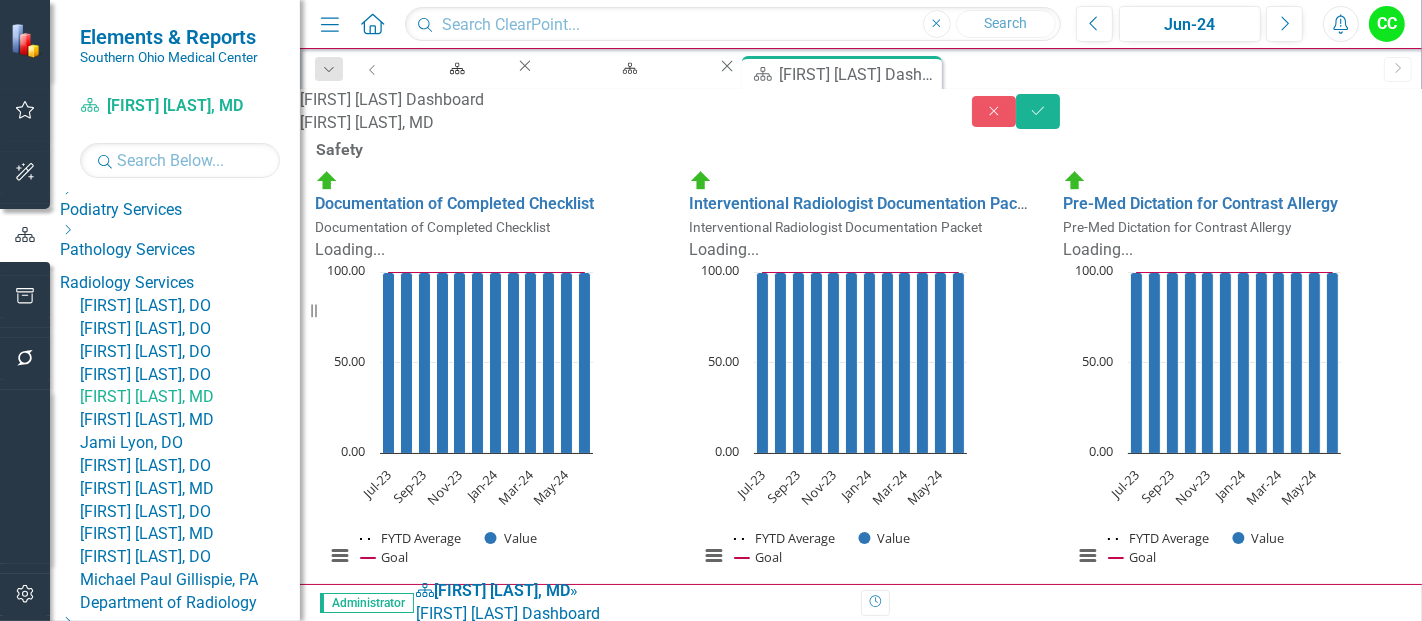 scroll, scrollTop: 3126, scrollLeft: 0, axis: vertical 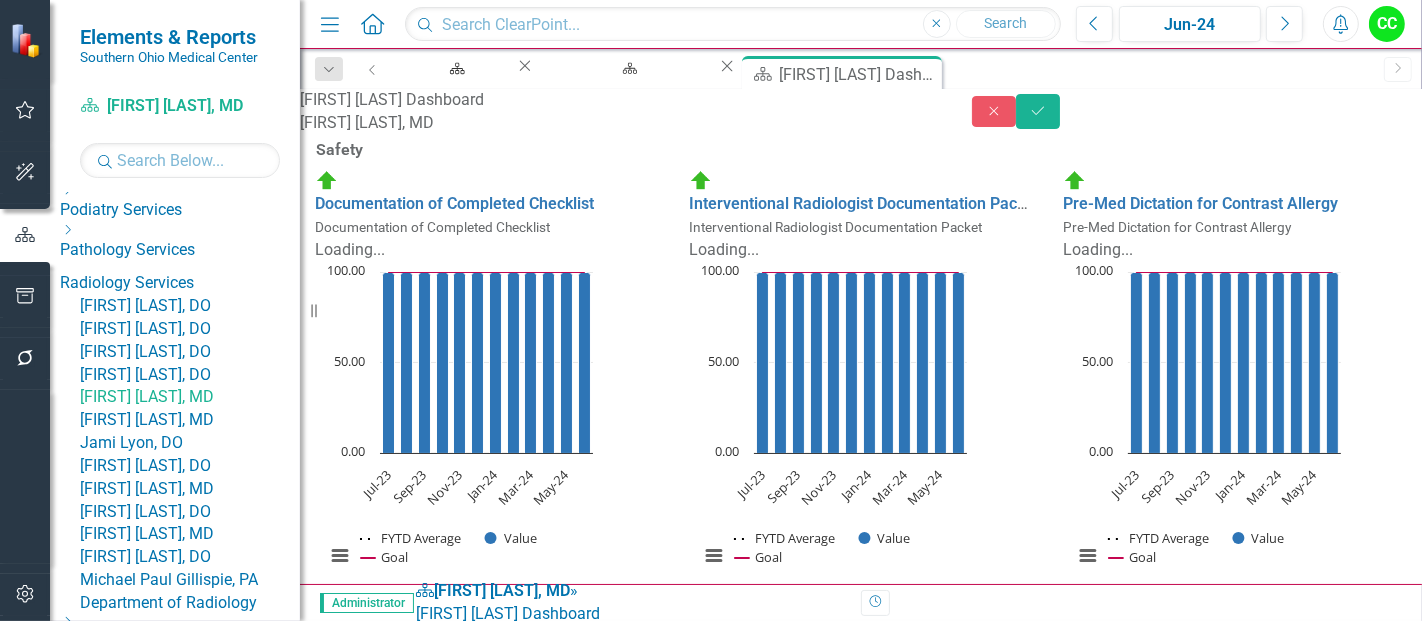click on "Finance Number of Reads Number of Reads Loading... Chart Combination chart with 3 data series. Number of Reads (Chart Type: Line Chart)
Plot Bands
Jul-23
FYTD Average: 13,904.00	Value: 13,904.00	Goal: 9,000.00
Aug-23
FYTD Average: 14,617.00	Value: 15,330.00	Goal: 9,000.00
Sep-23
FYTD Average: 14,440.00	Value: 14,086.00	Goal: 9,000.00
Oct-23
FYTD Average: 14,443.00	Value: 14,452.00	Goal: 9,000.00
Nov-23
FYTD Average: 14,387.60	Value: 14,166.00	Goal: 9,000.00
Dec-23
FYTD Average: 14,280.83	Value: 13,747.00	Goal: 9,000.00
Jan-24
FYTD Average: 14,336.86	Value: 14,673.00	Goal: 9,000.00
Feb-24
FYTD Average: 14,327.13	Value: 14,259.00	Goal: 9,000.00
Mar-24
FYTD Average: 14,310.33	Value: 14,176.00	Goal: 9,000.00
Apr-24
FYTD Average: 14,352.90	Value: 14,736.00	Goal: 9,000.00
May-24
FYTD Average: 14,374.36	Value: 14,589.00	Goal: 9,000.00
Jun-24
FYTD Average: 14,366.33	Value: 14,278.00	Goal: 9,000.00 The chart has 1 X axis displaying categories.  Created with Highcharts 11.4.8 Chart context menu FYTD Average Value 1" at bounding box center [861, 3436] 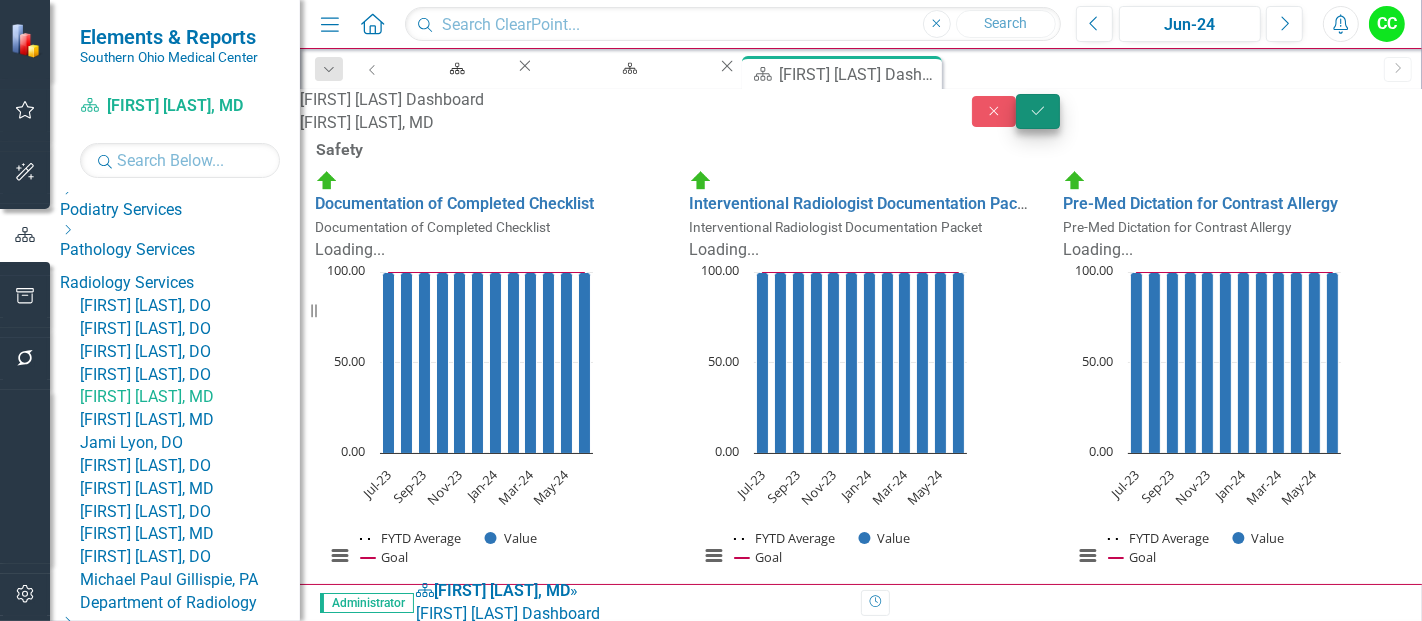 type on "0.924728571" 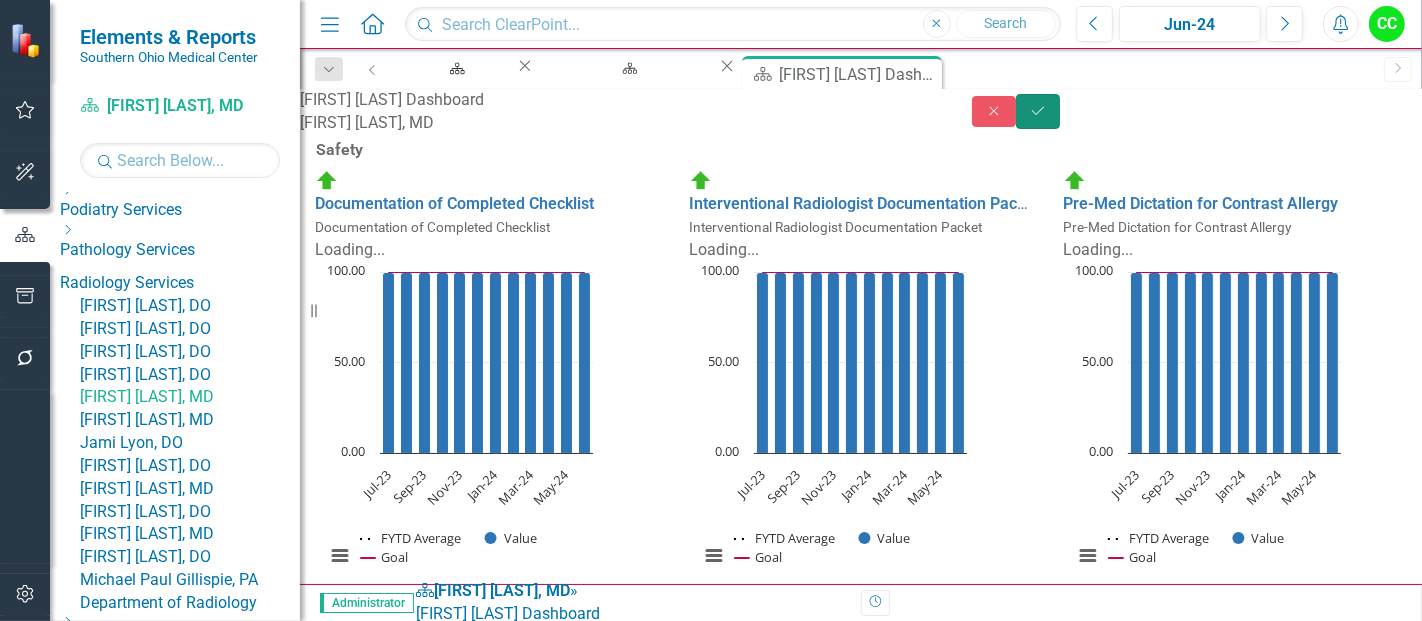 click on "Save" at bounding box center [1038, 111] 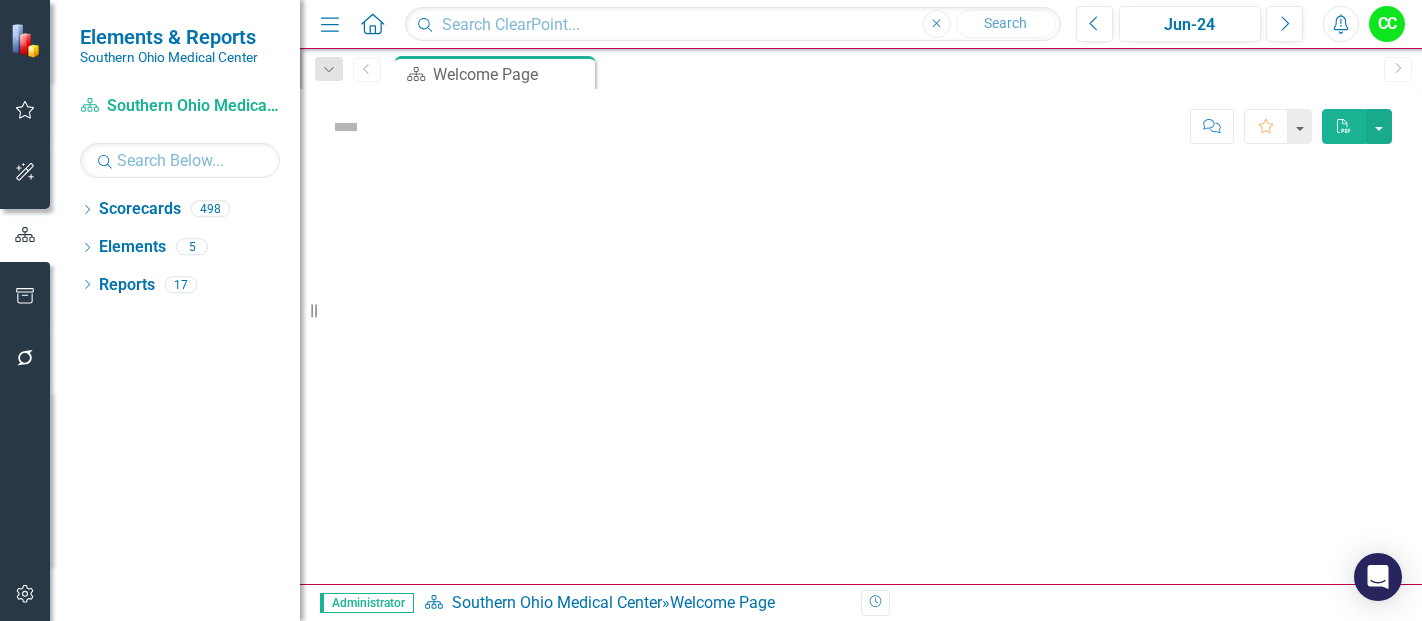 scroll, scrollTop: 0, scrollLeft: 0, axis: both 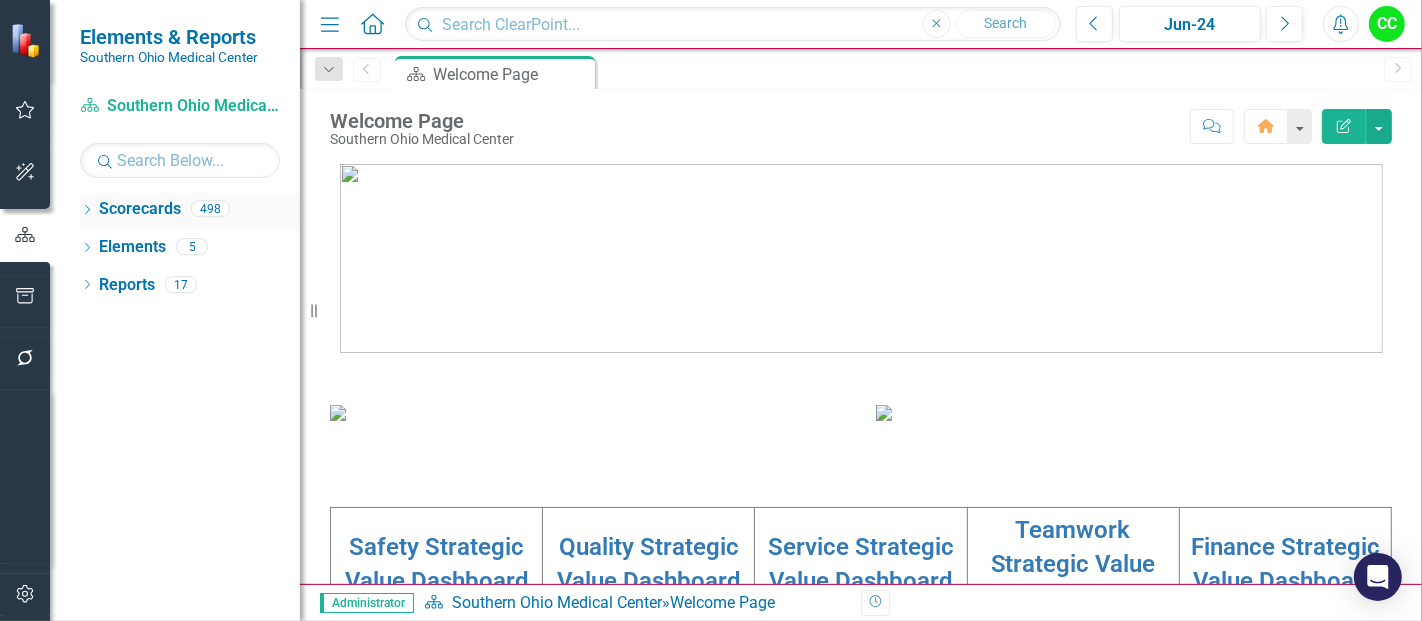 click on "Dropdown" 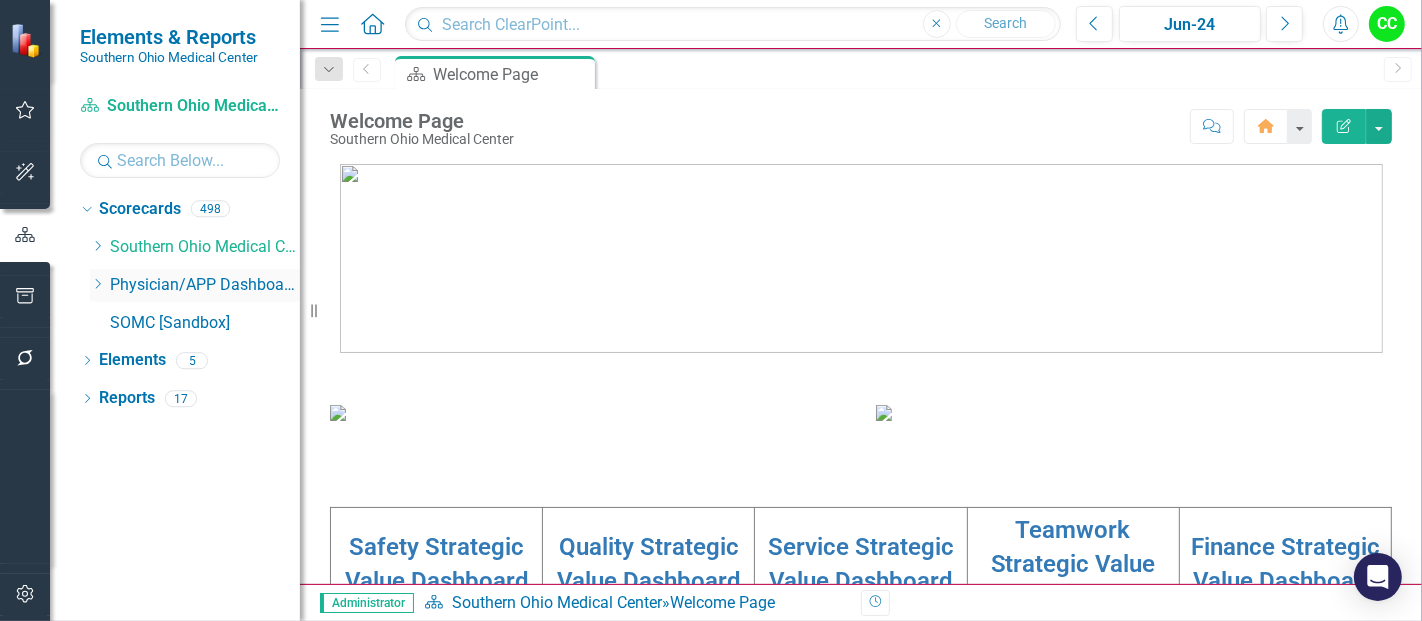 click on "Dropdown" at bounding box center [97, 285] 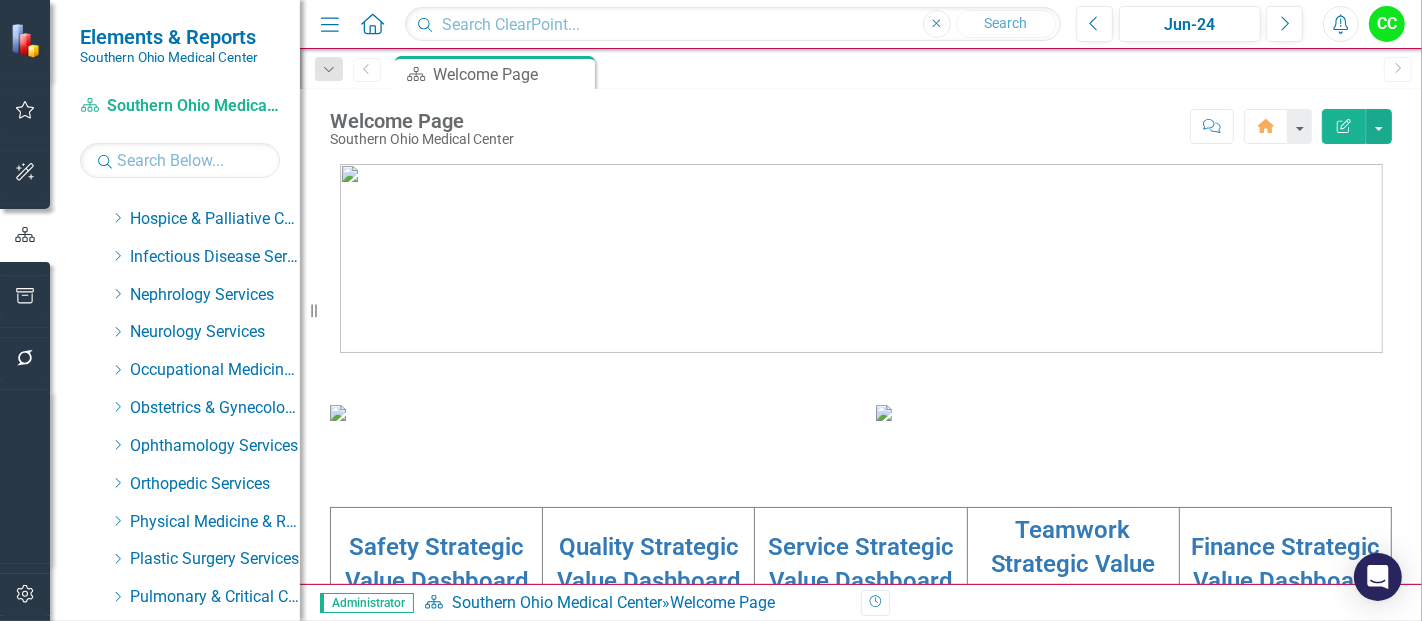 scroll, scrollTop: 0, scrollLeft: 0, axis: both 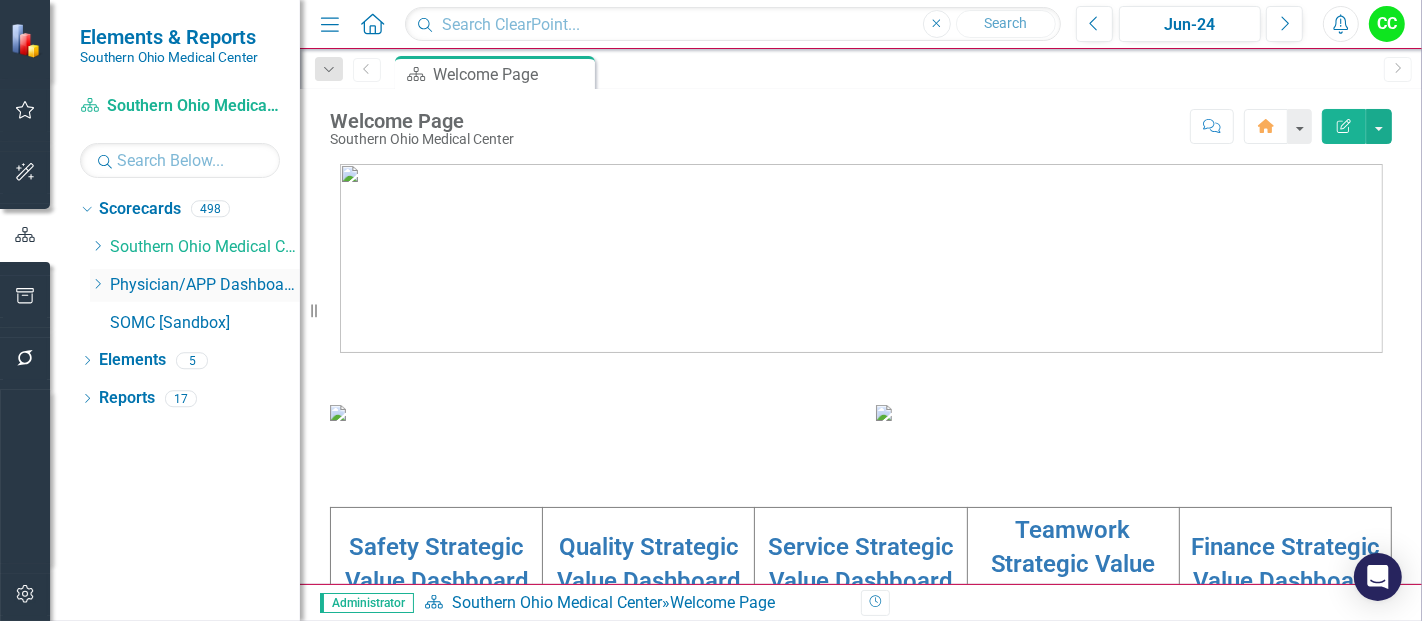 click on "Dropdown" 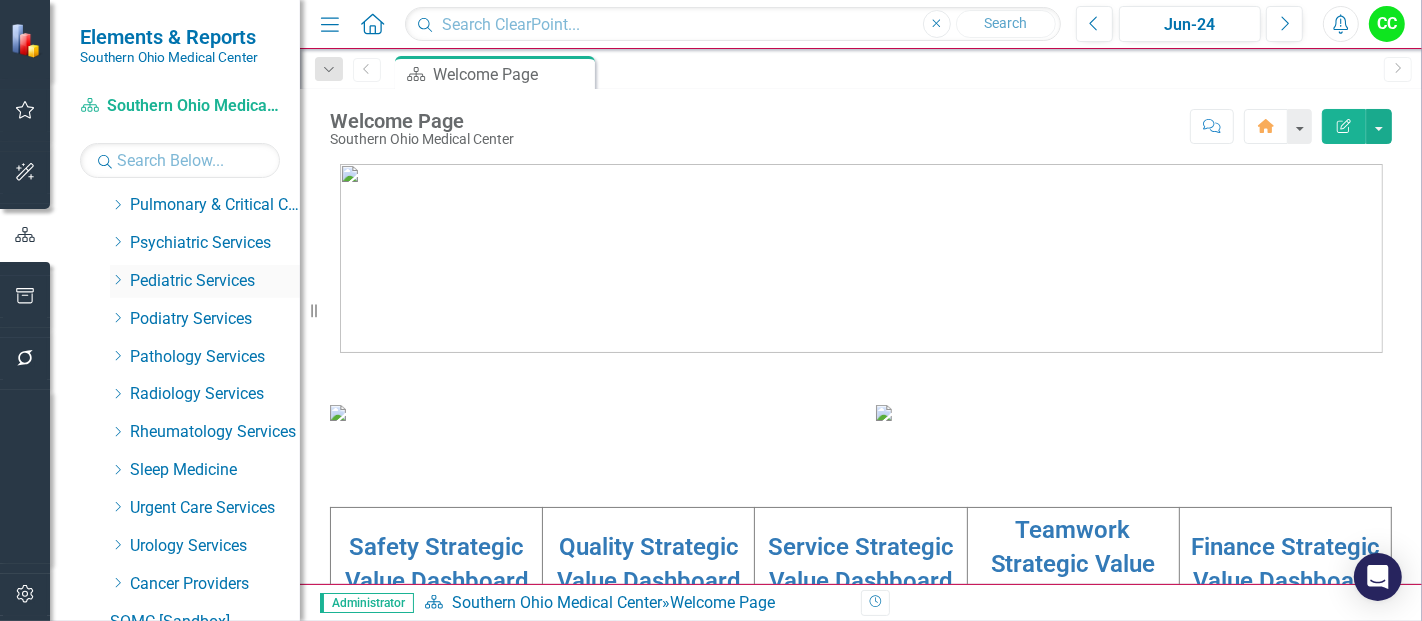 scroll, scrollTop: 917, scrollLeft: 0, axis: vertical 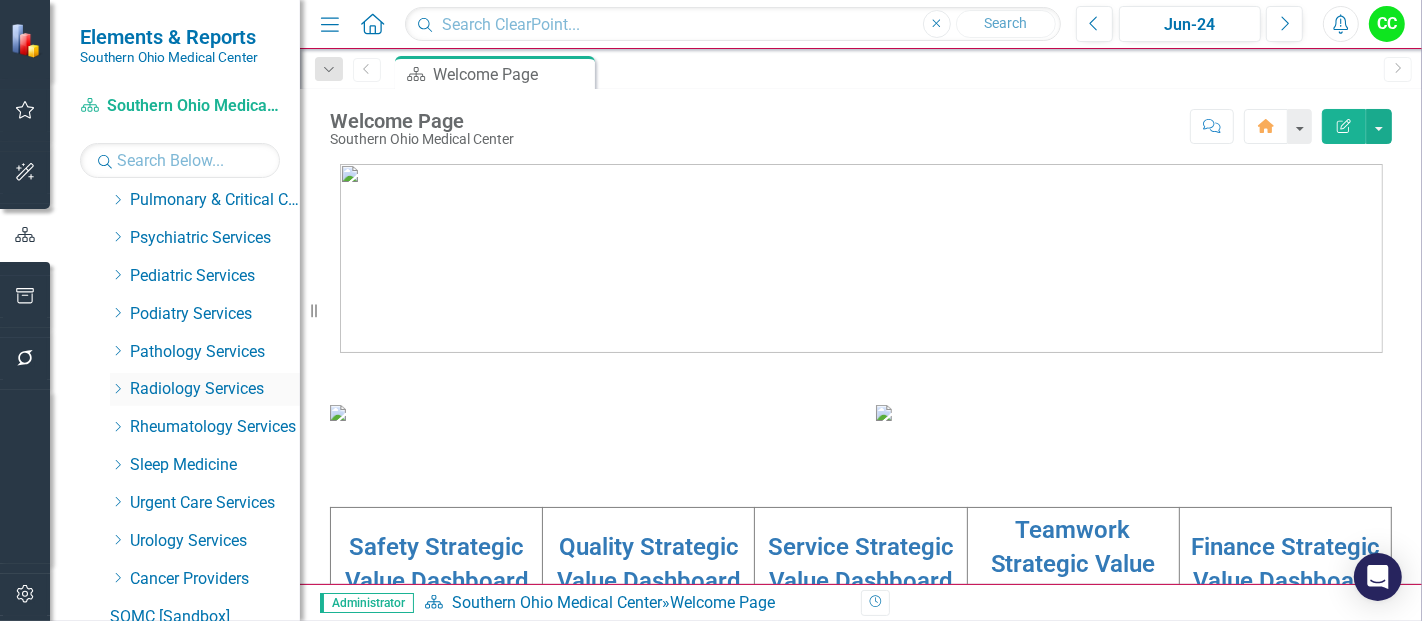 click on "Dropdown" 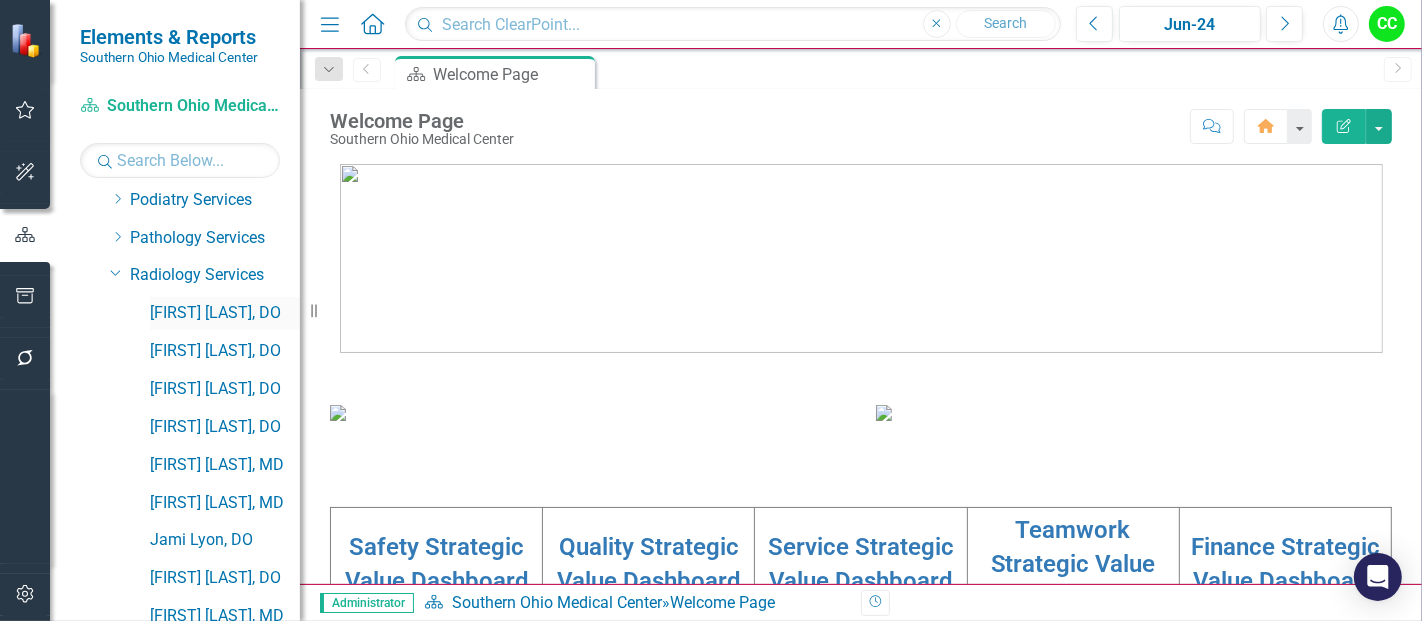 scroll, scrollTop: 1030, scrollLeft: 0, axis: vertical 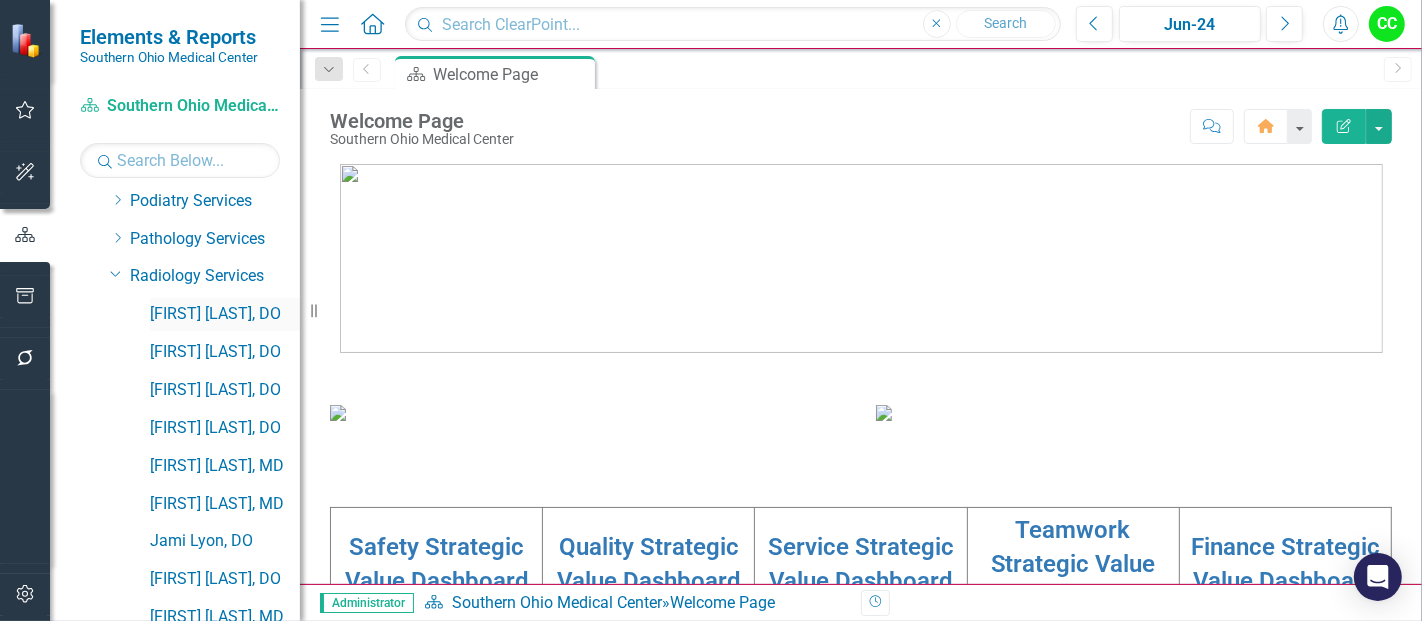 click on "[FIRST] [LAST], DO" at bounding box center [225, 314] 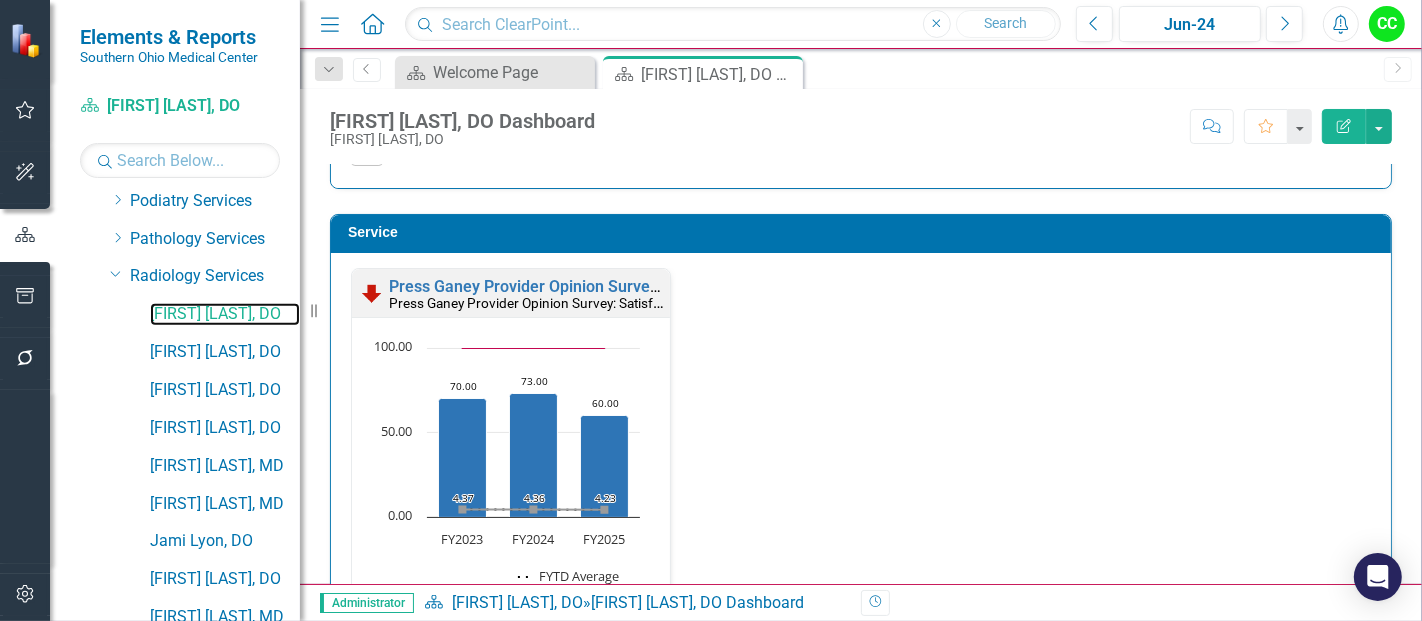 scroll, scrollTop: 1952, scrollLeft: 0, axis: vertical 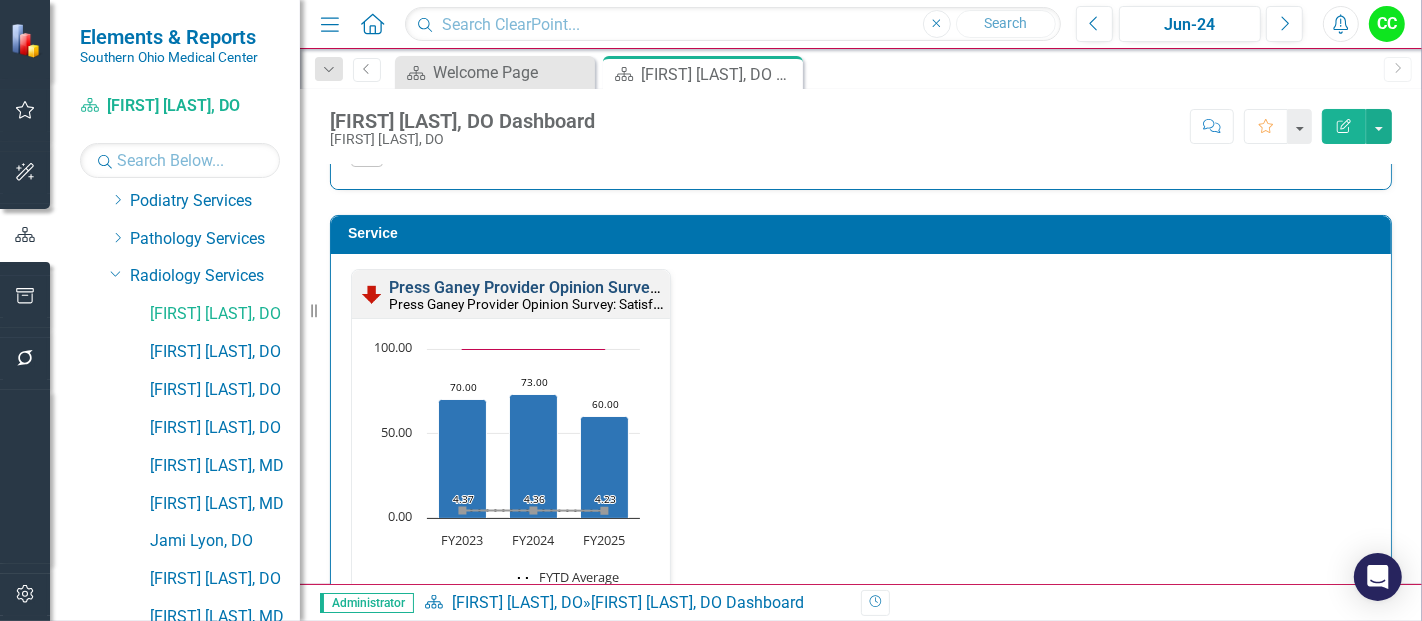 click on "Press Ganey Provider Opinion Survey: Satisfaction With Radiology Services" at bounding box center [659, 287] 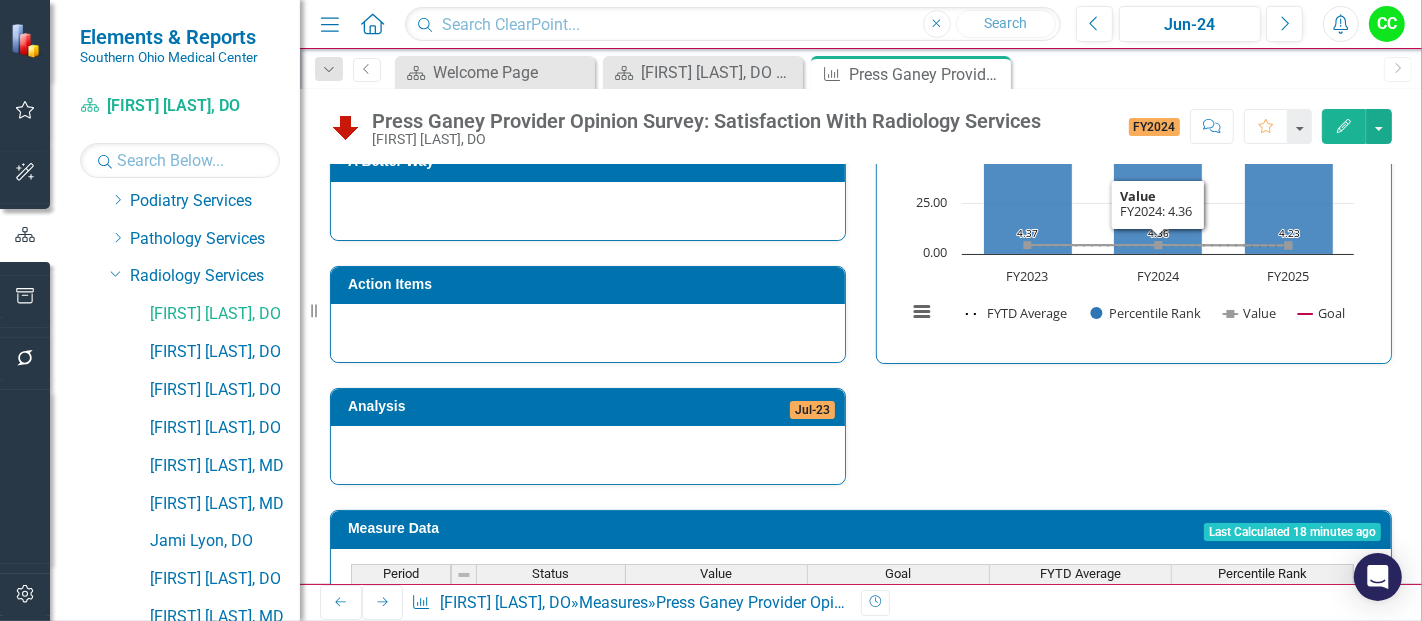scroll, scrollTop: 765, scrollLeft: 0, axis: vertical 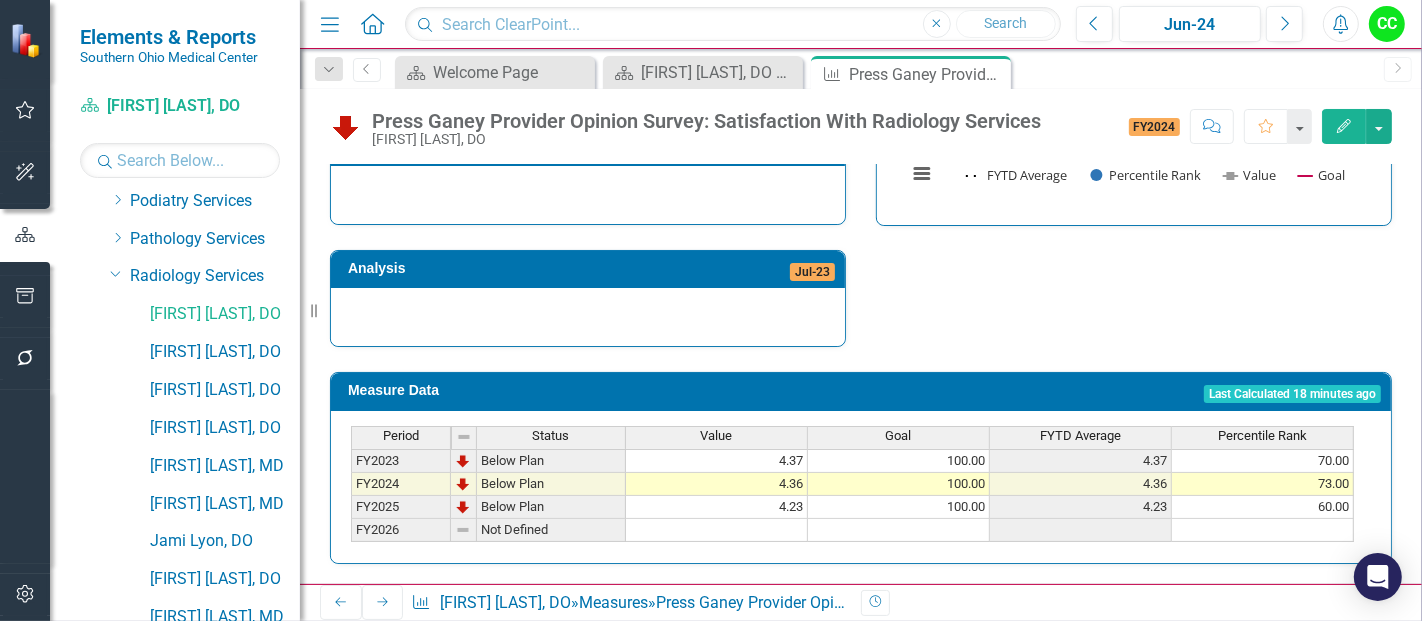 click 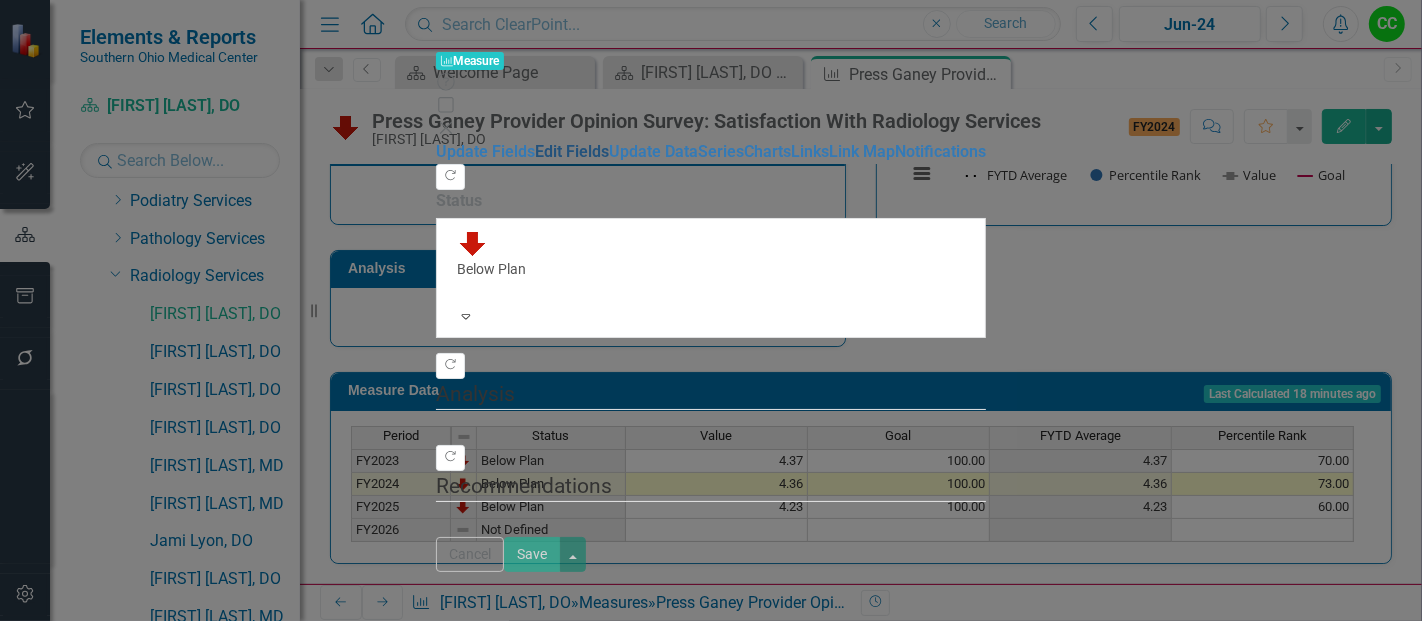 click on "Edit Fields" at bounding box center (572, 151) 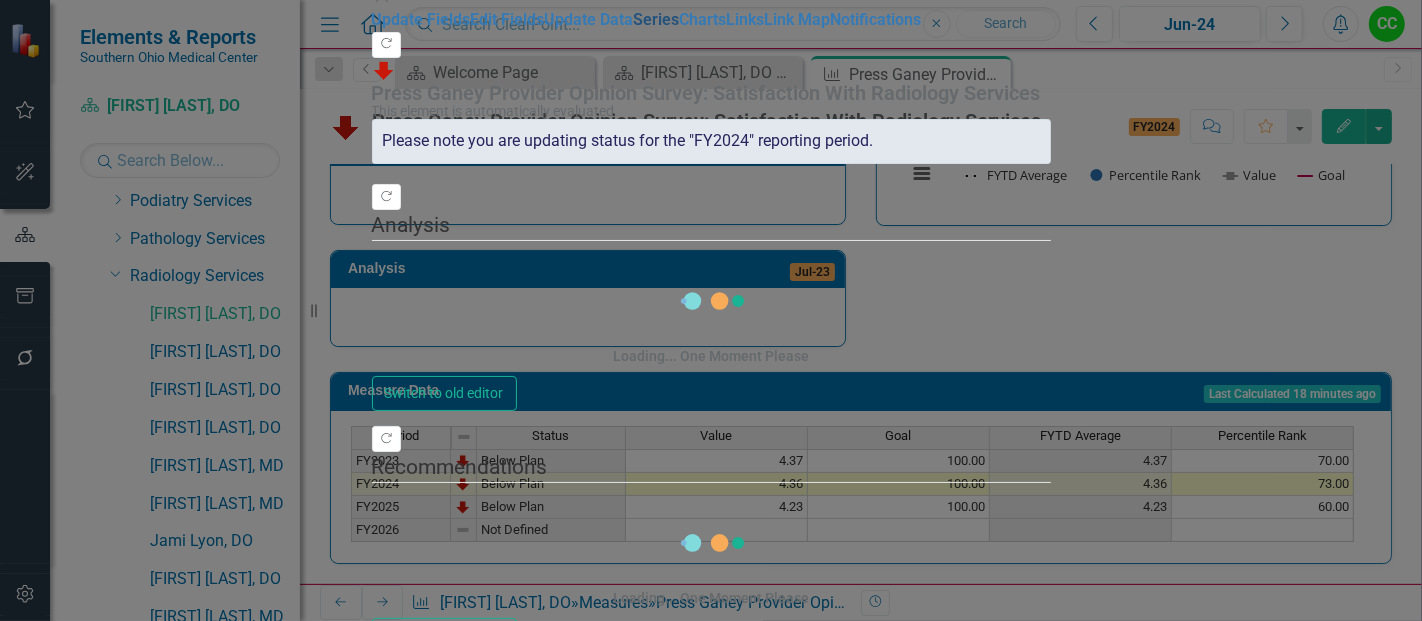 click on "Series" at bounding box center [657, 19] 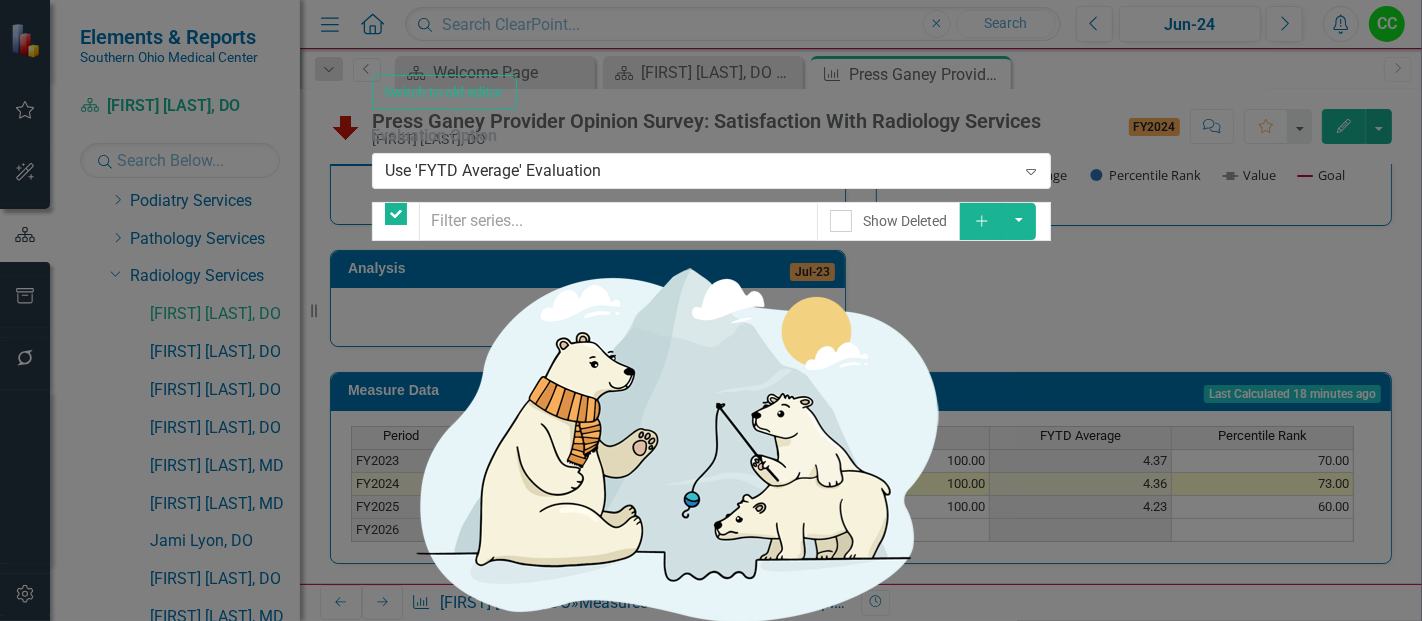 checkbox on "false" 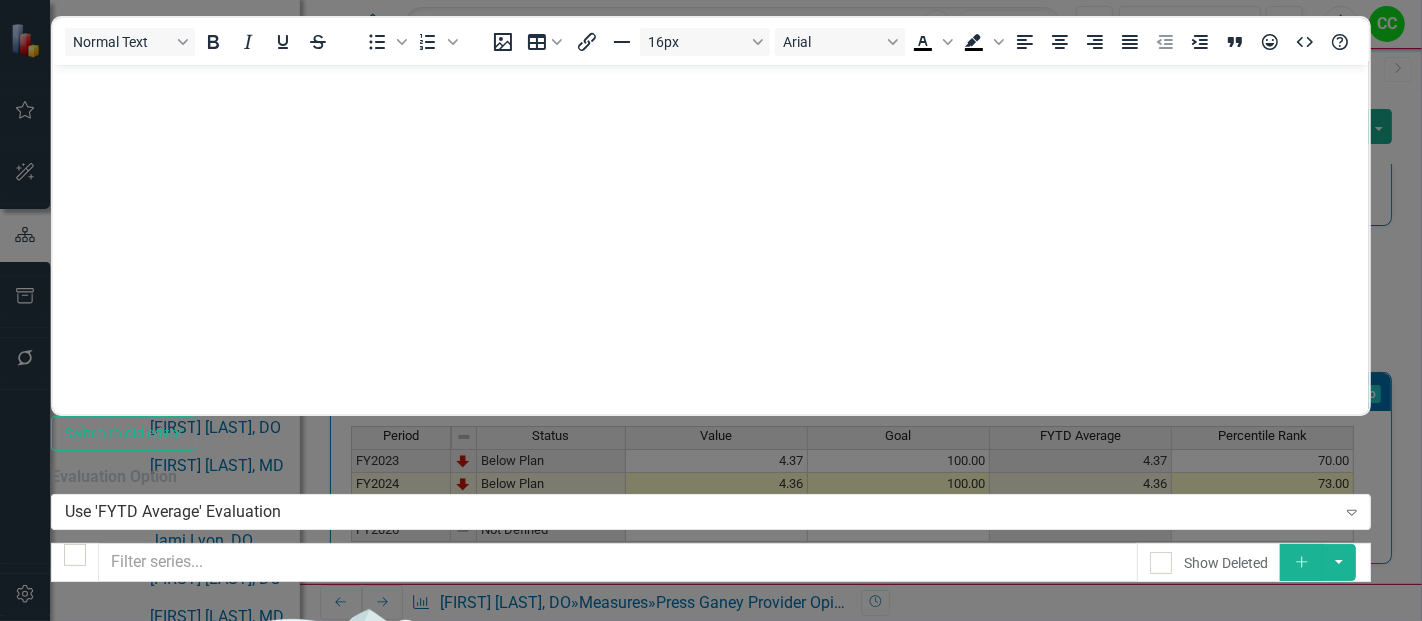 scroll, scrollTop: 0, scrollLeft: 0, axis: both 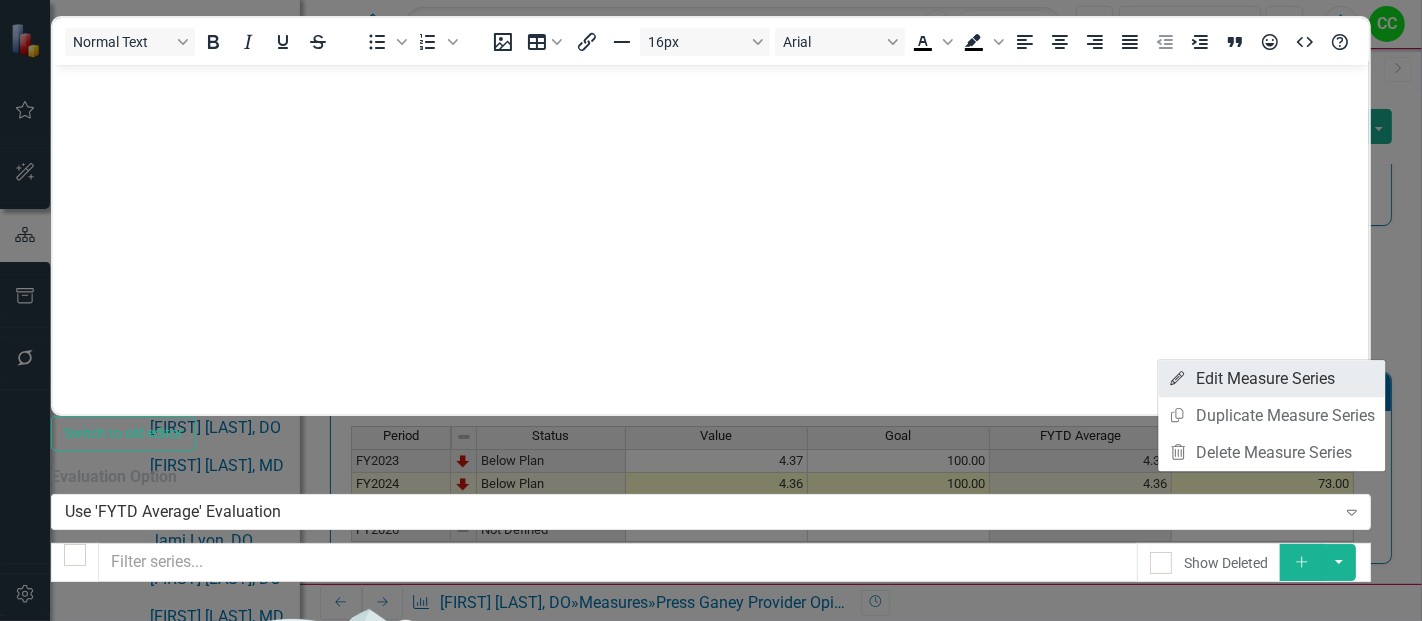 click on "Edit Edit Measure Series" at bounding box center (1271, 378) 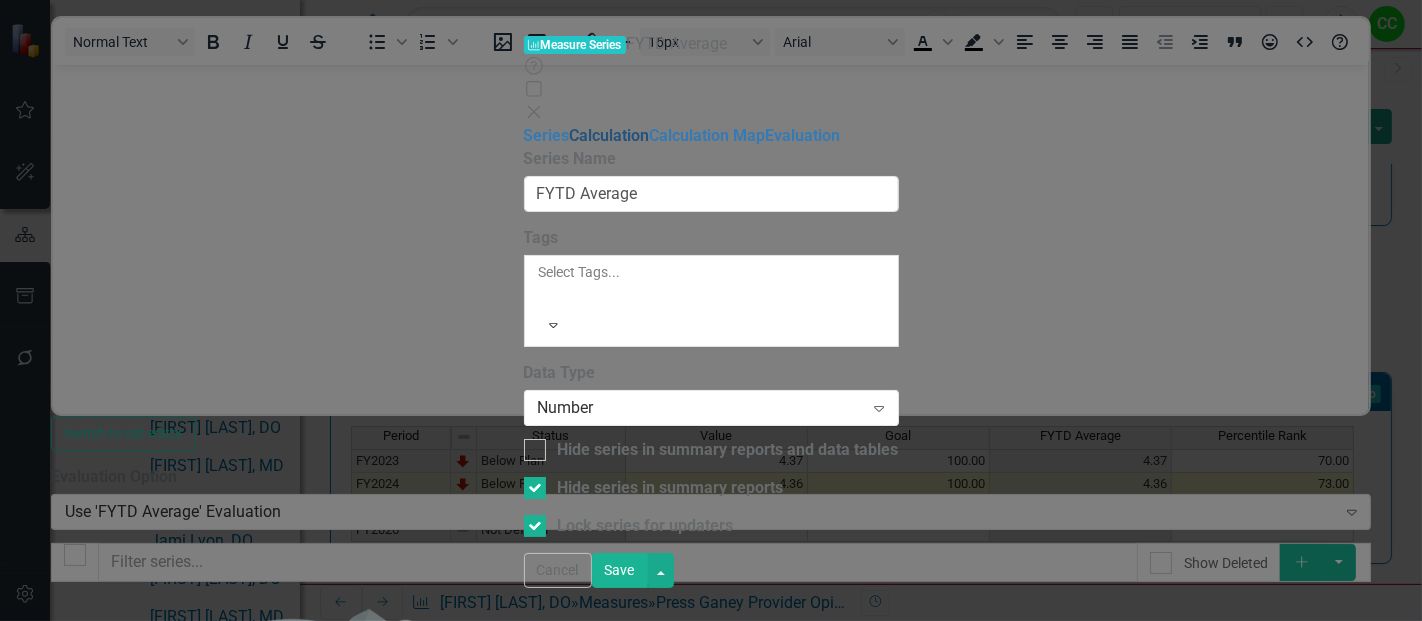 click on "Calculation" at bounding box center (610, 135) 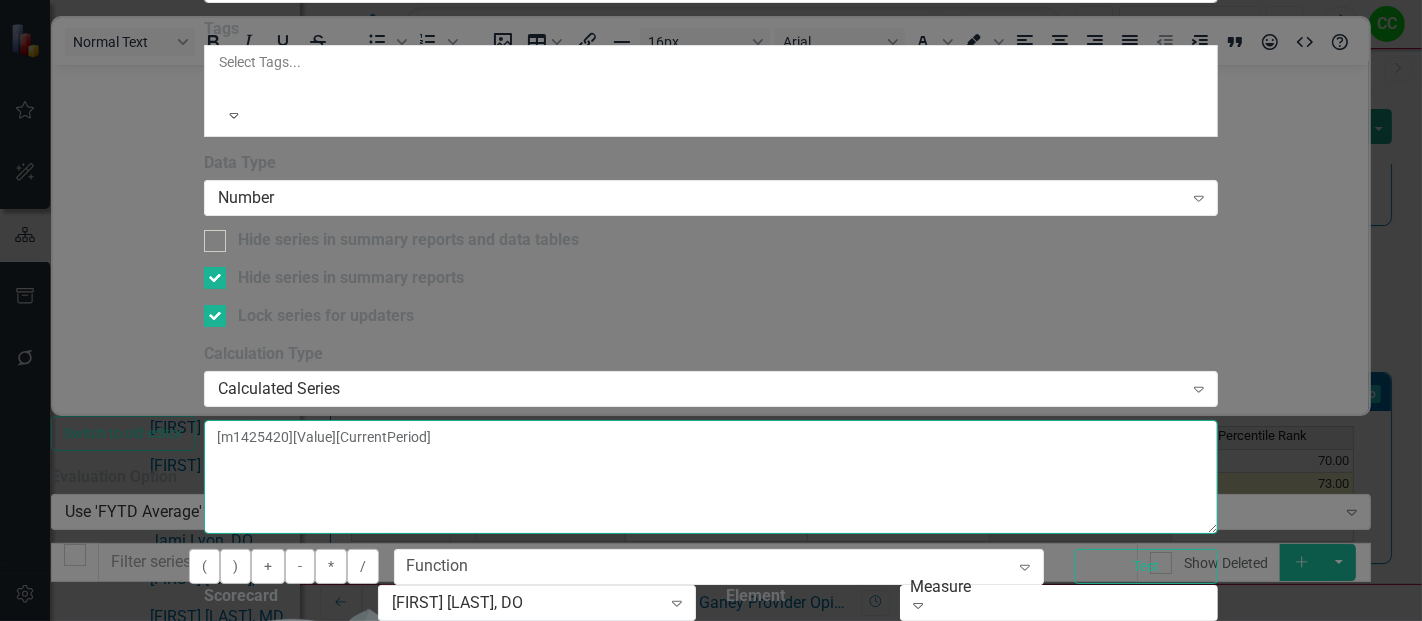 drag, startPoint x: 920, startPoint y: 172, endPoint x: 457, endPoint y: 134, distance: 464.5568 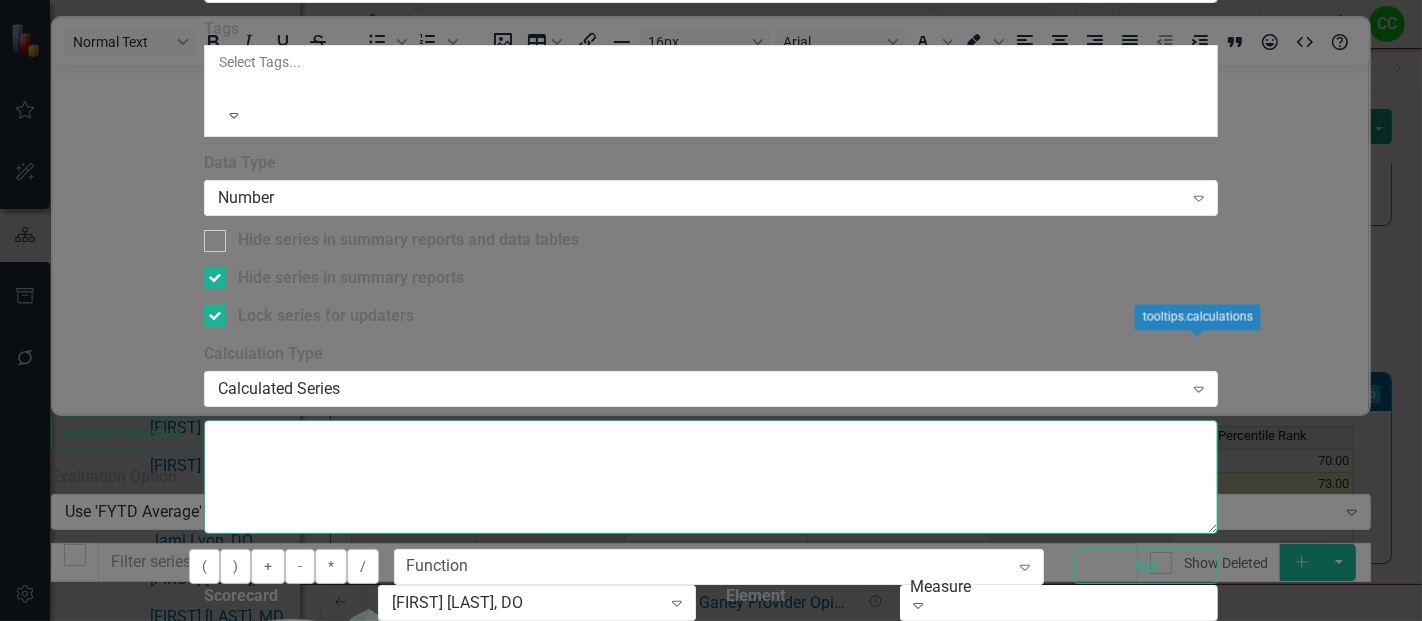 type 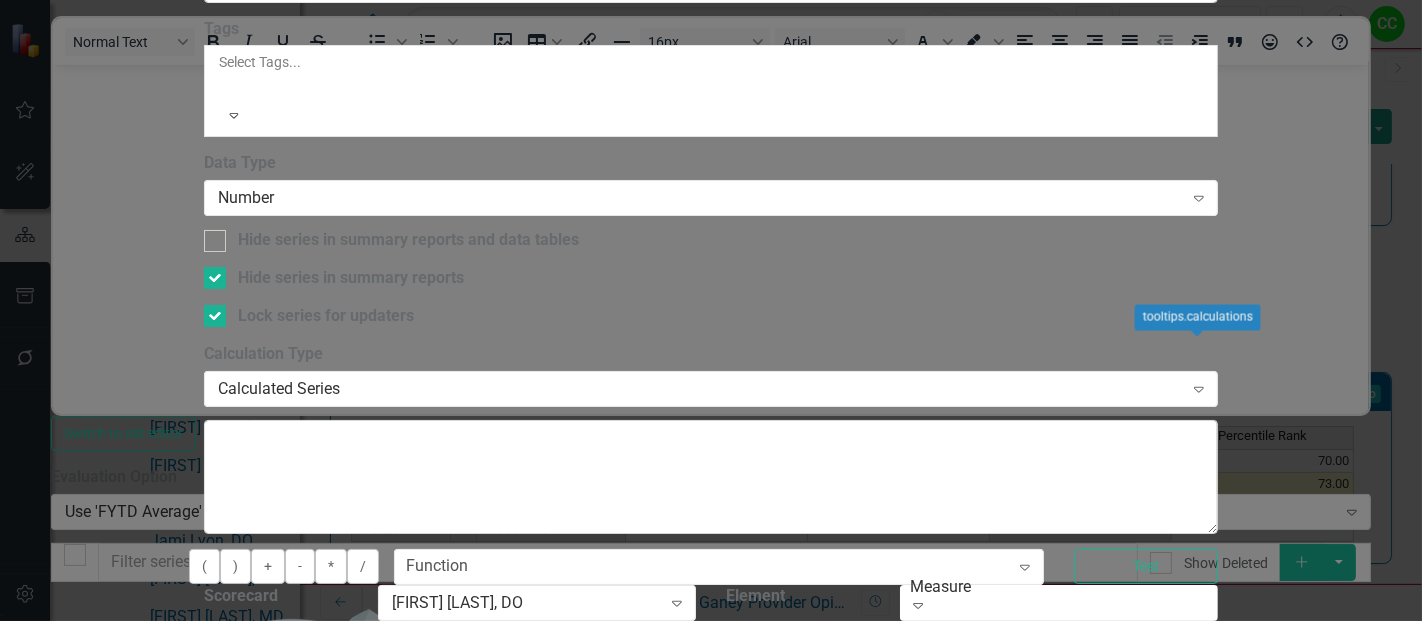 click on "Select Measure Series..." at bounding box center (995, 651) 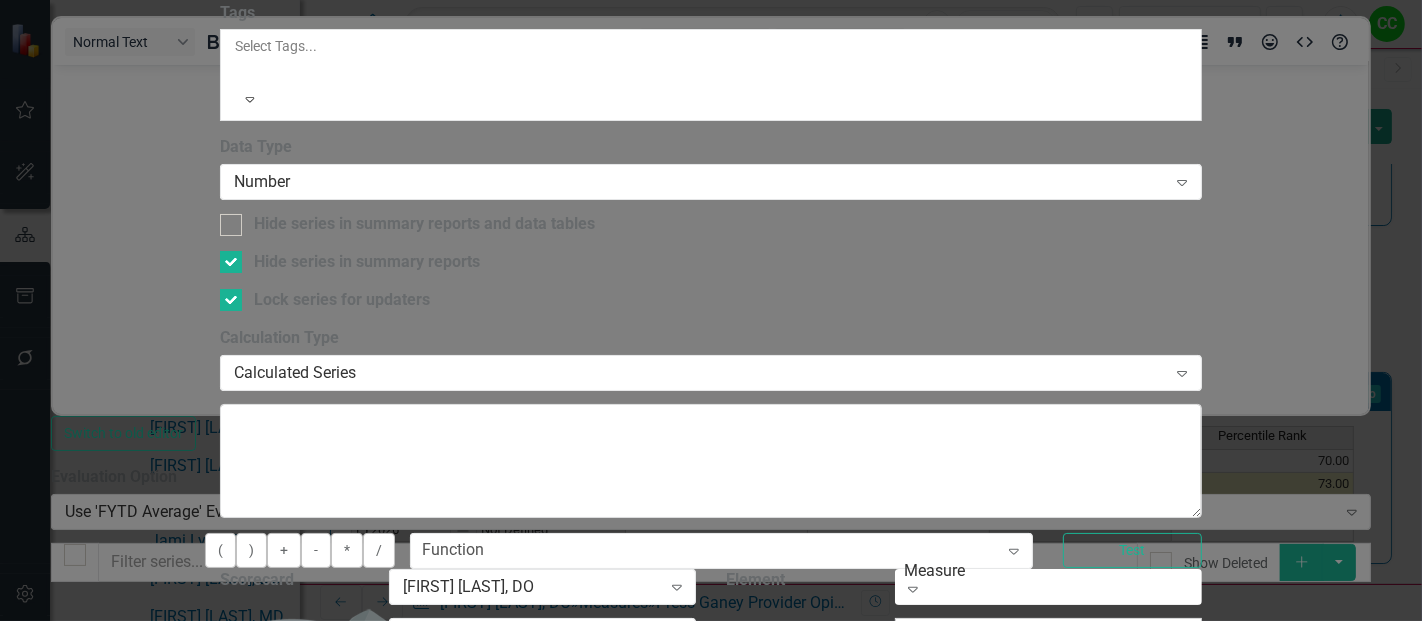click on "Percentile Rank" at bounding box center [711, 701] 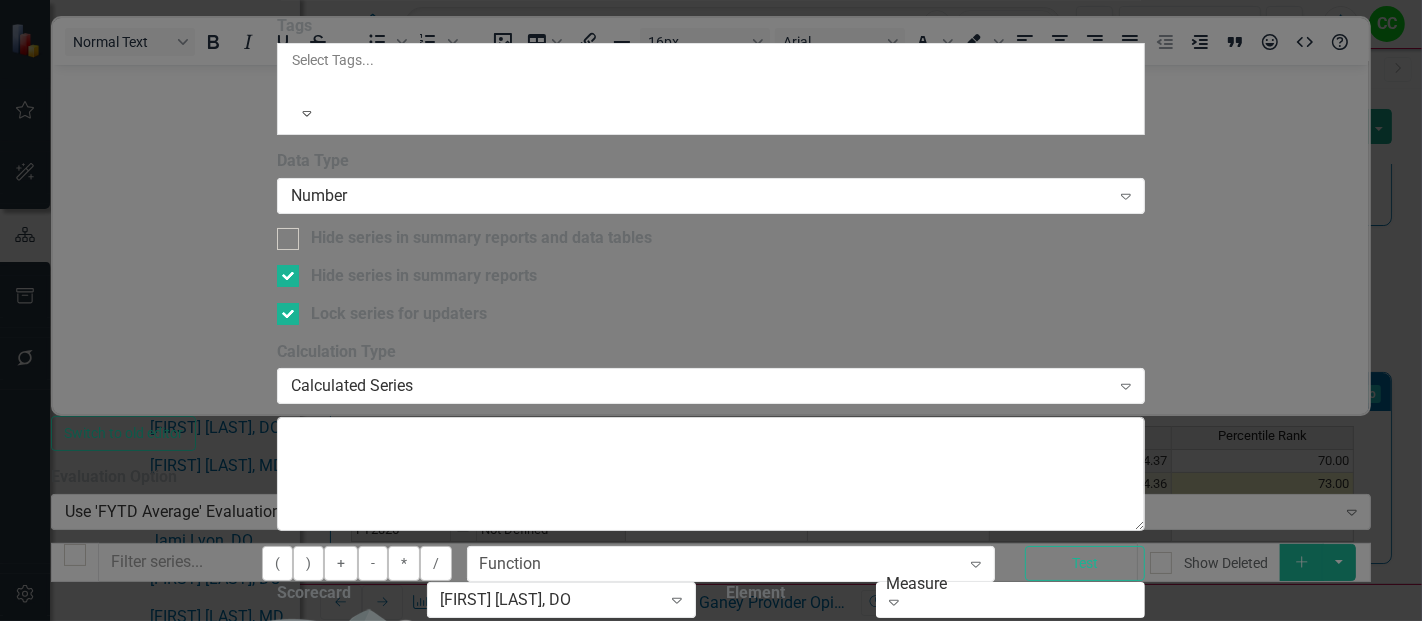 click on "Insert    Insert" at bounding box center [320, 746] 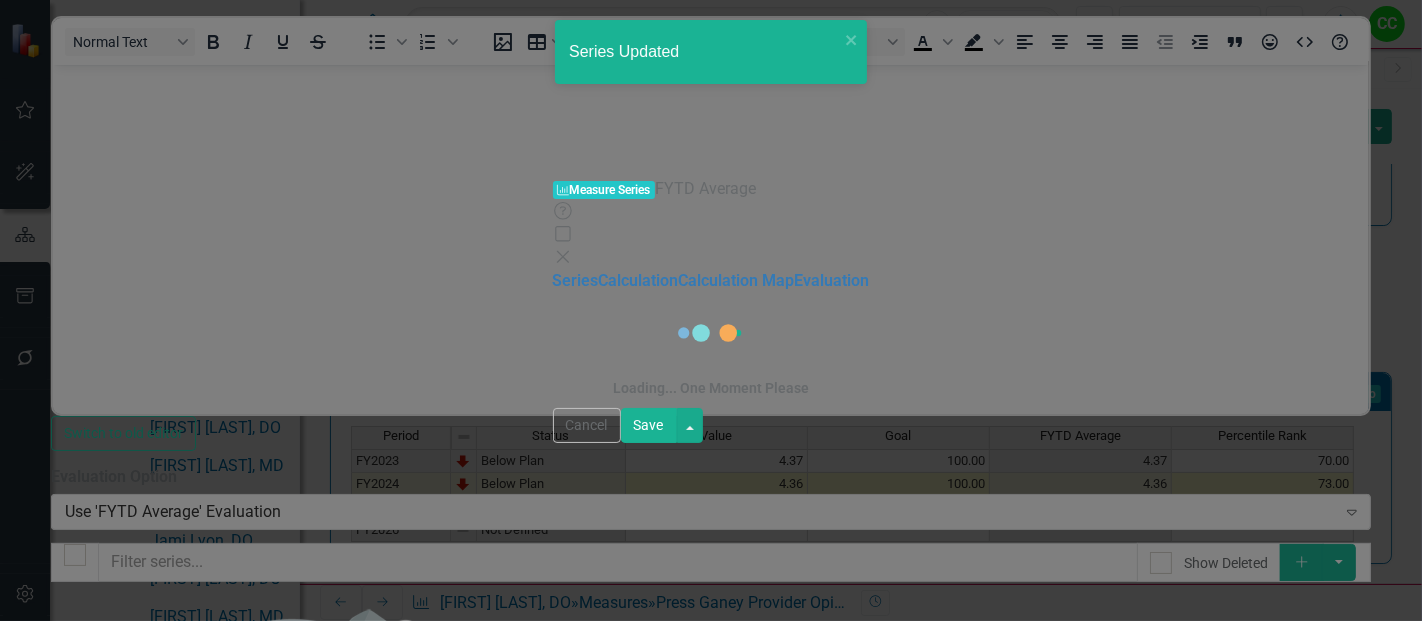 click on "Save" at bounding box center [147, 1457] 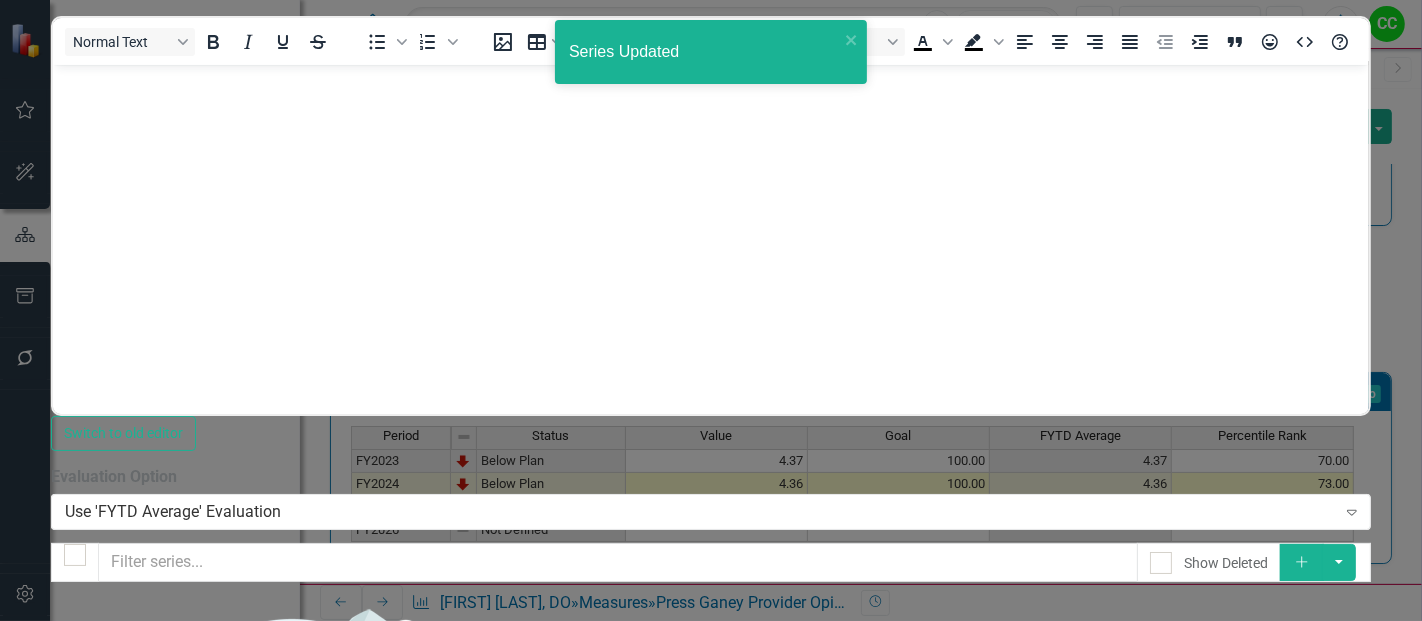 scroll, scrollTop: 0, scrollLeft: 0, axis: both 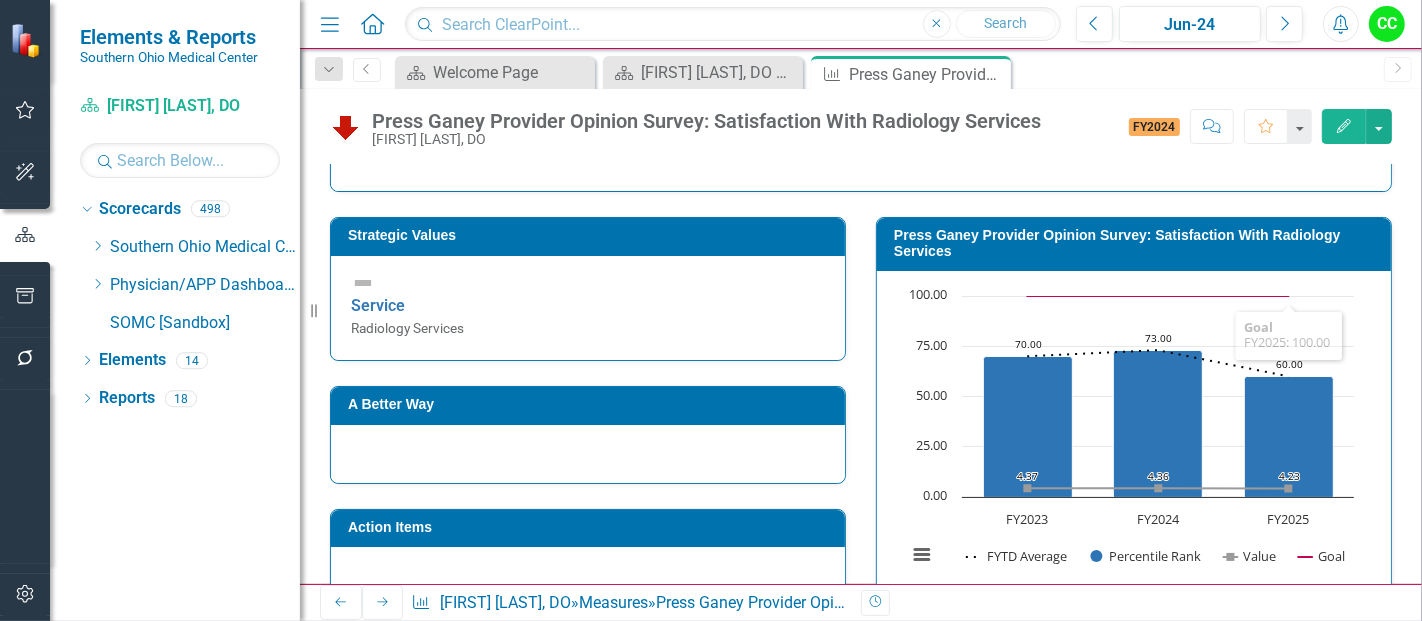 click on "Press Ganey Provider Opinion Survey: Satisfaction With Radiology Services" at bounding box center [1137, 243] 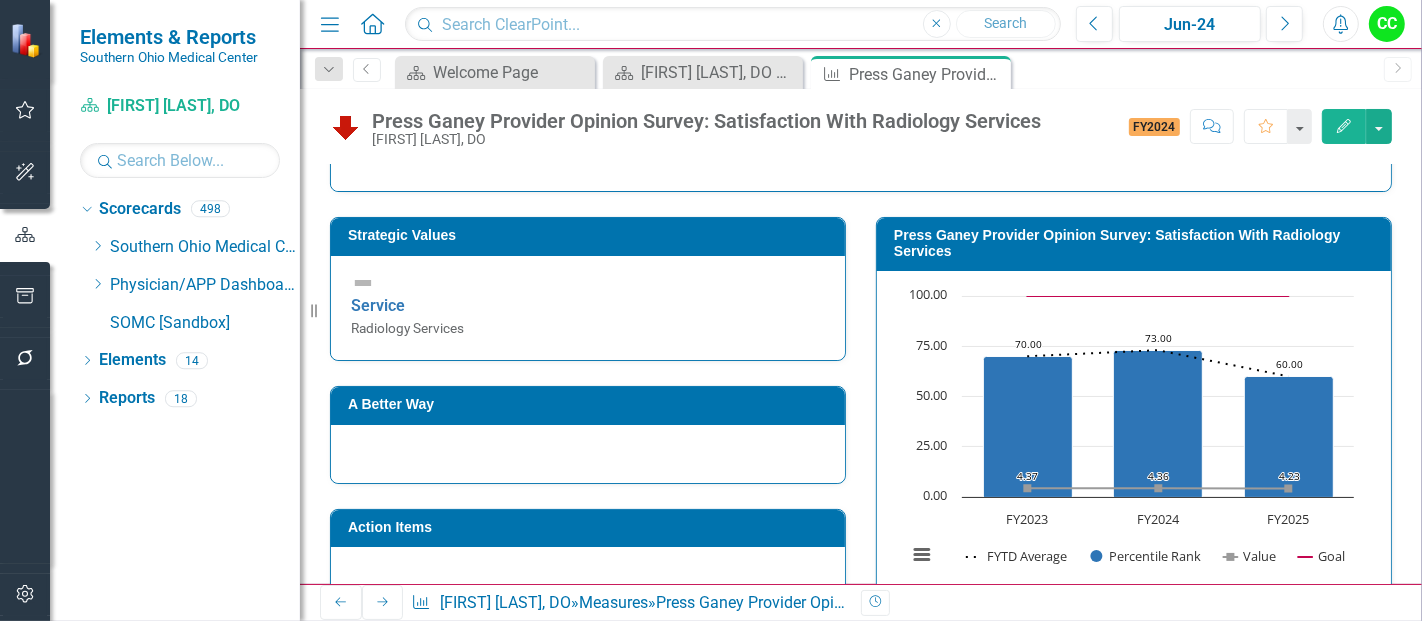 click on "Press Ganey Provider Opinion Survey: Satisfaction With Radiology Services" at bounding box center [1137, 243] 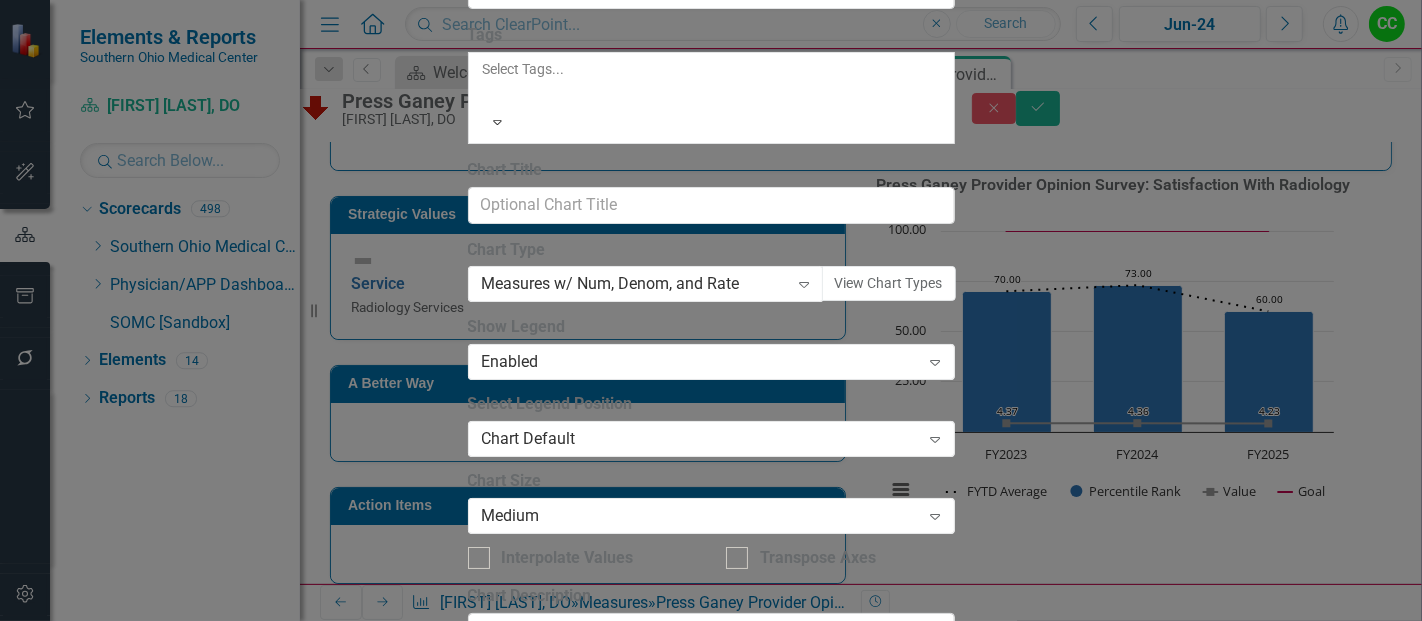 click on "Chart Series" at bounding box center (551, -68) 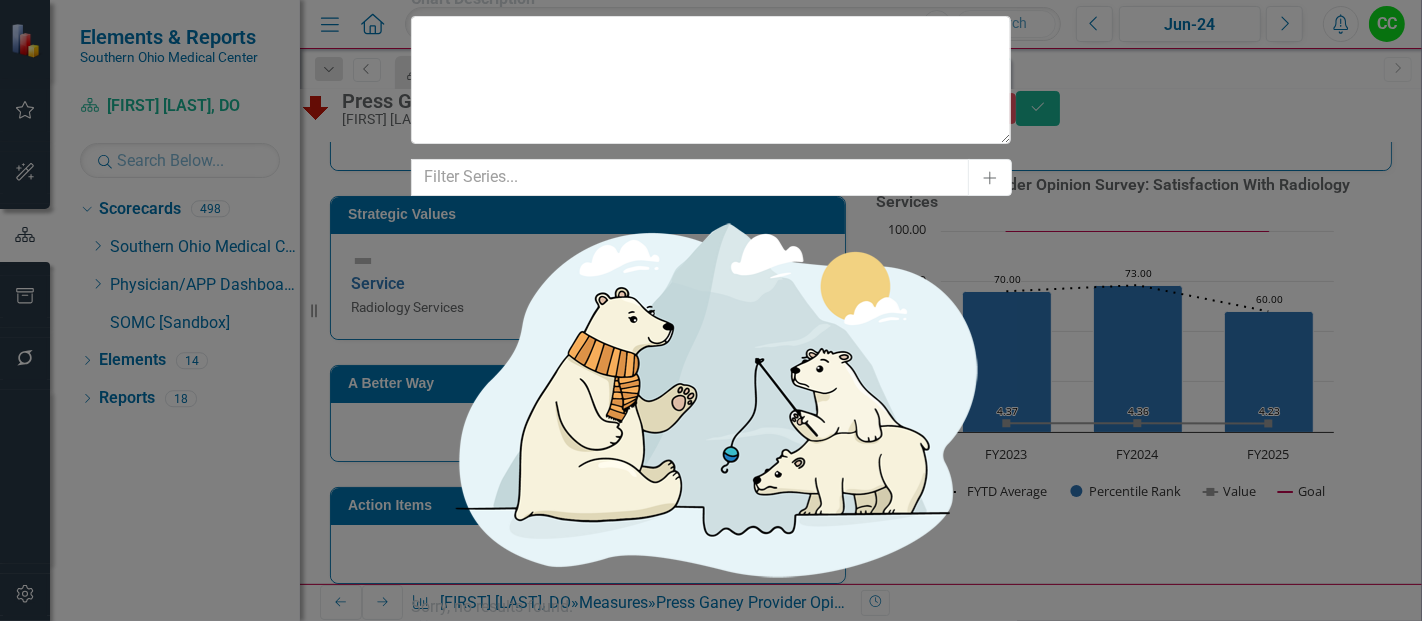 click on "Chart Periods" at bounding box center [588, -665] 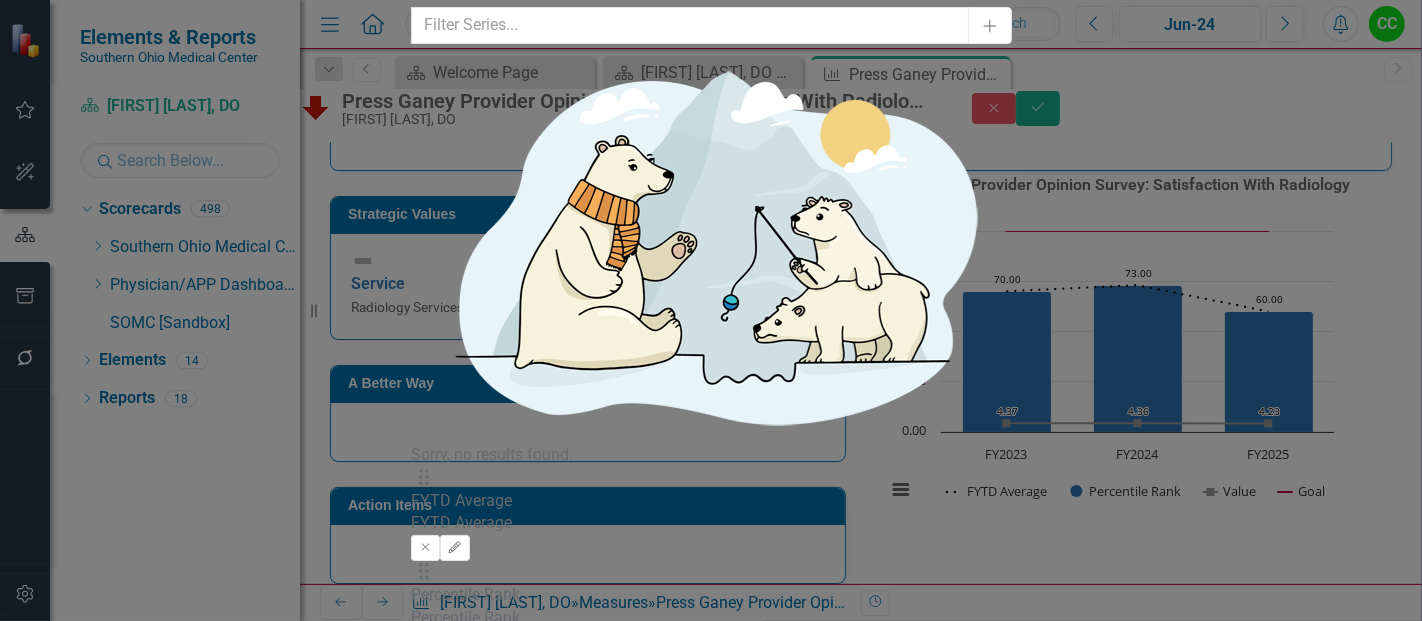 click on "1" at bounding box center (711, 968) 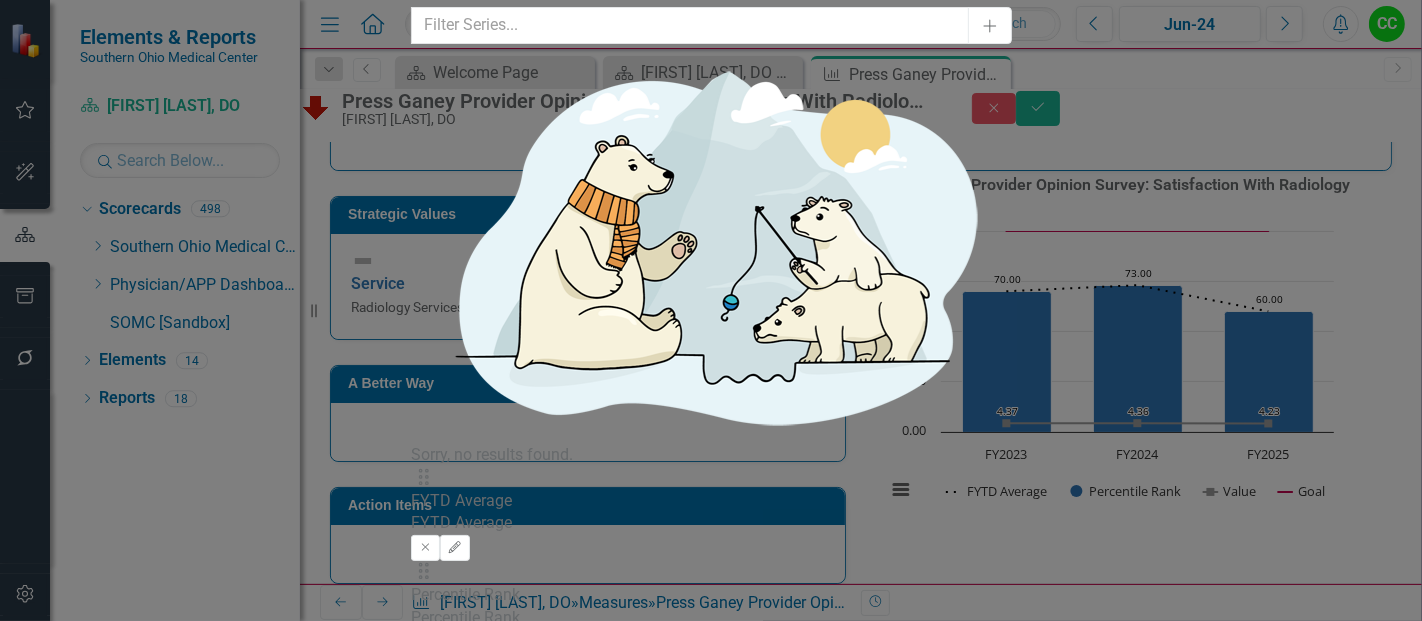 click on "Press Ganey Provider Opinion Survey: Satisfaction With Radiology Services Recalculate Refresh Preview Chart Combination chart with 4 data series. Press Ganey Provider Opinion Survey: Satisfaction With Radiology Services (Chart Type: Line Chart)
Plot Bands
FY2023
FYTD Average: 70.00	Percentile Rank: 70.00	Value: 4.37	Goal: 100.00
FY2024
FYTD Average: 73.00	Percentile Rank: 73.00	Value: 4.36	Goal: 100.00
FY2025
FYTD Average: 60.00	Percentile Rank: 60.00	Value: 4.23	Goal: 100.00 The chart has 1 X axis displaying categories.  The chart has 1 Y axis displaying values. Data ranges from 4.23 to 100. Created with Highcharts 11.4.8 Chart context menu 70.00 ​ 70.00 73.00 ​ 73.00 60.00 ​ 60.00 4.37 ​ 4.37 4.36 ​ 4.36 4.23 ​ 4.23 FYTD Average Percentile Rank Value Goal FY2023 FY2024 FY2025 0.00 50.00 100.00 FYTD Average ​ FY2023: 70.00 ​ End of interactive chart." at bounding box center (711, 1329) 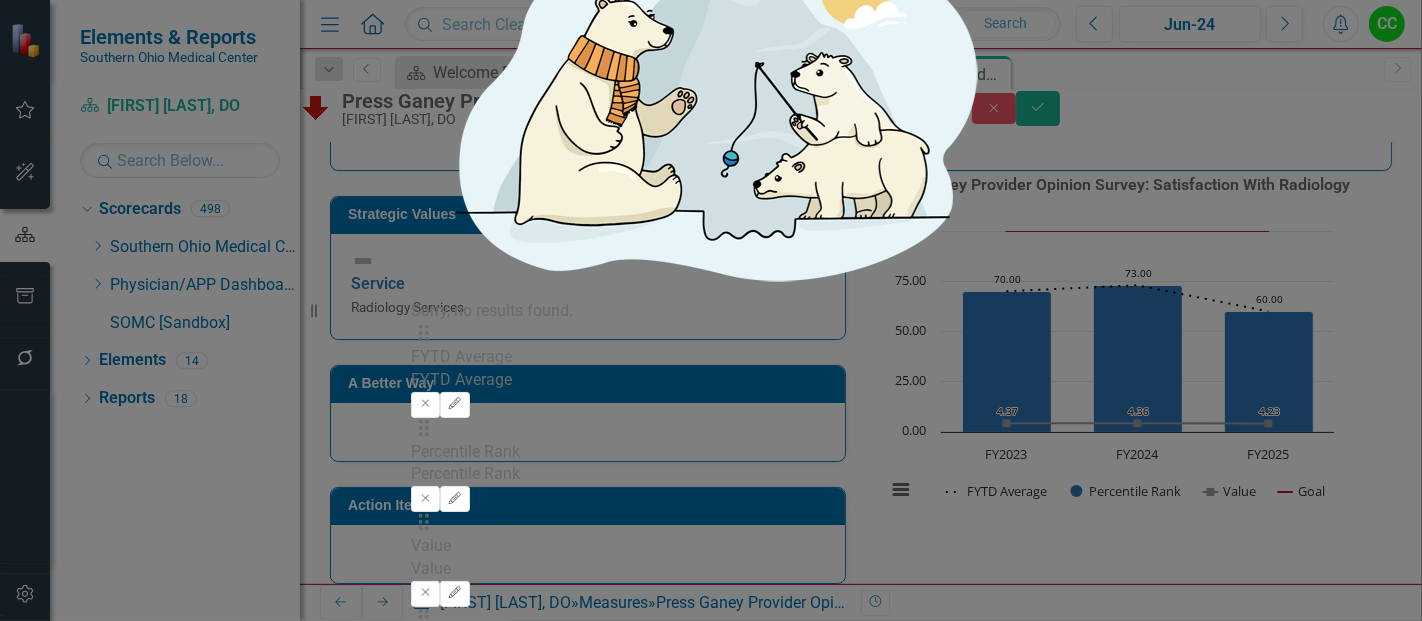 click on "Chart Axis Format" at bounding box center [702, -961] 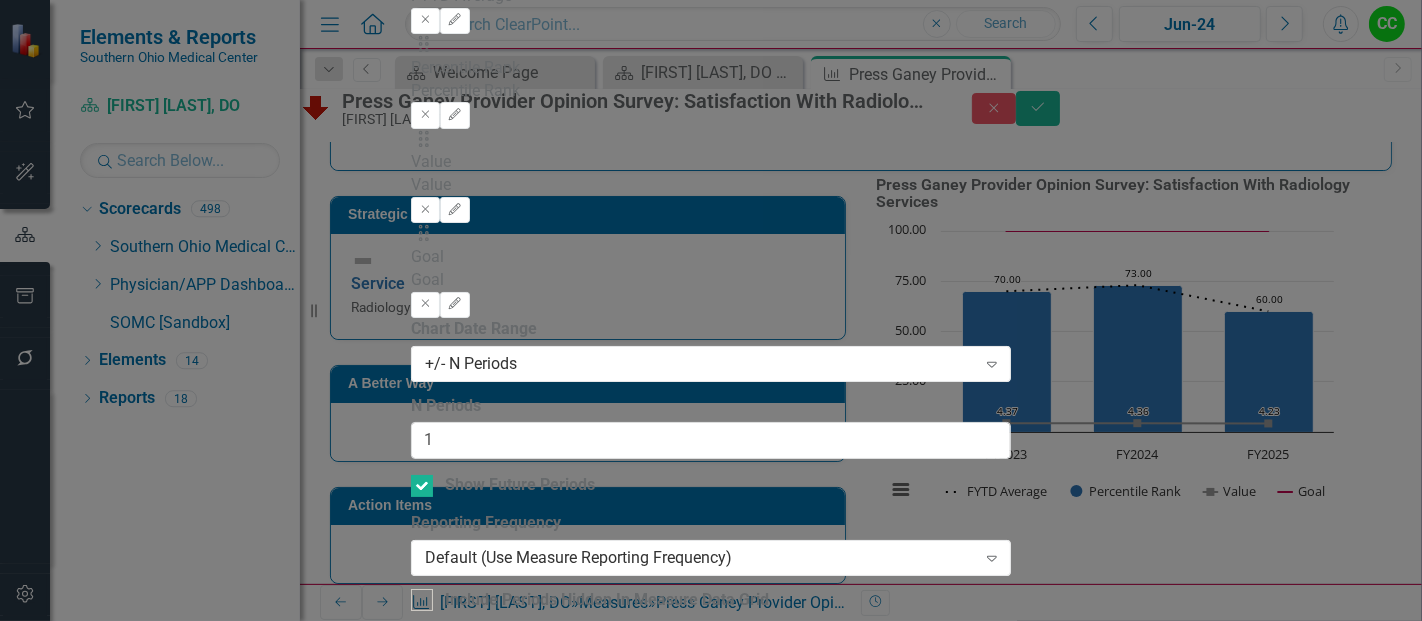 scroll, scrollTop: 277, scrollLeft: 0, axis: vertical 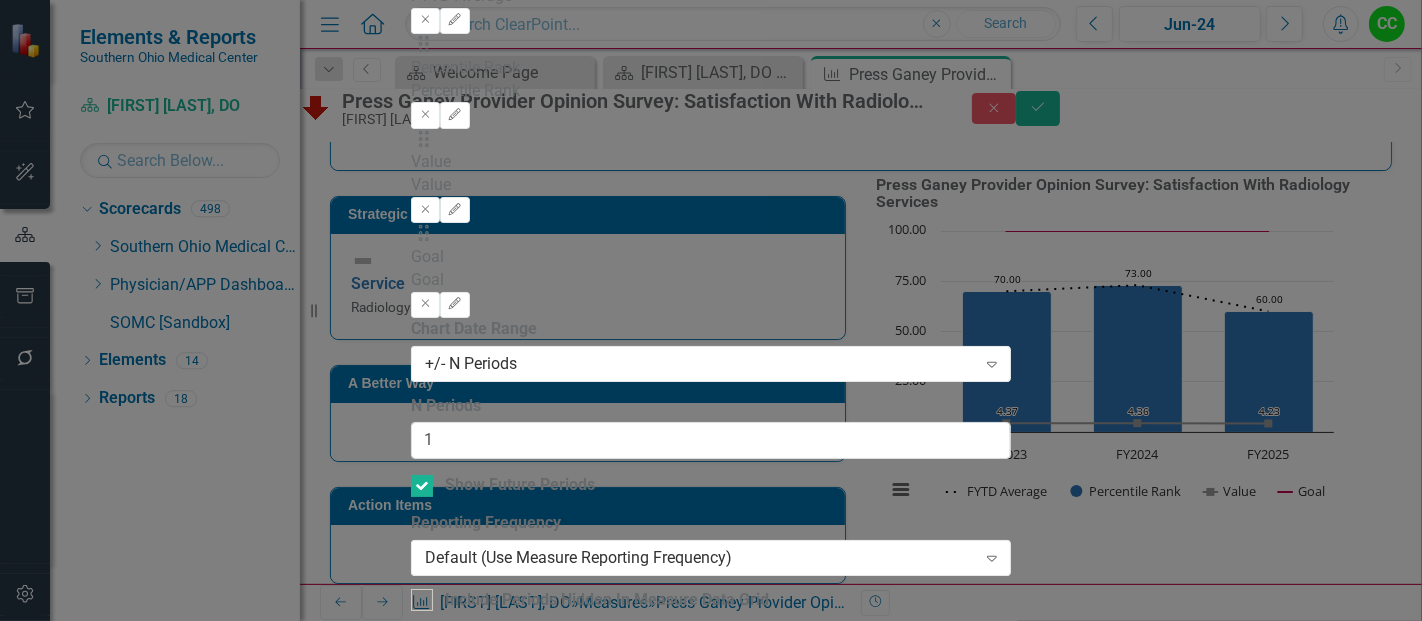 click on "Chart Periods" at bounding box center [588, -1345] 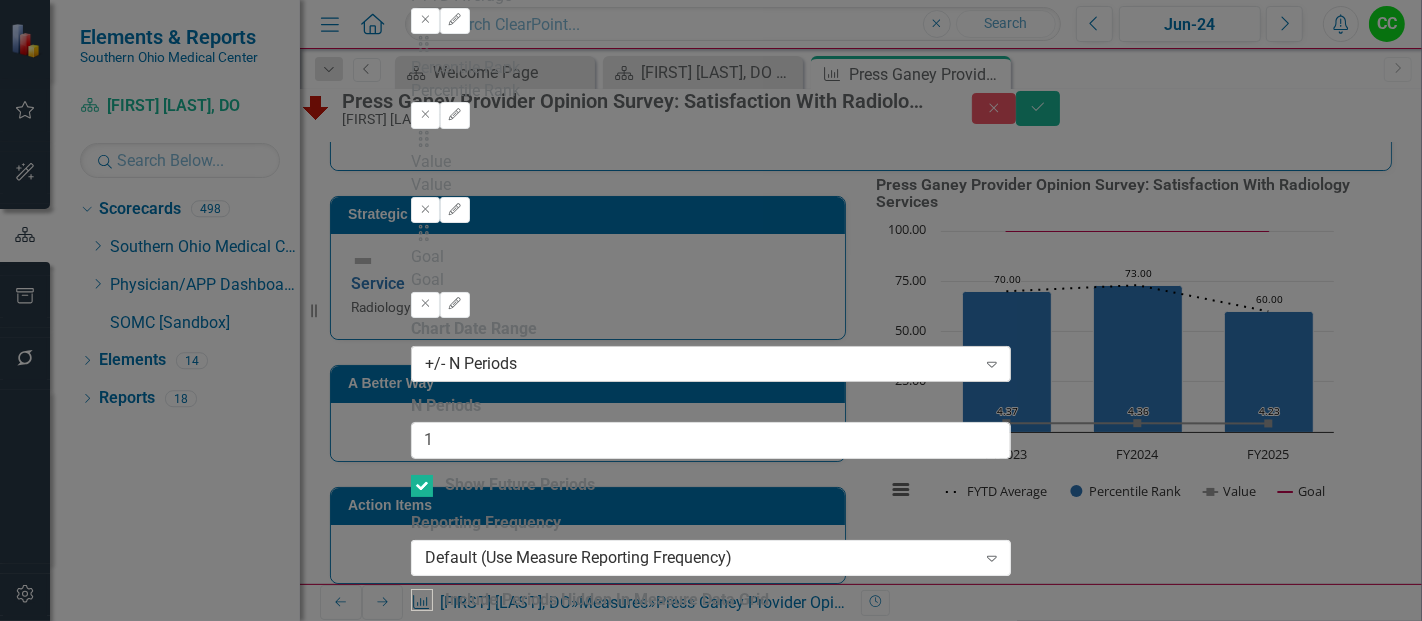 click on "+/- N Periods" at bounding box center (700, 363) 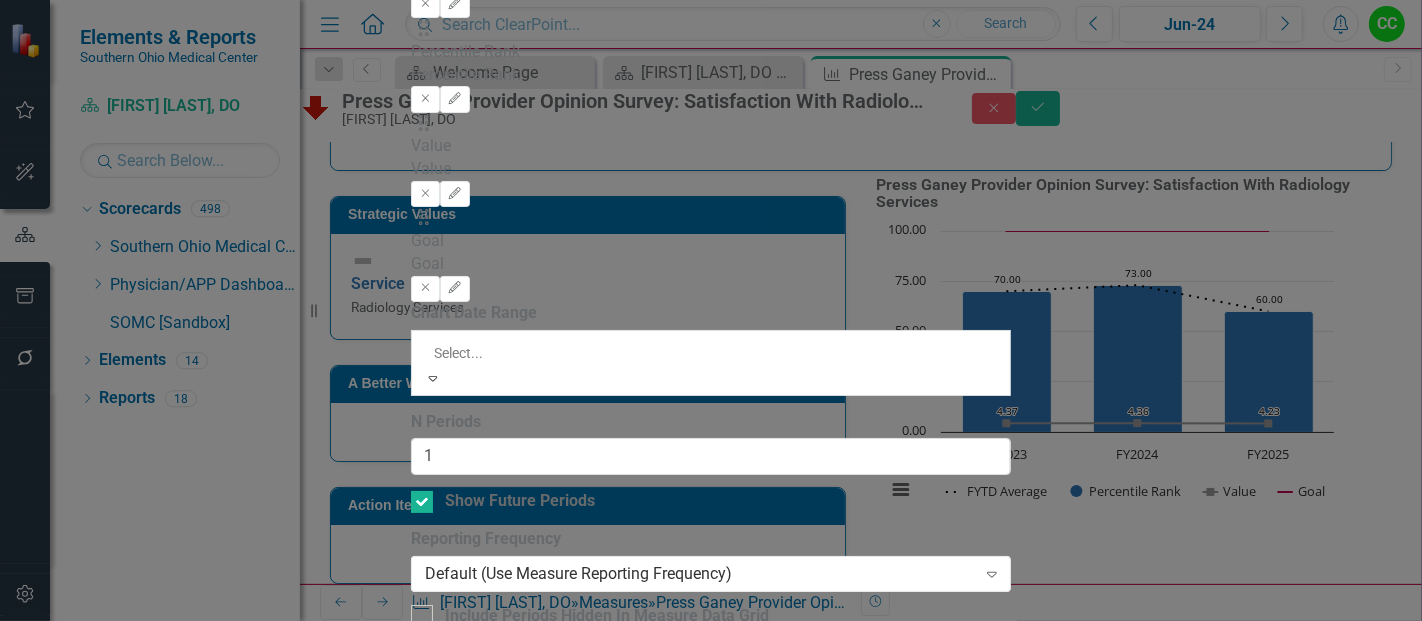 click on "Last N Periods" at bounding box center (711, 769) 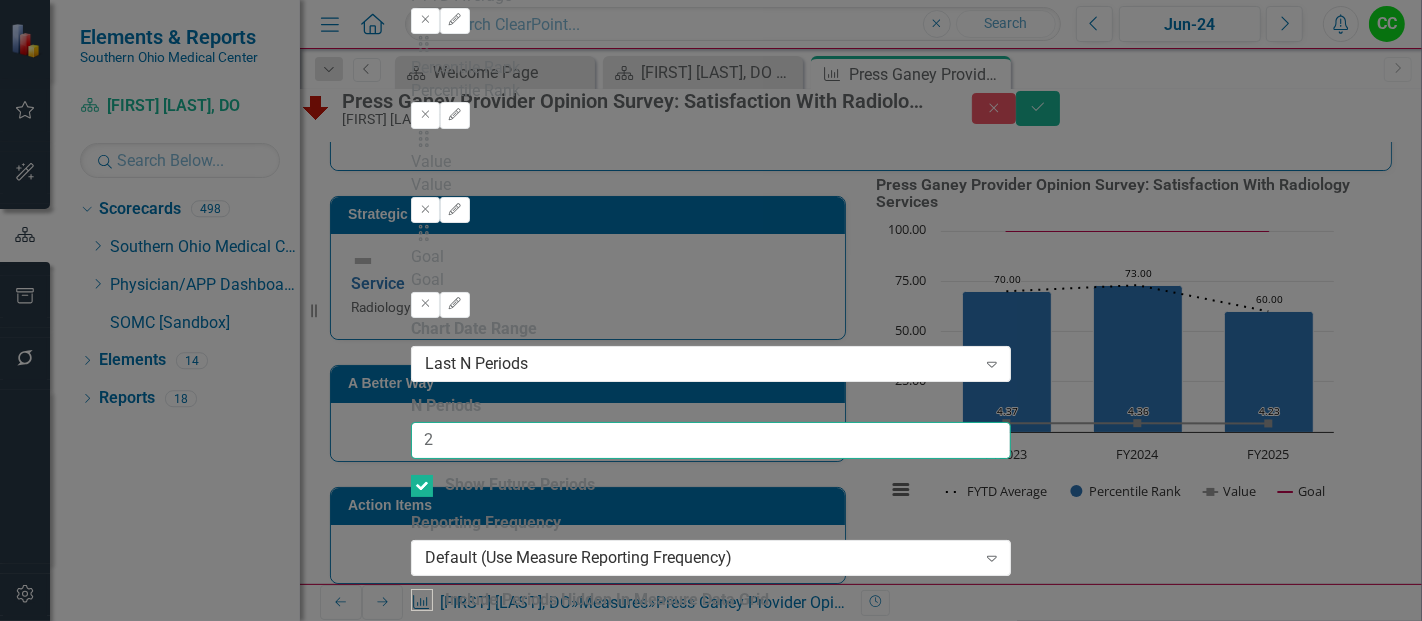 click on "2" at bounding box center (711, 440) 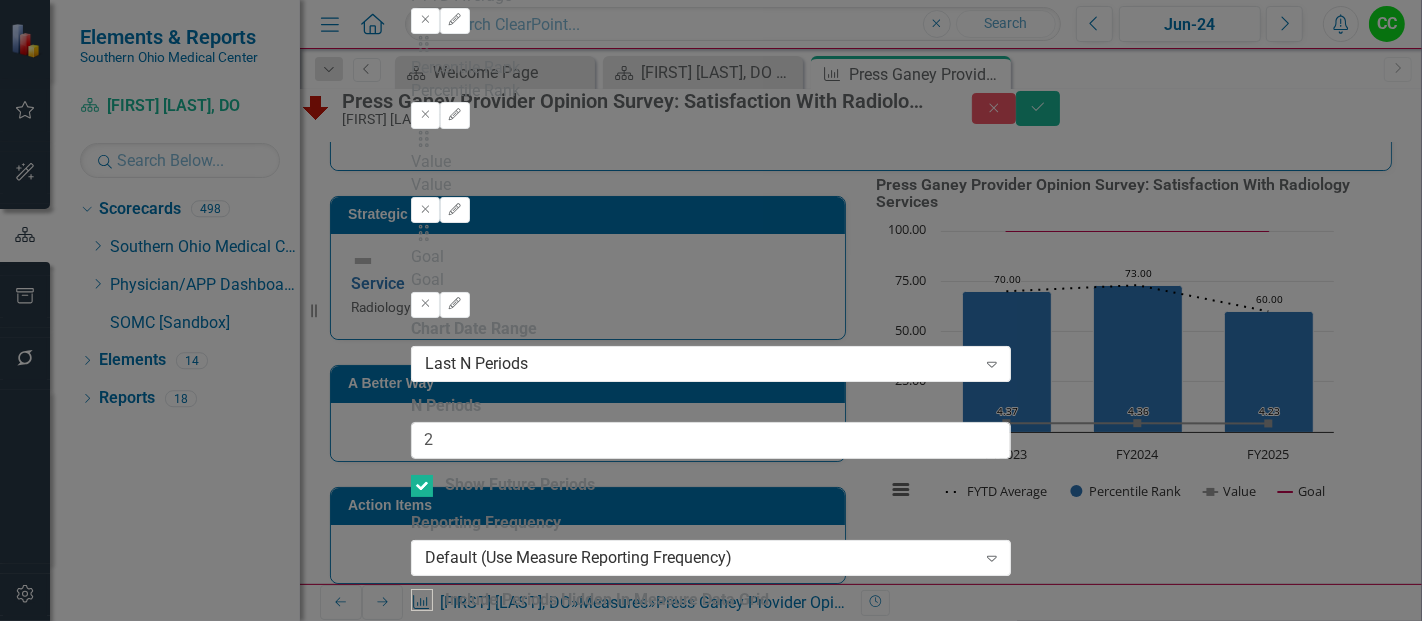 click on "Recalculate Refresh Preview" at bounding box center (465, 1721) 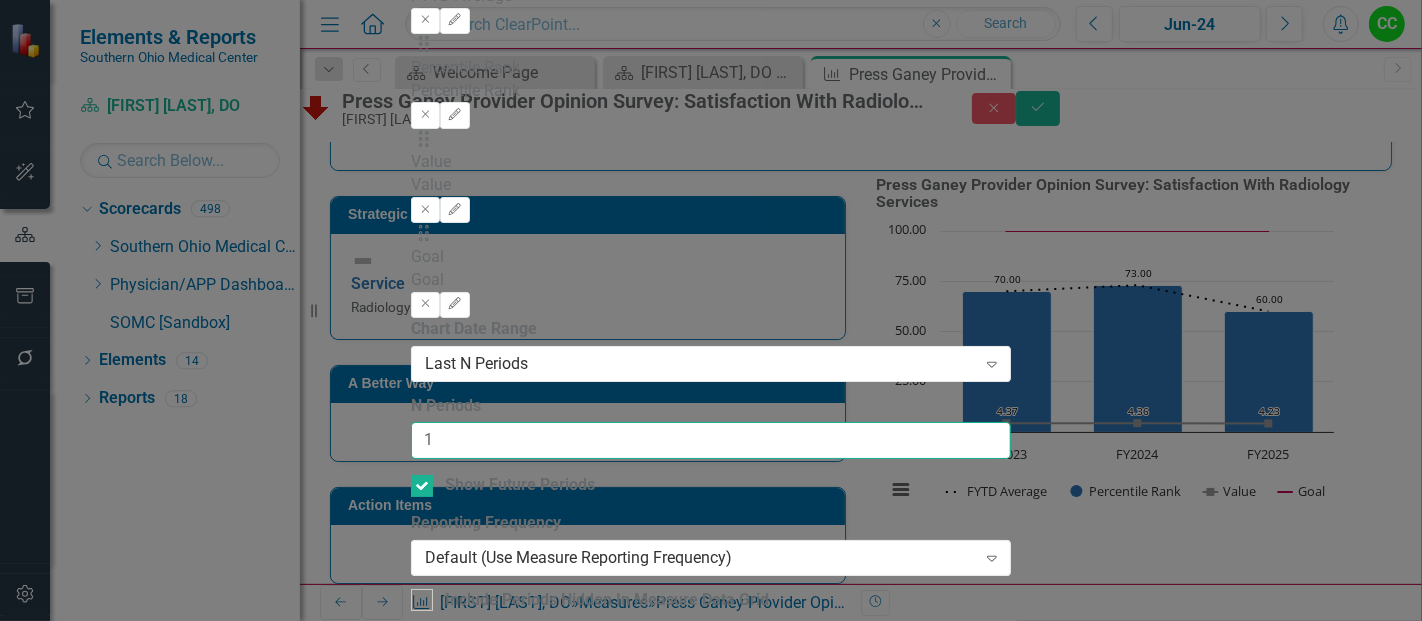 click on "1" at bounding box center [711, 440] 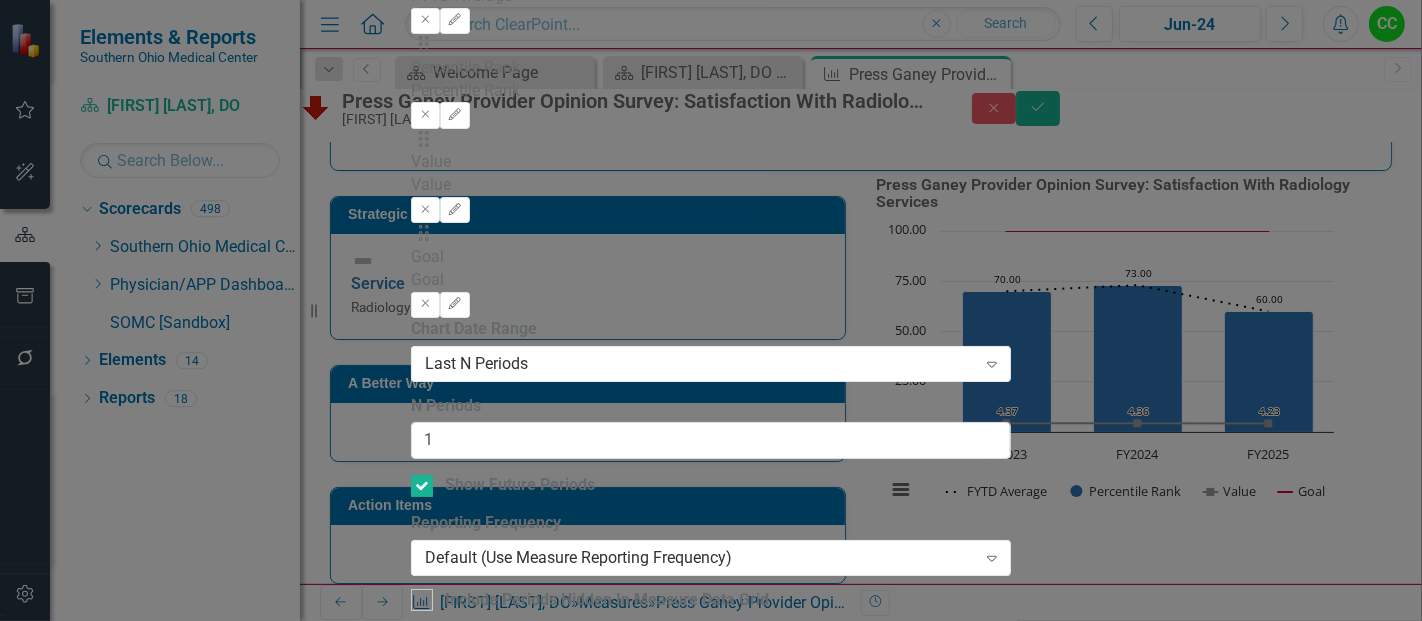 click on "Recalculate Refresh Preview" at bounding box center [465, 1721] 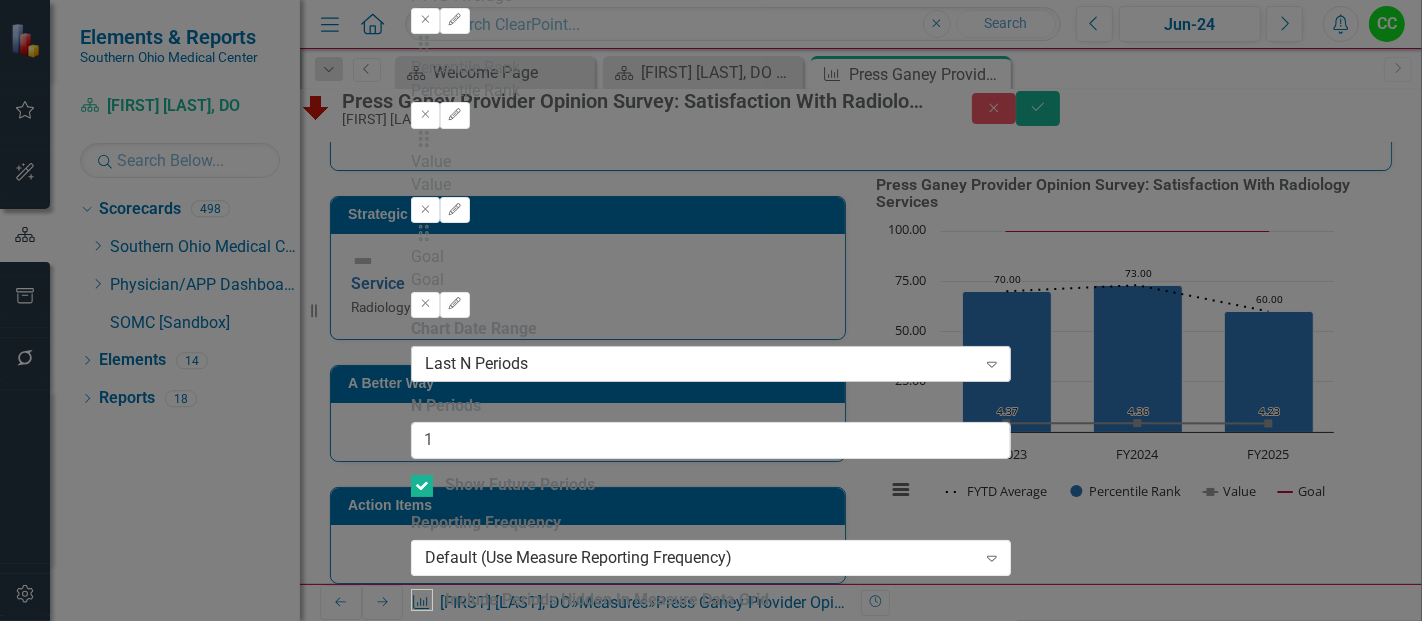 click on "Last N Periods Expand" at bounding box center [711, 364] 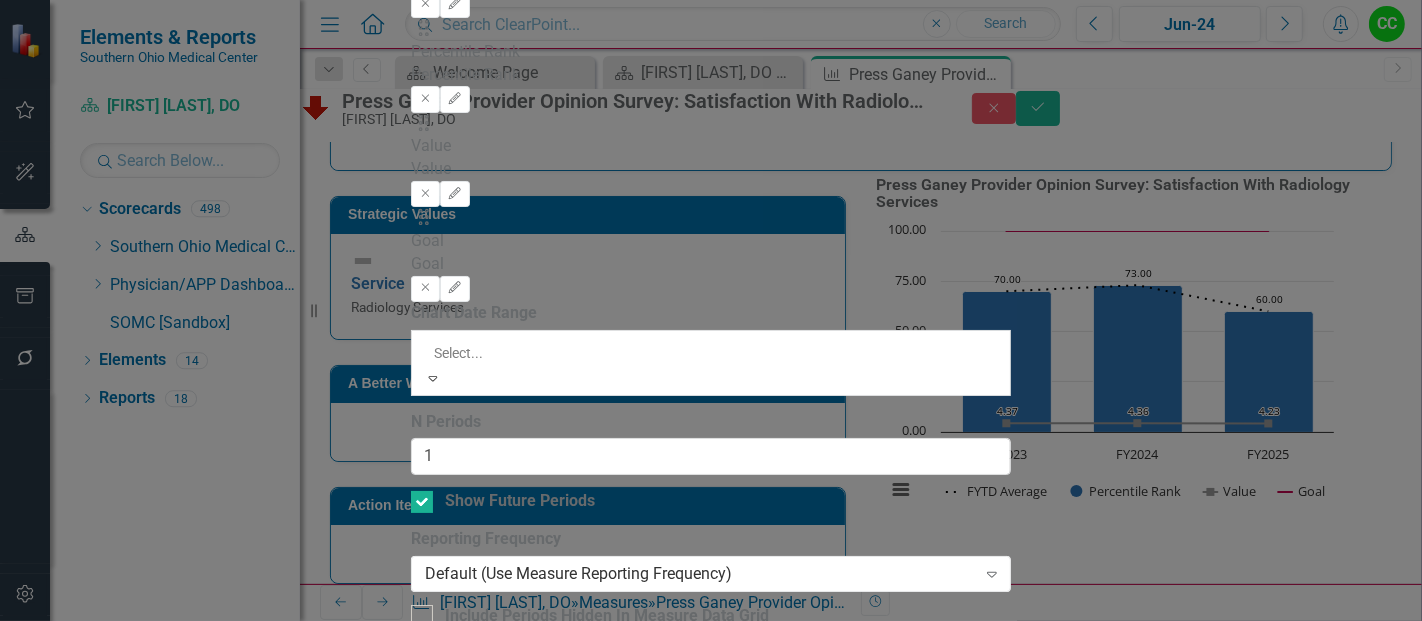 click on "Next N Periods" at bounding box center (711, 815) 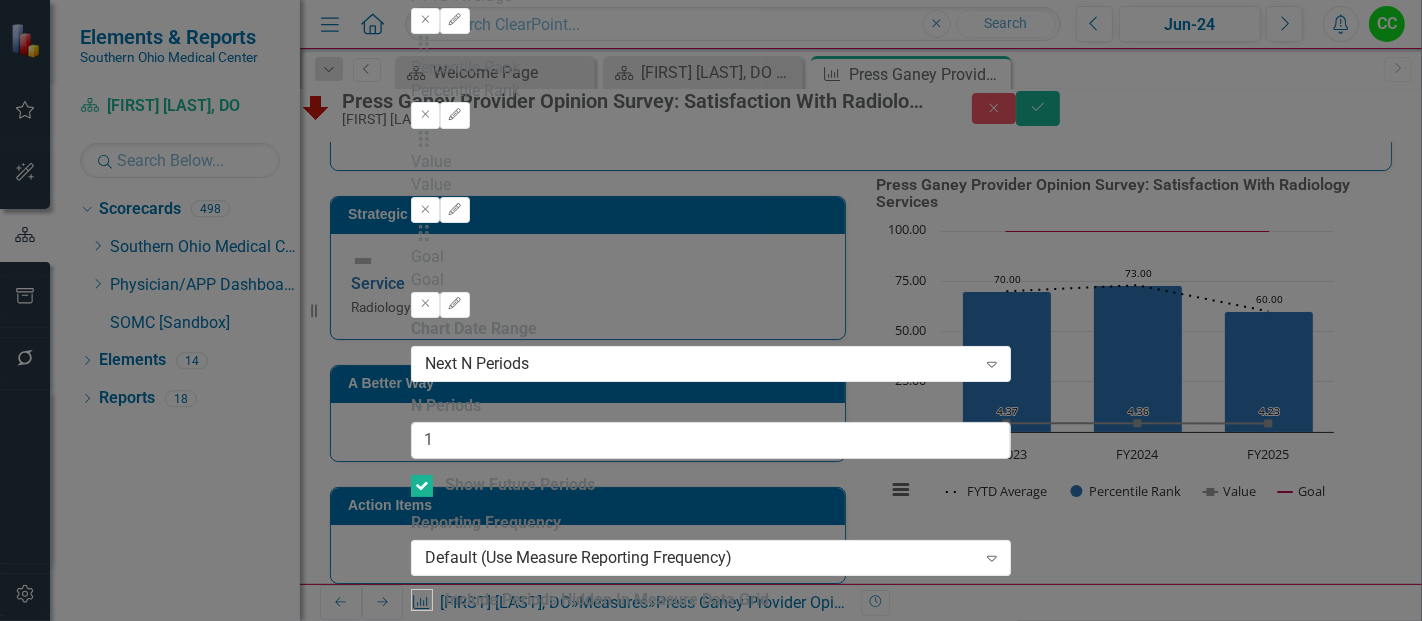 click on "Recalculate Refresh Preview" at bounding box center [465, 1721] 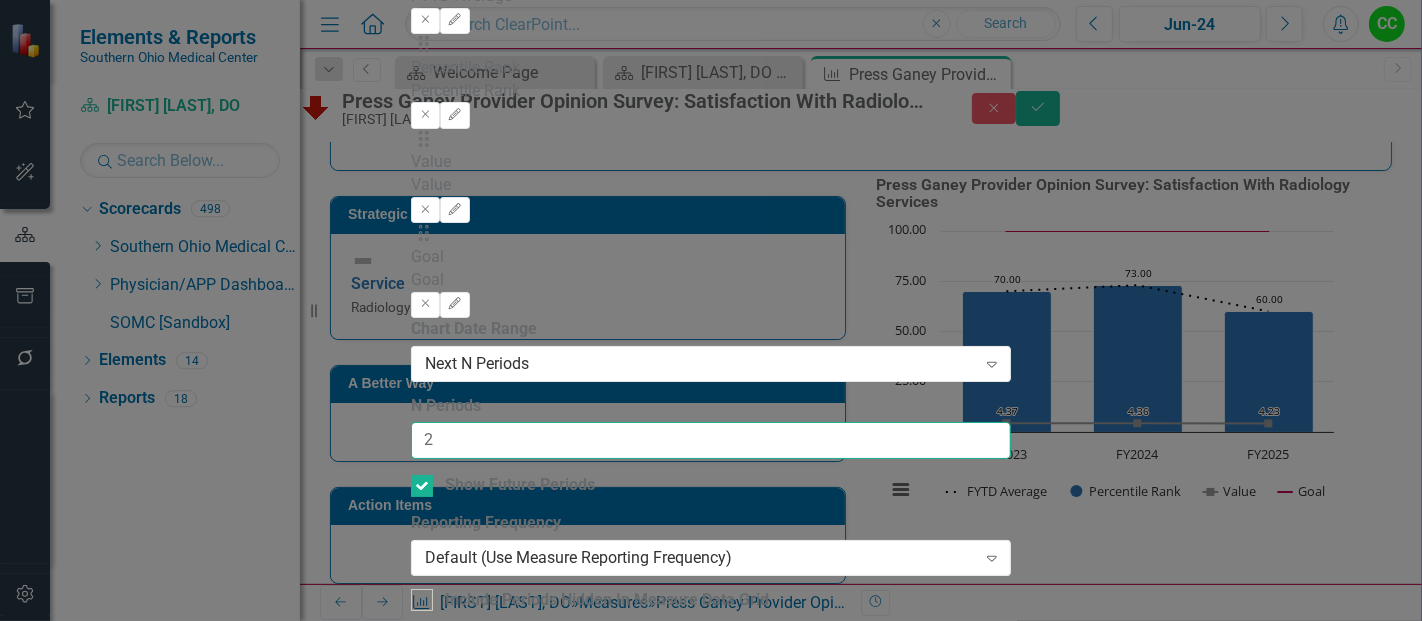click on "2" at bounding box center [711, 440] 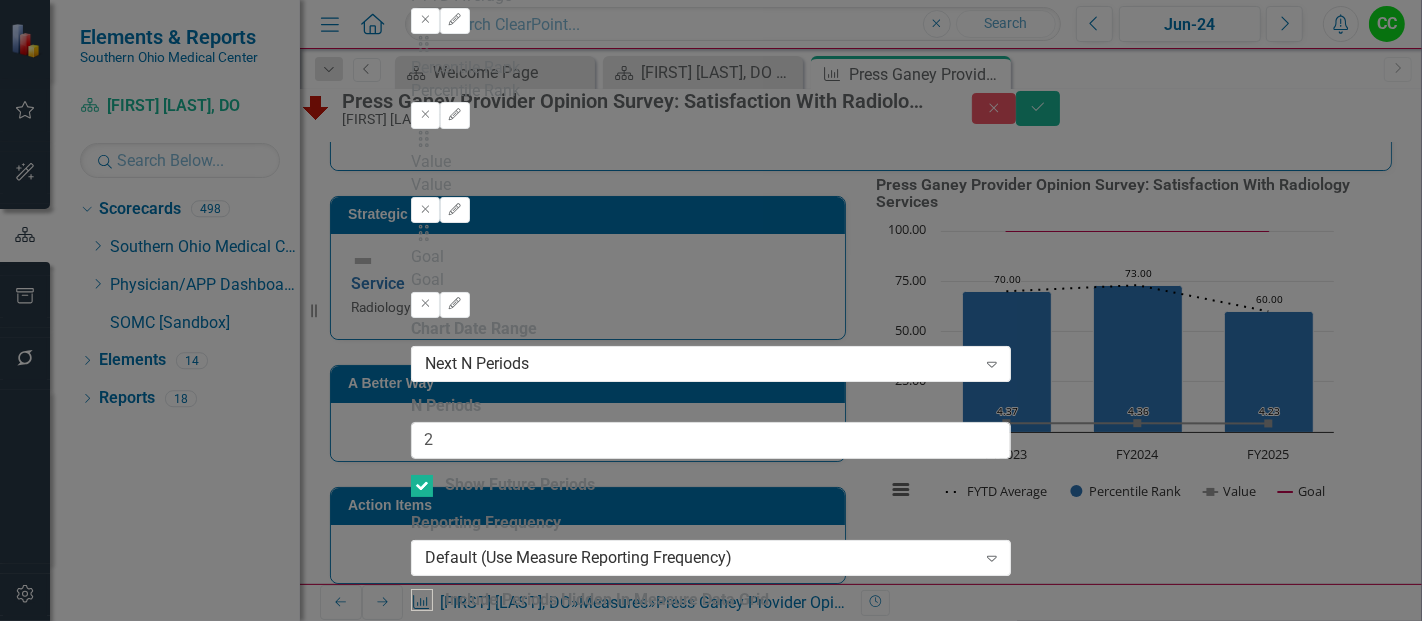 click on "Recalculate Refresh Preview" at bounding box center [465, 1721] 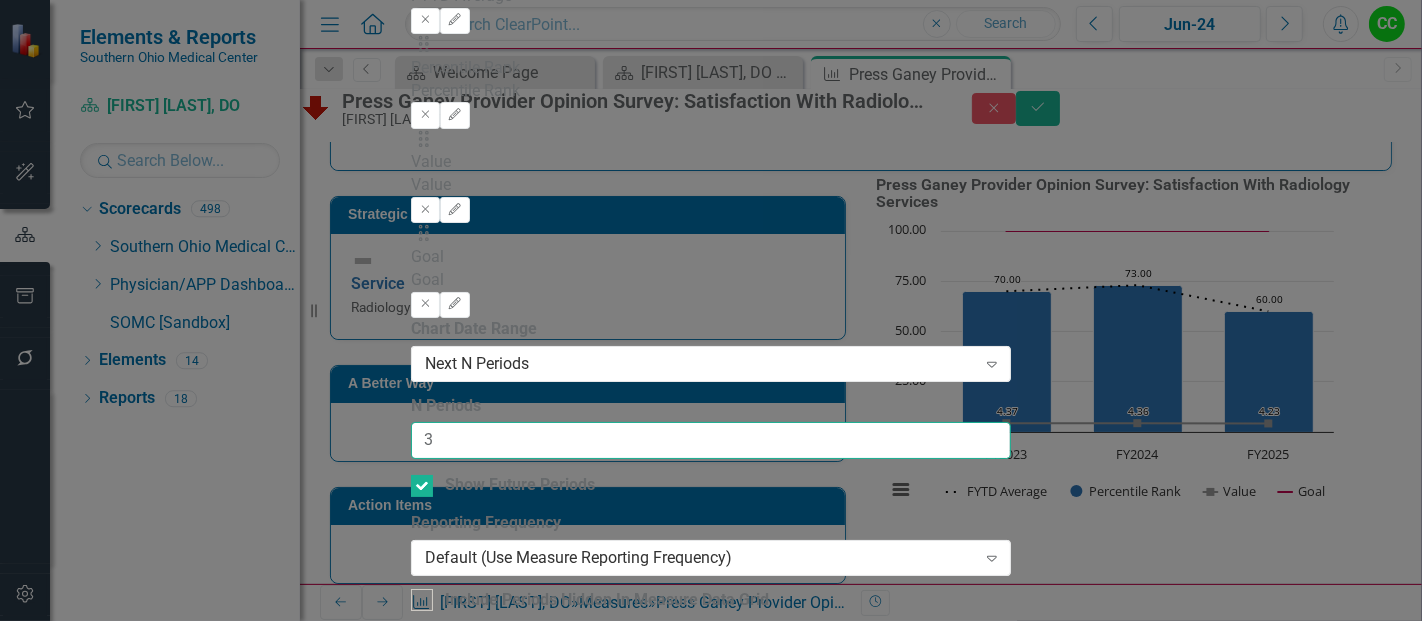click on "3" at bounding box center (711, 440) 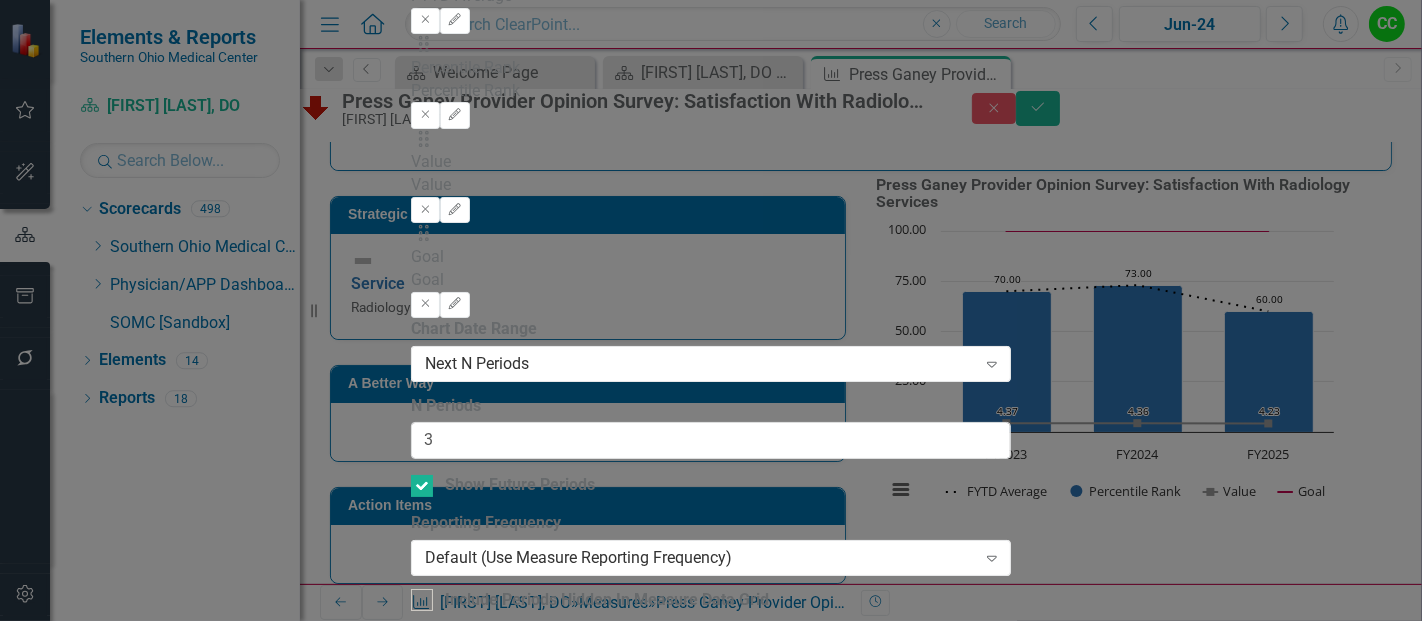click on "Recalculate Refresh Preview" at bounding box center [465, 1721] 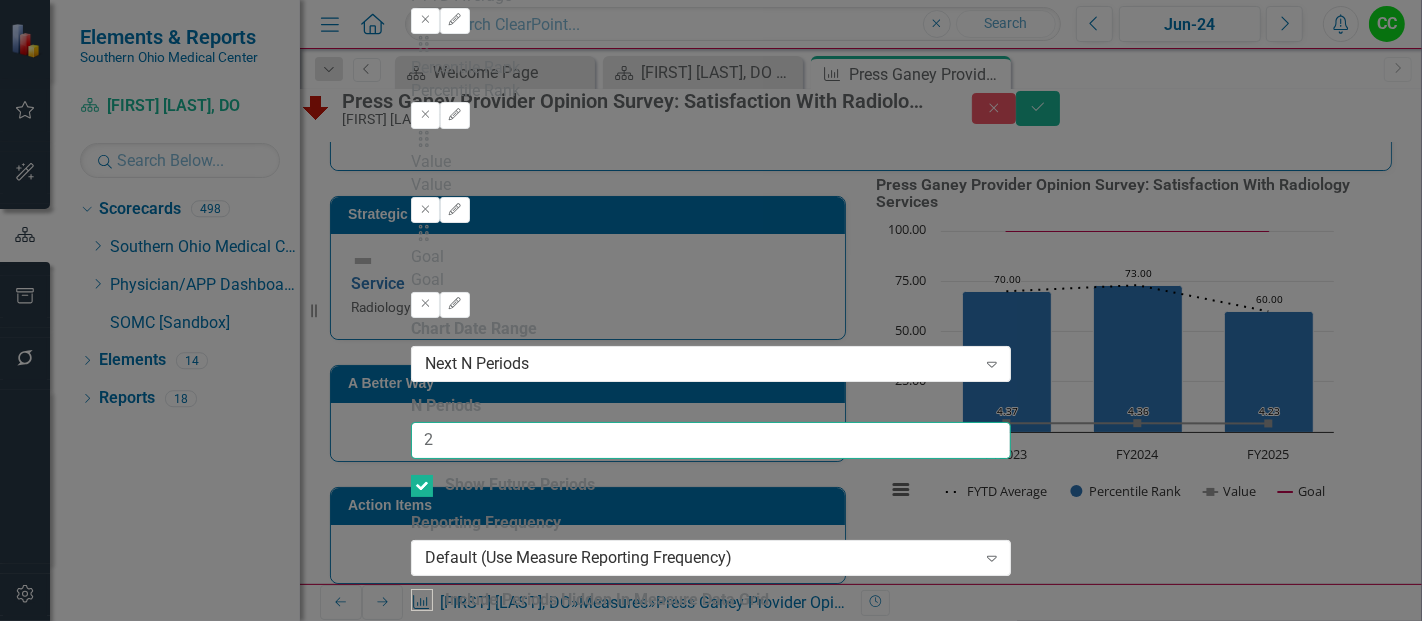 type on "2" 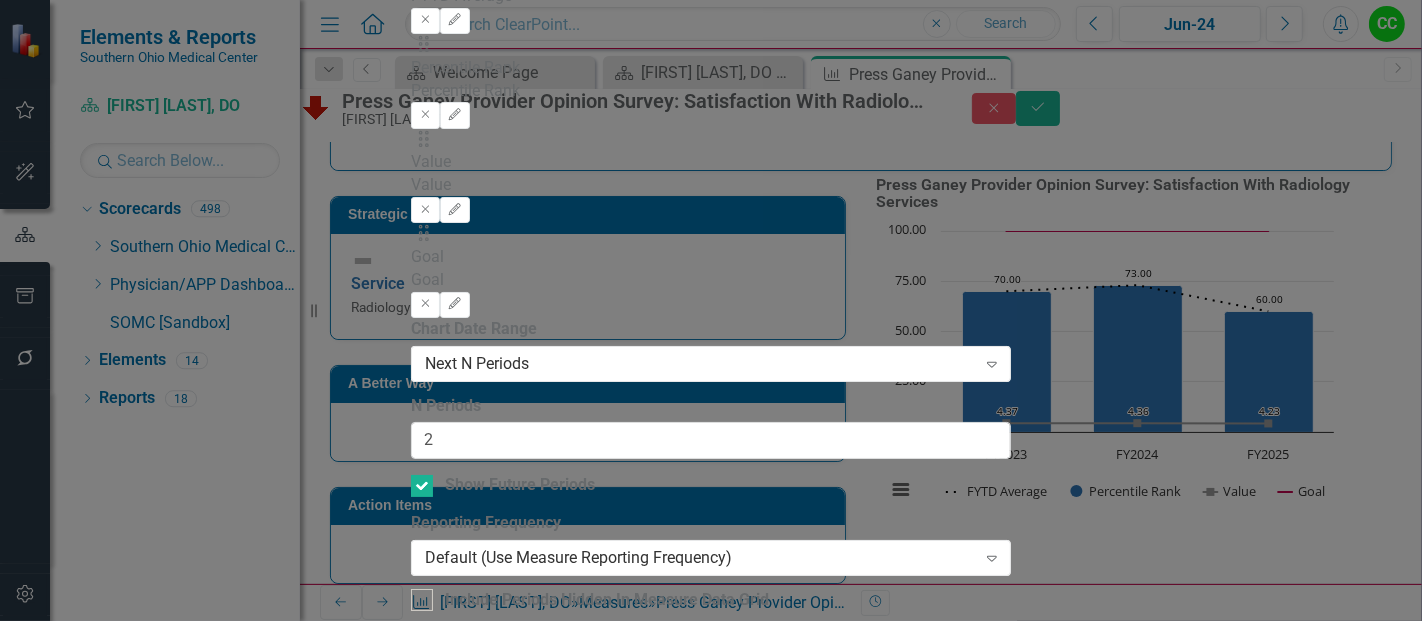 click on "Recalculate" 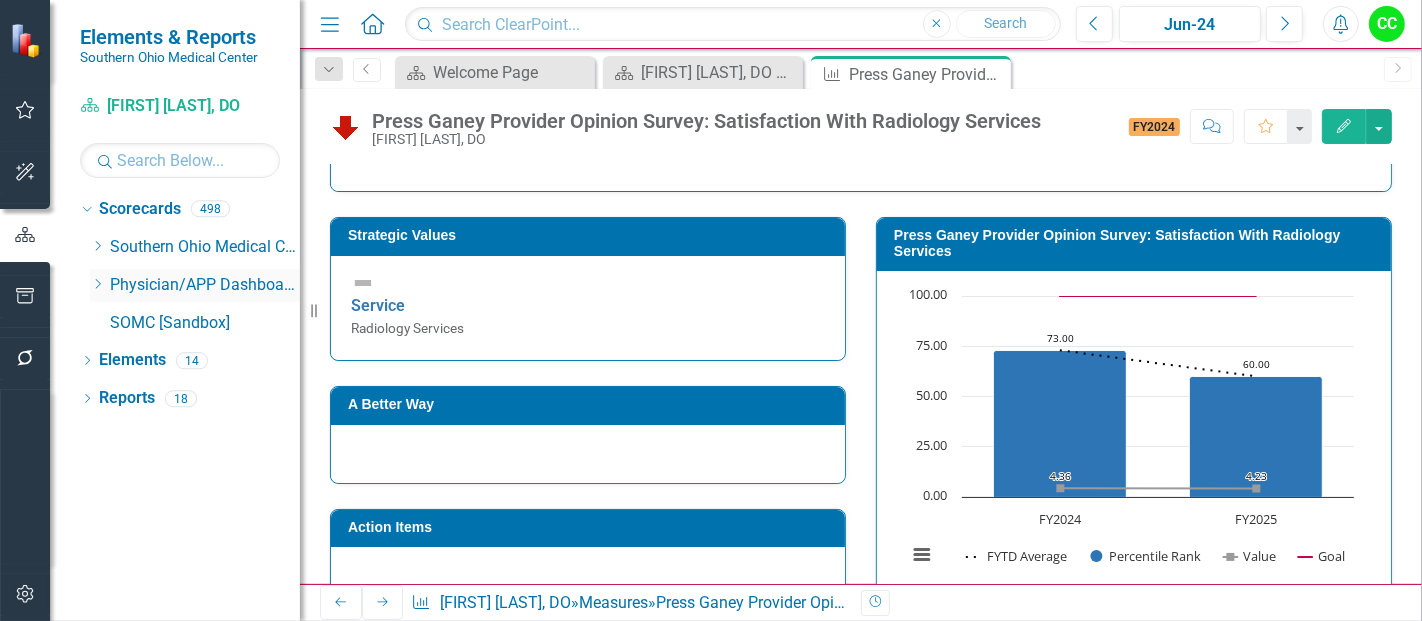 click on "Dropdown" 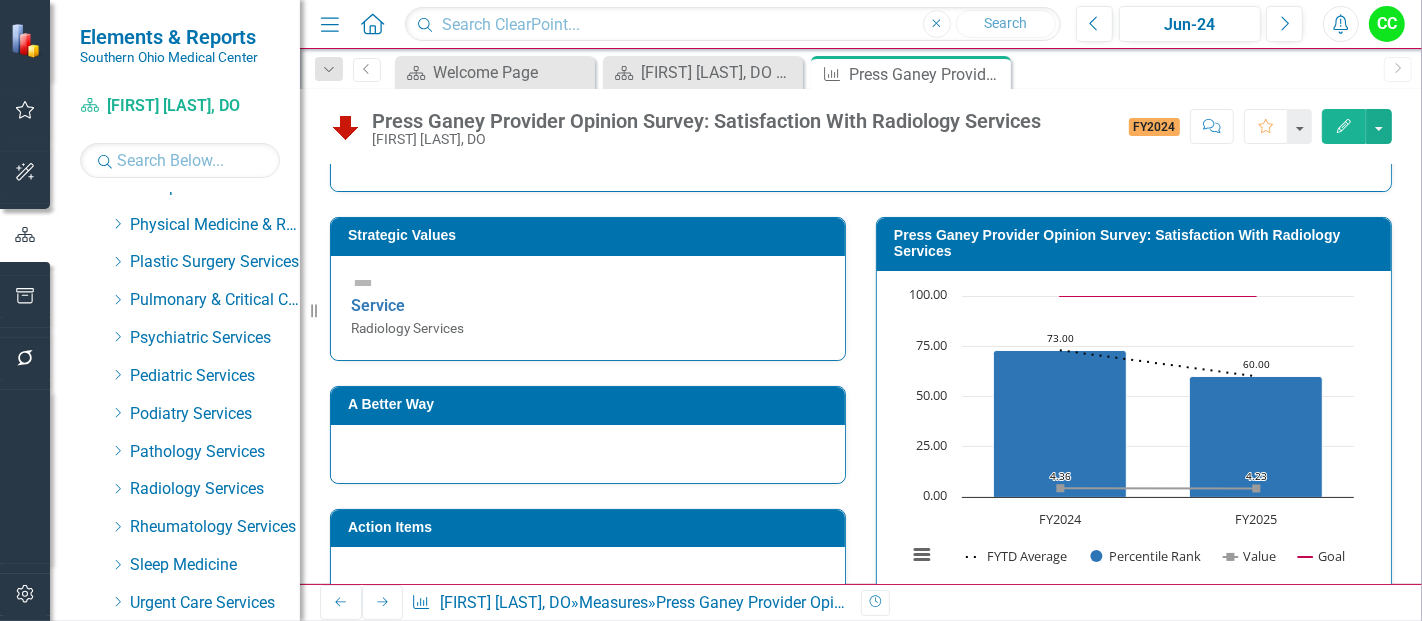 scroll, scrollTop: 885, scrollLeft: 0, axis: vertical 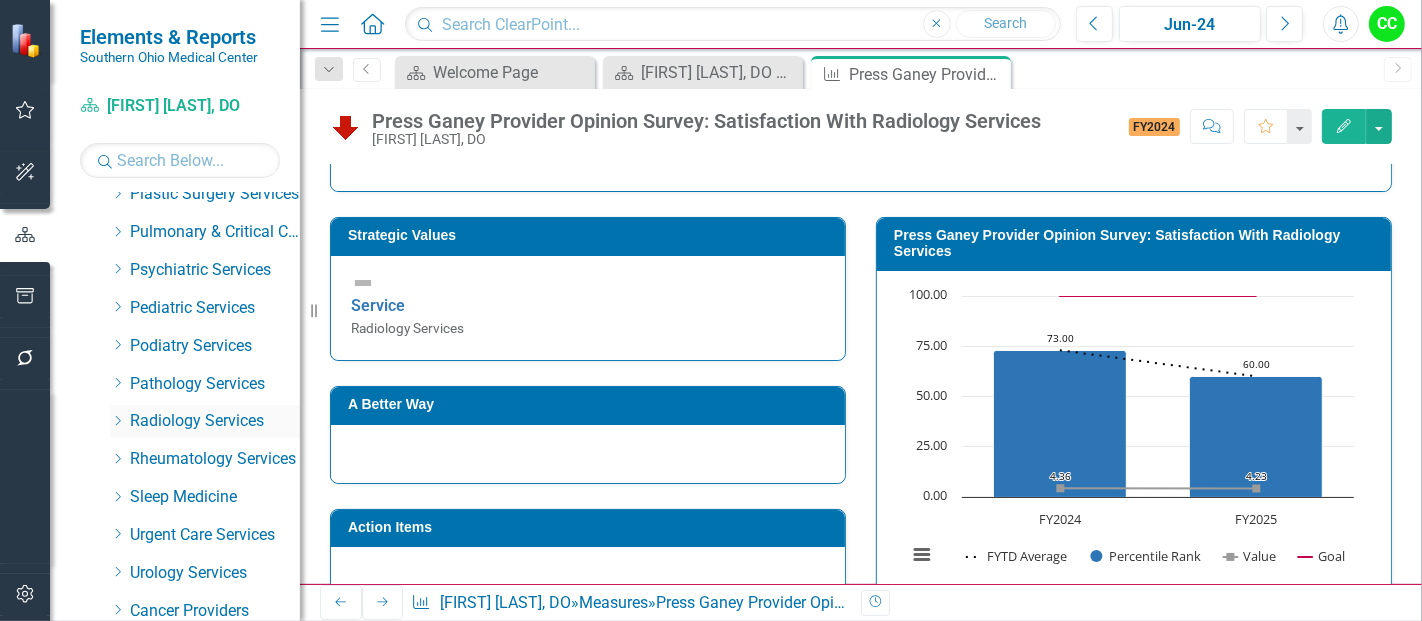 click on "Dropdown" 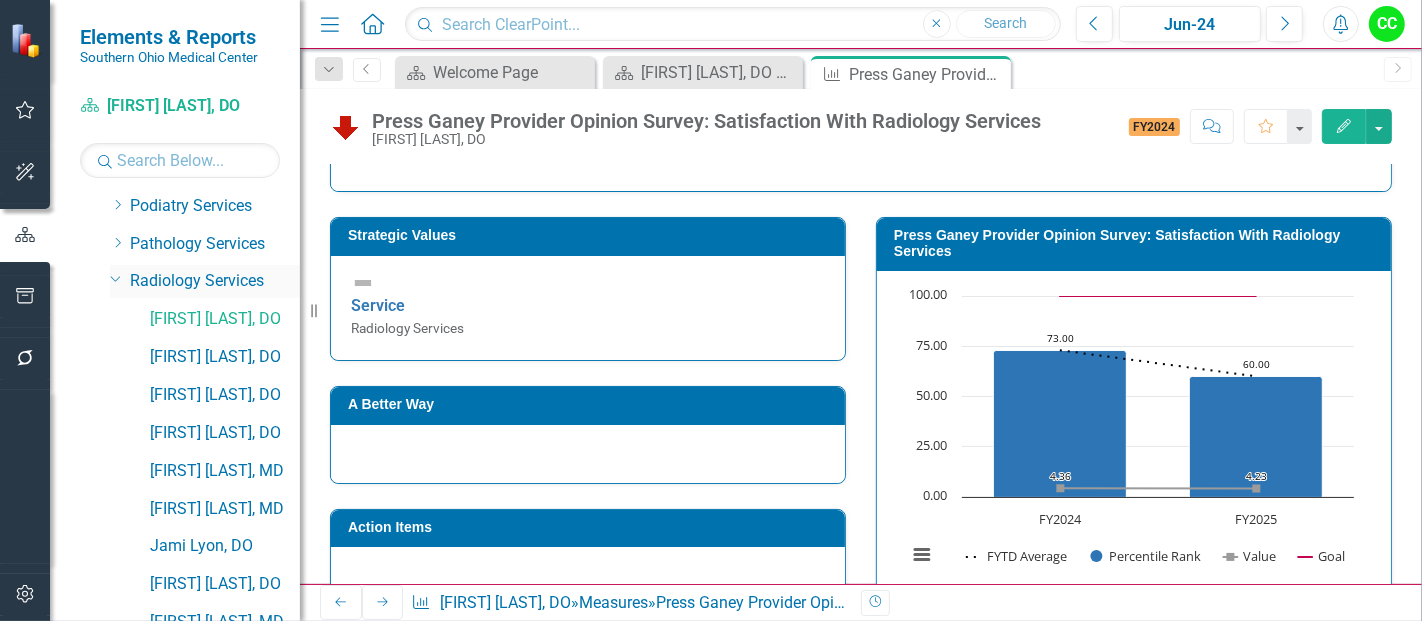 scroll, scrollTop: 1033, scrollLeft: 0, axis: vertical 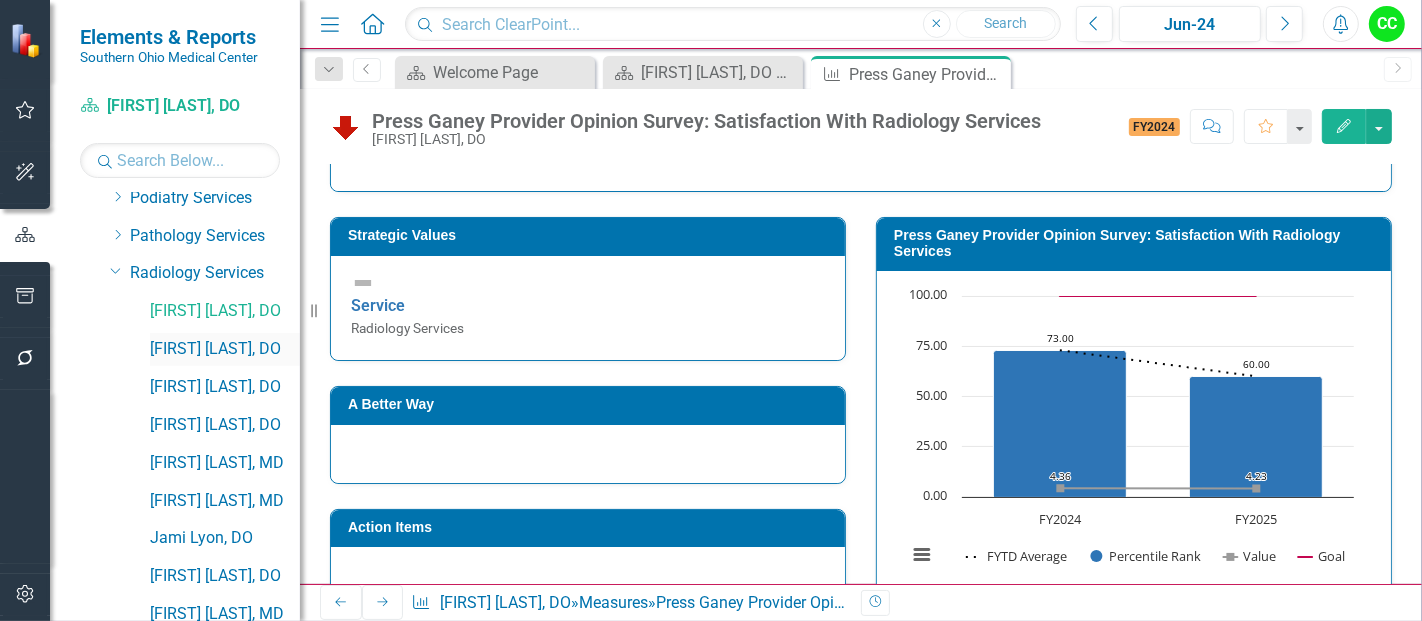 click on "[FIRST] [LAST], [STATE]" at bounding box center (225, 349) 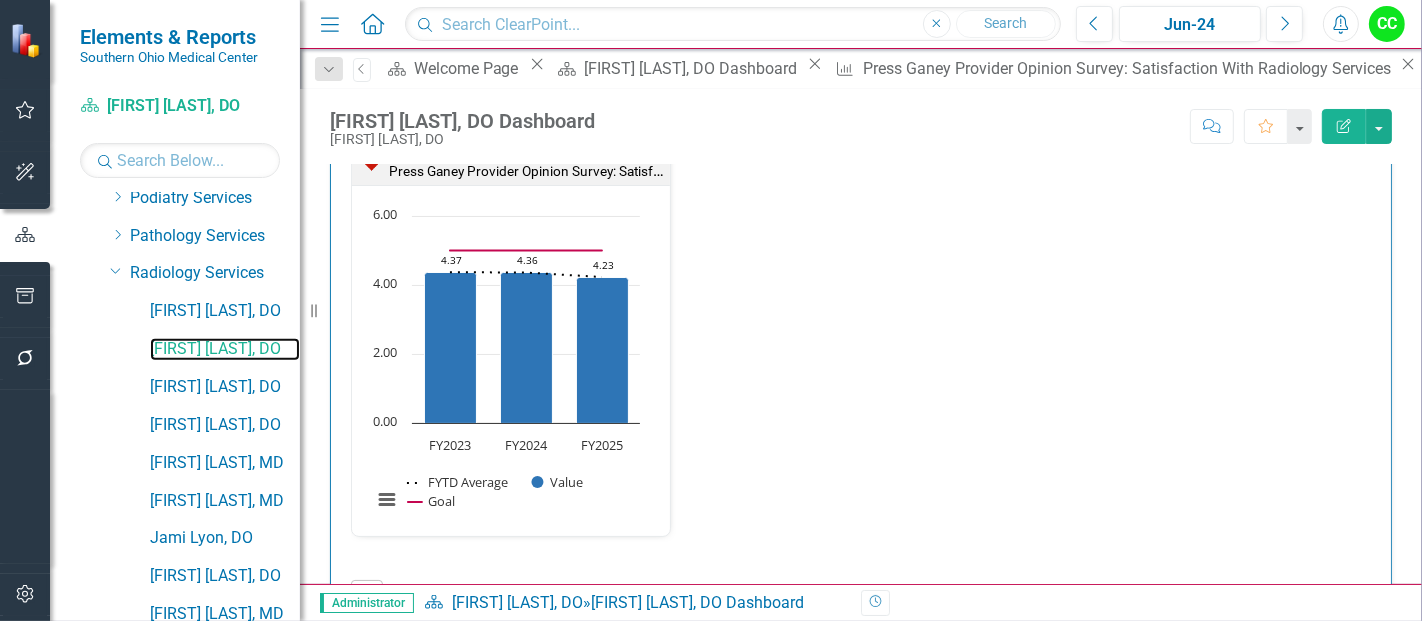 scroll, scrollTop: 2033, scrollLeft: 0, axis: vertical 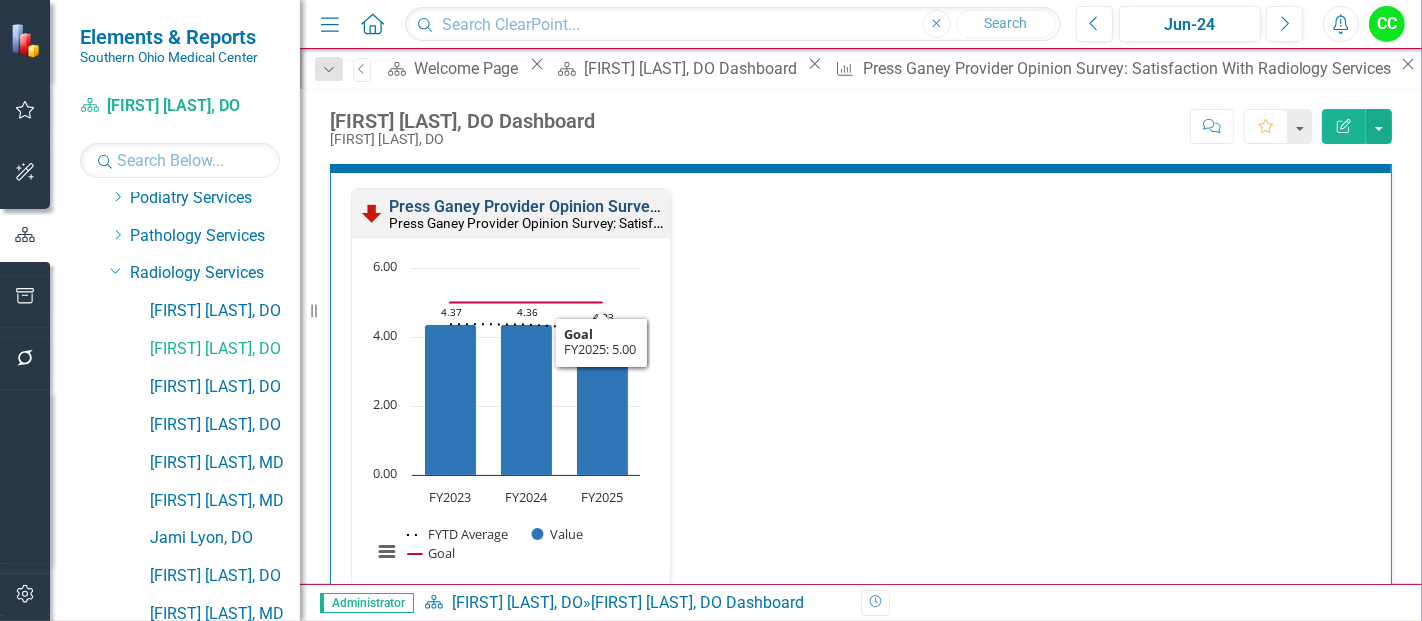 click on "Press Ganey Provider Opinion Survey: Satisfaction With Radiology Services" at bounding box center (659, 206) 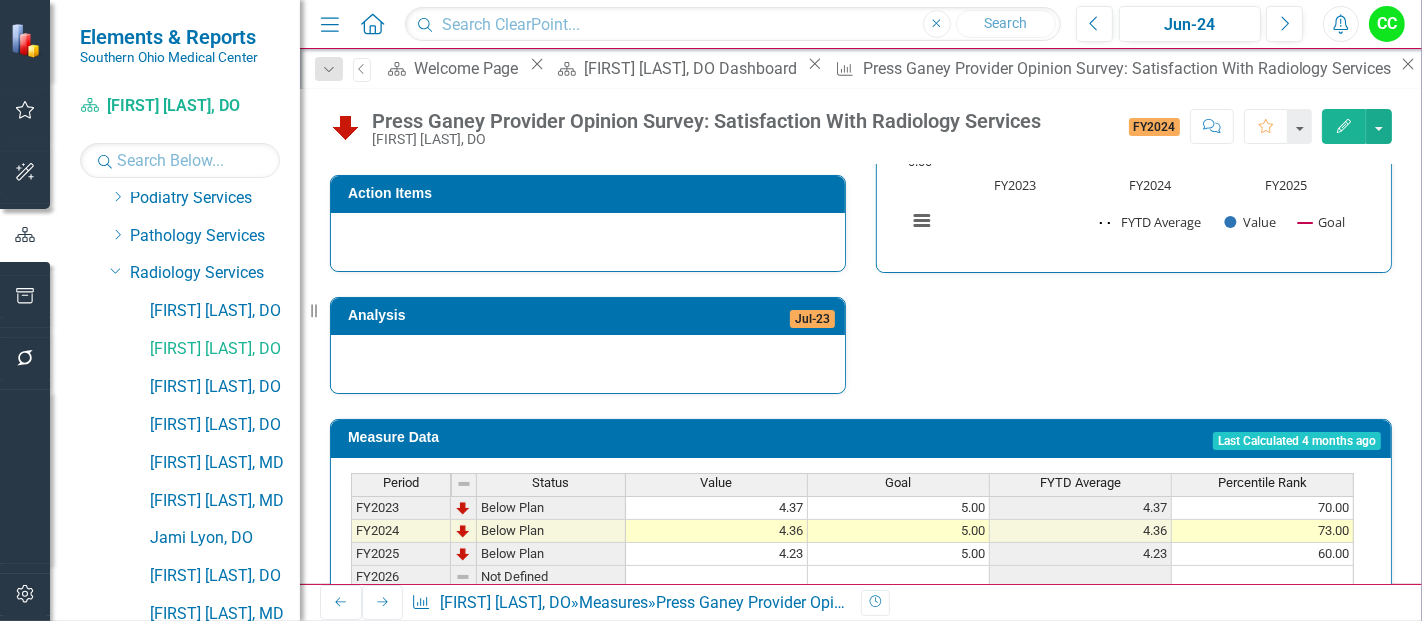 scroll, scrollTop: 765, scrollLeft: 0, axis: vertical 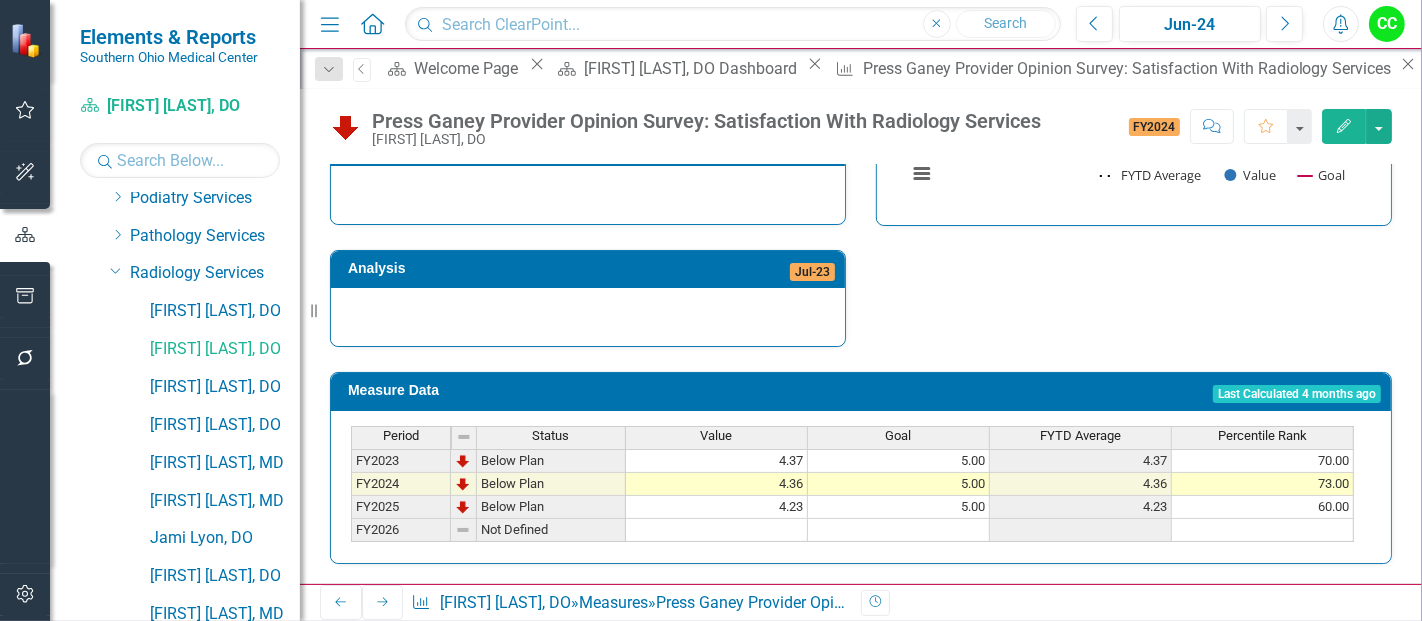 click on "Edit" at bounding box center (1344, 126) 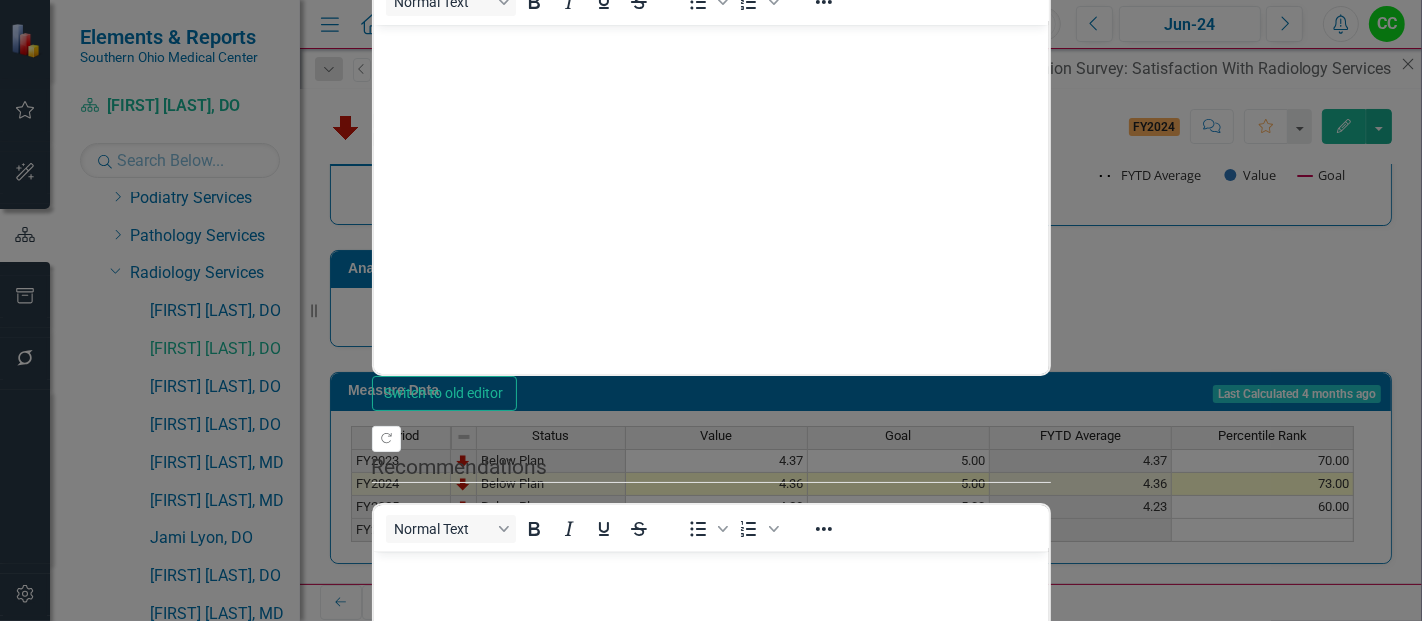 scroll, scrollTop: 0, scrollLeft: 0, axis: both 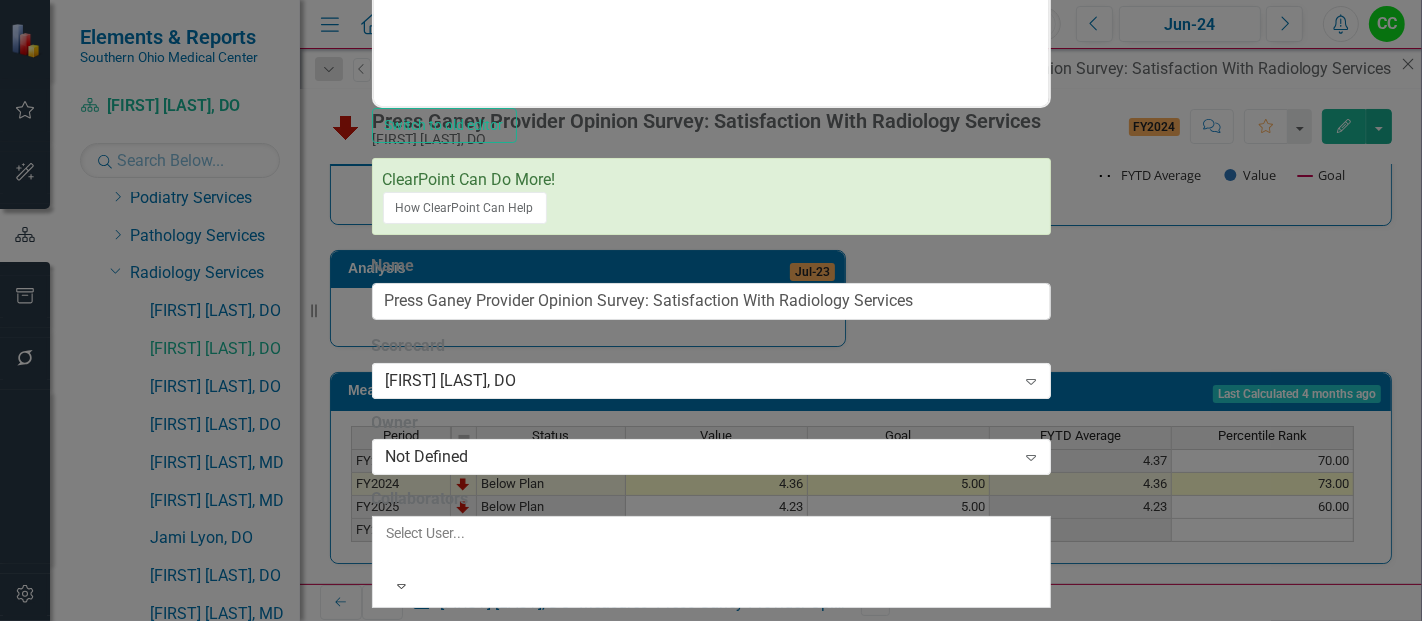 click on "Series" at bounding box center [657, -1061] 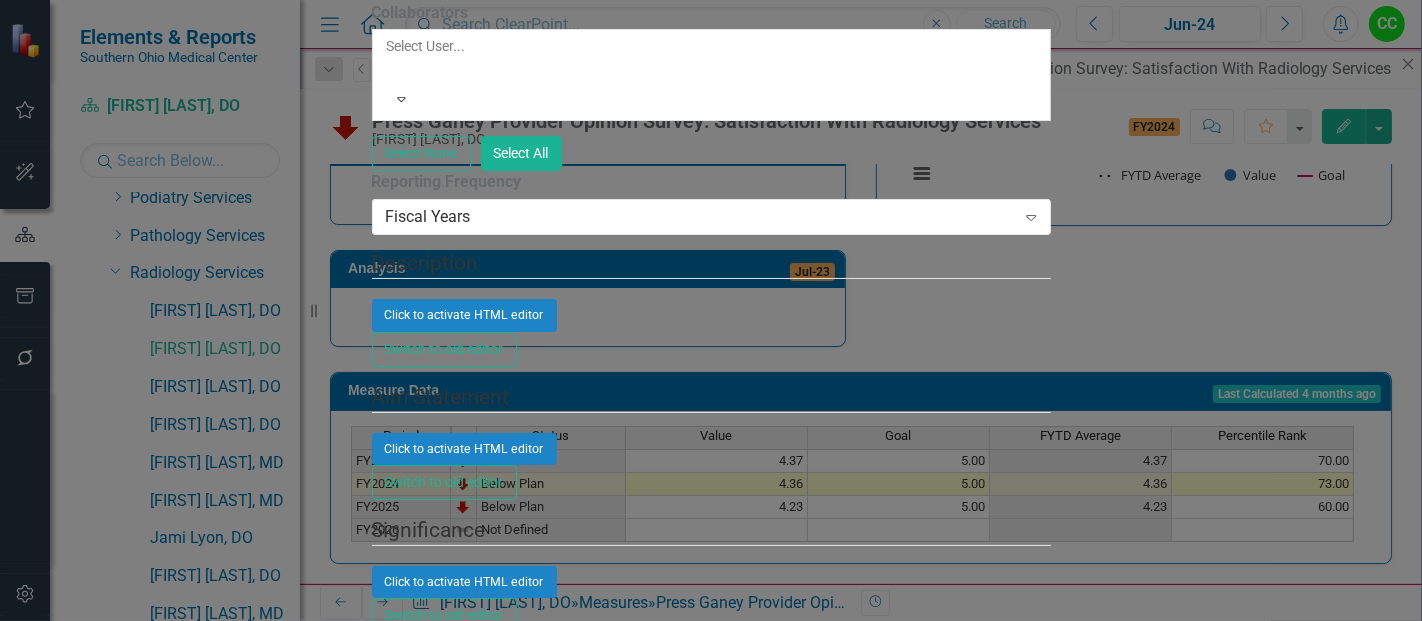 click on "Dropdown Menu" 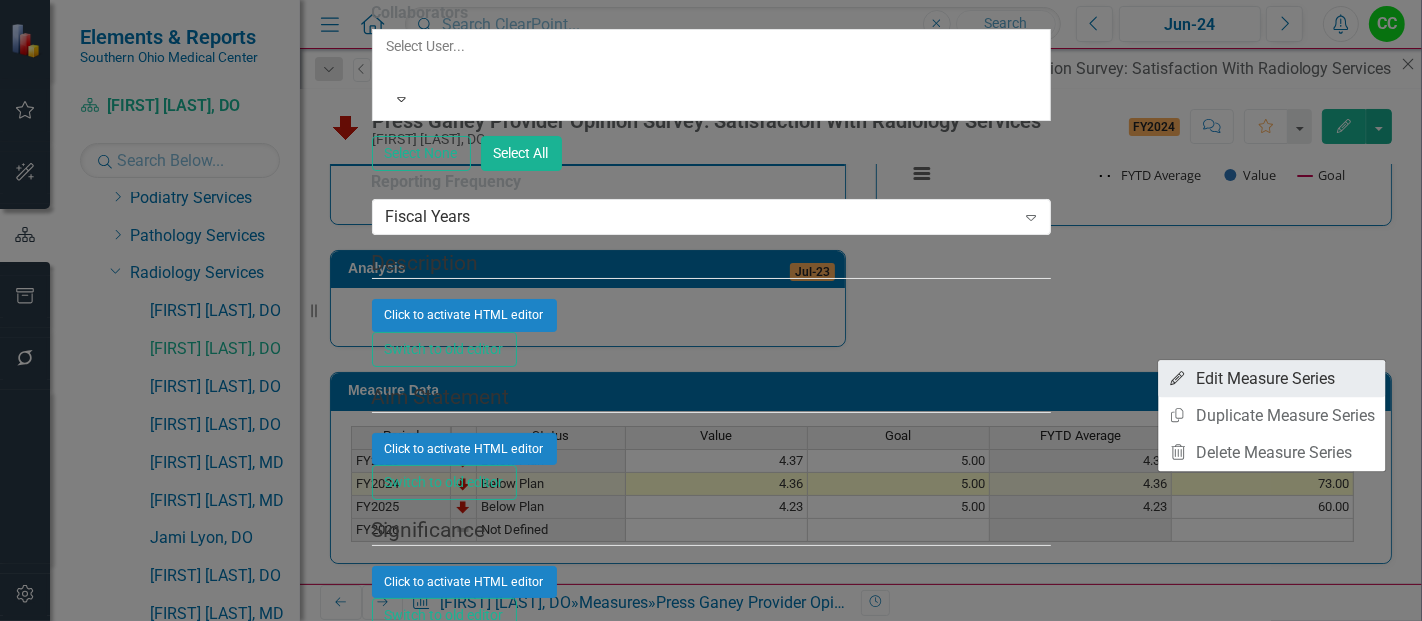 click on "Edit Edit Measure Series" at bounding box center (1271, 378) 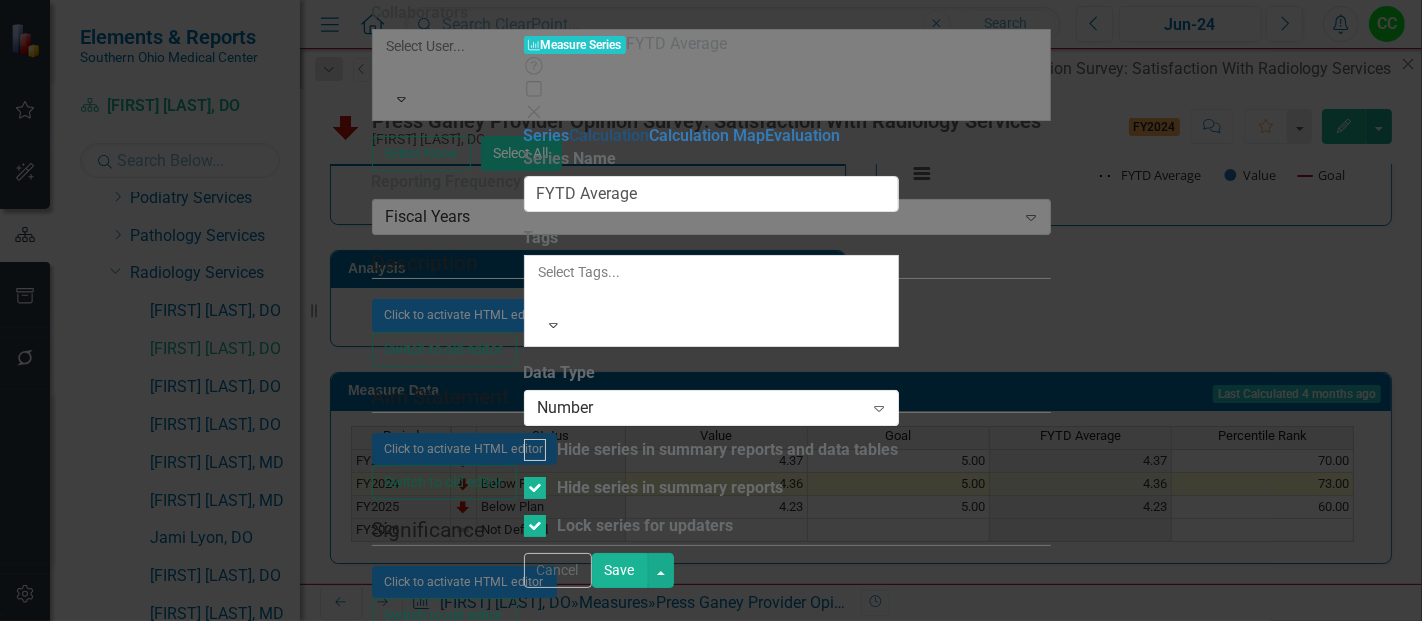 click on "Calculation" at bounding box center (610, 135) 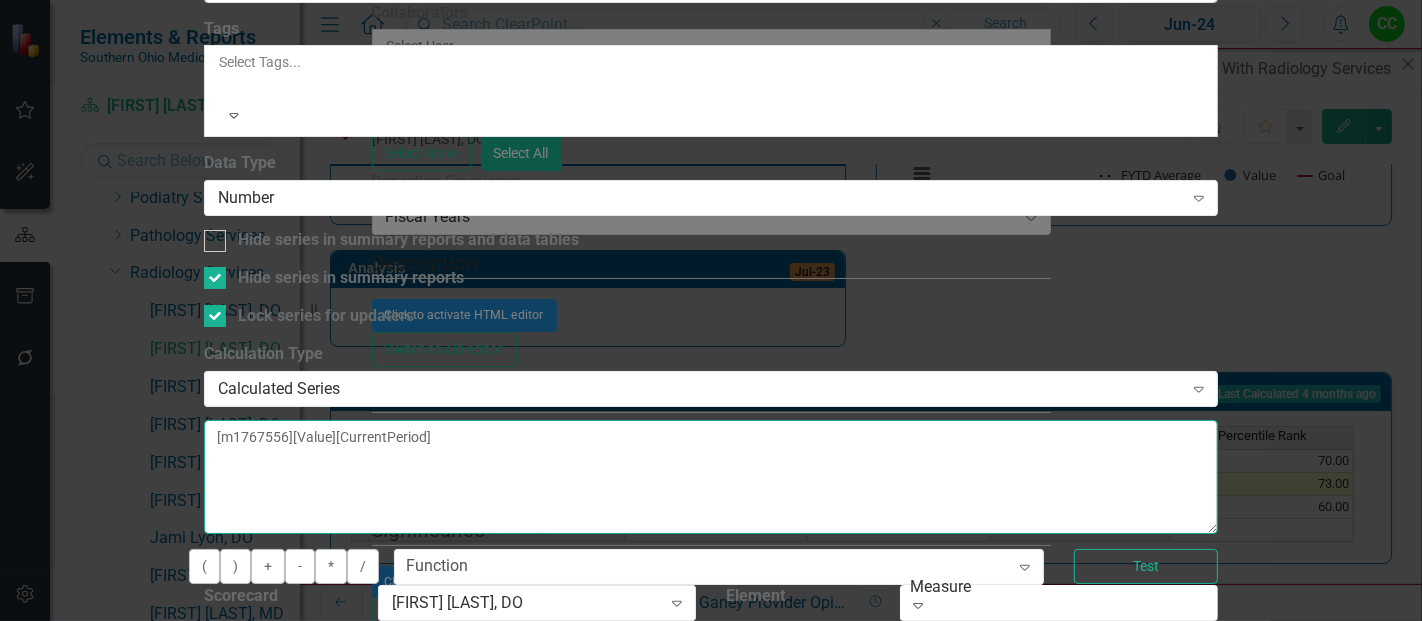 drag, startPoint x: 885, startPoint y: 163, endPoint x: 455, endPoint y: 127, distance: 431.50433 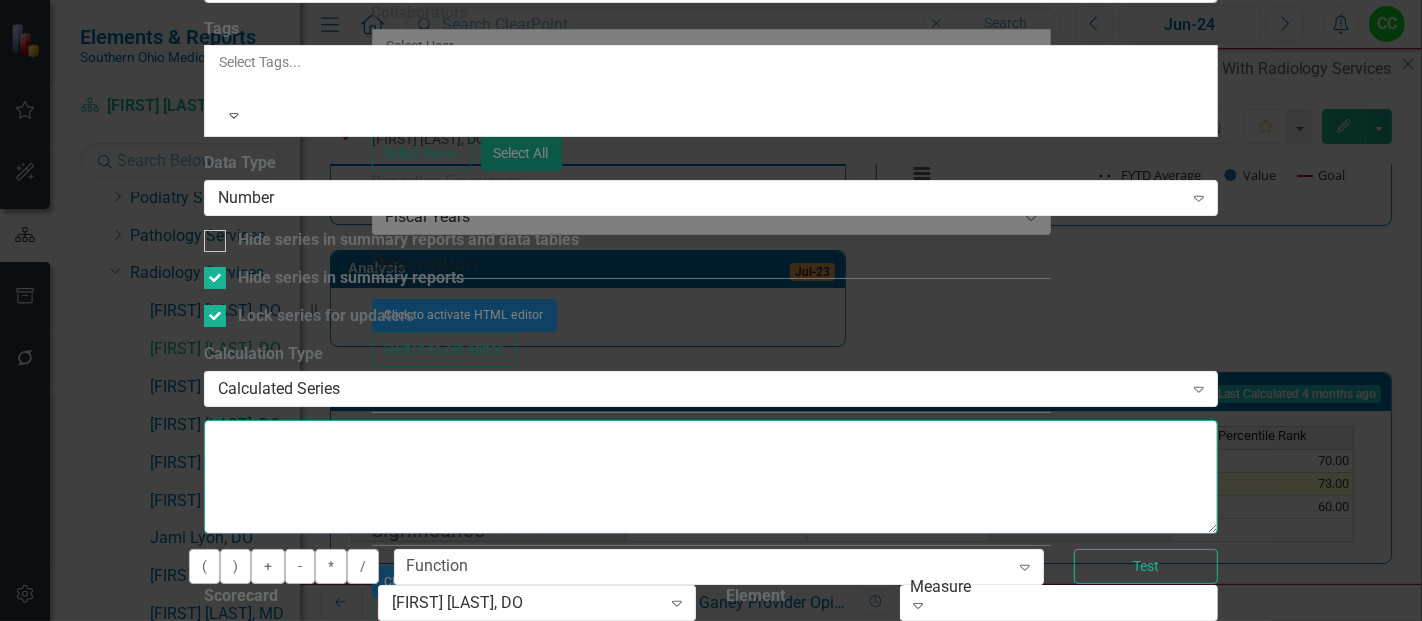 type 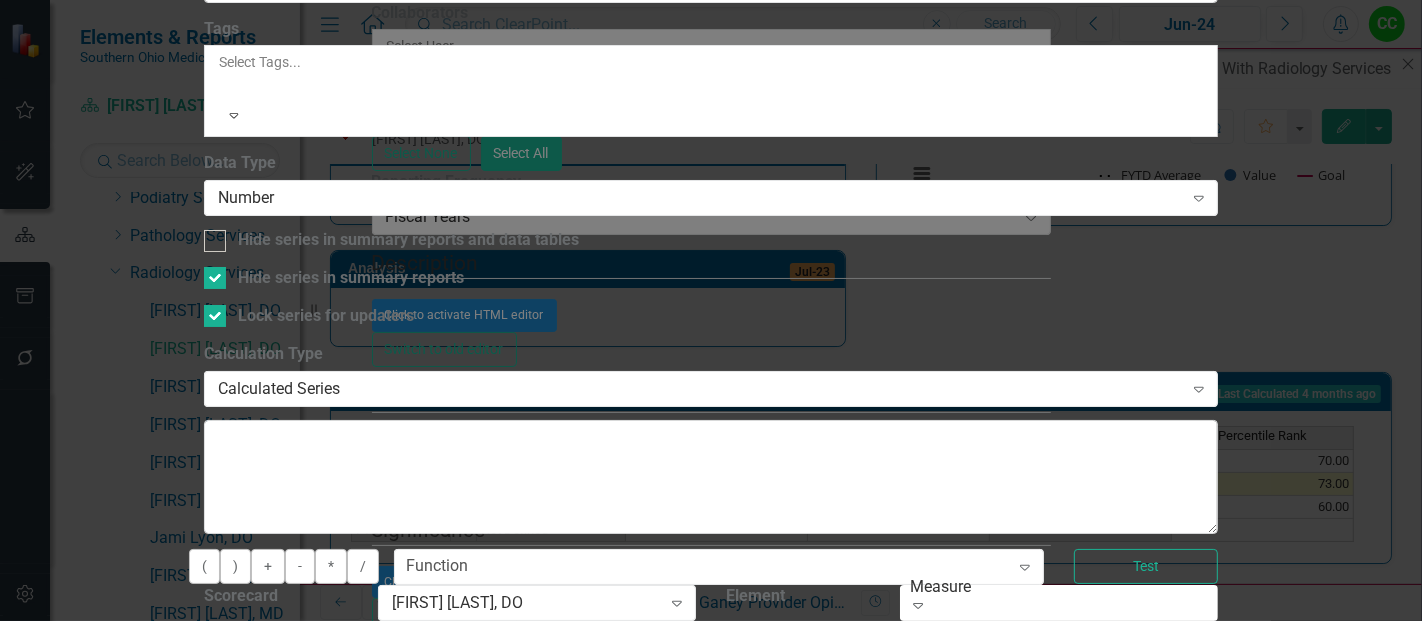 click on "Select Measure Series..." at bounding box center [995, 651] 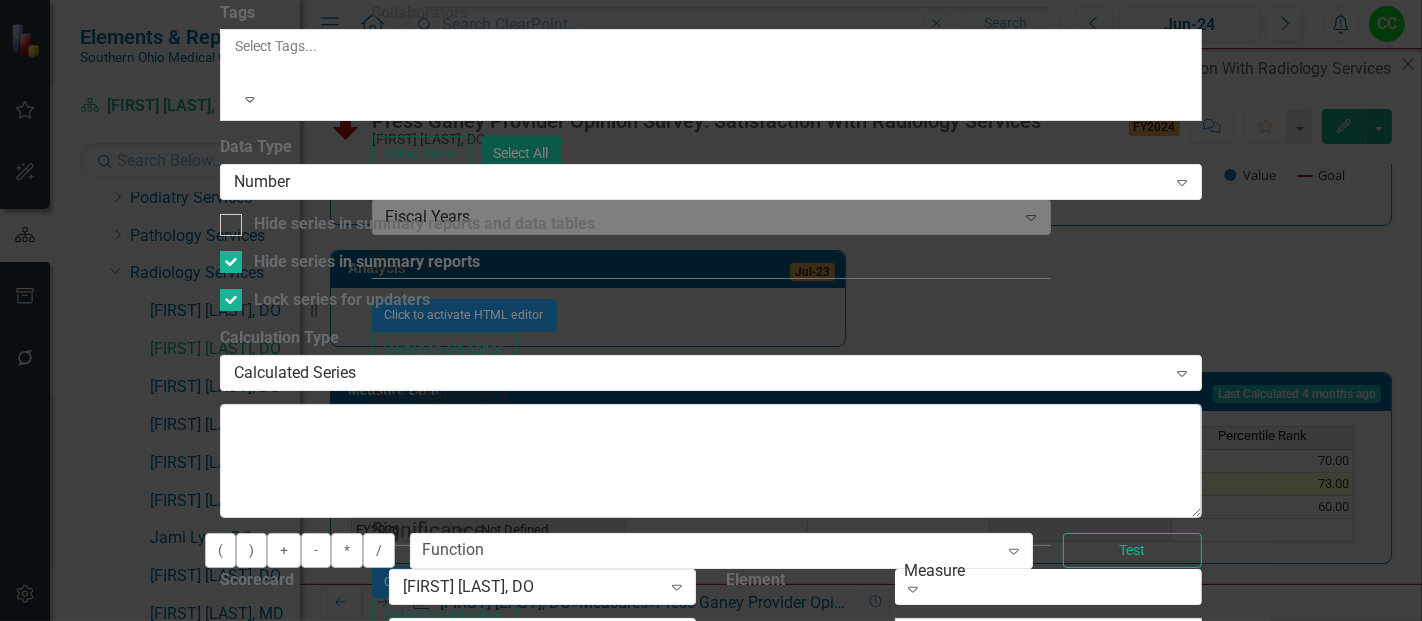 click on "Percentile Rank" at bounding box center (711, 701) 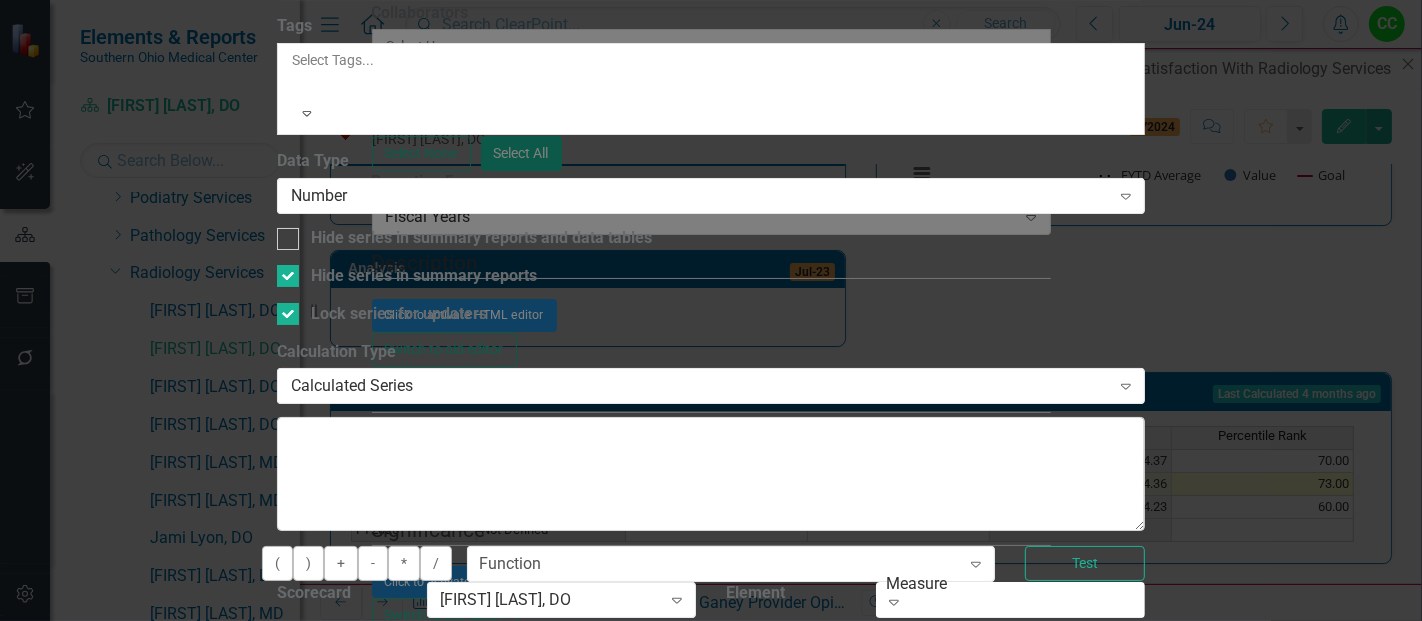 click on "Insert    Insert" at bounding box center (320, 746) 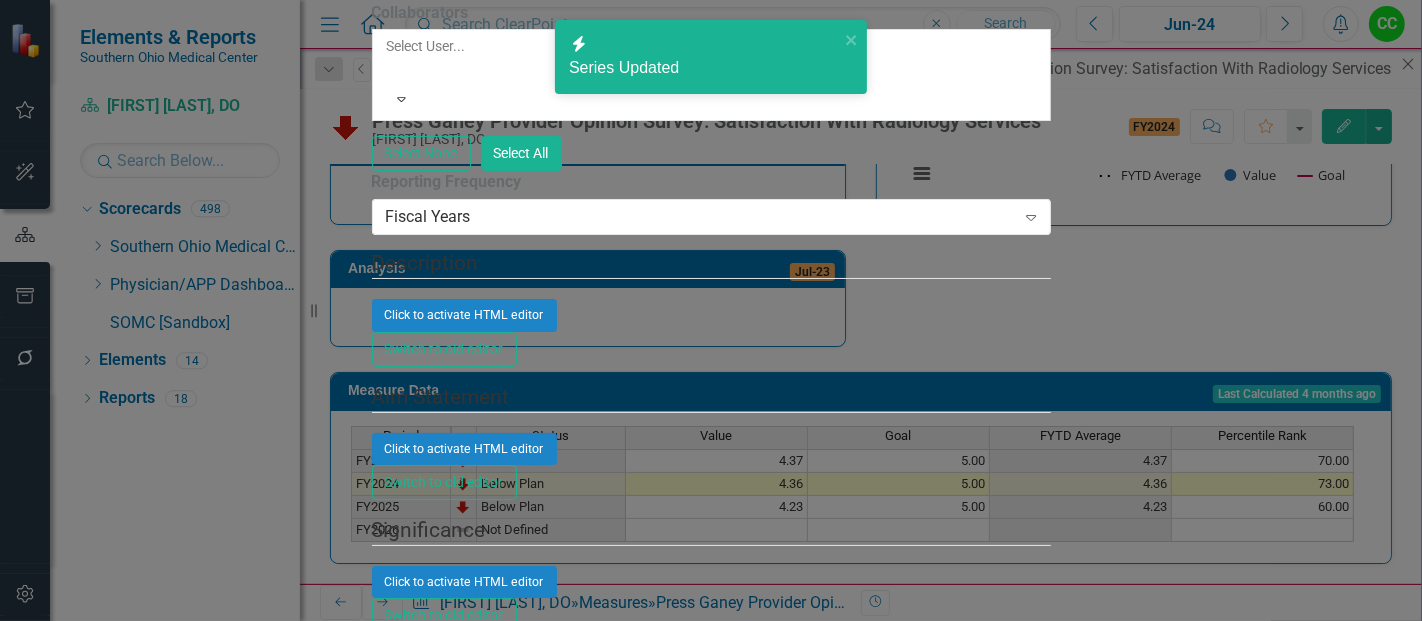 scroll, scrollTop: 0, scrollLeft: 0, axis: both 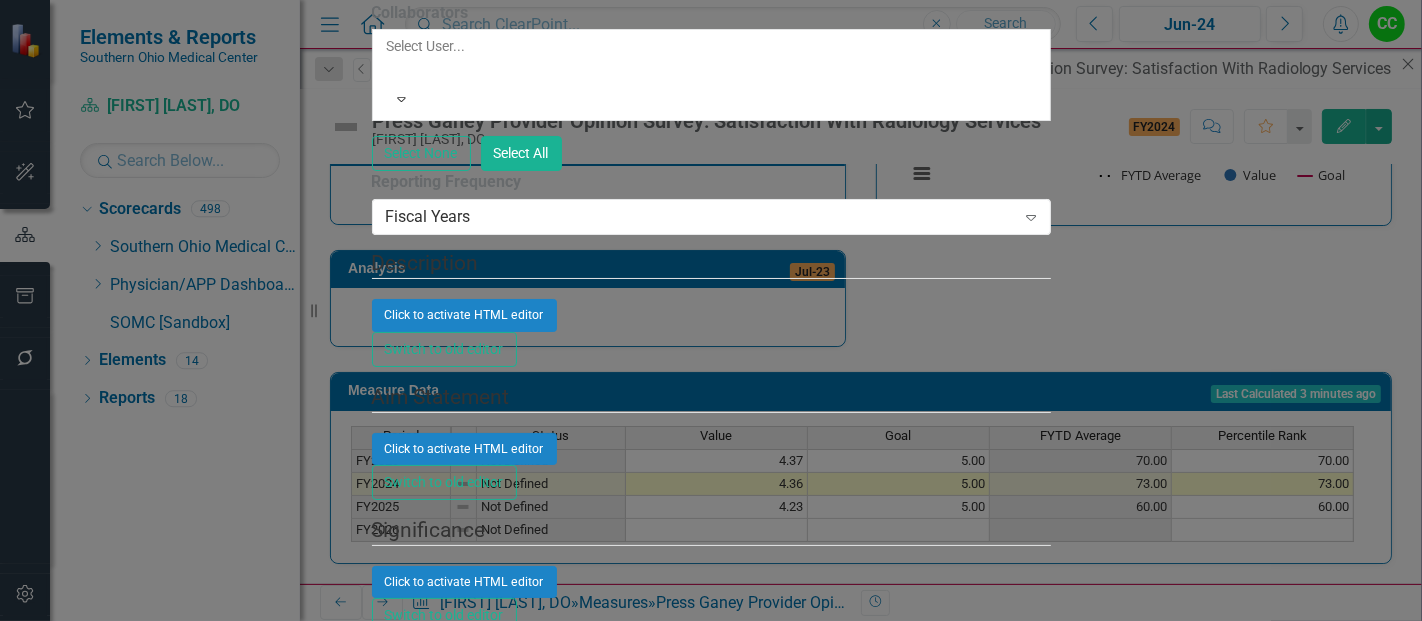 click on "Save" at bounding box center (468, 2252) 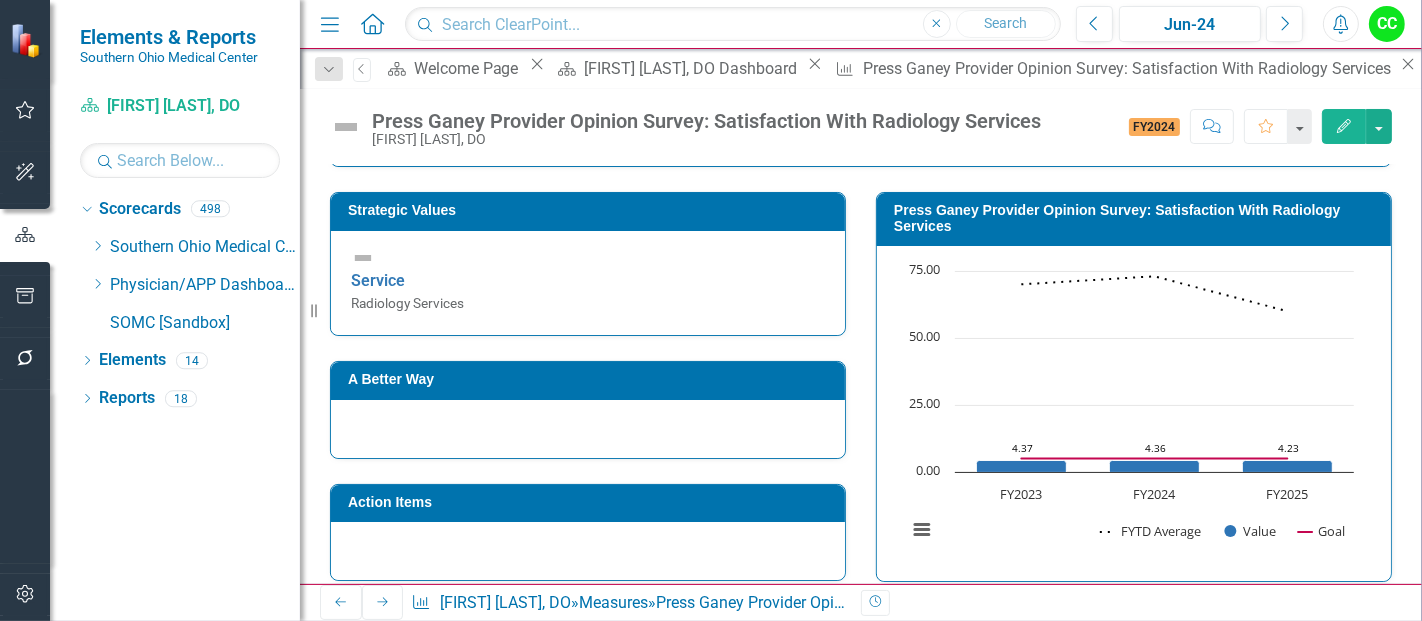 scroll, scrollTop: 328, scrollLeft: 0, axis: vertical 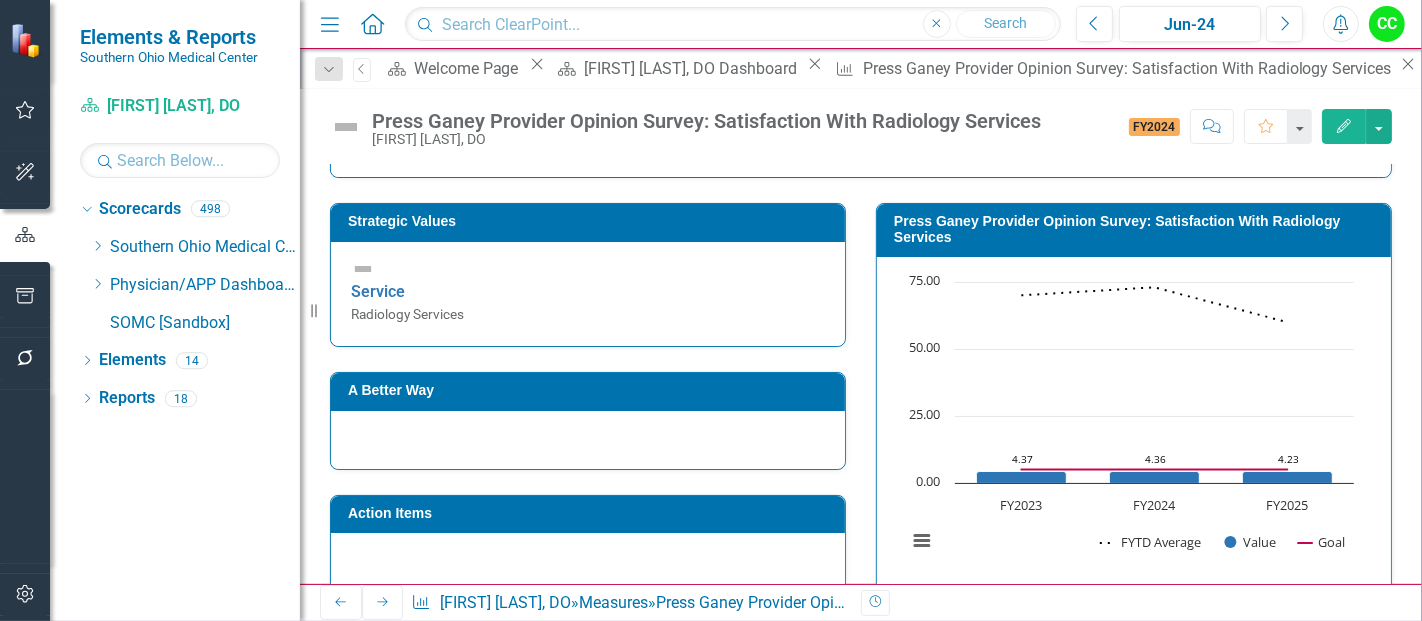 click on "Press Ganey Provider Opinion Survey: Satisfaction With Radiology Services" at bounding box center (1137, 229) 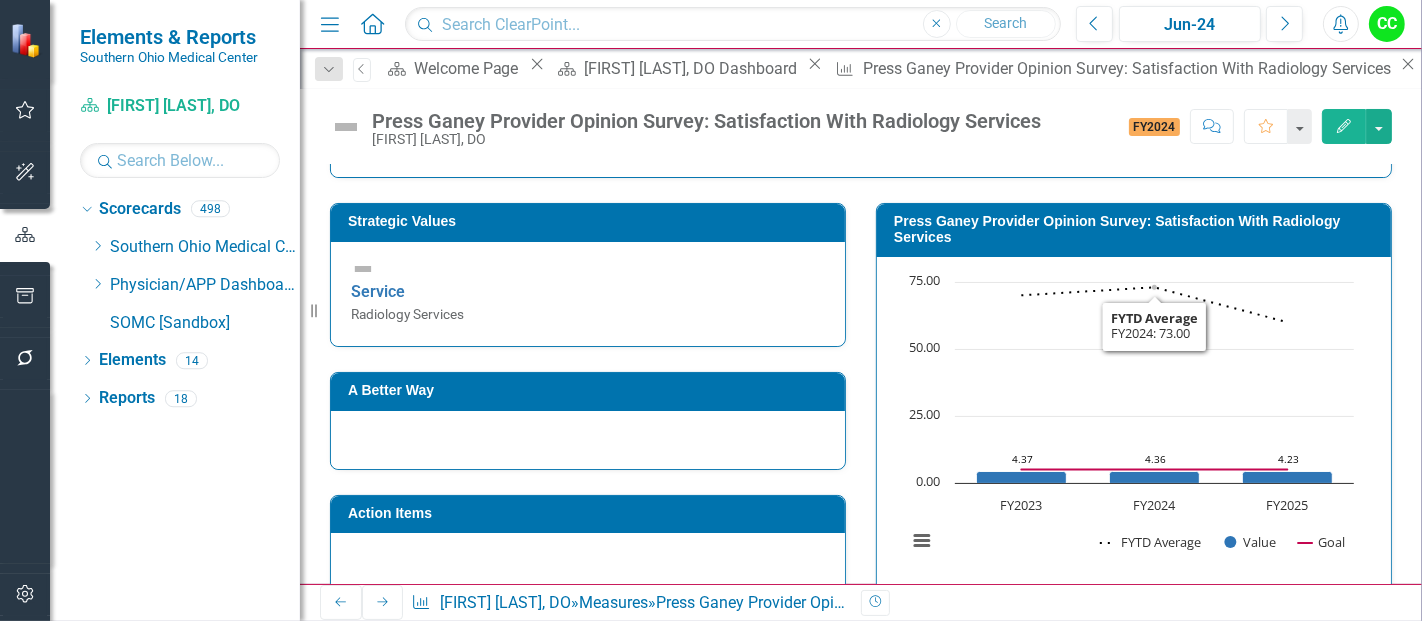 click on "Press Ganey Provider Opinion Survey: Satisfaction With Radiology Services" at bounding box center (1137, 229) 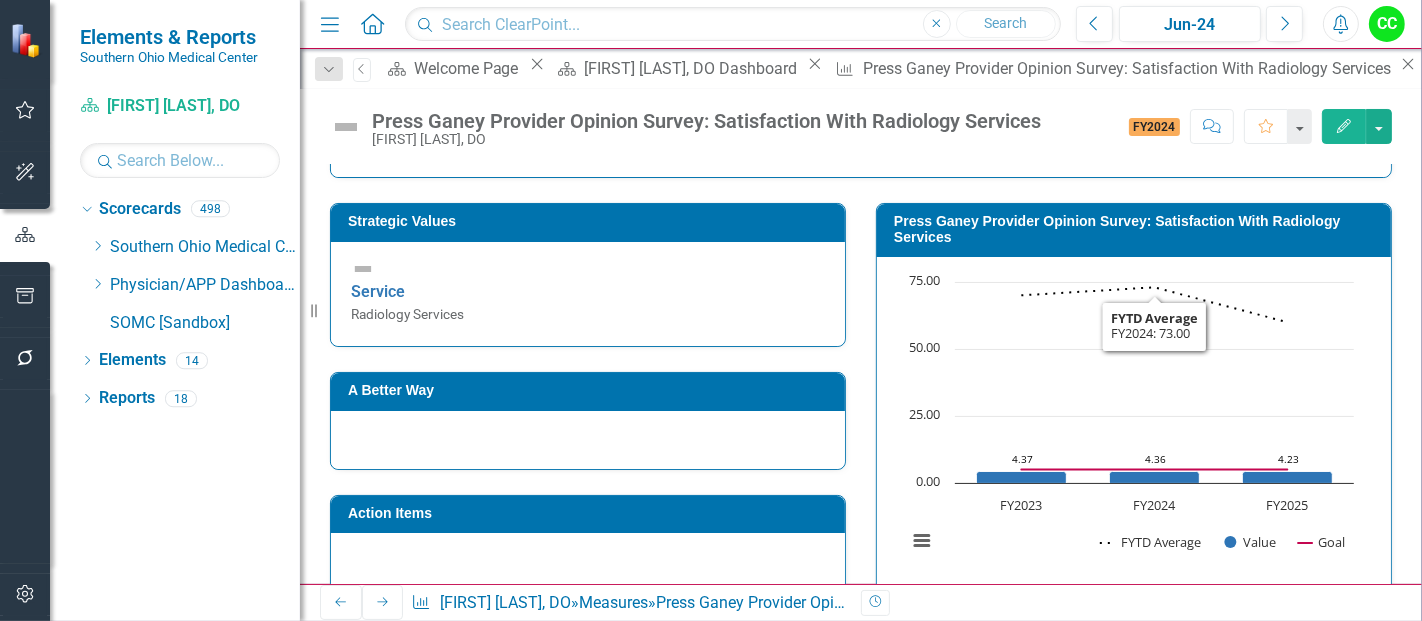 click on "Press Ganey Provider Opinion Survey: Satisfaction With Radiology Services" at bounding box center (1137, 229) 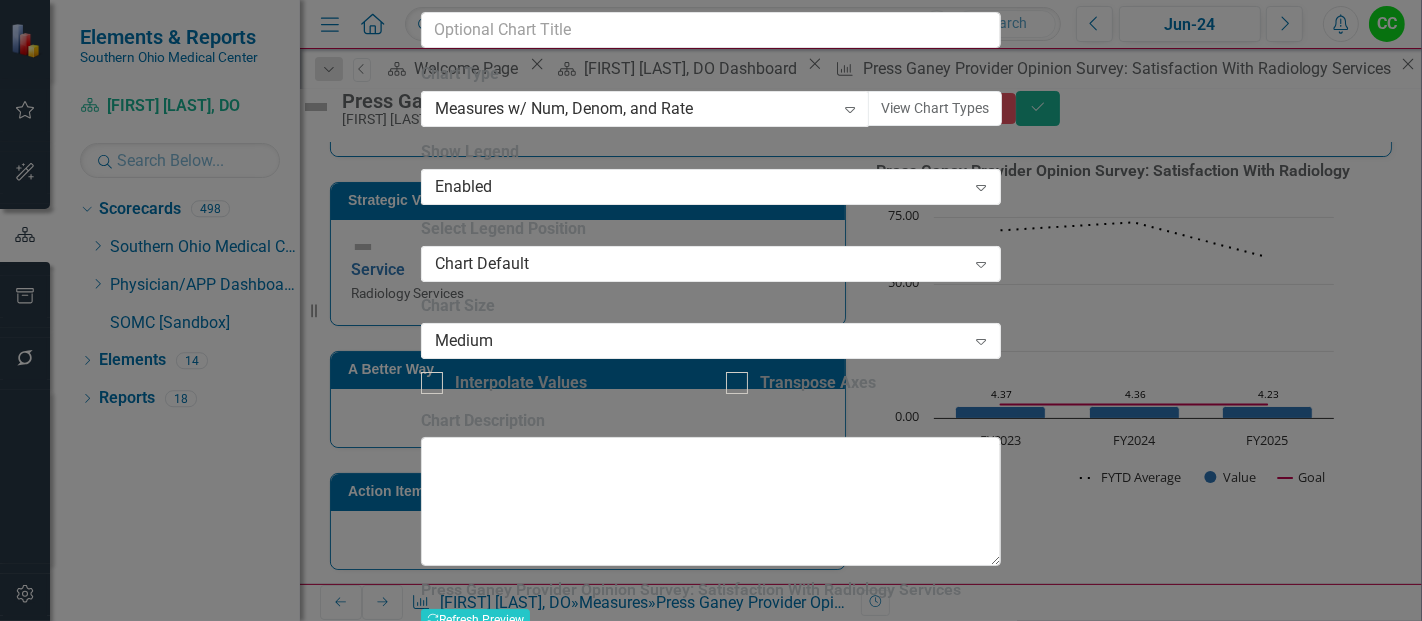 click on "Chart Series" at bounding box center (504, -244) 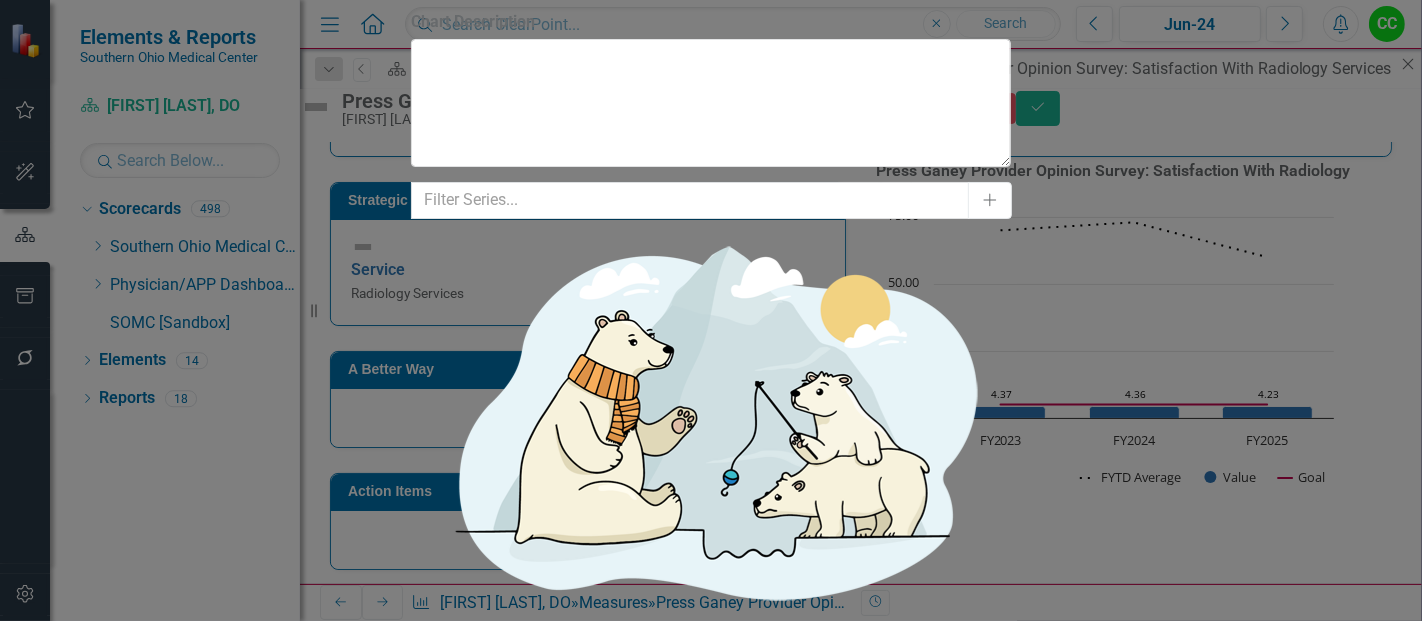 click on "Percentile Rank Activate" at bounding box center (711, 949) 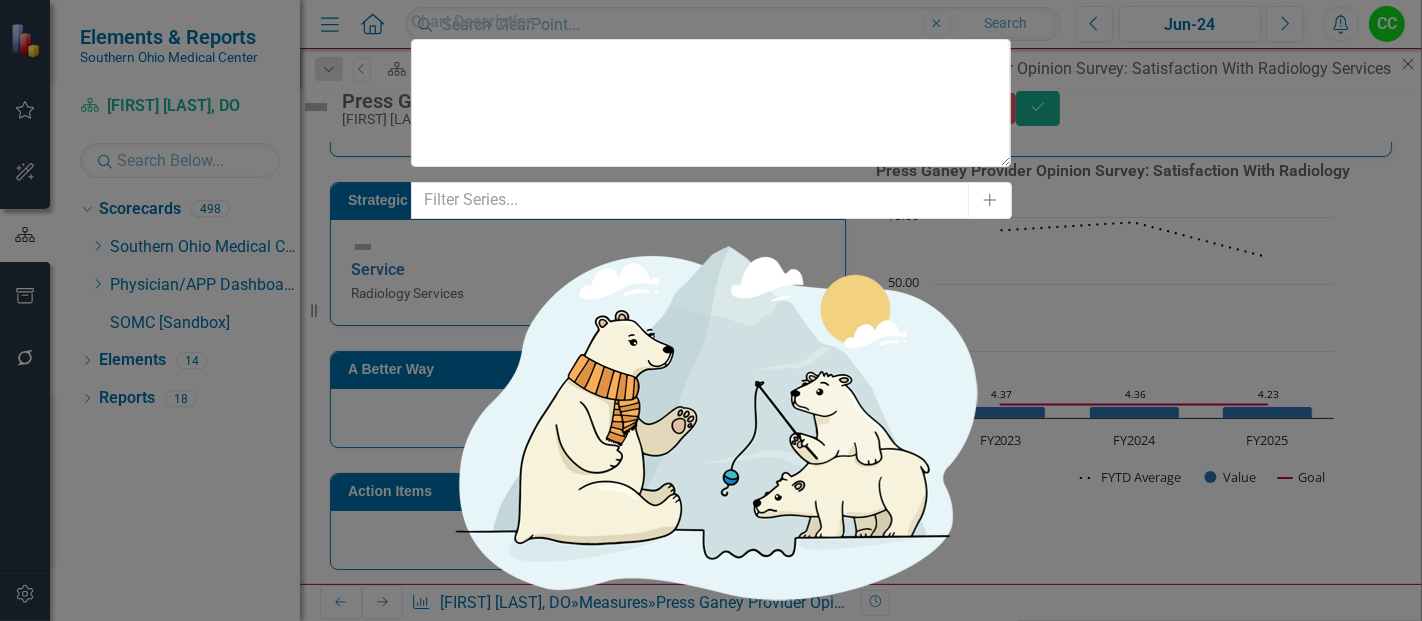 click on "Activate" 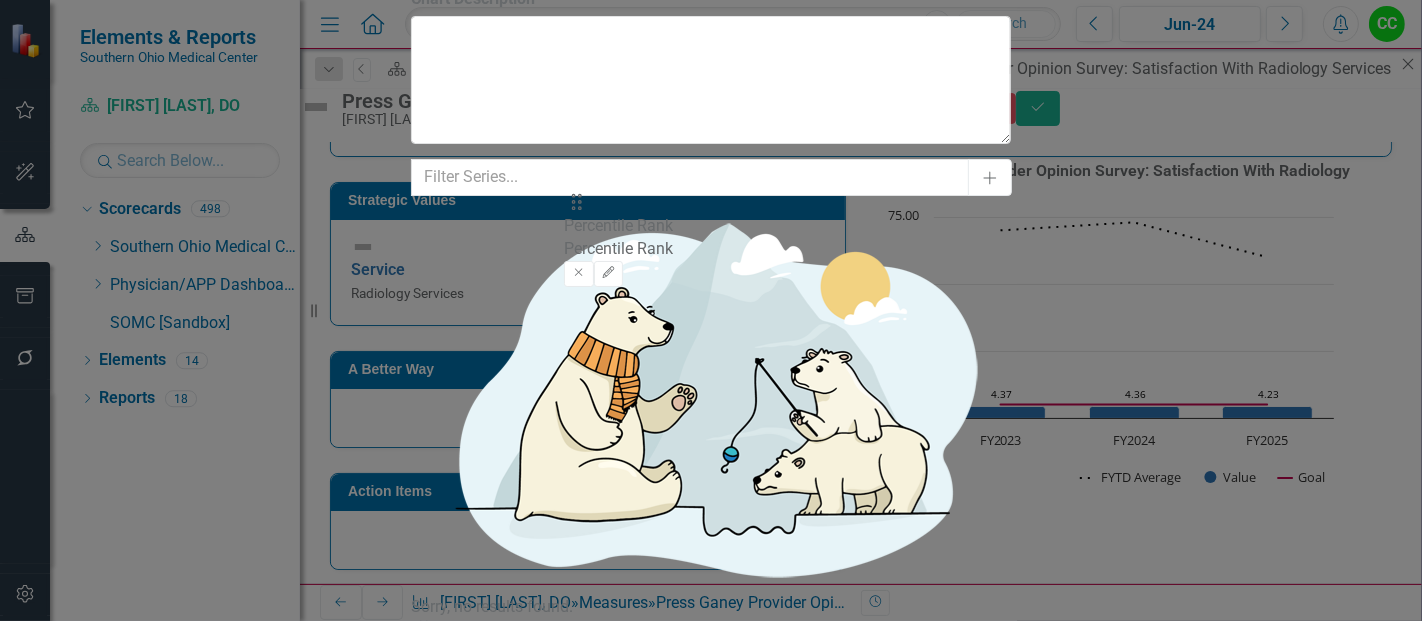 drag, startPoint x: 581, startPoint y: 356, endPoint x: 593, endPoint y: 218, distance: 138.52075 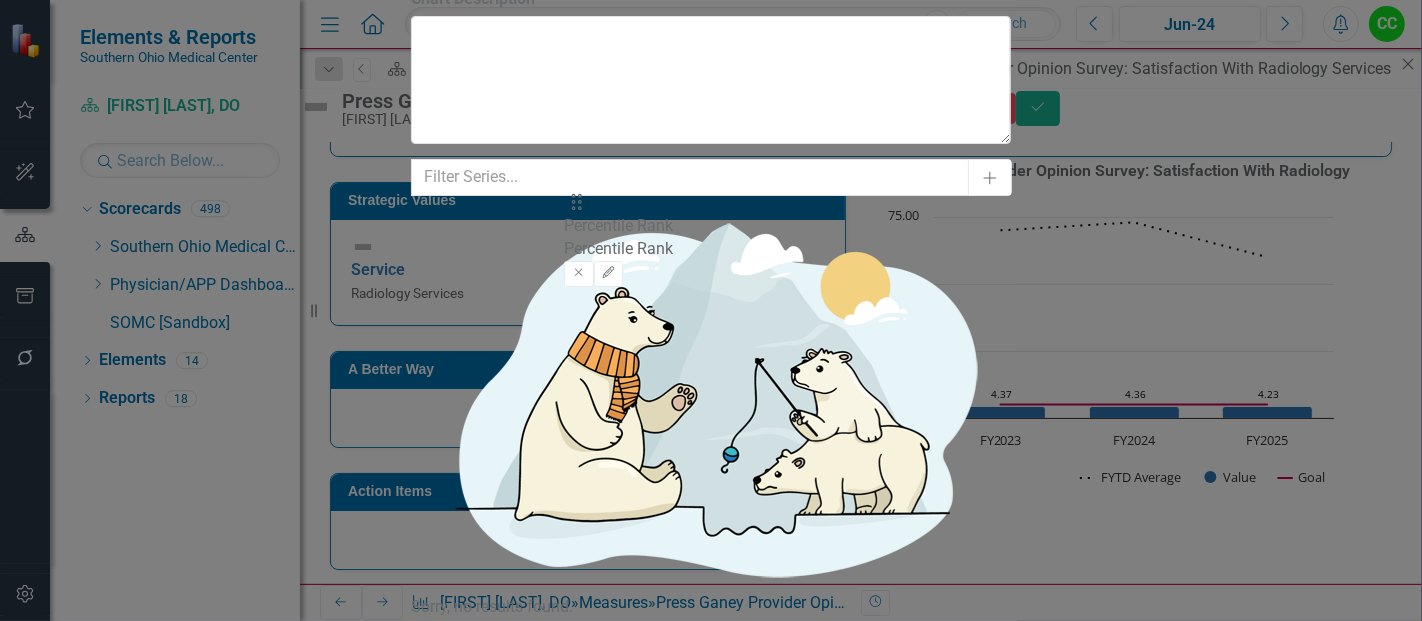 click on "Drag FYTD Average FYTD Average Remove Edit Drag Value Value Remove Edit Drag Goal Goal Remove Edit Drag Percentile Rank Percentile Rank Remove Edit" at bounding box center (711, 808) 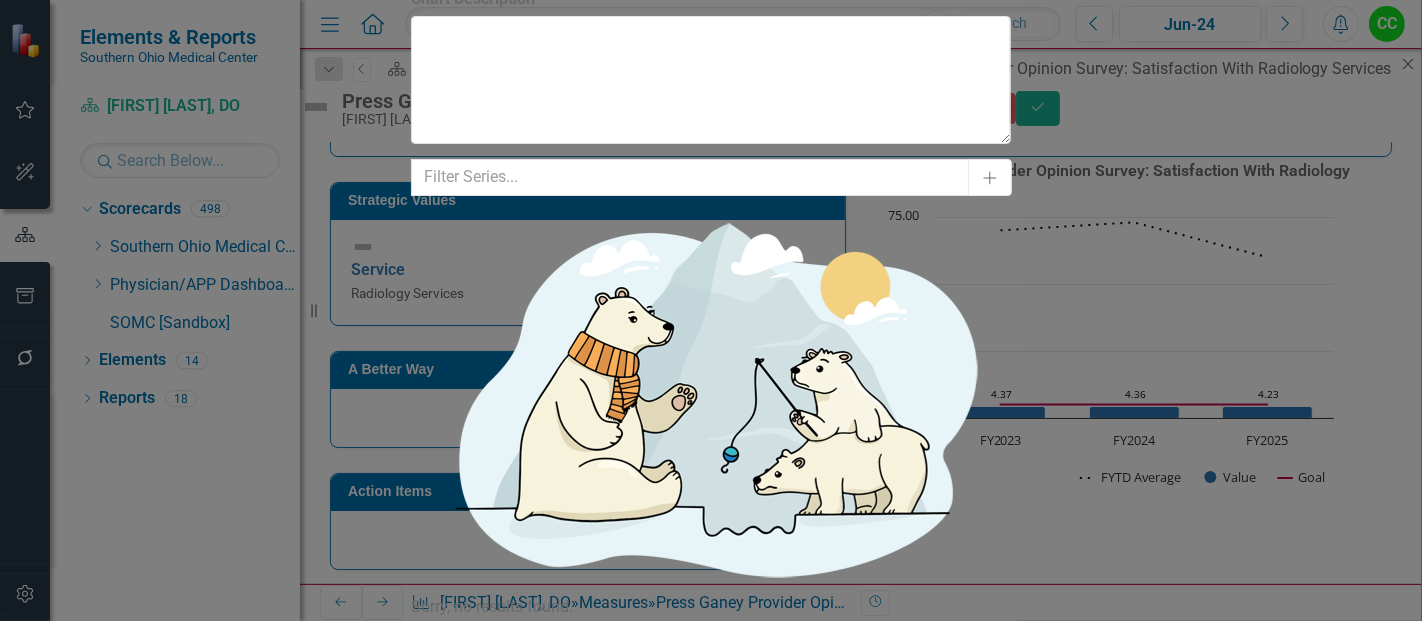 click on "Edit" at bounding box center [454, 890] 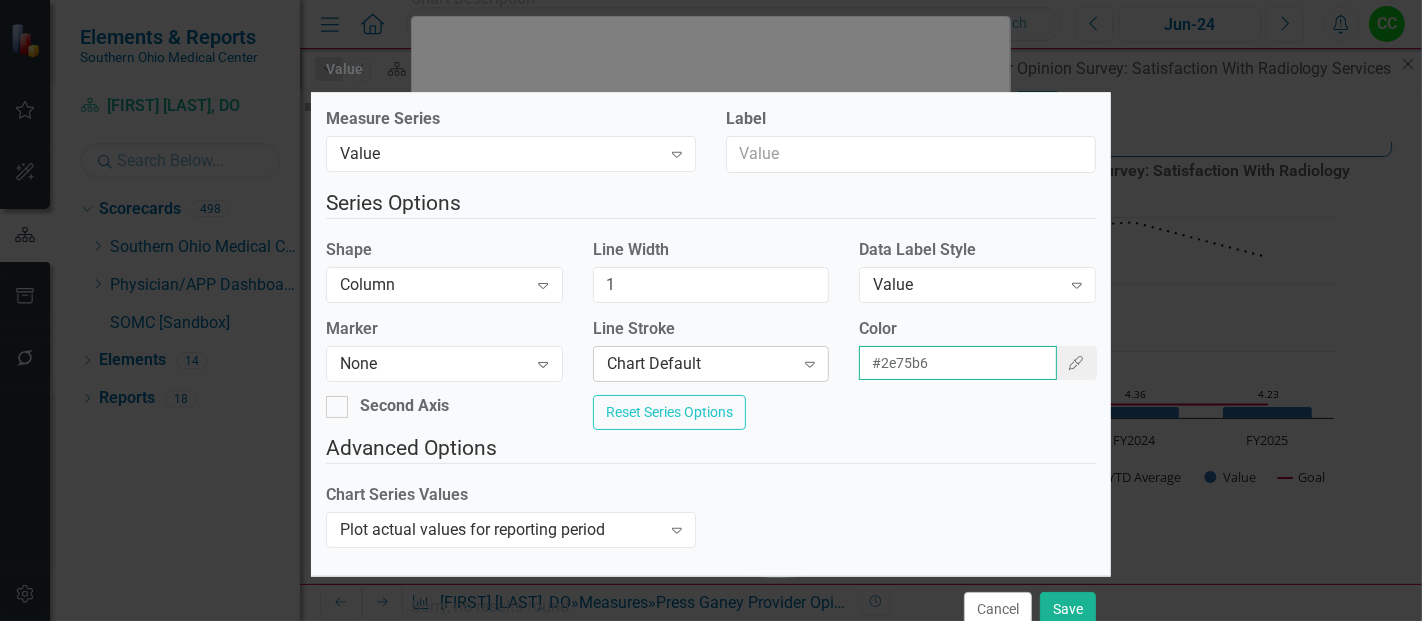 drag, startPoint x: 934, startPoint y: 358, endPoint x: 786, endPoint y: 356, distance: 148.01352 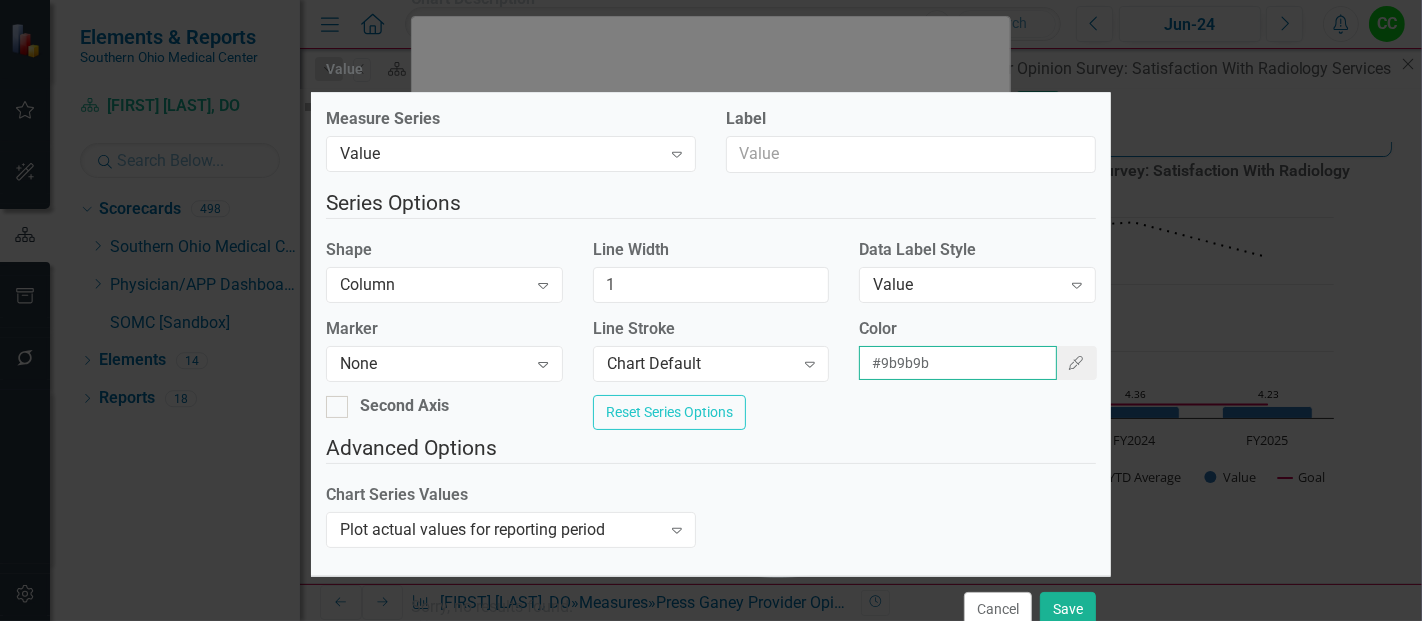 type on "#9b9b9b" 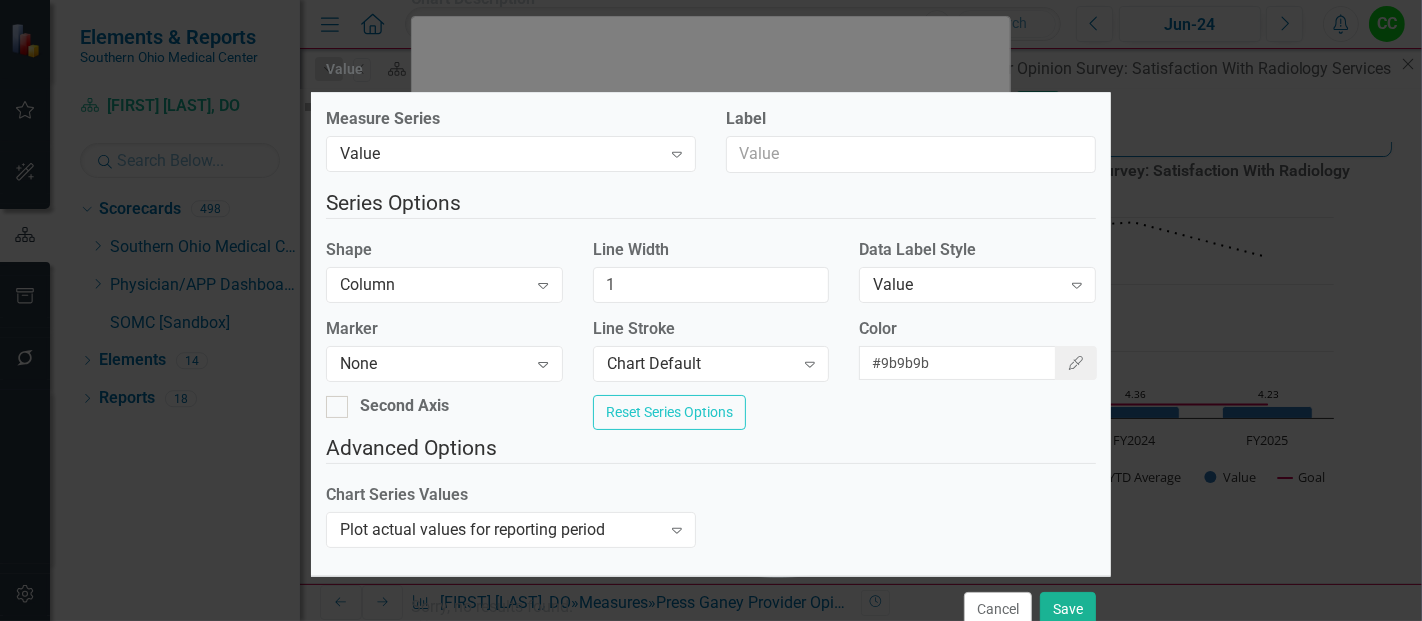 click on "Shape Column Expand" at bounding box center (444, 270) 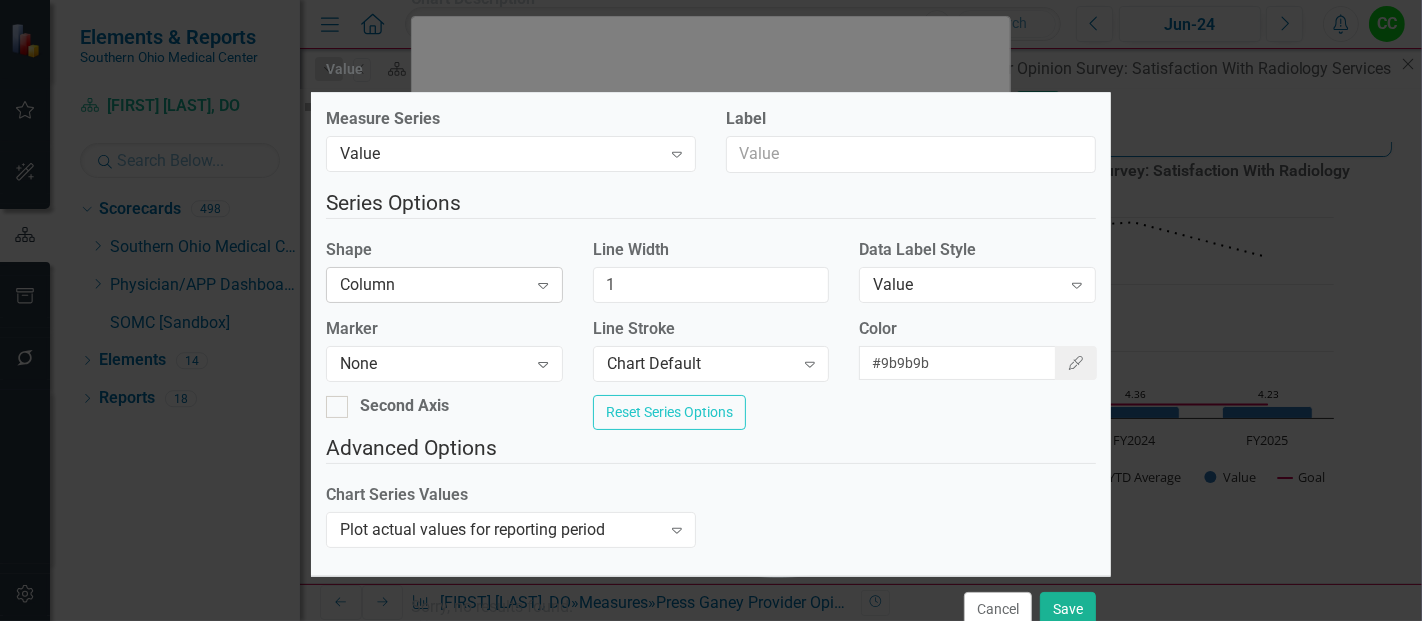 click on "Column Expand" at bounding box center [444, 285] 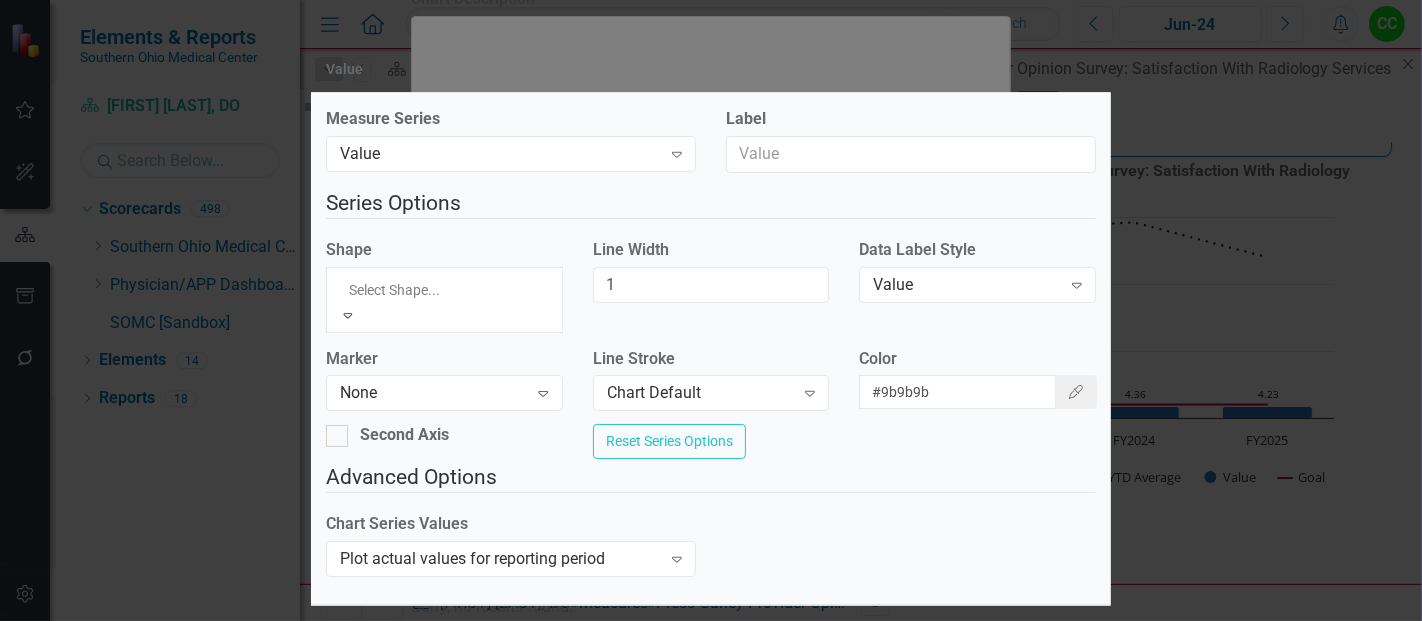 click on "Line" at bounding box center (711, 678) 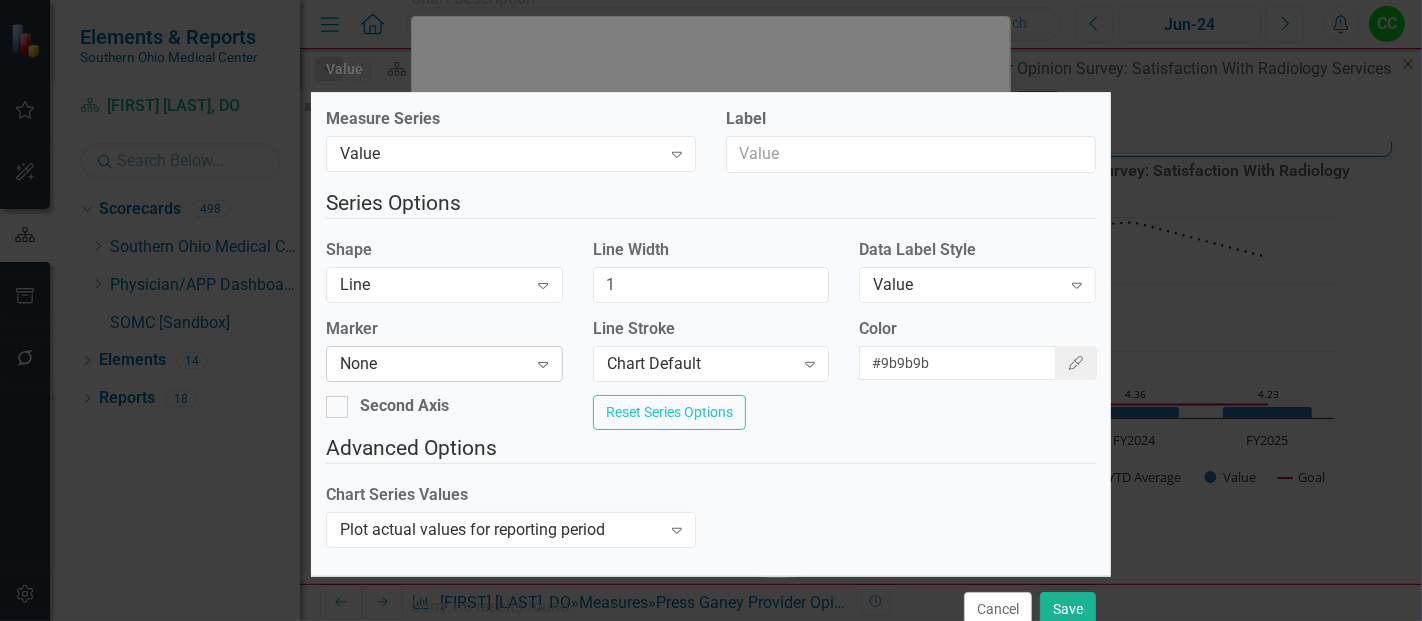 click on "None" at bounding box center [433, 364] 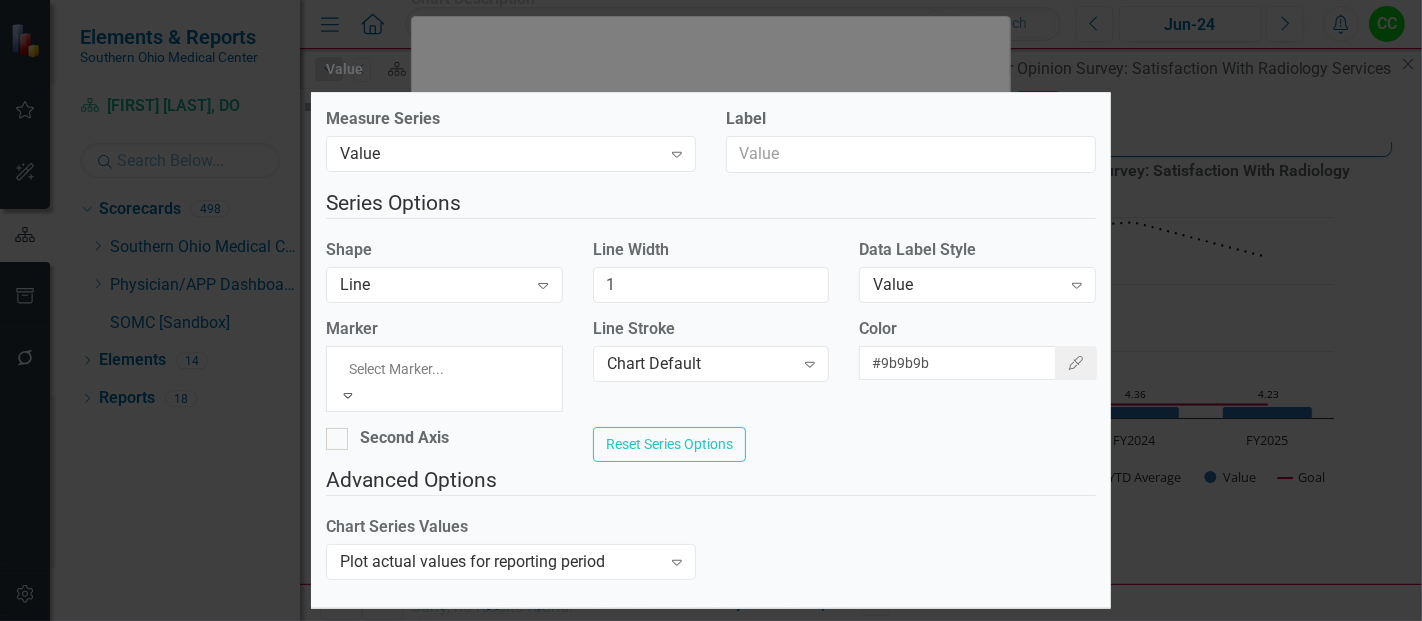 click on "Square" at bounding box center (711, 701) 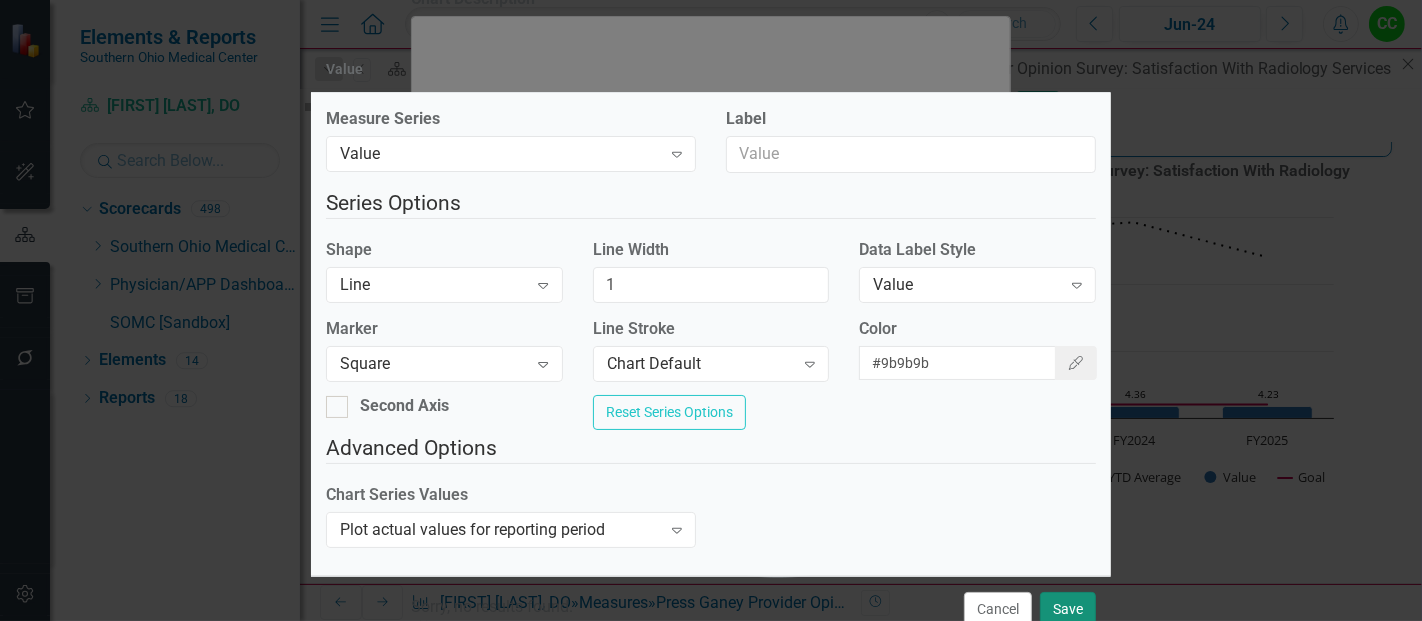 click on "Save" at bounding box center (1068, 609) 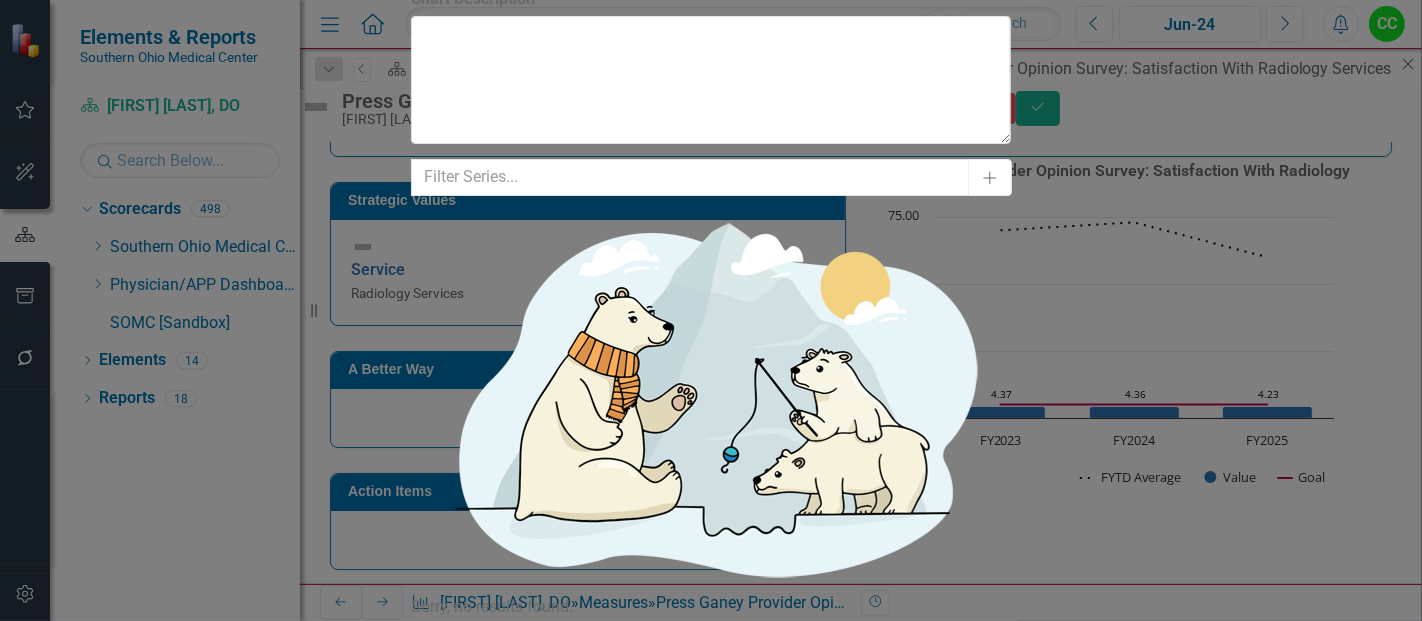 click on "Edit" 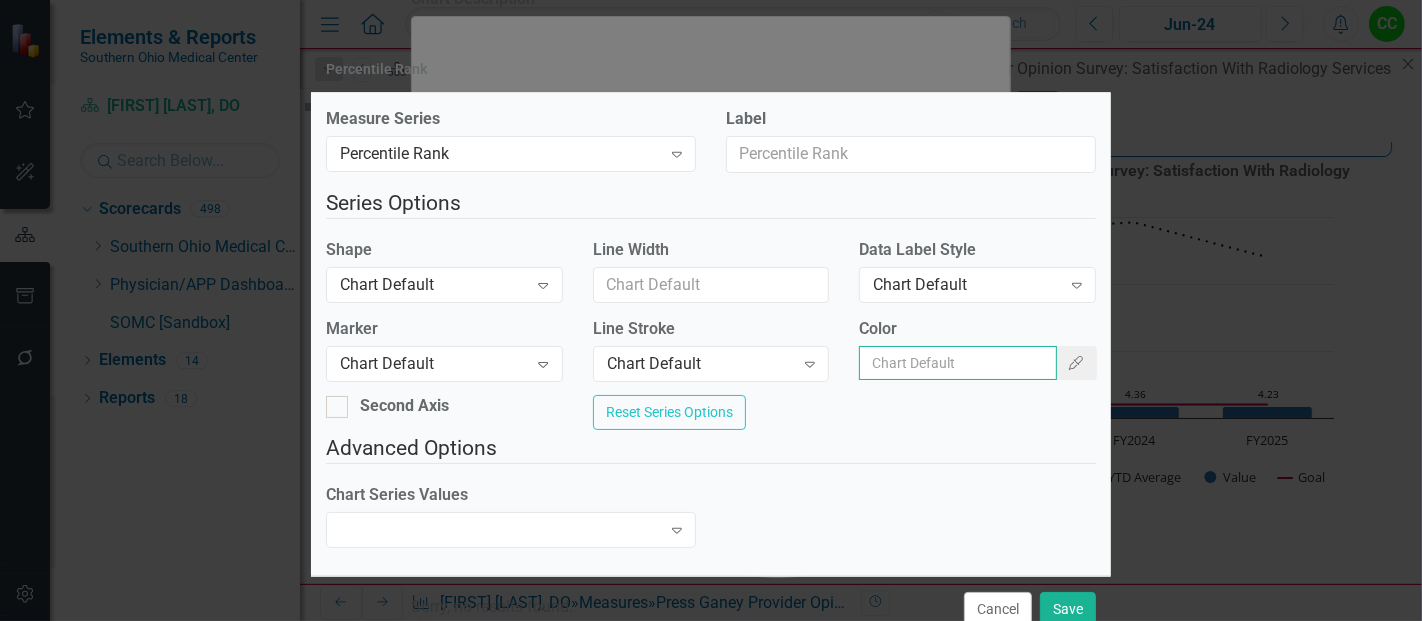 click on "Color" at bounding box center (958, 363) 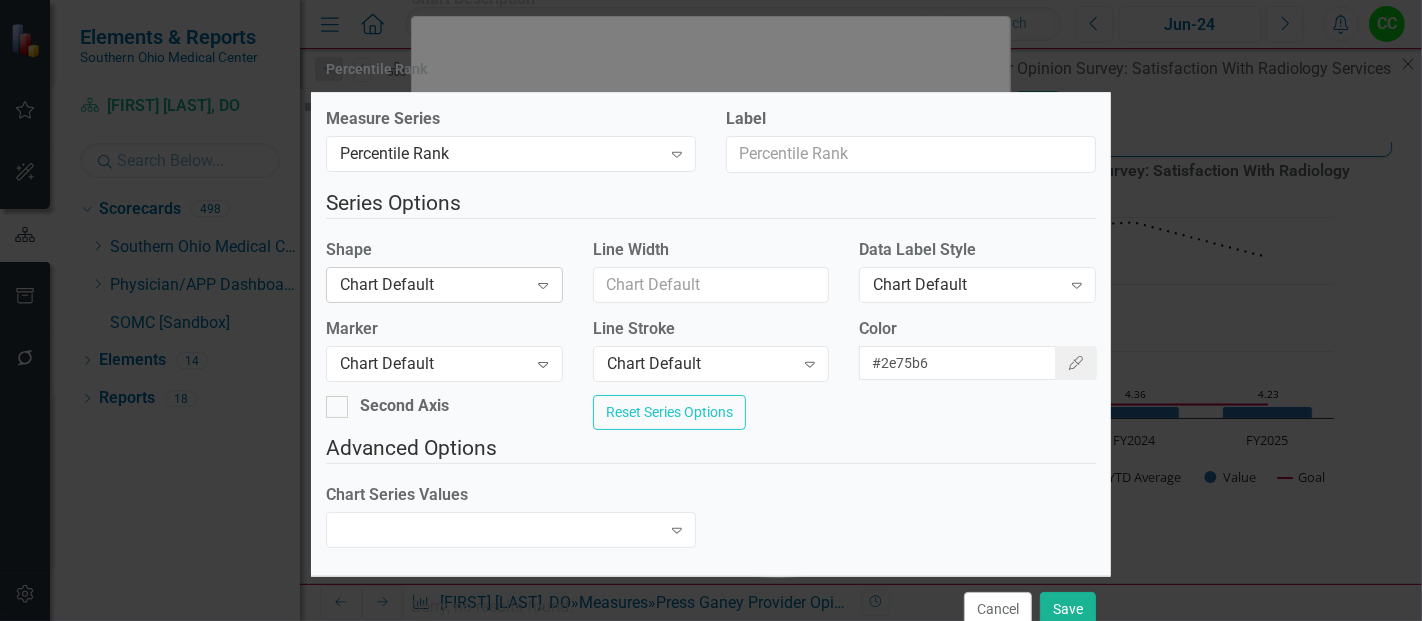 click on "Chart Default" at bounding box center [433, 284] 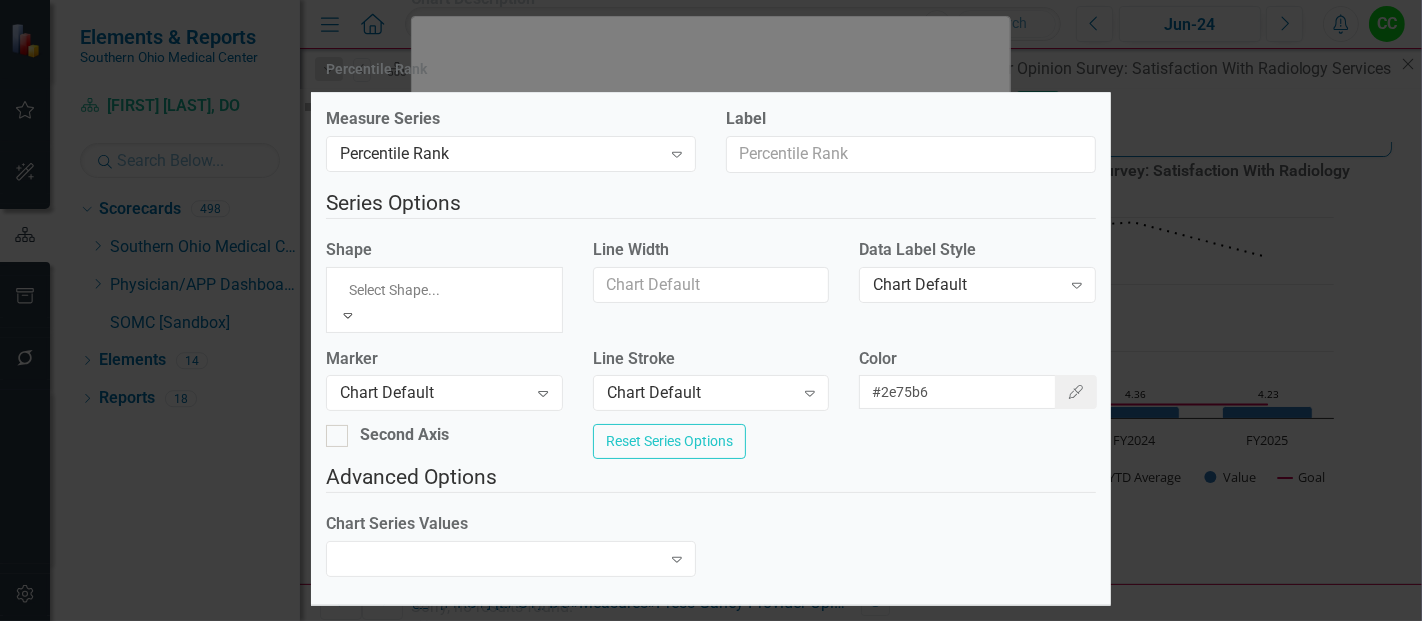 click on "Column" at bounding box center [711, 655] 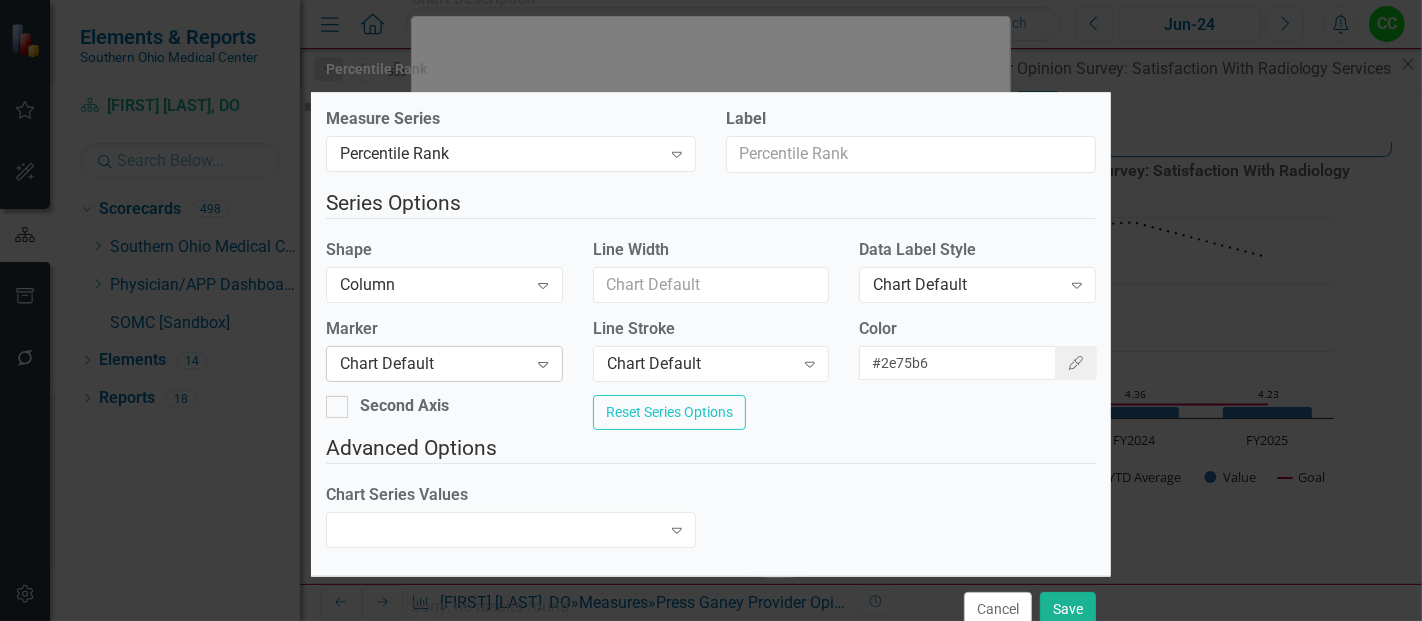 click on "Chart Default" at bounding box center (433, 364) 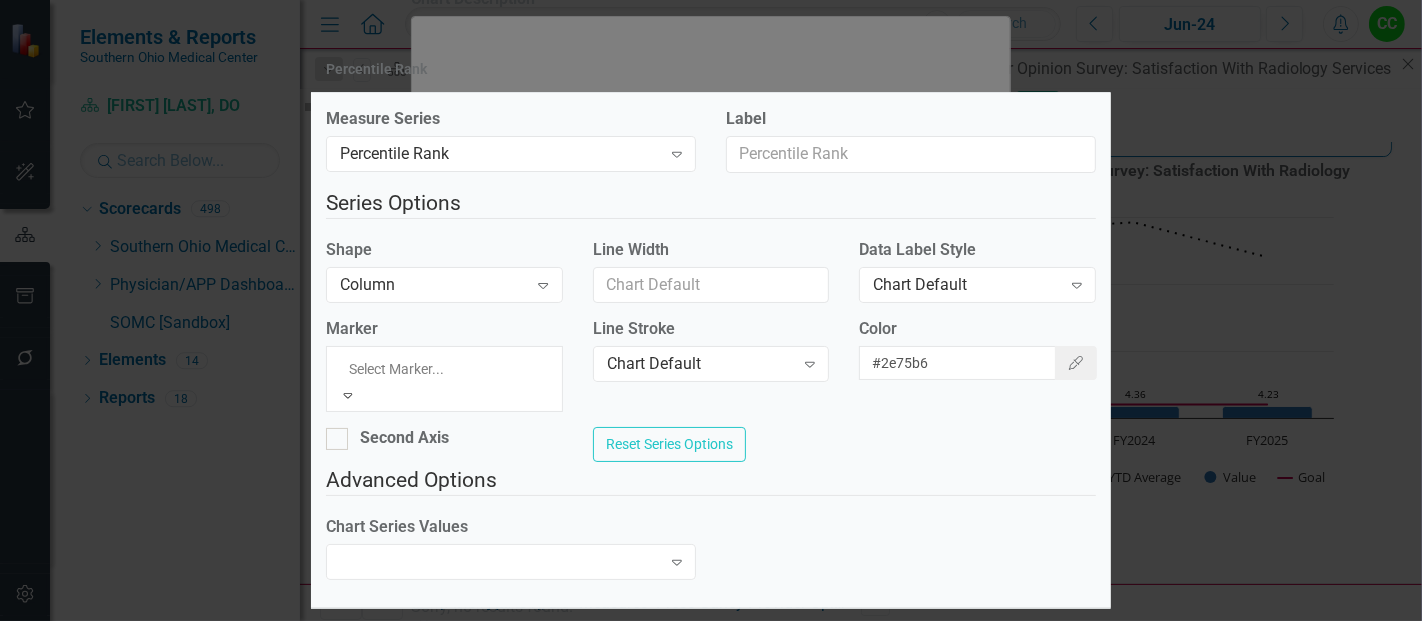 click on "None" at bounding box center [711, 655] 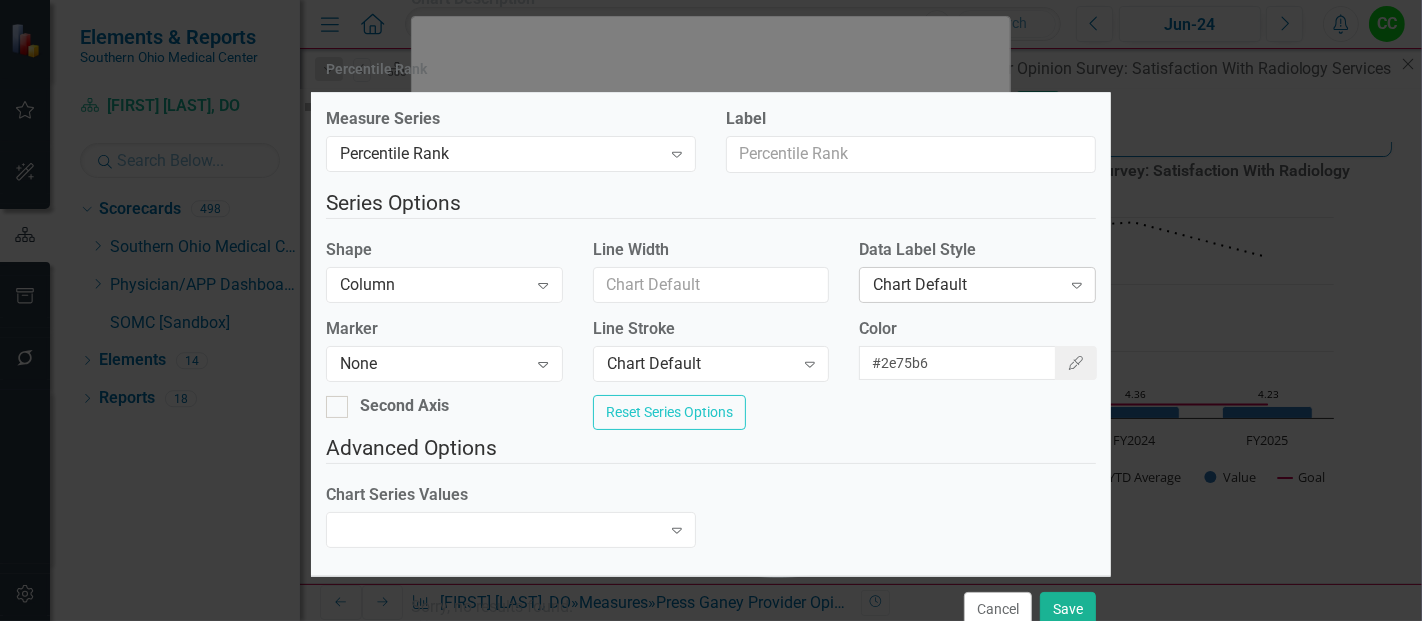 click on "Chart Default Expand" at bounding box center (977, 285) 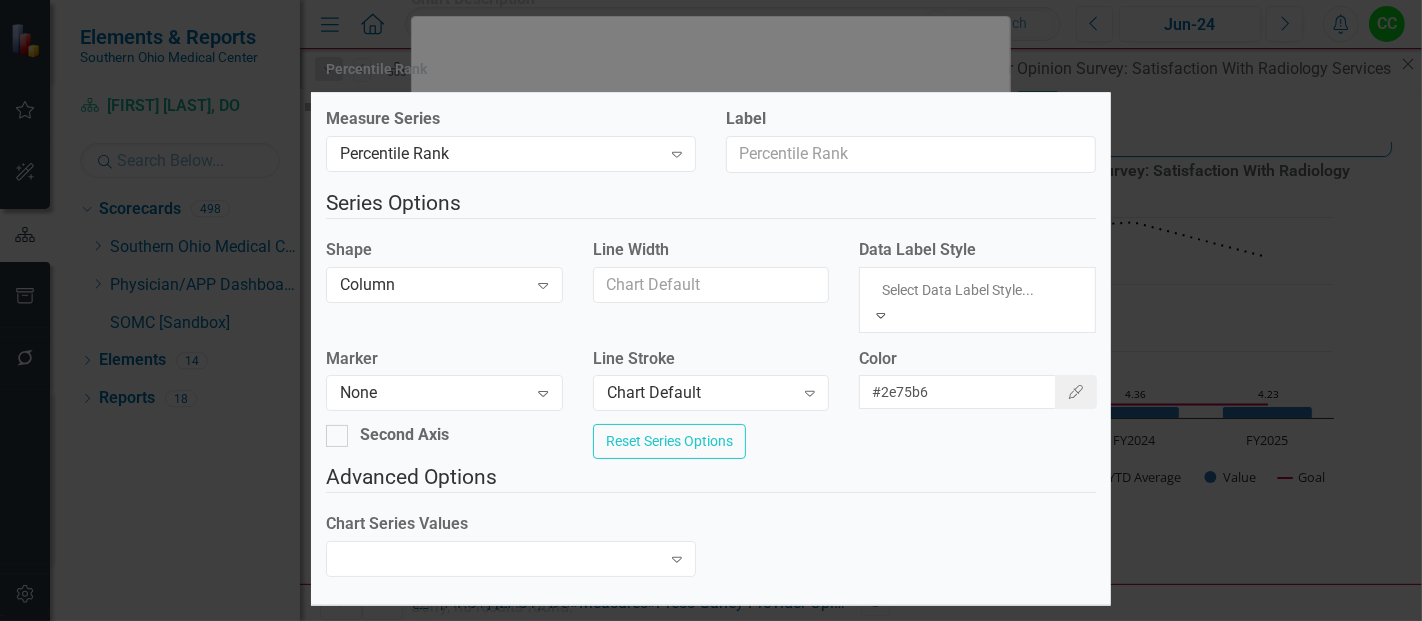 click on "Value" at bounding box center [711, 678] 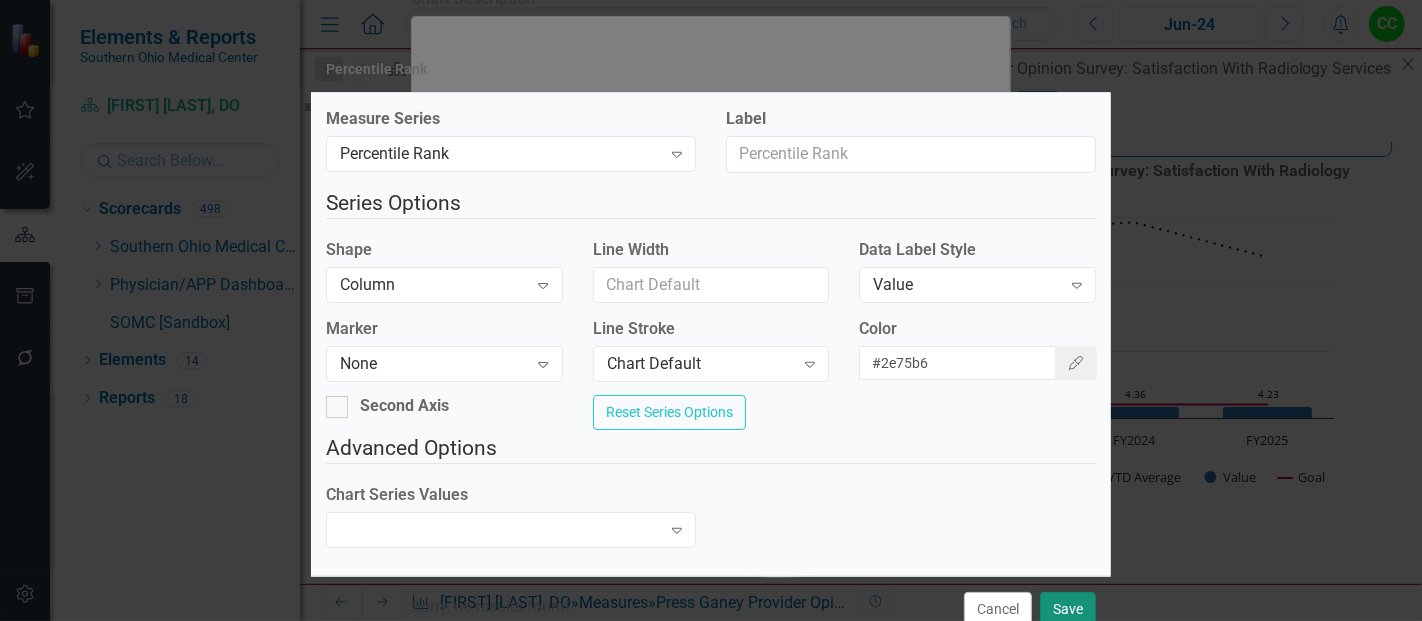 click on "Save" at bounding box center [1068, 609] 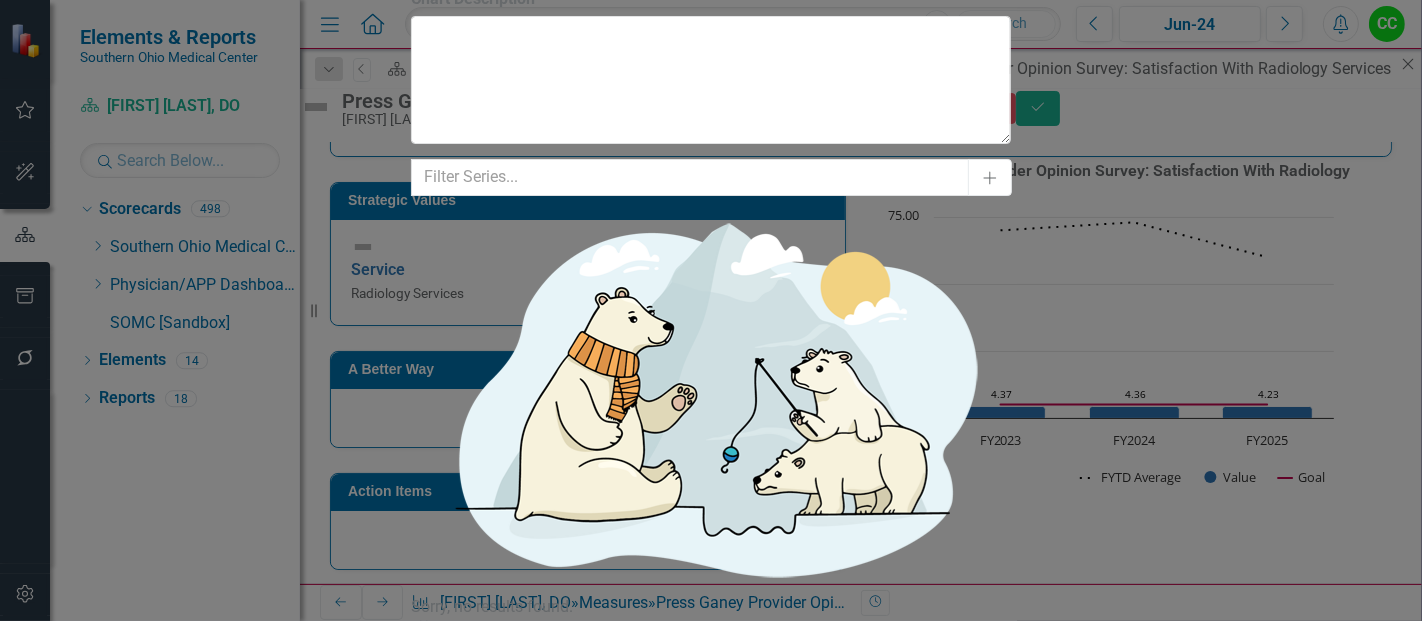 click on "Chart Periods" at bounding box center [588, -665] 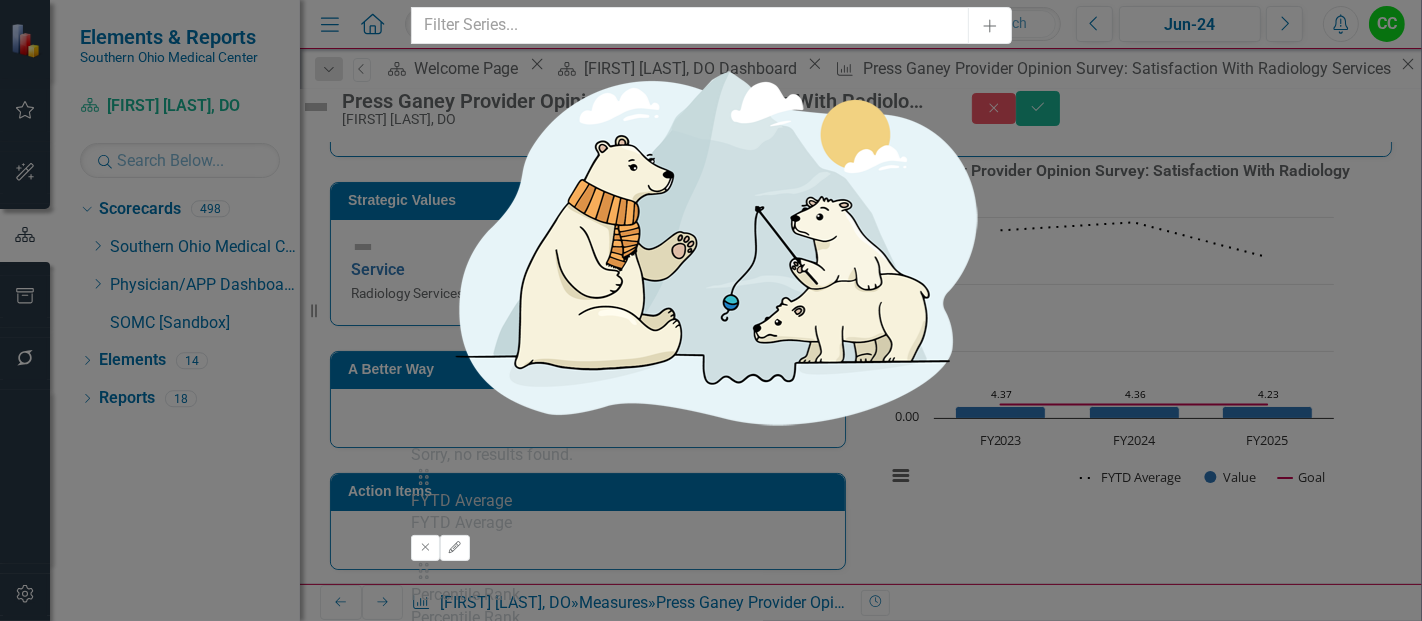 click on "+/- N Periods" at bounding box center (700, 891) 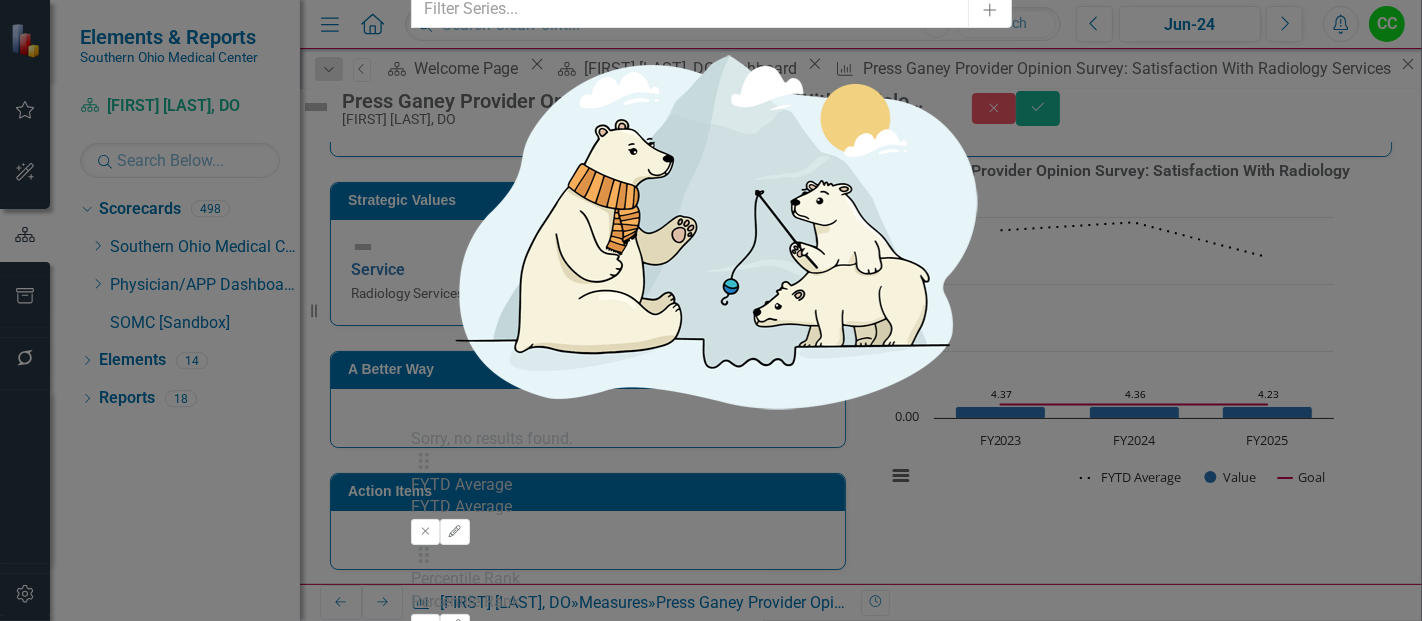 click on "Next N Periods" at bounding box center [711, 815] 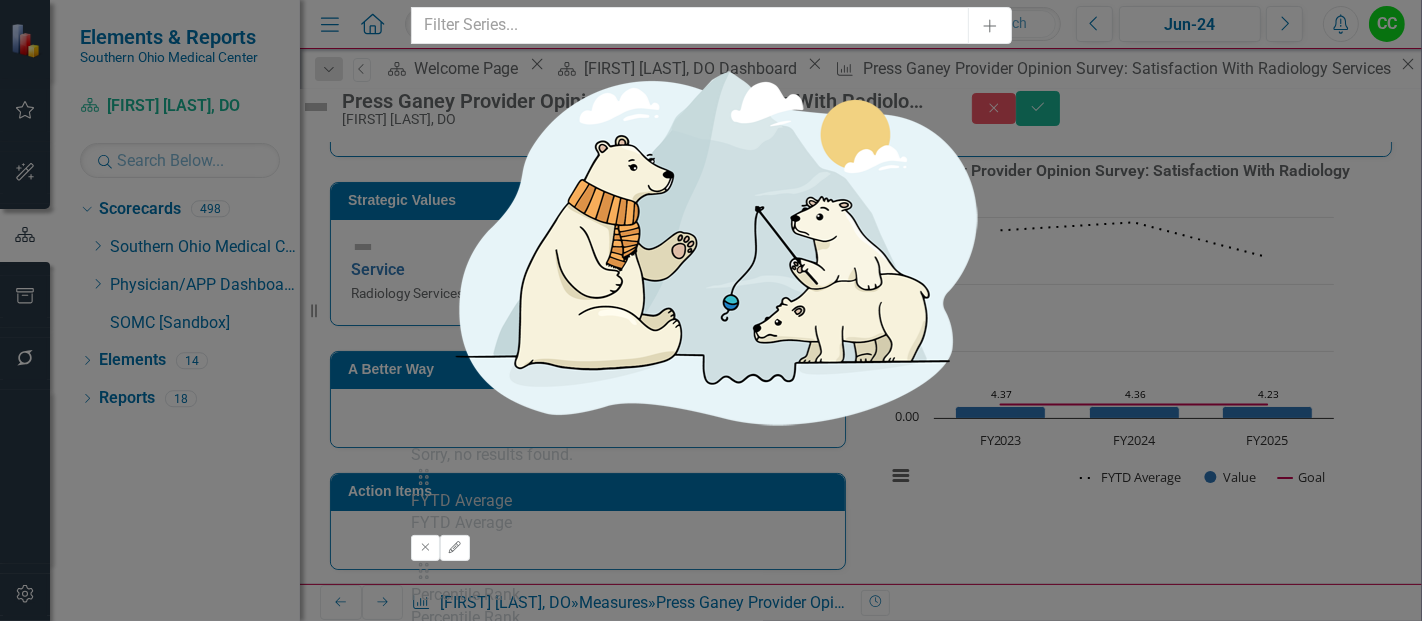type on "2" 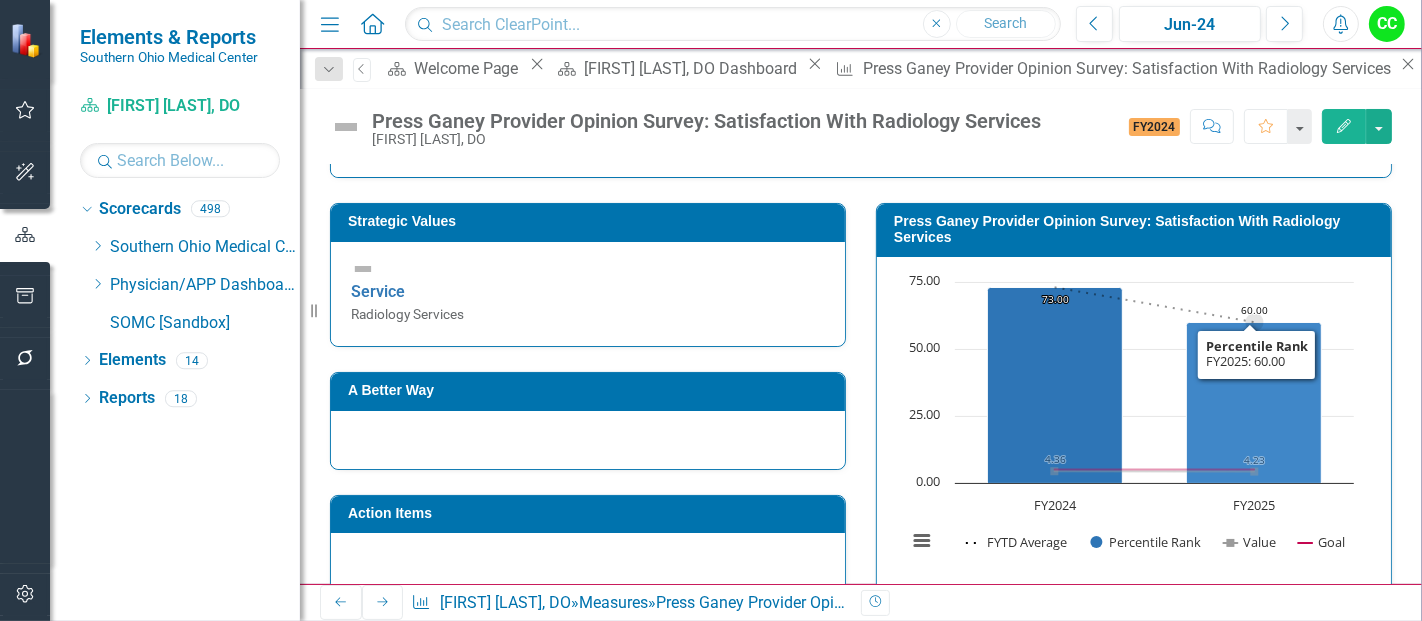 scroll, scrollTop: 765, scrollLeft: 0, axis: vertical 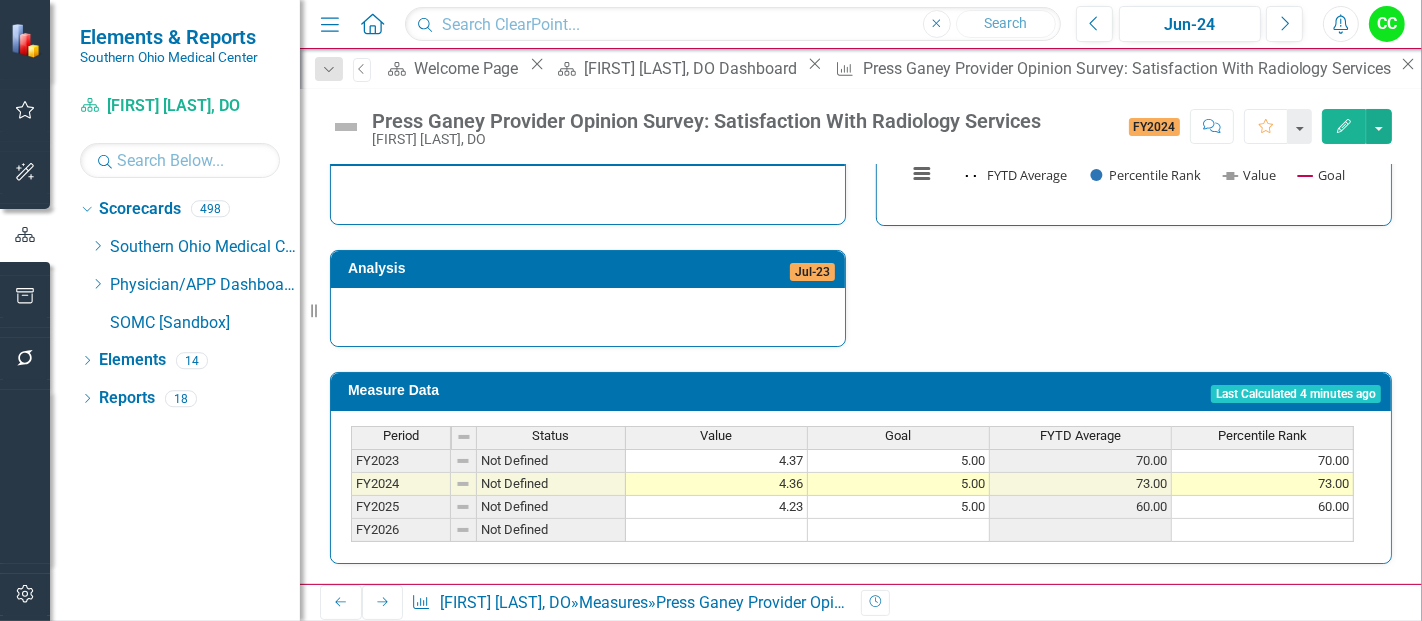 click on "5.00" at bounding box center (899, 461) 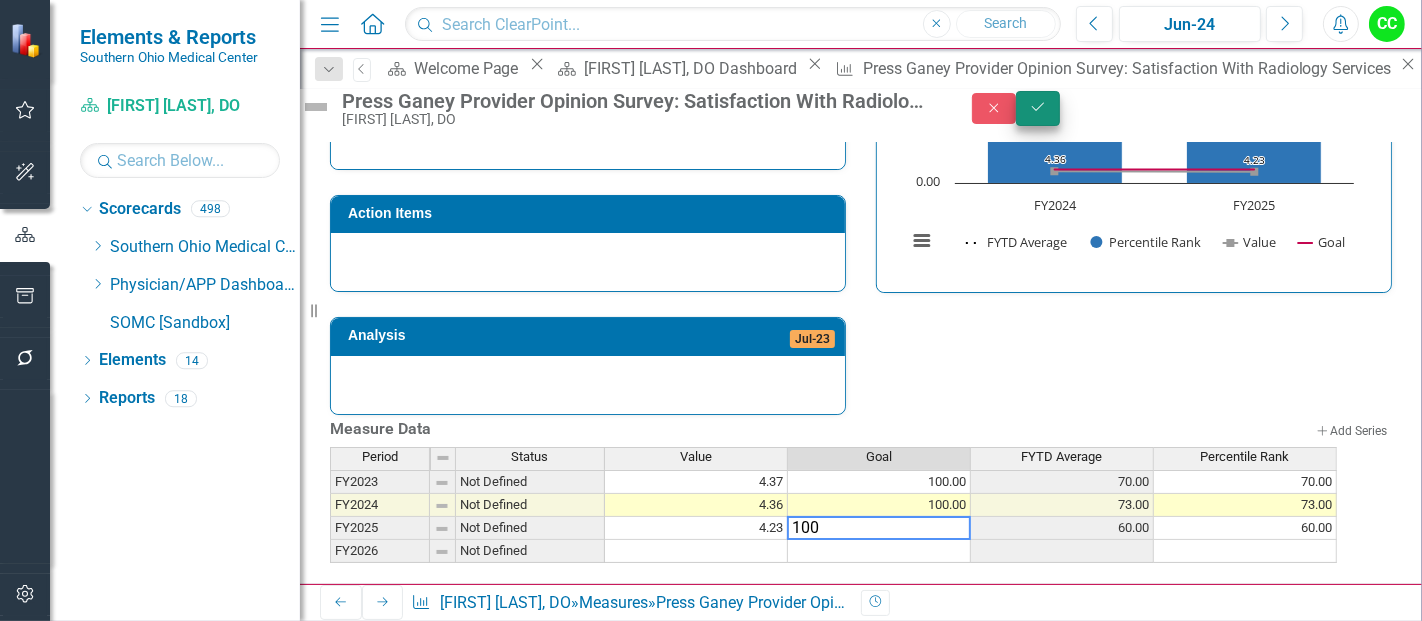 type on "100" 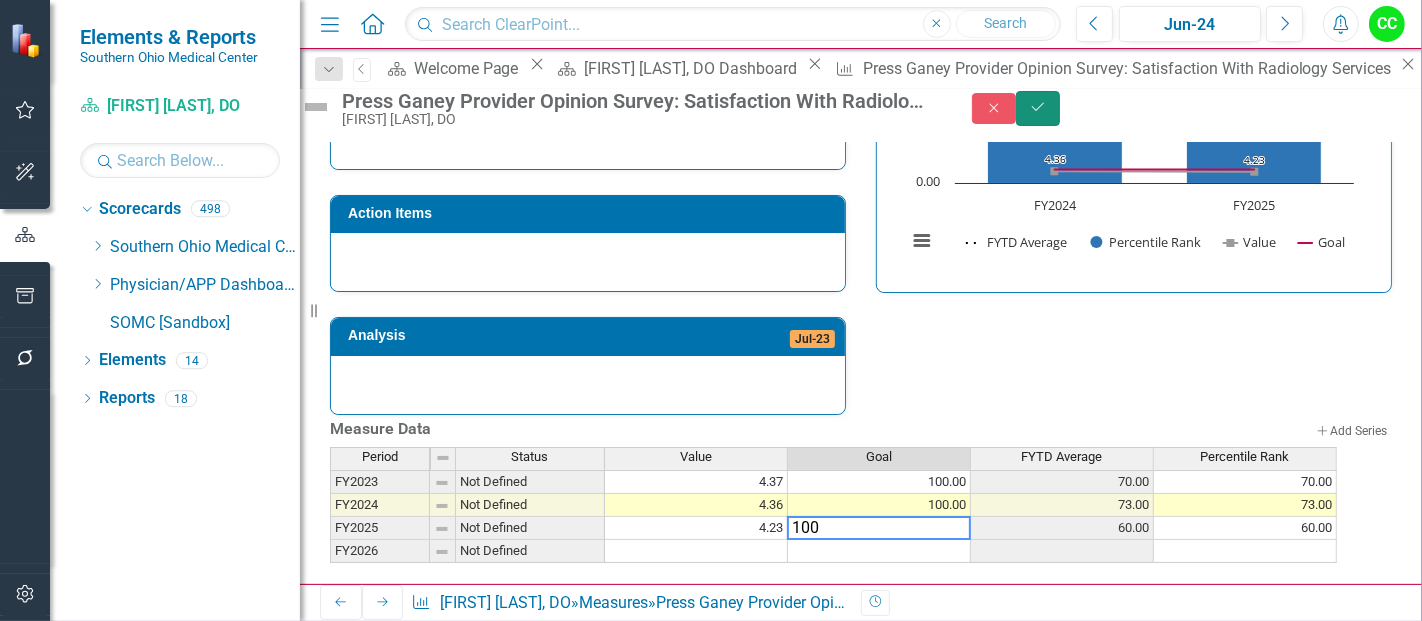 click on "Save" at bounding box center (1038, 108) 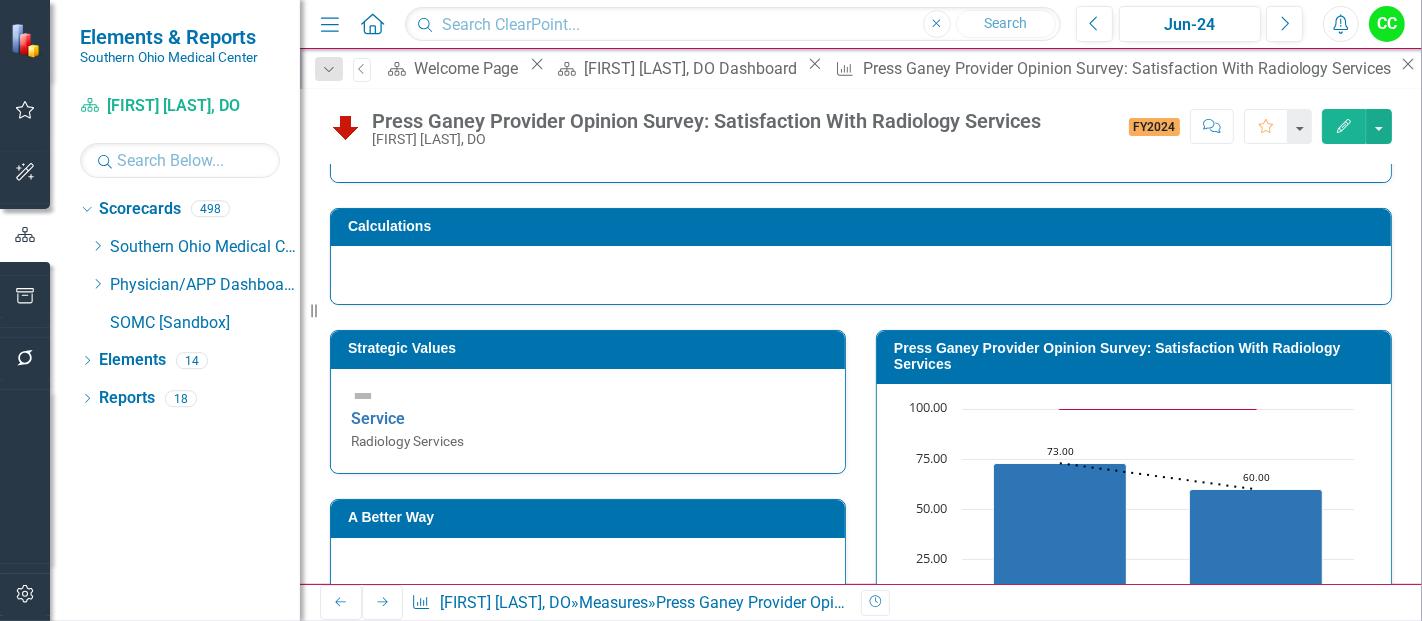 scroll, scrollTop: 0, scrollLeft: 0, axis: both 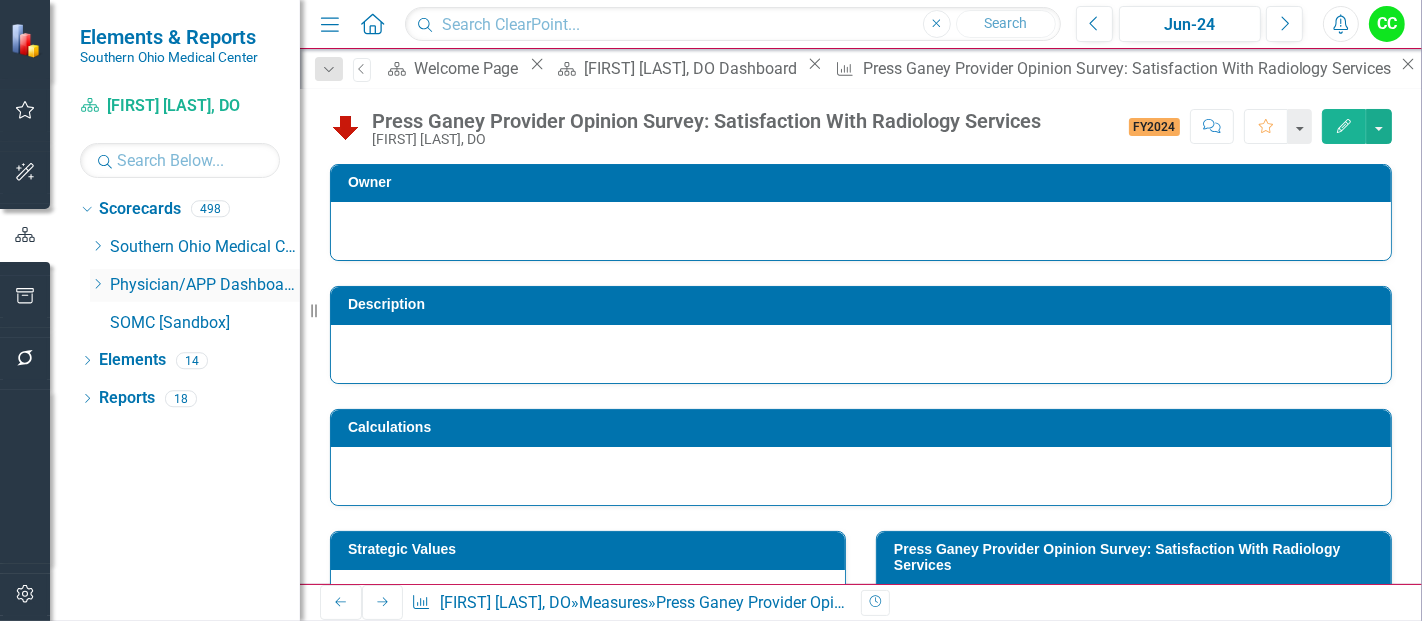 click on "Dropdown" 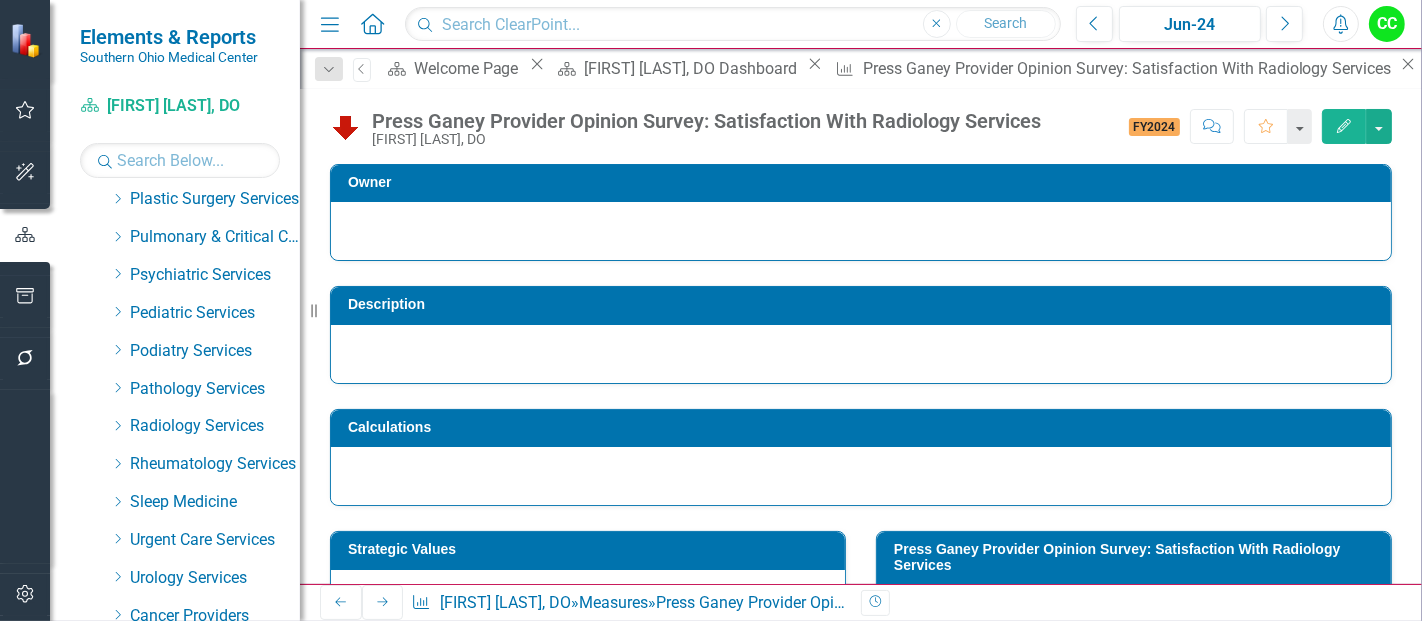 scroll, scrollTop: 1008, scrollLeft: 0, axis: vertical 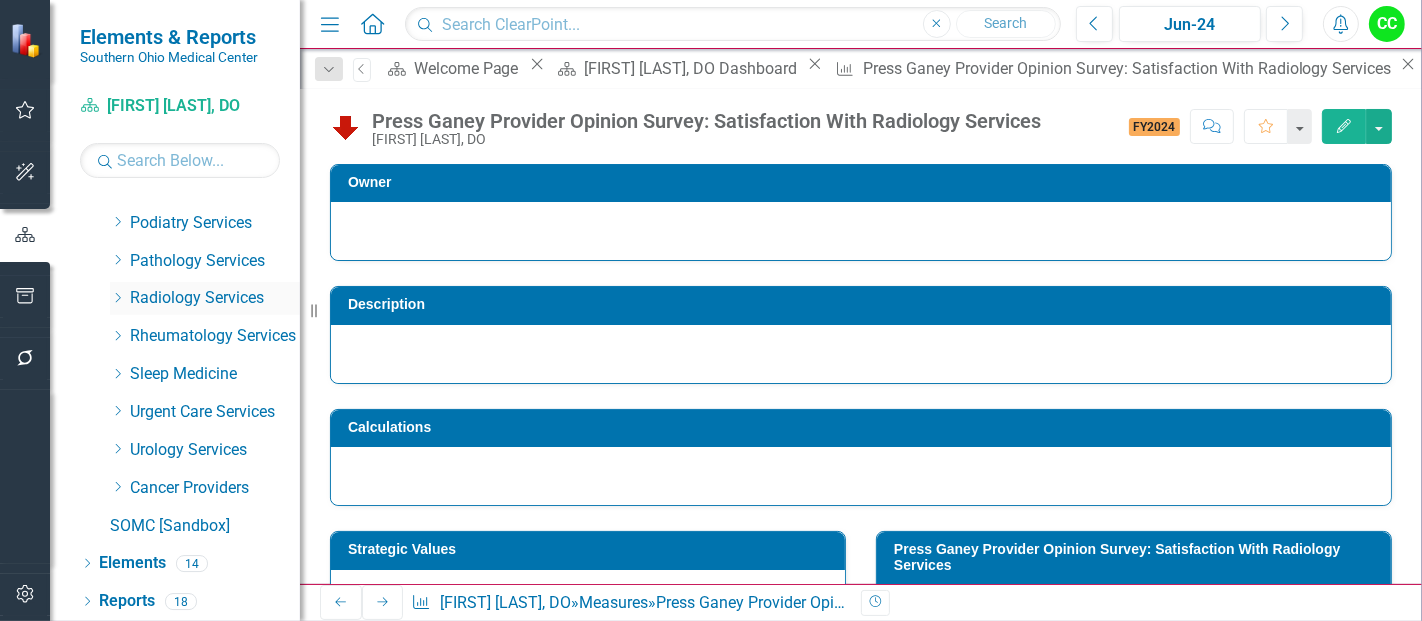click on "Dropdown" 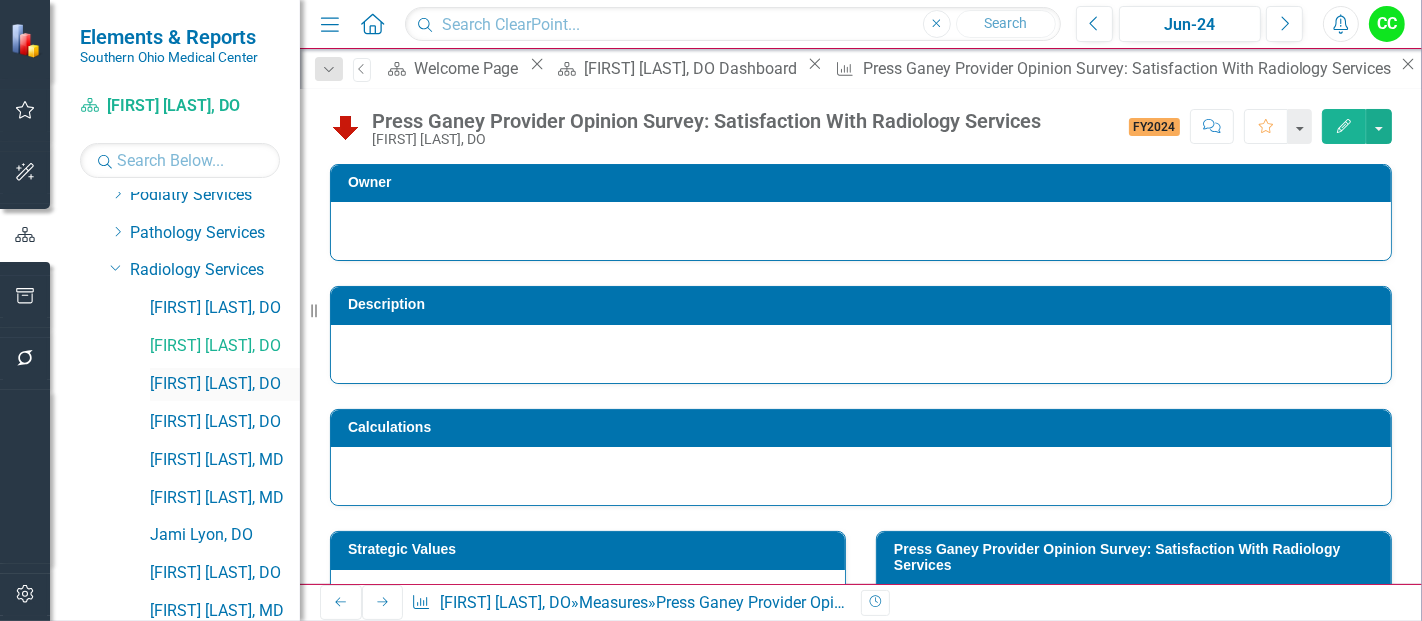 scroll, scrollTop: 1037, scrollLeft: 0, axis: vertical 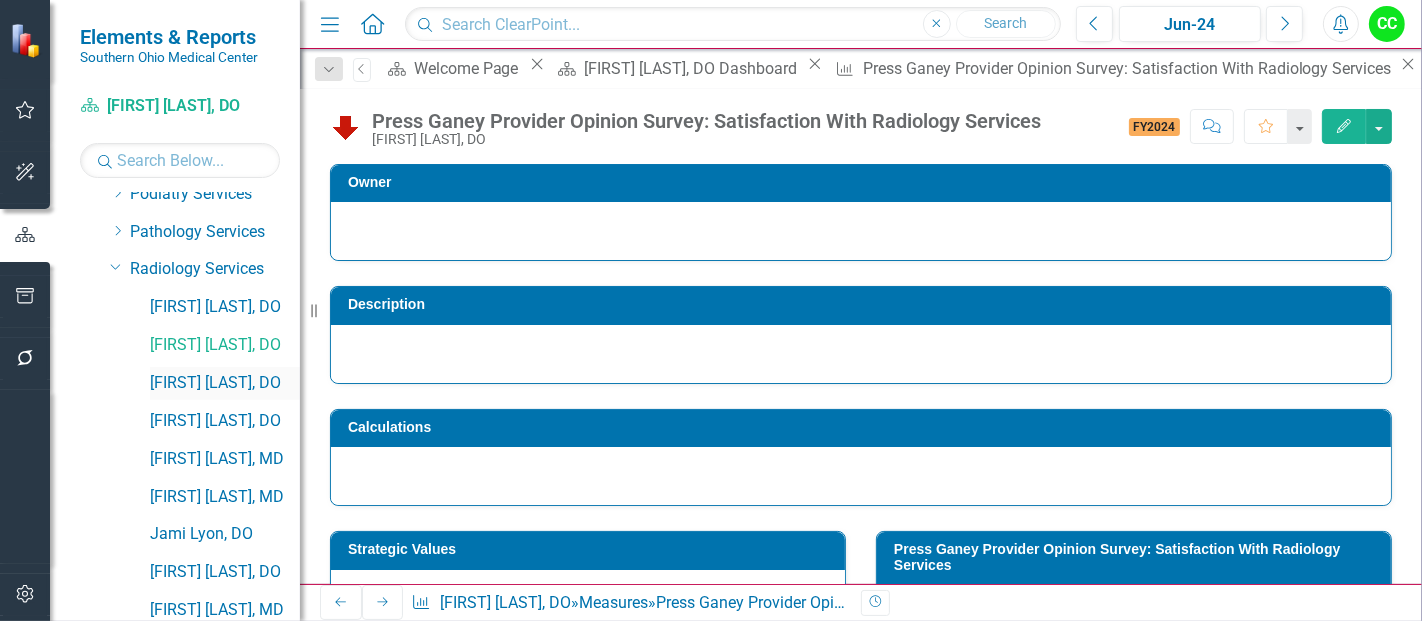 click on "[FIRST] [LAST], [STATE]" at bounding box center [225, 383] 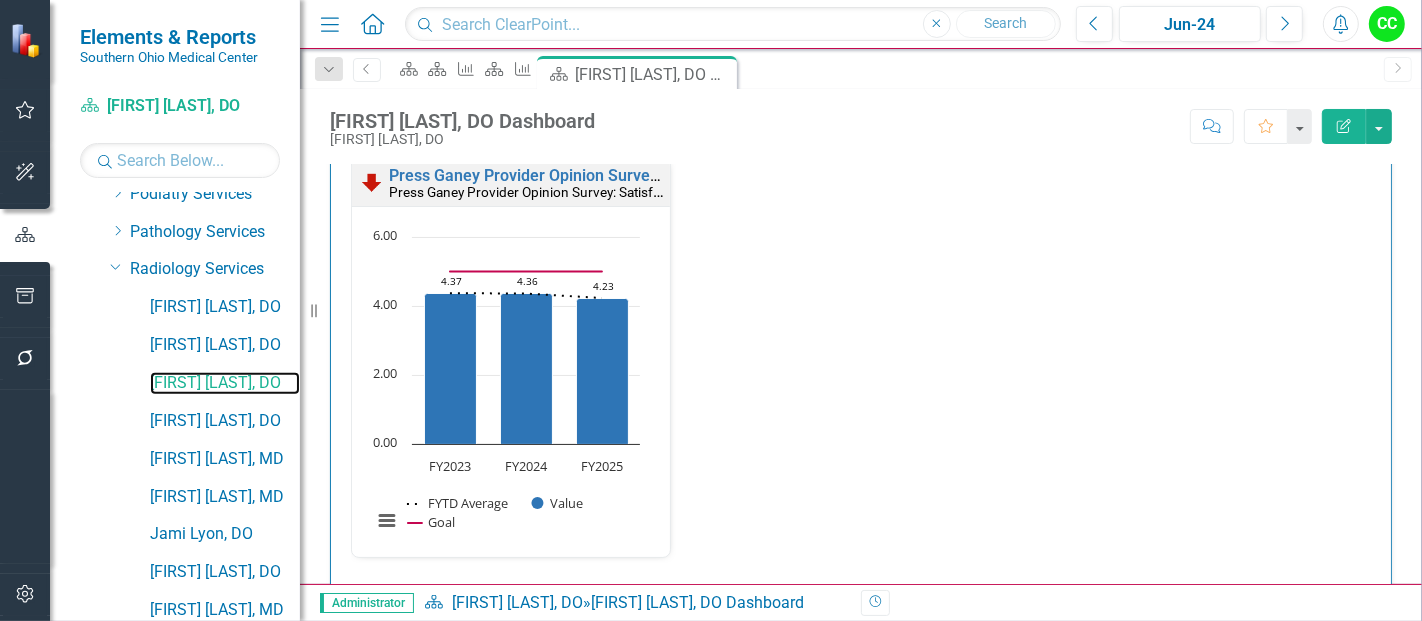 scroll, scrollTop: 2063, scrollLeft: 0, axis: vertical 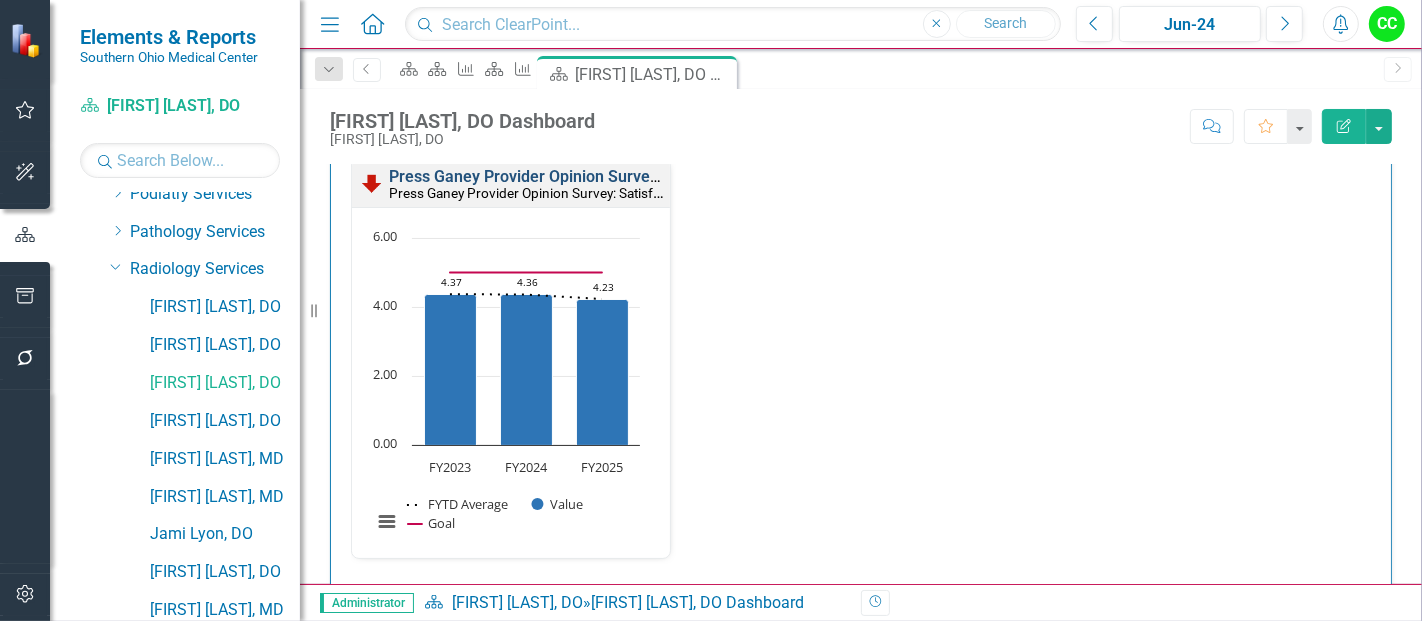 click on "Press Ganey Provider Opinion Survey: Satisfaction With Radiology Services" at bounding box center [659, 176] 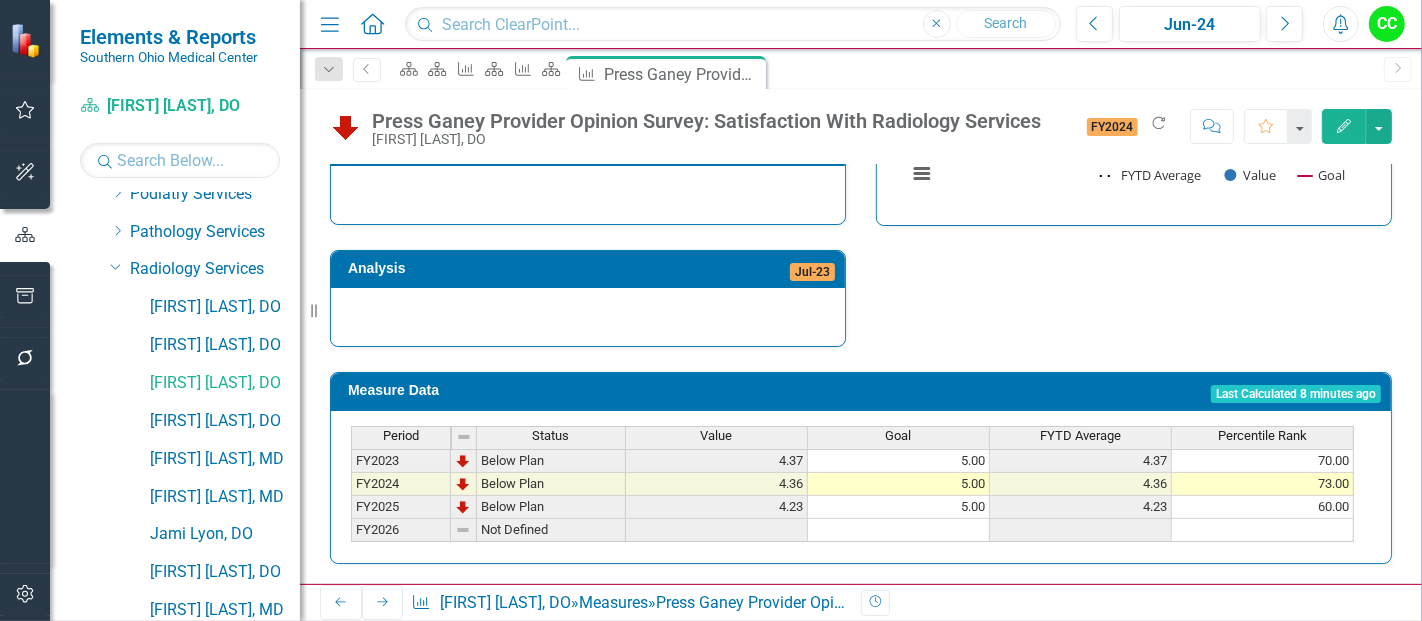 scroll, scrollTop: 765, scrollLeft: 0, axis: vertical 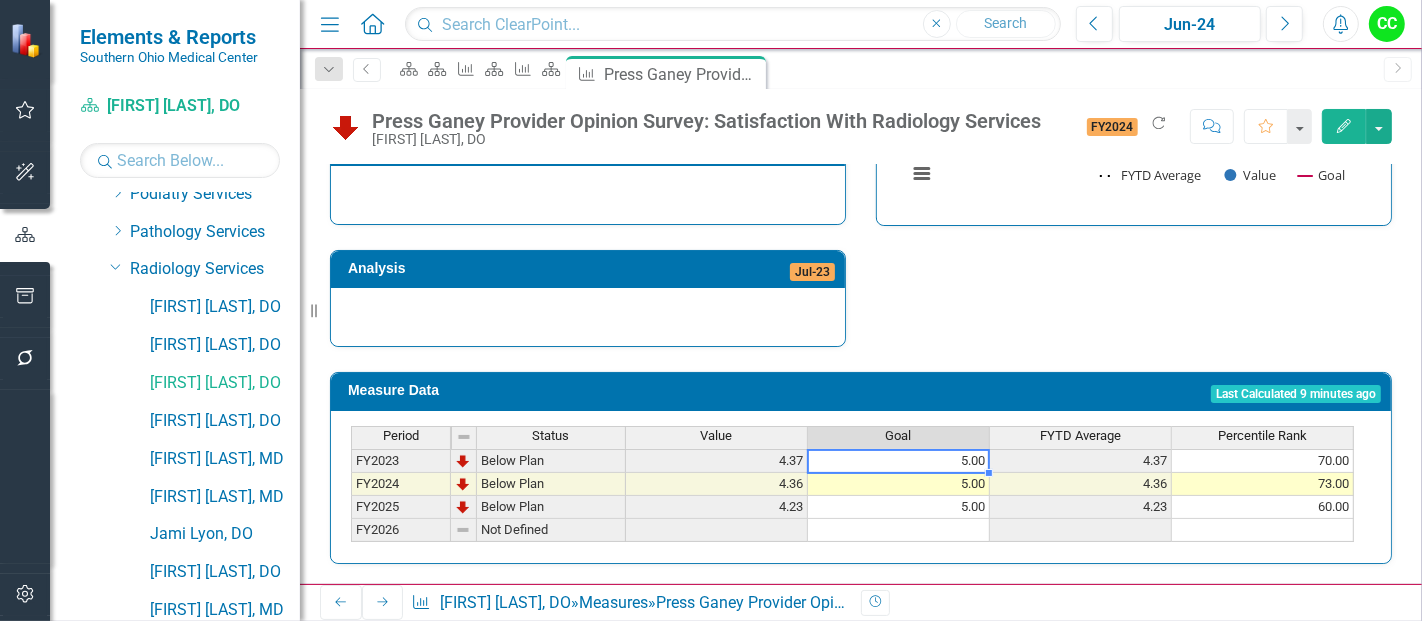 click on "5.00" at bounding box center [899, 461] 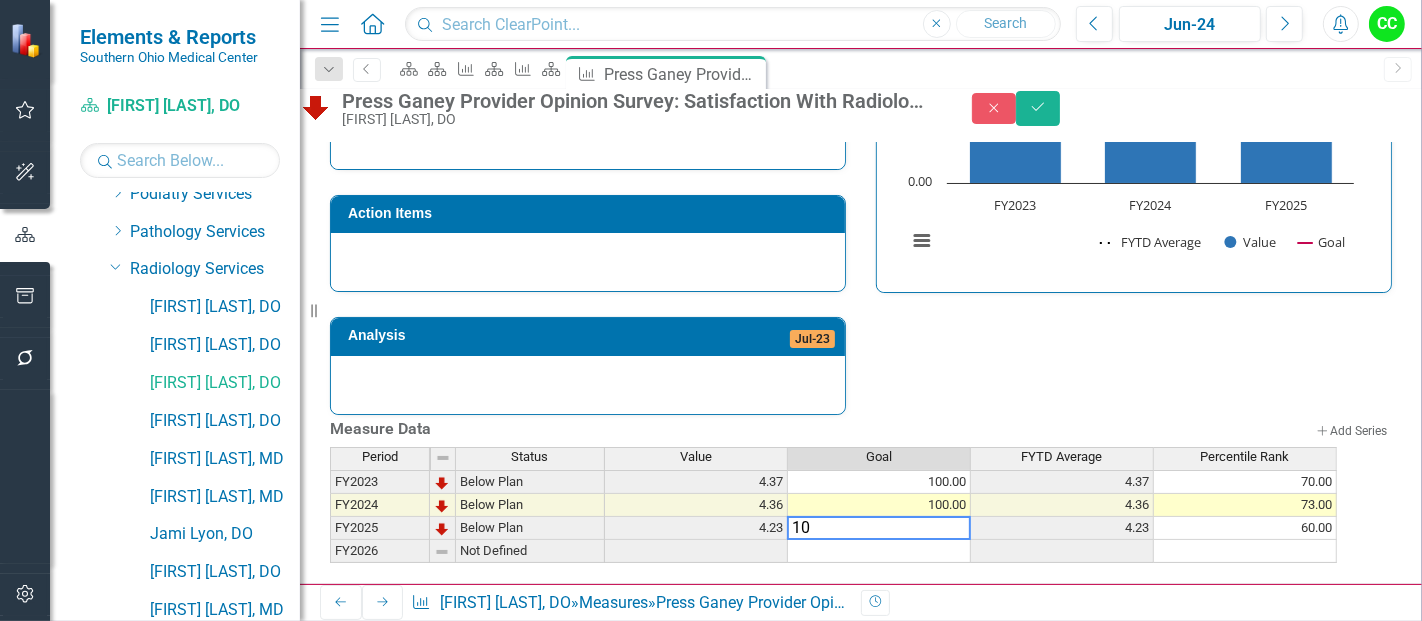 type on "100" 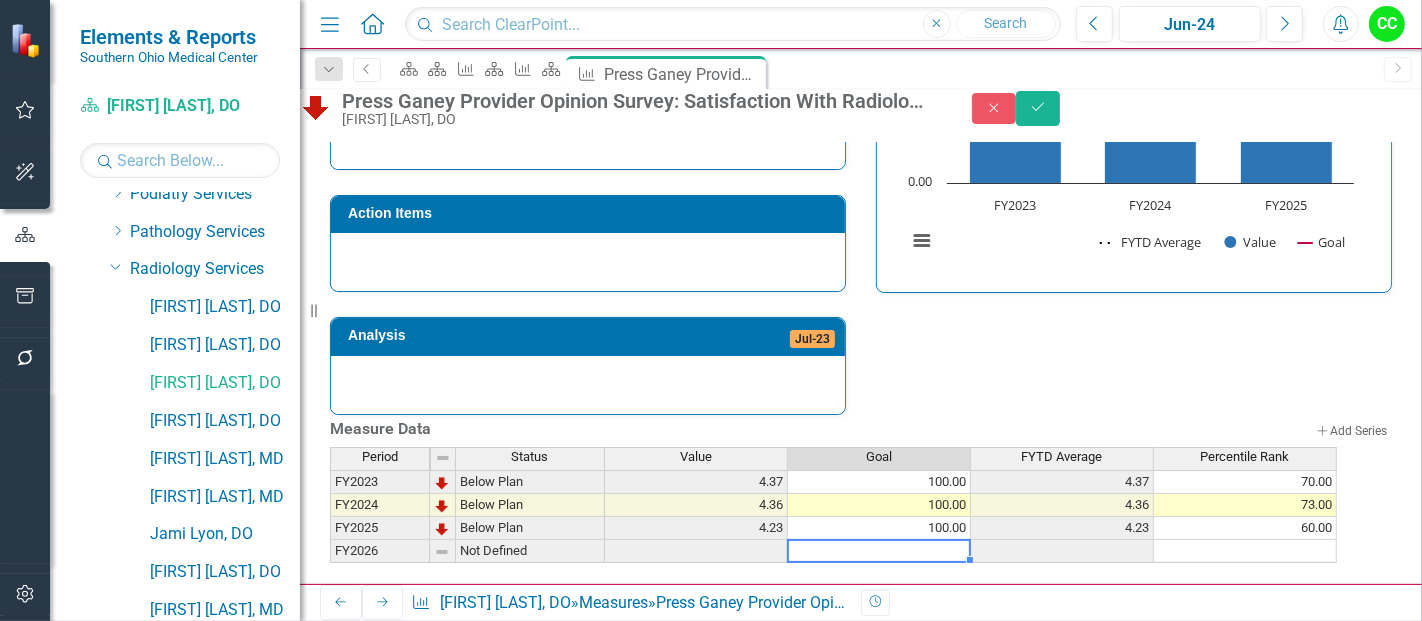 type 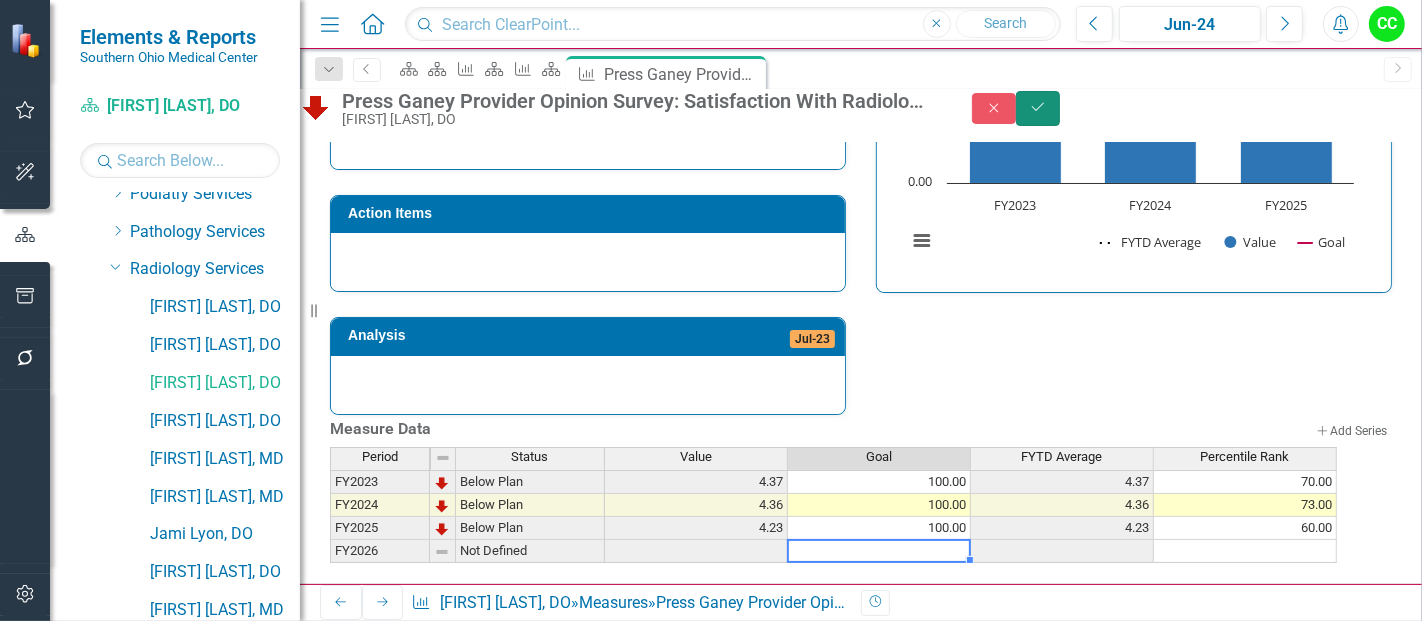 click on "Save" 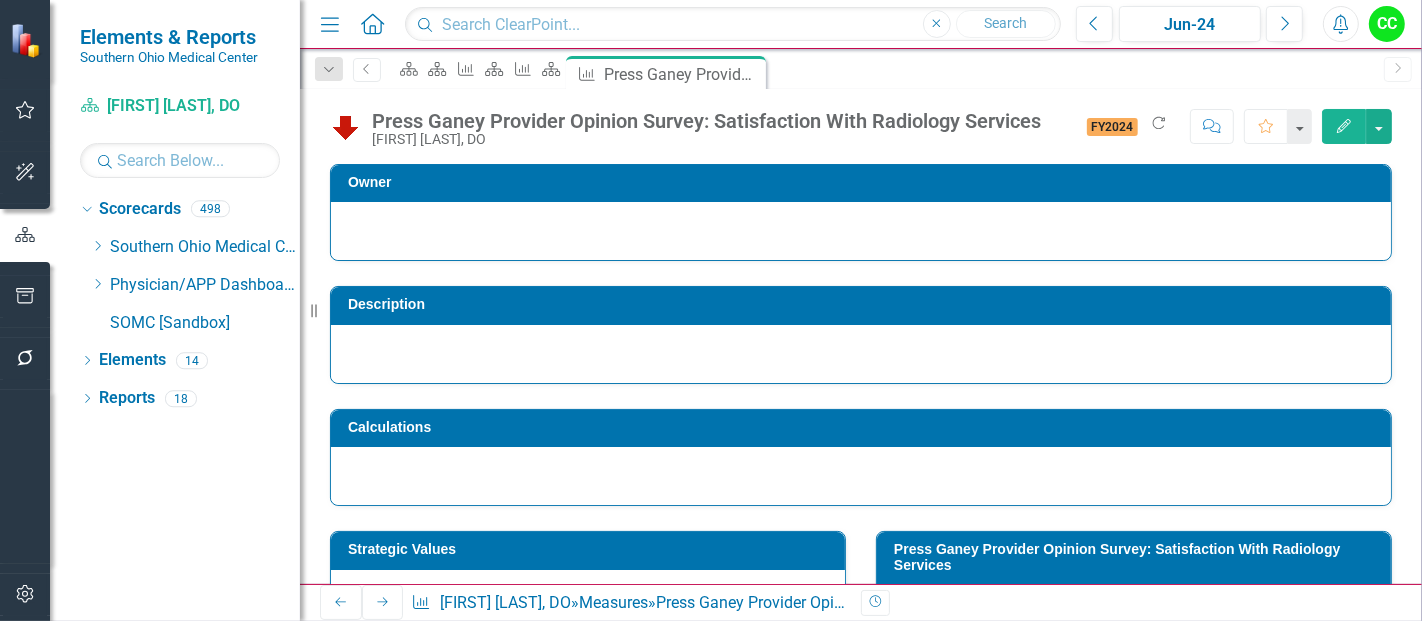 click on "Edit" at bounding box center [1344, 126] 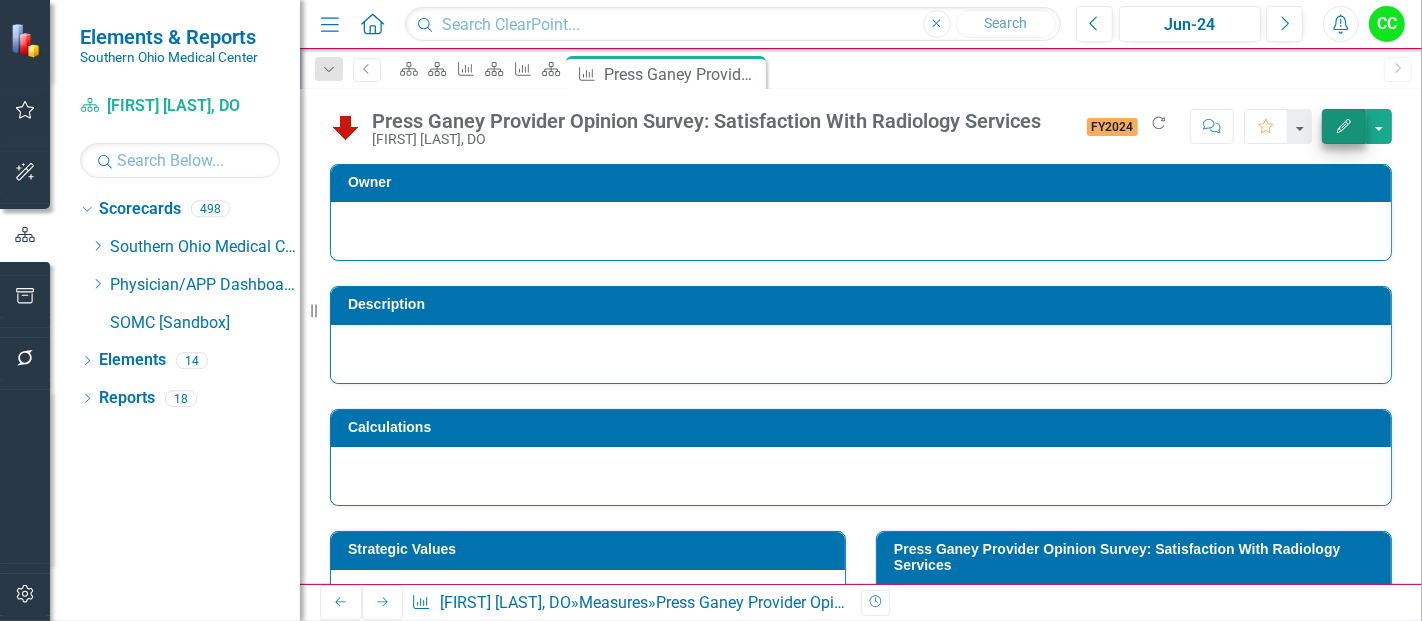 scroll, scrollTop: 0, scrollLeft: 0, axis: both 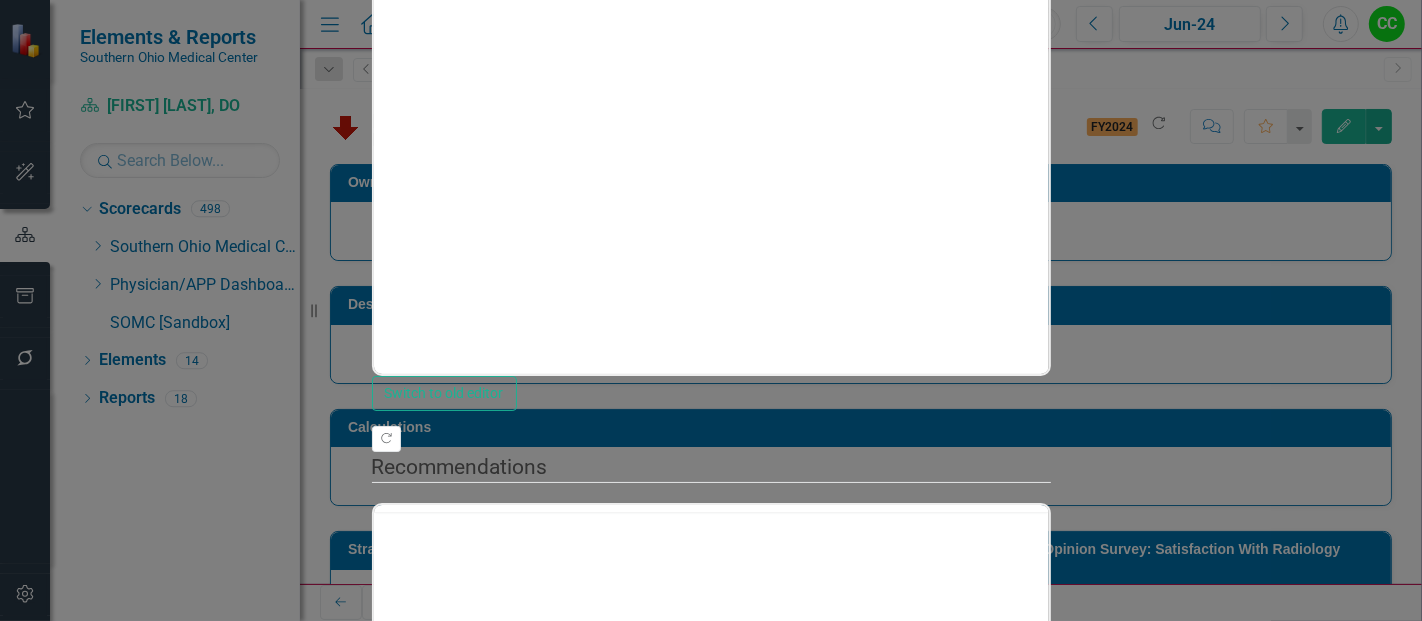 click on "Series" at bounding box center [657, -266] 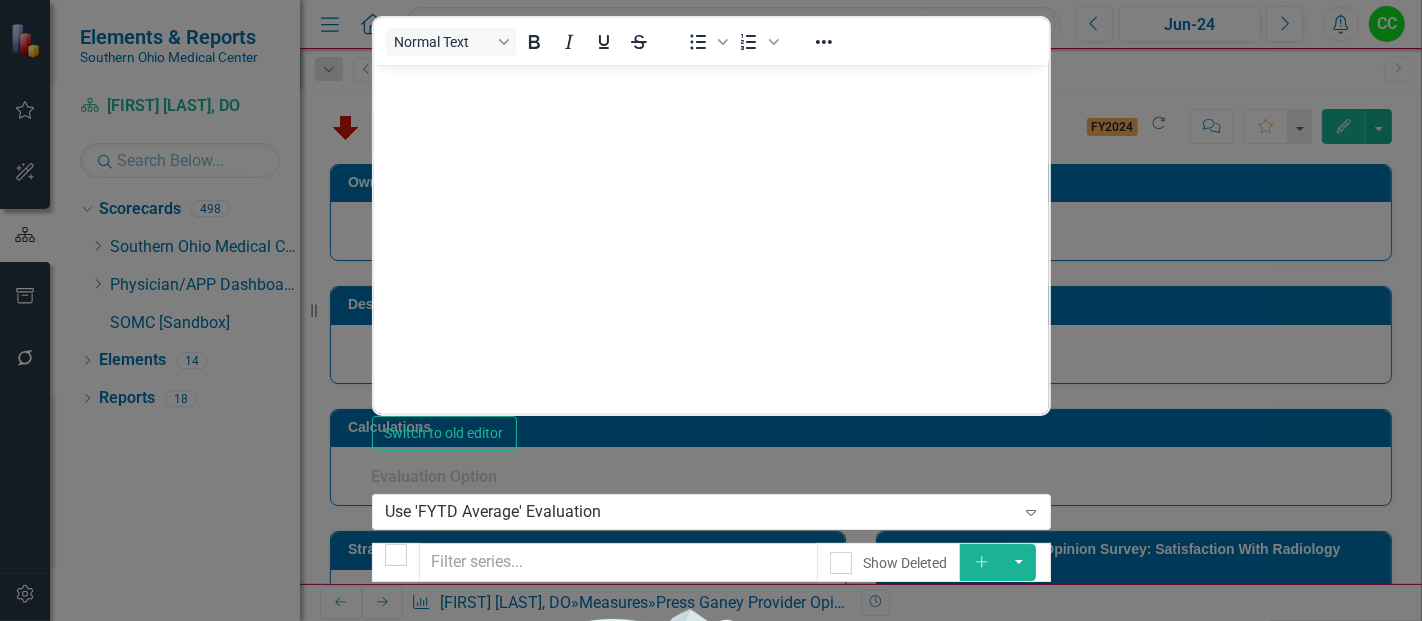 checkbox on "false" 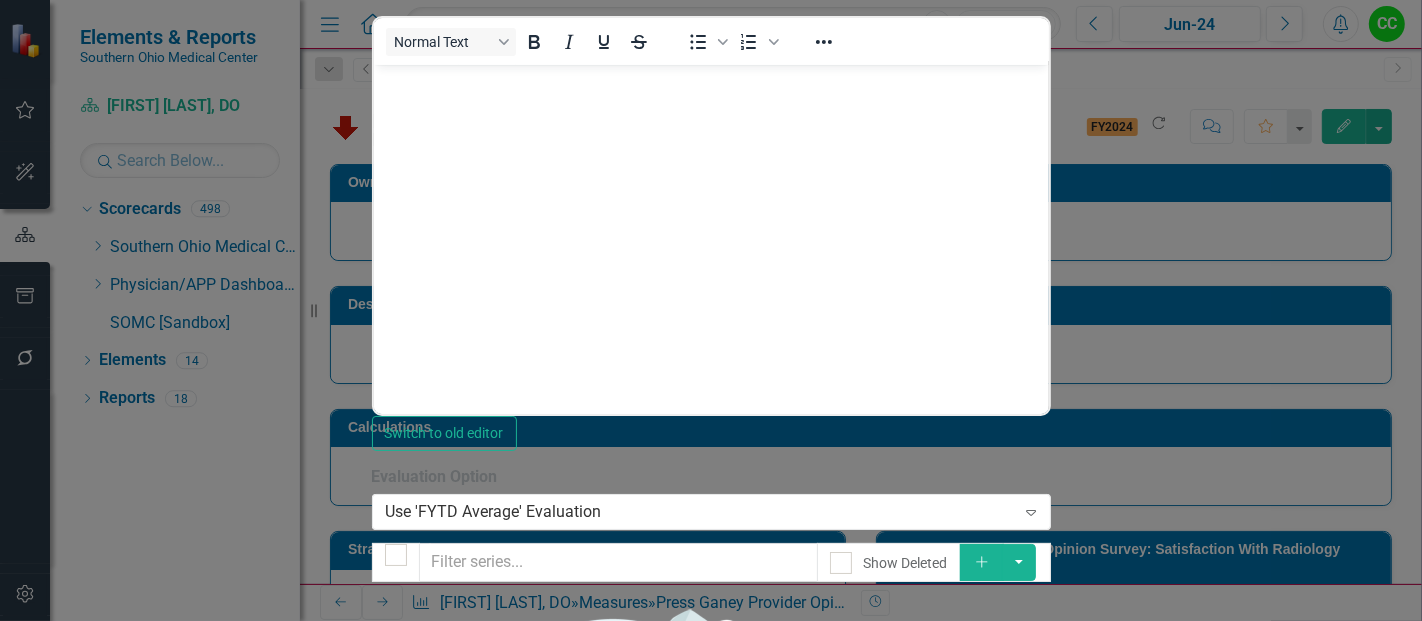 scroll, scrollTop: 0, scrollLeft: 0, axis: both 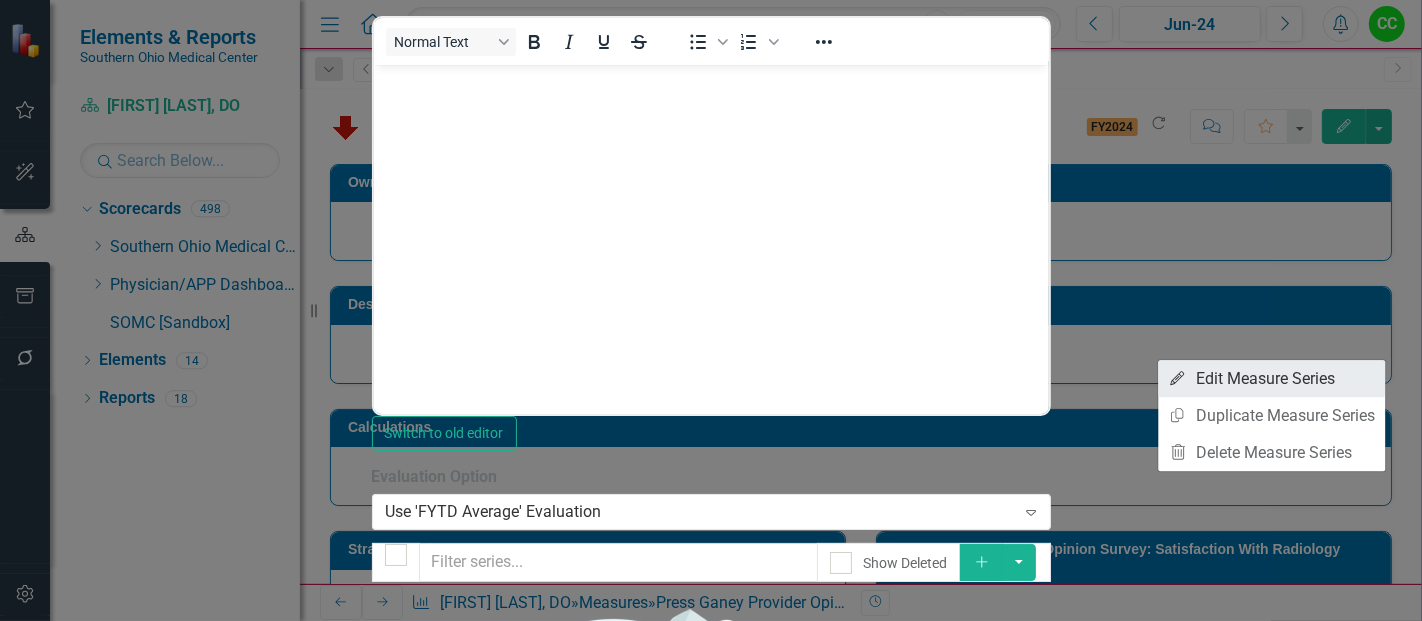 click on "Edit Edit Measure Series" at bounding box center (1271, 378) 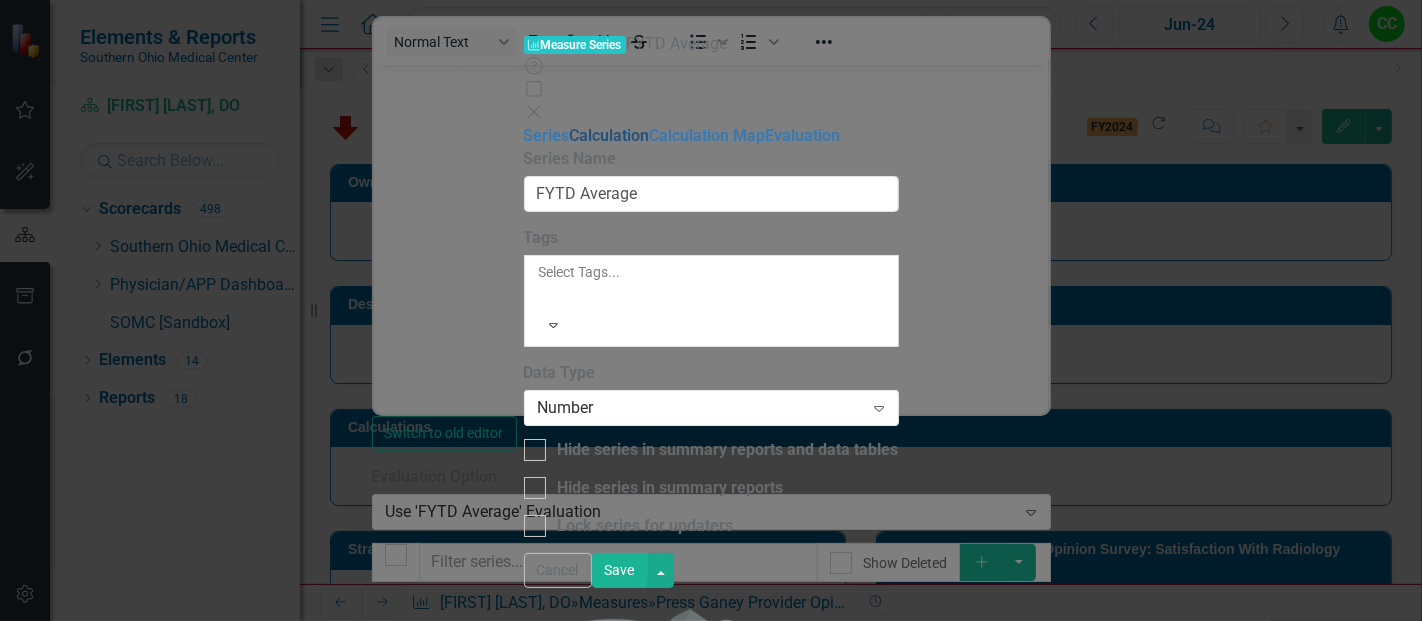 click on "Calculation" at bounding box center [610, 135] 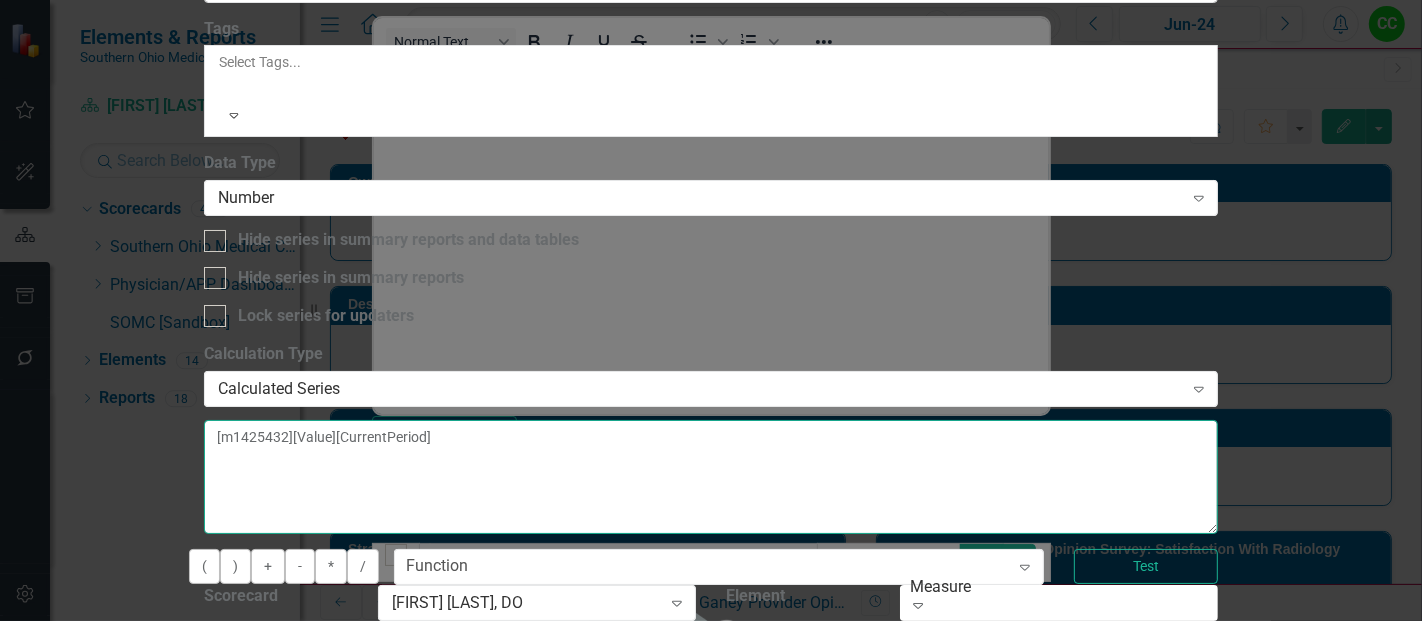 drag, startPoint x: 883, startPoint y: 179, endPoint x: 490, endPoint y: 116, distance: 398.01758 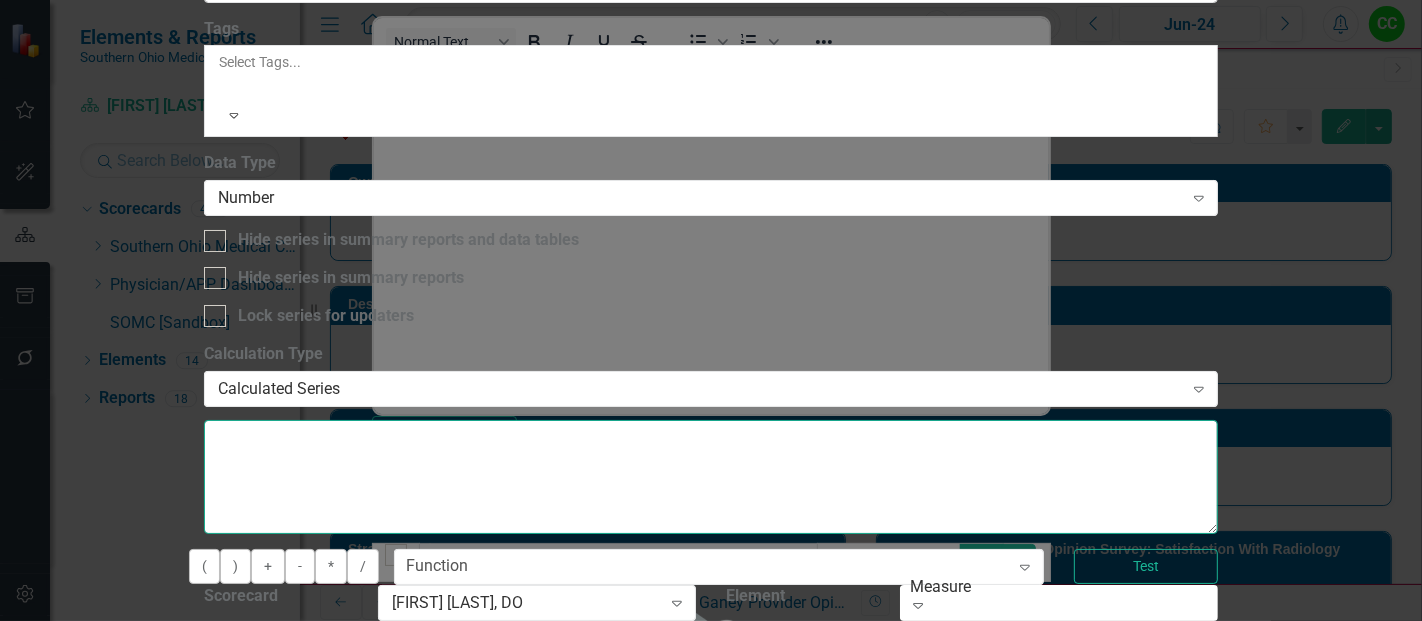 type 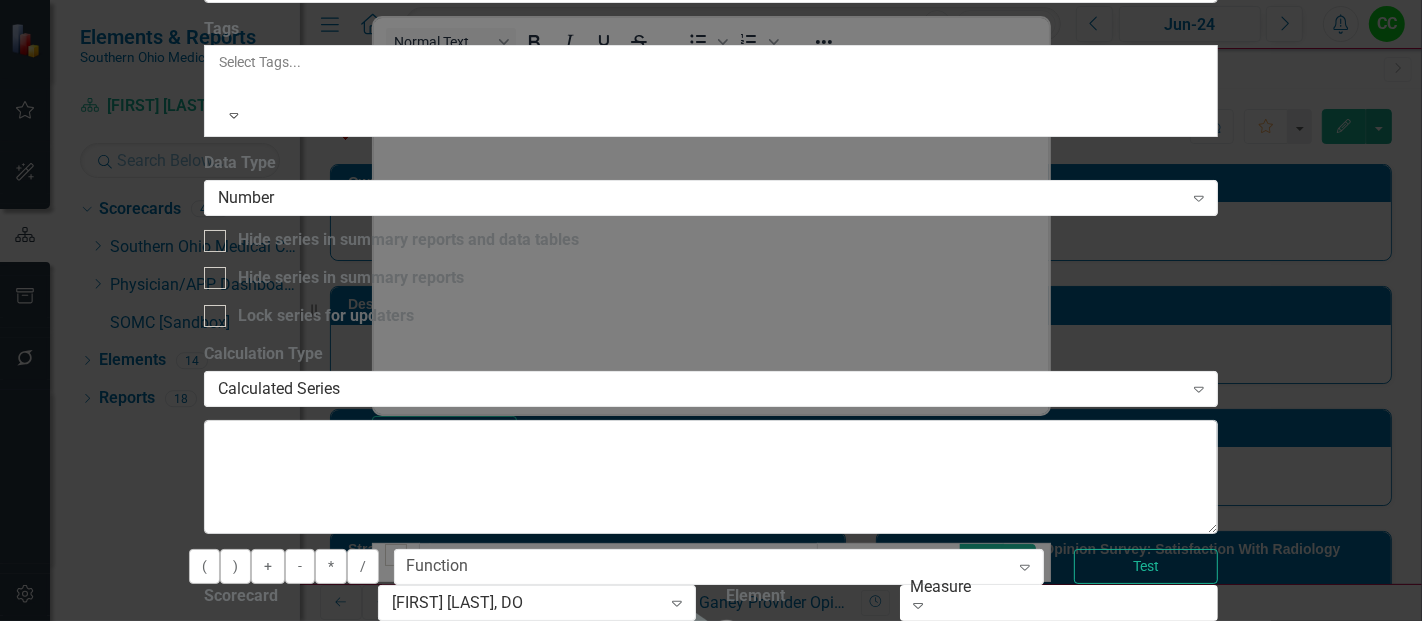 click on "Select Measure Series..." at bounding box center (995, 651) 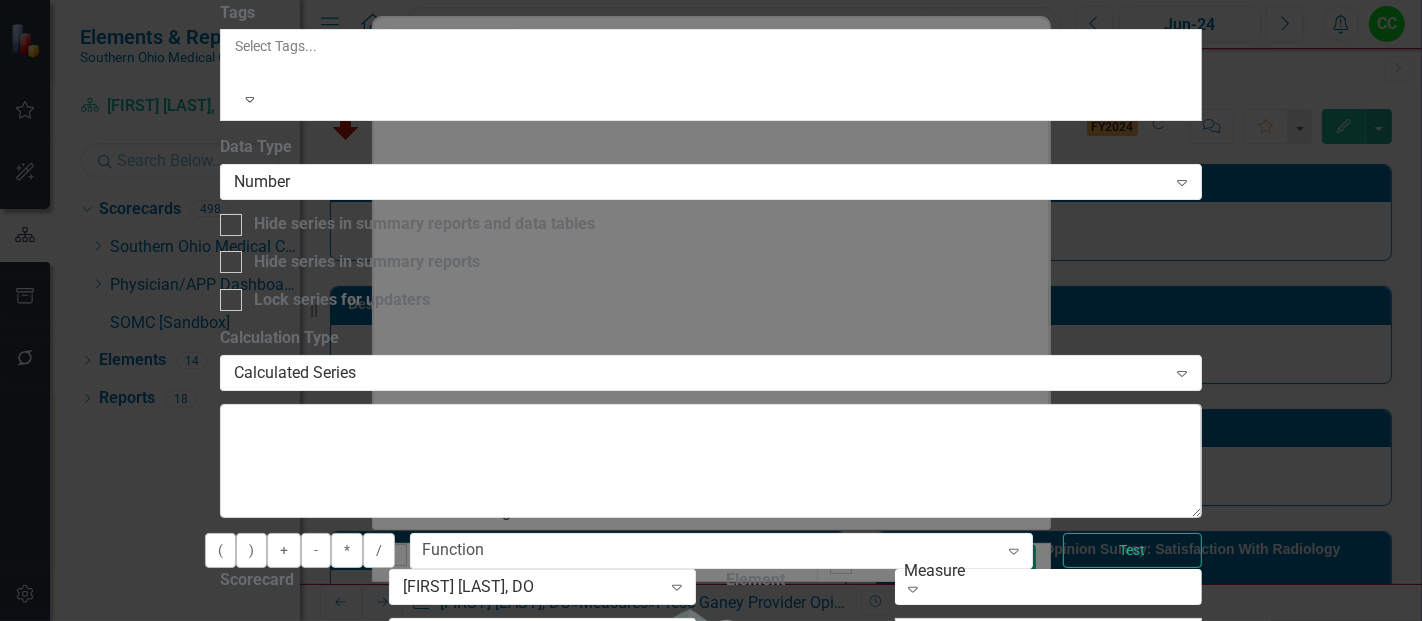 click on "Percentile Rank" at bounding box center (711, 701) 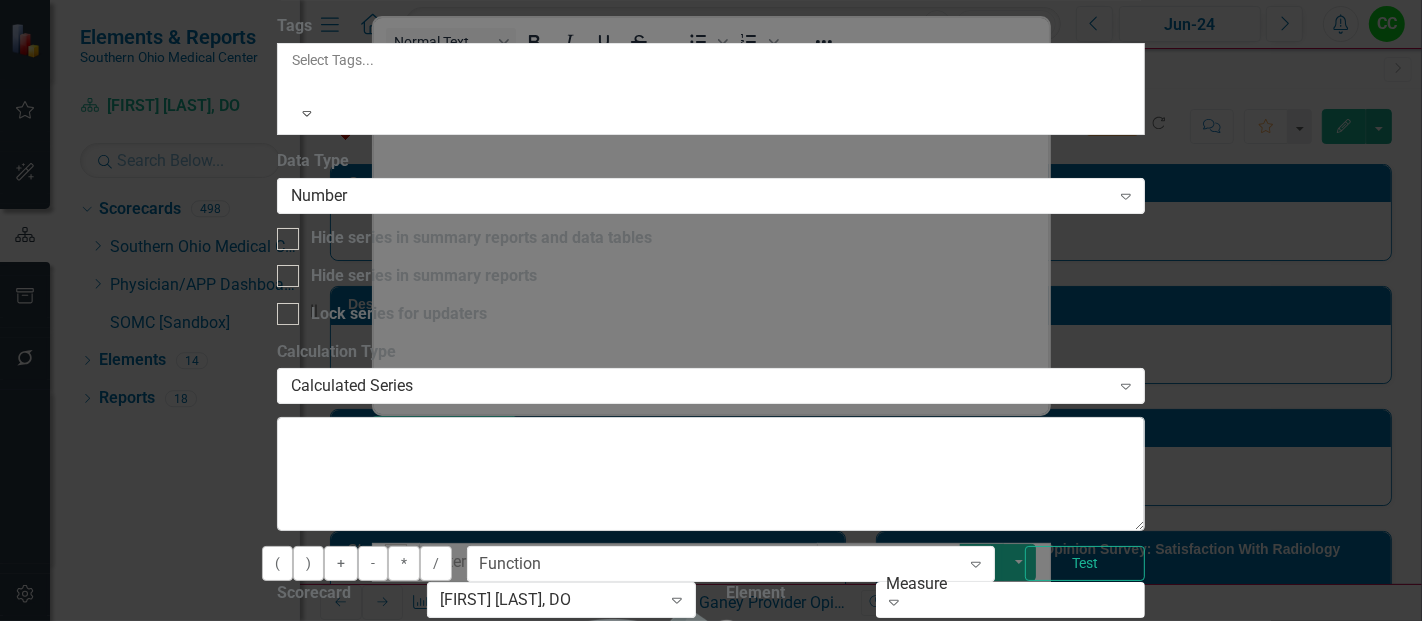 click on "Insert    Insert" at bounding box center (320, 746) 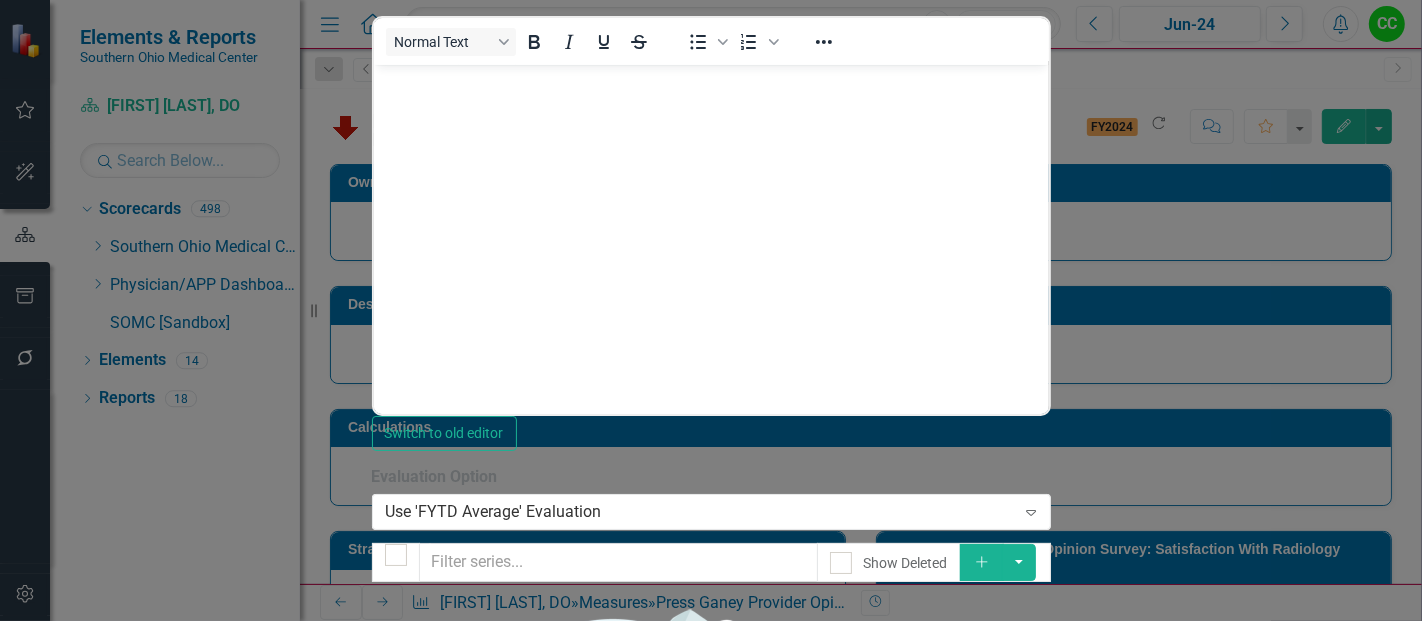 click on "Save" at bounding box center (468, 1457) 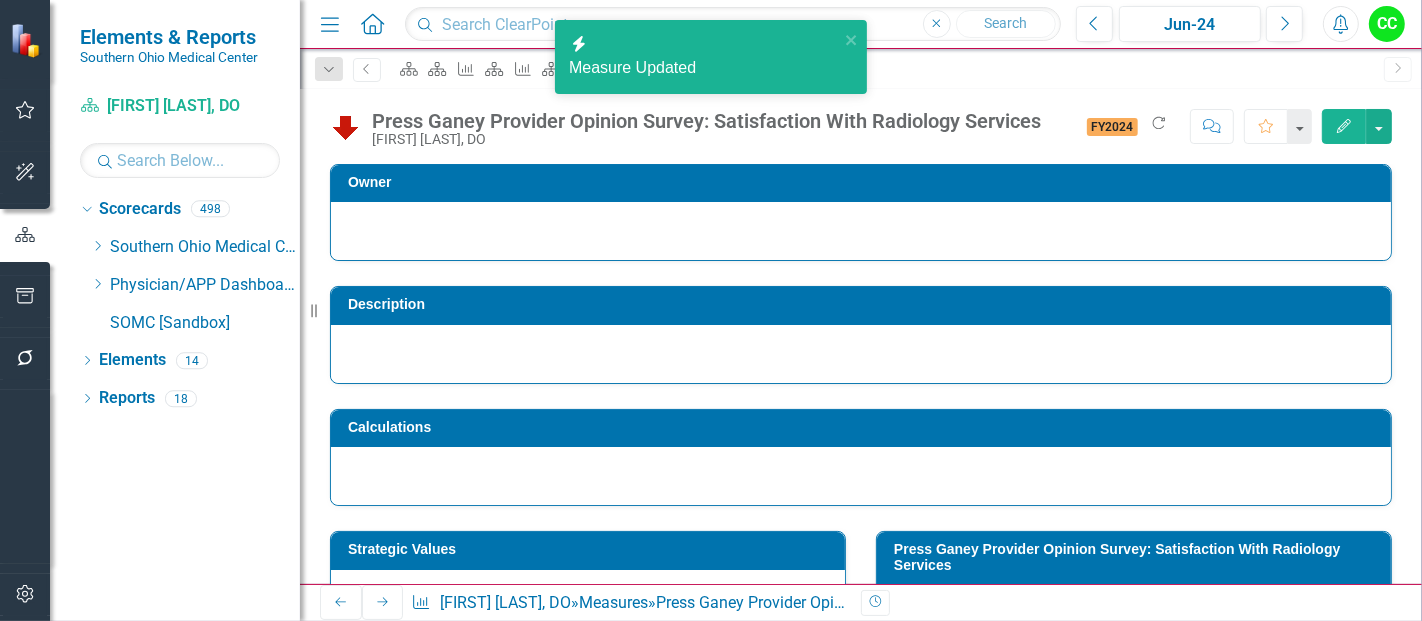 scroll, scrollTop: 290, scrollLeft: 0, axis: vertical 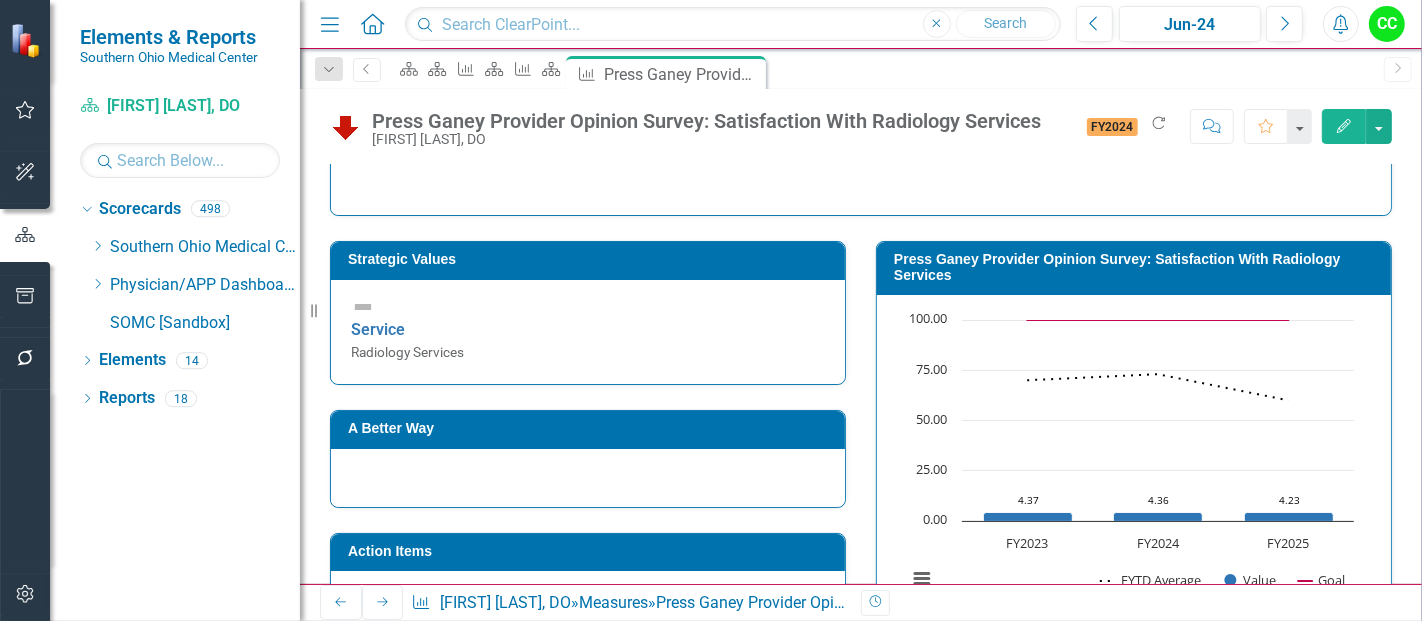 click on "Press Ganey Provider Opinion Survey: Satisfaction With Radiology Services" at bounding box center [1137, 267] 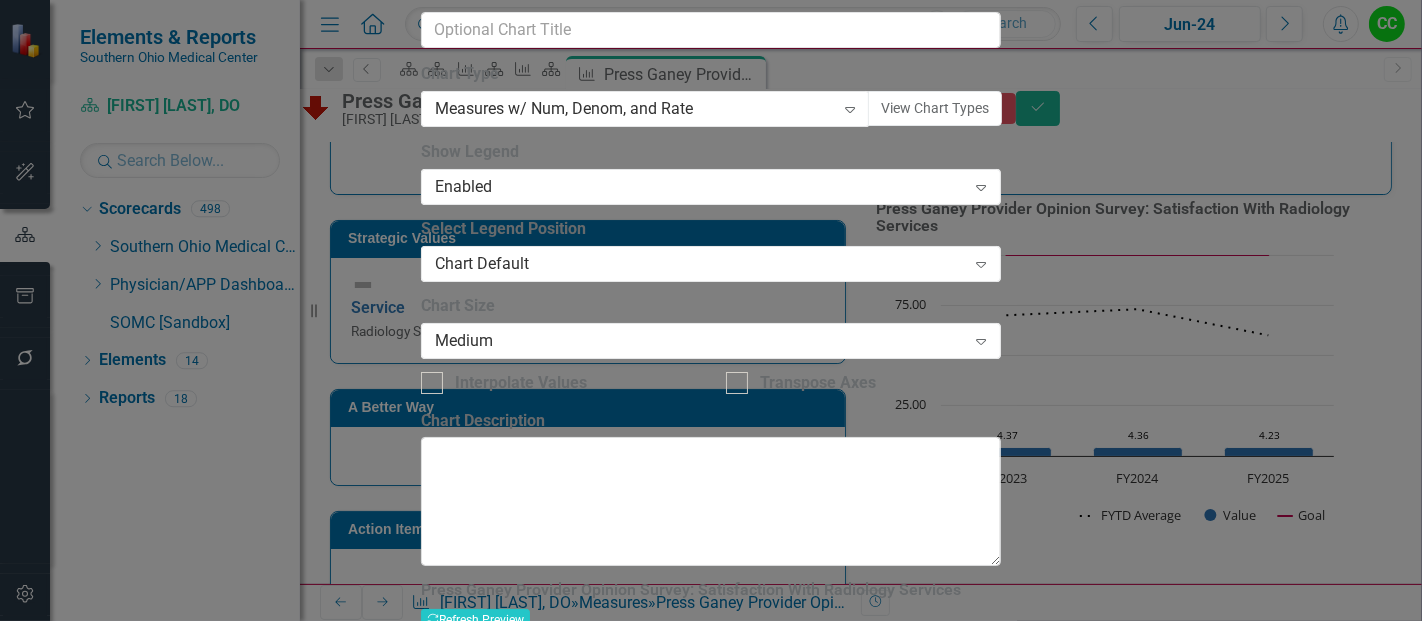 click on "Chart Series" at bounding box center [504, -244] 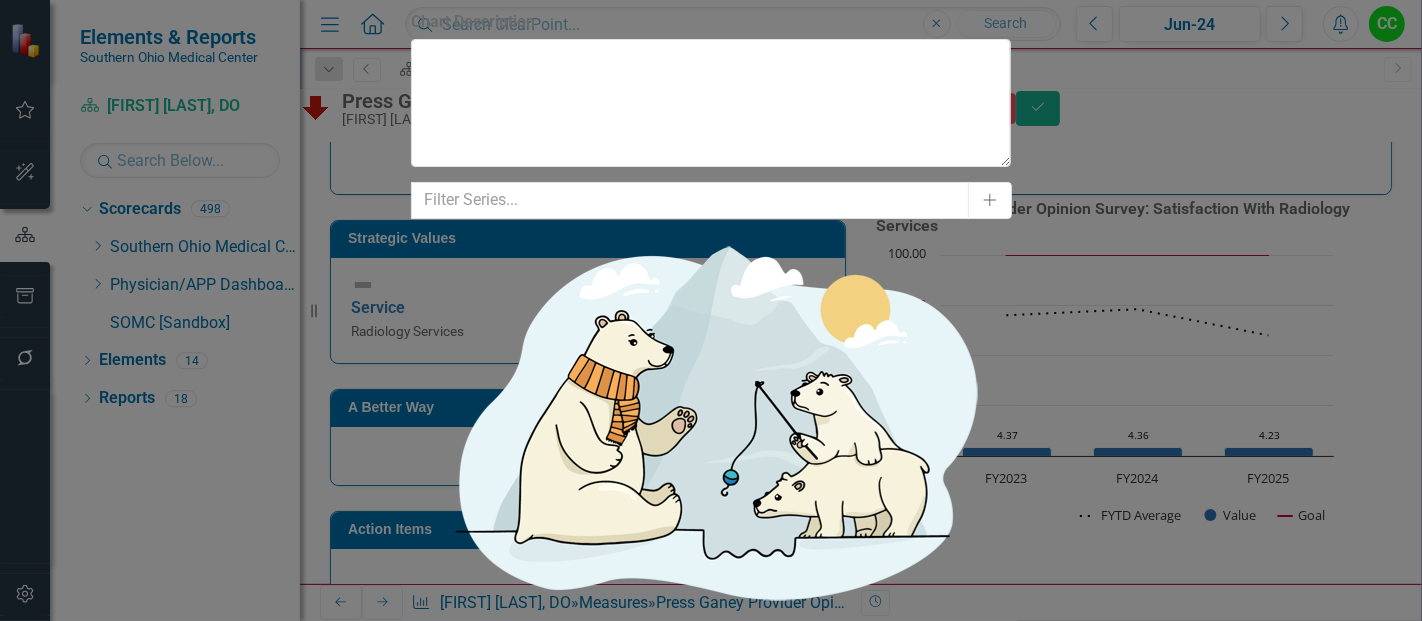 click on "Percentile Rank Activate" at bounding box center [711, 949] 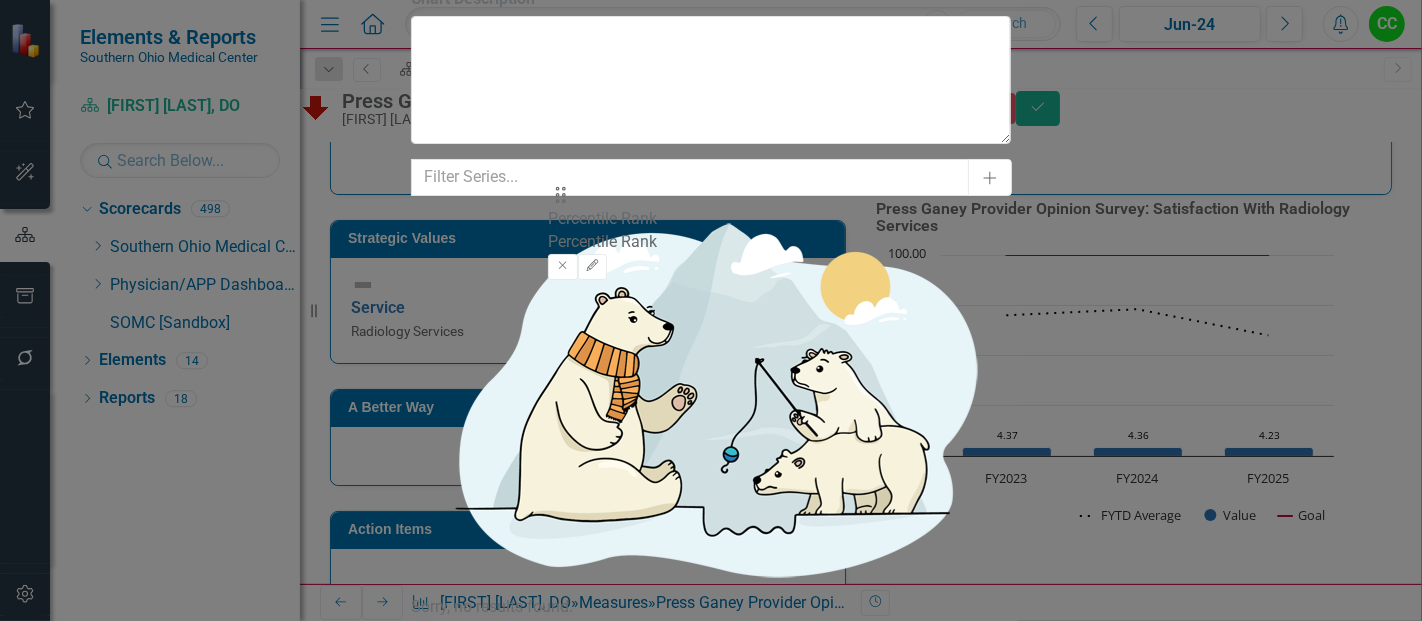 drag, startPoint x: 571, startPoint y: 355, endPoint x: 566, endPoint y: 214, distance: 141.08862 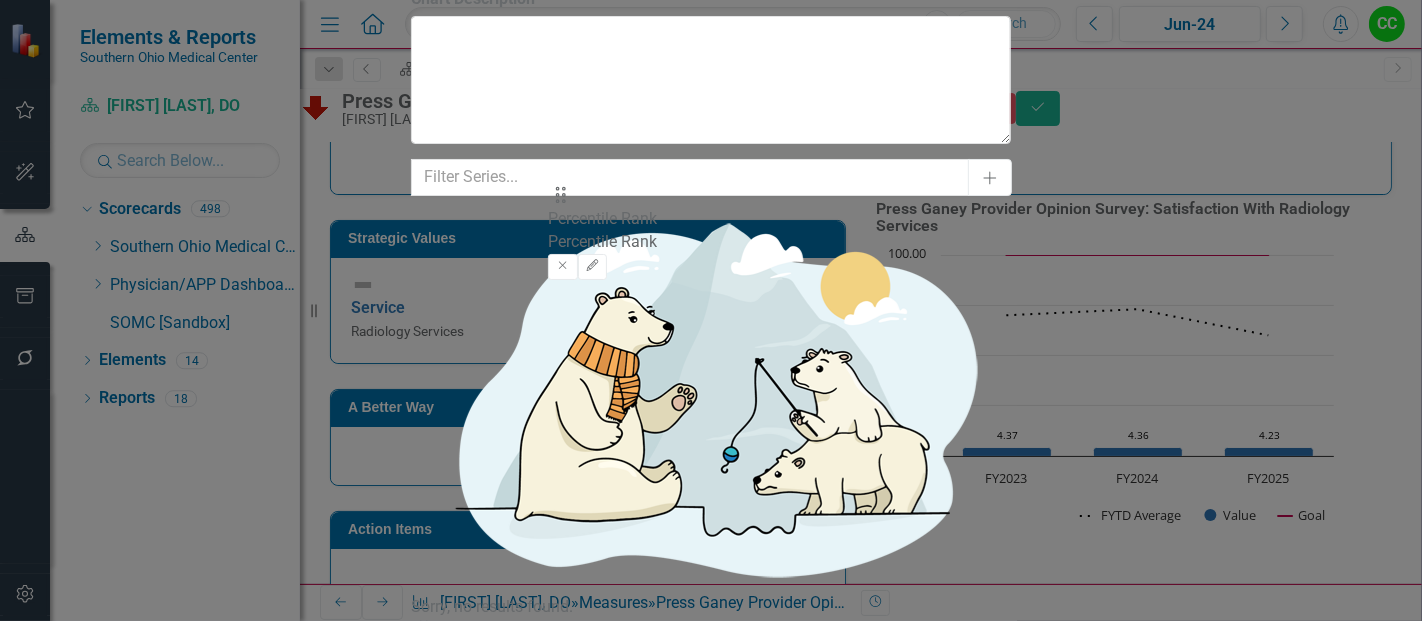 click on "Drag FYTD Average FYTD Average Remove Edit Drag Value Value Remove Edit Drag Goal Goal Remove Edit Drag Percentile Rank Percentile Rank Remove Edit" at bounding box center [711, 808] 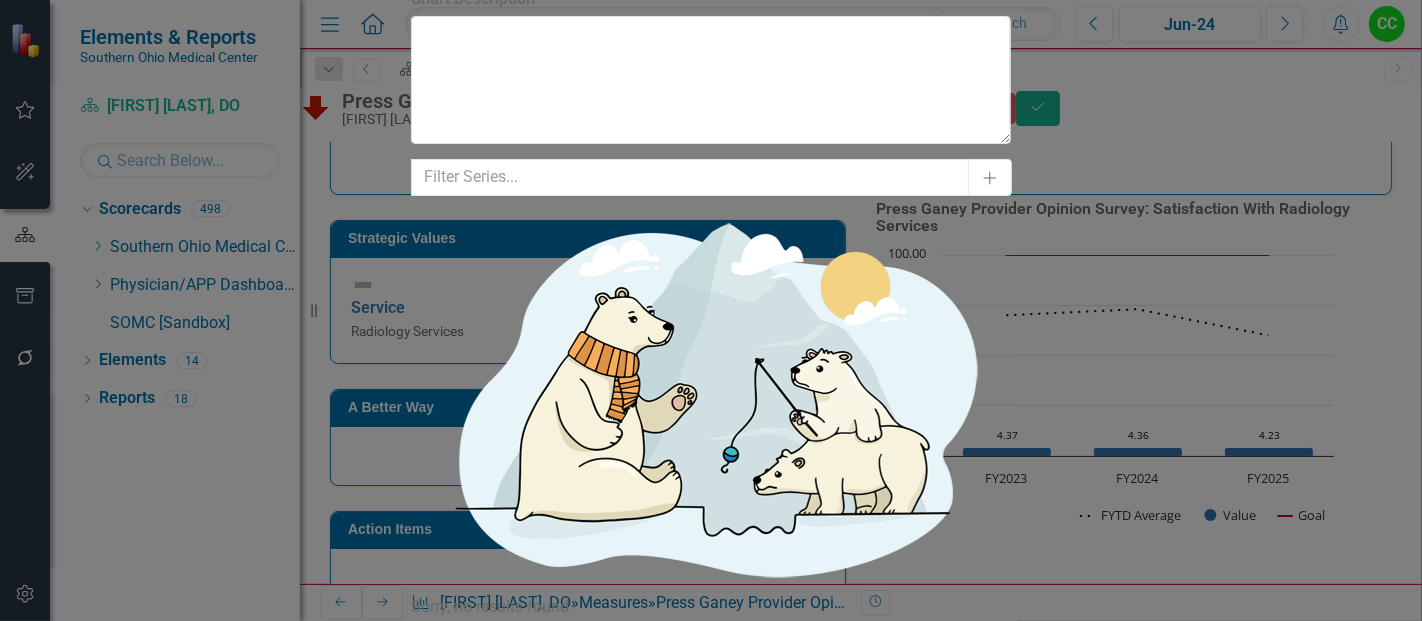 click 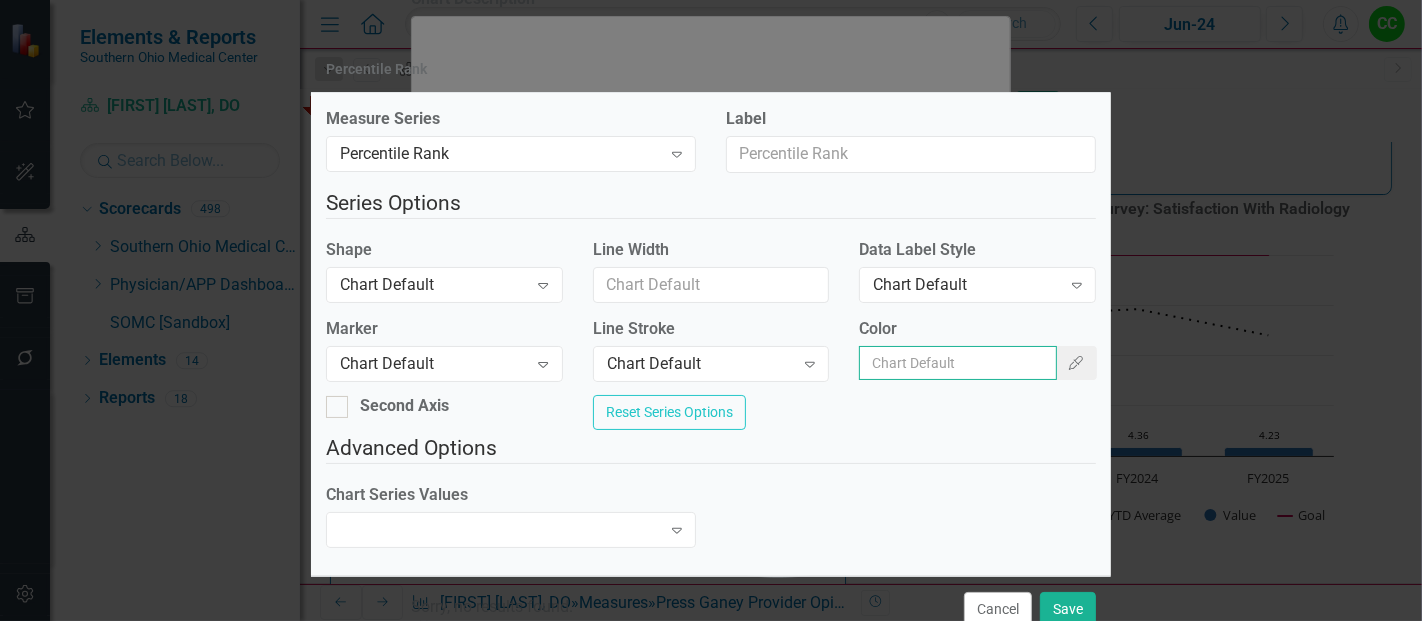 click on "Color" at bounding box center (958, 363) 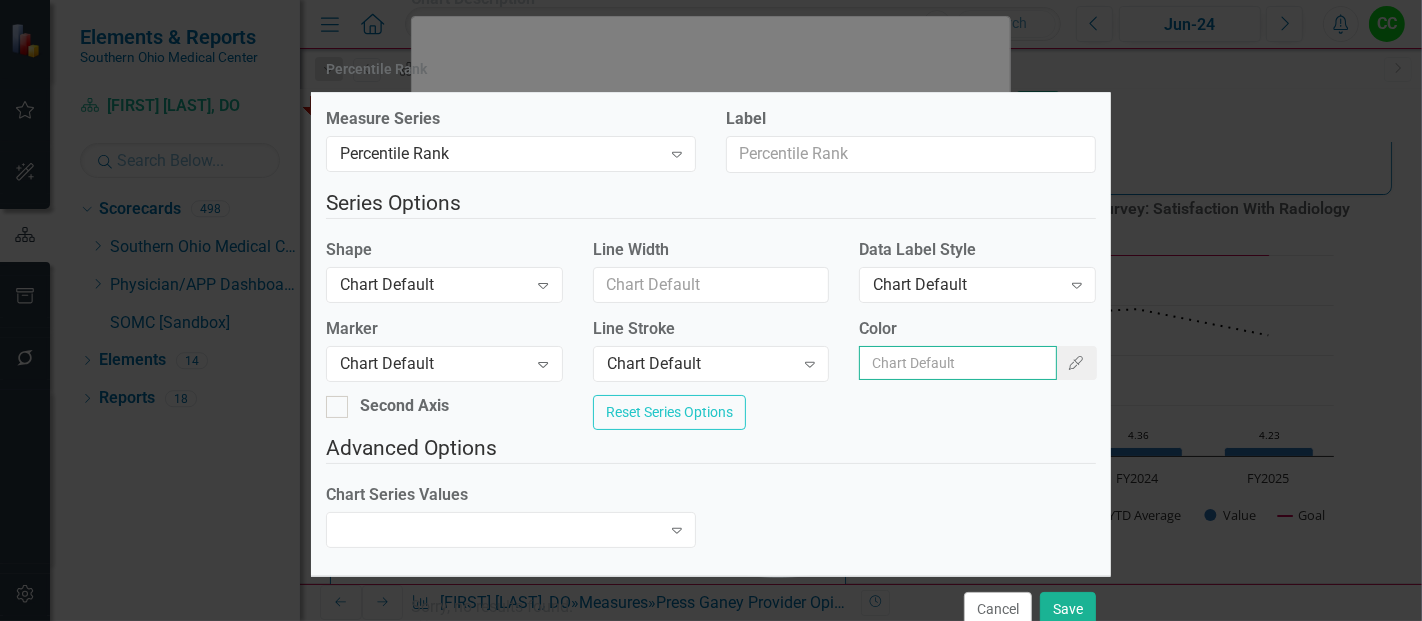type on "#2e75b6" 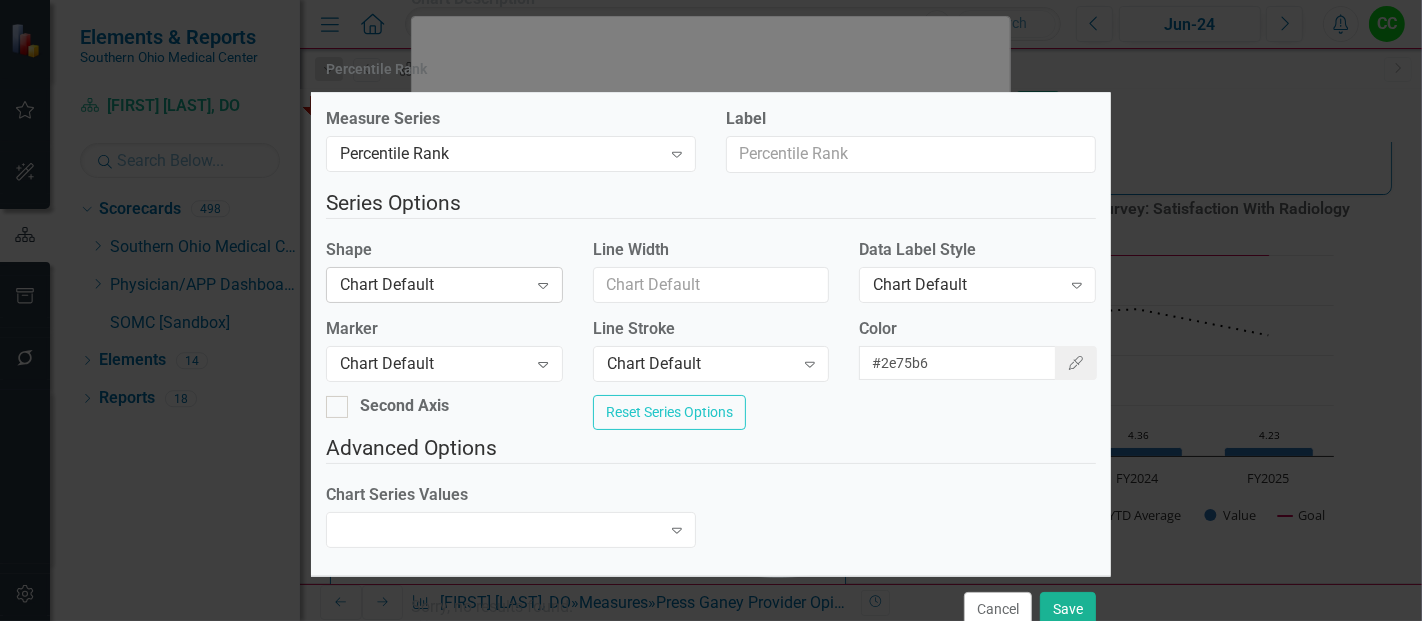click on "Chart Default" at bounding box center [433, 284] 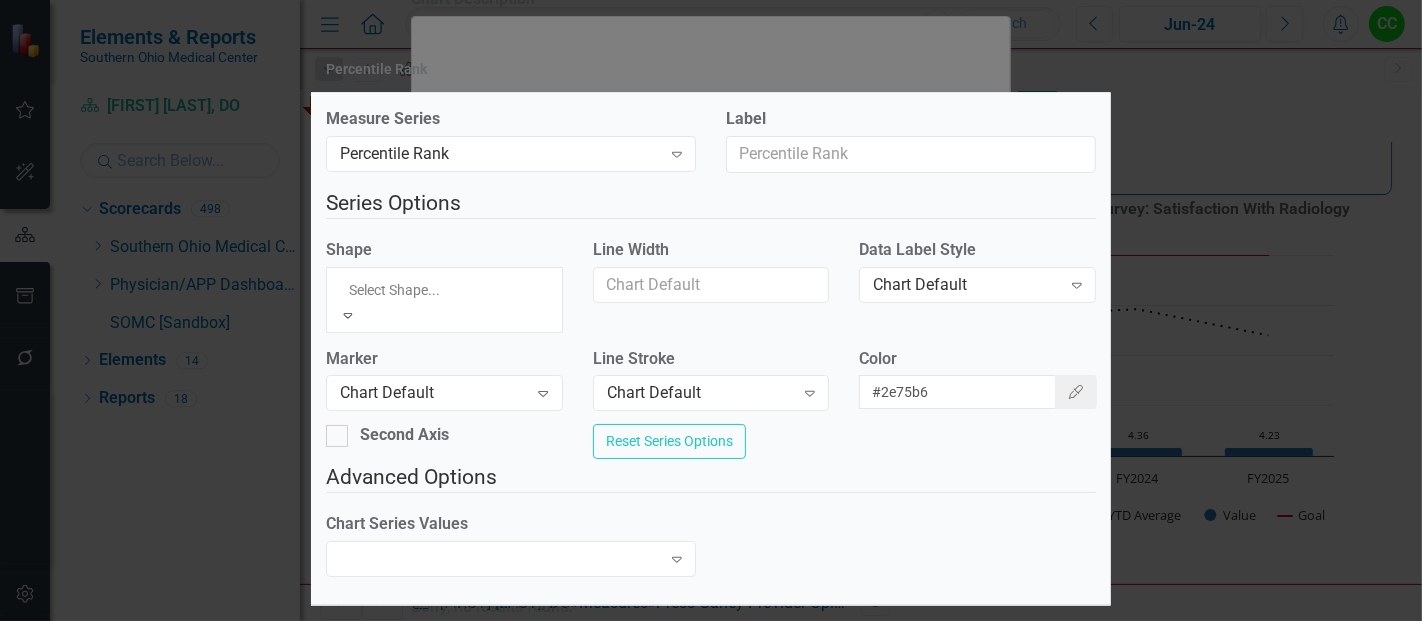 click on "Column" at bounding box center [711, 655] 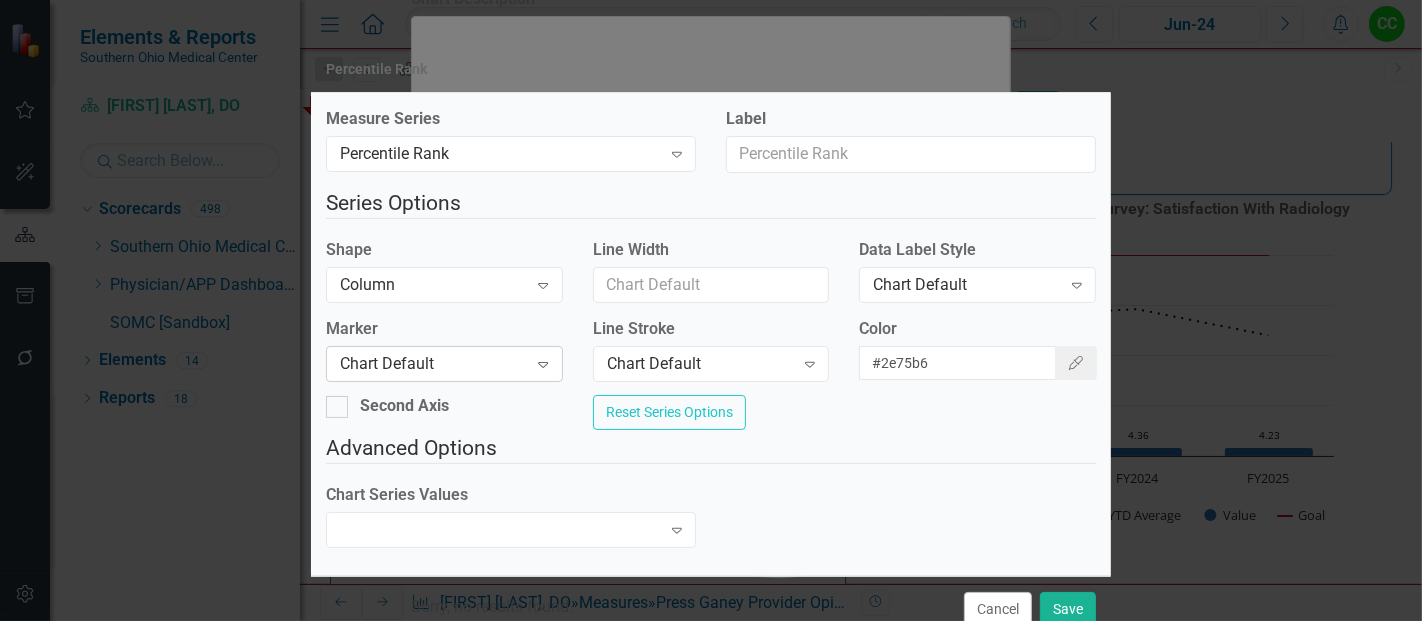 click on "Chart Default" at bounding box center (433, 364) 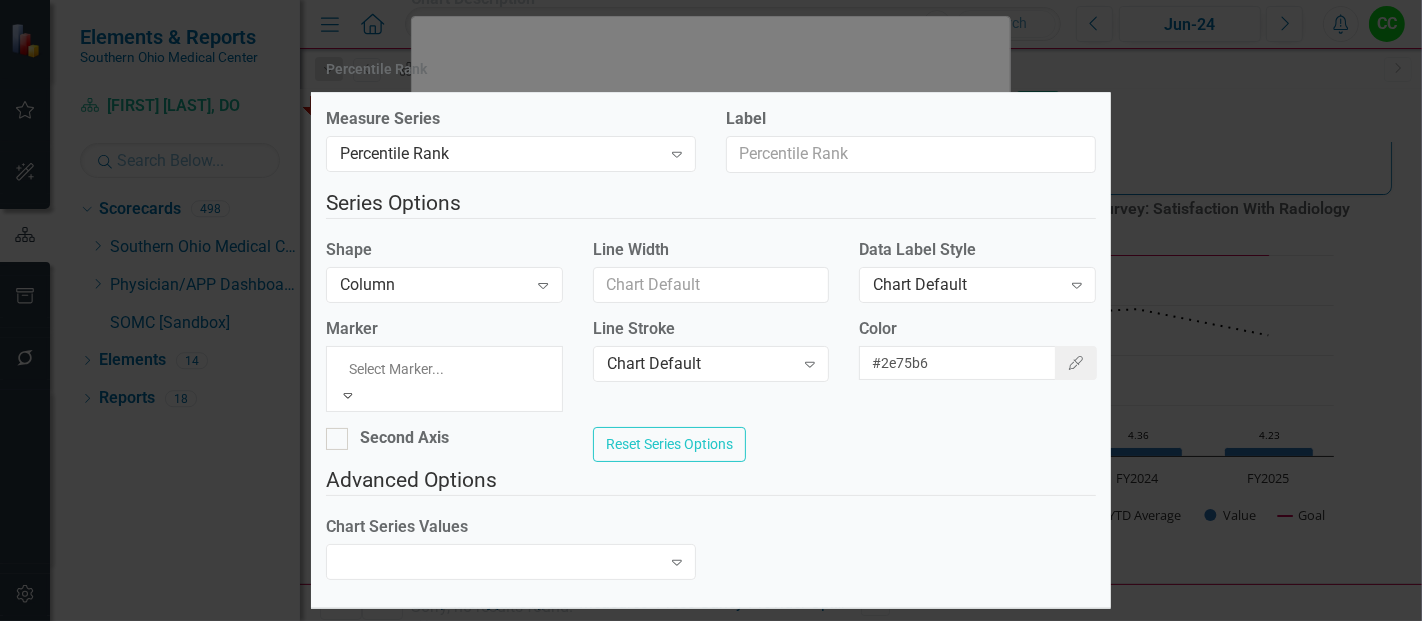 click on "None" at bounding box center (711, 655) 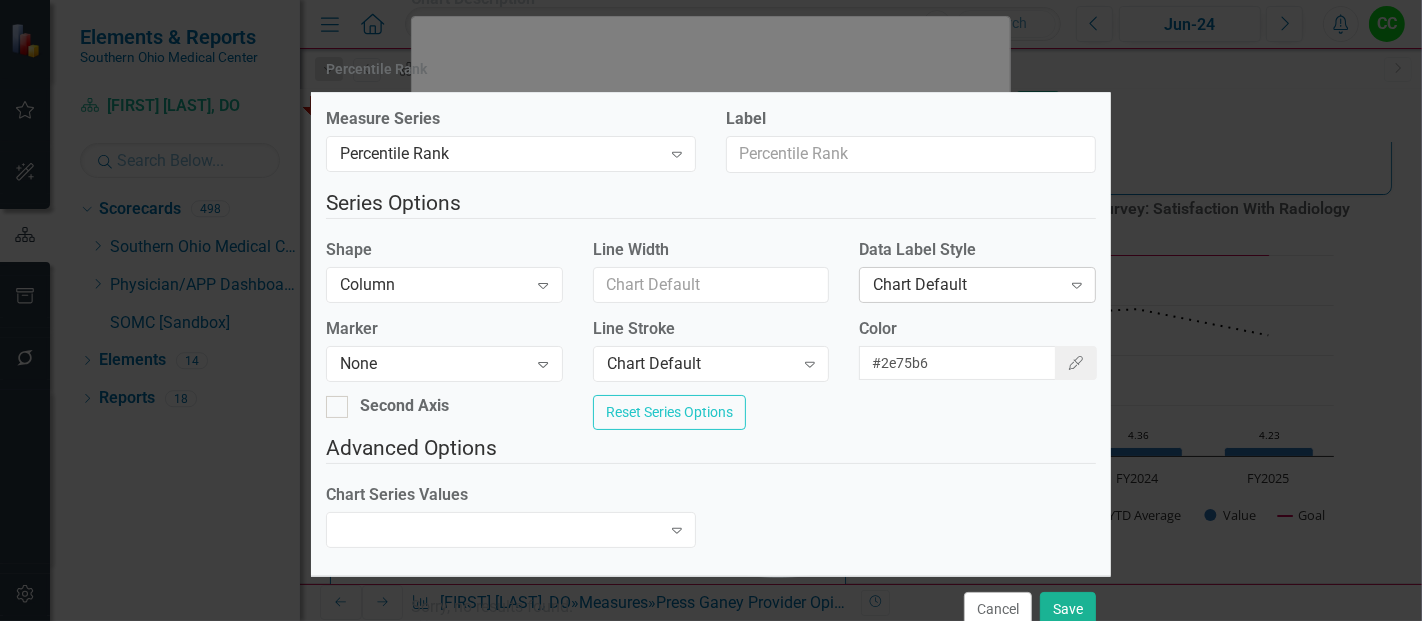 click on "Chart Default" at bounding box center (966, 284) 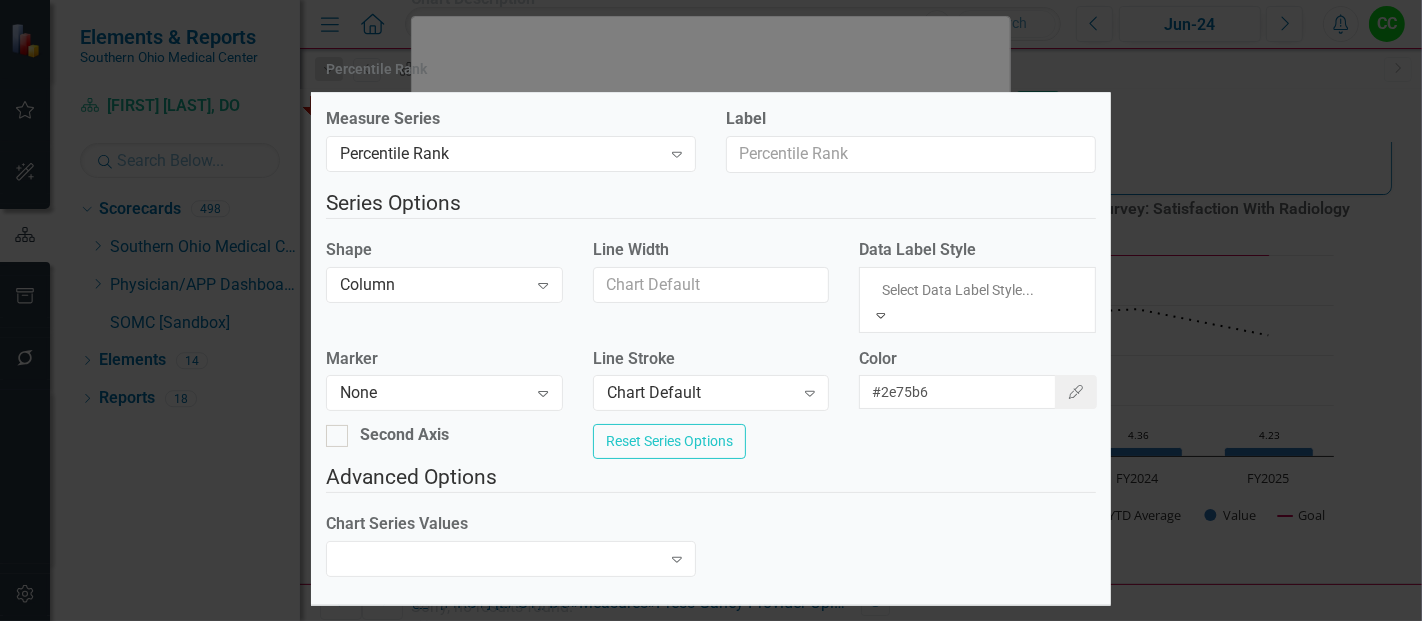 click on "Value" at bounding box center (711, 678) 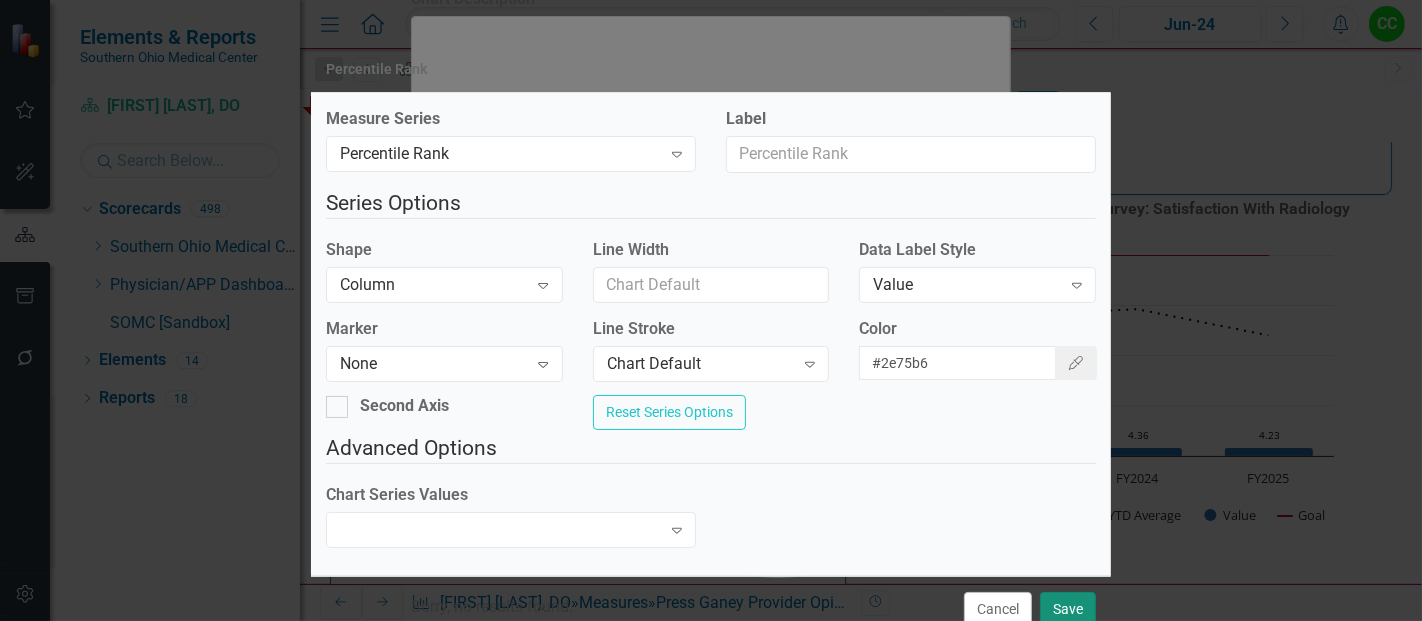 click on "Save" at bounding box center (1068, 609) 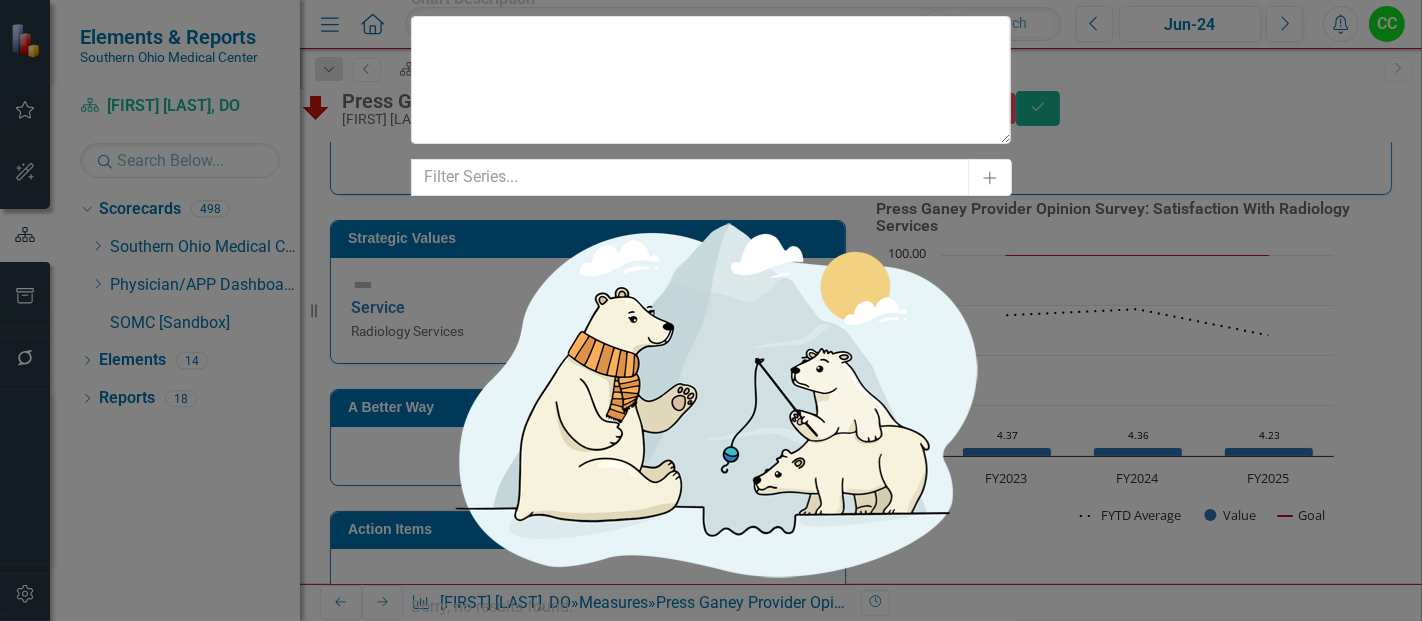 click on "Edit" at bounding box center (454, 890) 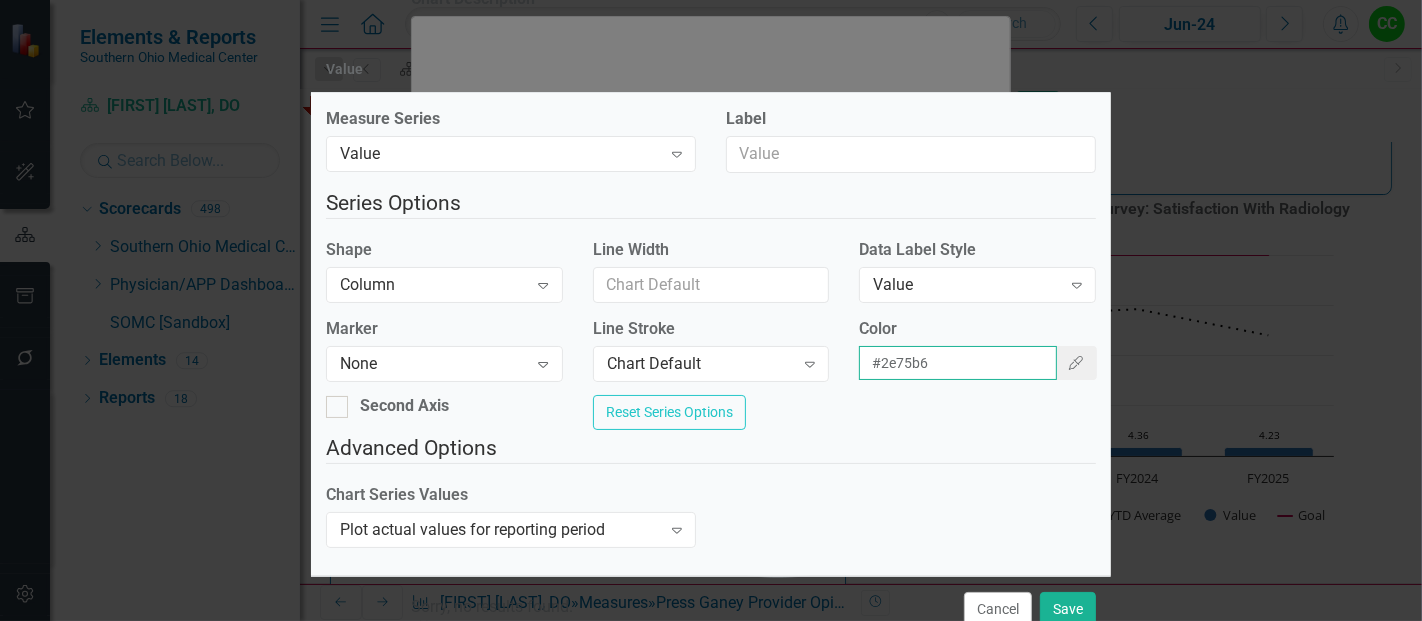 click on "#2e75b6" at bounding box center (958, 363) 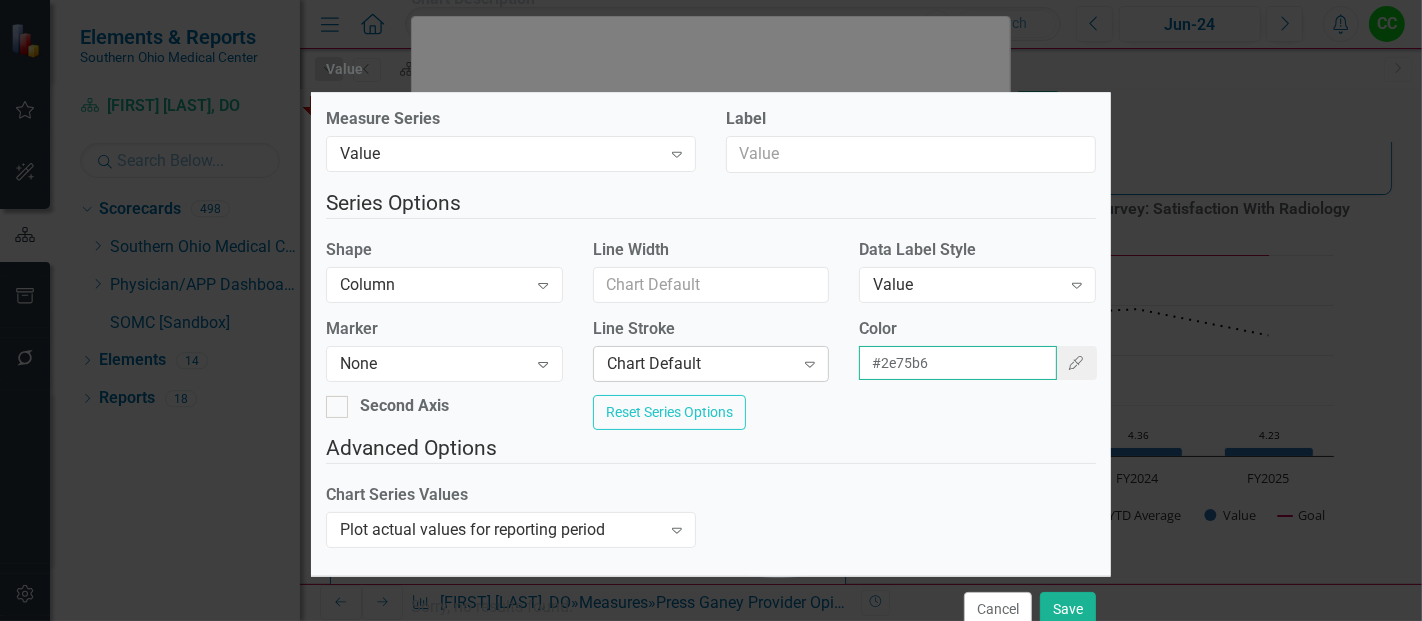drag, startPoint x: 932, startPoint y: 368, endPoint x: 799, endPoint y: 364, distance: 133.06013 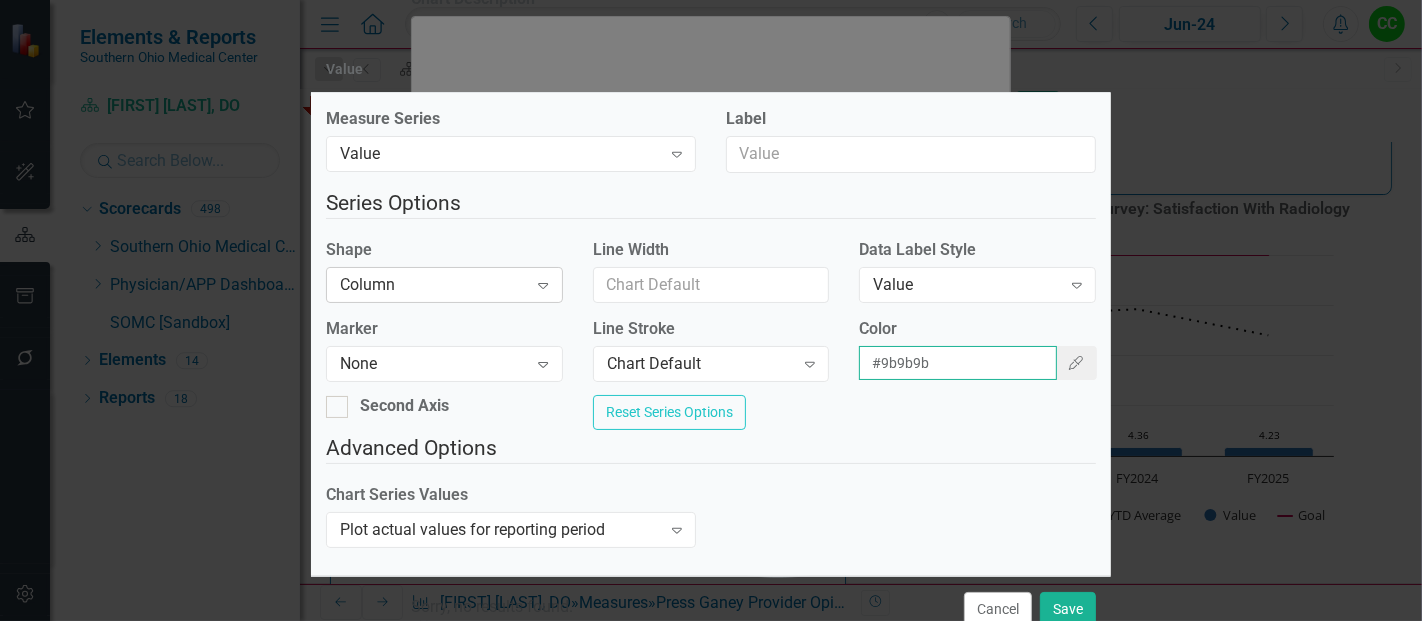 type on "#9b9b9b" 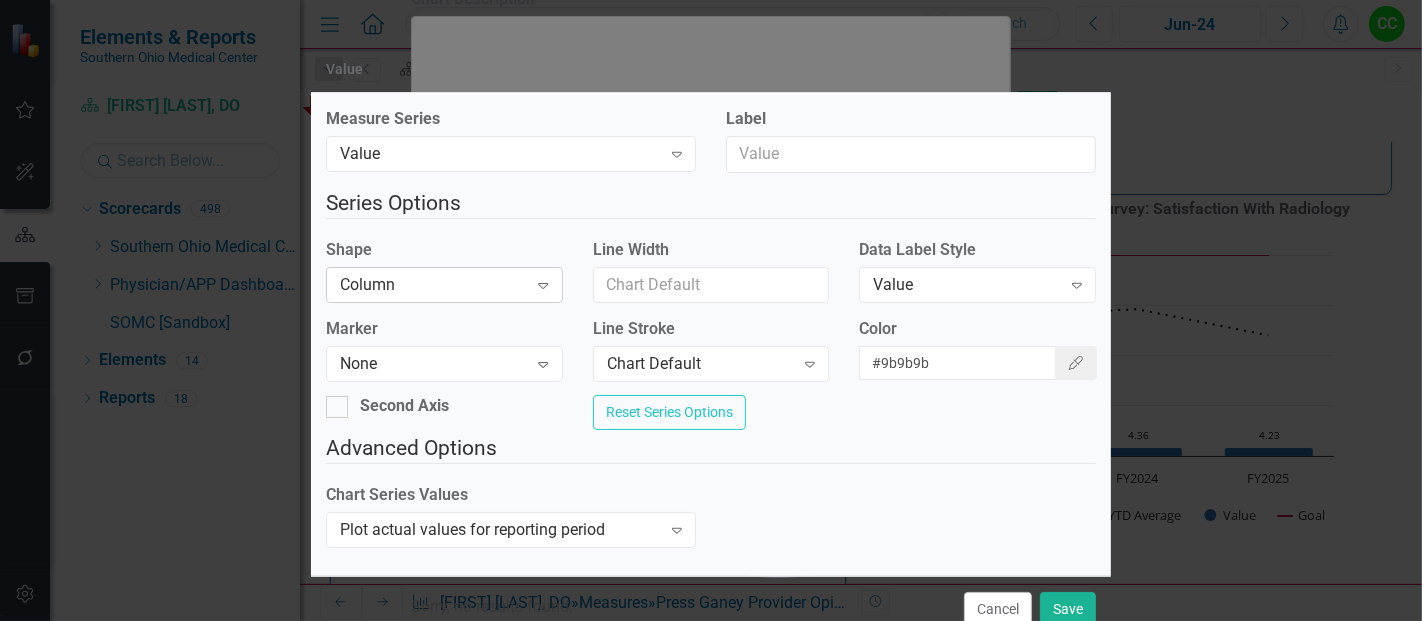 click on "Column" at bounding box center (433, 284) 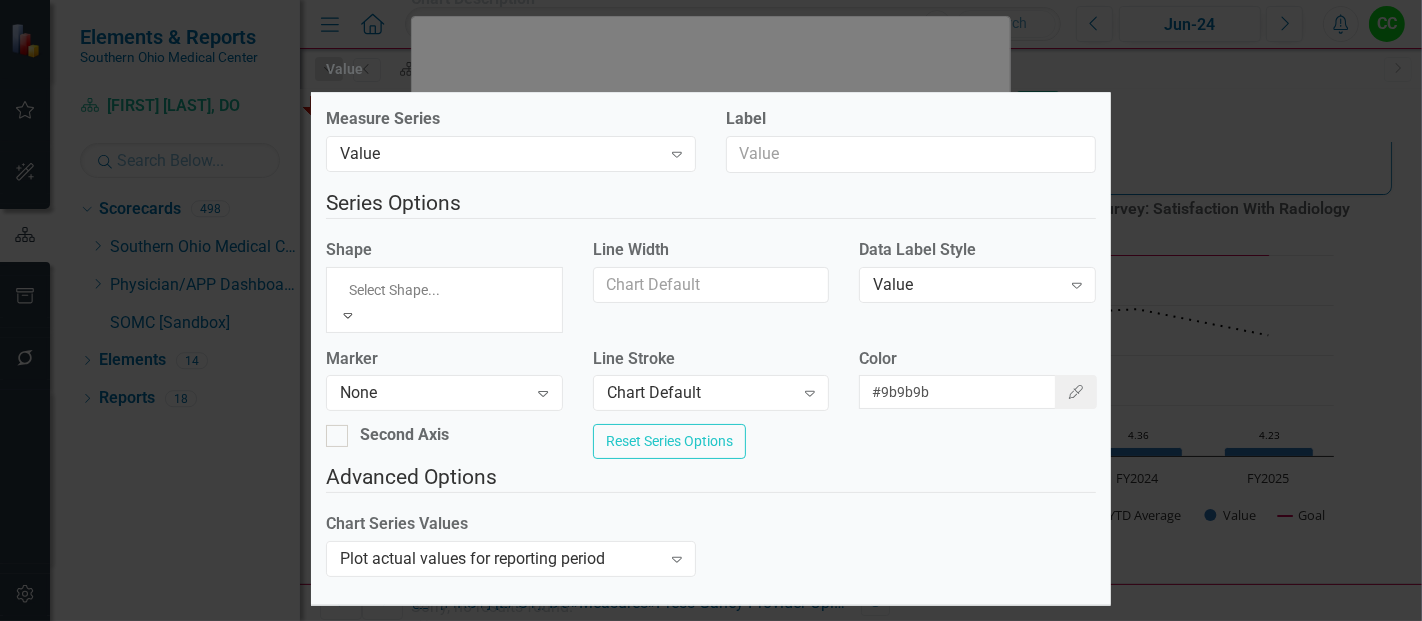 click on "Line" at bounding box center [711, 678] 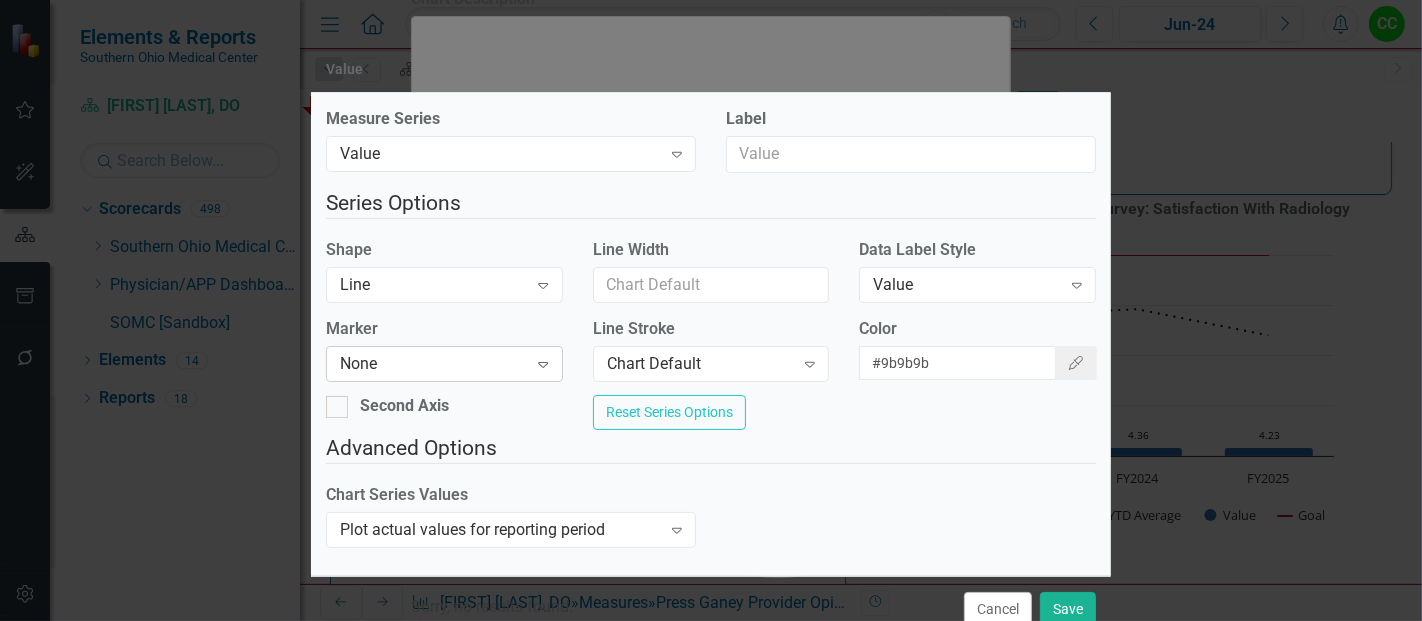 click on "None" at bounding box center [433, 364] 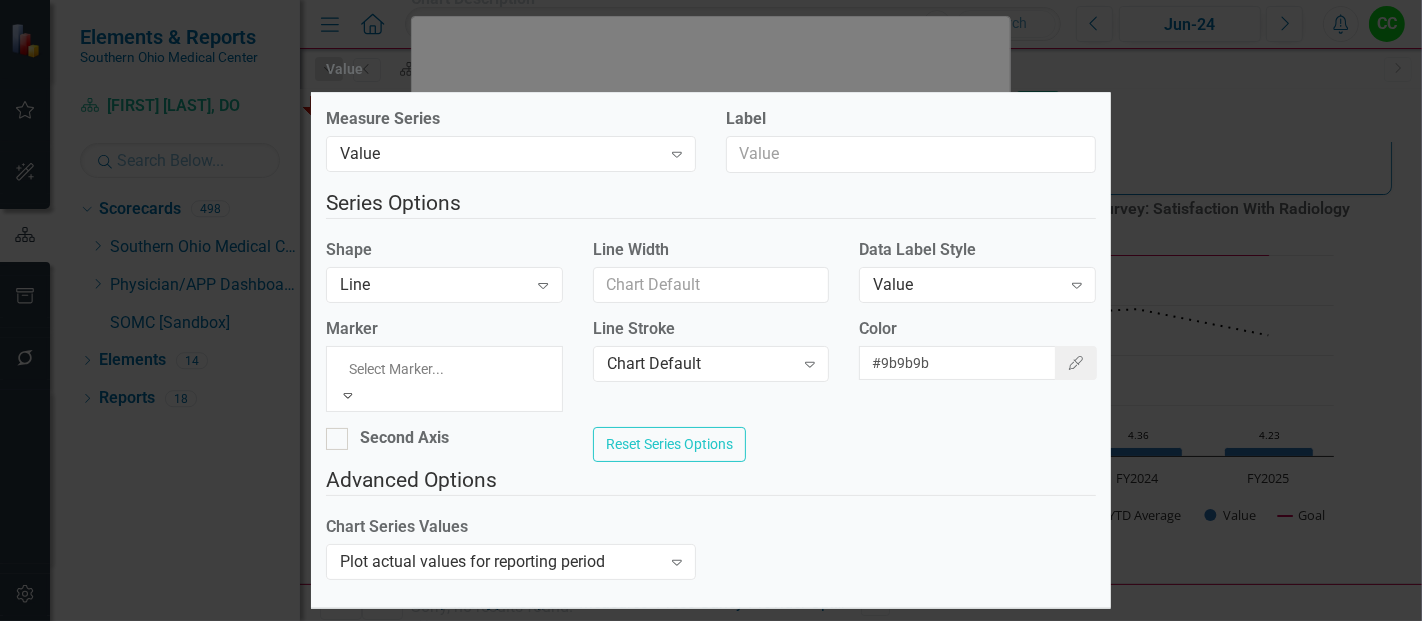click on "Second Axis Reset Series Options" at bounding box center (711, 446) 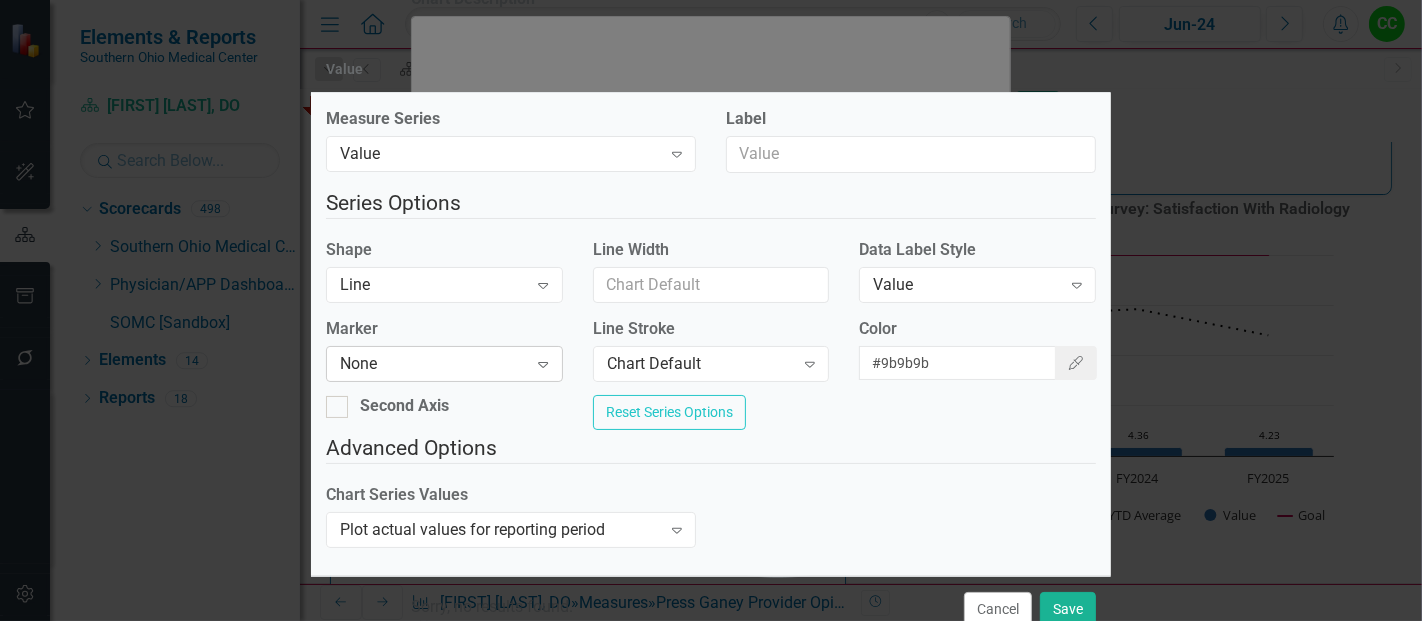 click on "None" at bounding box center (433, 364) 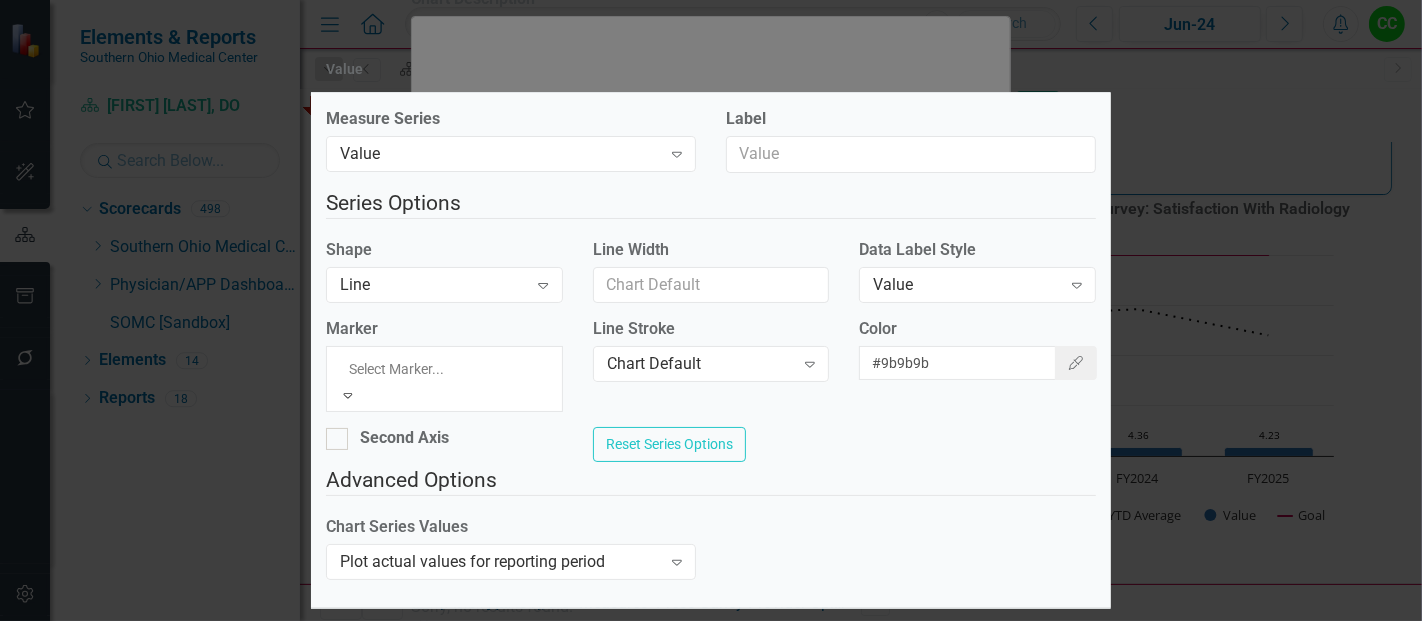 click on "Square" at bounding box center [711, 701] 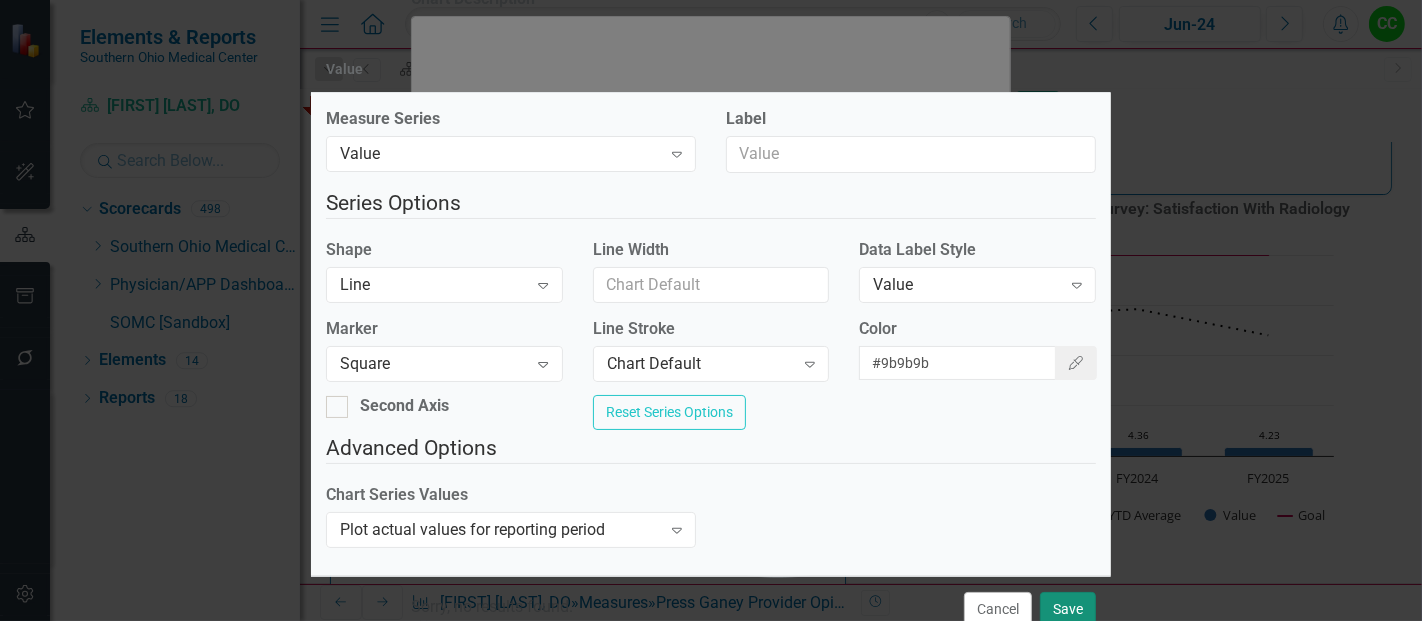 click on "Save" at bounding box center [1068, 609] 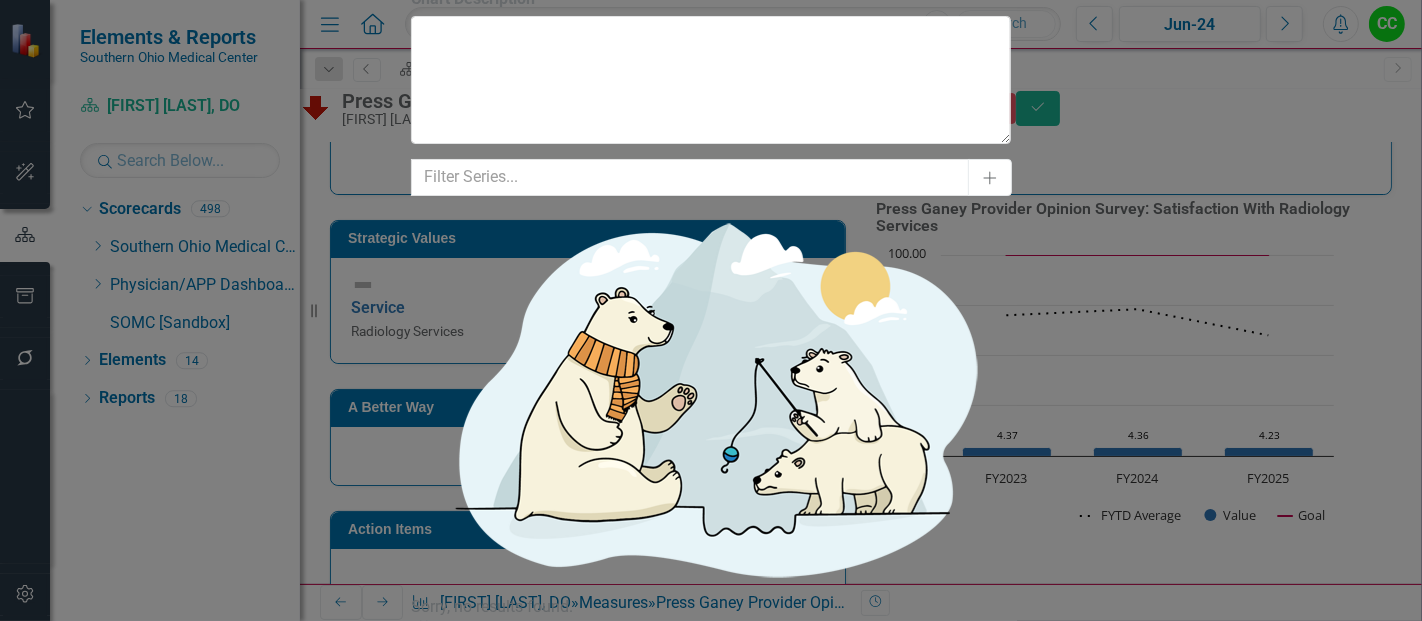 click on "Chart Periods" at bounding box center [588, -665] 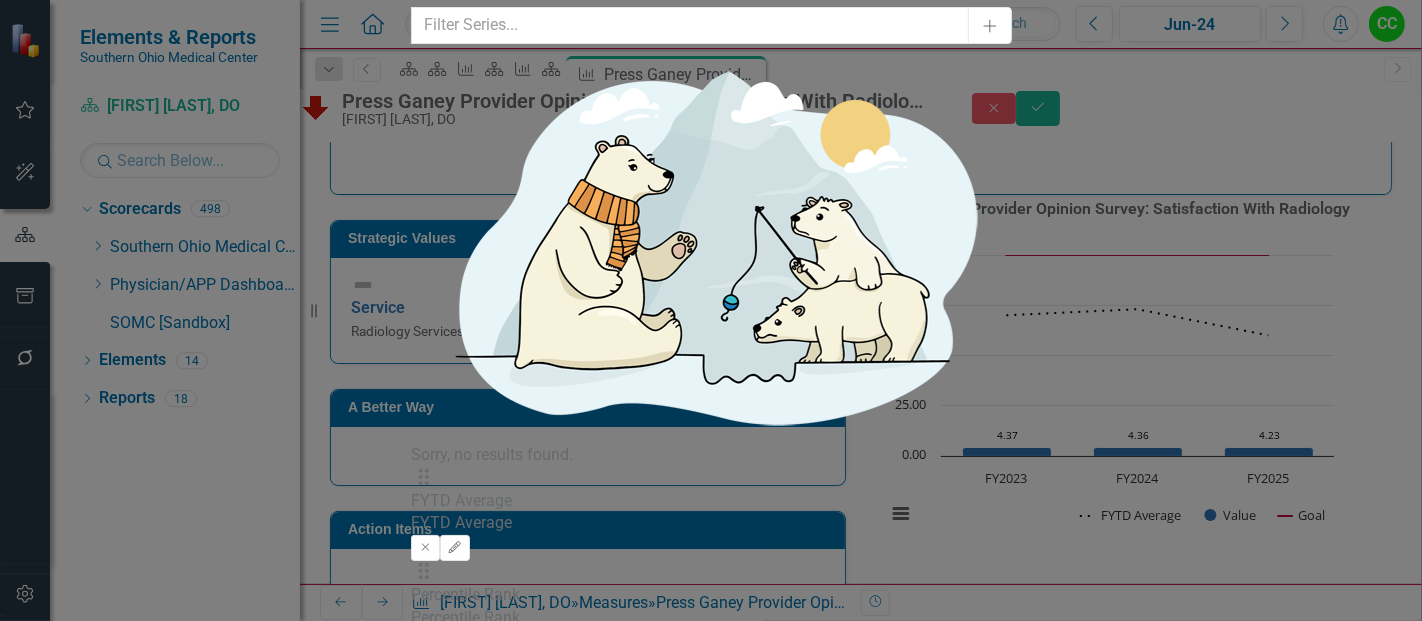 click on "+/- N Periods" at bounding box center (700, 891) 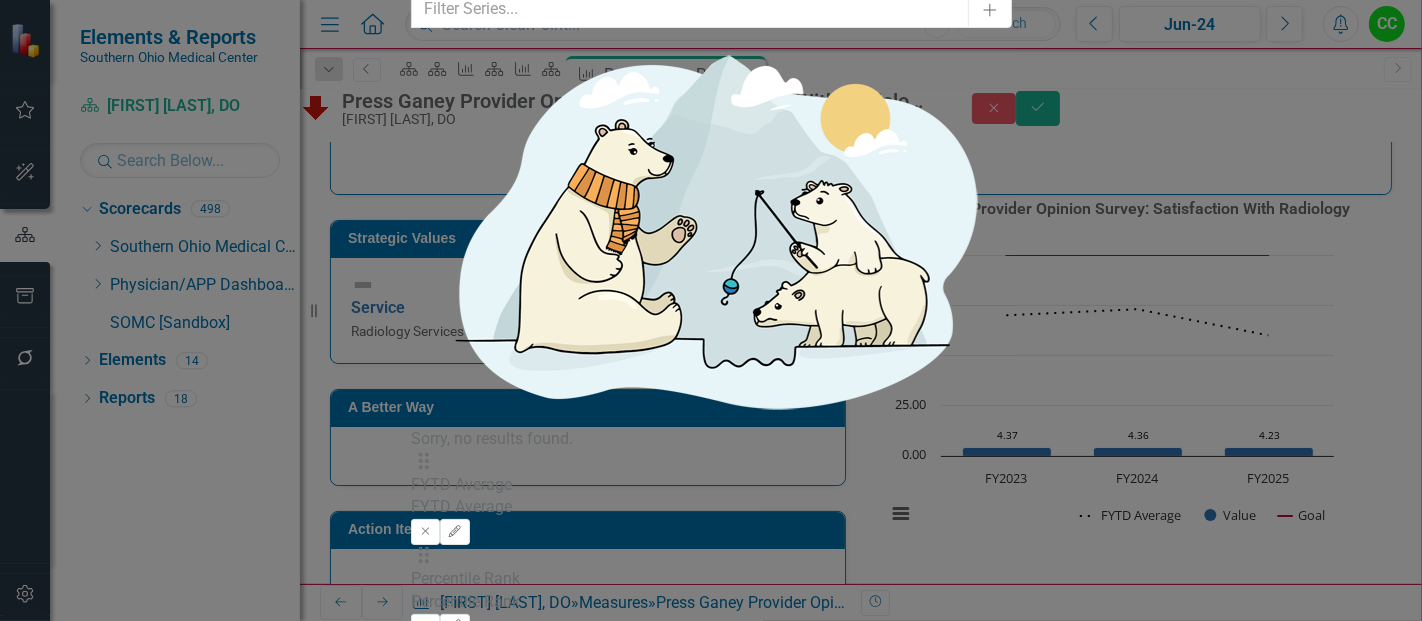 click on "Next N Periods" at bounding box center [711, 815] 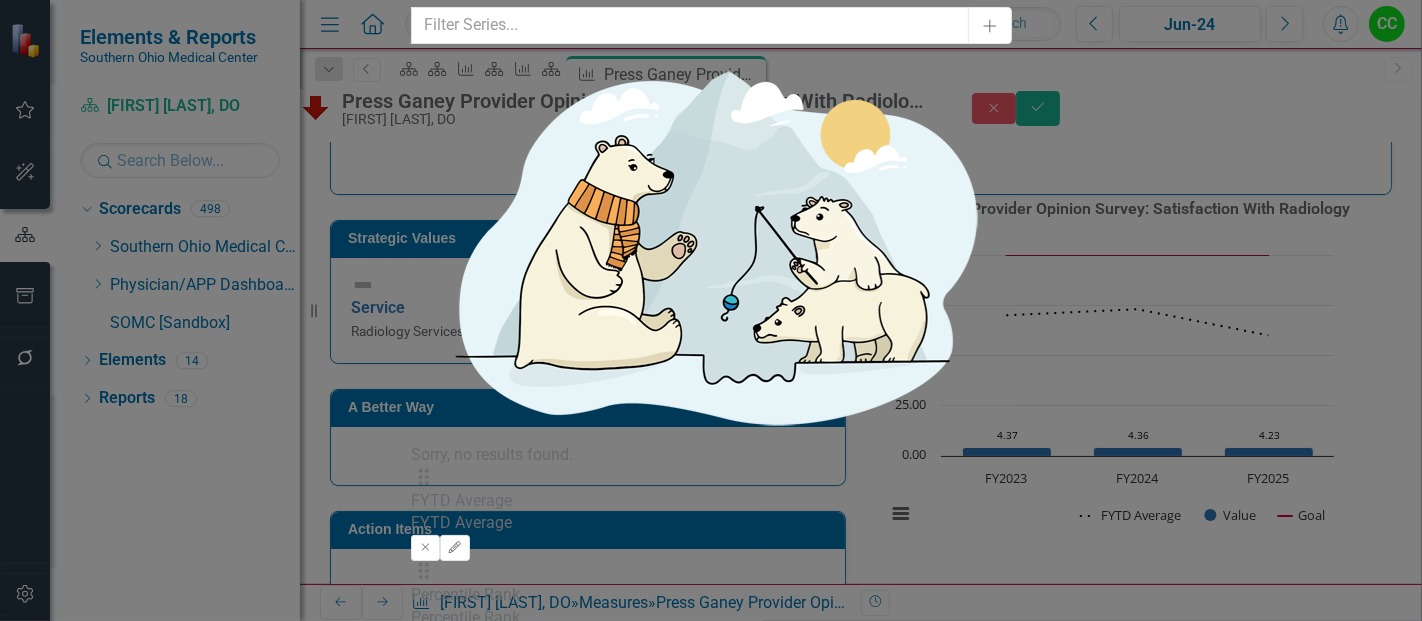 type on "2" 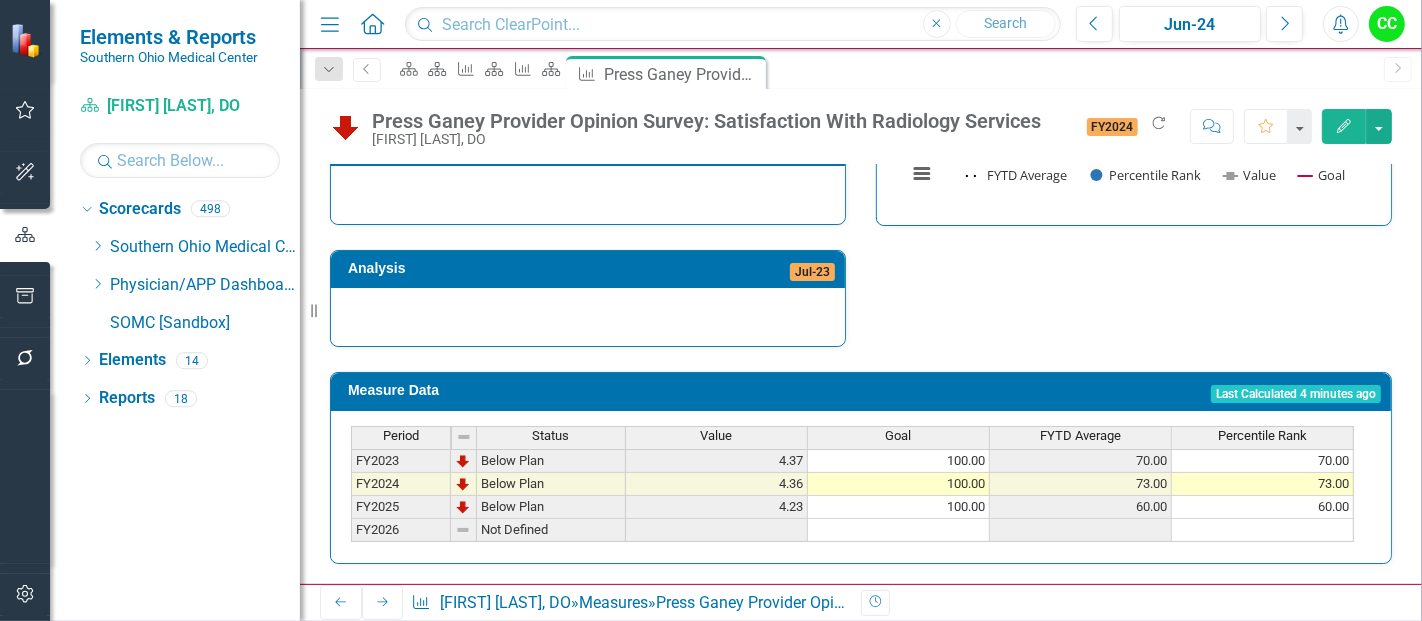 scroll, scrollTop: 746, scrollLeft: 0, axis: vertical 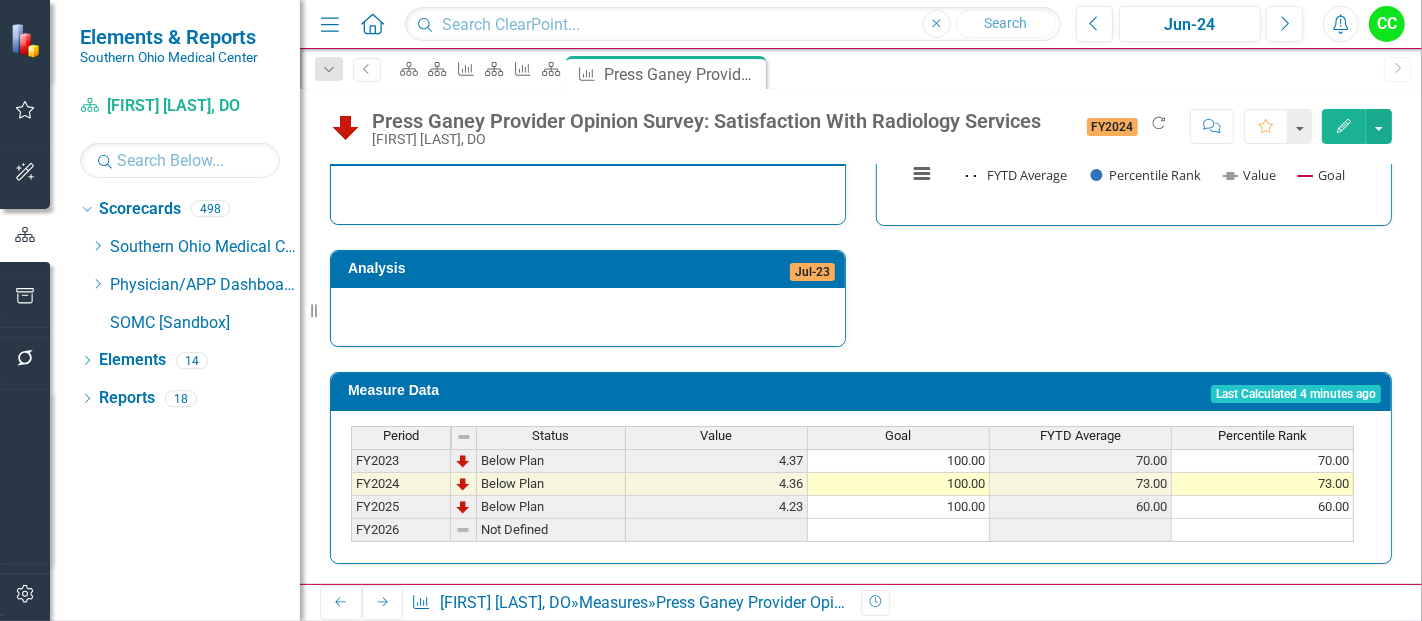 click on "Close" 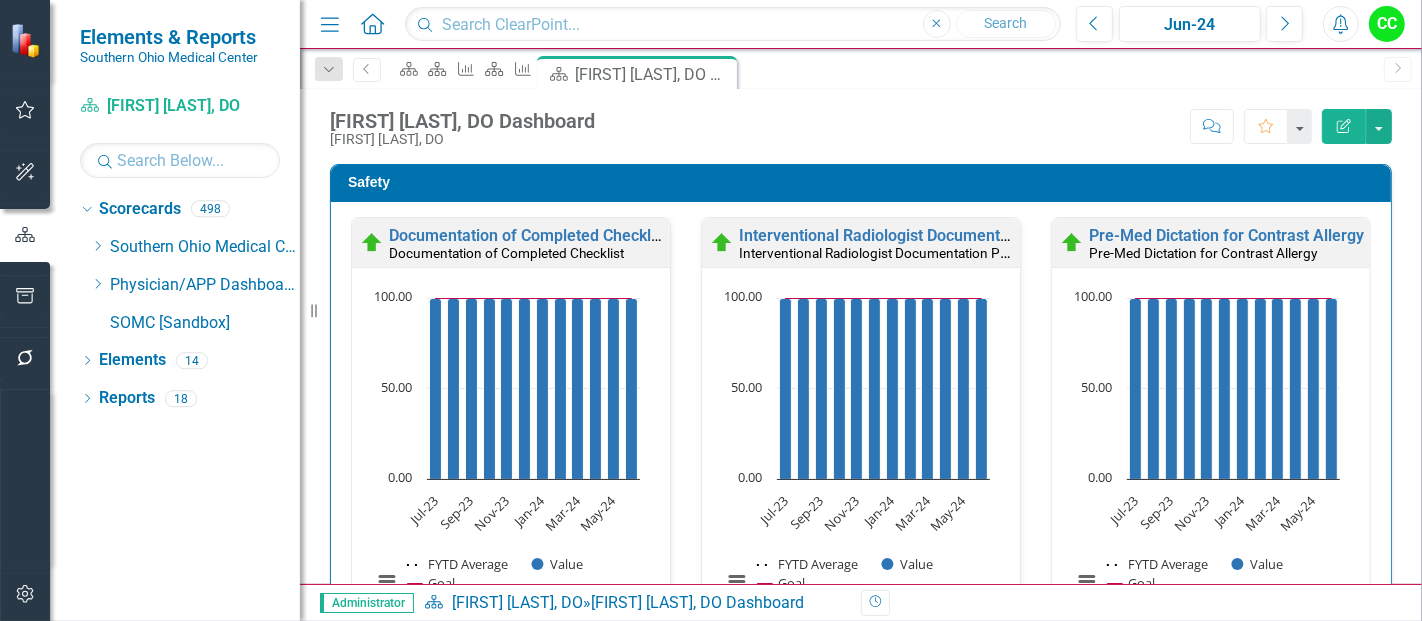 click on "Dropdown" 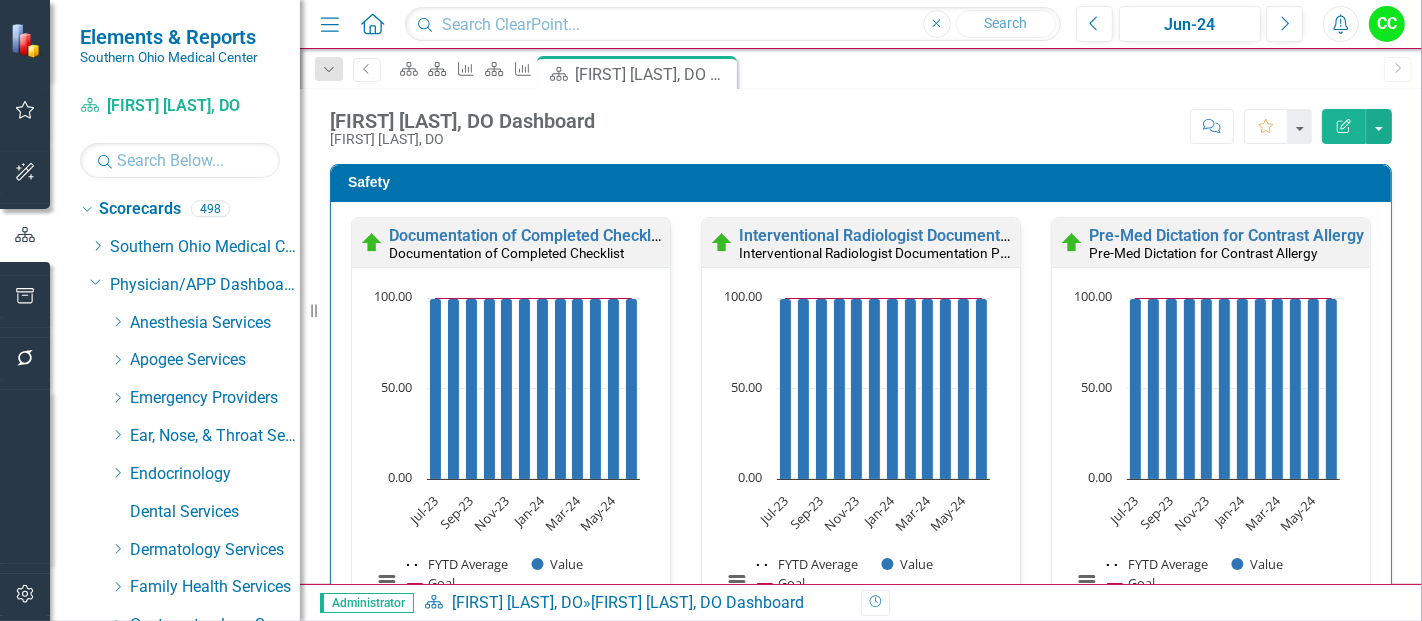 click on "Dropdown" 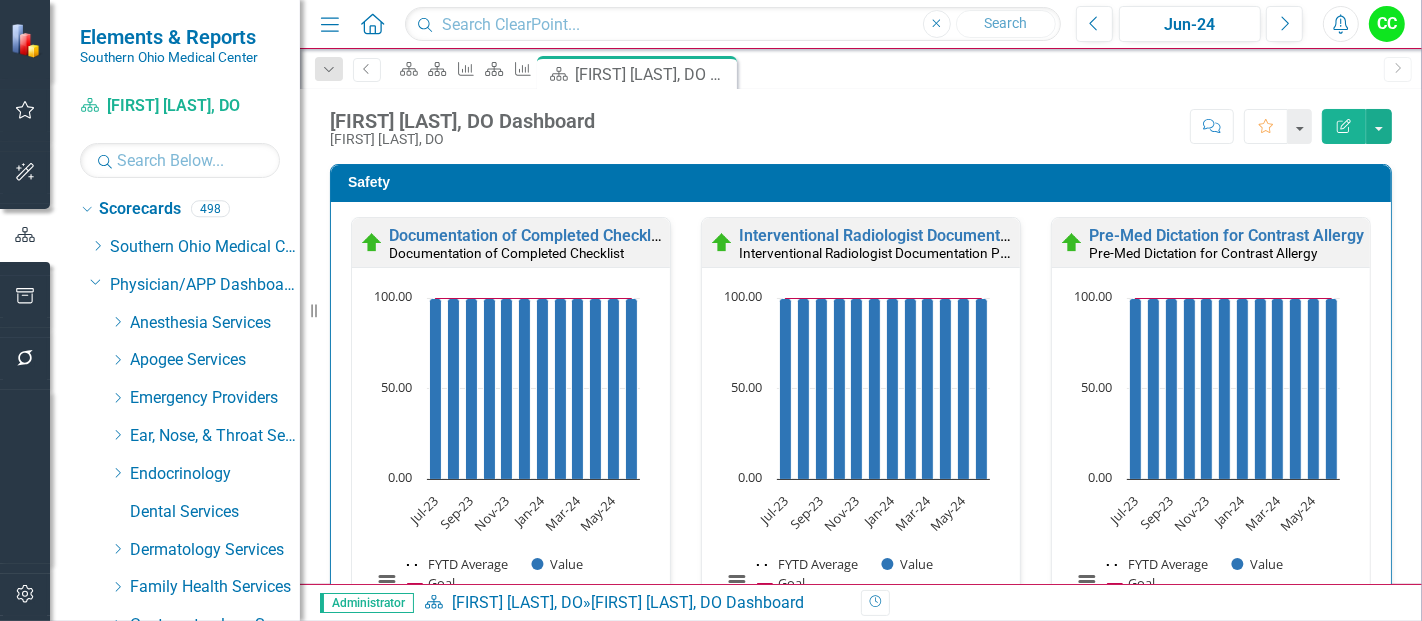 scroll, scrollTop: 959, scrollLeft: 0, axis: vertical 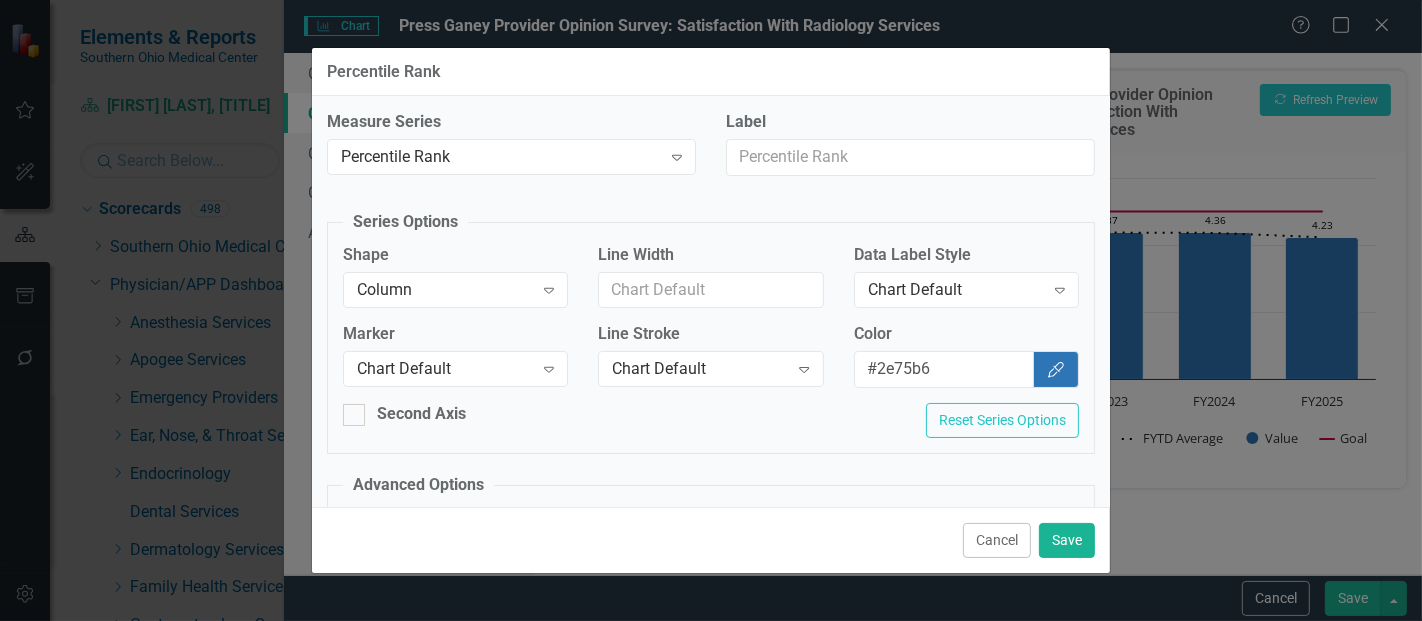 click on "Marker Chart Default Expand" at bounding box center (455, 354) 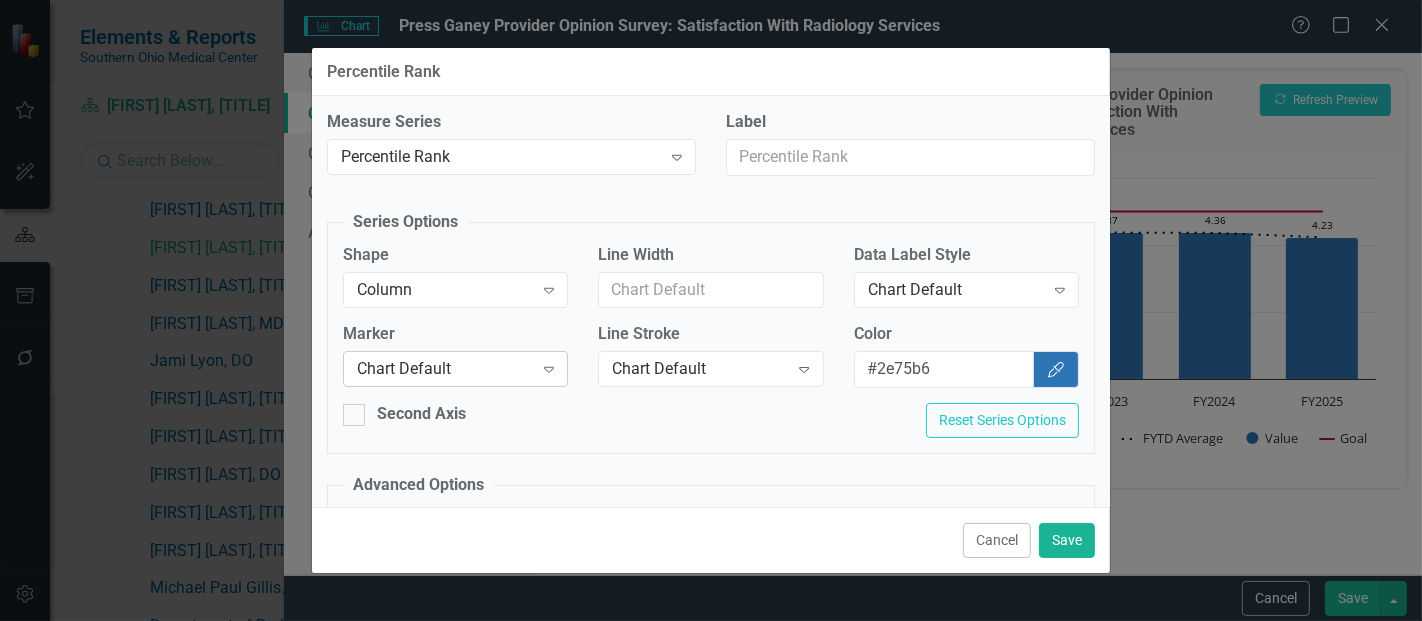 click on "Chart Default" at bounding box center (445, 369) 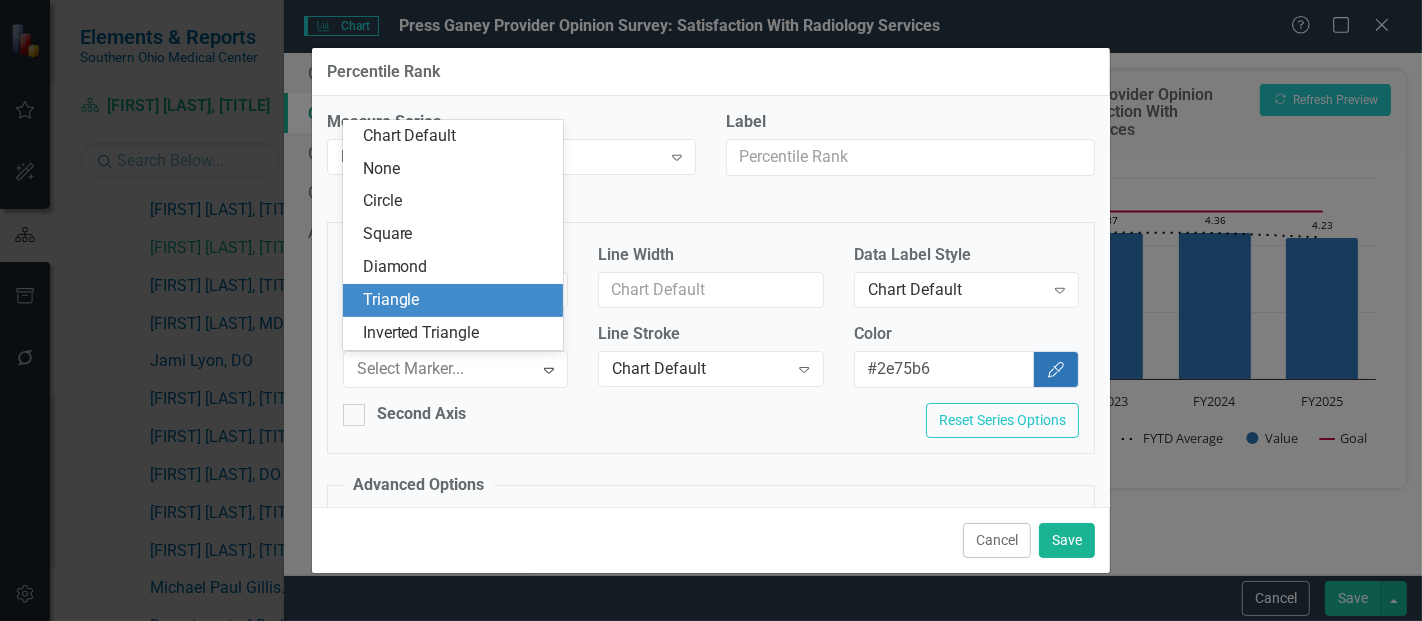 click on "Second Axis Reset Series Options" at bounding box center (711, 428) 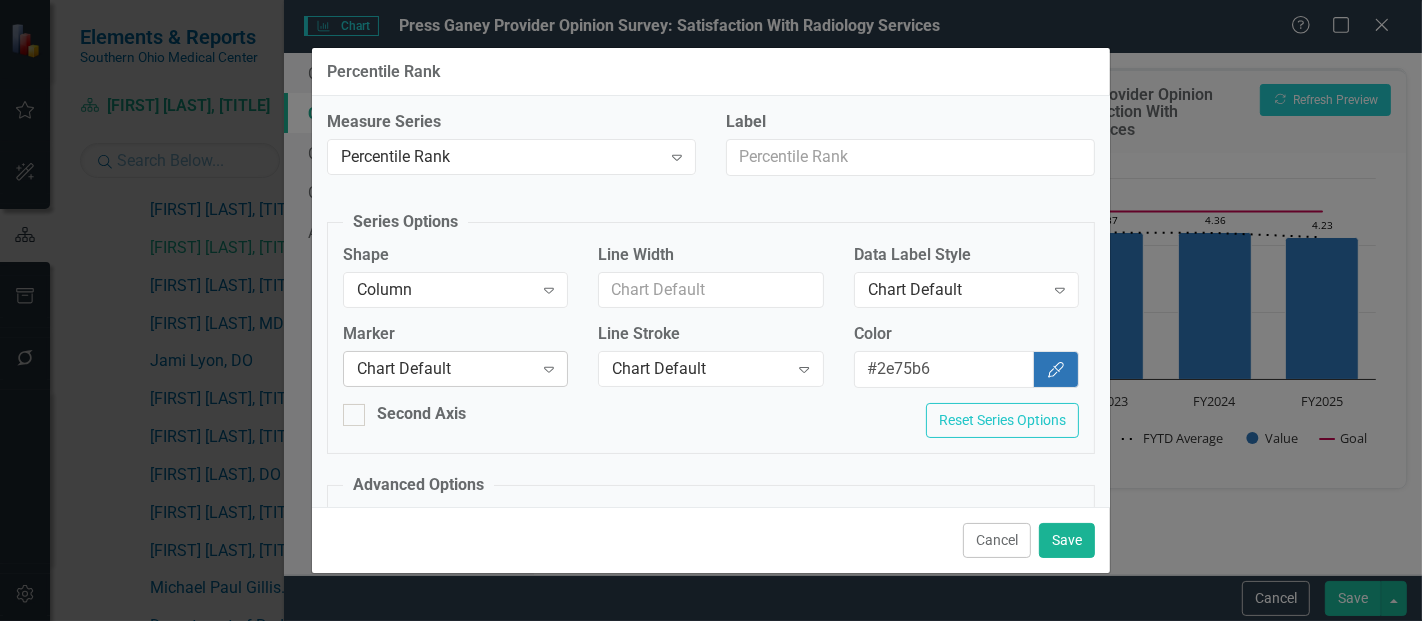 click on "Chart Default Expand" at bounding box center (455, 369) 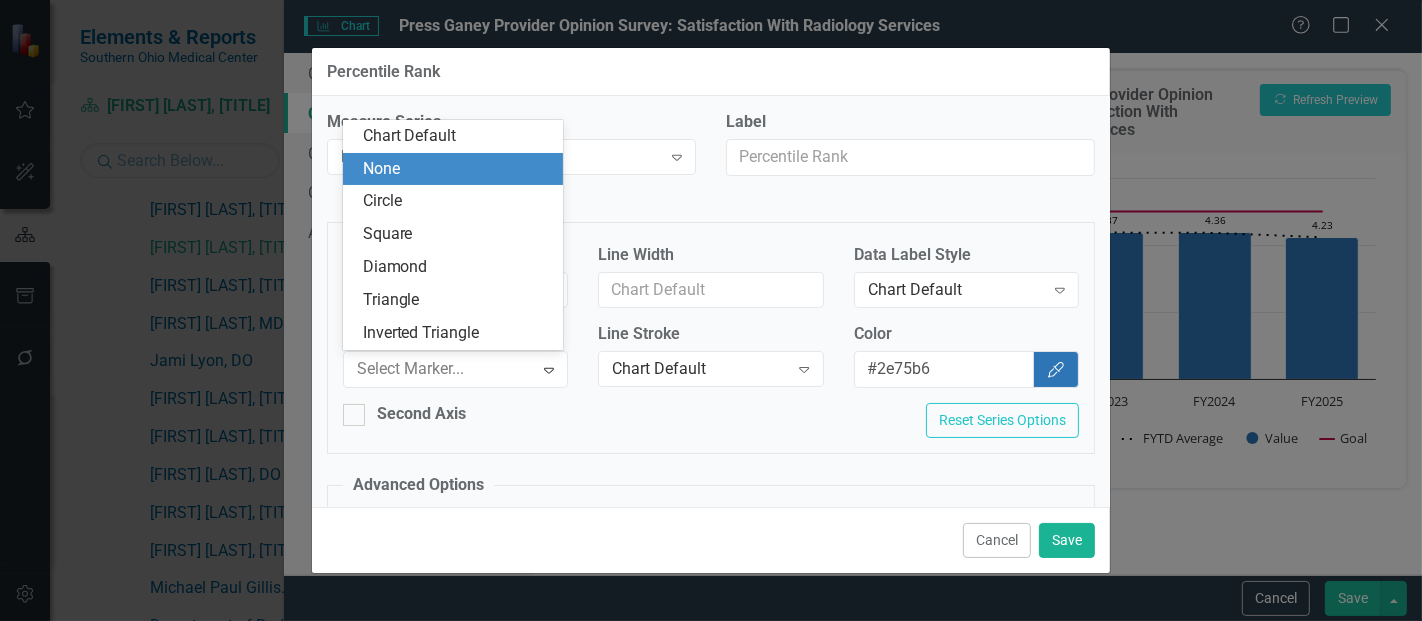 click on "None" at bounding box center (457, 169) 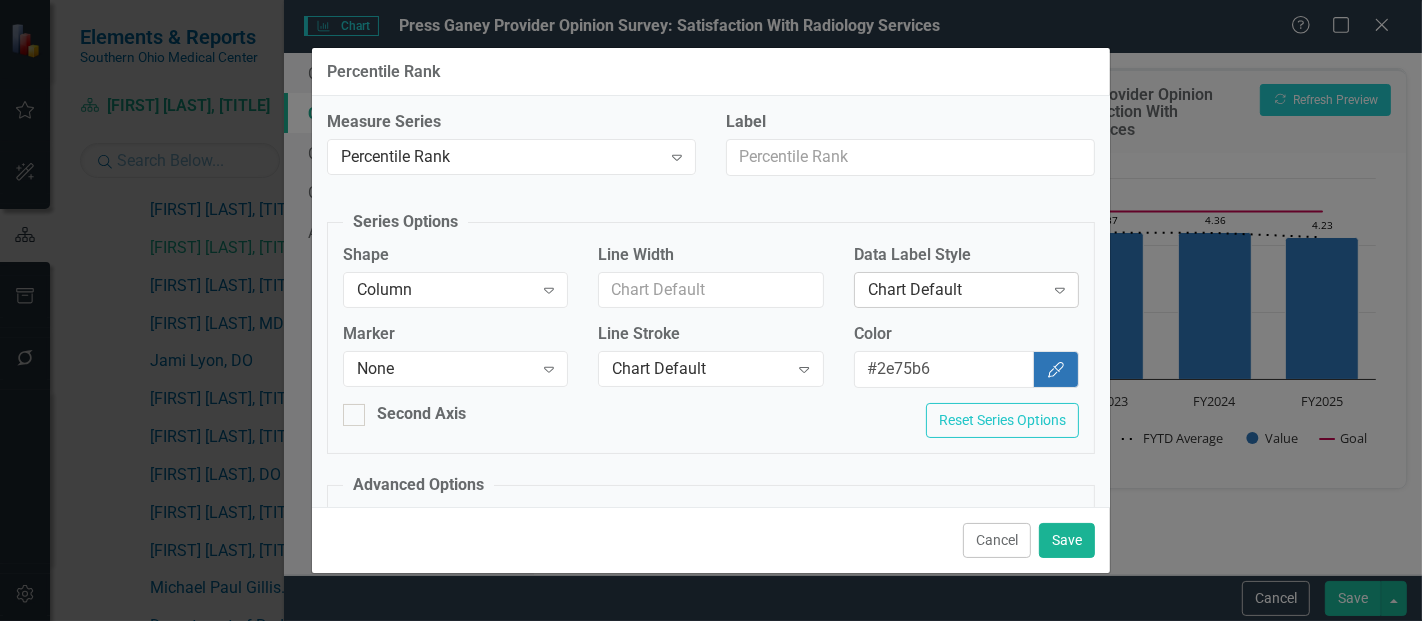 click on "Chart Default" at bounding box center [956, 289] 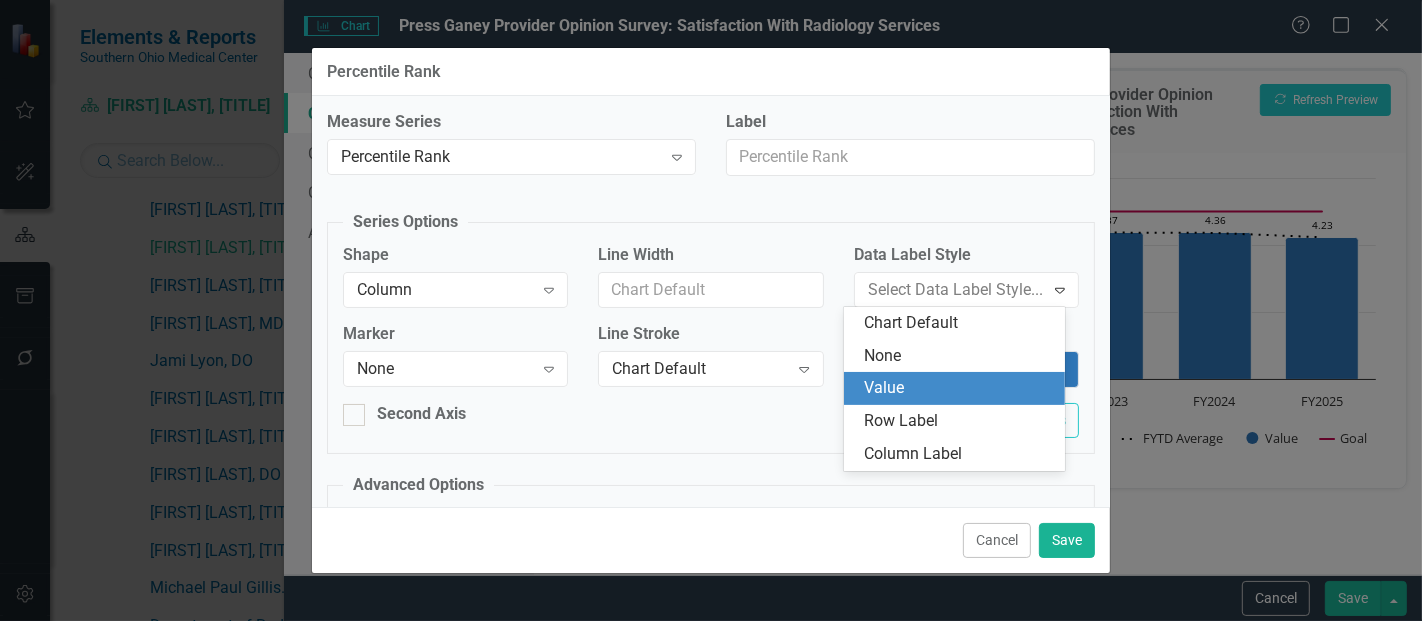 click on "Value" at bounding box center [958, 388] 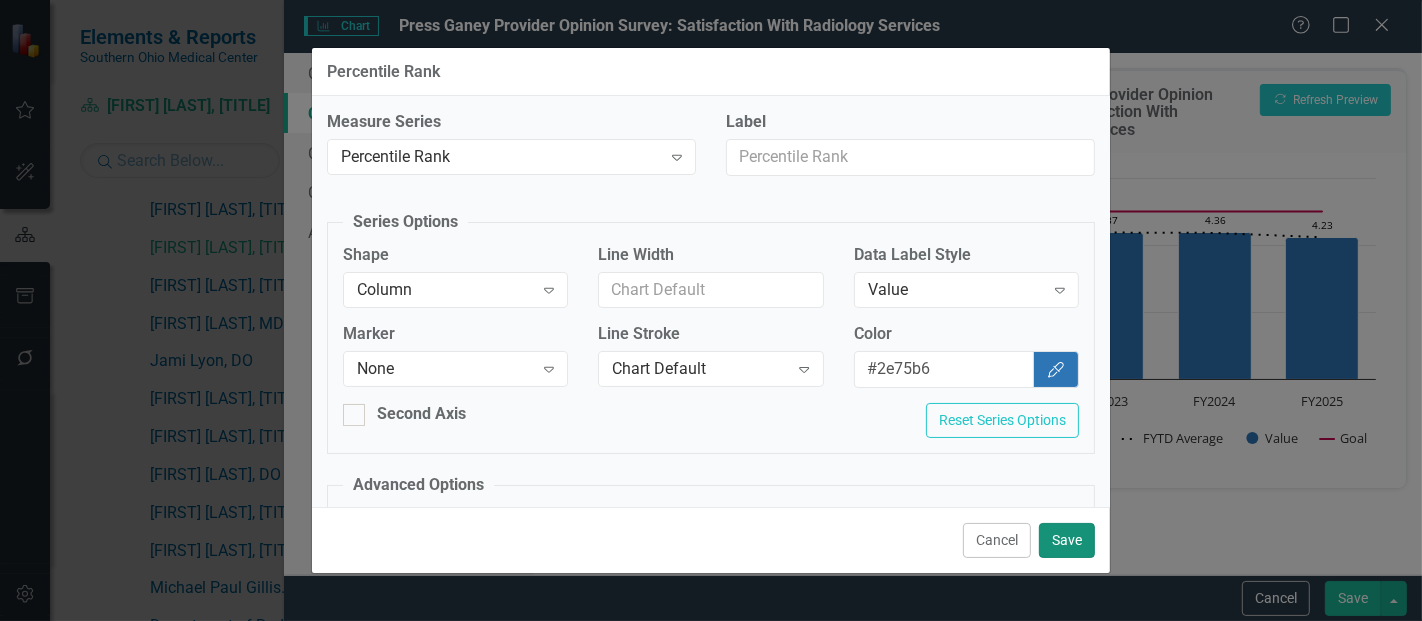click on "Save" at bounding box center [1067, 540] 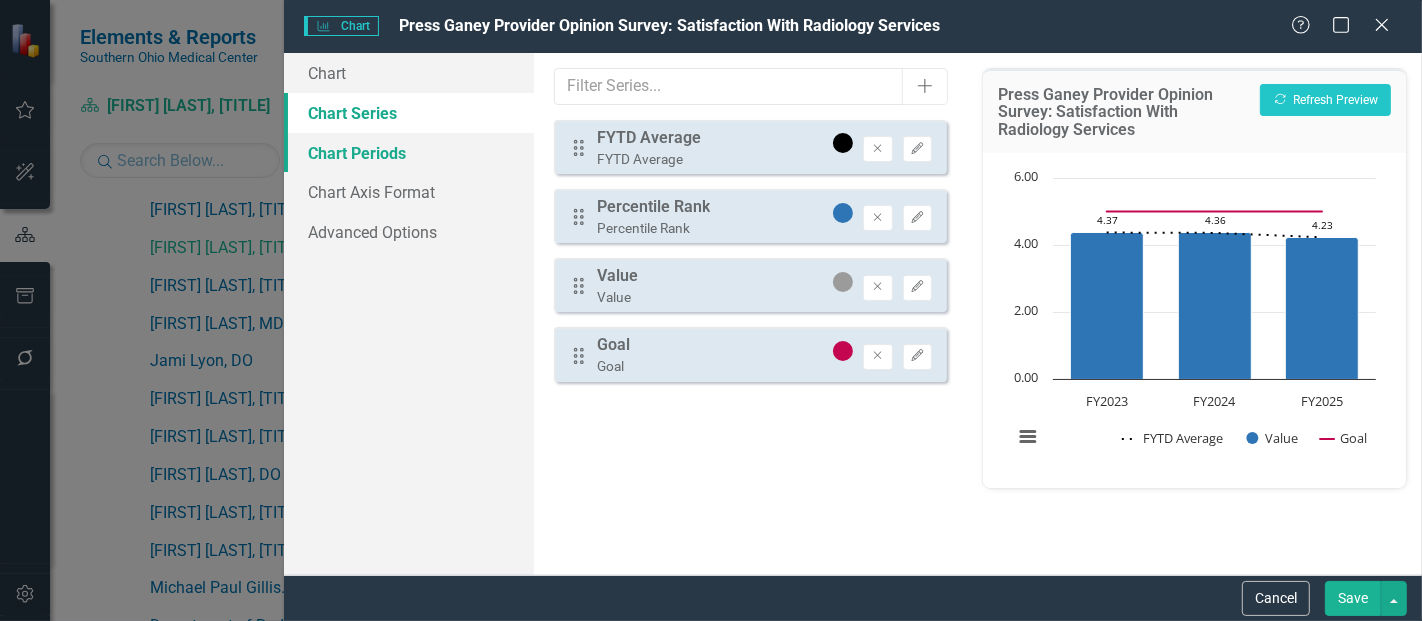 click on "Chart Periods" at bounding box center (409, 153) 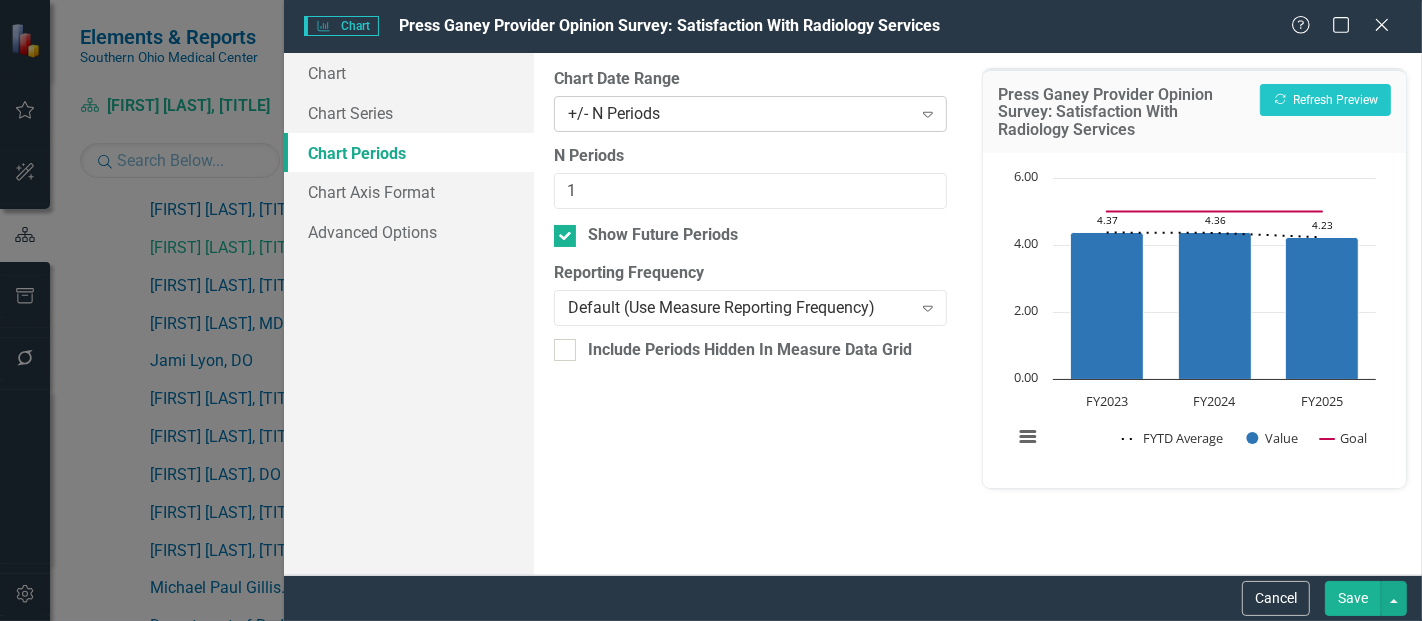 click on "+/- N Periods" at bounding box center [739, 113] 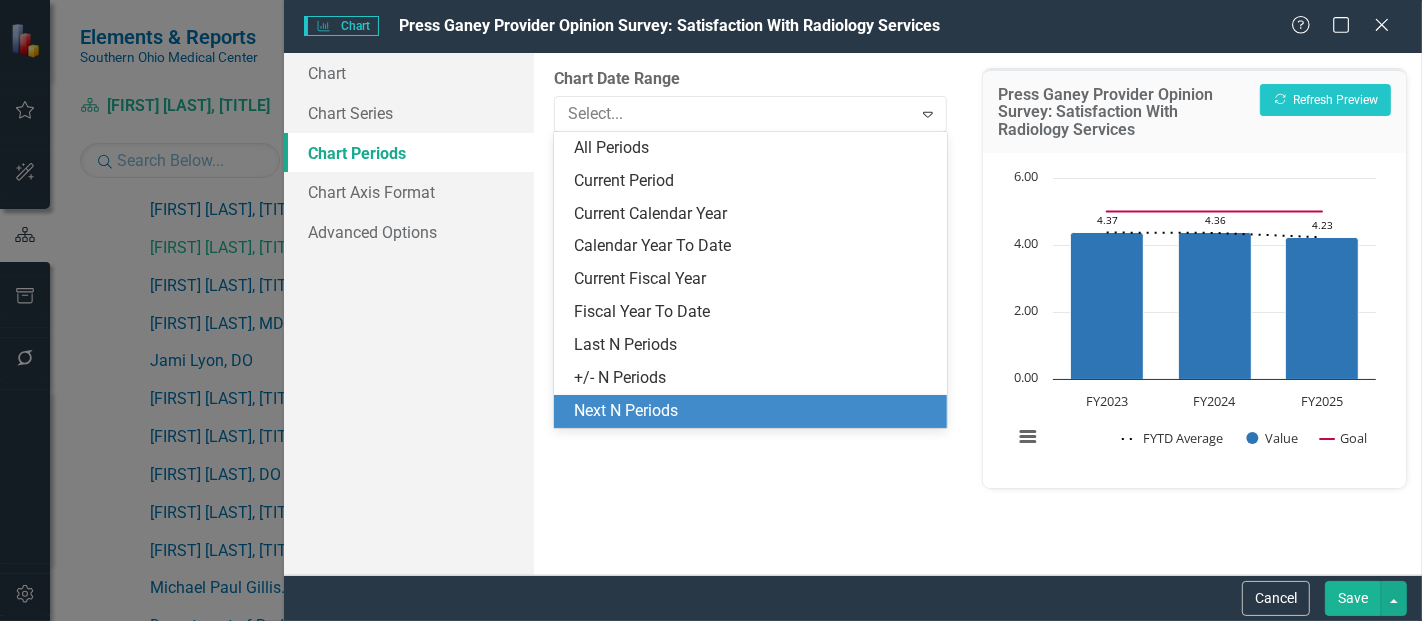click on "Next N Periods" at bounding box center (754, 411) 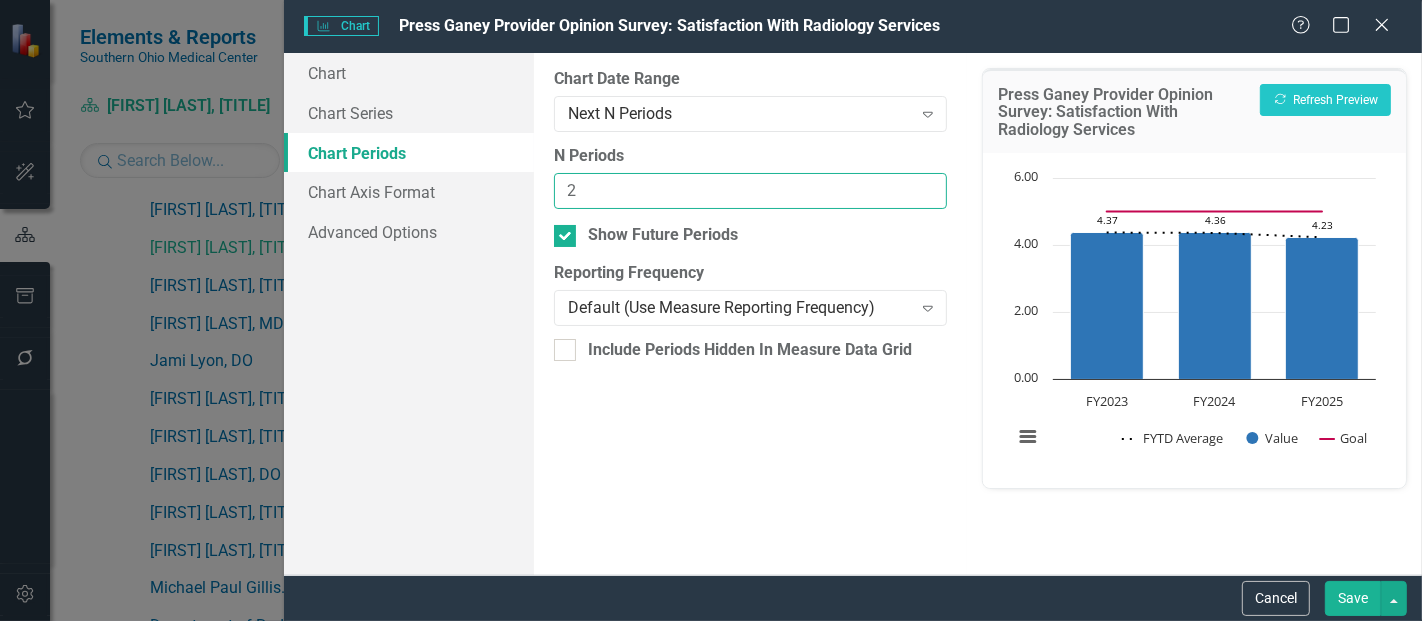 type on "2" 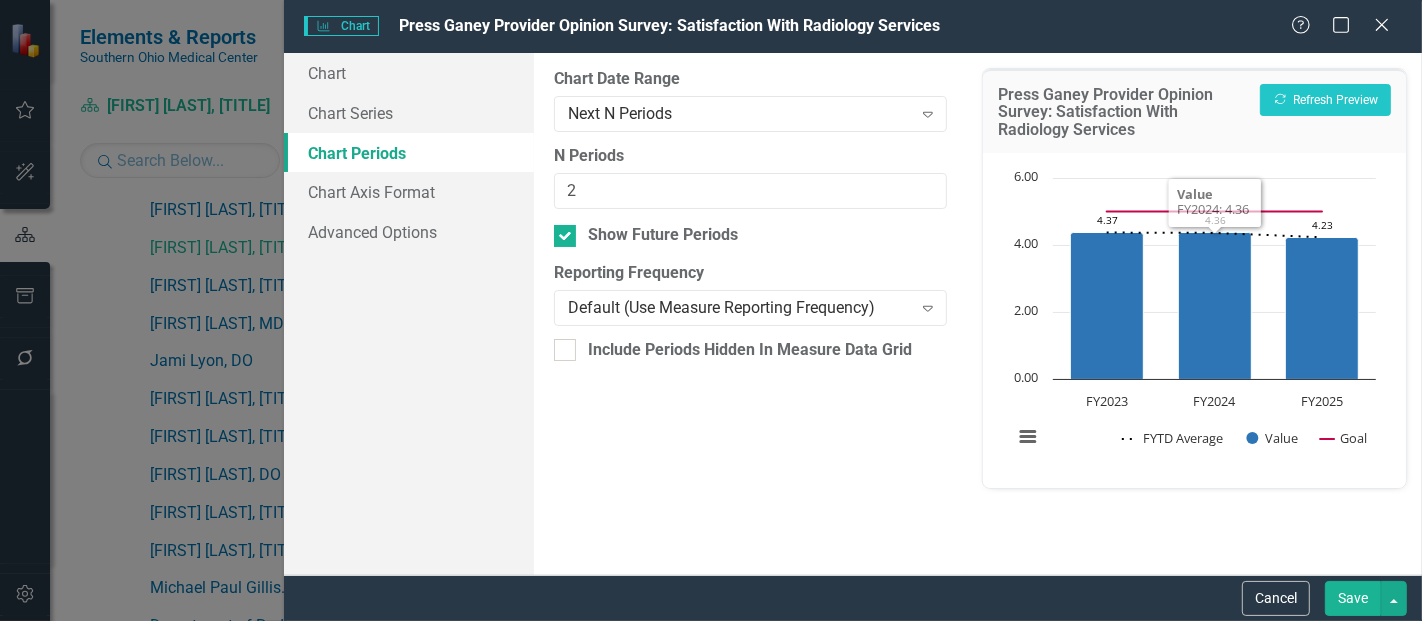 click on "Save" at bounding box center (1353, 598) 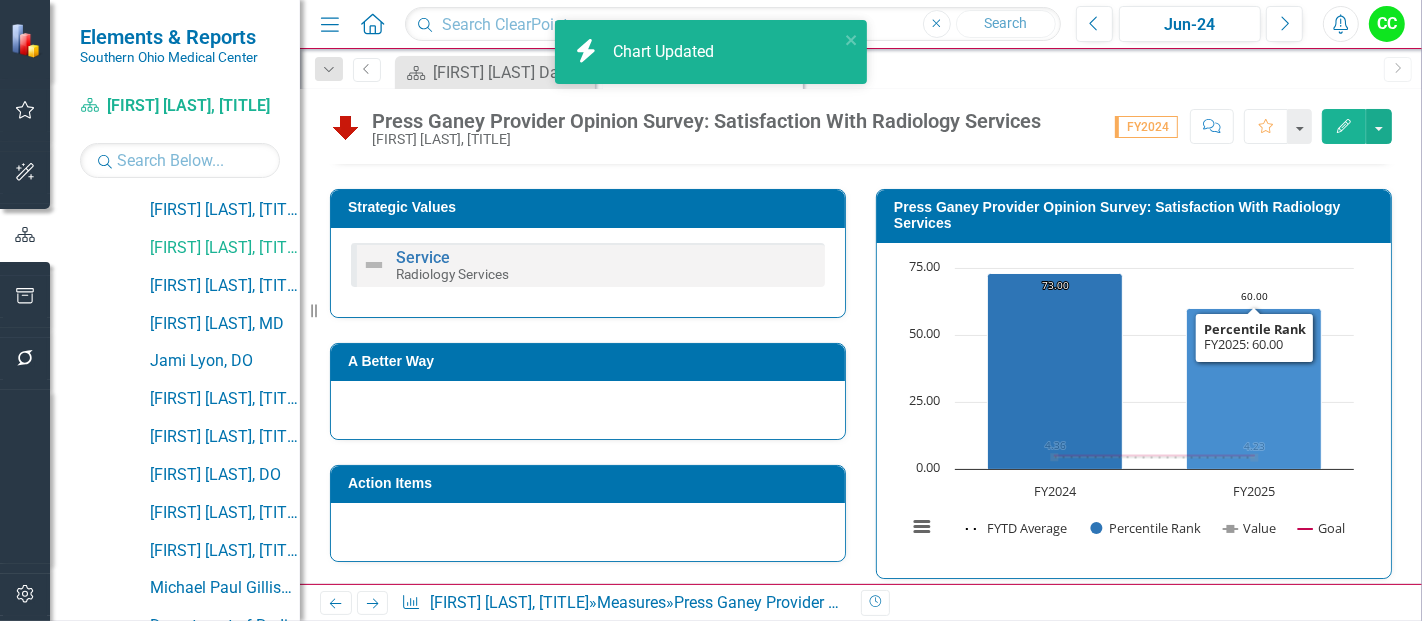 scroll, scrollTop: 765, scrollLeft: 0, axis: vertical 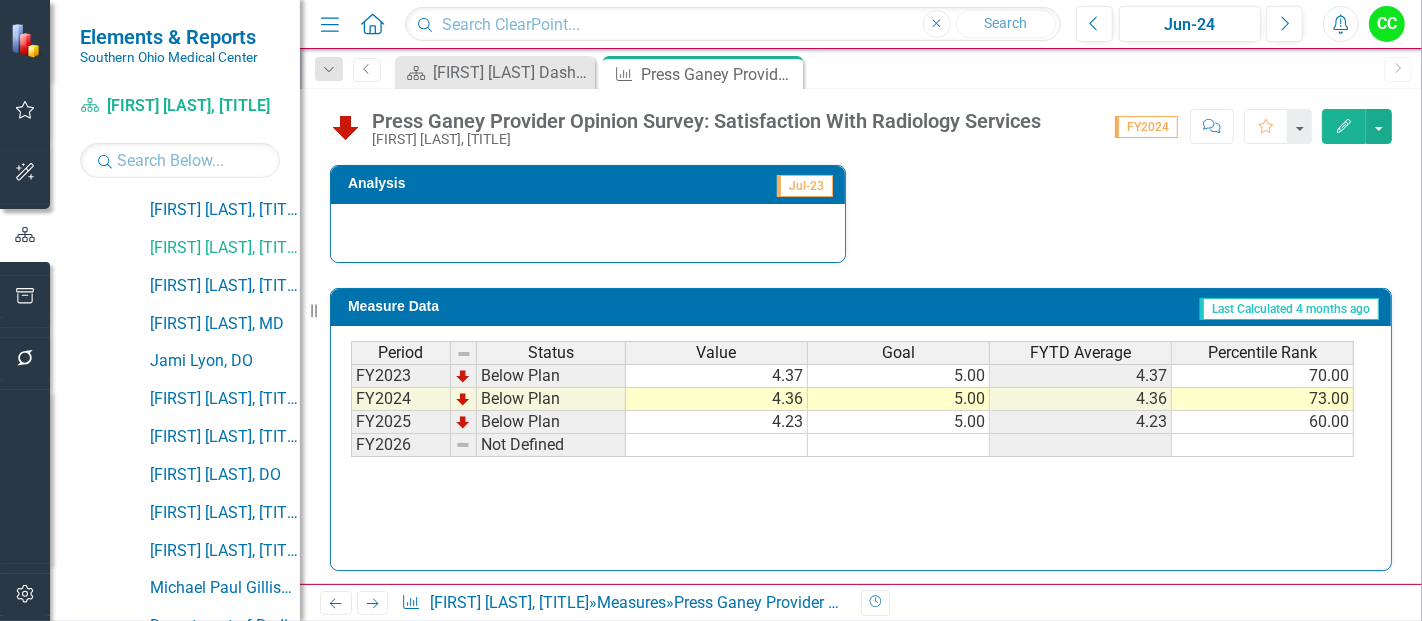 click on "5.00" at bounding box center [899, 376] 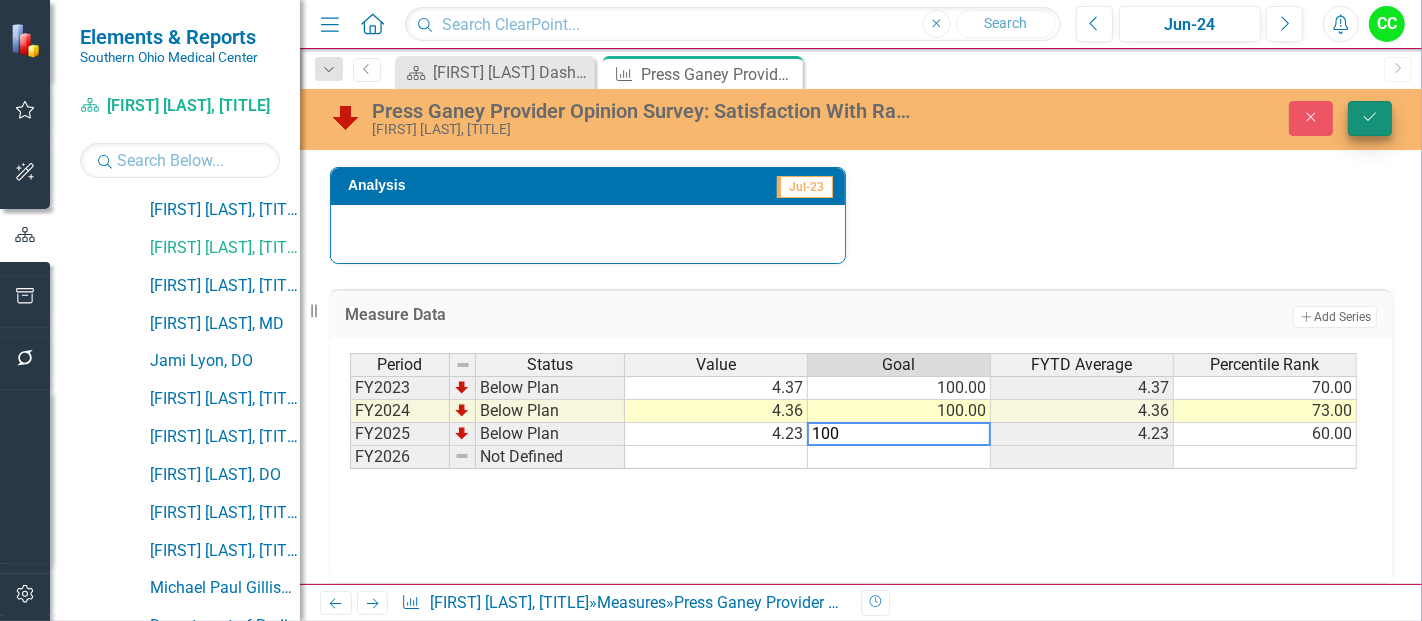 type on "100" 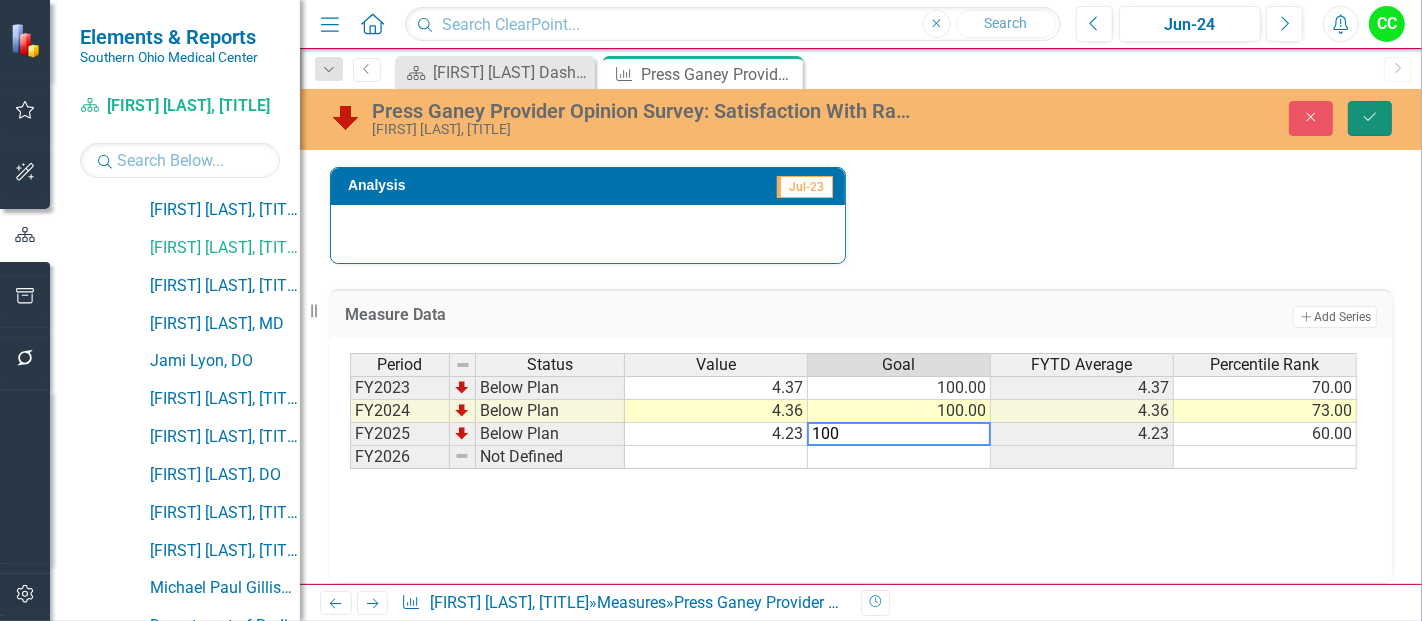 click on "Save" 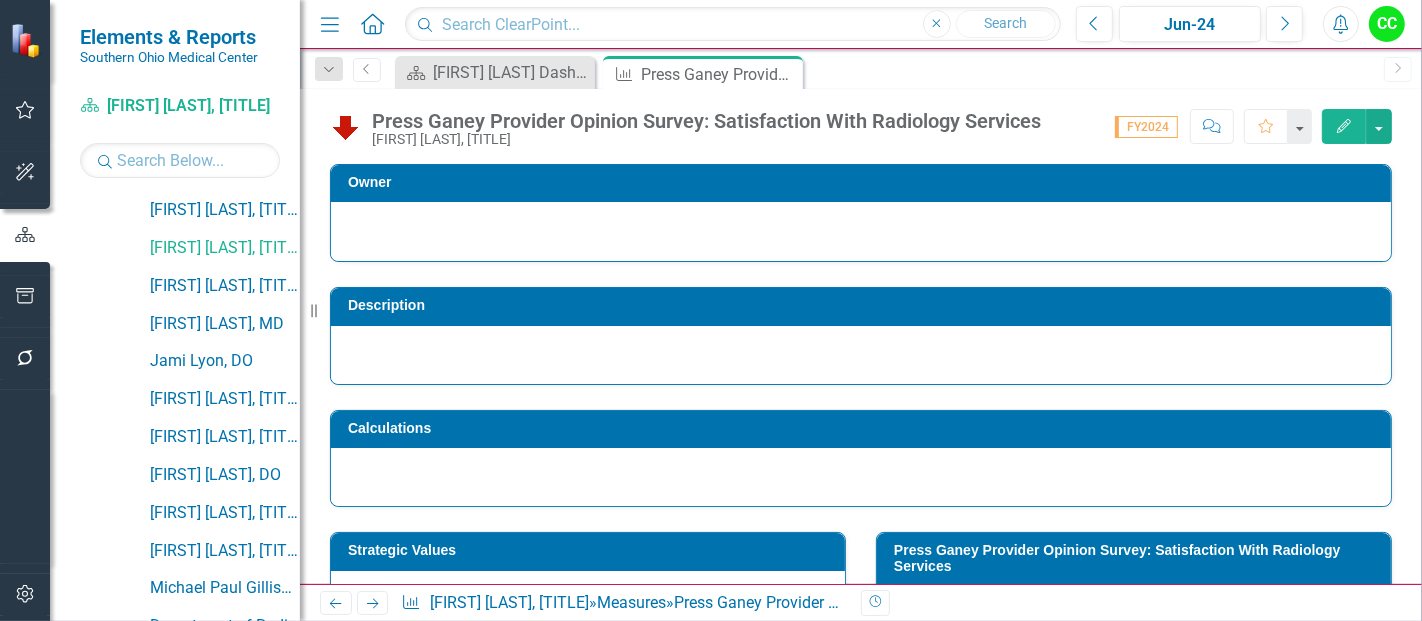 scroll, scrollTop: 446, scrollLeft: 0, axis: vertical 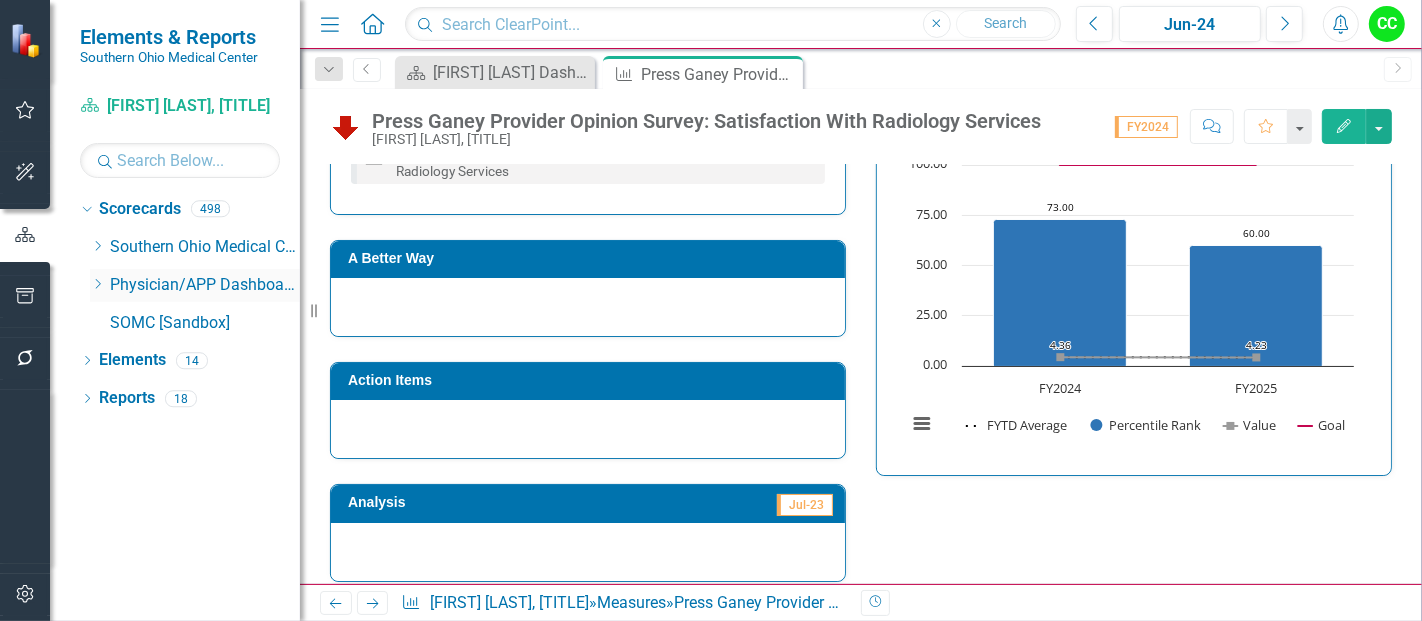 click on "Dropdown" 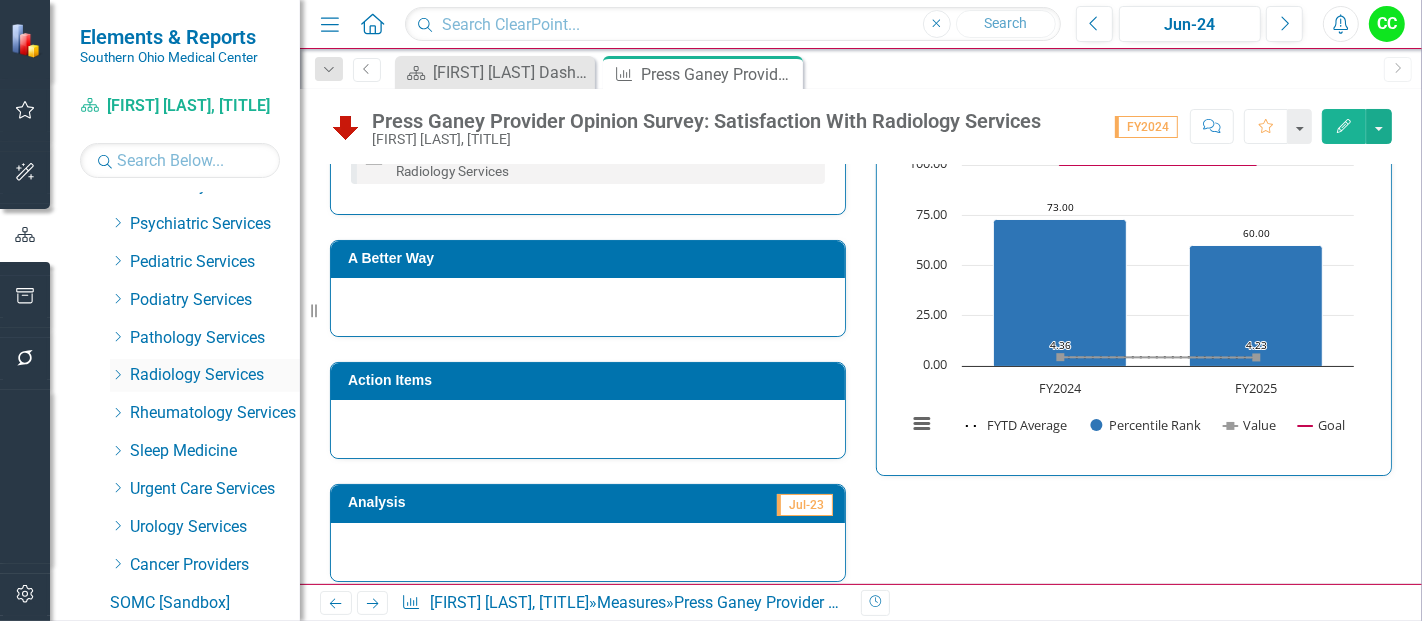 scroll, scrollTop: 932, scrollLeft: 0, axis: vertical 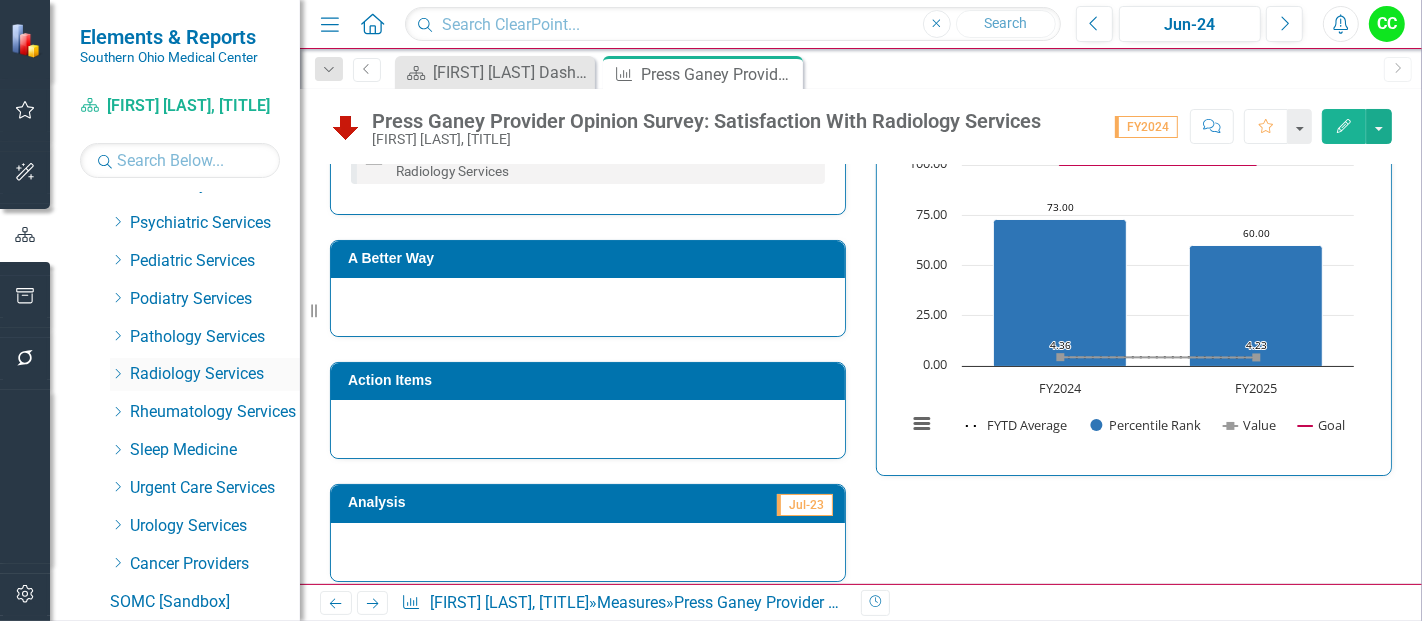 click on "Dropdown" 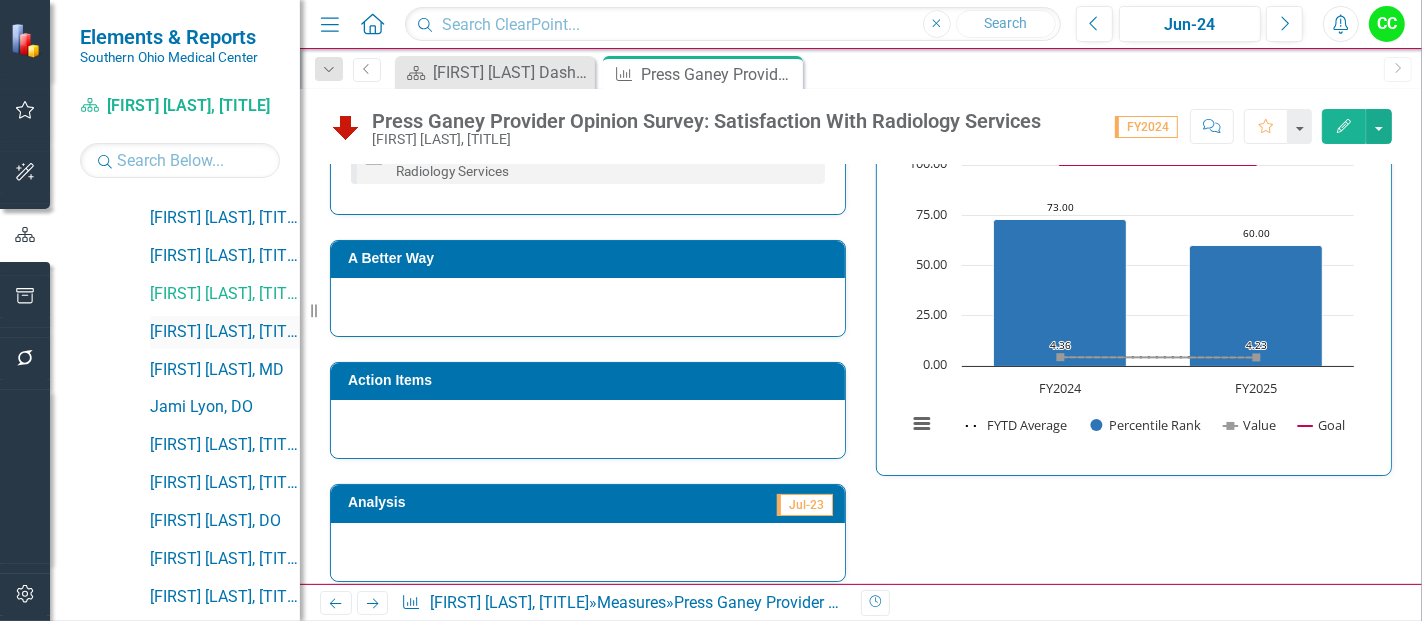 scroll, scrollTop: 1165, scrollLeft: 0, axis: vertical 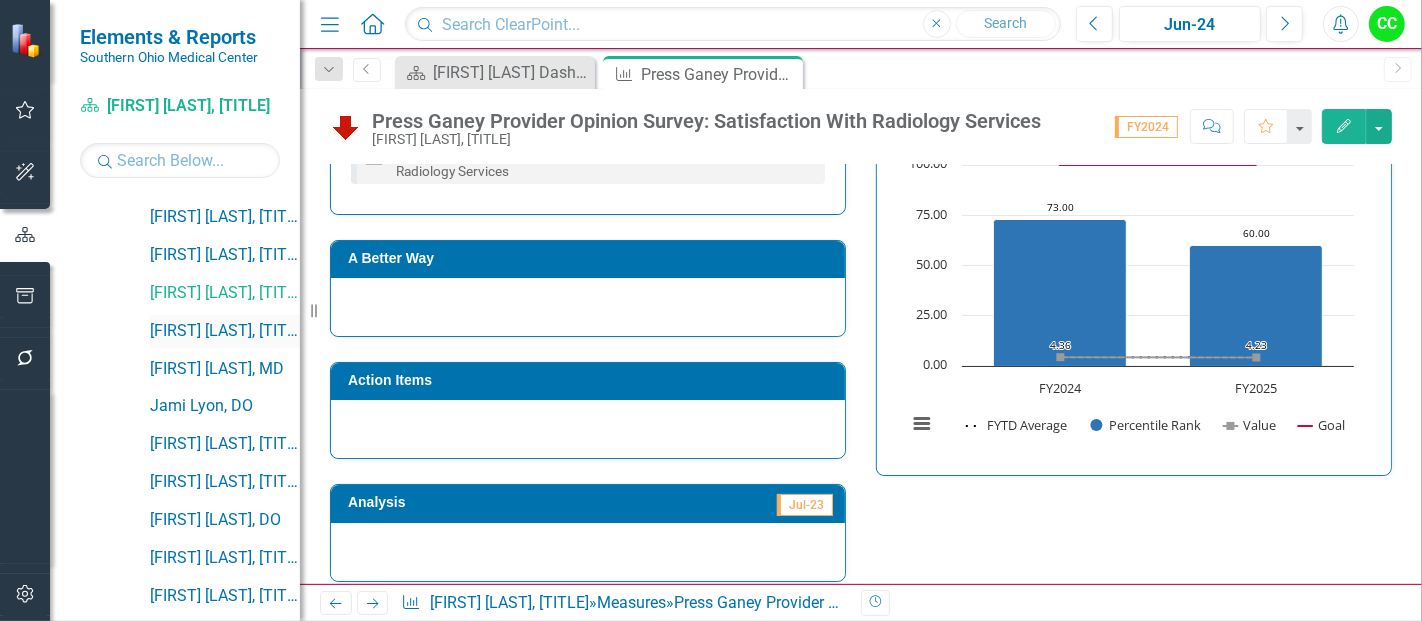 click on "[FIRST] [LAST], [TITLE]" at bounding box center [225, 331] 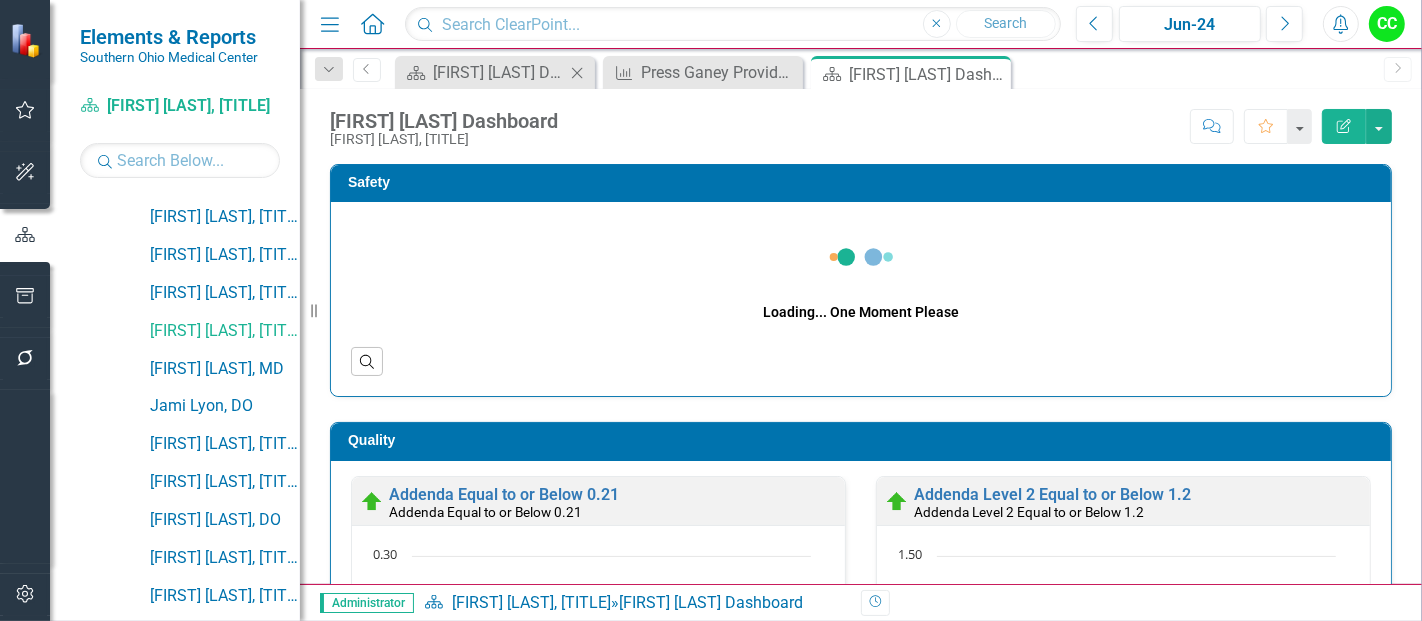 click on "Close" 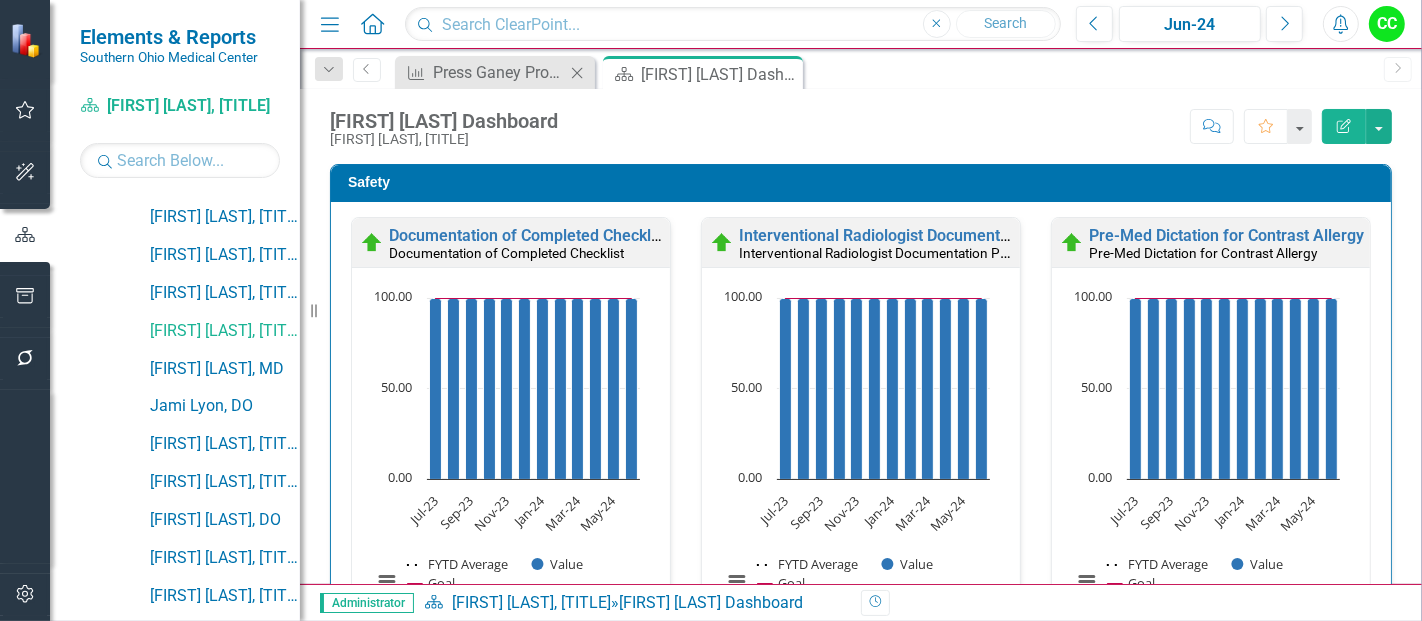click 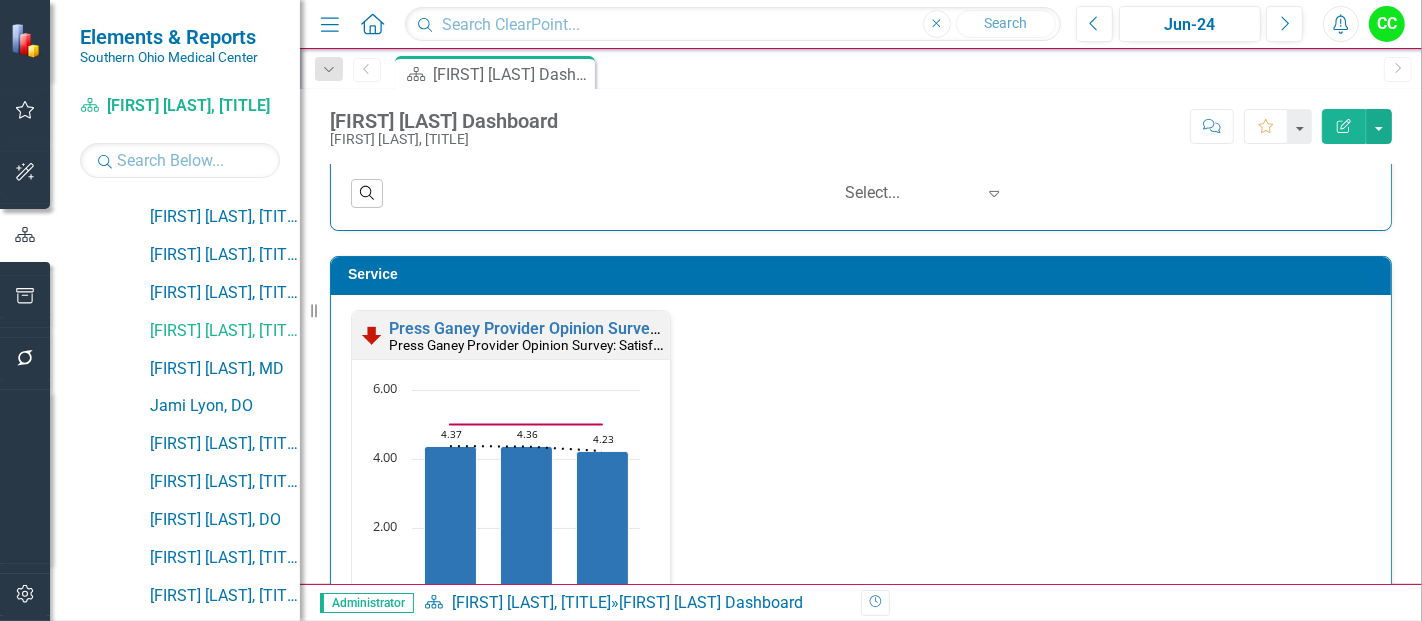 scroll, scrollTop: 1910, scrollLeft: 0, axis: vertical 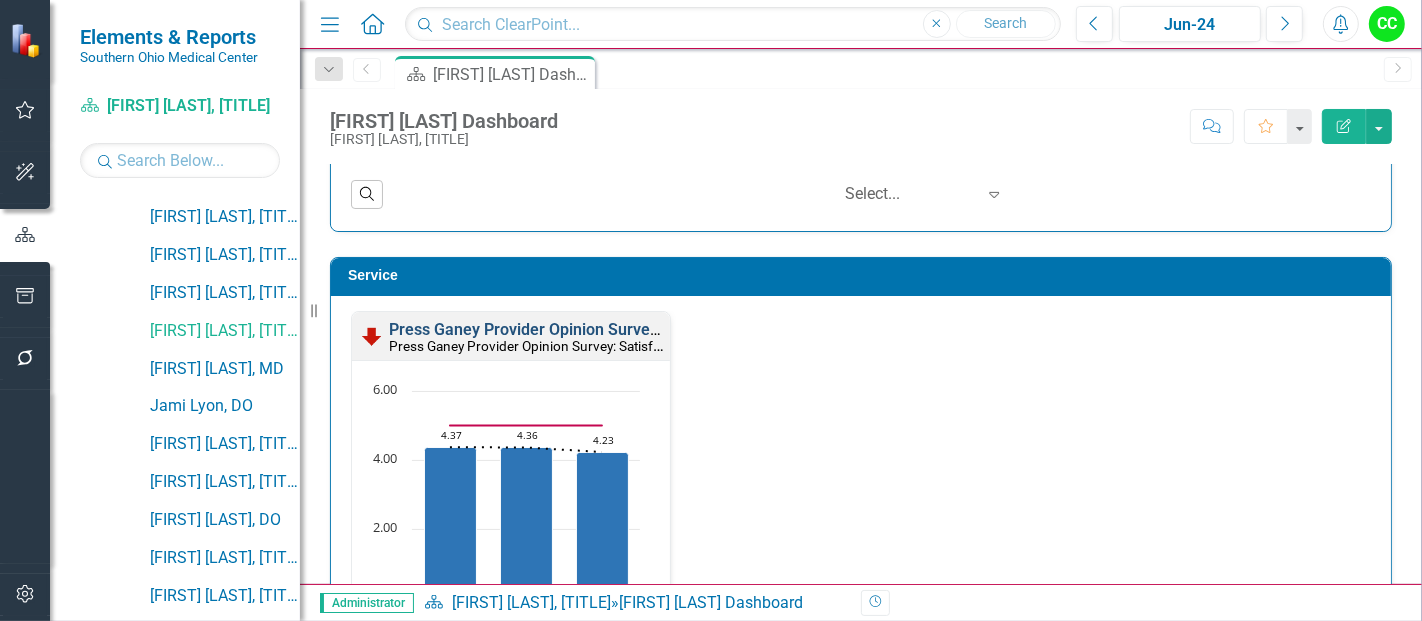 click on "Press Ganey Provider Opinion Survey: Satisfaction With Radiology Services" at bounding box center (659, 329) 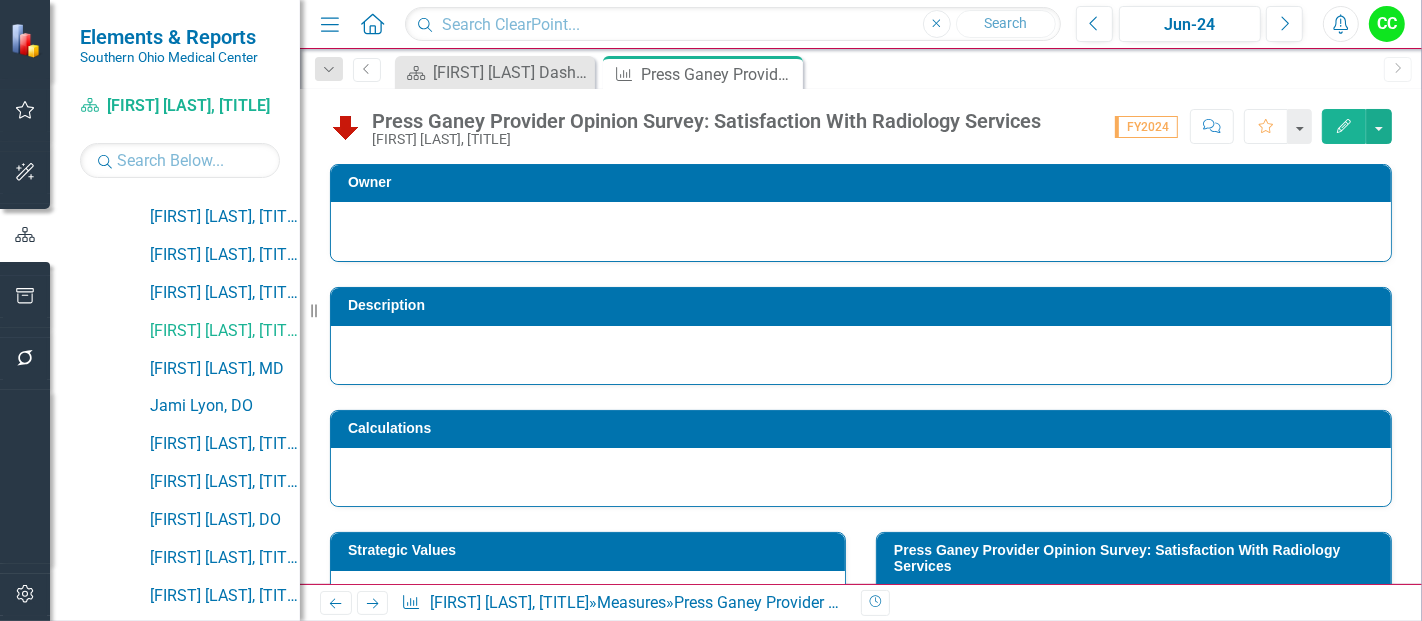 scroll, scrollTop: 765, scrollLeft: 0, axis: vertical 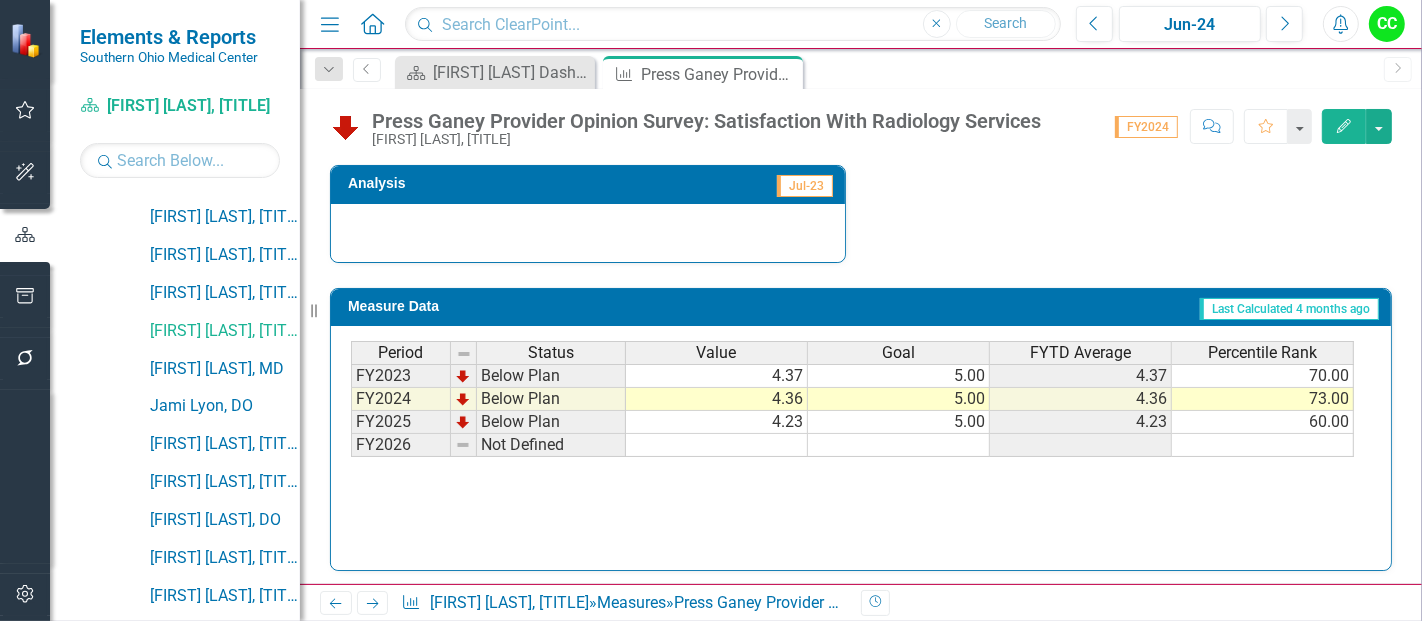 click on "5.00" at bounding box center (899, 376) 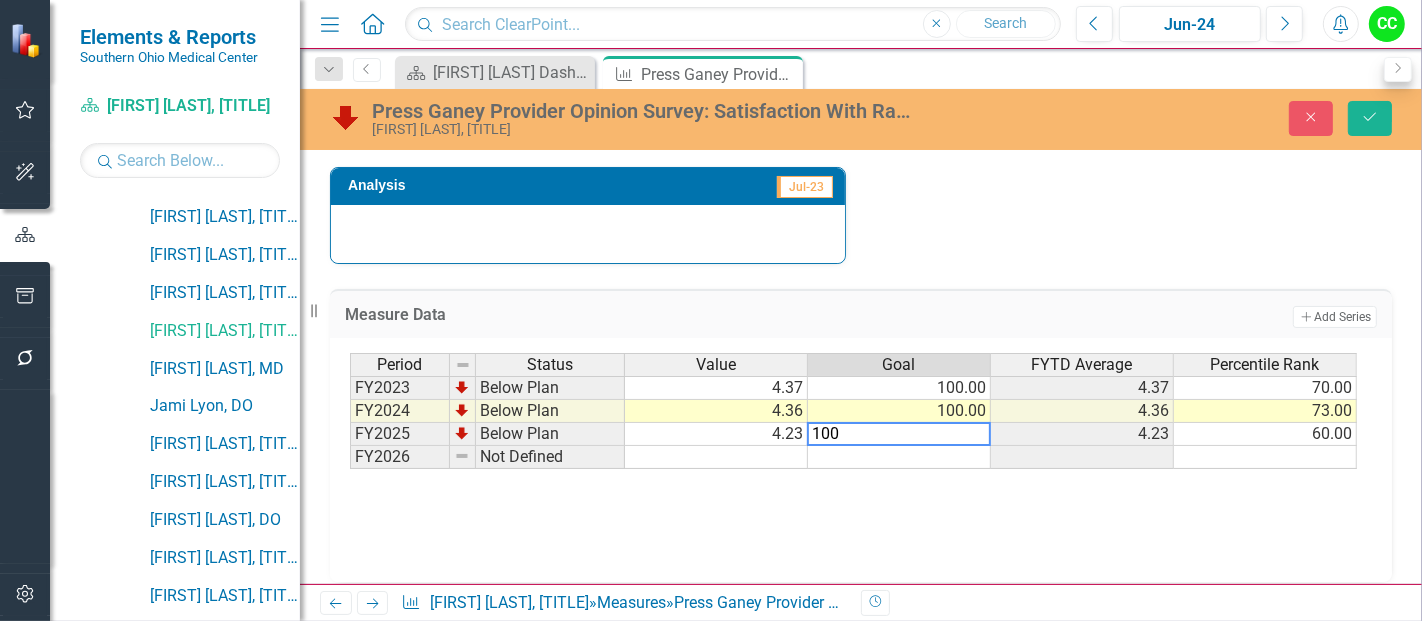 type on "100" 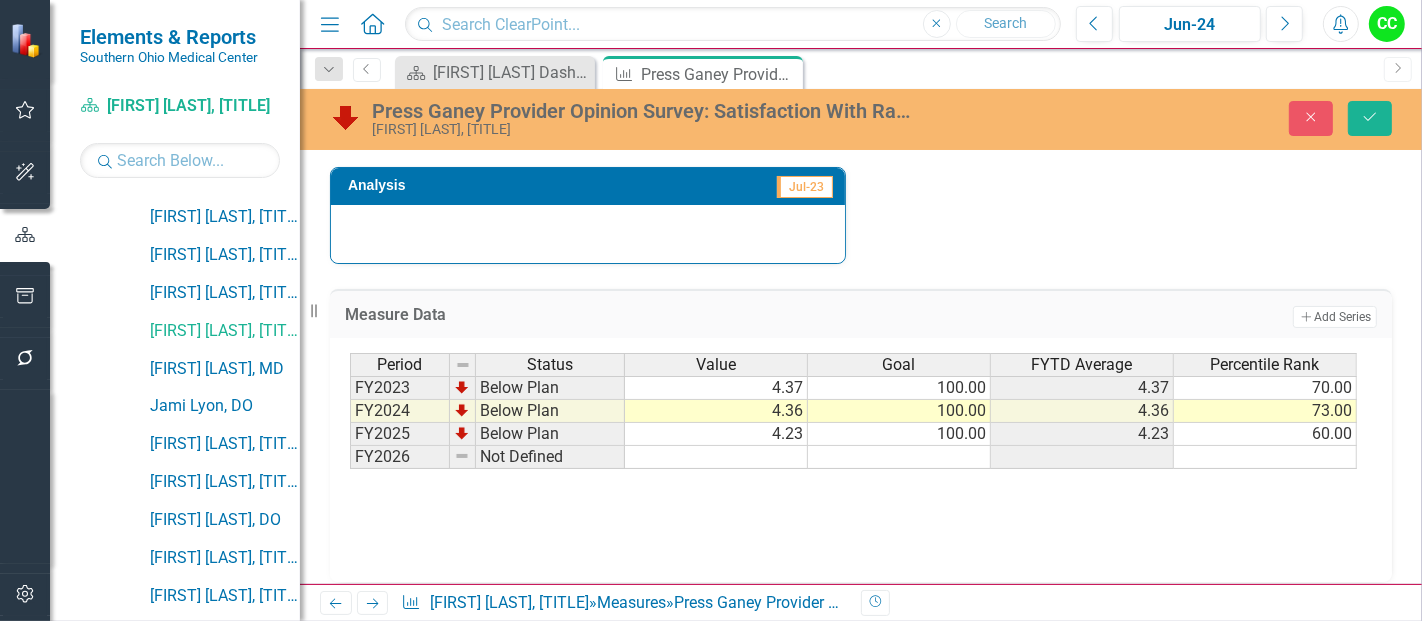 click on "Next" at bounding box center (1398, 69) 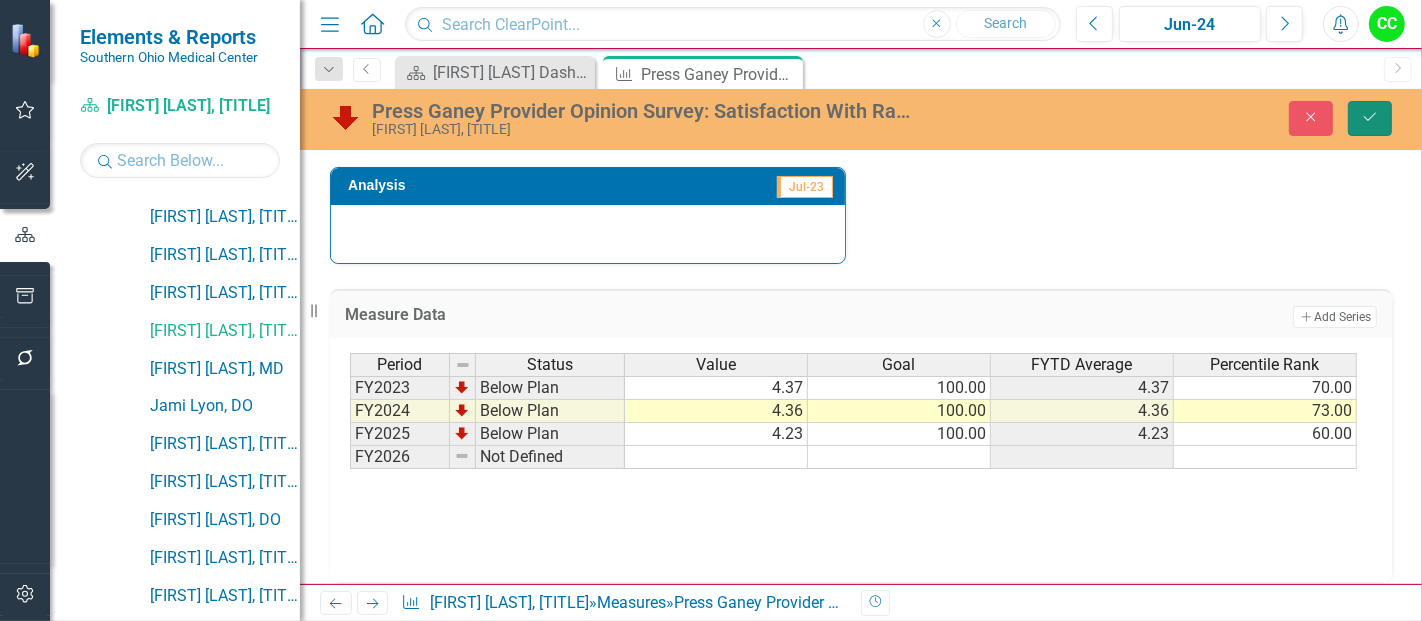 click on "Save" 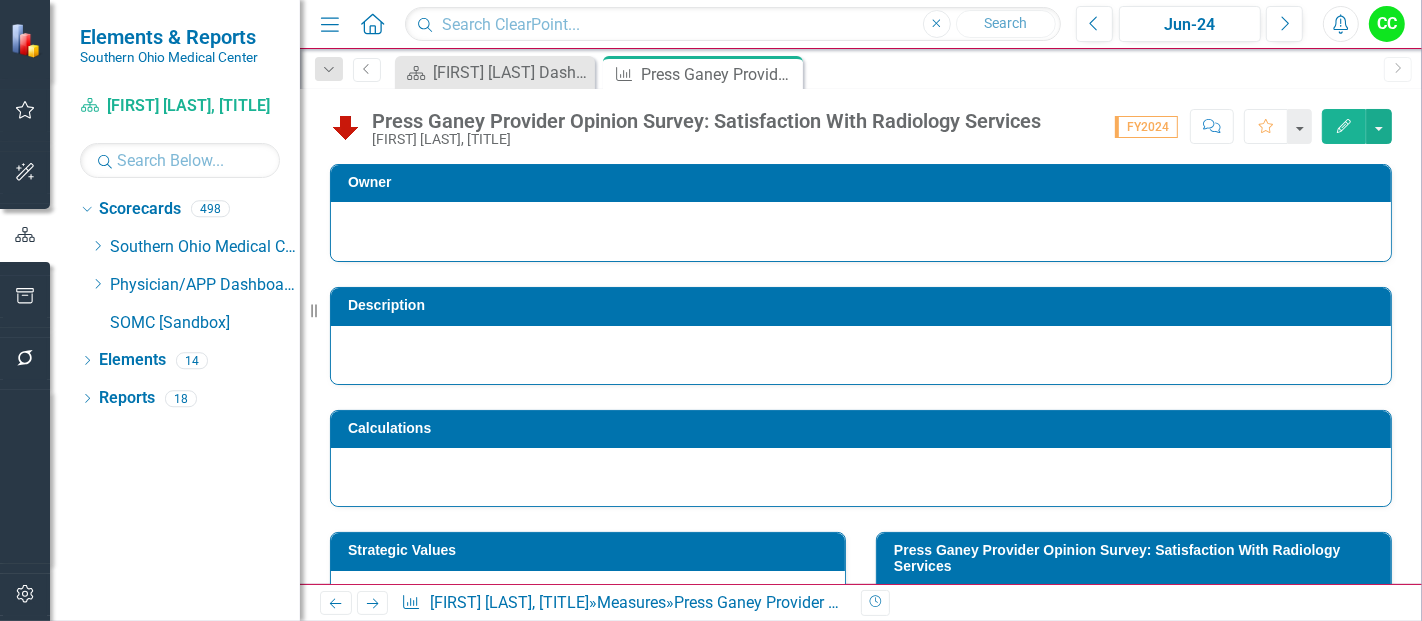 scroll, scrollTop: 0, scrollLeft: 0, axis: both 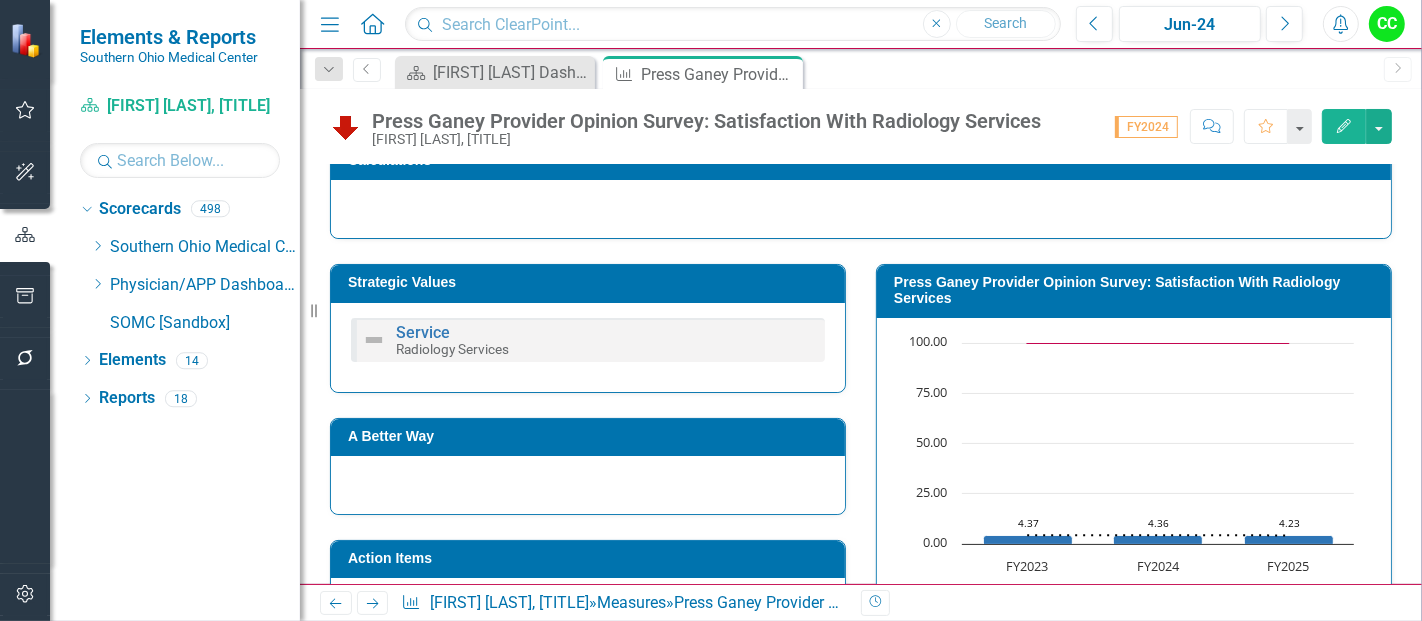 click on "Press Ganey Provider Opinion Survey: Satisfaction With Radiology Services" at bounding box center [1137, 290] 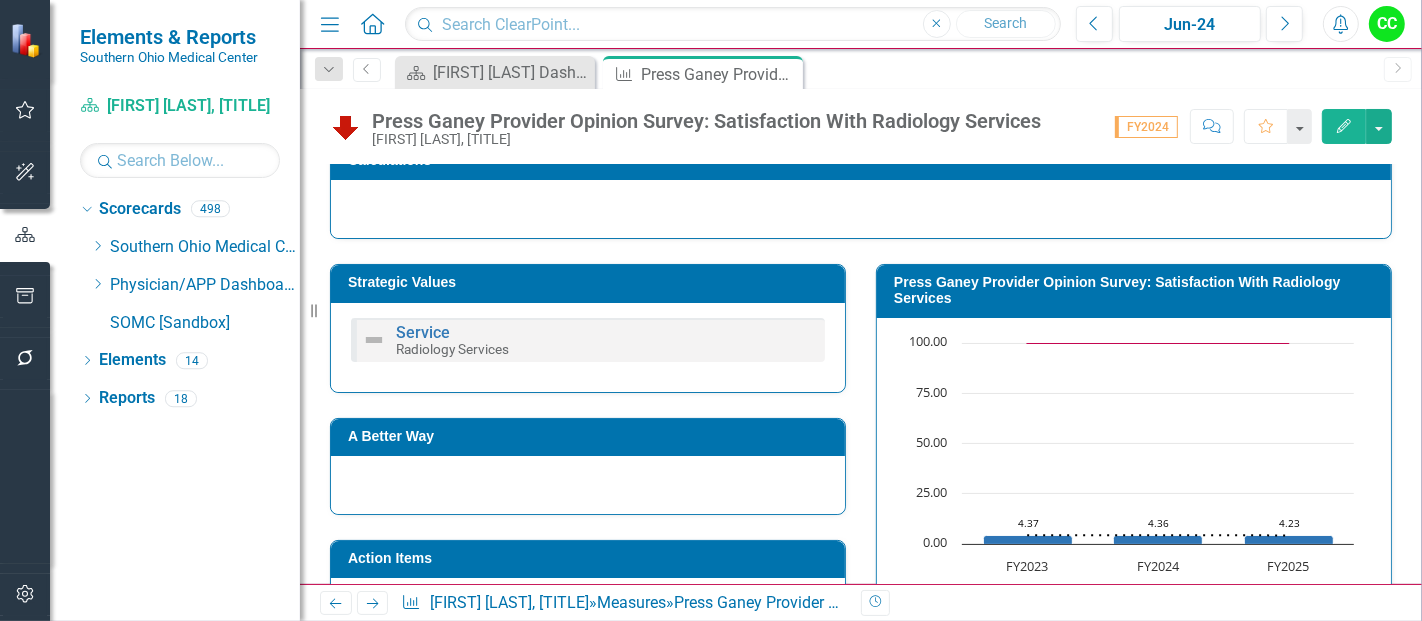 click on "Press Ganey Provider Opinion Survey: Satisfaction With Radiology Services" at bounding box center (1137, 290) 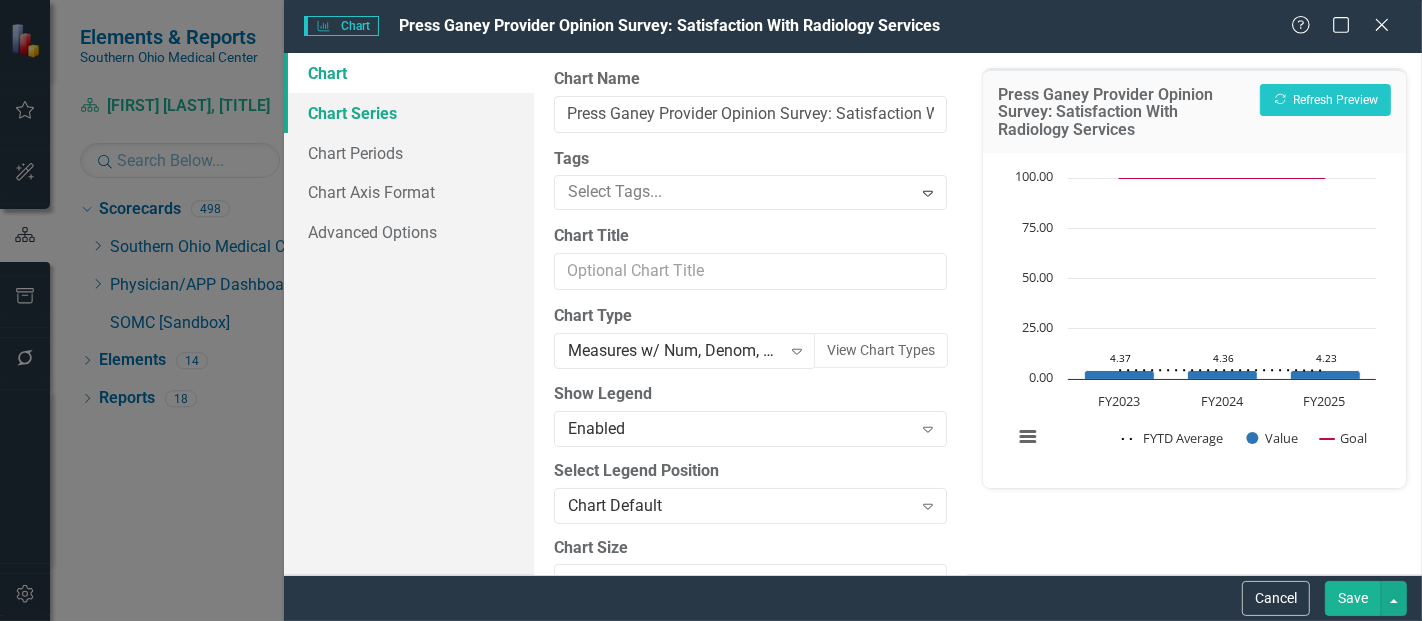 click on "Chart Series" at bounding box center (409, 113) 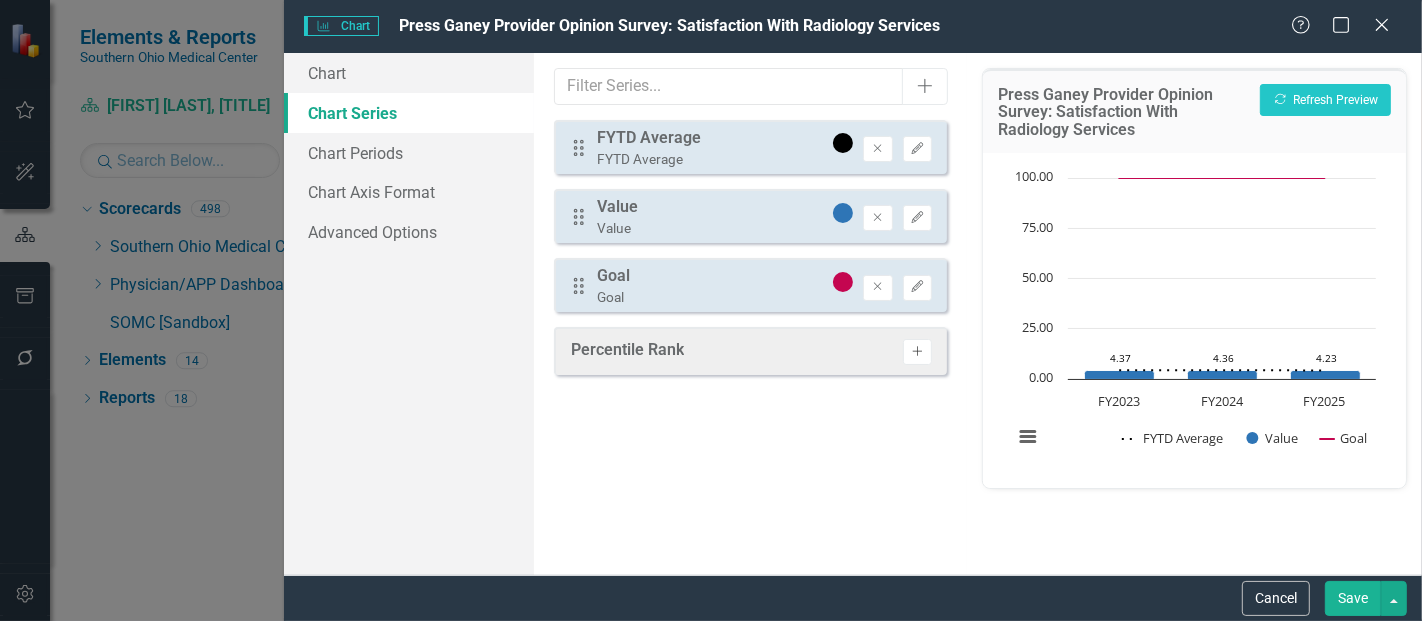 click on "Activate" at bounding box center (917, 352) 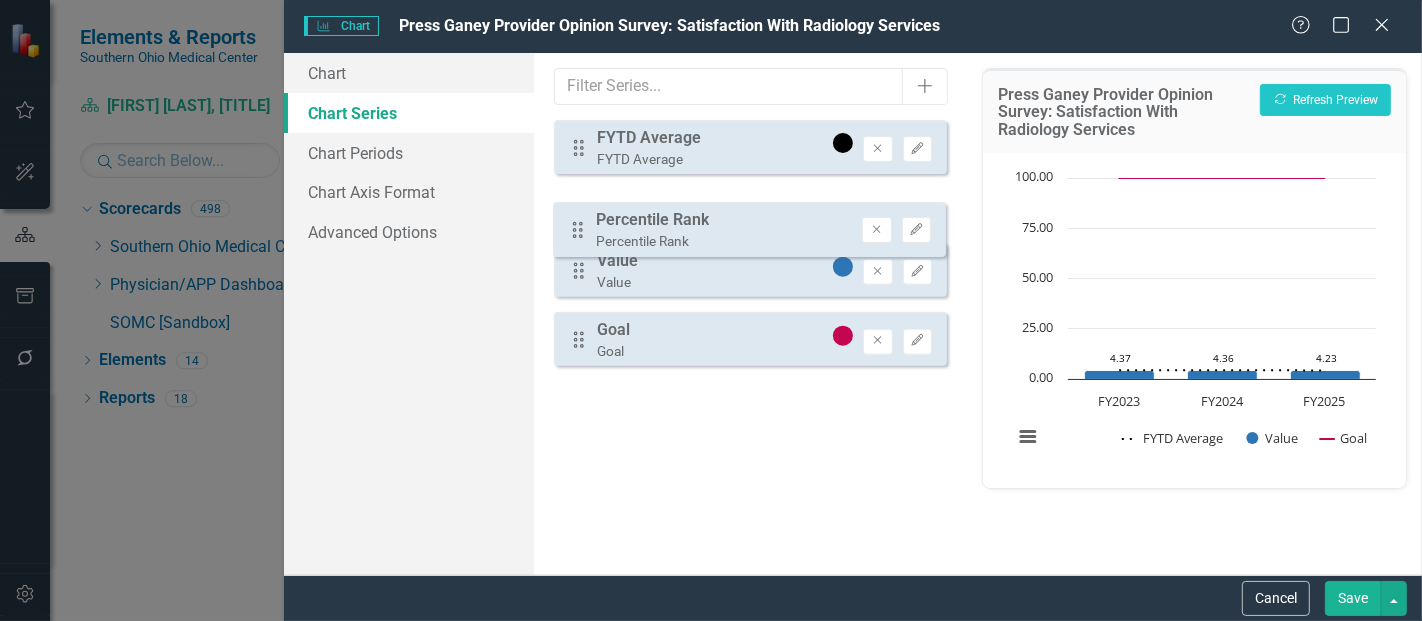 drag, startPoint x: 578, startPoint y: 350, endPoint x: 577, endPoint y: 216, distance: 134.00374 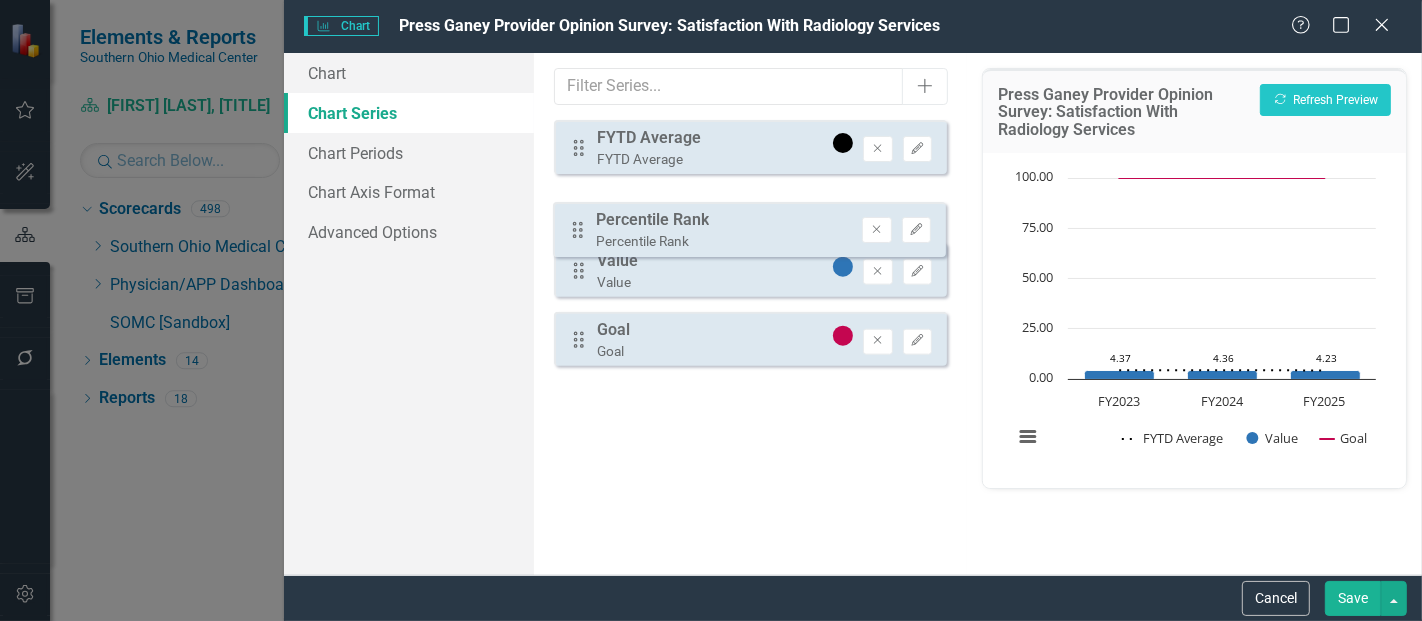 click on "Drag FYTD Average FYTD Average Remove Edit Drag Value Value Remove Edit Drag Goal Goal Remove Edit Drag Percentile Rank Percentile Rank Remove Edit" at bounding box center (750, 251) 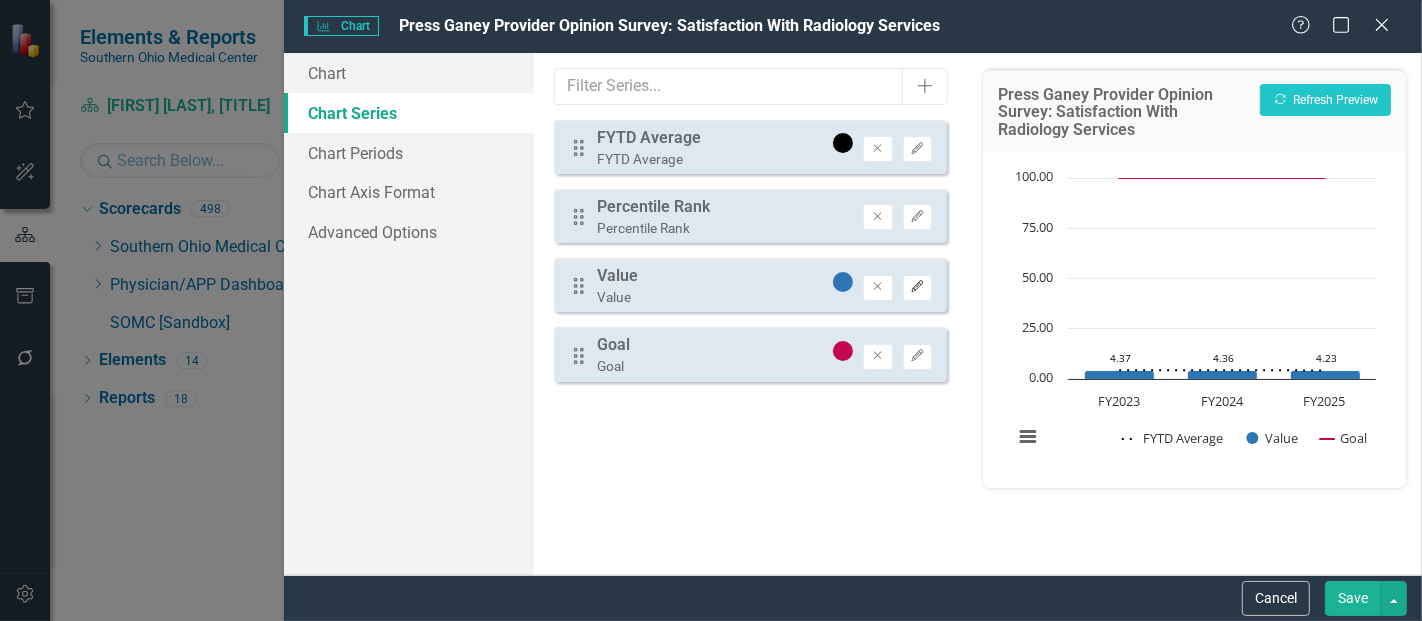 click on "Edit" 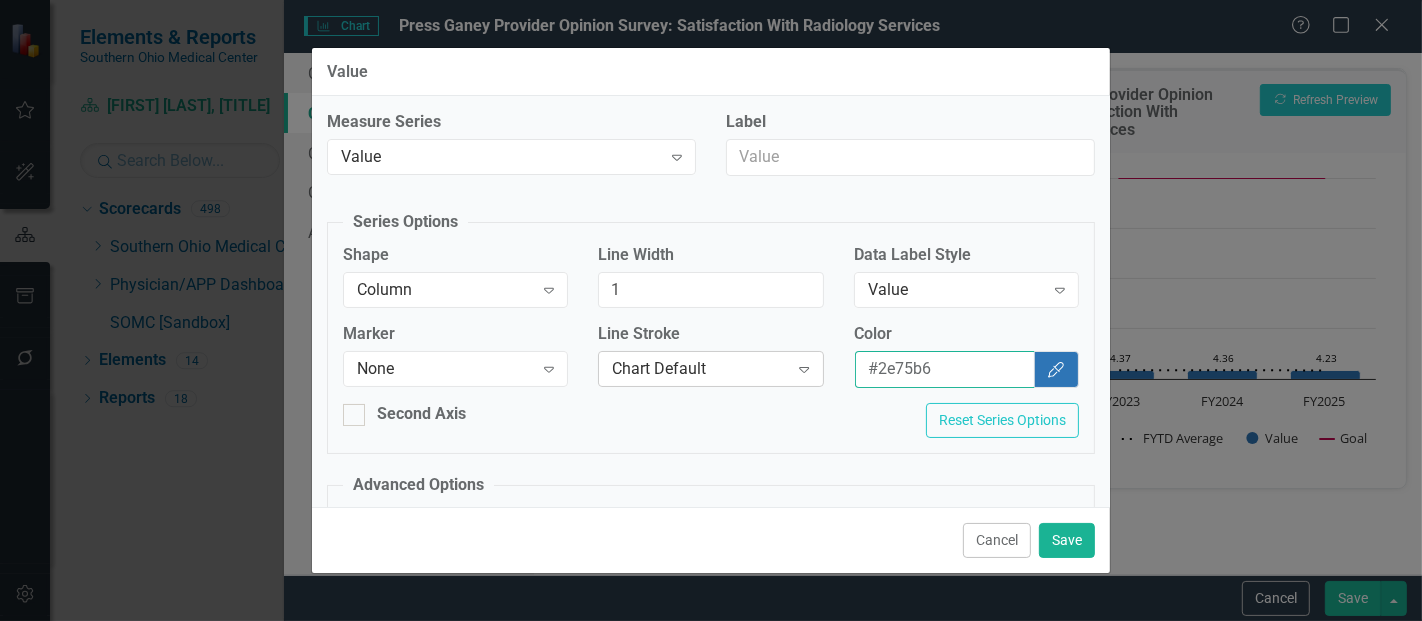 drag, startPoint x: 940, startPoint y: 370, endPoint x: 769, endPoint y: 361, distance: 171.23668 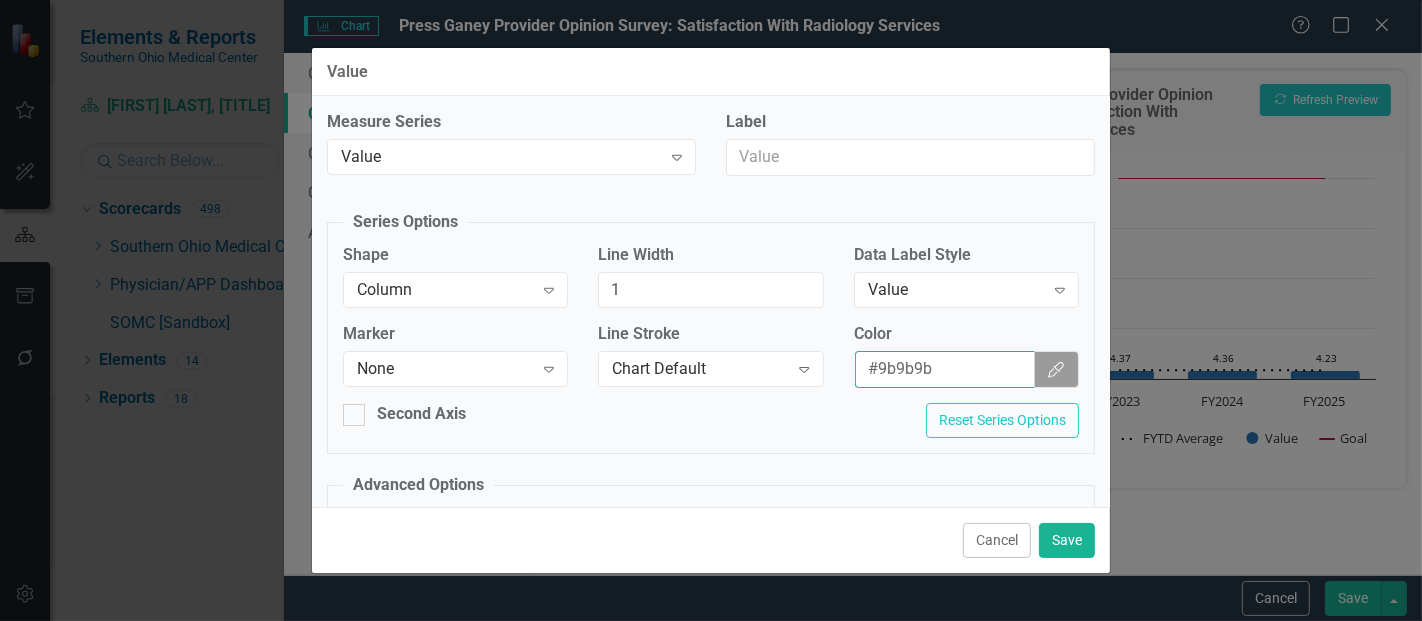 type on "#9b9b9b" 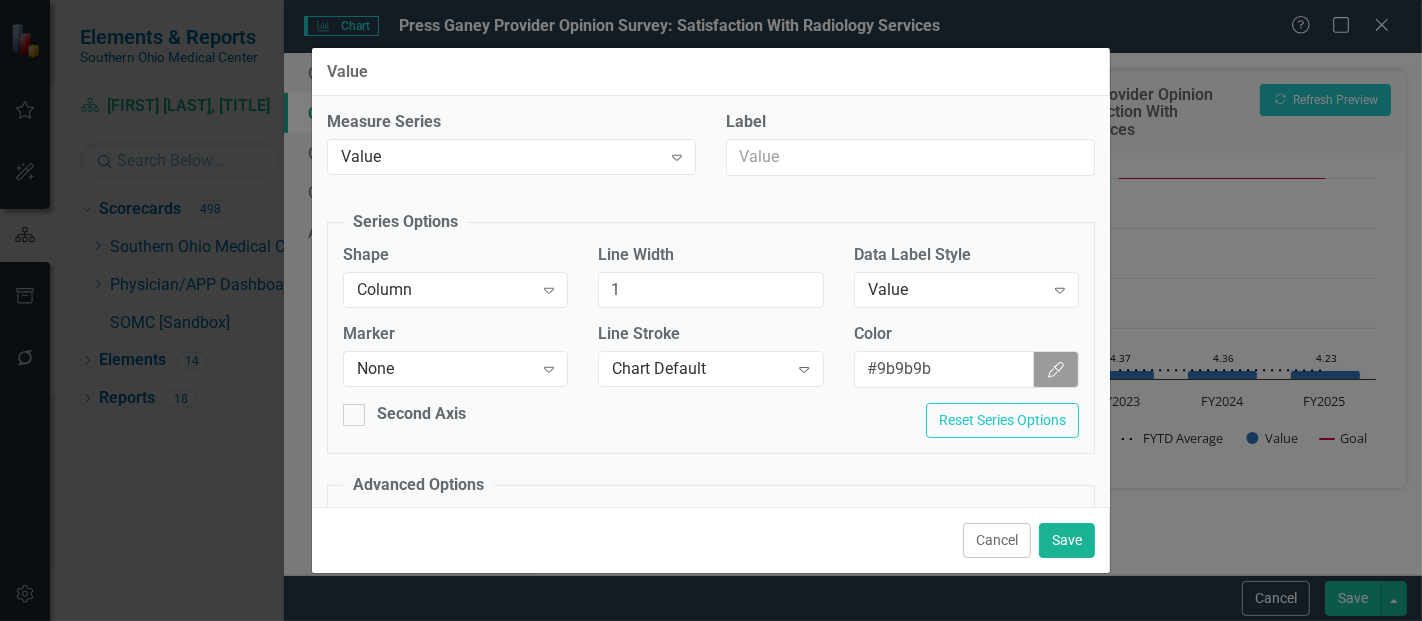 click on "Shape" at bounding box center (455, 255) 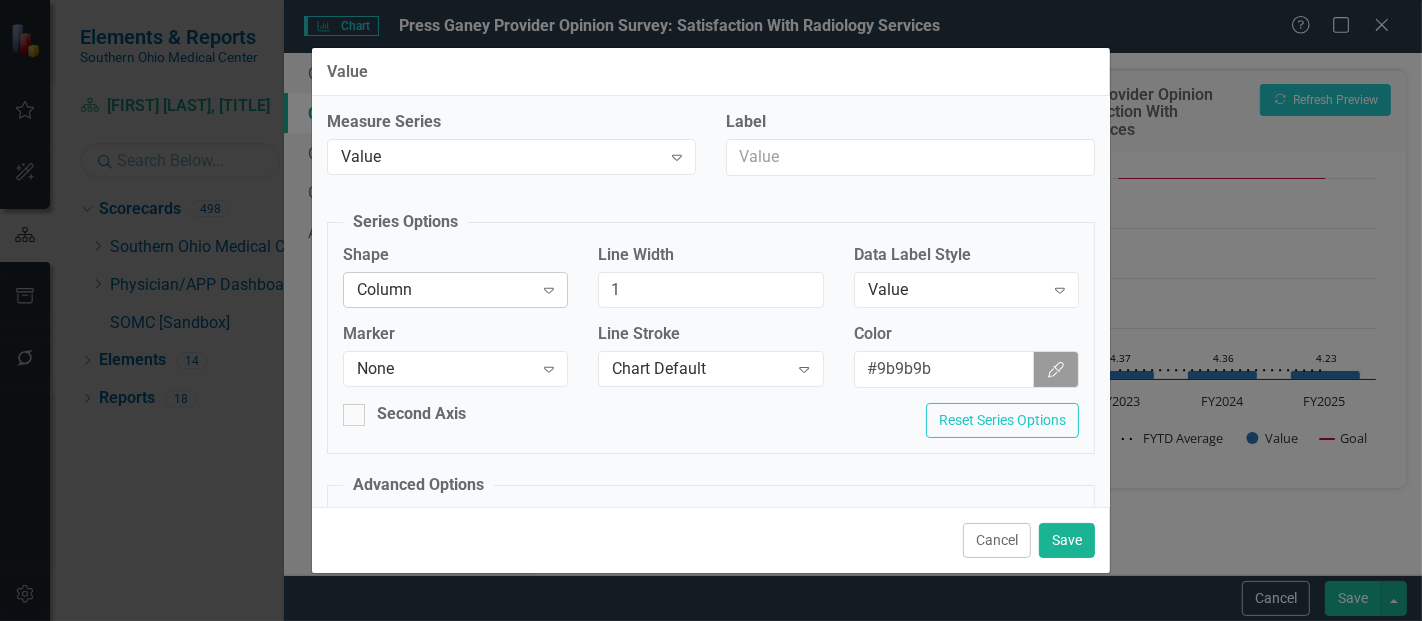 click on "Column" at bounding box center (445, 289) 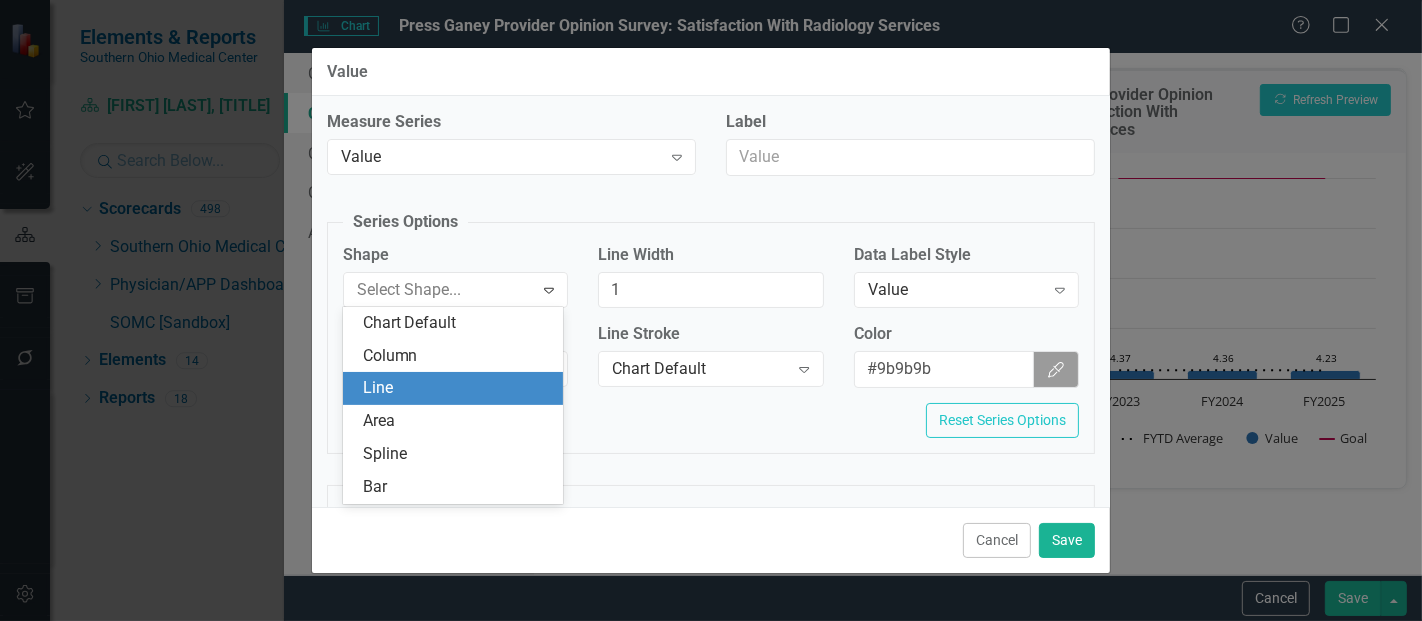 click on "Line" at bounding box center (457, 388) 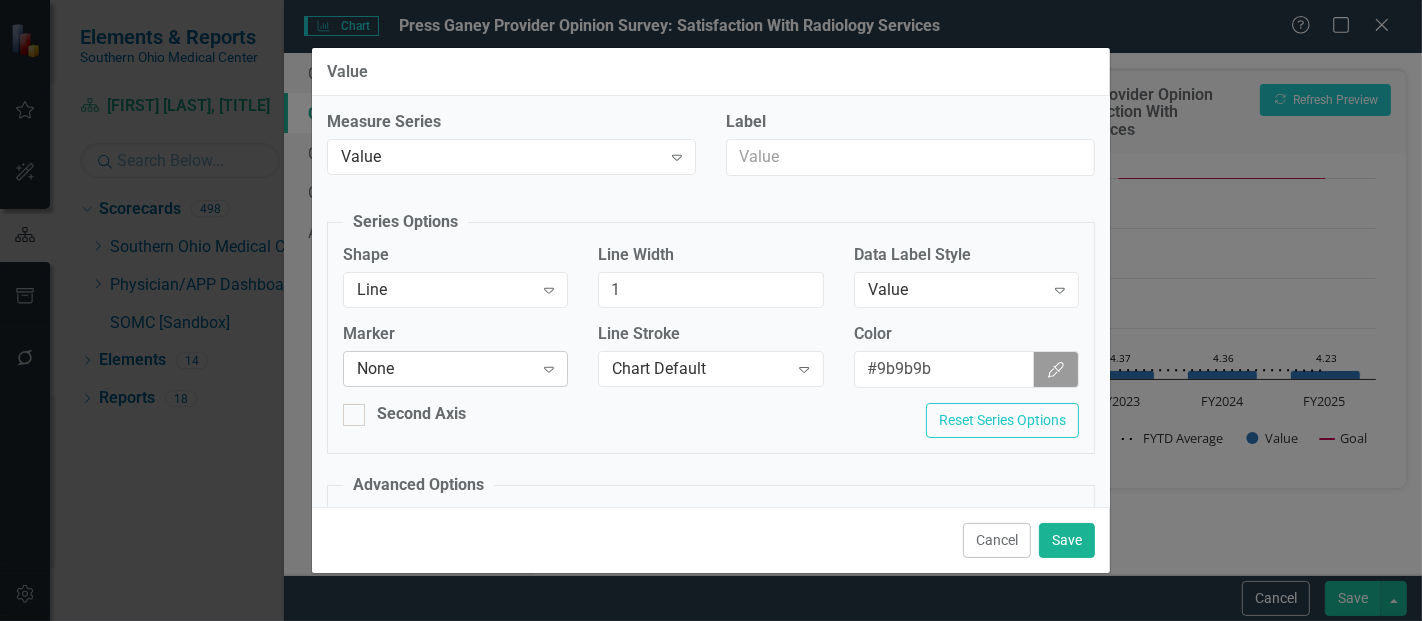 click on "None" at bounding box center (445, 369) 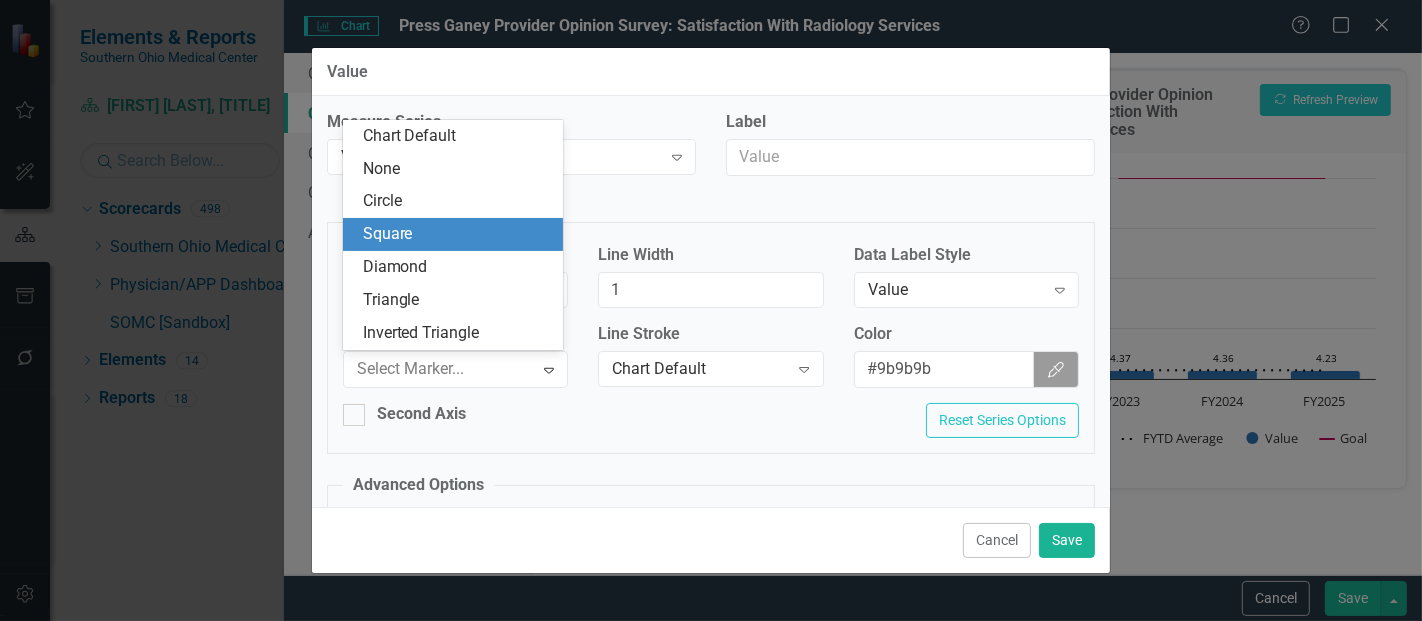 click on "Square" at bounding box center [457, 234] 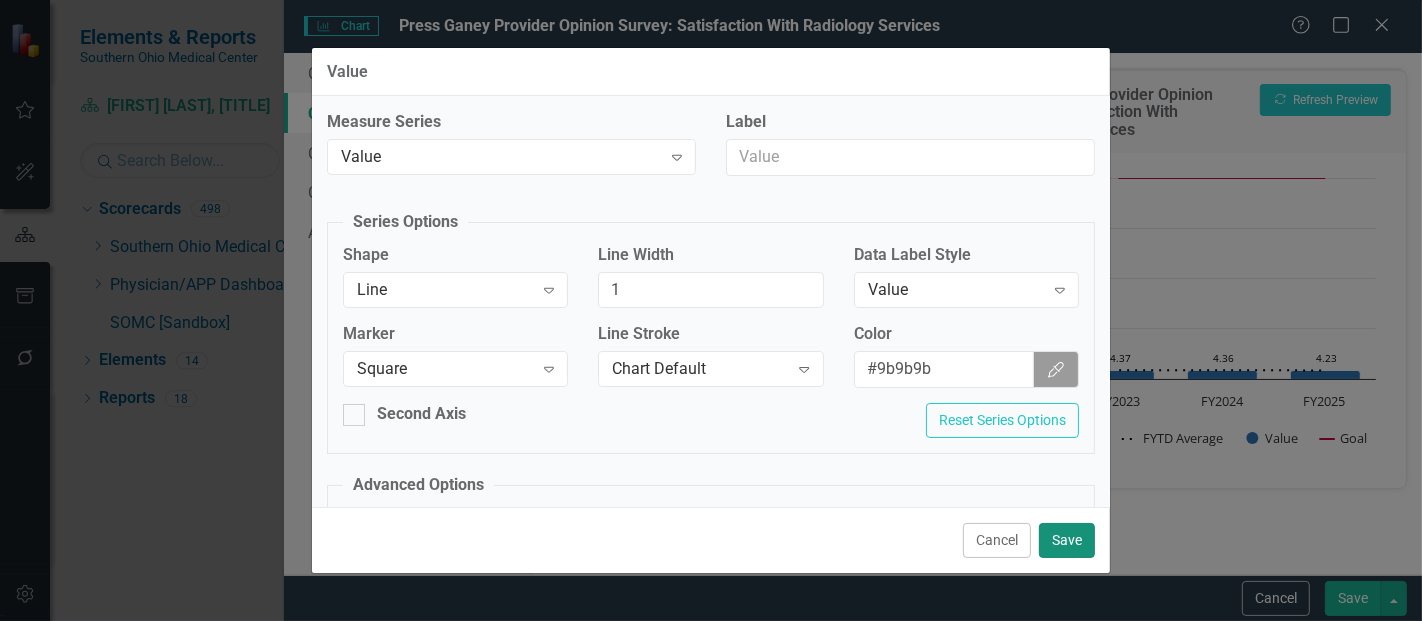 click on "Save" at bounding box center (1067, 540) 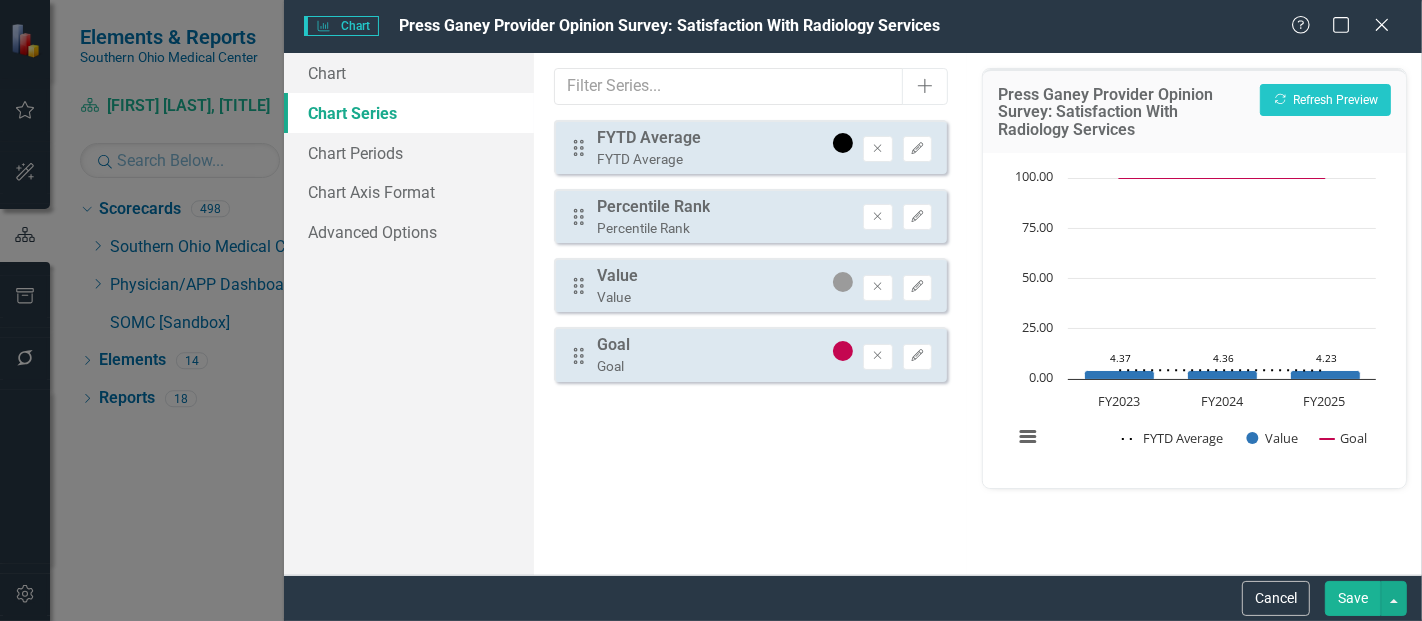 click on "Drag Percentile Rank Percentile Rank Remove Edit" at bounding box center (750, 216) 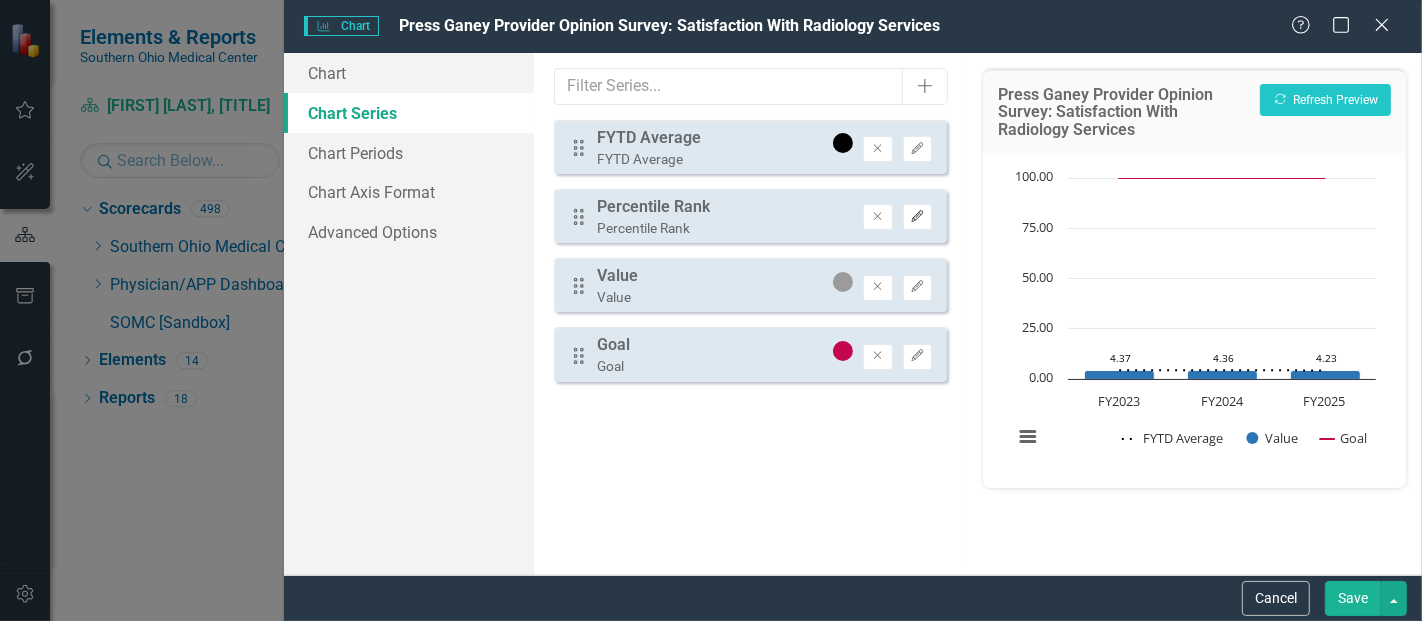 click on "Edit" at bounding box center [917, 217] 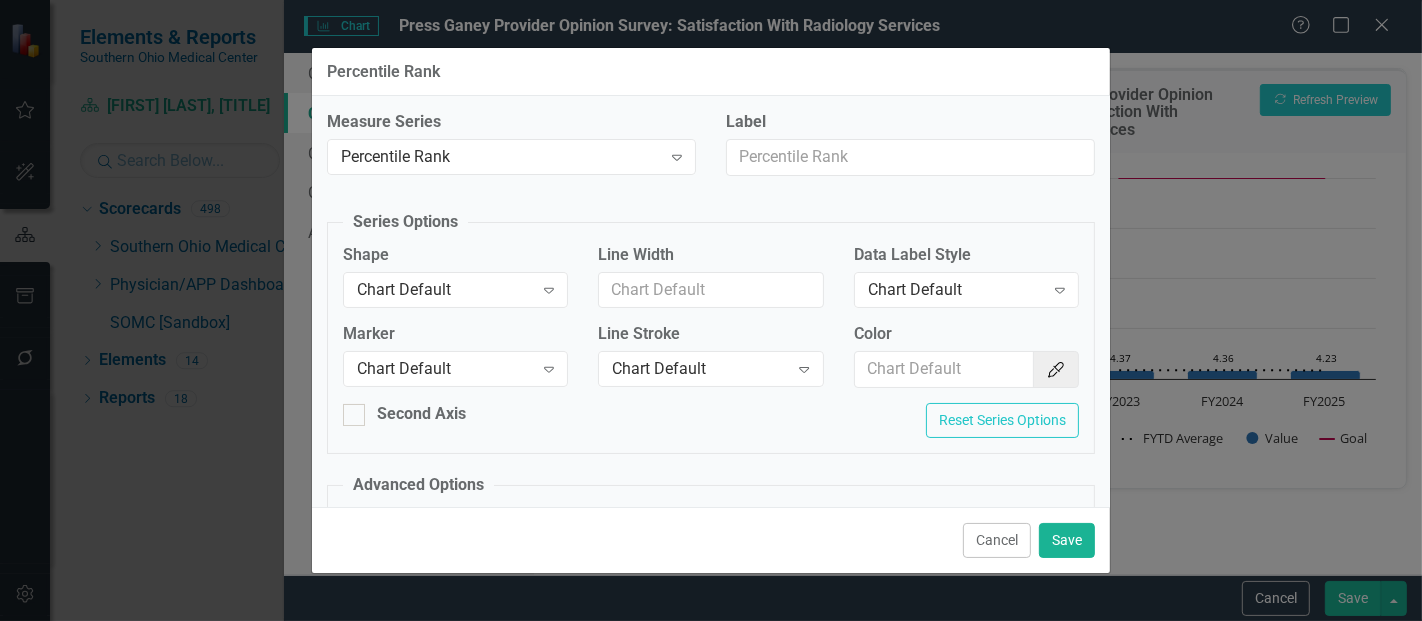 click on "Color Color Picker" at bounding box center (966, 355) 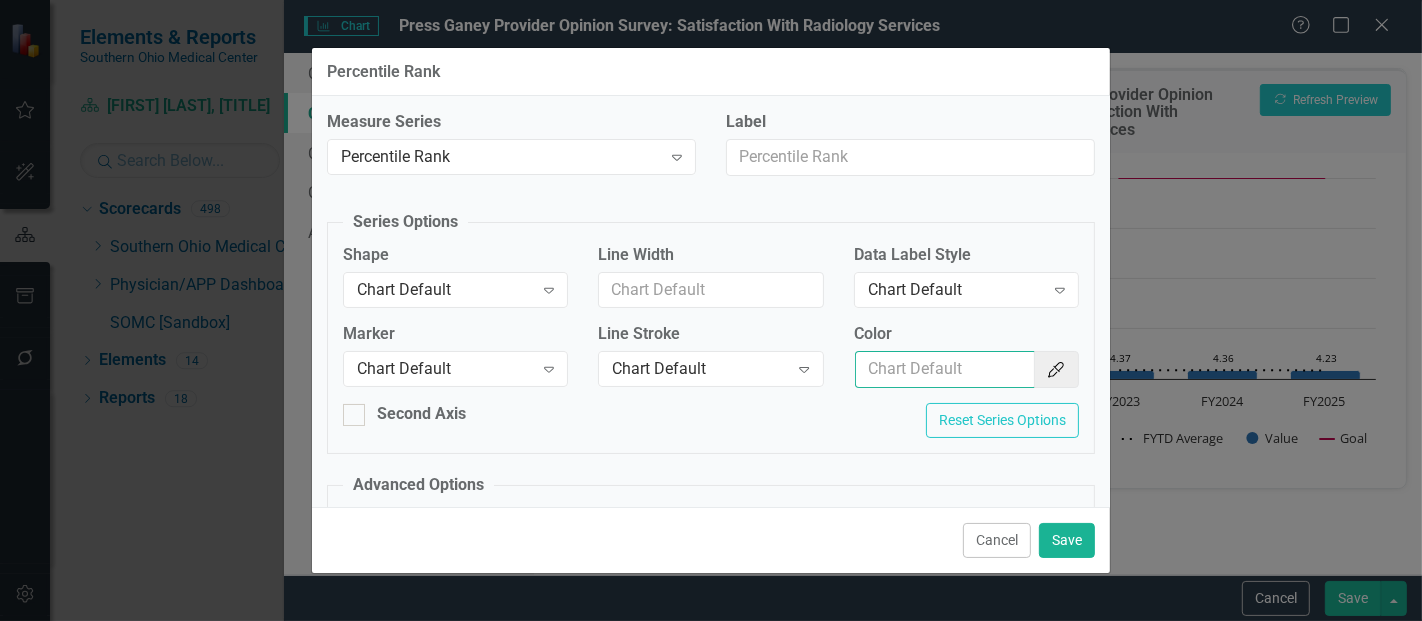 click on "Color" at bounding box center (945, 369) 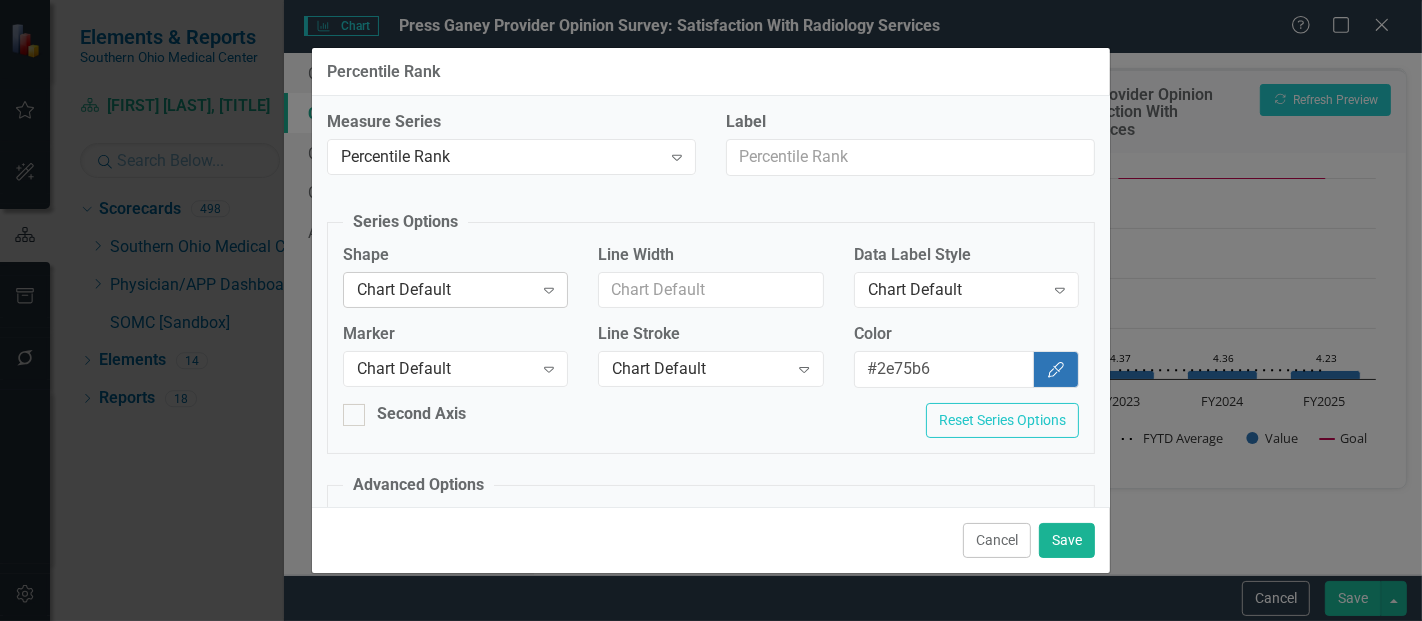 click on "Chart Default Expand" at bounding box center [455, 290] 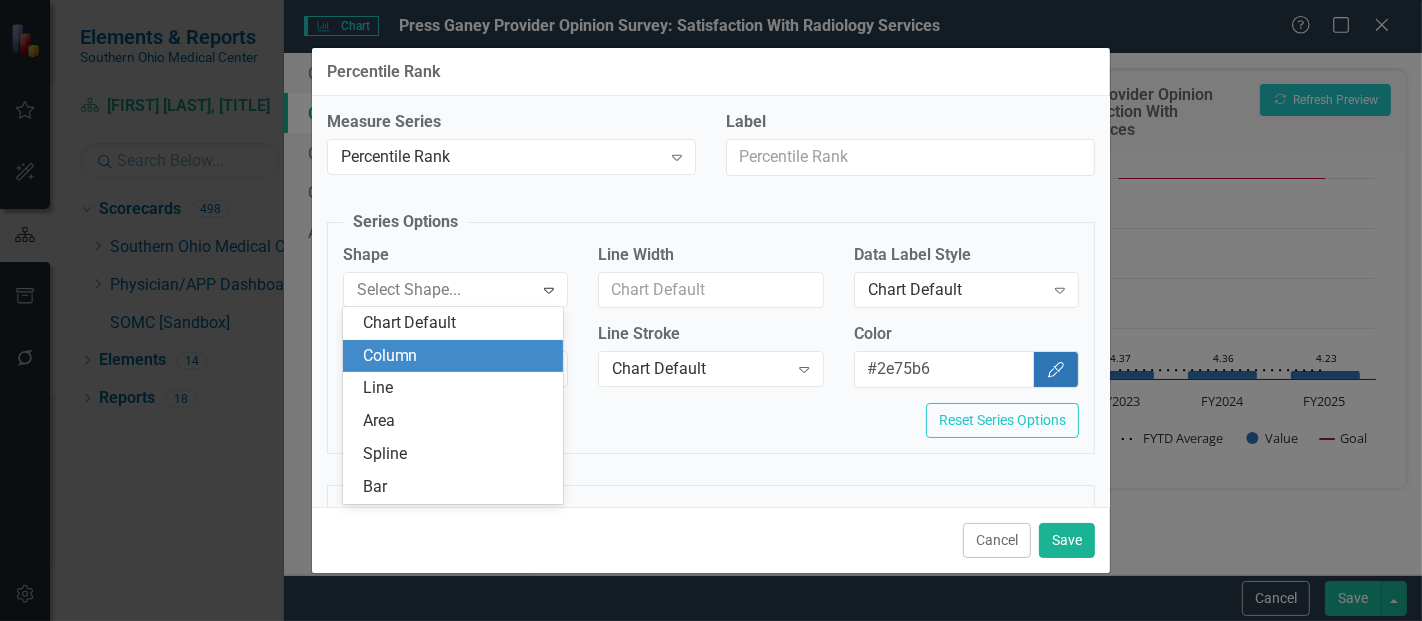 click on "Column" at bounding box center (457, 356) 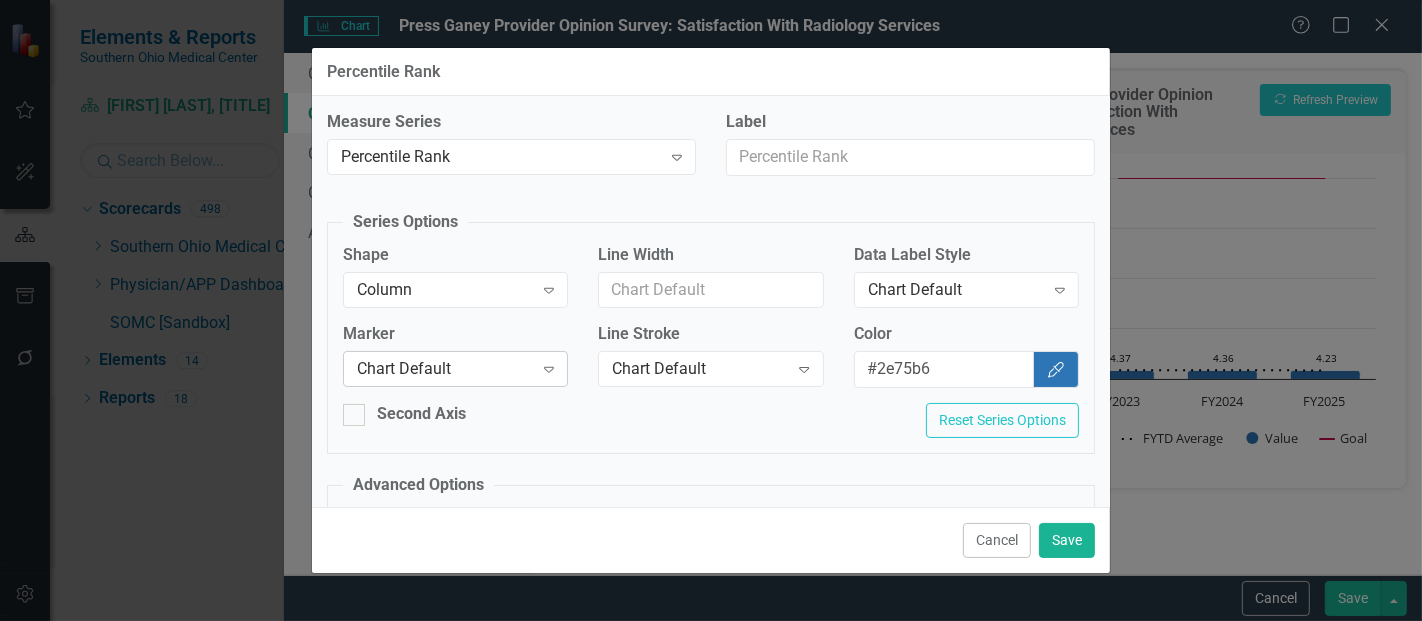 click on "Chart Default" at bounding box center [445, 369] 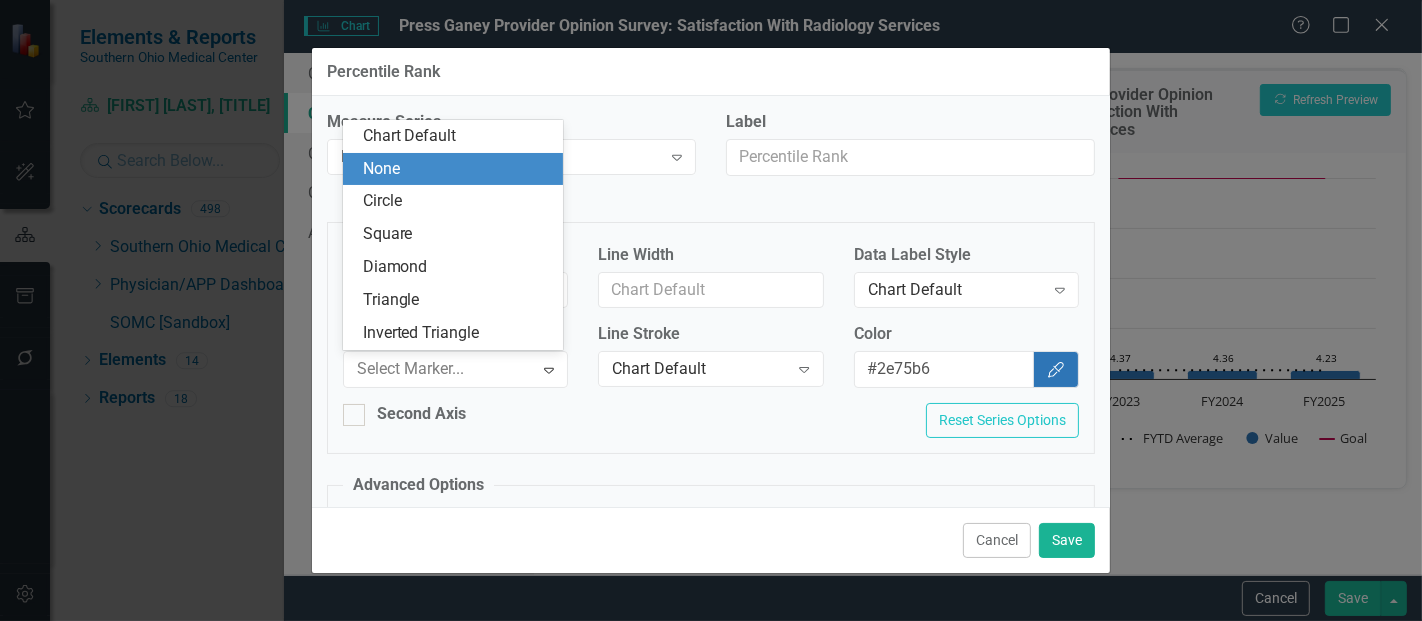 click on "None" at bounding box center [457, 169] 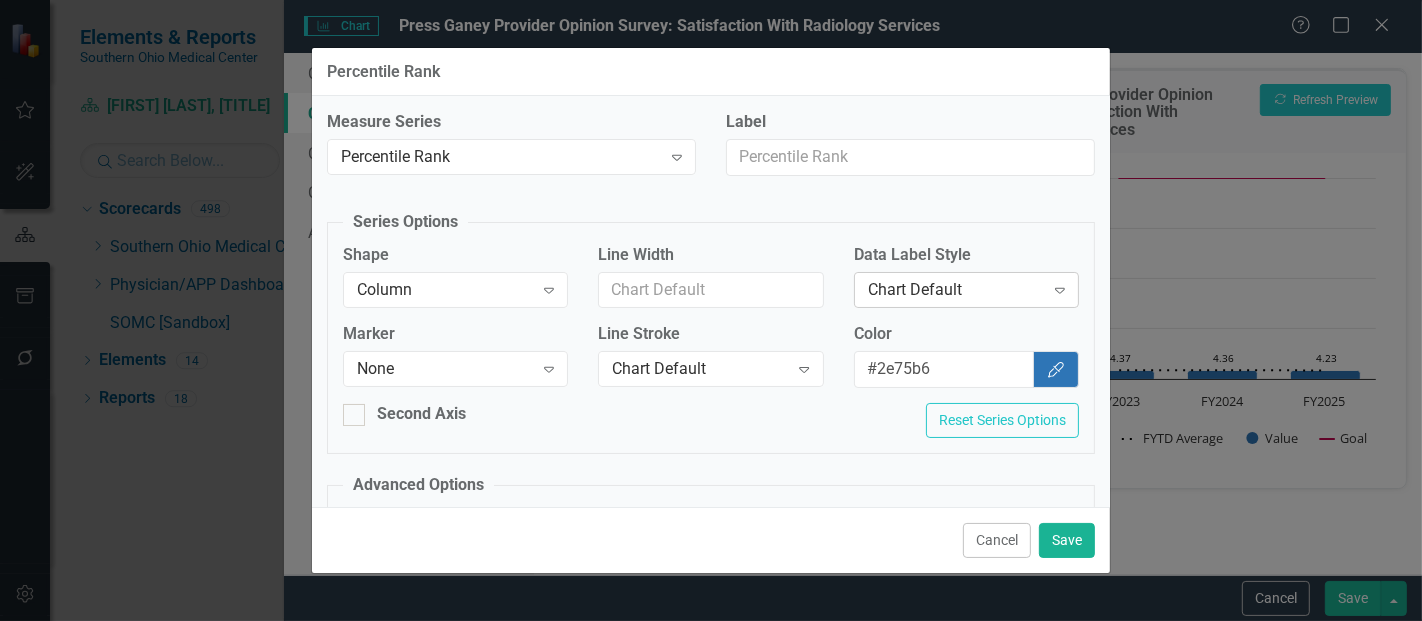 click on "Chart Default" at bounding box center [956, 289] 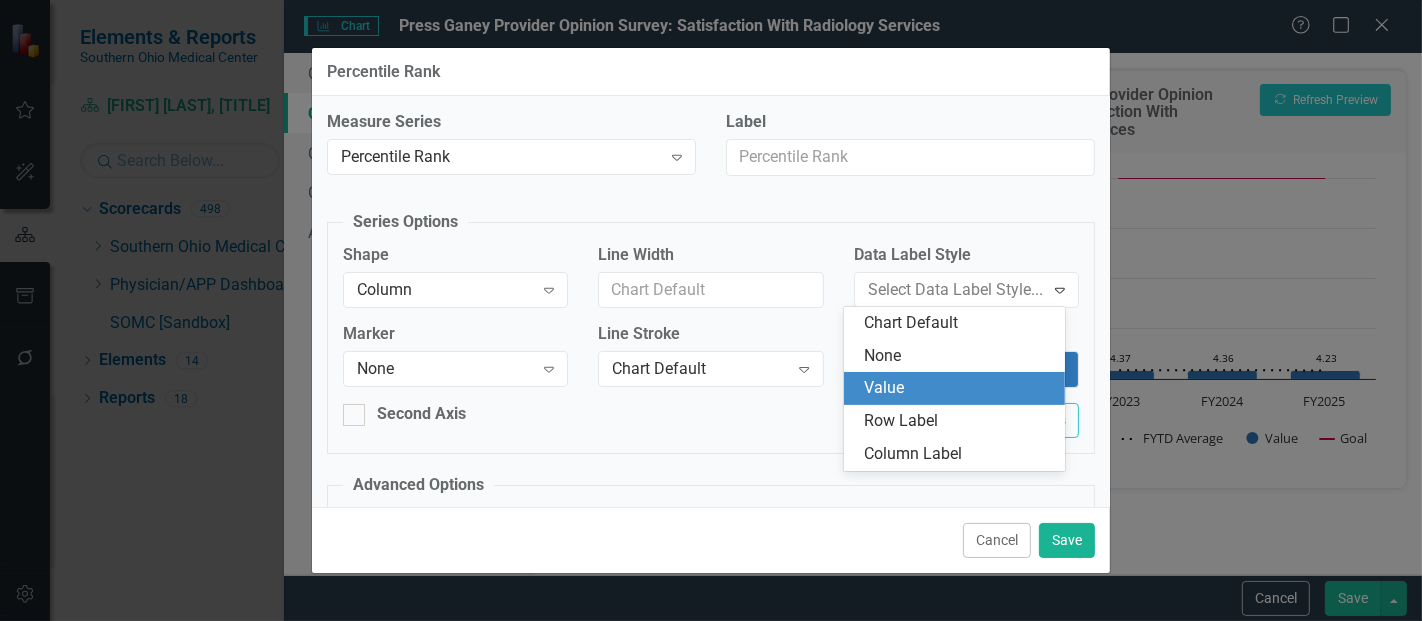 click on "Value" at bounding box center (958, 388) 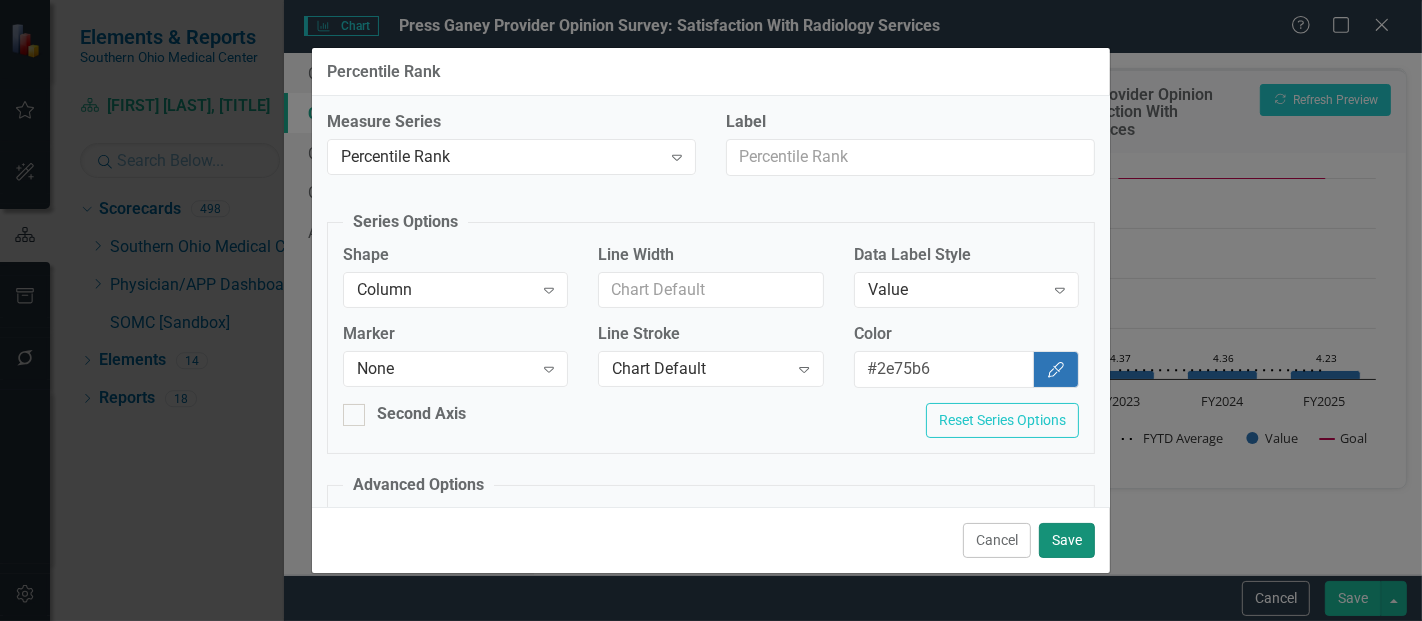 click on "Save" at bounding box center (1067, 540) 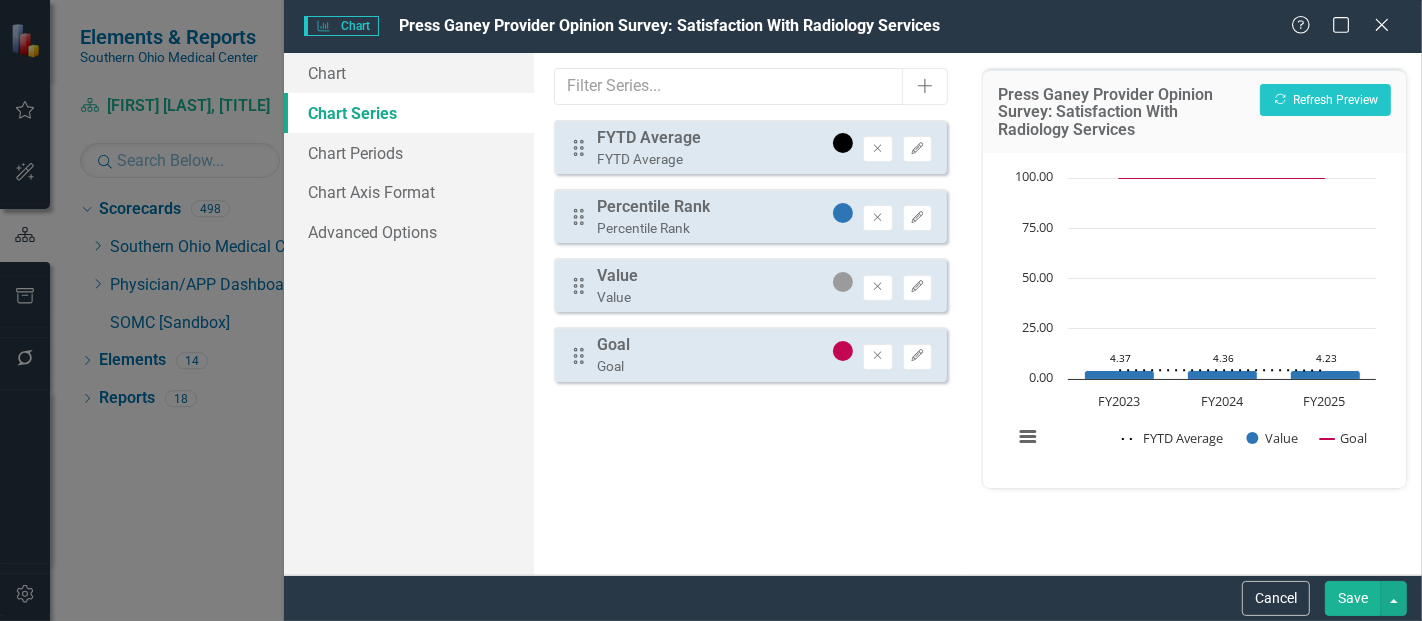 click on "Save" at bounding box center [1353, 598] 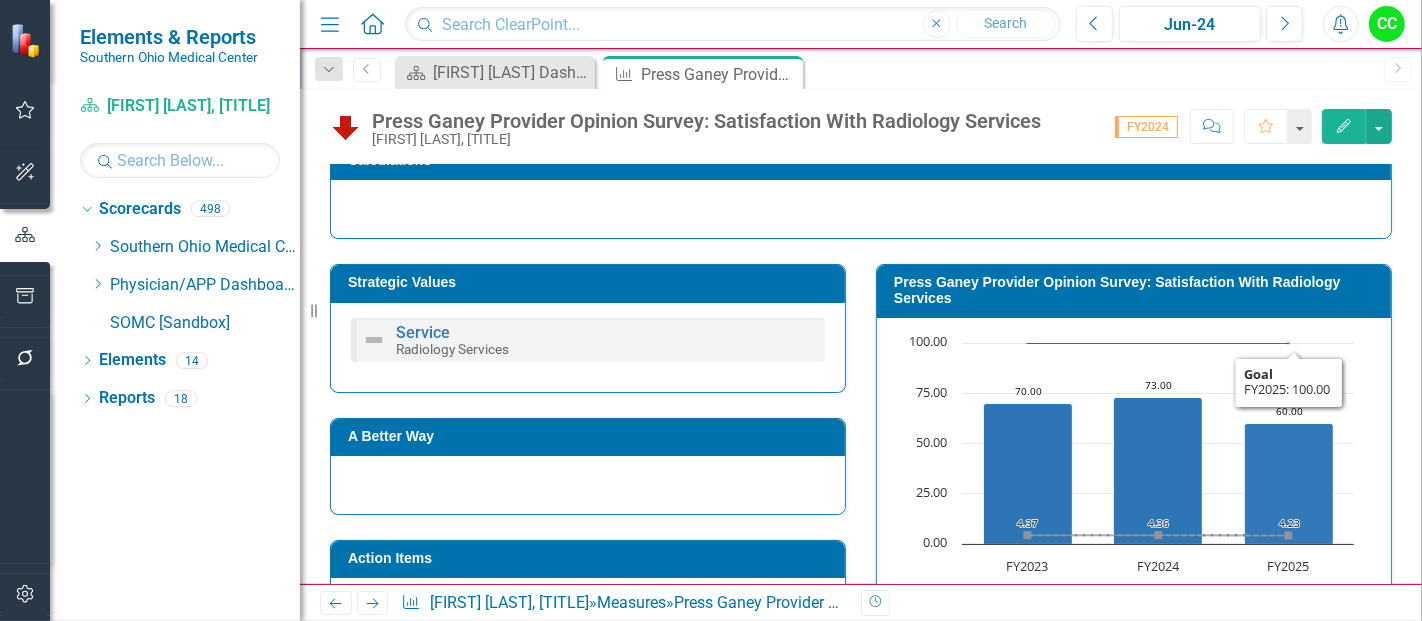 click on "Press Ganey Provider Opinion Survey: Satisfaction With Radiology Services" at bounding box center (1137, 293) 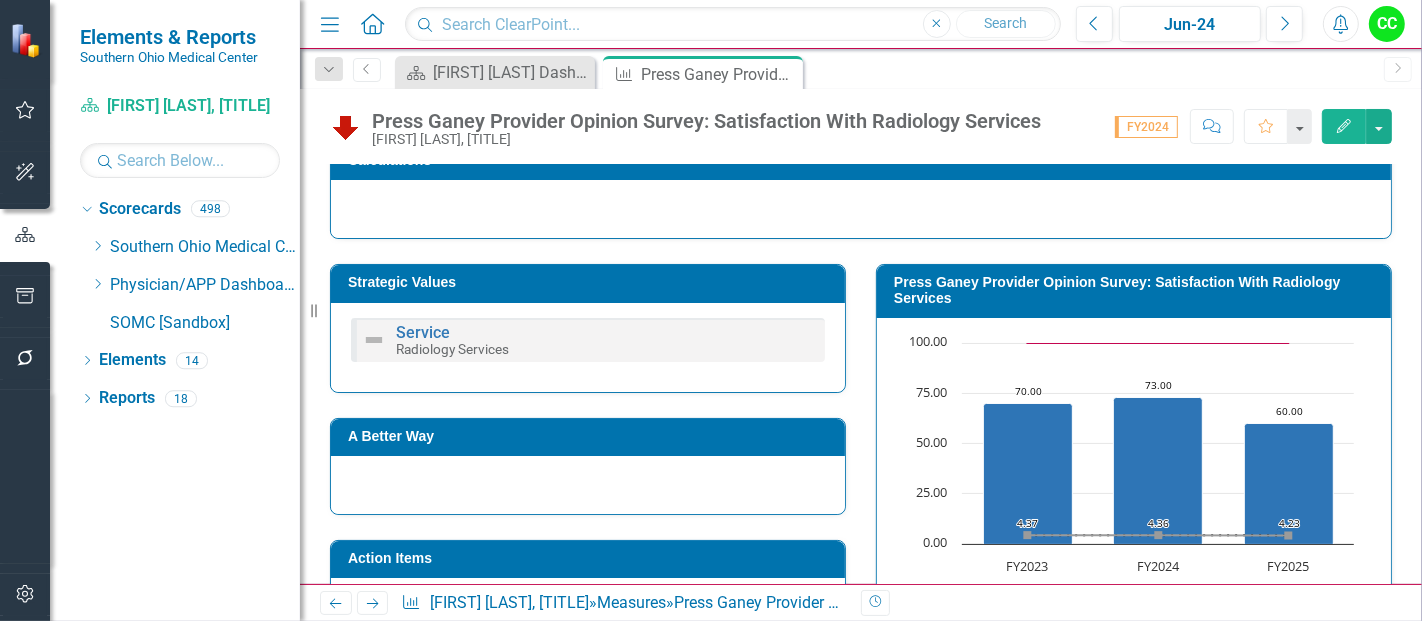 click on "Press Ganey Provider Opinion Survey: Satisfaction With Radiology Services" at bounding box center [1137, 293] 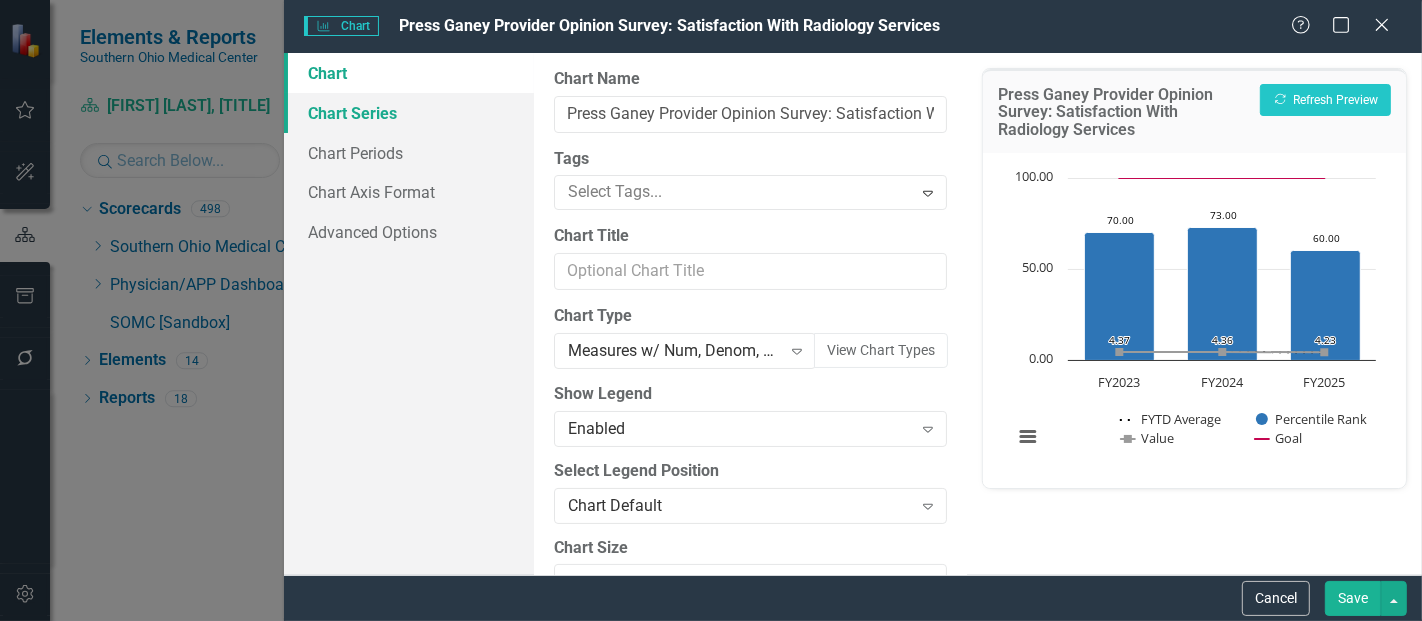 click on "Chart Series" at bounding box center (409, 113) 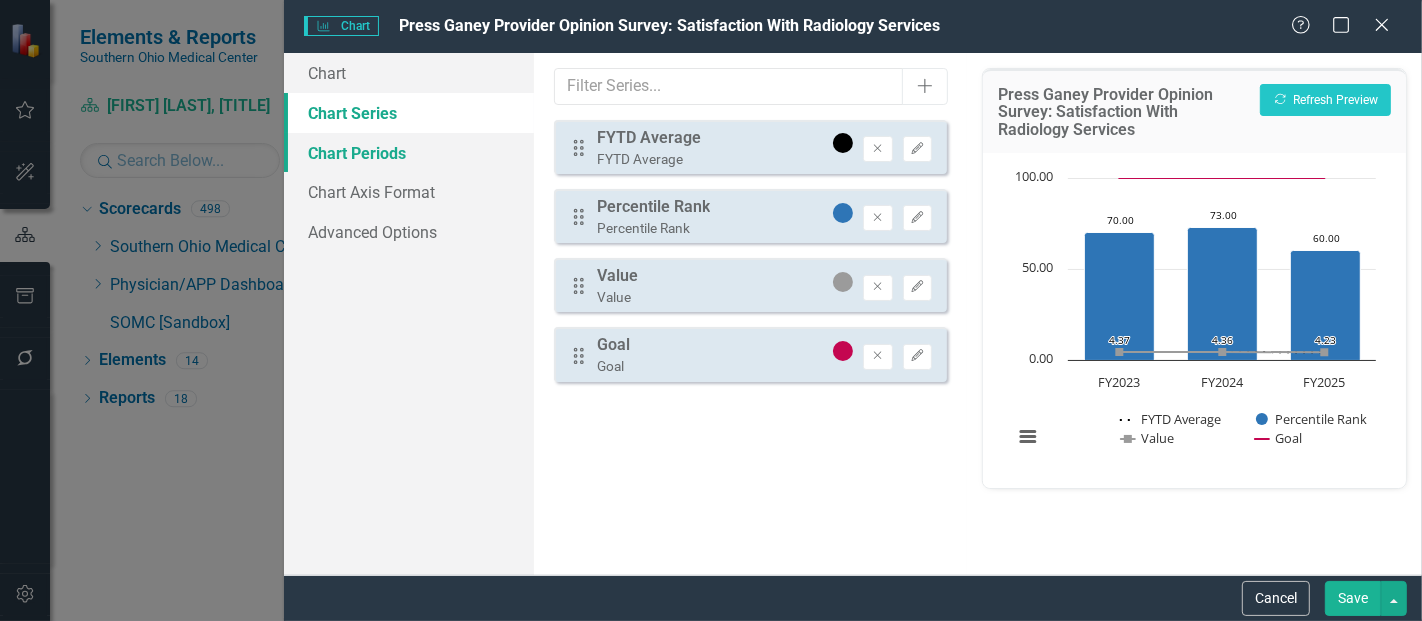 click on "Chart Periods" at bounding box center [409, 153] 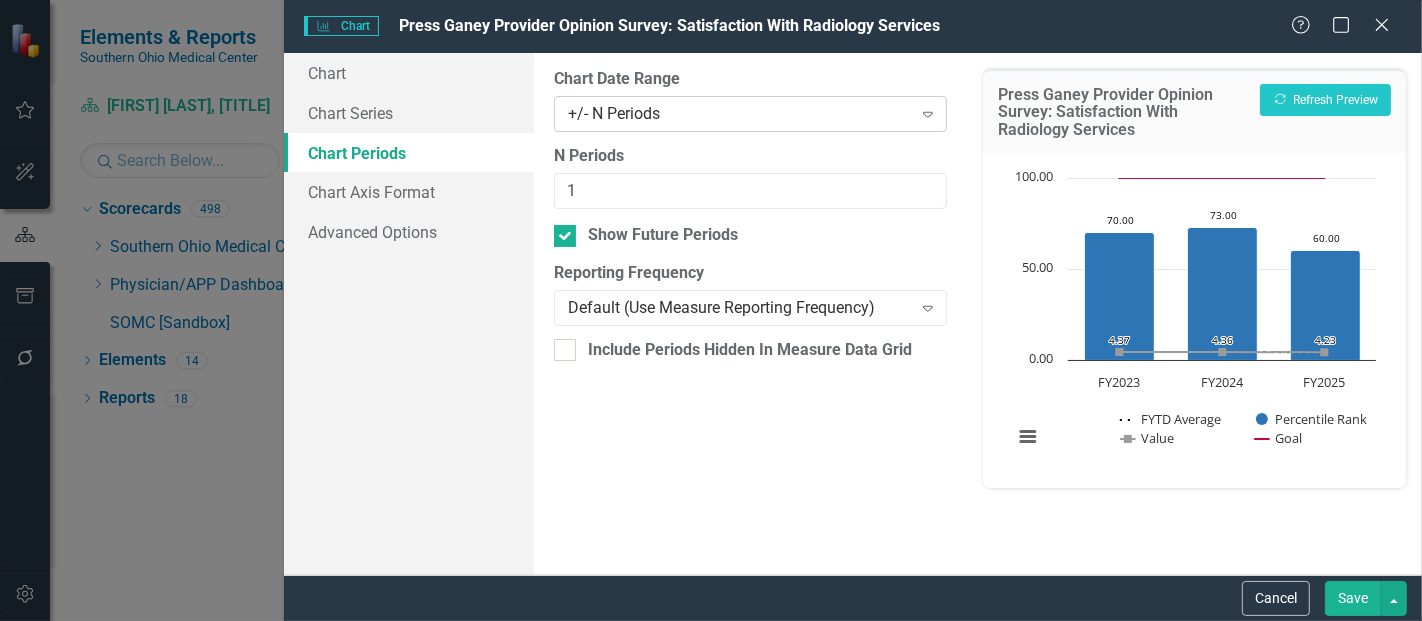 click on "+/- N Periods" at bounding box center (739, 113) 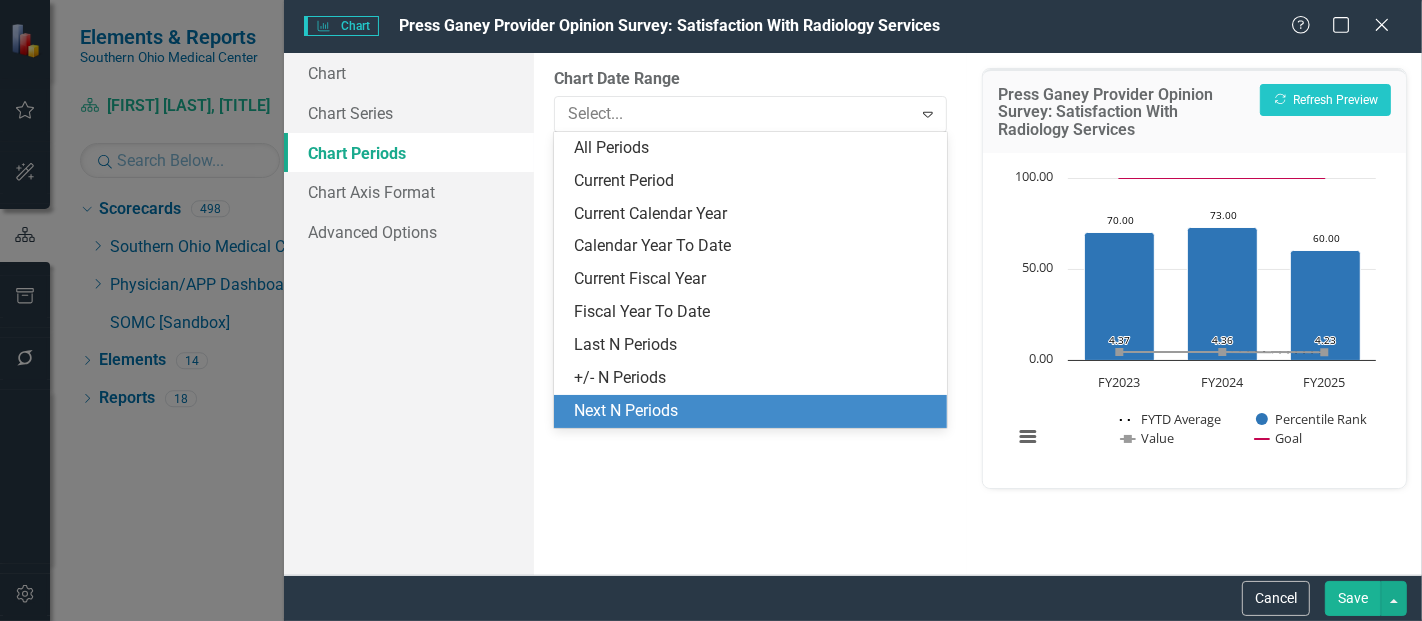 click on "Next N Periods" at bounding box center (754, 411) 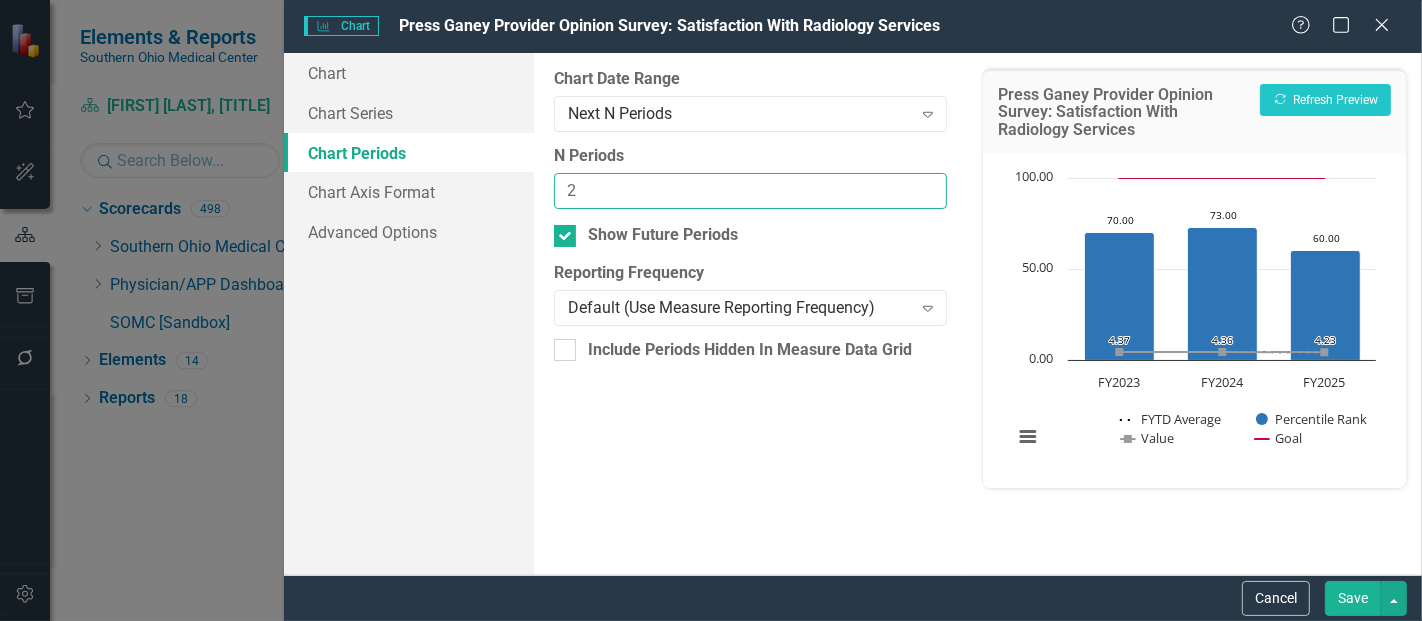 type on "2" 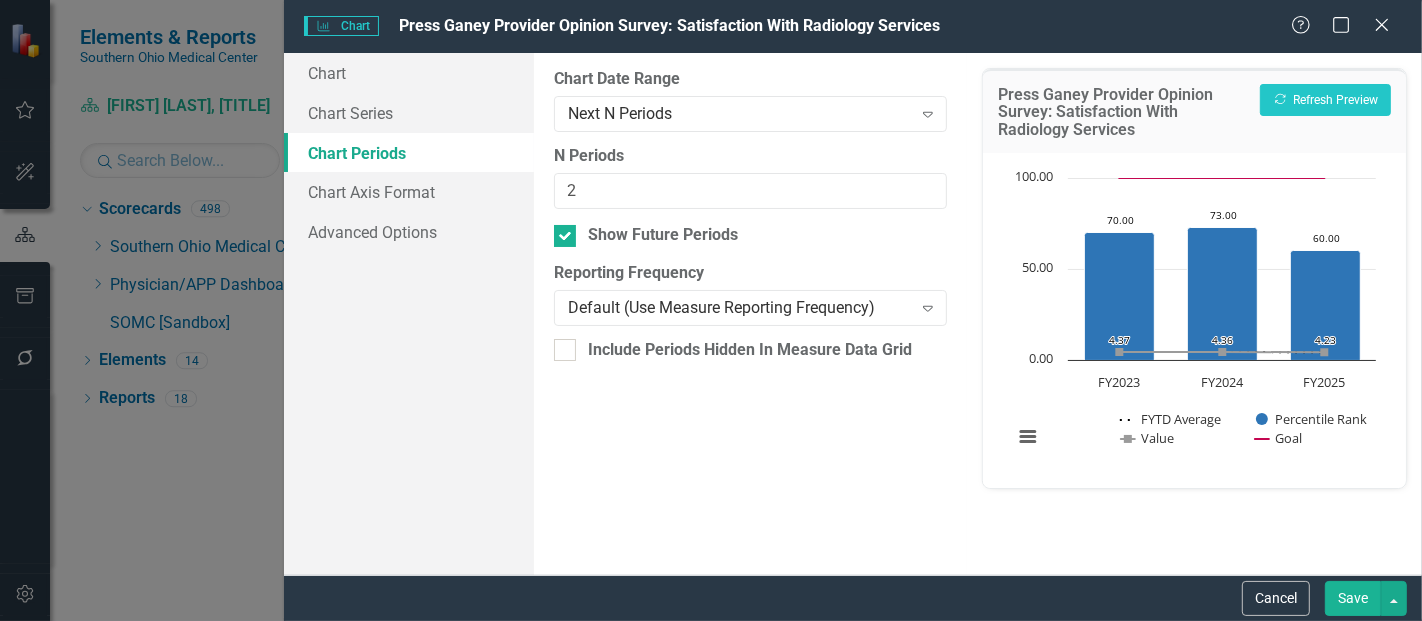click on "Save" at bounding box center (1353, 598) 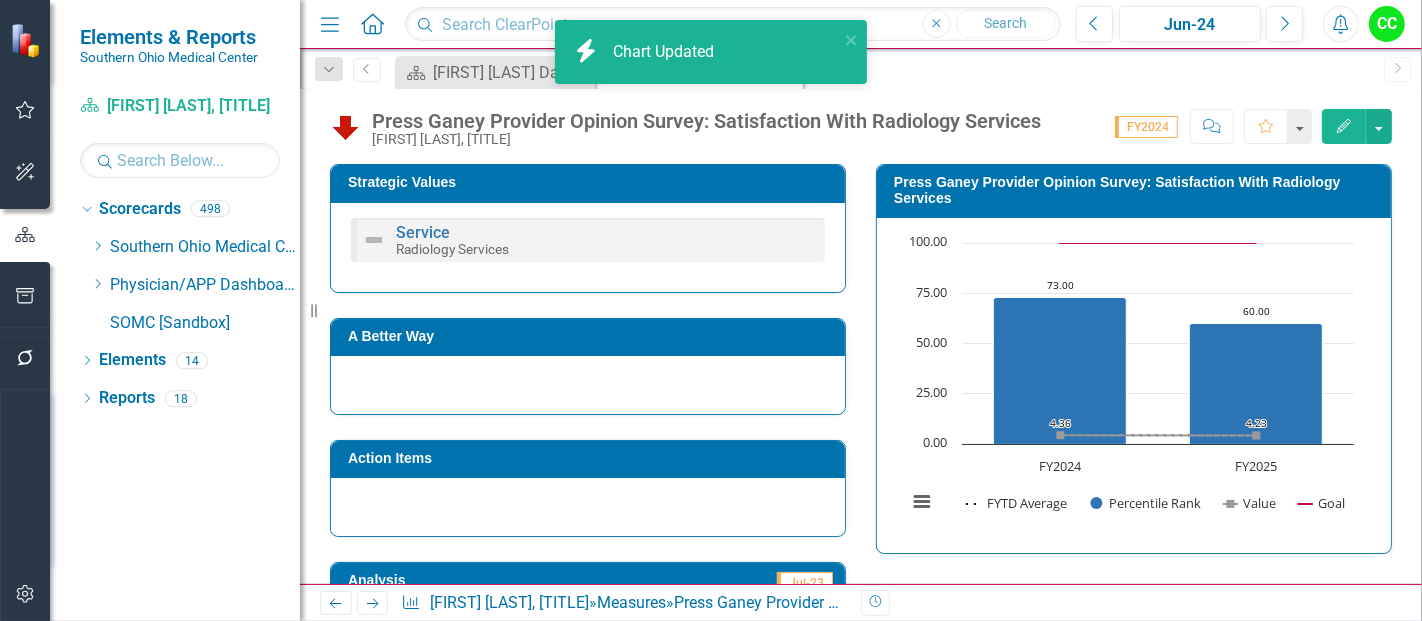 scroll, scrollTop: 379, scrollLeft: 0, axis: vertical 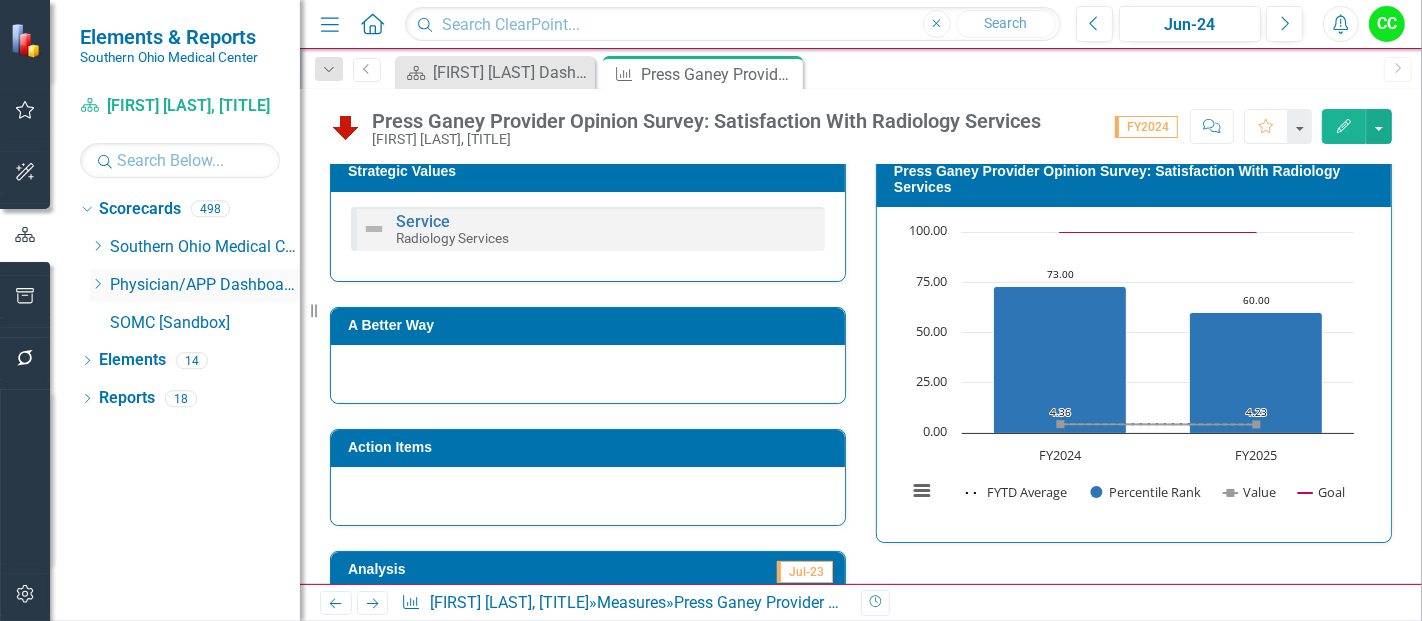 click on "Dropdown" 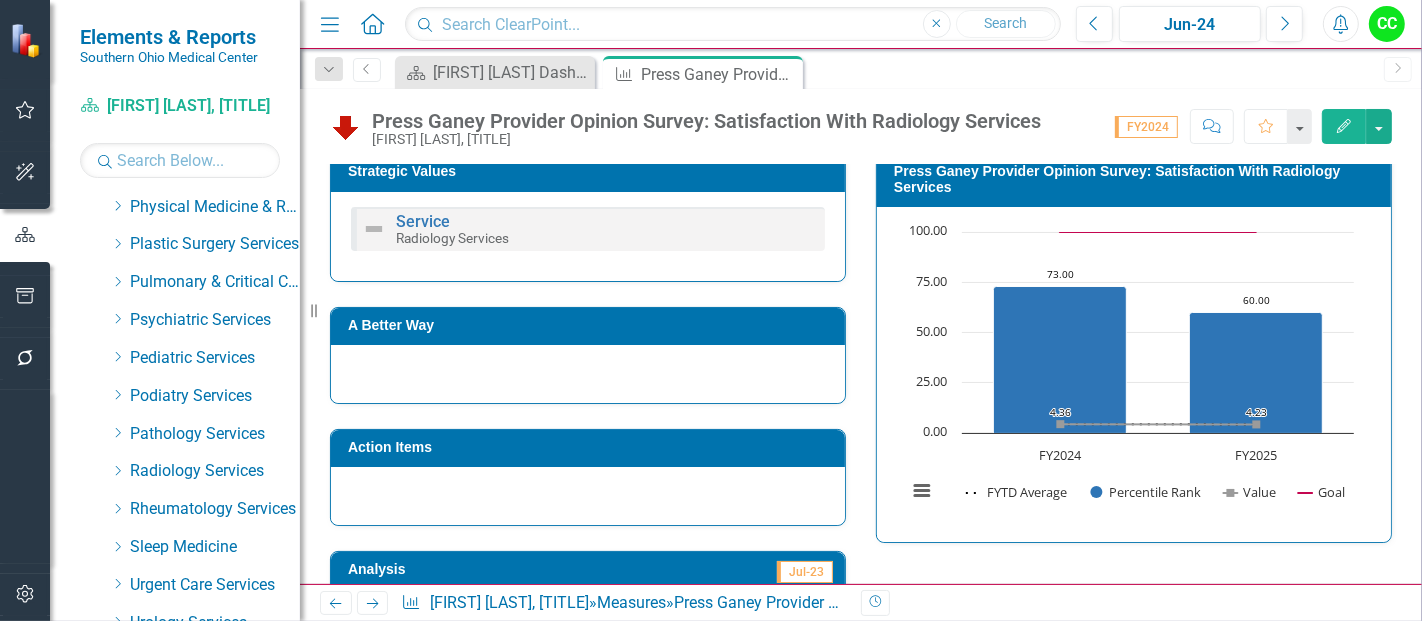 scroll, scrollTop: 837, scrollLeft: 0, axis: vertical 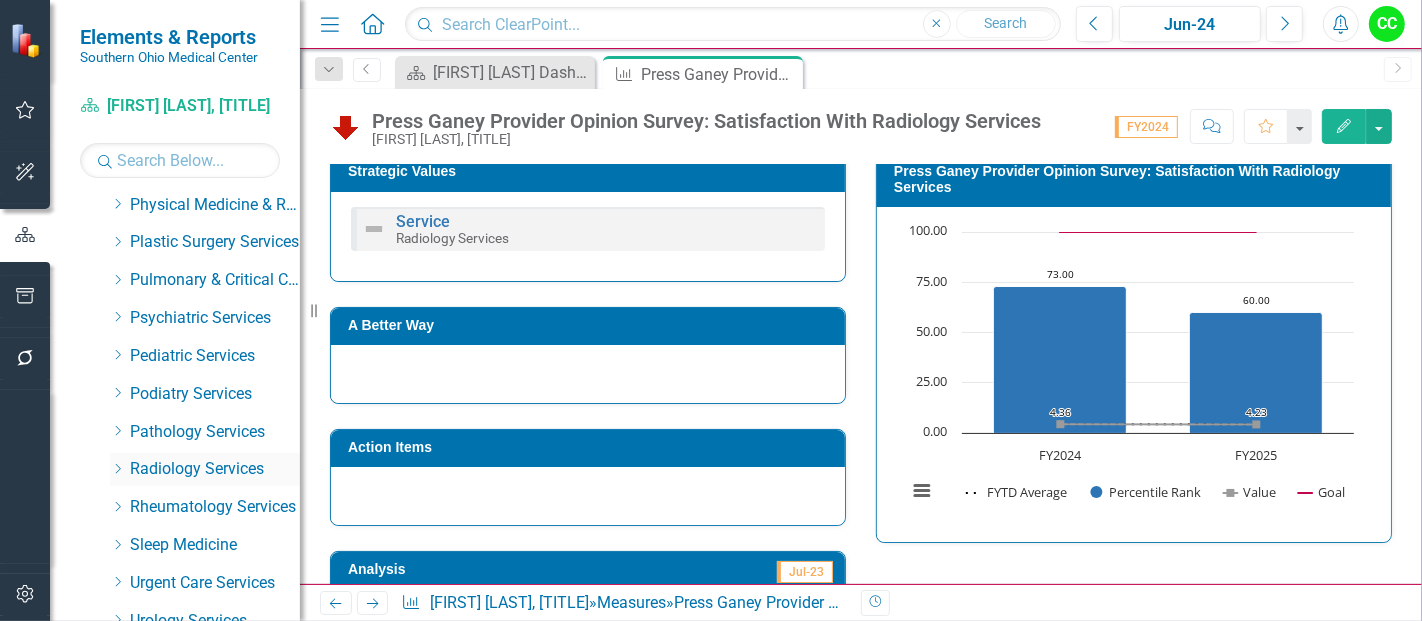 click on "Dropdown" 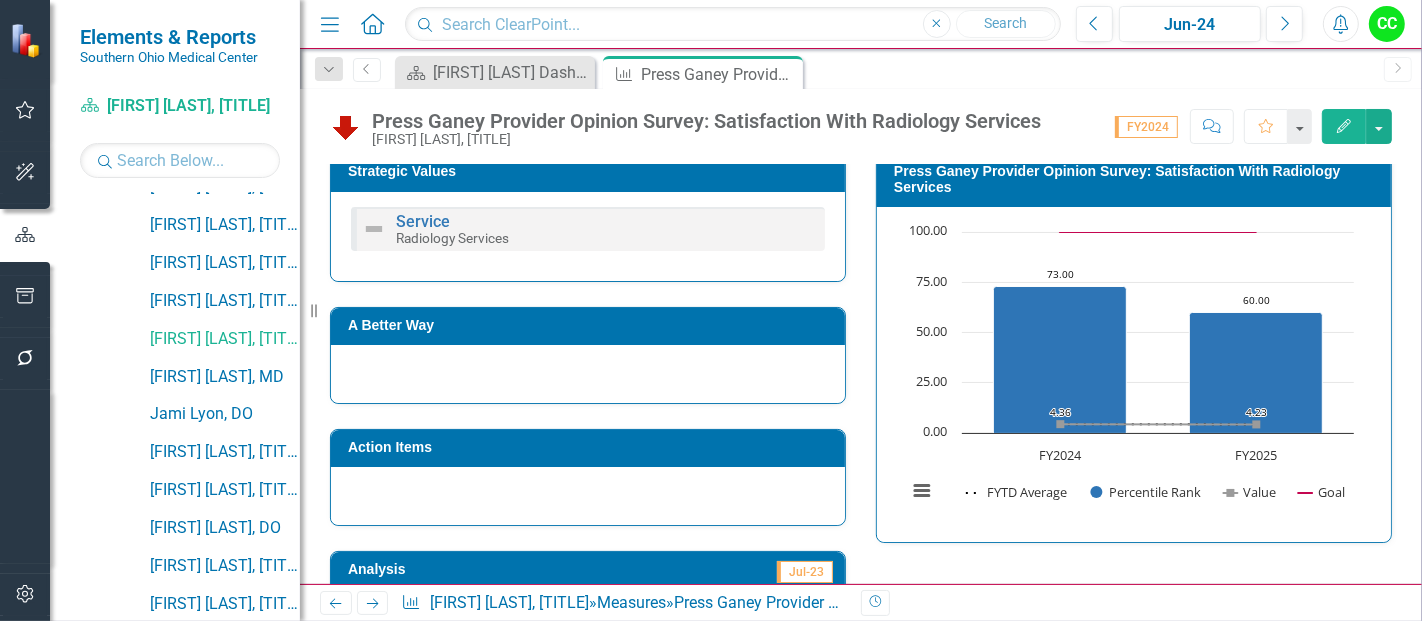 scroll, scrollTop: 1159, scrollLeft: 0, axis: vertical 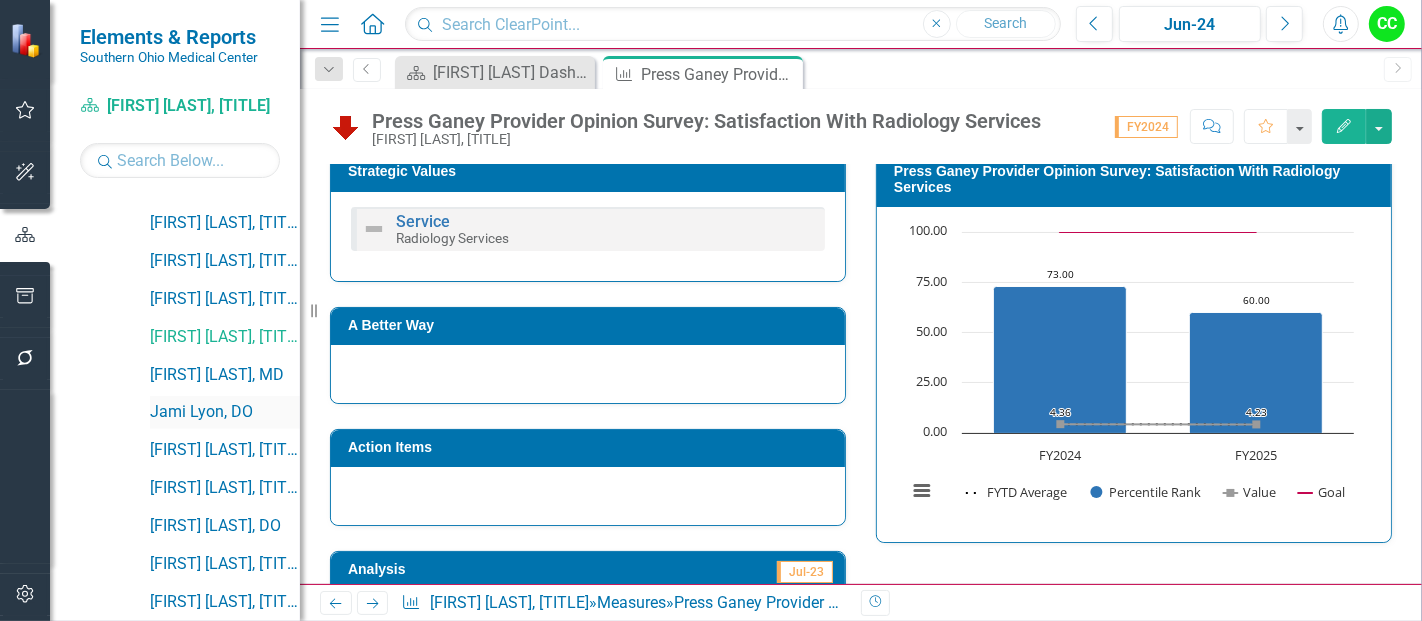 click on "Jami Lyon, DO" at bounding box center [225, 412] 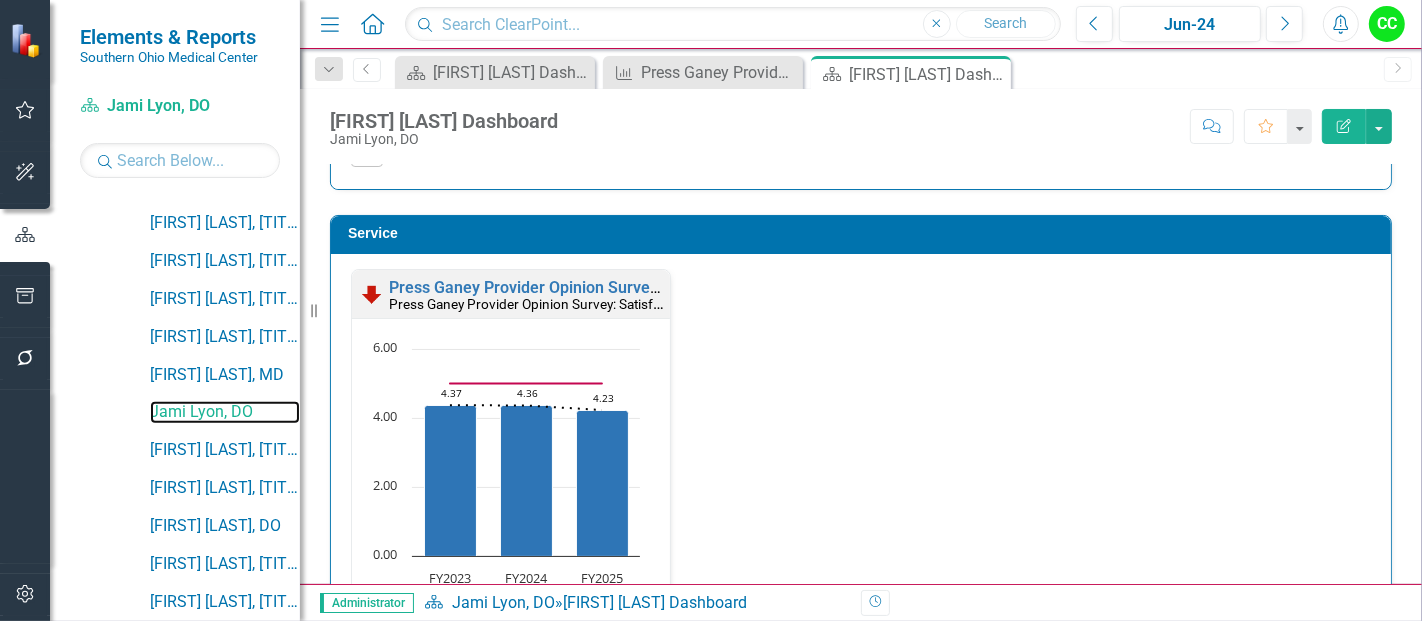 scroll, scrollTop: 1951, scrollLeft: 0, axis: vertical 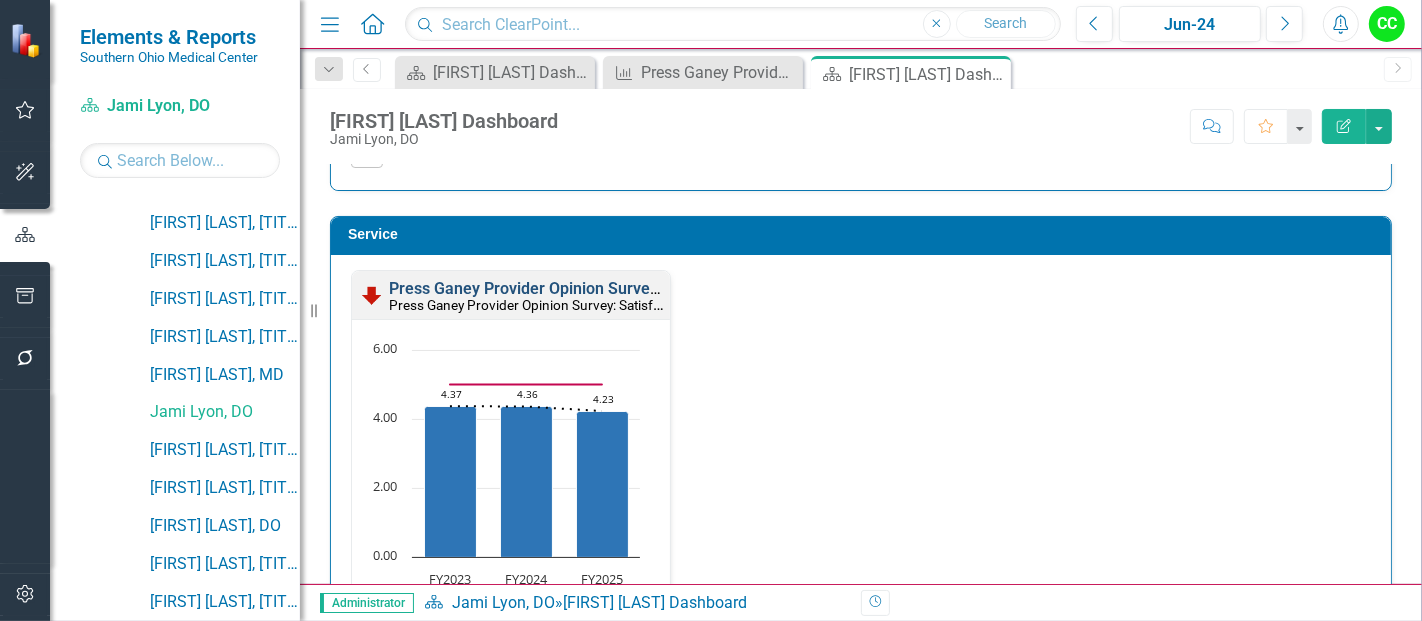 click on "Press Ganey Provider Opinion Survey: Satisfaction With Radiology Services" at bounding box center (659, 288) 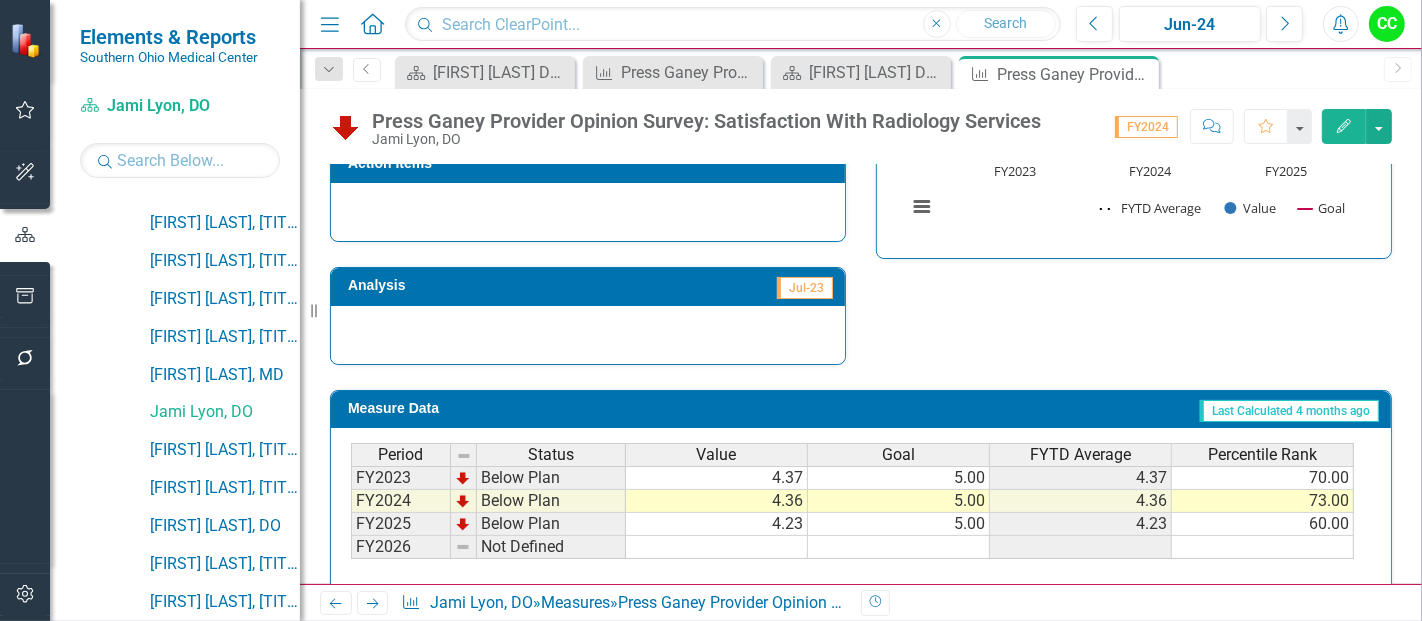 scroll, scrollTop: 765, scrollLeft: 0, axis: vertical 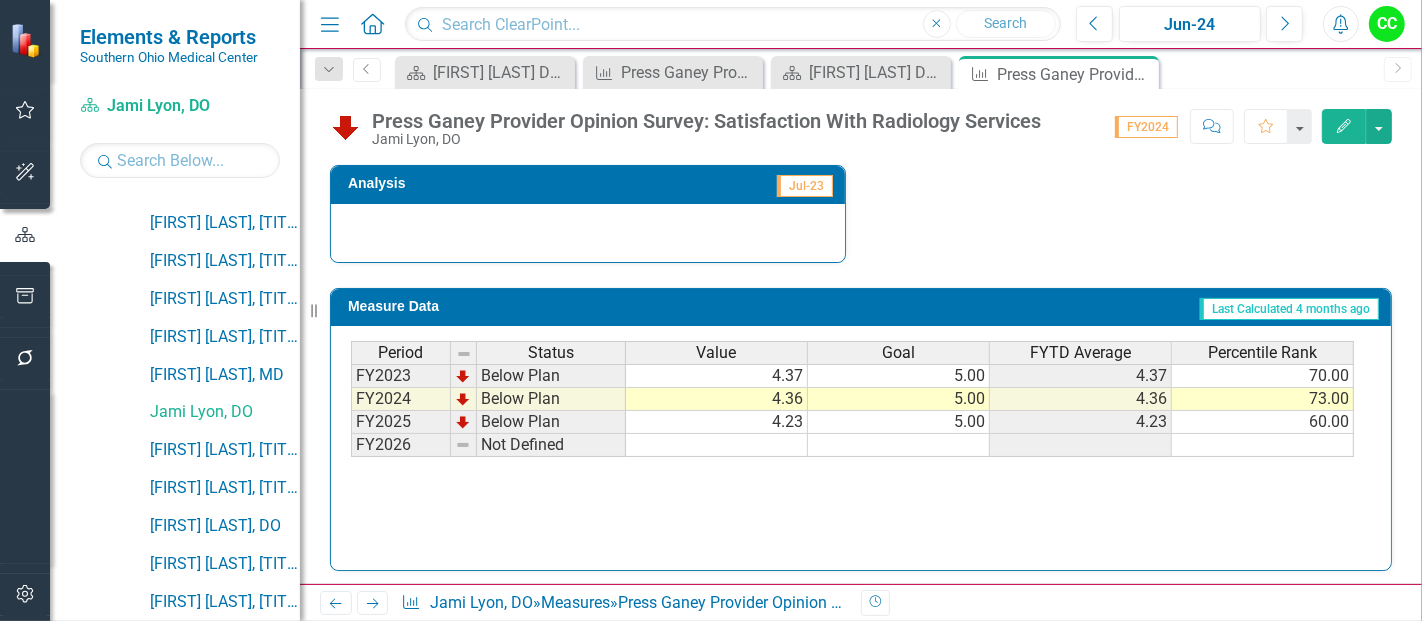 click on "5.00" at bounding box center (899, 376) 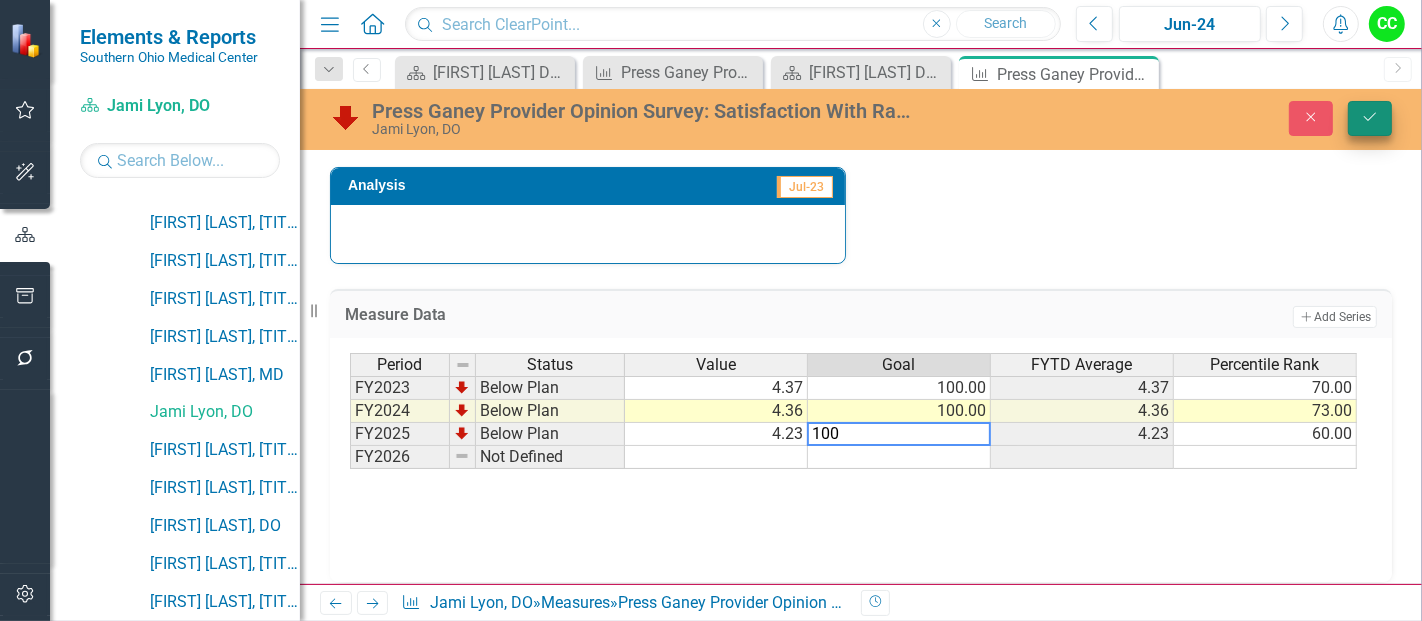 type on "100" 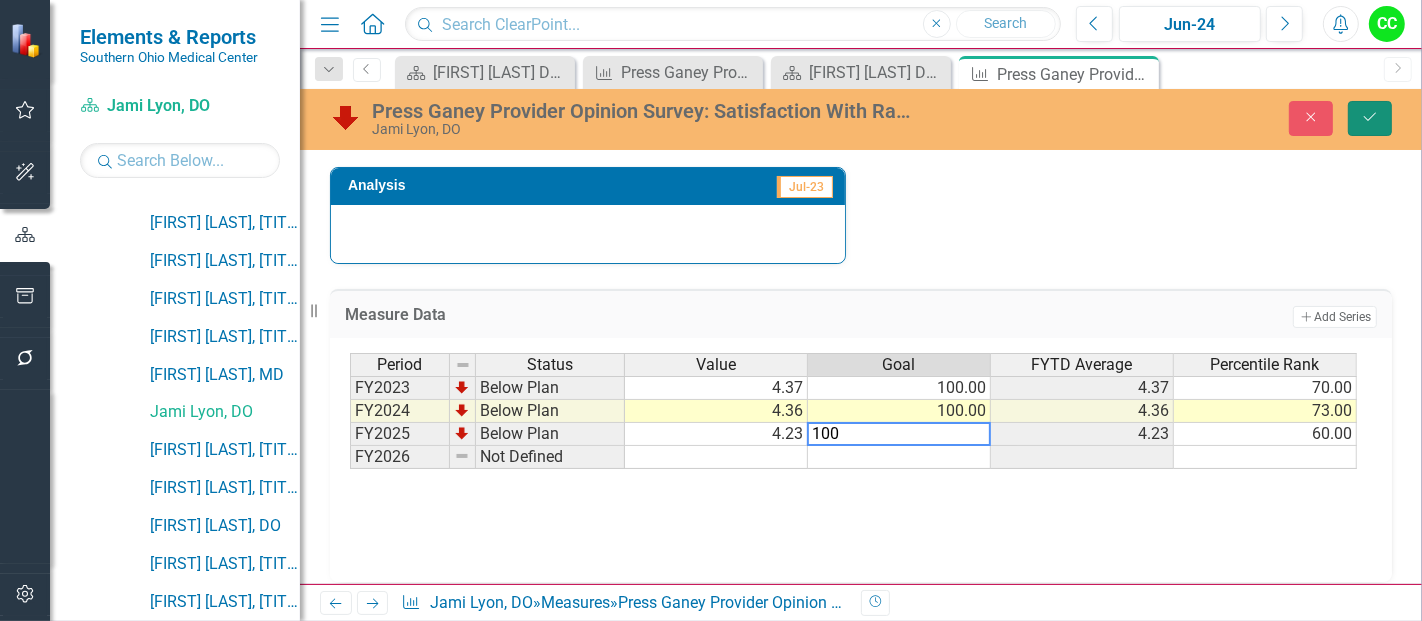 click on "Save" 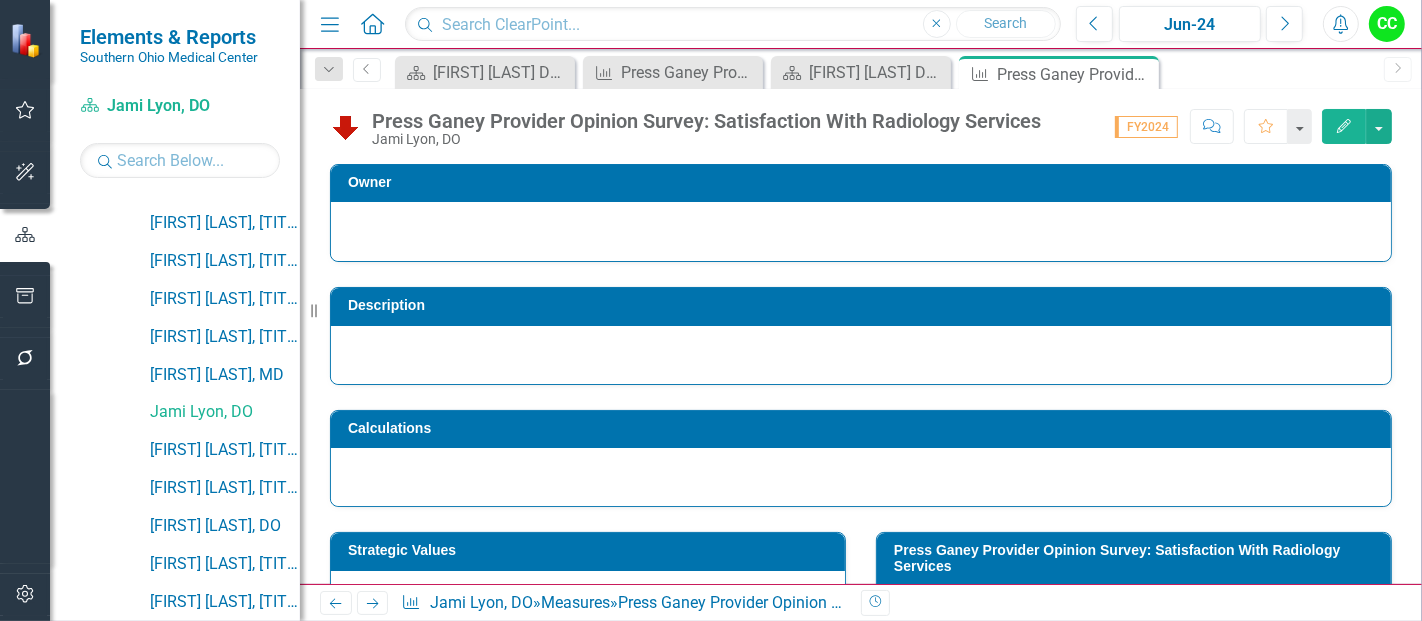 click 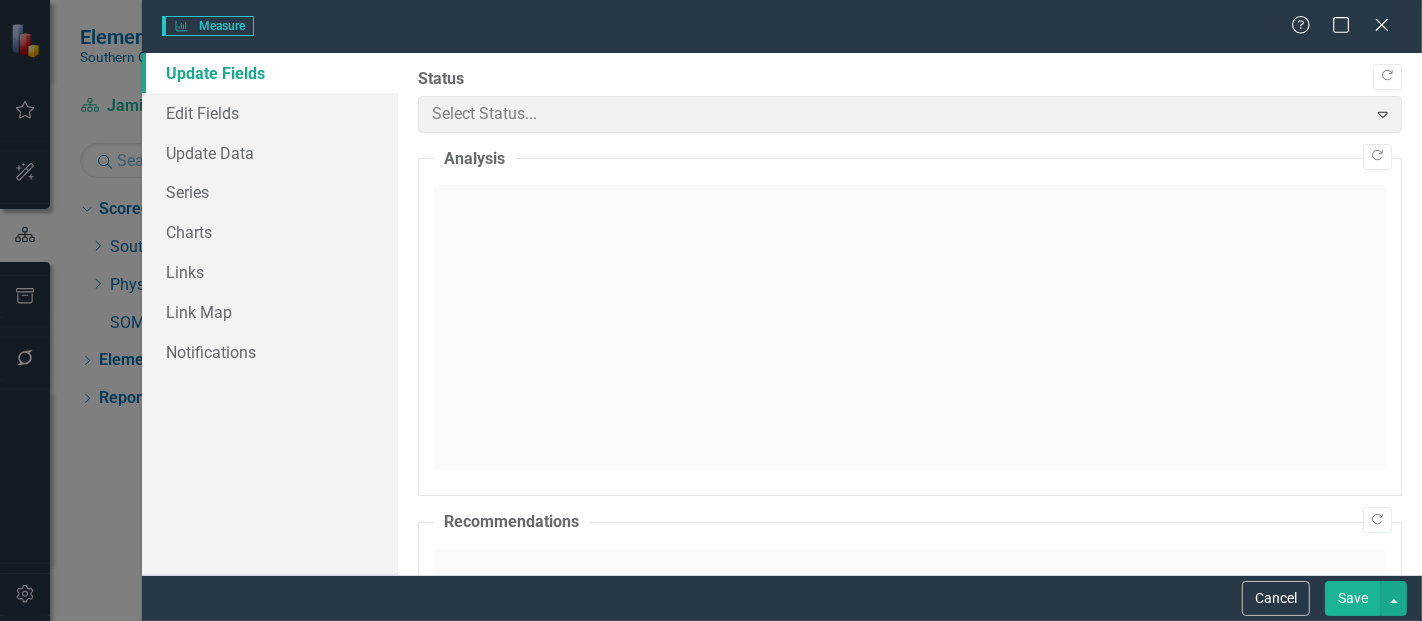 scroll, scrollTop: 0, scrollLeft: 0, axis: both 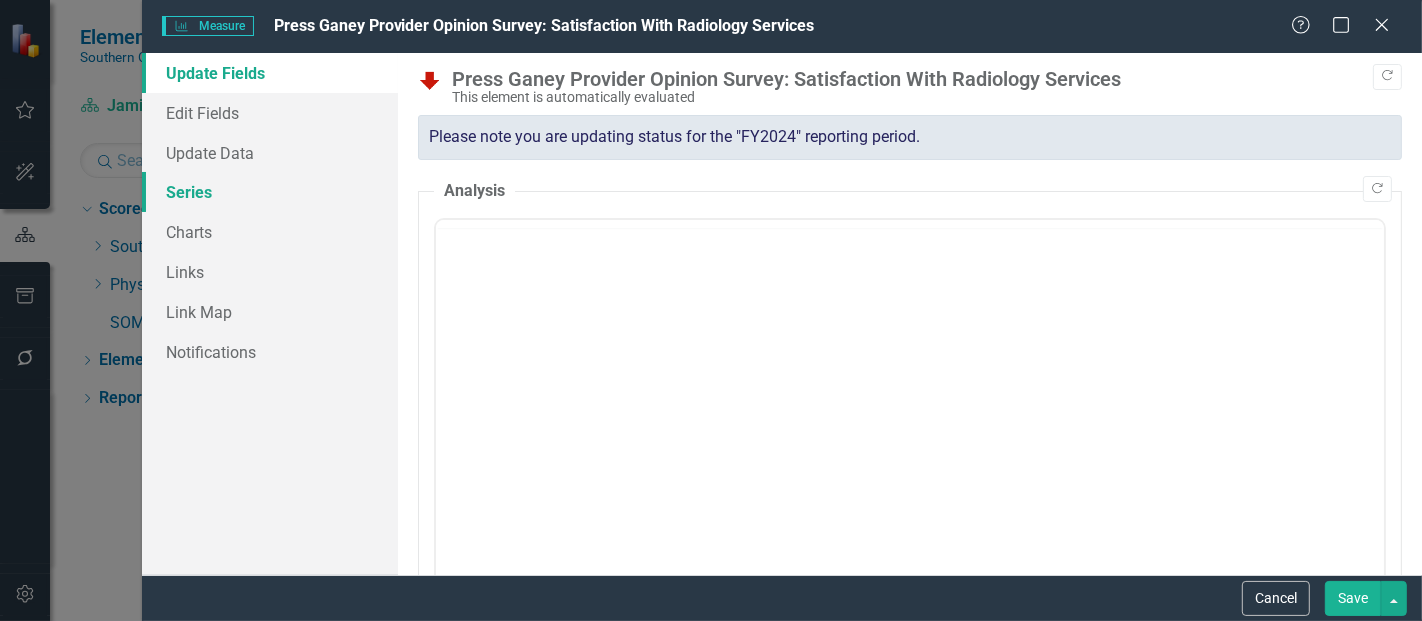 click on "Series" at bounding box center [270, 192] 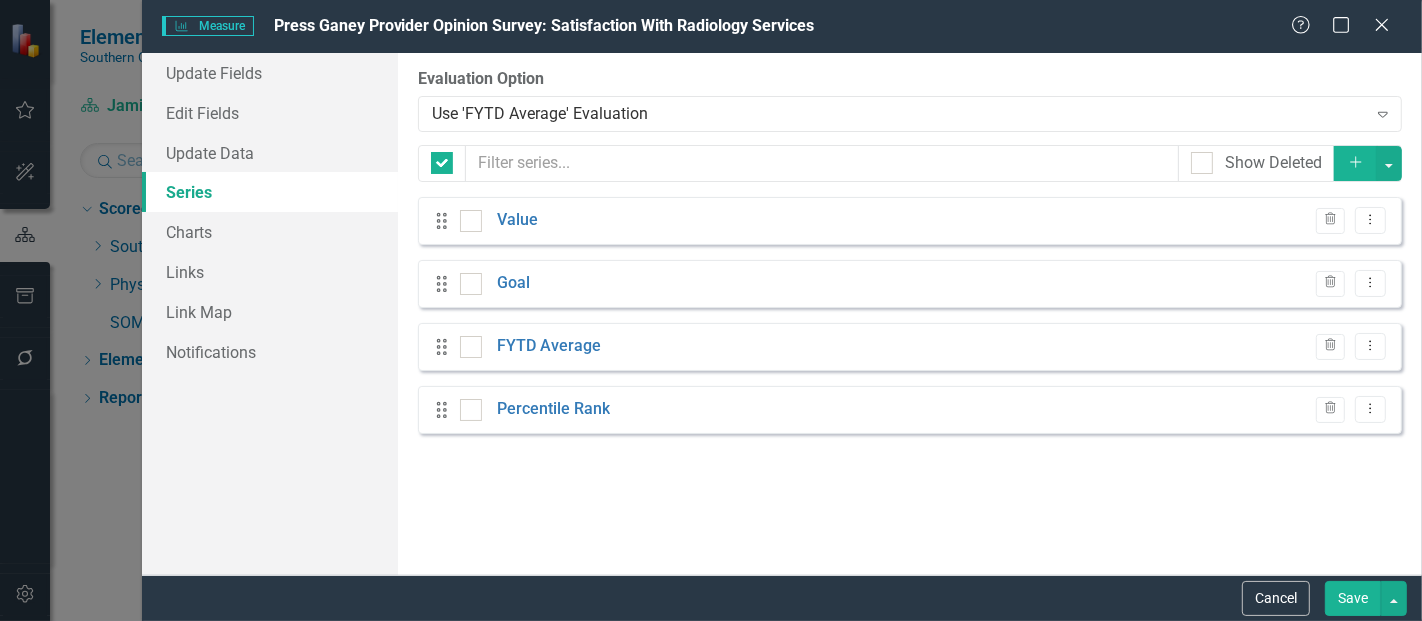 checkbox on "false" 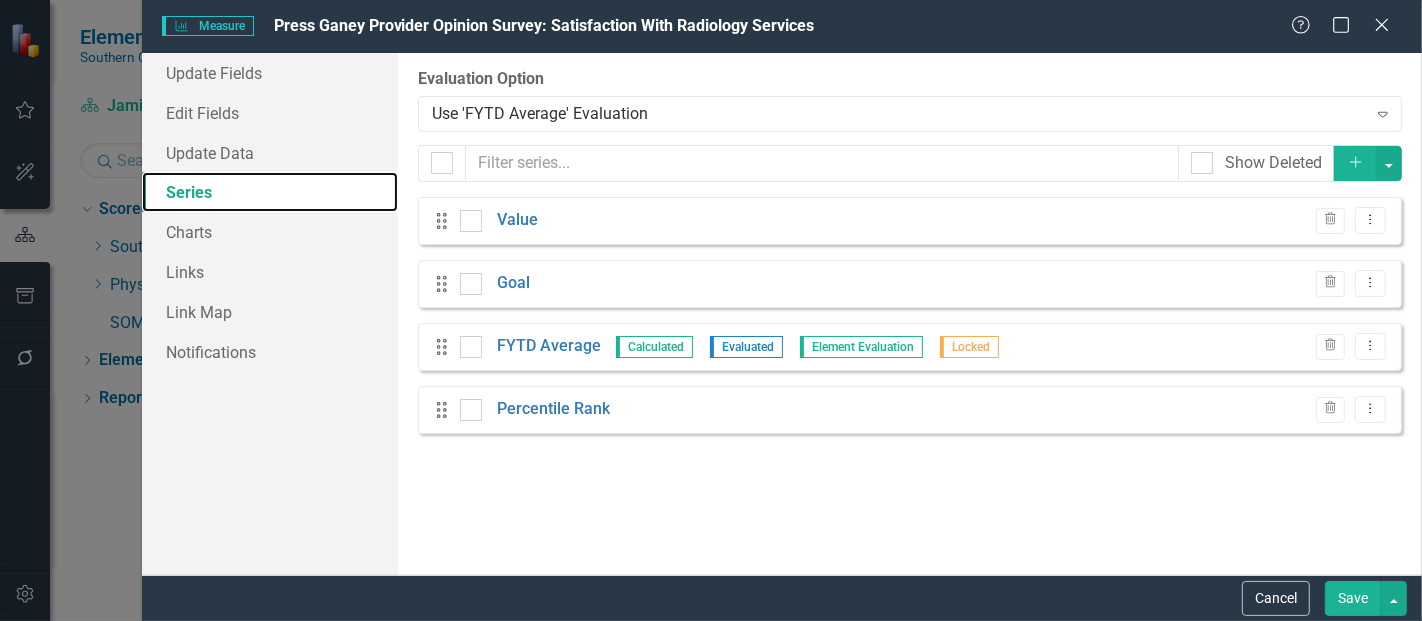 scroll, scrollTop: 0, scrollLeft: 0, axis: both 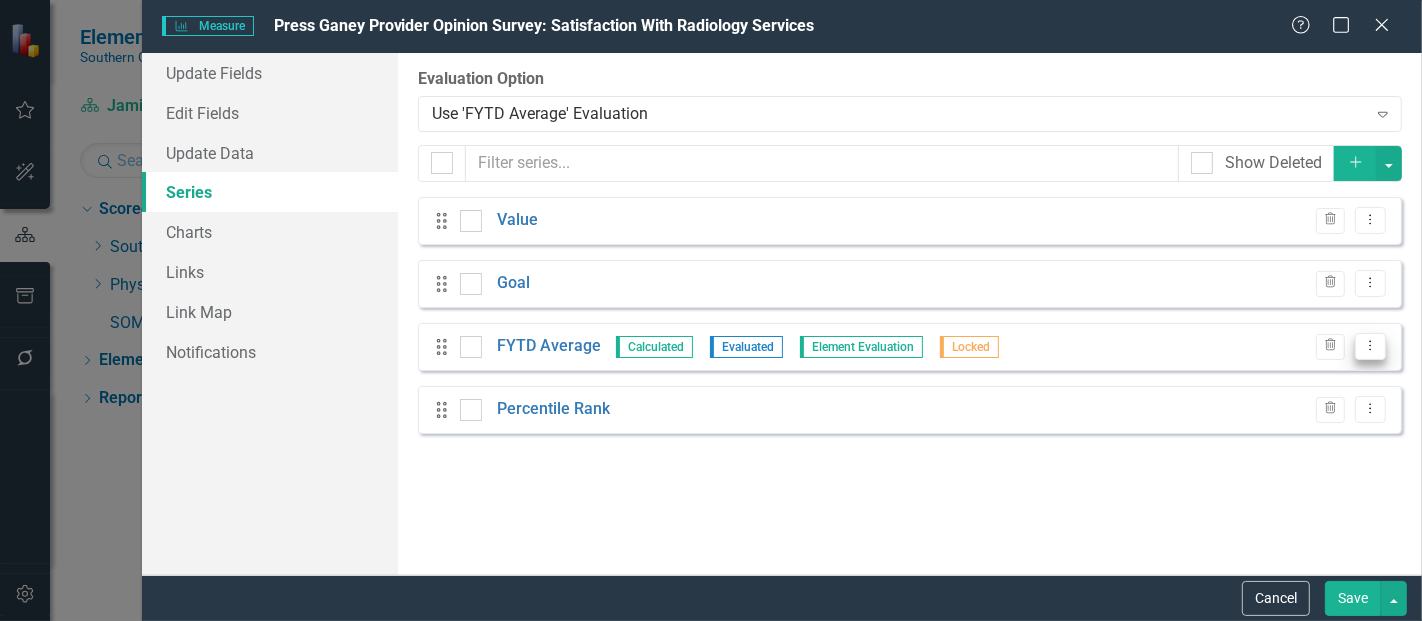 click on "Dropdown Menu" at bounding box center [1370, 346] 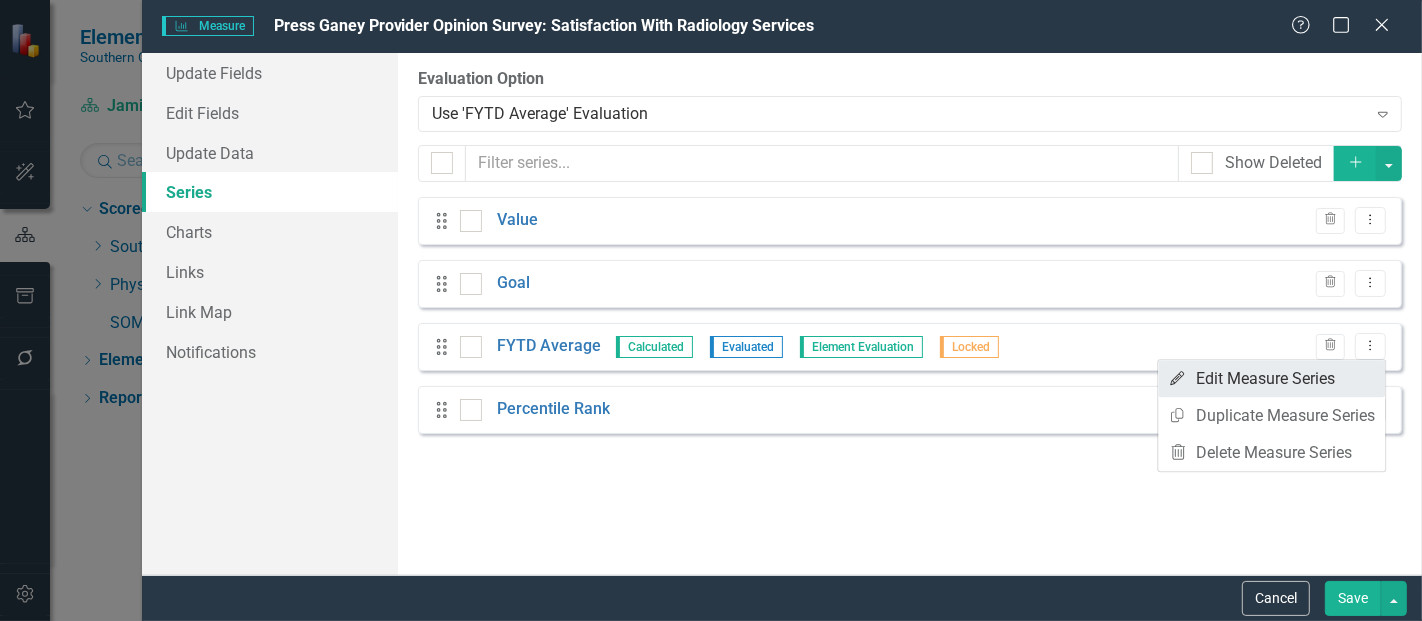 click on "Edit Edit Measure Series" at bounding box center (1271, 378) 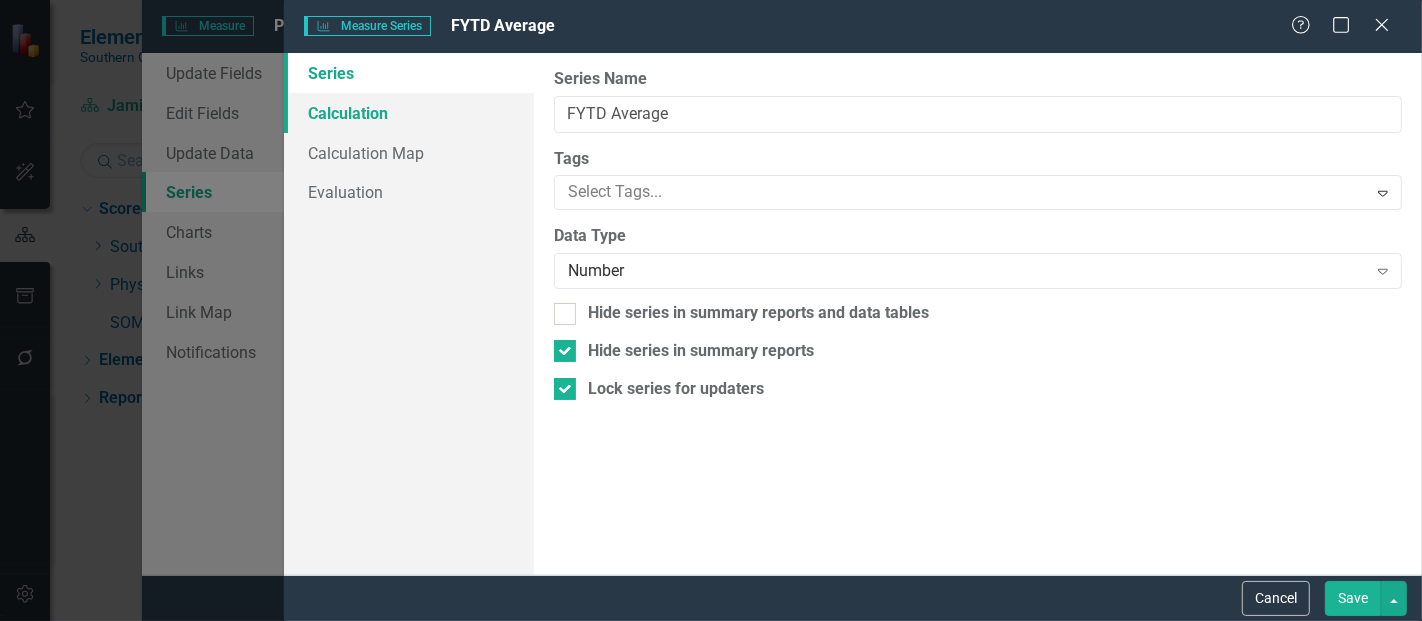 click on "Calculation" at bounding box center (409, 113) 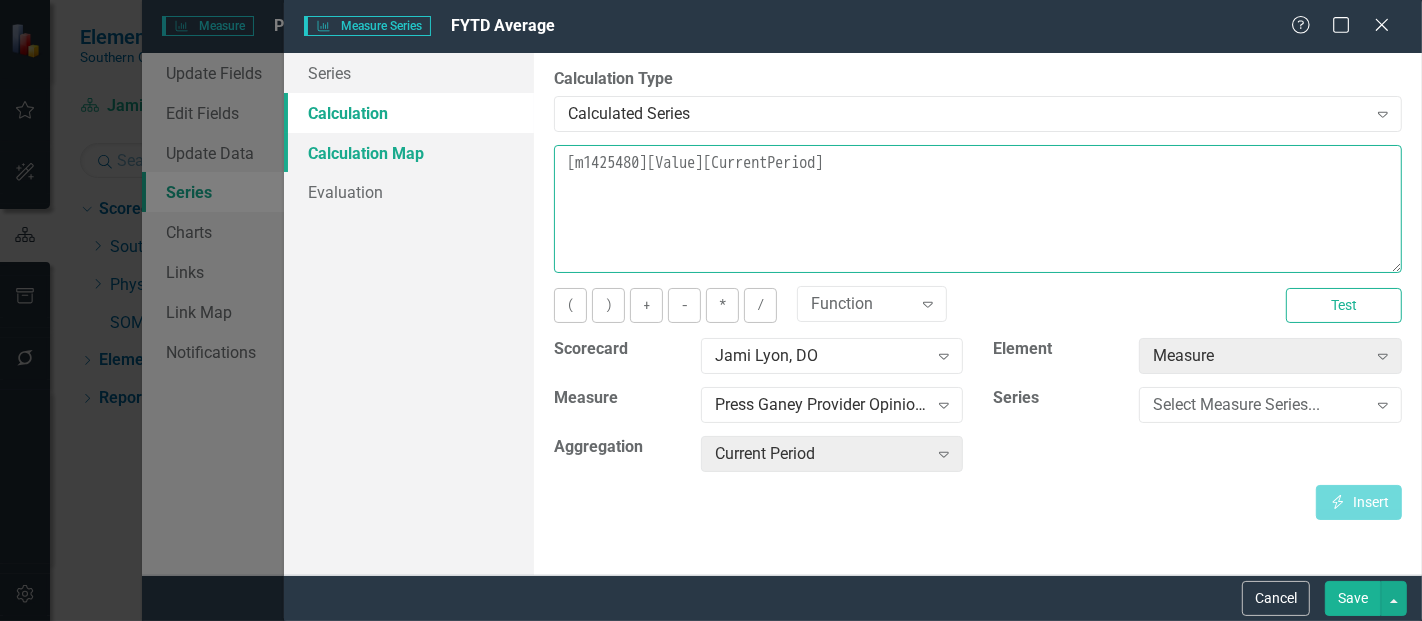 drag, startPoint x: 888, startPoint y: 164, endPoint x: 466, endPoint y: 138, distance: 422.8002 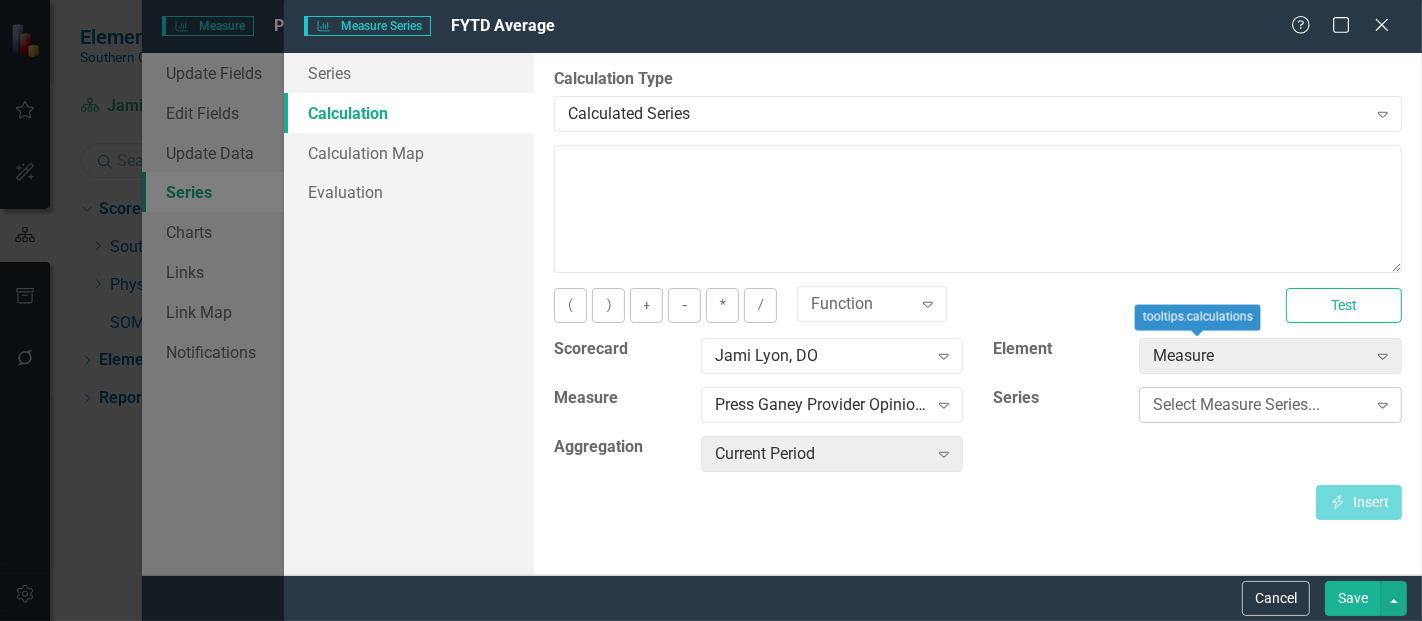 click on "Select Measure Series... Expand" at bounding box center [1270, 405] 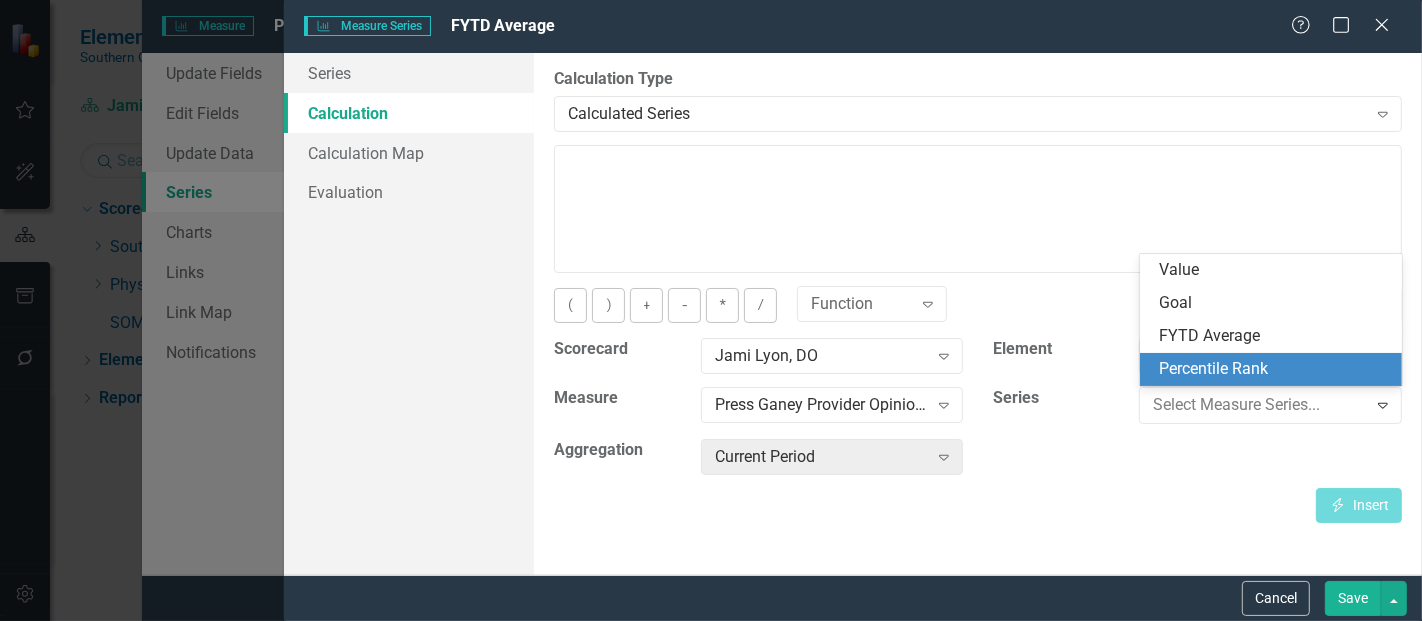 click on "Percentile Rank" at bounding box center (1275, 369) 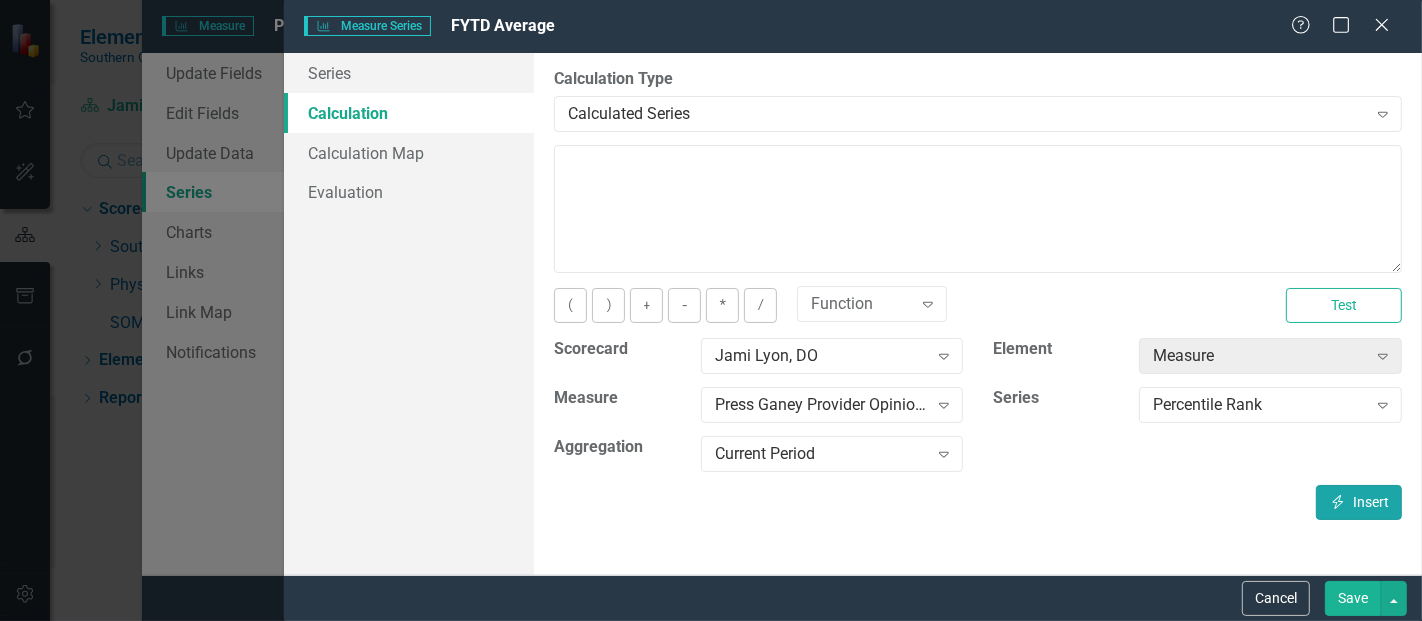 click on "Insert    Insert" at bounding box center (1359, 502) 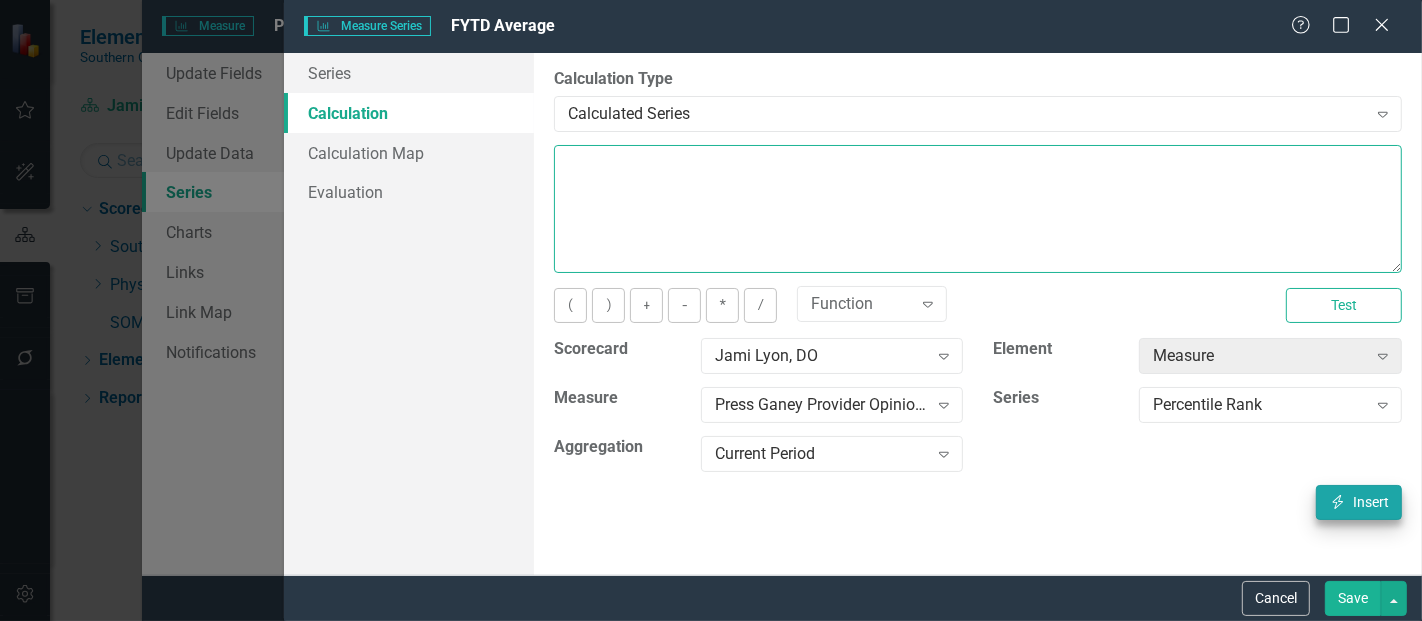 type on "[m1425480][Percentile Rank][CurrentPeriod]" 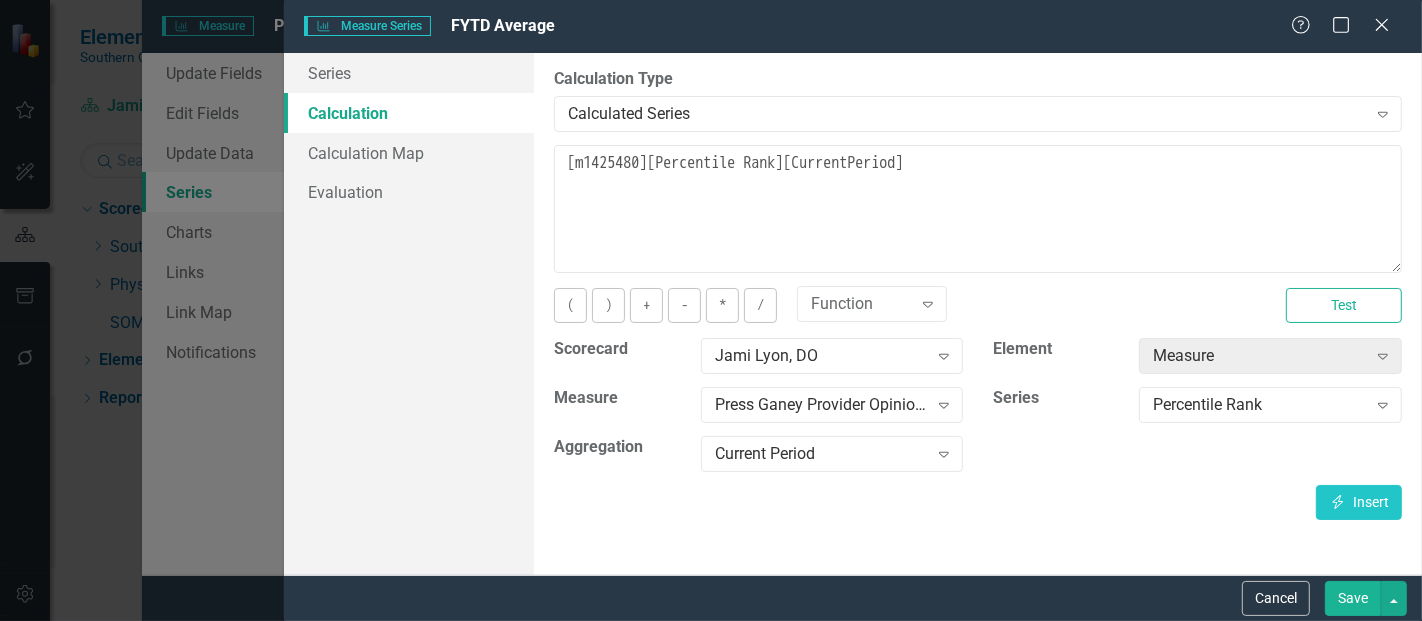 click on "By default, series in ClearPoint are not calculated. So, if you leave the form below blank, you can manually enter (or upload) data into this series. However, if you want to calculate the series, you can use the drop-downs below to reference any other series value in ClearPoint, and (optionally) add aggregations. Standard mathematical operators and logical functions are also supported.    Learn more in the ClearPoint Support Center. Close Help Calculation Type Calculated Series Expand You can define a default calculation for this series by referencing other series in this measure like so: [m][Actual]. You can also reference existing measure series by using the standard [m123][Actual] notation. All series must exist or the calculation will be invalid.    Learn more in the ClearPoint Support Center. Close Help [m1425480][Percentile Rank][CurrentPeriod]  ( ) + - * / Function Expand Test Scorecard Jami Lyon, DO Expand Element Measure Expand Measure Expand Series Percentile Rank Expand Aggregation Current Period" at bounding box center (978, 314) 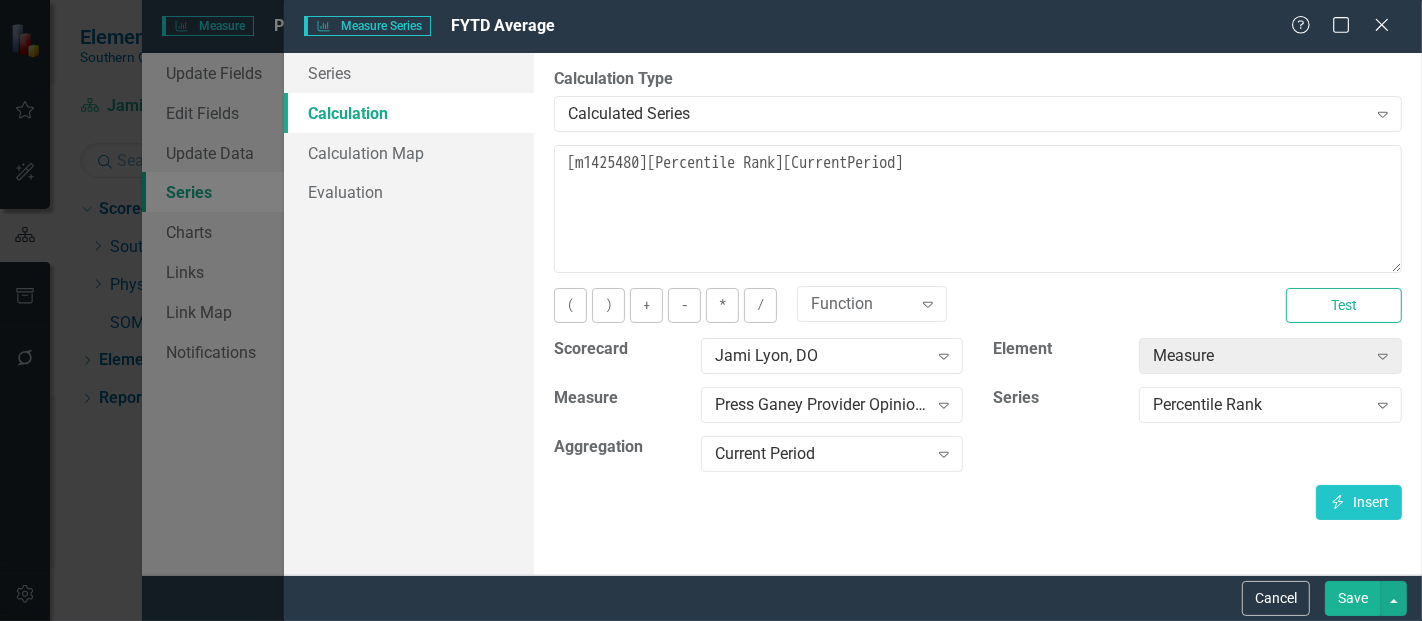 click on "Save" at bounding box center [1353, 598] 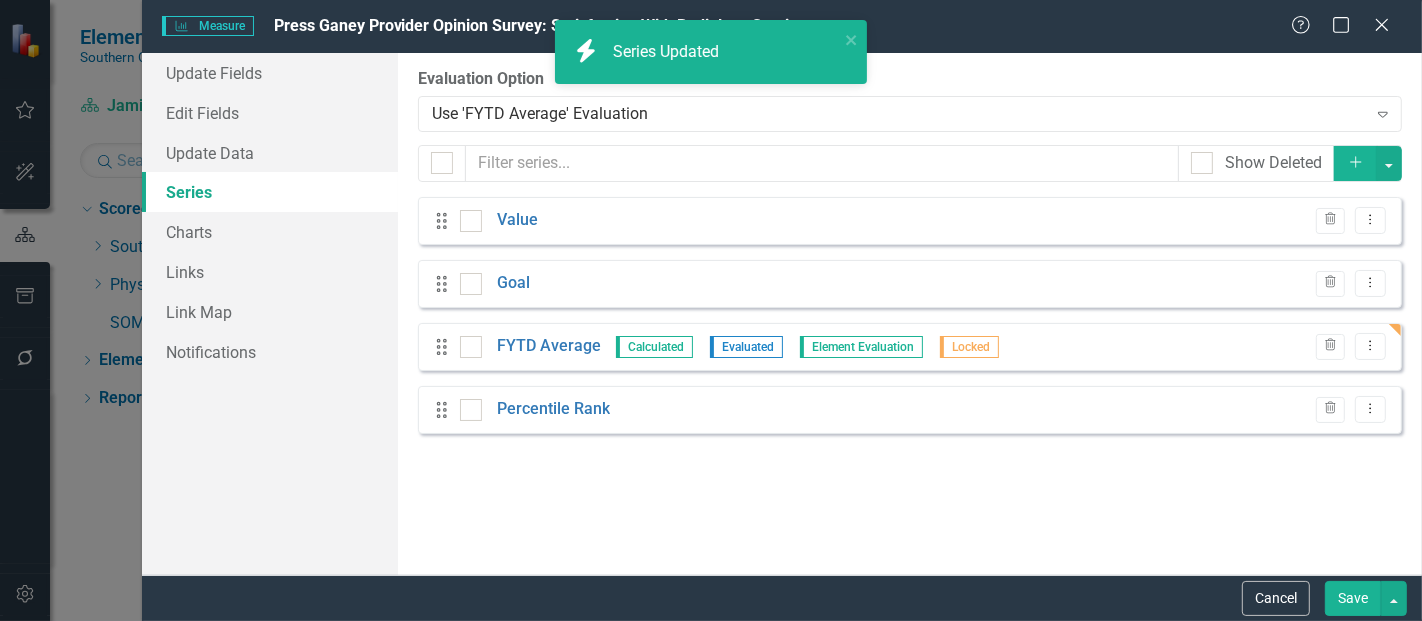 click on "Save" at bounding box center (1353, 598) 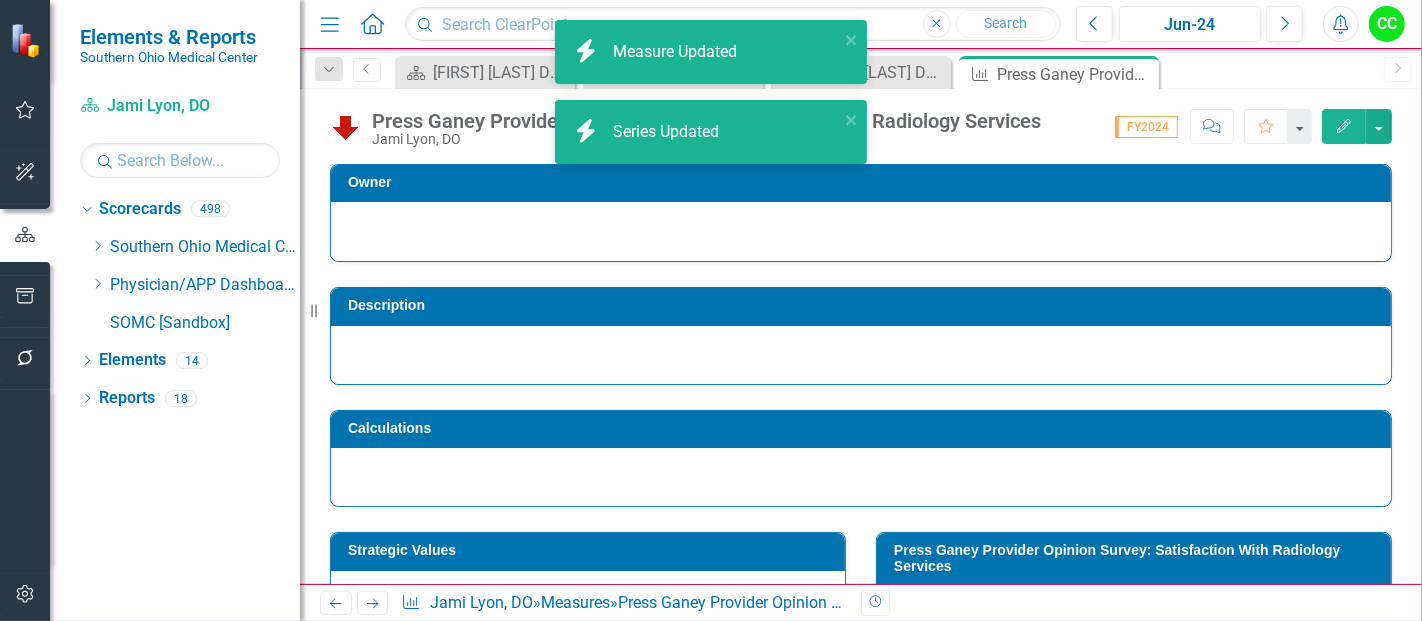 scroll, scrollTop: 243, scrollLeft: 0, axis: vertical 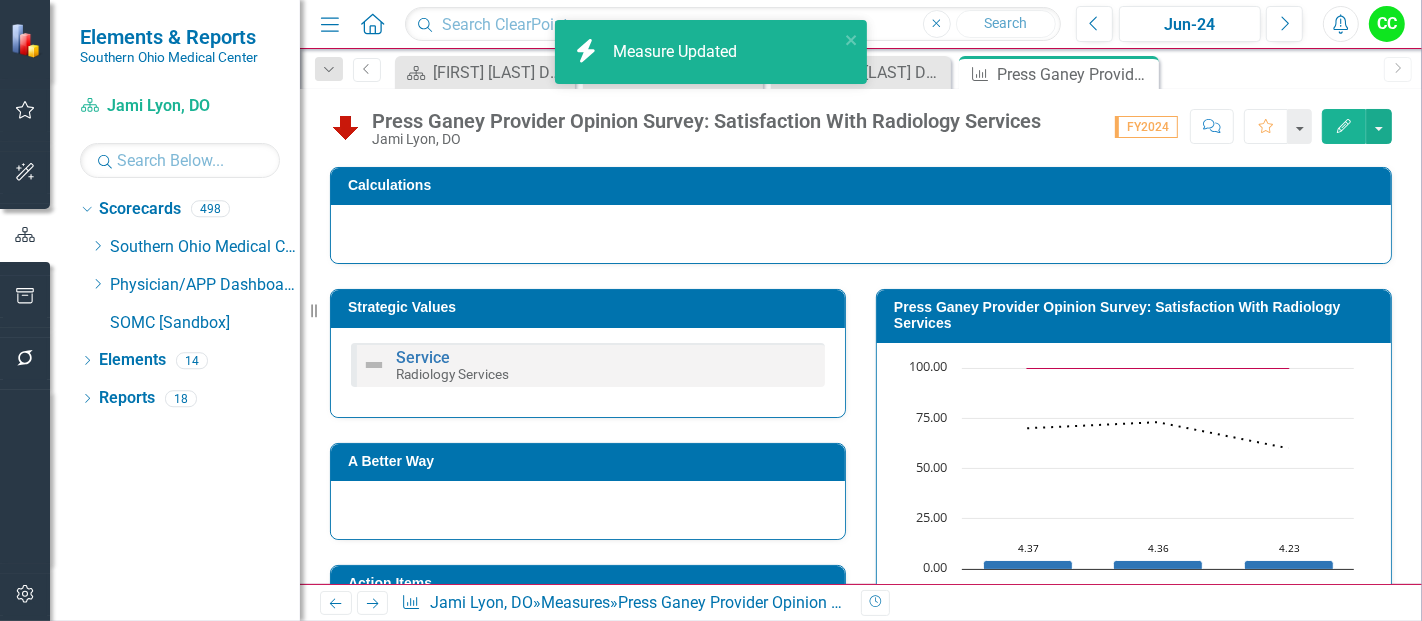 click on "Press Ganey Provider Opinion Survey: Satisfaction With Radiology Services" at bounding box center [1137, 315] 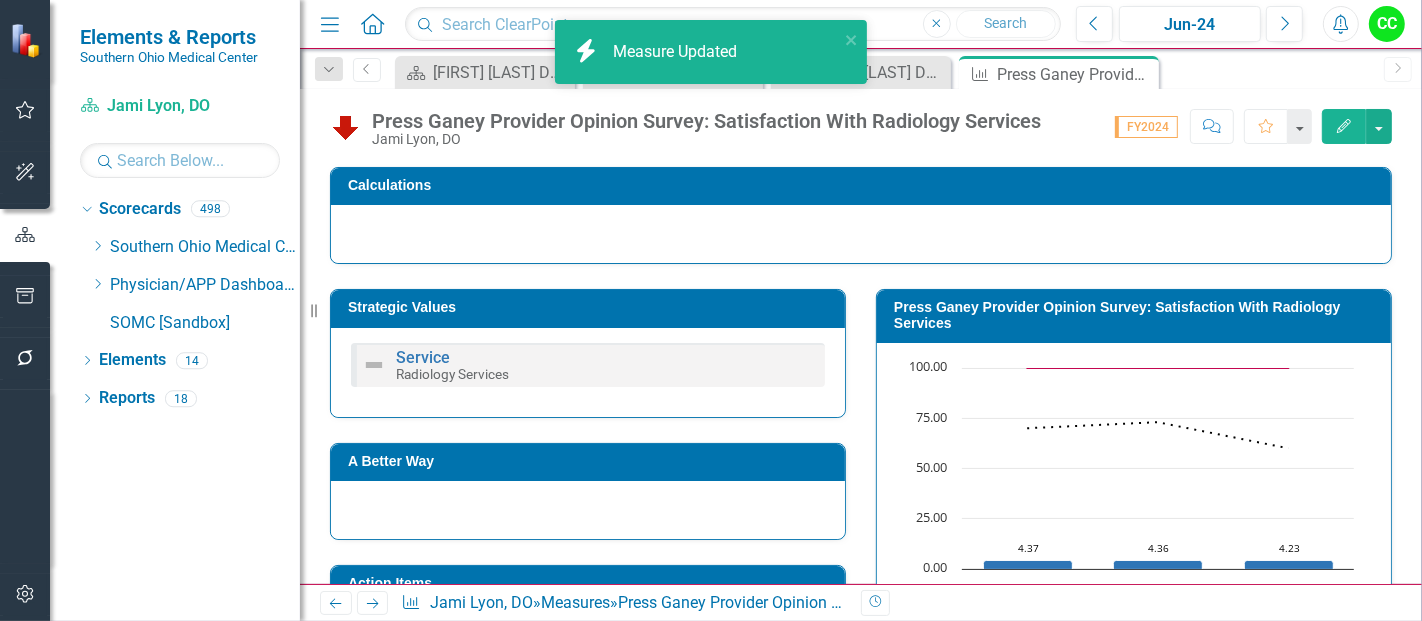 click on "Press Ganey Provider Opinion Survey: Satisfaction With Radiology Services" at bounding box center (1137, 315) 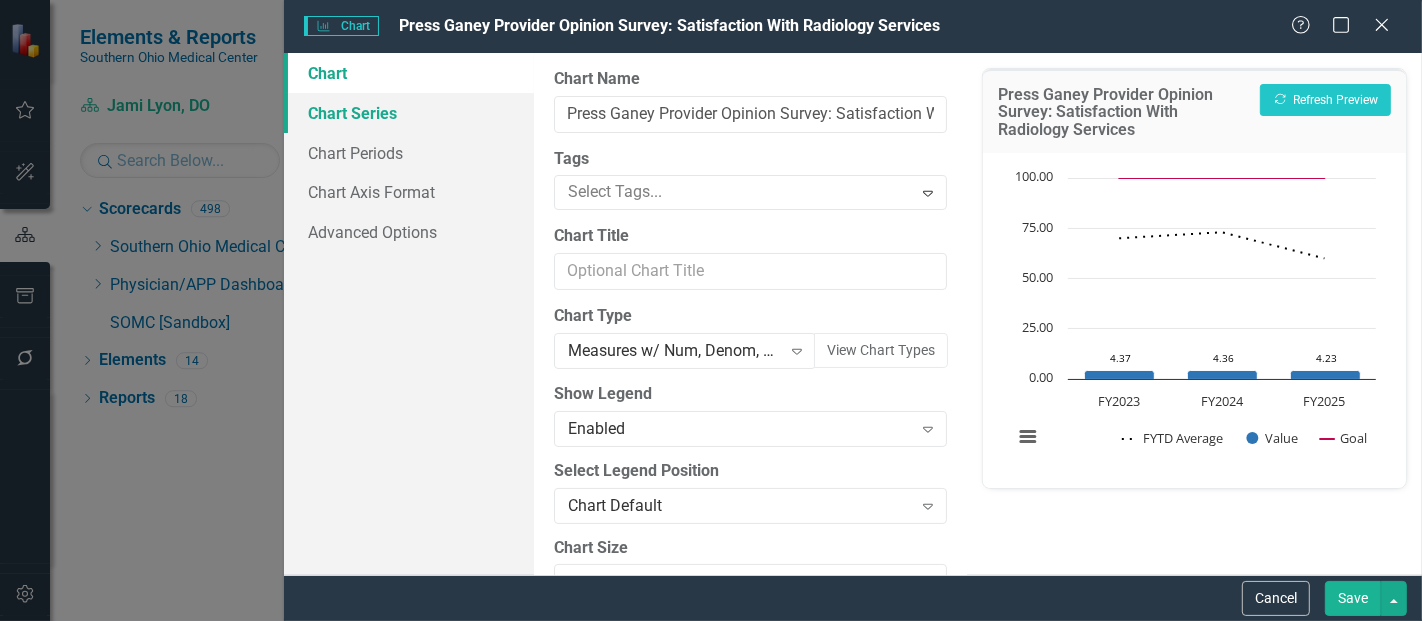 click on "Chart Series" at bounding box center (409, 113) 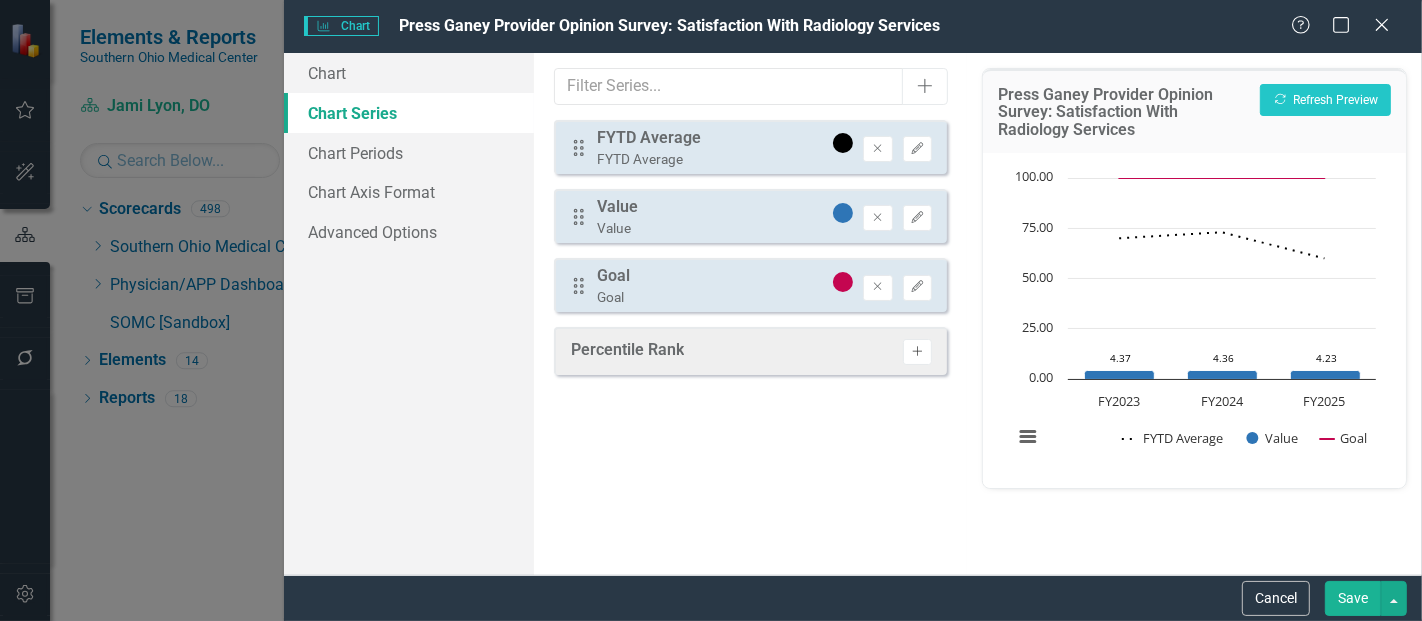 click on "Activate" 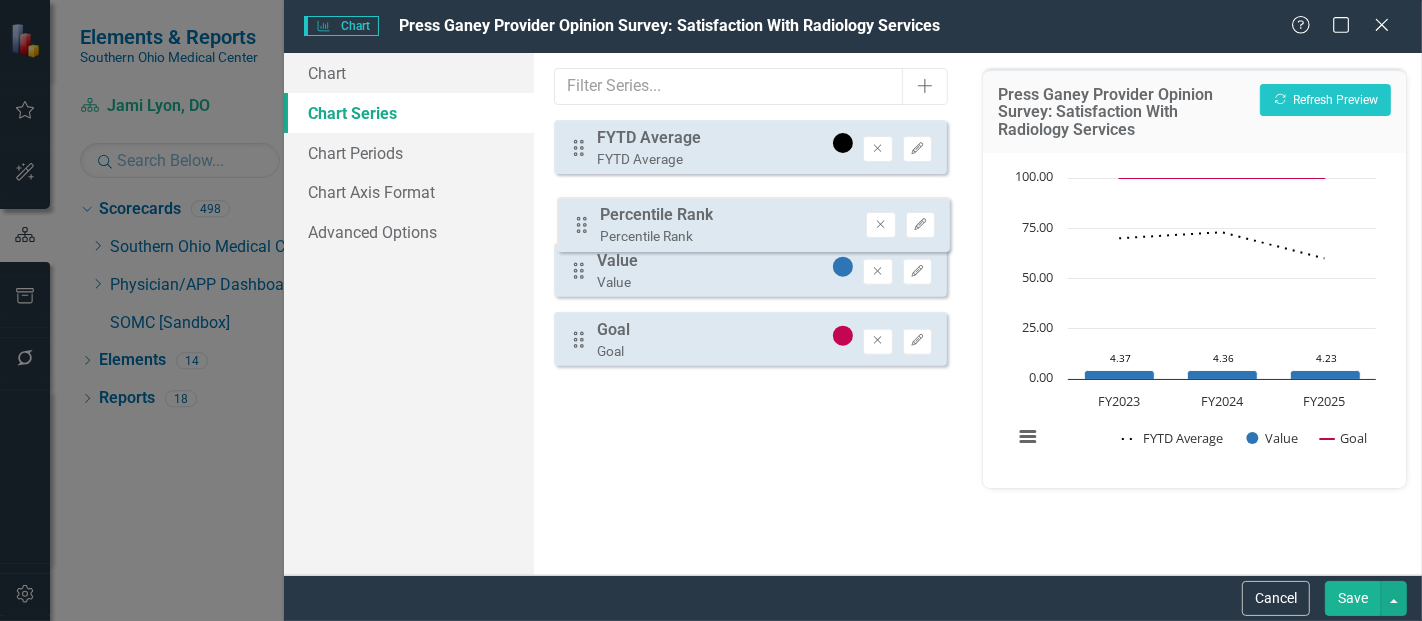 drag, startPoint x: 585, startPoint y: 358, endPoint x: 588, endPoint y: 230, distance: 128.03516 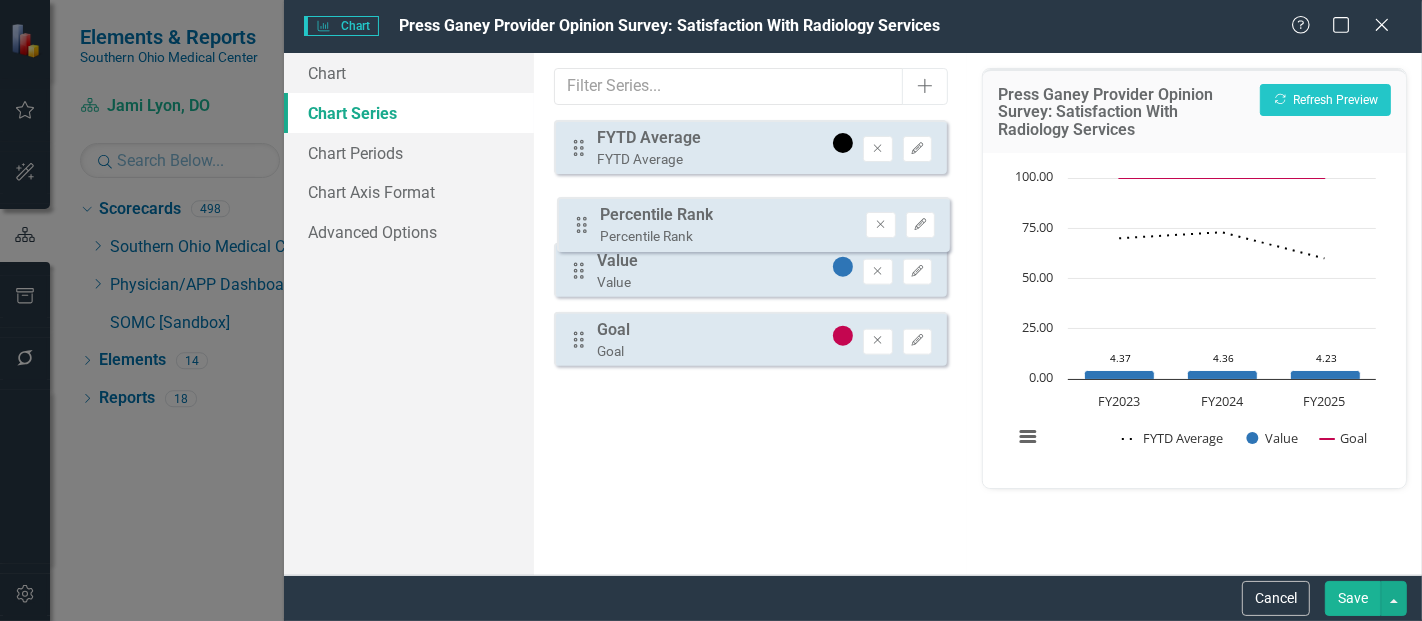 click on "Drag FYTD Average FYTD Average Remove Edit Drag Value Value Remove Edit Drag Goal Goal Remove Edit Drag Percentile Rank Percentile Rank Remove Edit" at bounding box center [750, 251] 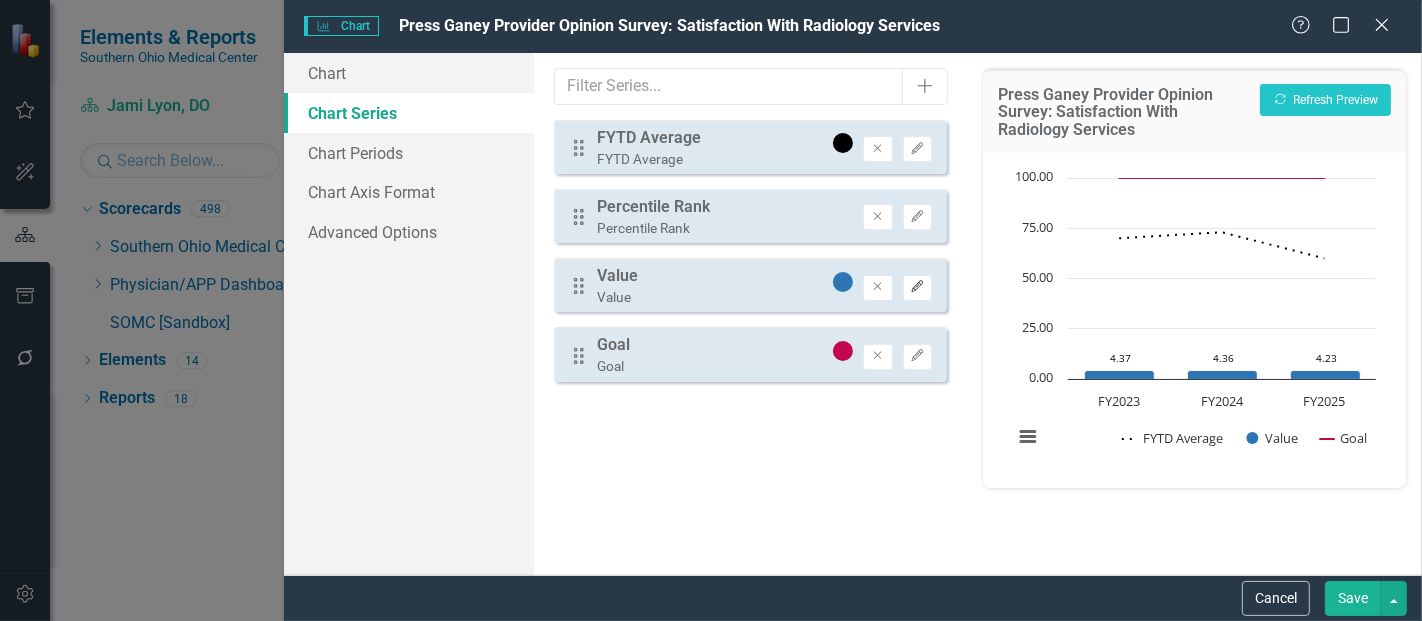 click 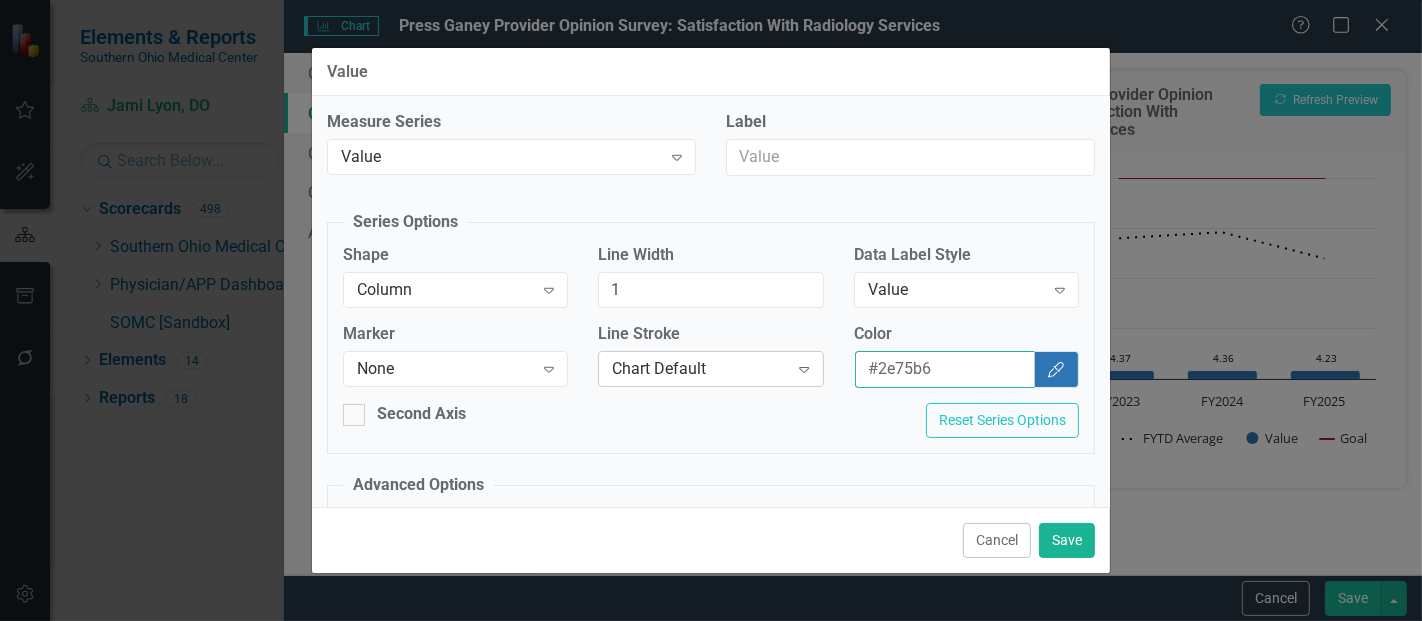 drag, startPoint x: 967, startPoint y: 370, endPoint x: 749, endPoint y: 363, distance: 218.11235 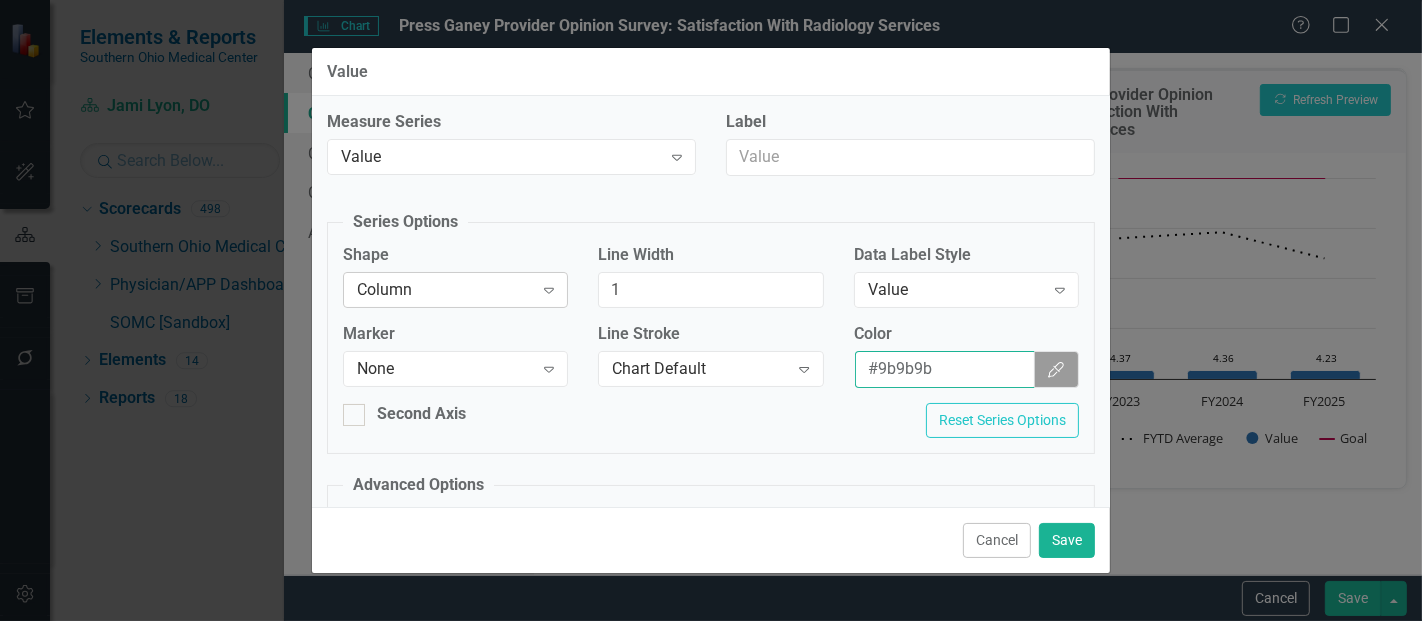 type on "#9b9b9b" 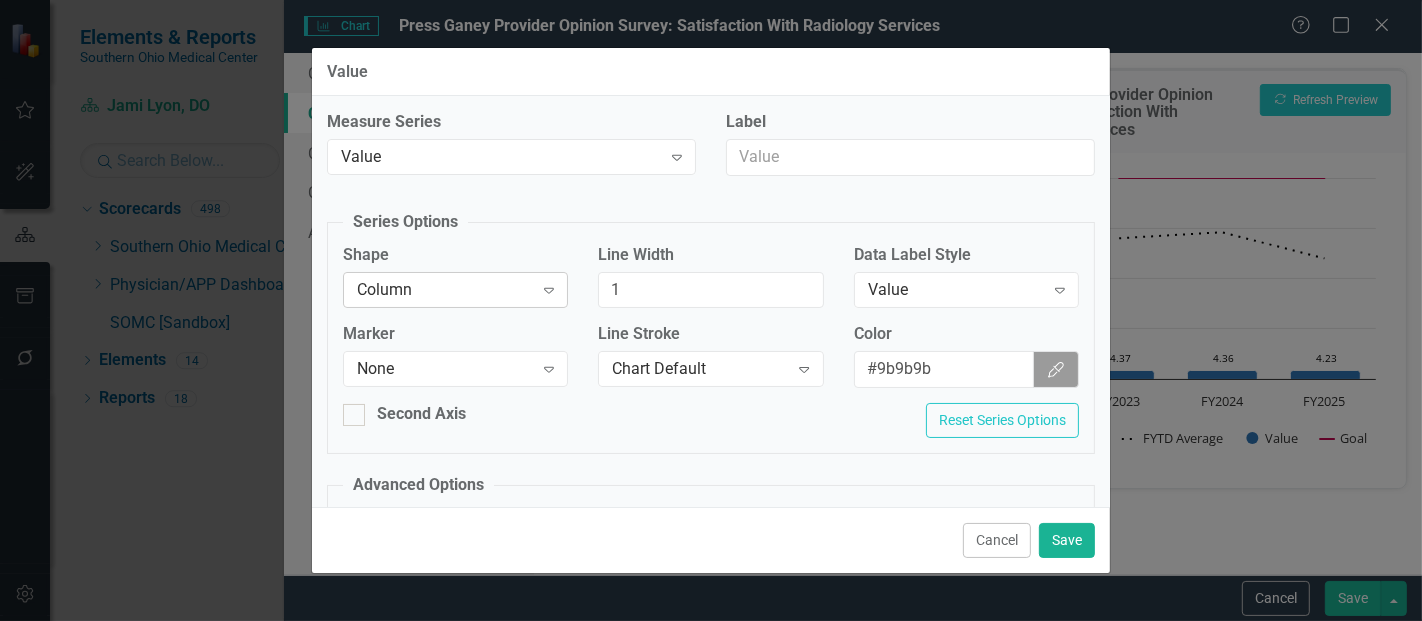 click on "Column" at bounding box center (445, 289) 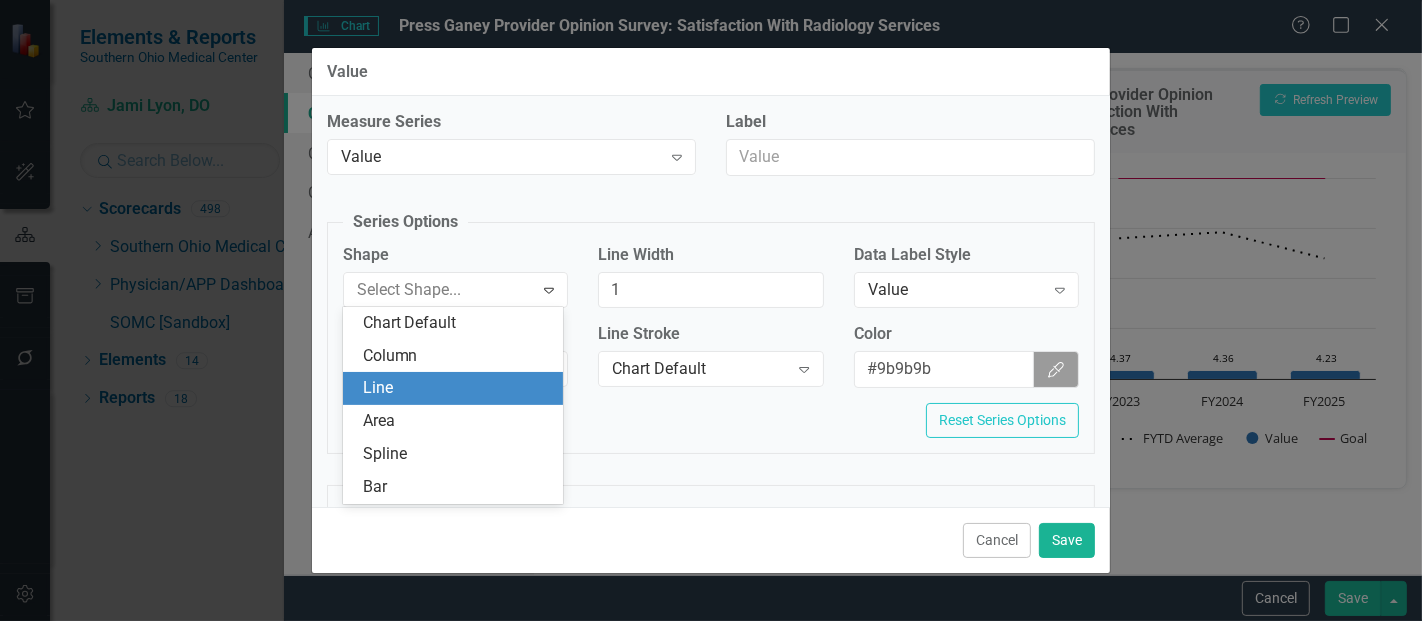 click on "Line" at bounding box center (457, 388) 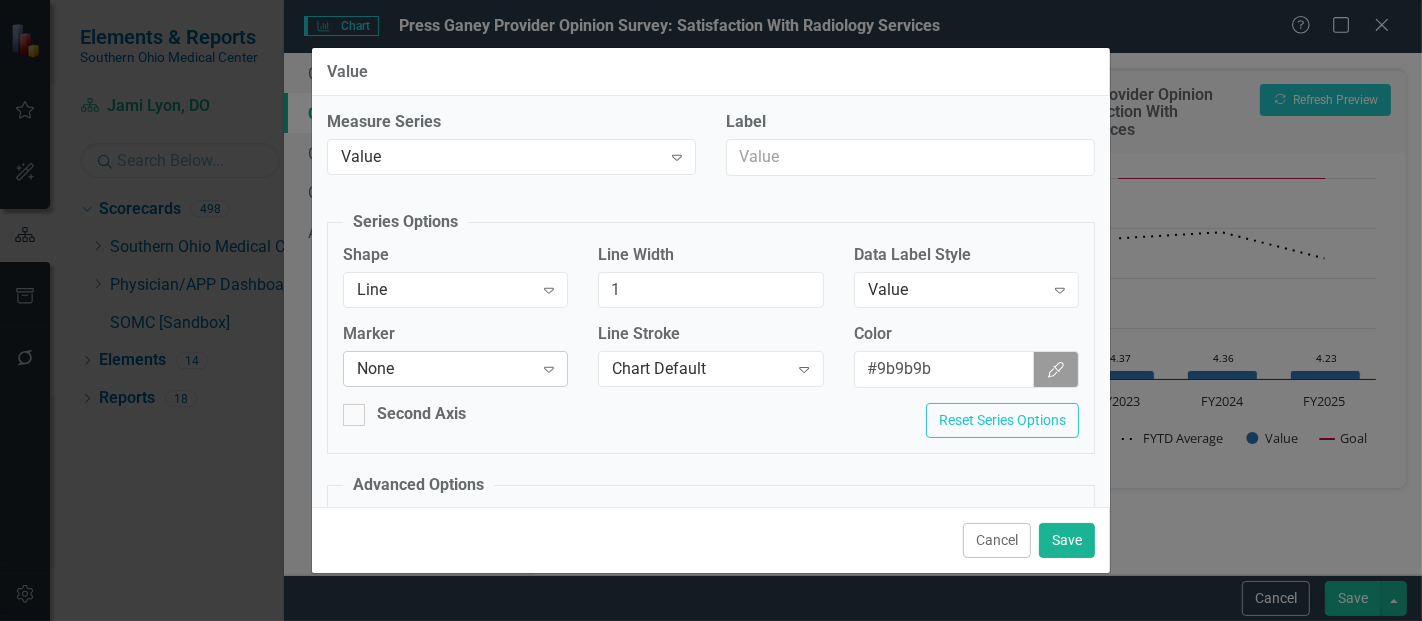 click on "None" at bounding box center [445, 369] 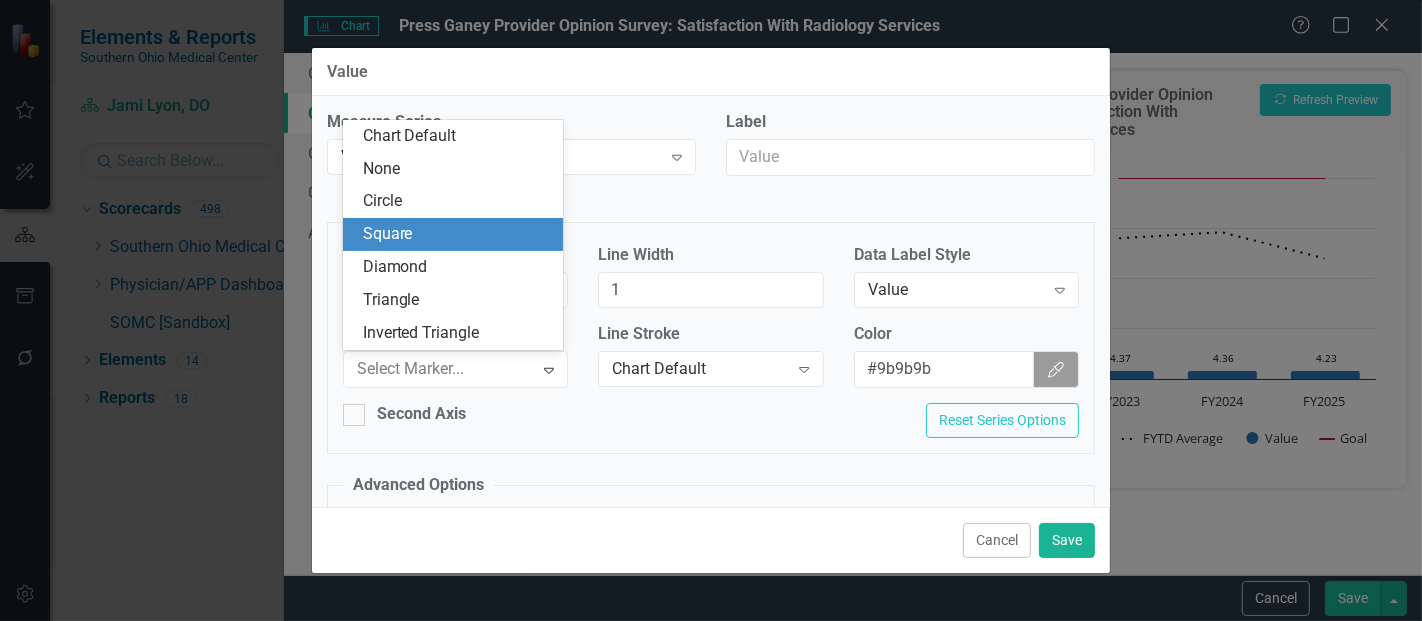 click on "Square" at bounding box center (457, 234) 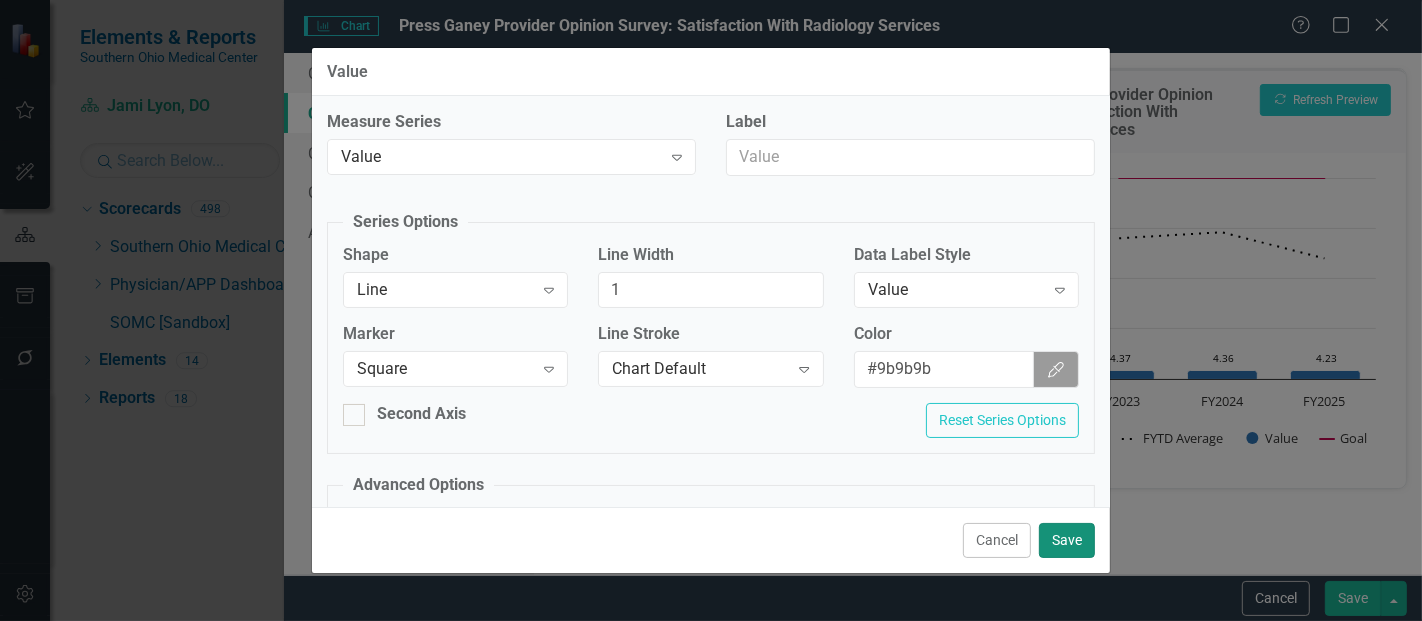 click on "Save" at bounding box center (1067, 540) 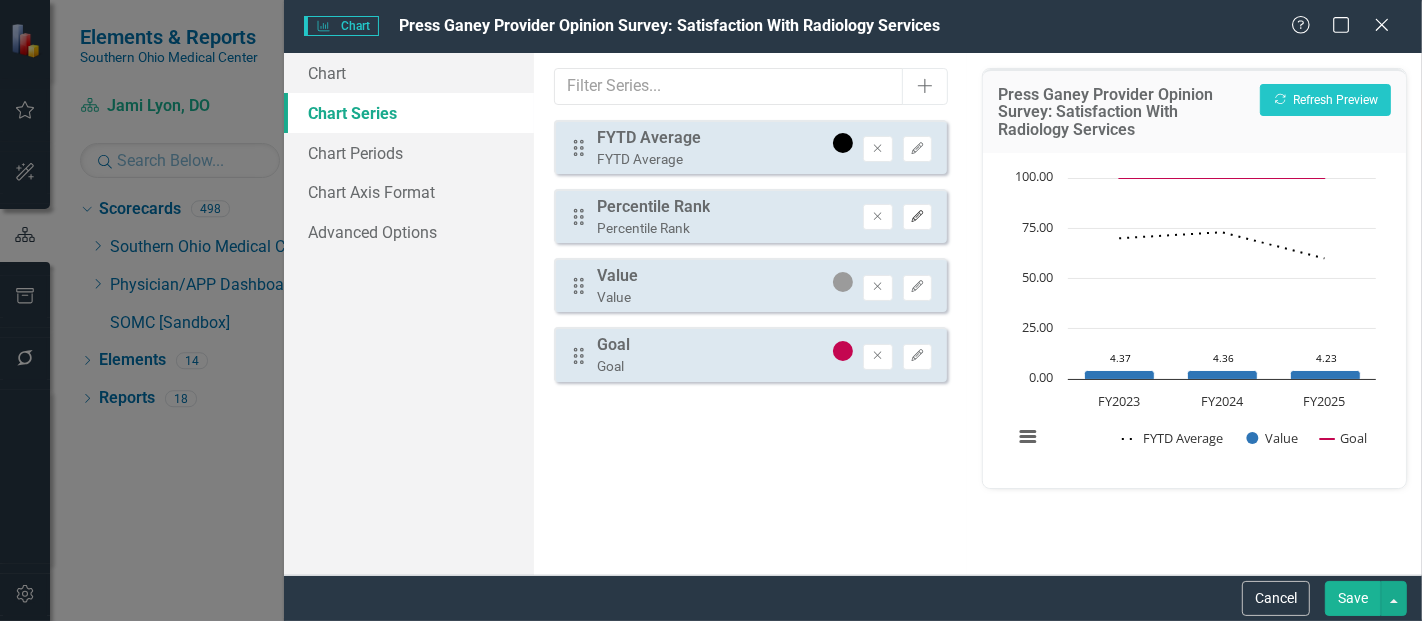 click on "Edit" at bounding box center [917, 217] 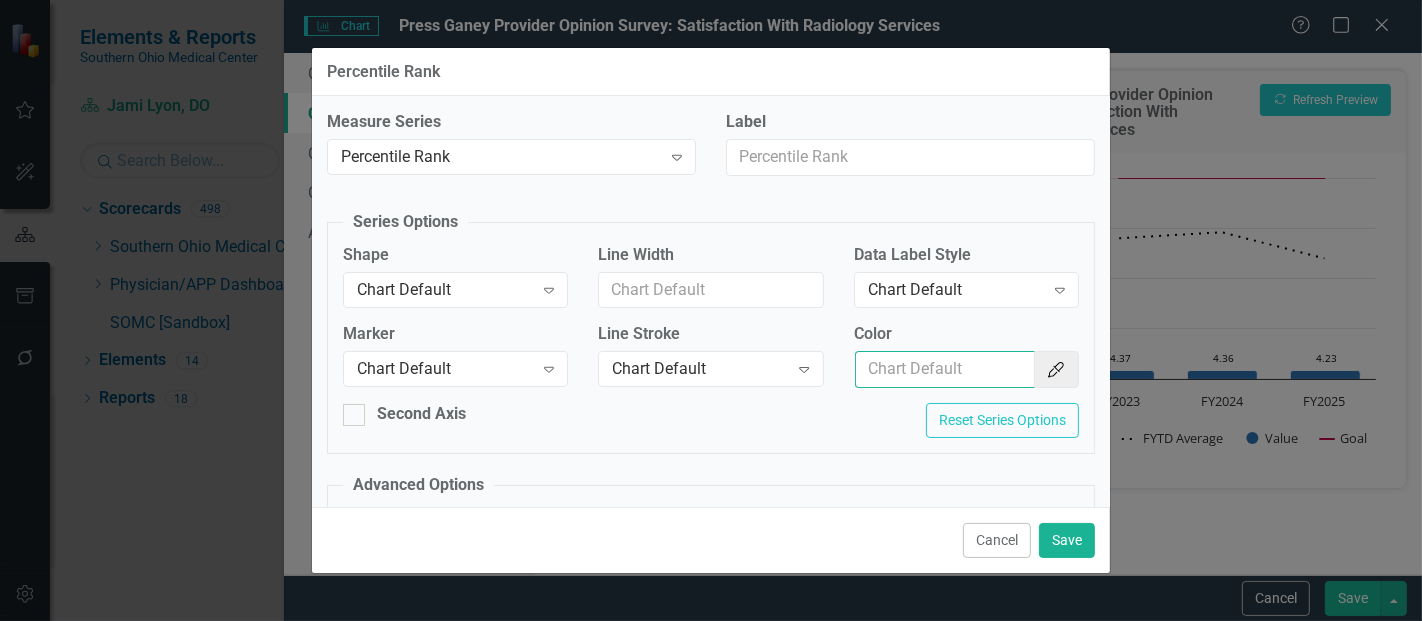 click on "Color" at bounding box center [945, 369] 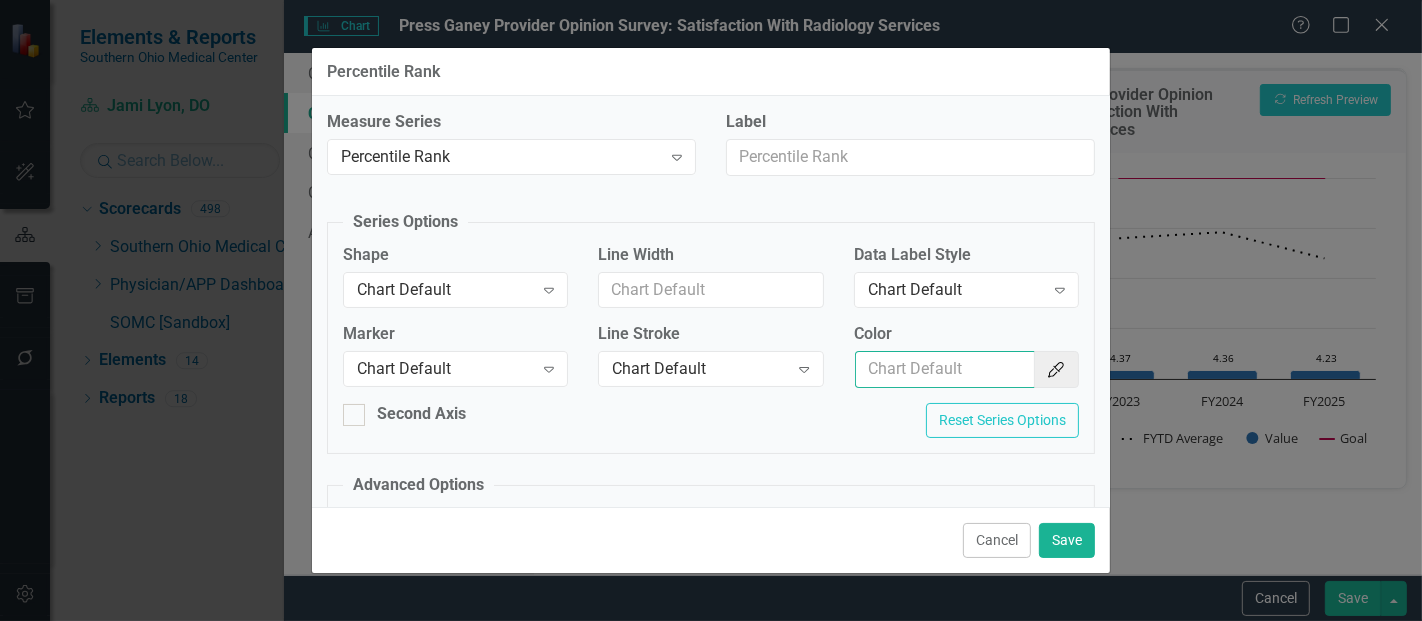 type on "#2e75b6" 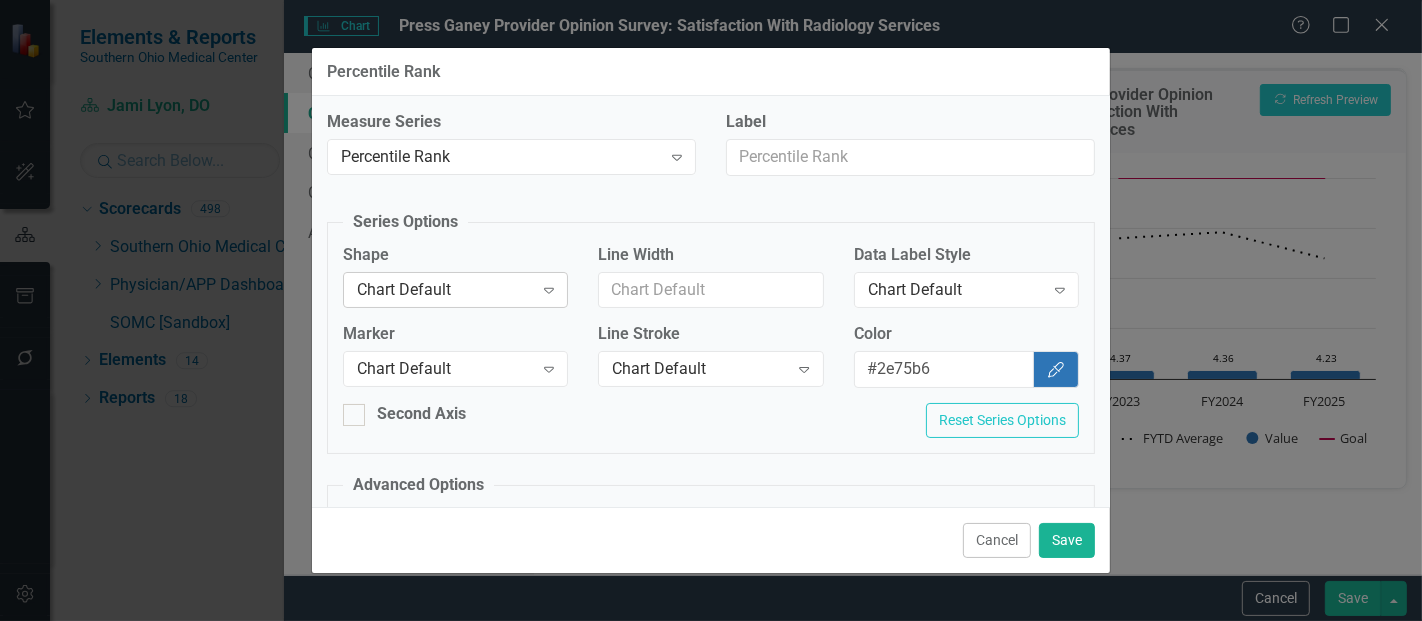 click on "Chart Default" at bounding box center (445, 289) 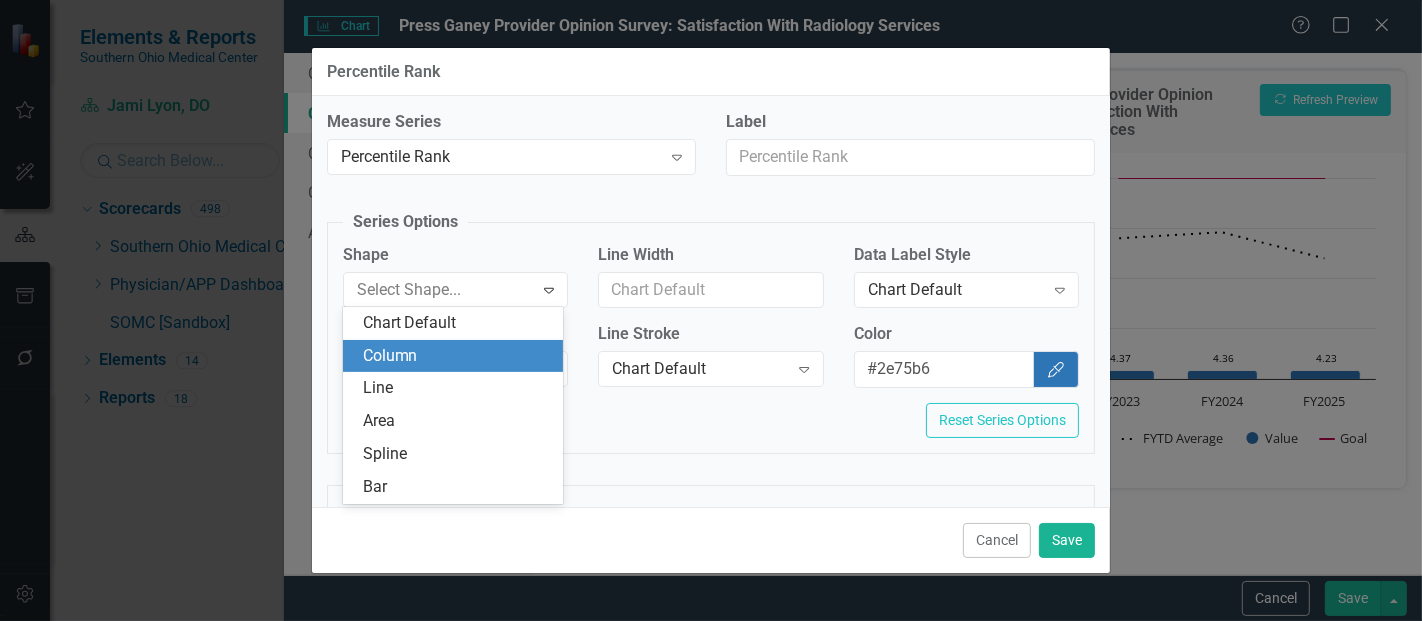 click on "Column" at bounding box center [453, 356] 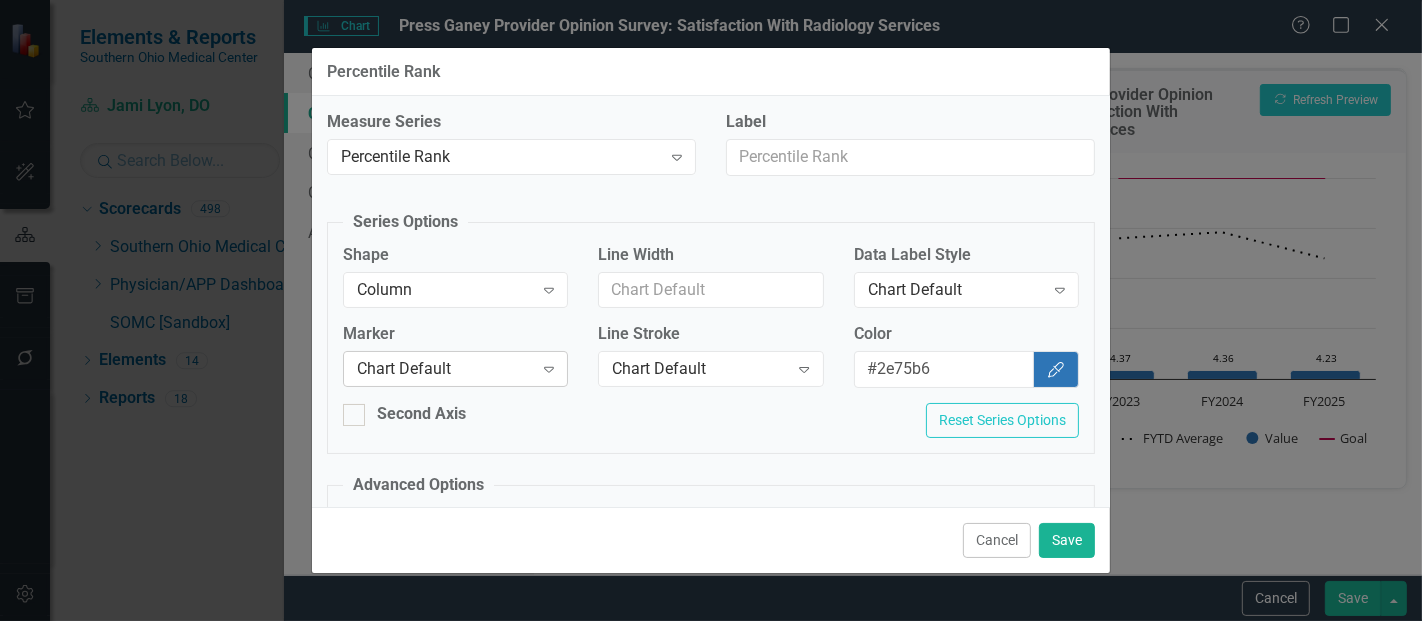 click on "Chart Default" at bounding box center [445, 369] 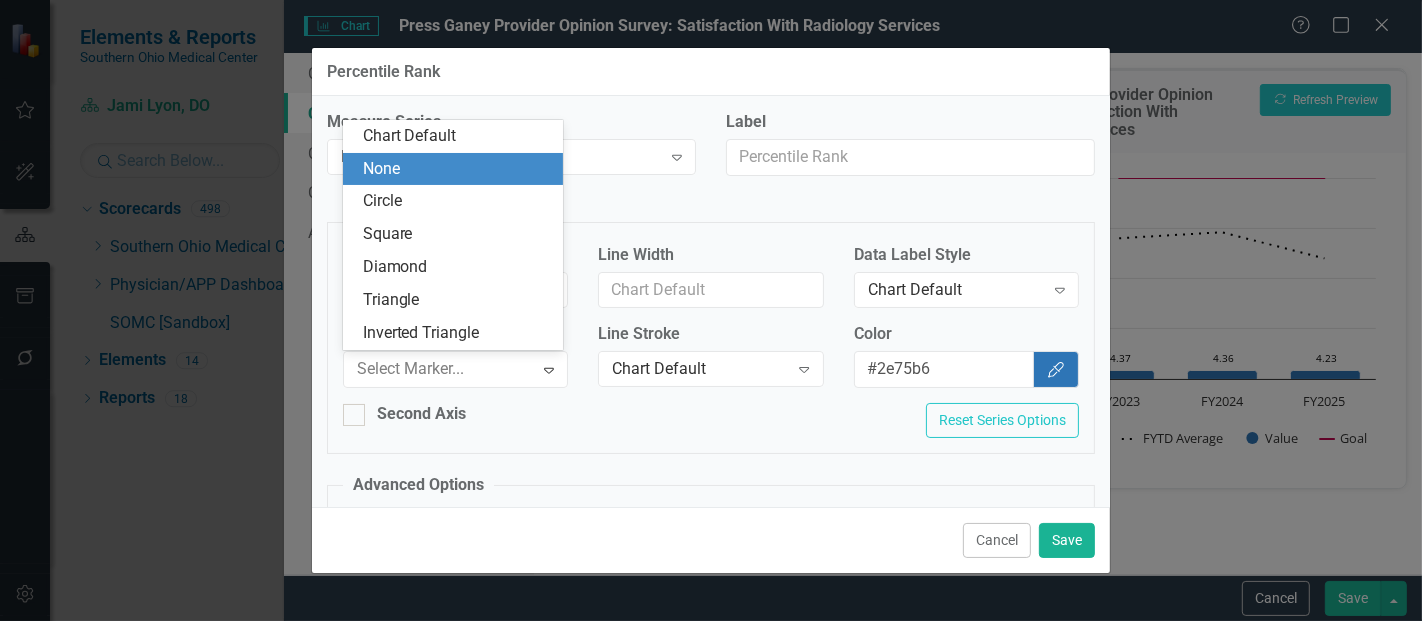 click on "None" at bounding box center [457, 169] 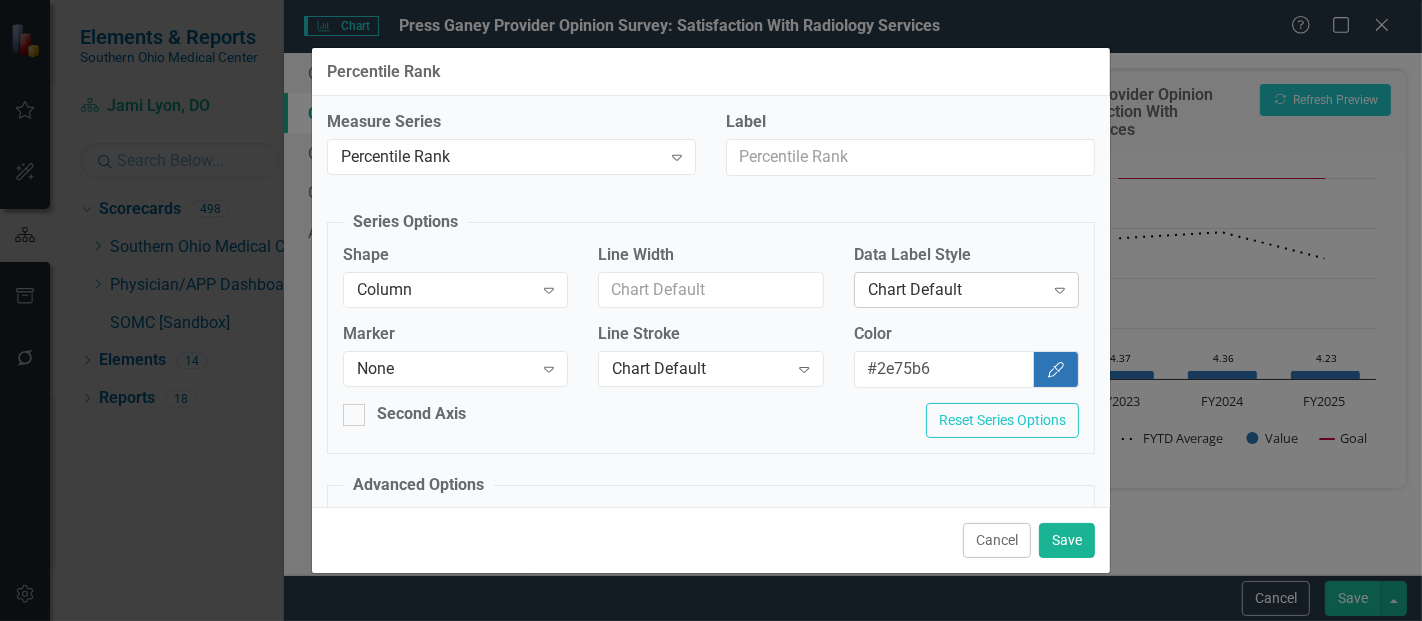 click on "Chart Default Expand" at bounding box center [966, 290] 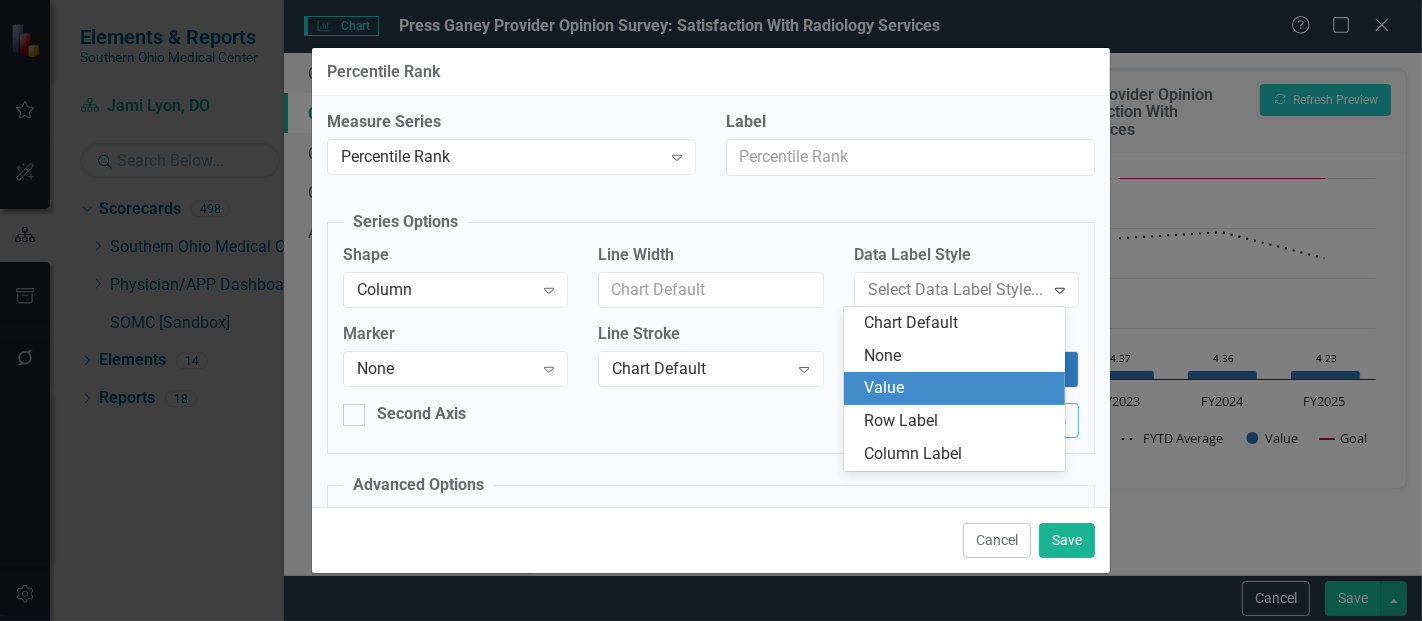 click on "Value" at bounding box center [958, 388] 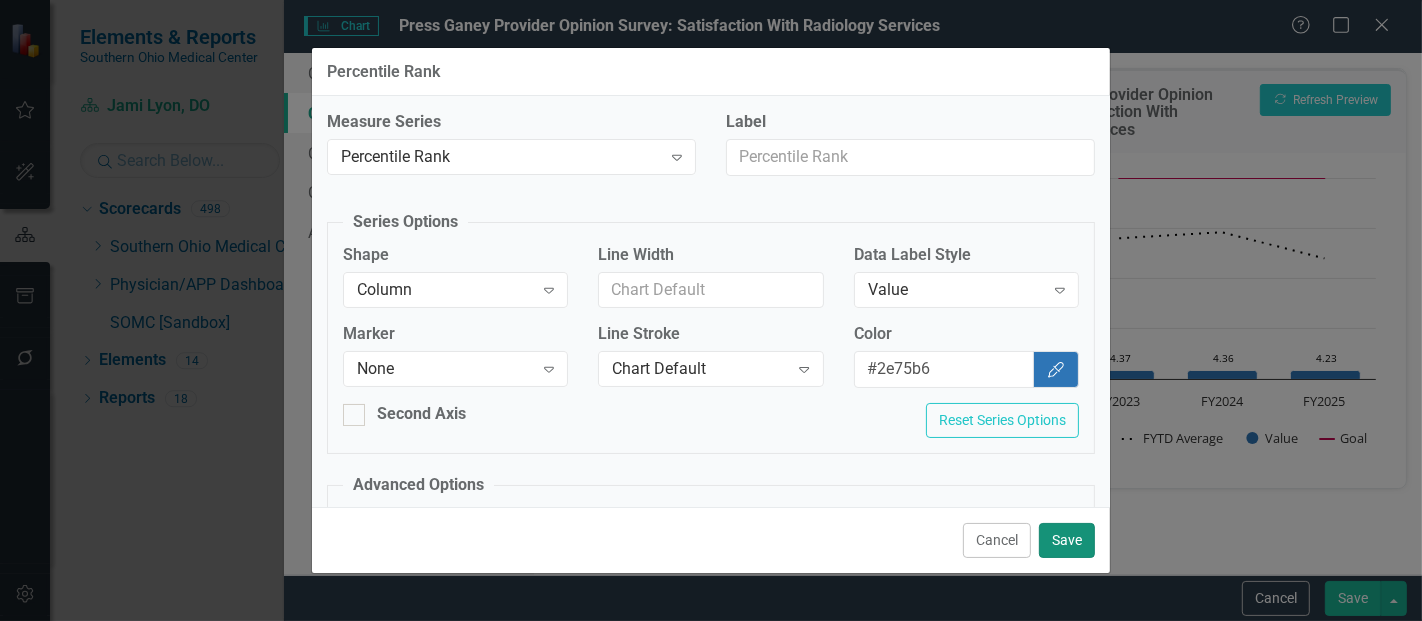 click on "Save" at bounding box center [1067, 540] 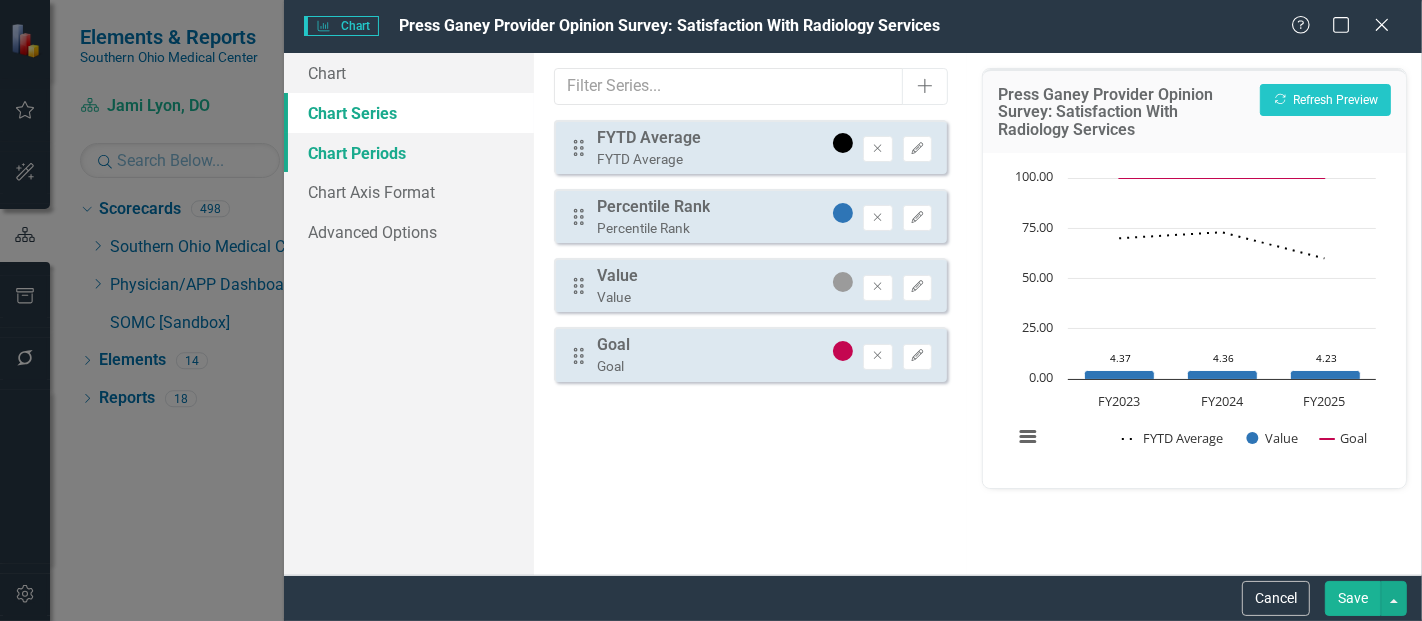 click on "Chart Periods" at bounding box center (409, 153) 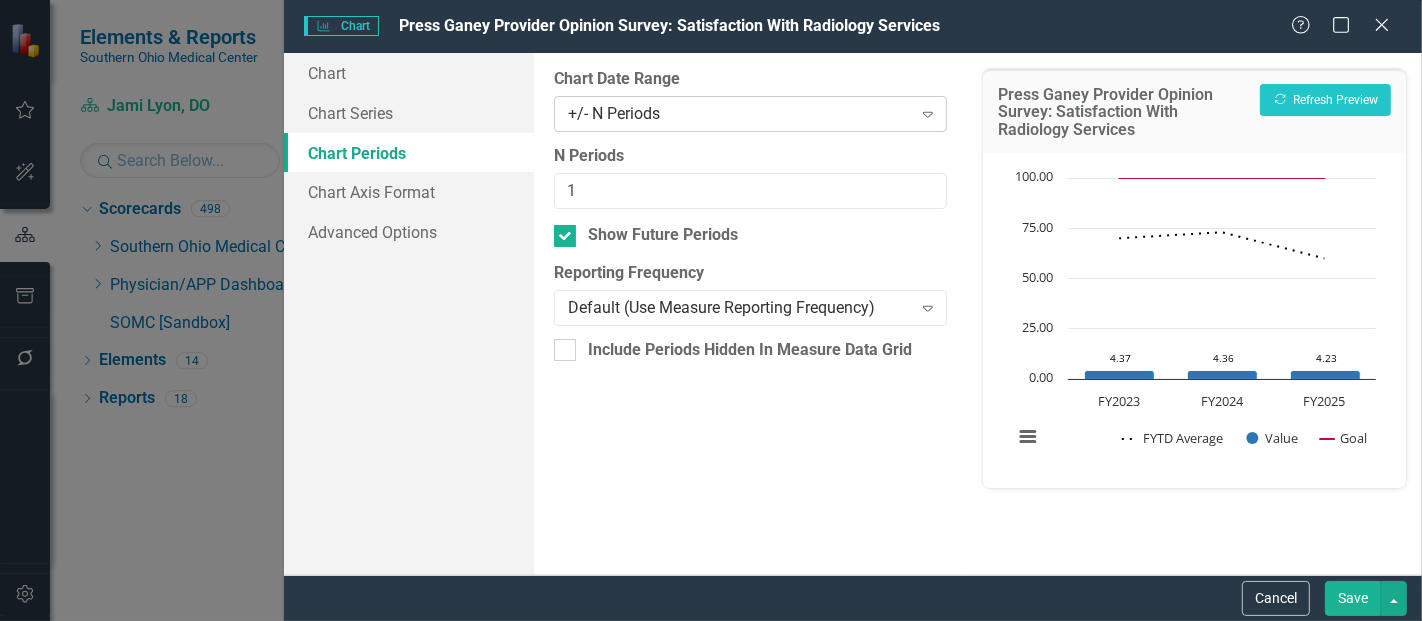 click on "+/- N Periods Expand" at bounding box center (750, 114) 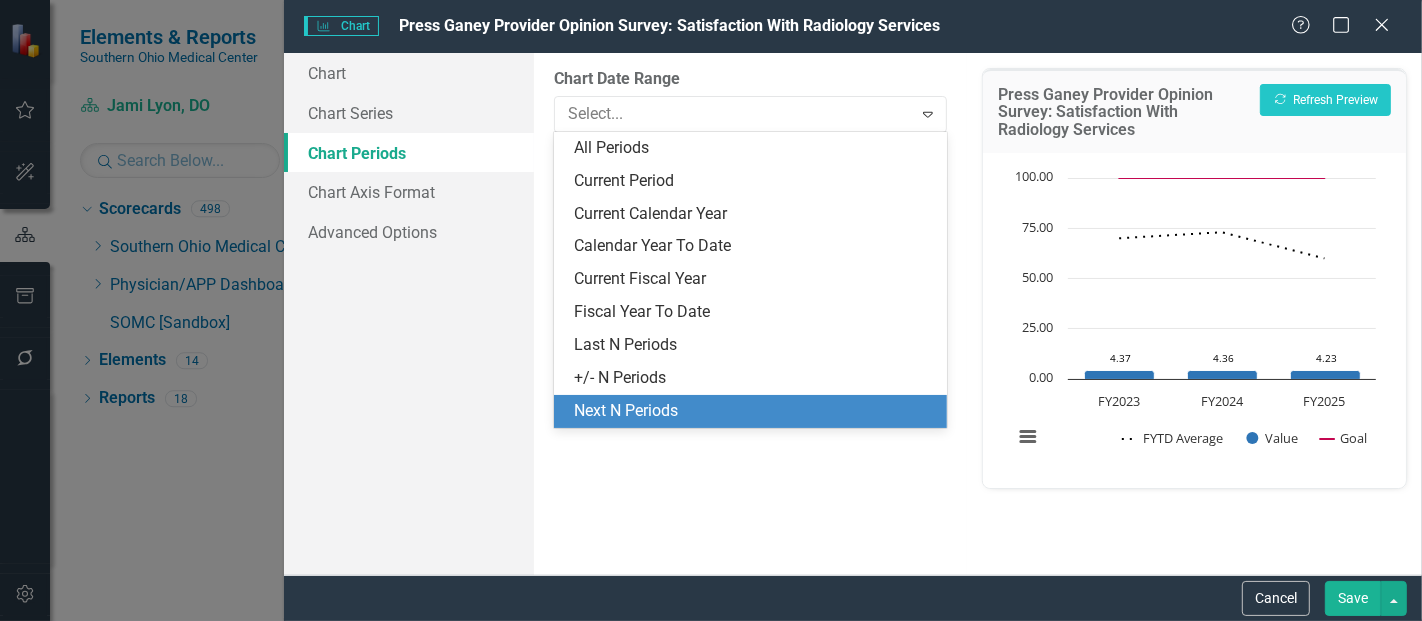 click on "Next N Periods" at bounding box center [754, 411] 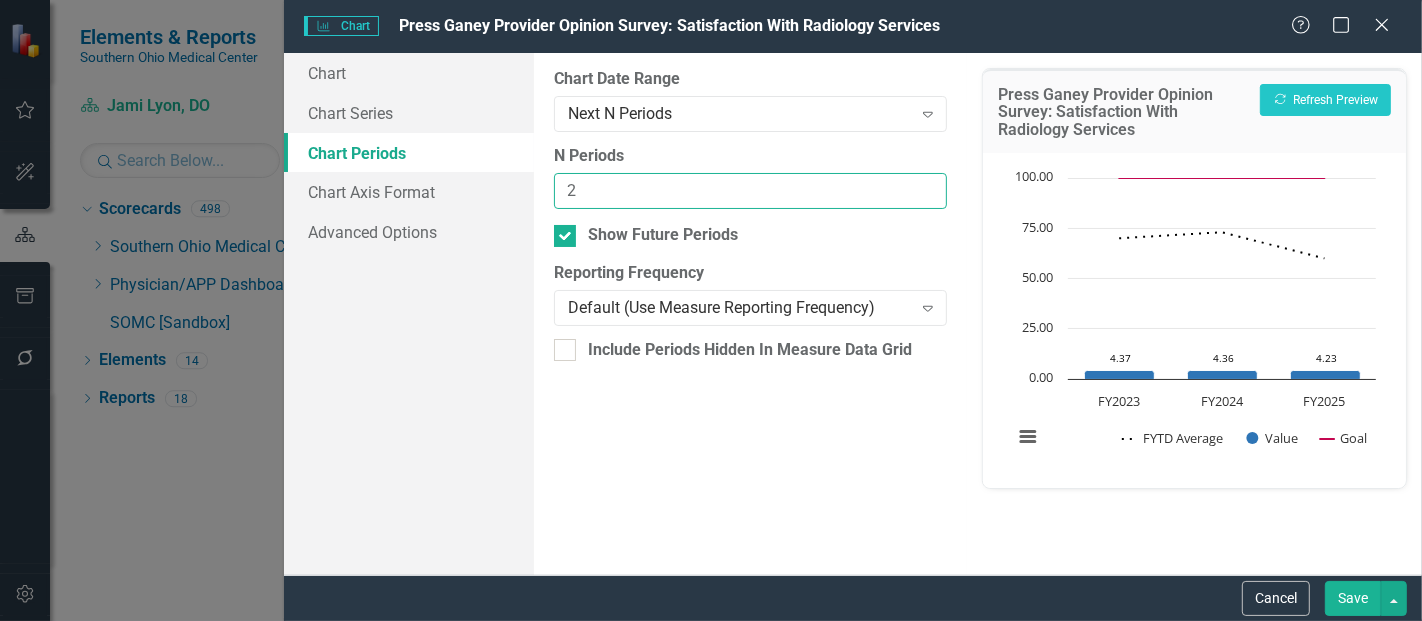 type on "2" 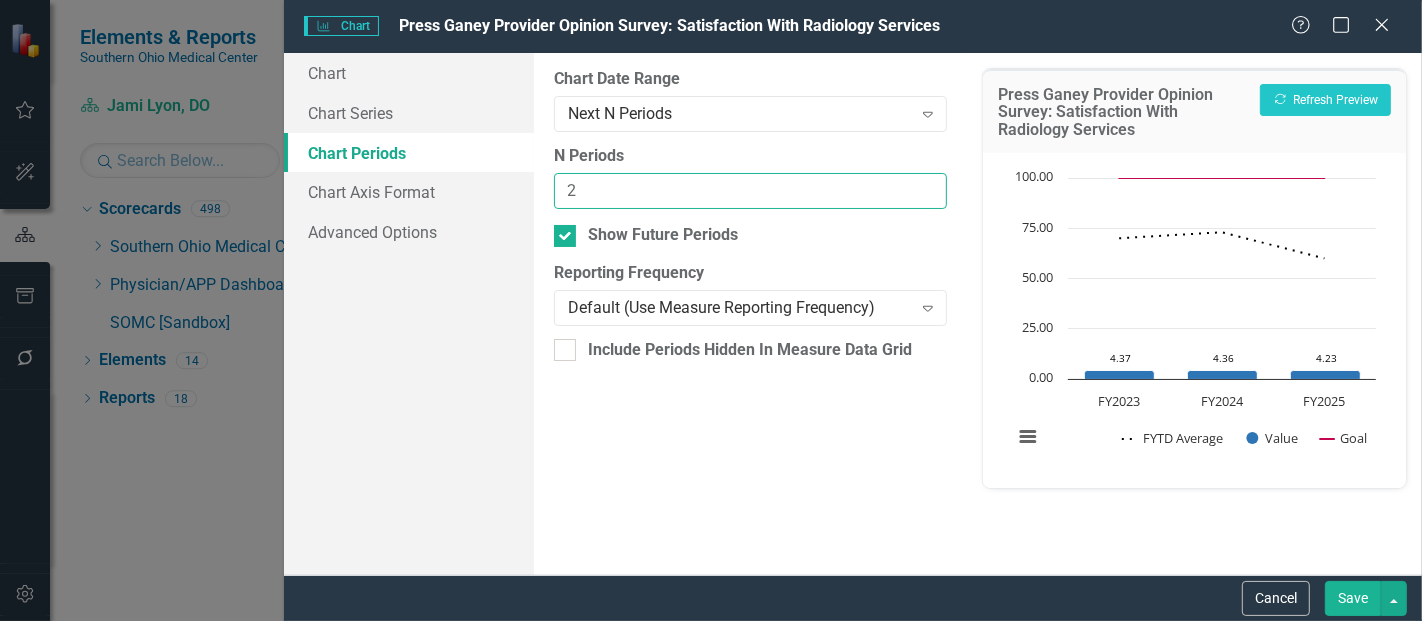 click on "2" at bounding box center [750, 191] 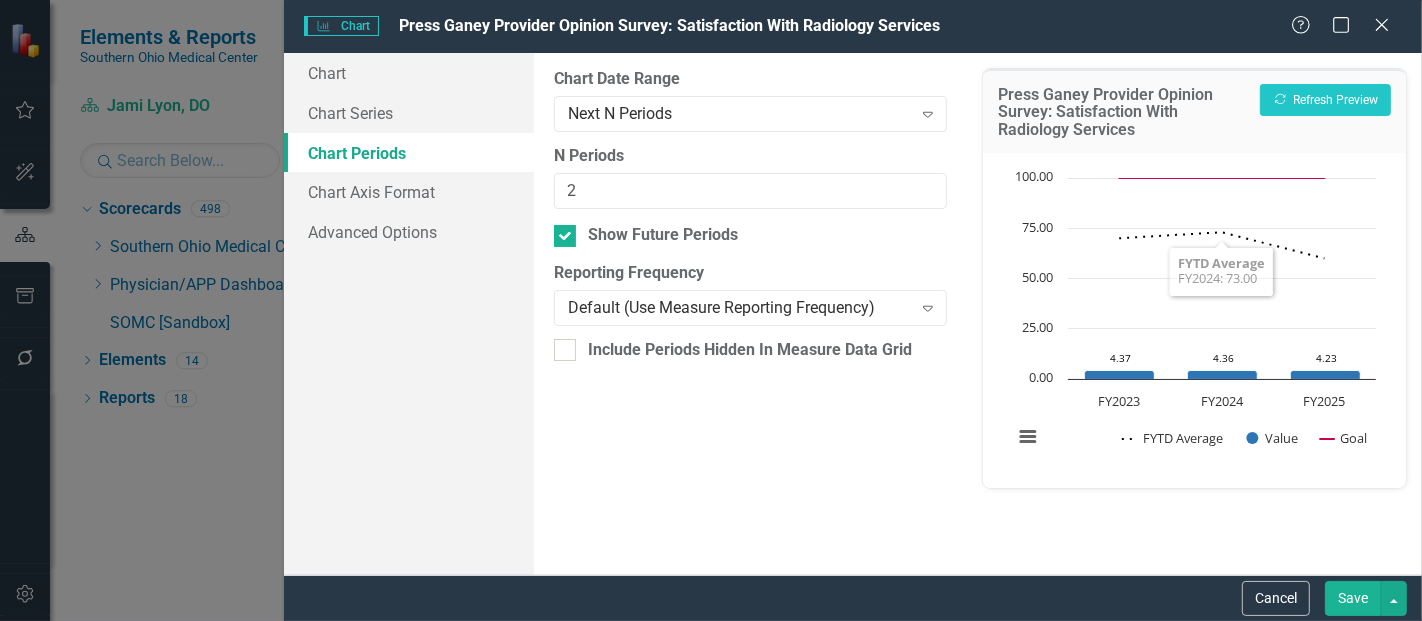 click on "Save" at bounding box center (1353, 598) 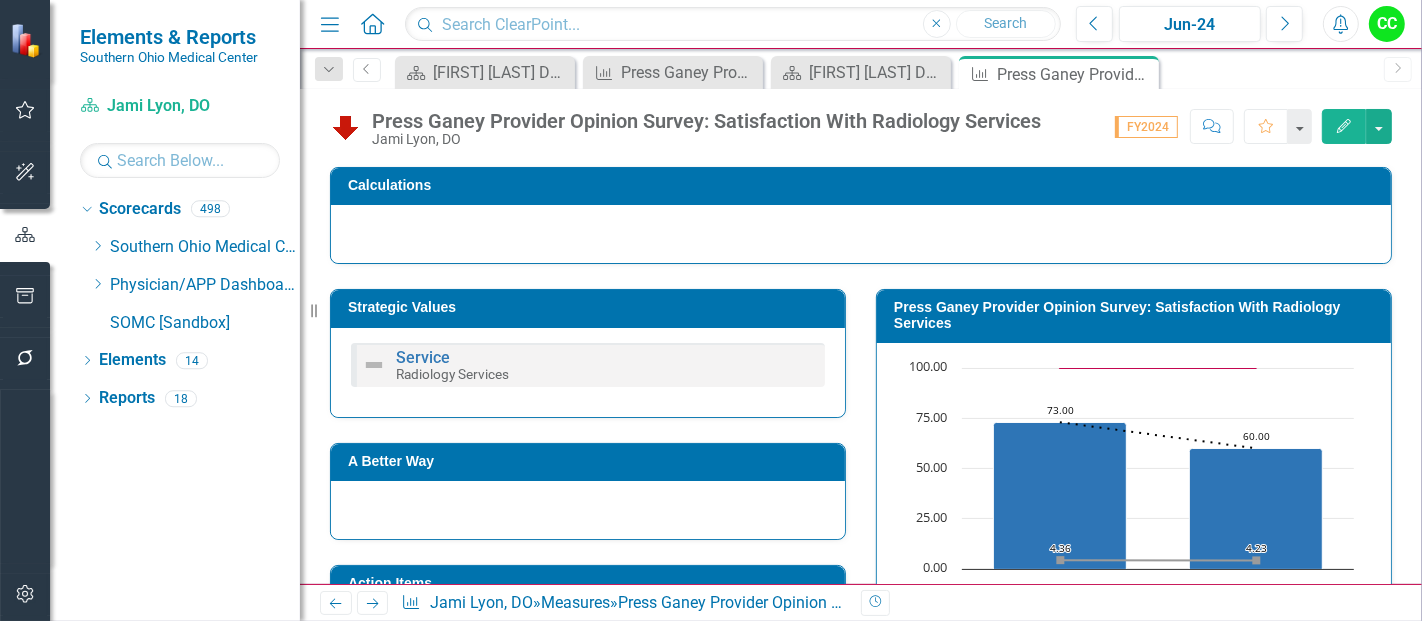 drag, startPoint x: 1140, startPoint y: 71, endPoint x: 777, endPoint y: 80, distance: 363.11154 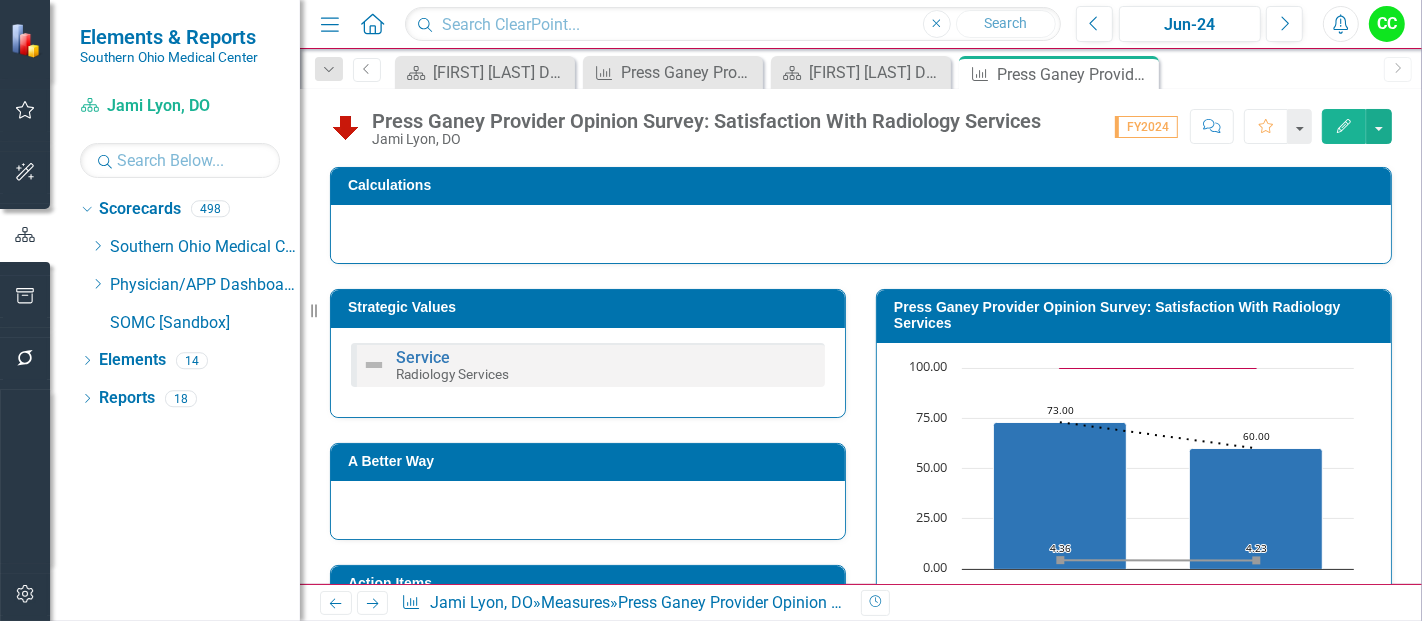 click on "Close" 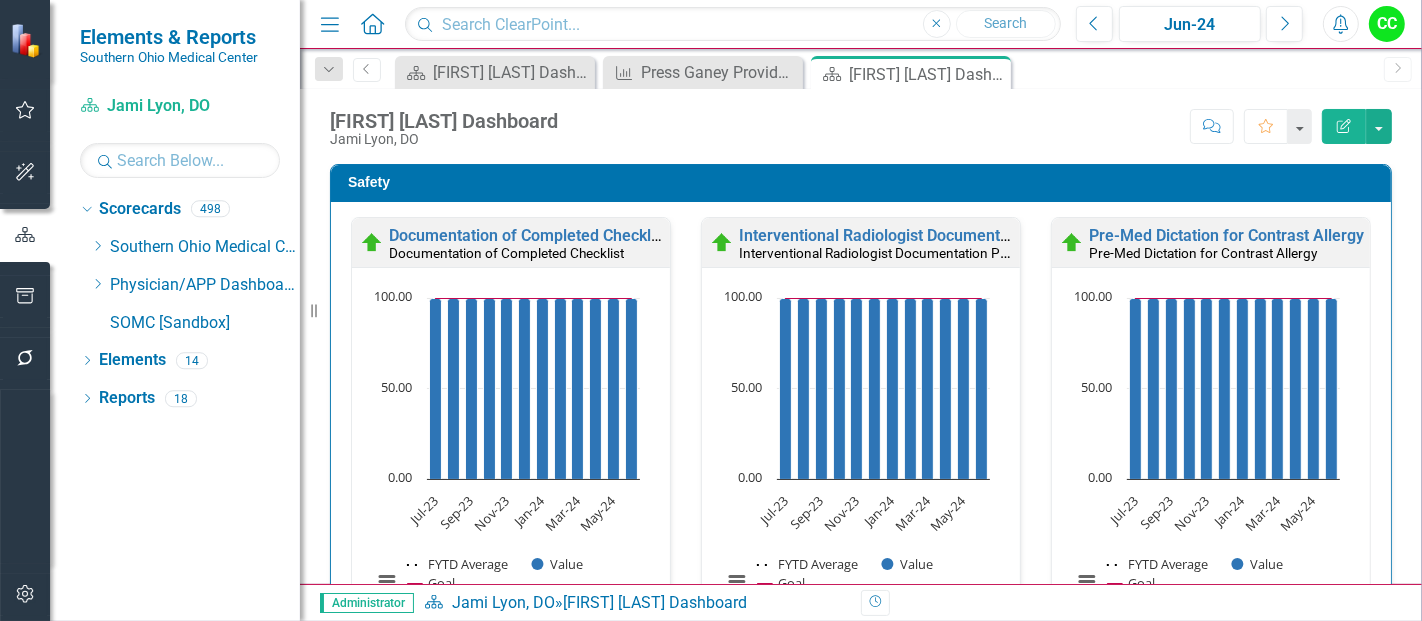 click on "icon.bolt Chart Updated" at bounding box center [711, 60] 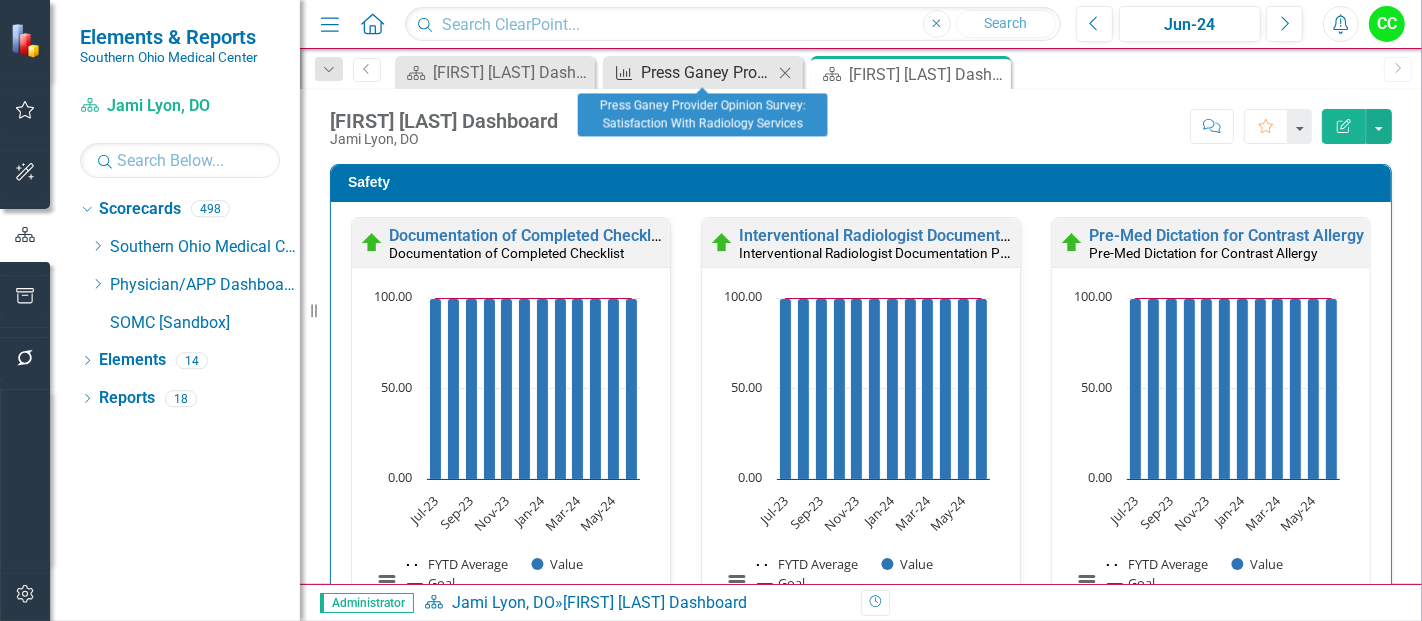 click on "Press Ganey Provider Opinion Survey: Satisfaction With Radiology Services" at bounding box center (707, 72) 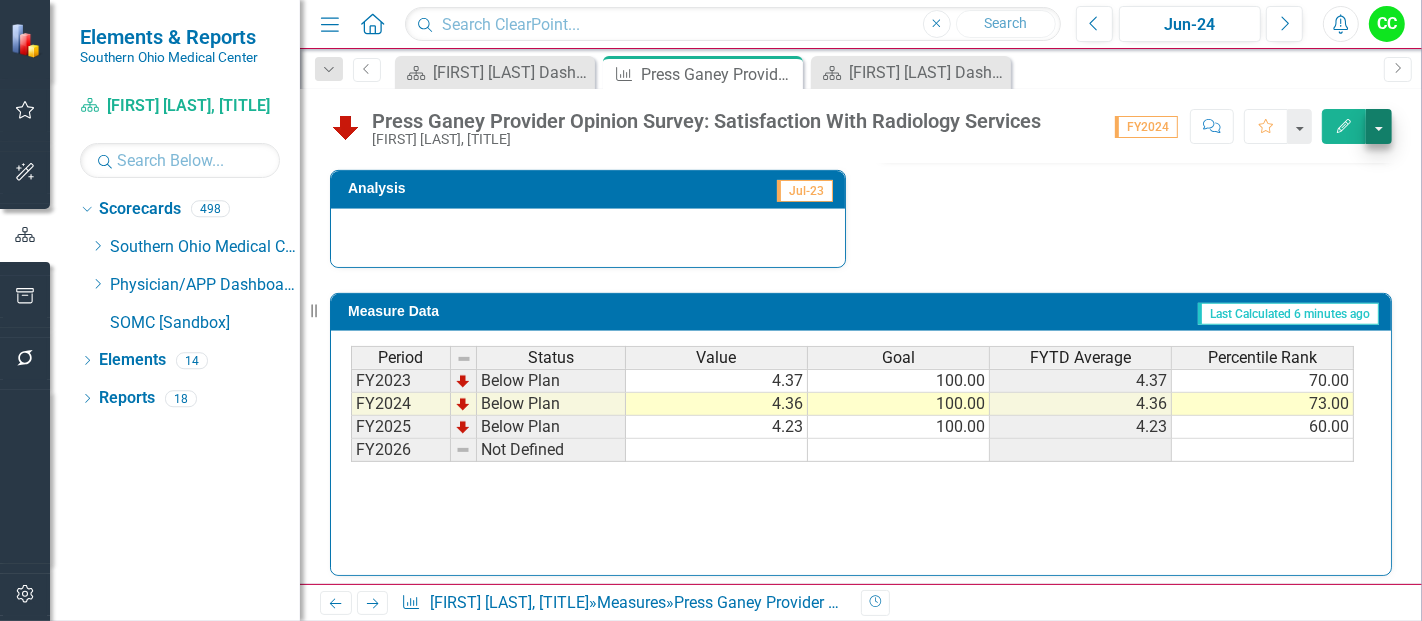 scroll, scrollTop: 765, scrollLeft: 0, axis: vertical 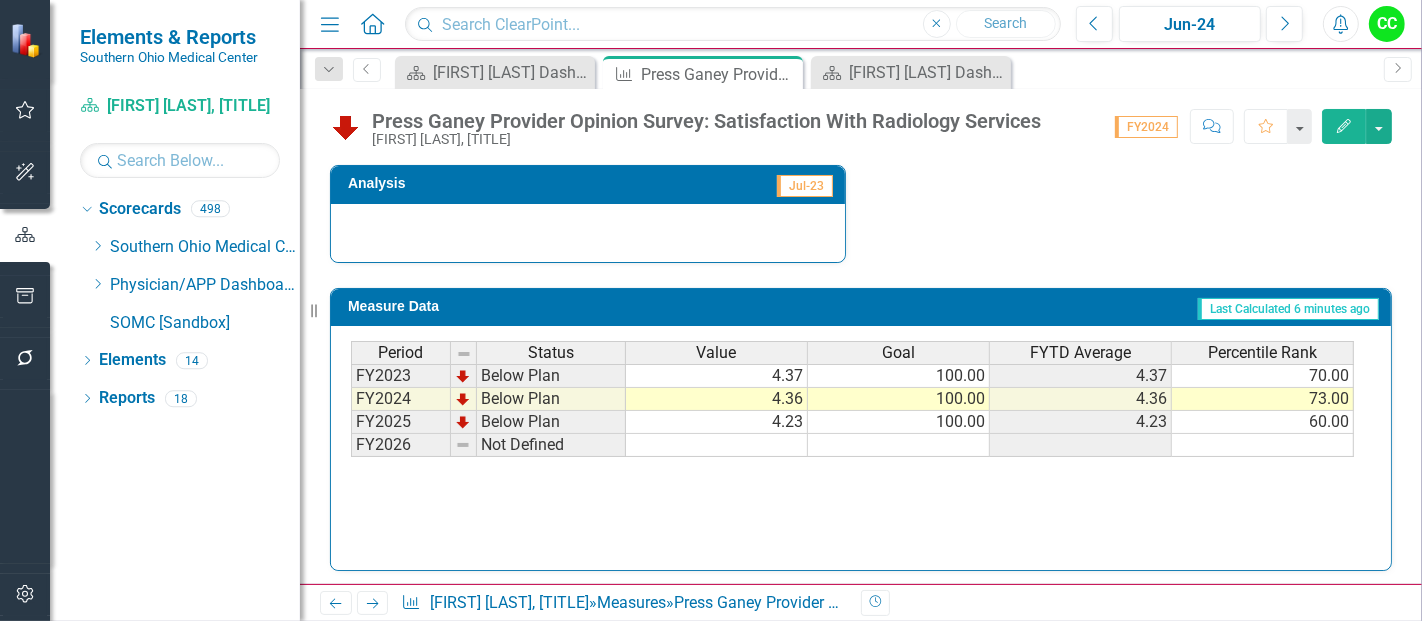 click on "Edit" 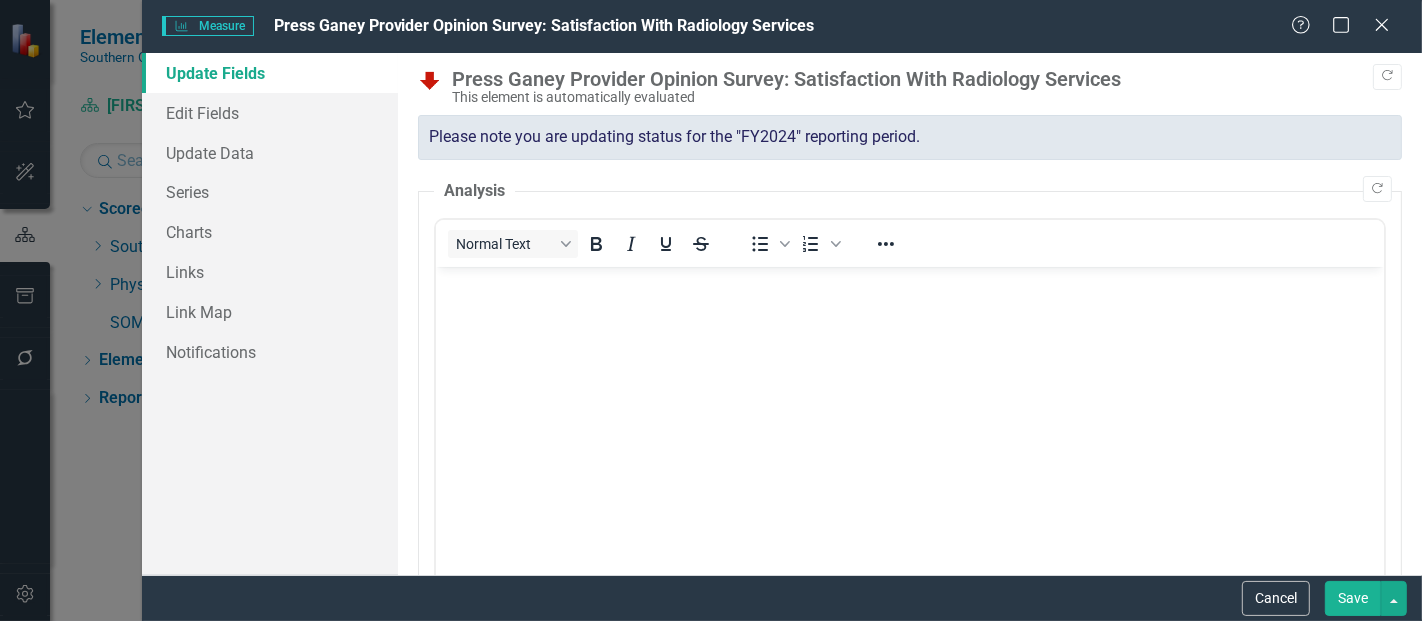 scroll, scrollTop: 0, scrollLeft: 0, axis: both 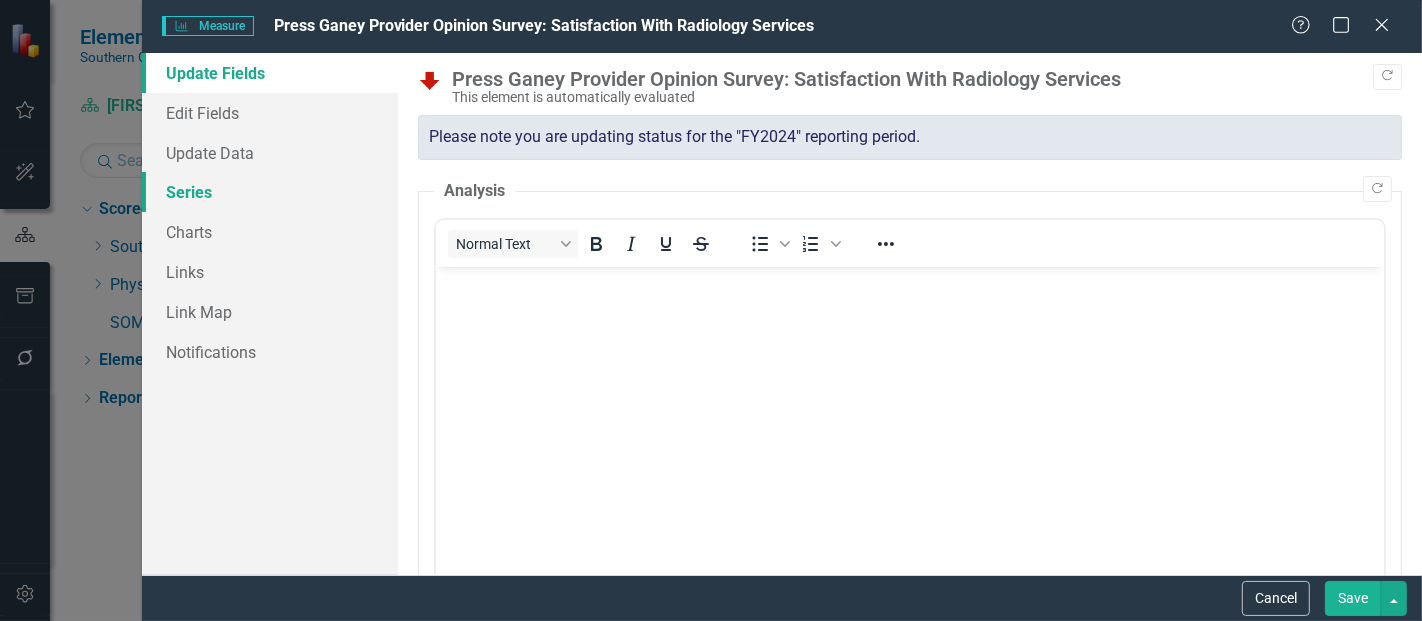 click on "Series" at bounding box center (270, 192) 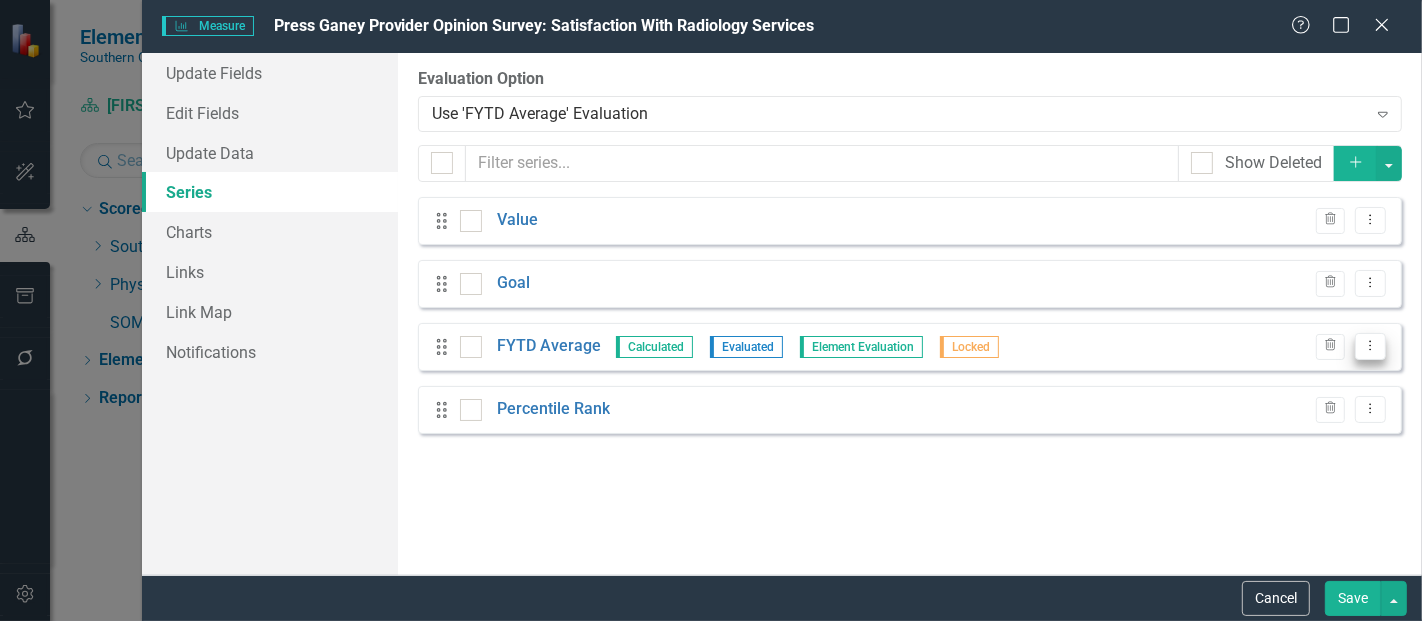 click on "Dropdown Menu" 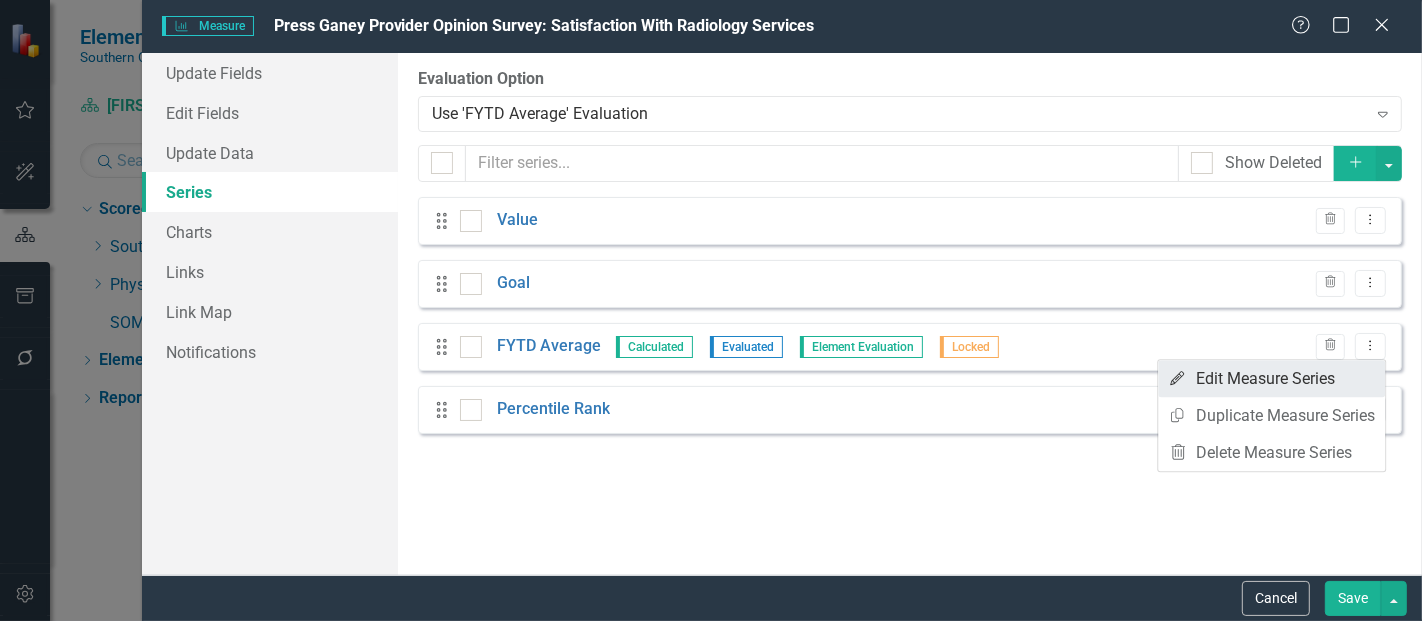 click on "Edit Edit Measure Series" at bounding box center [1271, 378] 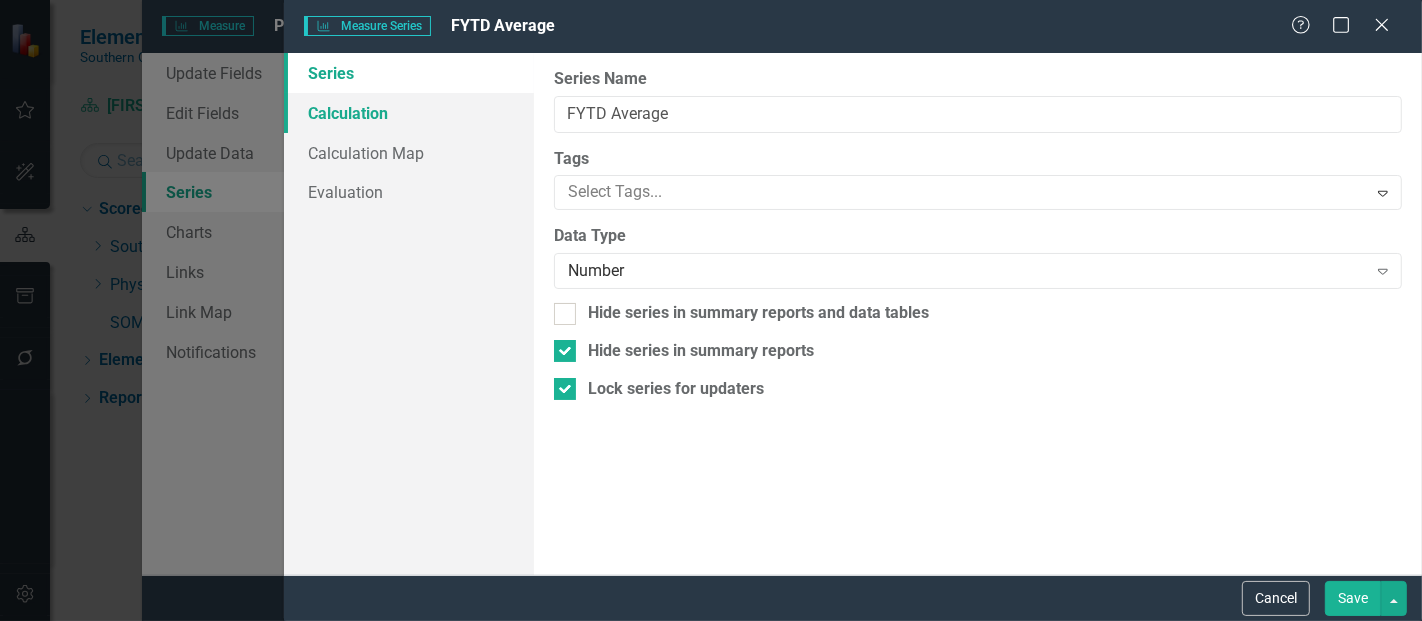 click on "Calculation" at bounding box center [409, 113] 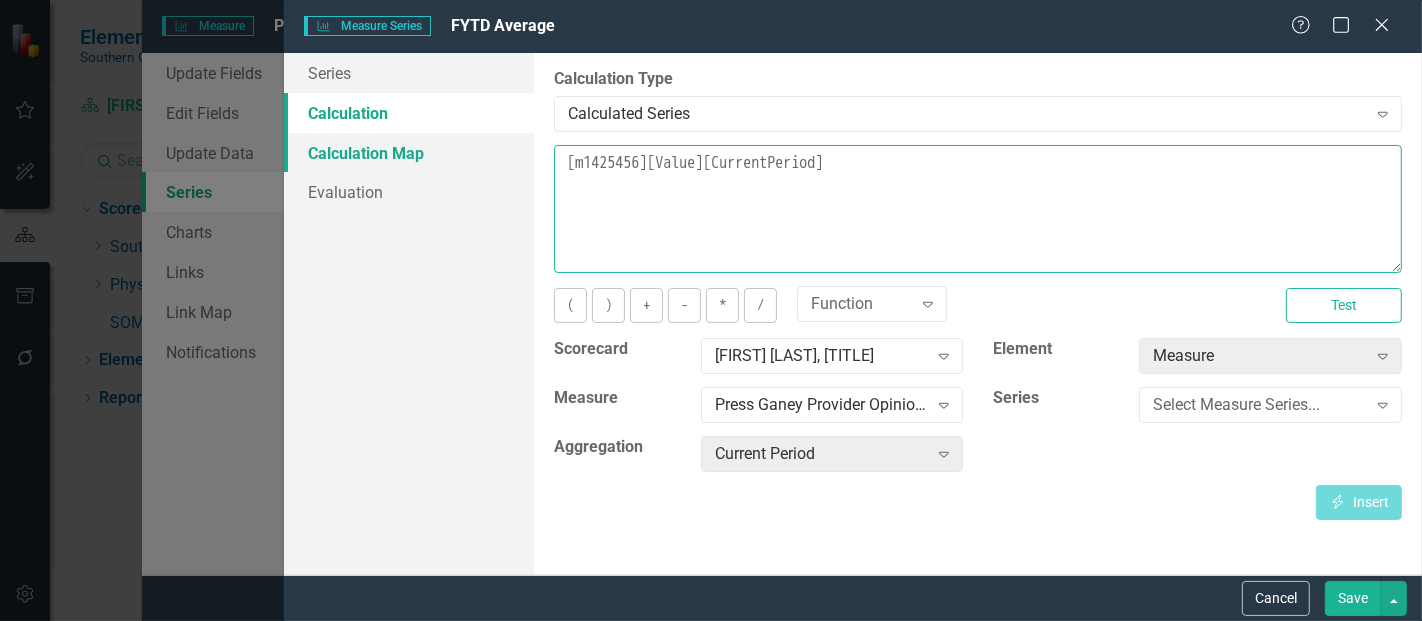 drag, startPoint x: 889, startPoint y: 188, endPoint x: 505, endPoint y: 165, distance: 384.68817 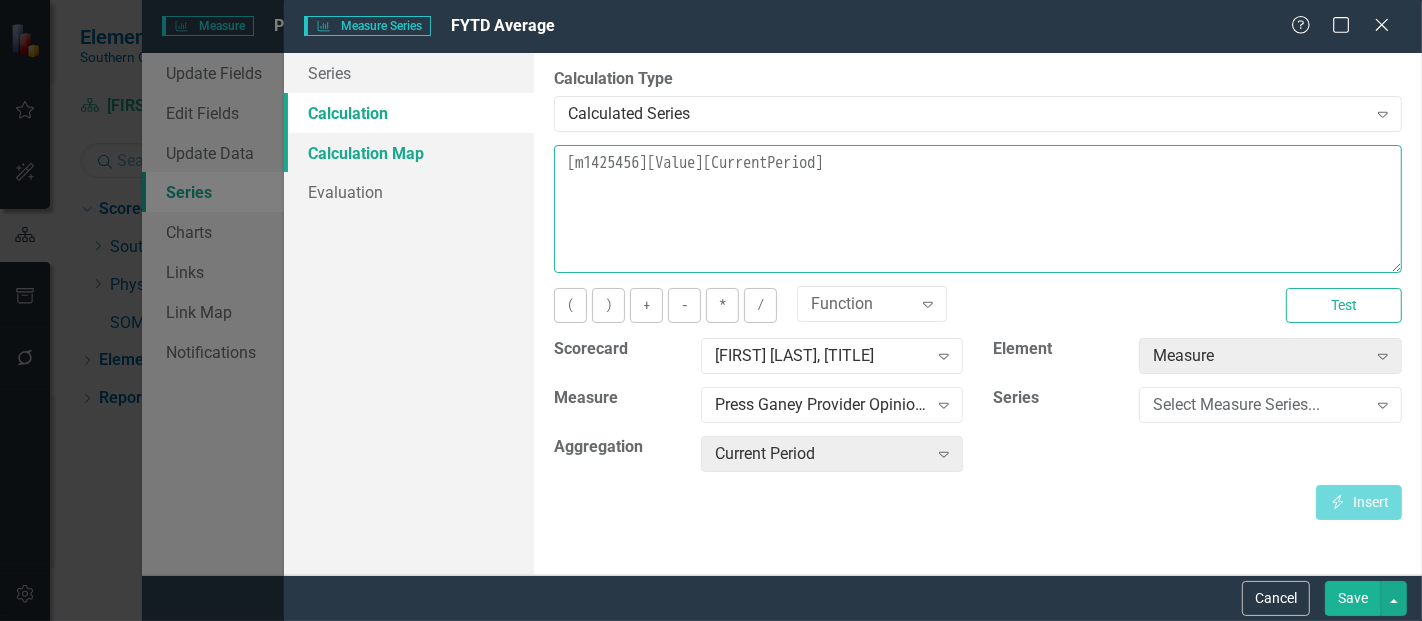 click on "Series Calculation Calculation Map Evaluation From this page, you can edit the name, type, and visibility options of your series.   Learn more in the ClearPoint Support Center. Close Help Series Name FYTD Average Tags Select Tags... Expand Data Type Number Expand Hide series in summary reports and data tables Hide series in summary reports Lock series for updaters By default, series in ClearPoint are not calculated. So, if you leave the form below blank, you can manually enter (or upload) data into this series. However, if you want to calculate the series, you can use the drop-downs below to reference any other series value in ClearPoint, and (optionally) add aggregations. Standard mathematical operators and logical functions are also supported.    Learn more in the ClearPoint Support Center. Close Help Calculation Type Calculated Series Expand   Learn more in the ClearPoint Support Center. Close Help [m1425456][Value][CurrentPeriod] ( ) + - * / Function Expand Test Scorecard Dustin Johnson, MD Expand" at bounding box center [853, 314] 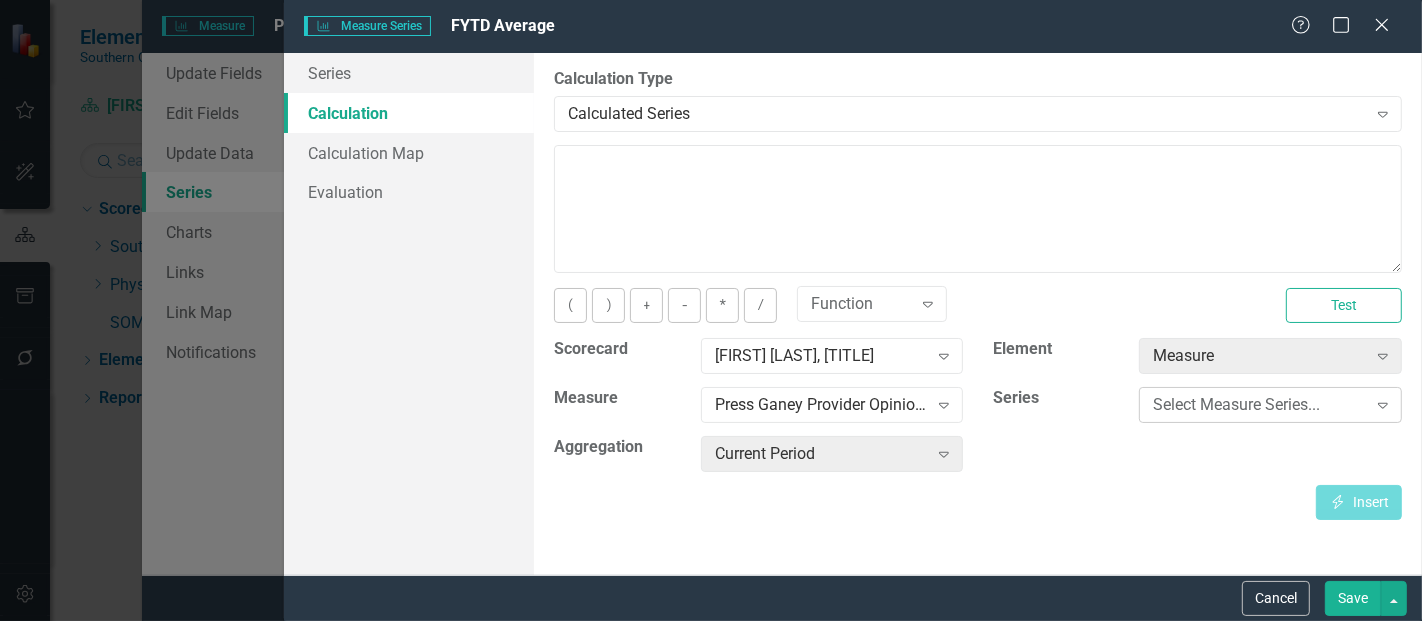 click on "Select Measure Series..." at bounding box center (1259, 405) 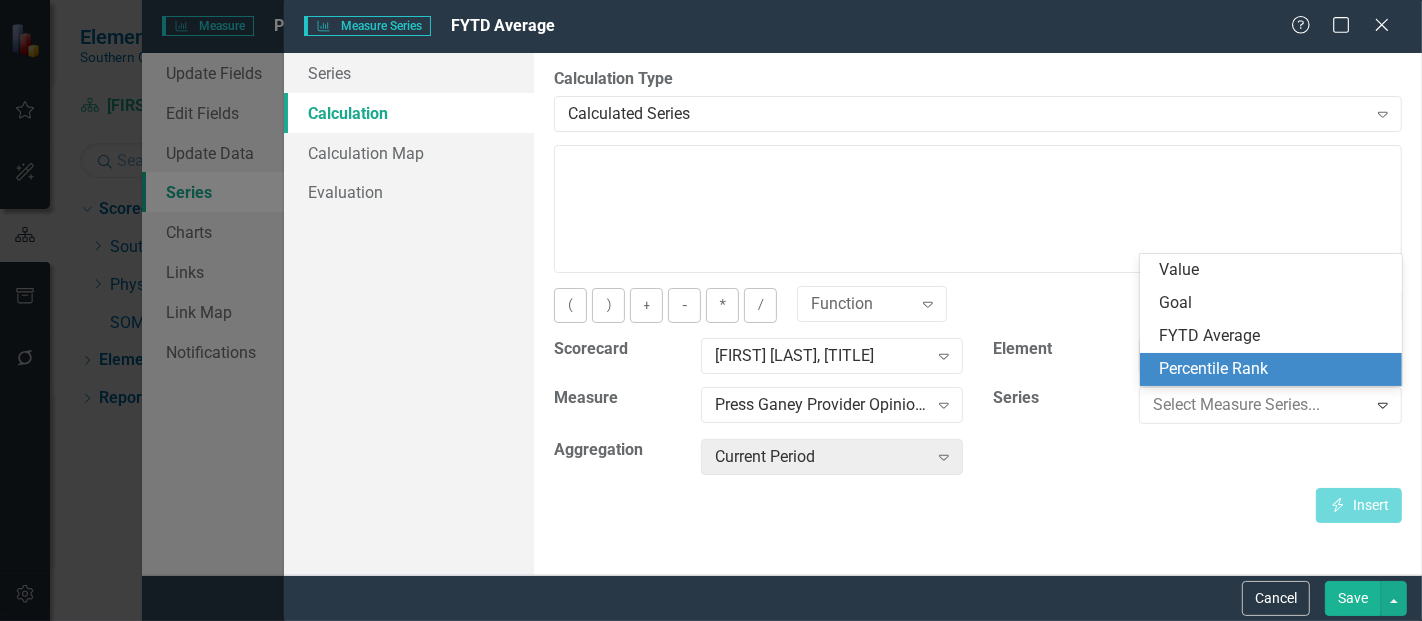 click on "Percentile Rank" at bounding box center (1275, 369) 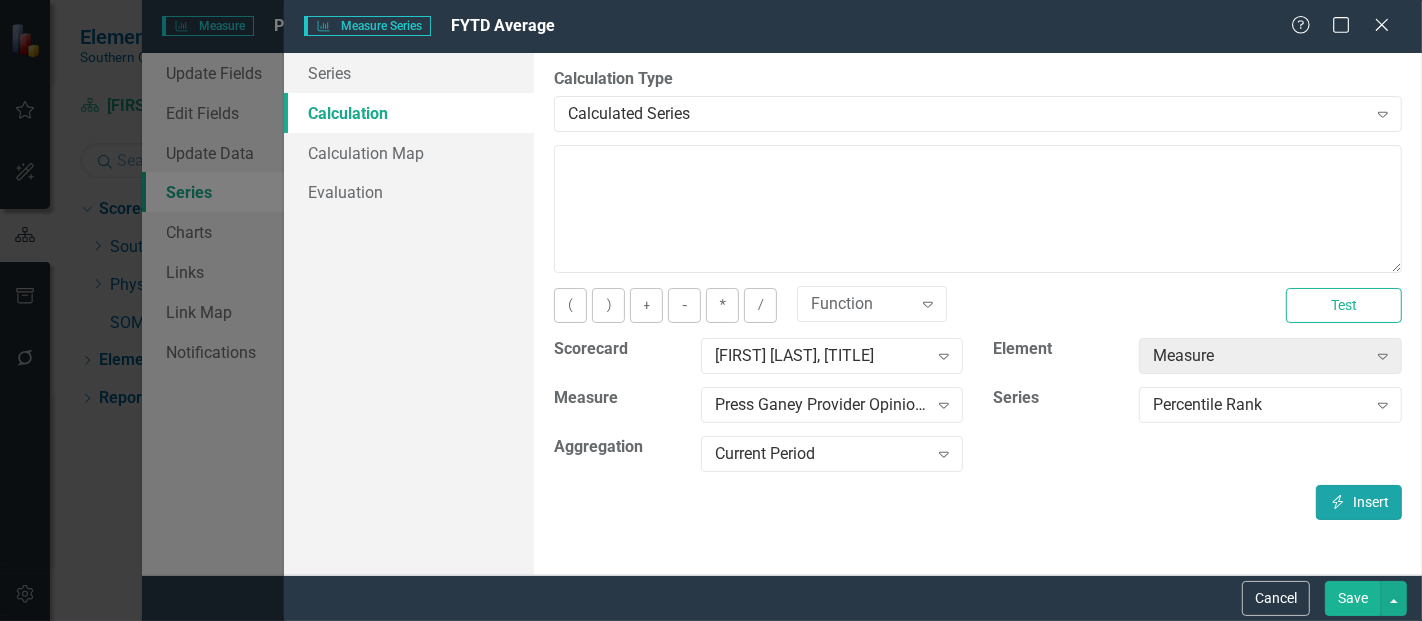 click on "Insert    Insert" at bounding box center [1359, 502] 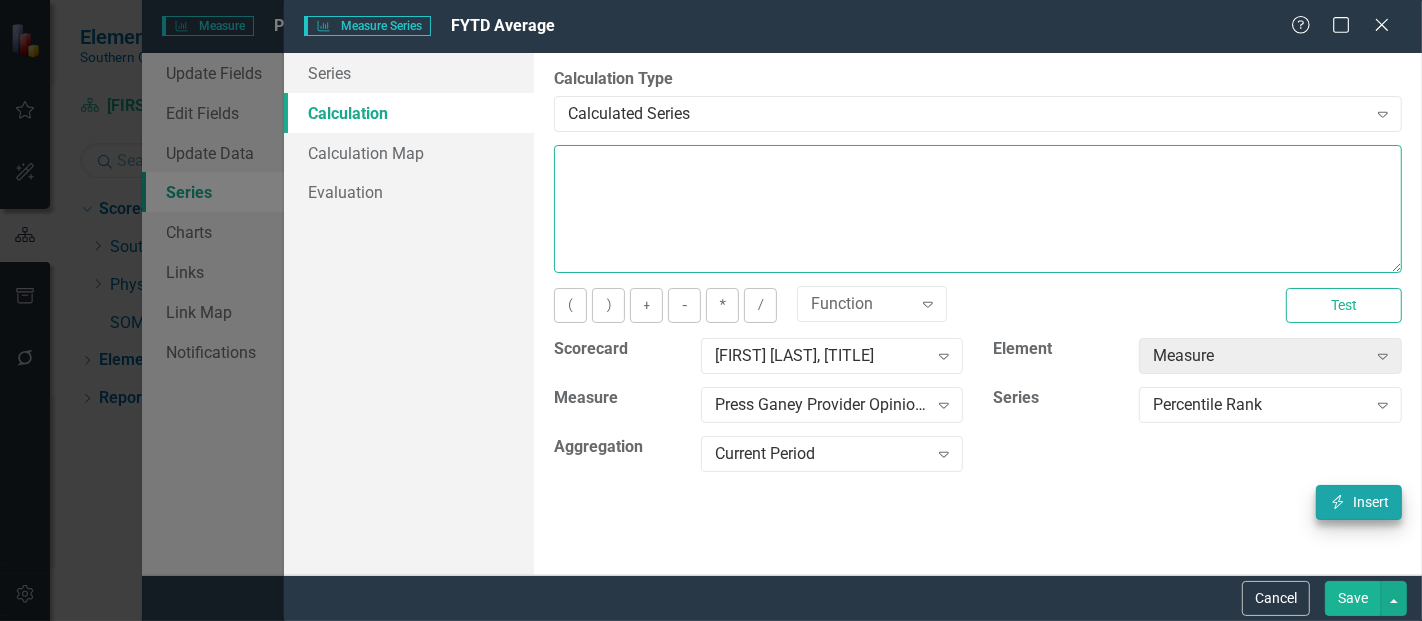 type on "[m1425456][Percentile Rank][CurrentPeriod]" 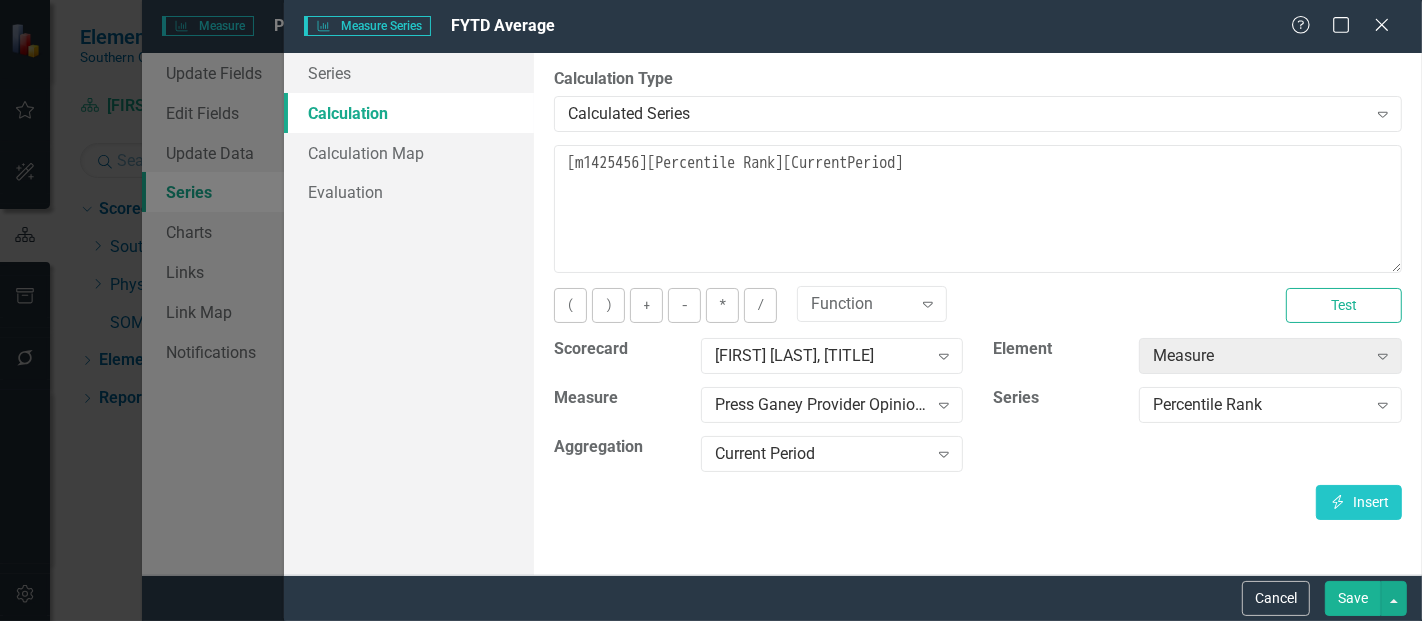 click on "Save" at bounding box center [1353, 598] 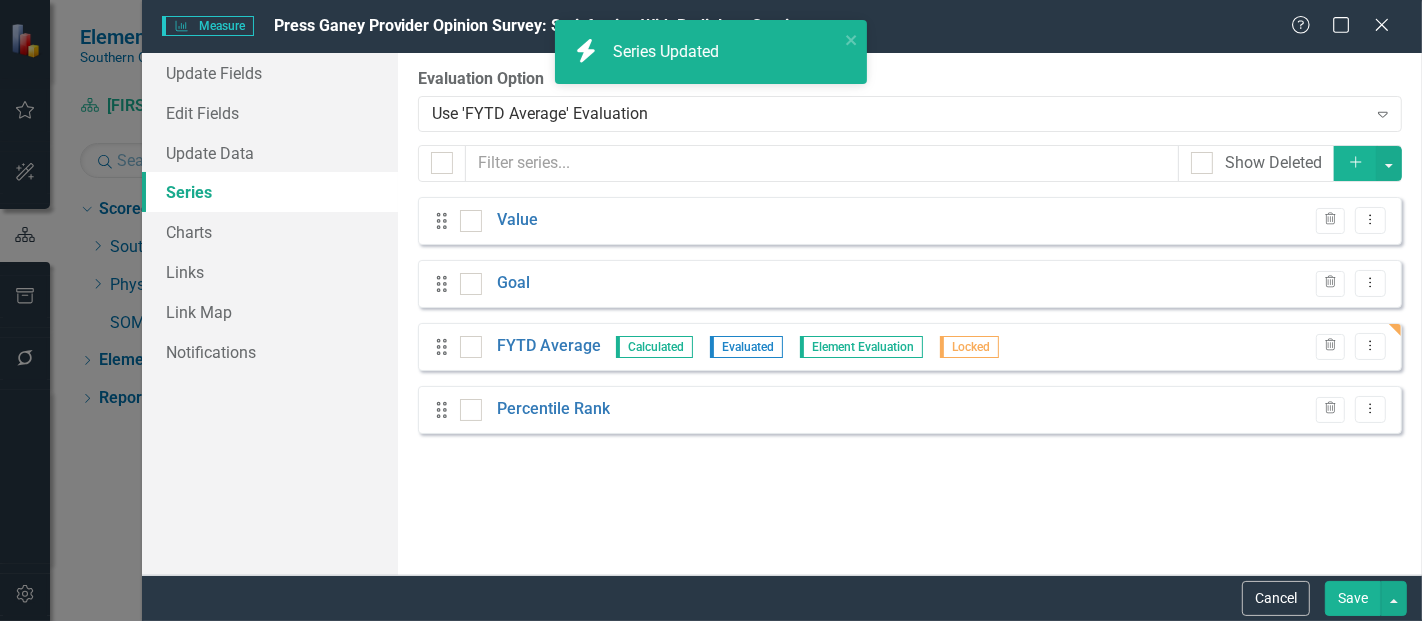 click on "Save" at bounding box center [1353, 598] 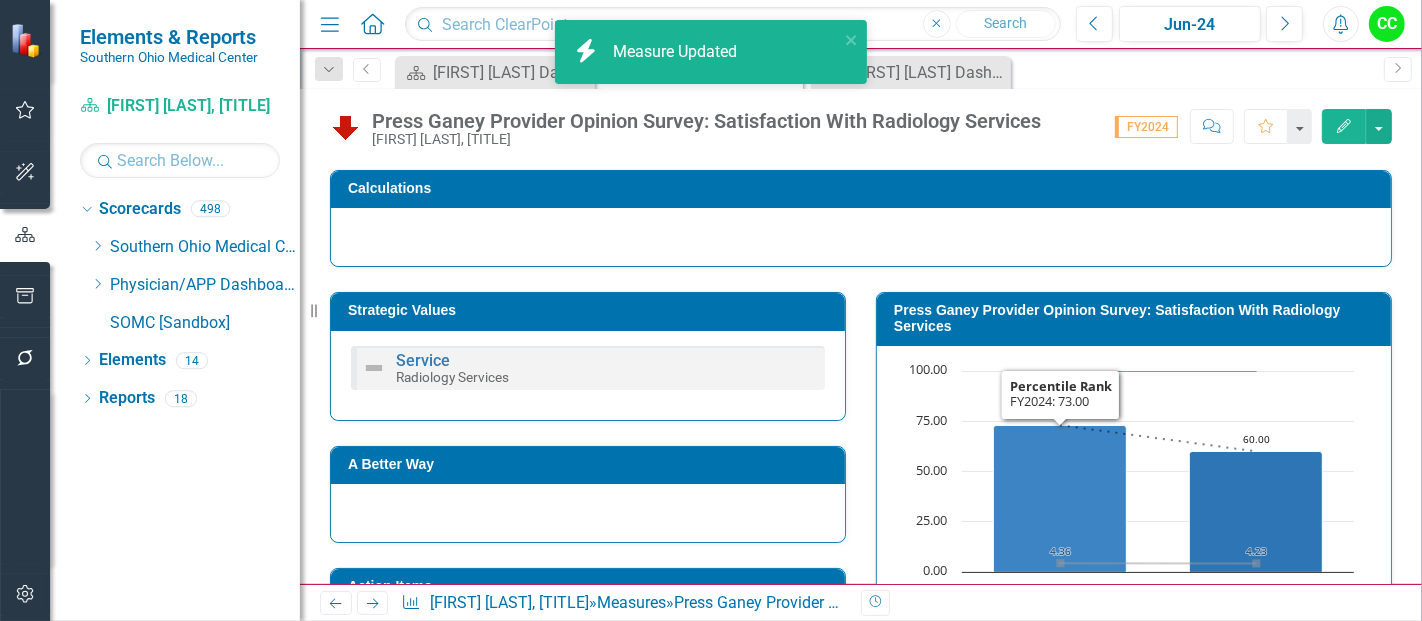 scroll, scrollTop: 237, scrollLeft: 0, axis: vertical 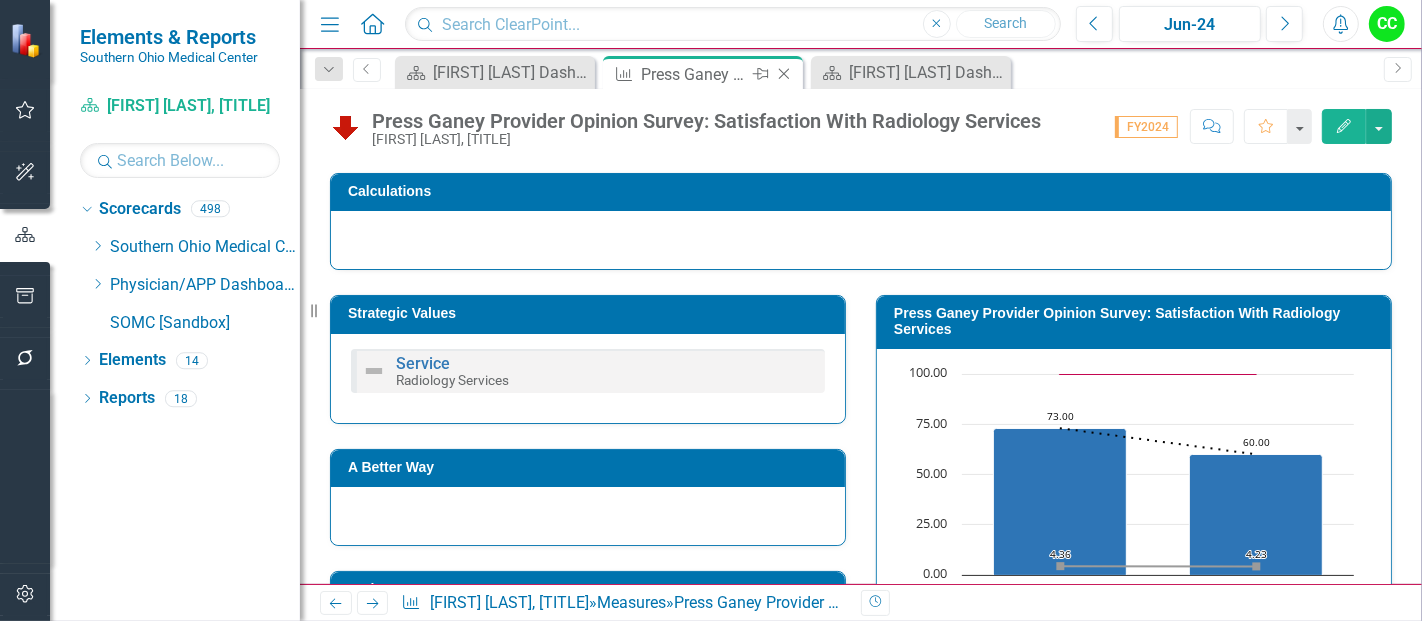 click 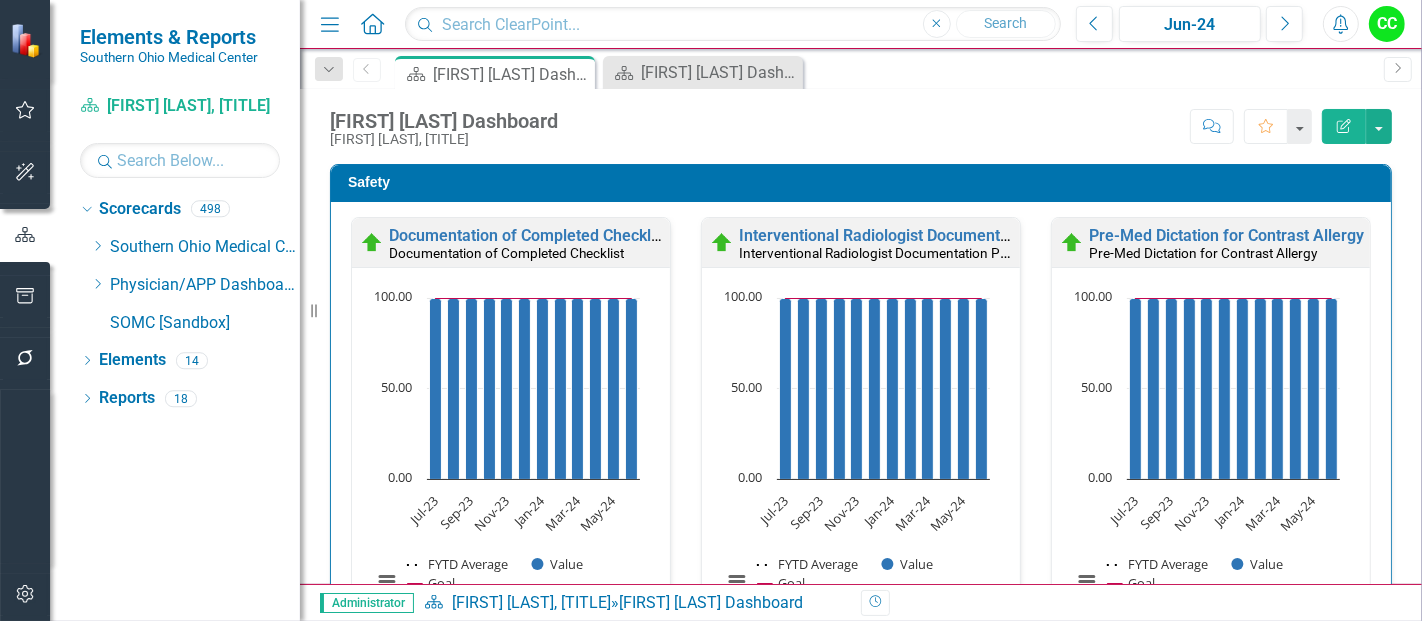 click on "Dropdown" 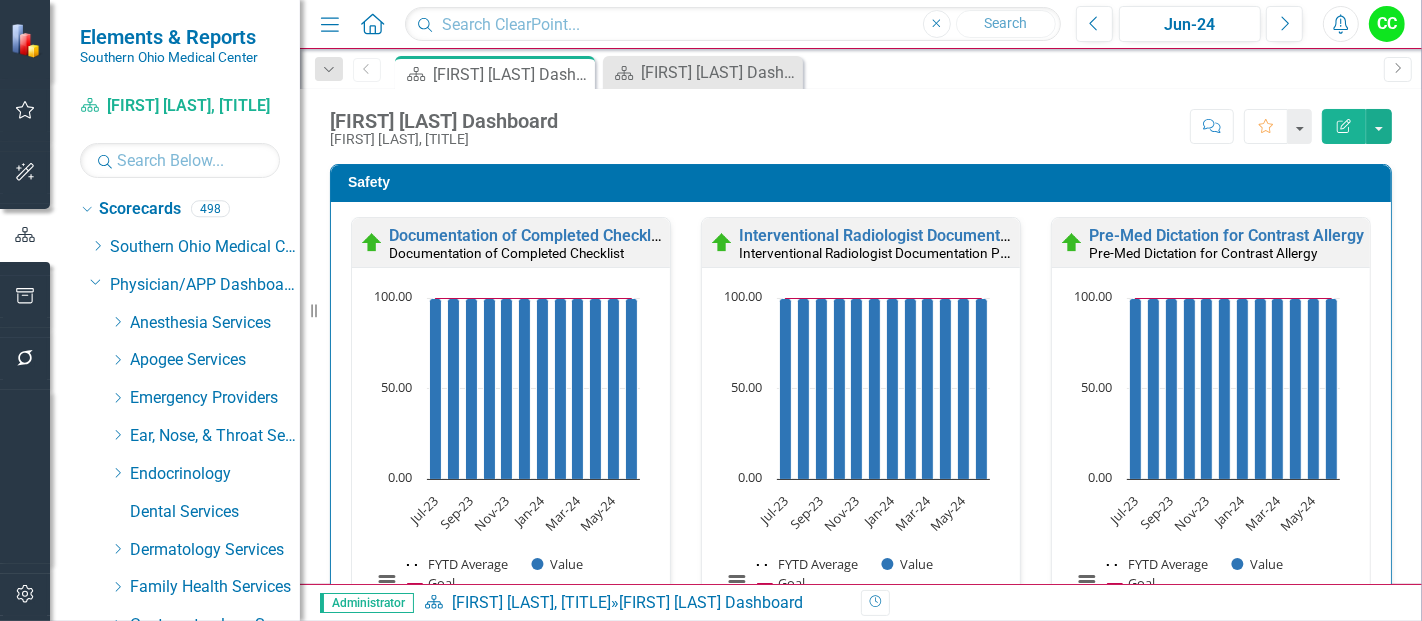 scroll, scrollTop: 853, scrollLeft: 0, axis: vertical 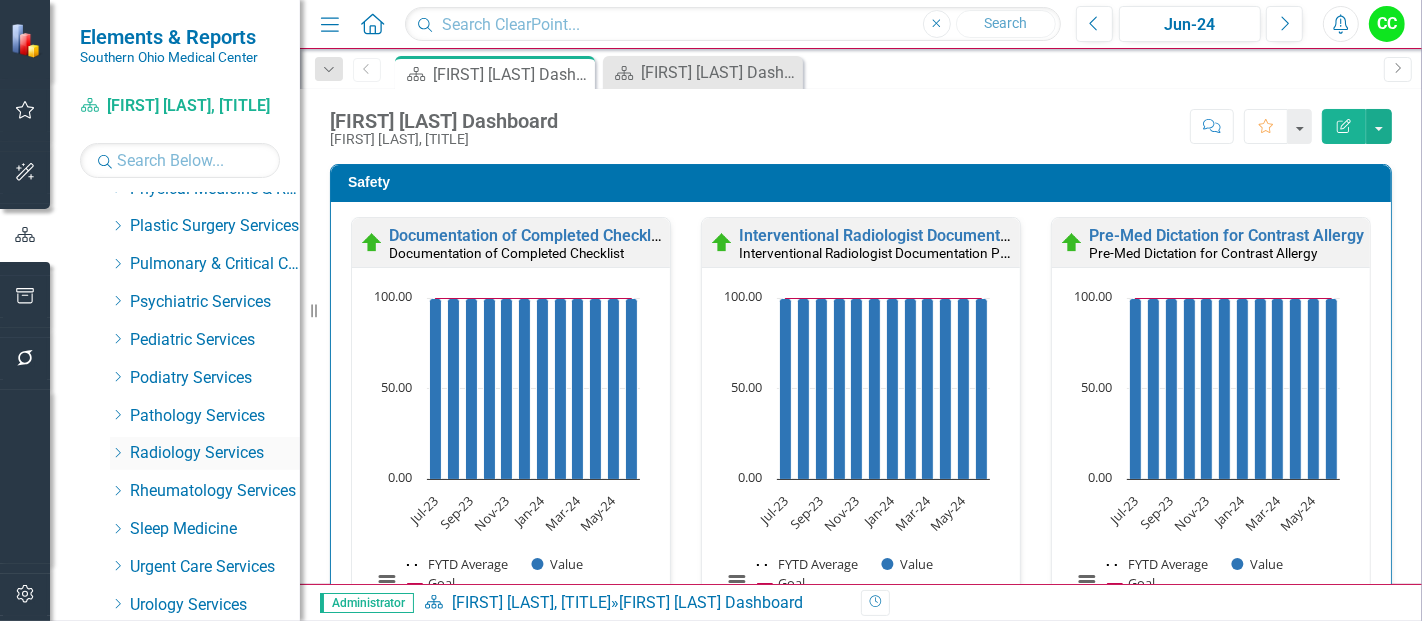 click on "Dropdown" 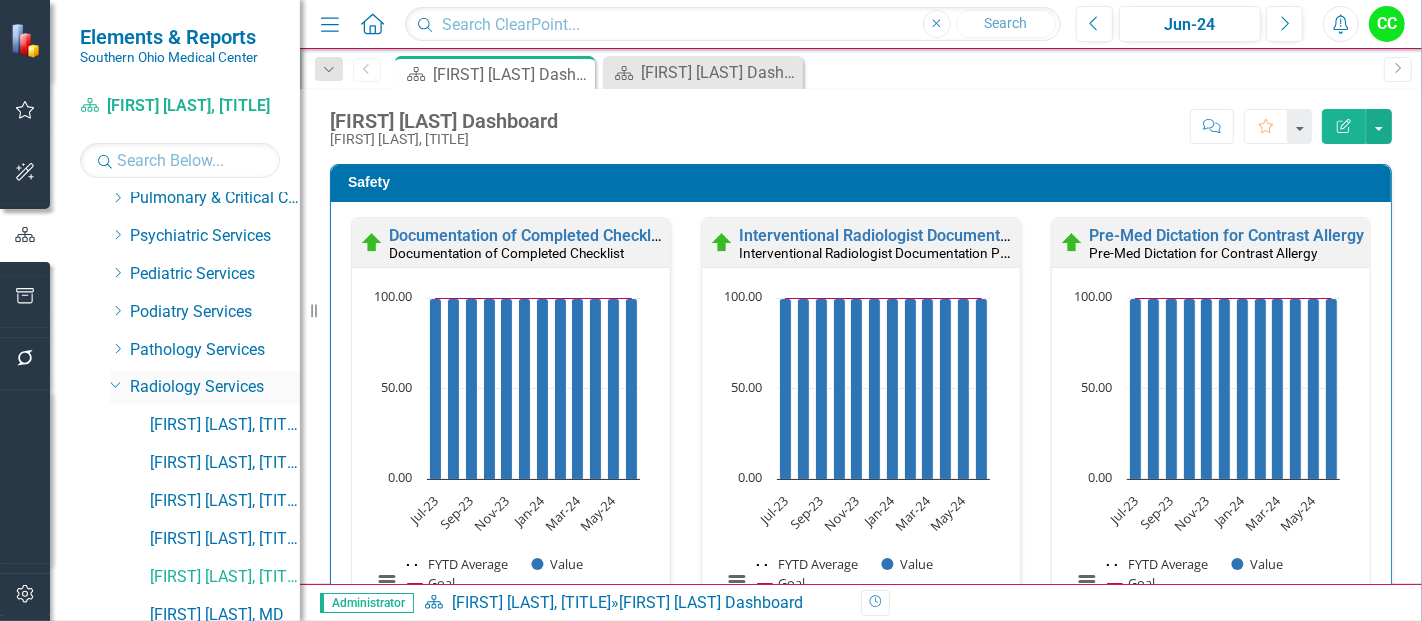 scroll, scrollTop: 1121, scrollLeft: 0, axis: vertical 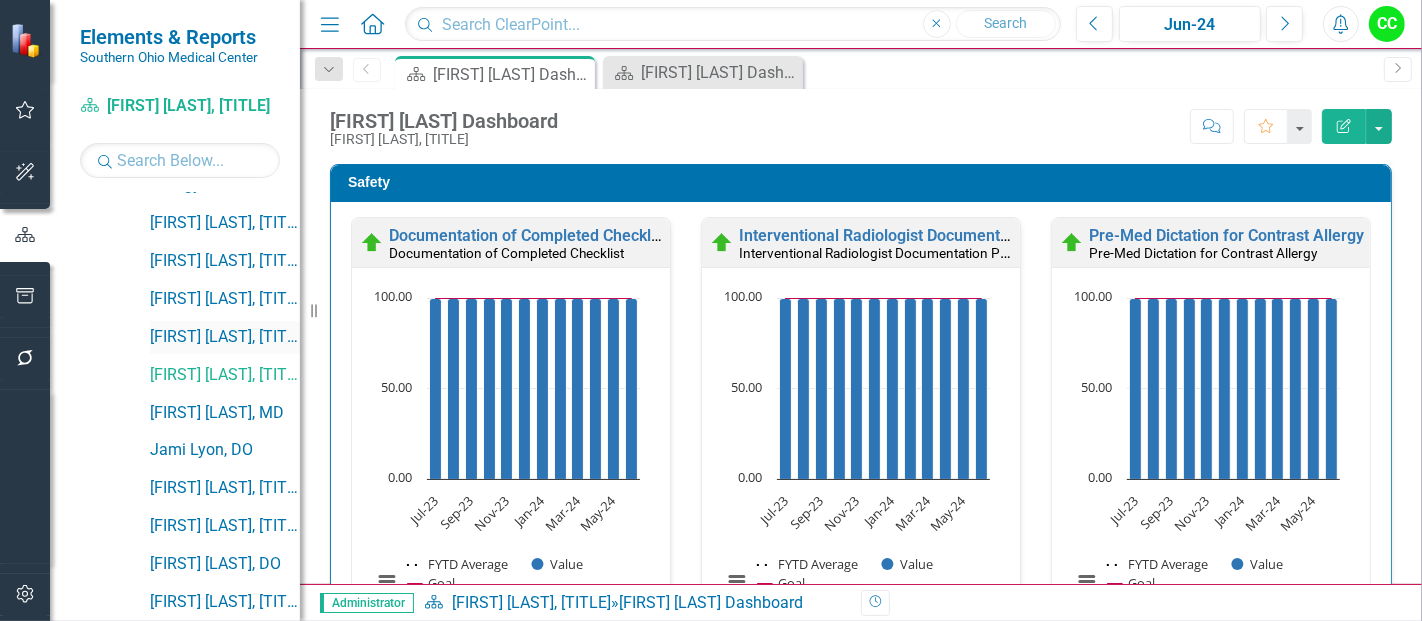 click on "[FIRST] [LAST], [STATE]" at bounding box center [225, 337] 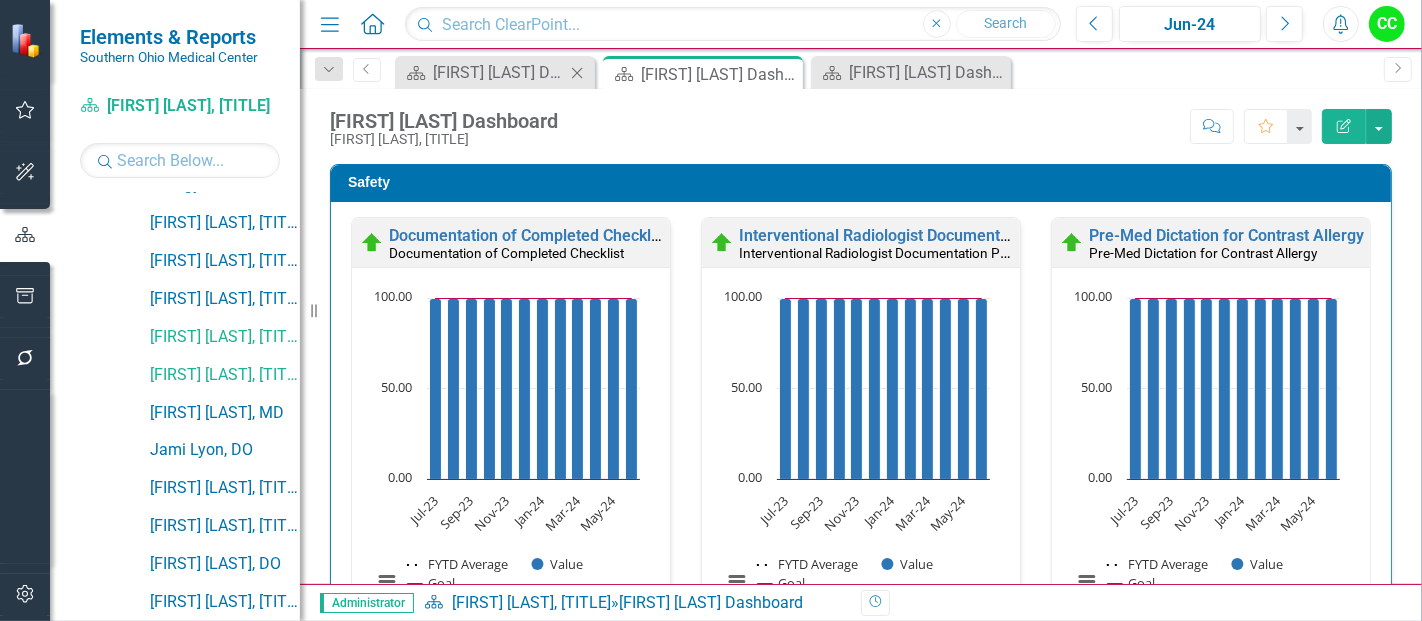 click on "Close" 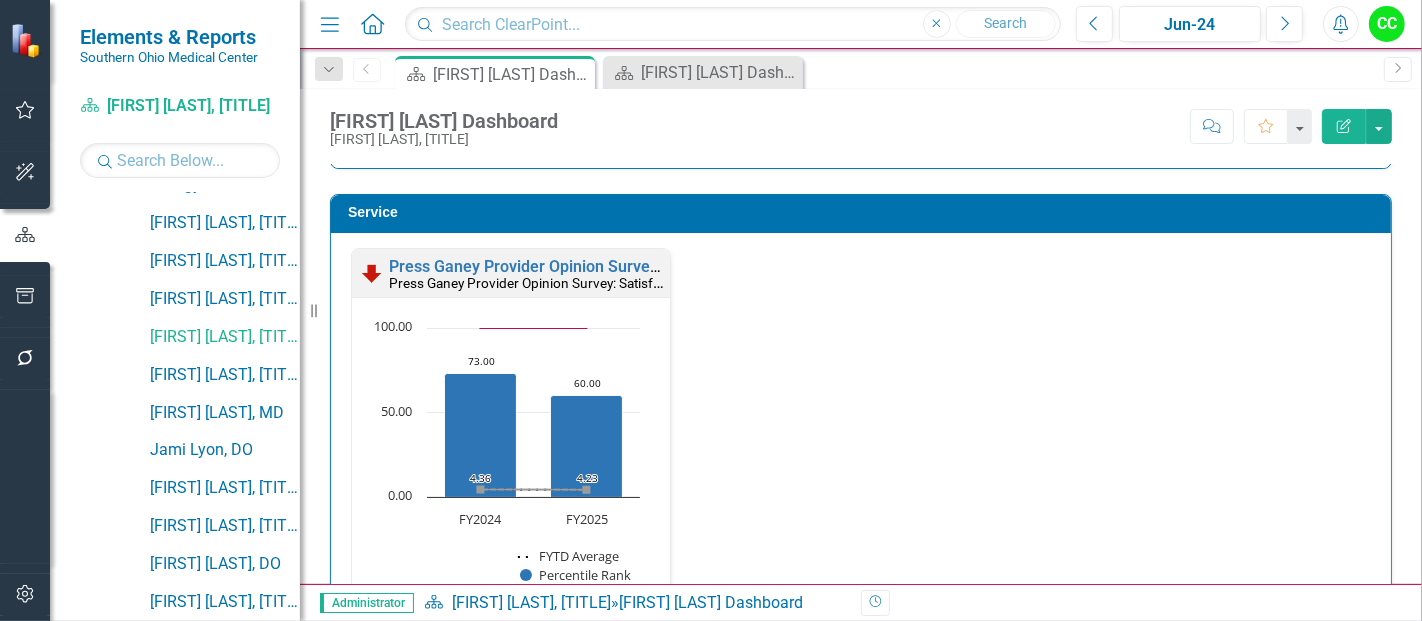 scroll, scrollTop: 1992, scrollLeft: 0, axis: vertical 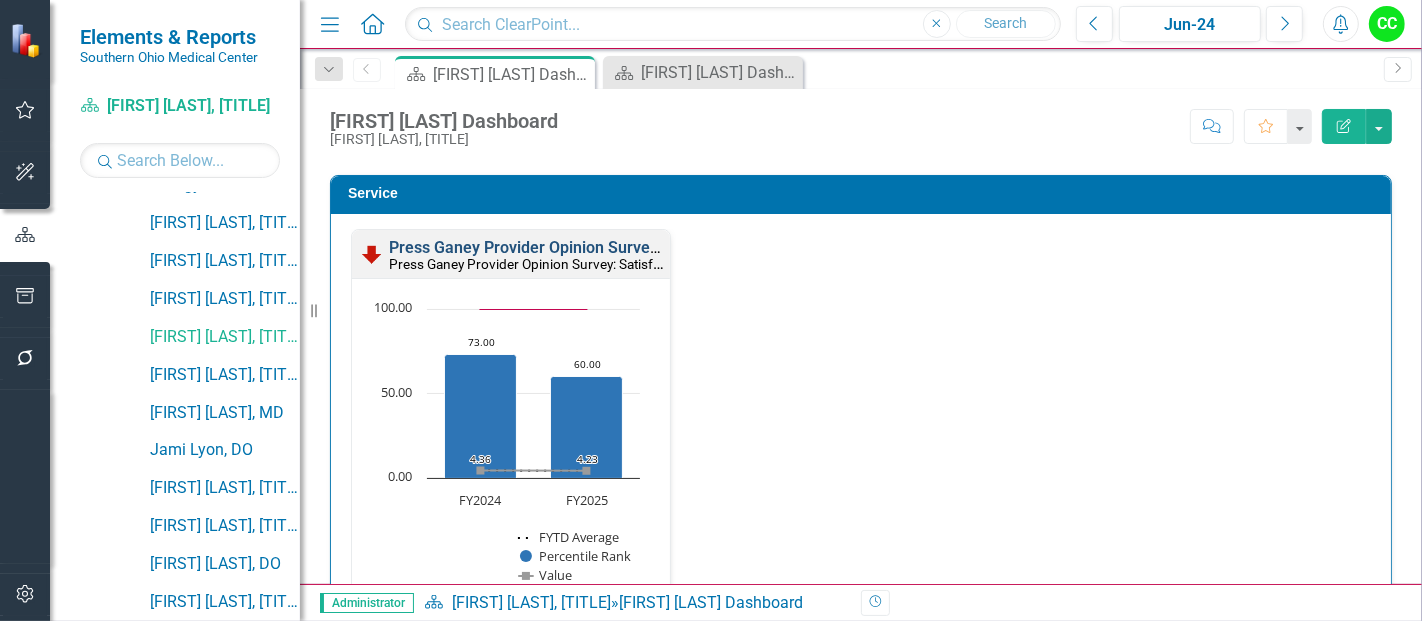 click on "Press Ganey Provider Opinion Survey: Satisfaction With Radiology Services" at bounding box center (659, 247) 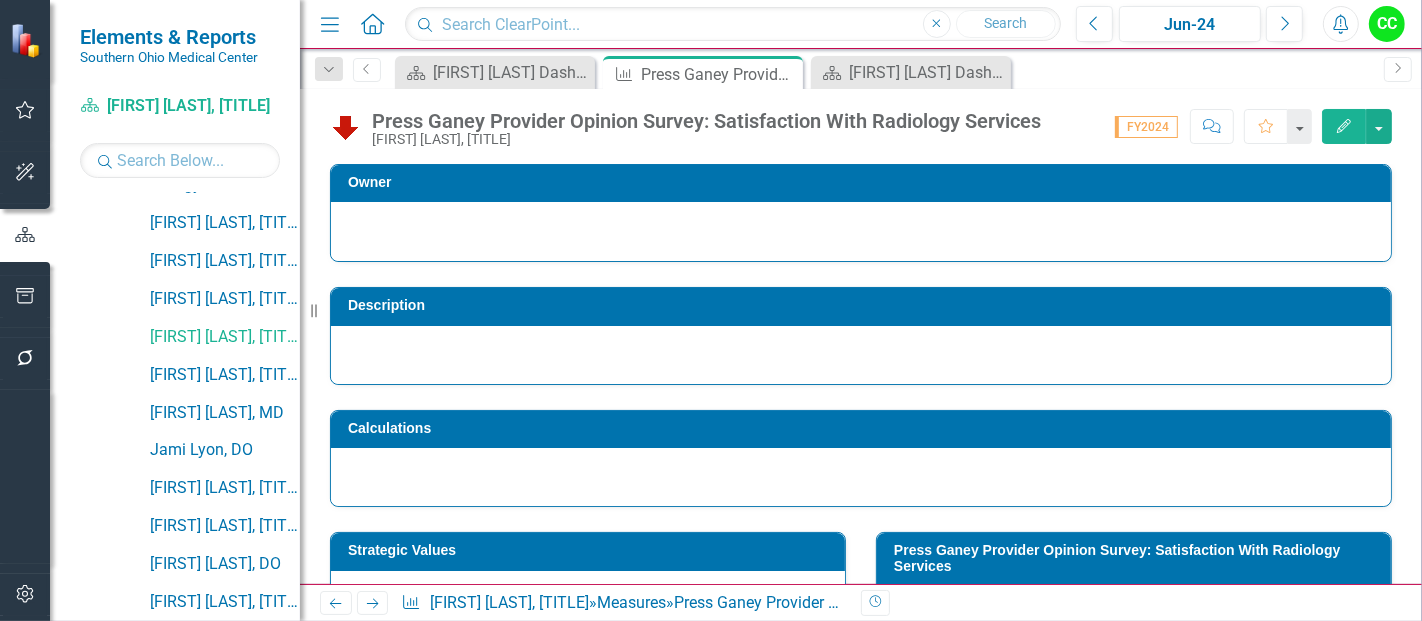 click on "Edit" 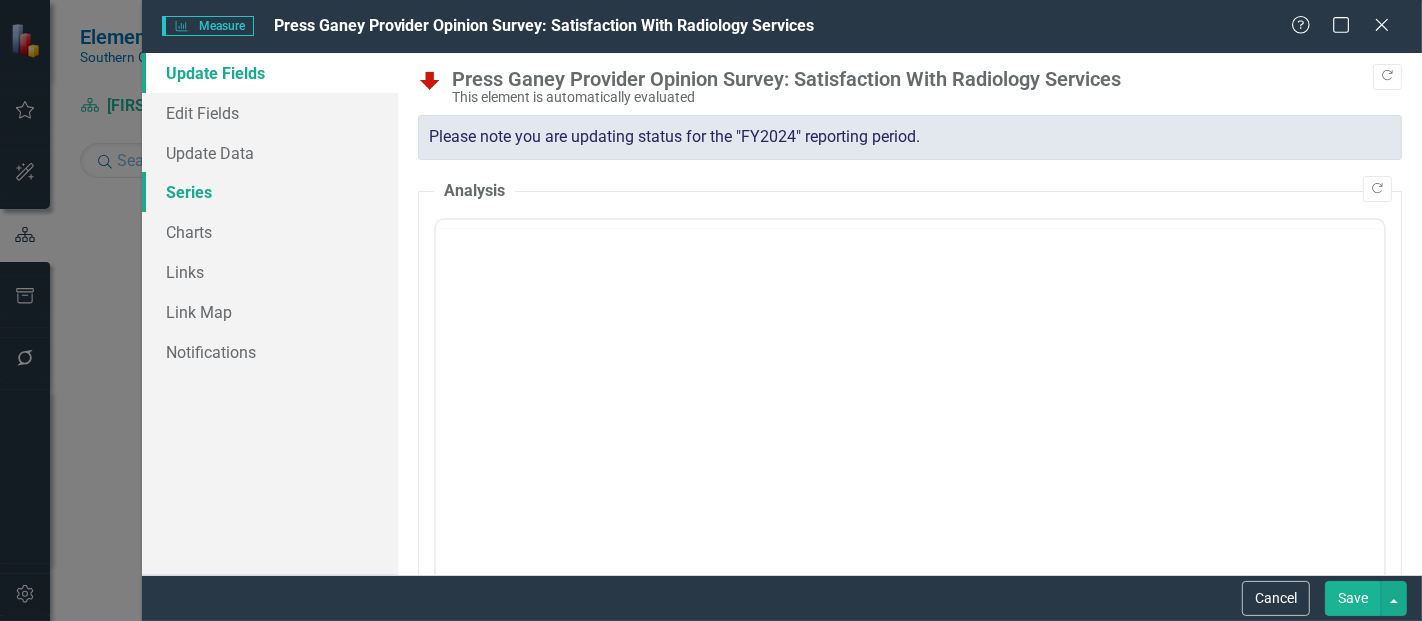 click on "Series" at bounding box center [270, 192] 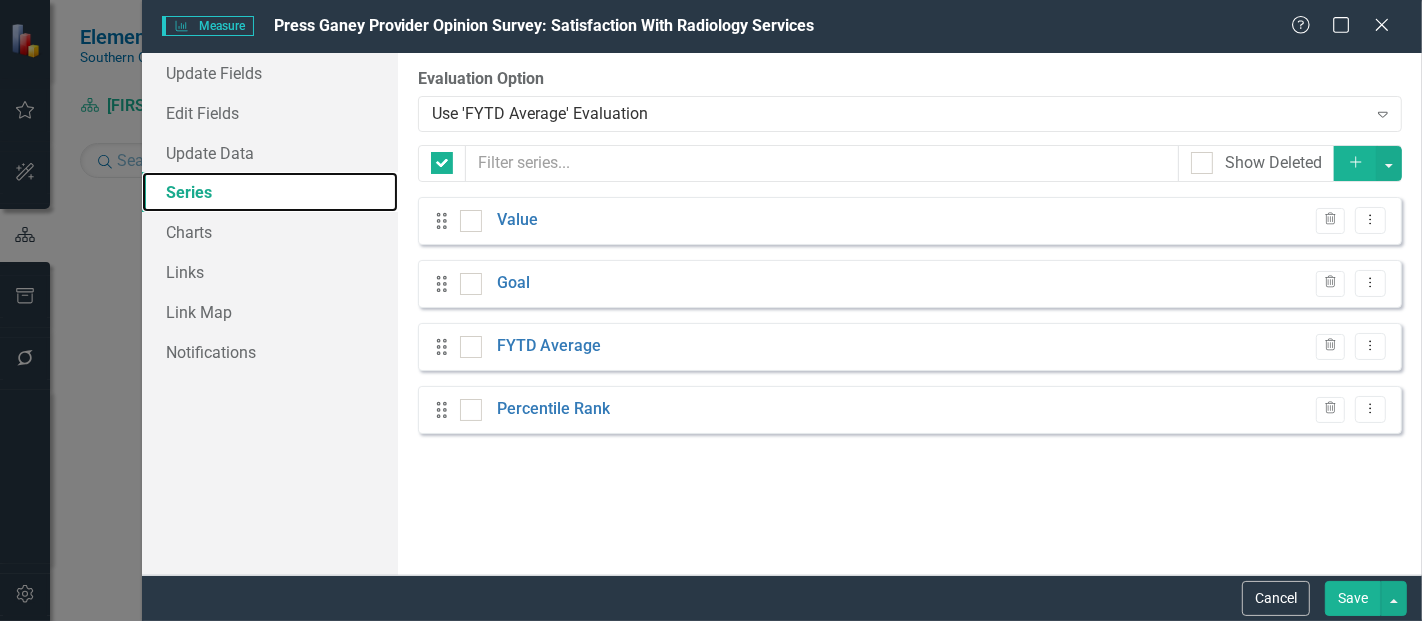 checkbox on "false" 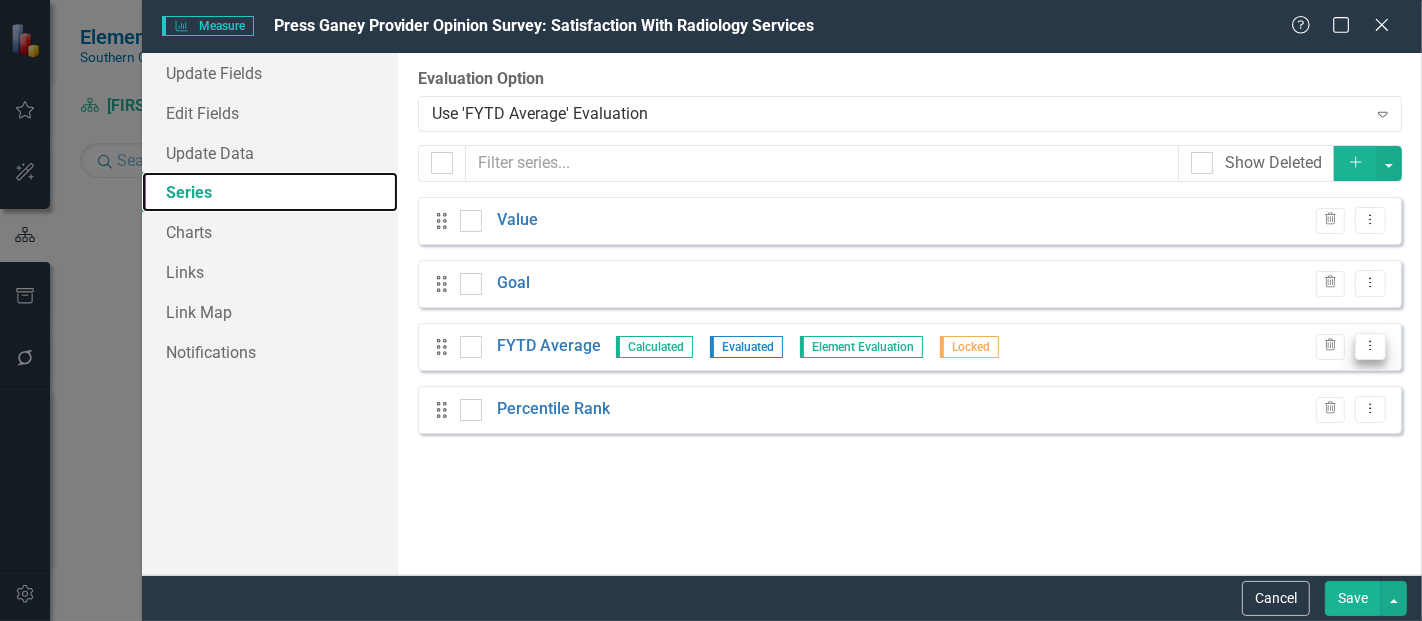 scroll, scrollTop: 0, scrollLeft: 0, axis: both 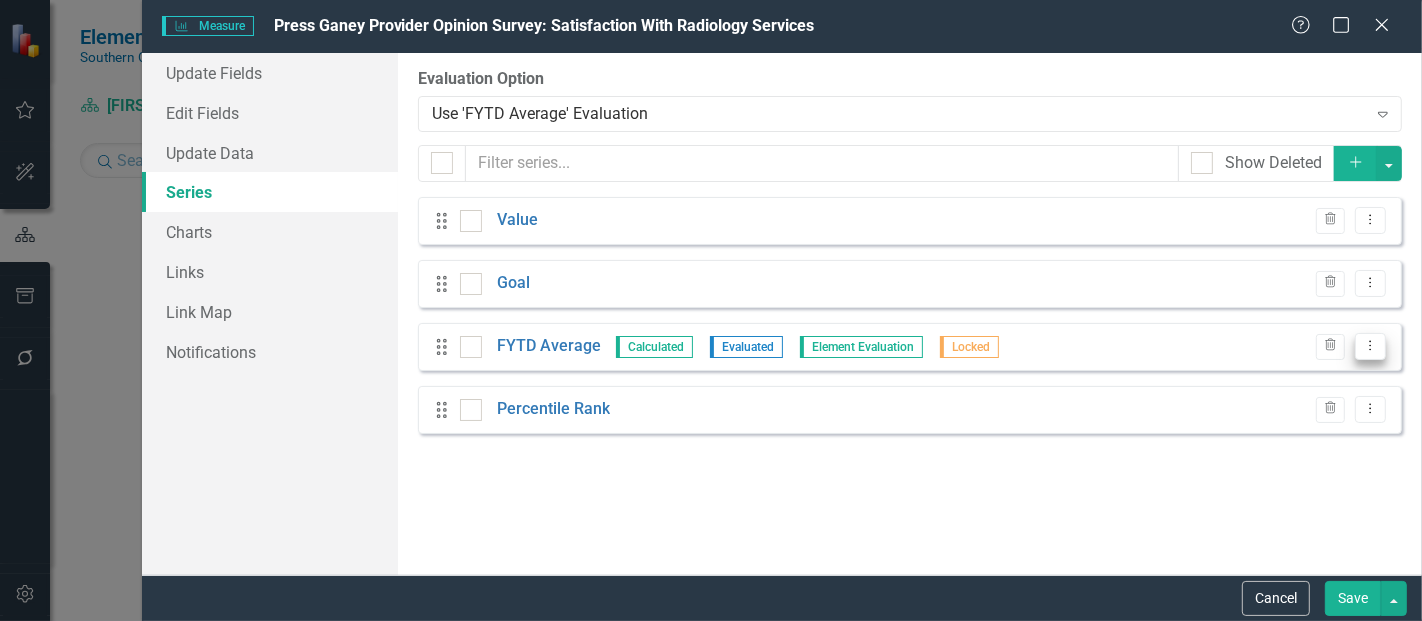 click on "Dropdown Menu" 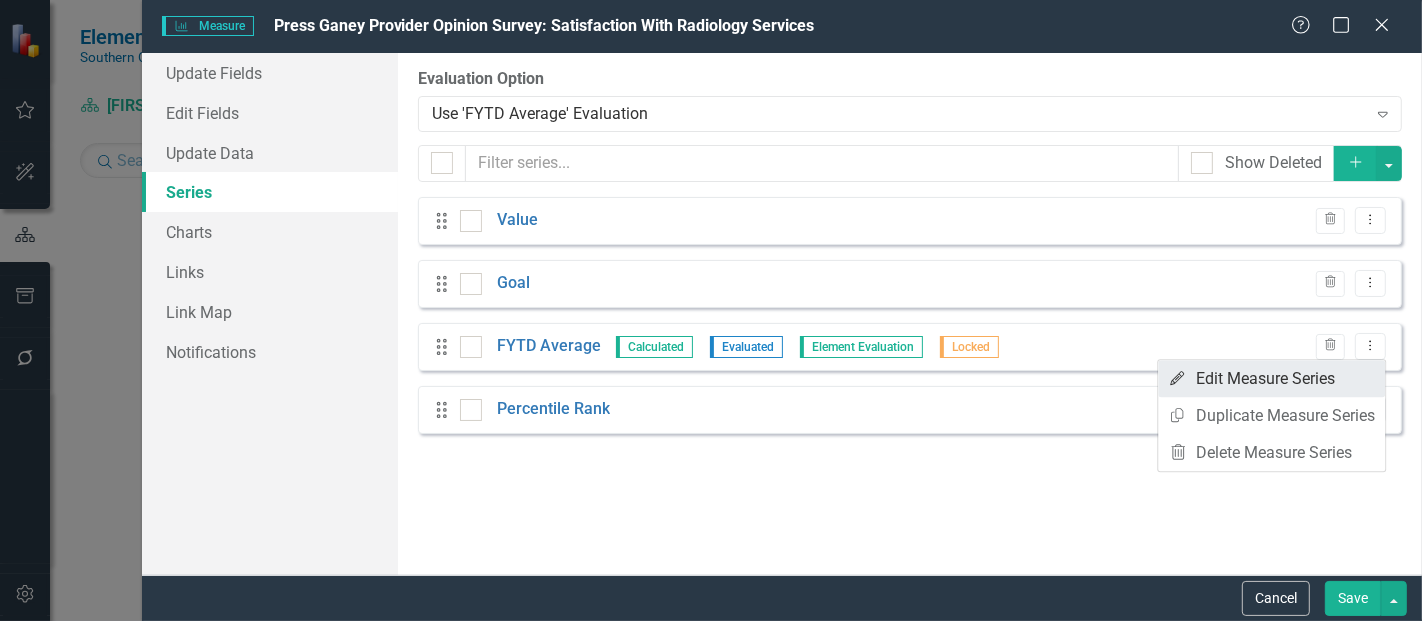 click on "Edit Edit Measure Series" at bounding box center [1271, 378] 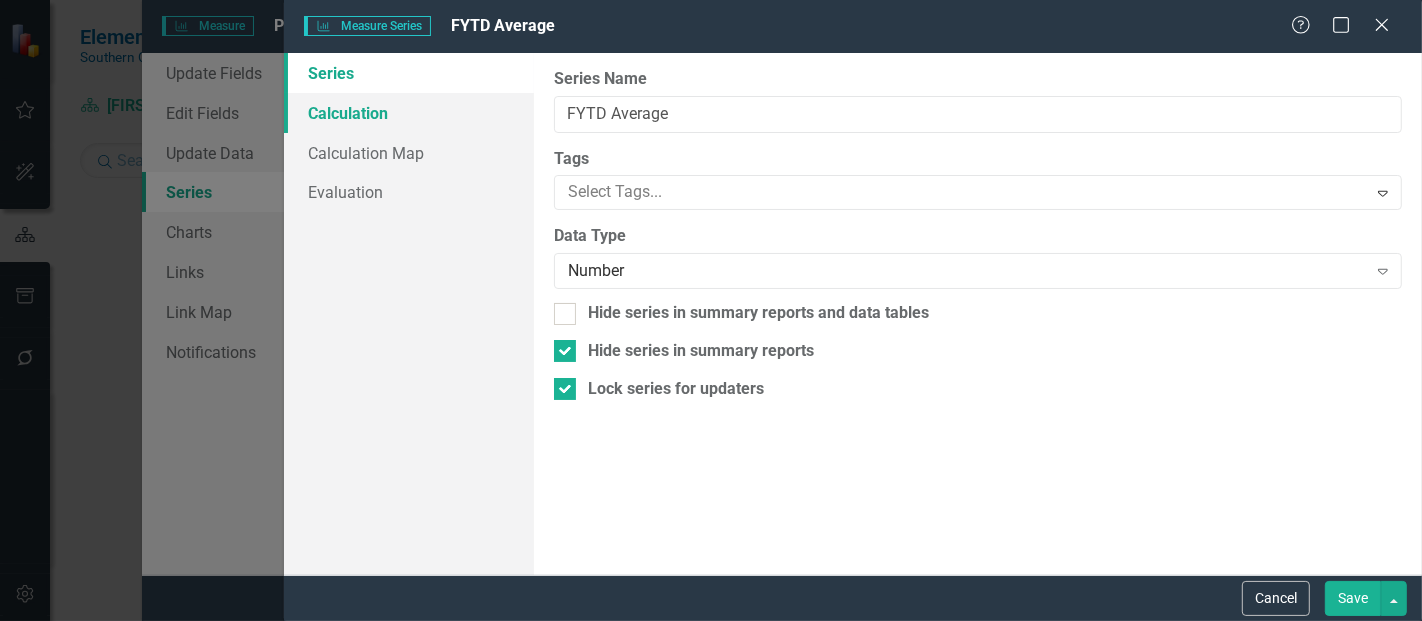 click on "Calculation" at bounding box center (409, 113) 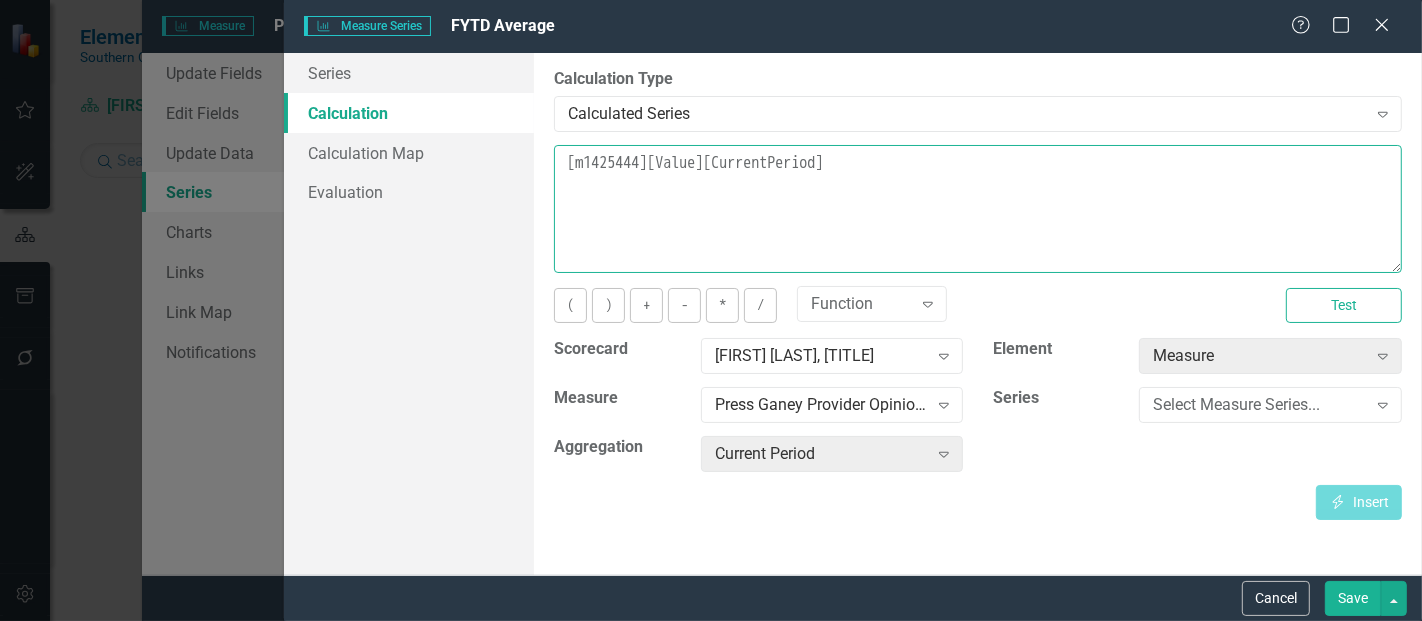 drag, startPoint x: 892, startPoint y: 172, endPoint x: 569, endPoint y: 161, distance: 323.18726 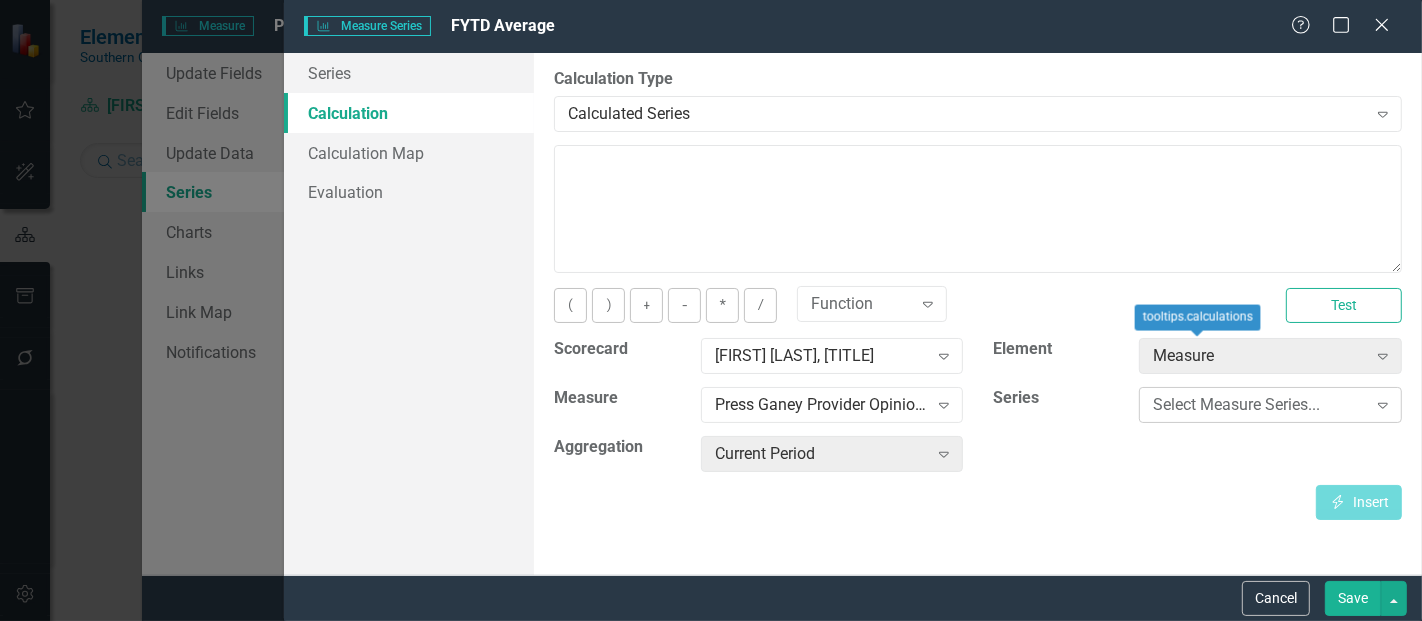 click on "Select Measure Series... Expand" at bounding box center (1270, 405) 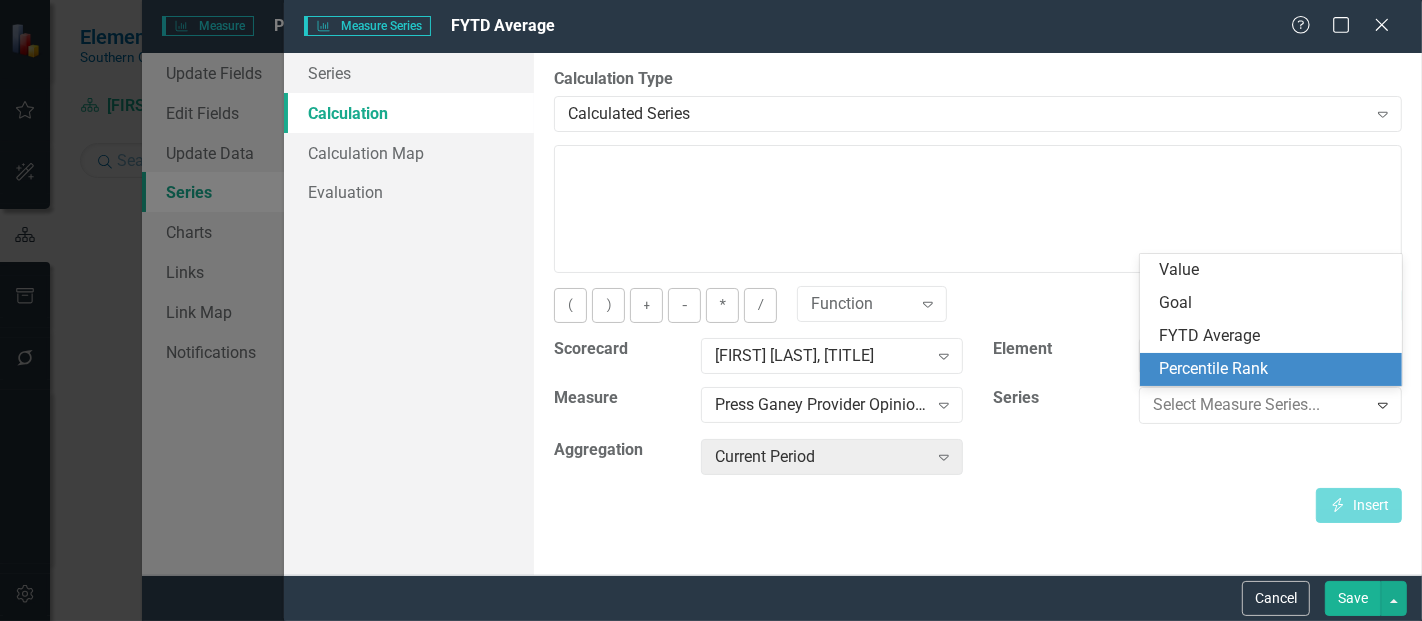 click on "Percentile Rank" at bounding box center [1275, 369] 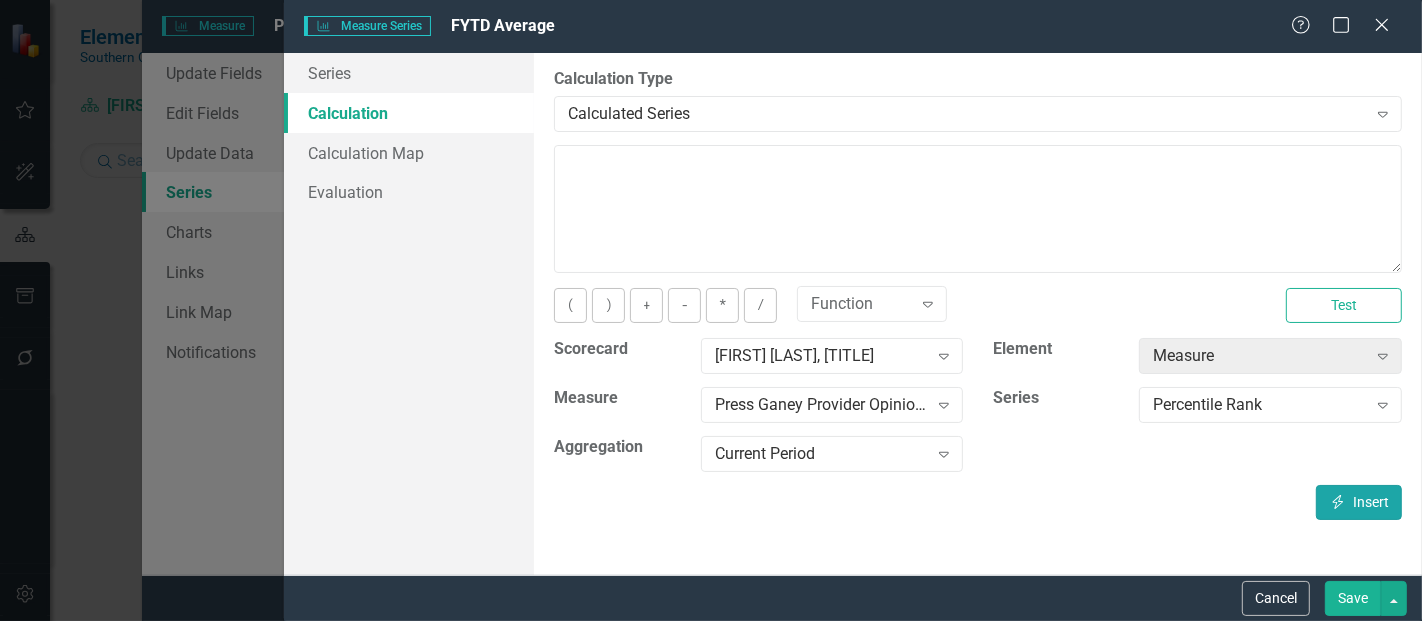 click on "Insert    Insert" at bounding box center (1359, 502) 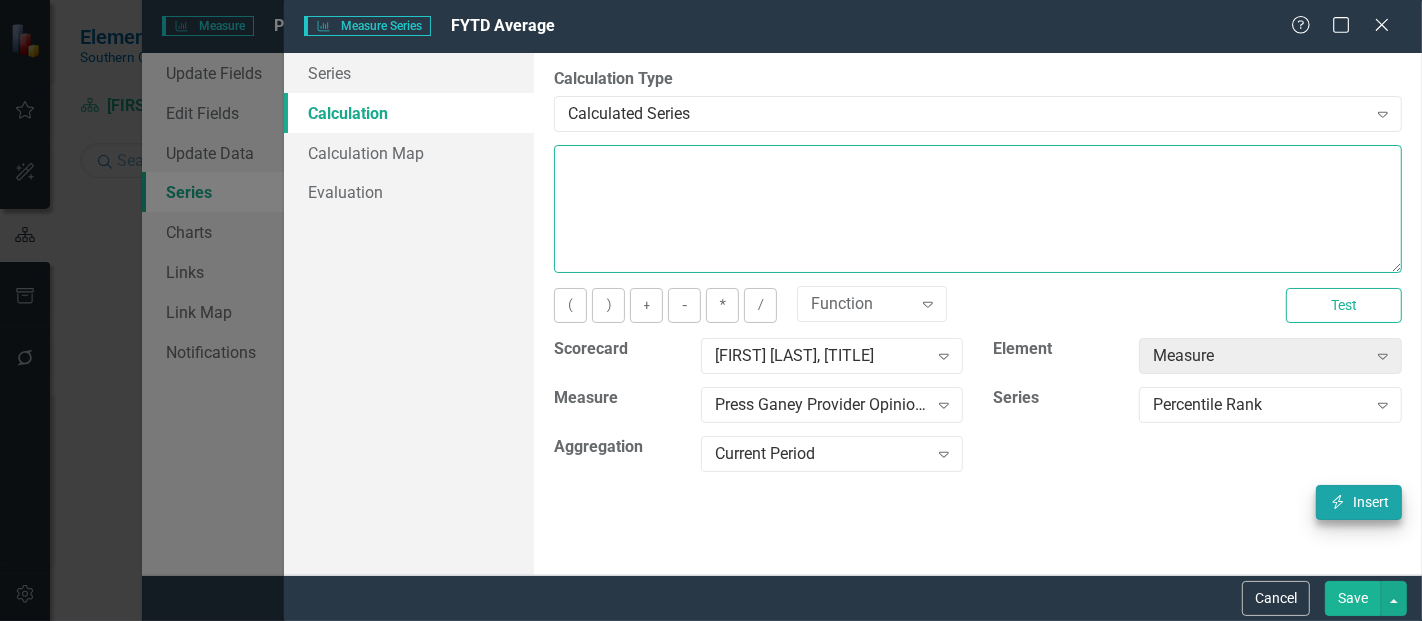 type on "[m1425444][Percentile Rank][CurrentPeriod]" 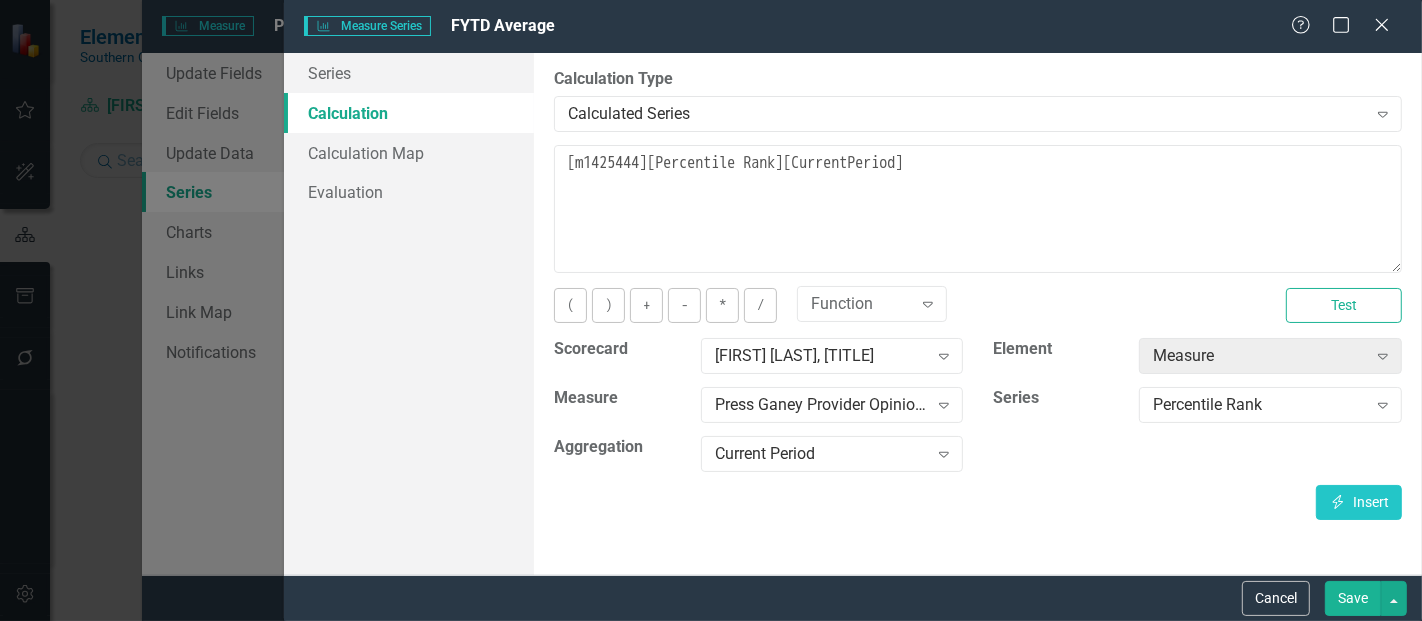 click on "Save" at bounding box center [1353, 598] 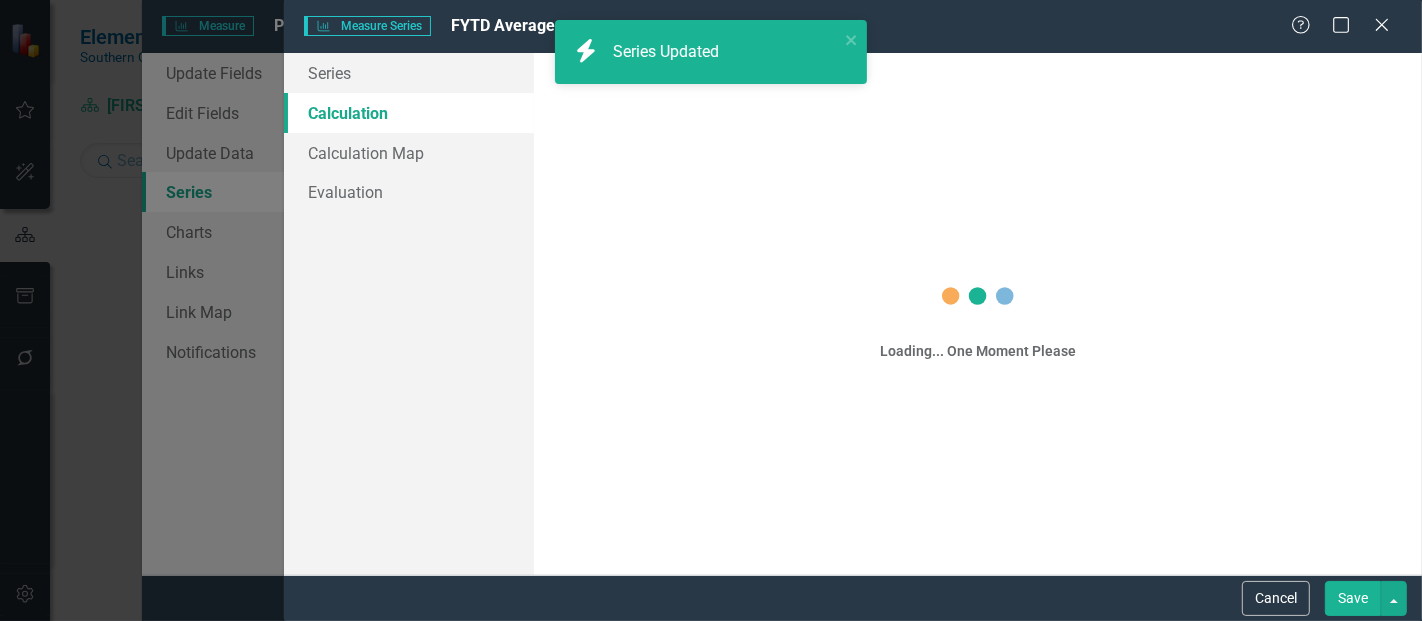 click on "Measure Series Measure Series FYTD Average Help Maximize Close Series Calculation Calculation Map Evaluation Loading... One Moment Please Cancel Save" at bounding box center (711, 310) 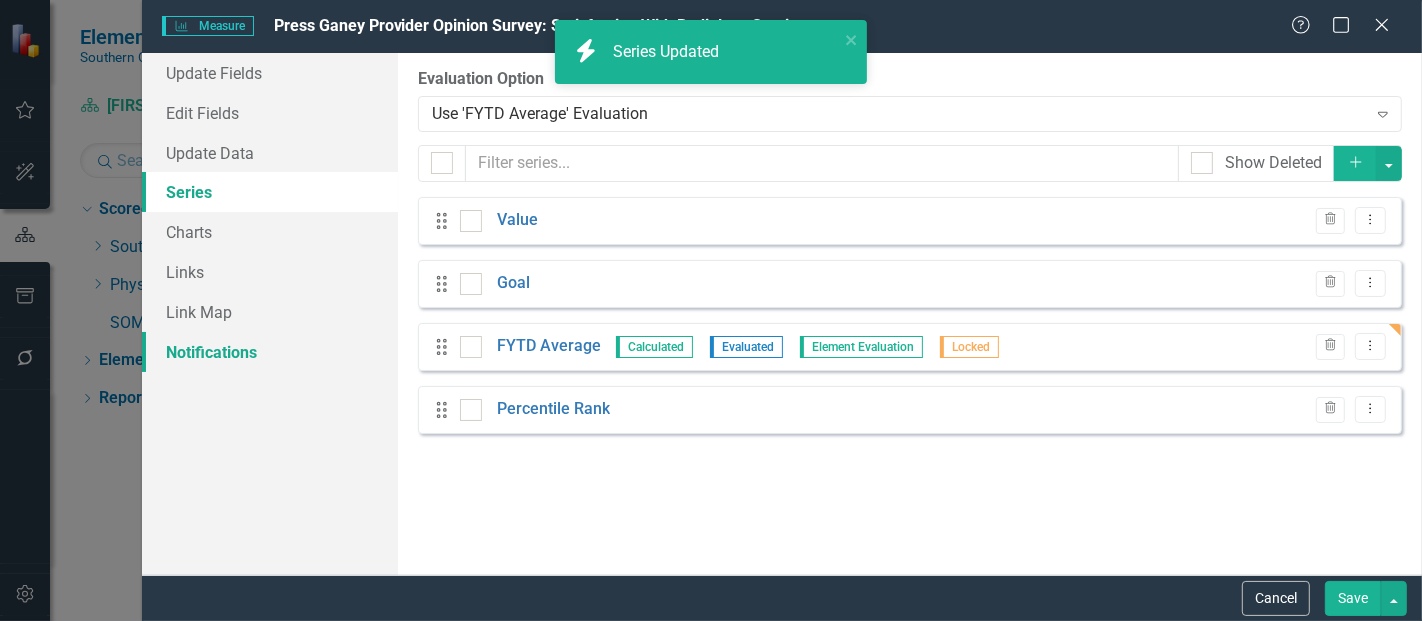 scroll, scrollTop: 0, scrollLeft: 0, axis: both 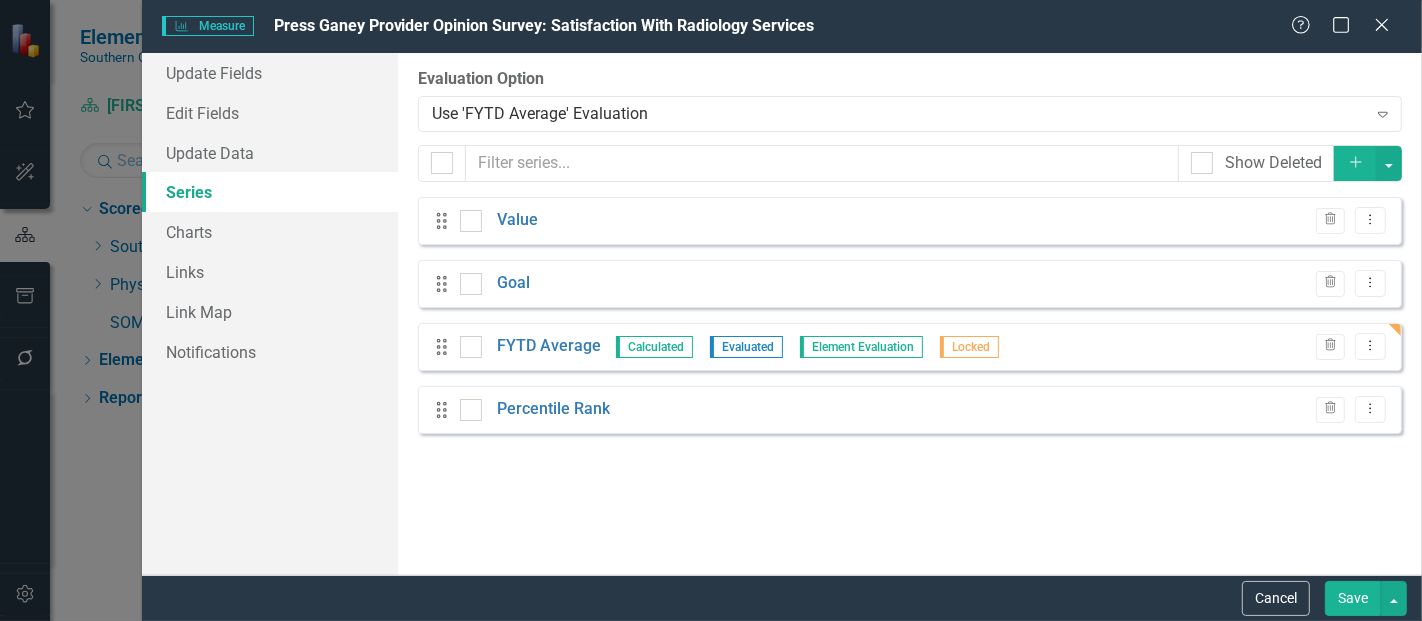 click on "Save" at bounding box center [1353, 598] 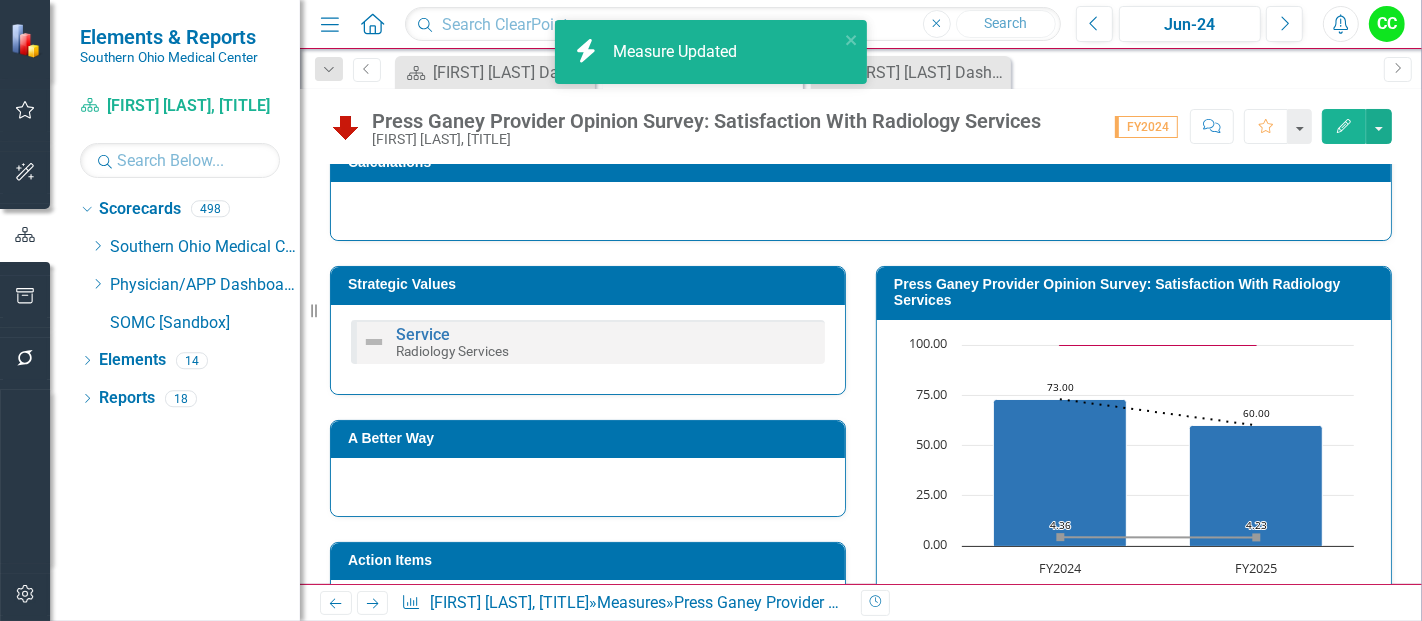 scroll, scrollTop: 86, scrollLeft: 0, axis: vertical 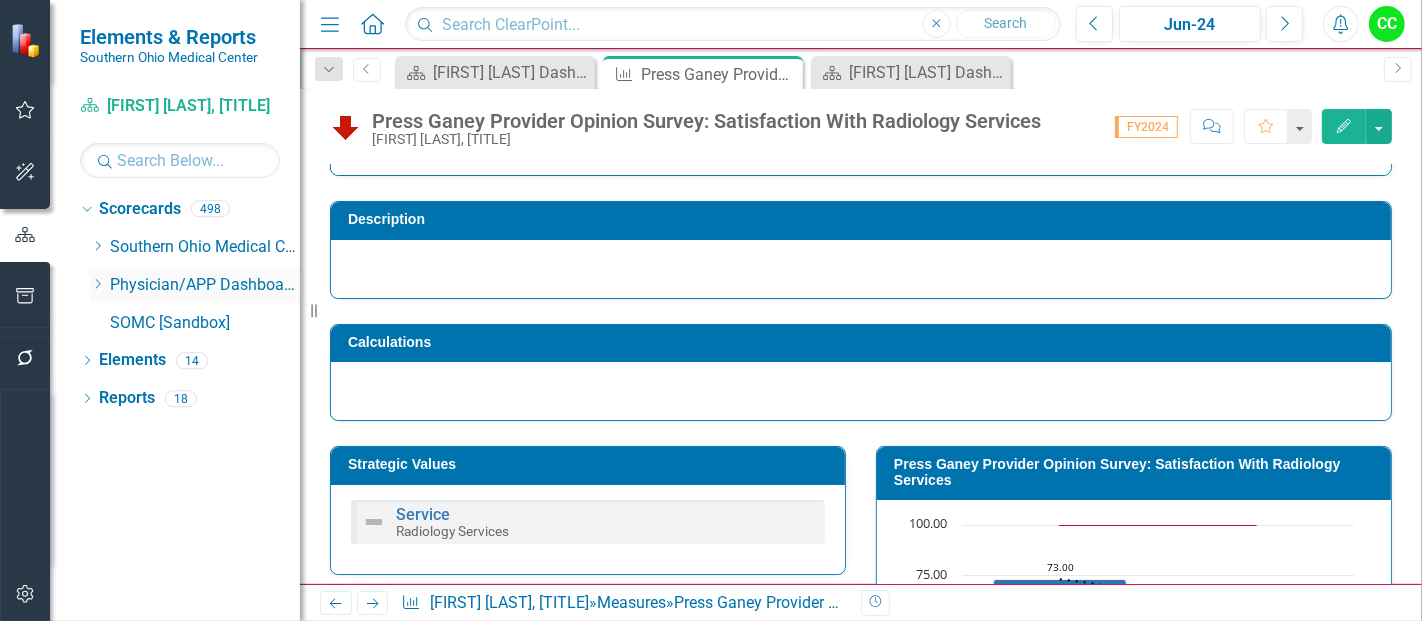 click on "Dropdown" at bounding box center (97, 285) 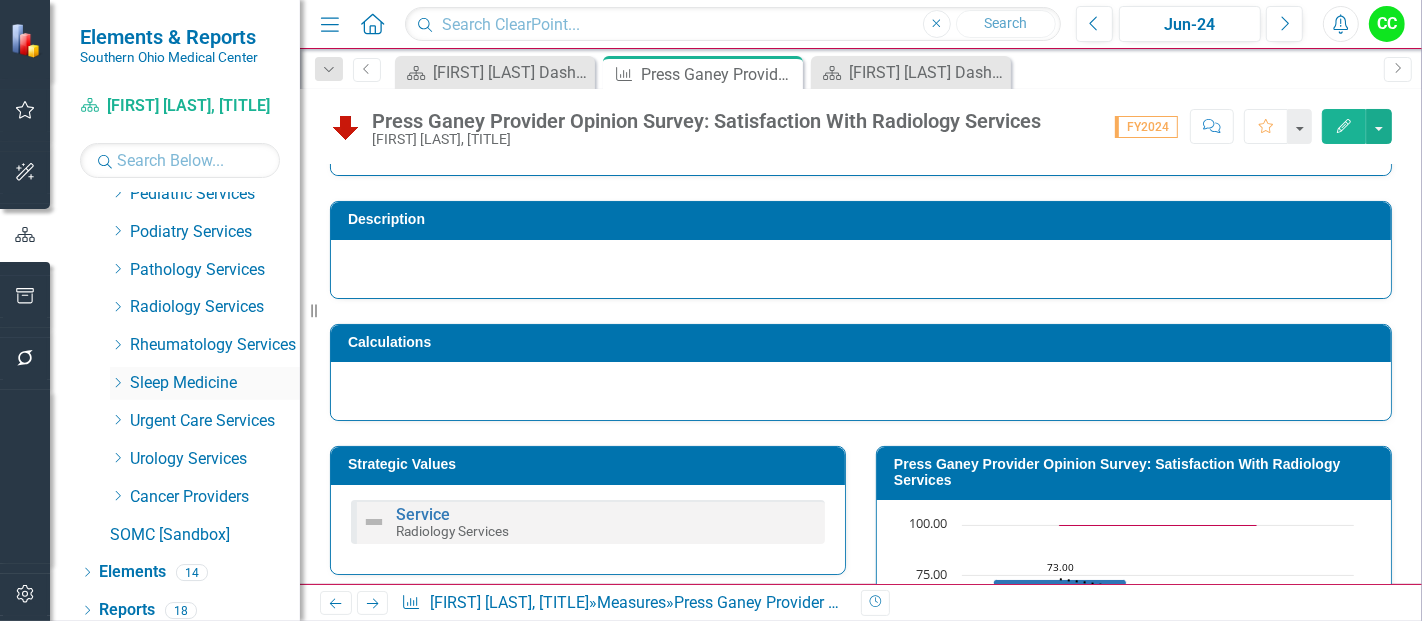 scroll, scrollTop: 1000, scrollLeft: 0, axis: vertical 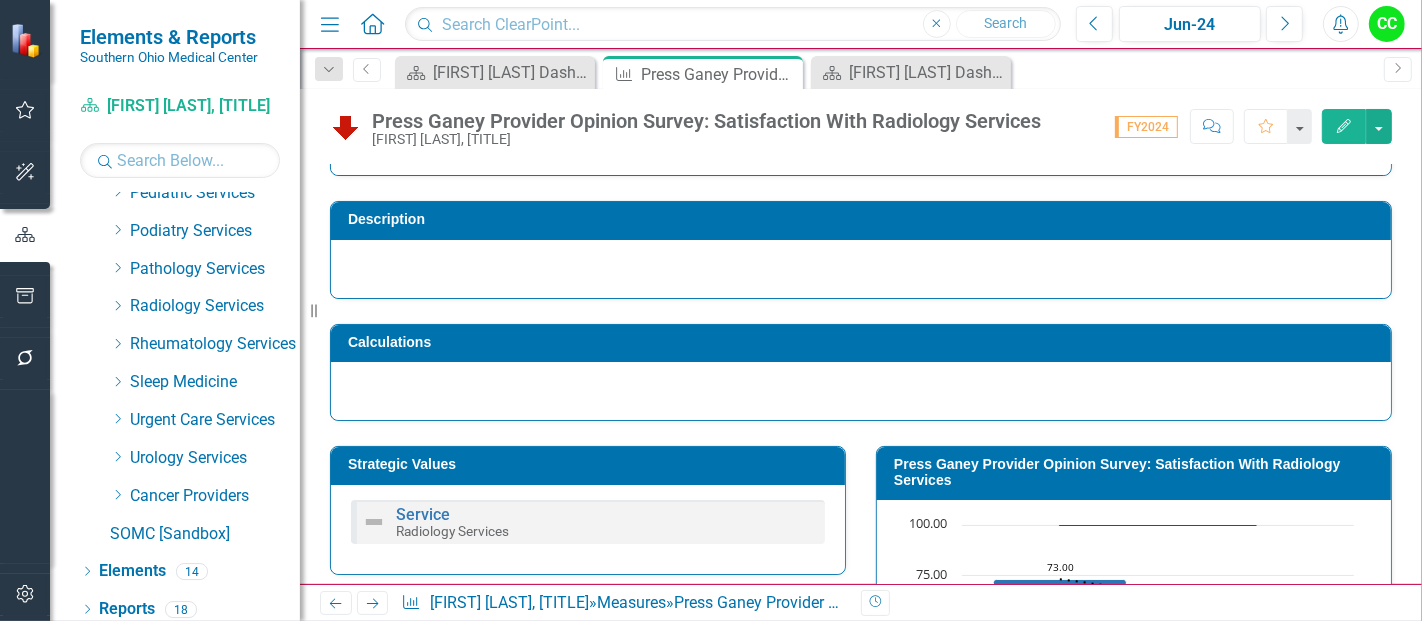 click on "Dropdown" 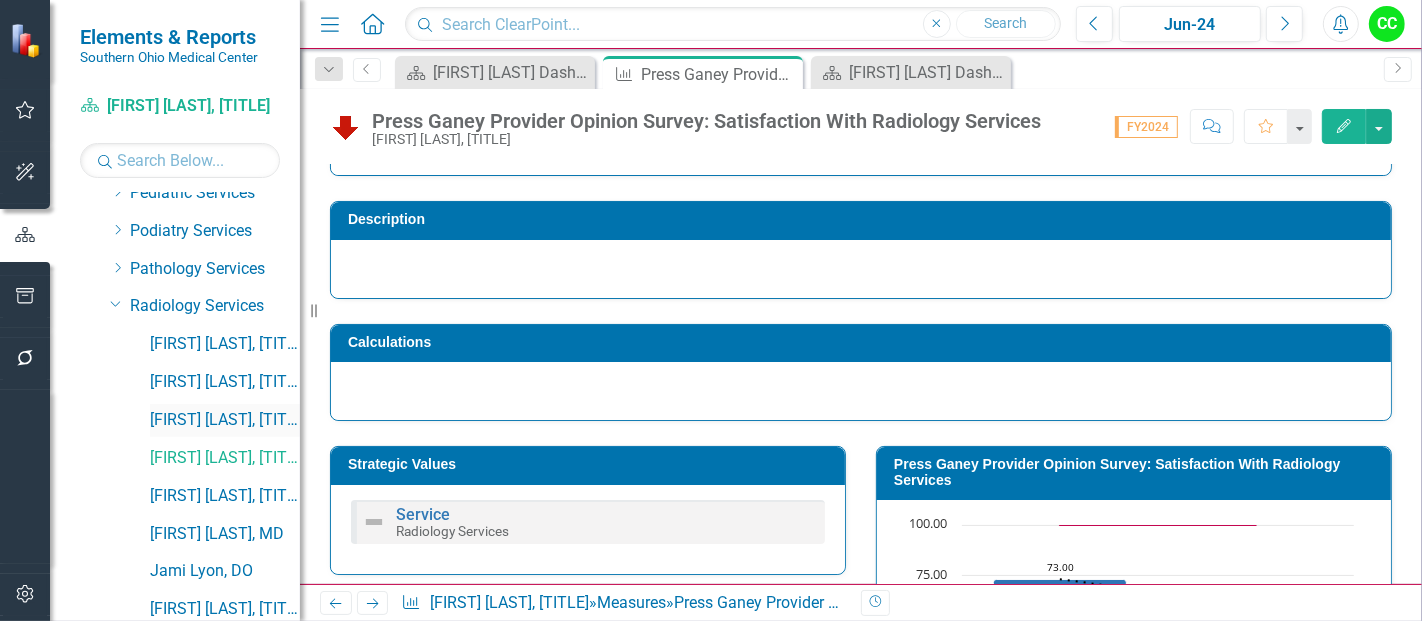 click on "[FIRST] [LAST], [STATE]" at bounding box center (225, 420) 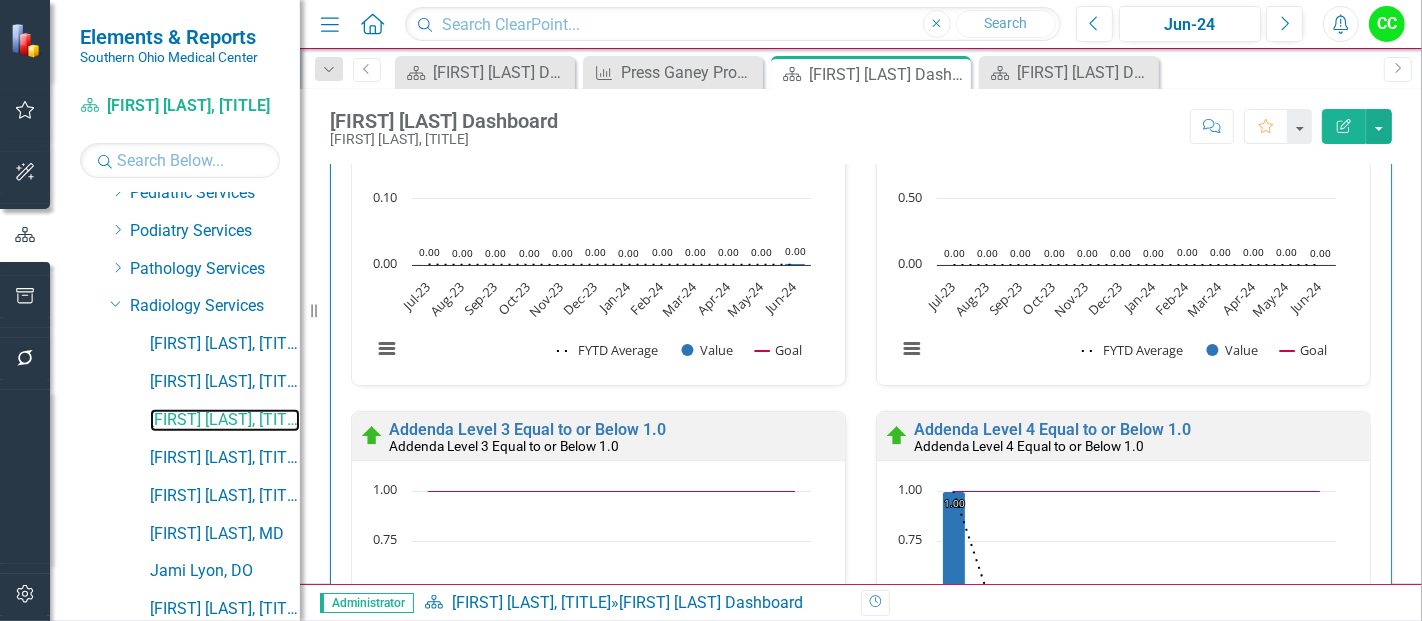 scroll, scrollTop: 2021, scrollLeft: 0, axis: vertical 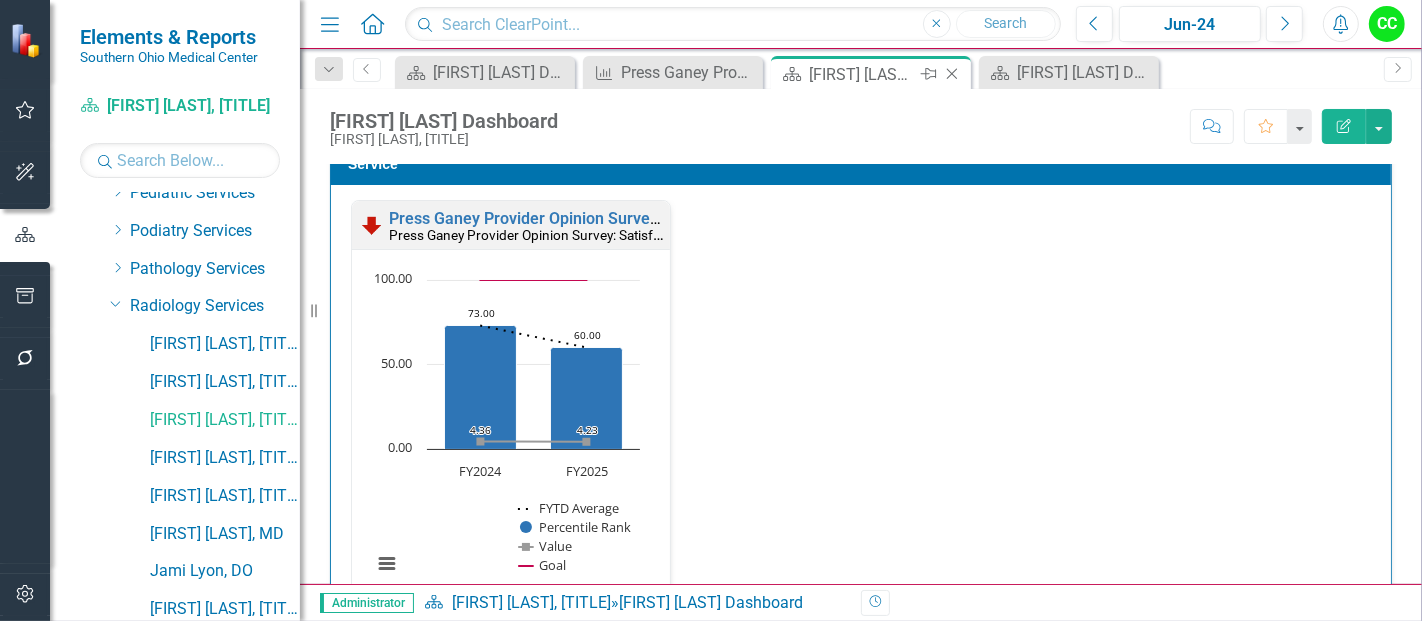 click on "Close" 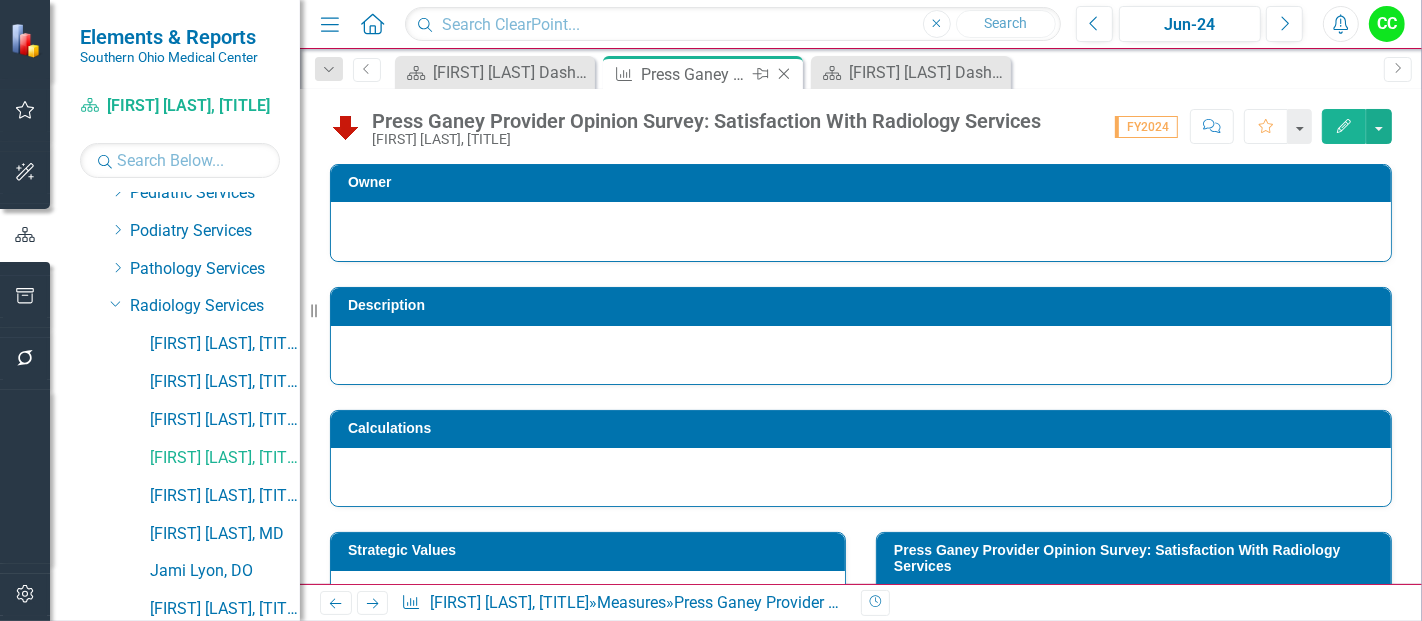 click on "Close" 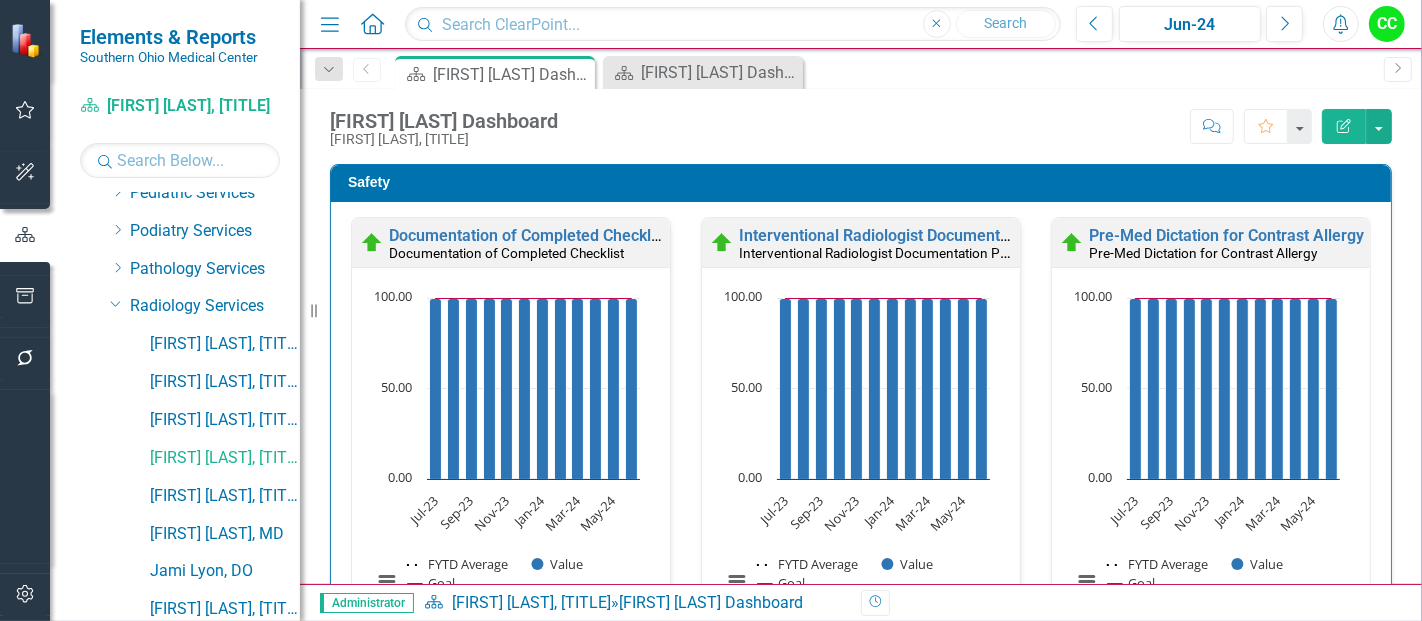 click on "Close" 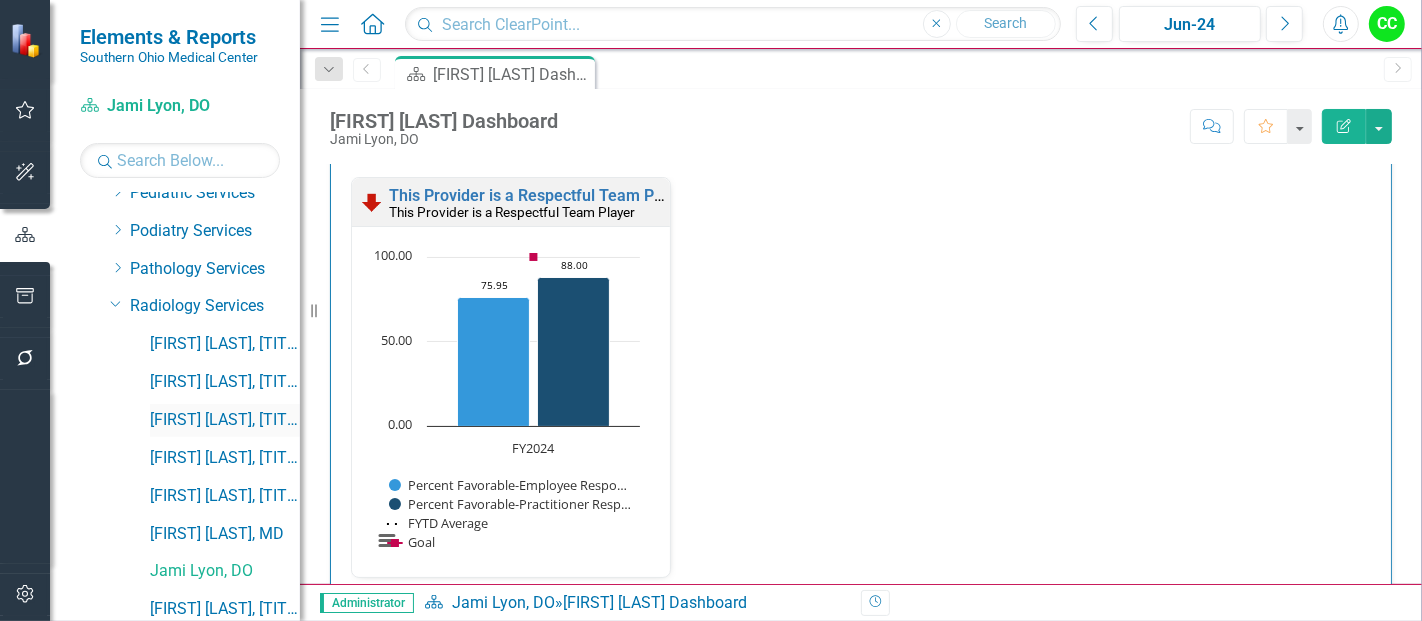scroll, scrollTop: 2688, scrollLeft: 0, axis: vertical 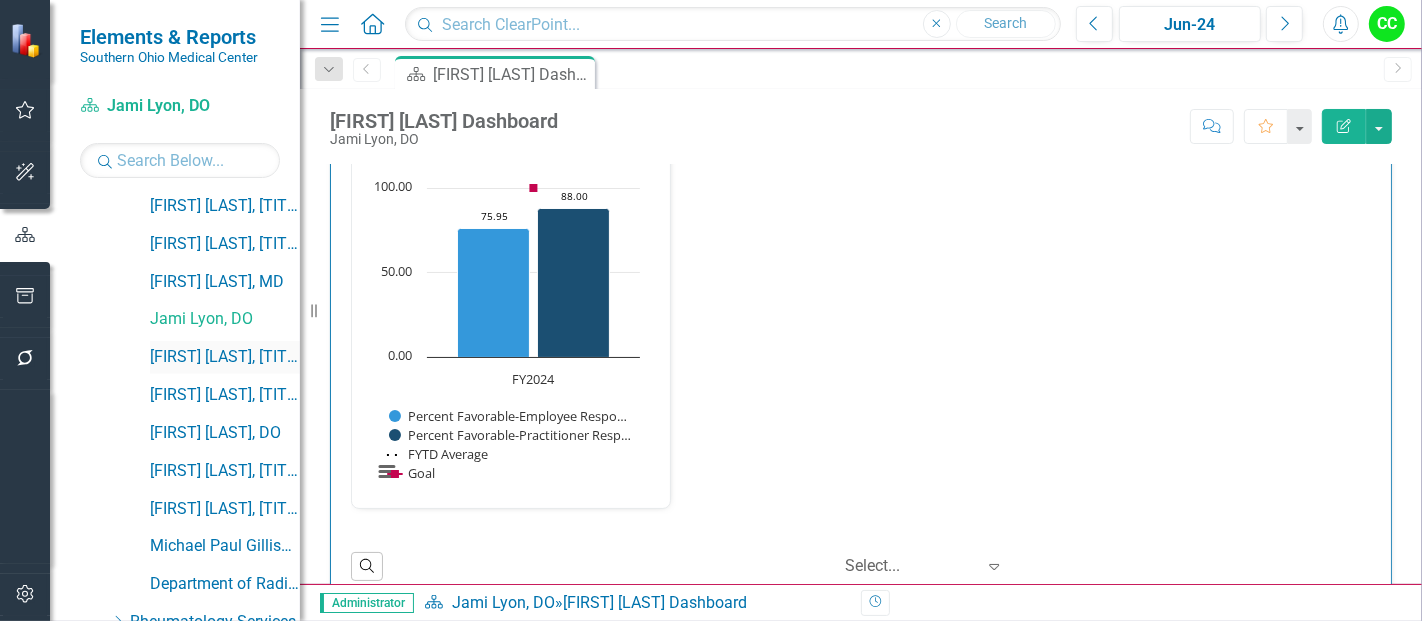 click on "[FIRST] [LAST], [STATE]" at bounding box center (225, 357) 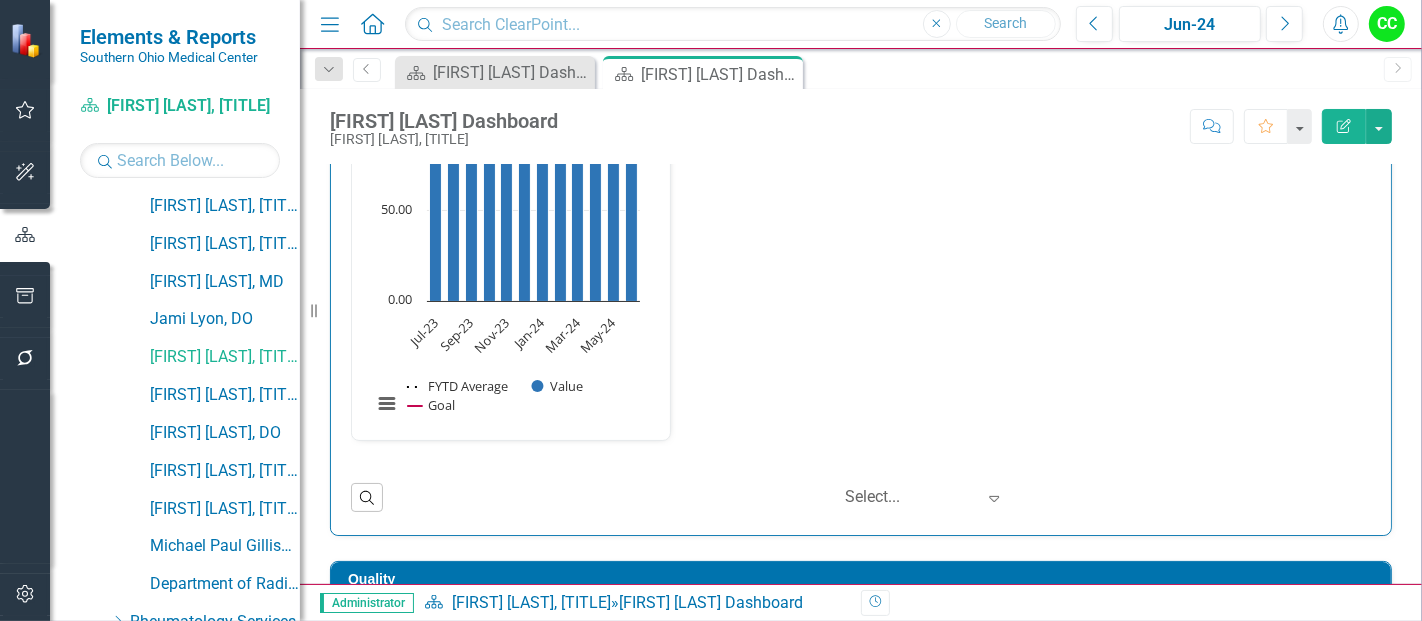 scroll, scrollTop: 651, scrollLeft: 0, axis: vertical 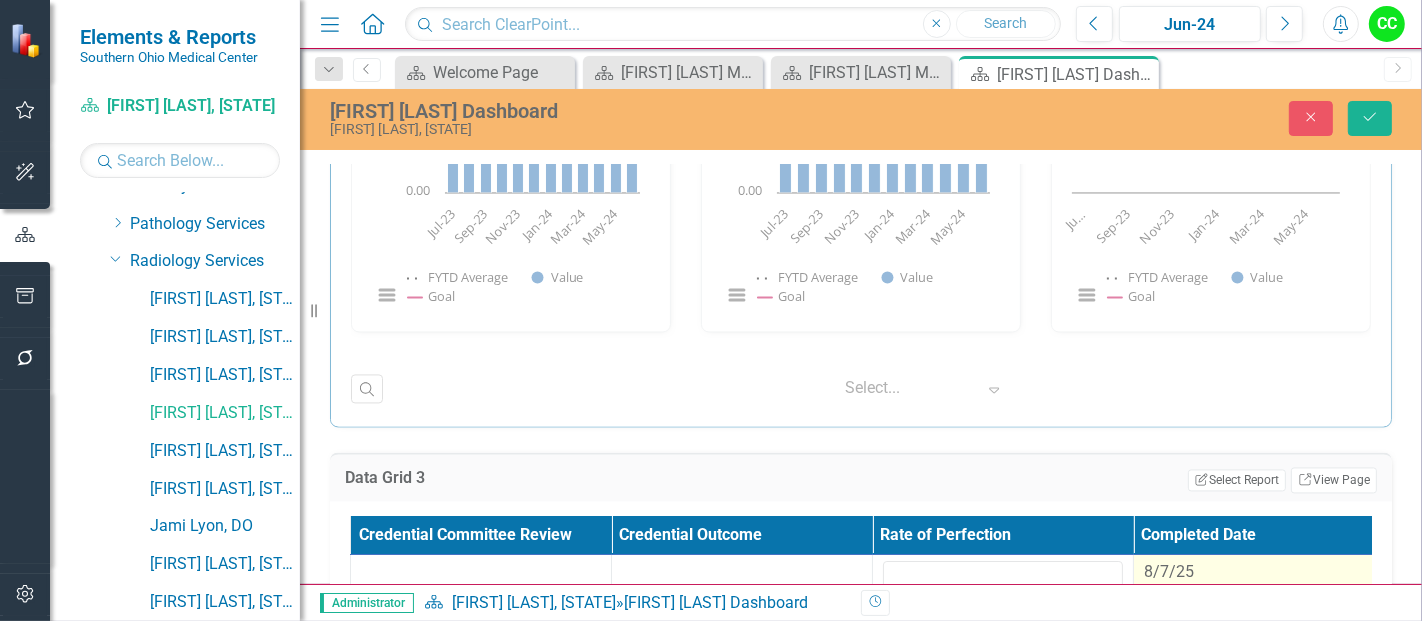 type 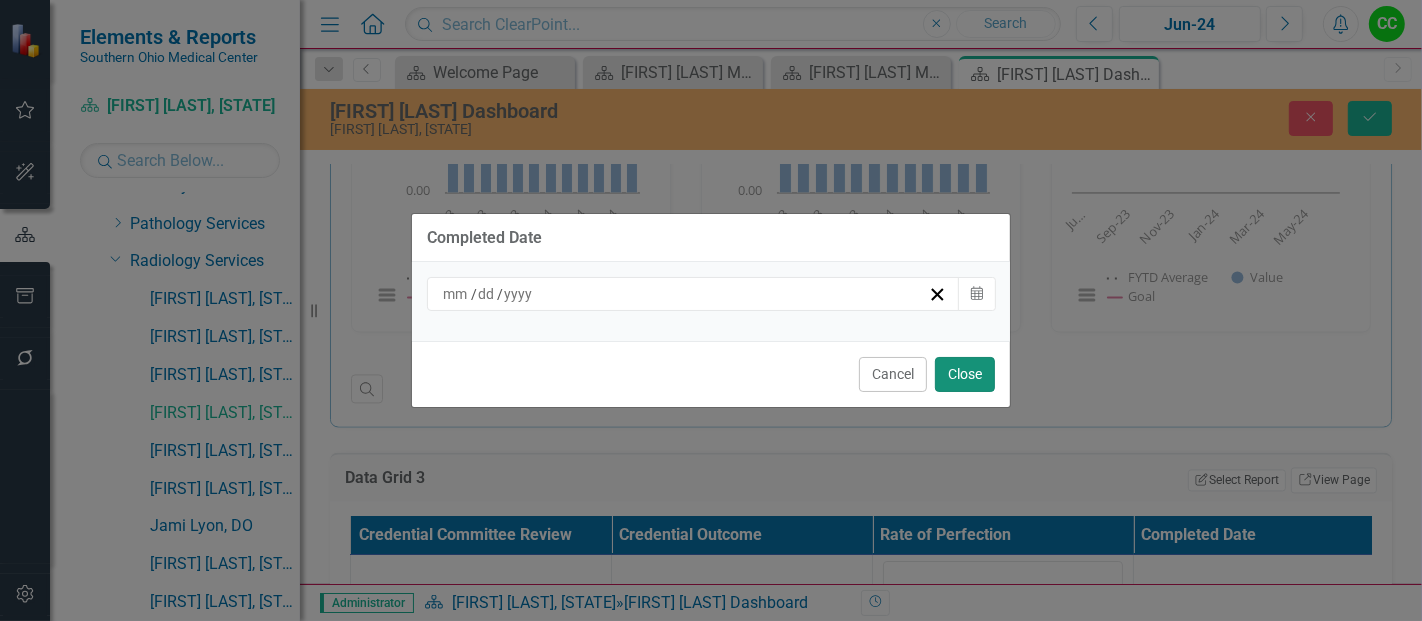click on "Close" at bounding box center [965, 374] 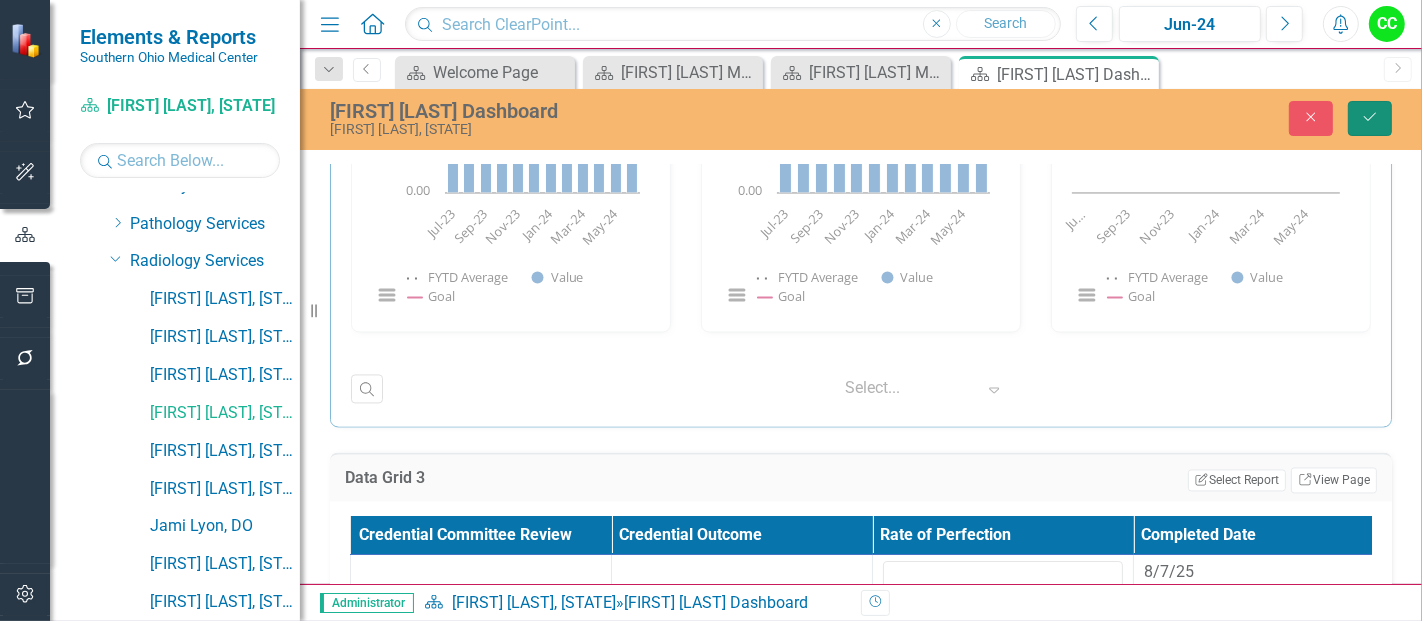 click on "Save" at bounding box center [1370, 118] 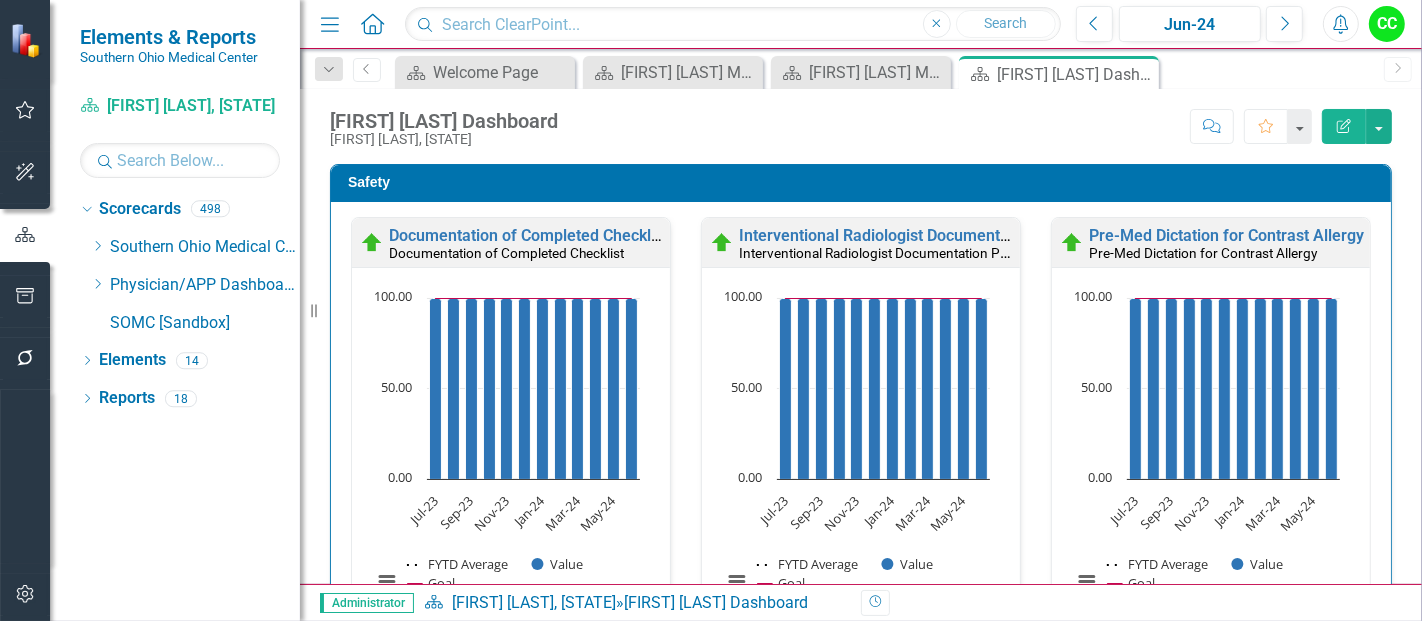 scroll, scrollTop: 0, scrollLeft: 0, axis: both 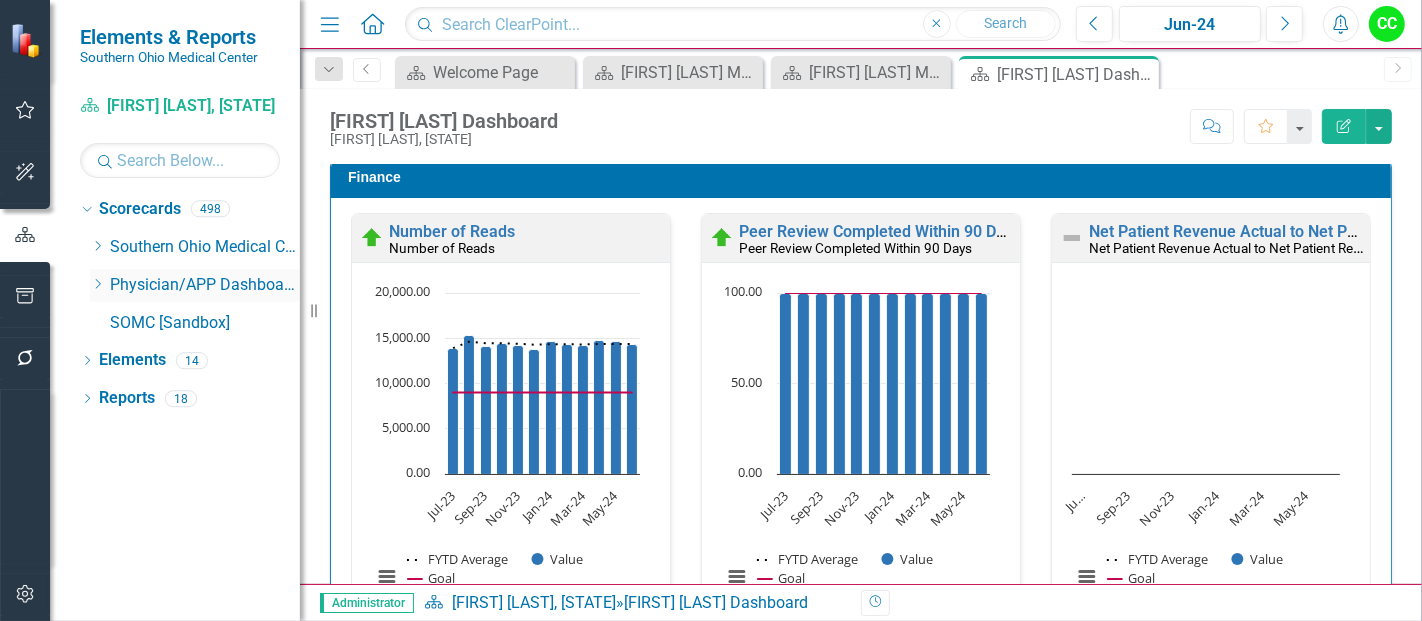 click on "Dropdown" 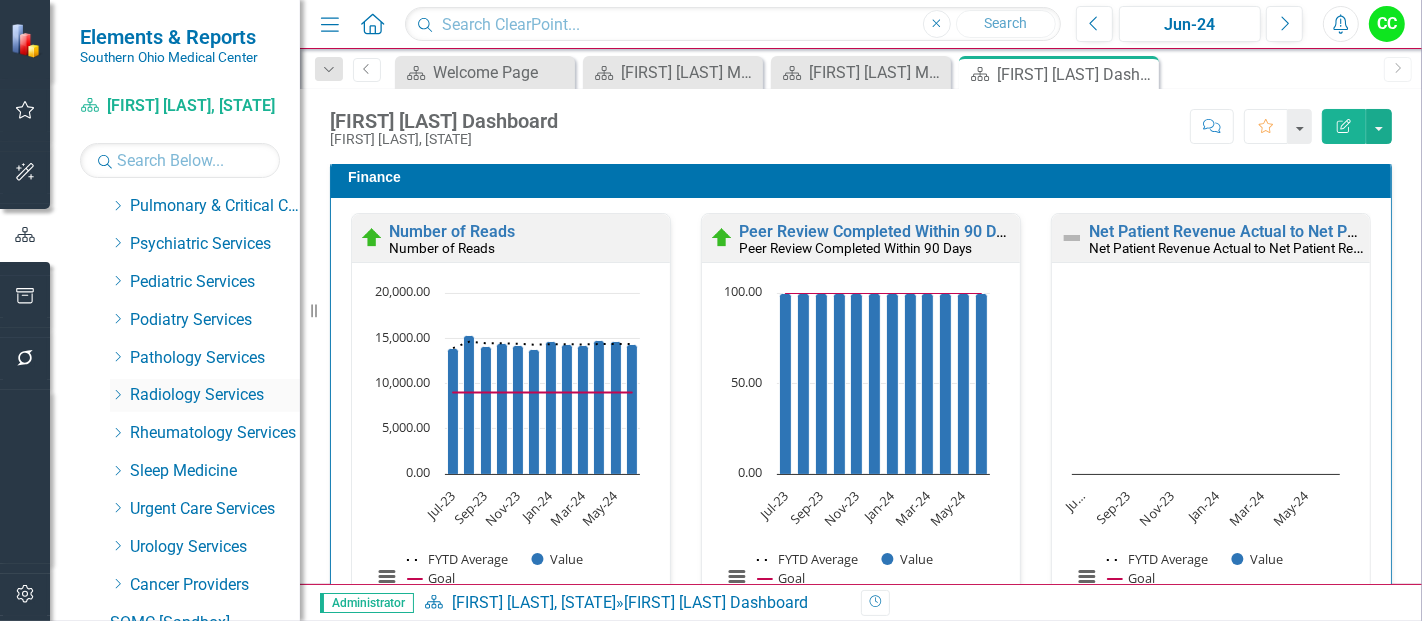 scroll, scrollTop: 912, scrollLeft: 0, axis: vertical 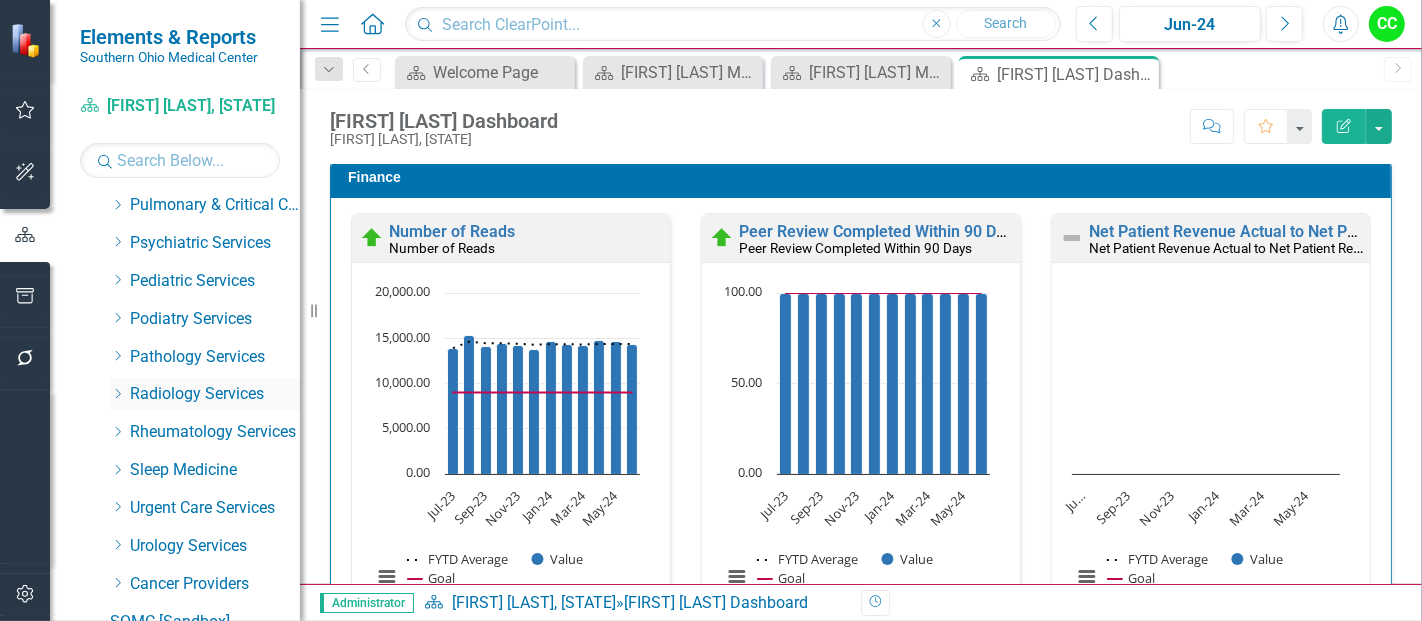 click on "Dropdown" 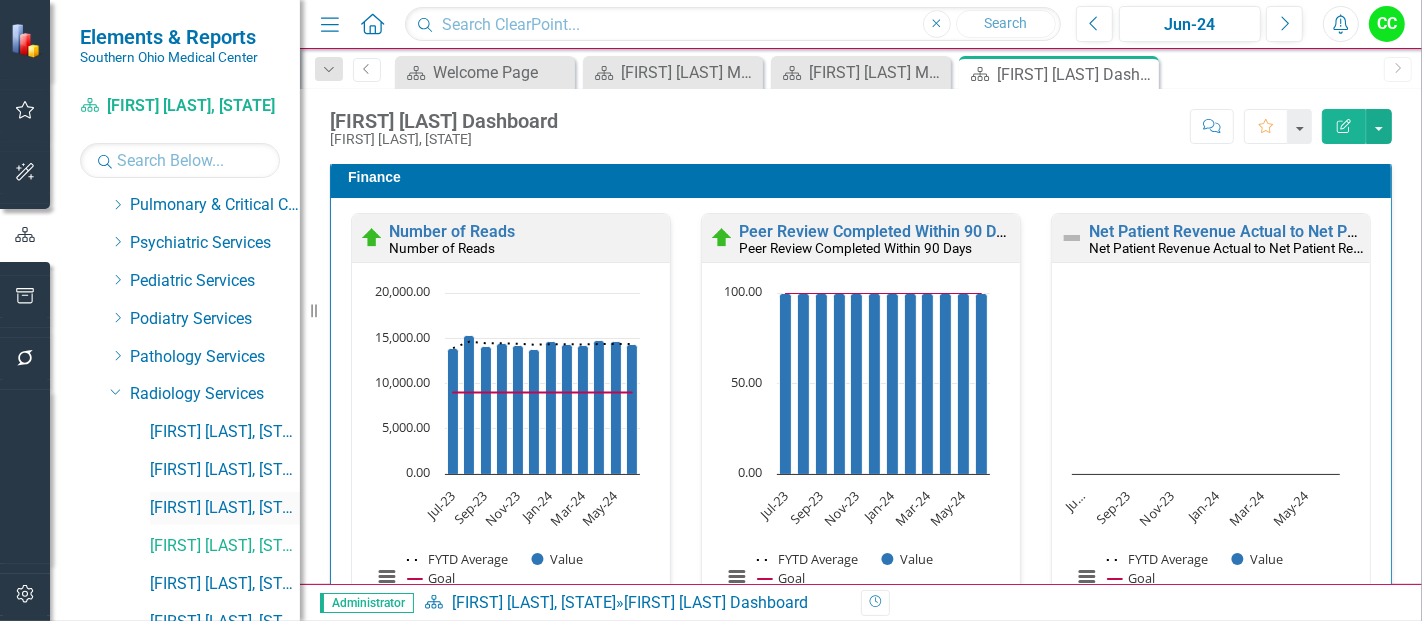 click on "[FIRST] [LAST], [STATE]" at bounding box center (225, 508) 